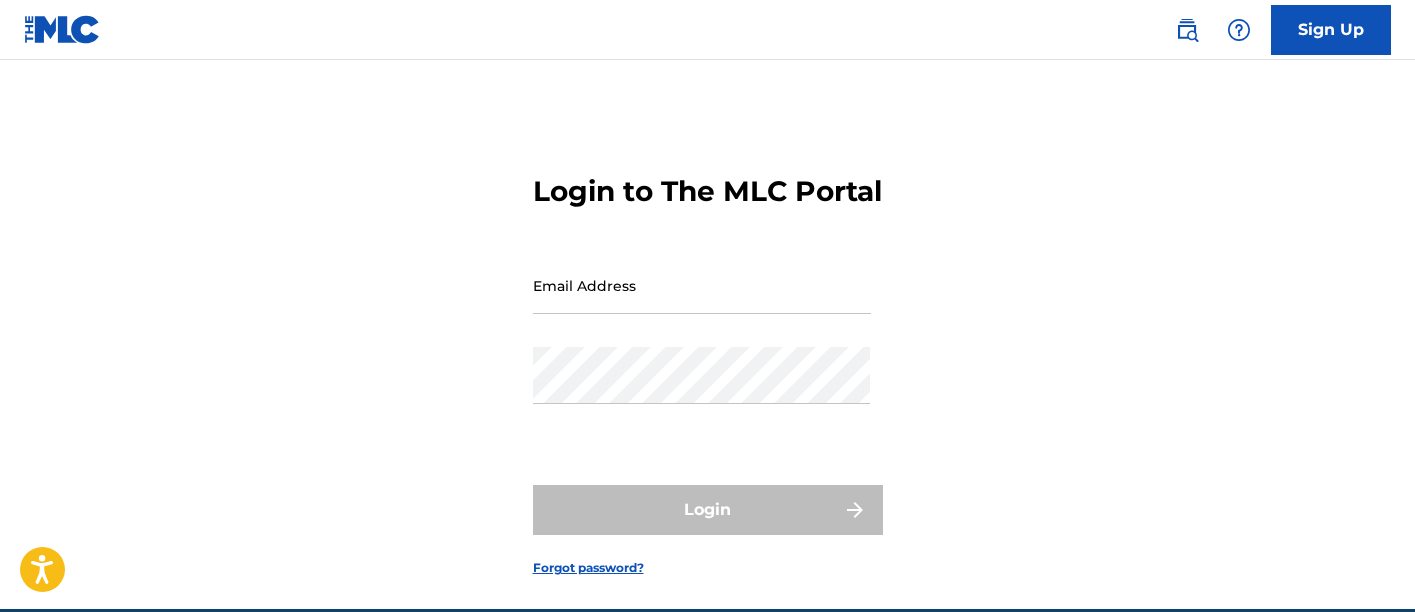 scroll, scrollTop: 0, scrollLeft: 0, axis: both 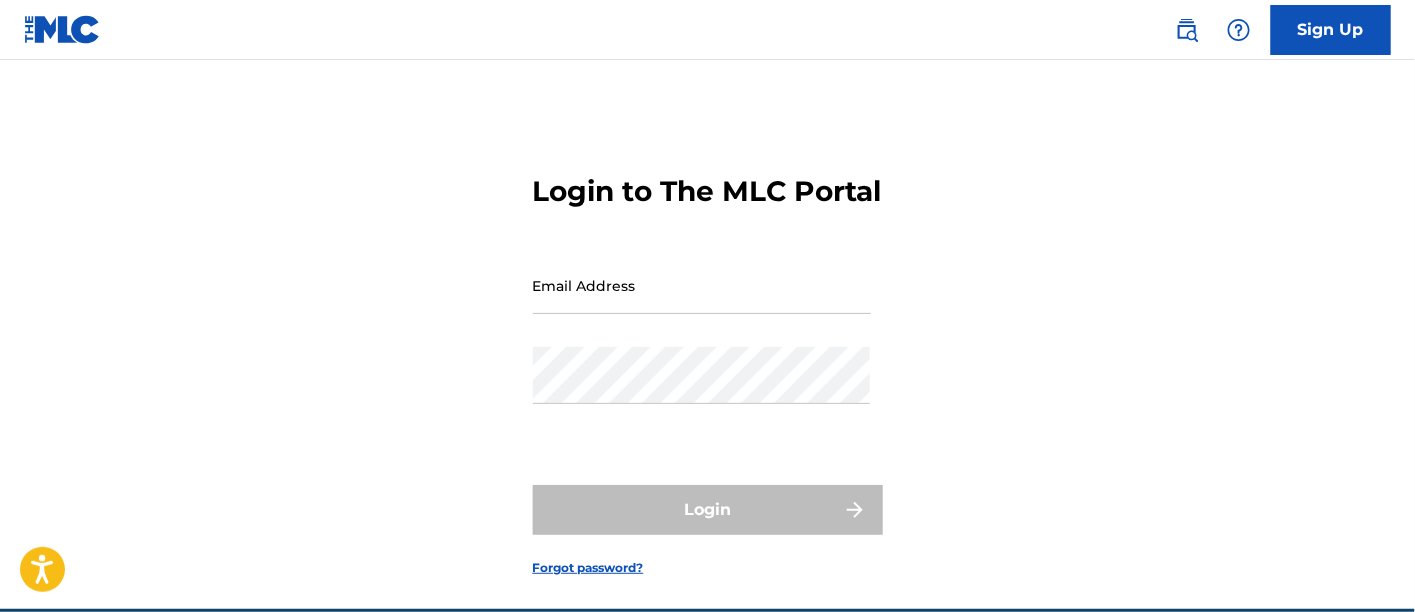 click on "Email Address" at bounding box center [702, 285] 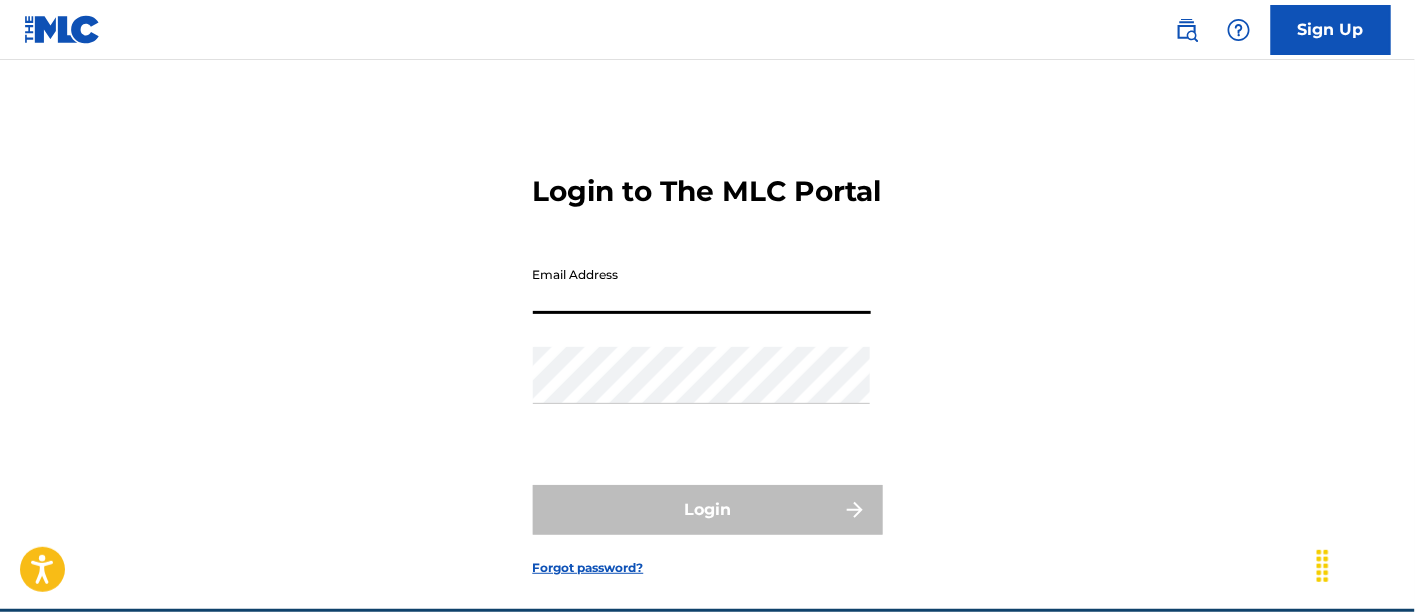 paste on "BillOHanlonMusic@gmail.com" 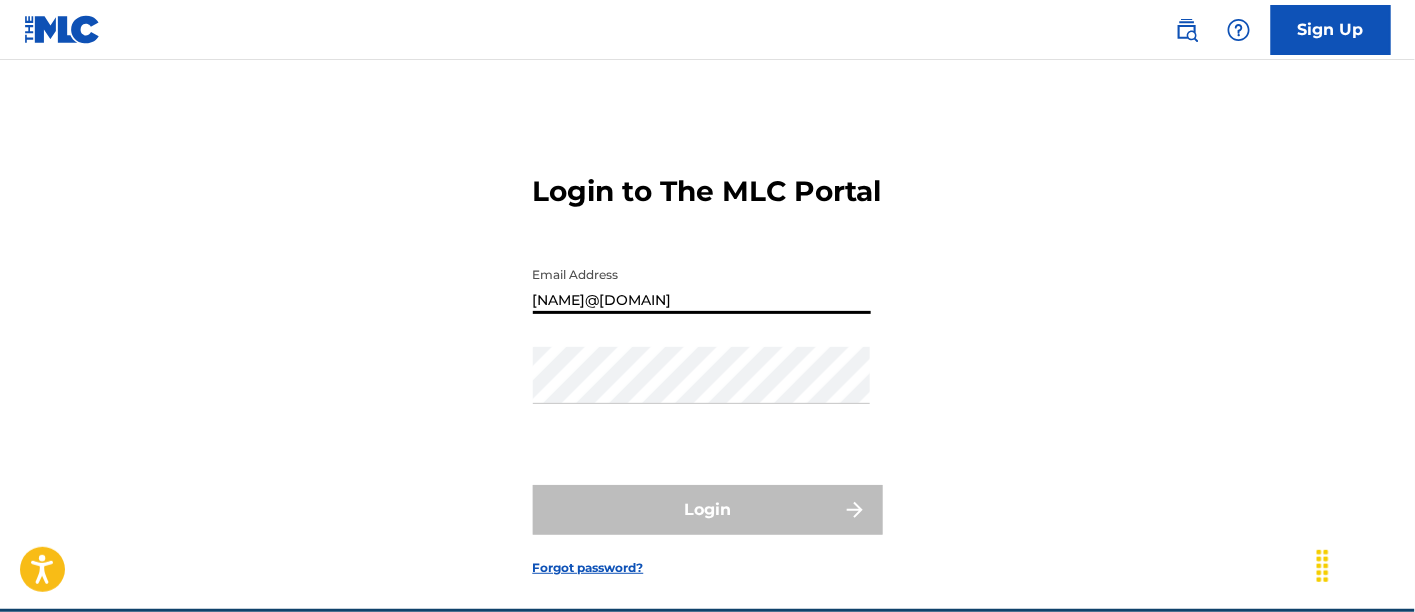 type on "BillOHanlonMusic@gmail.com" 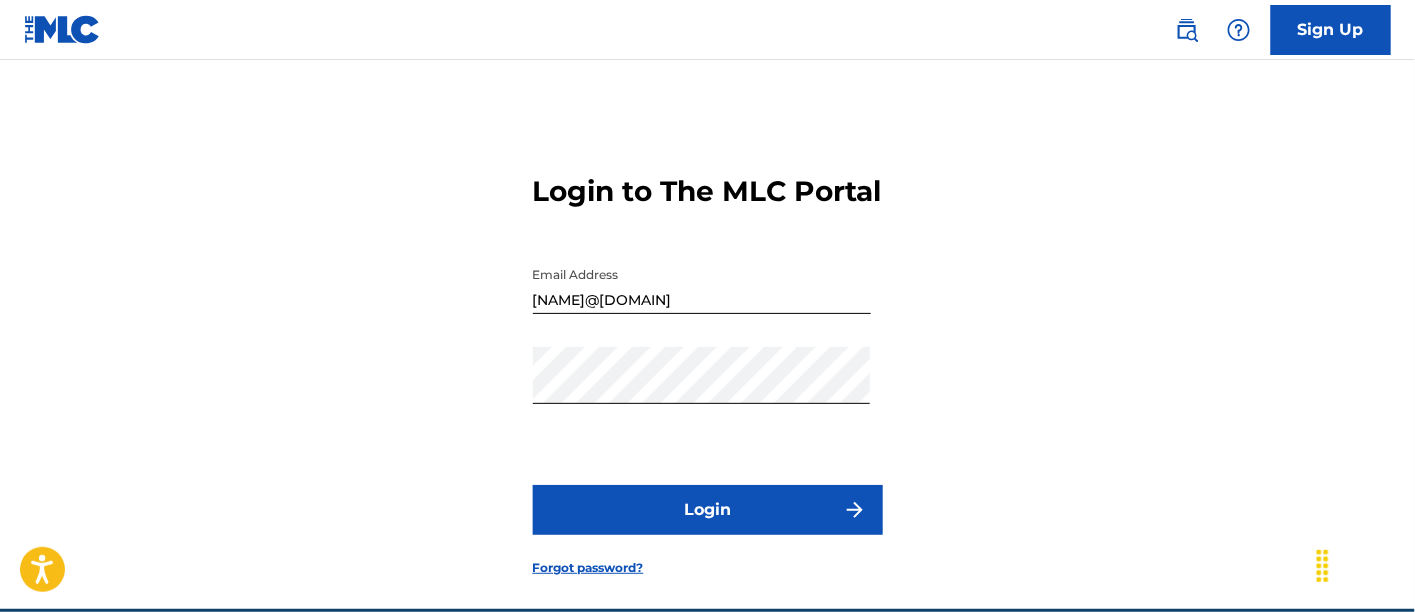 click on "Login" at bounding box center [708, 510] 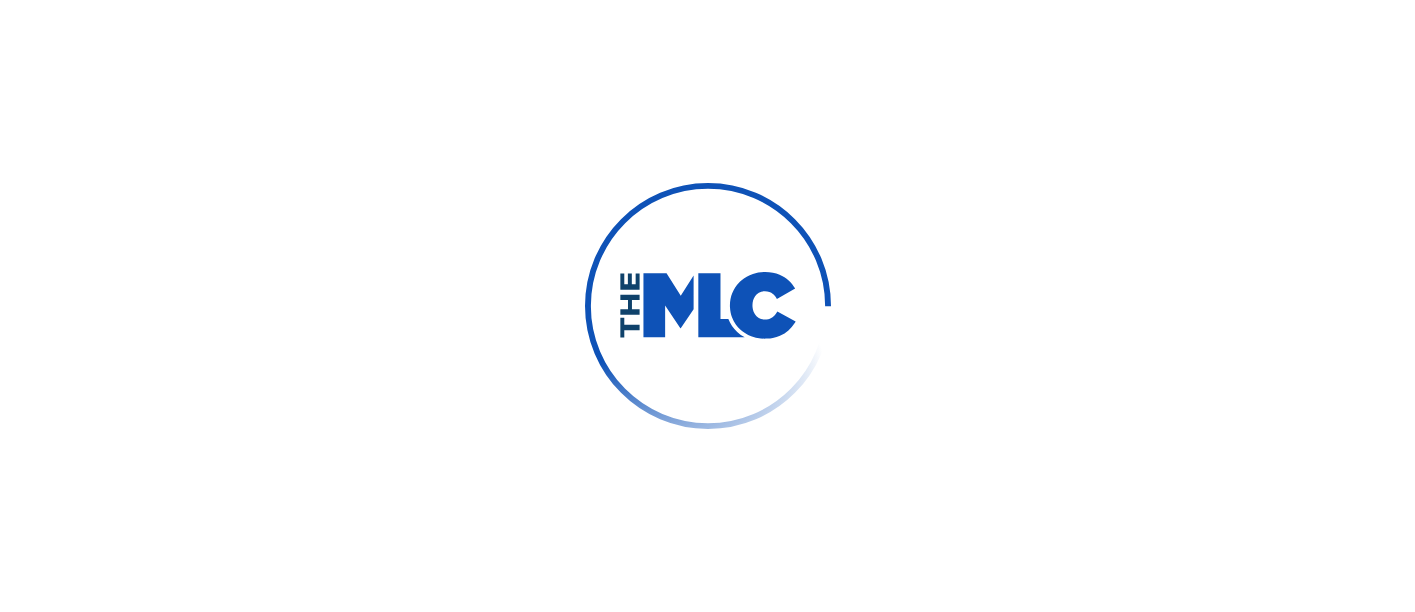 scroll, scrollTop: 0, scrollLeft: 0, axis: both 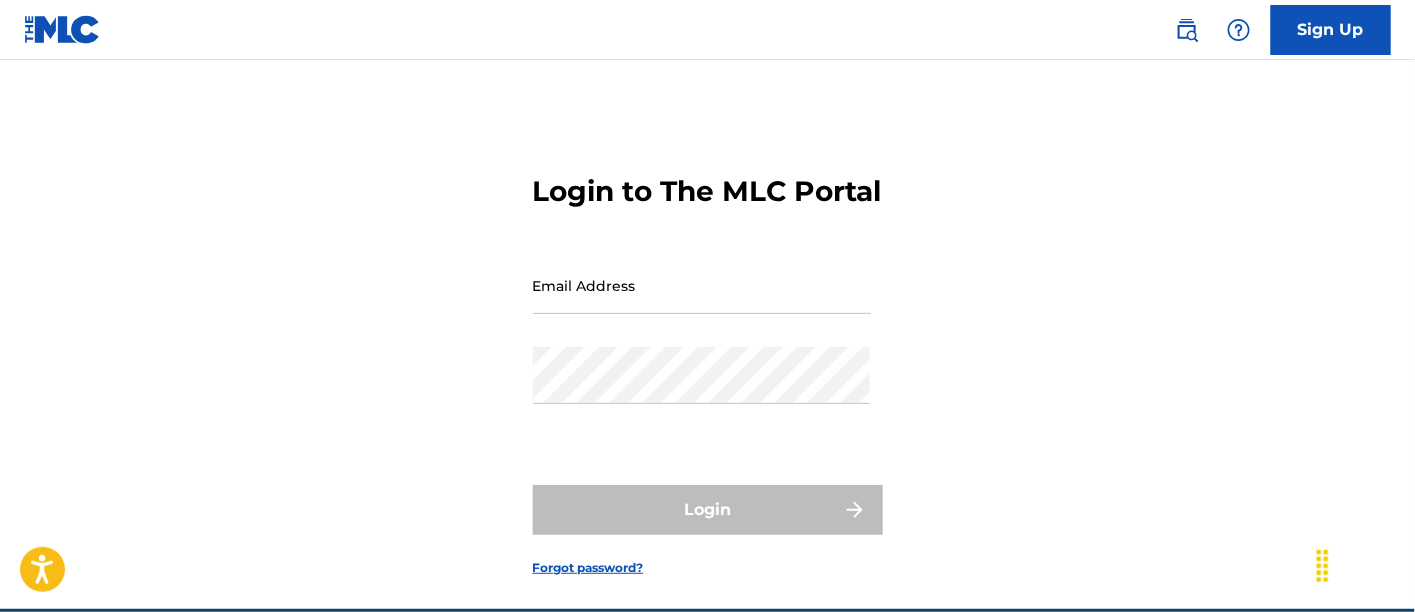 click on "Email Address" at bounding box center [702, 285] 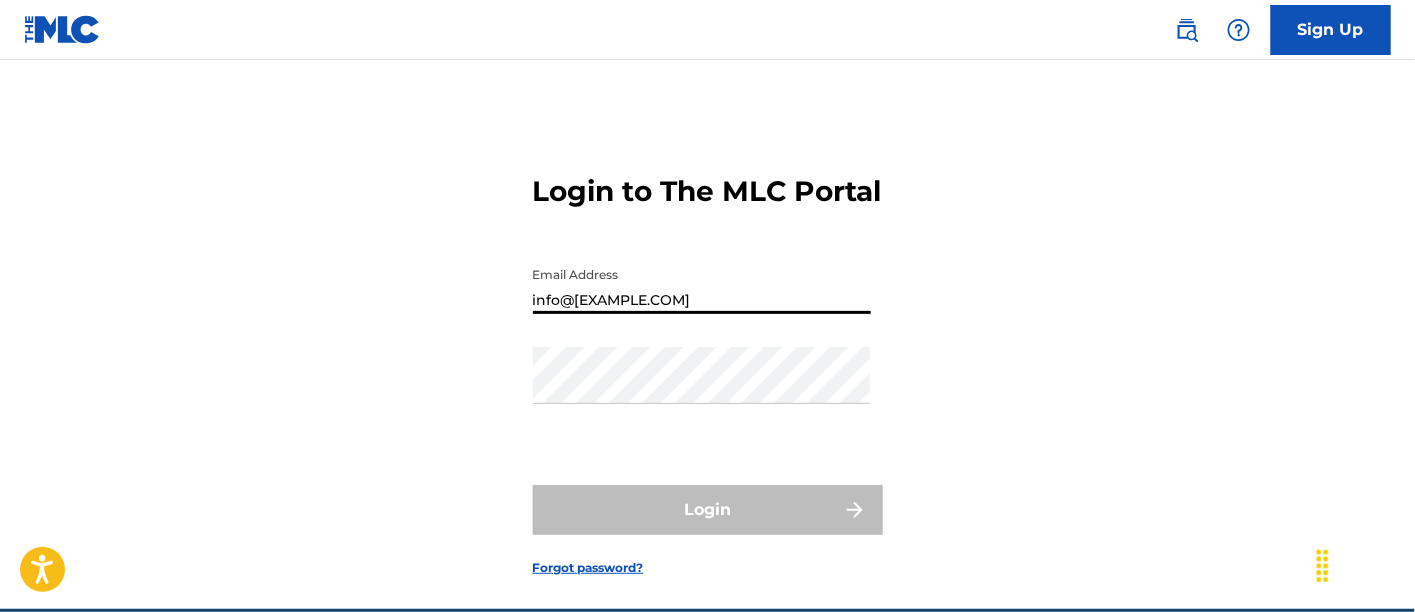 type on "info@[EXAMPLE.COM]" 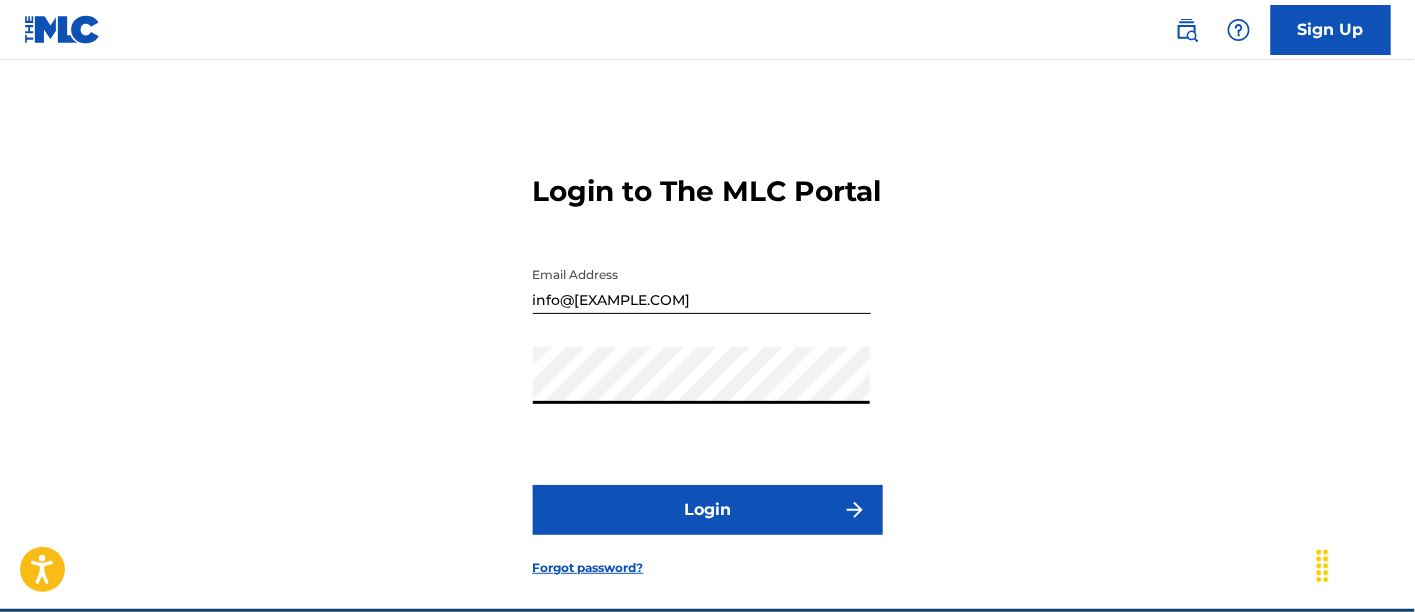 click on "Login" at bounding box center (708, 510) 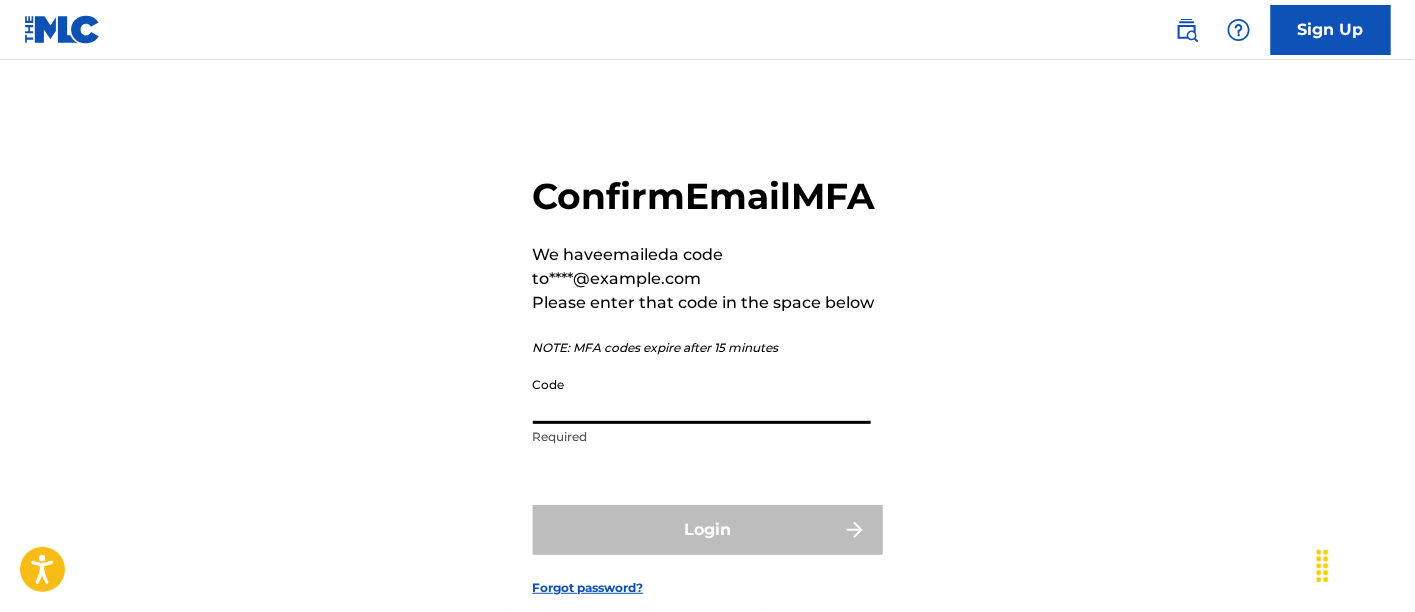 click on "Code" at bounding box center (702, 395) 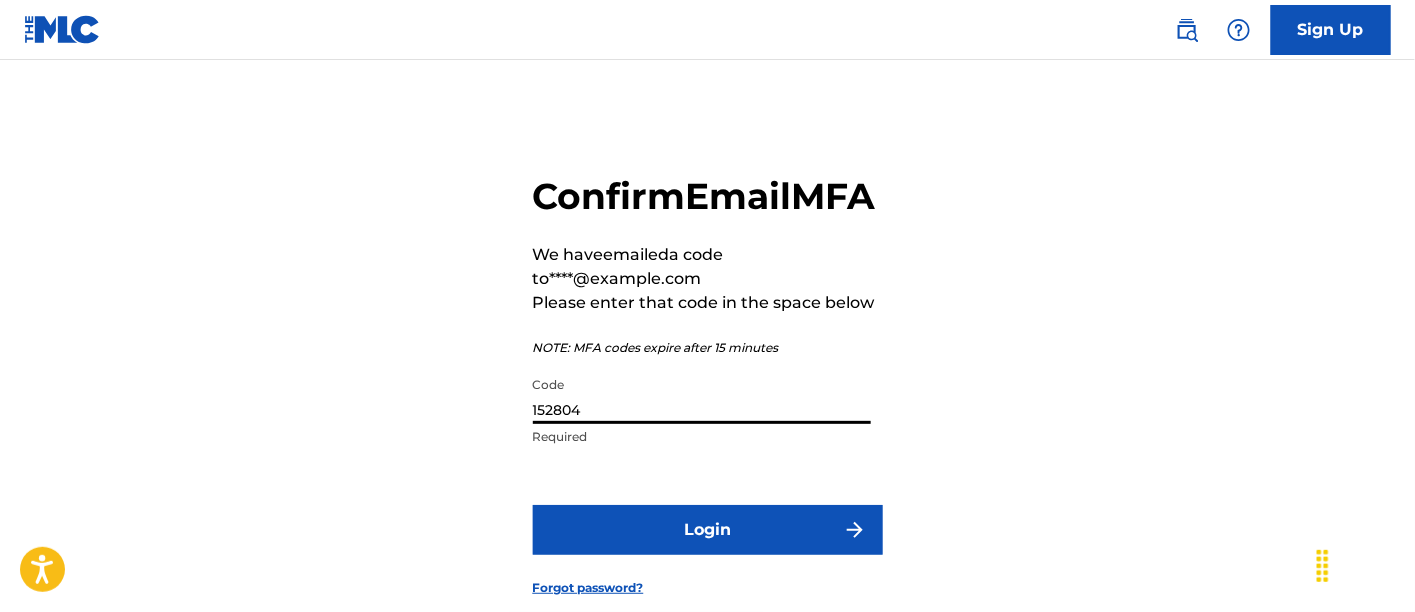 type on "152804" 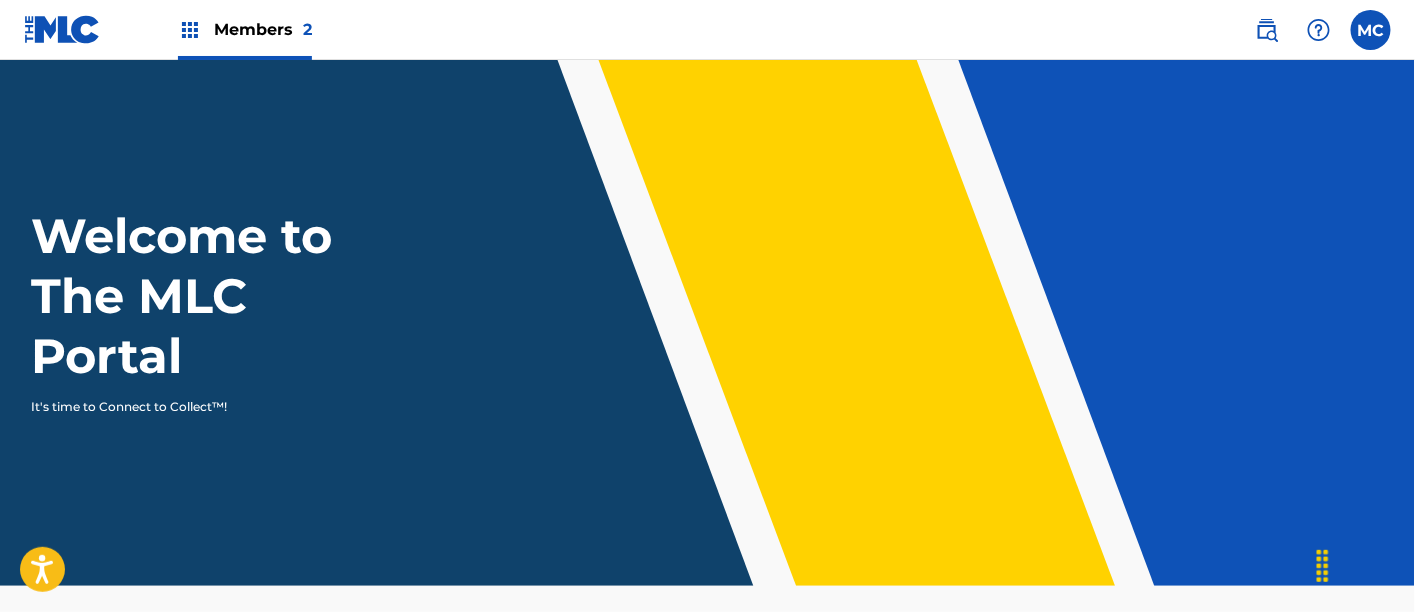 scroll, scrollTop: 0, scrollLeft: 0, axis: both 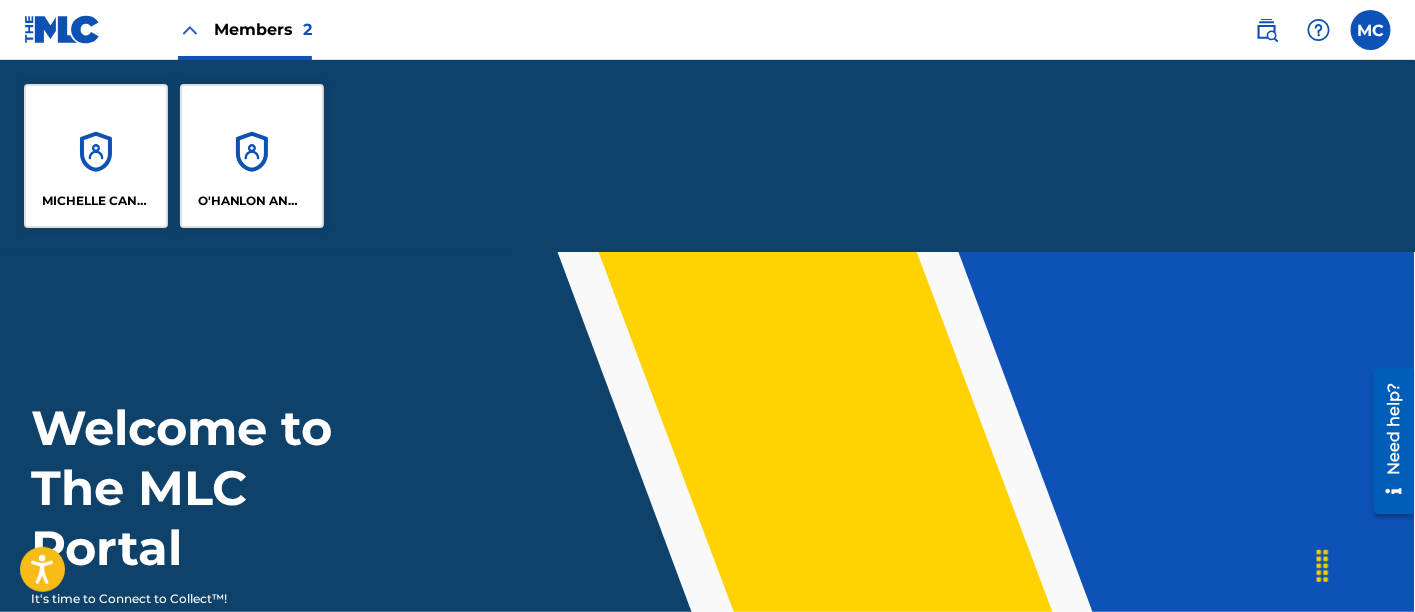 click on "MICHELLE CANNING MUSIC" at bounding box center [96, 156] 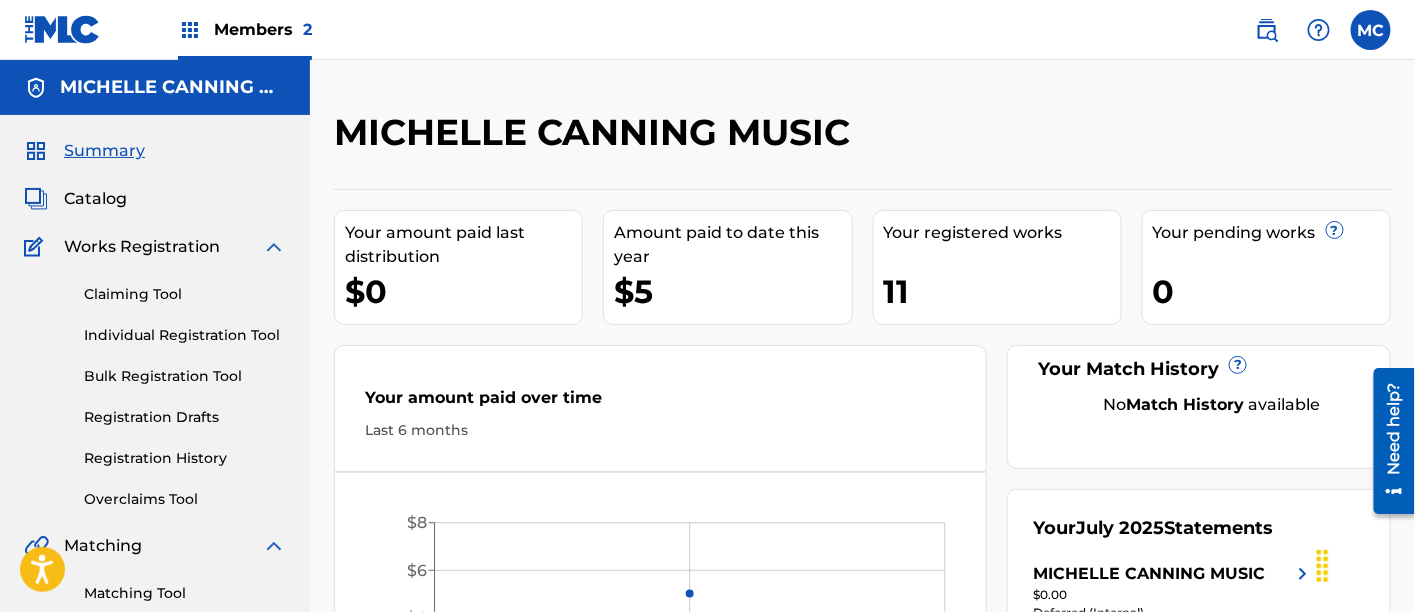 click on "11" at bounding box center [1002, 291] 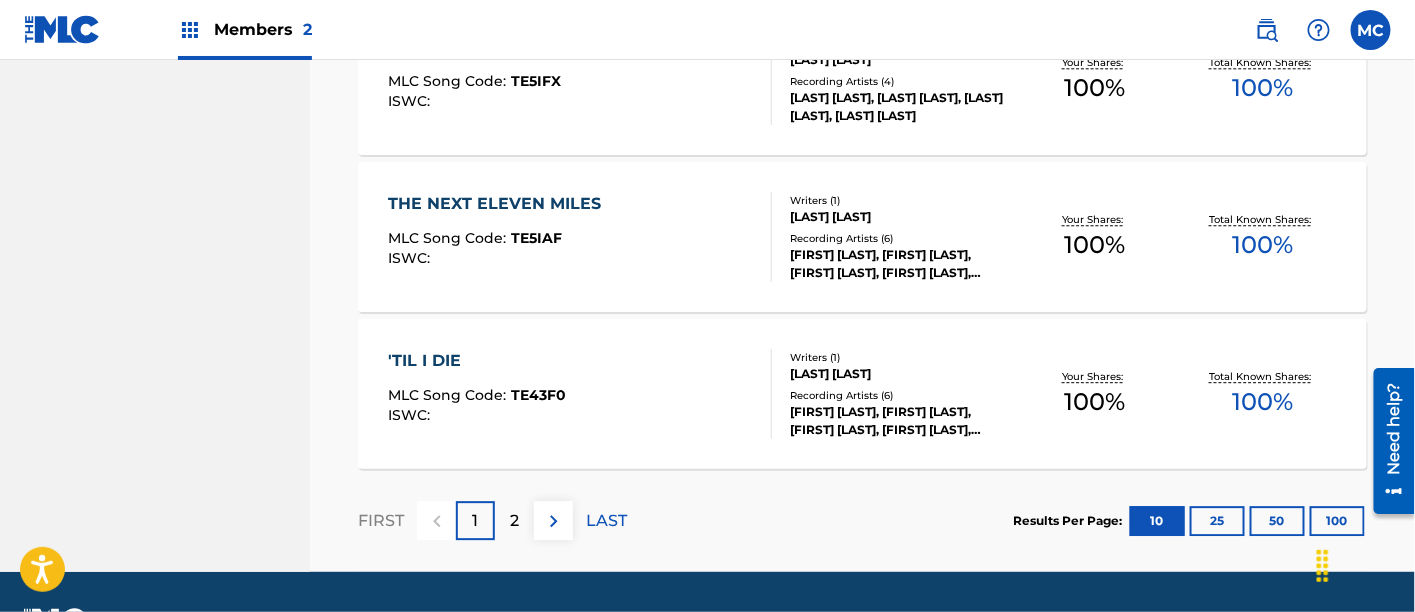 scroll, scrollTop: 1725, scrollLeft: 0, axis: vertical 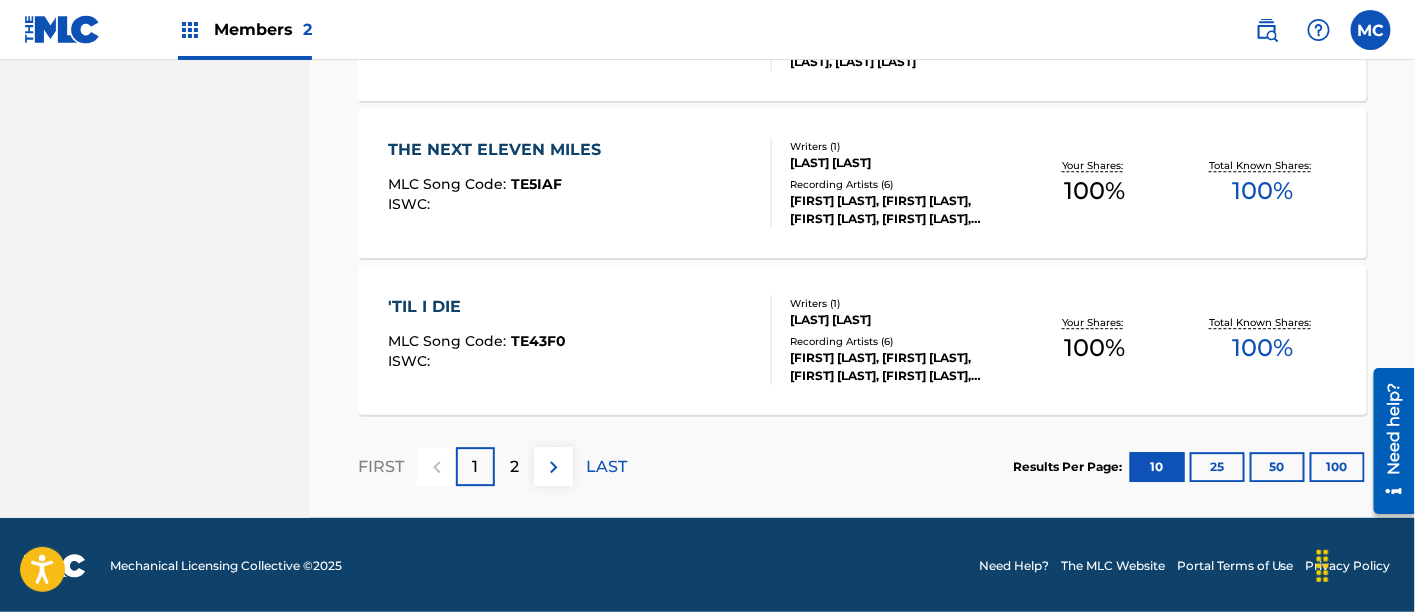 click on "2" at bounding box center (514, 467) 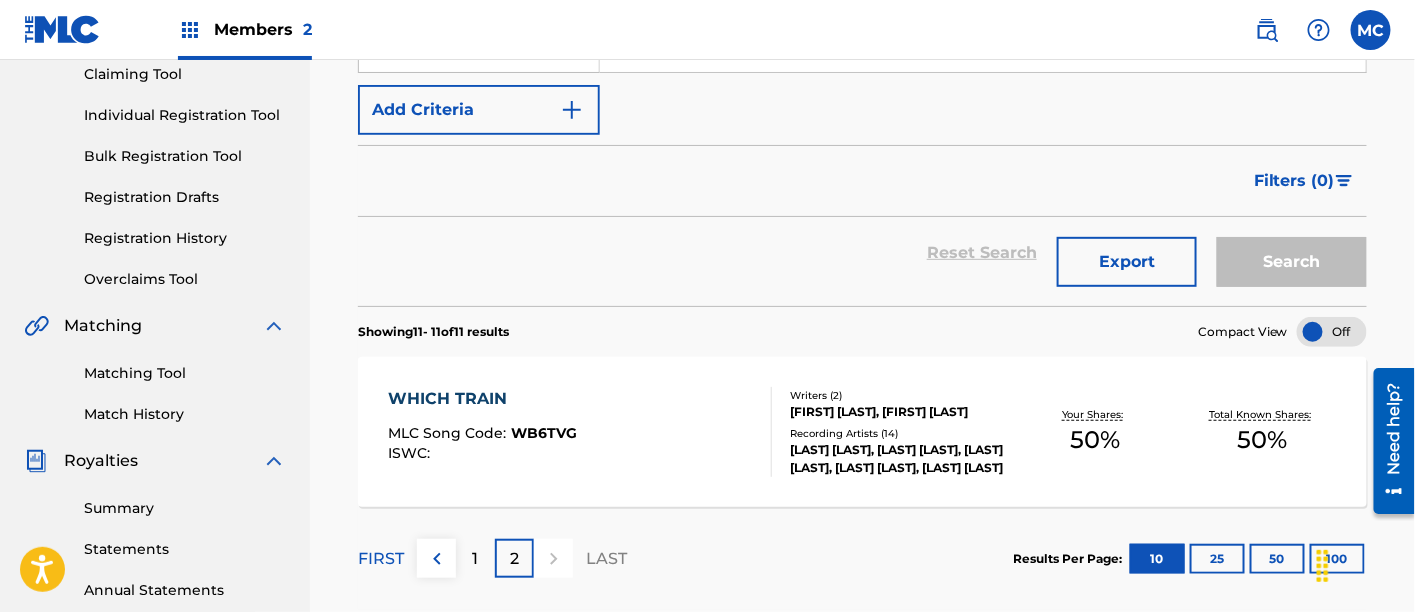 scroll, scrollTop: 0, scrollLeft: 0, axis: both 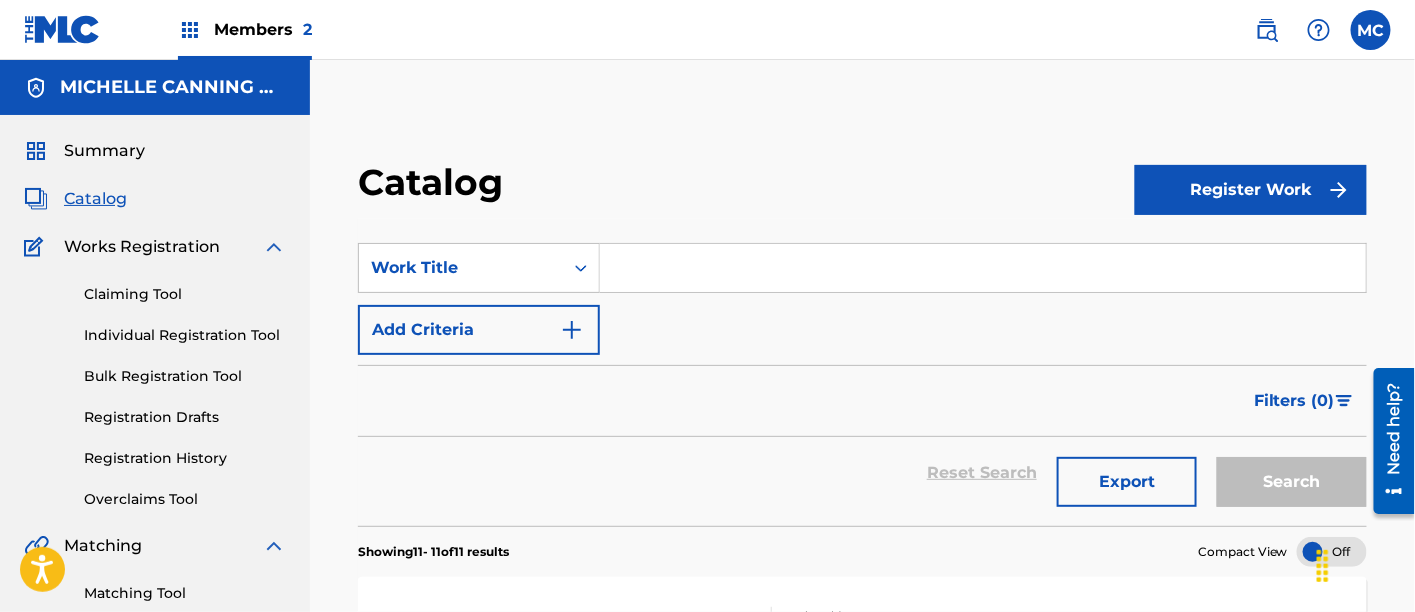 click on "Claiming Tool" at bounding box center [185, 294] 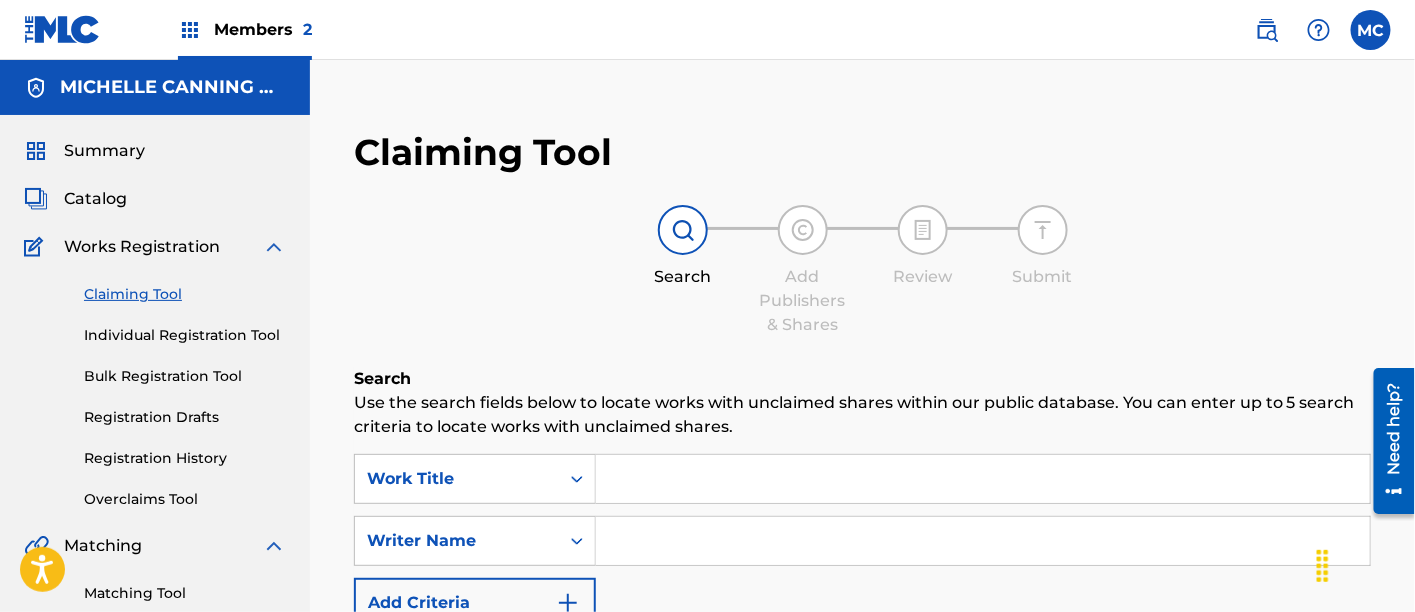 click on "SearchWithCriteria8c442827-3461-4c3b-b389-2c60e6c8bfcb Work Title SearchWithCriteria3d367320-161a-4340-92c1-4b71170634a9 Writer Name Add Criteria" at bounding box center [862, 541] 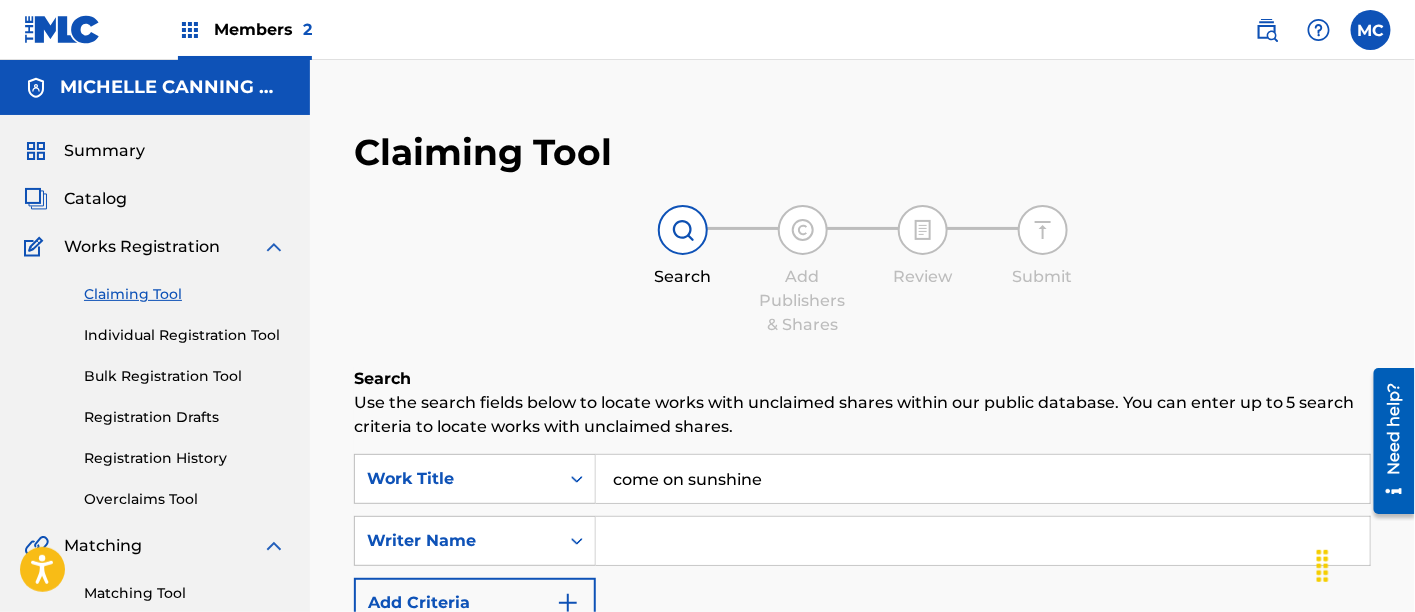 scroll, scrollTop: 374, scrollLeft: 0, axis: vertical 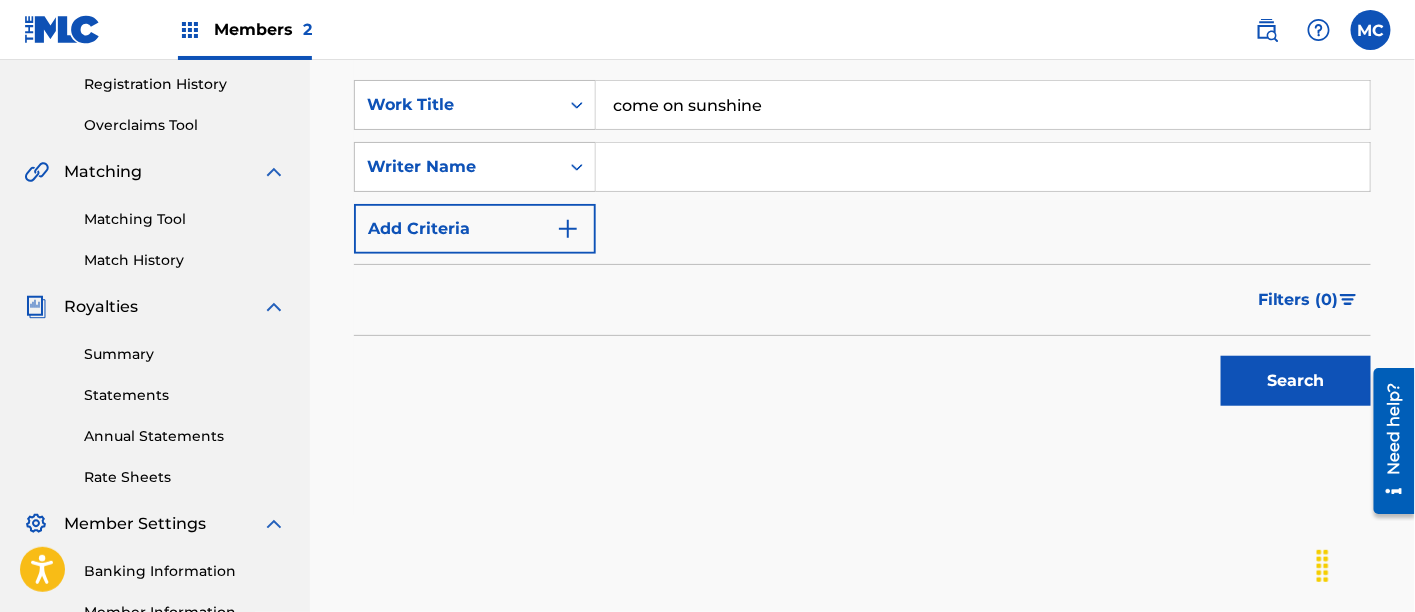 click on "Search" at bounding box center (1296, 381) 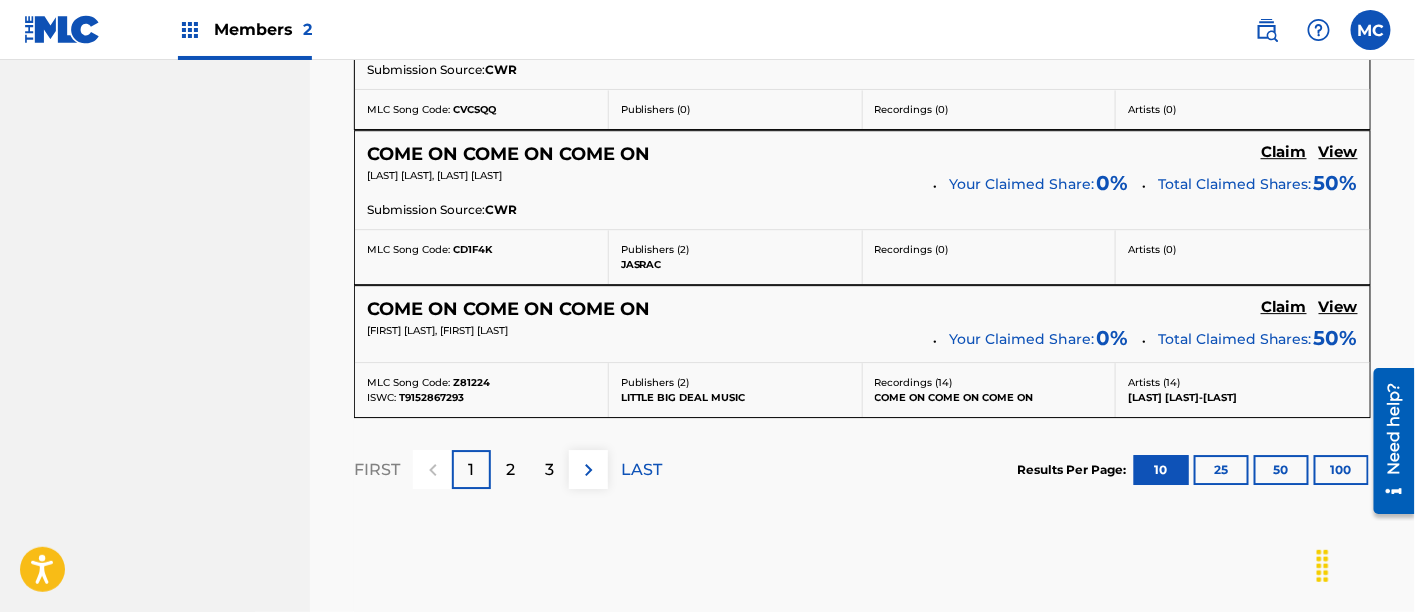 scroll, scrollTop: 1915, scrollLeft: 0, axis: vertical 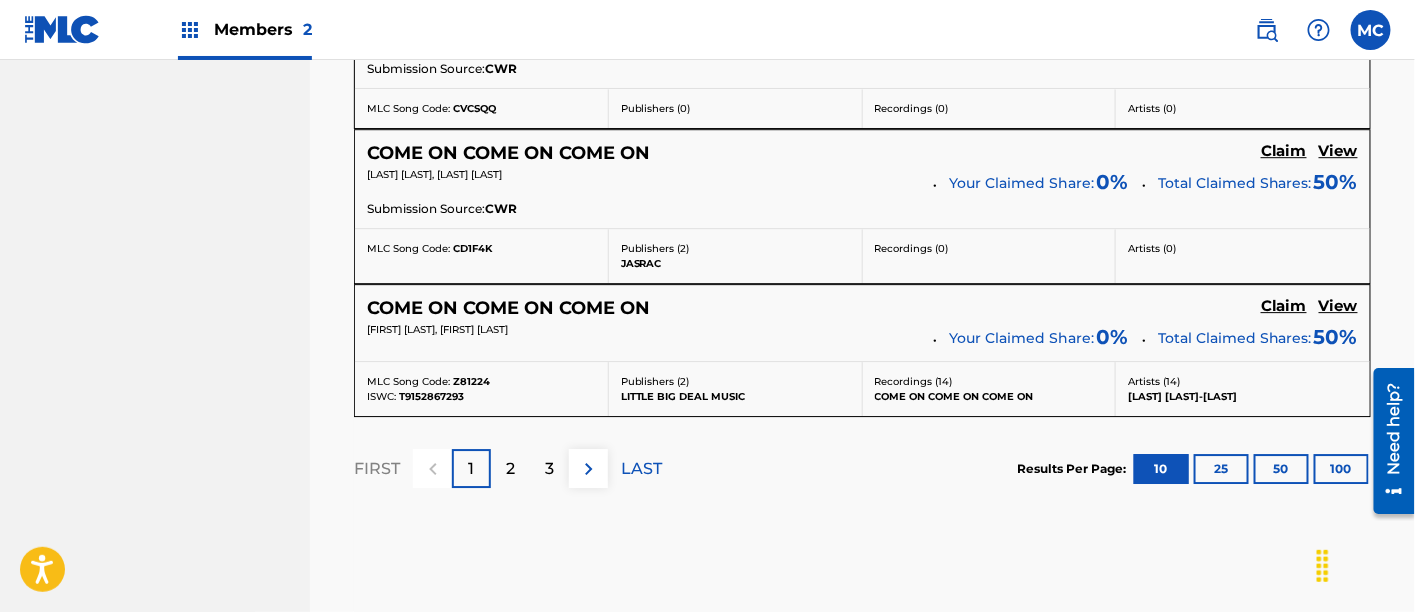 click on "2" at bounding box center (510, 469) 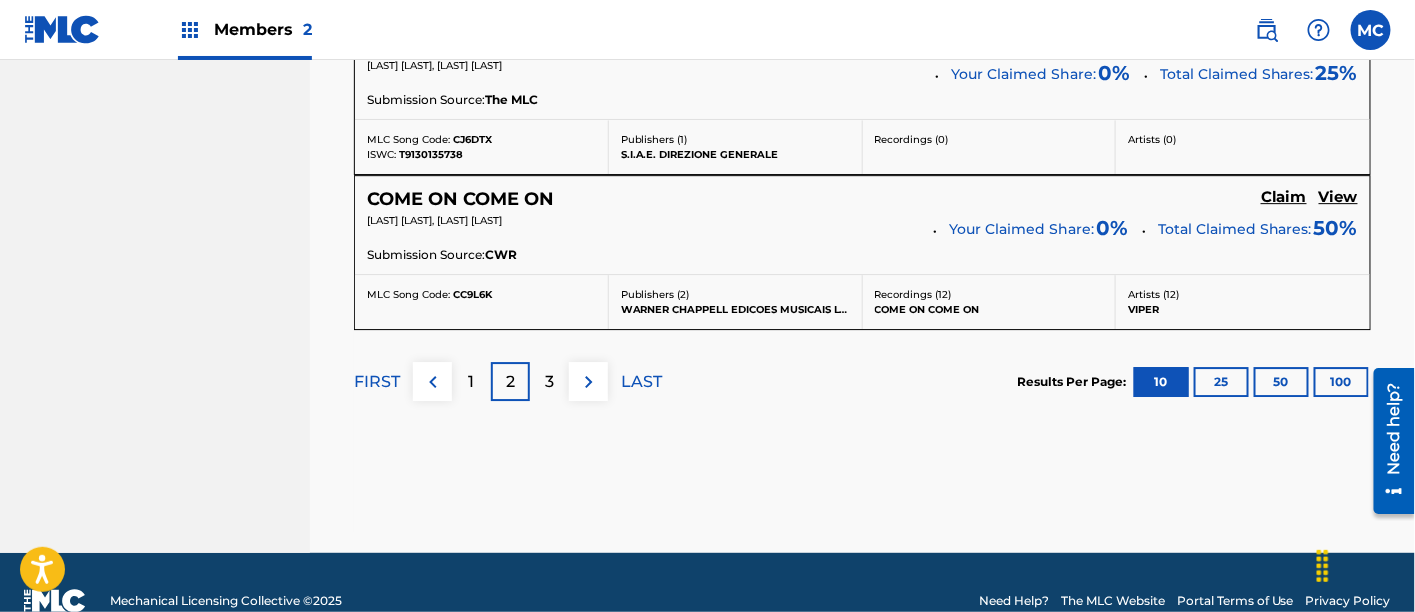 scroll, scrollTop: 2000, scrollLeft: 0, axis: vertical 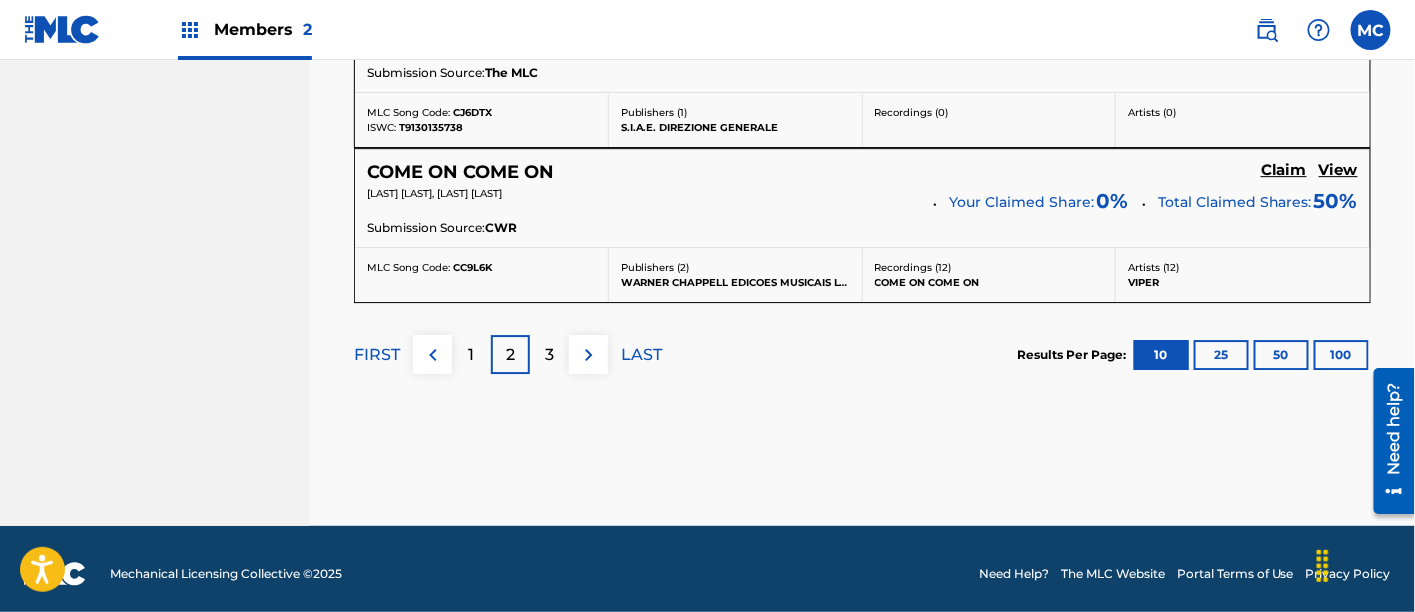click on "FIRST 1 2 3 LAST" at bounding box center (508, 354) 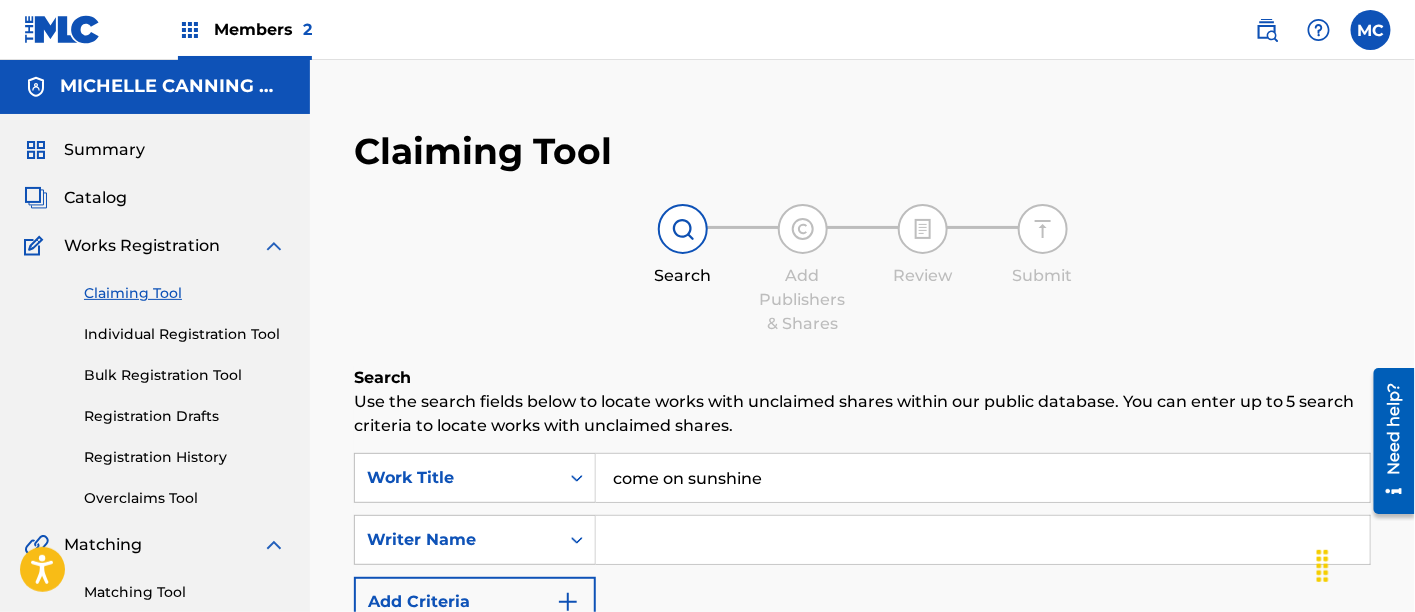 scroll, scrollTop: 0, scrollLeft: 0, axis: both 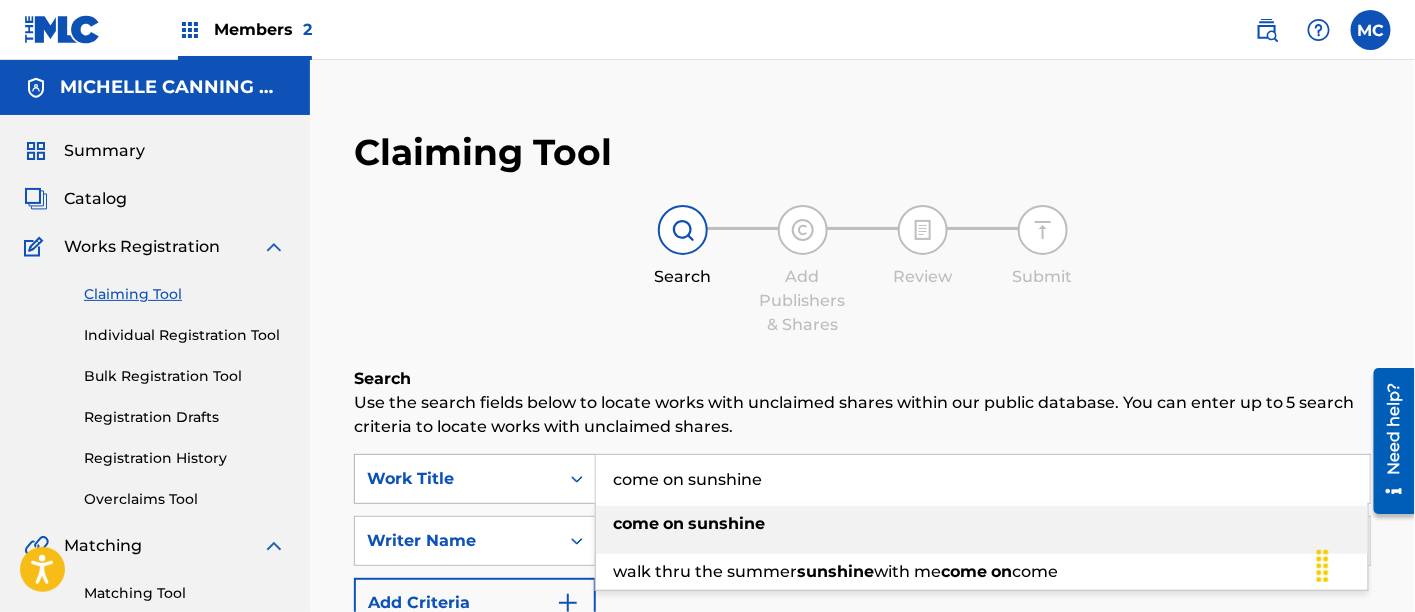 drag, startPoint x: 802, startPoint y: 484, endPoint x: 571, endPoint y: 460, distance: 232.24341 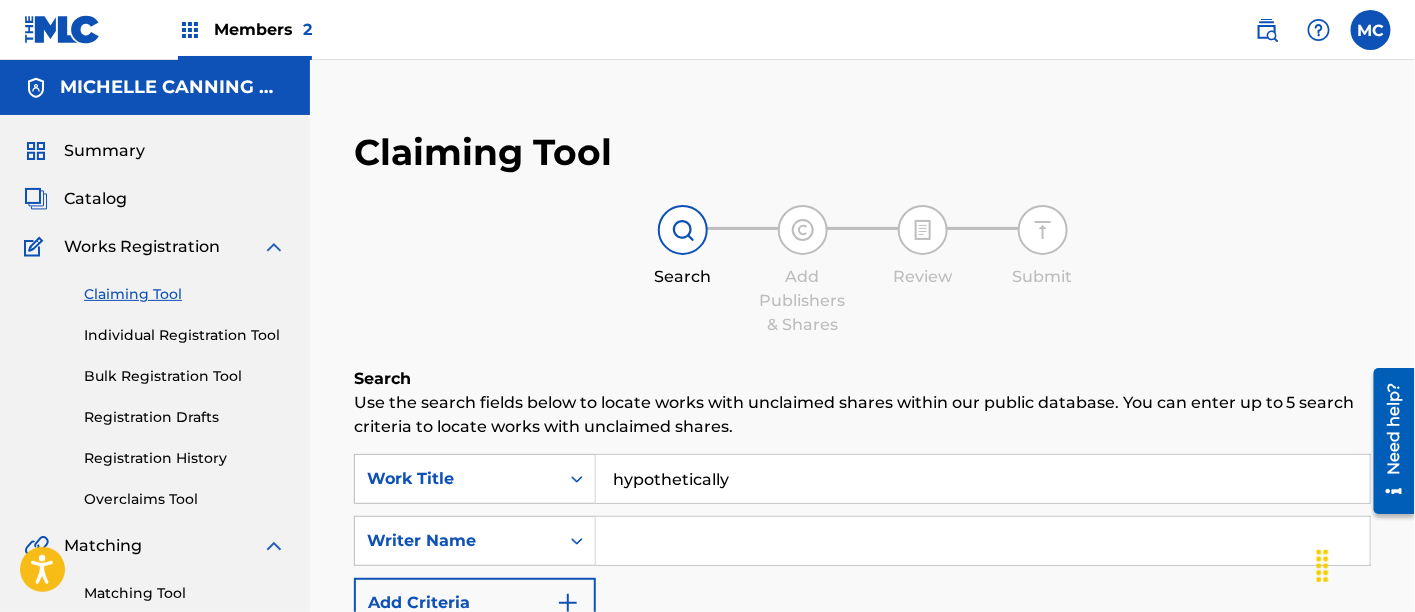 scroll, scrollTop: 388, scrollLeft: 0, axis: vertical 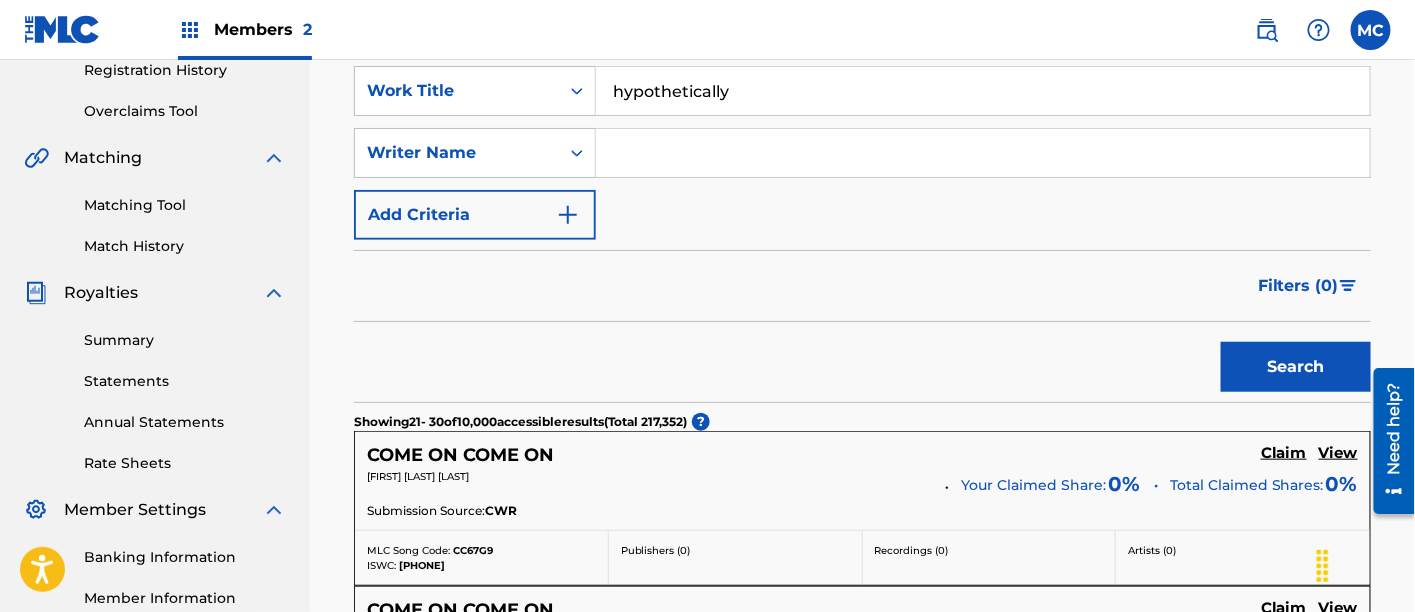 type on "hypothetically" 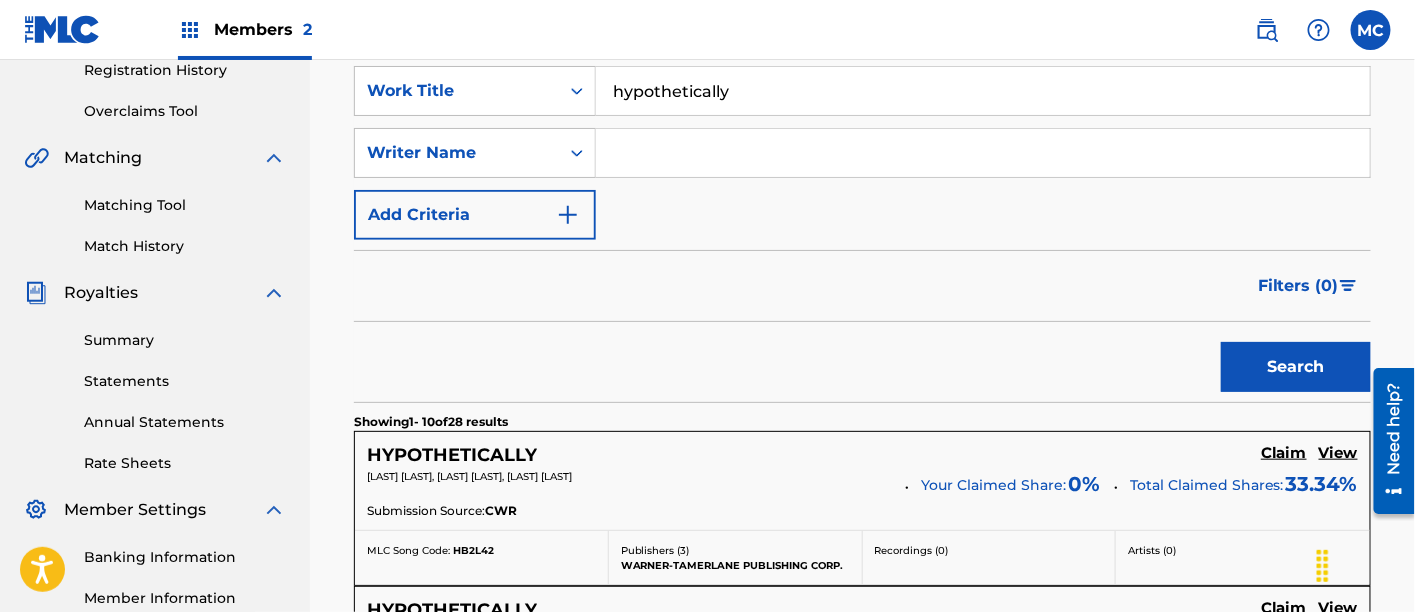 click at bounding box center [983, 153] 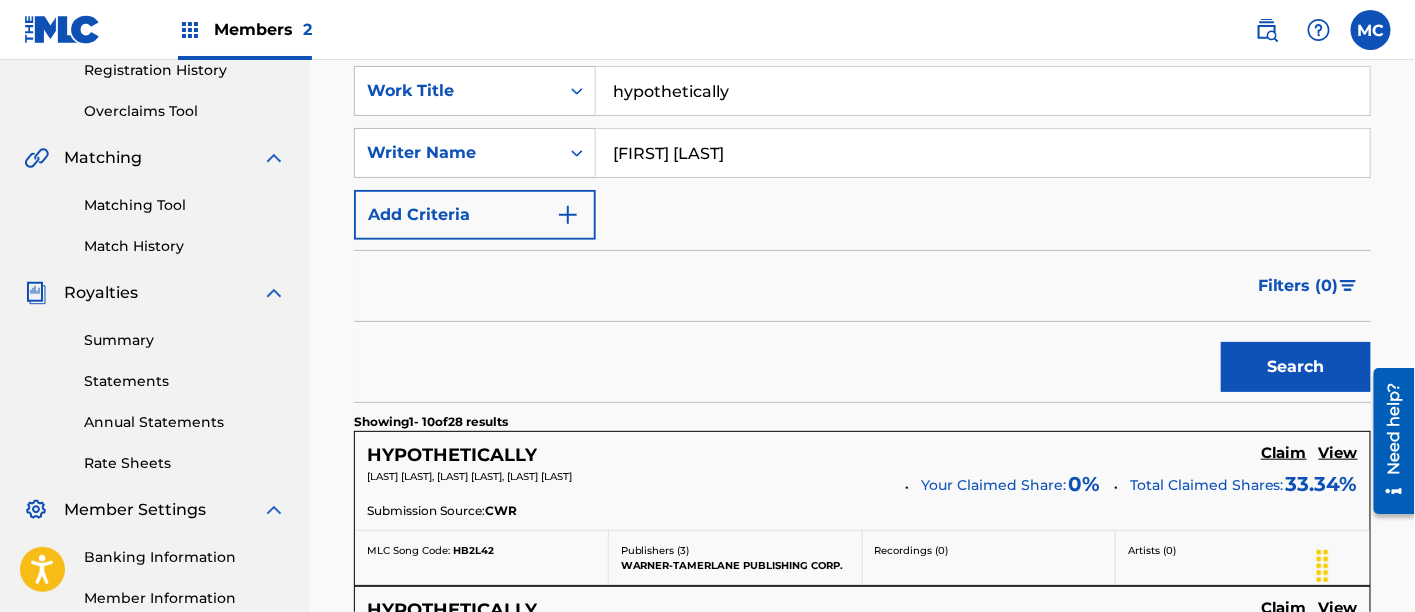 type on "[FIRST] [LAST]" 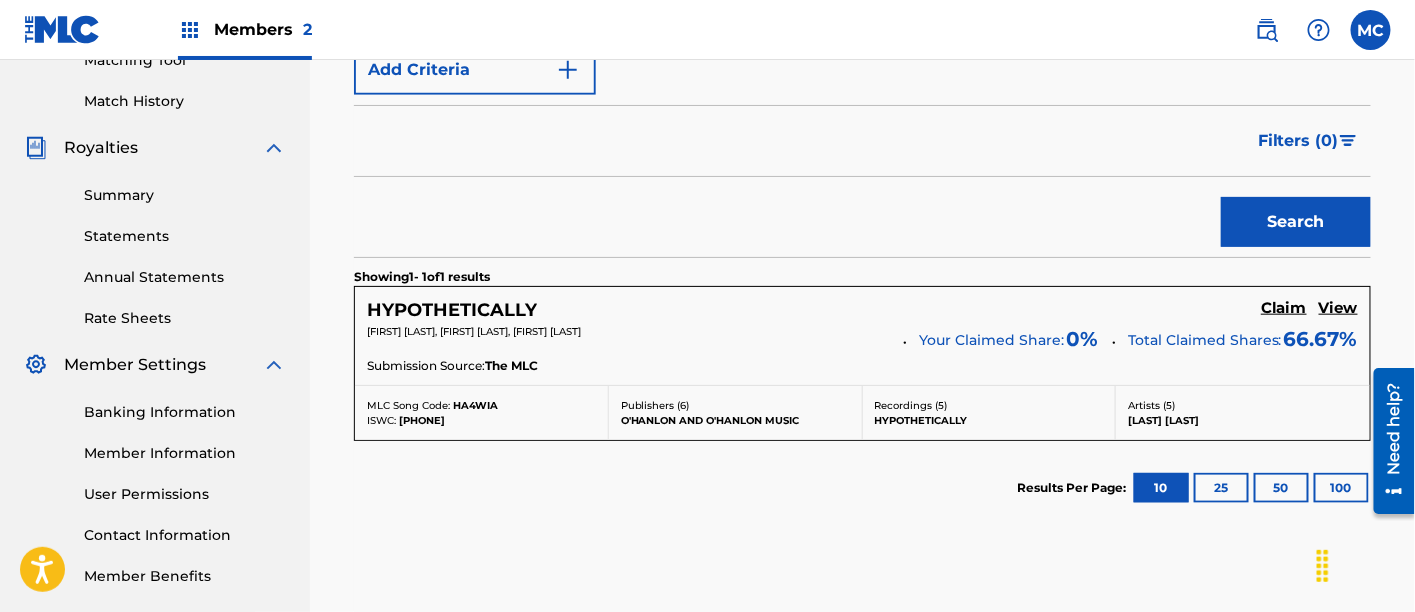 scroll, scrollTop: 534, scrollLeft: 0, axis: vertical 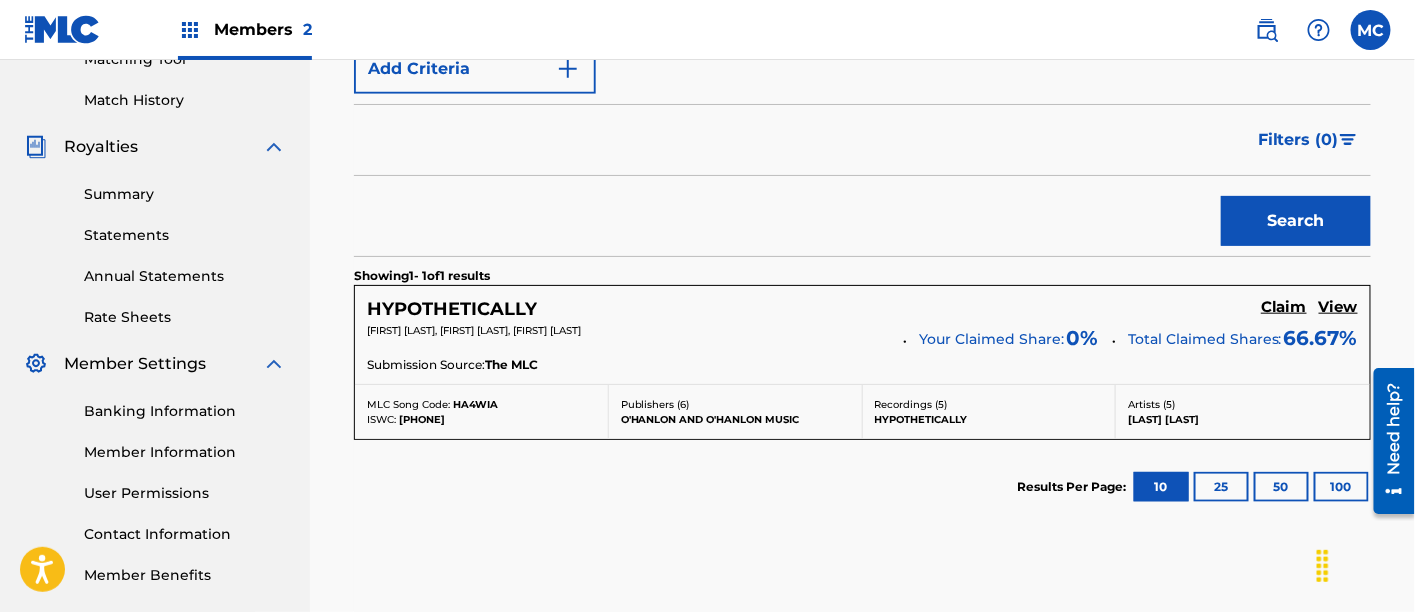 click on "Claim" at bounding box center [1284, 307] 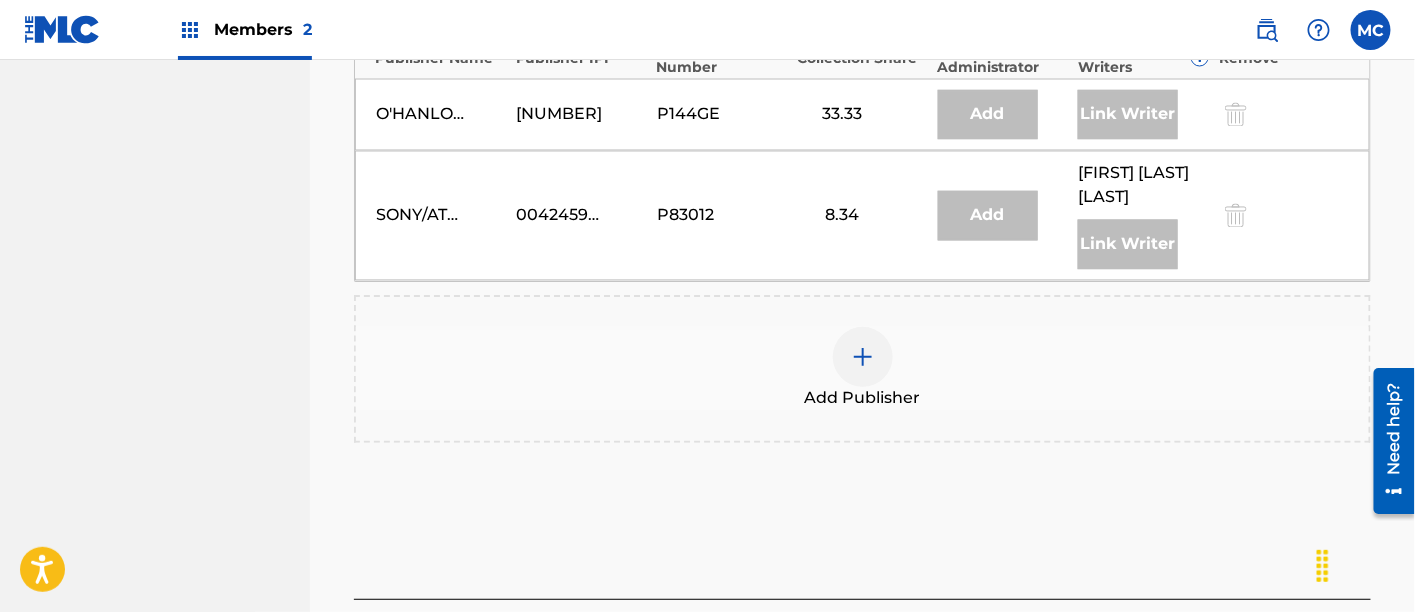 scroll, scrollTop: 1208, scrollLeft: 0, axis: vertical 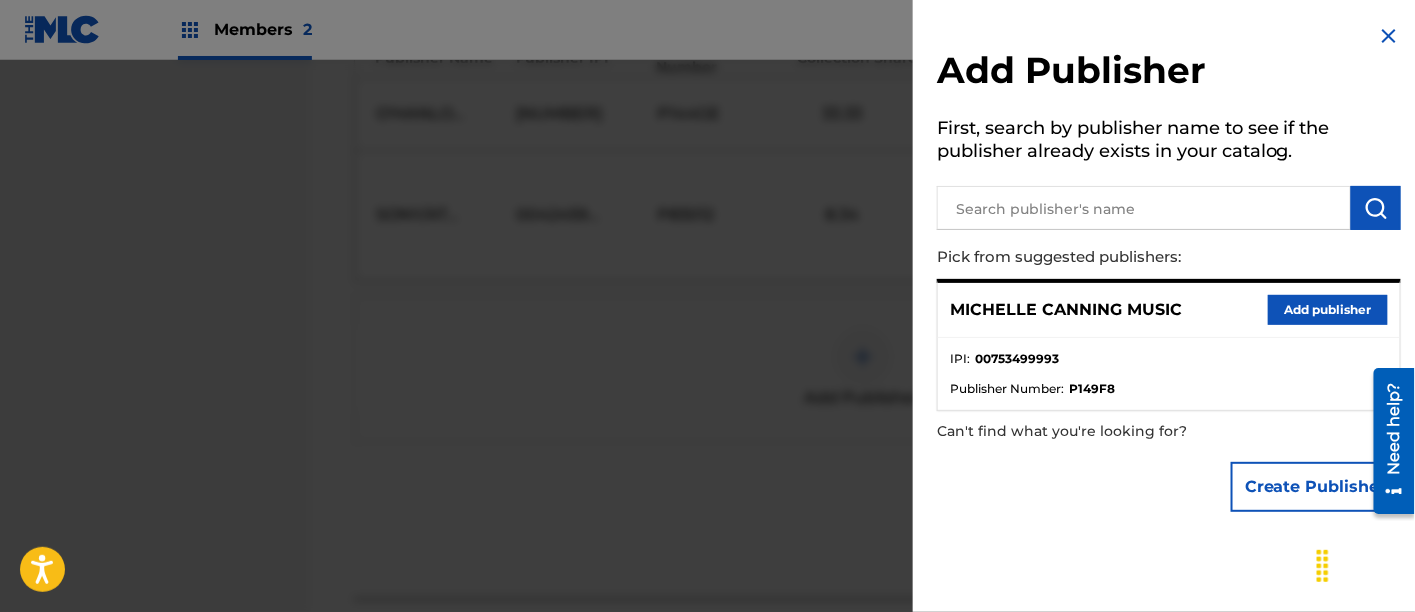 click on "Add publisher" at bounding box center [1328, 310] 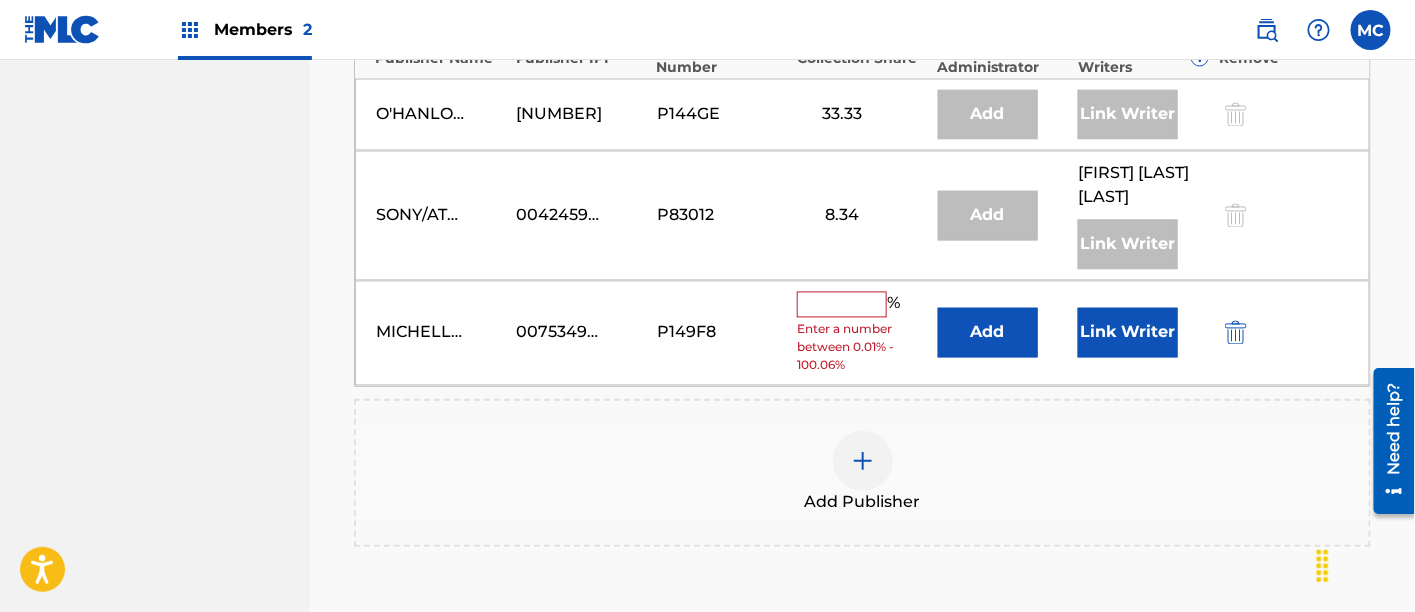click on "Enter a number between 0.01% - 100.06%" at bounding box center [862, 348] 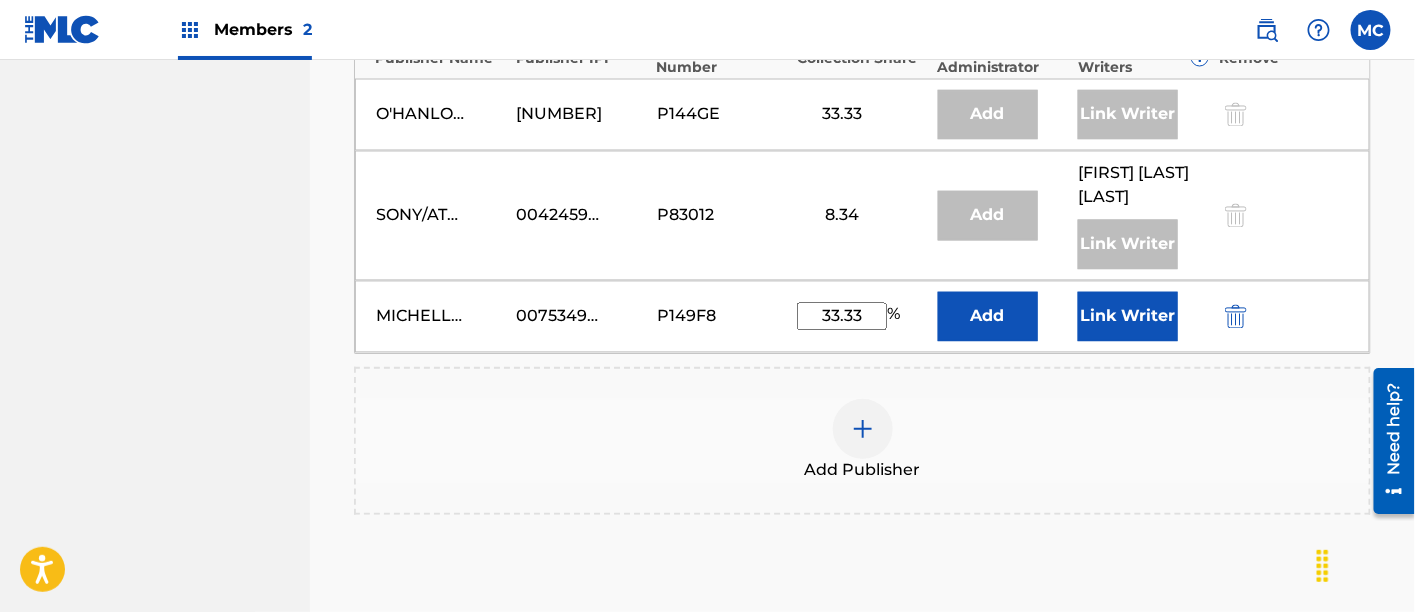 type on "33.33" 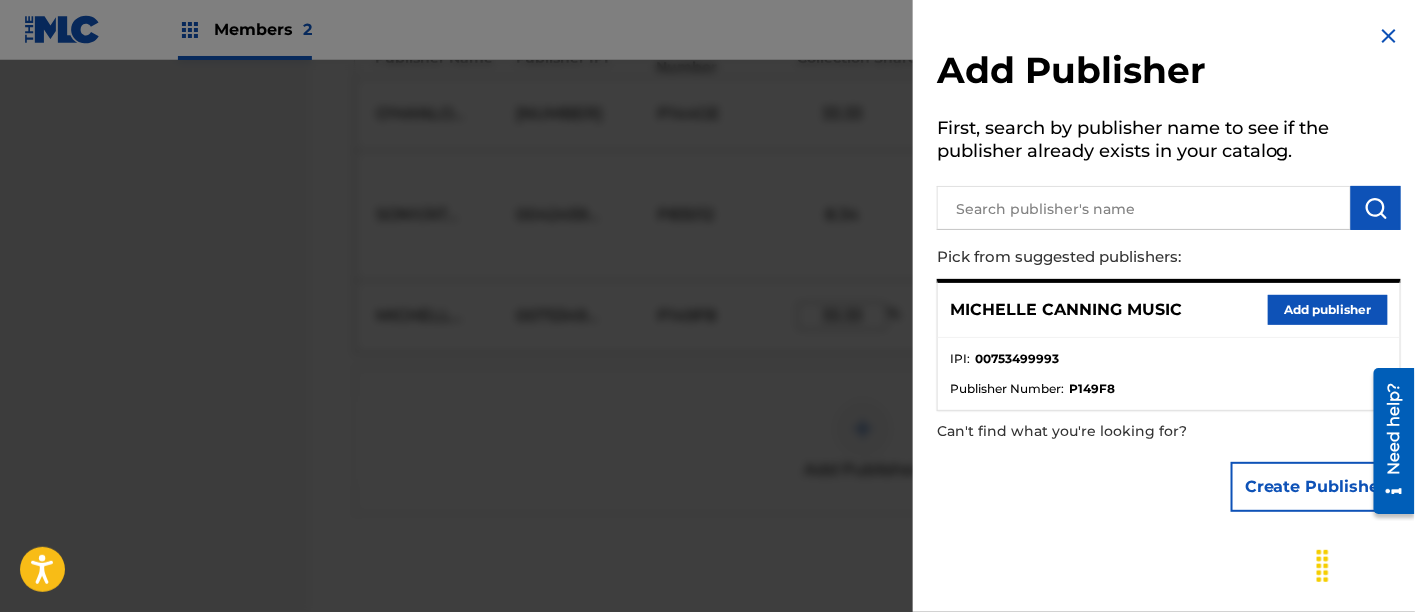 click on "Add Publisher" at bounding box center [1169, 73] 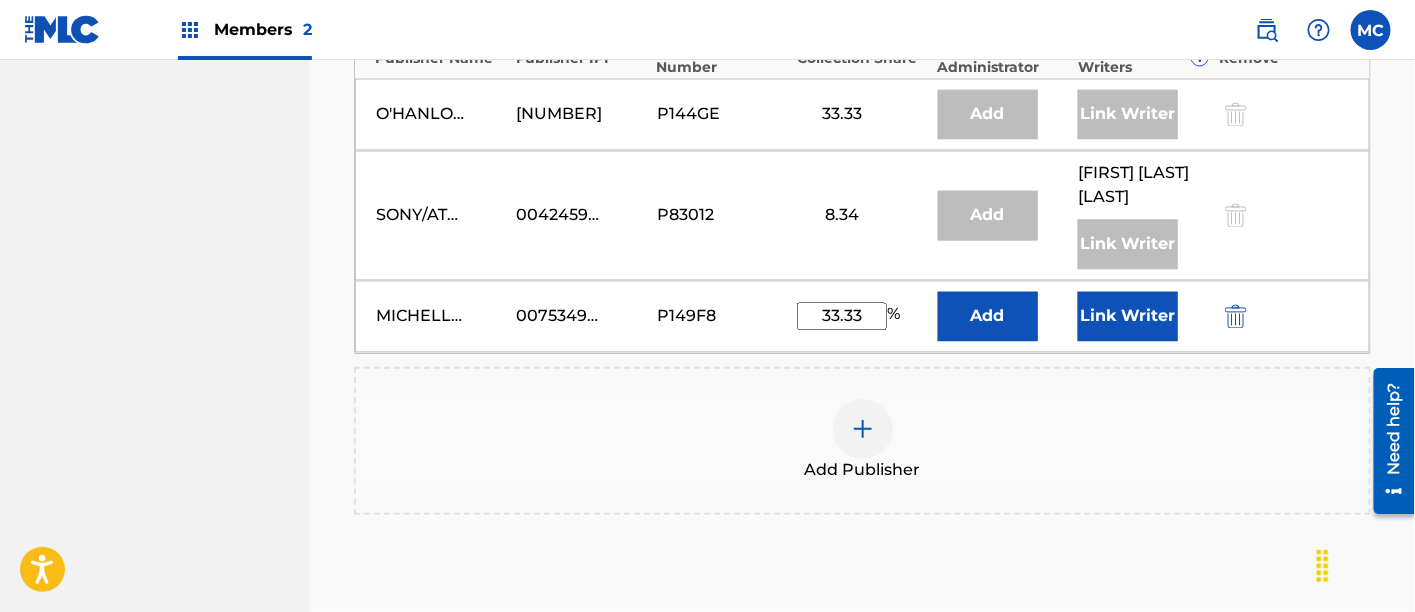 click on "Link Writer" at bounding box center [1128, 317] 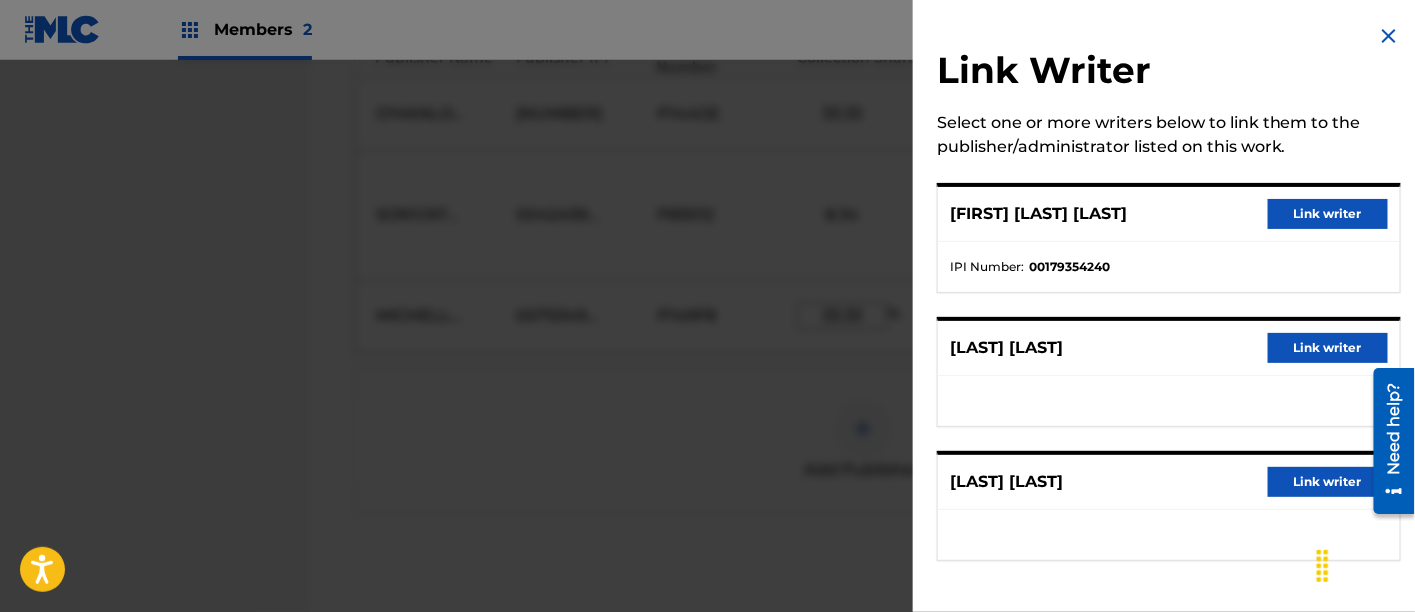 click on "Link writer" at bounding box center [1328, 482] 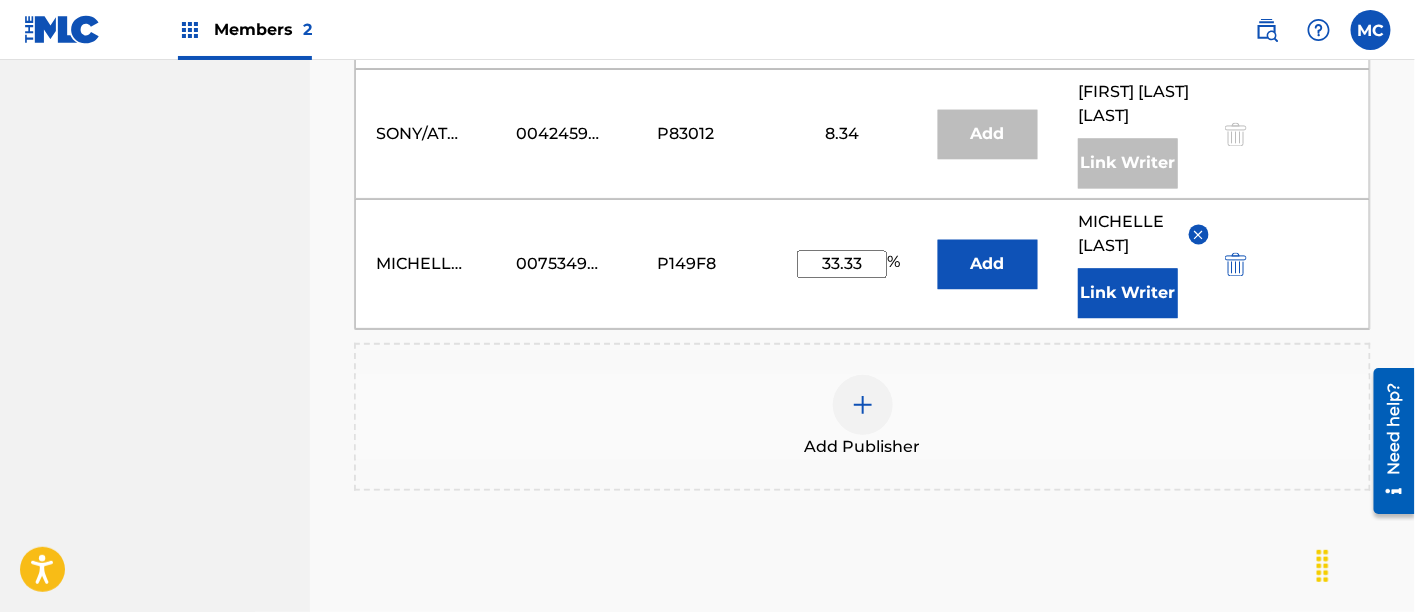 scroll, scrollTop: 1526, scrollLeft: 0, axis: vertical 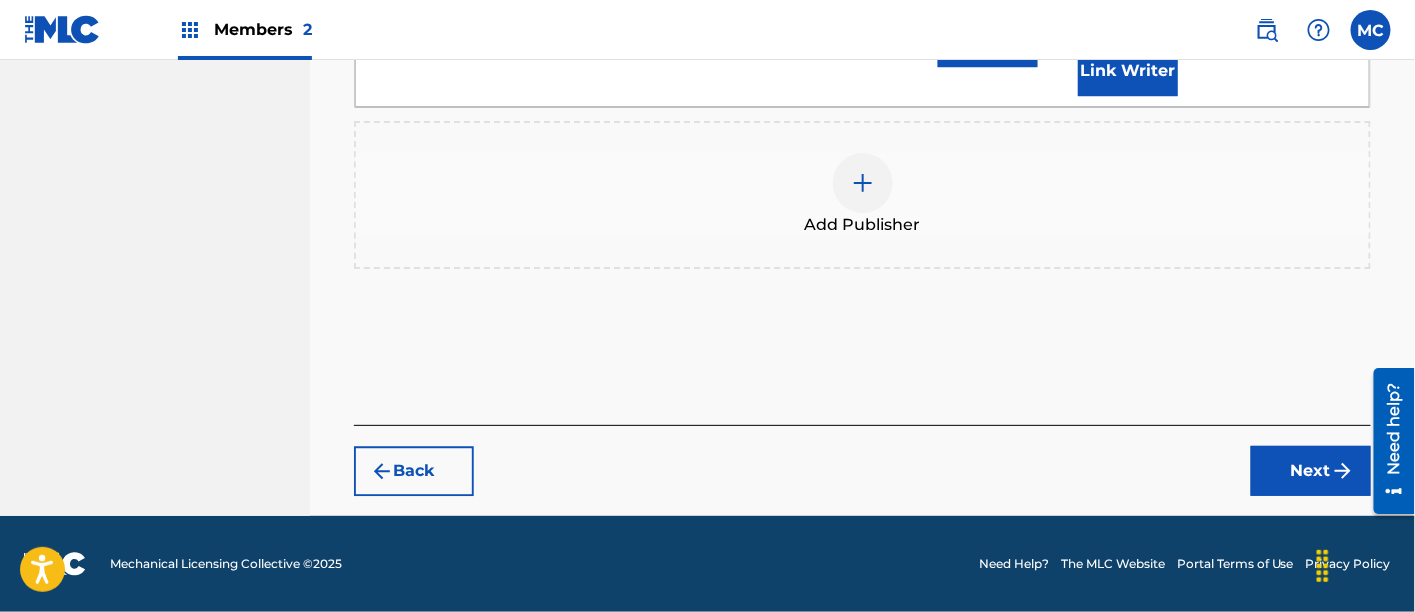 click on "Next" at bounding box center (1311, 471) 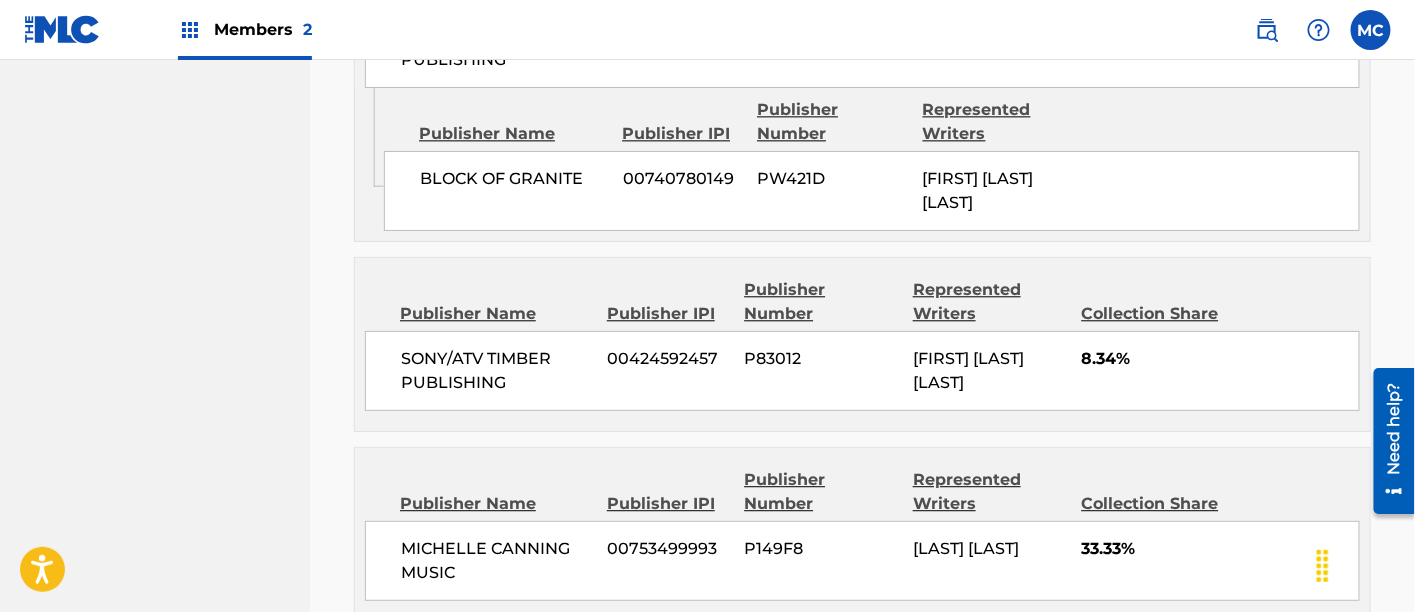 scroll, scrollTop: 1722, scrollLeft: 0, axis: vertical 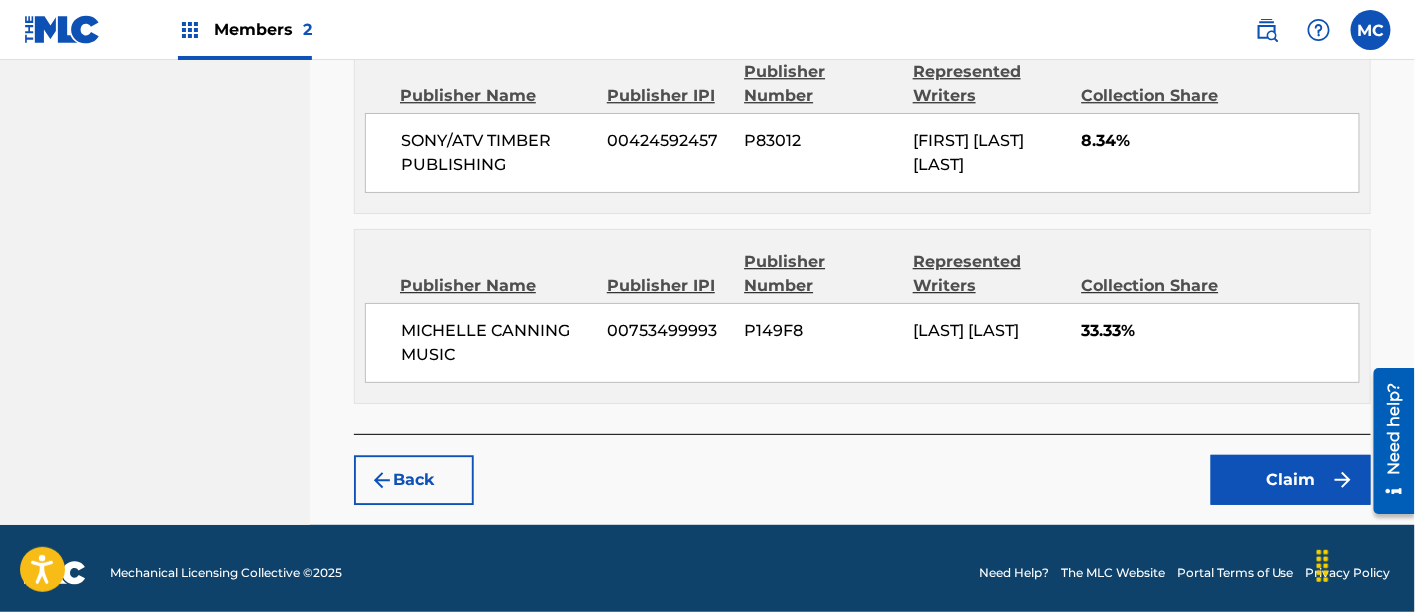 click on "Claim" at bounding box center (1291, 480) 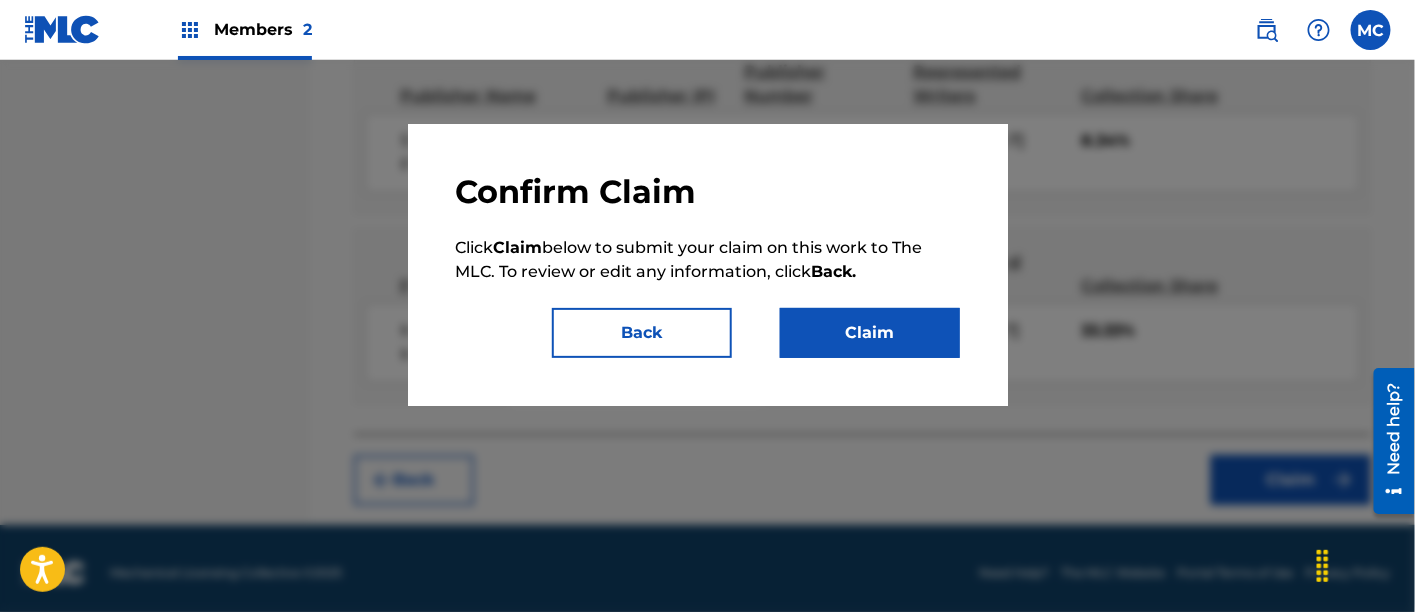 click on "Claim" at bounding box center (870, 333) 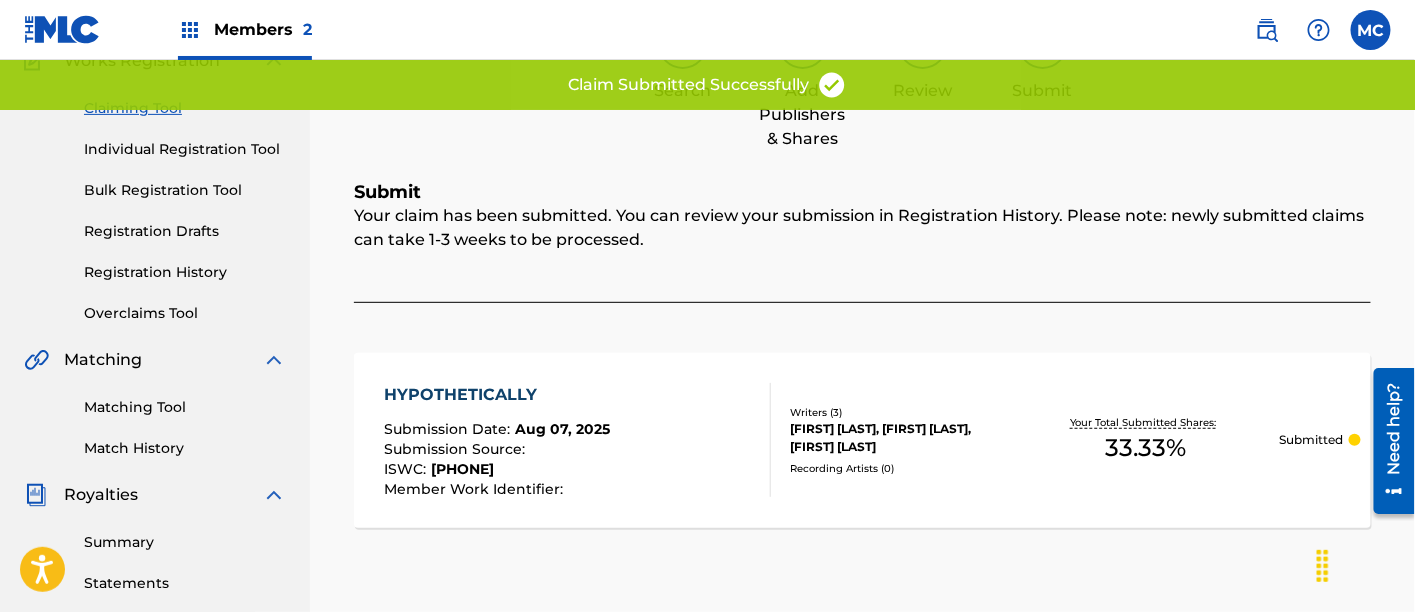 scroll, scrollTop: 185, scrollLeft: 0, axis: vertical 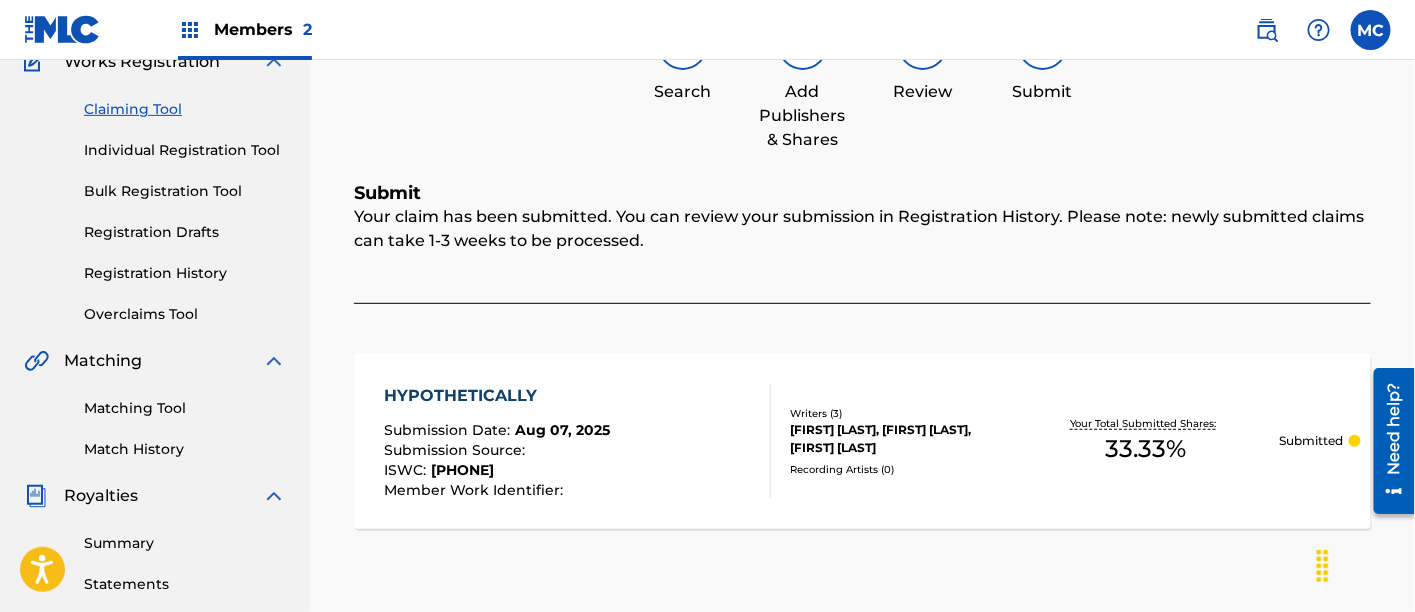 click on "HYPOTHETICALLY" at bounding box center [498, 396] 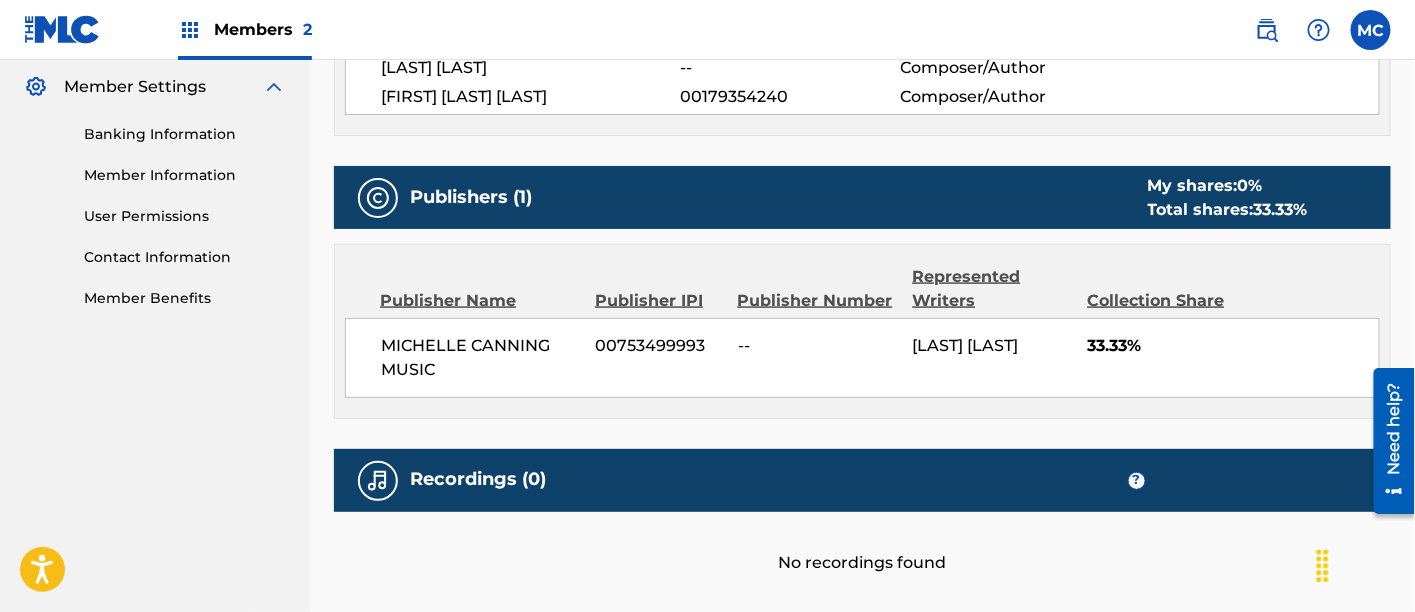 scroll, scrollTop: 947, scrollLeft: 0, axis: vertical 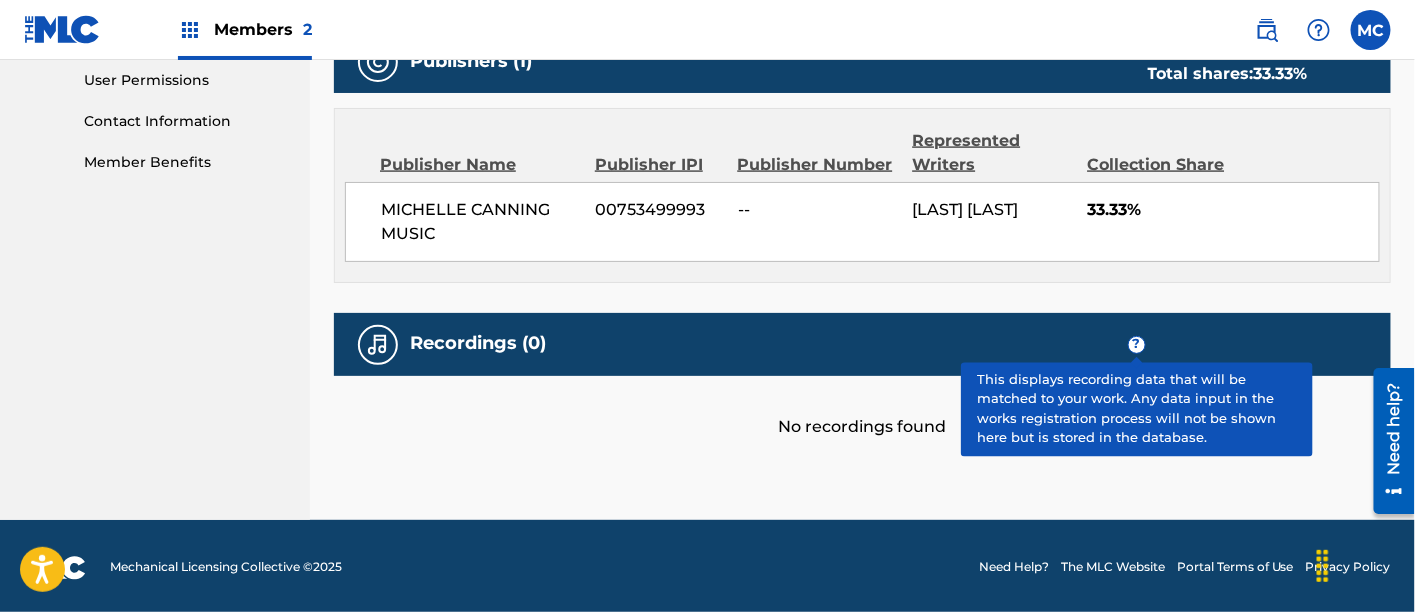 click on "?" at bounding box center (1147, 345) 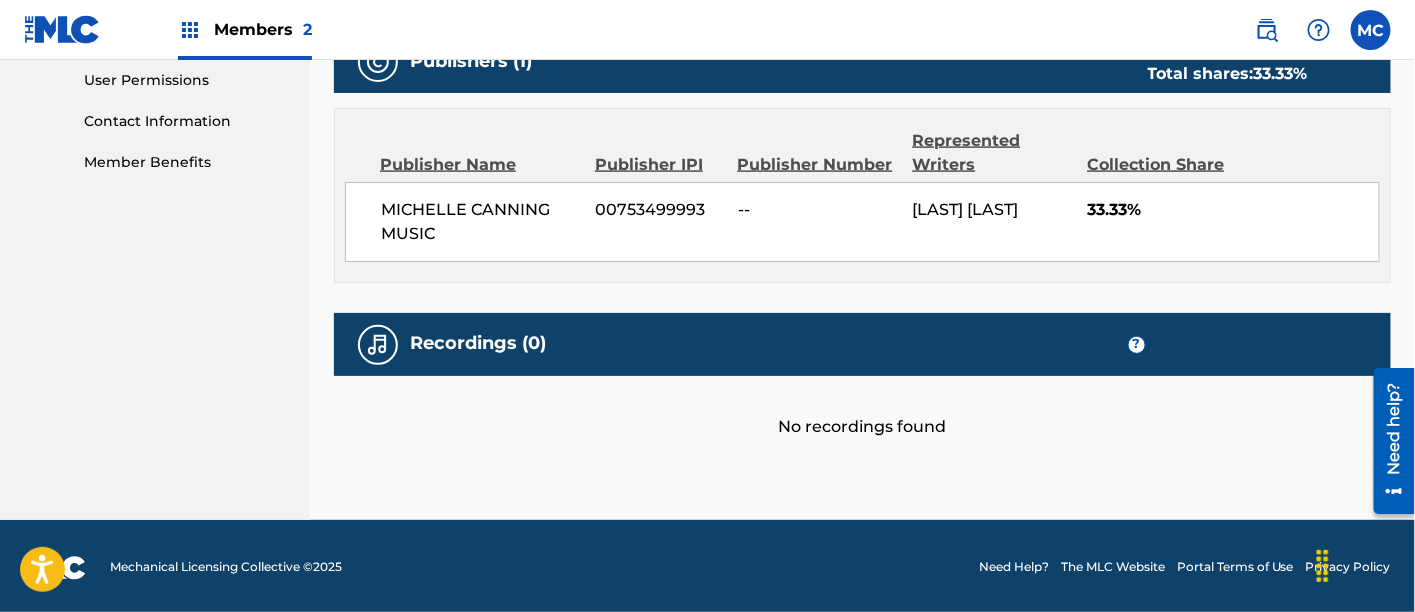 scroll, scrollTop: 946, scrollLeft: 0, axis: vertical 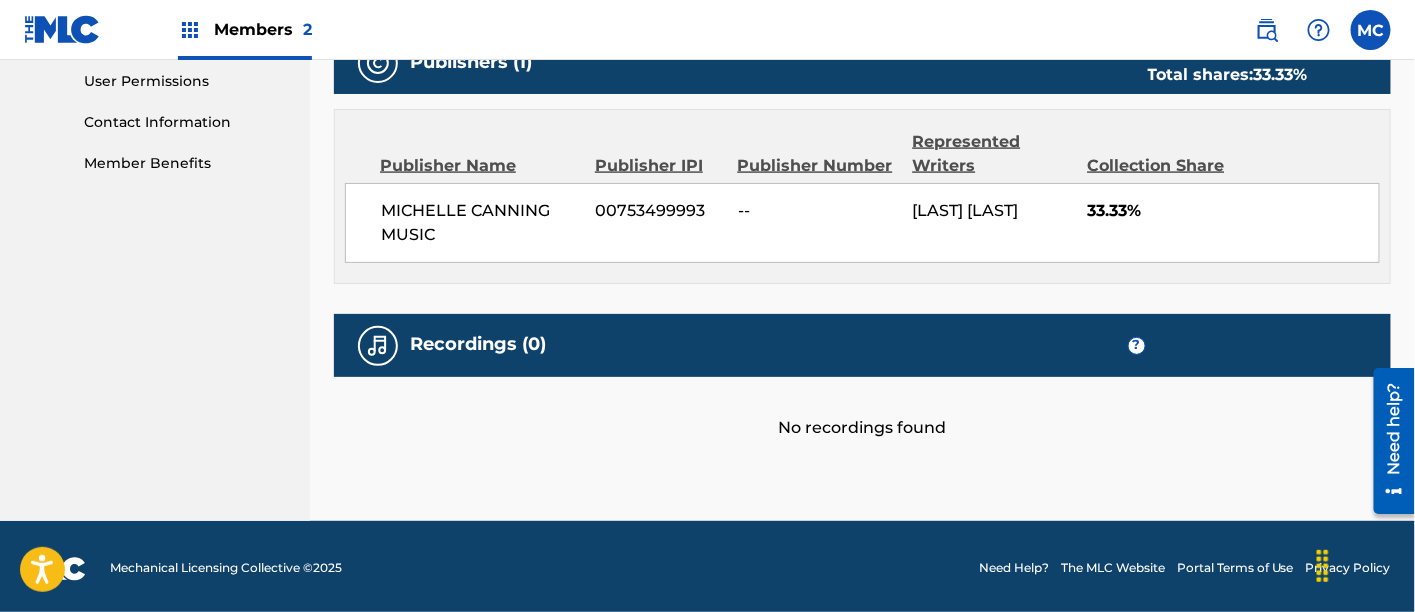 click at bounding box center (378, 346) 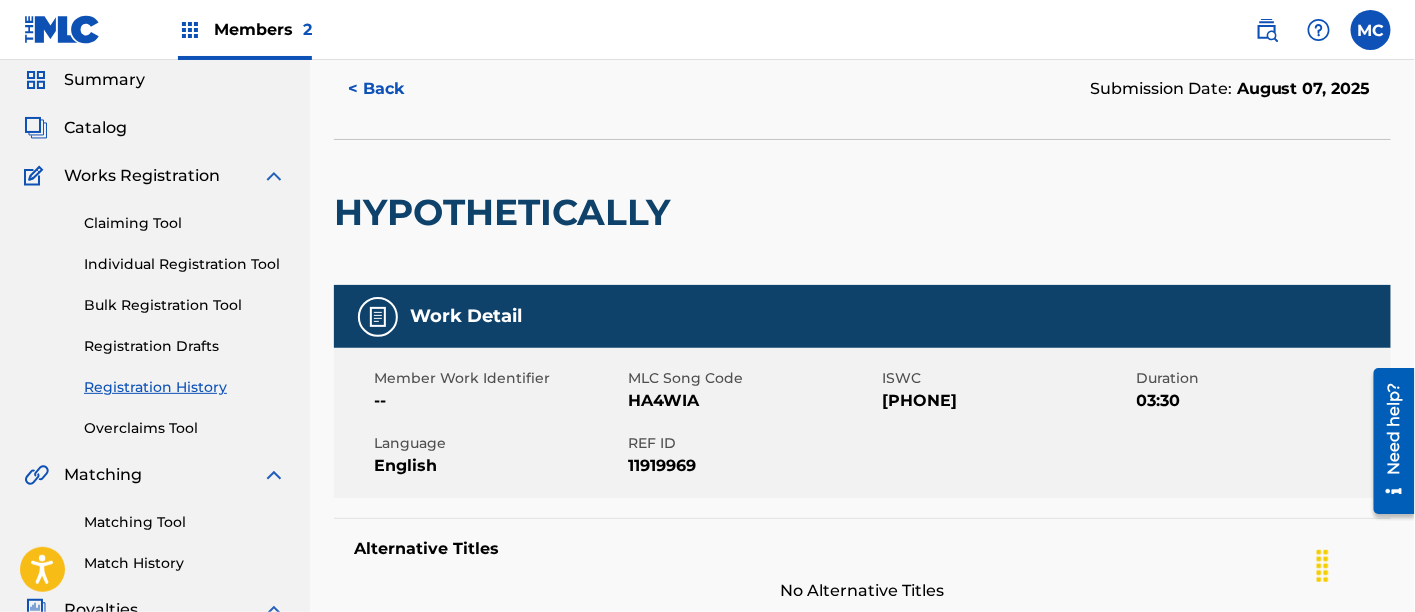 scroll, scrollTop: 0, scrollLeft: 0, axis: both 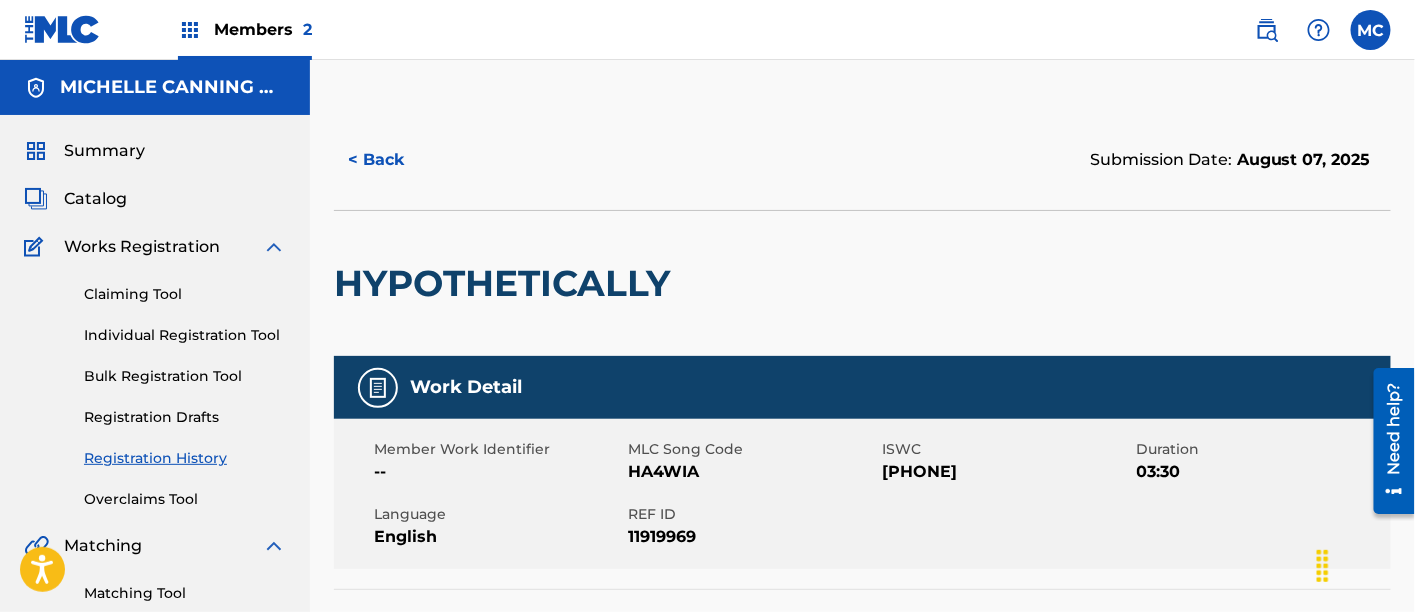 click on "Catalog" at bounding box center [95, 199] 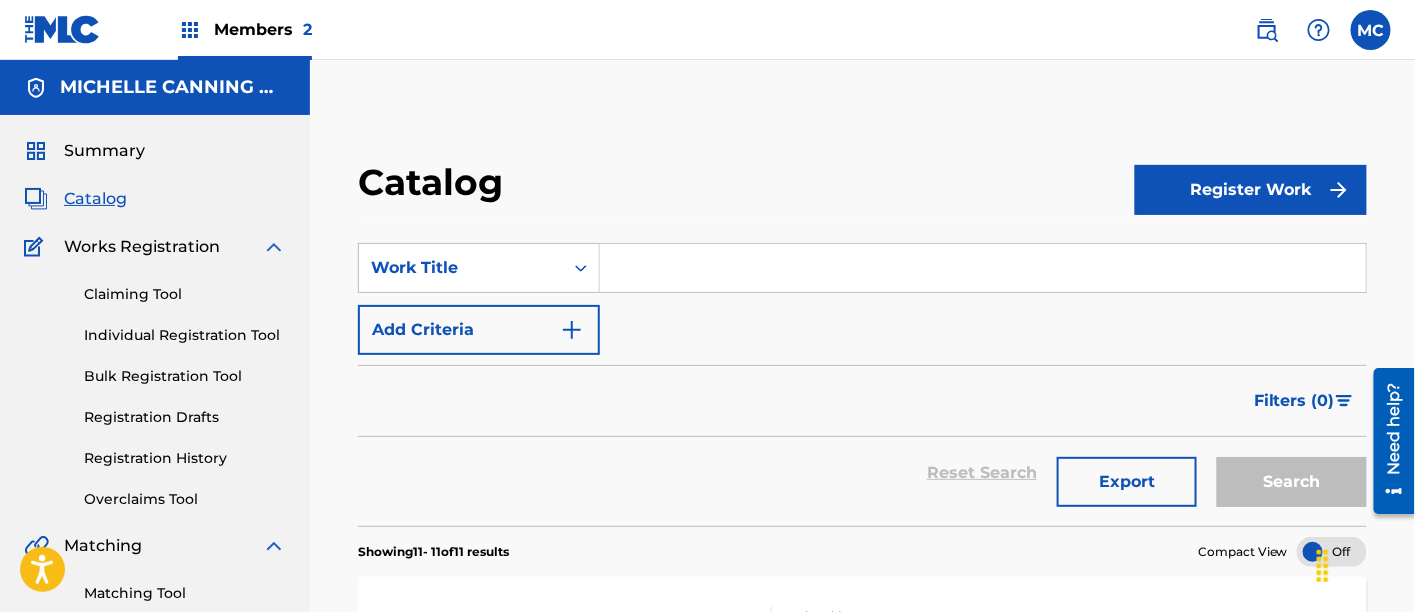 click at bounding box center [983, 268] 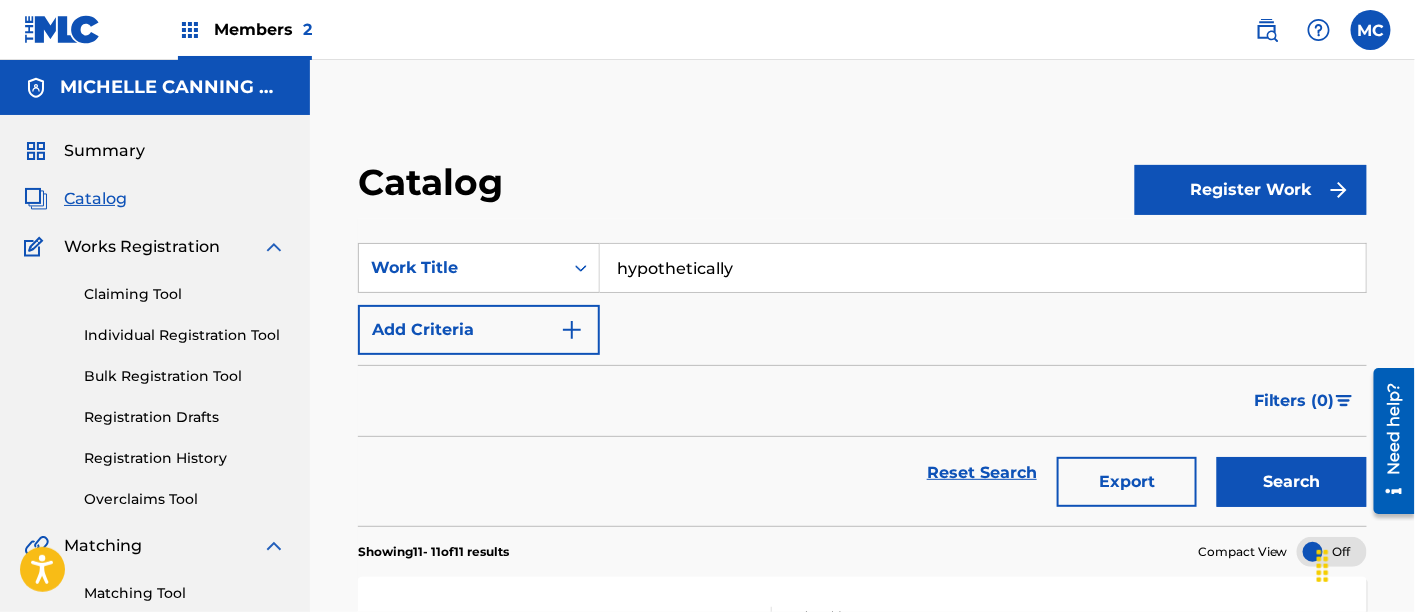 type on "hypothetically" 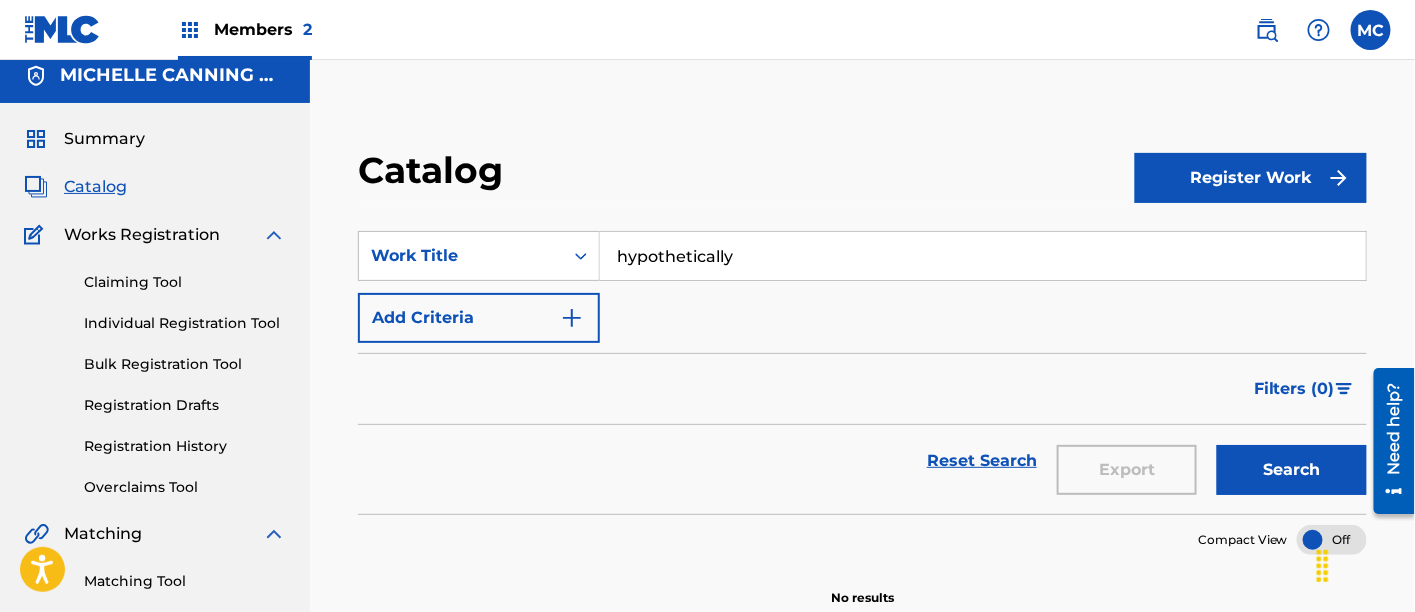 scroll, scrollTop: 0, scrollLeft: 0, axis: both 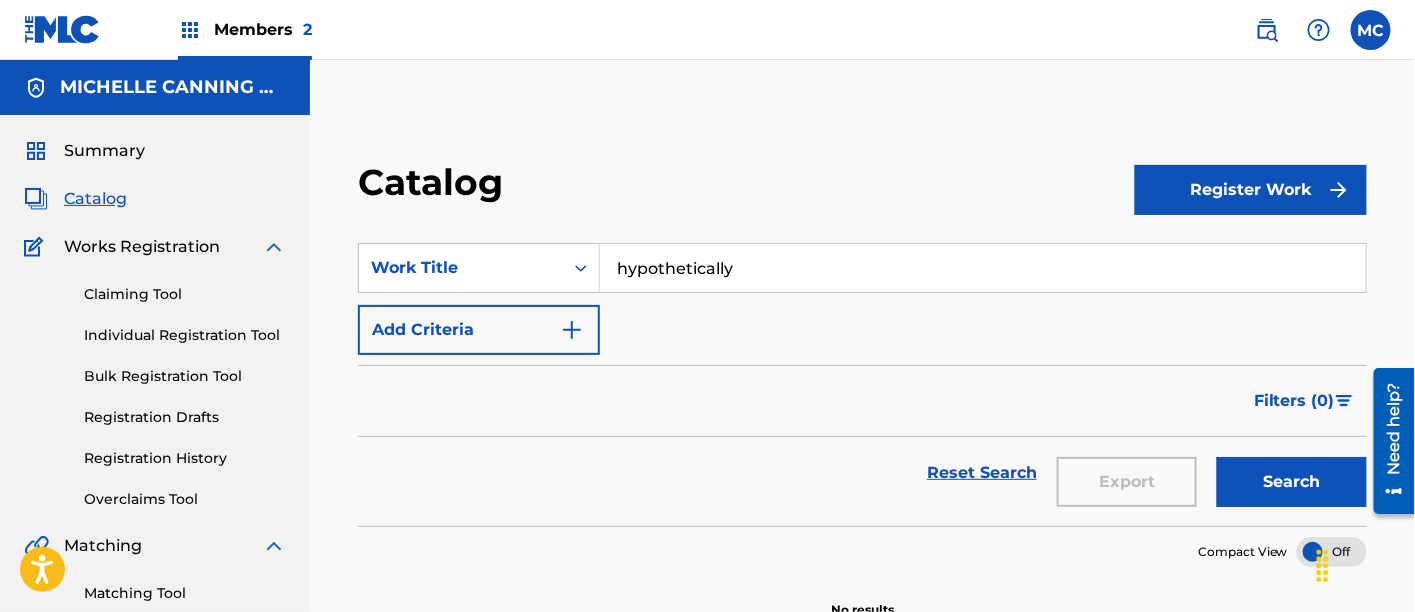 click on "Claiming Tool" at bounding box center (185, 294) 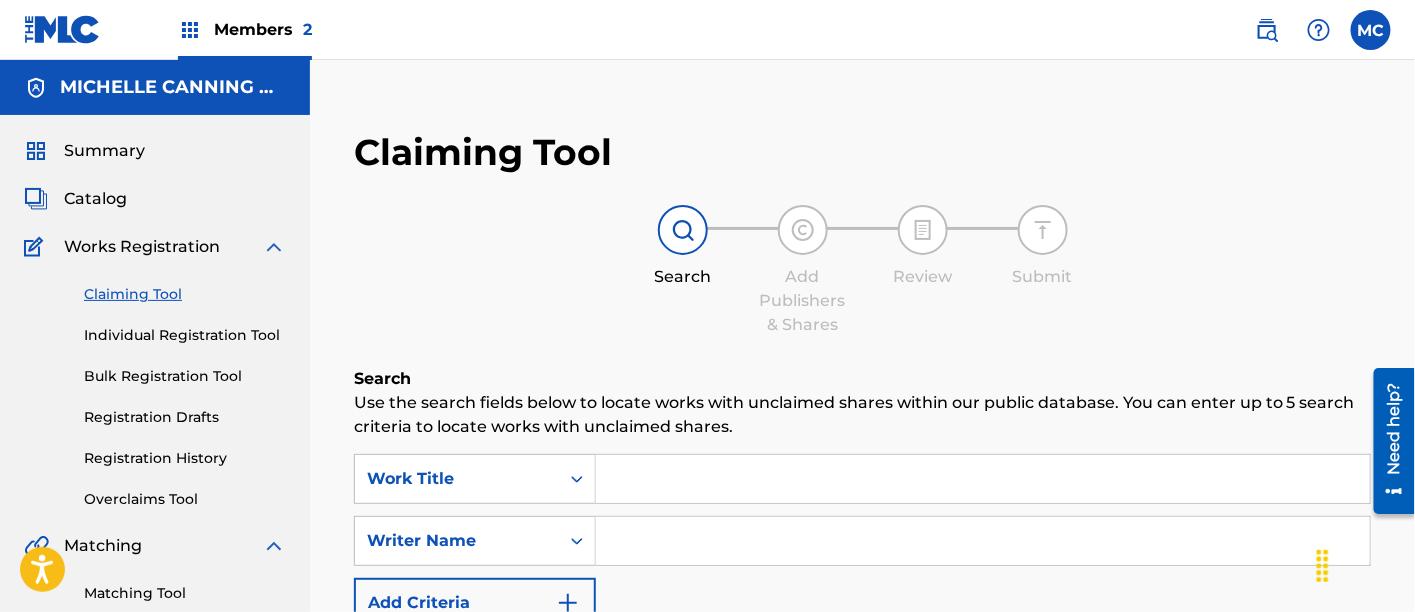 click at bounding box center (983, 479) 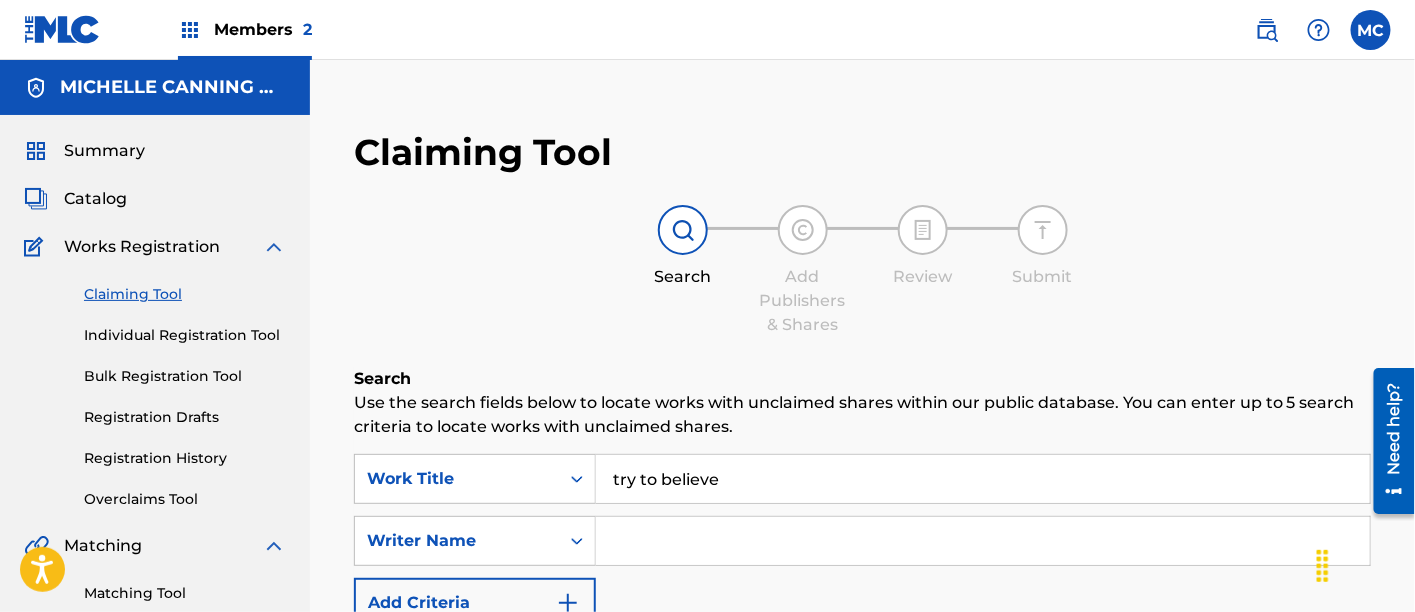 drag, startPoint x: 797, startPoint y: 454, endPoint x: 676, endPoint y: 479, distance: 123.55566 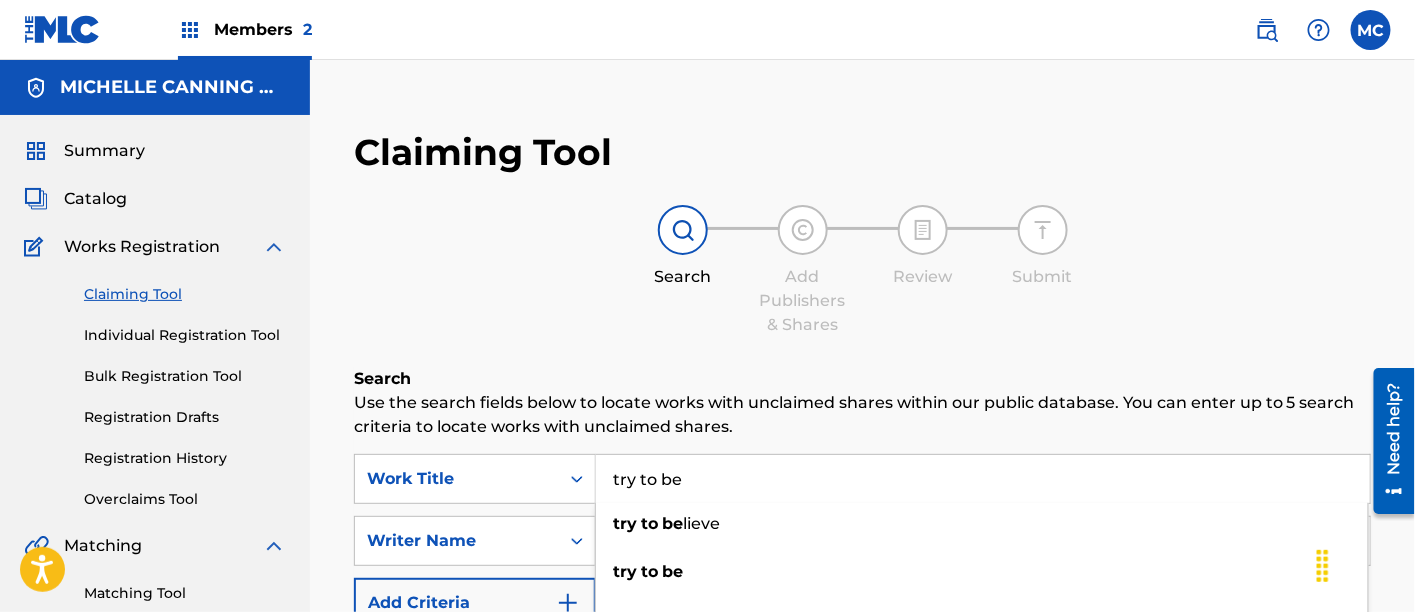 type on "try to be" 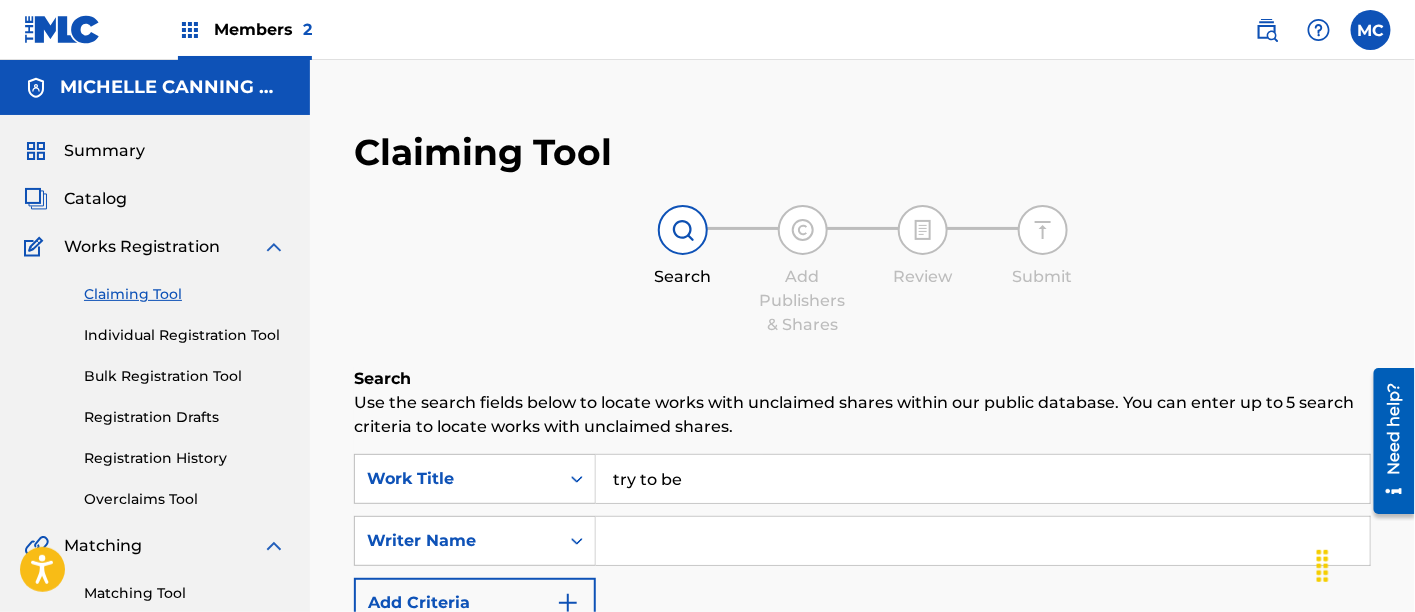 click on "Search" at bounding box center (862, 379) 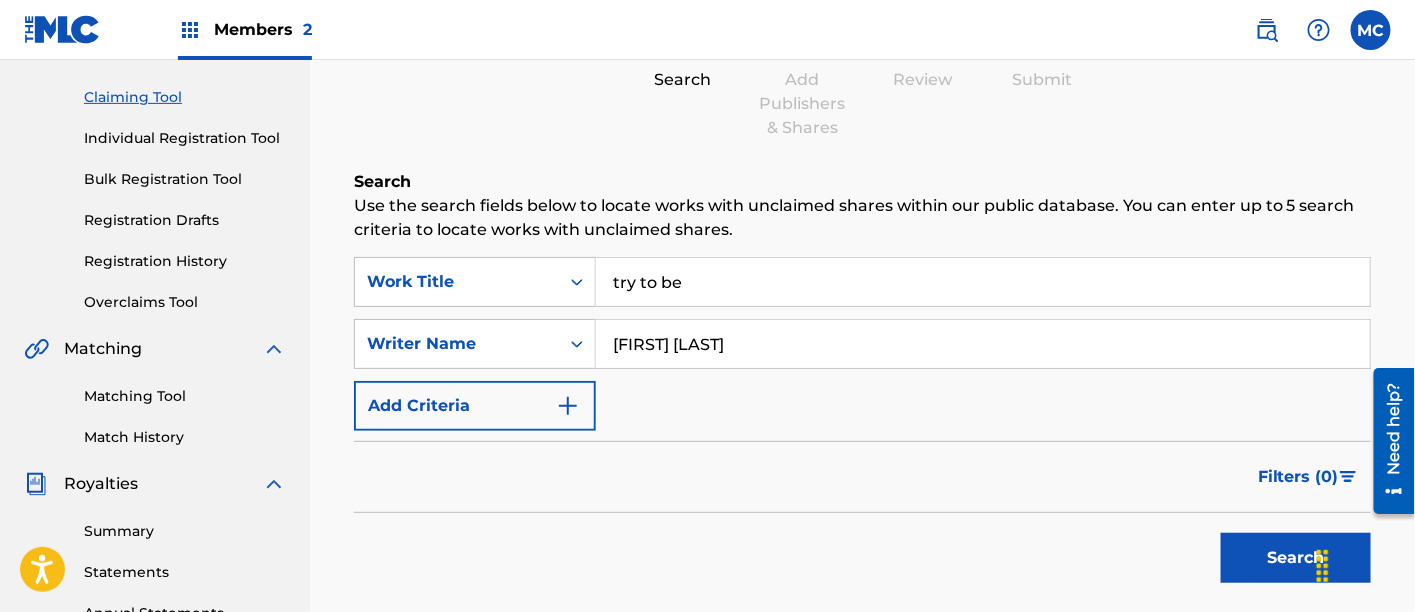 scroll, scrollTop: 197, scrollLeft: 0, axis: vertical 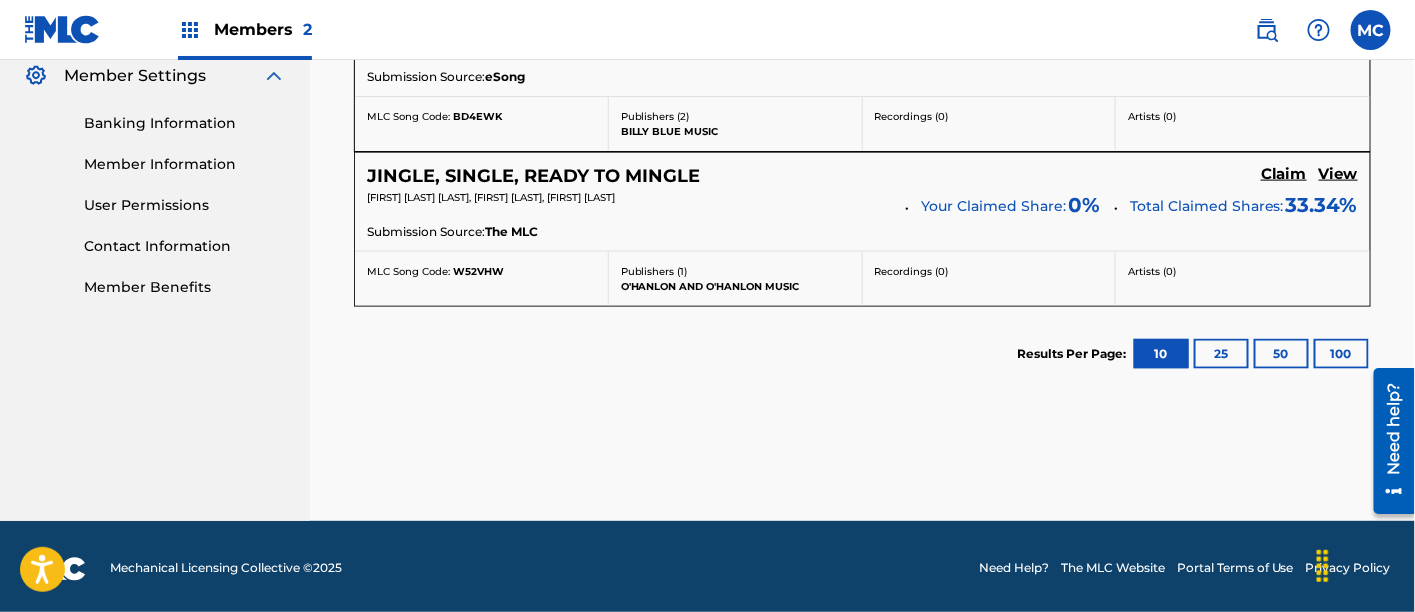 click on "Claim" at bounding box center (1284, 19) 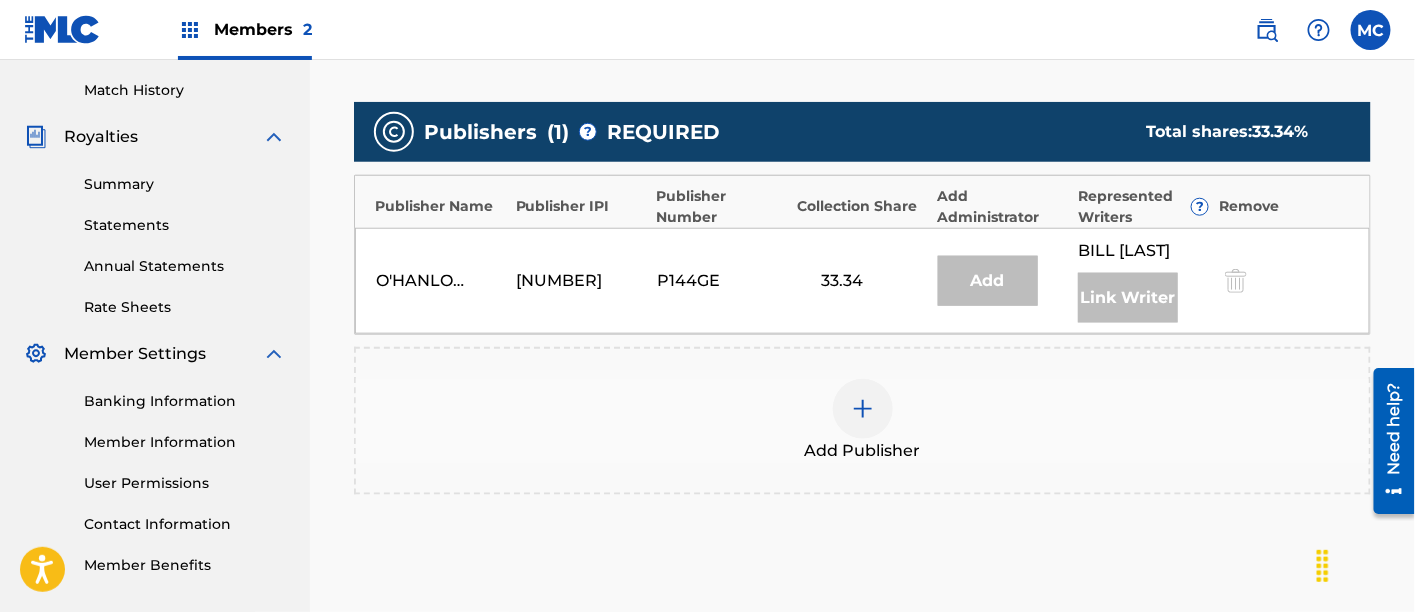 scroll, scrollTop: 542, scrollLeft: 0, axis: vertical 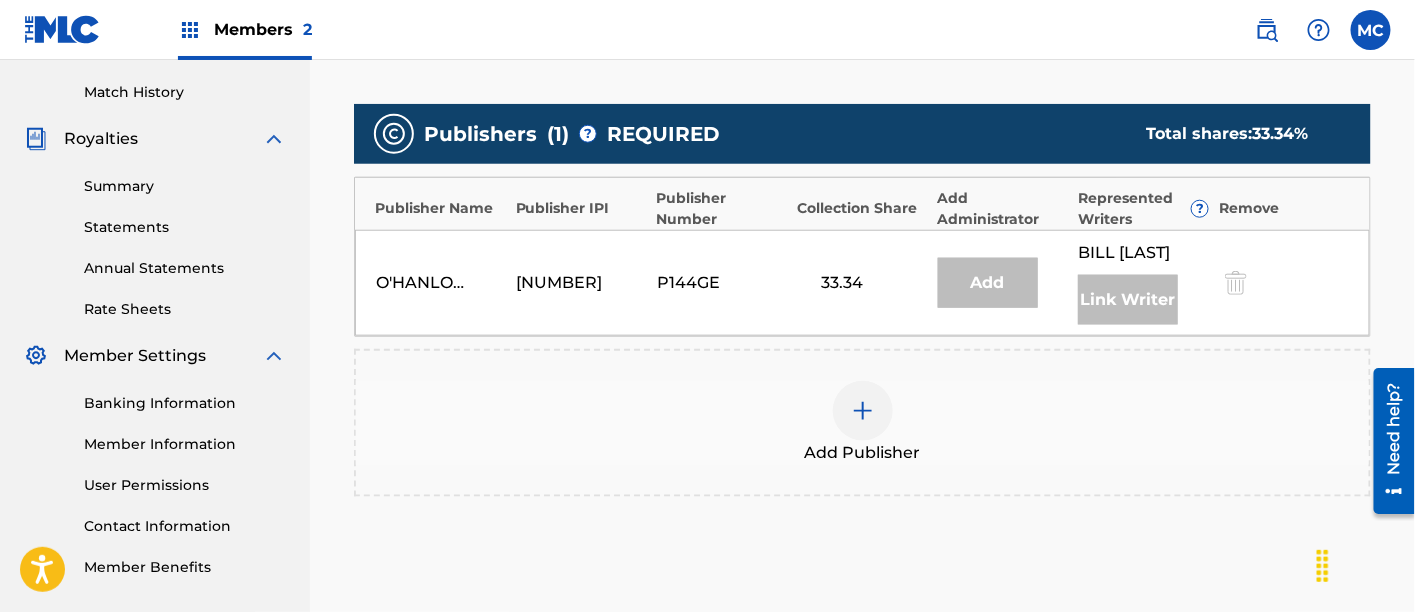 click at bounding box center (863, 411) 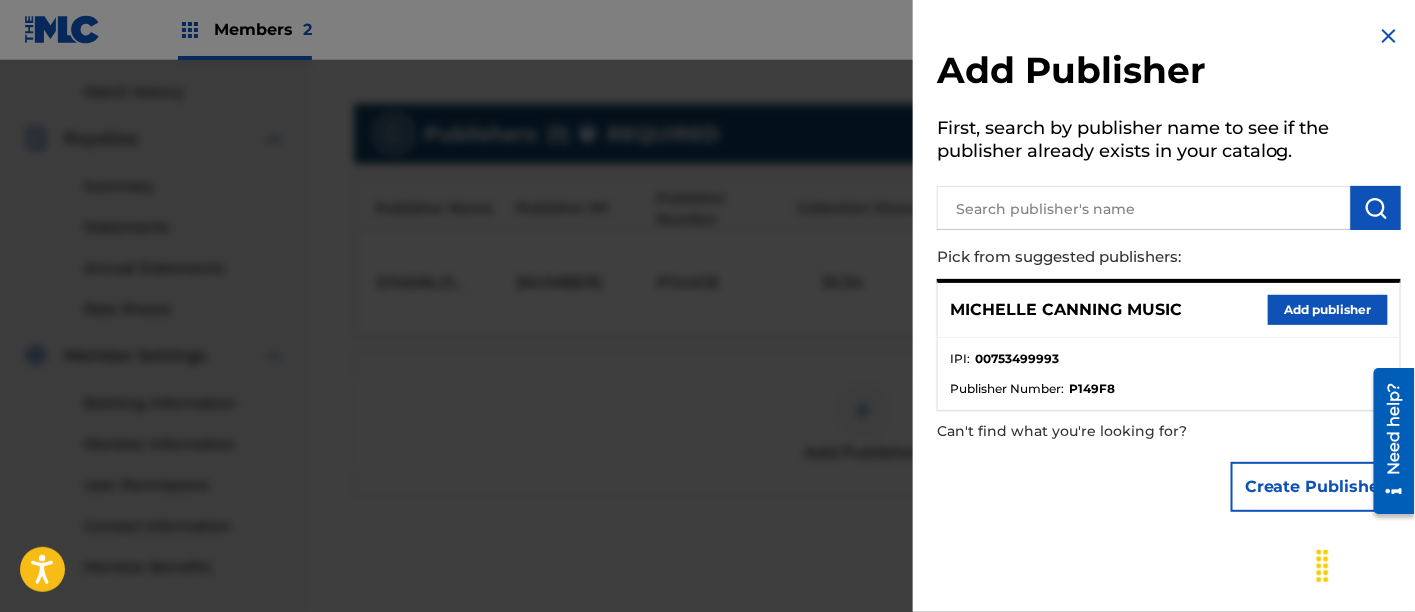 click on "Add publisher" at bounding box center [1328, 310] 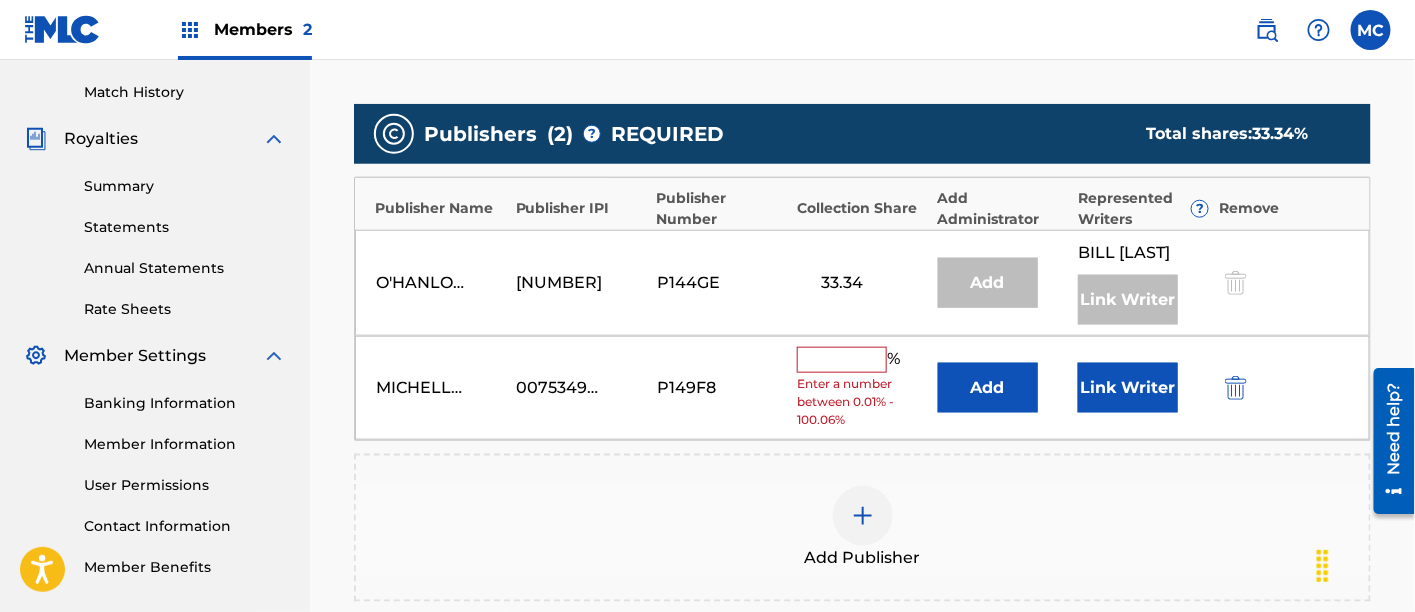 click at bounding box center [842, 360] 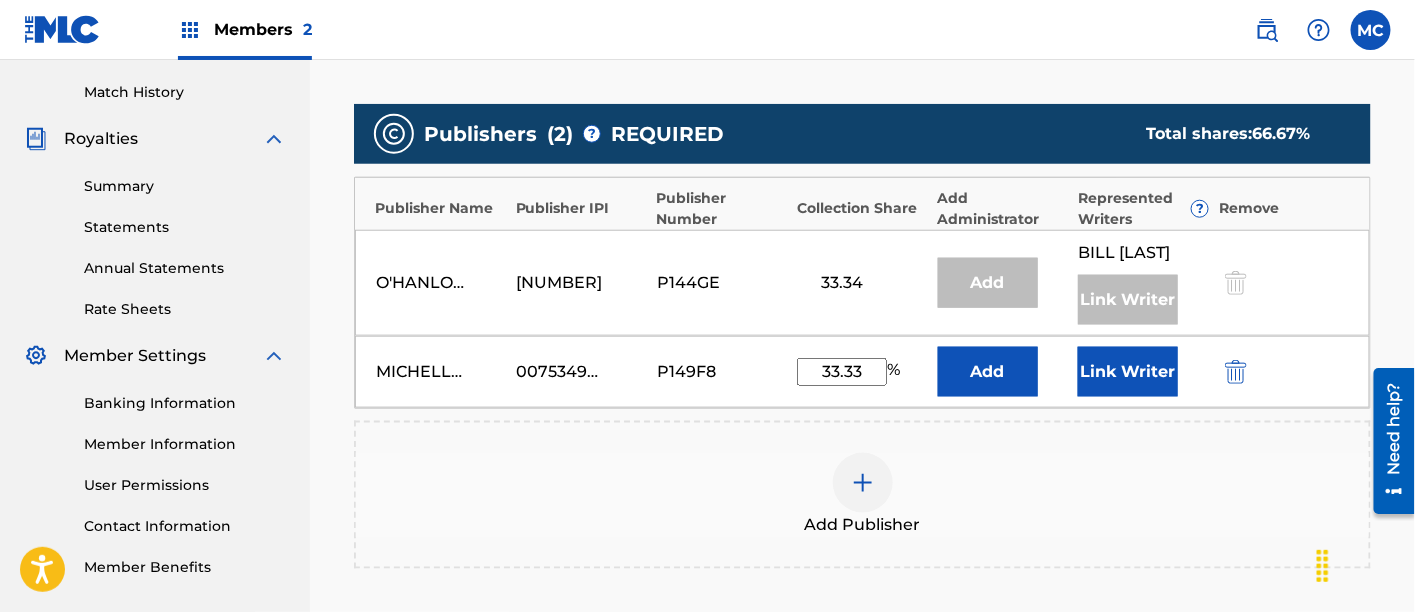 type on "33.33" 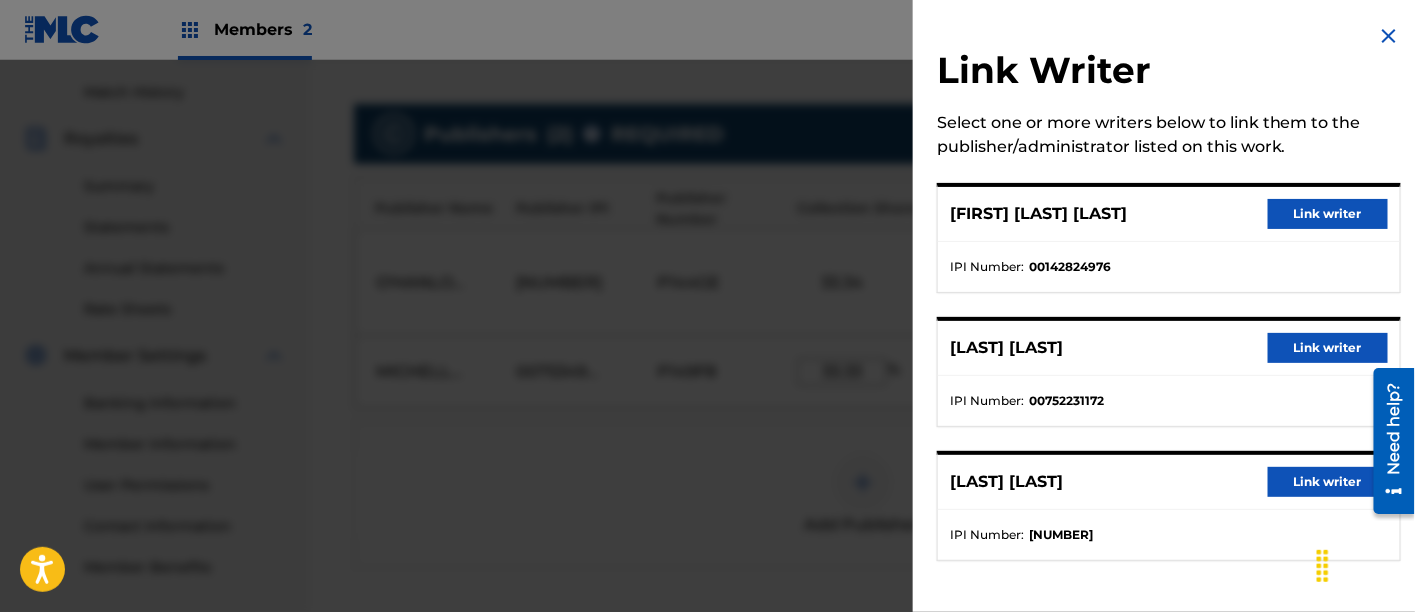 click on "Link writer" at bounding box center [1328, 348] 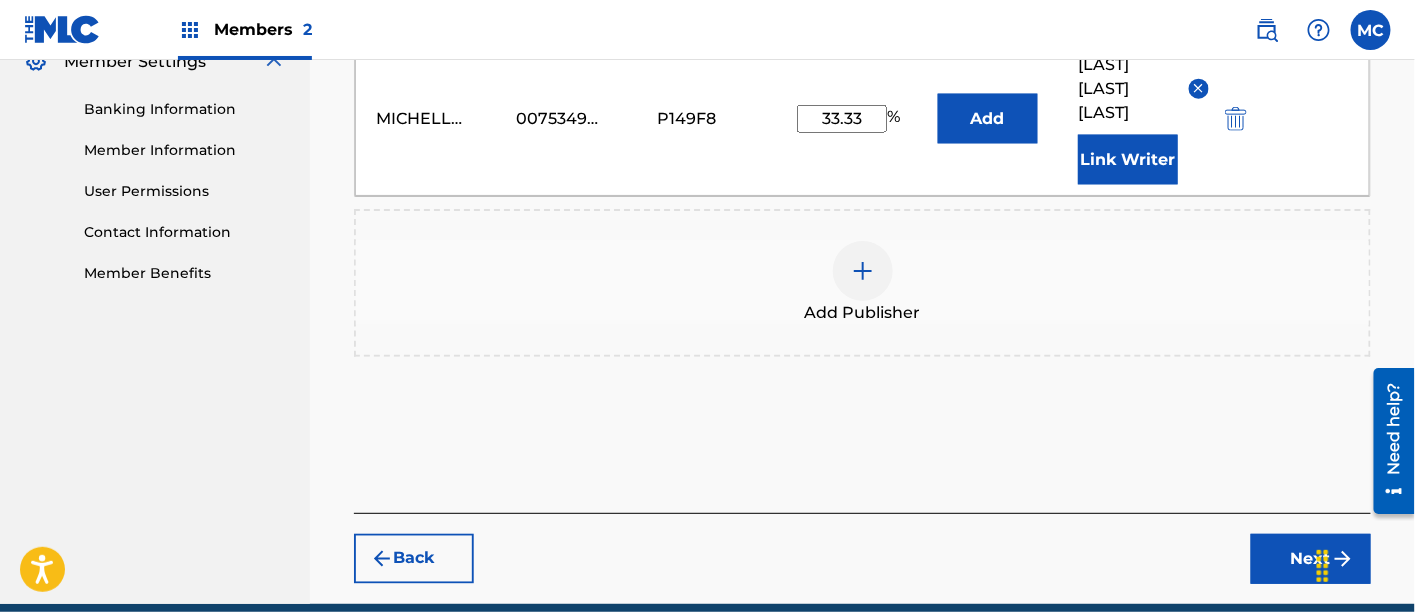 scroll, scrollTop: 846, scrollLeft: 0, axis: vertical 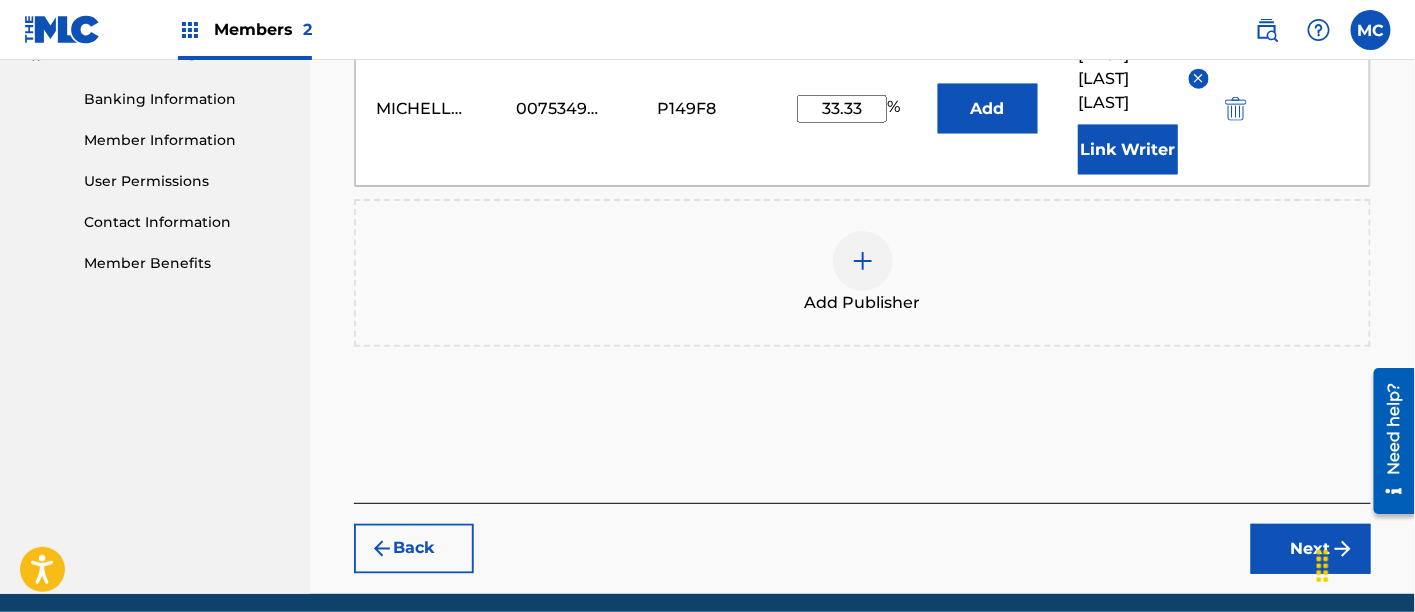 click on "Next" at bounding box center [1311, 549] 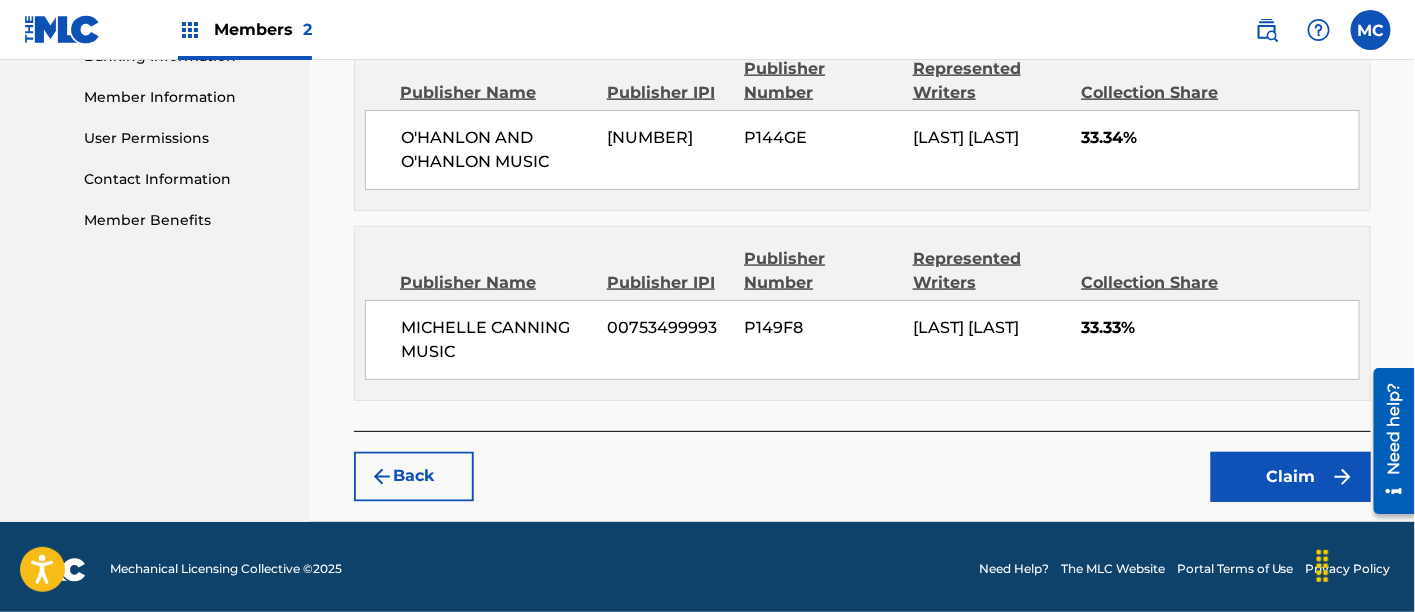 scroll, scrollTop: 890, scrollLeft: 0, axis: vertical 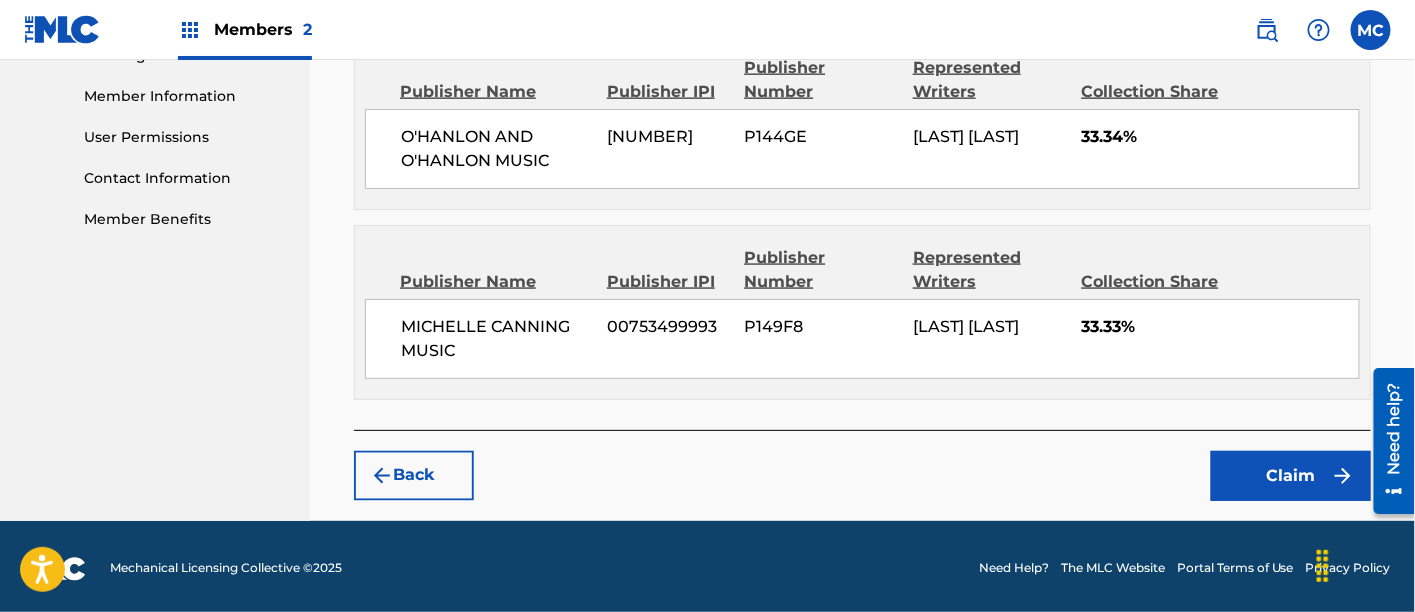 click on "Claim" at bounding box center [1291, 476] 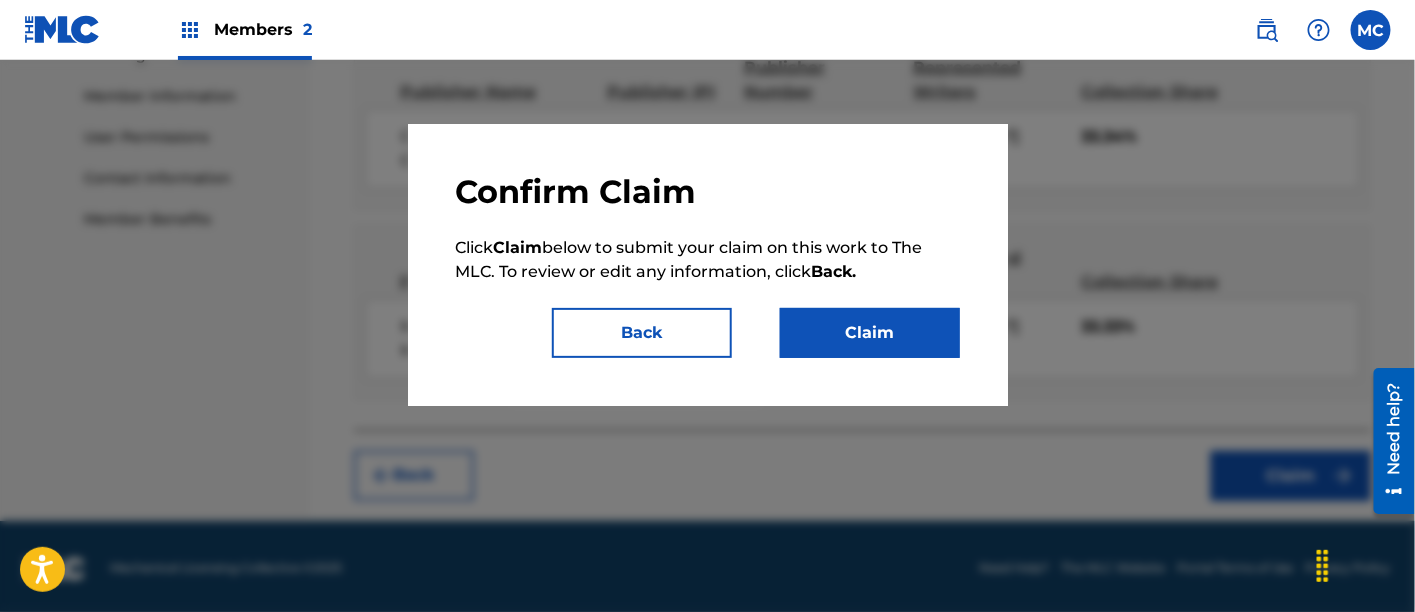 click on "Claim" at bounding box center (870, 333) 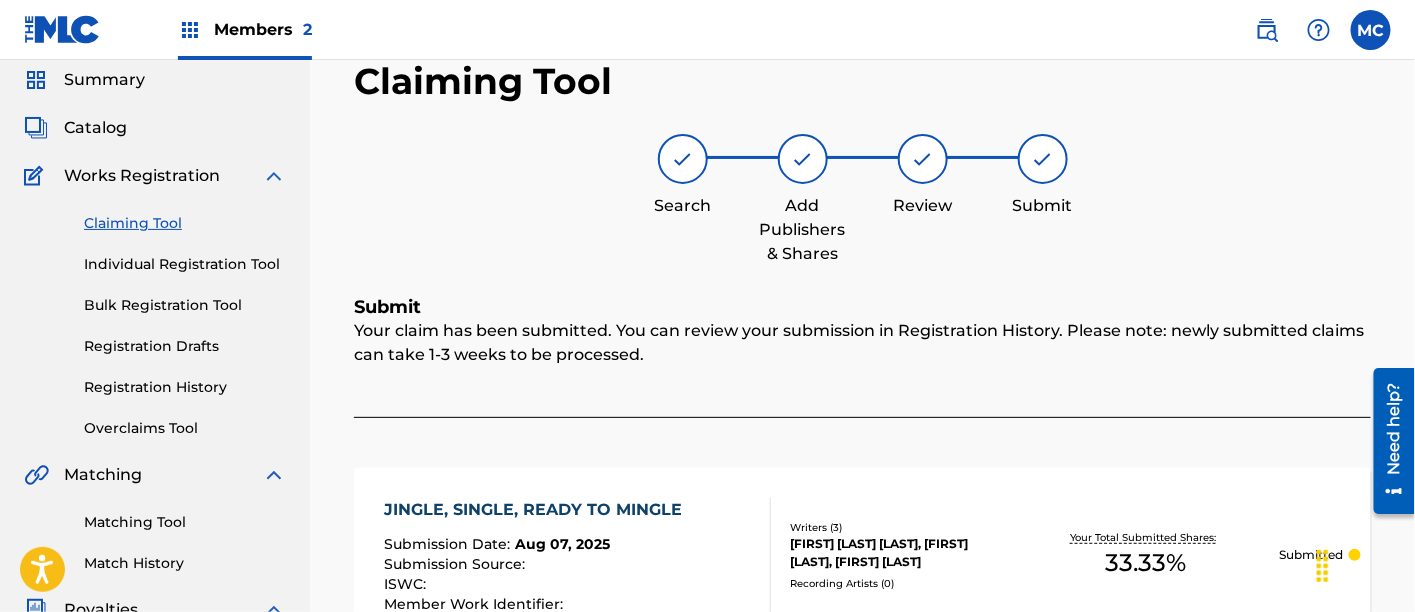 scroll, scrollTop: 0, scrollLeft: 0, axis: both 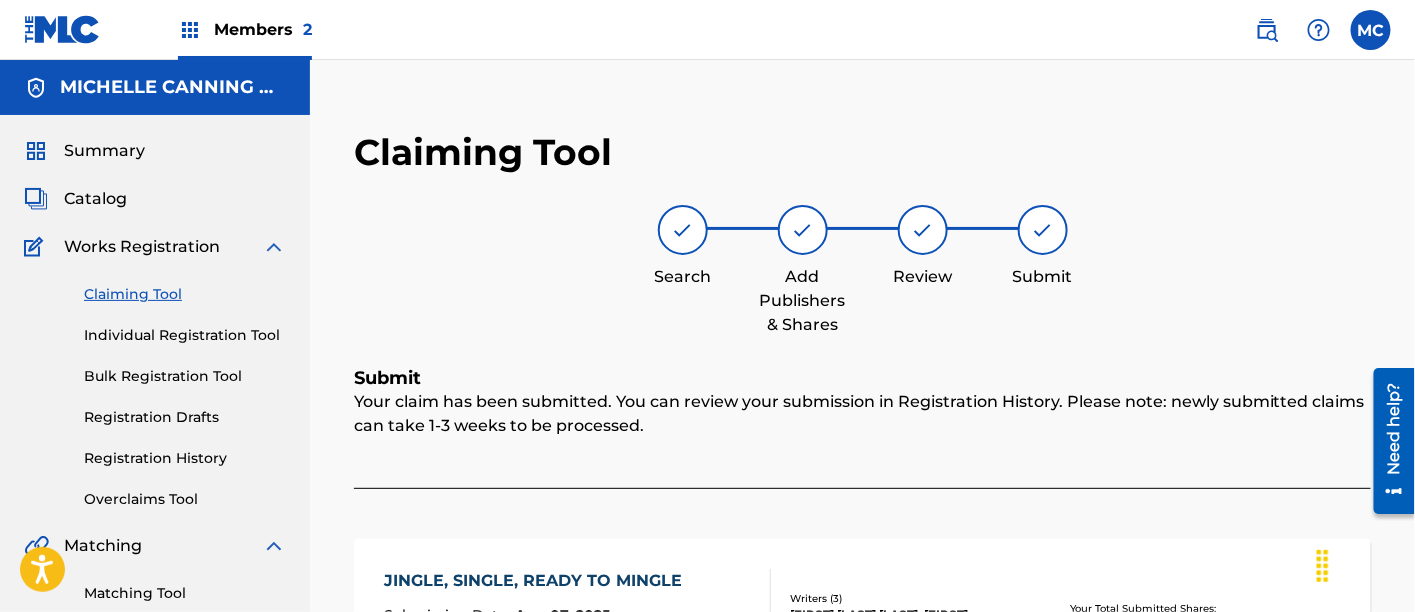 click on "Claiming Tool" at bounding box center [185, 294] 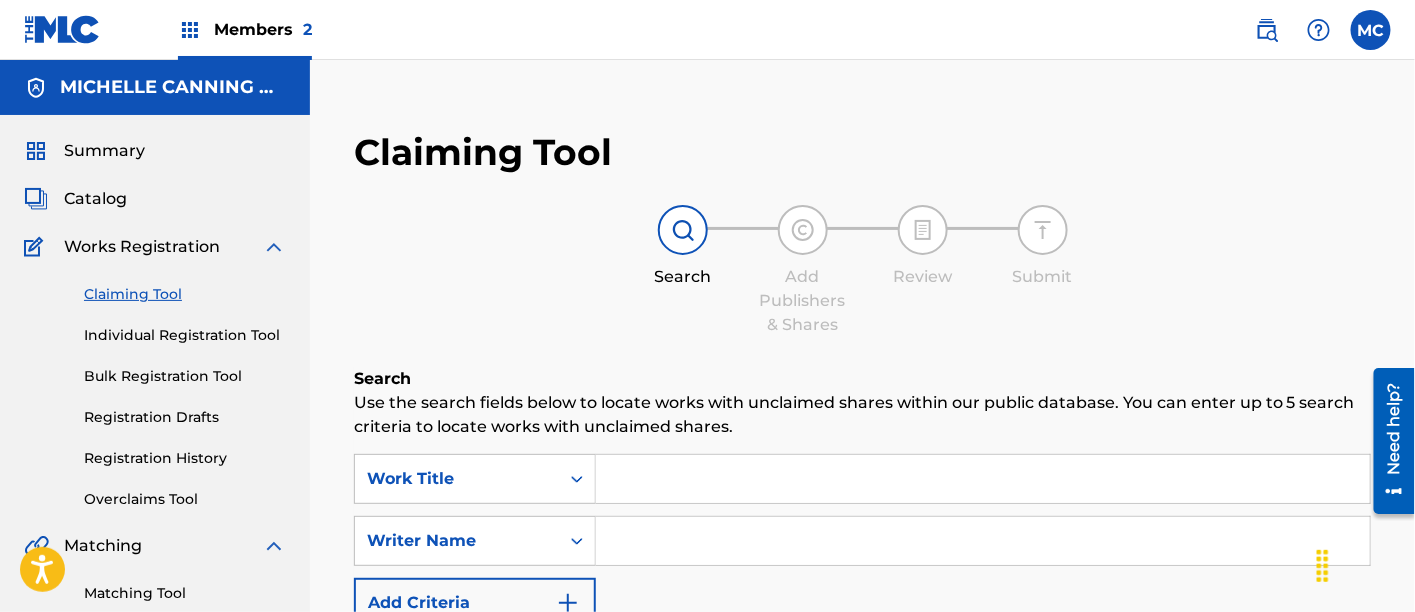 click at bounding box center (983, 479) 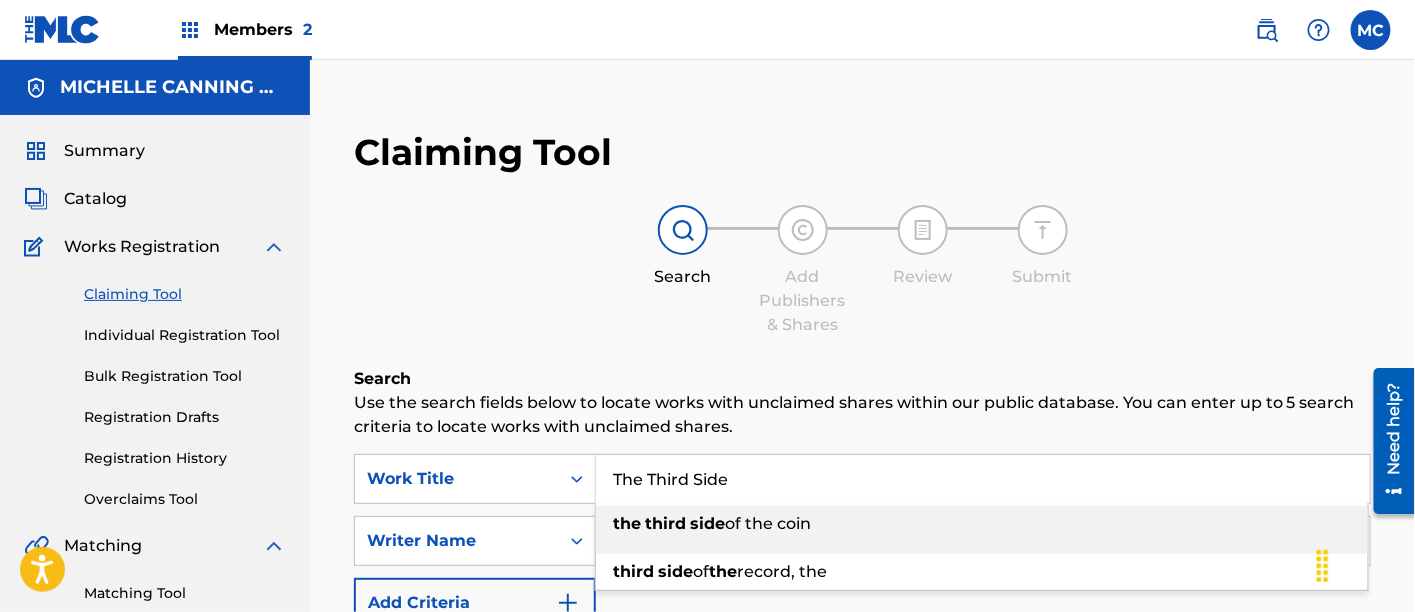type on "The Third Side" 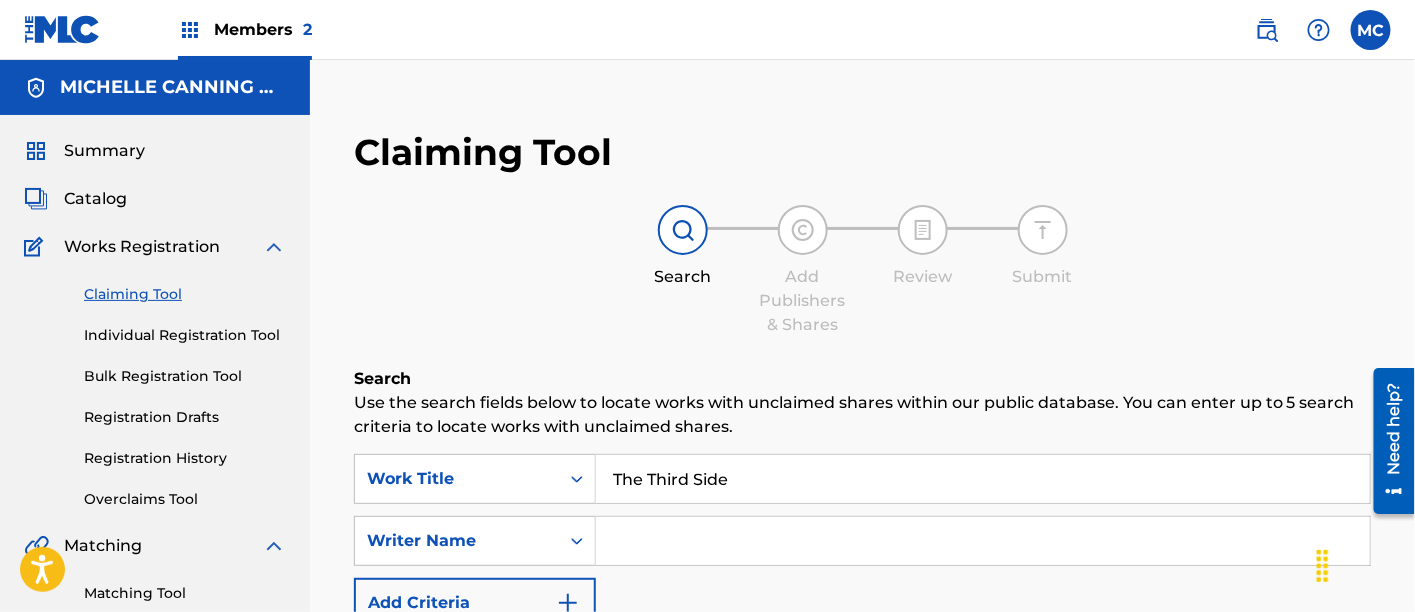 click on "Search" at bounding box center [862, 379] 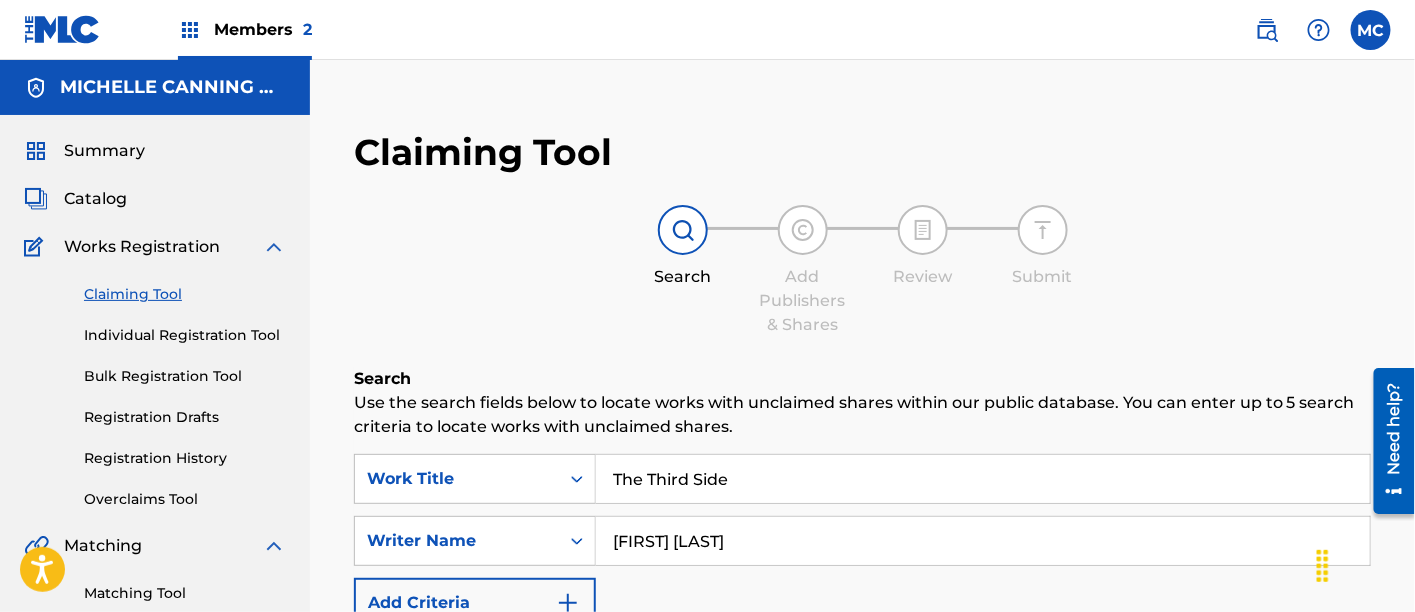 scroll, scrollTop: 203, scrollLeft: 0, axis: vertical 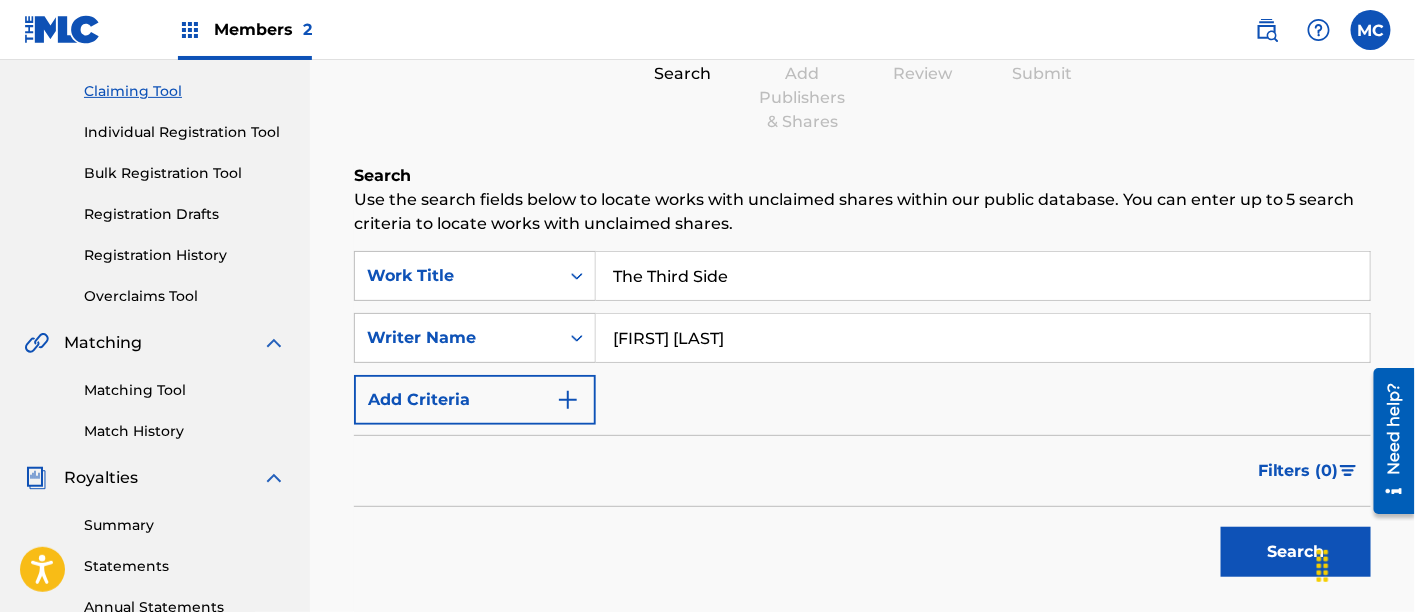 click on "Search" at bounding box center (1296, 552) 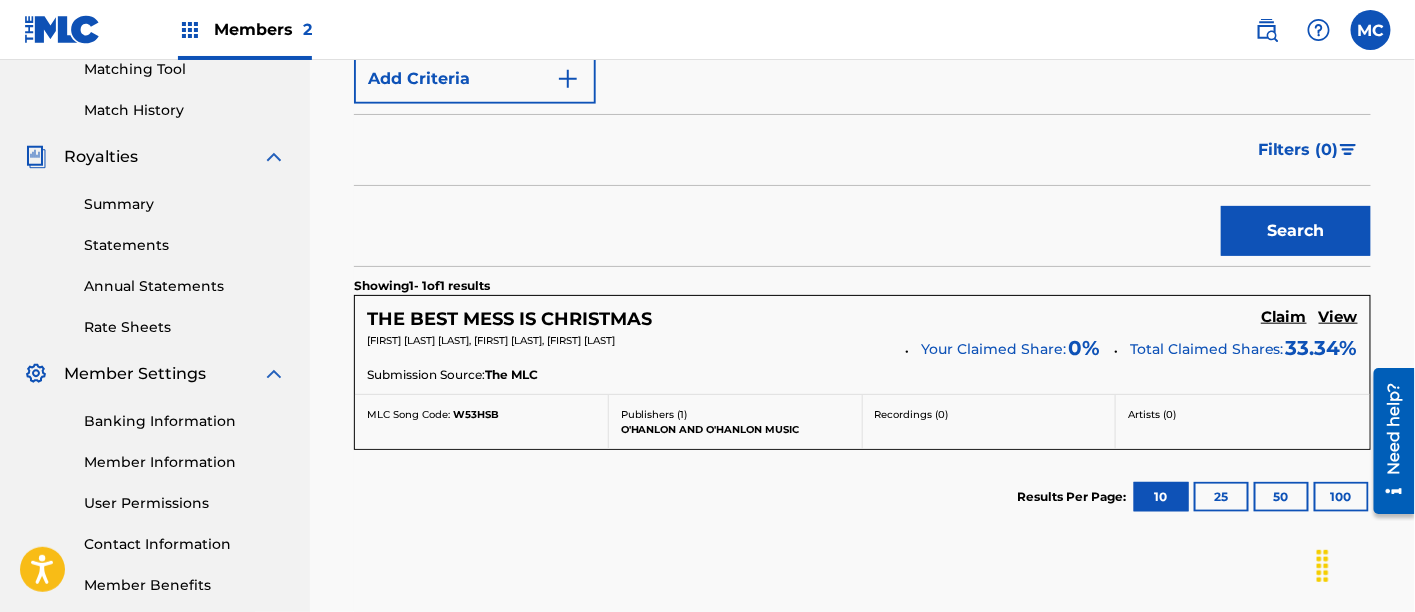 scroll, scrollTop: 532, scrollLeft: 0, axis: vertical 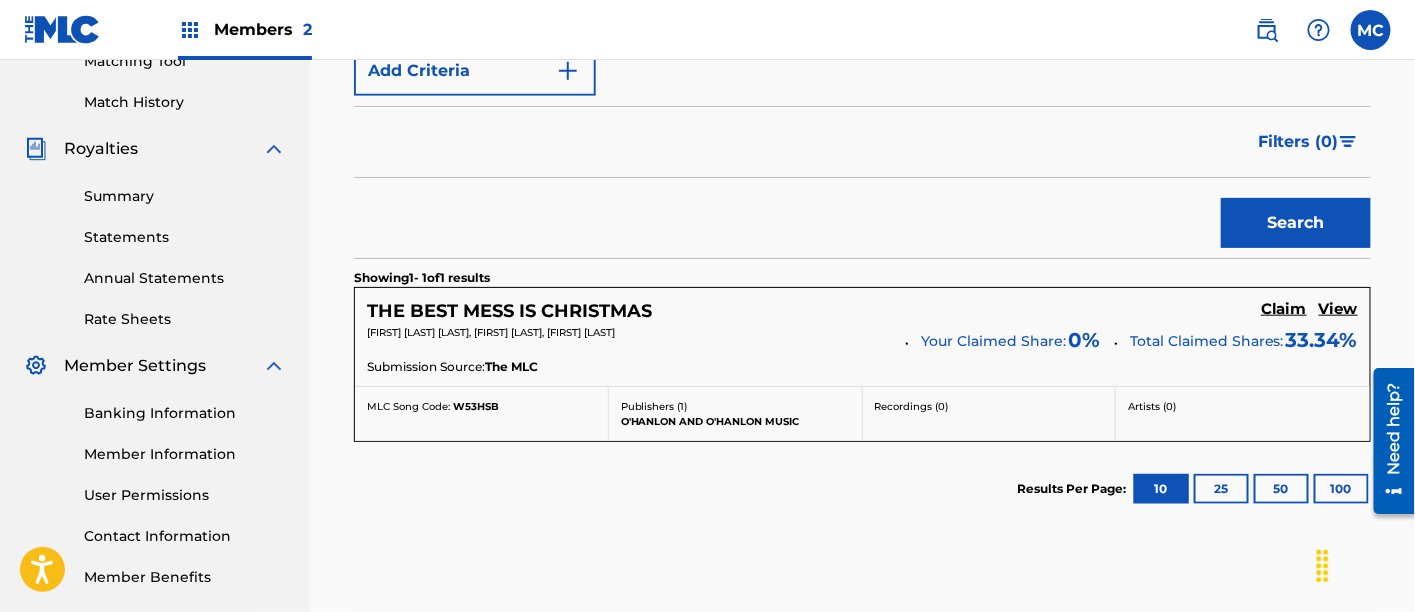 click on "Claim" at bounding box center (1284, 309) 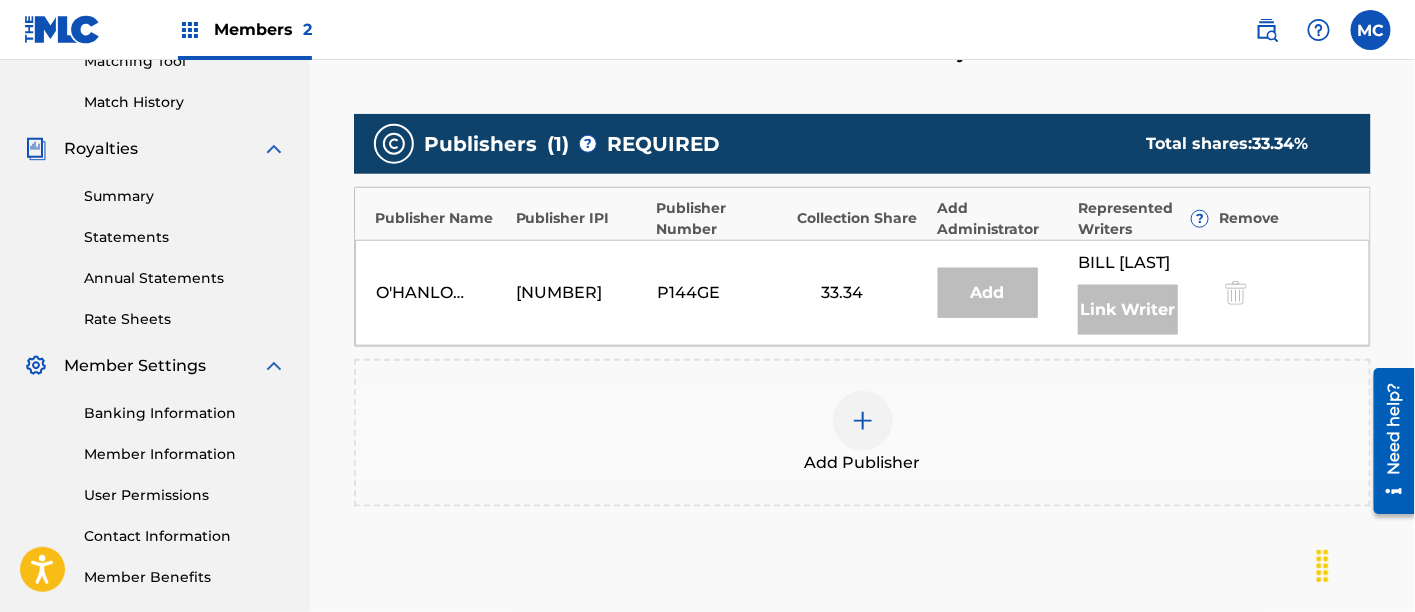 click at bounding box center [863, 421] 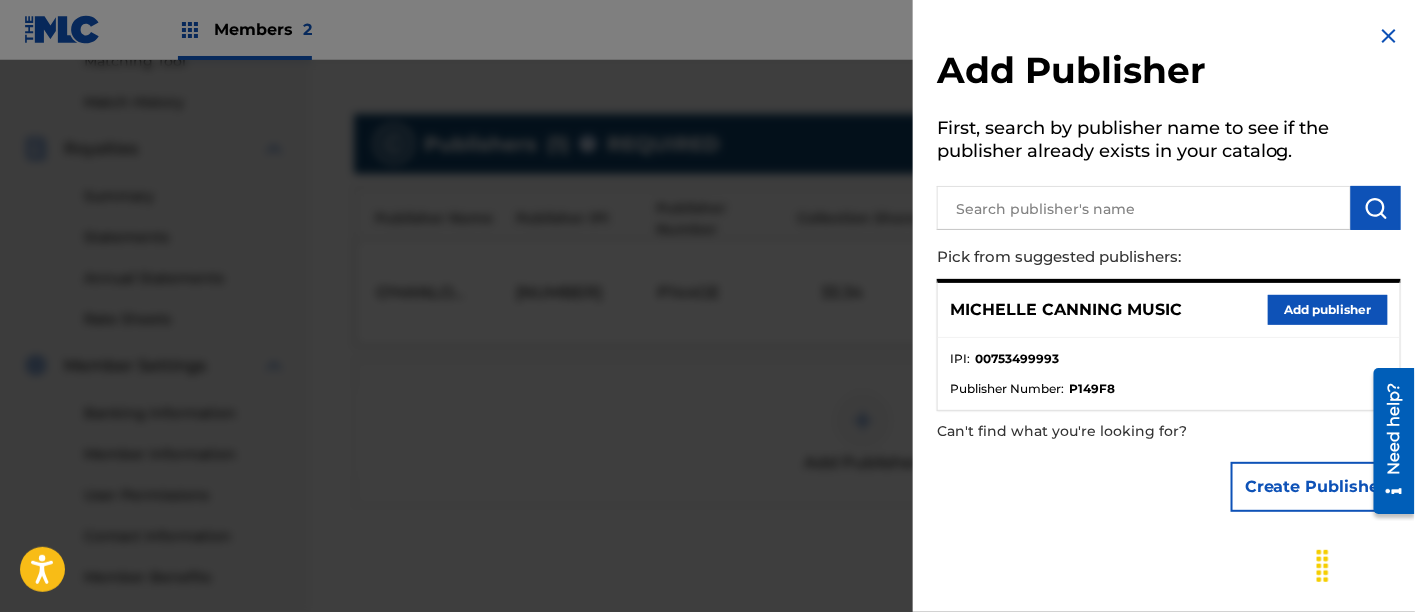 click on "Add publisher" at bounding box center [1328, 310] 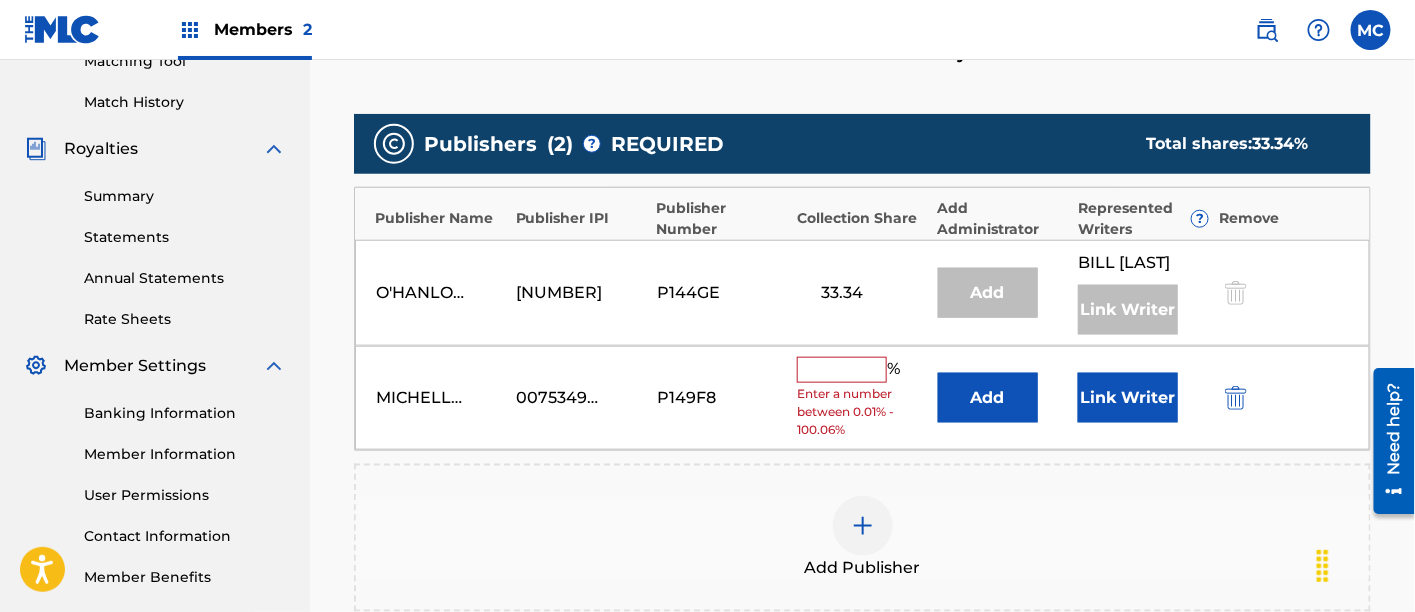 click on "MICHELLE CANNING MUSIC 00753499993 P149F8 % Enter a number between 0.01% - 100.06% Add Link Writer" at bounding box center (862, 398) 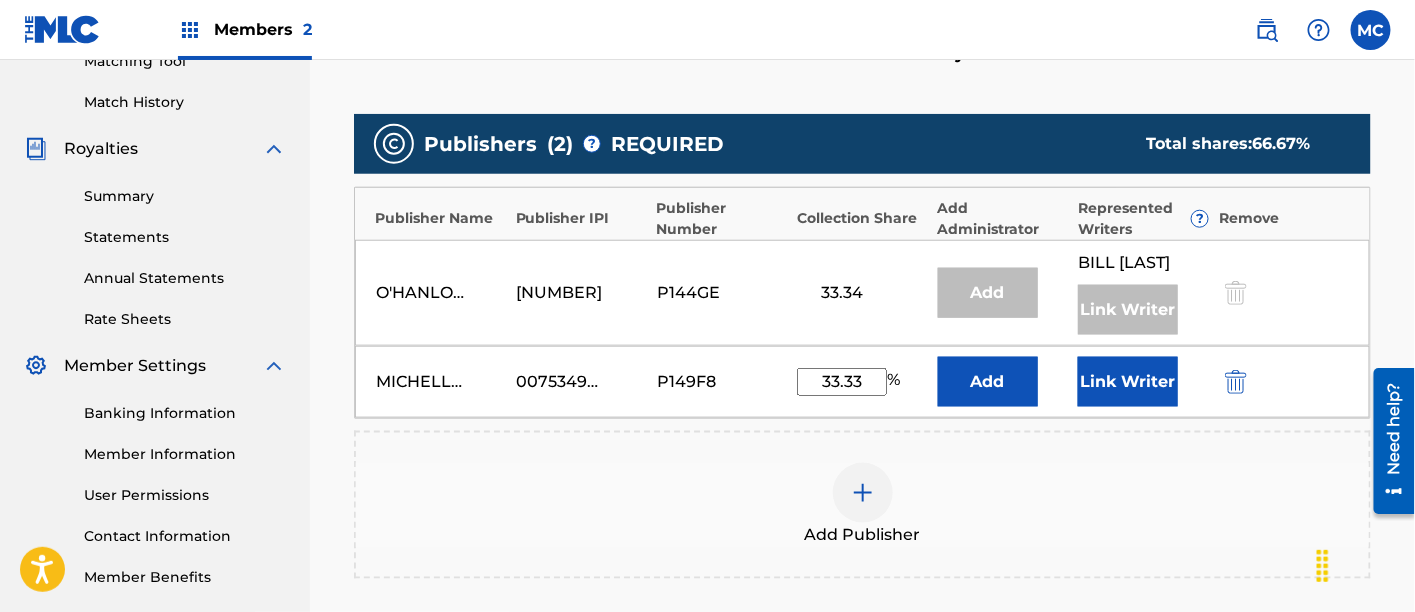 click on "Link Writer" at bounding box center (1128, 382) 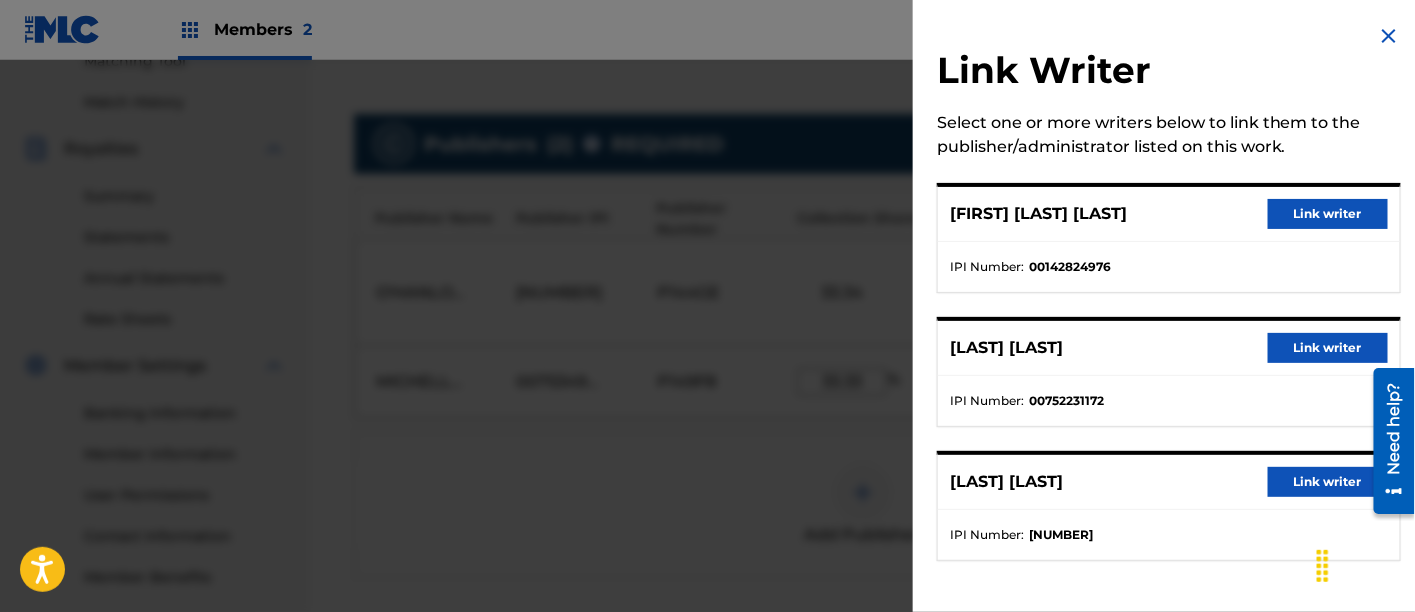 click on "Link writer" at bounding box center [1328, 348] 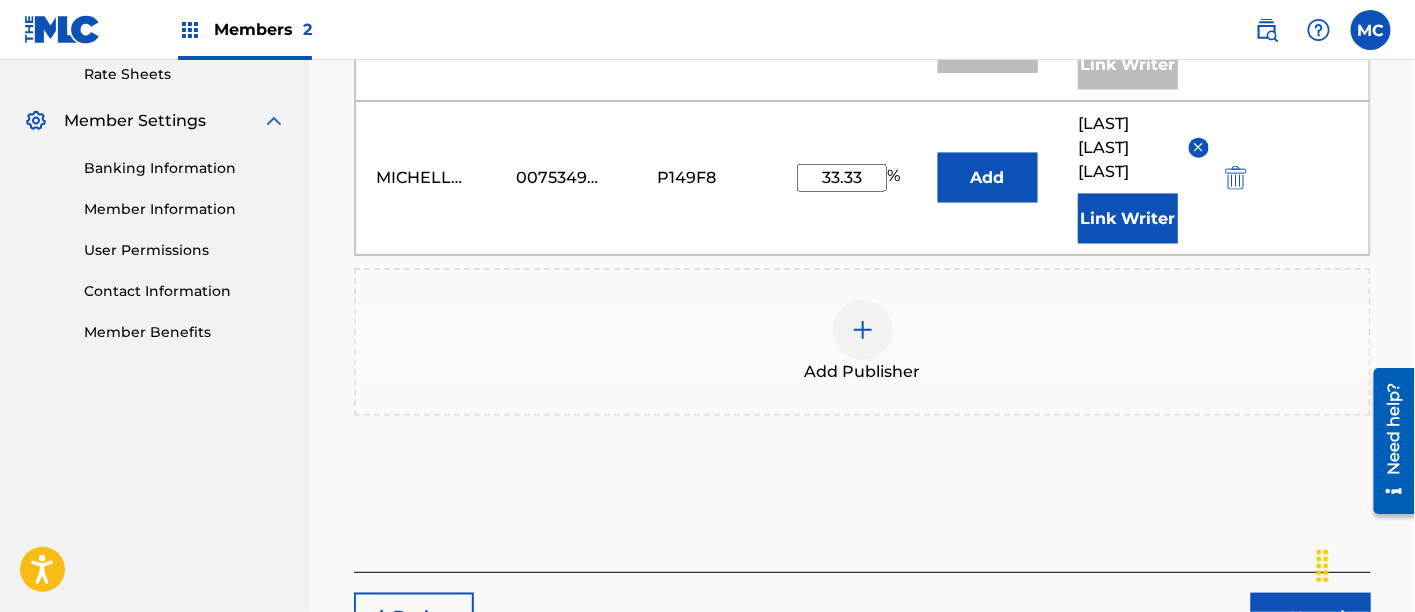 scroll, scrollTop: 779, scrollLeft: 0, axis: vertical 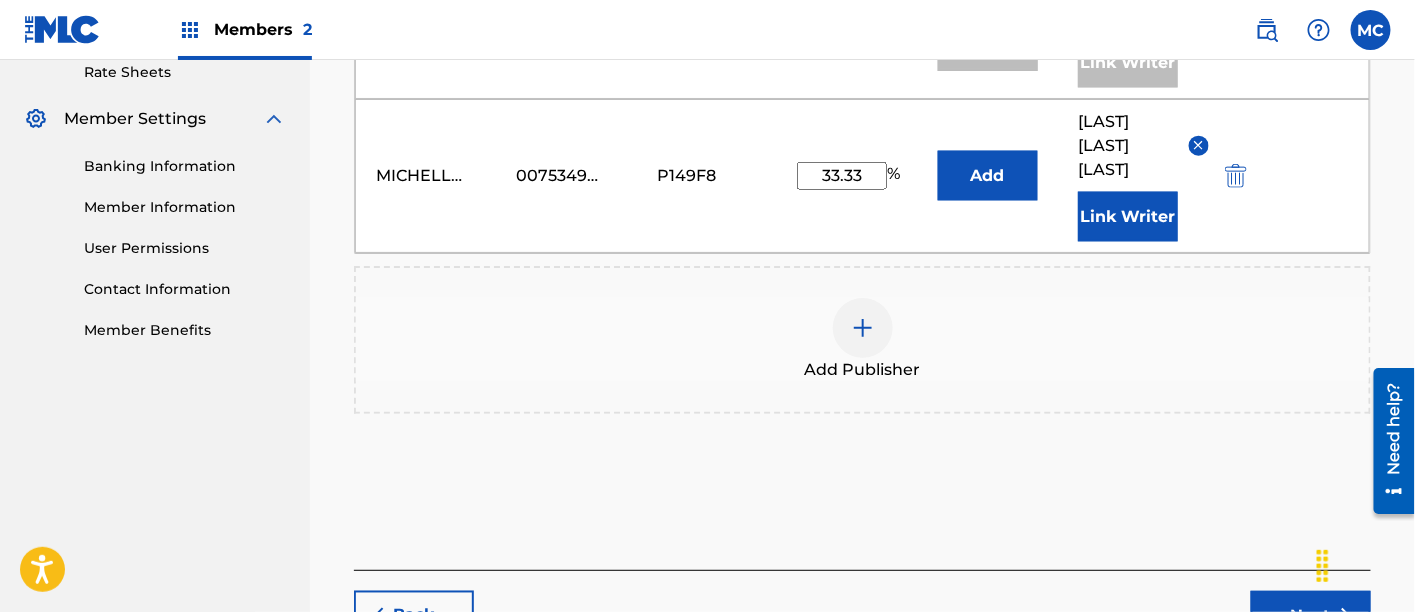 drag, startPoint x: 1279, startPoint y: 604, endPoint x: 985, endPoint y: 487, distance: 316.42535 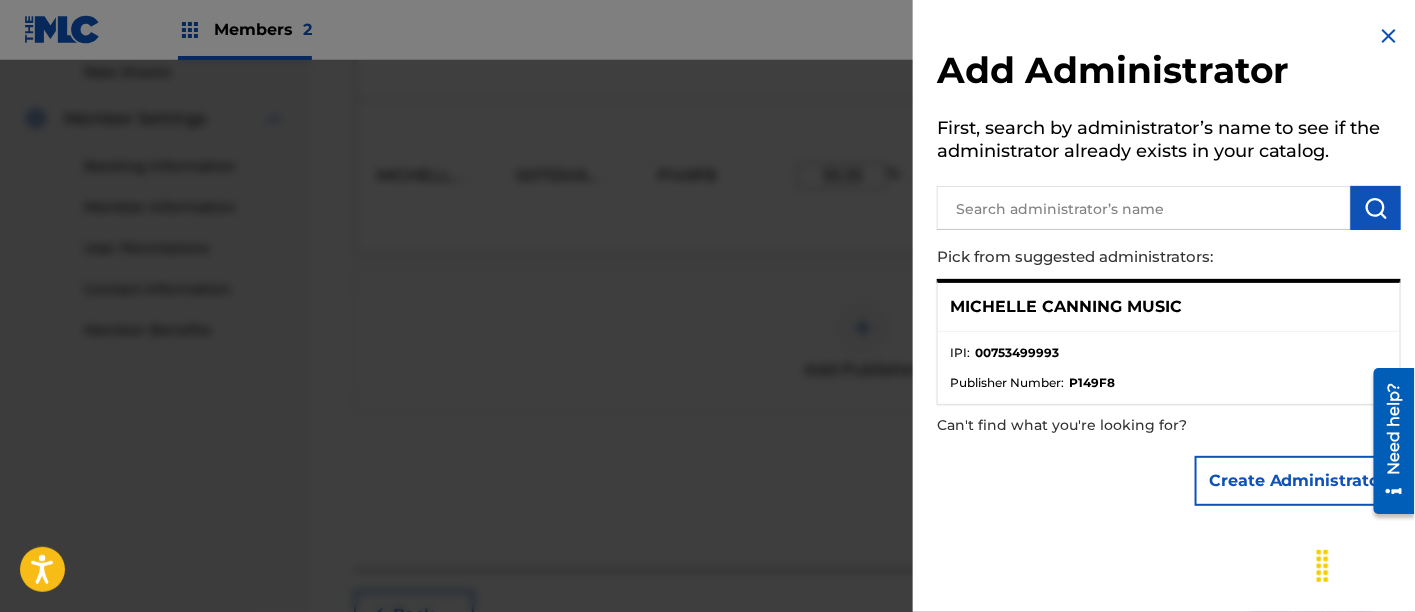 click on "MICHELLE CANNING MUSIC" at bounding box center (1066, 307) 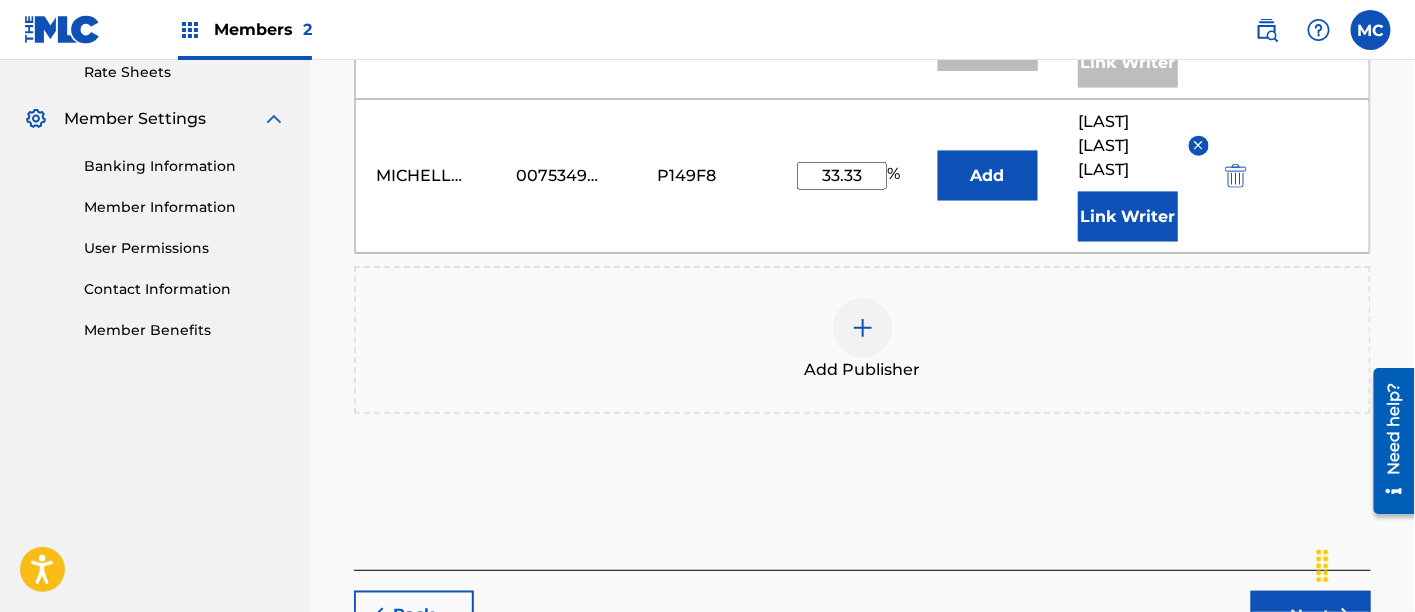 click at bounding box center [1365, 564] 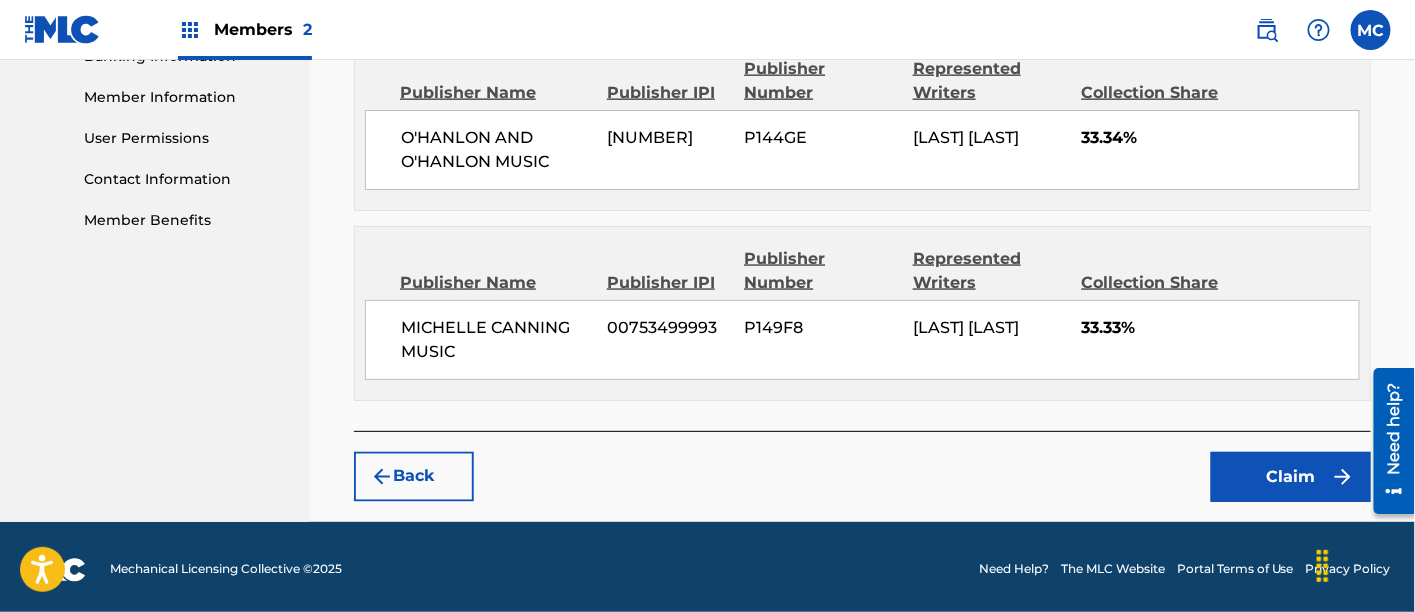 scroll, scrollTop: 890, scrollLeft: 0, axis: vertical 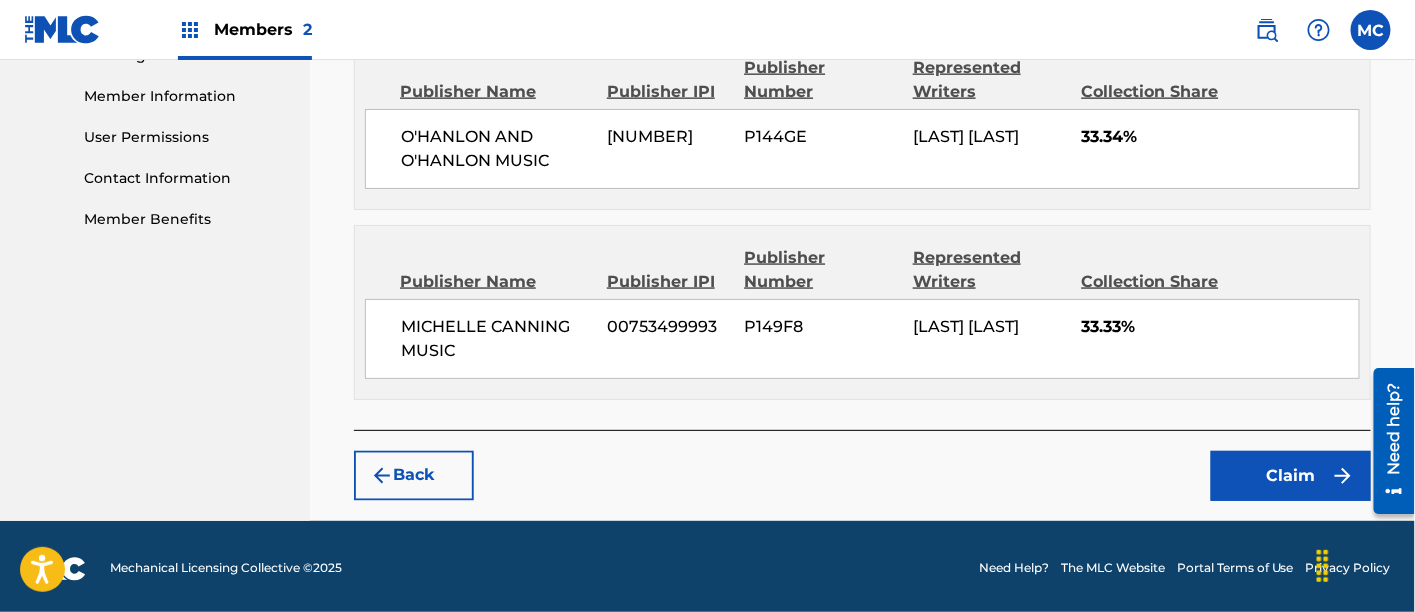 click on "Claim" at bounding box center (1291, 476) 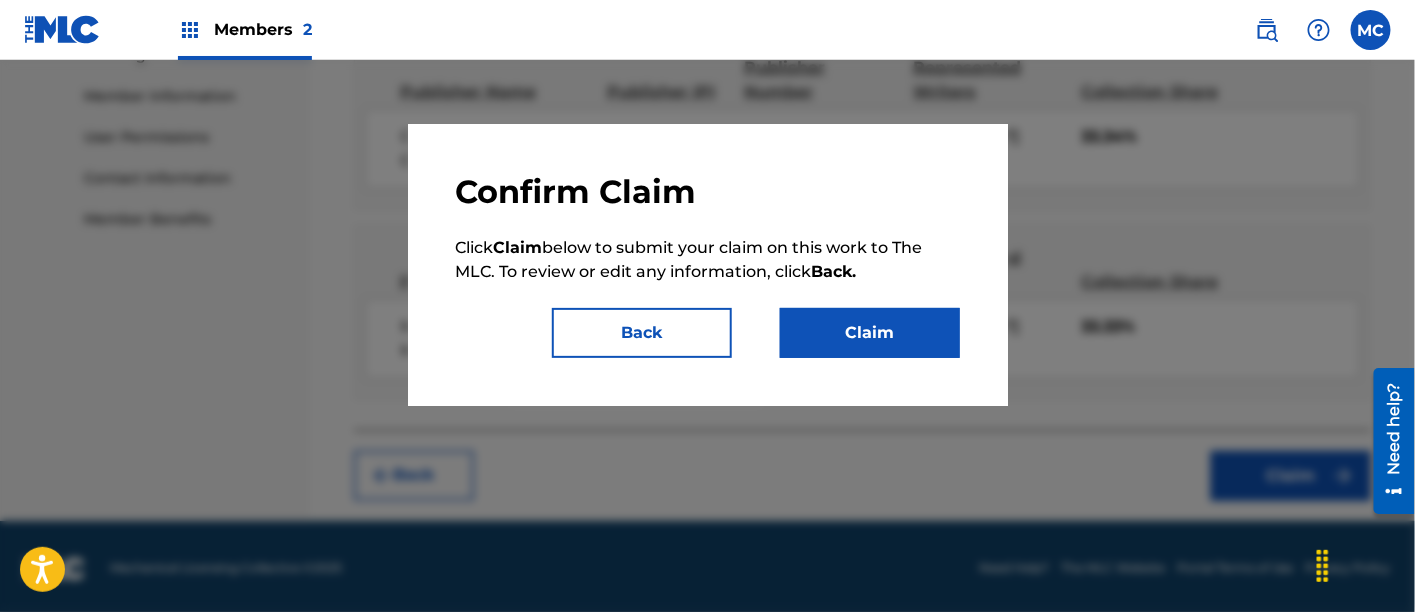 click on "Claim" at bounding box center [870, 333] 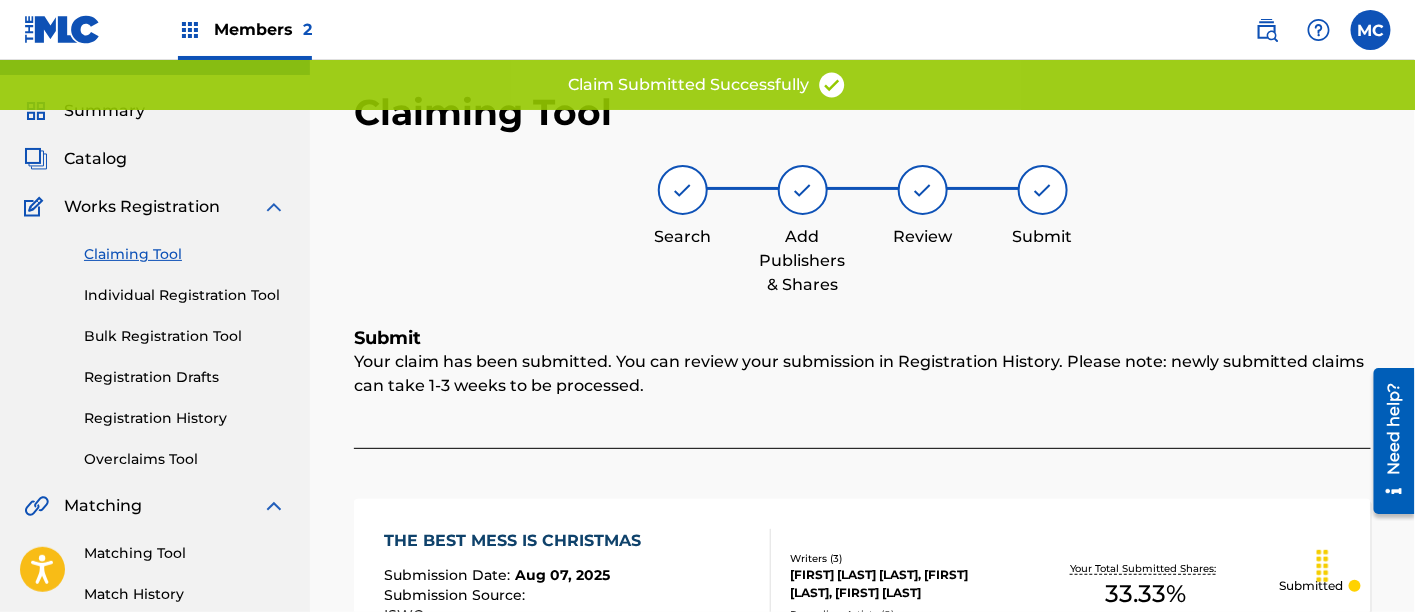 scroll, scrollTop: 0, scrollLeft: 0, axis: both 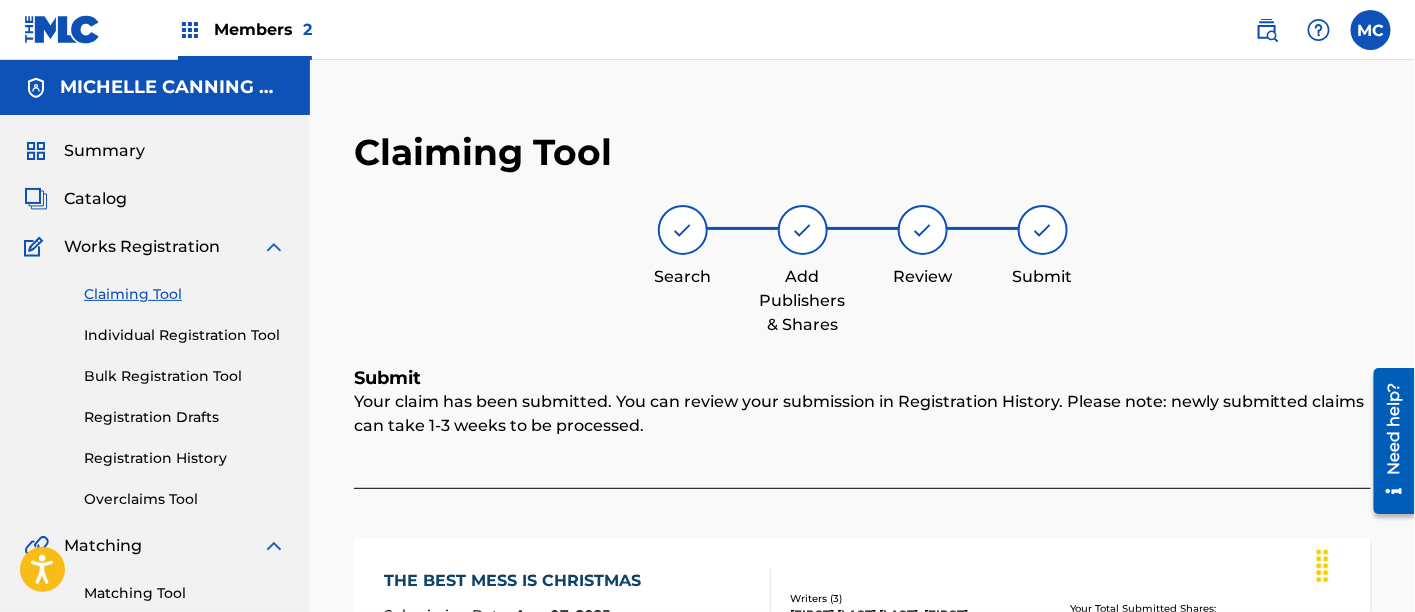 click on "Claiming Tool Individual Registration Tool Bulk Registration Tool Registration Drafts Registration History Overclaims Tool" at bounding box center (155, 384) 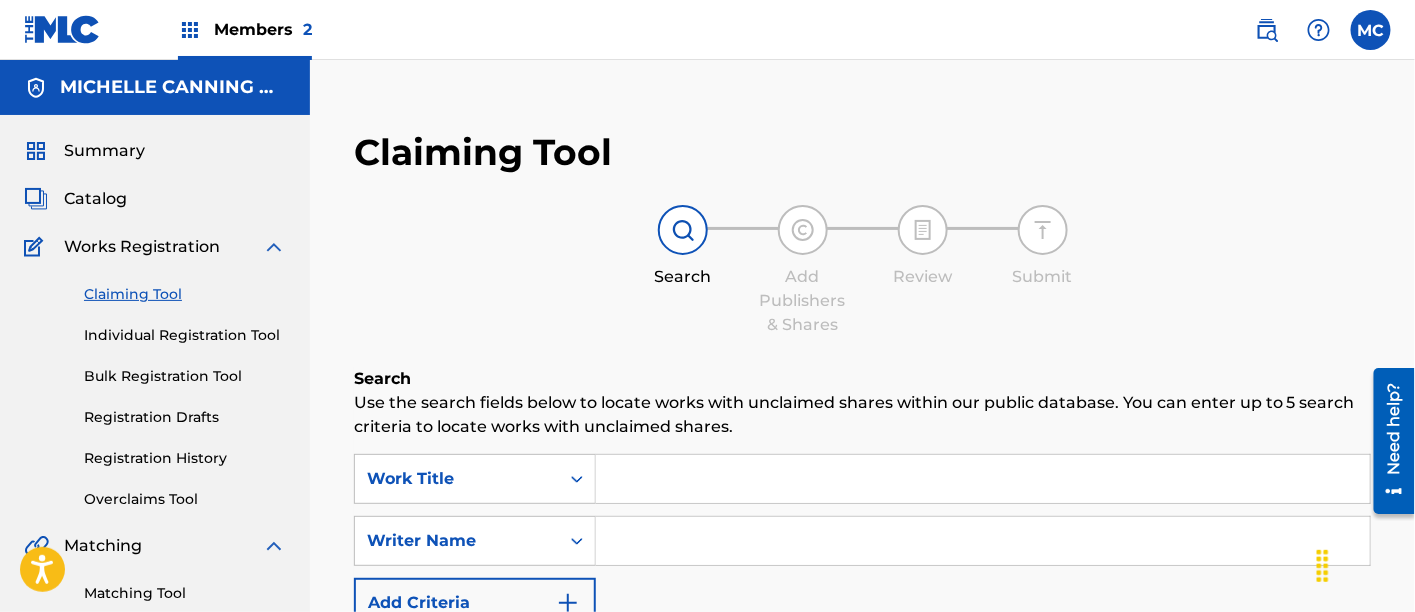 click at bounding box center [983, 479] 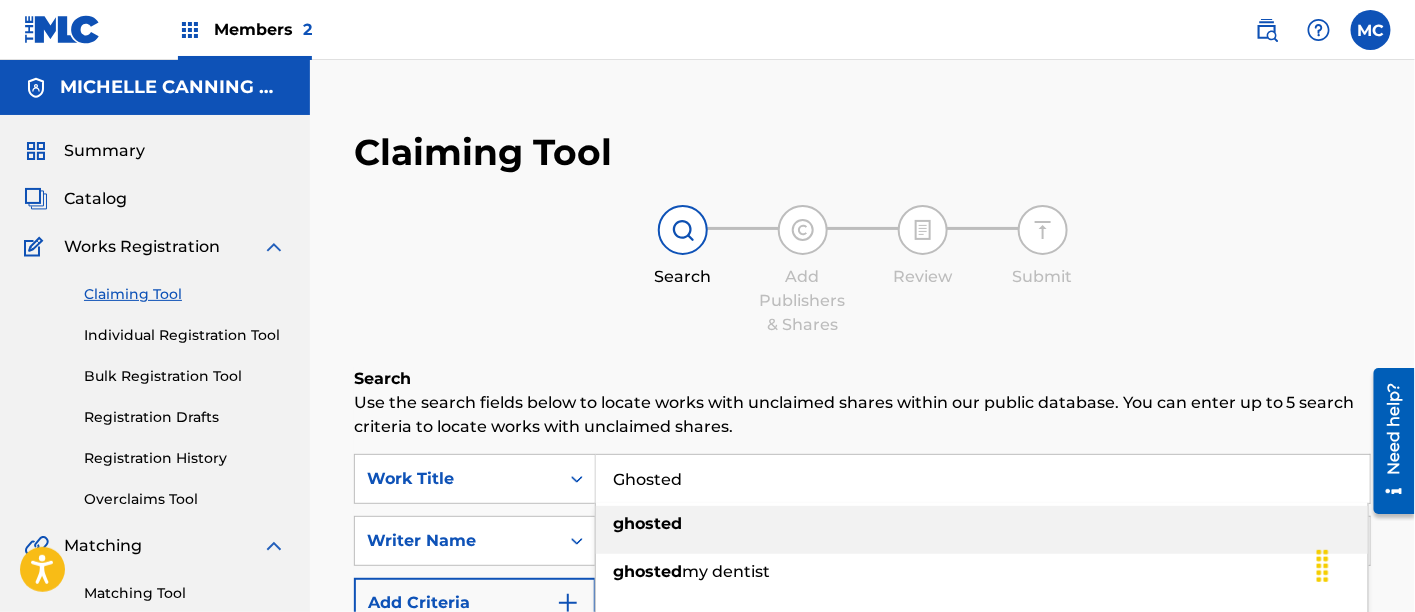 click on "ghosted" at bounding box center [982, 524] 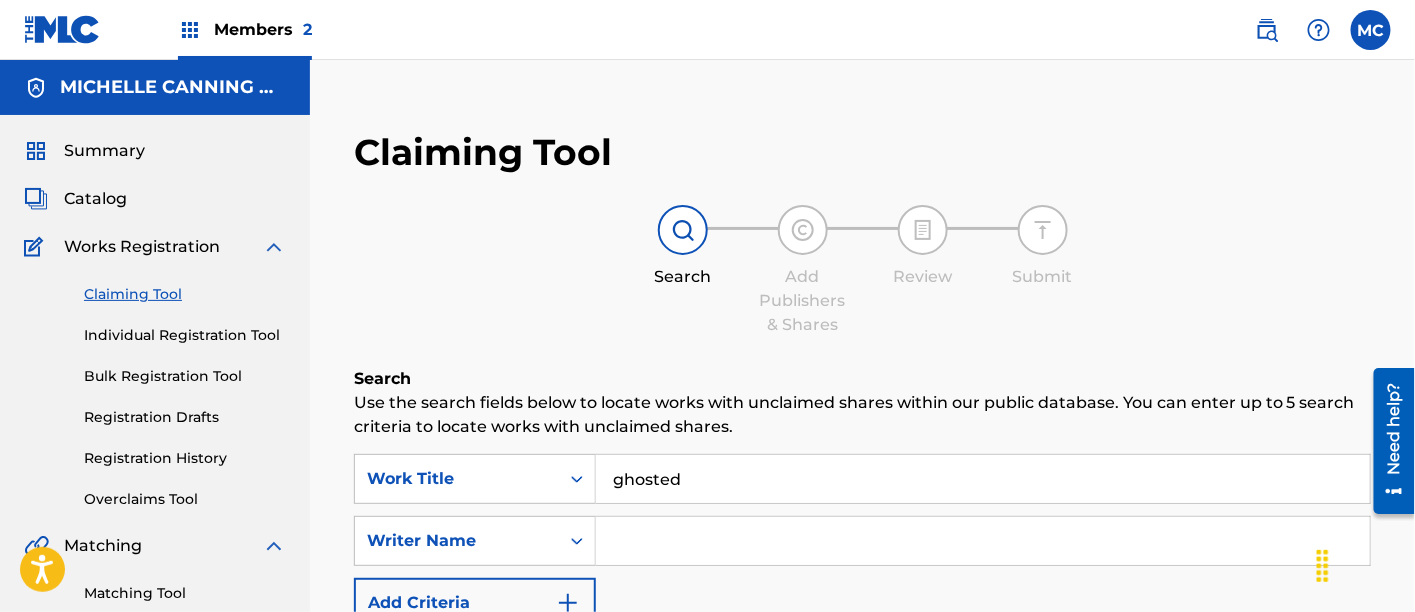 click at bounding box center [983, 541] 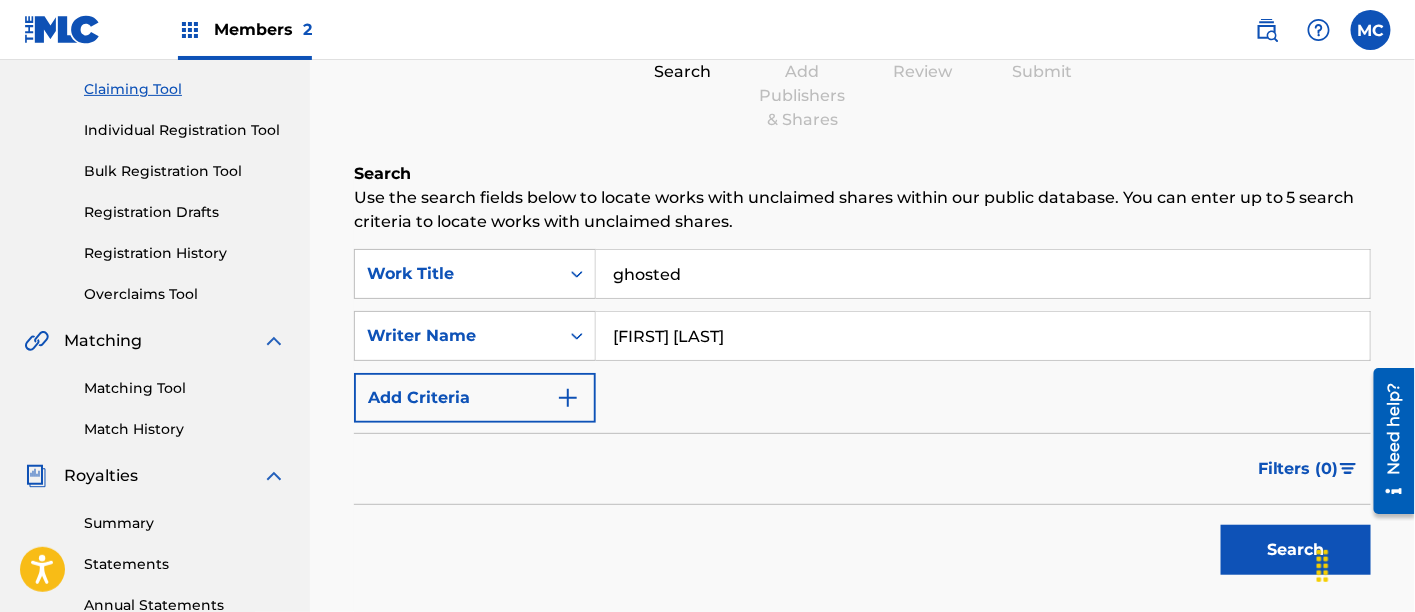 scroll, scrollTop: 206, scrollLeft: 0, axis: vertical 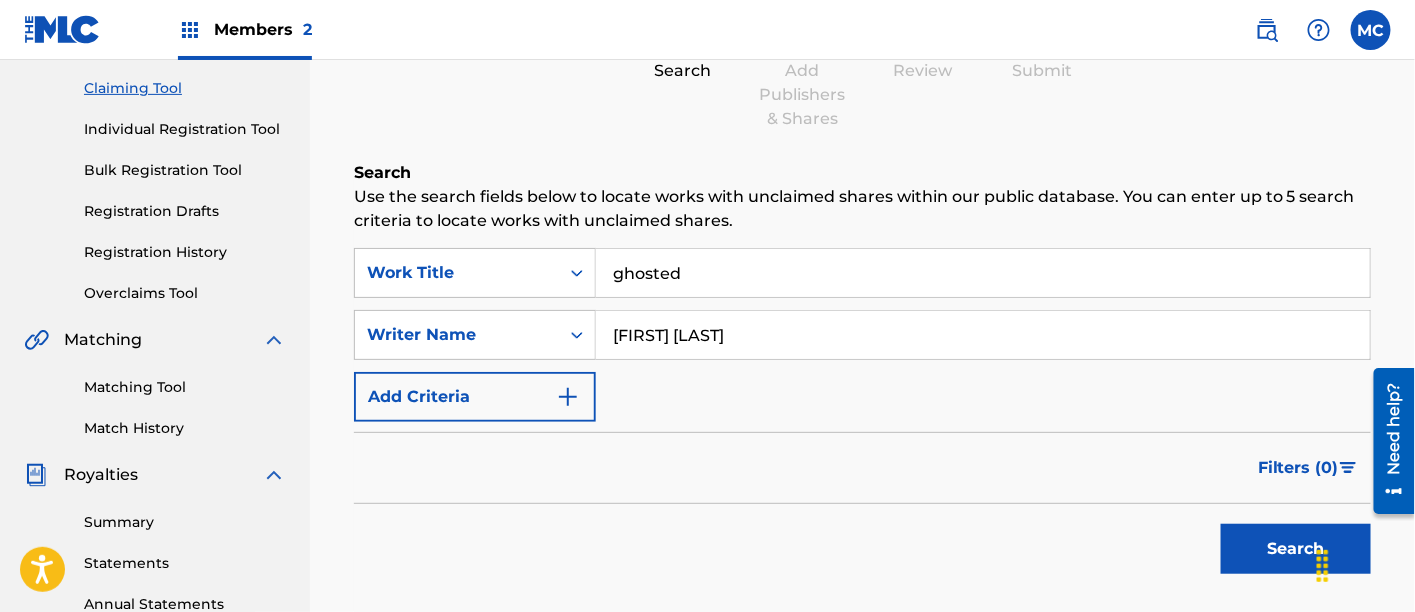 click on "Search" at bounding box center [1296, 549] 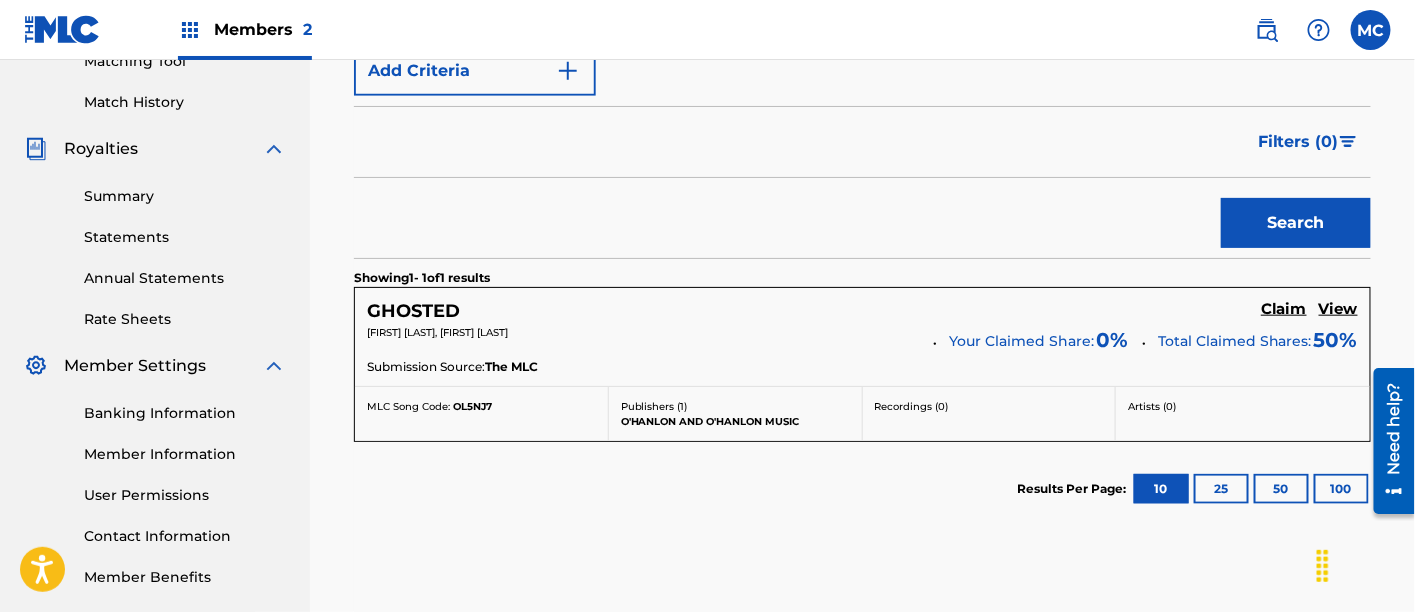 scroll, scrollTop: 544, scrollLeft: 0, axis: vertical 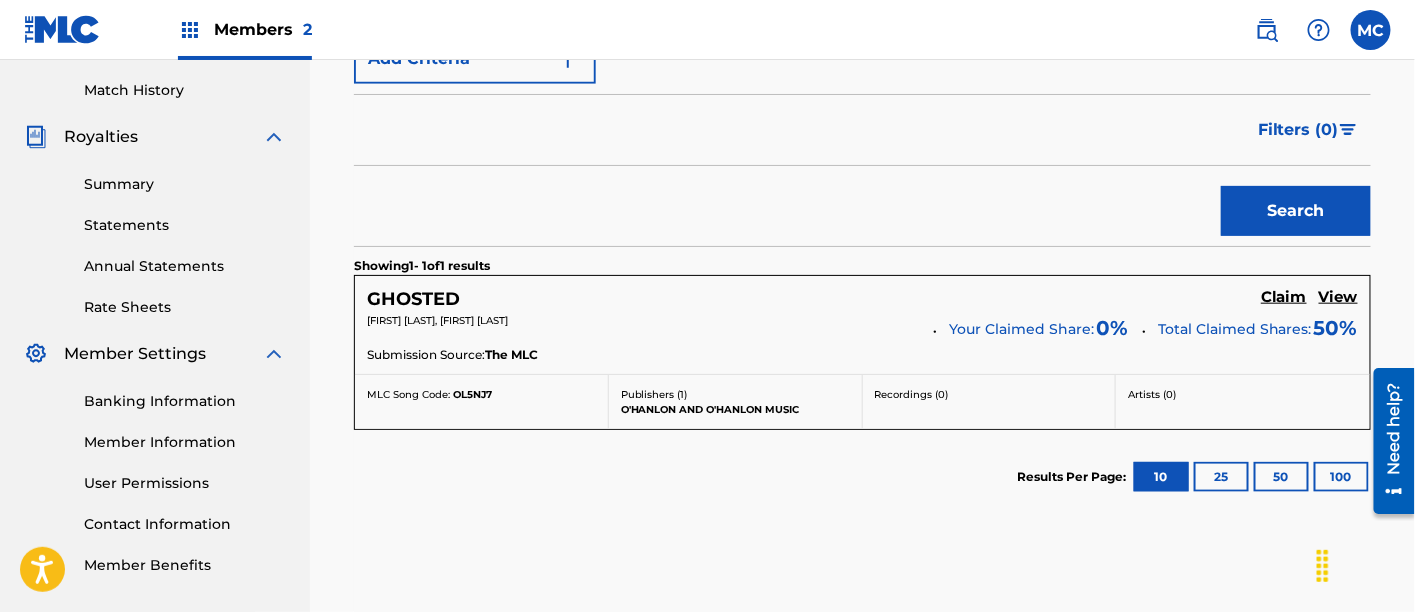 click on "Claim View [FIRST] [LAST], [FIRST] [LAST] Your Claimed Share: 0 % Total Claimed Shares: 50 % Submission Source: The MLC" at bounding box center (862, 325) 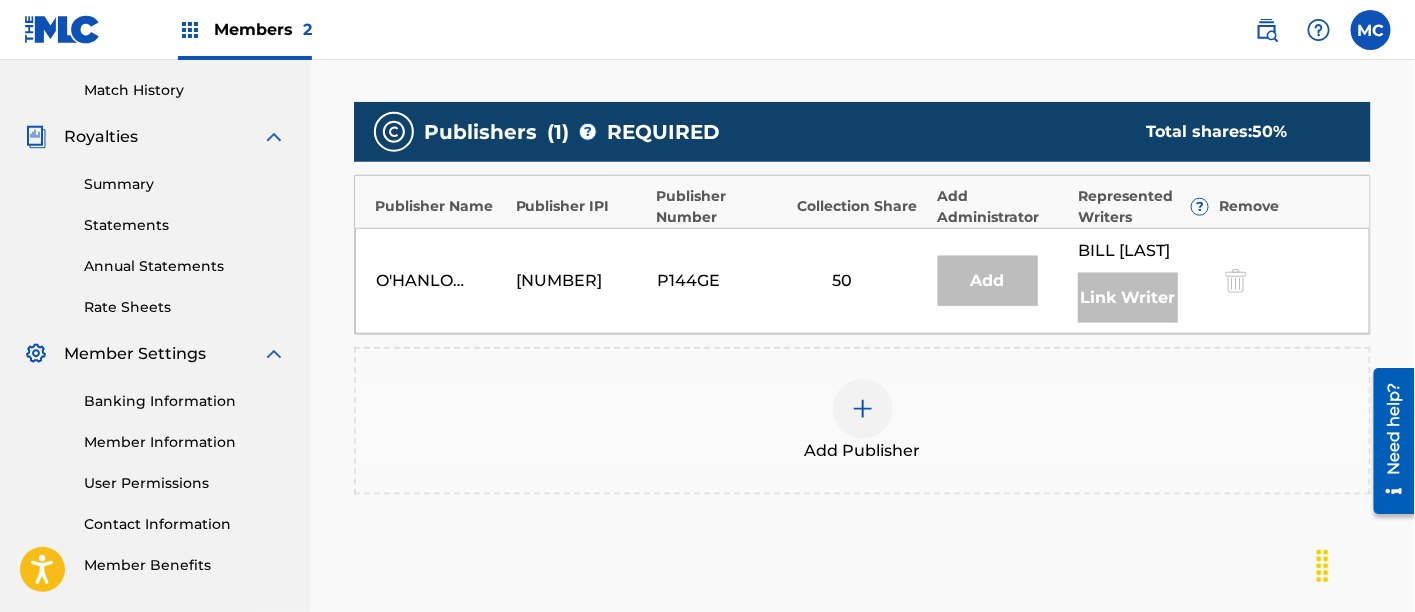click at bounding box center [863, 409] 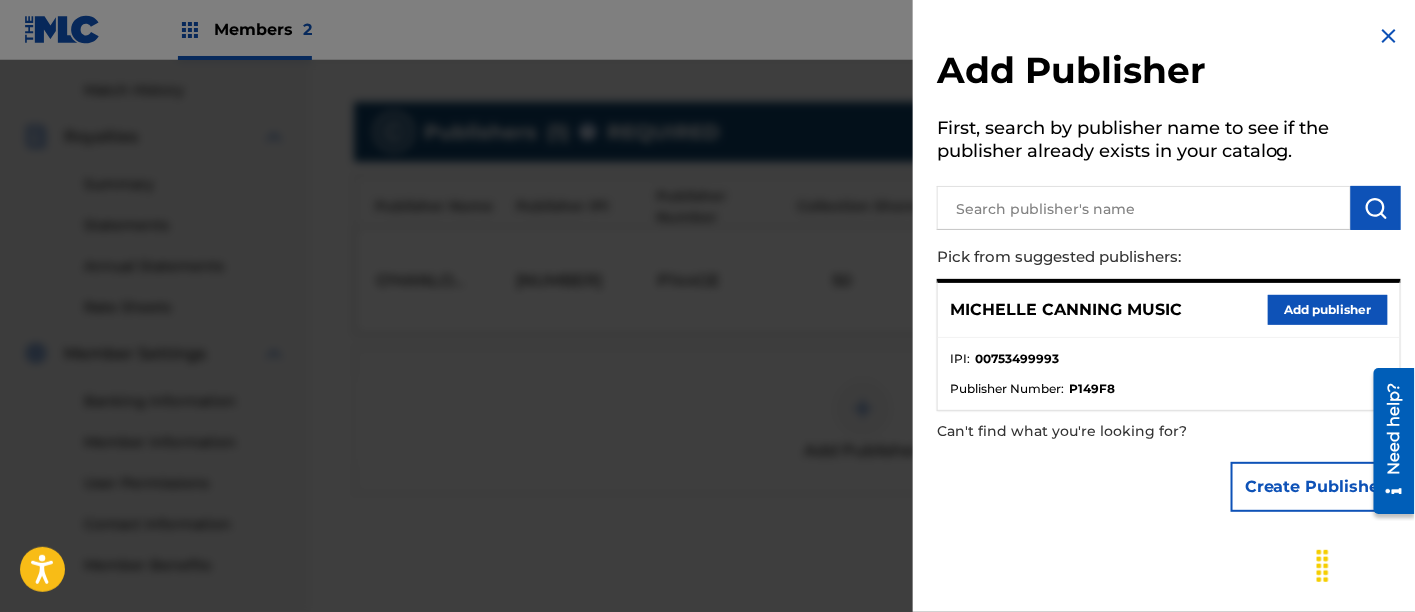 click on "Add publisher" at bounding box center [1328, 310] 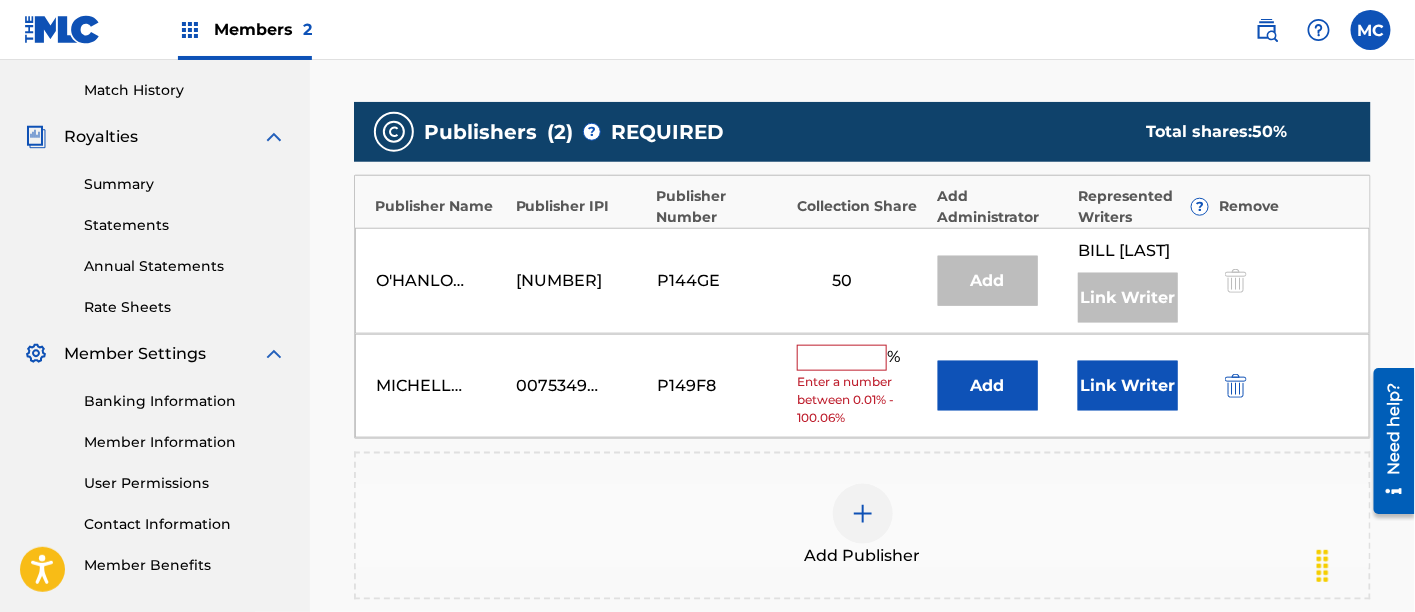 click at bounding box center [842, 358] 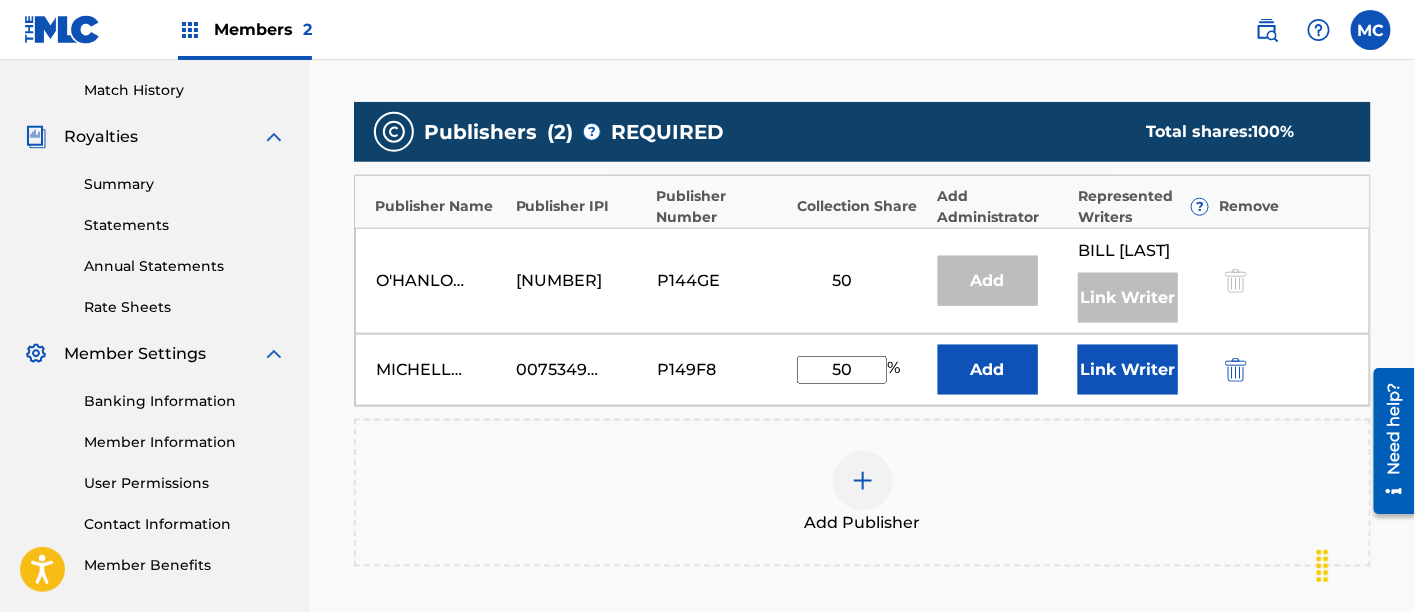 type on "50" 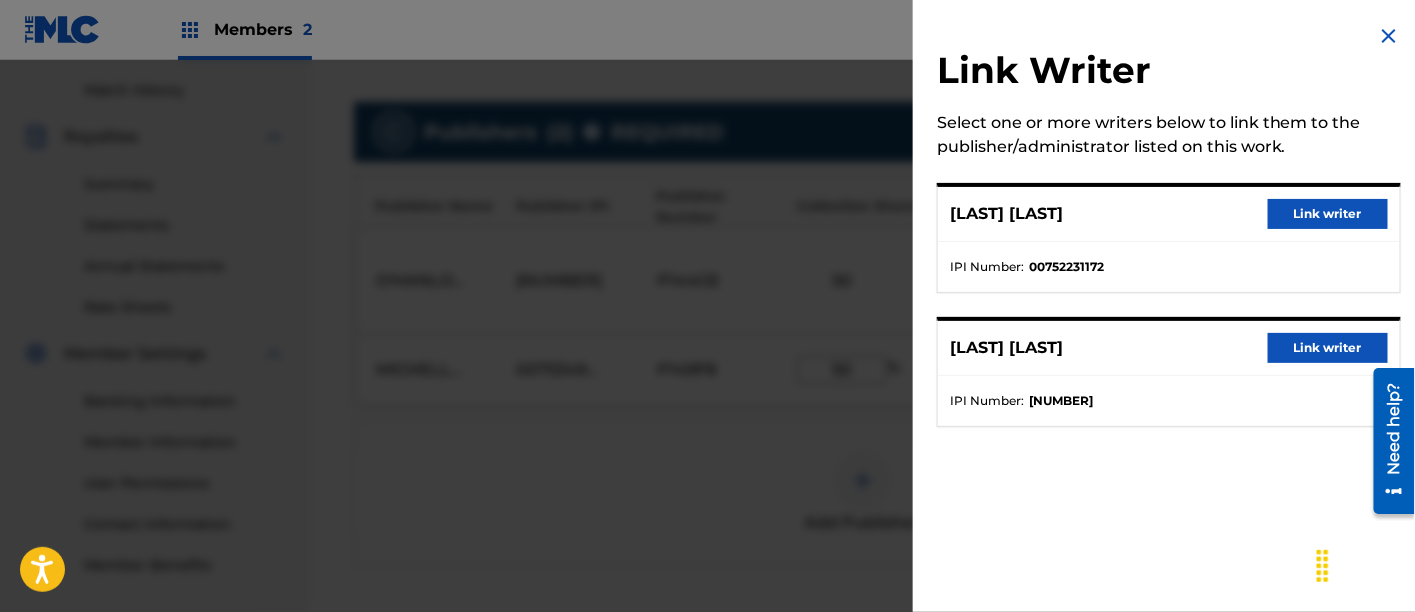 click on "Link writer" at bounding box center (1328, 214) 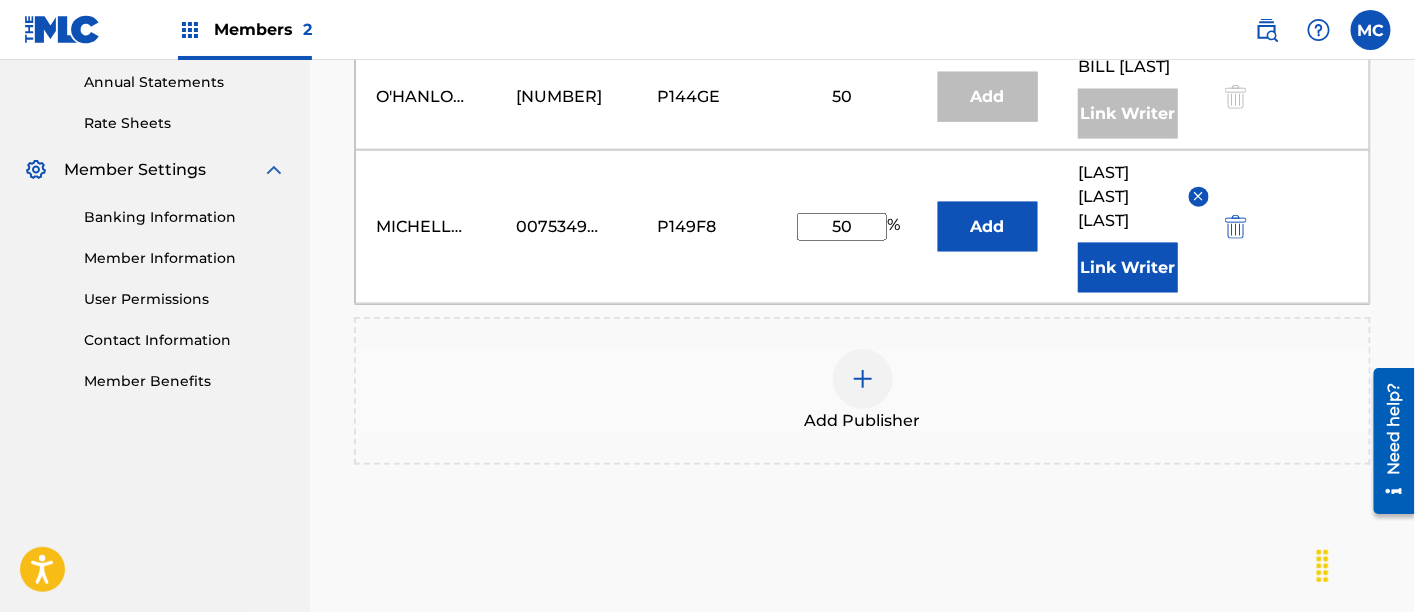scroll, scrollTop: 895, scrollLeft: 0, axis: vertical 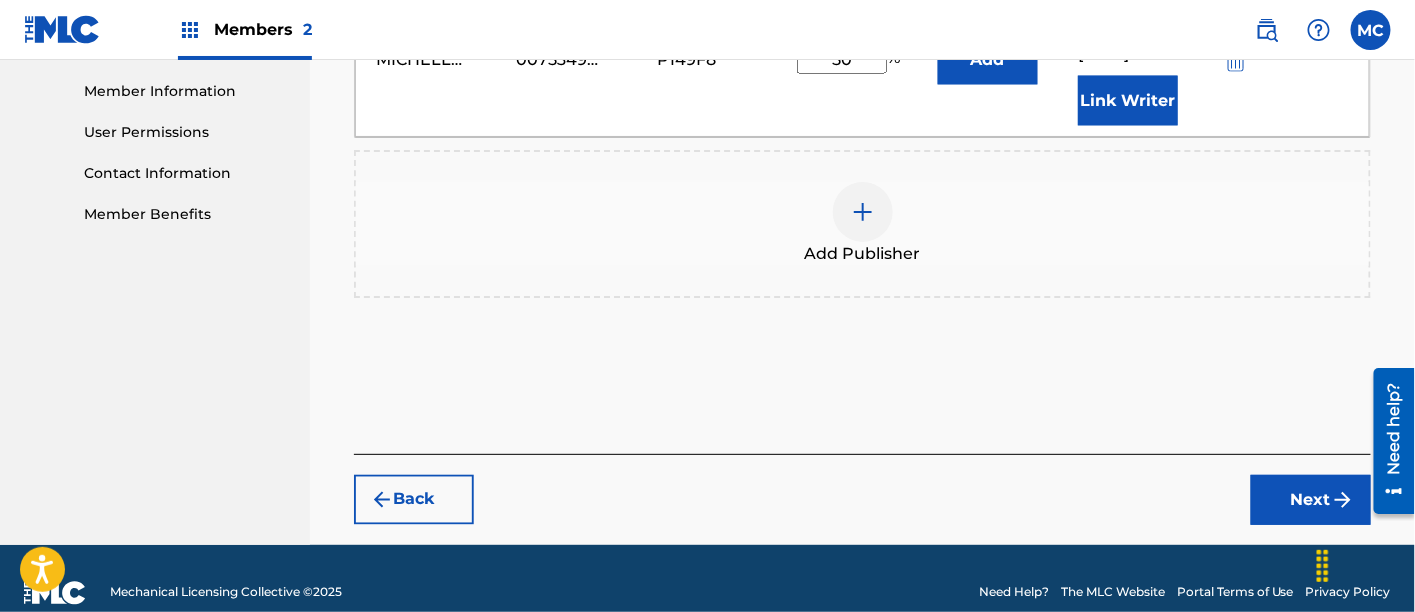 click on "Next" at bounding box center [1311, 500] 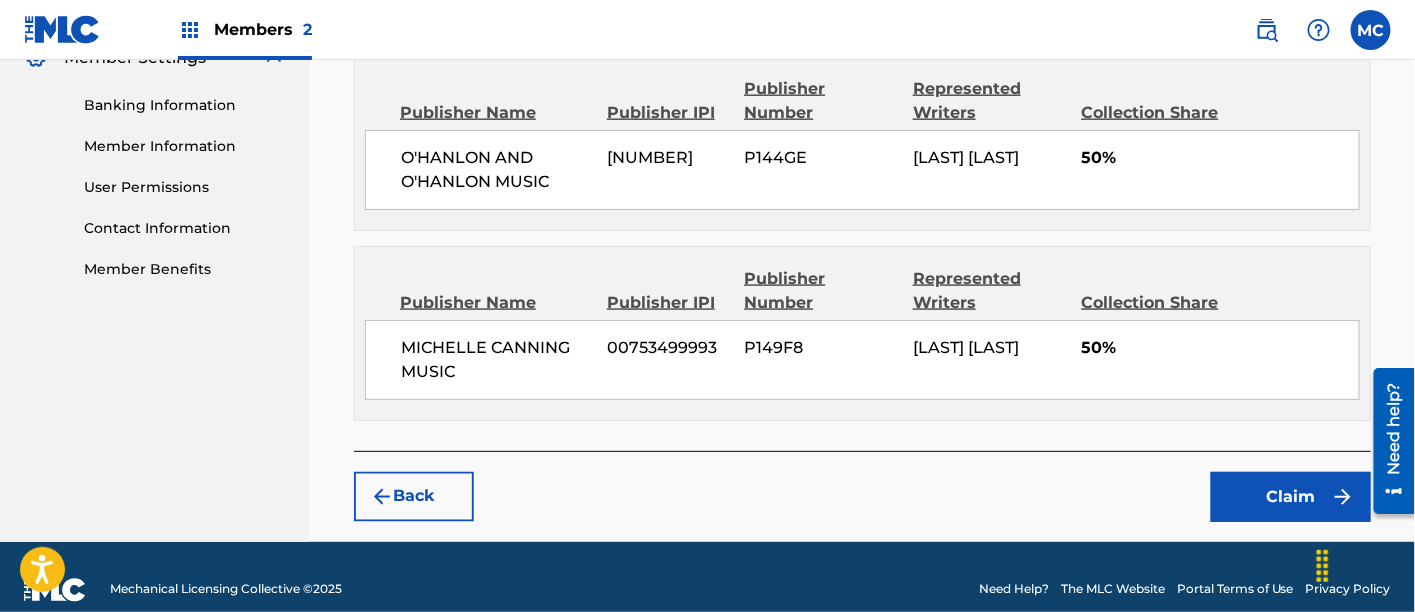 scroll, scrollTop: 861, scrollLeft: 0, axis: vertical 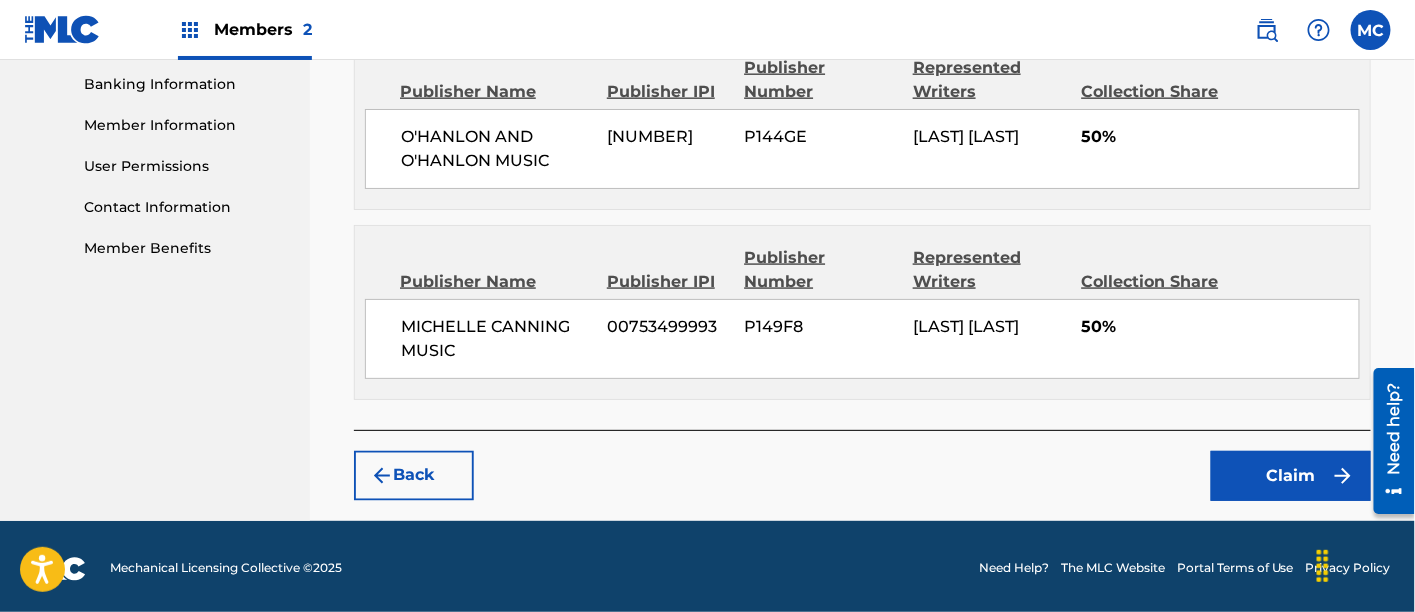 click on "Claim" at bounding box center [1291, 476] 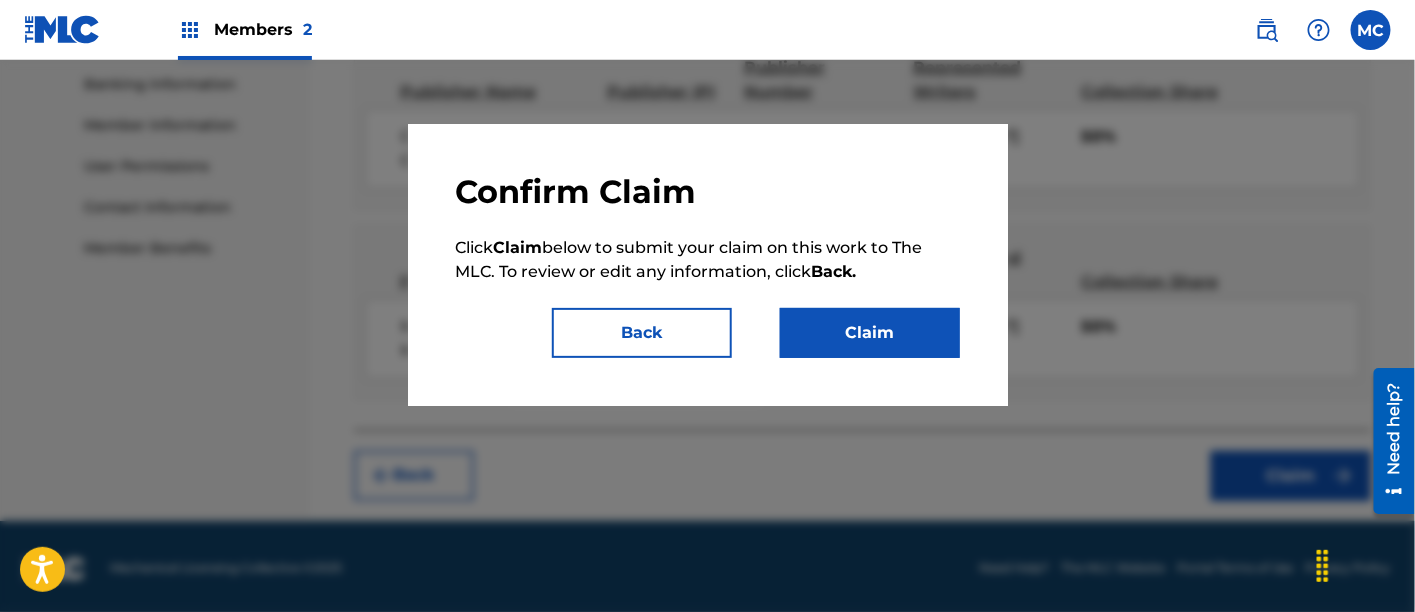 click on "Claim" at bounding box center (870, 333) 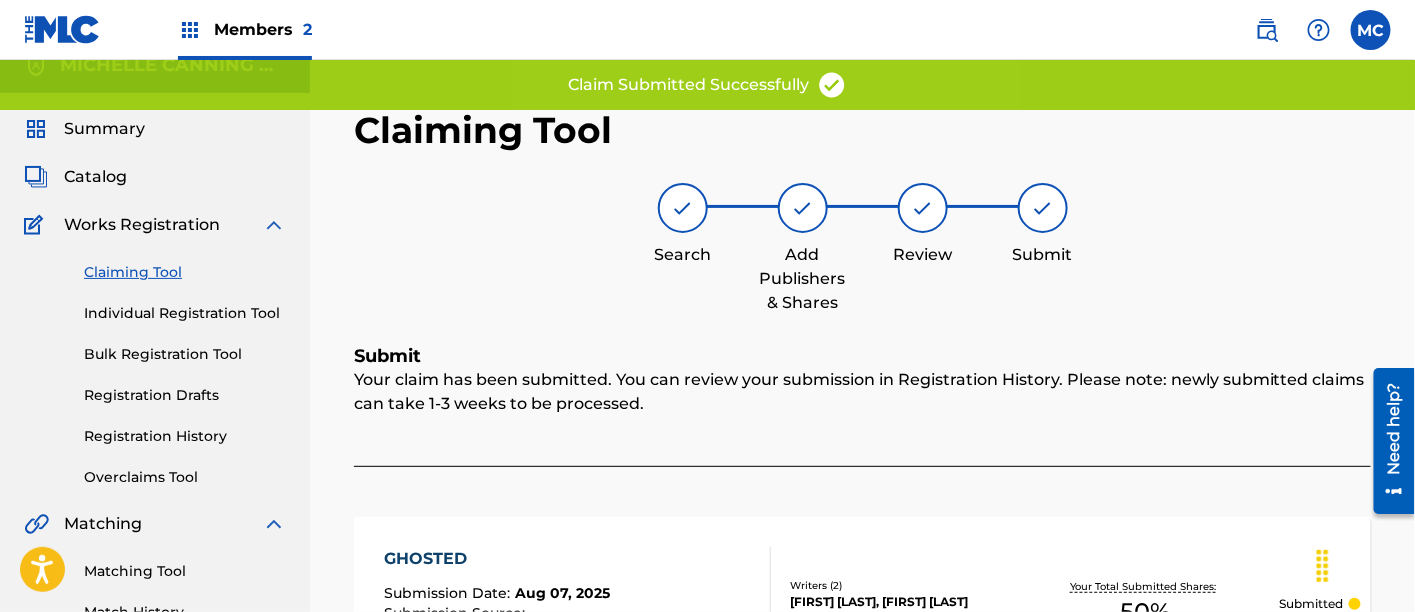 scroll, scrollTop: 18, scrollLeft: 0, axis: vertical 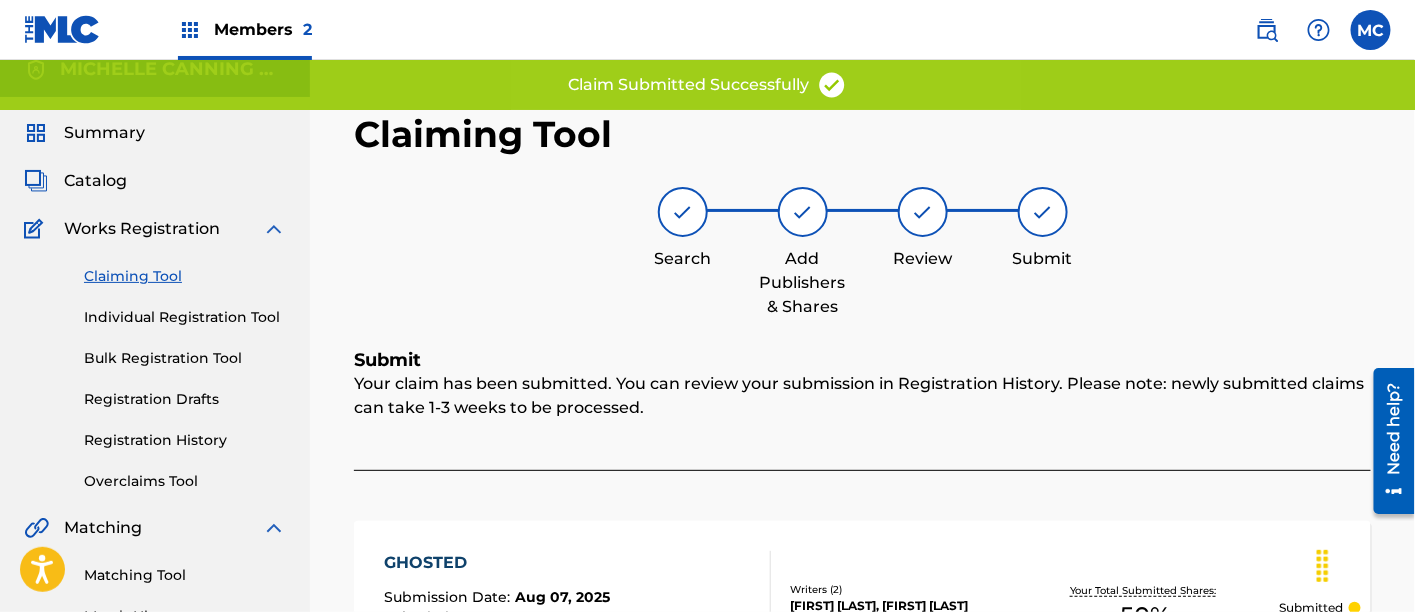 click on "Claiming Tool" at bounding box center [185, 276] 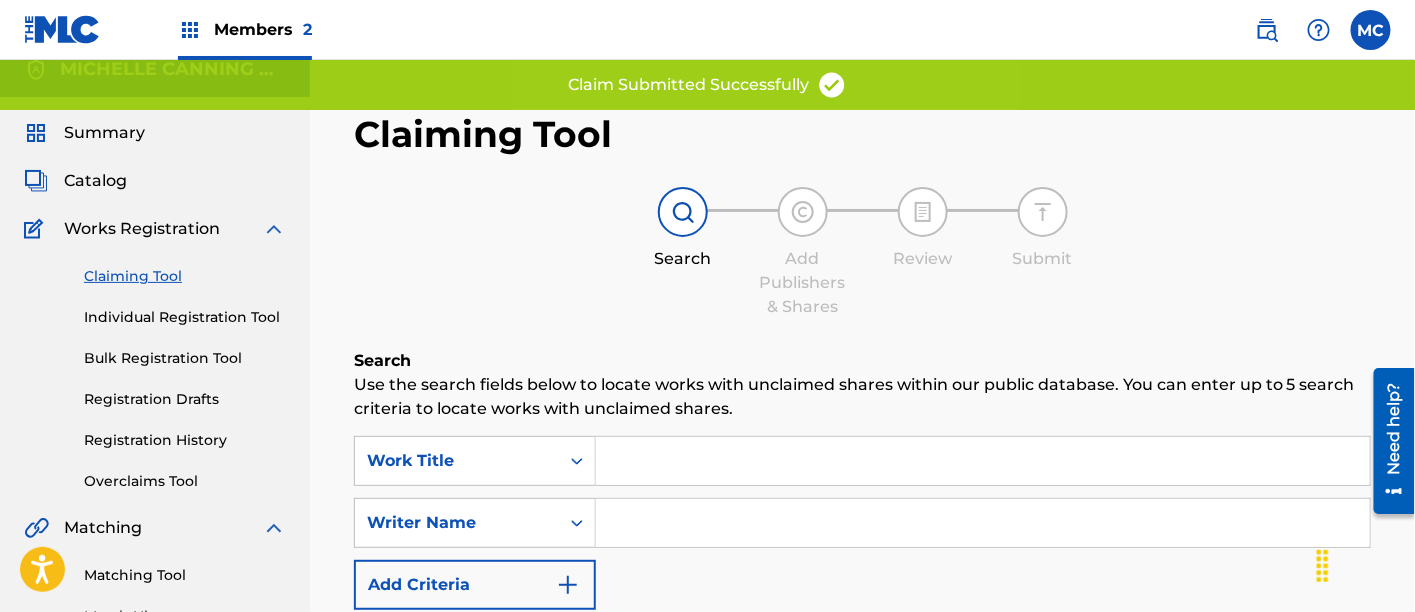 scroll, scrollTop: 0, scrollLeft: 0, axis: both 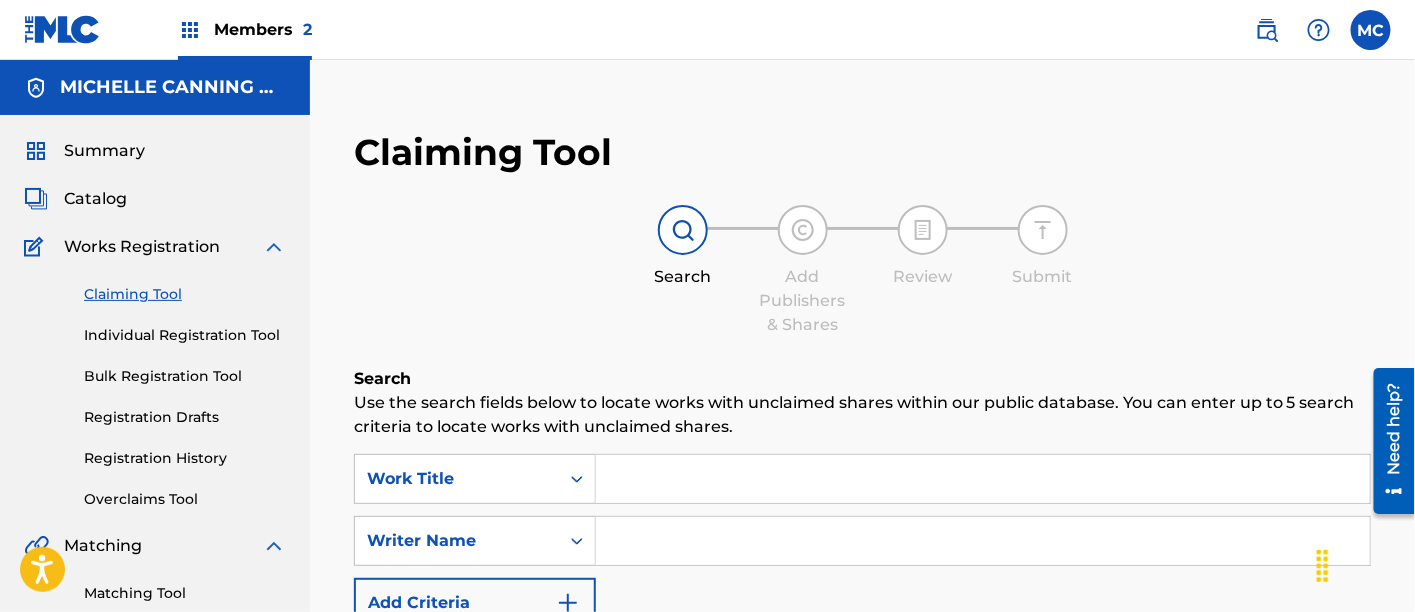 click at bounding box center (983, 479) 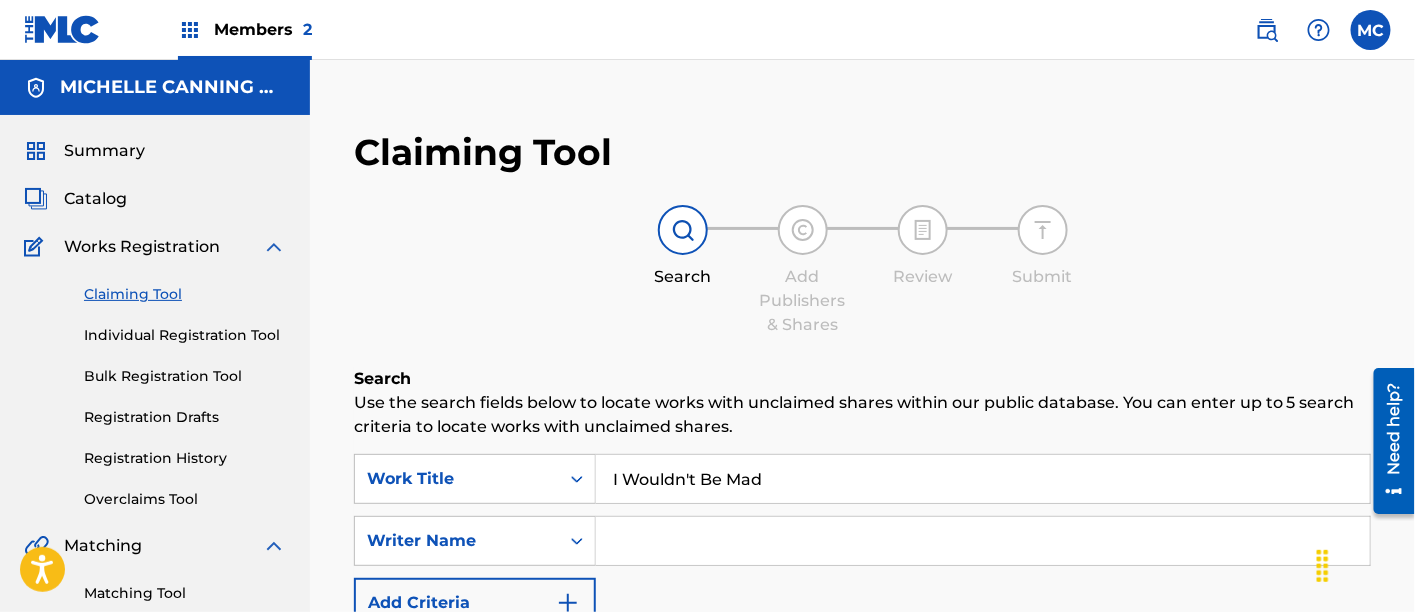 type on "I Wouldn't Be Mad" 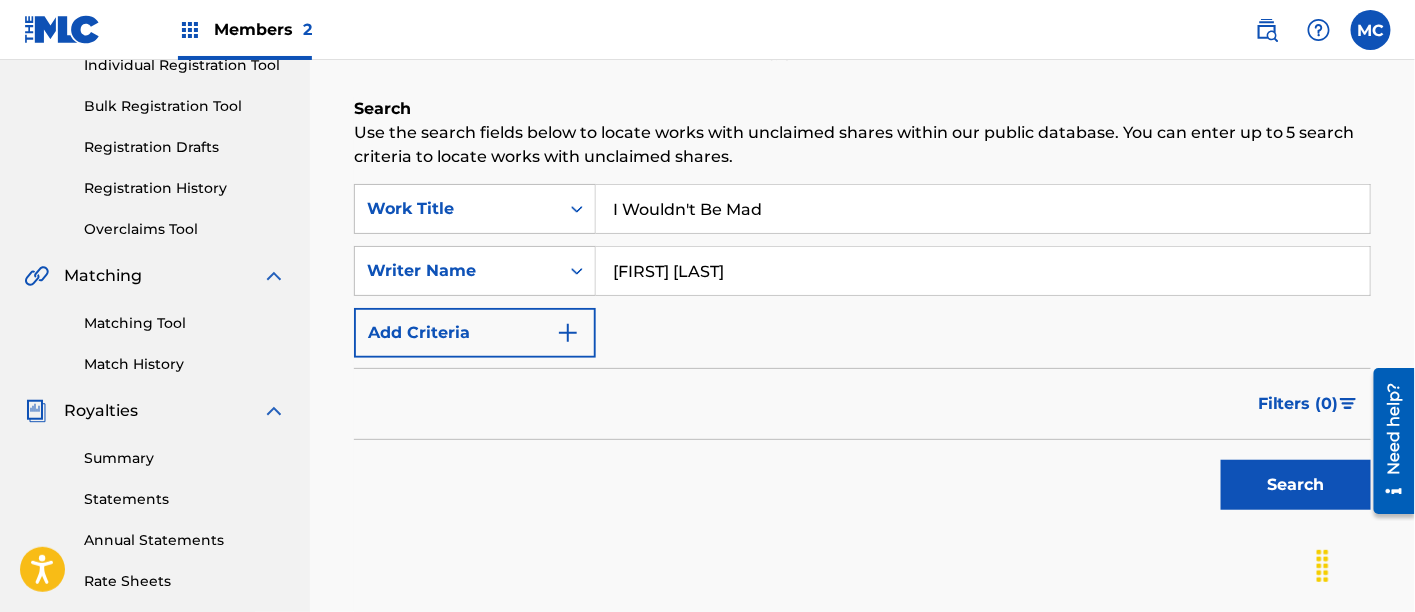 scroll, scrollTop: 274, scrollLeft: 0, axis: vertical 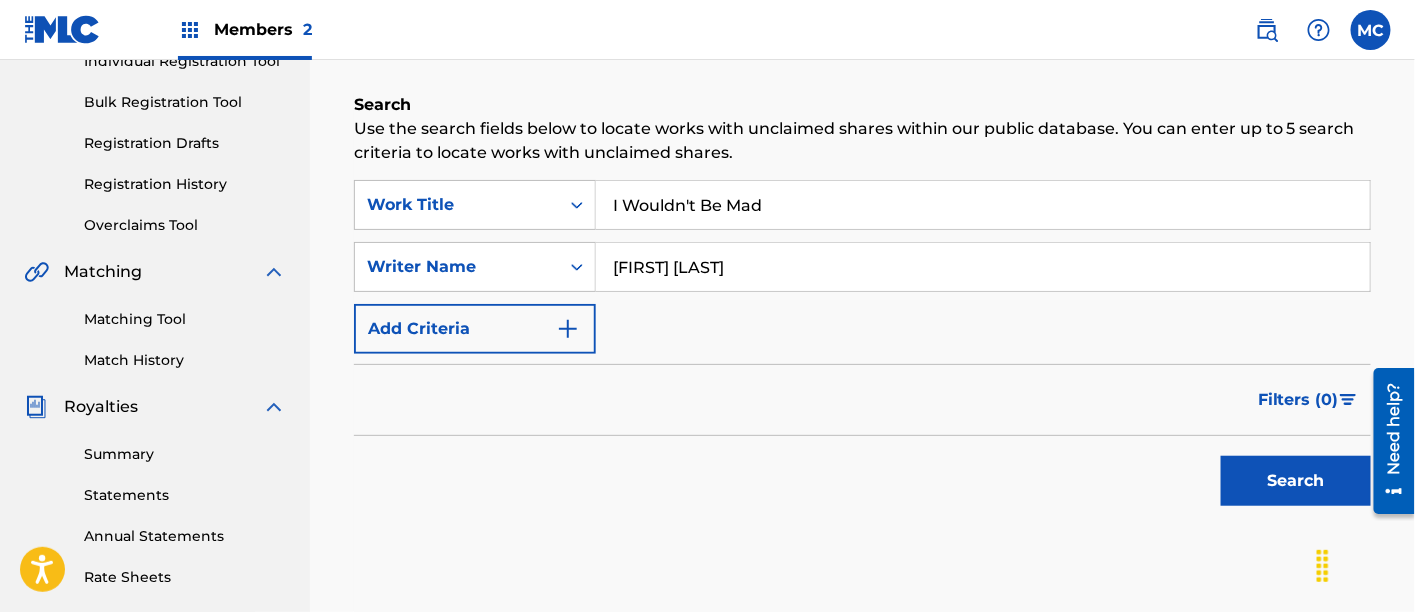 click on "Search" at bounding box center (1296, 481) 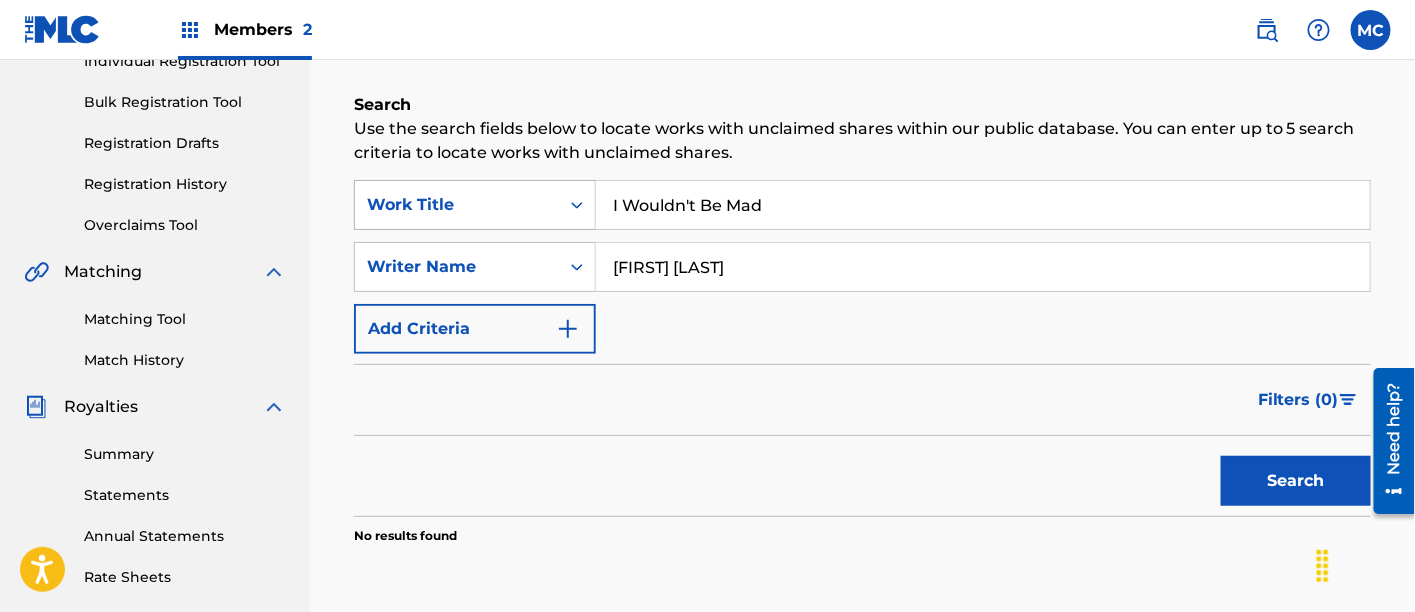 drag, startPoint x: 800, startPoint y: 205, endPoint x: 541, endPoint y: 187, distance: 259.62473 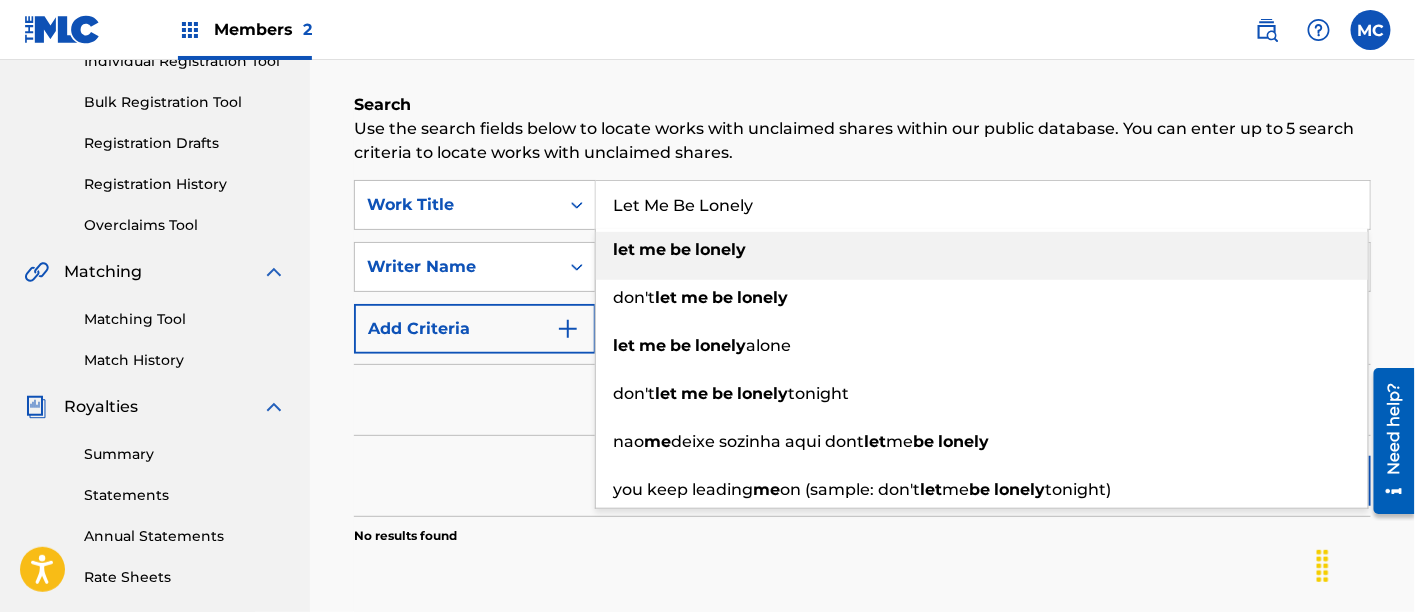 click on "lonely" at bounding box center (720, 249) 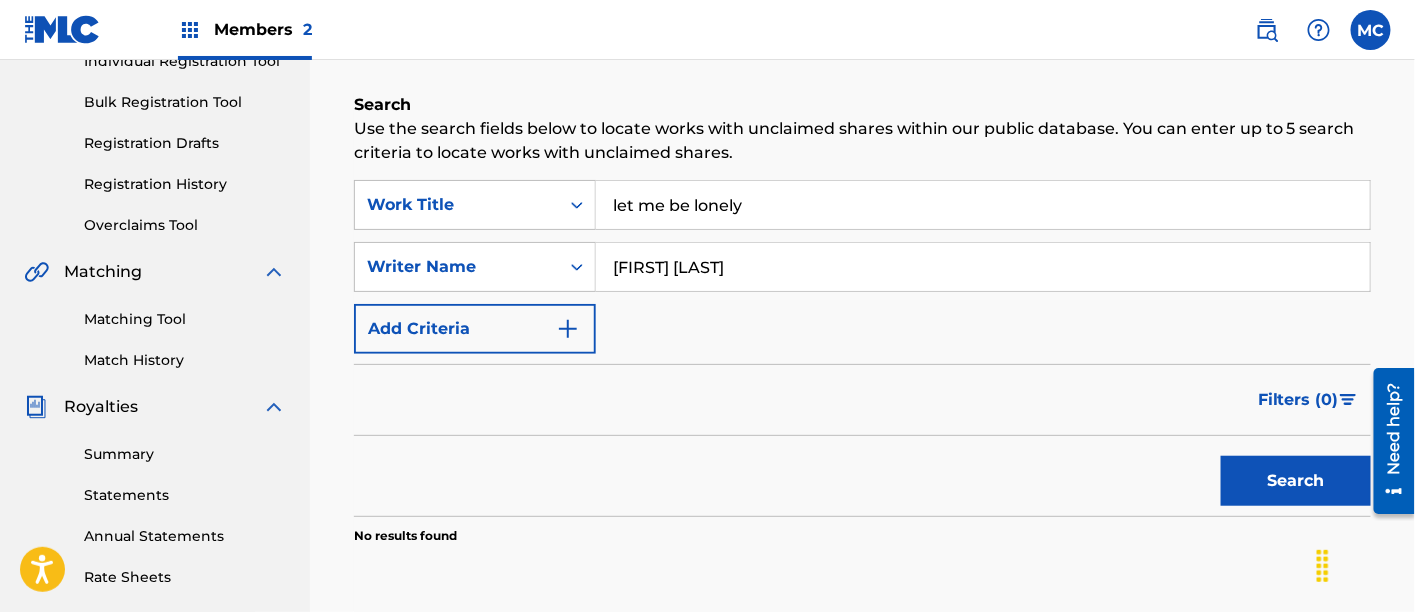 click on "Search" at bounding box center (1296, 481) 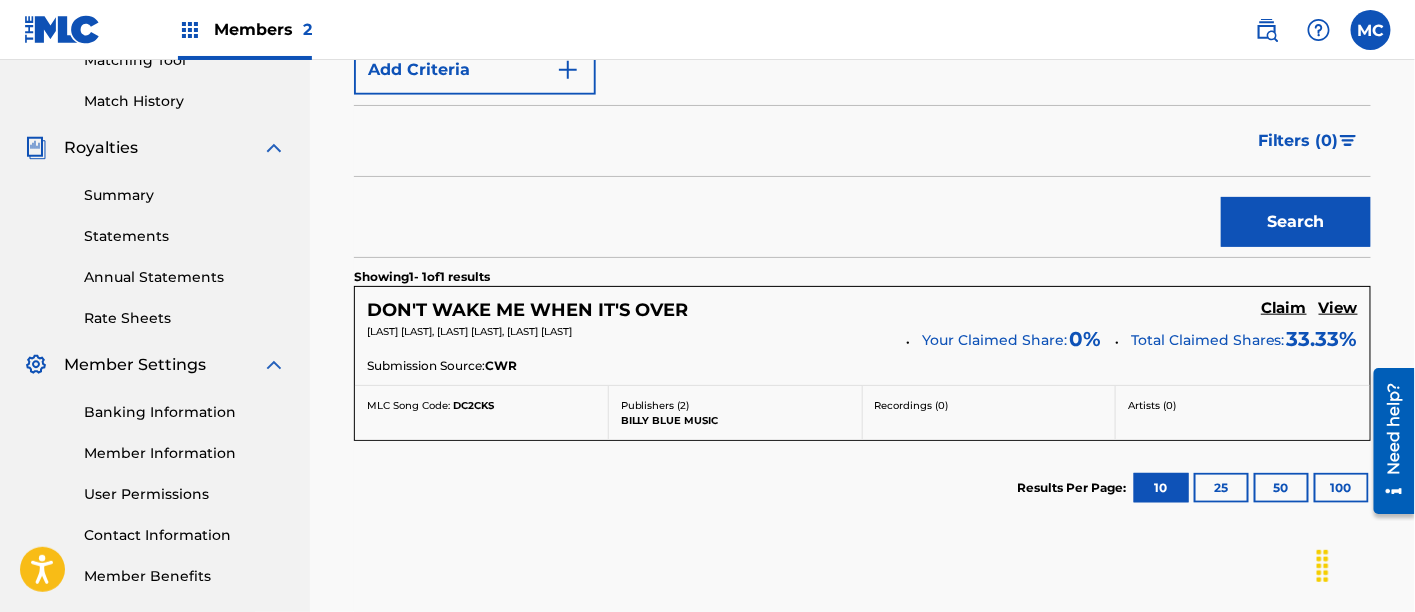 scroll, scrollTop: 535, scrollLeft: 0, axis: vertical 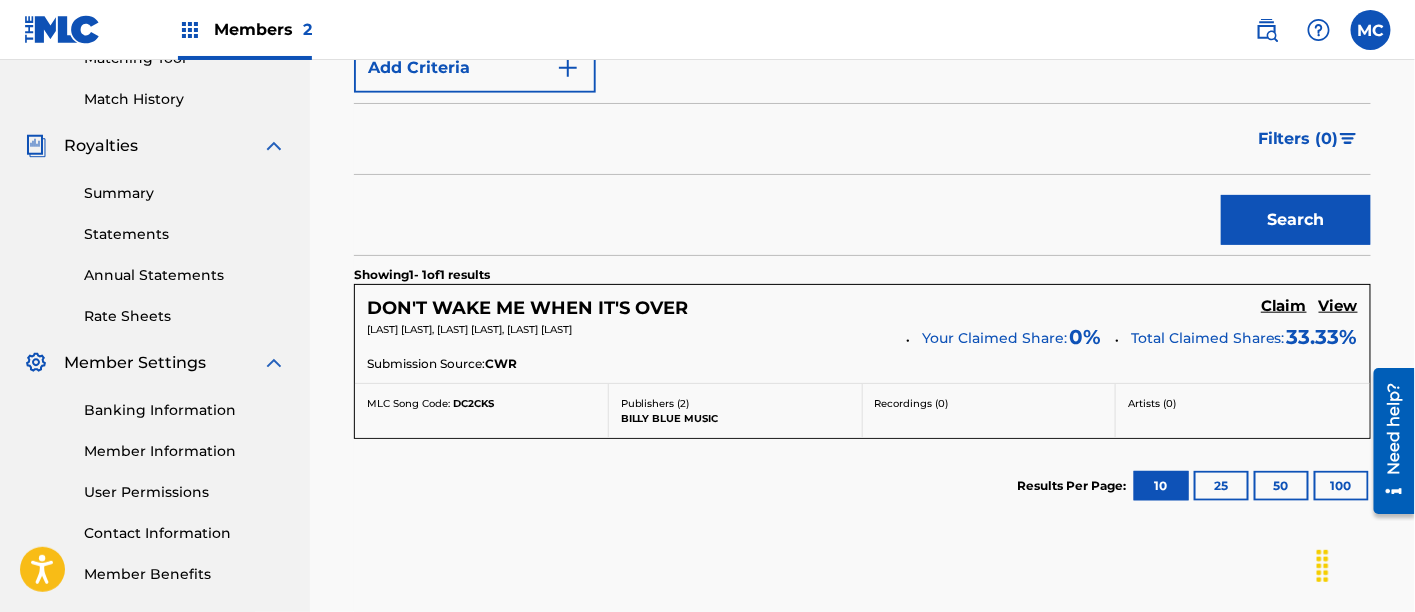 click on "Claim" at bounding box center (1284, 306) 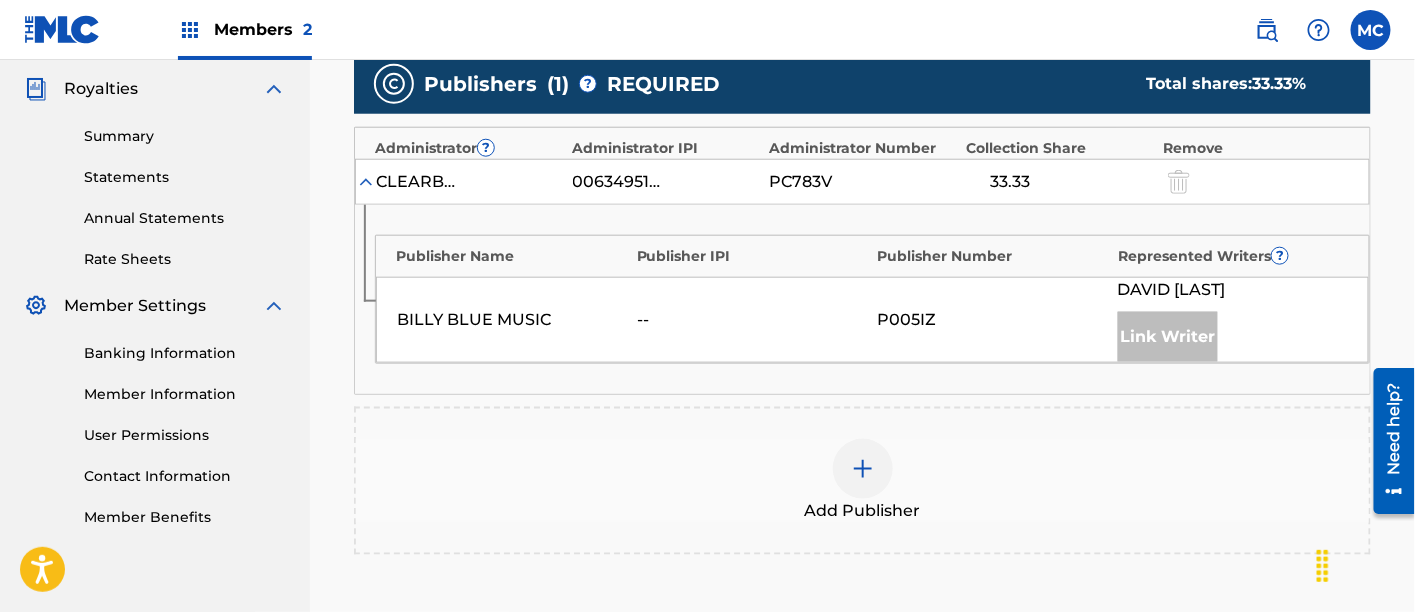 scroll, scrollTop: 597, scrollLeft: 0, axis: vertical 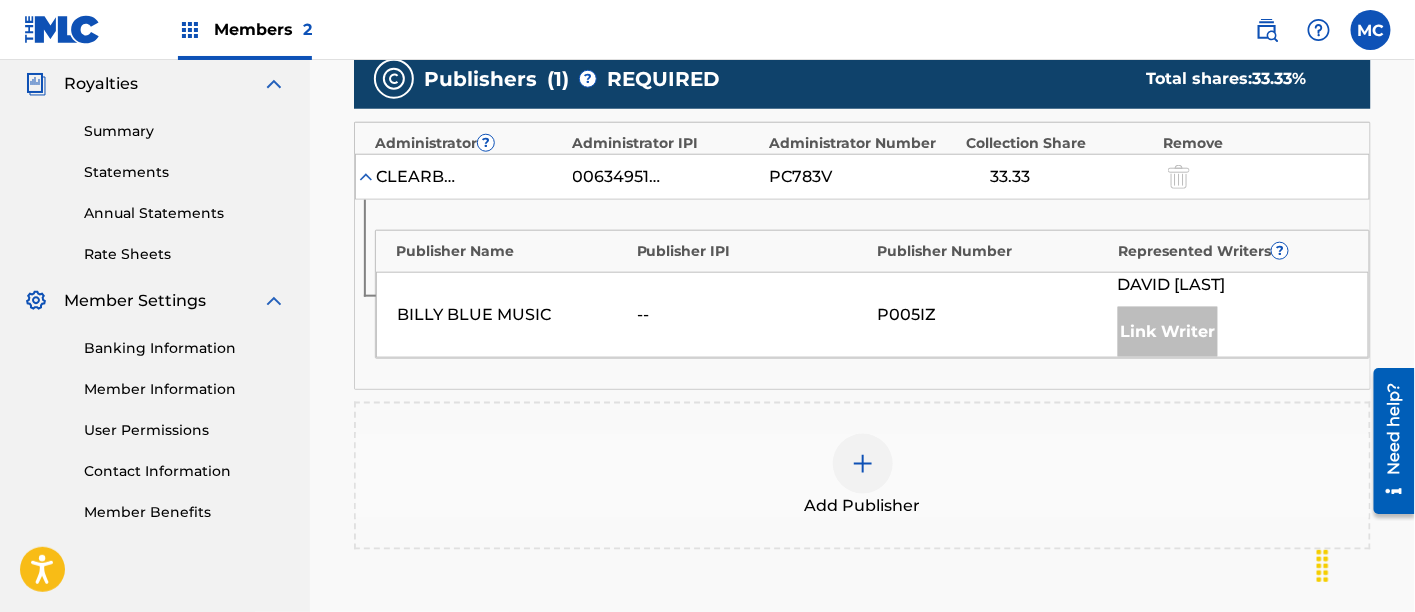 click at bounding box center [863, 464] 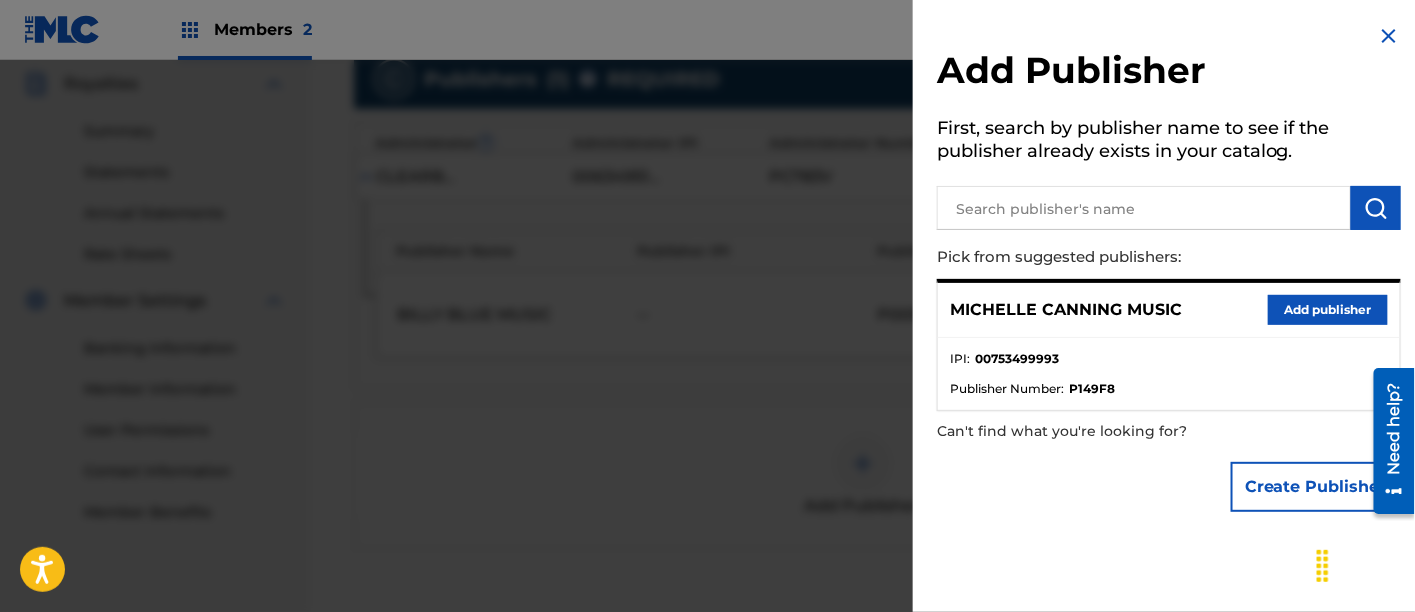 click on "Add publisher" at bounding box center (1328, 310) 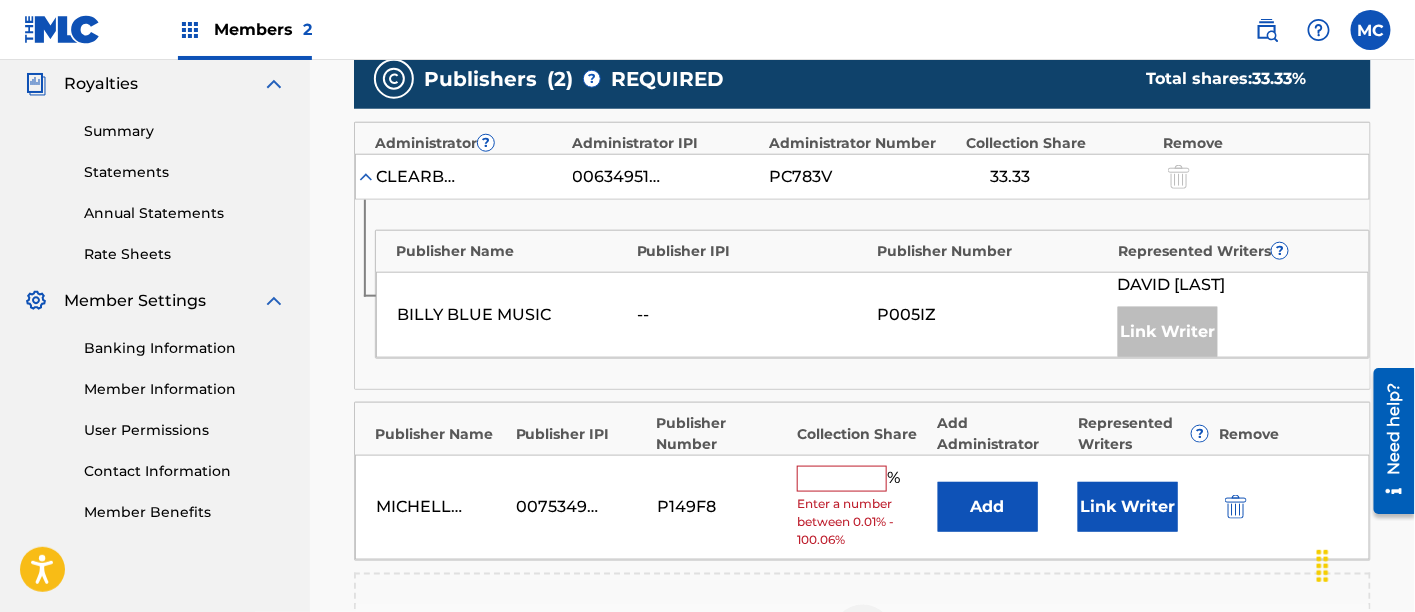 click at bounding box center (842, 479) 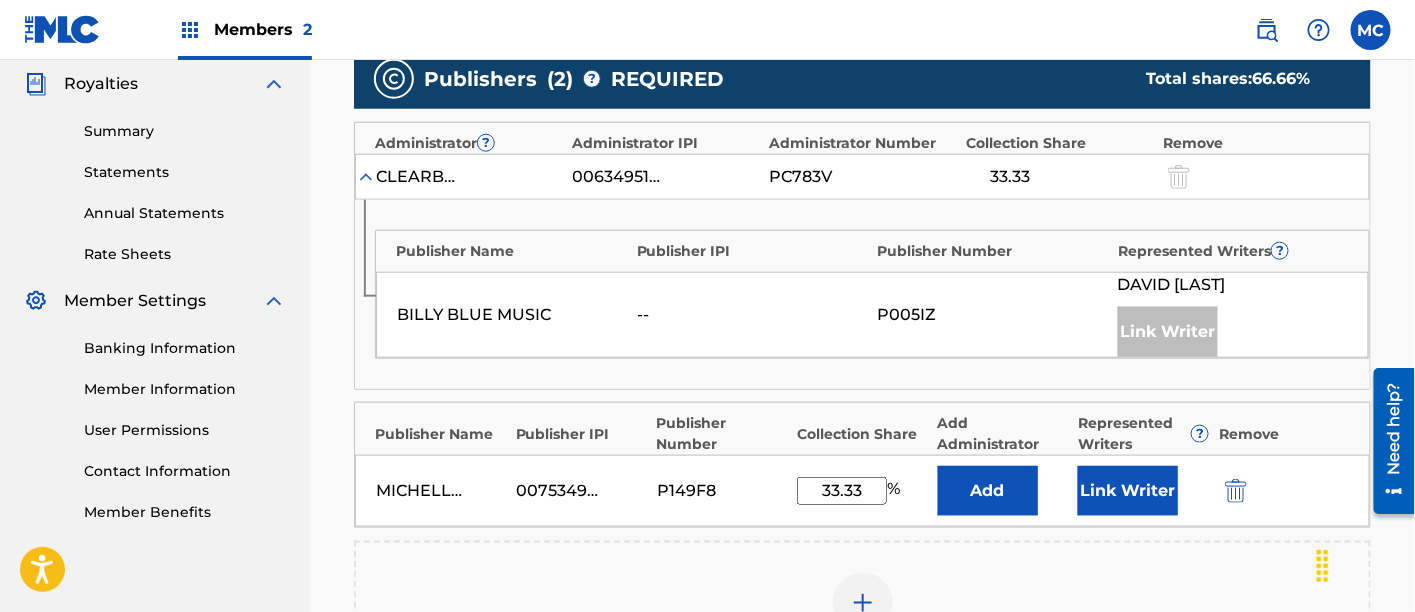 click on "Link Writer" at bounding box center (1128, 491) 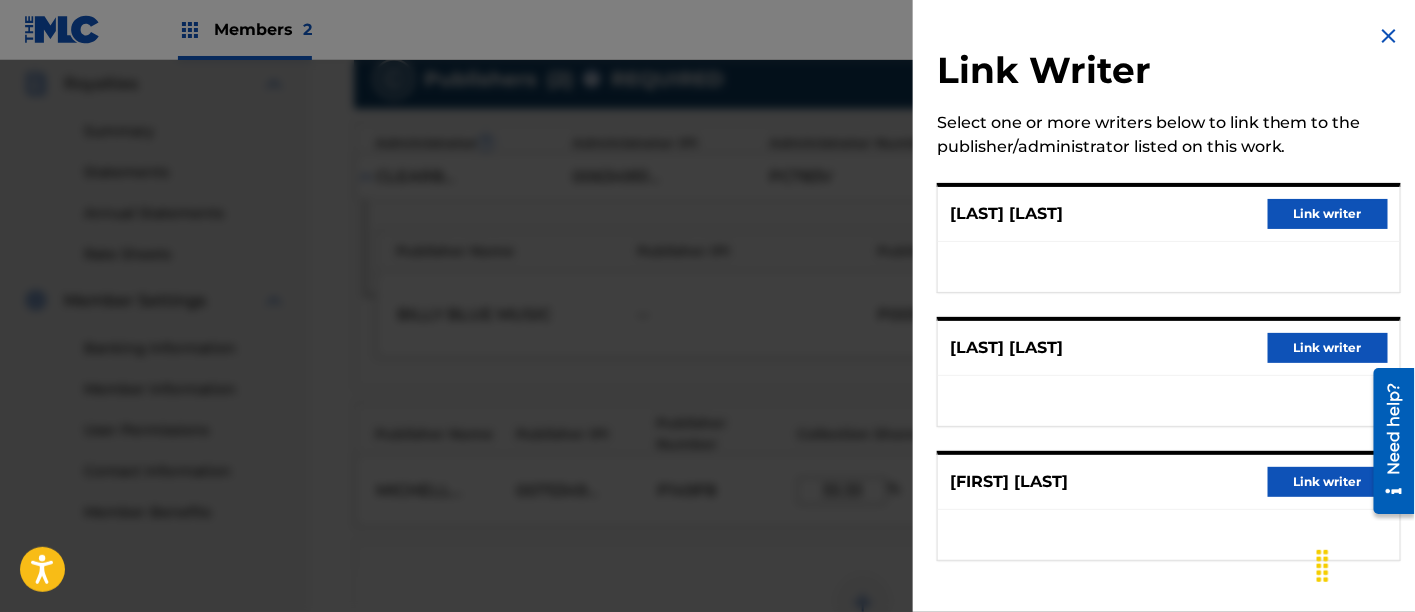 click on "Link writer" at bounding box center [1328, 214] 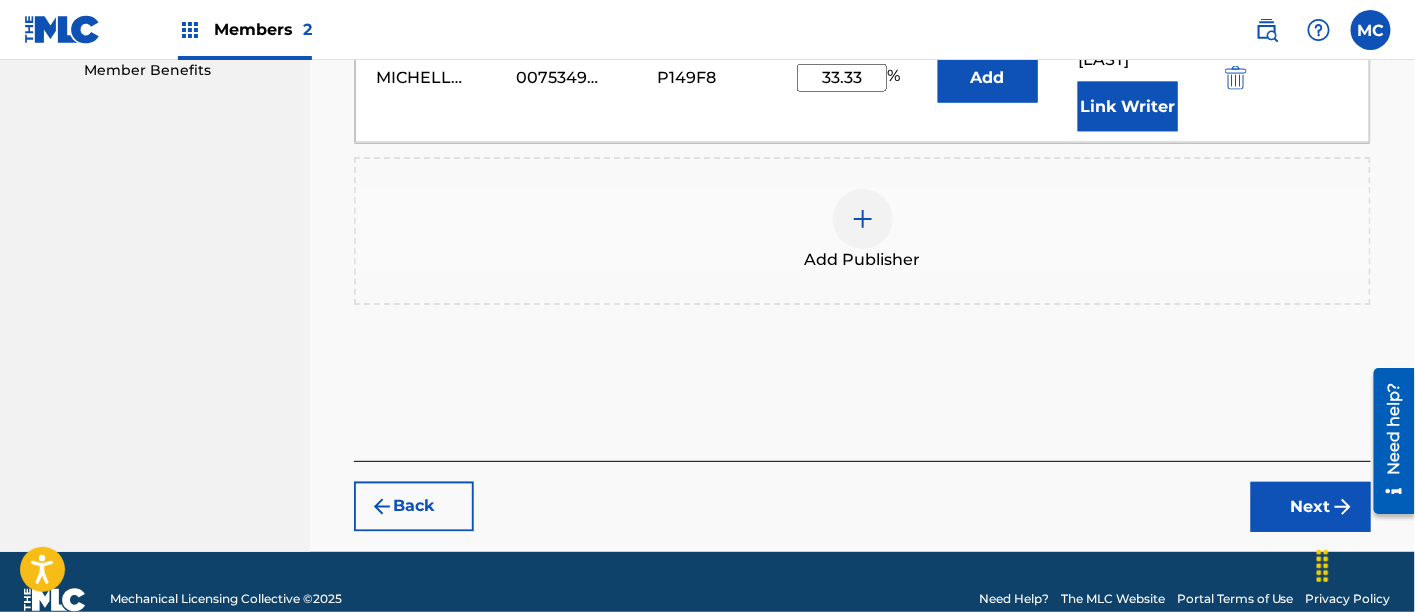 click on "Next" at bounding box center (1311, 507) 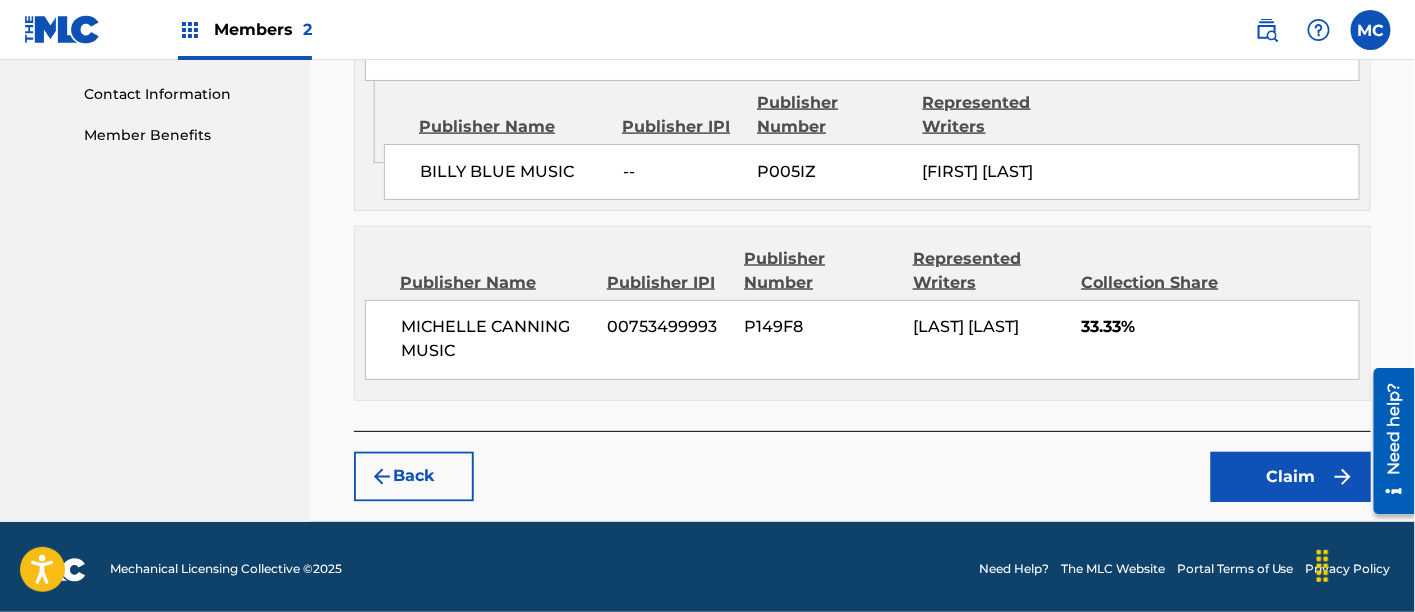 scroll, scrollTop: 974, scrollLeft: 0, axis: vertical 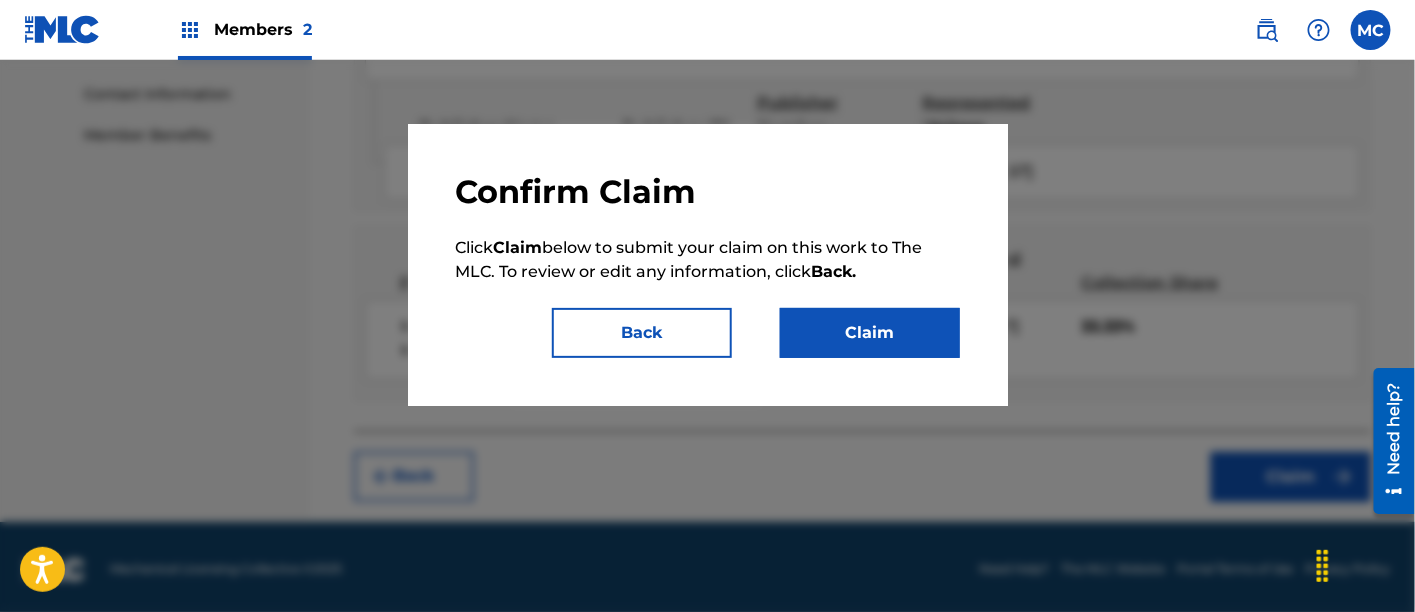 click on "Claim" at bounding box center (870, 333) 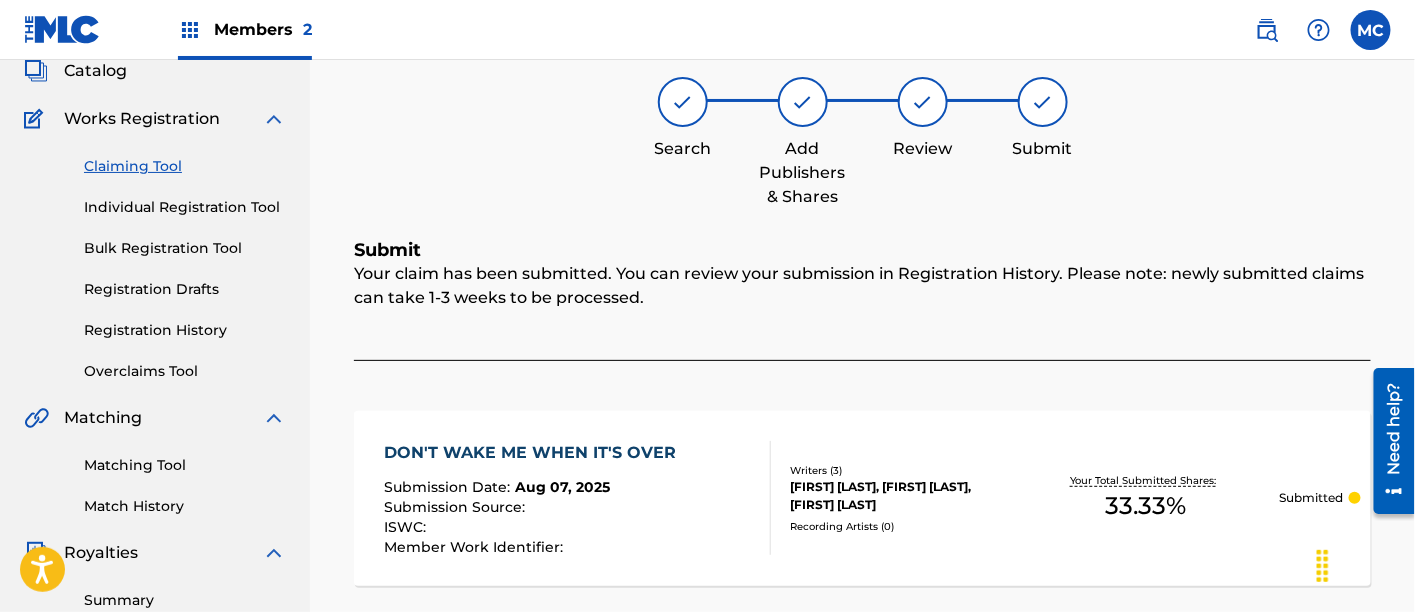 scroll, scrollTop: 125, scrollLeft: 0, axis: vertical 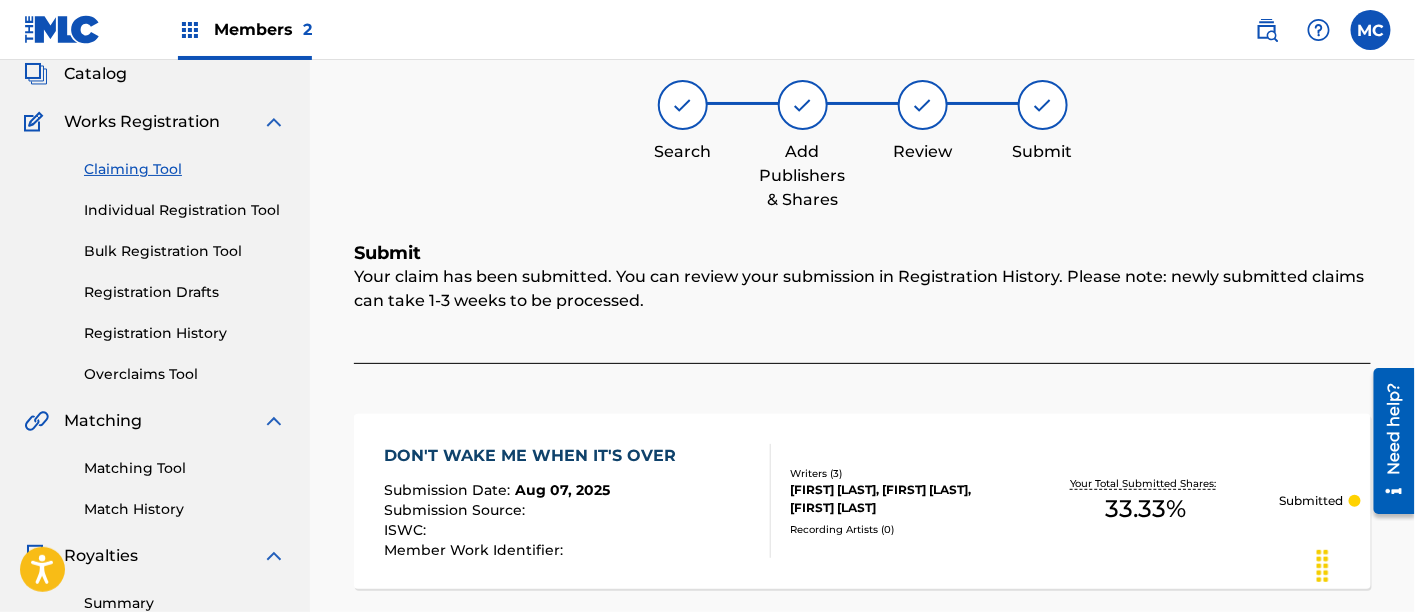 click on "Claiming Tool" at bounding box center [185, 169] 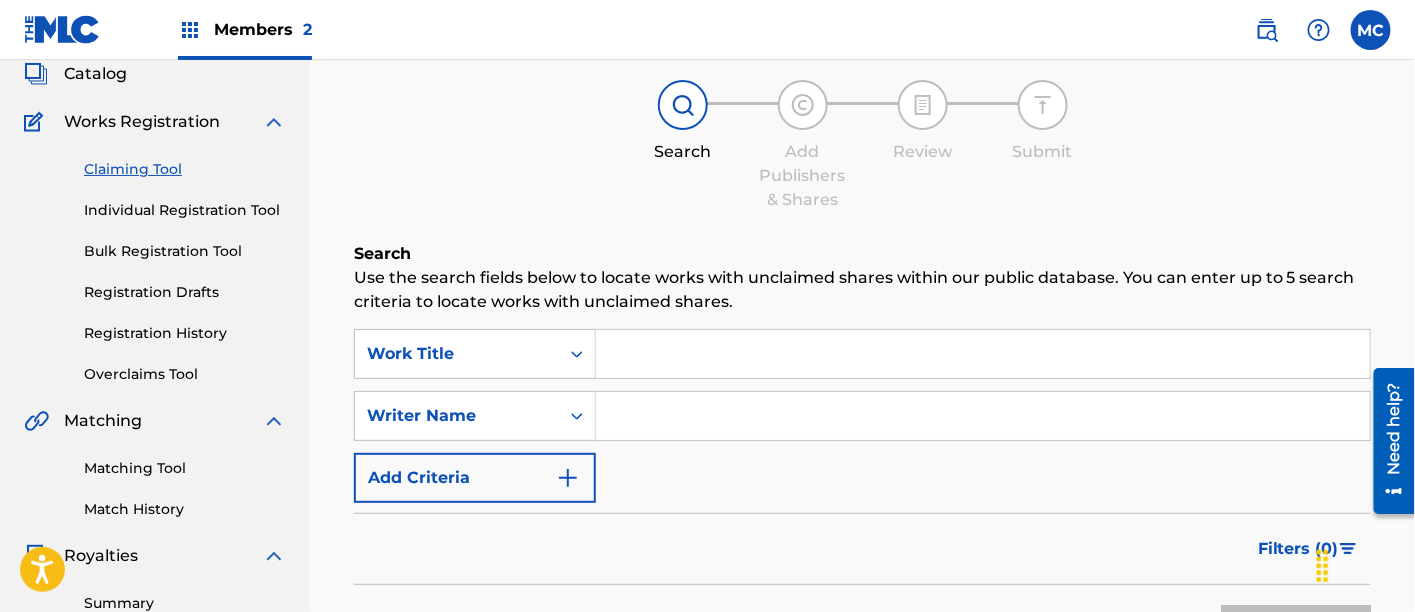 scroll, scrollTop: 0, scrollLeft: 0, axis: both 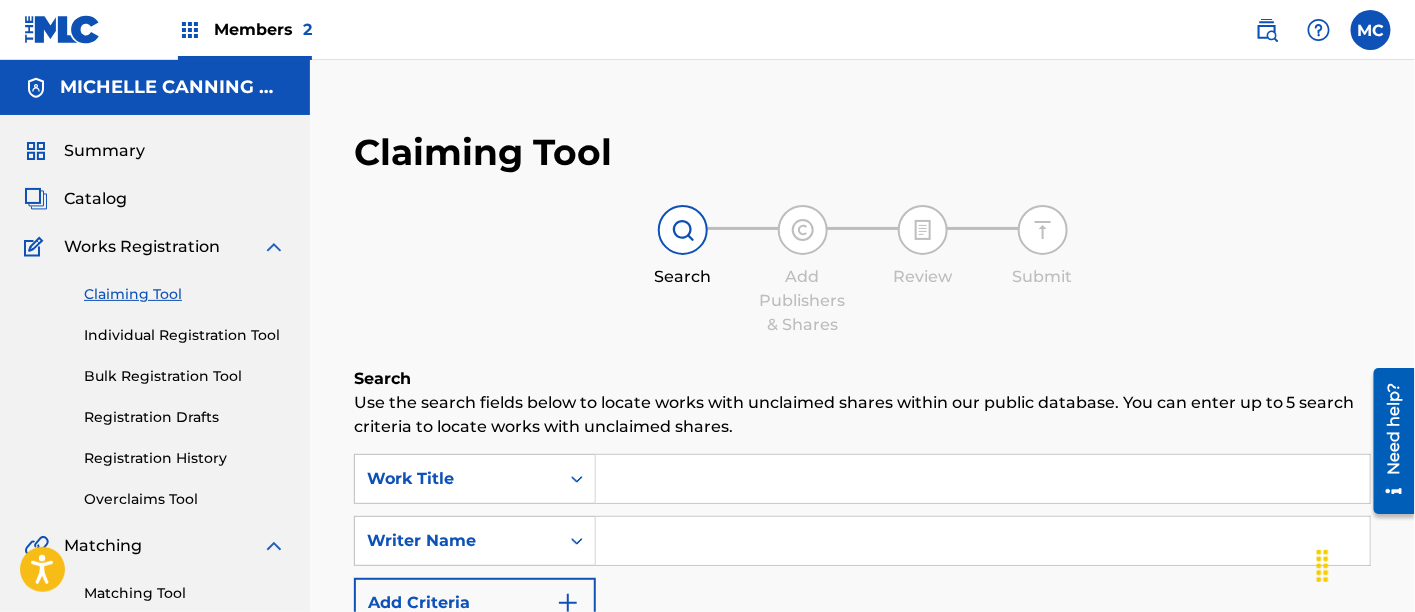 click at bounding box center (983, 479) 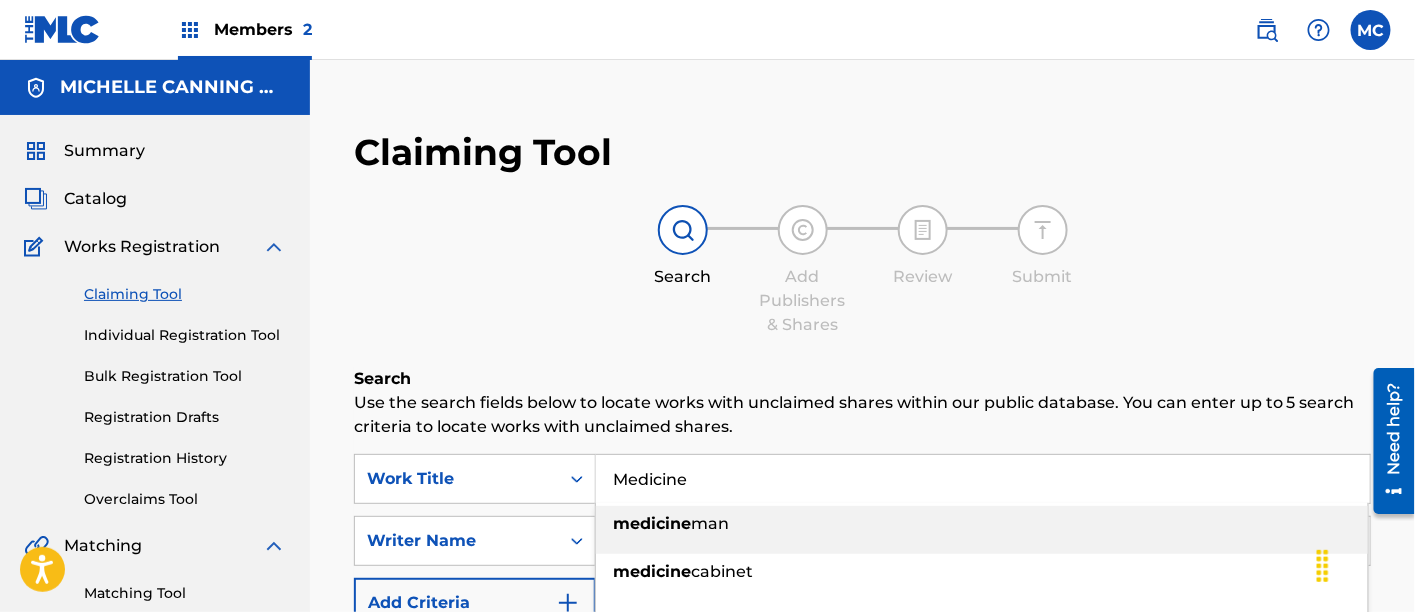 type on "Medicine" 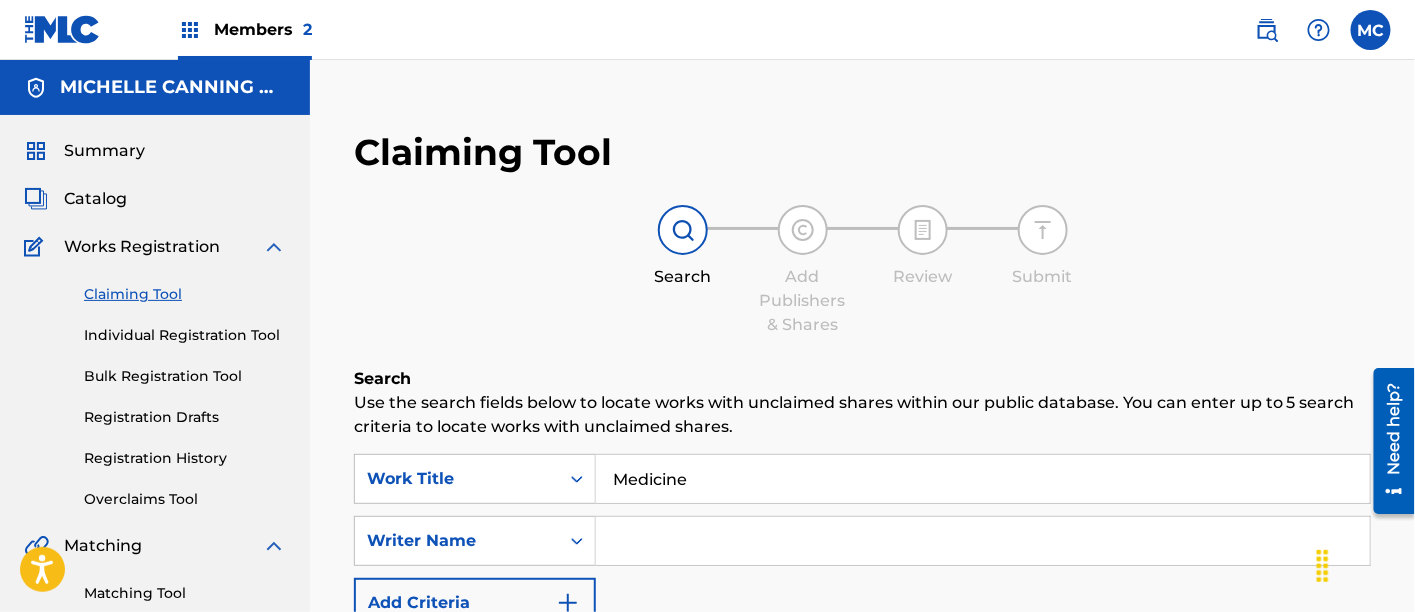 click at bounding box center [983, 541] 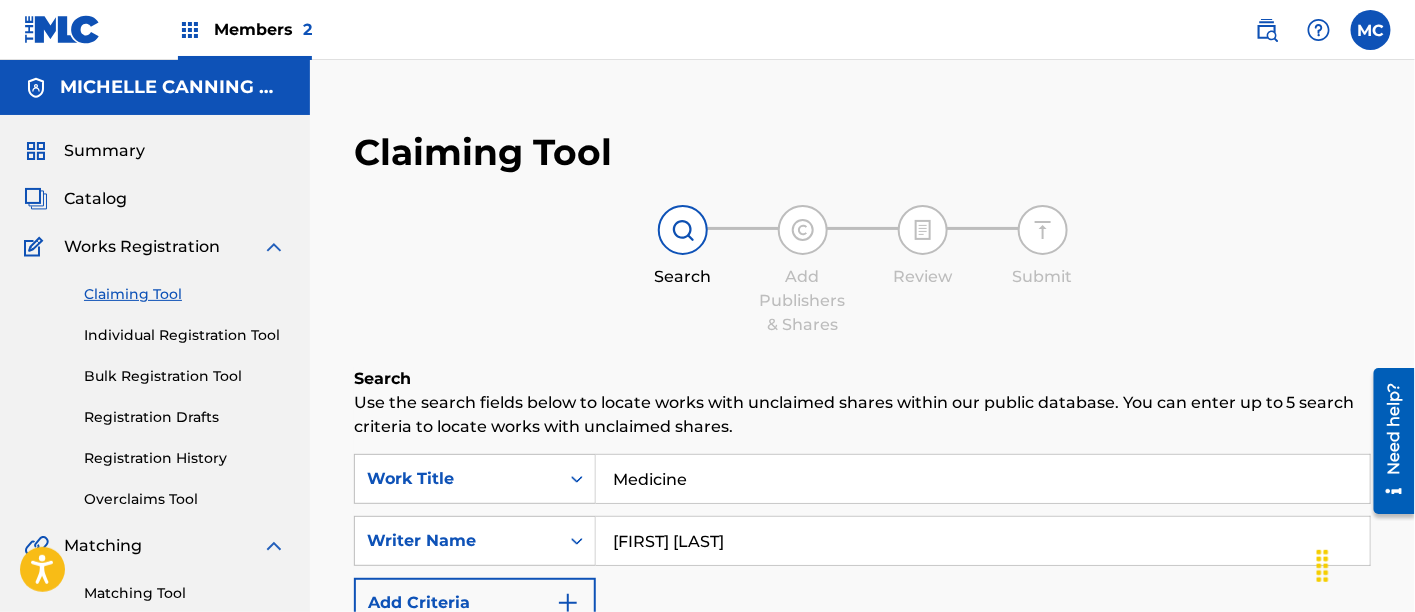scroll, scrollTop: 313, scrollLeft: 0, axis: vertical 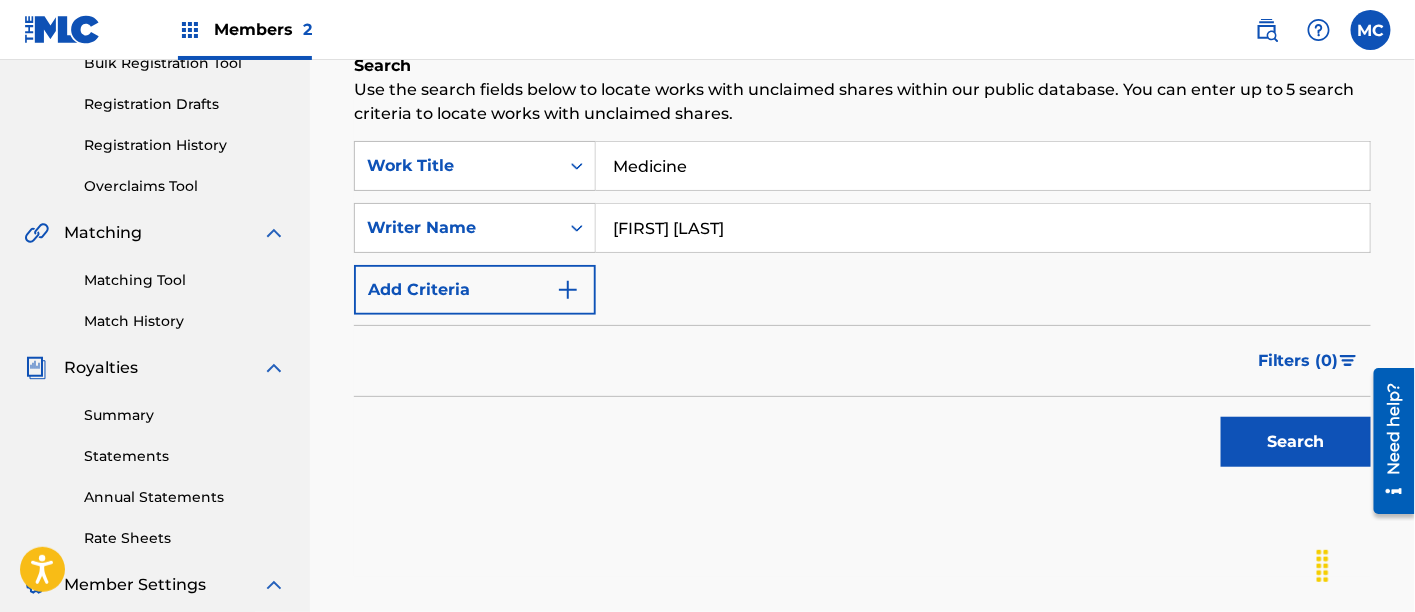 click on "Search" at bounding box center [1296, 442] 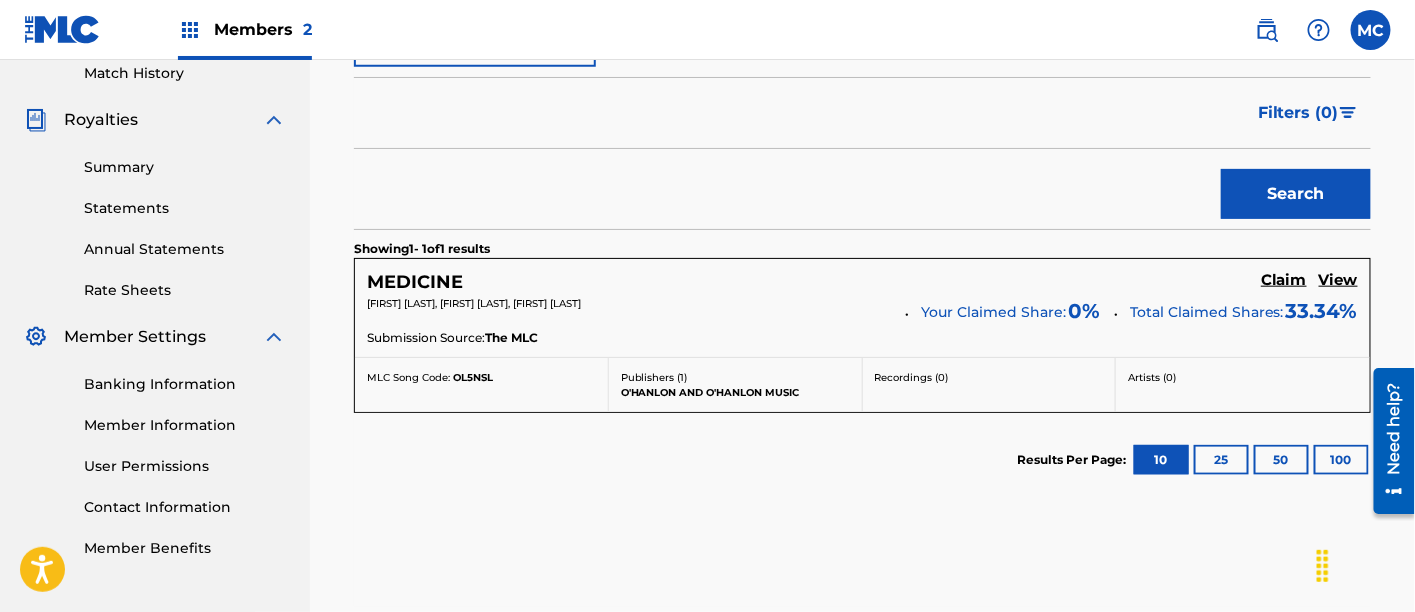 scroll, scrollTop: 562, scrollLeft: 0, axis: vertical 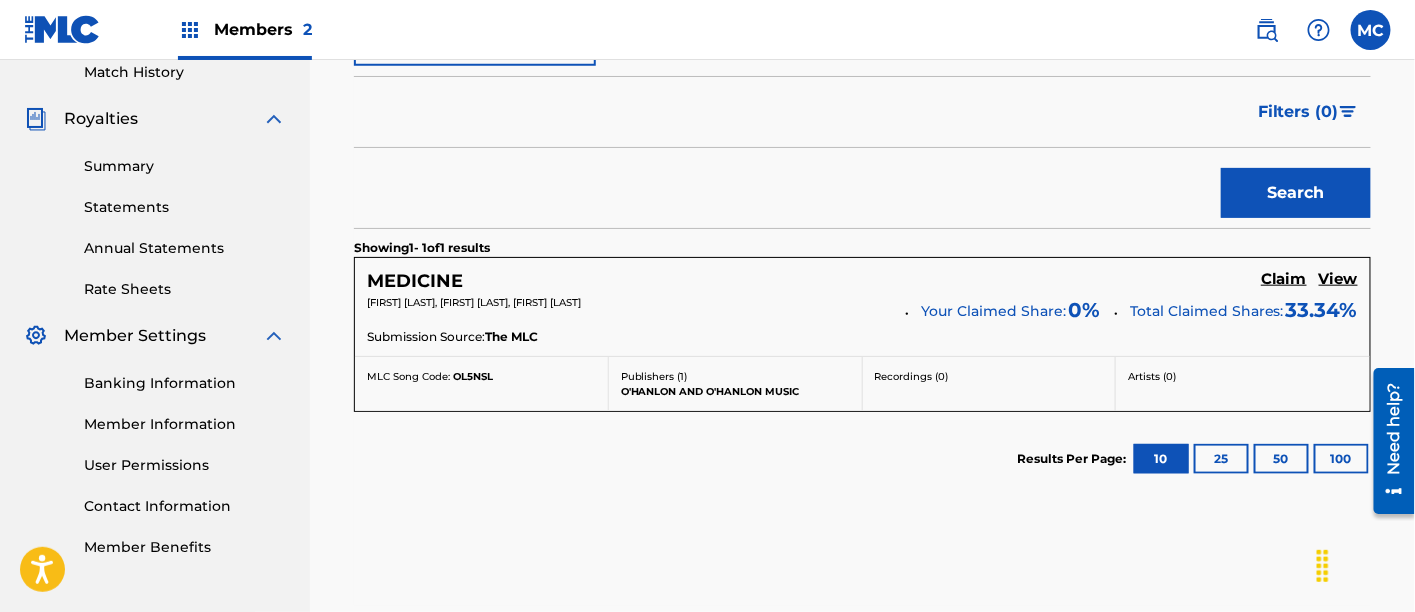 click on "Claim" at bounding box center [1284, 279] 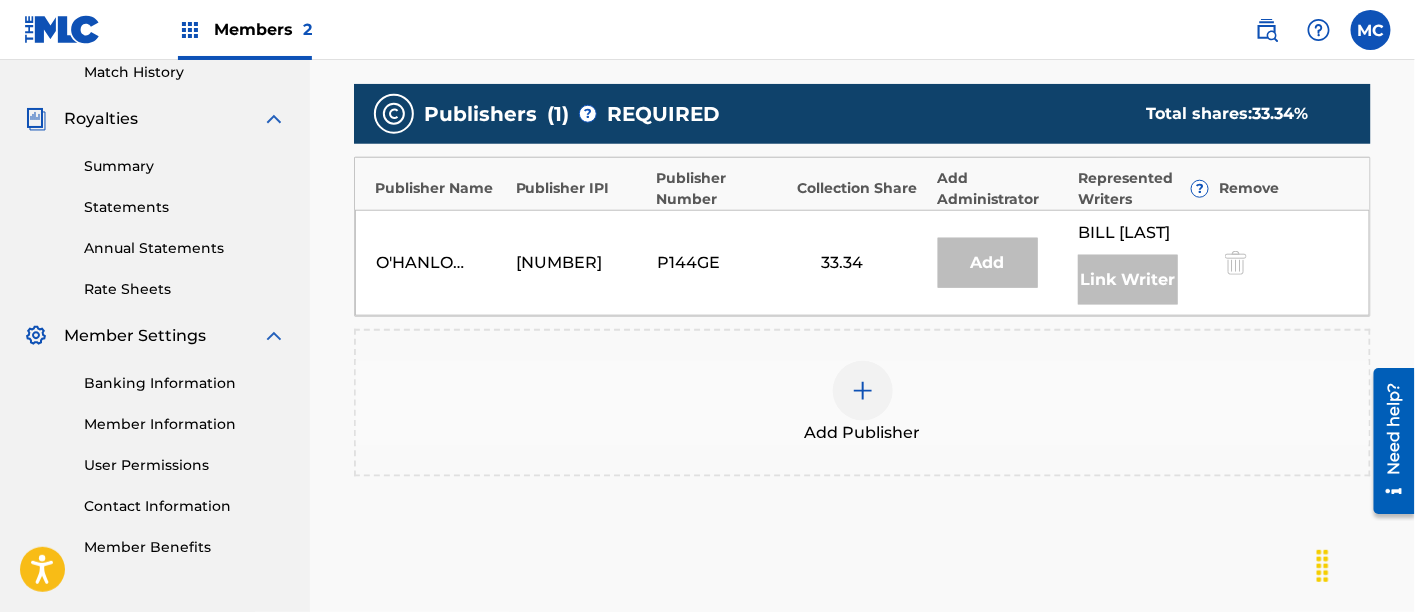 click on "Add Publisher" at bounding box center [863, 433] 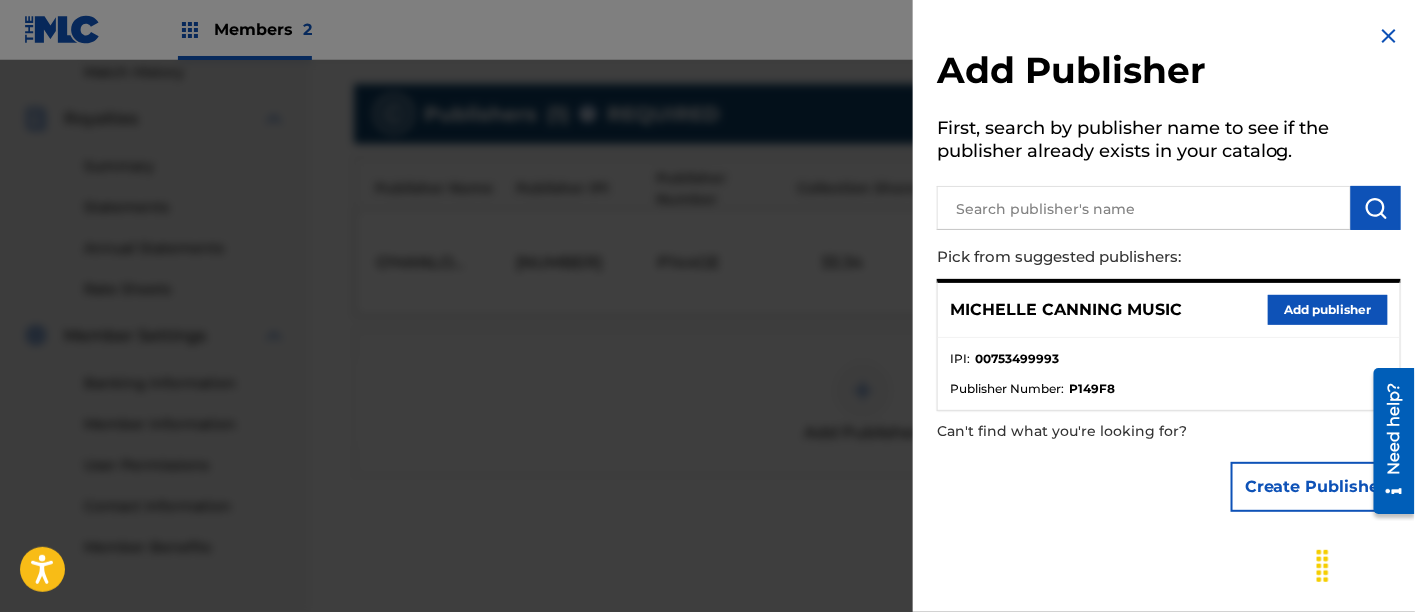 click on "Add publisher" at bounding box center [1328, 310] 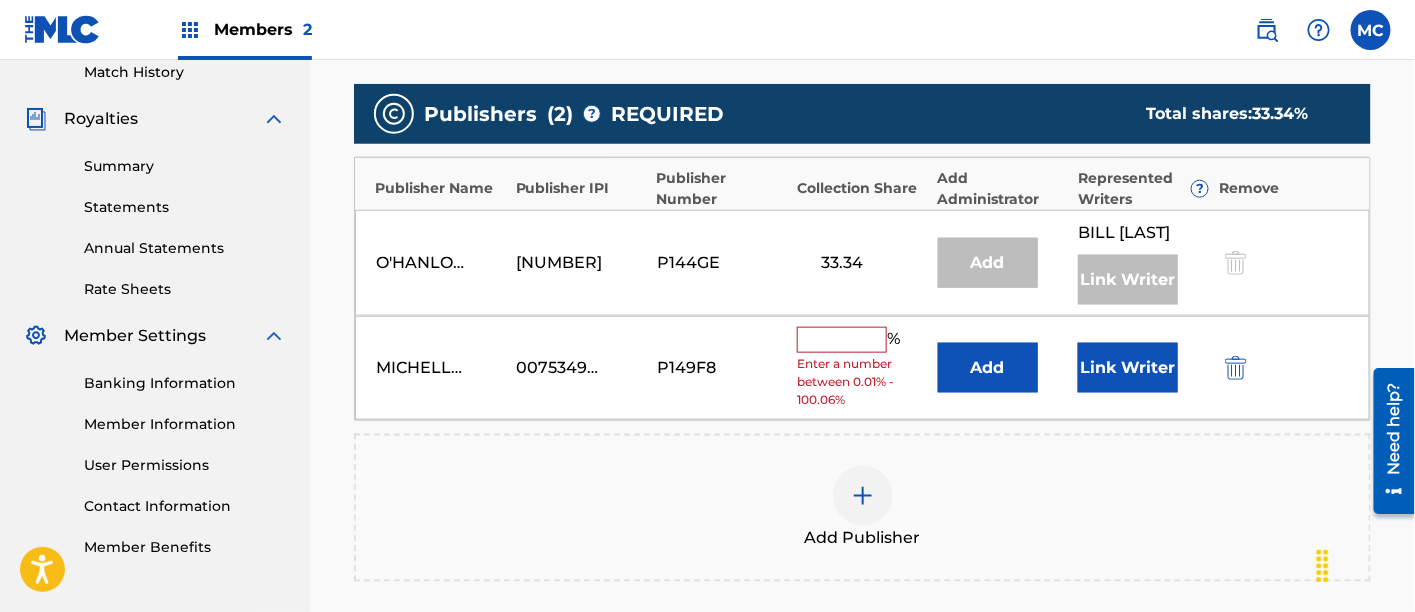 click at bounding box center (842, 340) 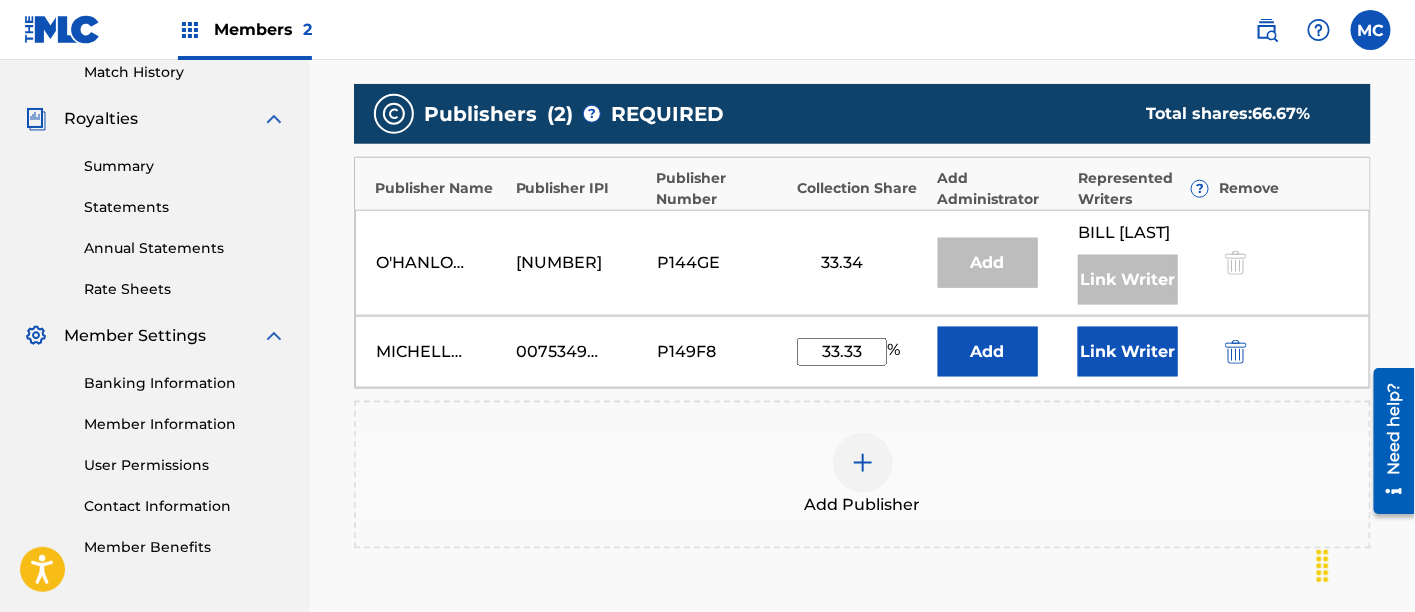 click on "Link Writer" at bounding box center [1128, 352] 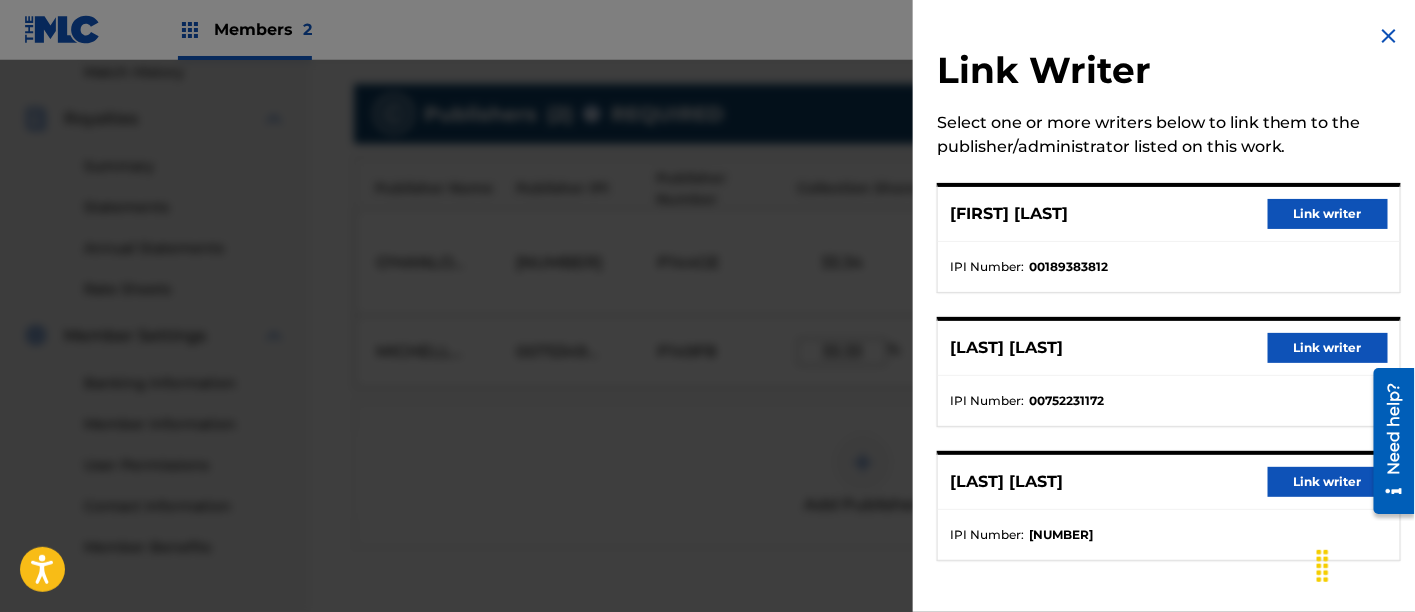 click on "Link writer" at bounding box center (1328, 348) 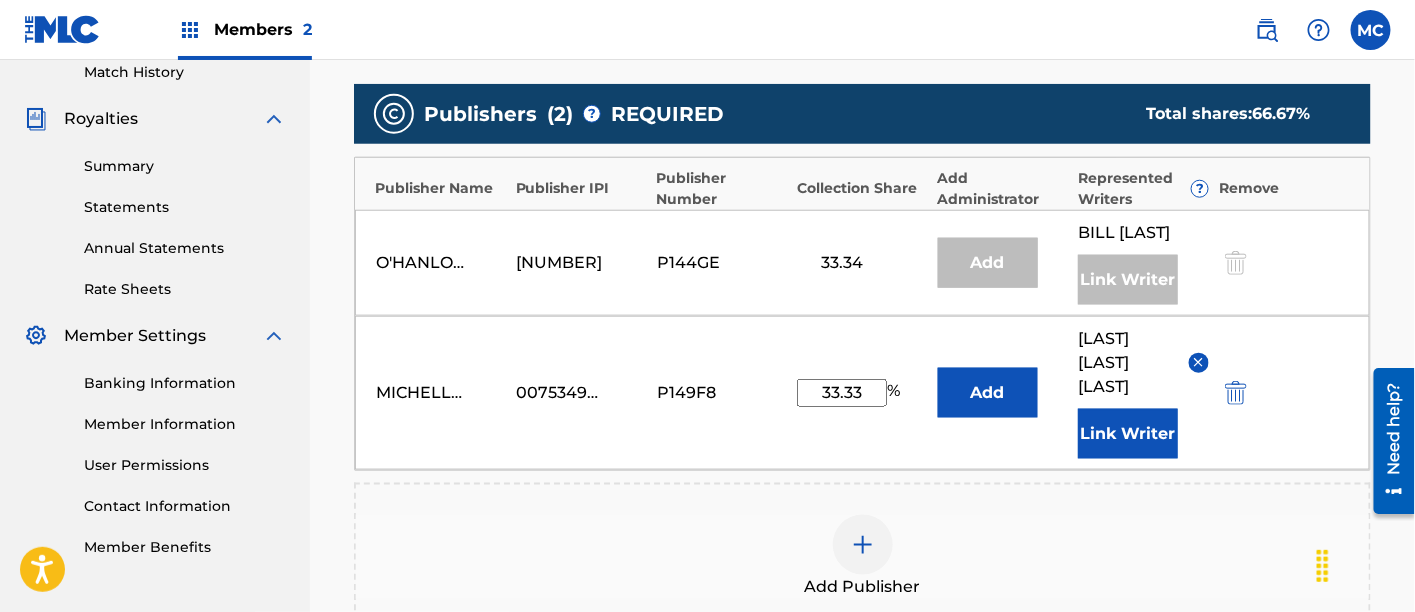 scroll, scrollTop: 764, scrollLeft: 0, axis: vertical 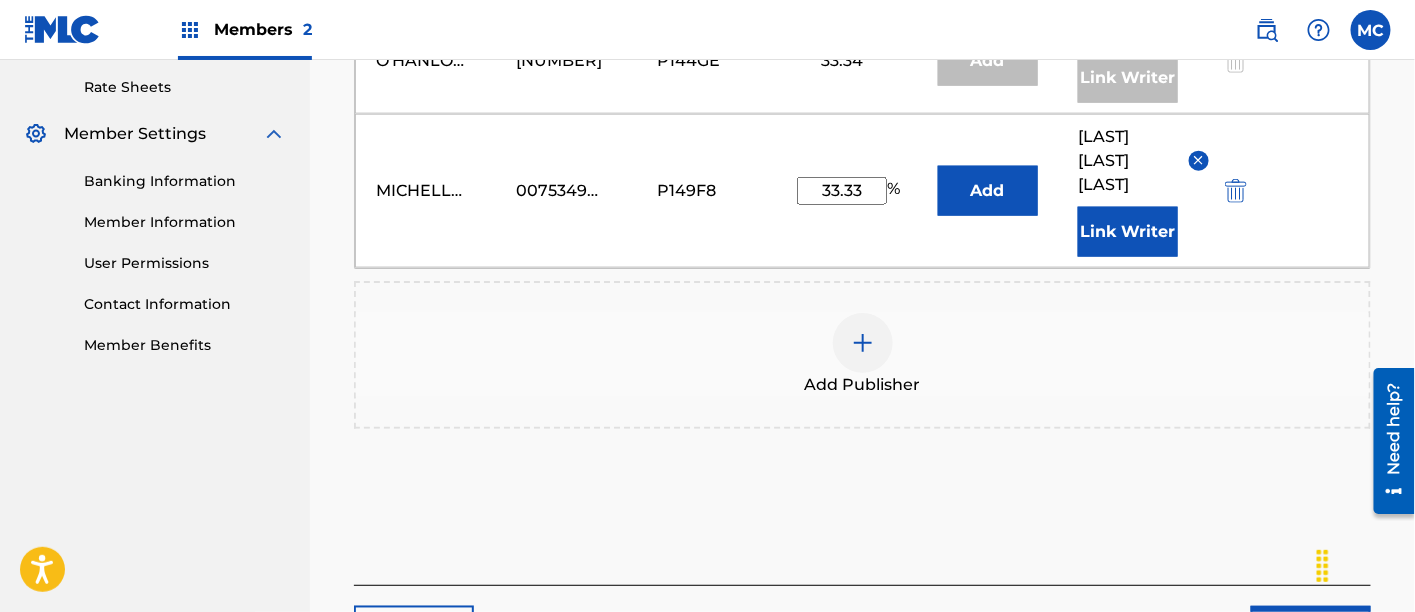 click on "Next" at bounding box center [1311, 631] 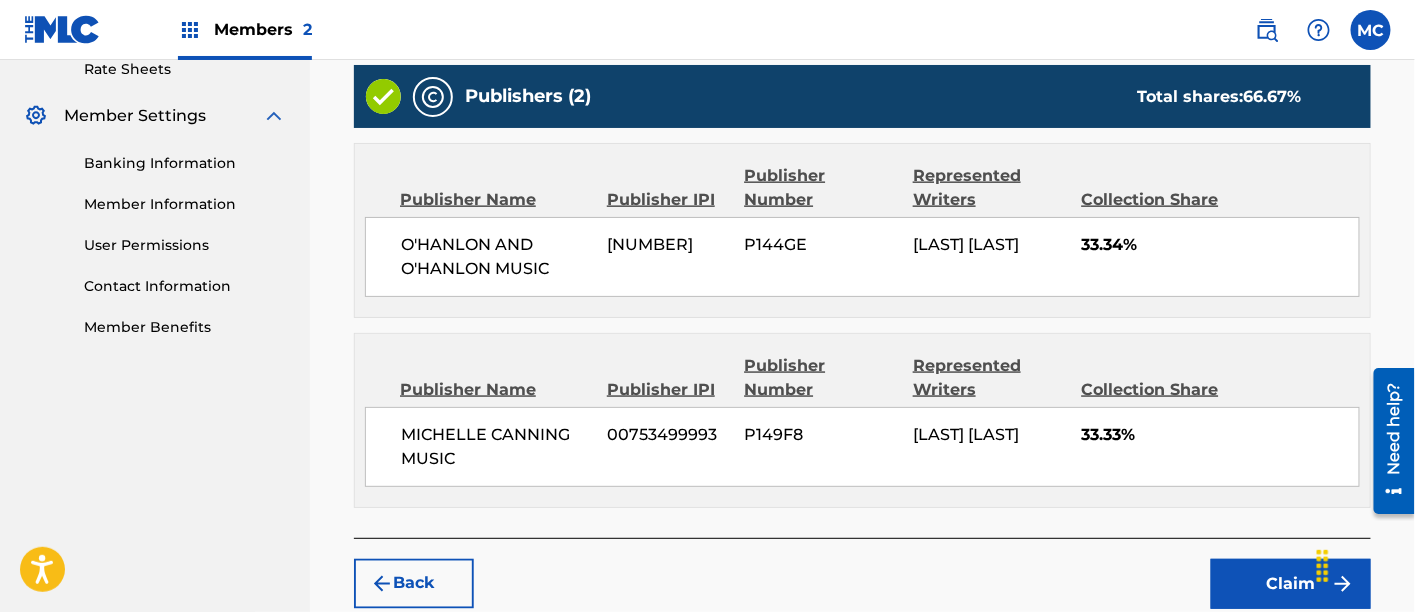 scroll, scrollTop: 890, scrollLeft: 0, axis: vertical 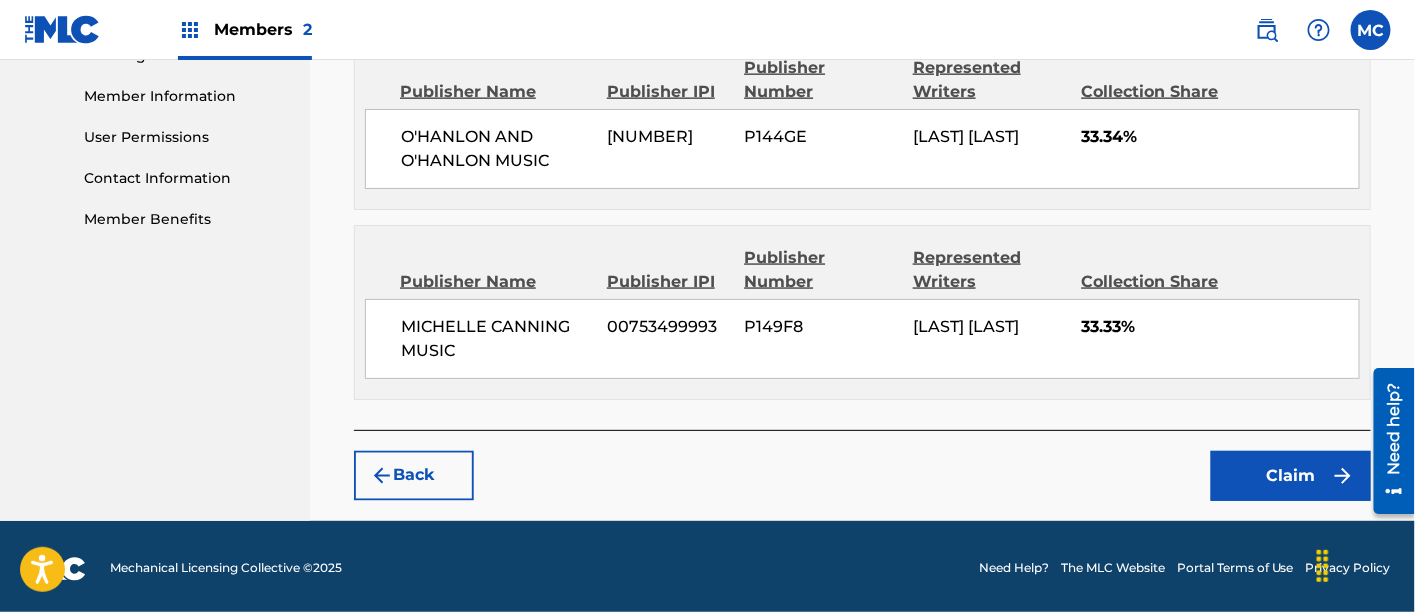 click on "Claim" at bounding box center [1291, 476] 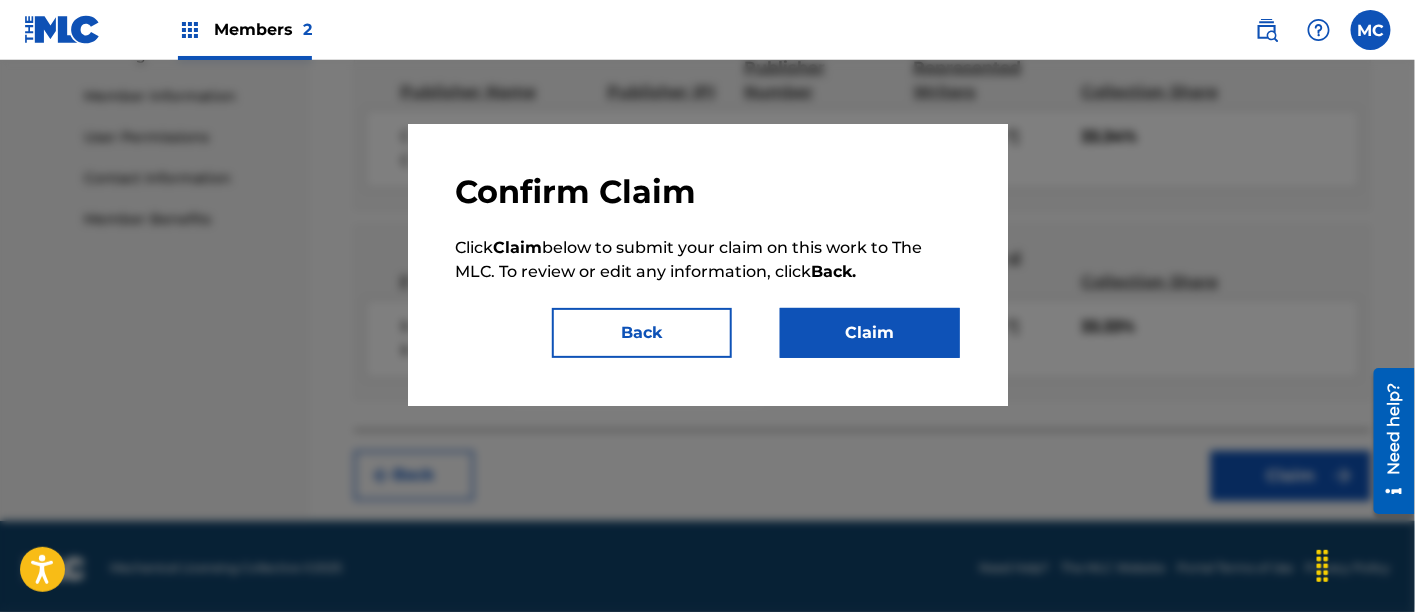 click on "Claim" at bounding box center (870, 333) 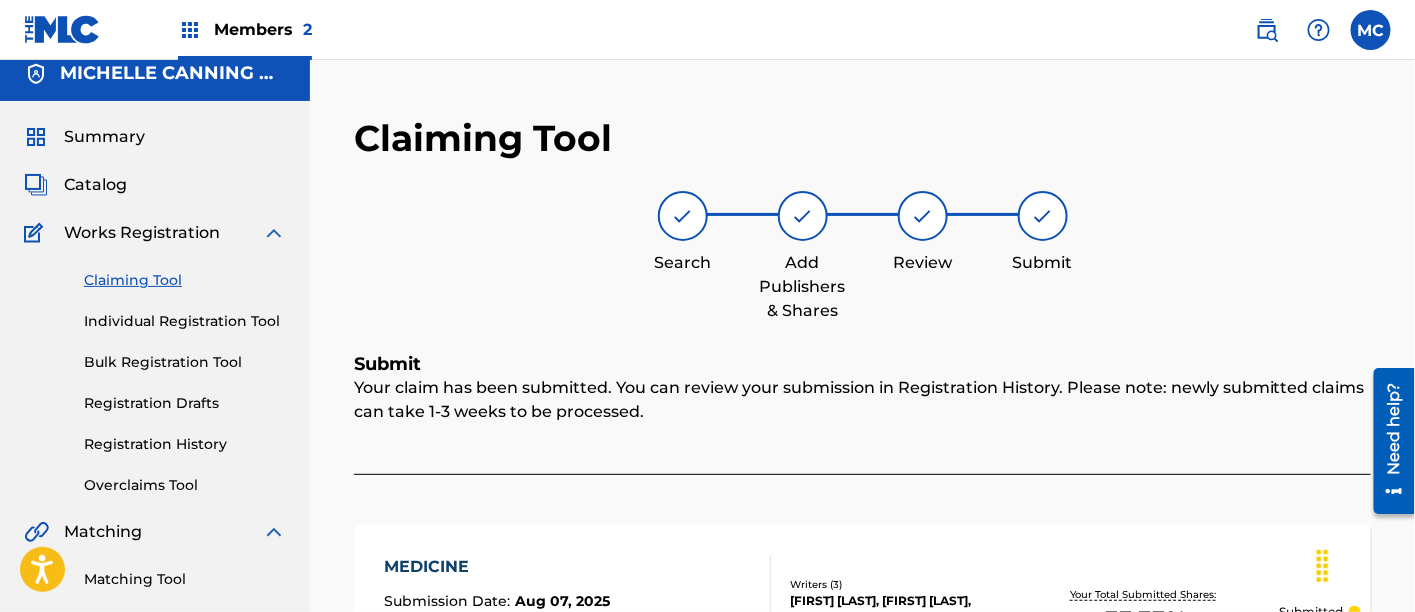 scroll, scrollTop: 0, scrollLeft: 0, axis: both 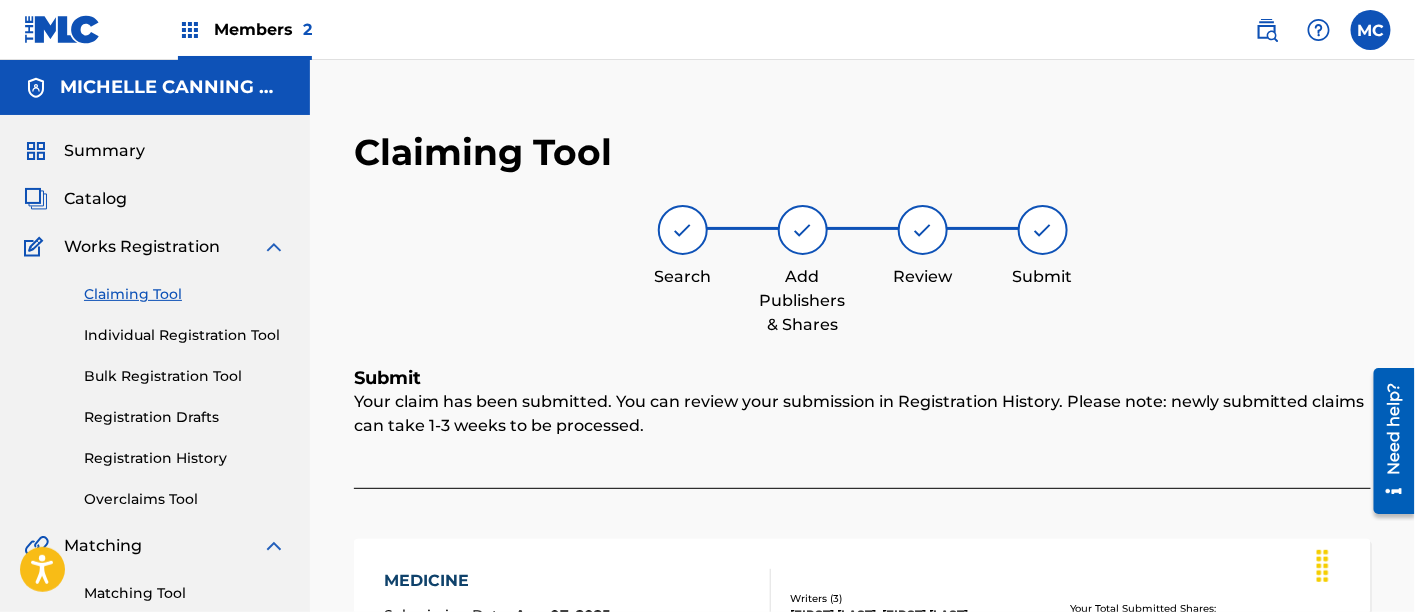 click on "Claiming Tool" at bounding box center [185, 294] 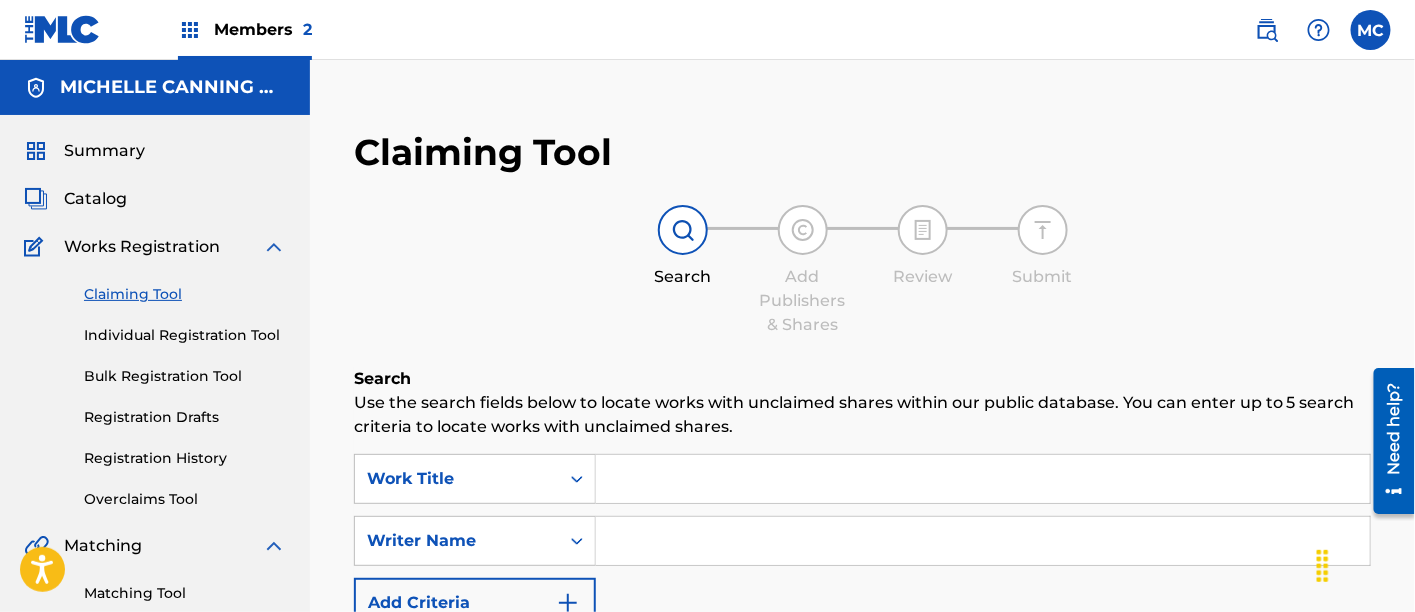 click at bounding box center (983, 479) 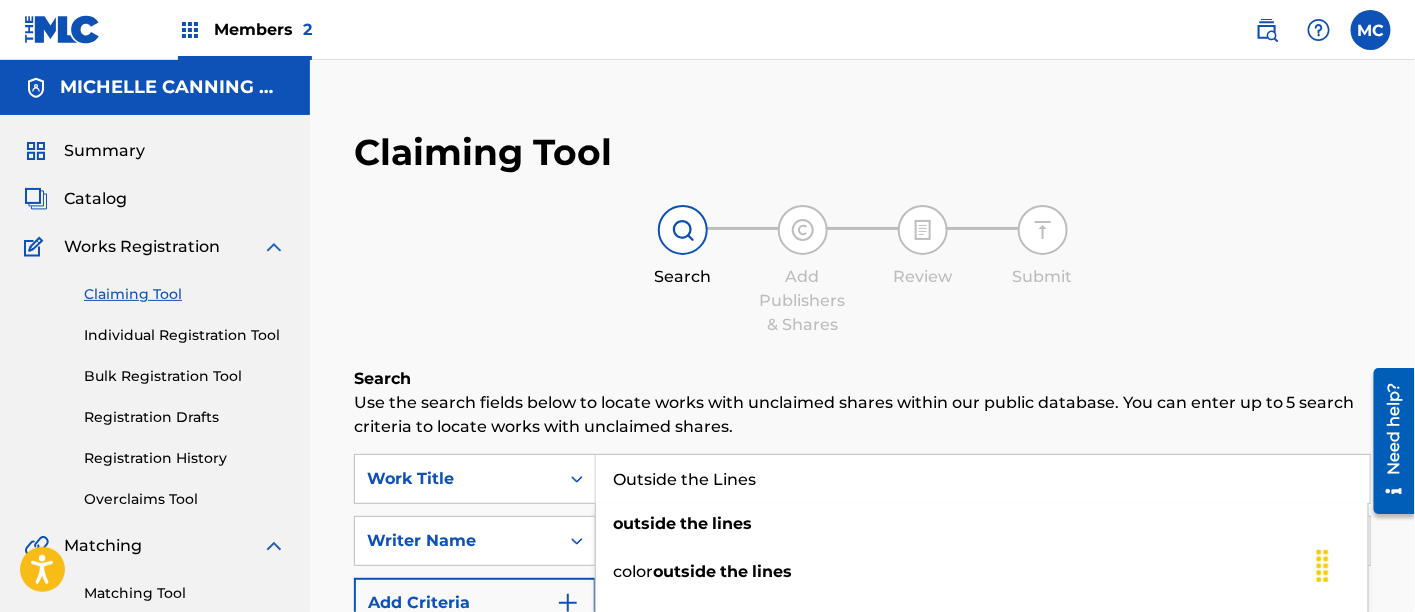 click on "Outside the Lines" at bounding box center (983, 479) 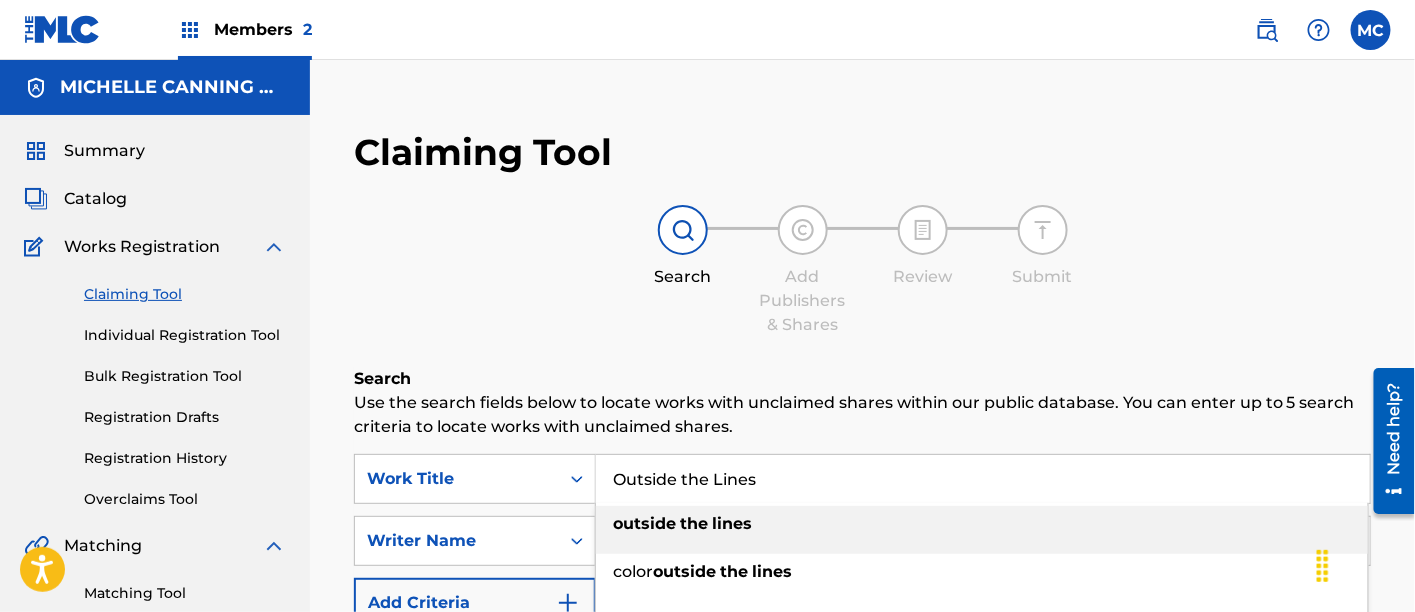 click at bounding box center [710, 523] 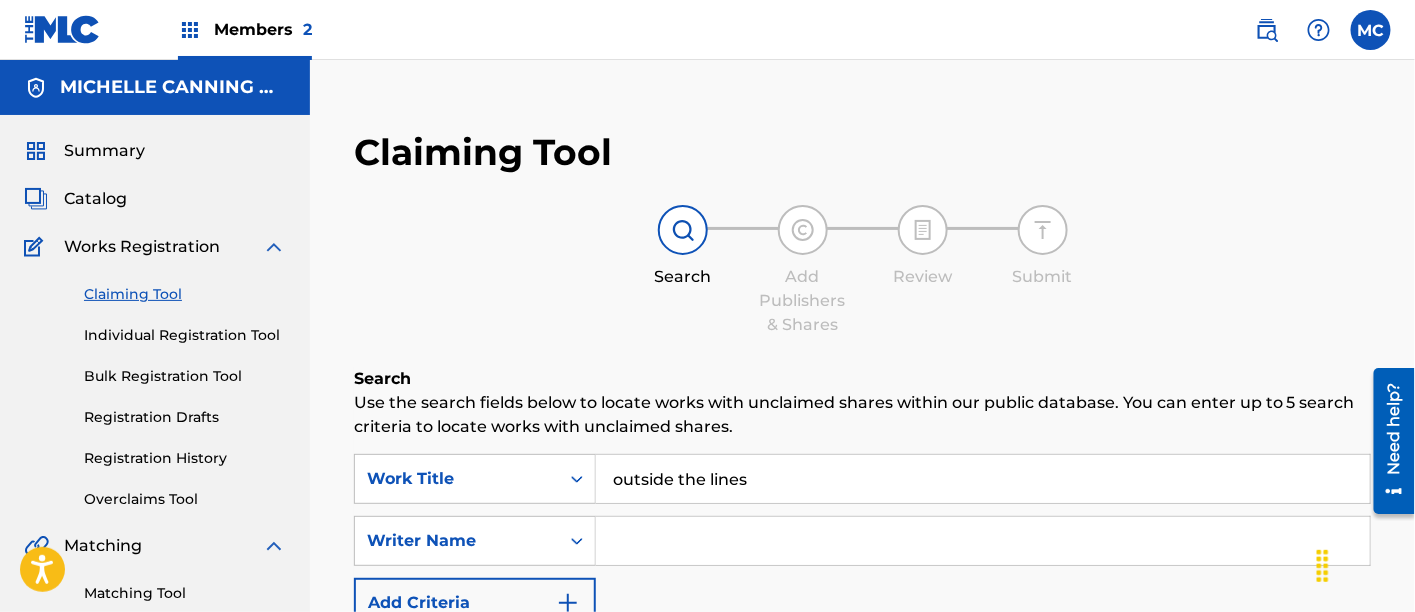 click at bounding box center (983, 541) 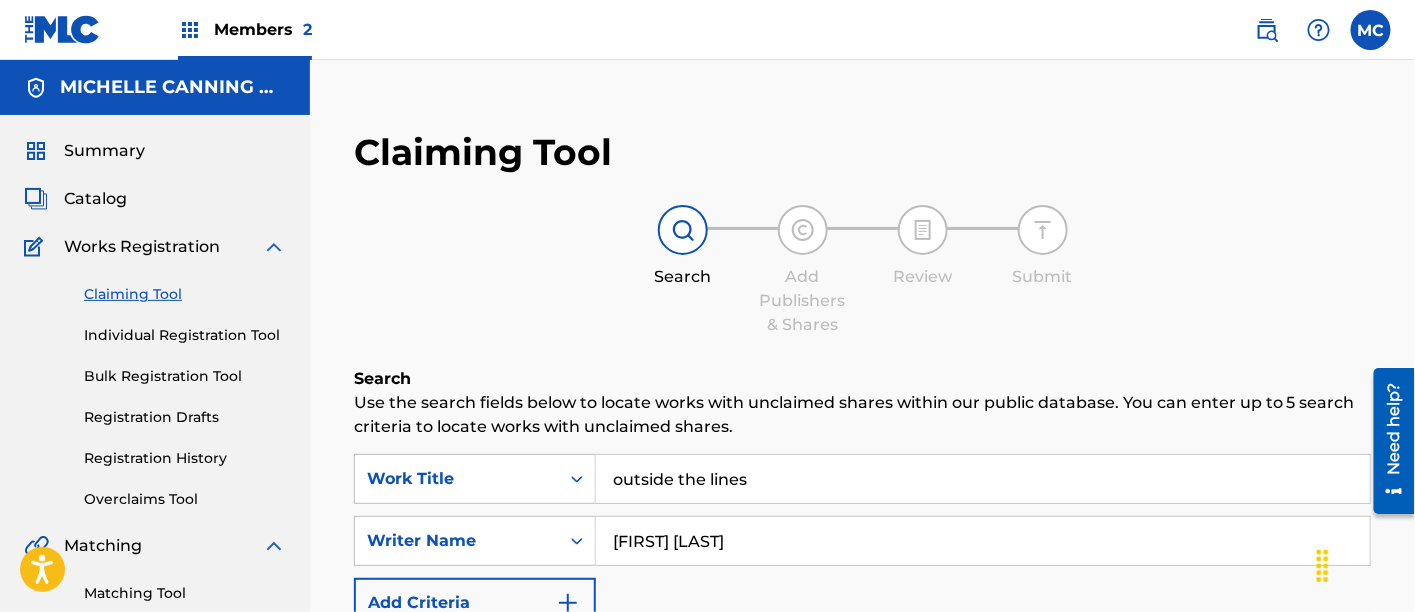scroll, scrollTop: 255, scrollLeft: 0, axis: vertical 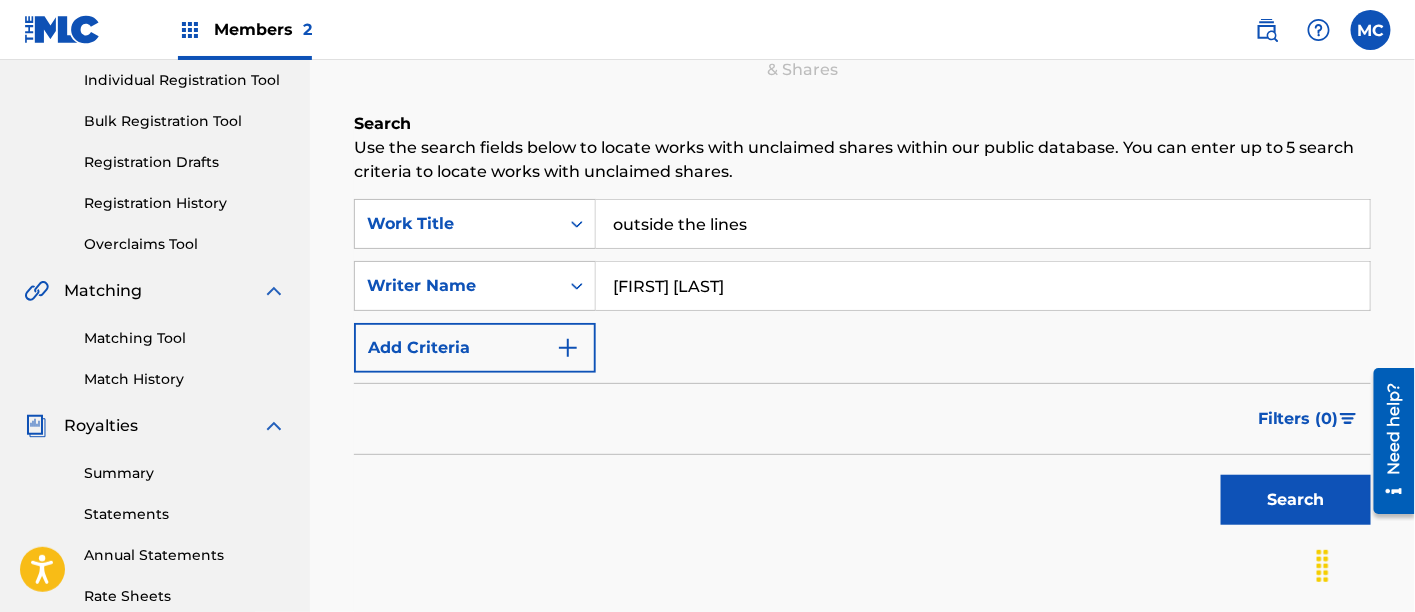 click on "Search" at bounding box center (1296, 500) 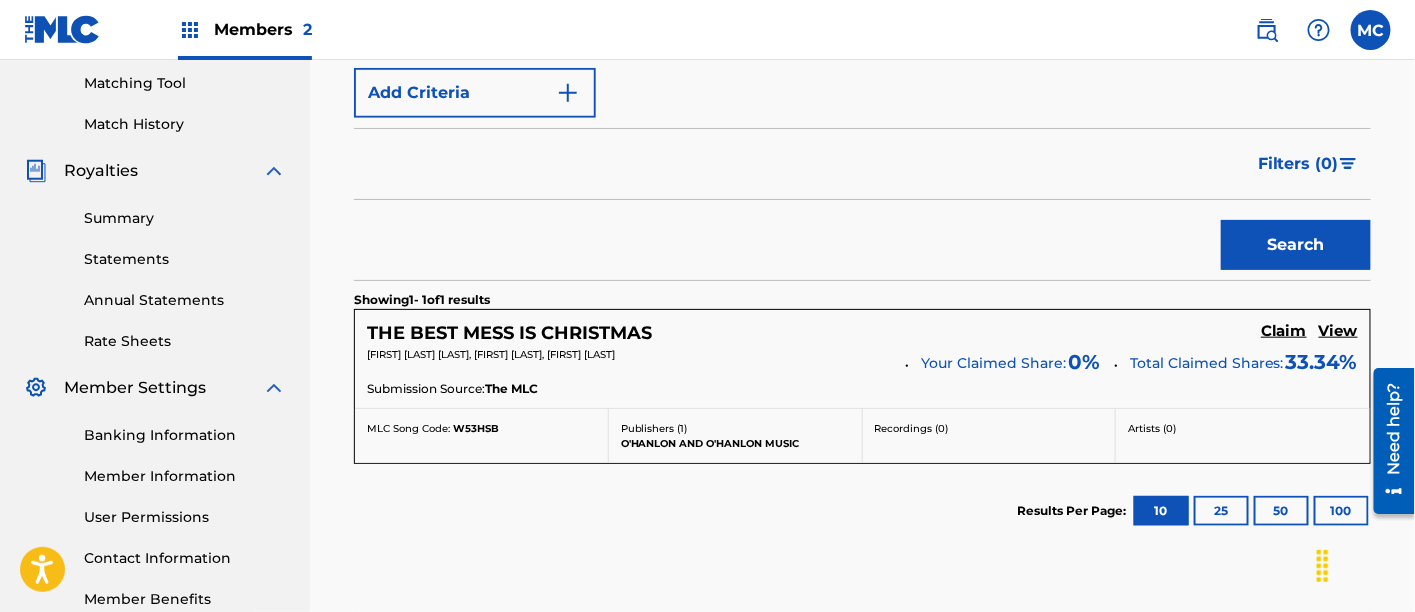 scroll, scrollTop: 508, scrollLeft: 0, axis: vertical 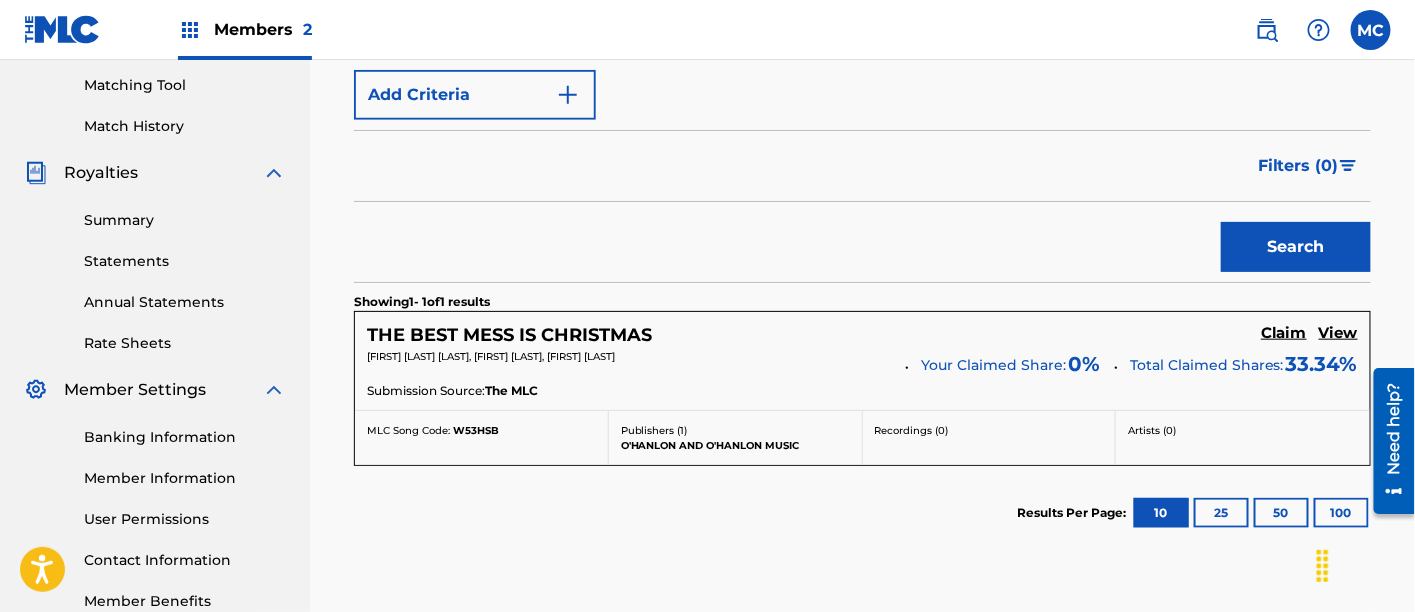 click on "Claim" at bounding box center (1284, 333) 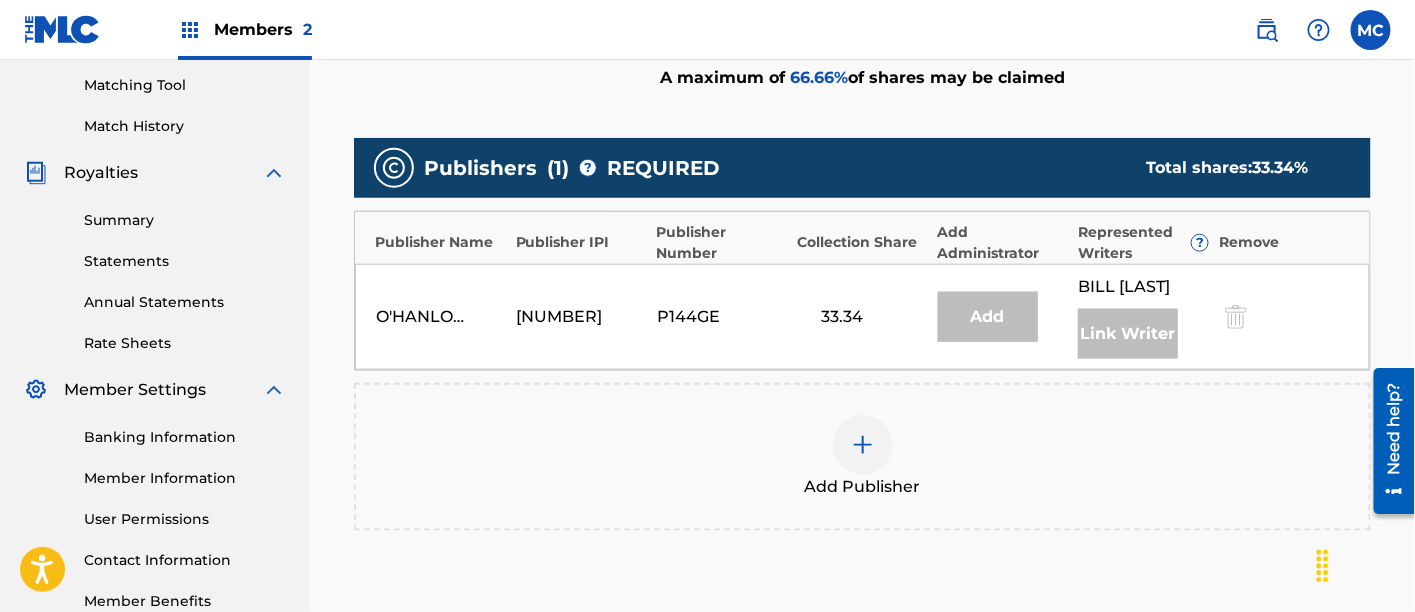 click on "Add Publisher" at bounding box center (862, 457) 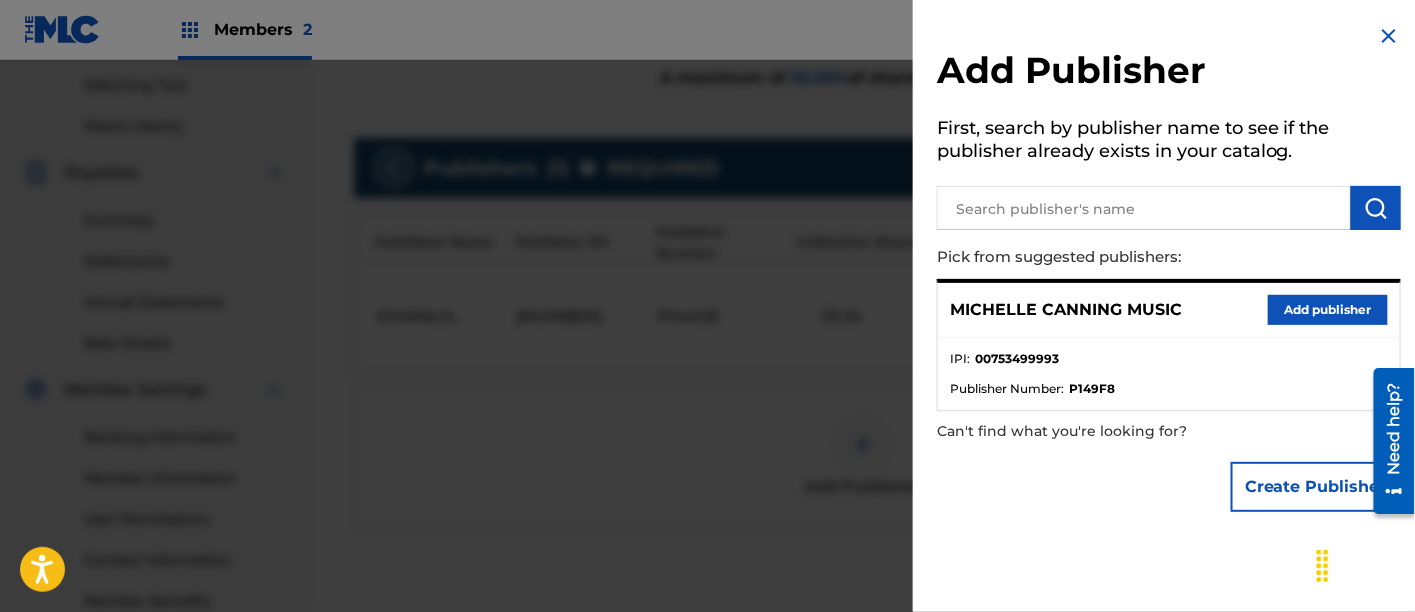 click on "Add publisher" at bounding box center [1328, 310] 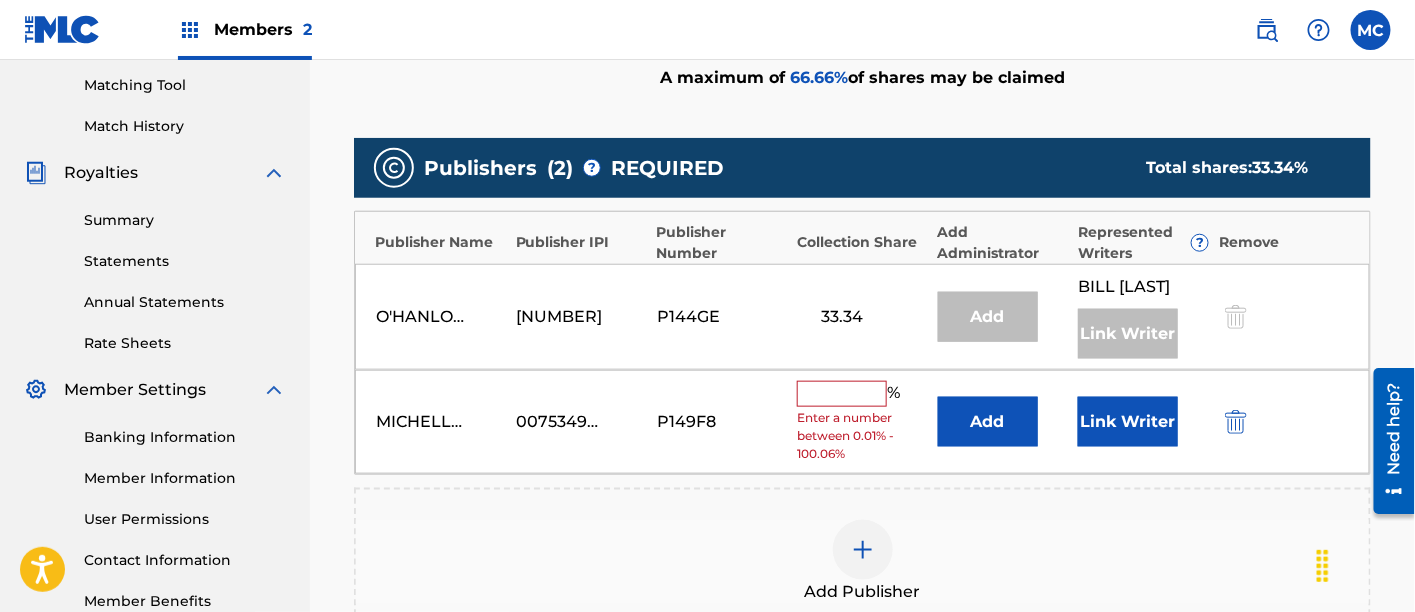 click at bounding box center [842, 394] 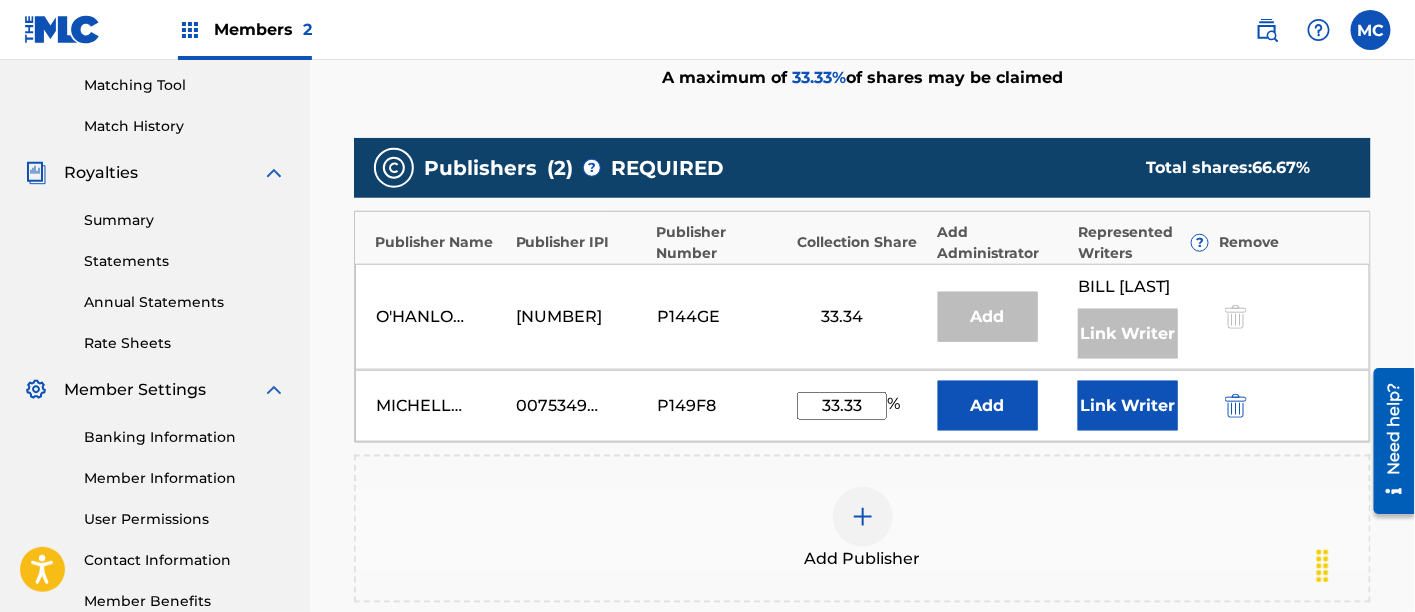 click on "Link Writer" at bounding box center (1128, 406) 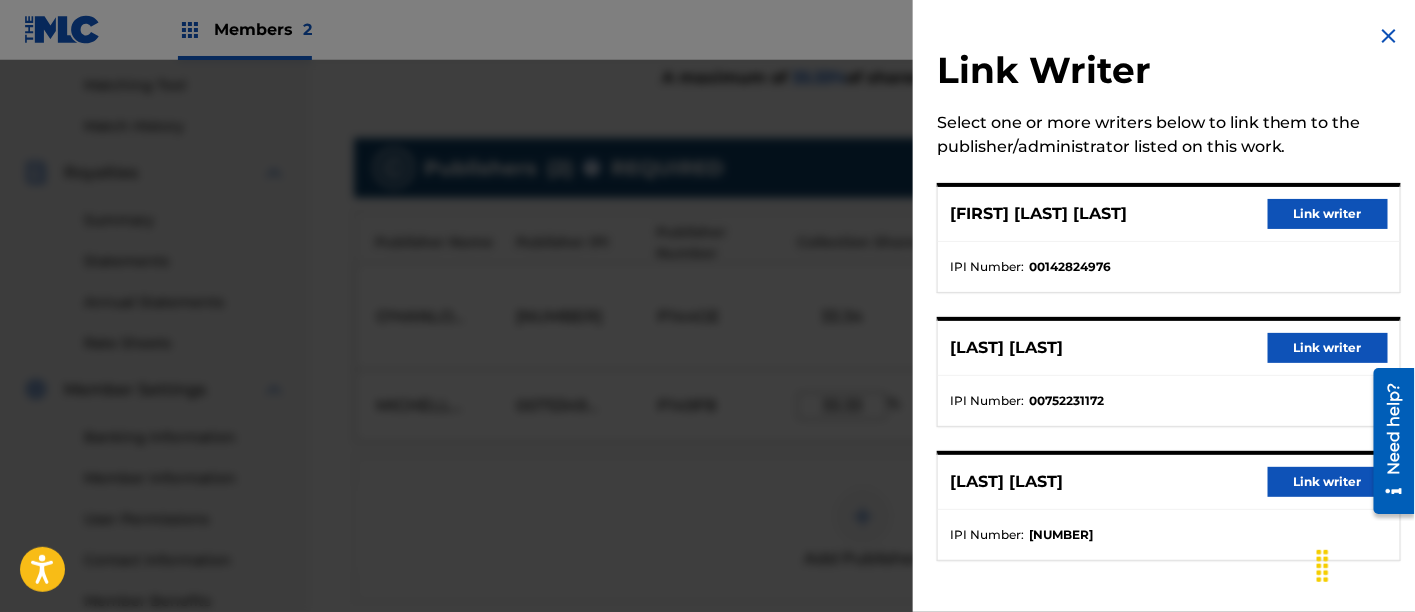 click on "Link writer" at bounding box center (1328, 348) 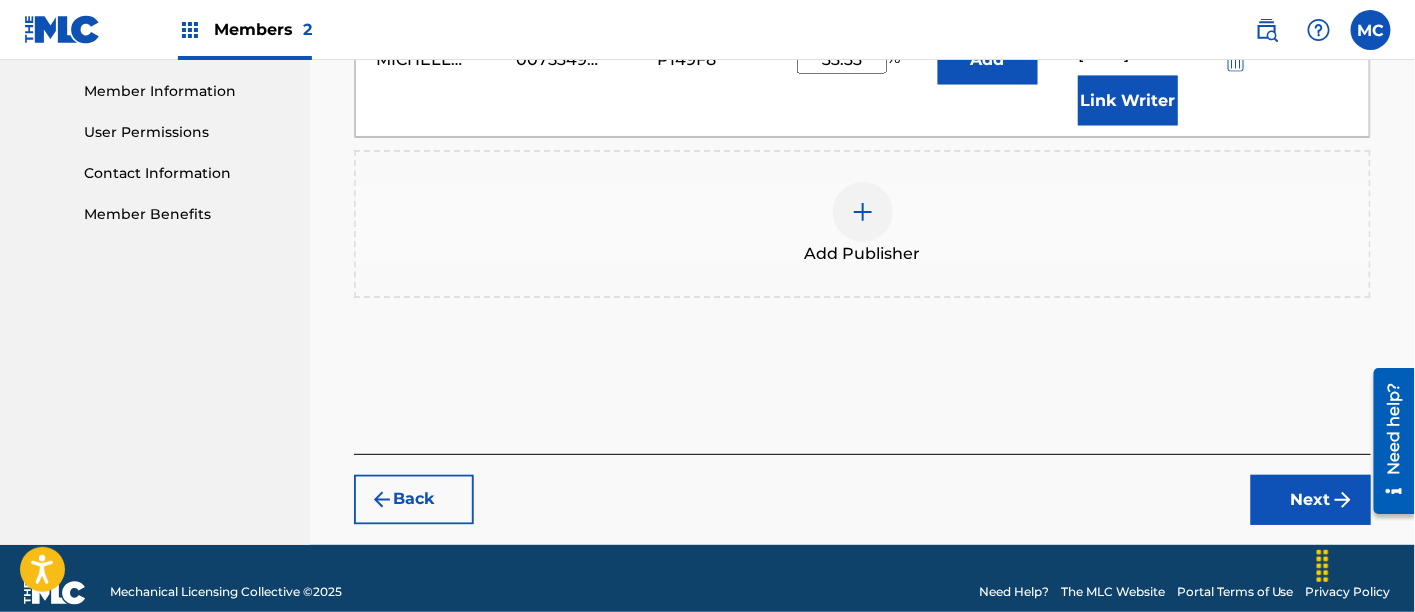 click on "Next" at bounding box center (1311, 500) 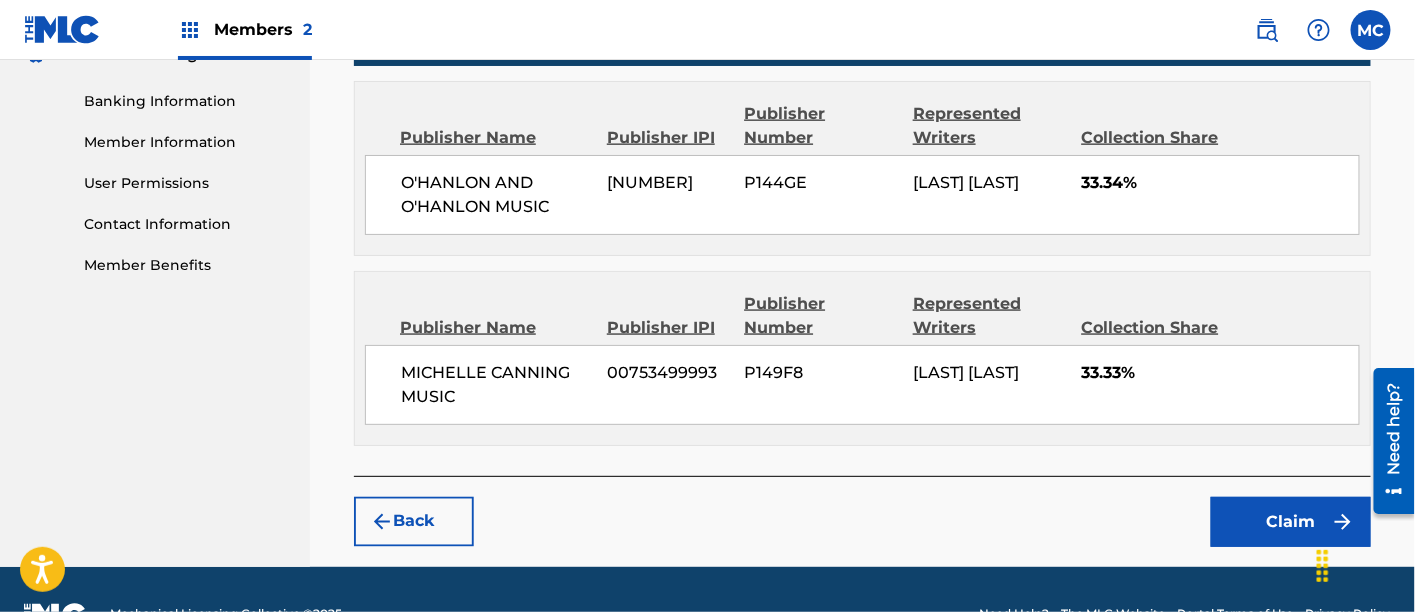 scroll, scrollTop: 890, scrollLeft: 0, axis: vertical 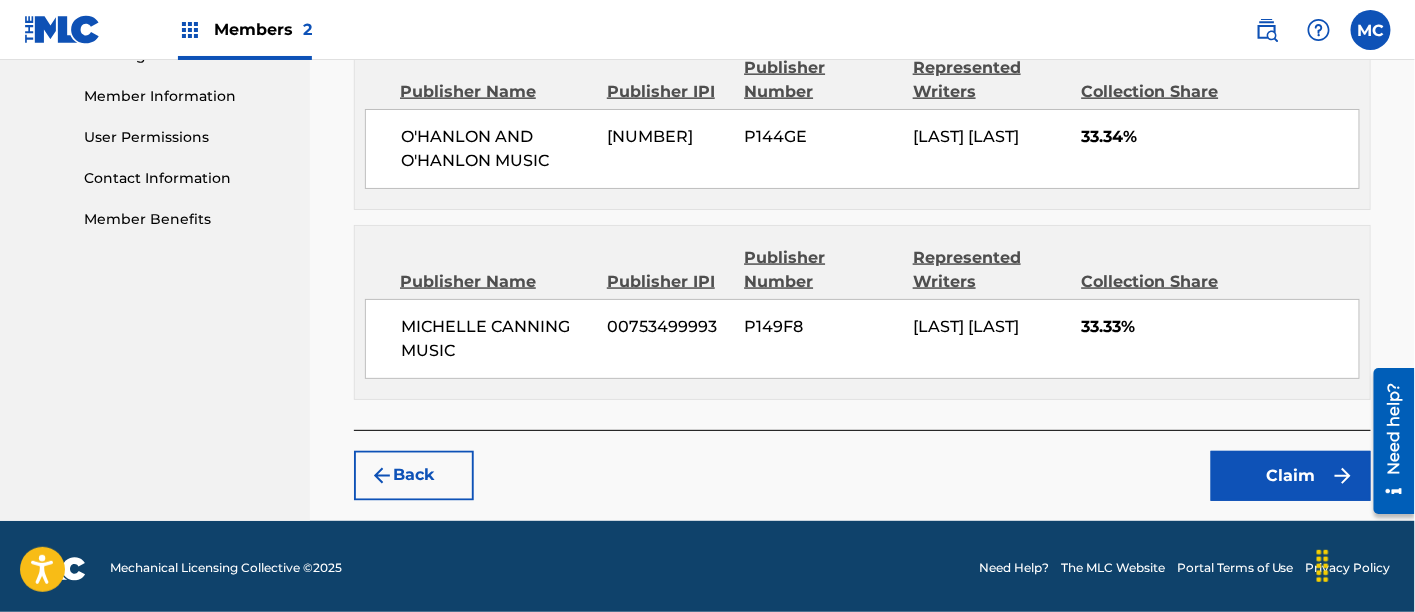 click on "Claim" at bounding box center [1291, 476] 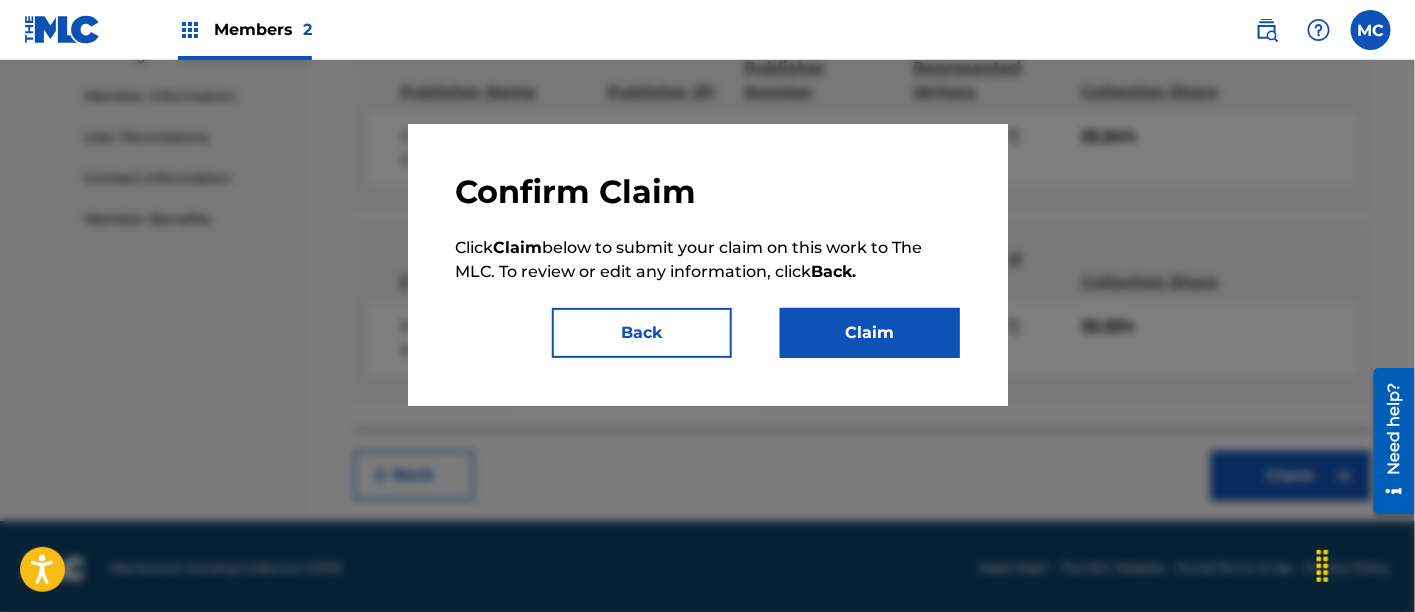 click on "Claim" at bounding box center (870, 333) 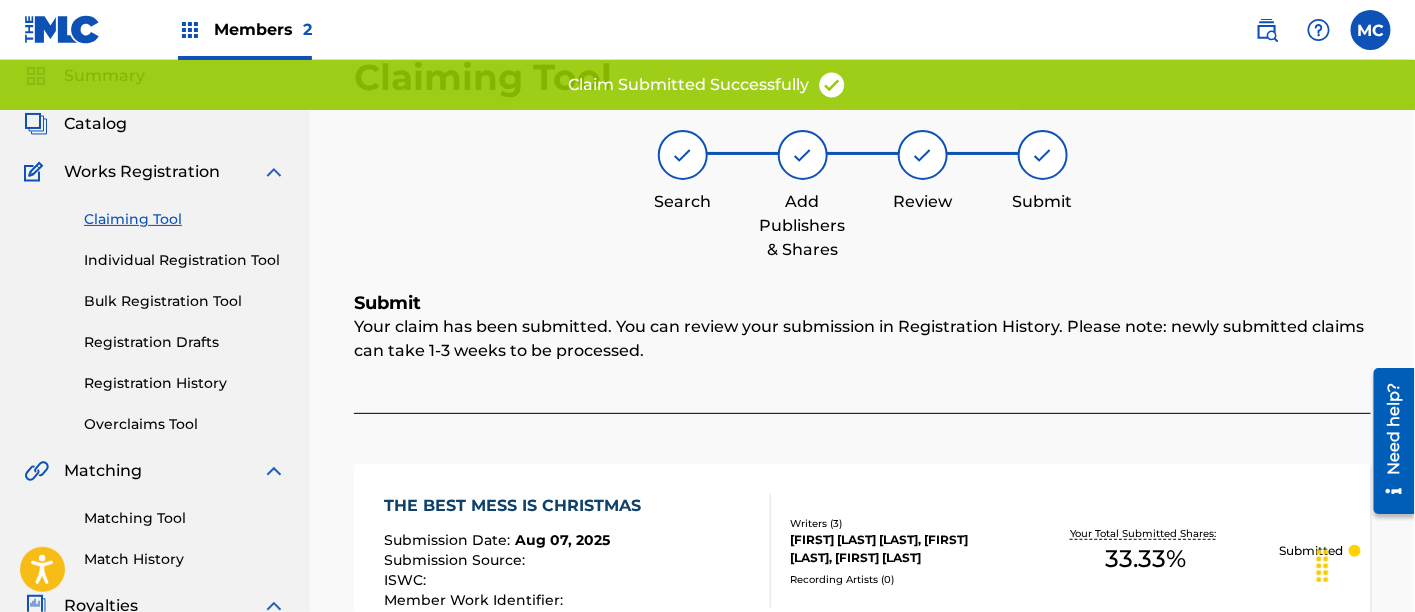 scroll, scrollTop: 74, scrollLeft: 0, axis: vertical 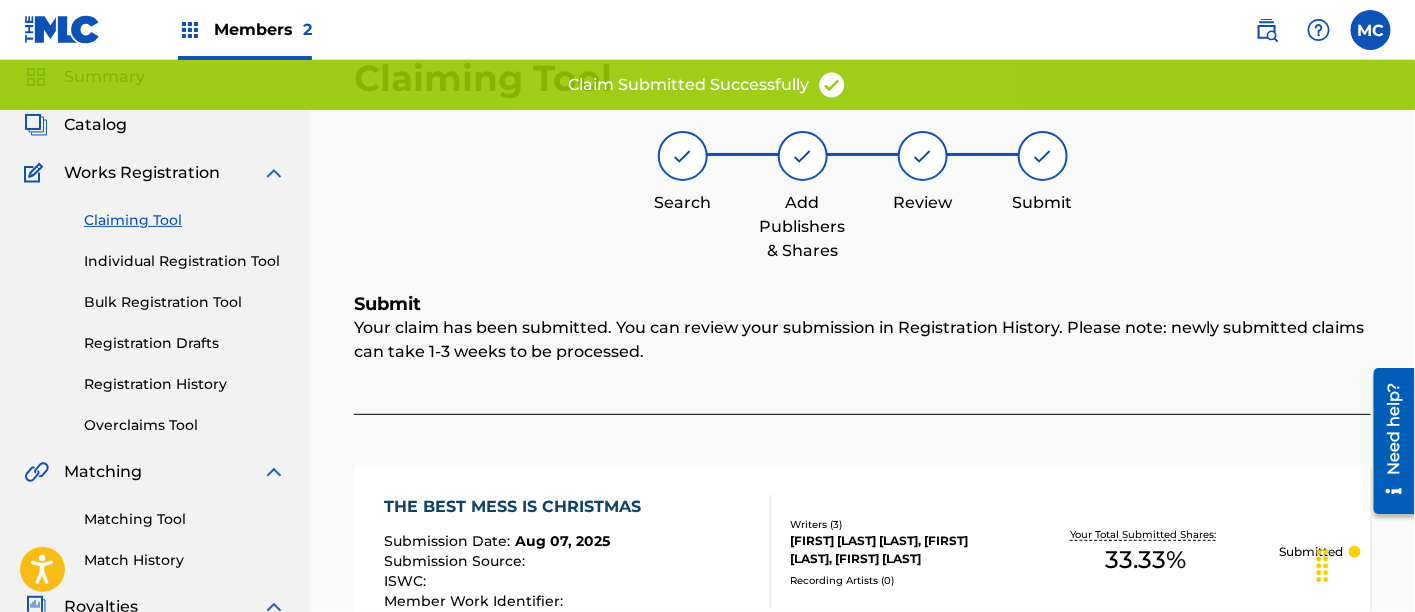 click on "Claiming Tool" at bounding box center [185, 220] 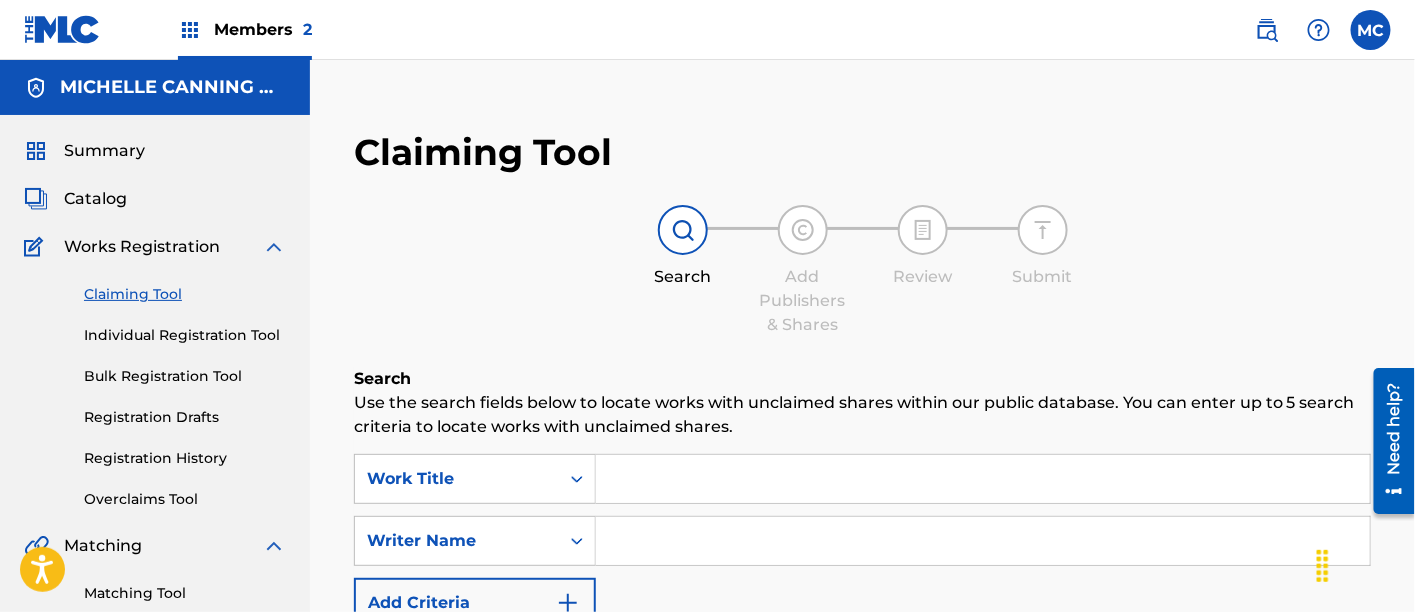 click at bounding box center [983, 479] 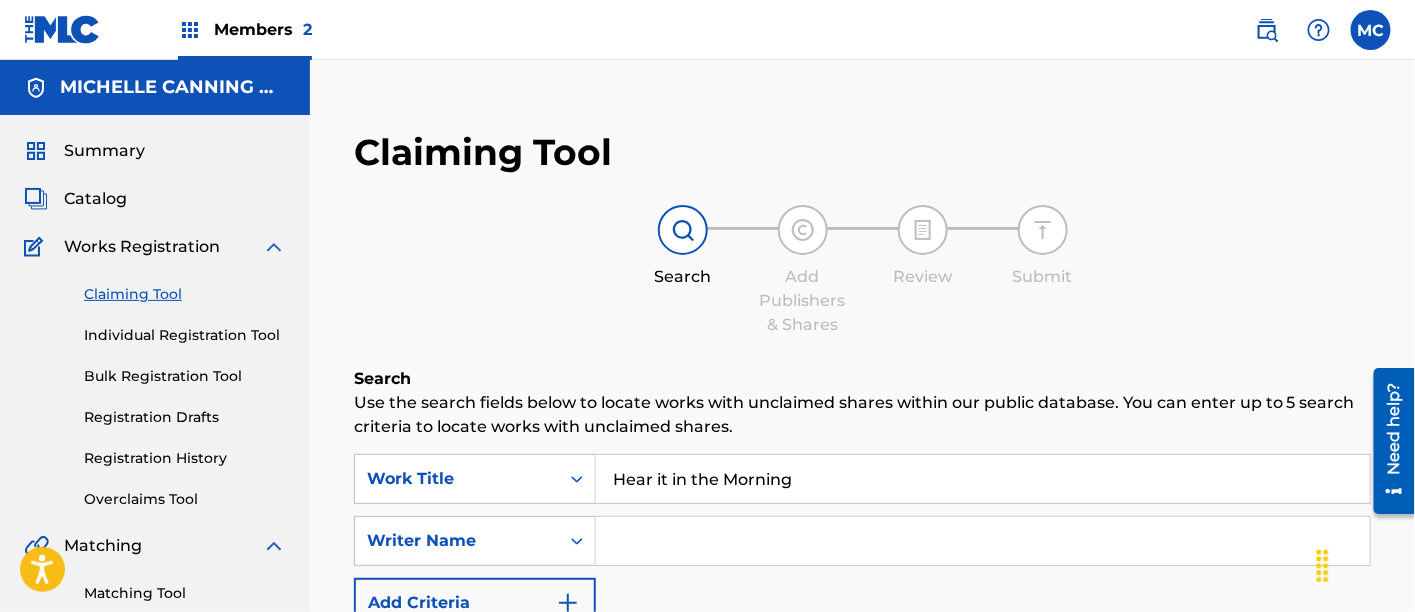 type on "Hear it in the Morning" 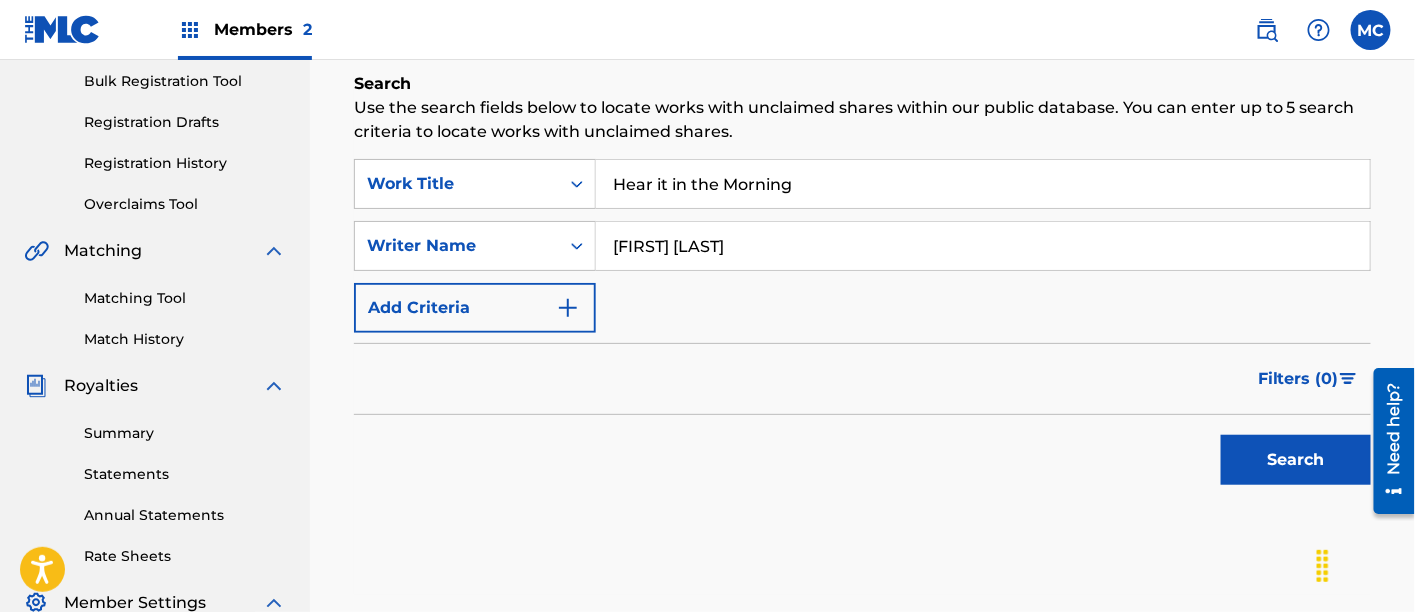 scroll, scrollTop: 294, scrollLeft: 0, axis: vertical 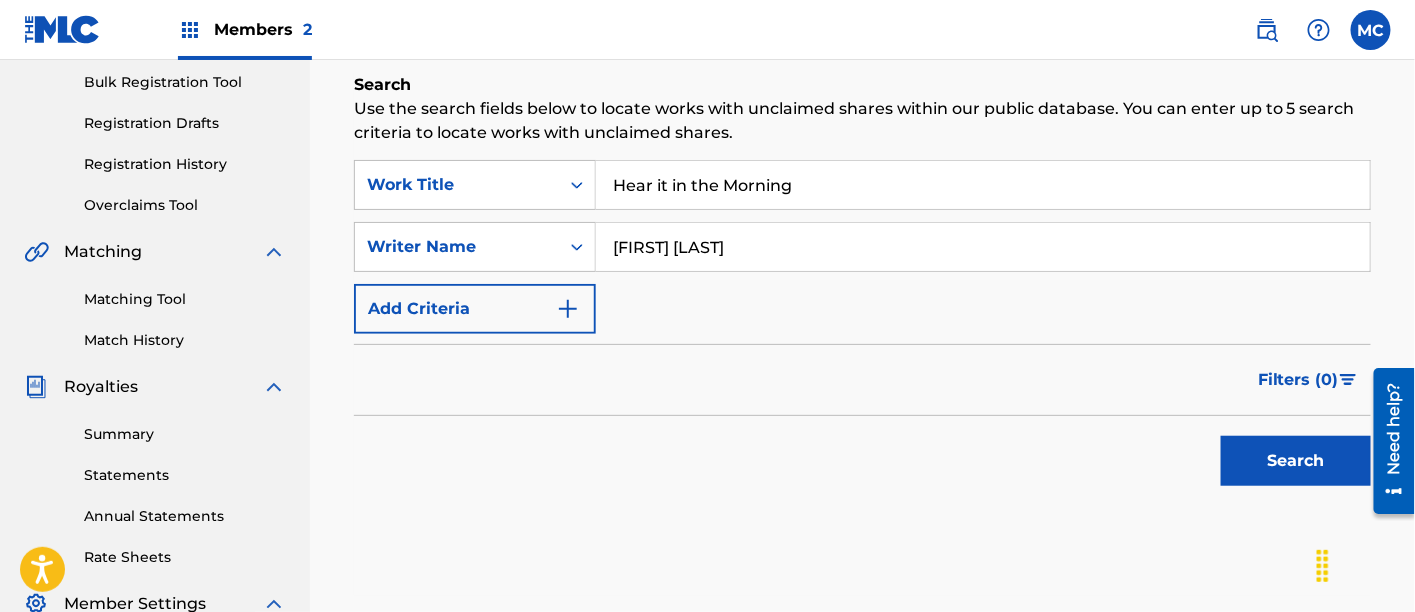 click on "Search" at bounding box center (1296, 461) 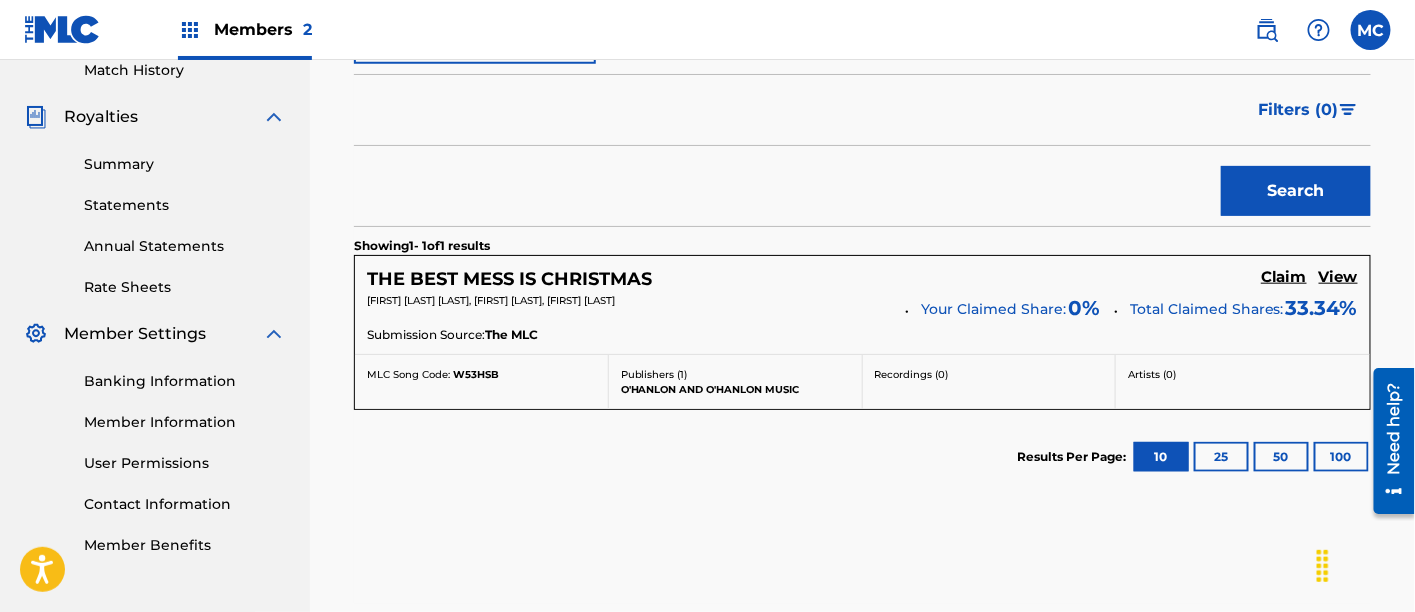 scroll, scrollTop: 579, scrollLeft: 0, axis: vertical 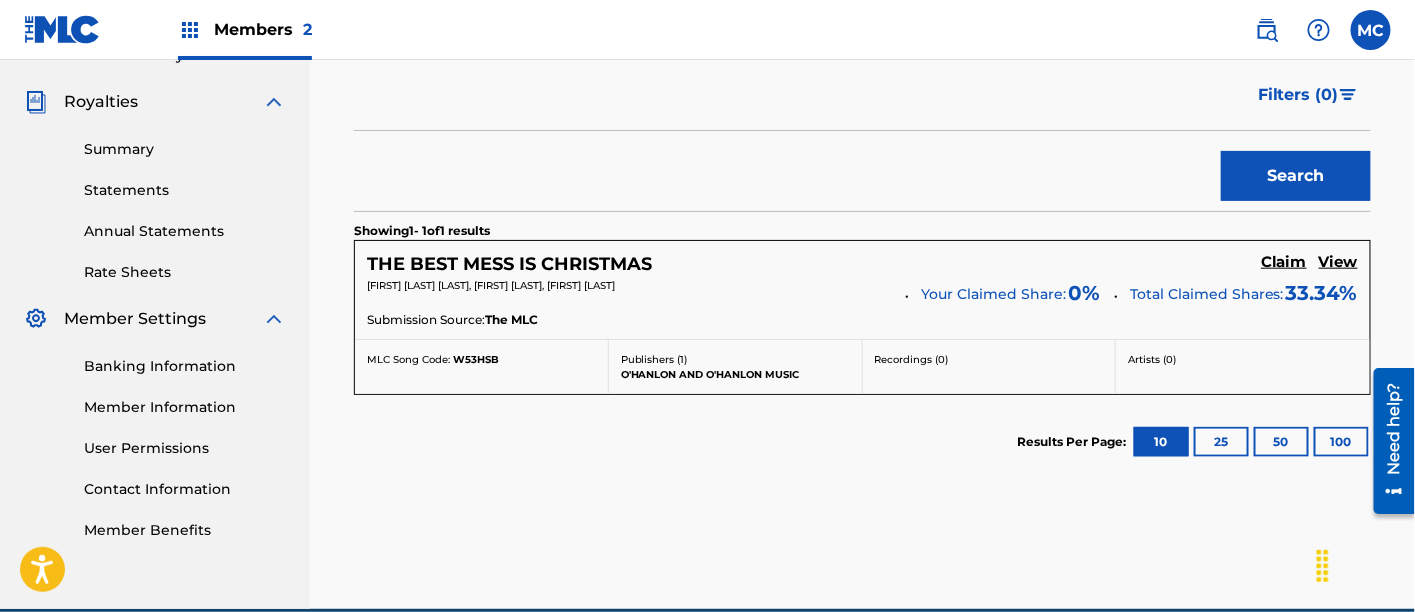click on "Claim" at bounding box center [1284, 262] 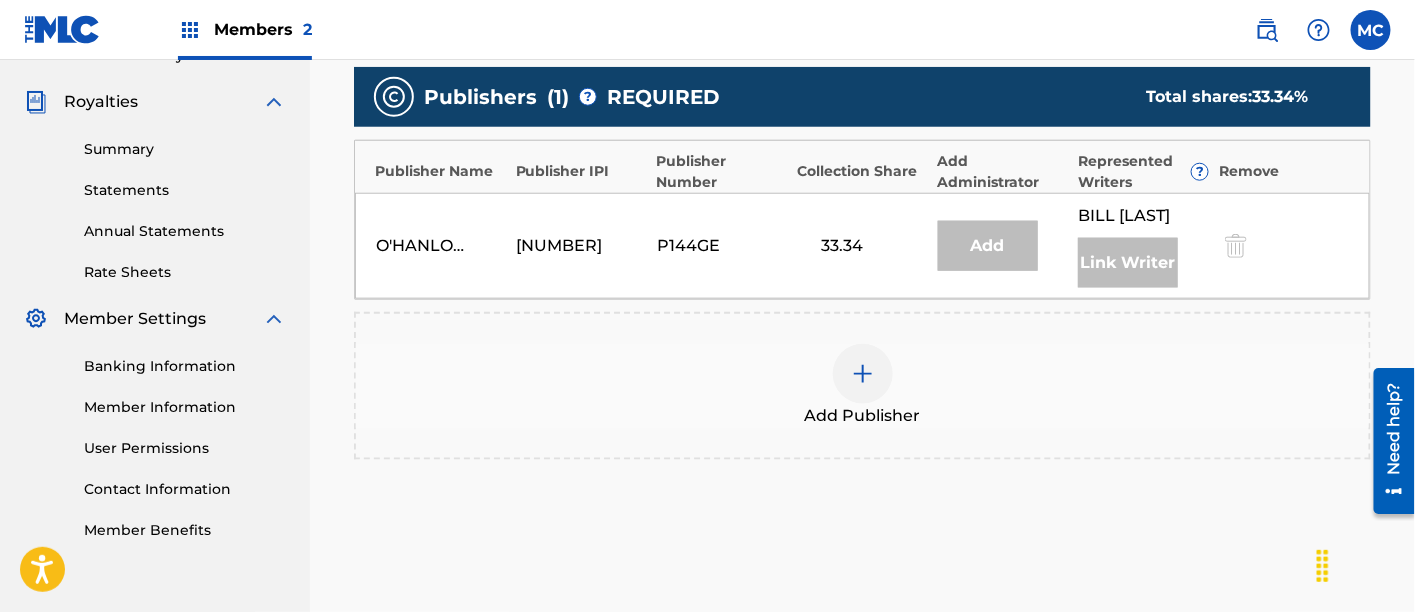 click at bounding box center [863, 374] 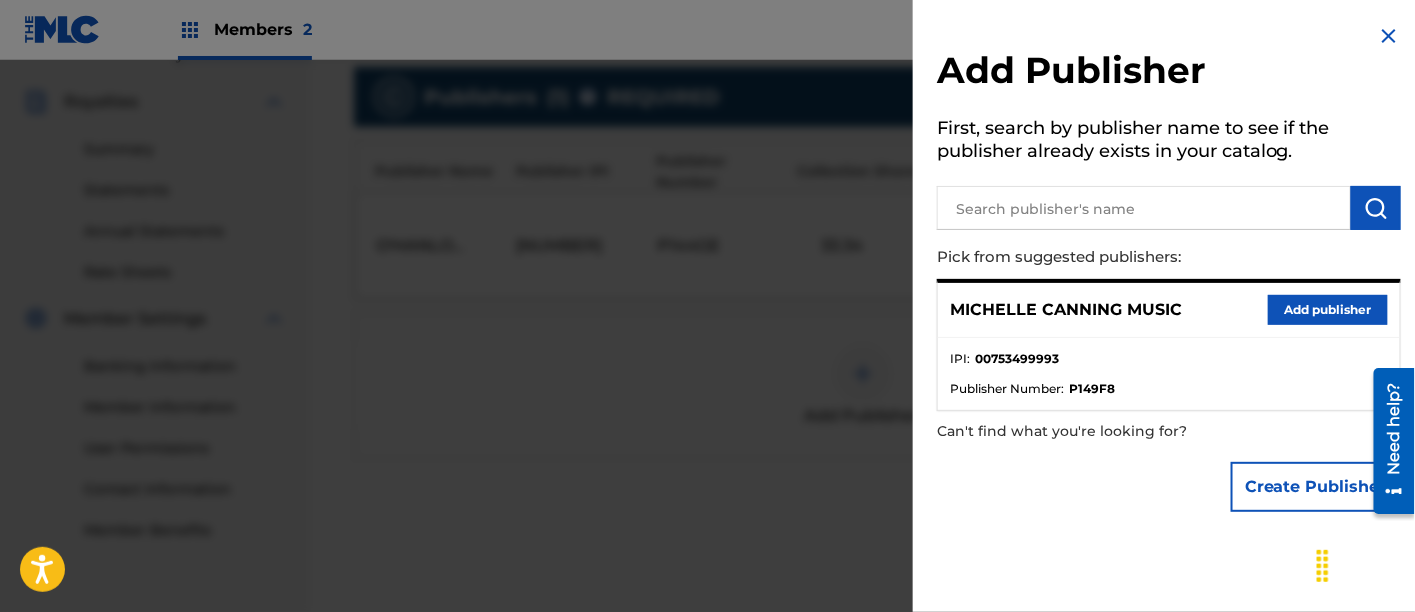 click on "Add publisher" at bounding box center [1328, 310] 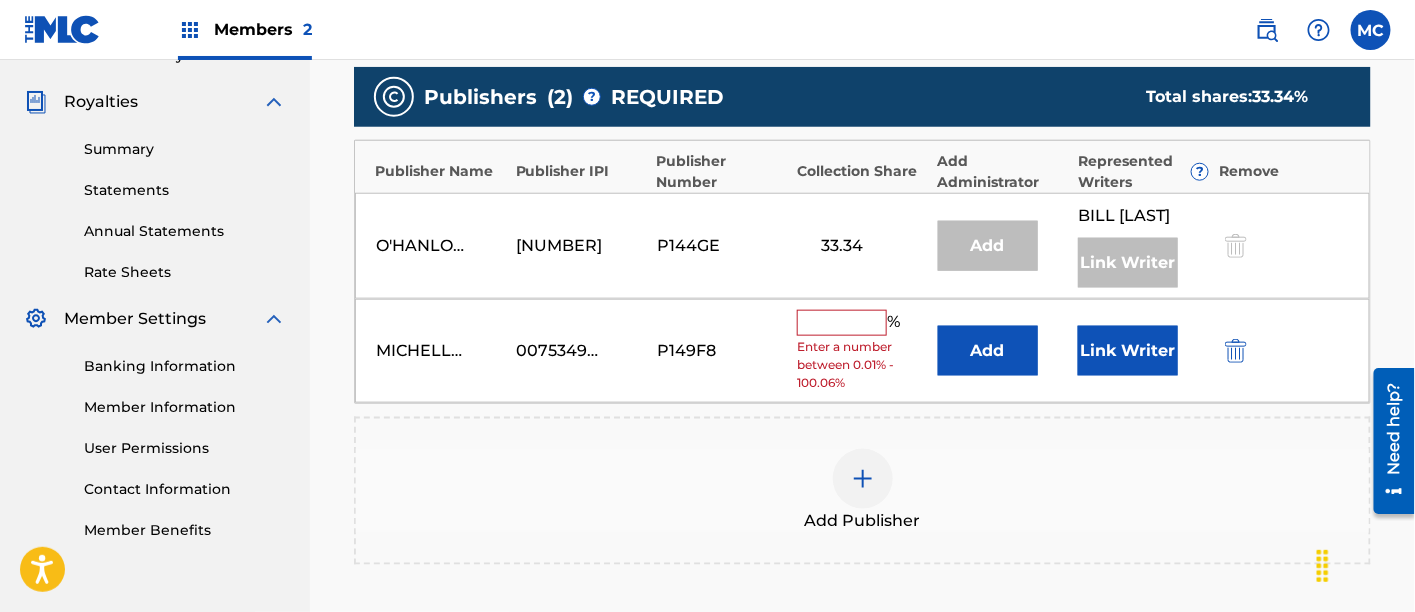 click at bounding box center [842, 323] 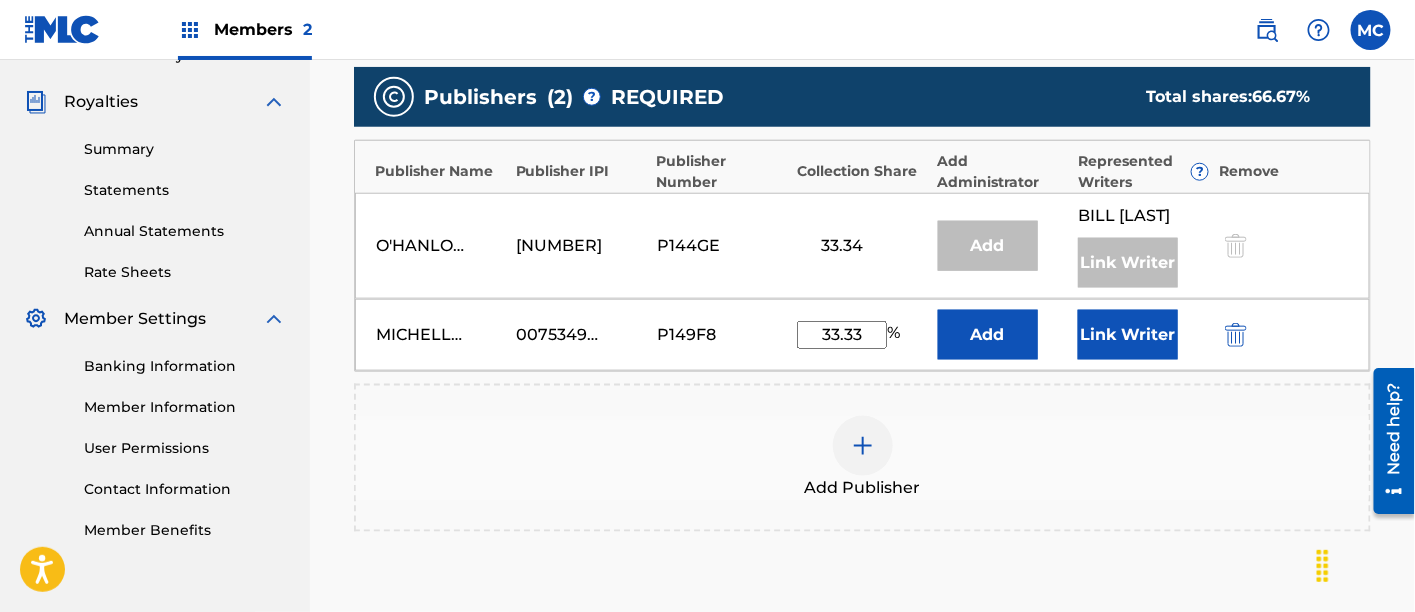 click on "Link Writer" at bounding box center [1128, 335] 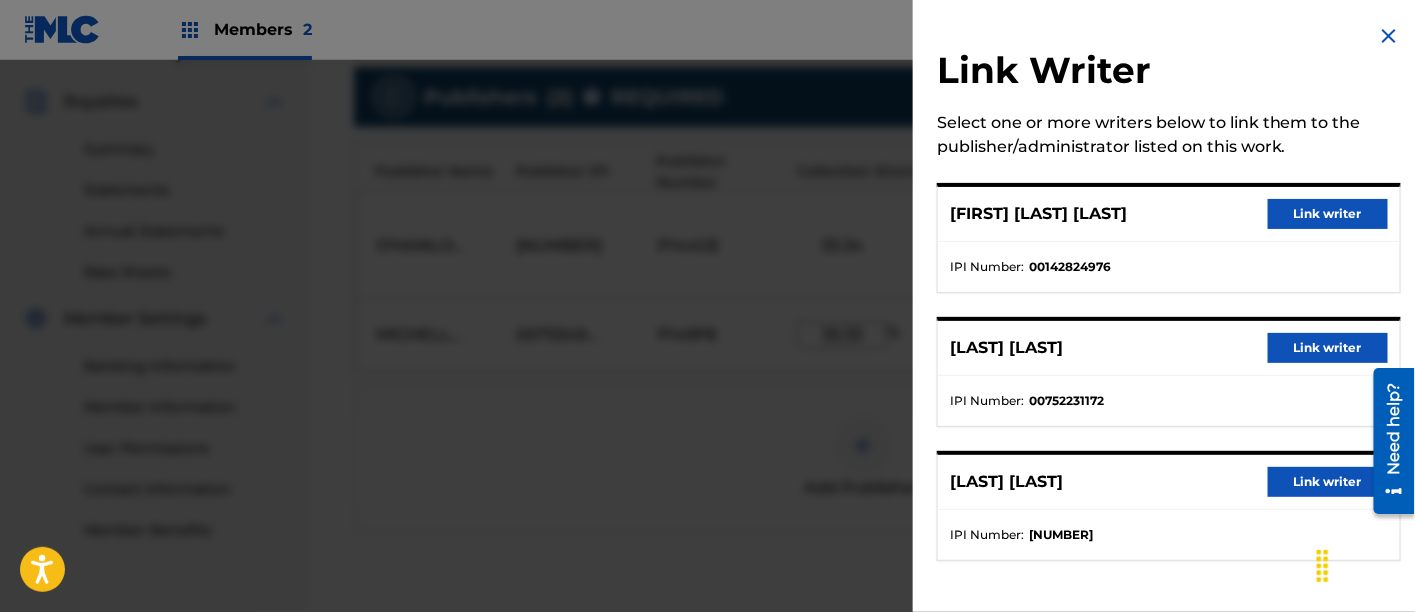 click on "Link writer" at bounding box center (1328, 348) 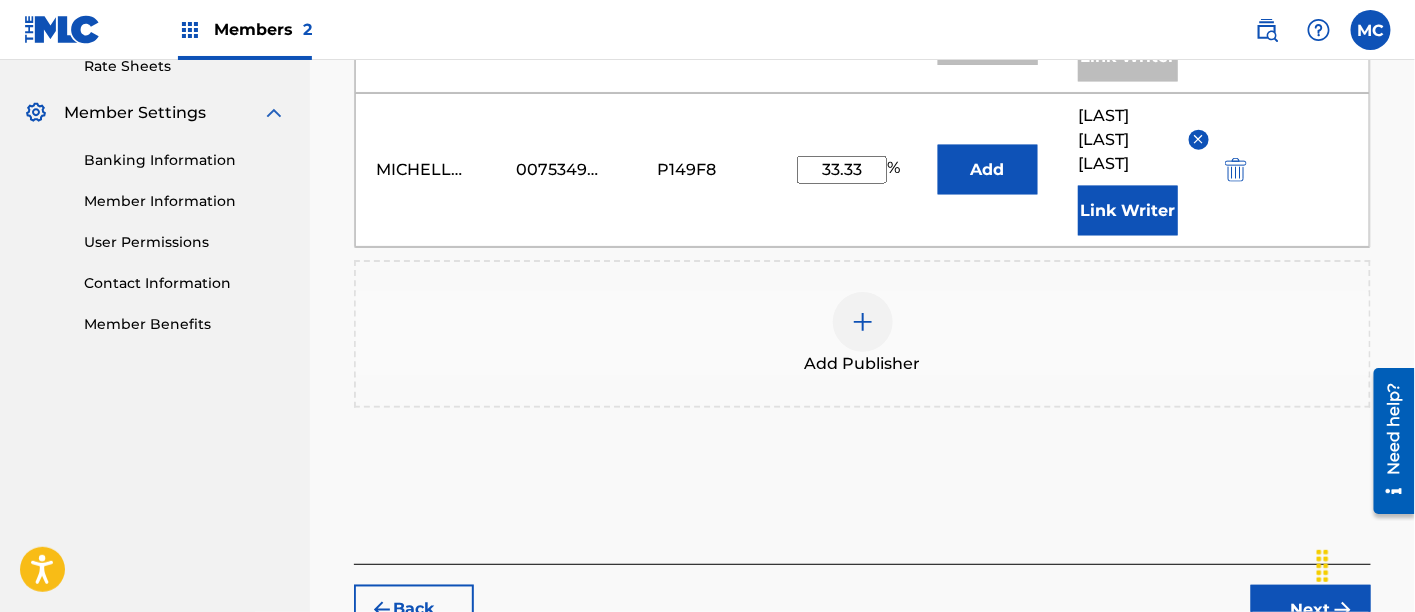 scroll, scrollTop: 795, scrollLeft: 0, axis: vertical 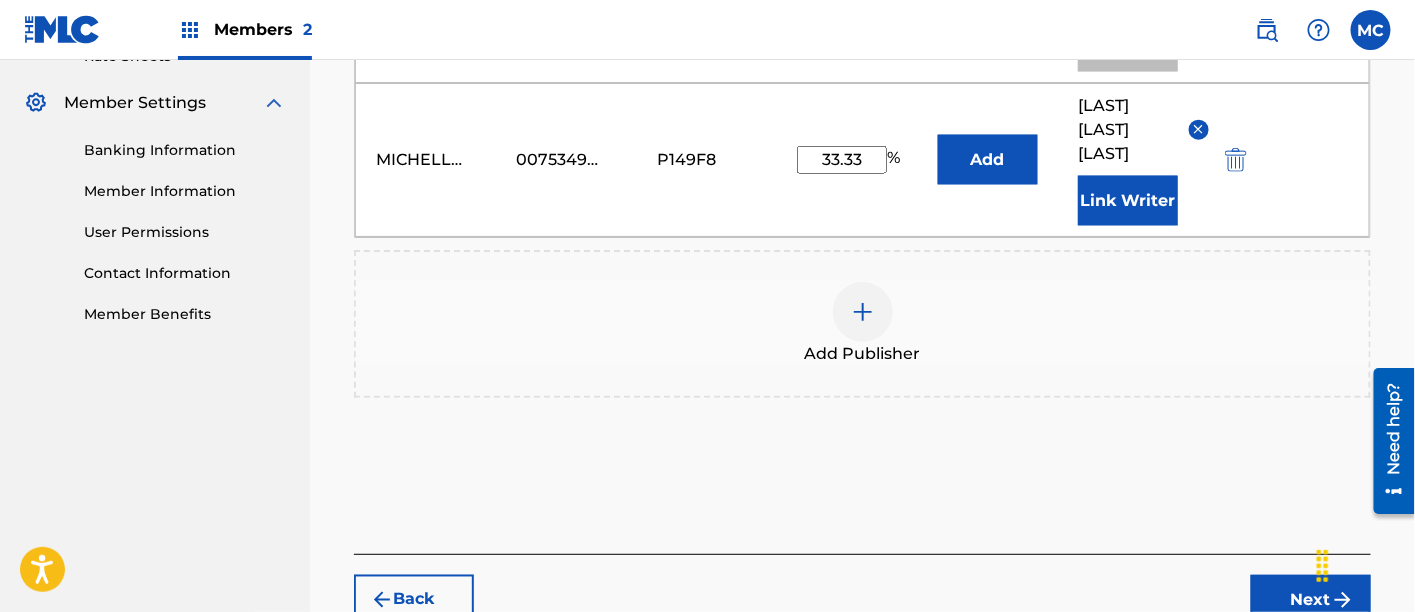 click on "Next" at bounding box center (1311, 600) 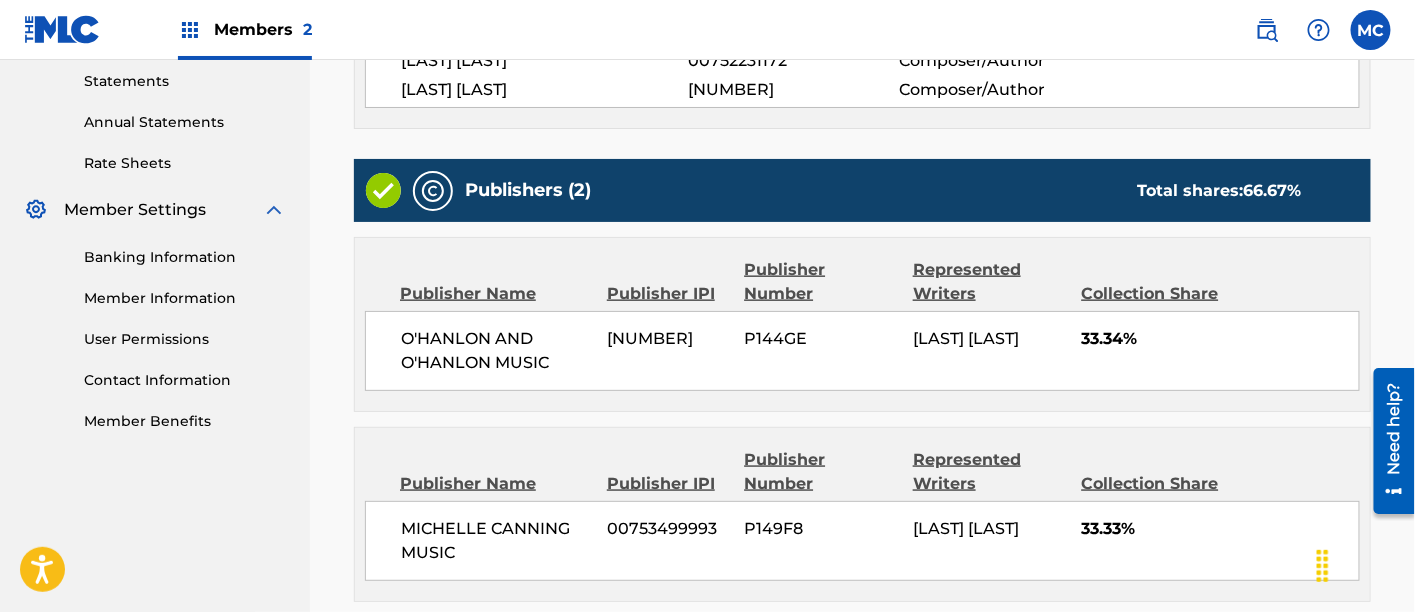 scroll, scrollTop: 890, scrollLeft: 0, axis: vertical 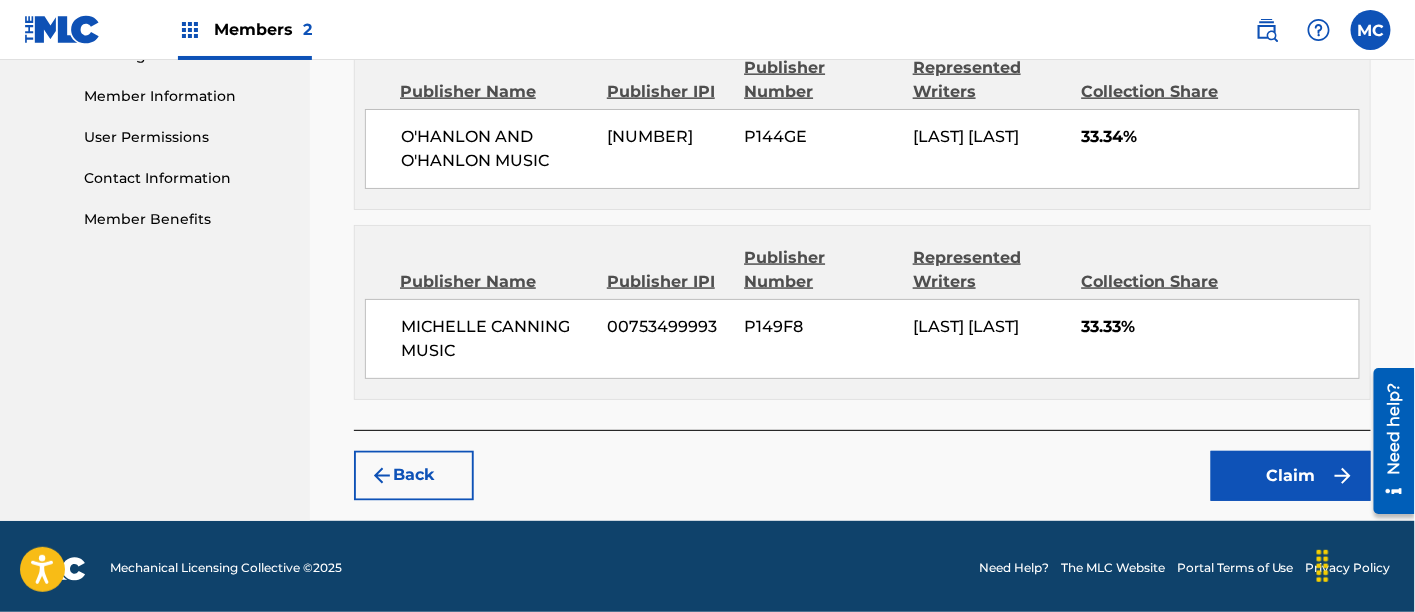 click on "Claim" at bounding box center (1291, 476) 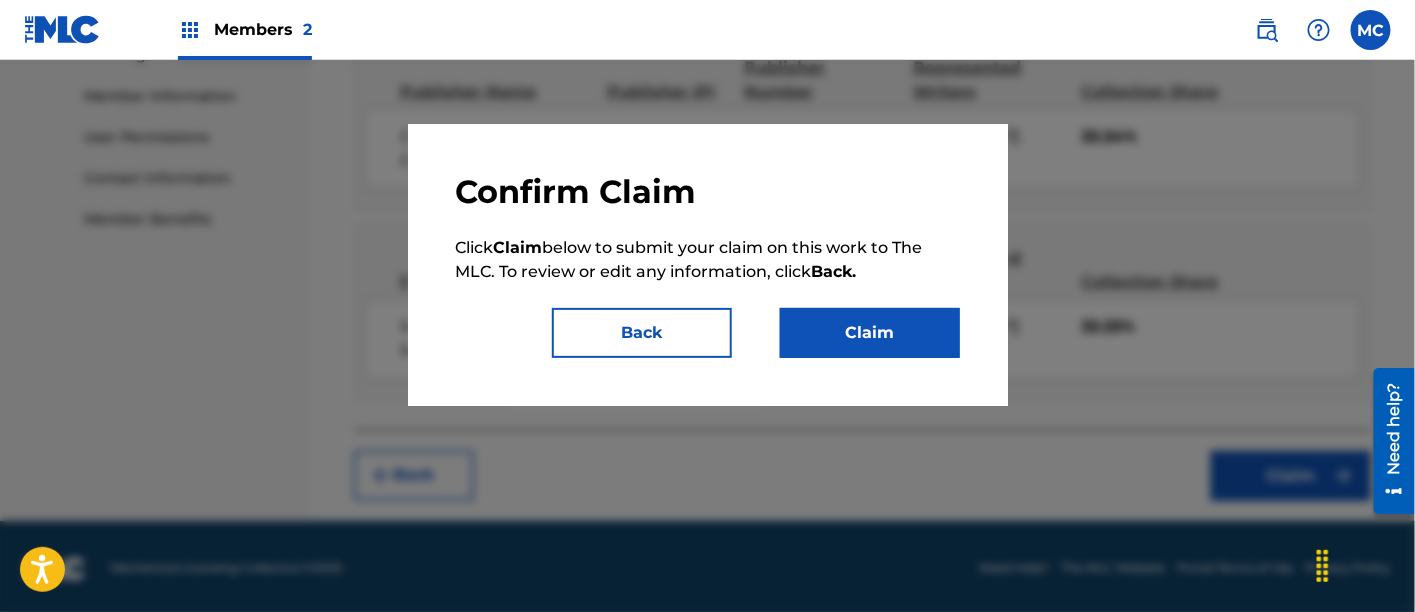 click on "Claim" at bounding box center [870, 333] 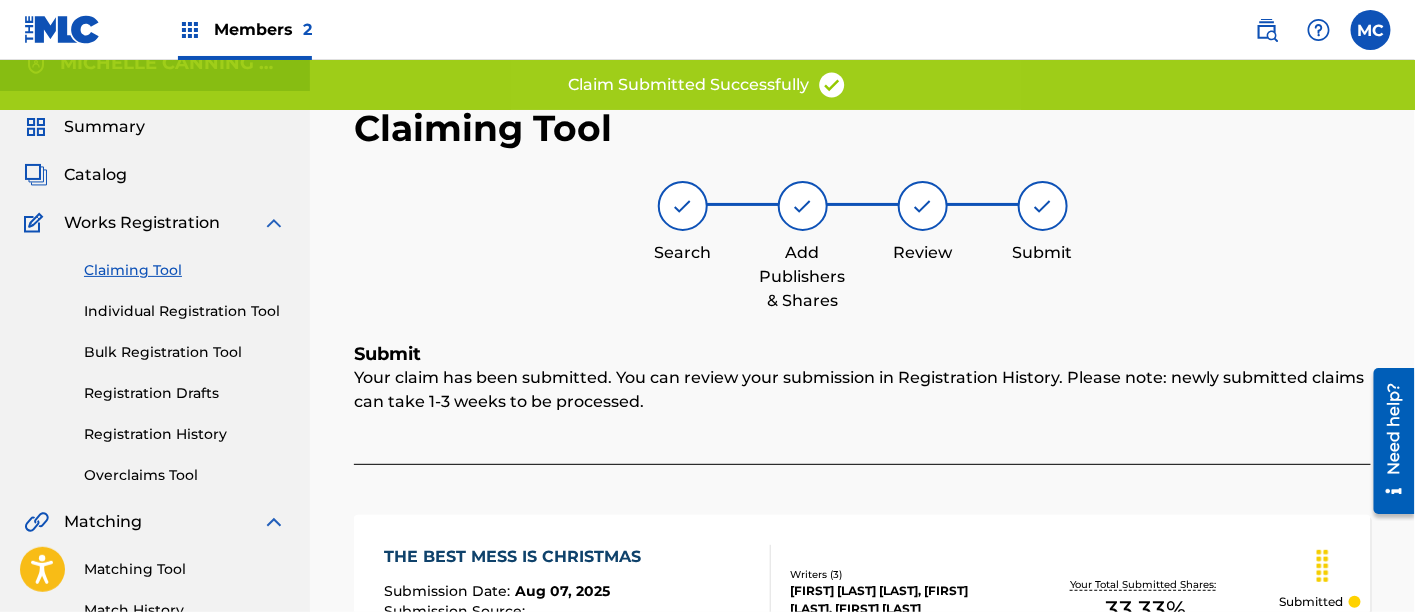 scroll, scrollTop: 0, scrollLeft: 0, axis: both 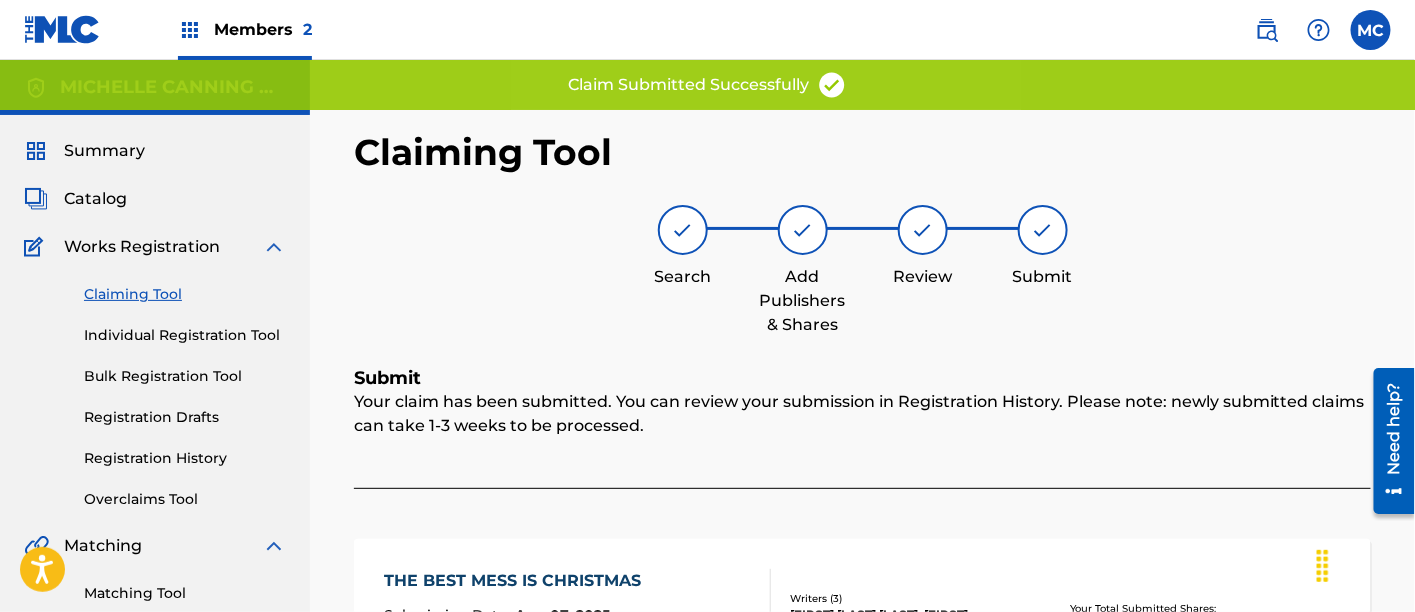 click on "Claiming Tool" at bounding box center (185, 294) 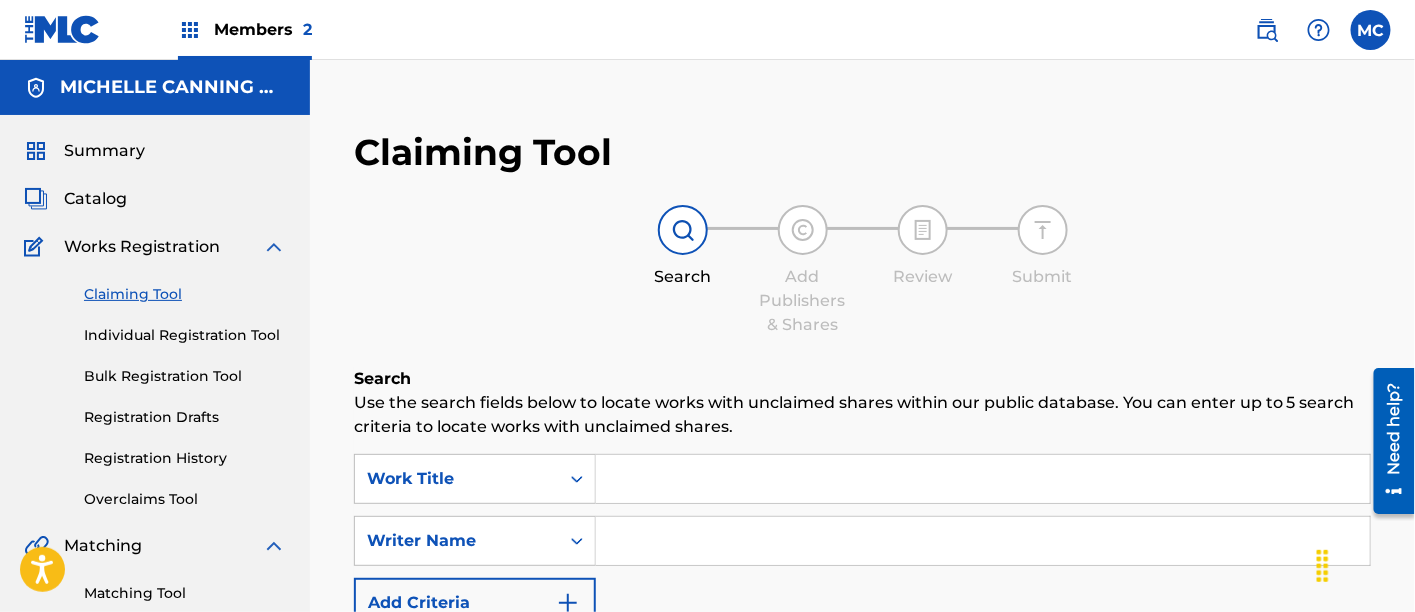 click at bounding box center (983, 479) 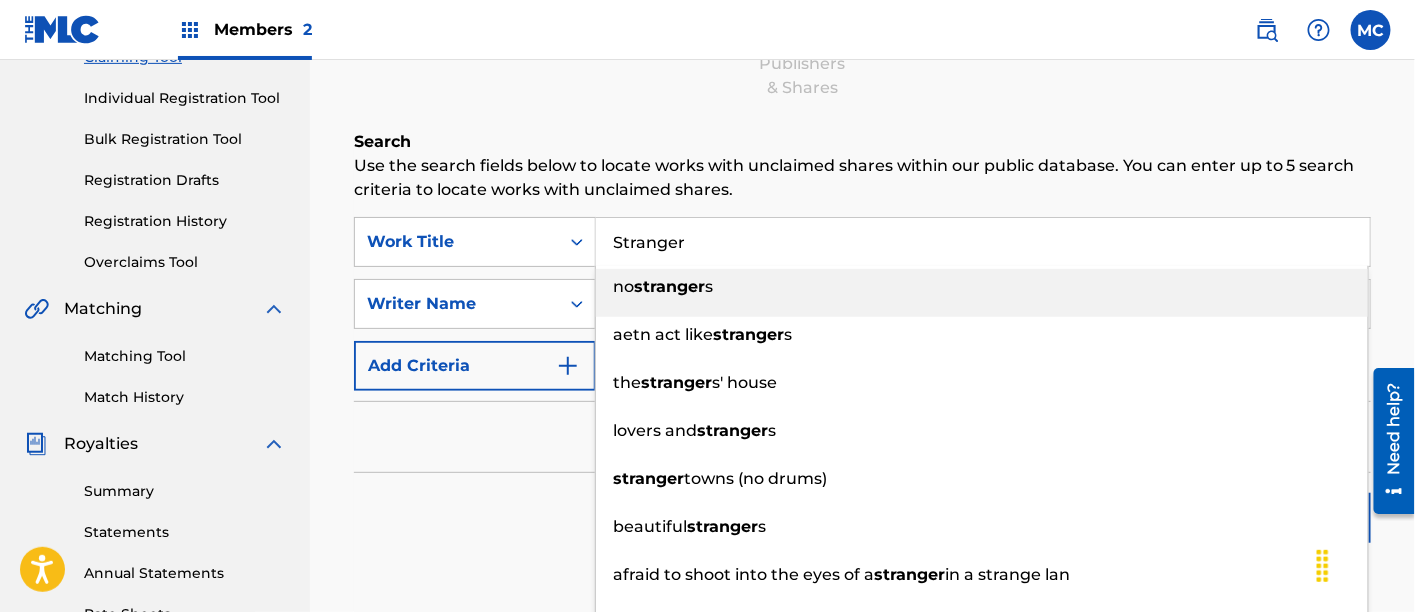 scroll, scrollTop: 275, scrollLeft: 0, axis: vertical 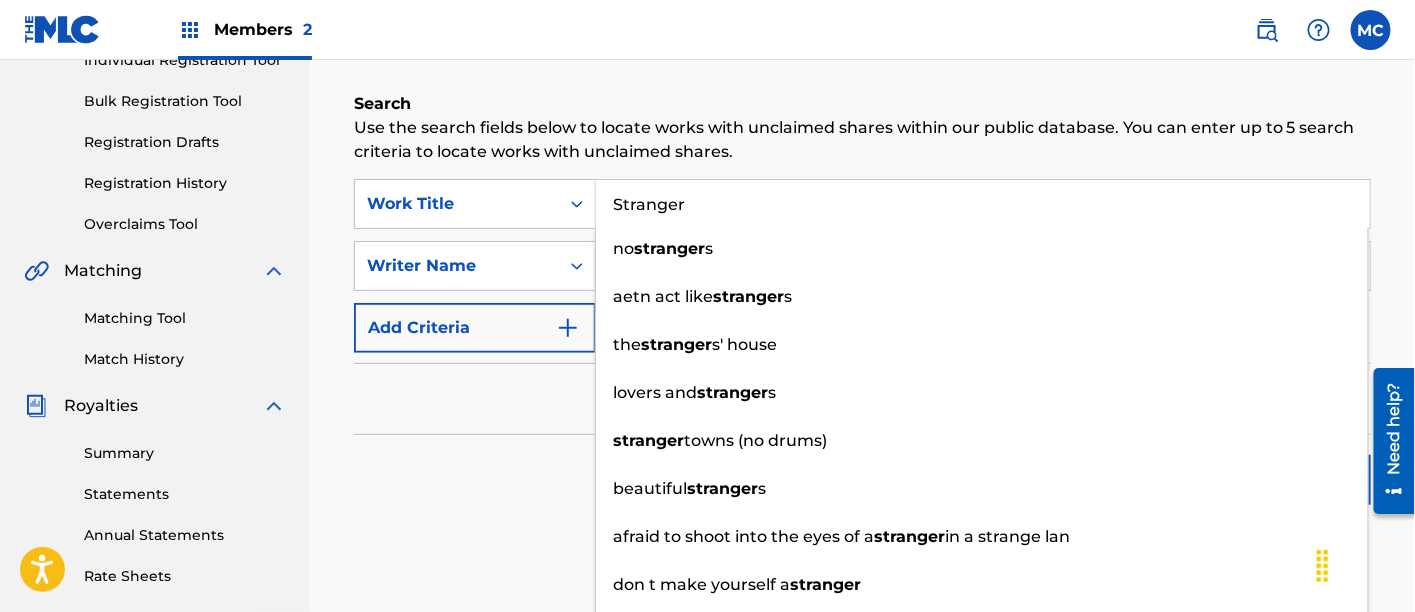 type on "Stranger" 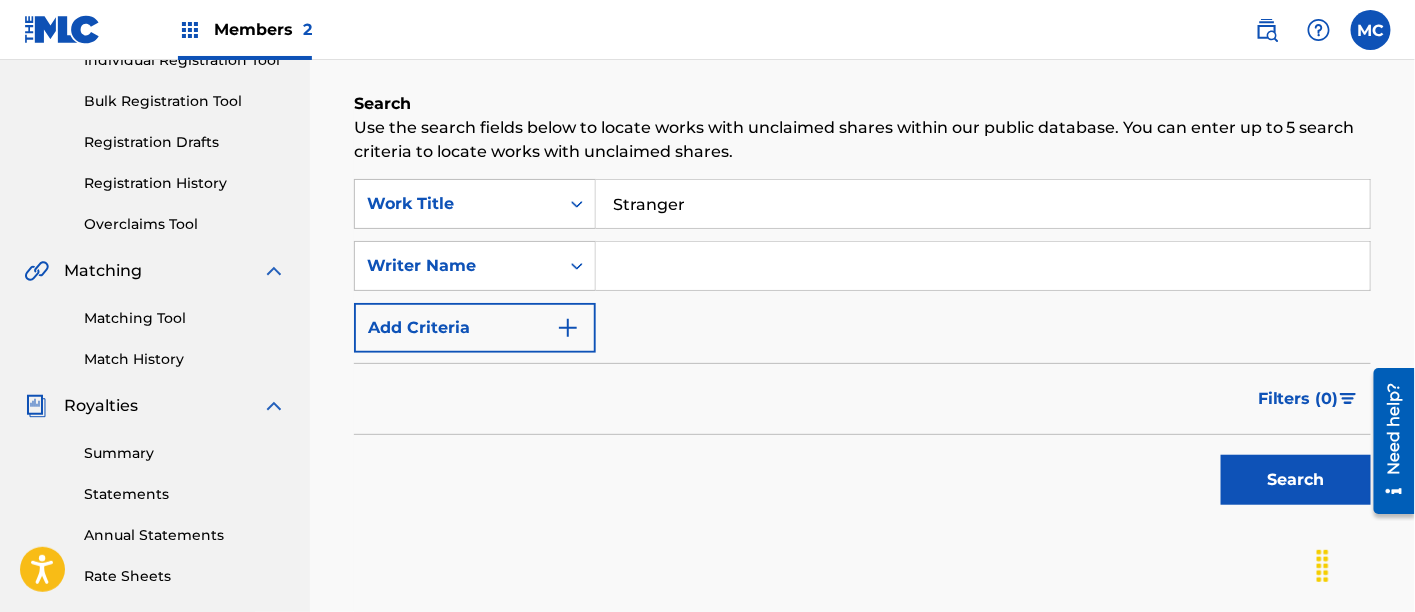 click on "Search" at bounding box center [862, 475] 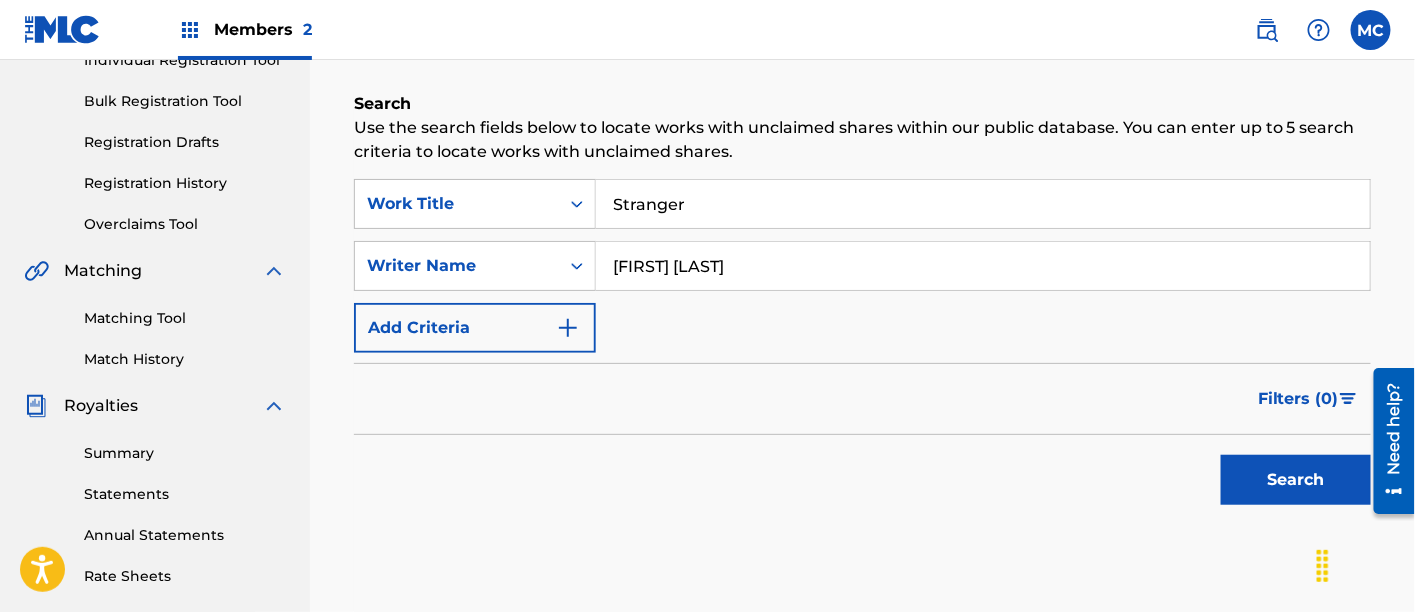 click on "Search" at bounding box center (1296, 480) 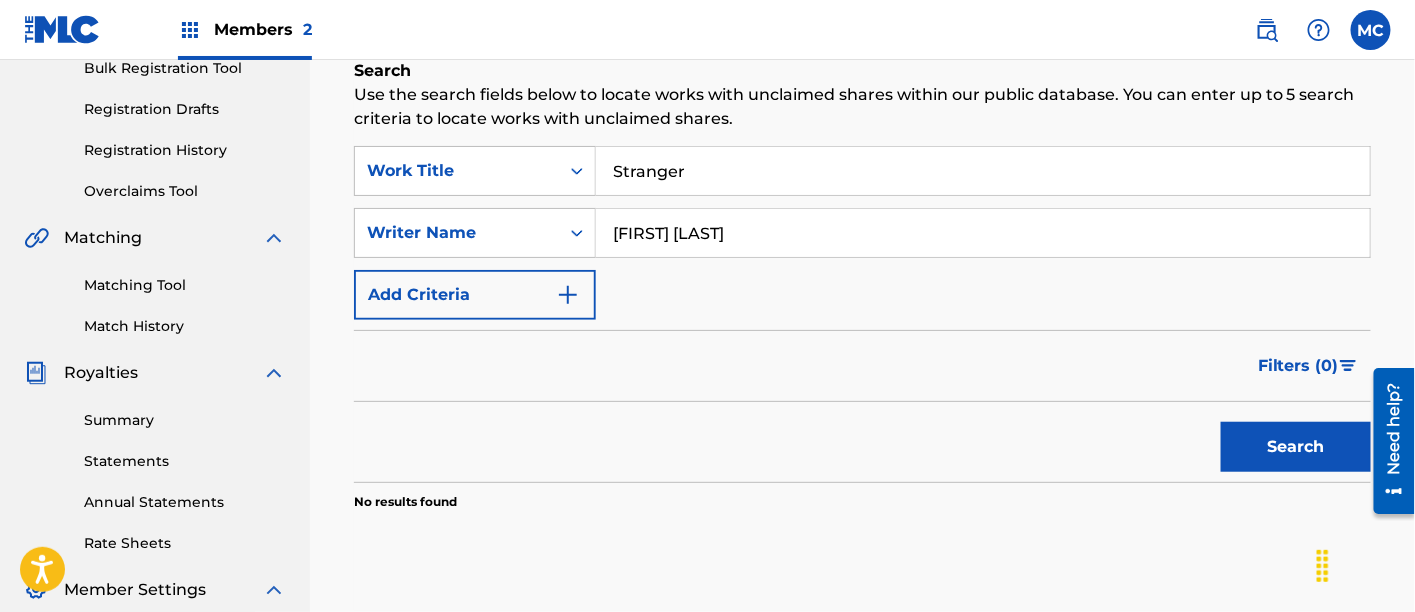 scroll, scrollTop: 306, scrollLeft: 0, axis: vertical 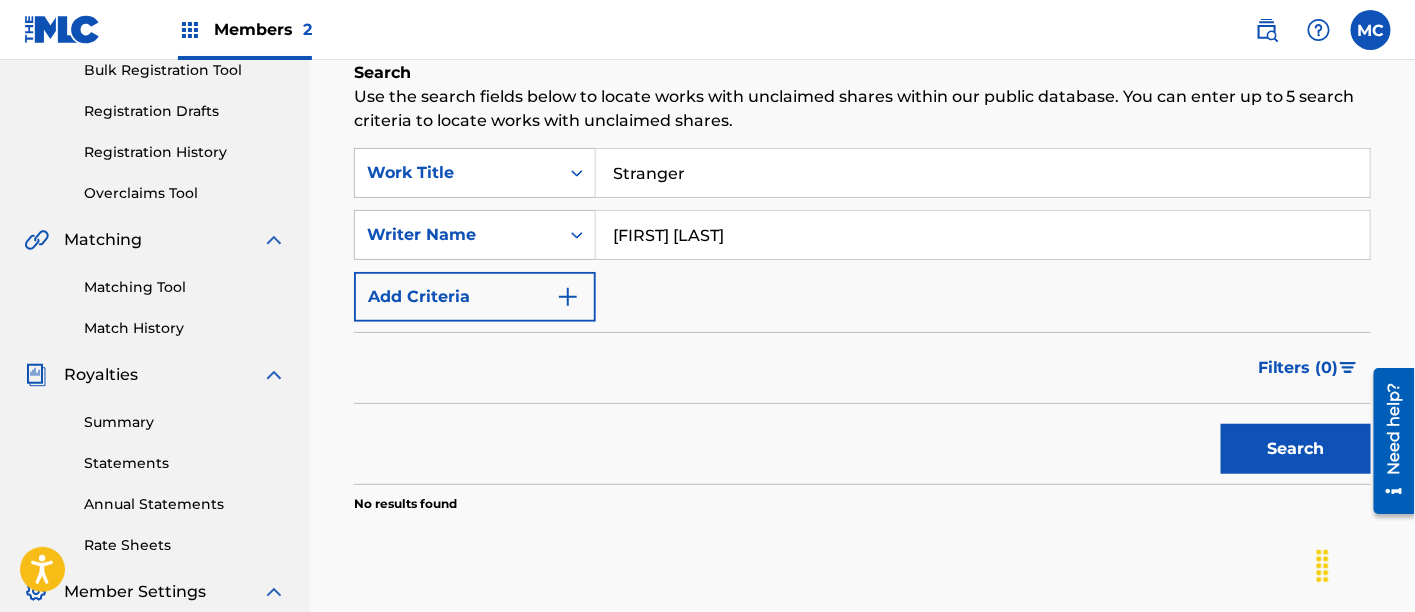 click on "Search Use the search fields below to locate works with unclaimed shares within our public database. You can enter up
to 5 search criteria to locate works with unclaimed shares. SearchWithCriteria8c442827-3461-4c3b-b389-2c60e6c8bfcb Work Title Stranger SearchWithCriteria3d367320-161a-4340-92c1-4b71170634a9 Writer Name [LAST] [LAST] Add Criteria Filter Claim Search Filters Include works claimed by my Member   Remove Filters Apply Filters Filters ( 0 ) Search No results found" at bounding box center (862, 337) 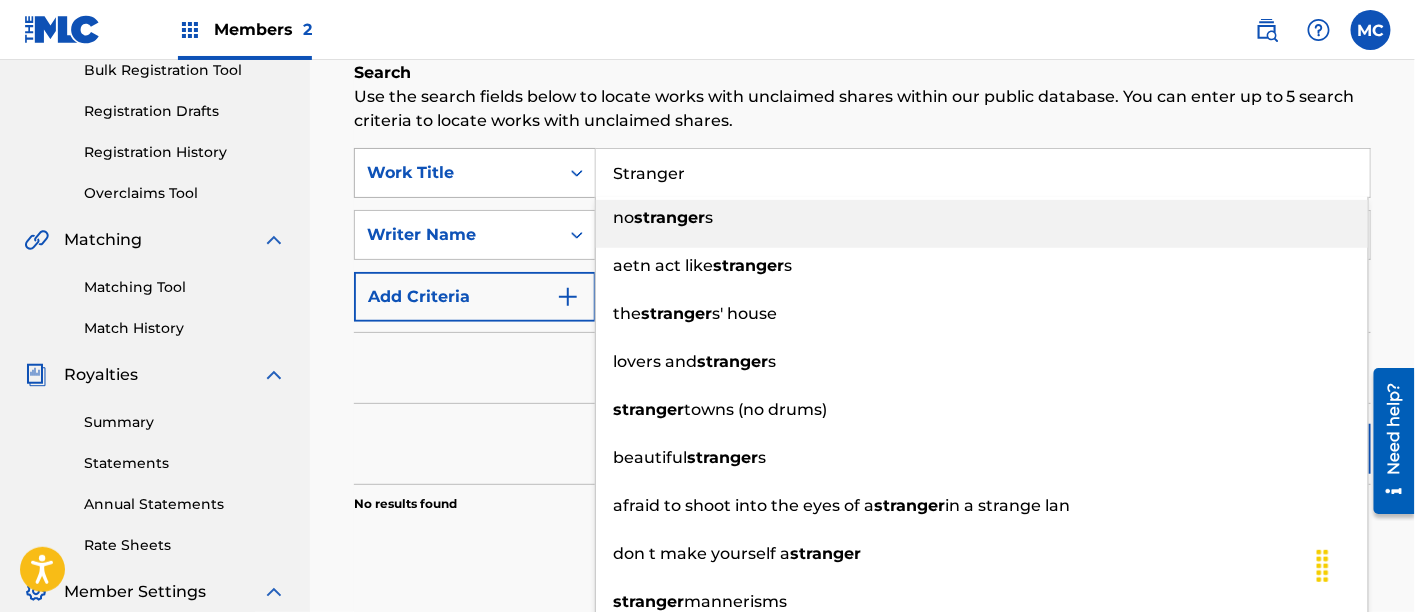 drag, startPoint x: 728, startPoint y: 158, endPoint x: 532, endPoint y: 171, distance: 196.43065 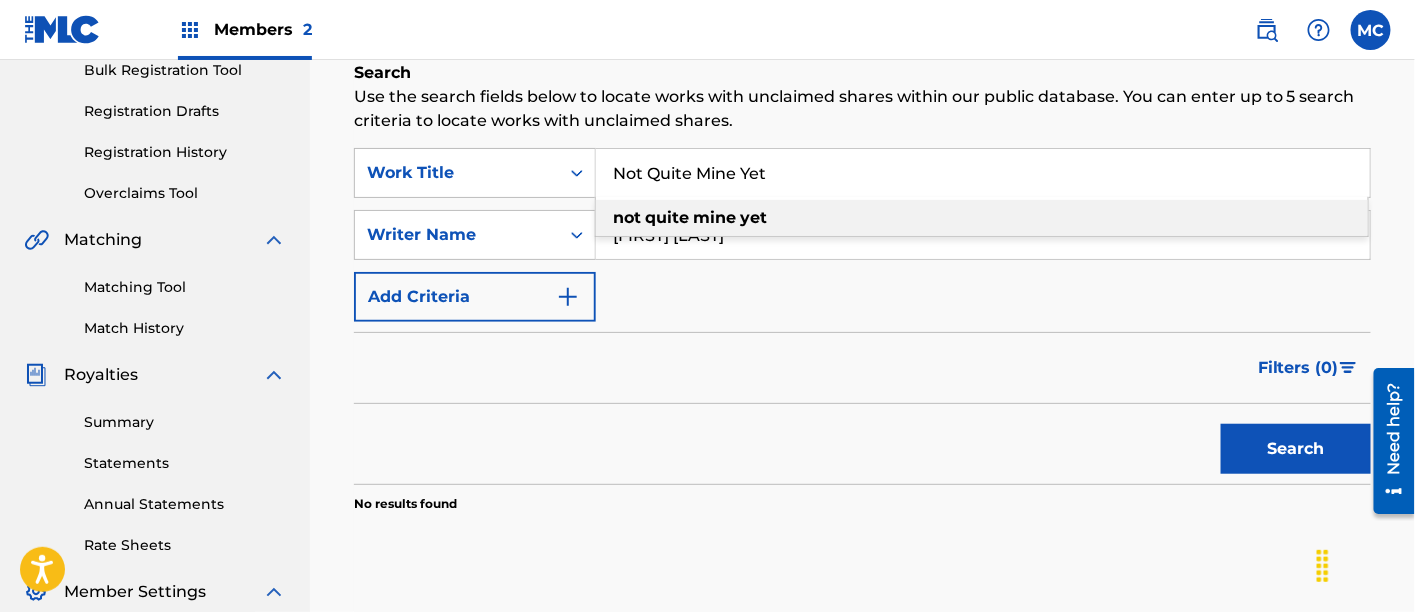 click on "not   quite   mine   yet" at bounding box center [982, 218] 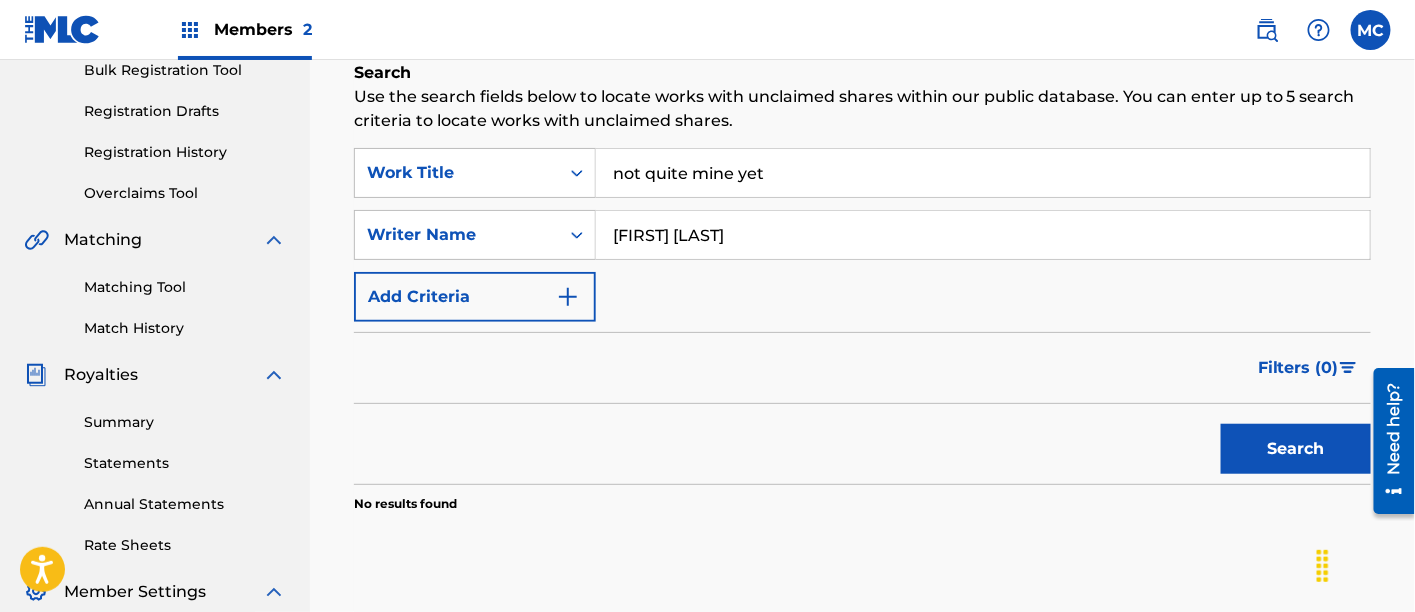 click on "Search" at bounding box center (1296, 449) 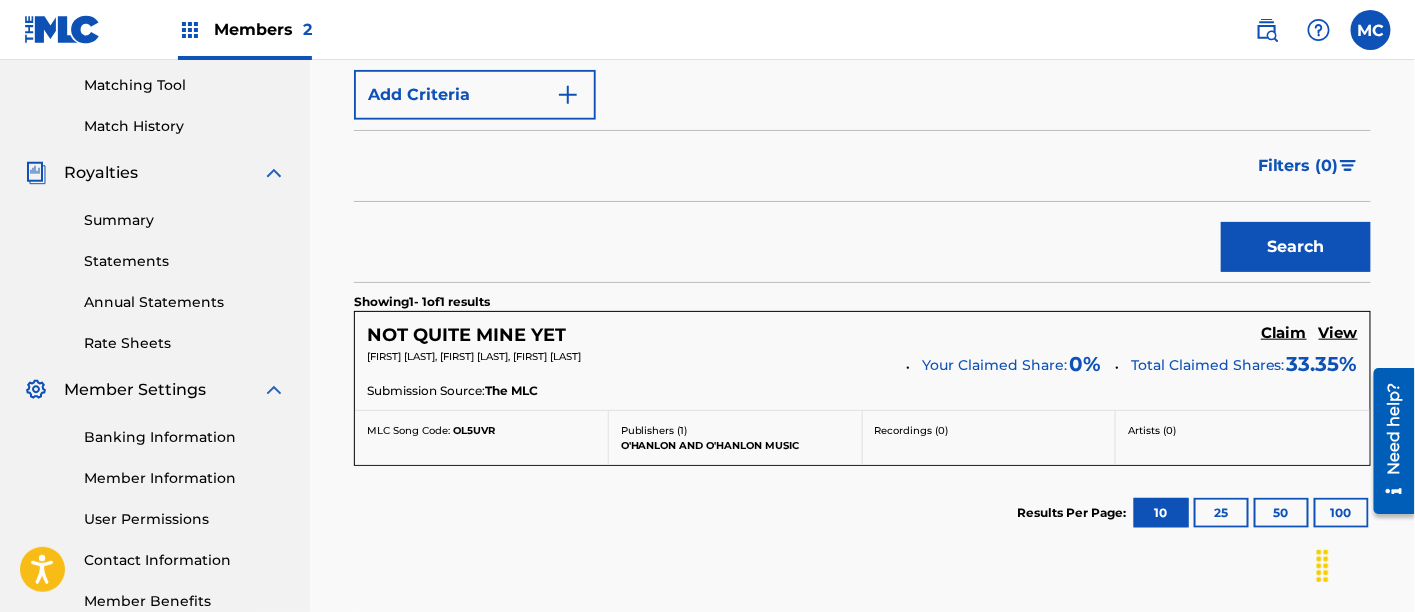 scroll, scrollTop: 557, scrollLeft: 0, axis: vertical 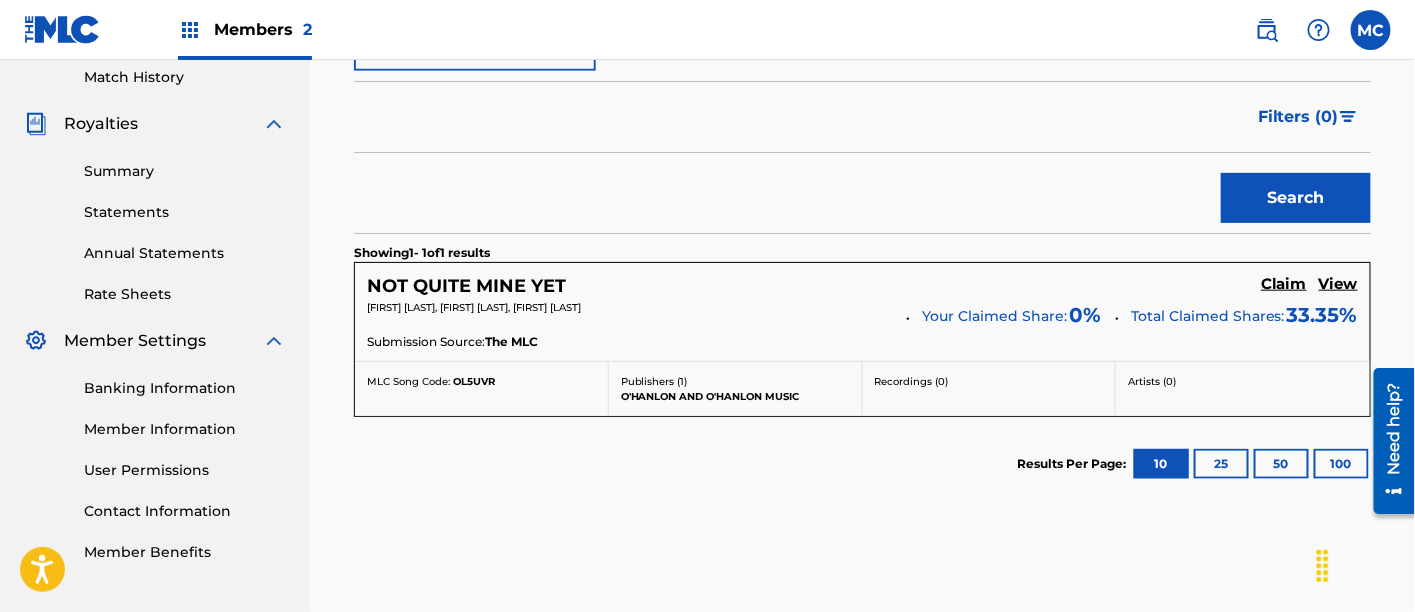 click on "Claim" at bounding box center [1284, 284] 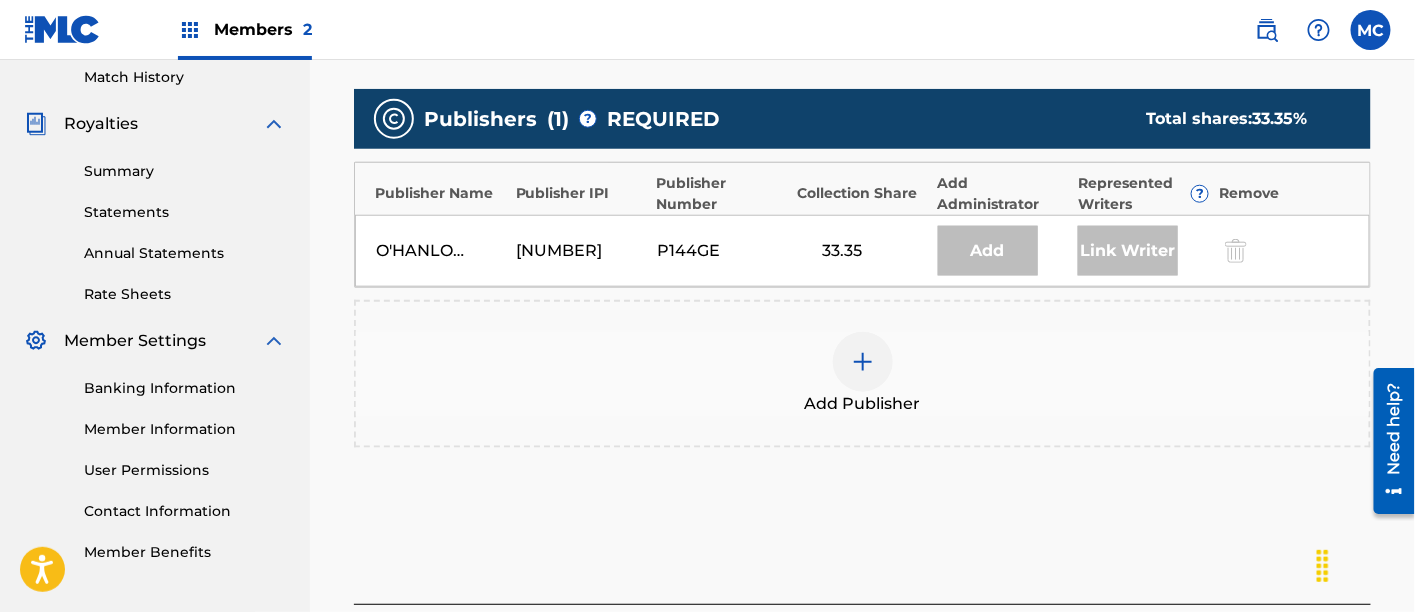 click at bounding box center [863, 362] 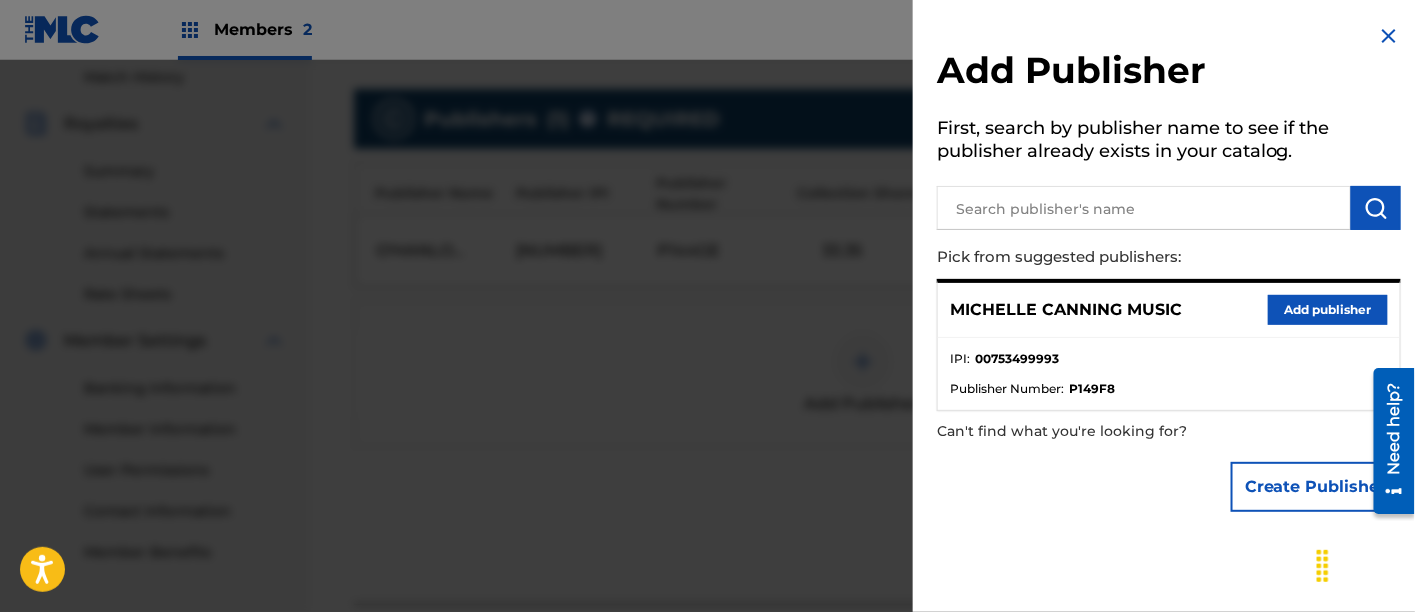 click on "Add publisher" at bounding box center (1328, 310) 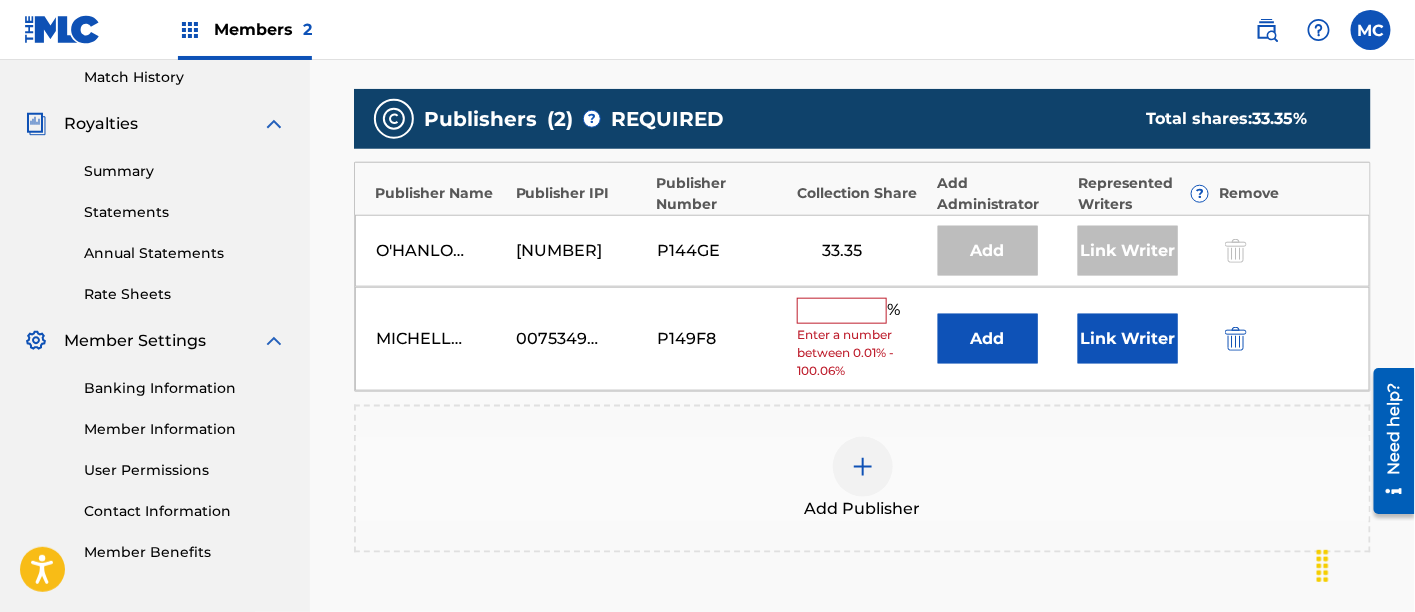 click at bounding box center (842, 311) 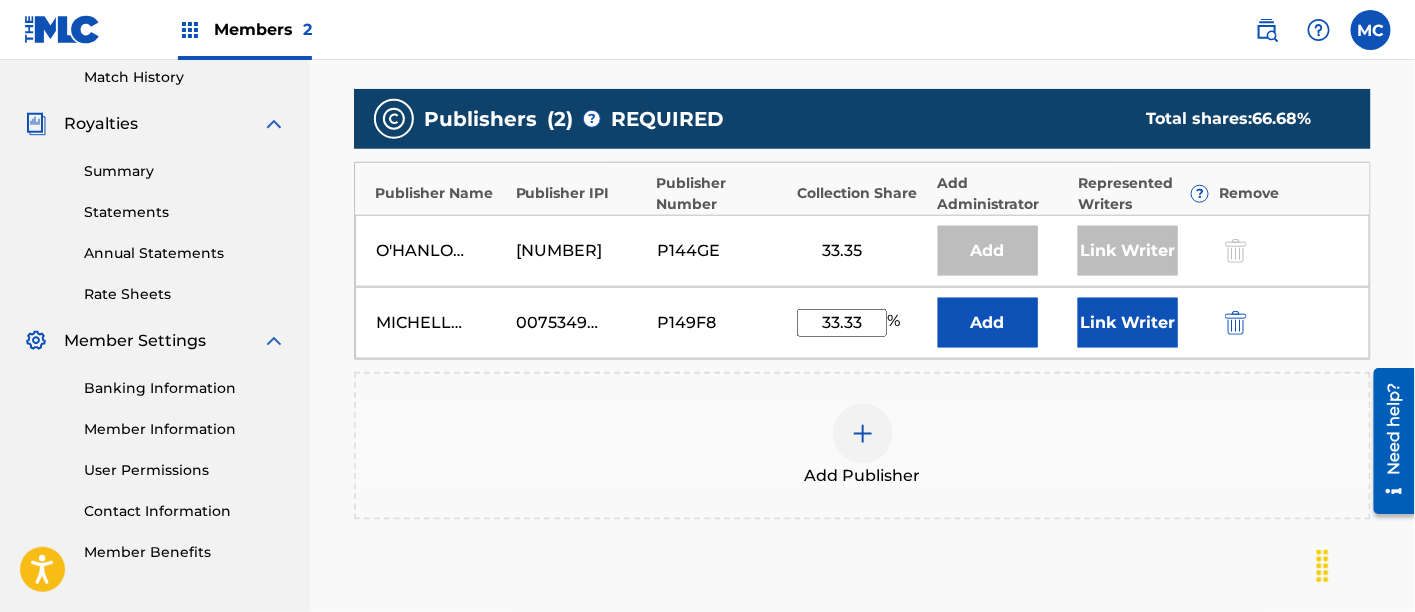 click on "Link Writer" at bounding box center [1128, 323] 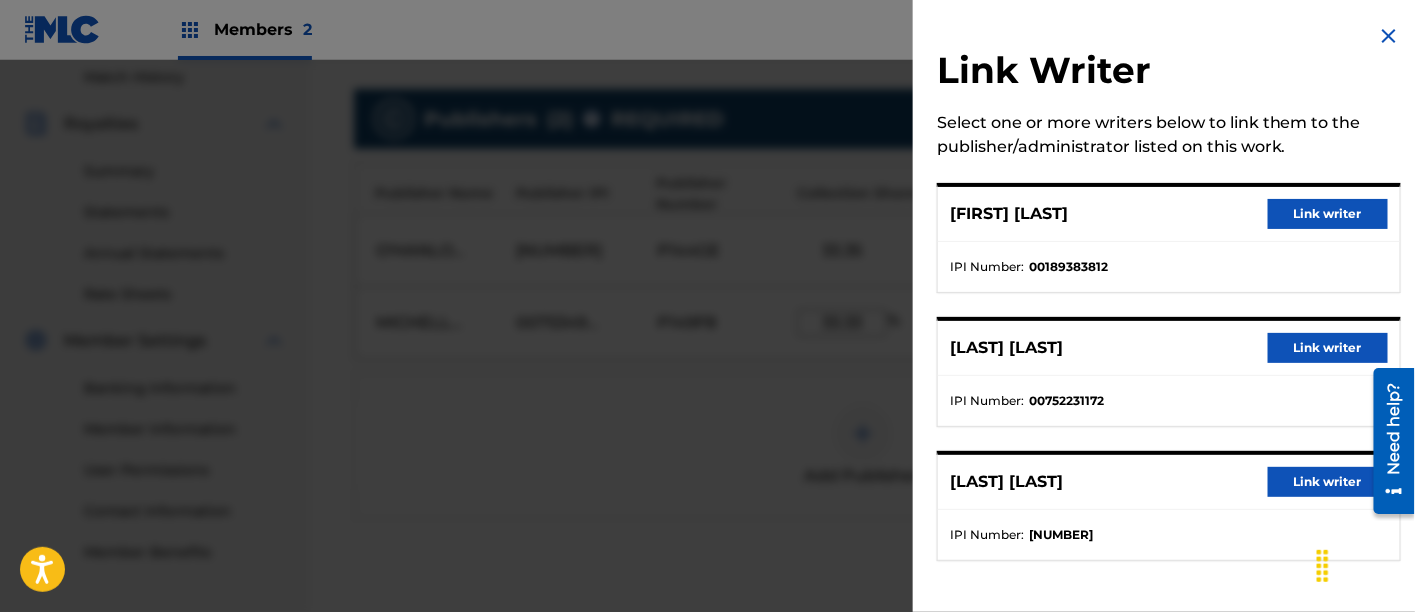 click on "Link writer" at bounding box center (1328, 348) 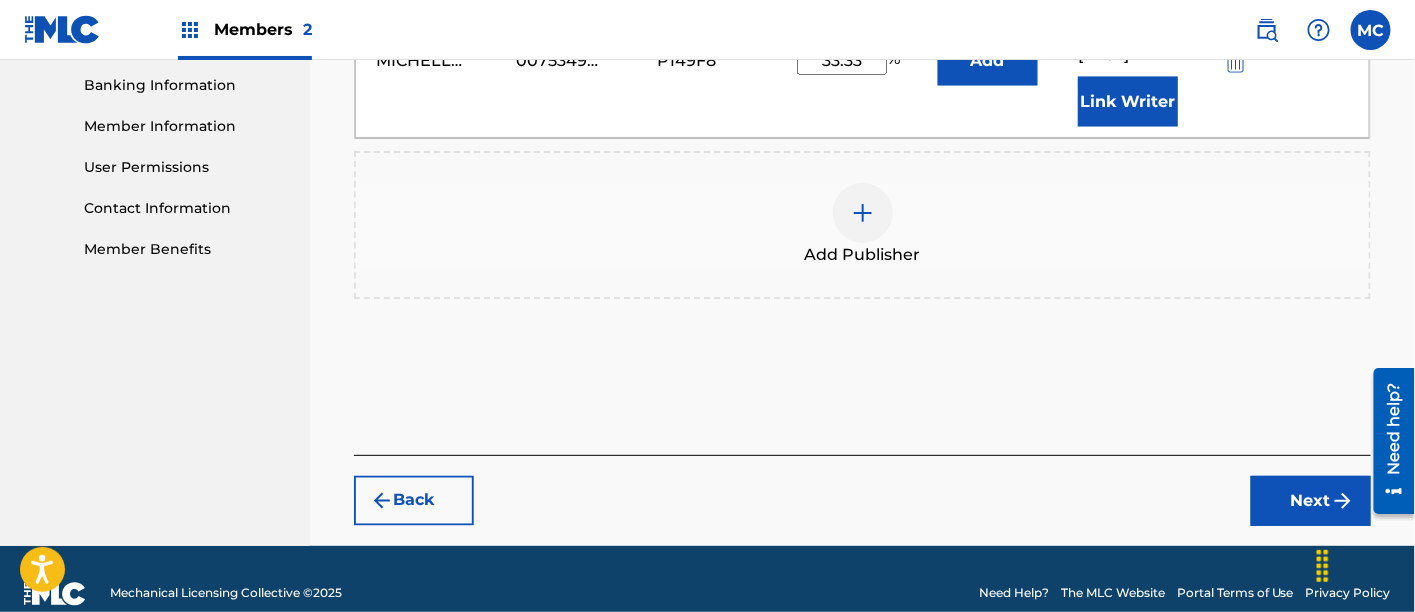 click on "Next" at bounding box center [1311, 501] 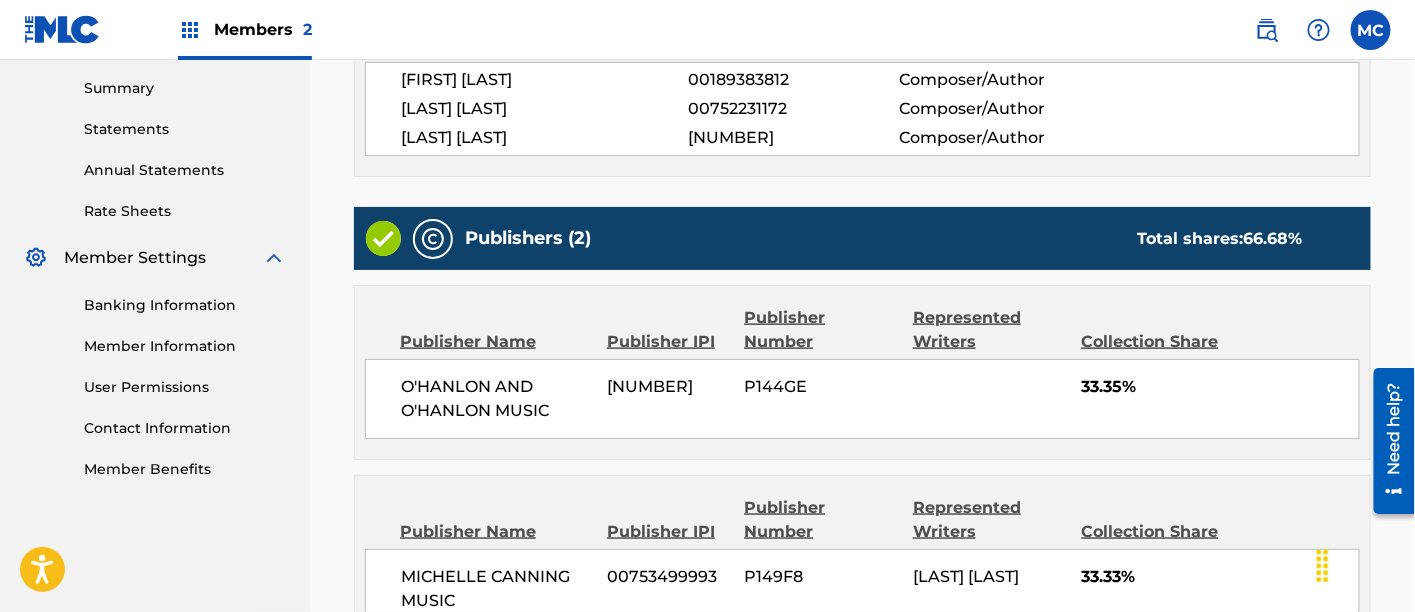 scroll, scrollTop: 890, scrollLeft: 0, axis: vertical 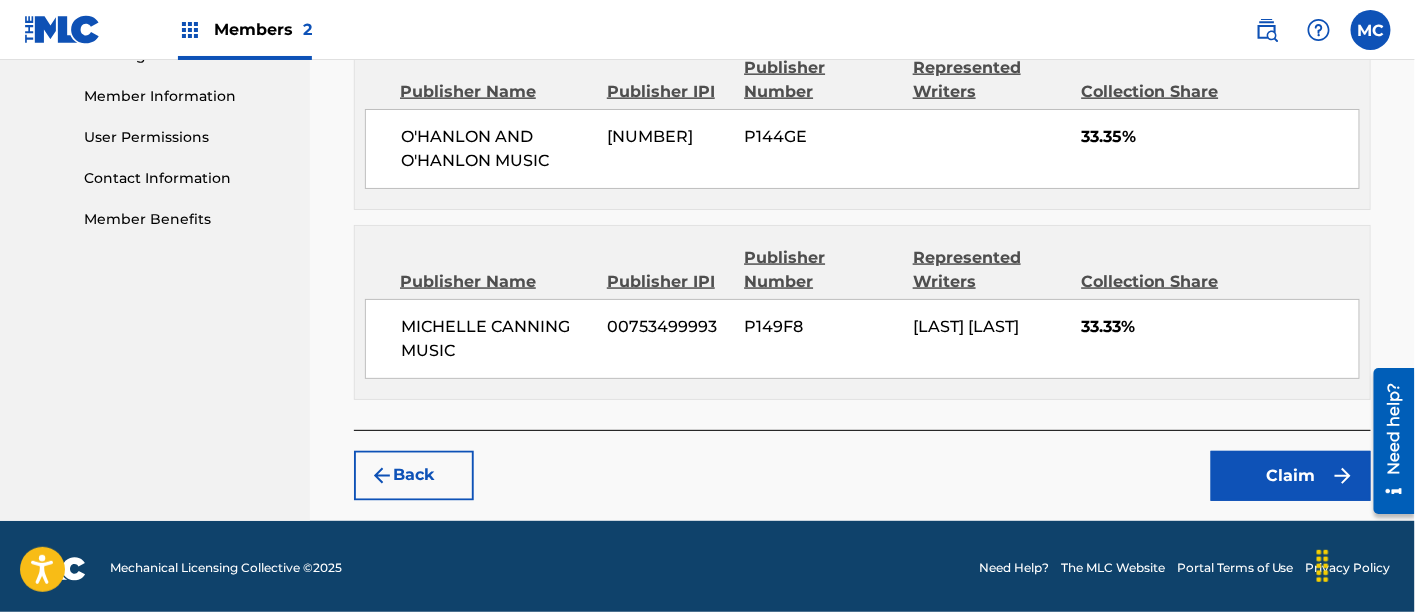 click on "Claim" at bounding box center (1291, 476) 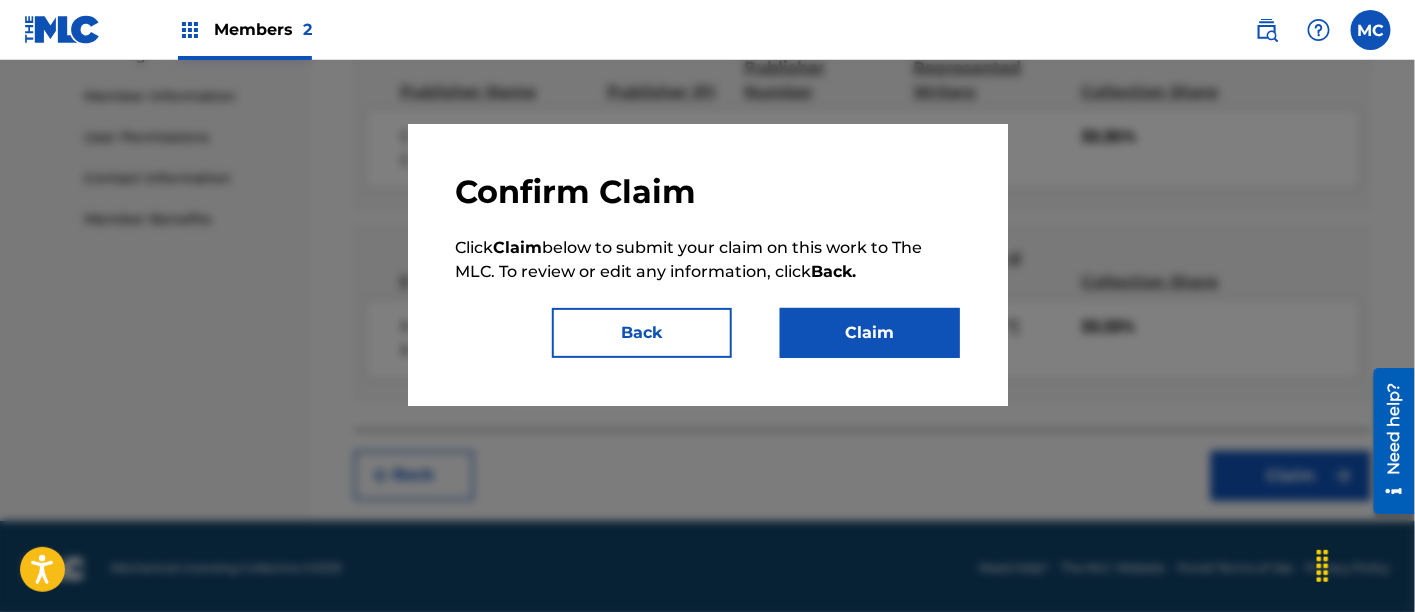click on "Confirm Claim Click  Claim  below to submit your claim on this work to The MLC. To review or edit any information, click  Back. Back Claim" at bounding box center (708, 265) 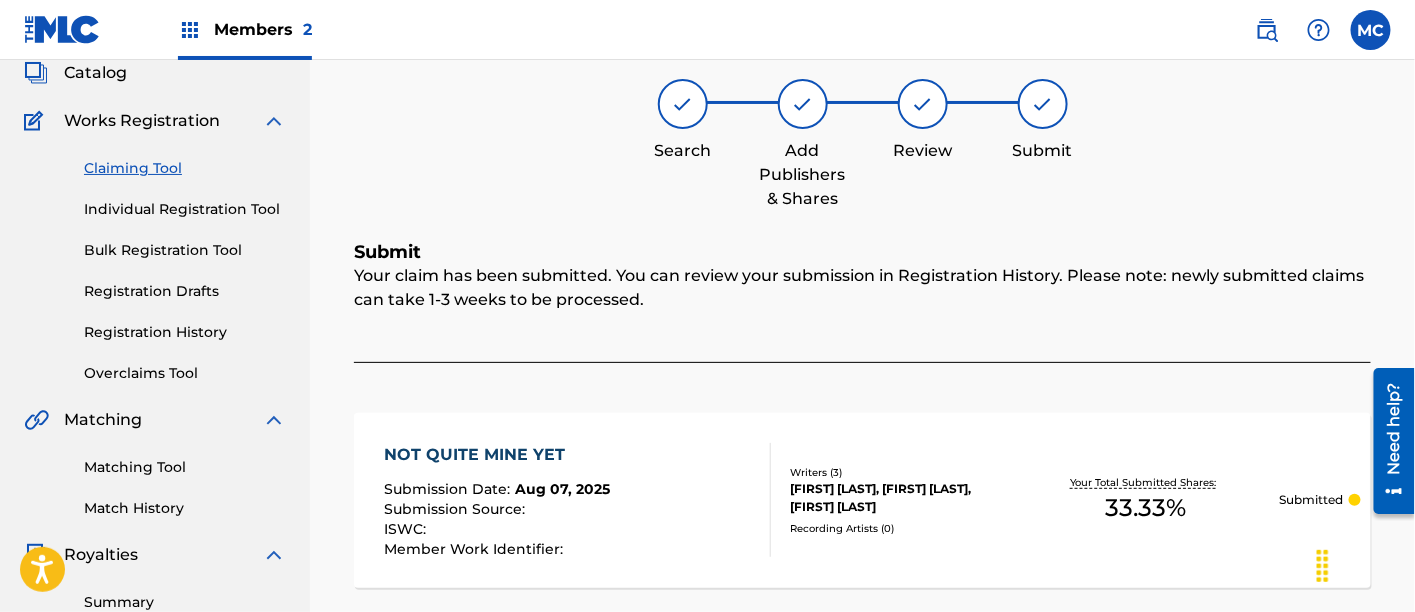 scroll, scrollTop: 125, scrollLeft: 0, axis: vertical 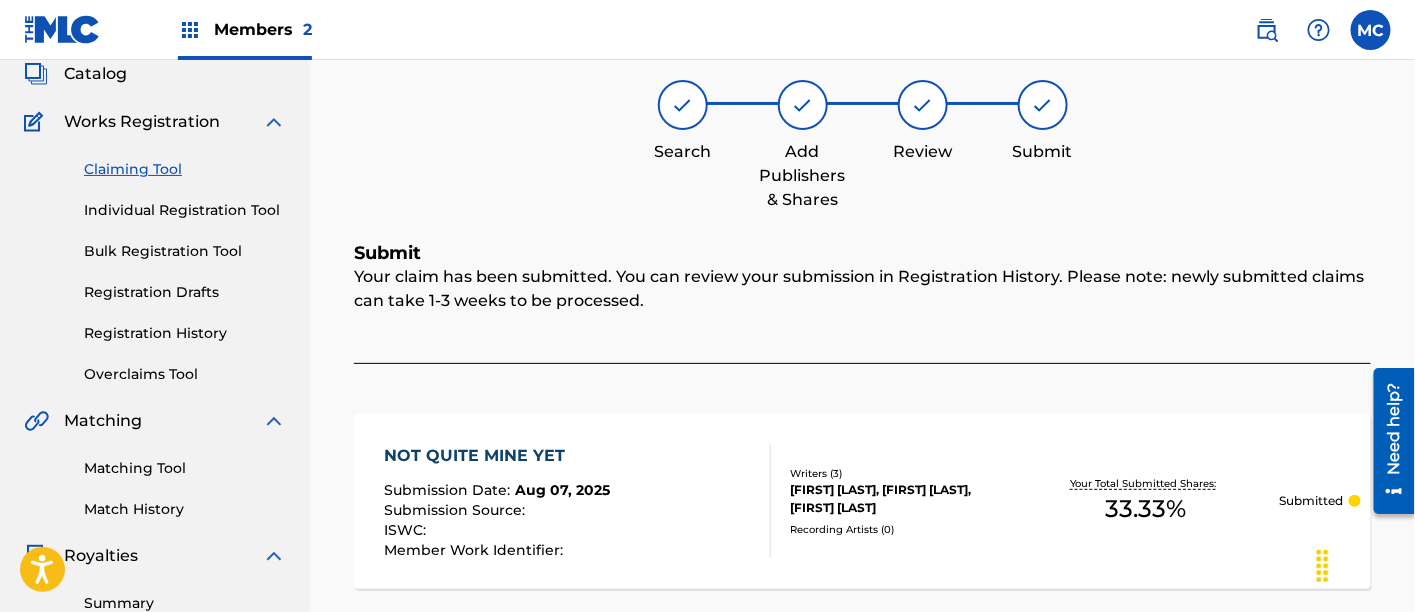 click on "Individual Registration Tool" at bounding box center [185, 210] 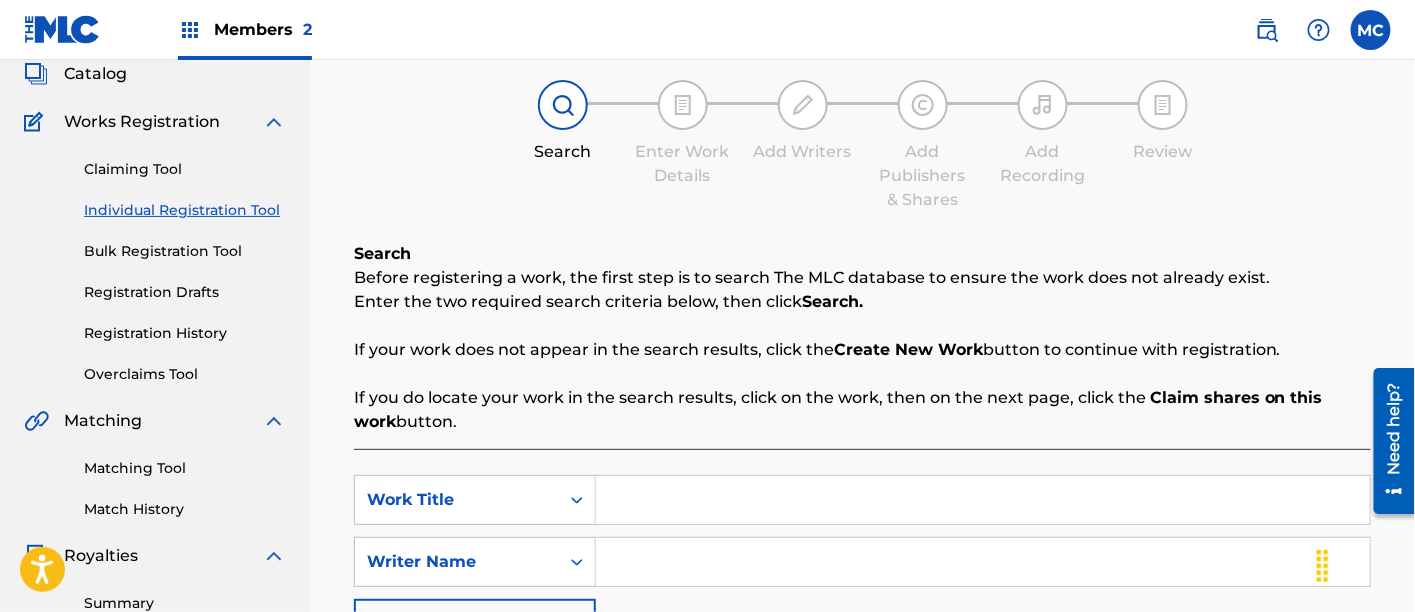 scroll, scrollTop: 0, scrollLeft: 0, axis: both 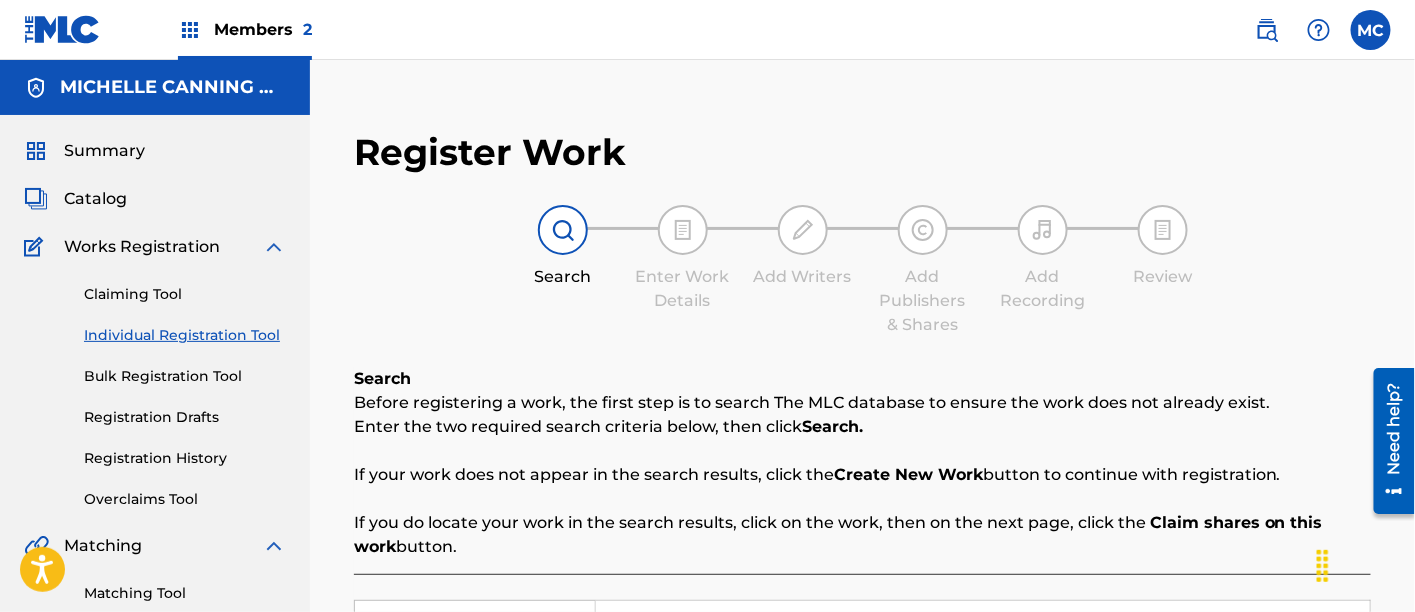 click on "Bulk Registration Tool" at bounding box center [185, 376] 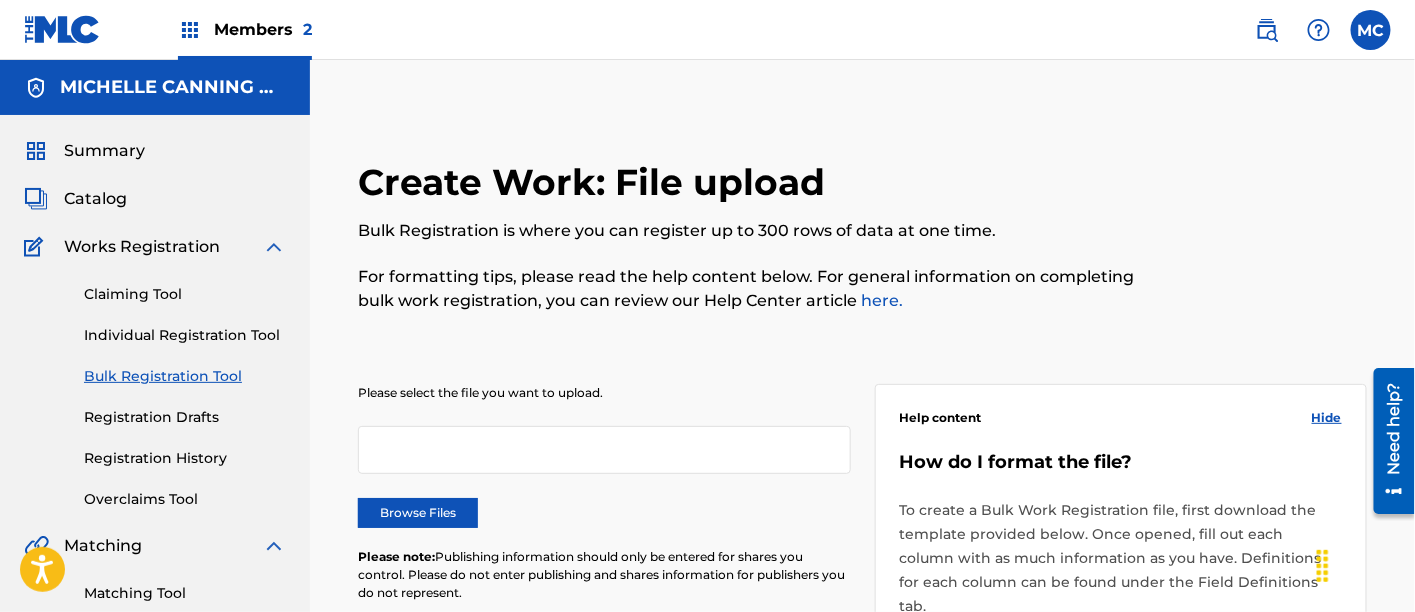 click on "Individual Registration Tool" at bounding box center (185, 335) 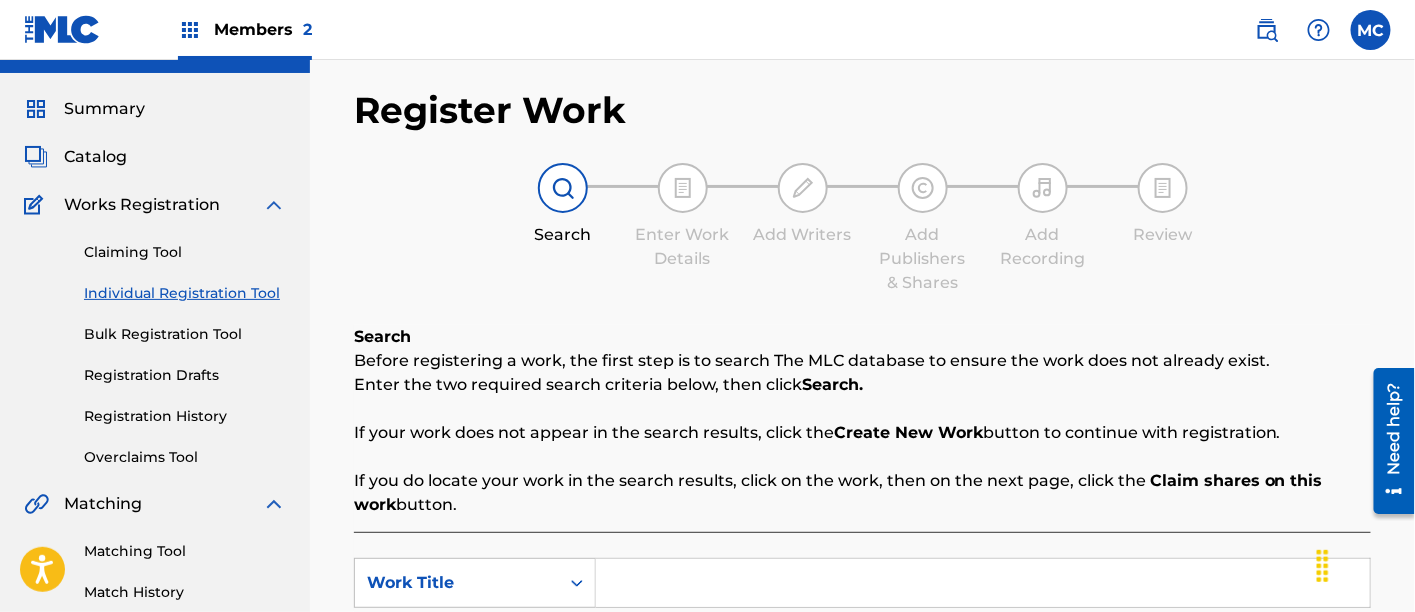 scroll, scrollTop: 40, scrollLeft: 0, axis: vertical 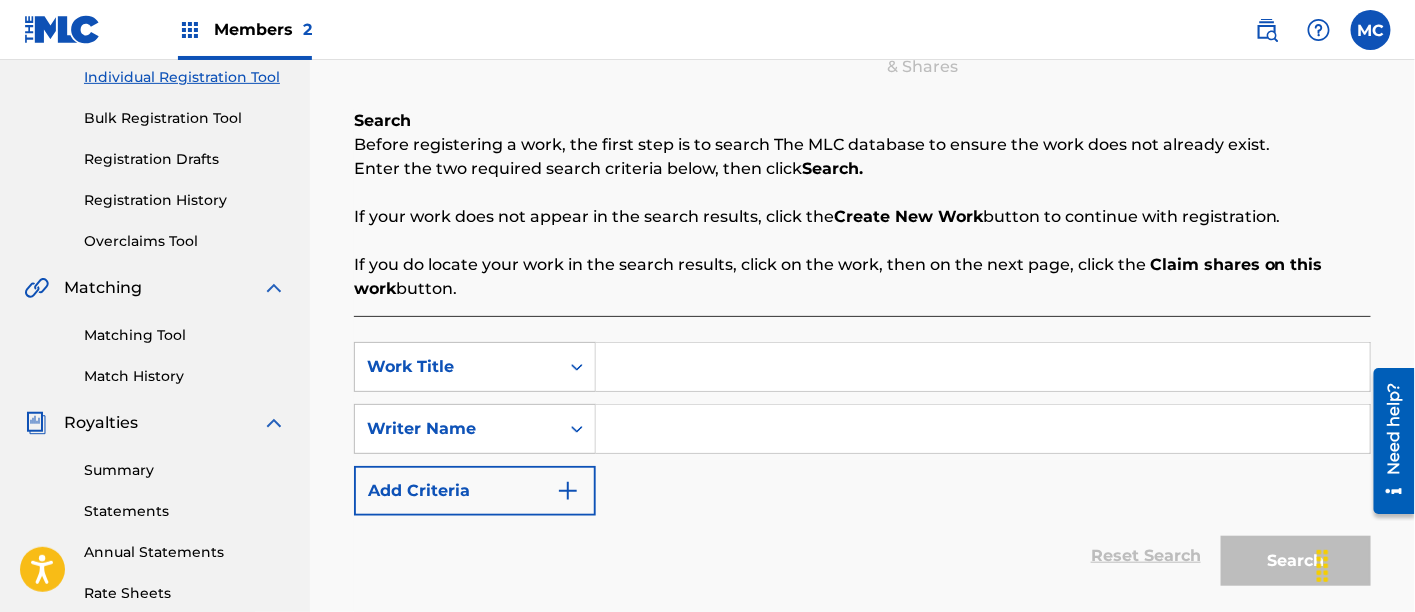 click at bounding box center [983, 367] 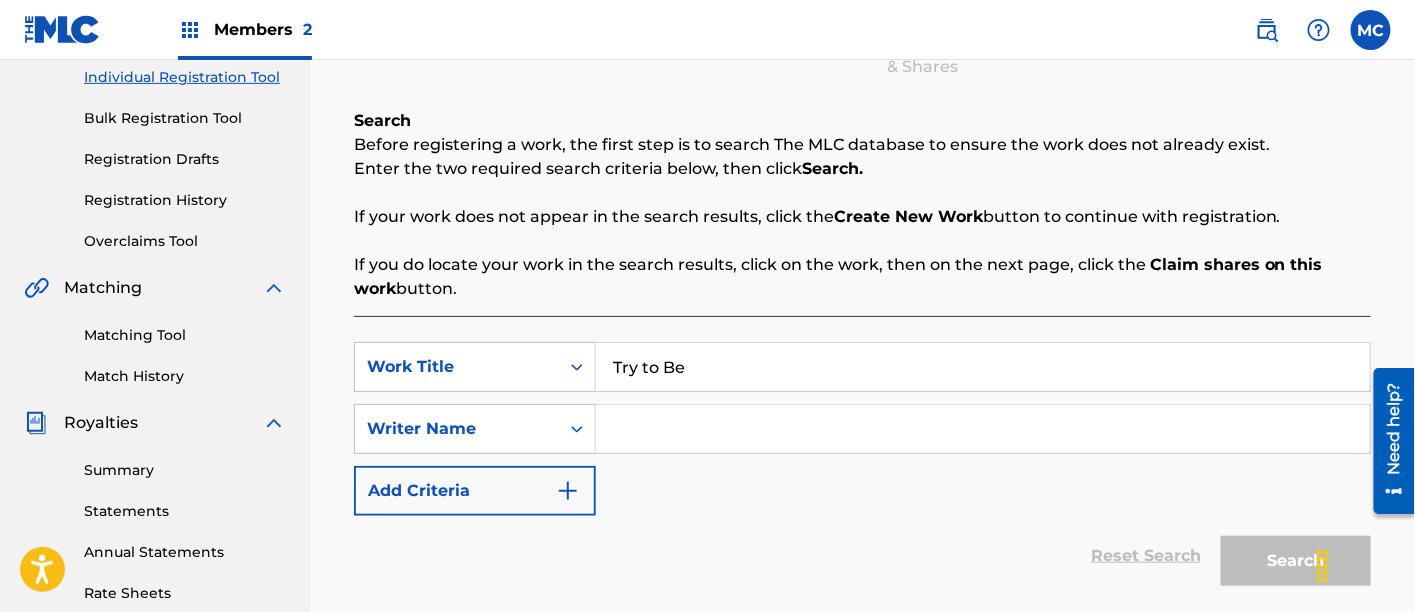 type on "Try to Be" 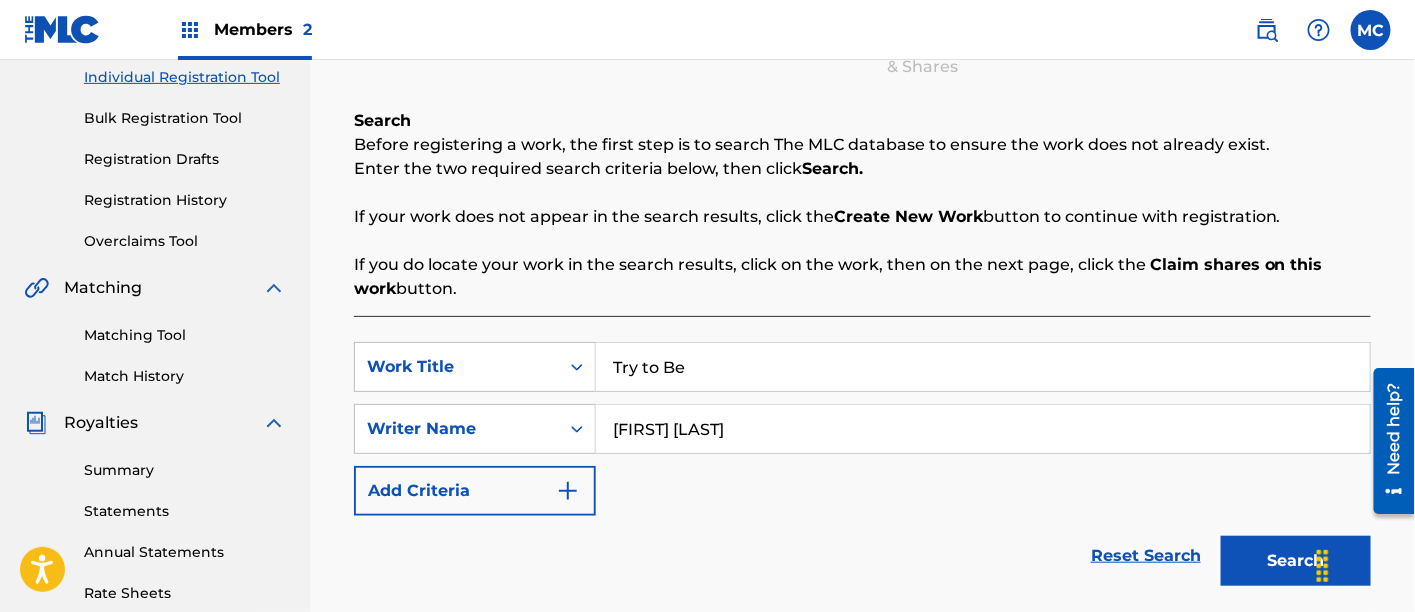 click on "Search" at bounding box center (1296, 561) 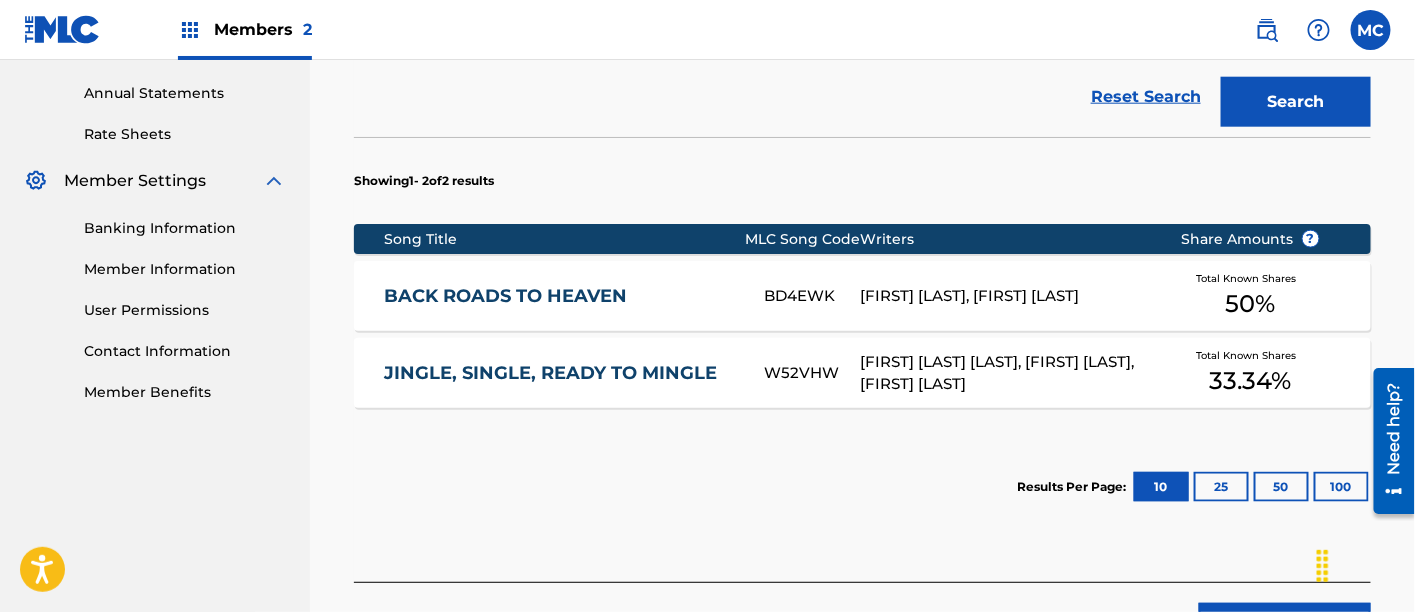 scroll, scrollTop: 871, scrollLeft: 0, axis: vertical 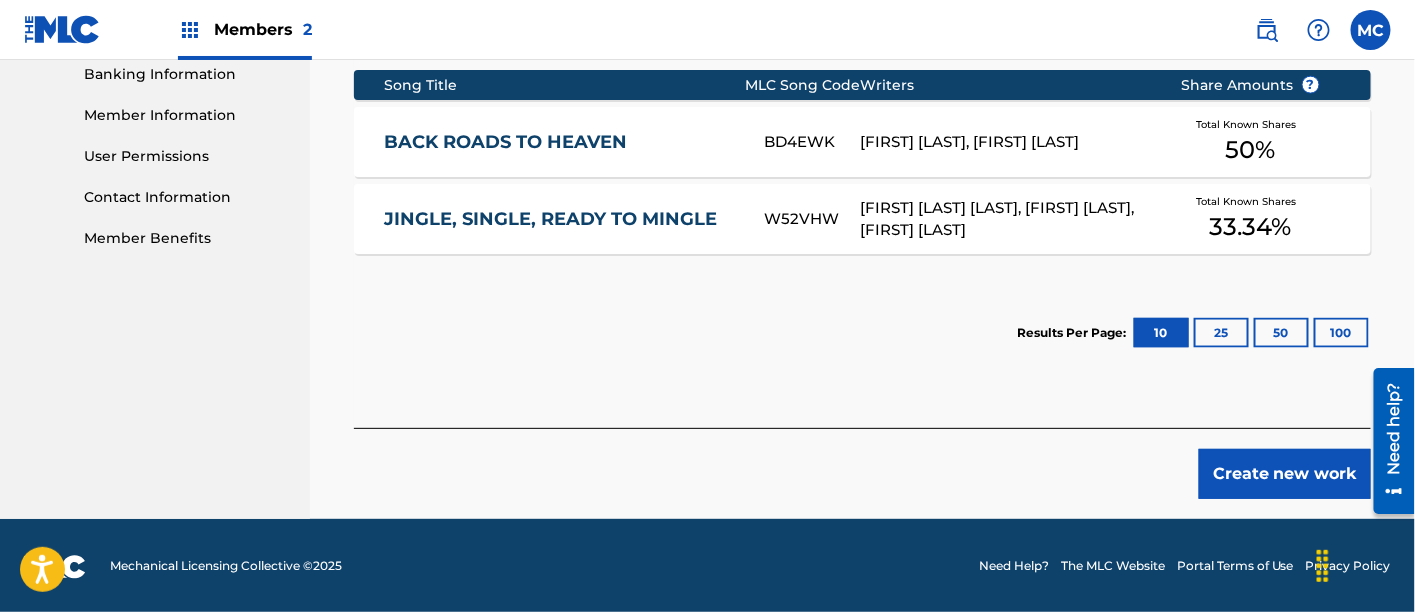 click on "Create new work" at bounding box center [1285, 474] 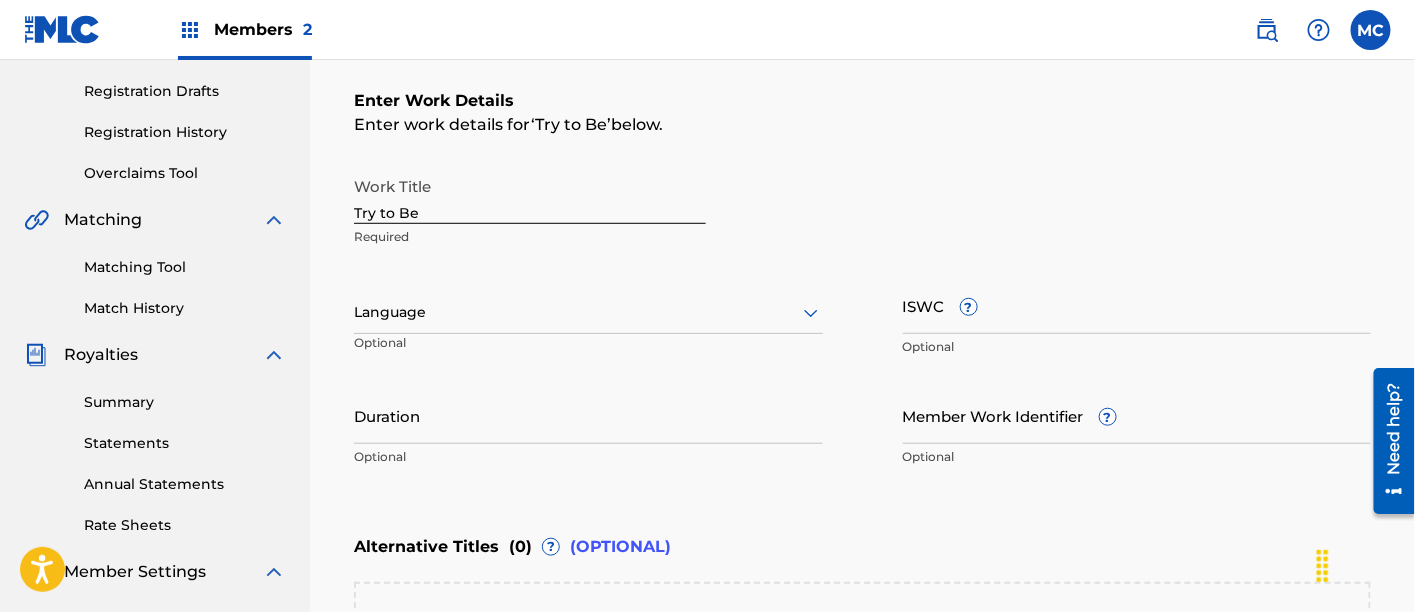 scroll, scrollTop: 325, scrollLeft: 0, axis: vertical 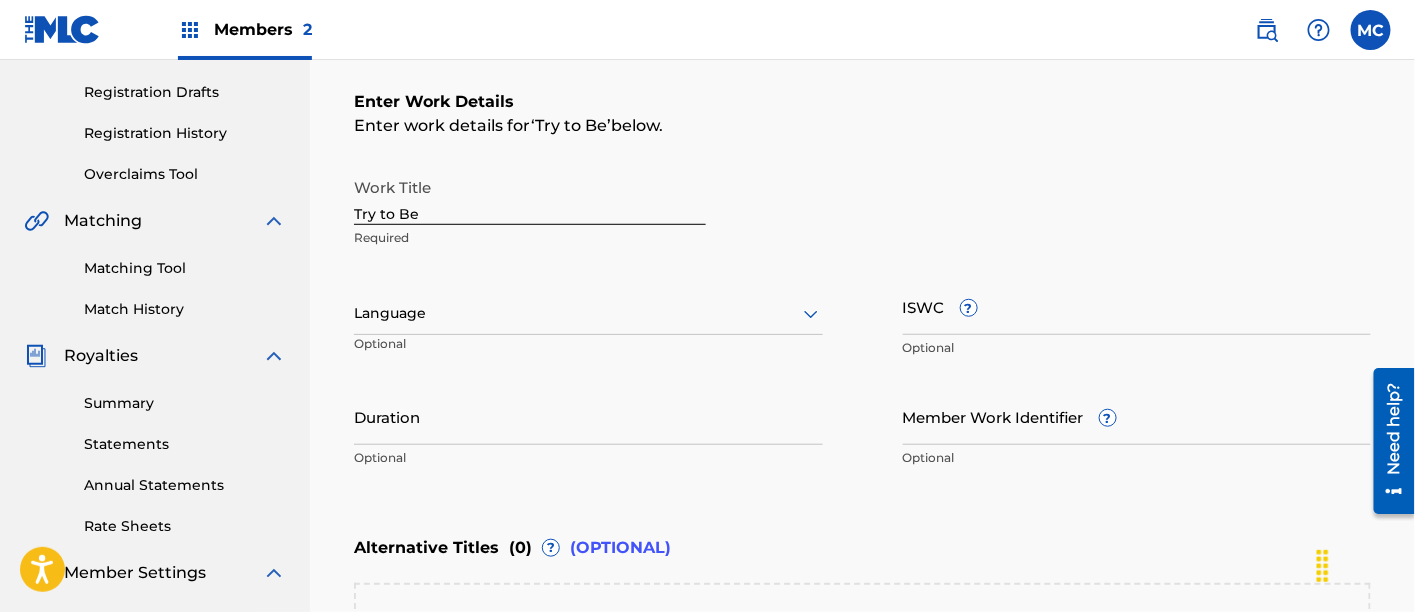 click on "Language" at bounding box center (588, 314) 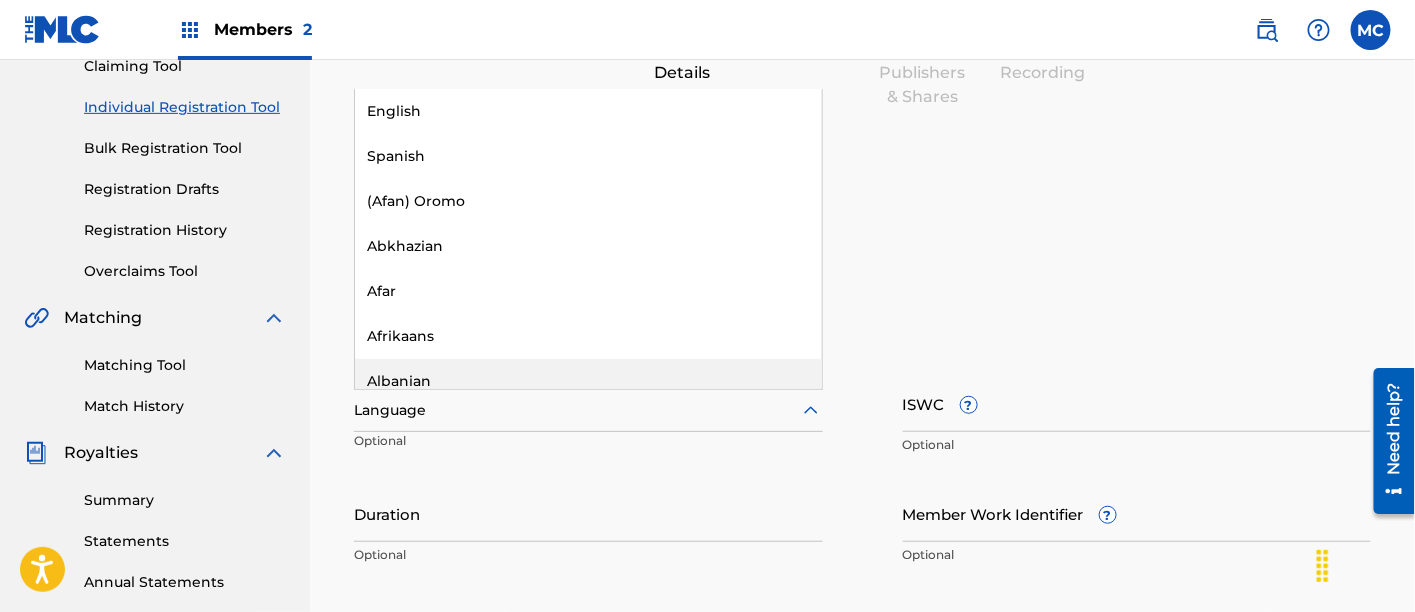 scroll, scrollTop: 227, scrollLeft: 0, axis: vertical 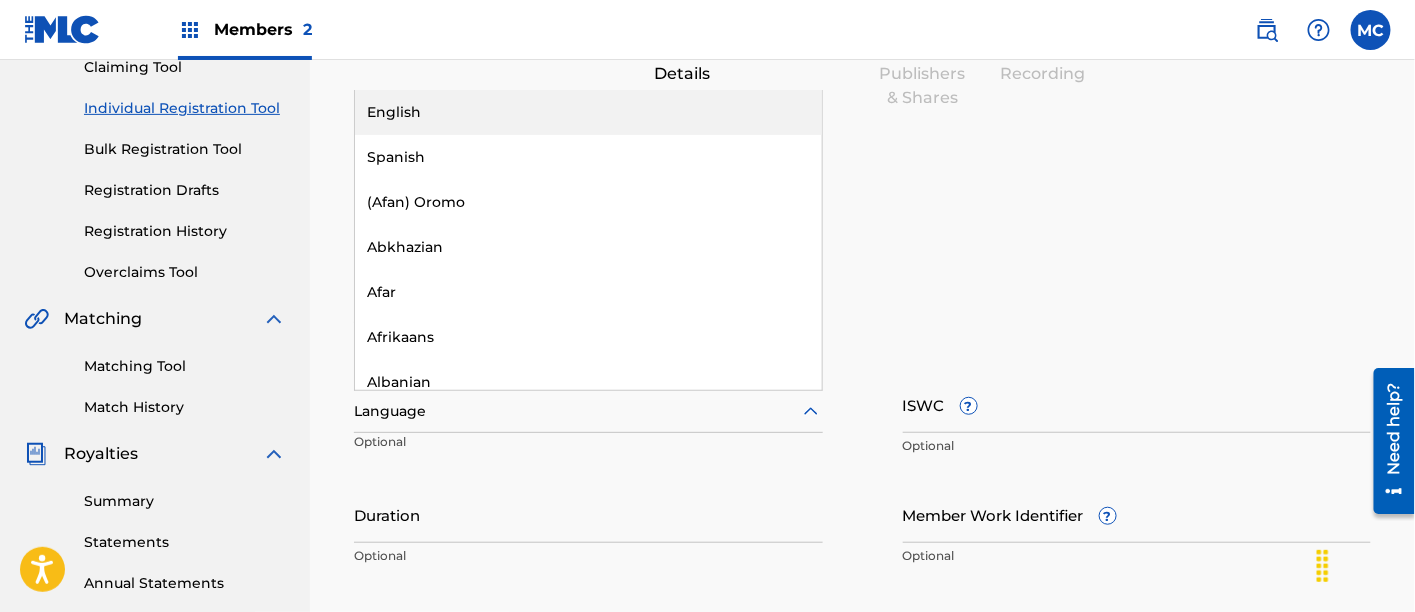 click on "English" at bounding box center [588, 112] 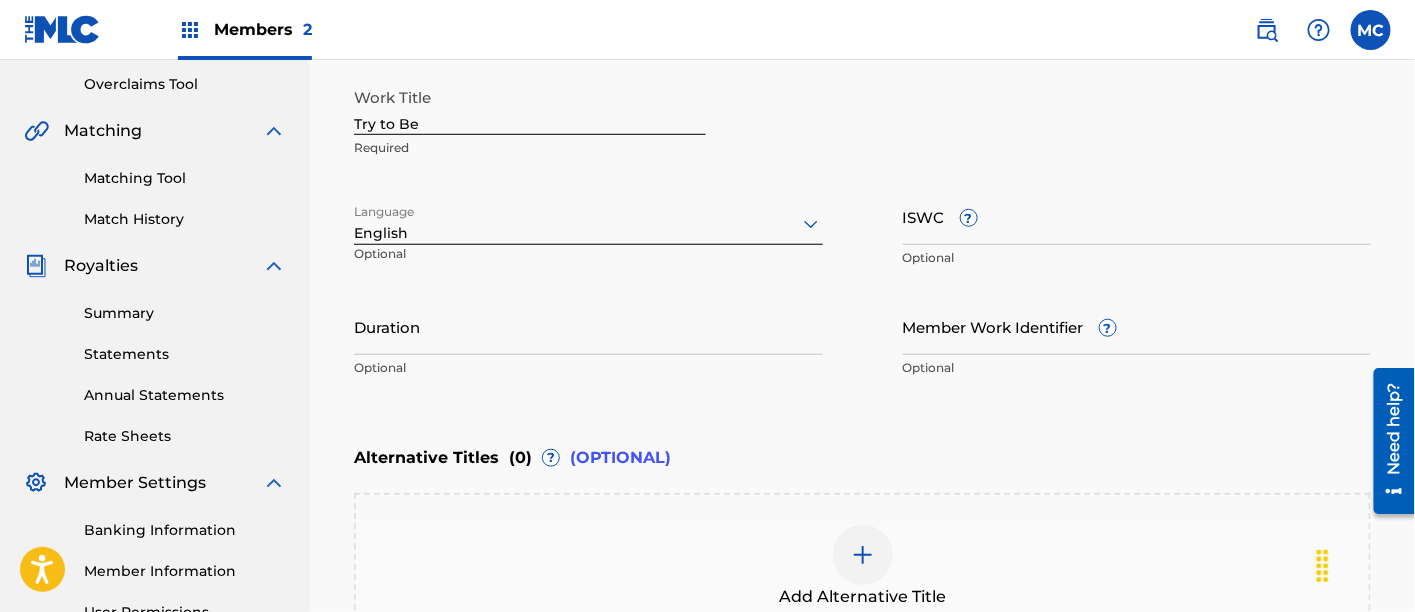 scroll, scrollTop: 414, scrollLeft: 0, axis: vertical 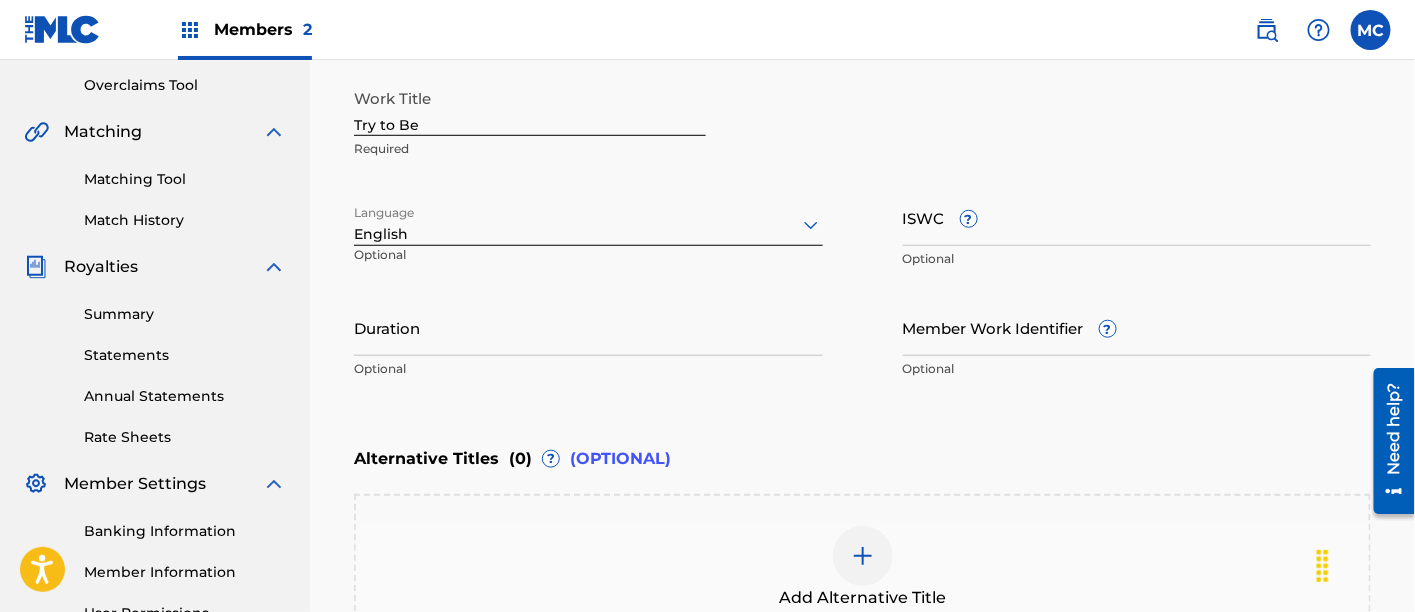 click on "Duration" at bounding box center [588, 327] 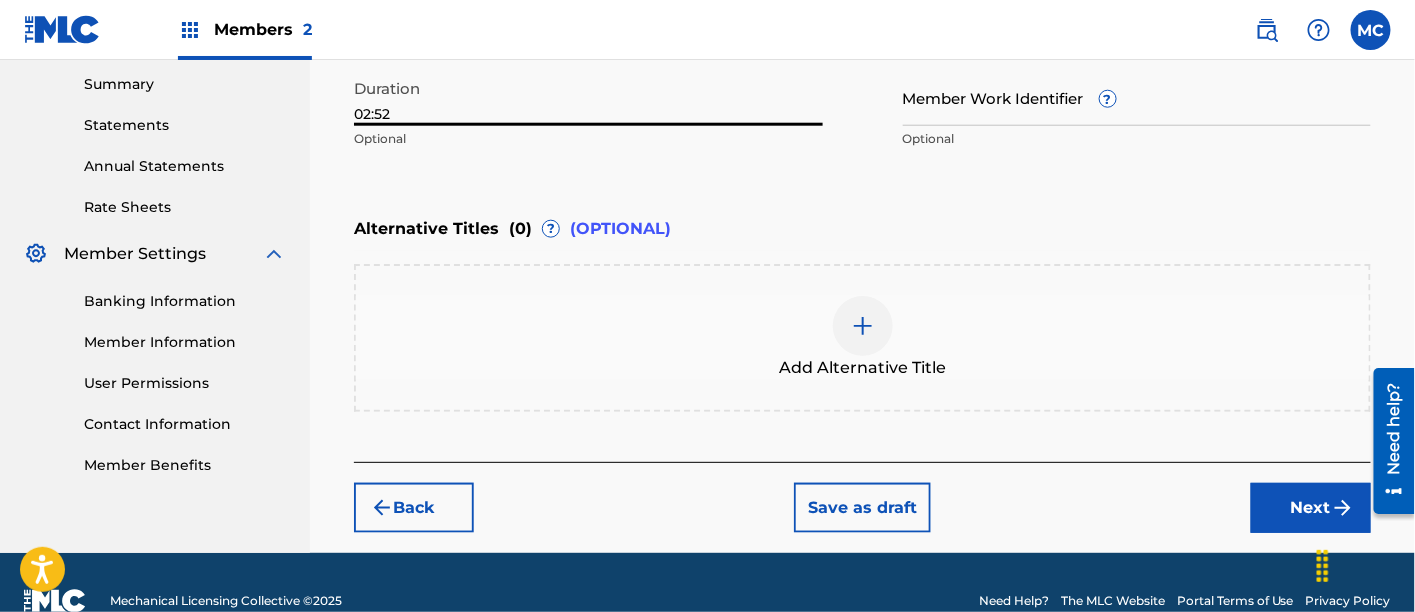 scroll, scrollTop: 645, scrollLeft: 0, axis: vertical 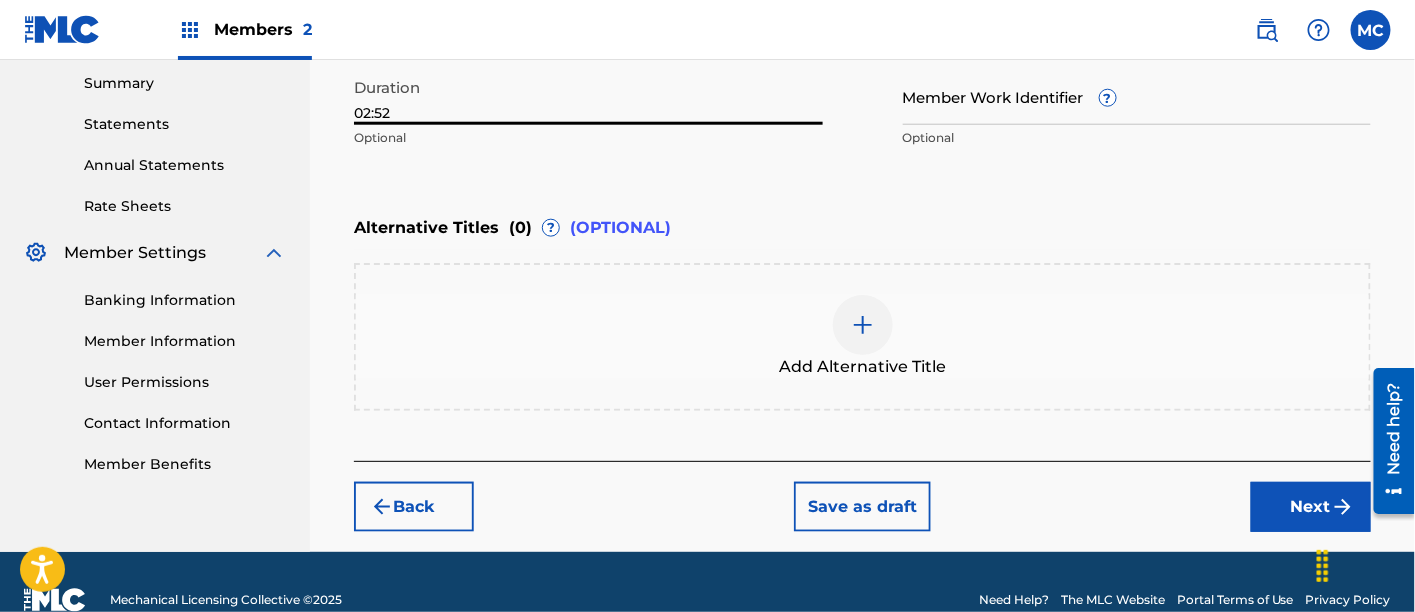 type on "02:52" 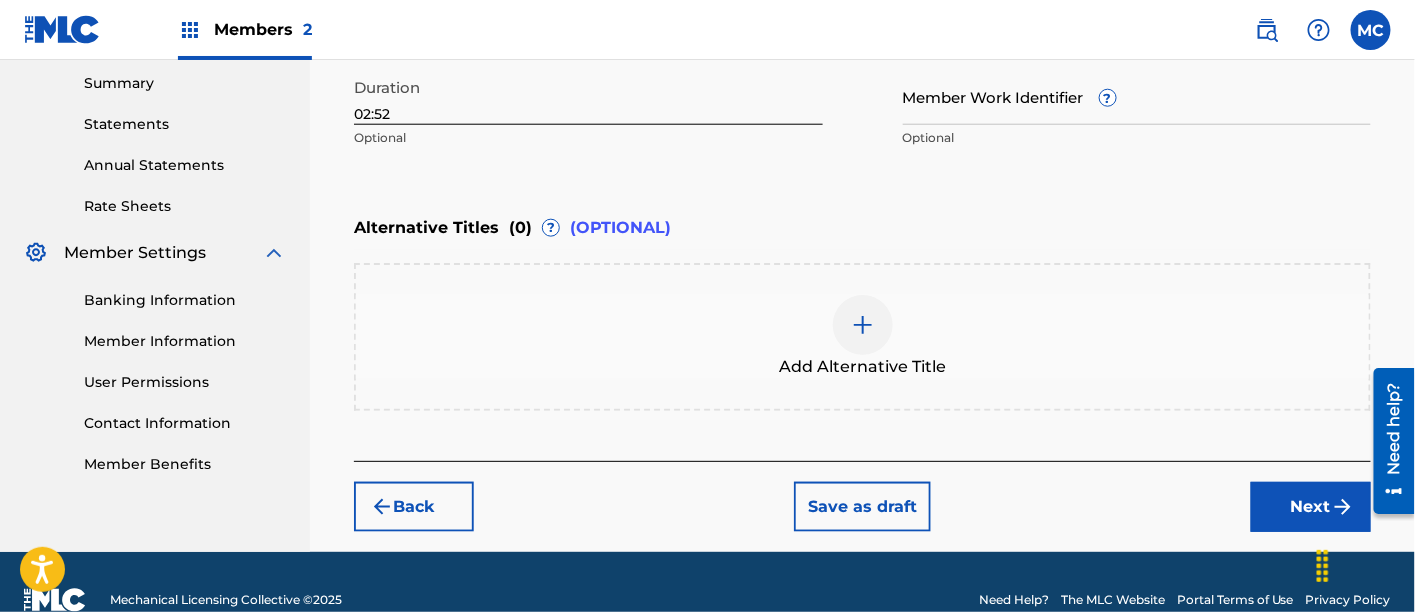 click on "Next" at bounding box center (1311, 507) 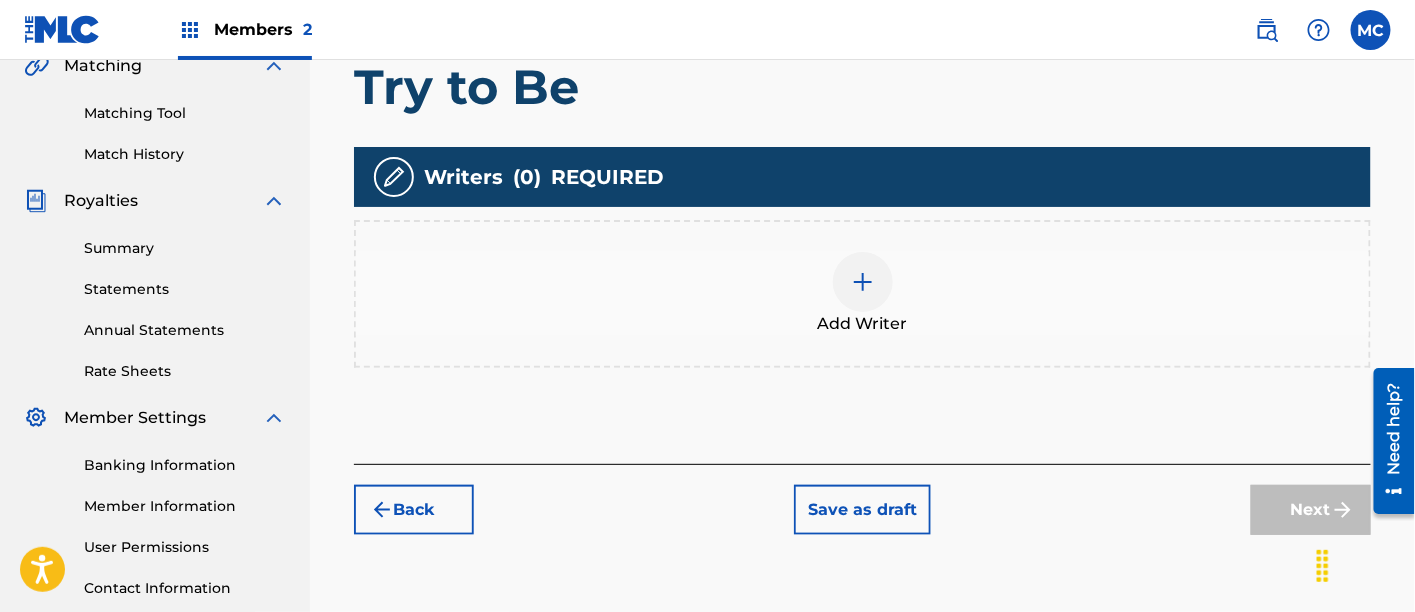 scroll, scrollTop: 478, scrollLeft: 0, axis: vertical 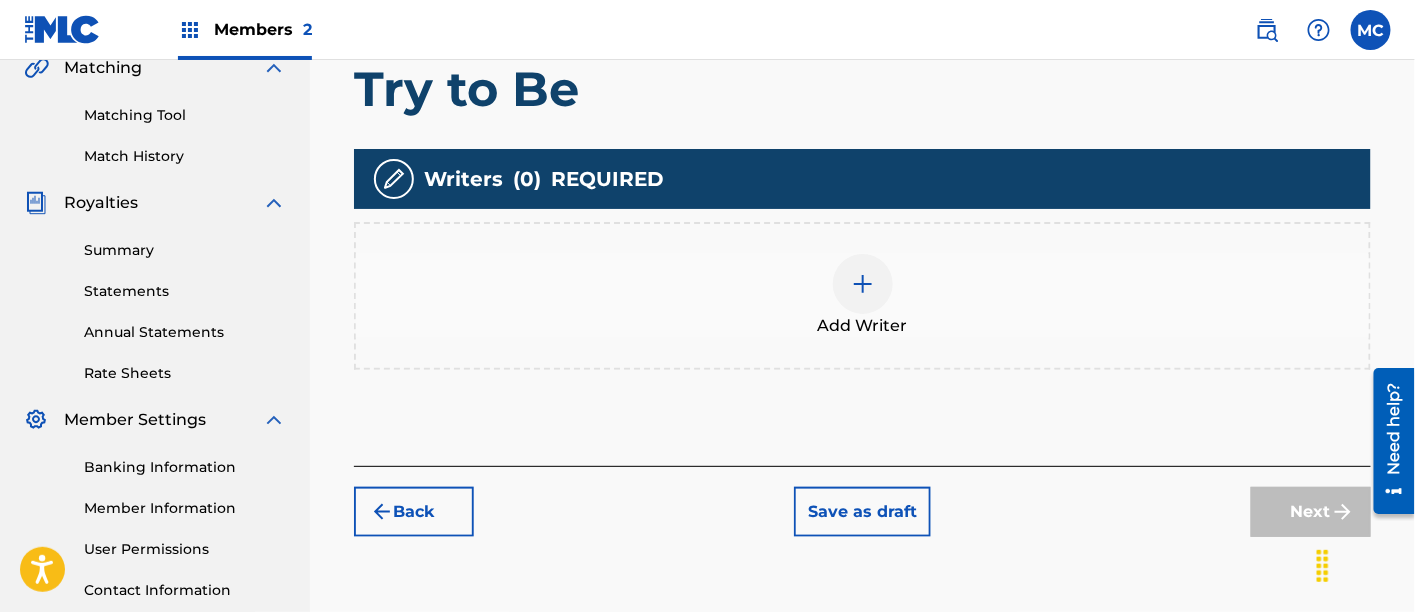 click at bounding box center [863, 284] 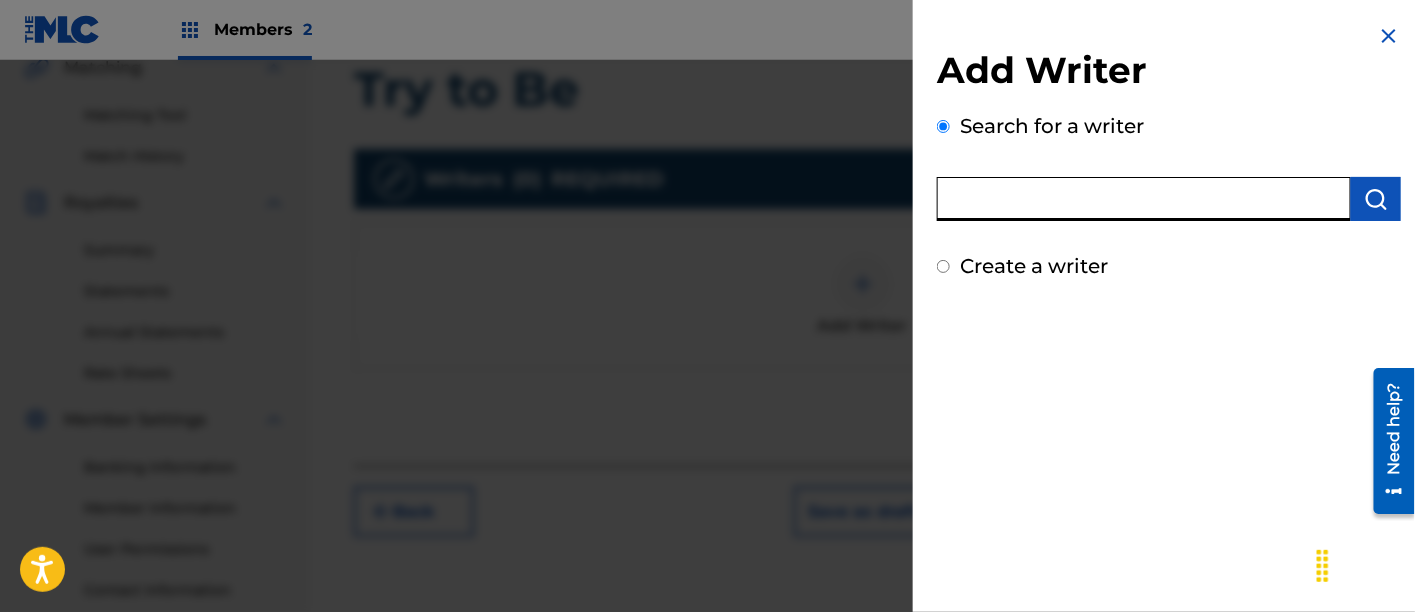 click at bounding box center (1144, 199) 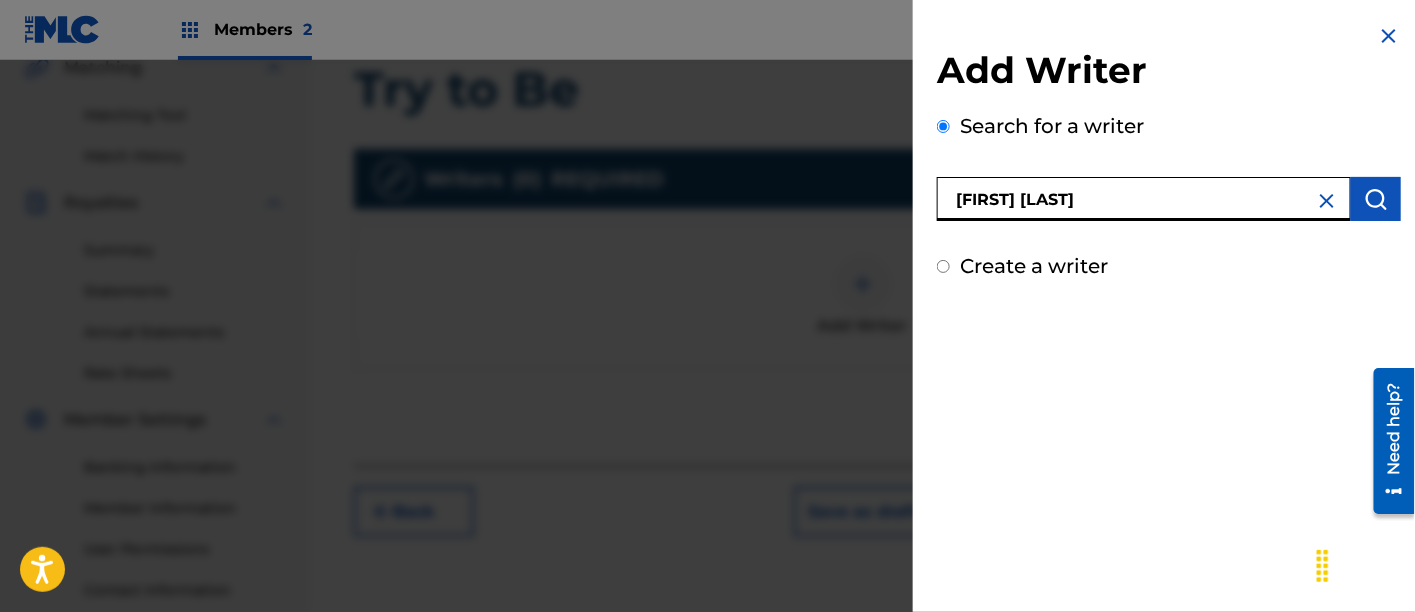 type on "[FIRST] [LAST]" 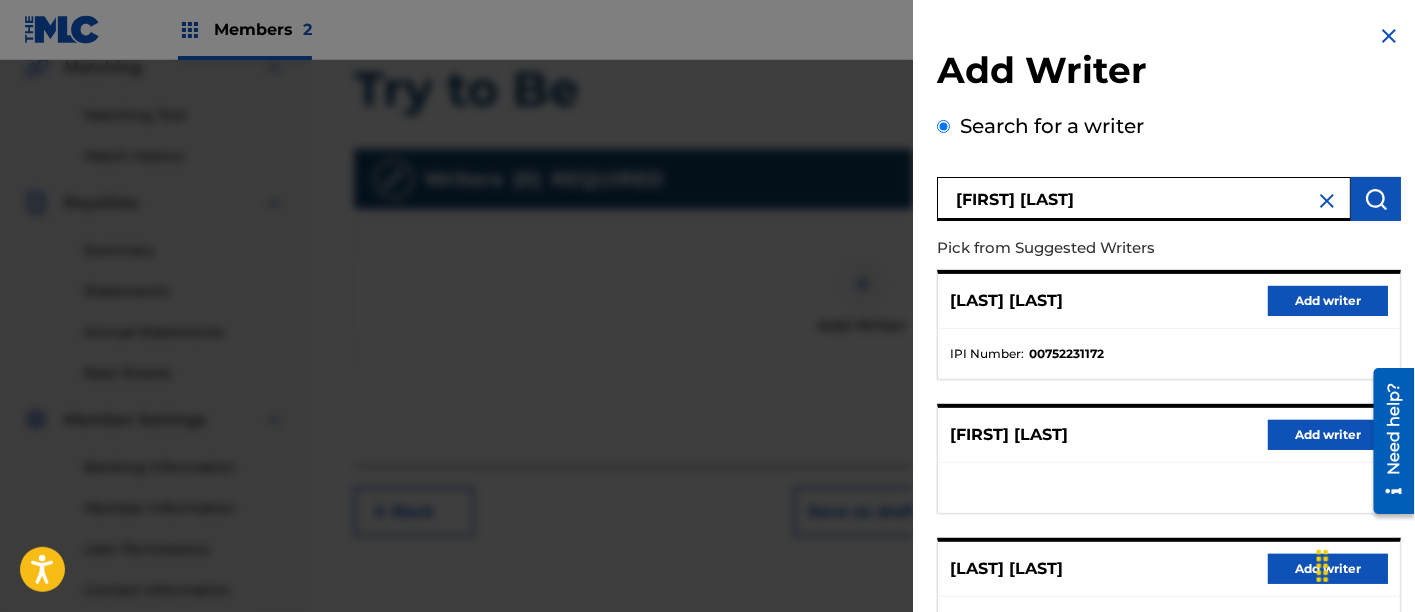 click on "Add writer" at bounding box center [1328, 301] 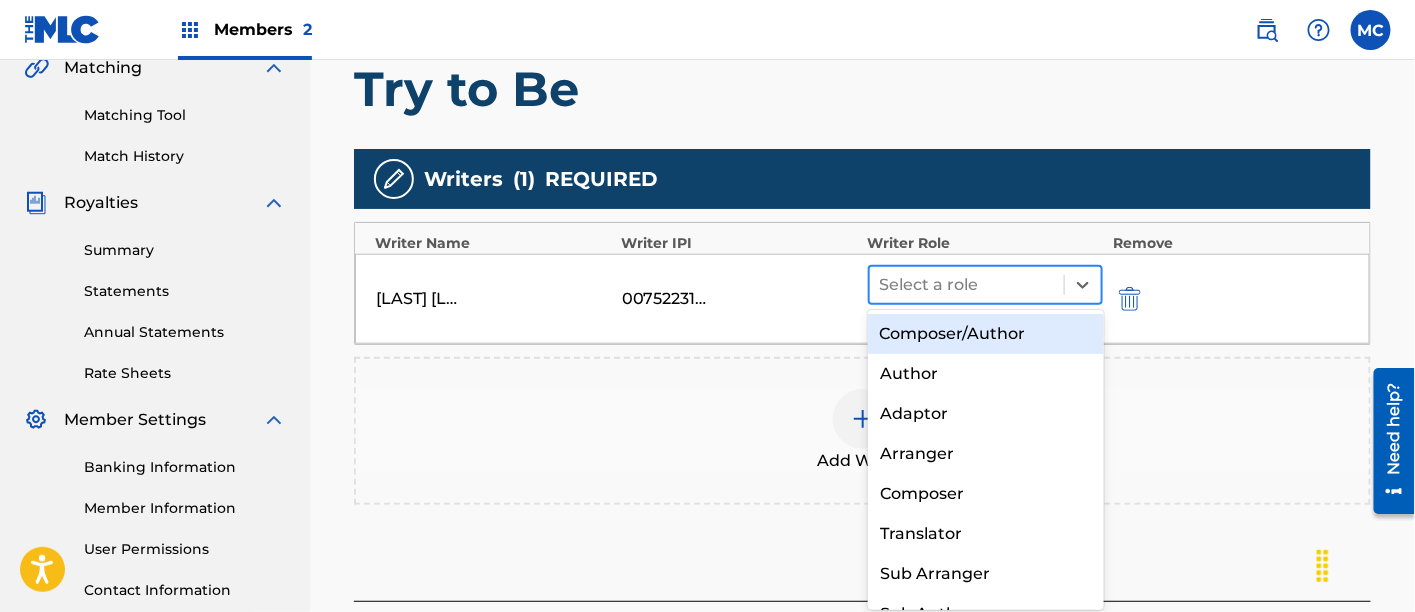 click at bounding box center [967, 285] 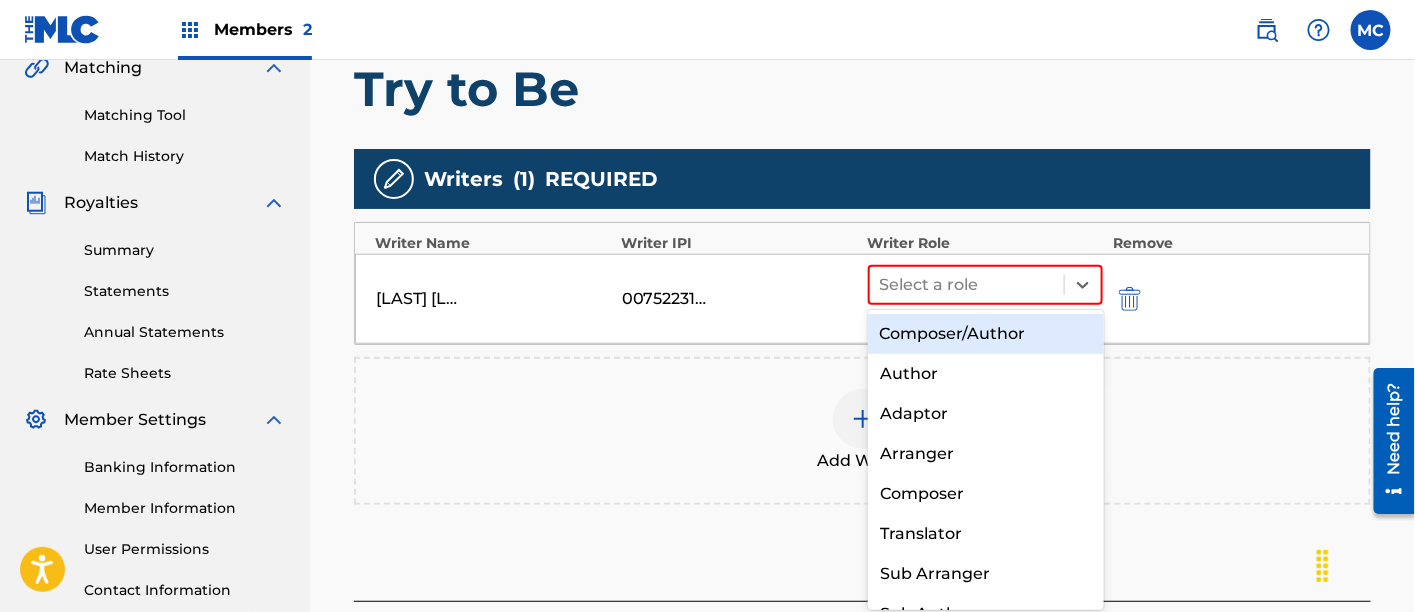 click on "Composer/Author" at bounding box center [986, 334] 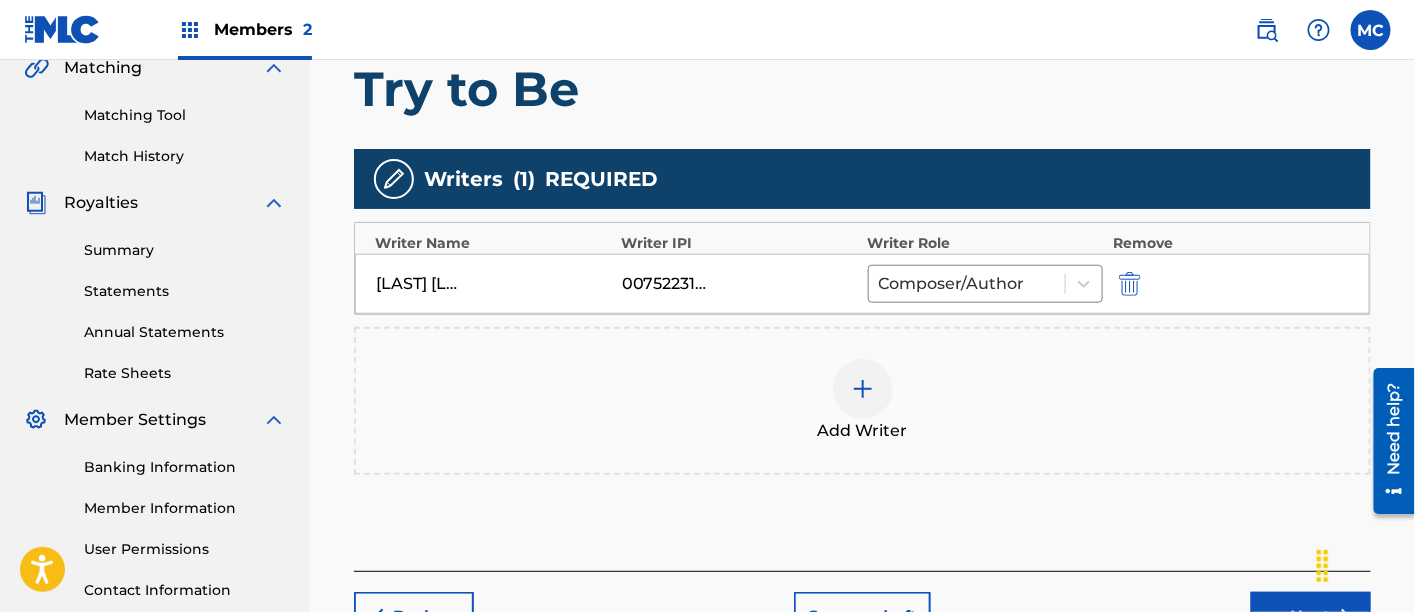 click at bounding box center [863, 389] 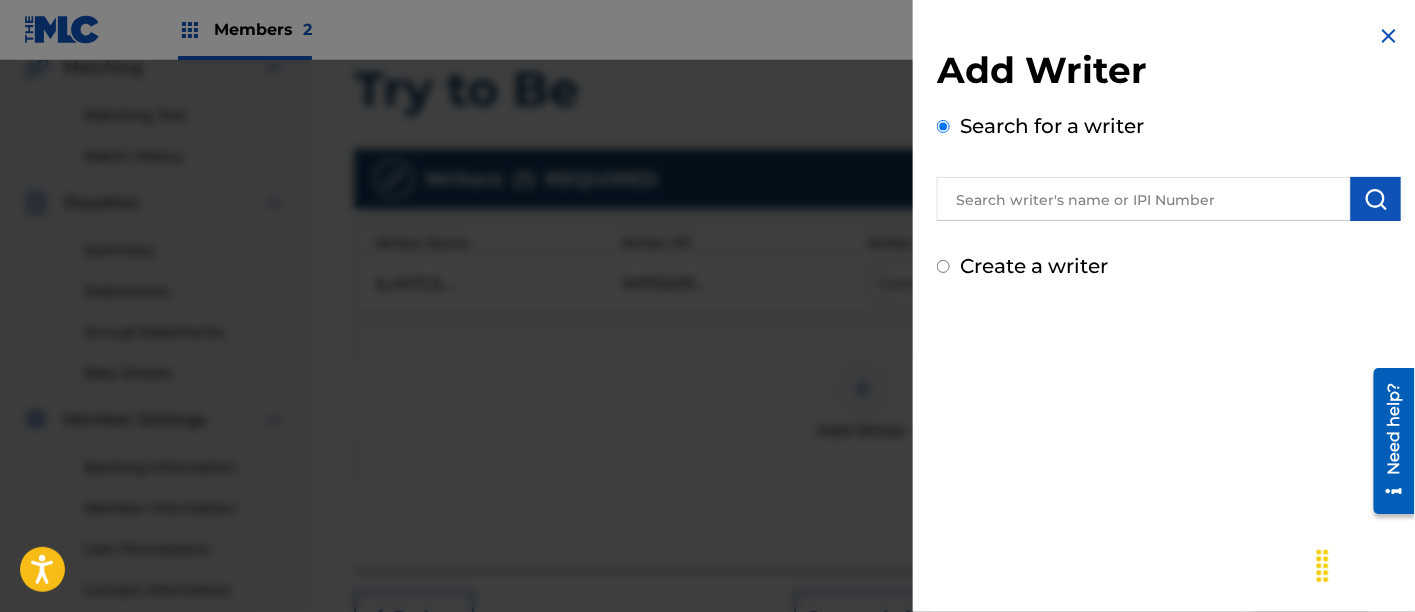 click at bounding box center (1144, 199) 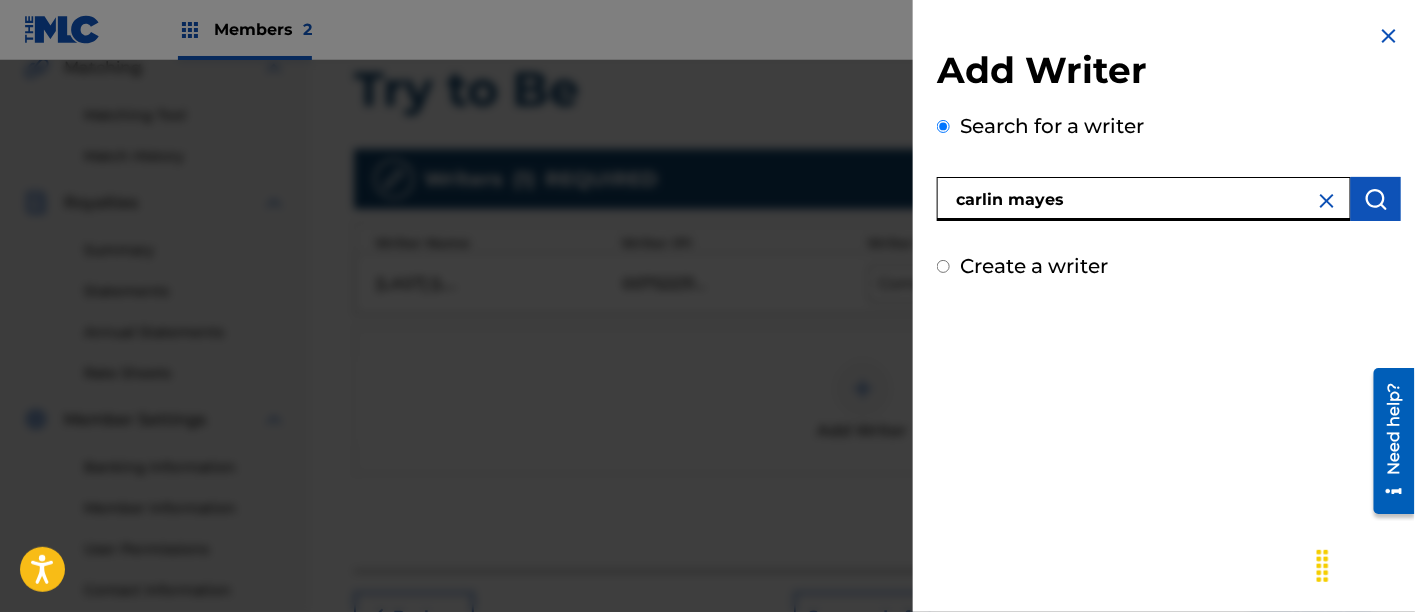 type on "carlin mayes" 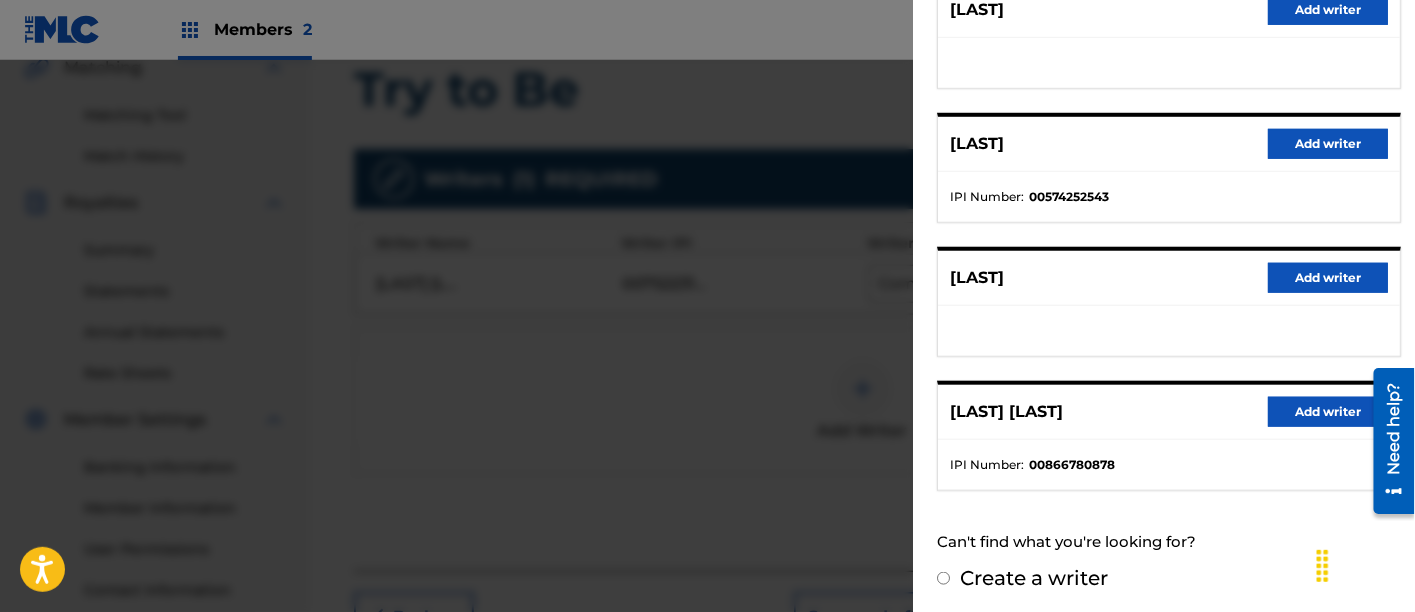 scroll, scrollTop: 425, scrollLeft: 0, axis: vertical 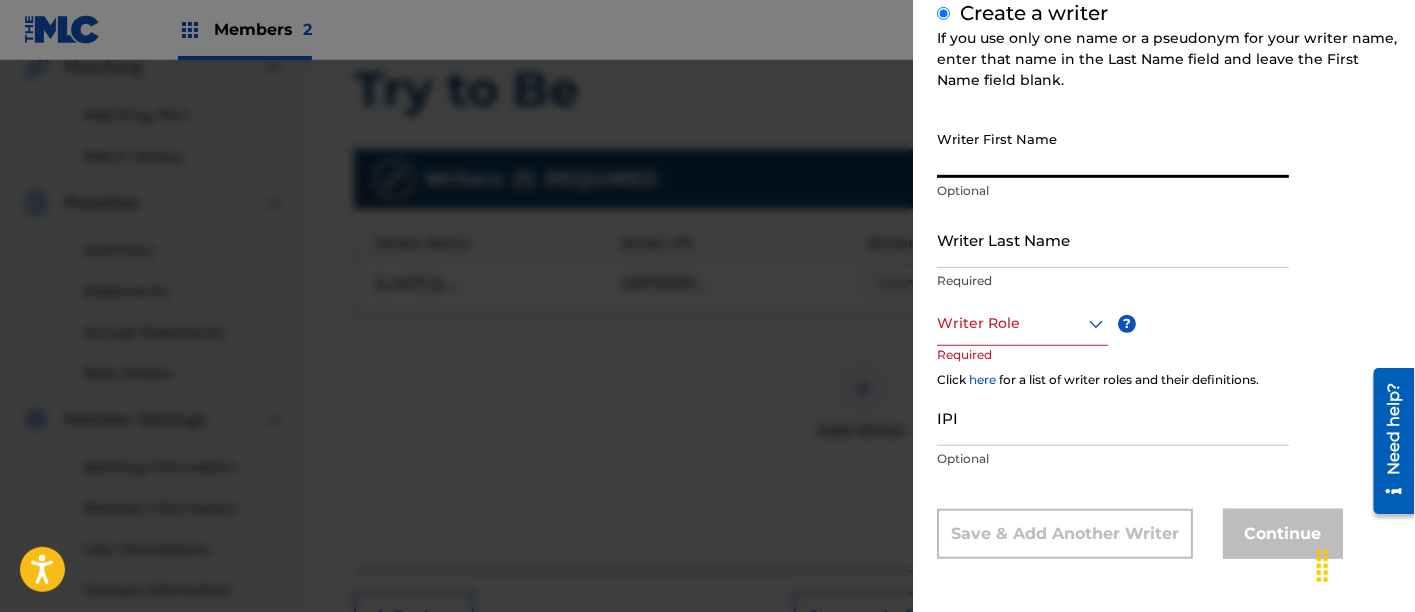 click on "Writer First Name" at bounding box center (1113, 149) 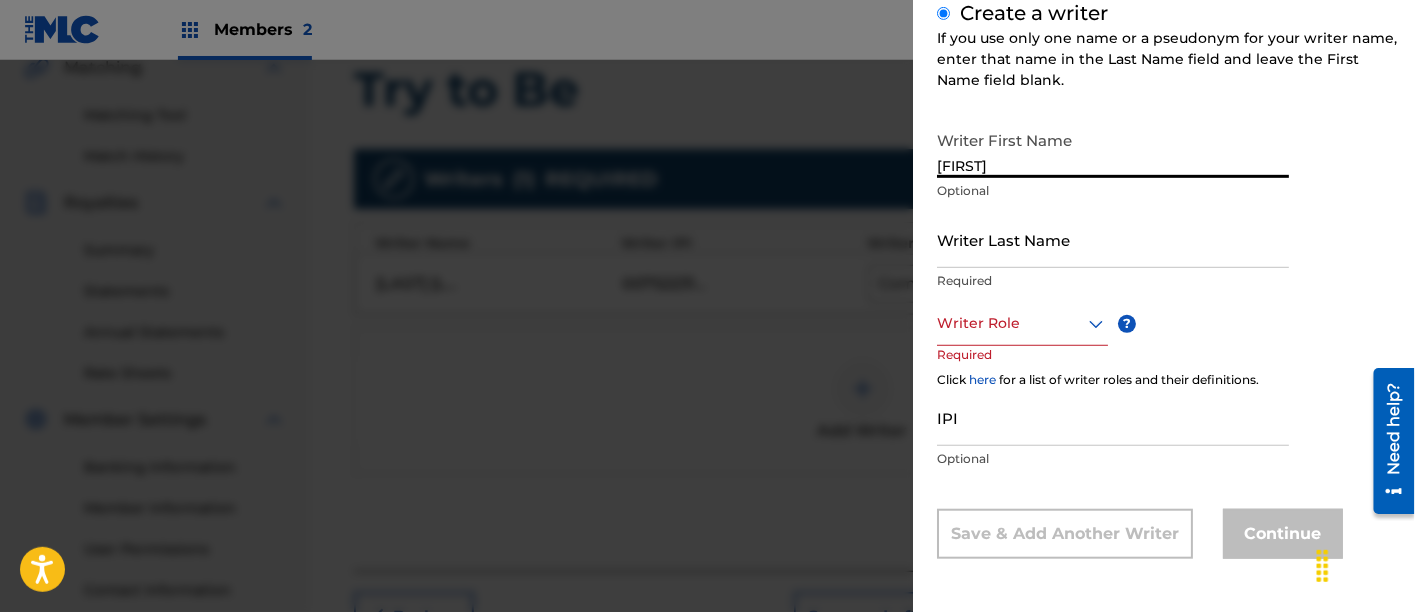 type on "[FIRST]" 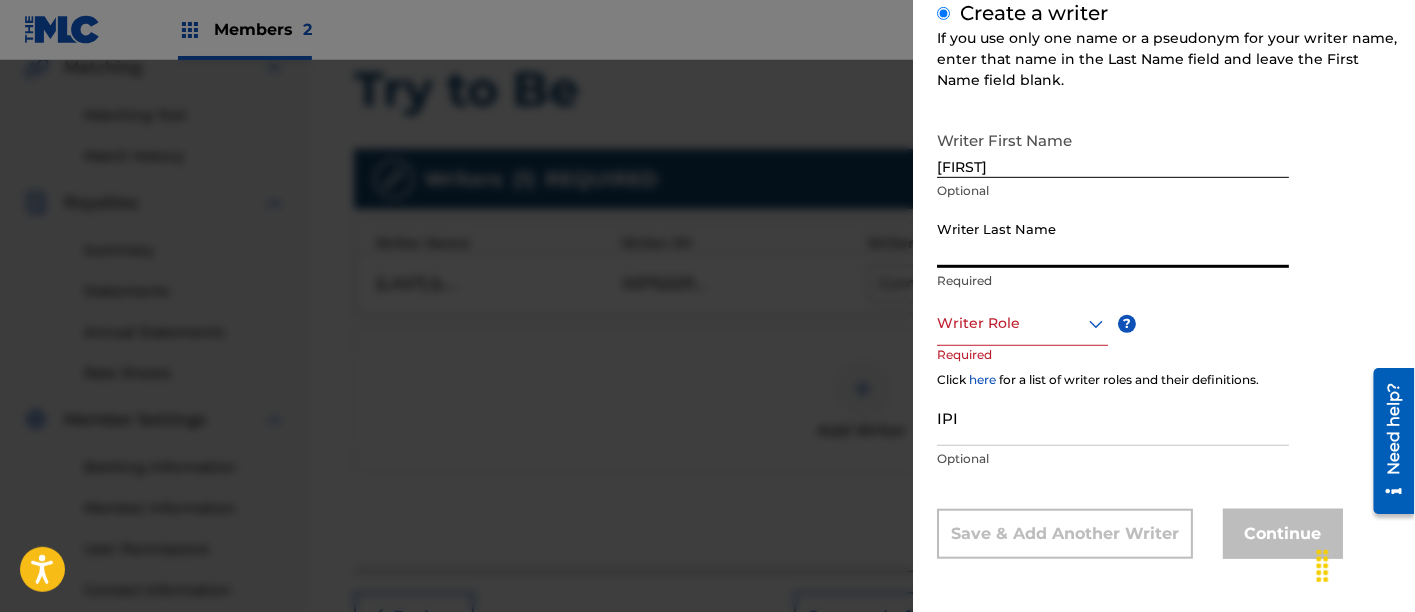 click on "Writer Last Name" at bounding box center (1113, 239) 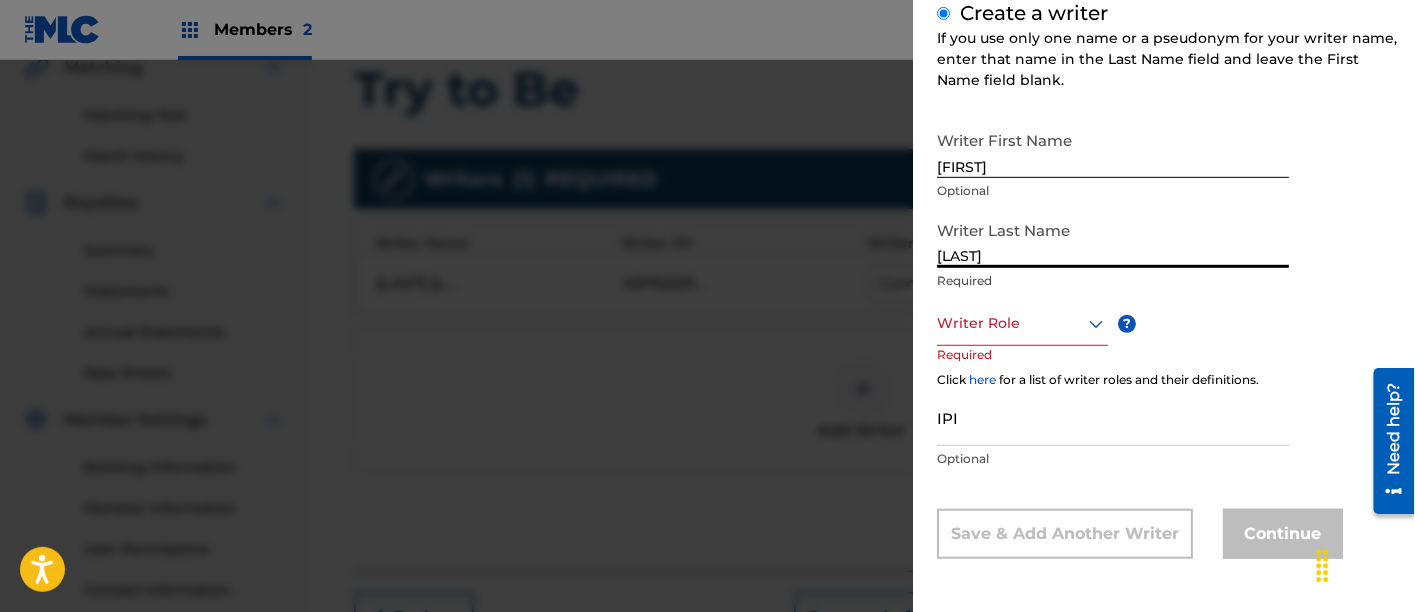 type on "[LAST]" 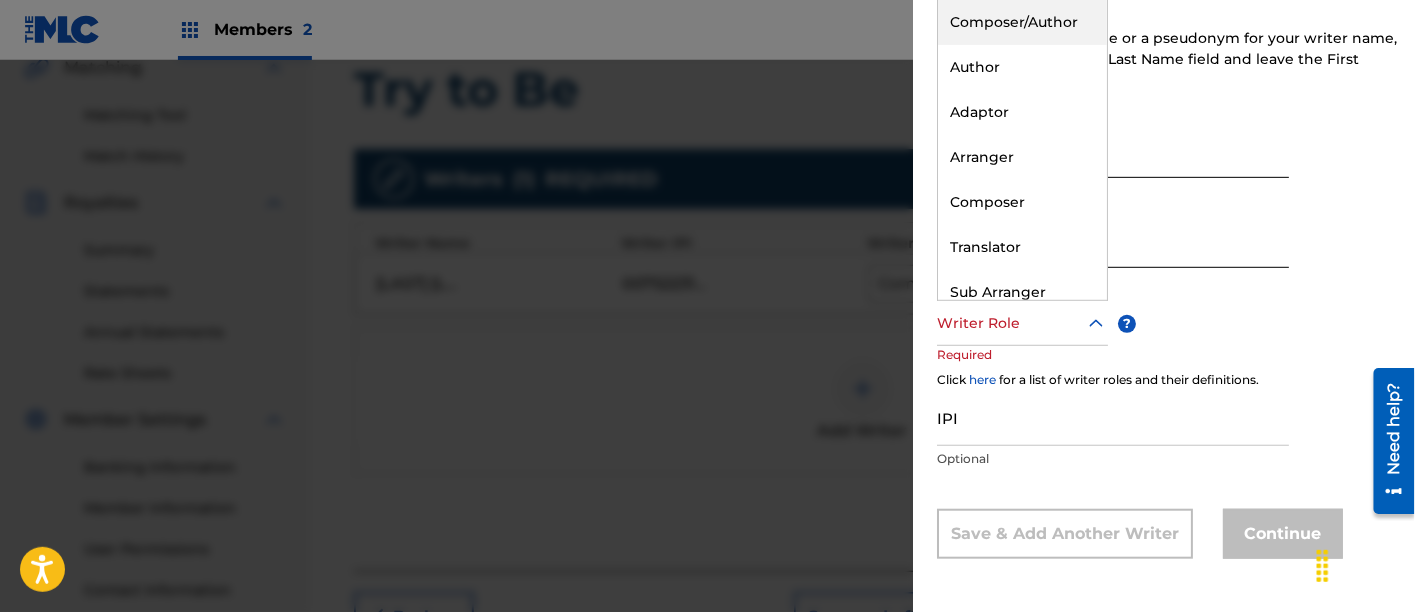 click at bounding box center [1022, 323] 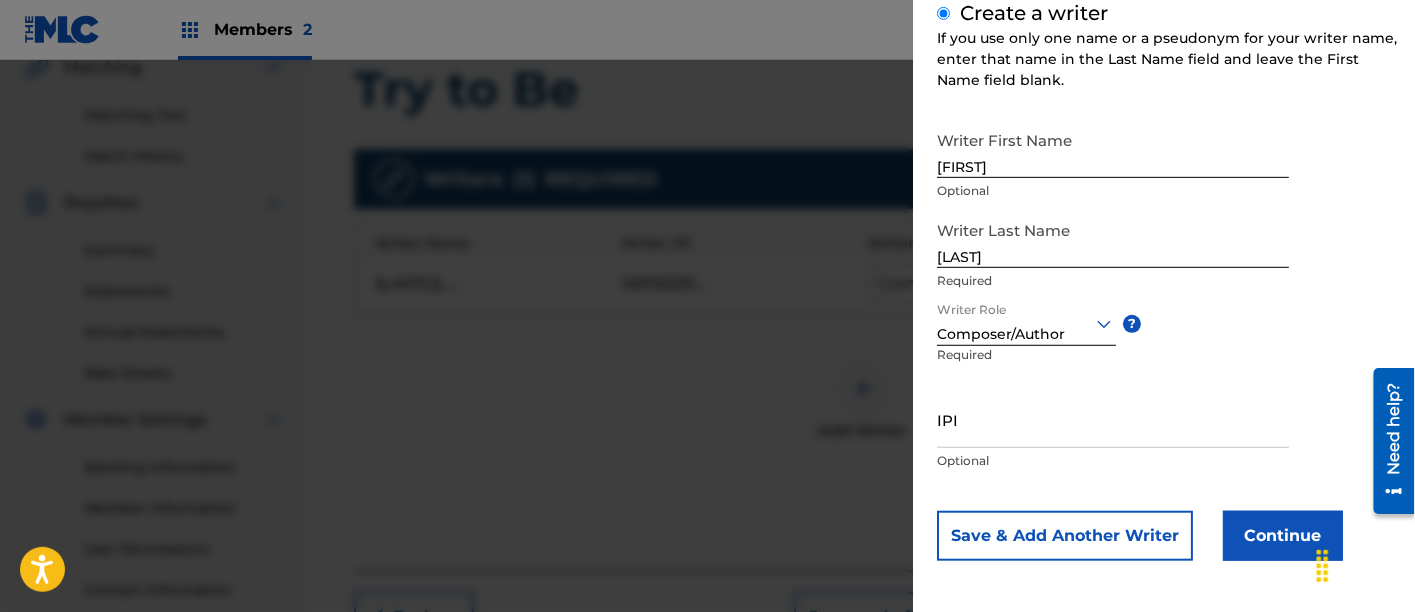 click on "IPI" at bounding box center [1113, 419] 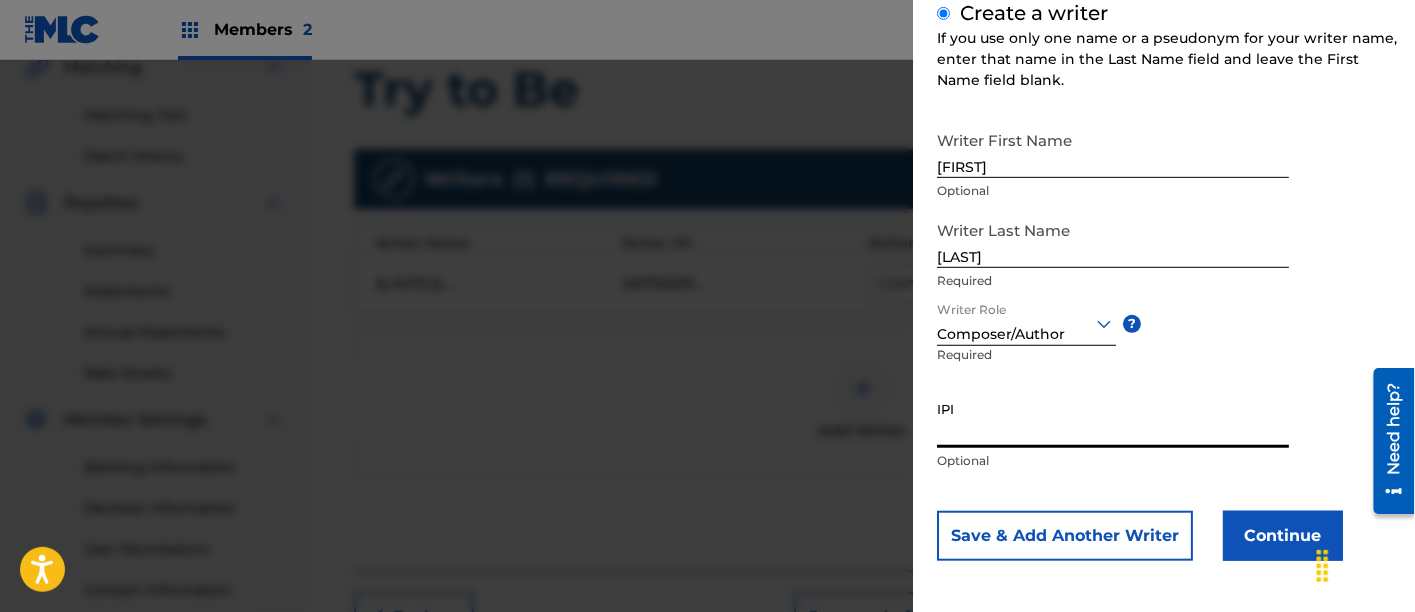 paste on "686584486" 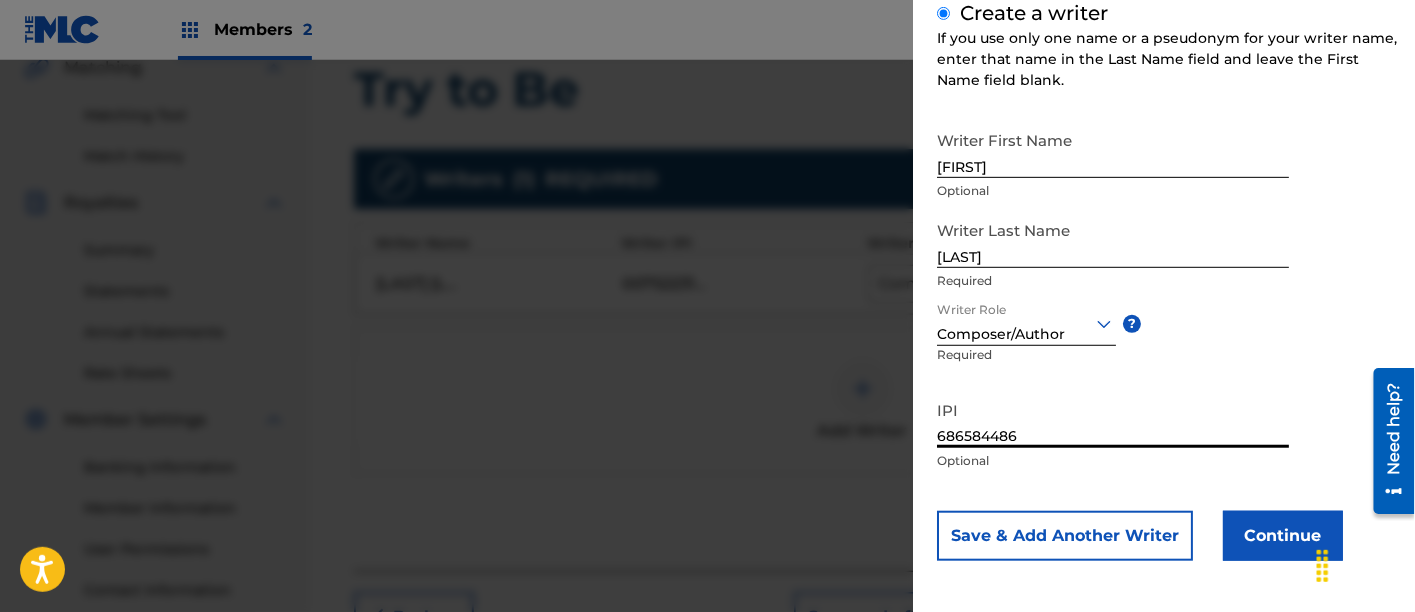 type on "686584486" 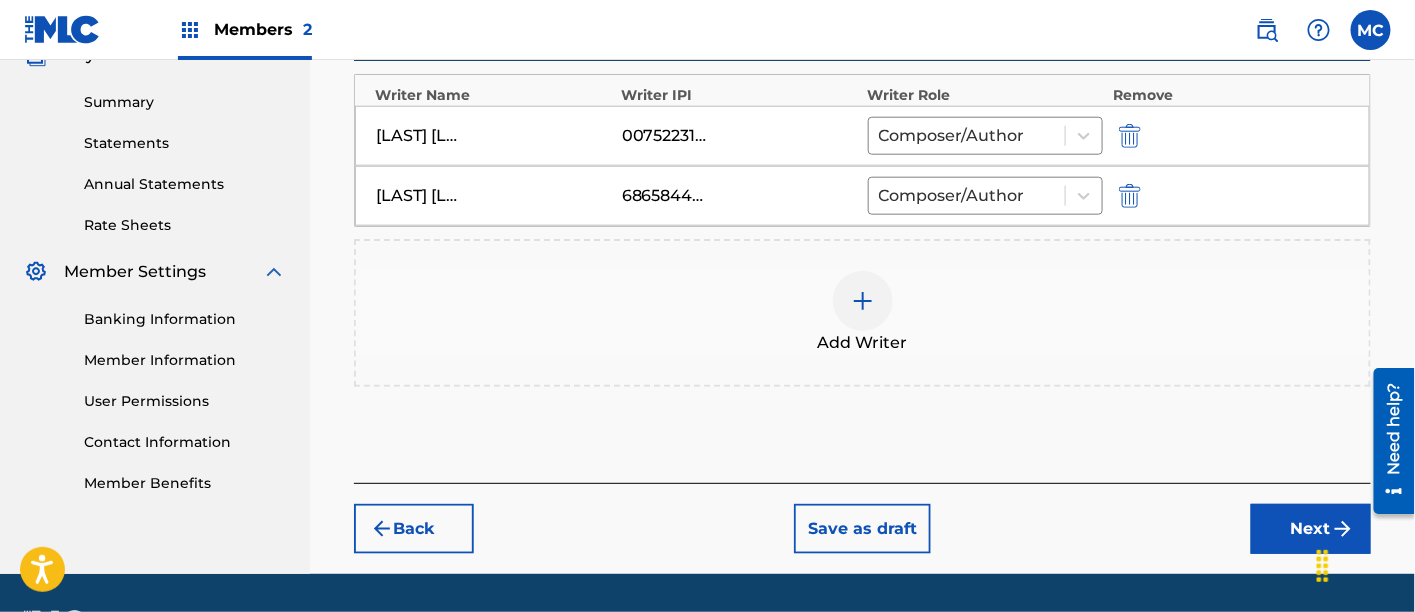 click on "Next" at bounding box center [1311, 529] 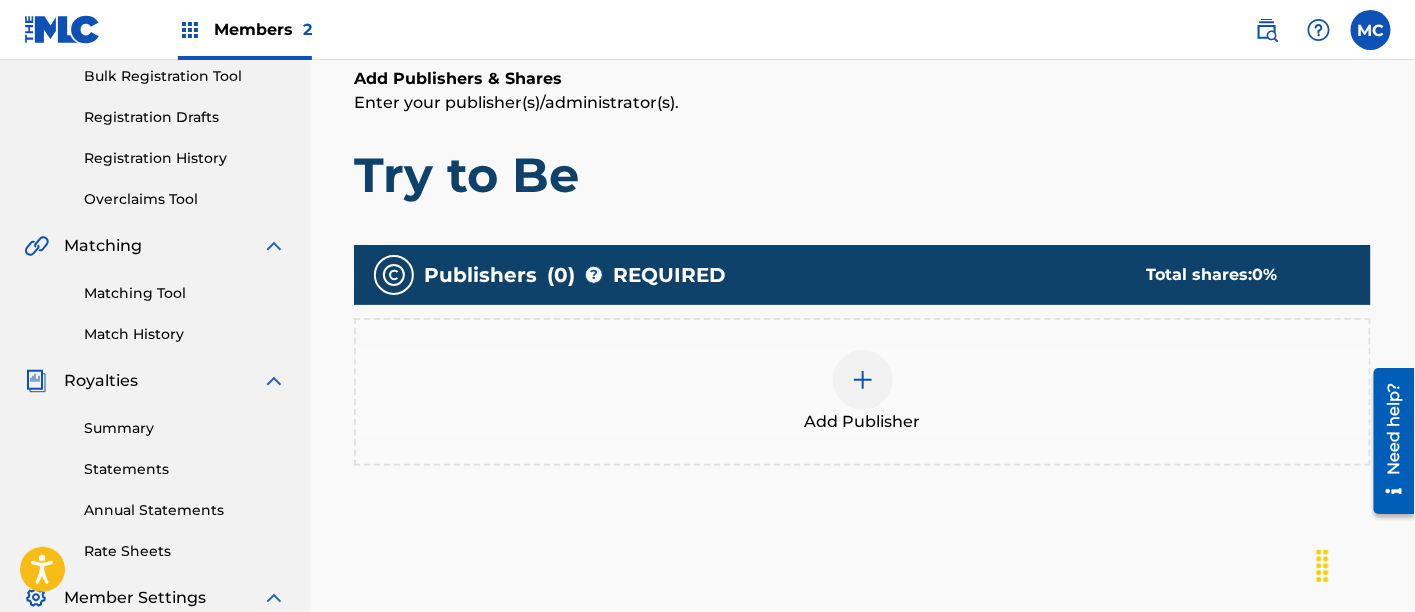 scroll, scrollTop: 300, scrollLeft: 0, axis: vertical 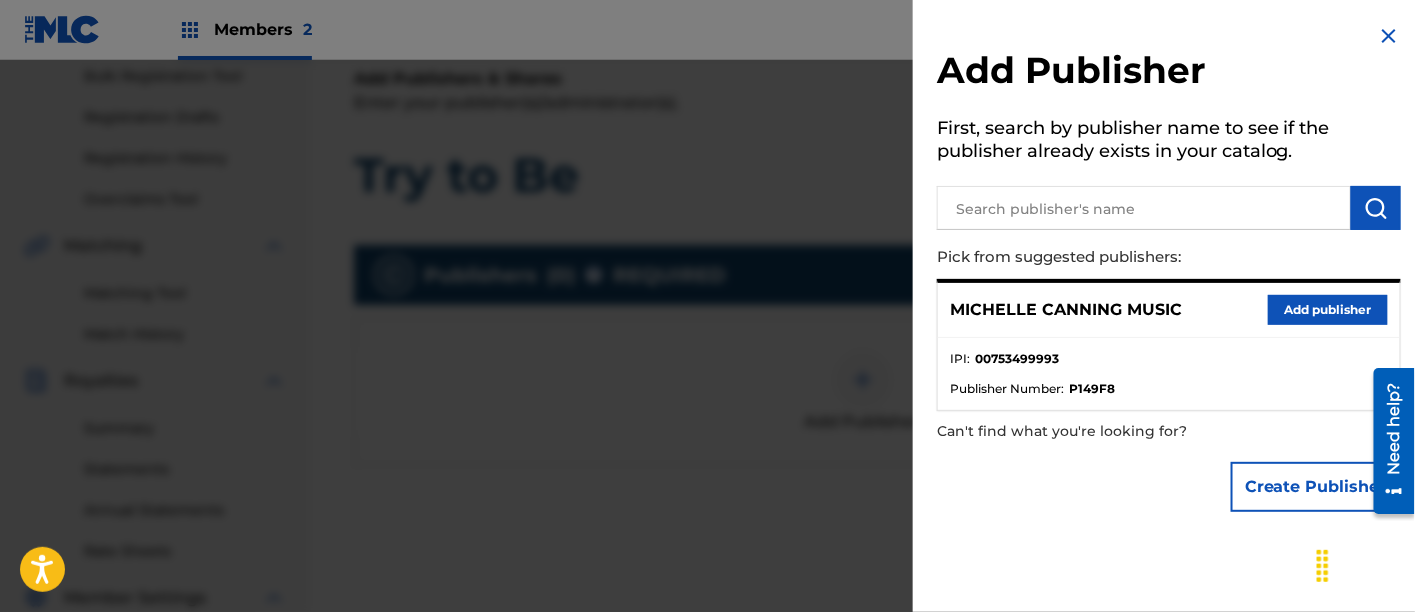 click on "Add publisher" at bounding box center [1328, 310] 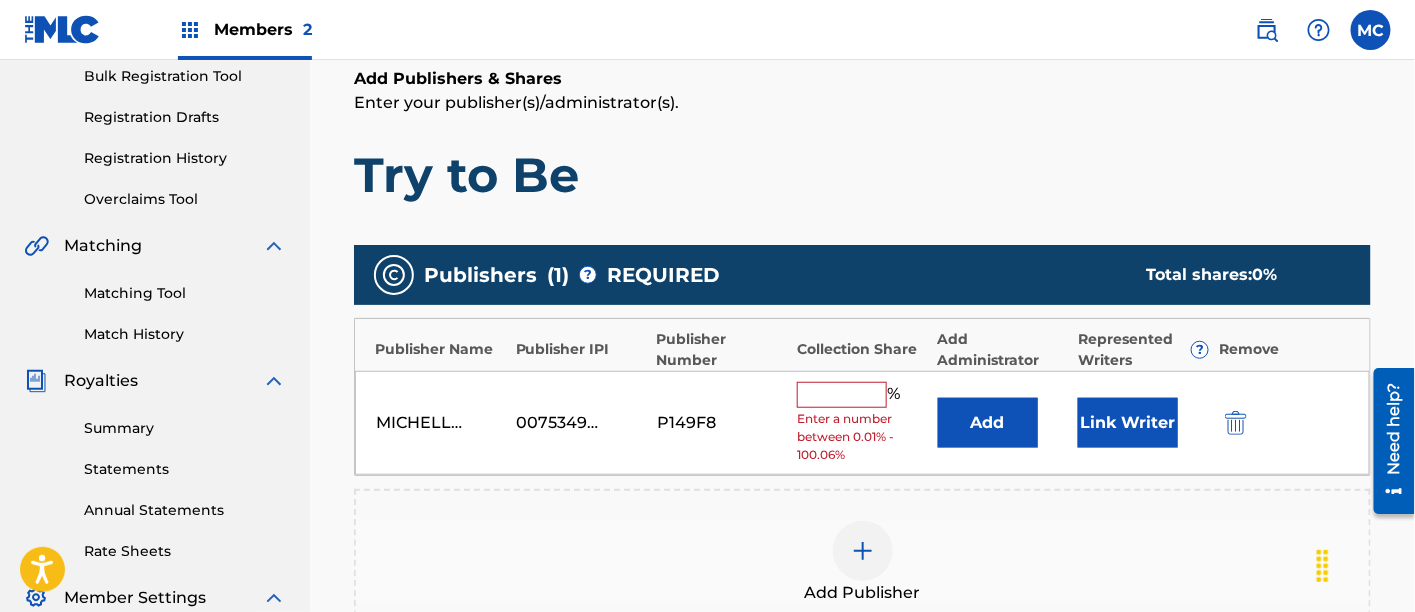 click at bounding box center (842, 395) 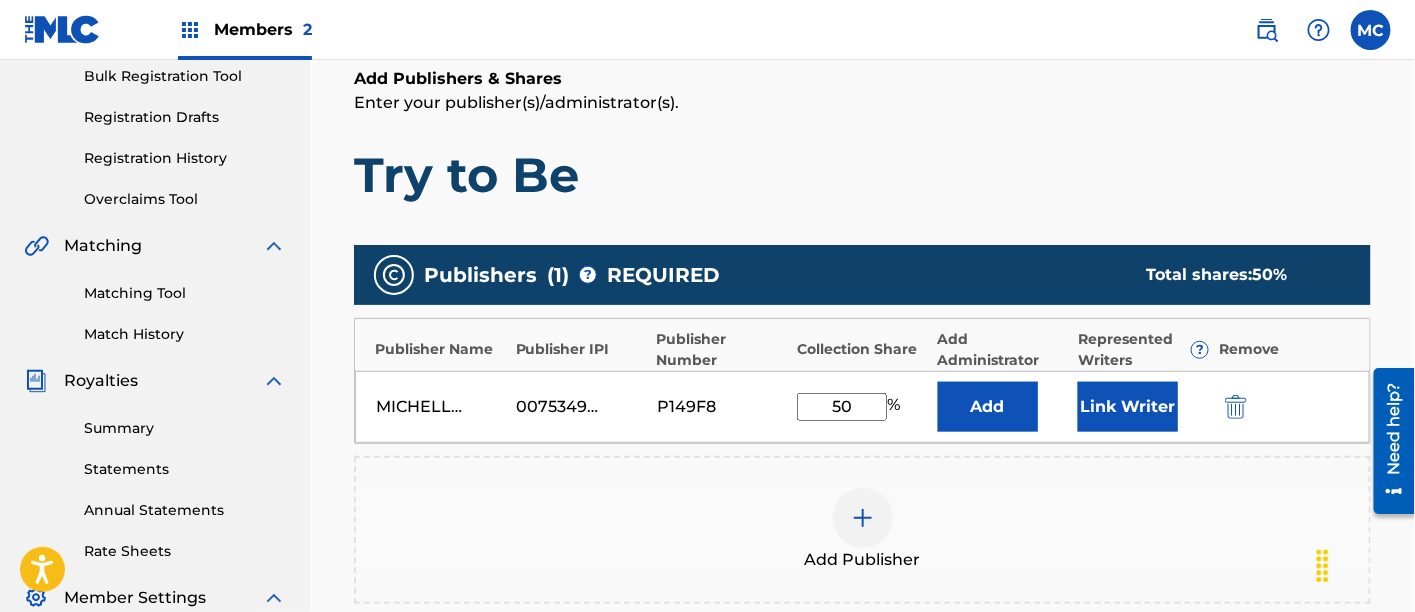 click on "Link Writer" at bounding box center (1128, 407) 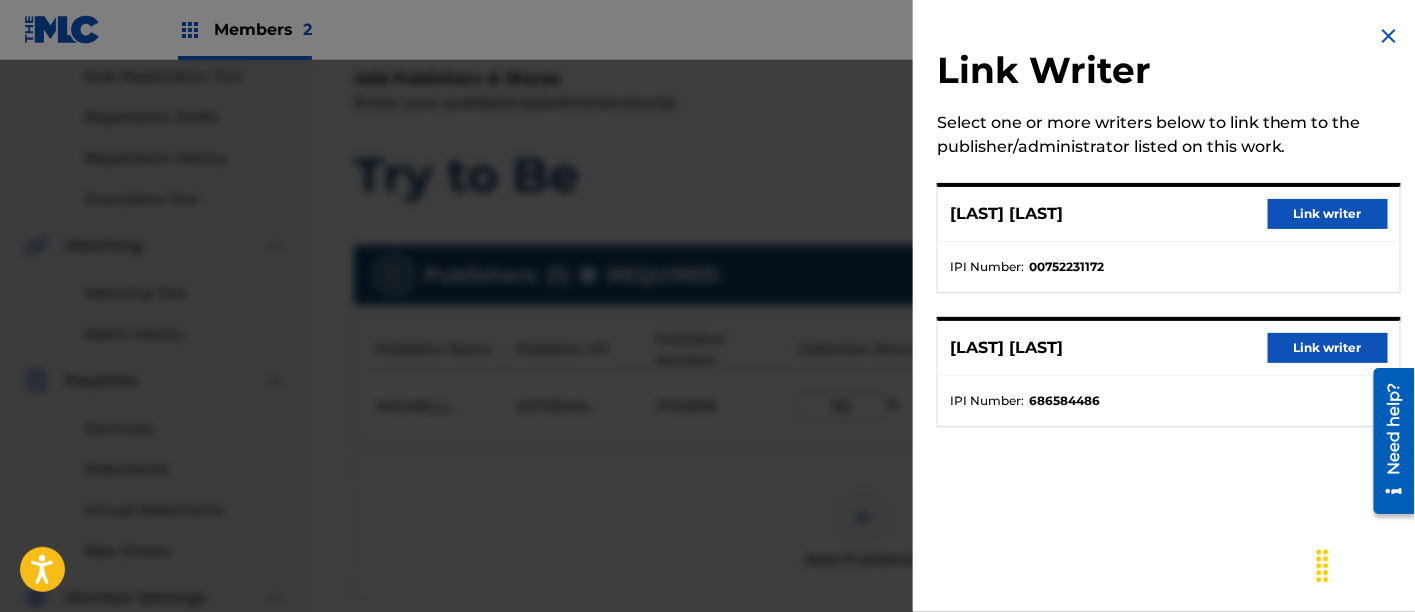 click on "Link writer" at bounding box center (1328, 214) 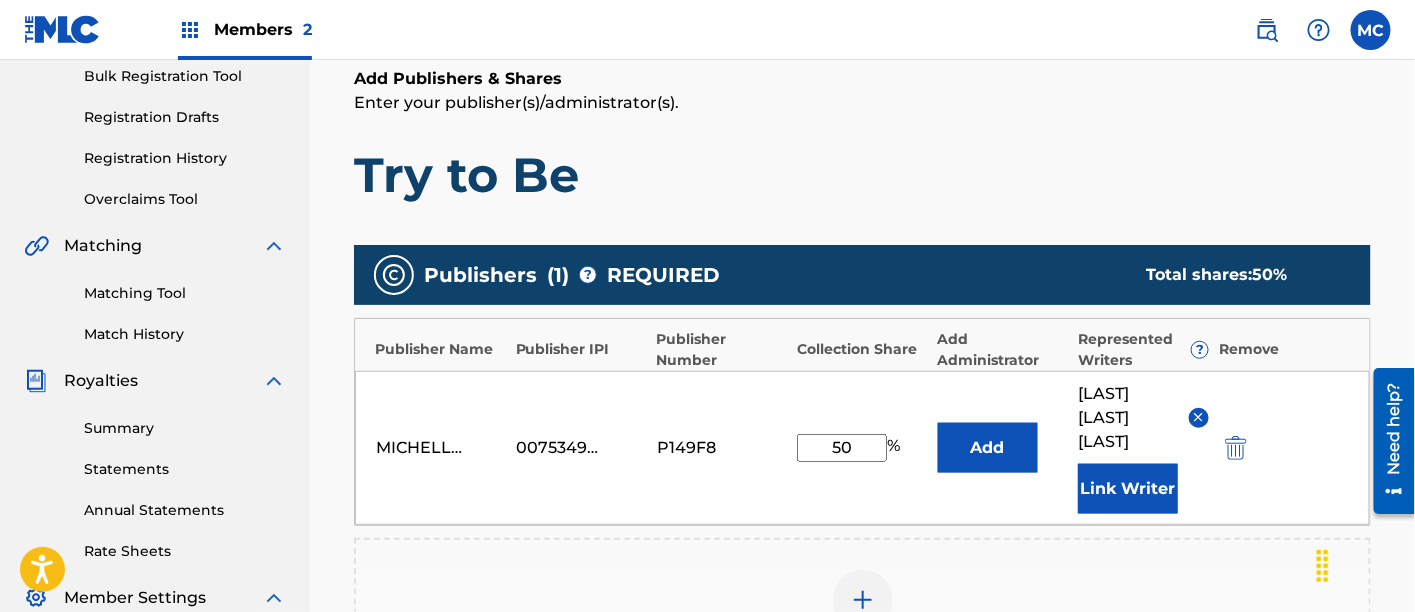 scroll, scrollTop: 637, scrollLeft: 0, axis: vertical 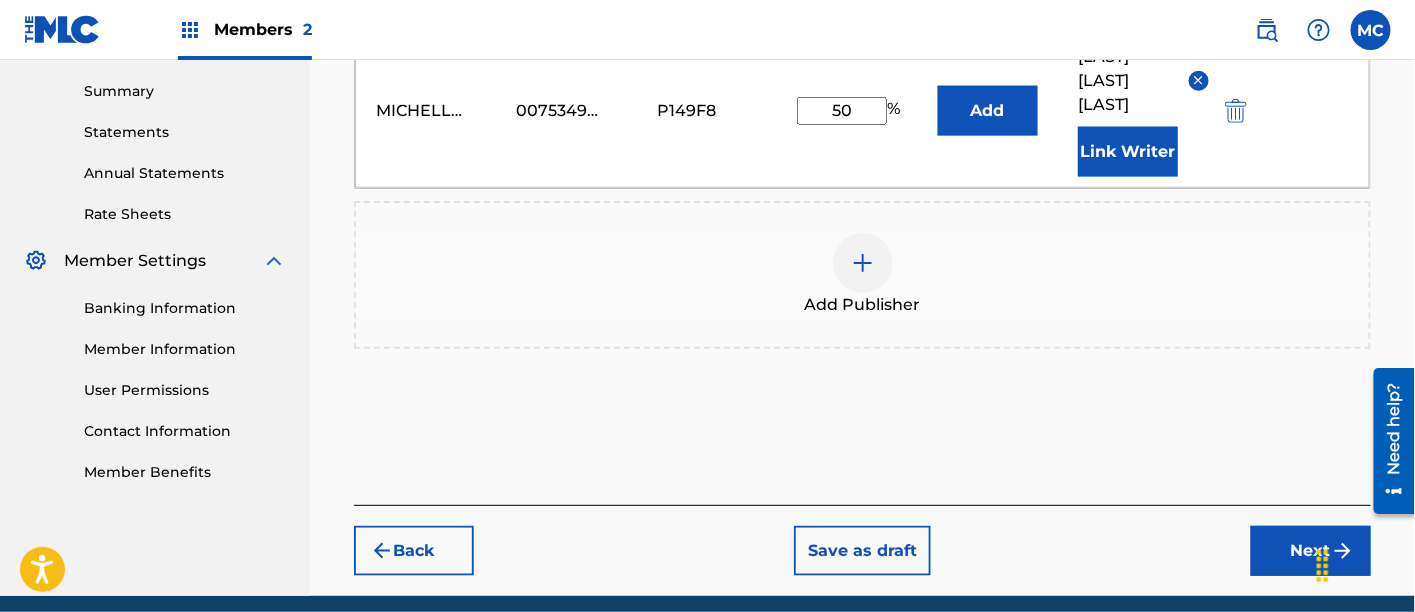 click on "Next" at bounding box center (1311, 551) 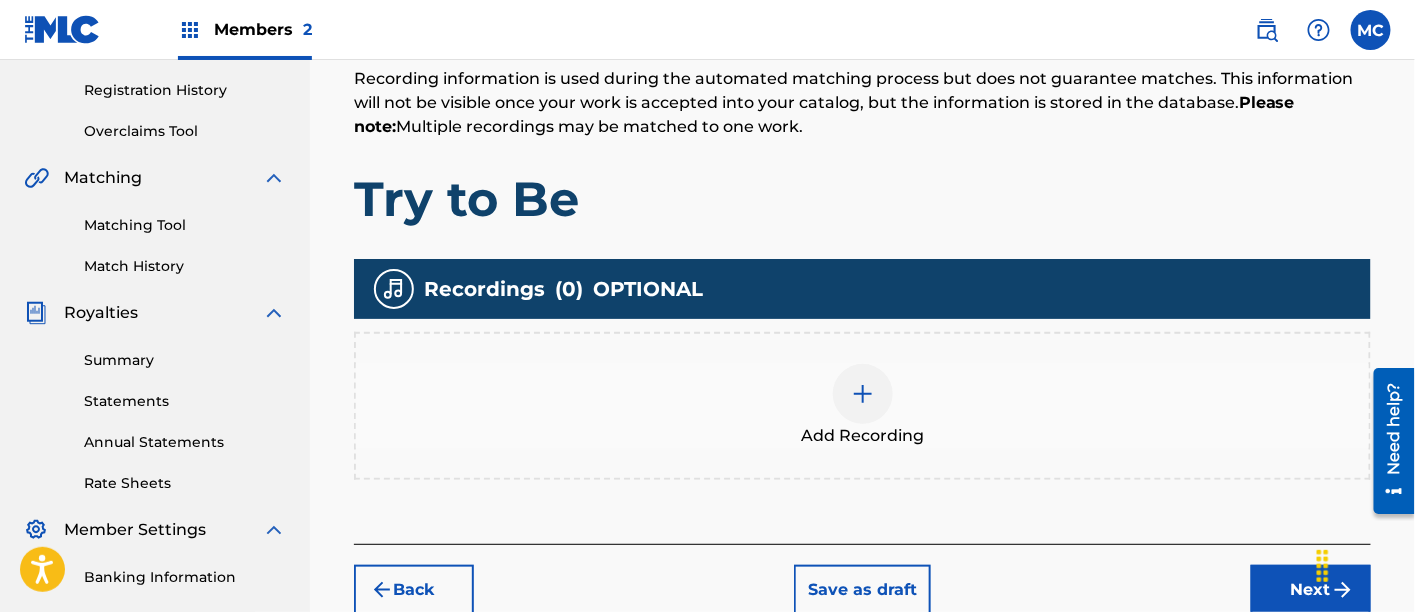 scroll, scrollTop: 369, scrollLeft: 0, axis: vertical 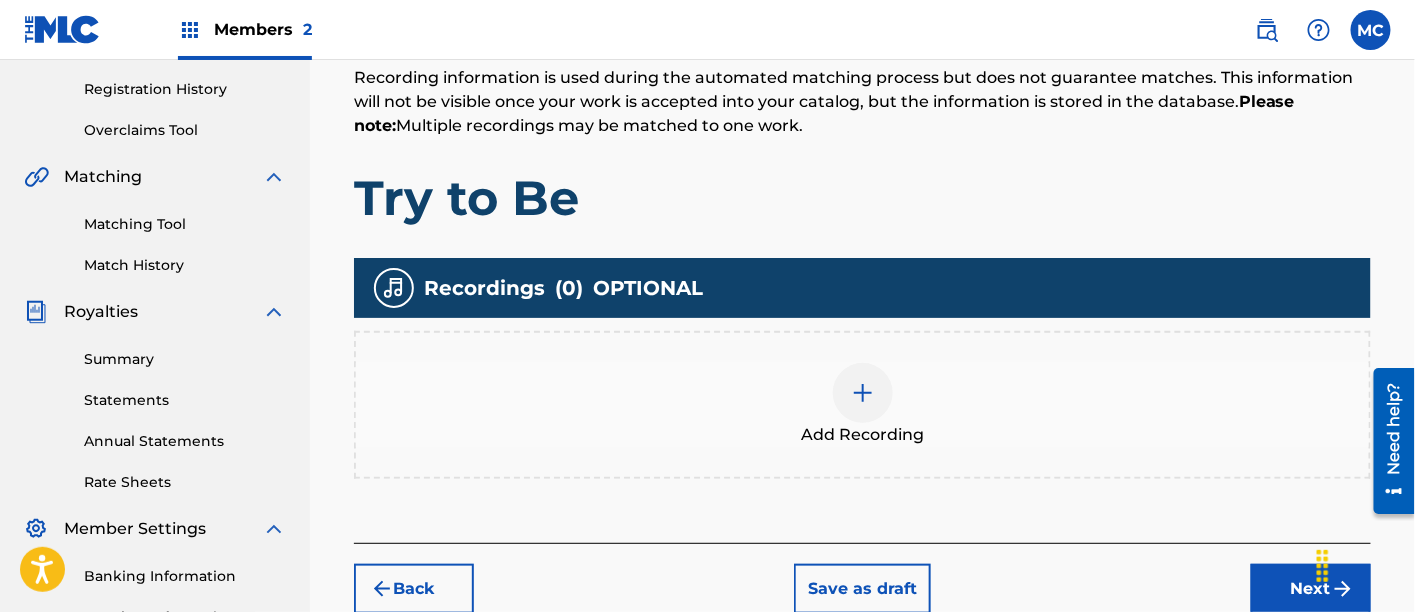 click on "Add Recording" at bounding box center (862, 405) 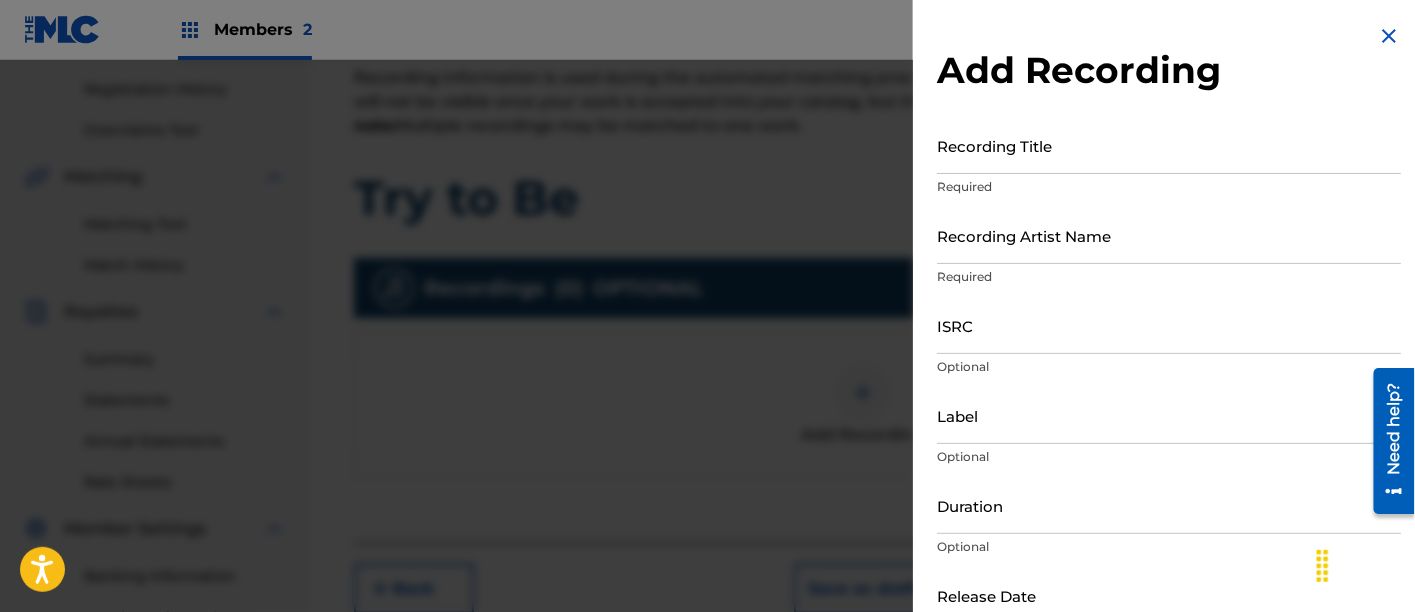 click on "Recording Title" at bounding box center (1169, 145) 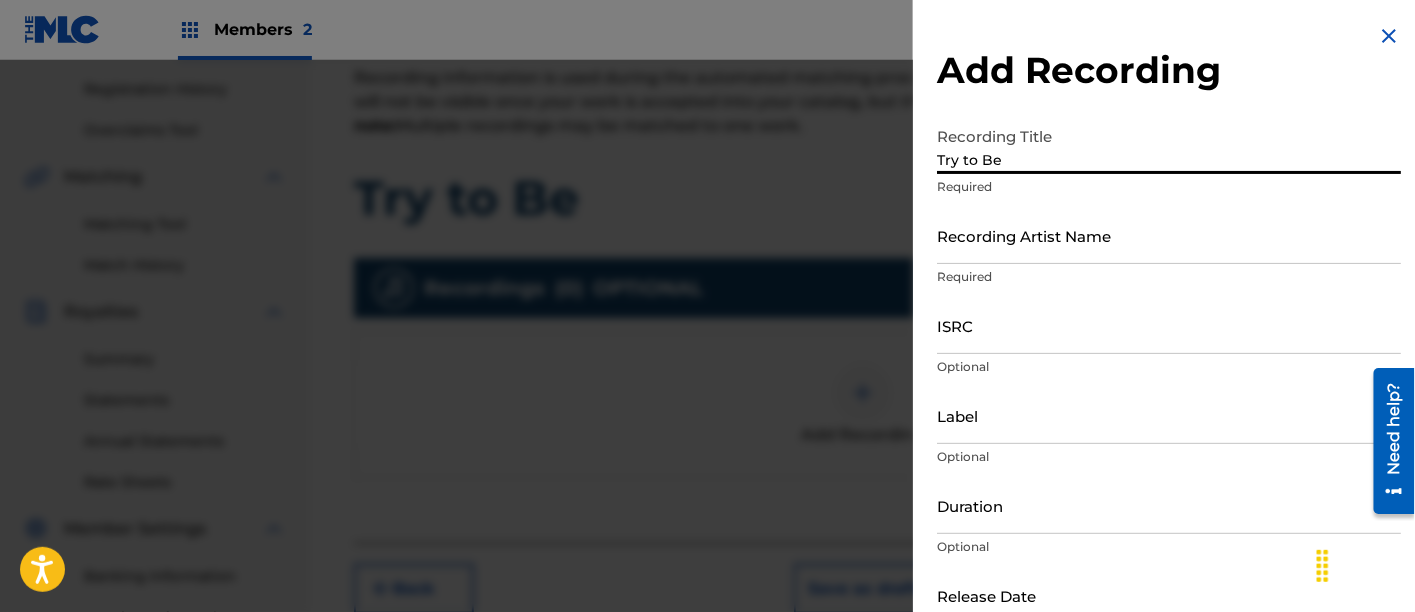 type on "Try to Be" 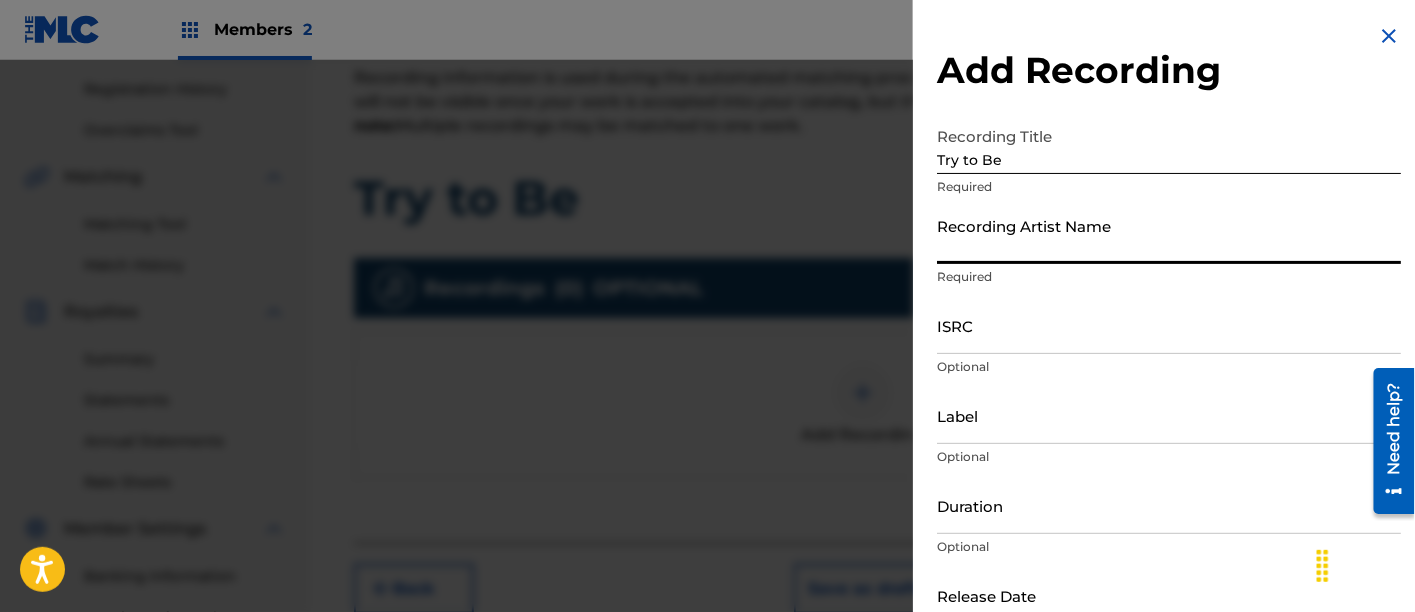 click on "Recording Artist Name" at bounding box center (1169, 235) 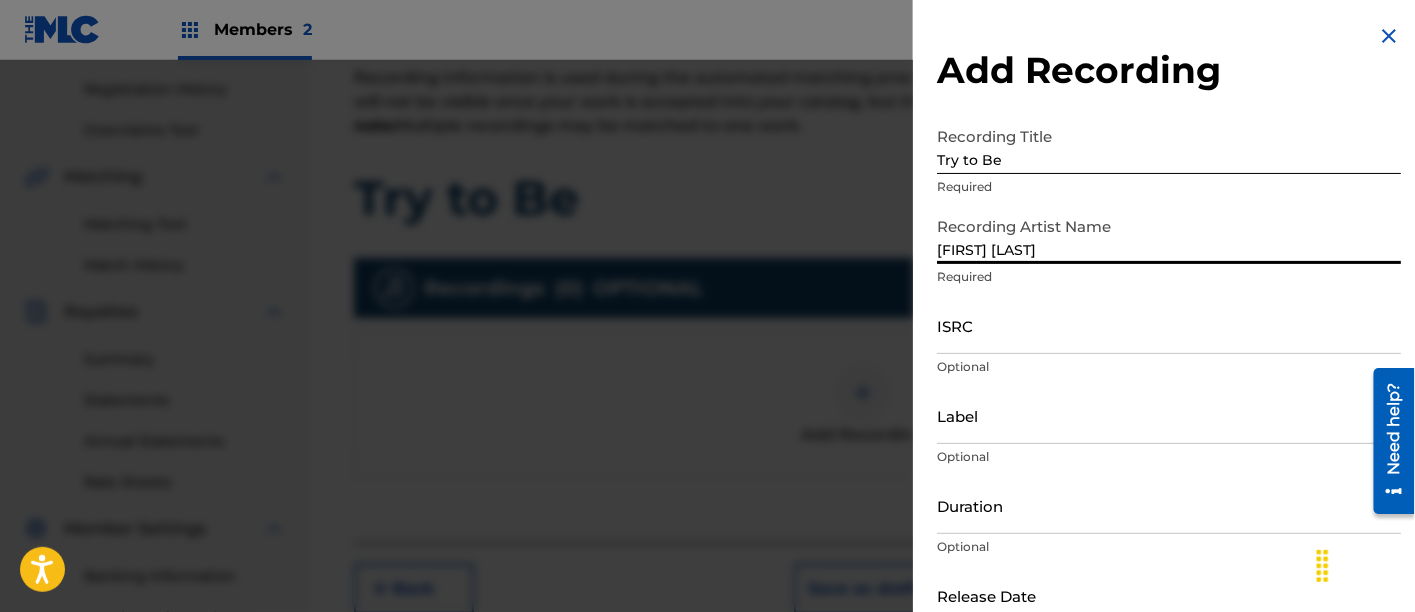 type on "[FIRST] [LAST]" 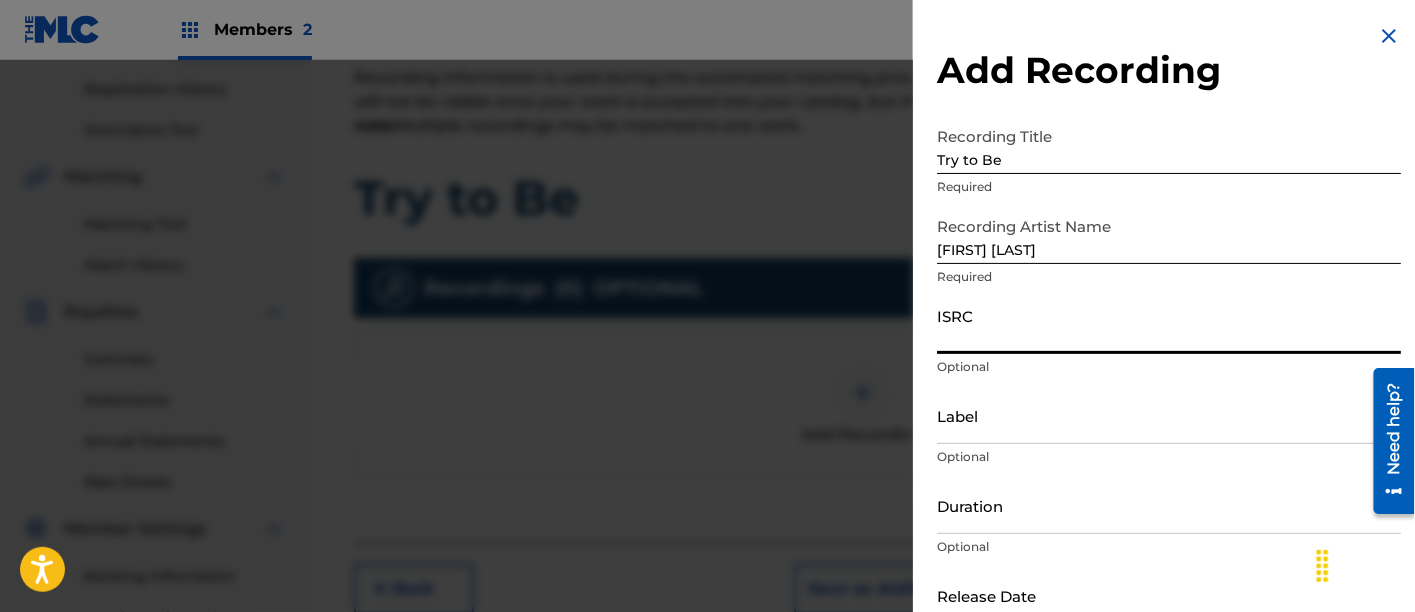 paste on "[NUMBER]" 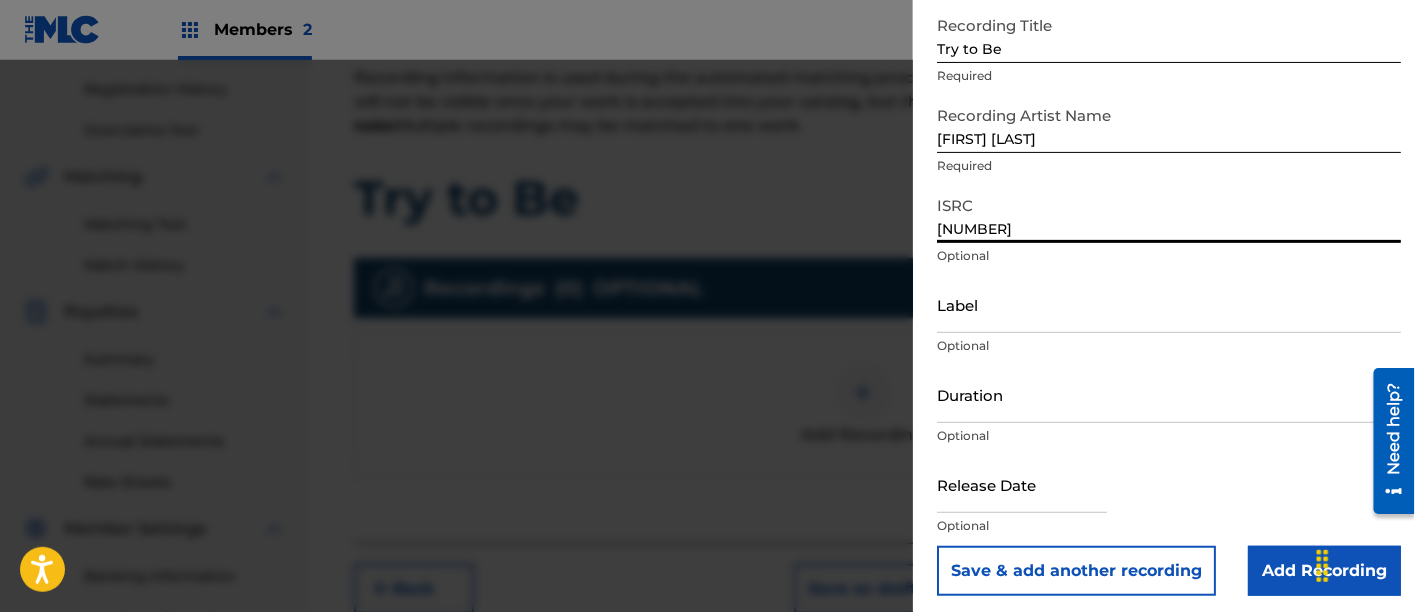 scroll, scrollTop: 118, scrollLeft: 0, axis: vertical 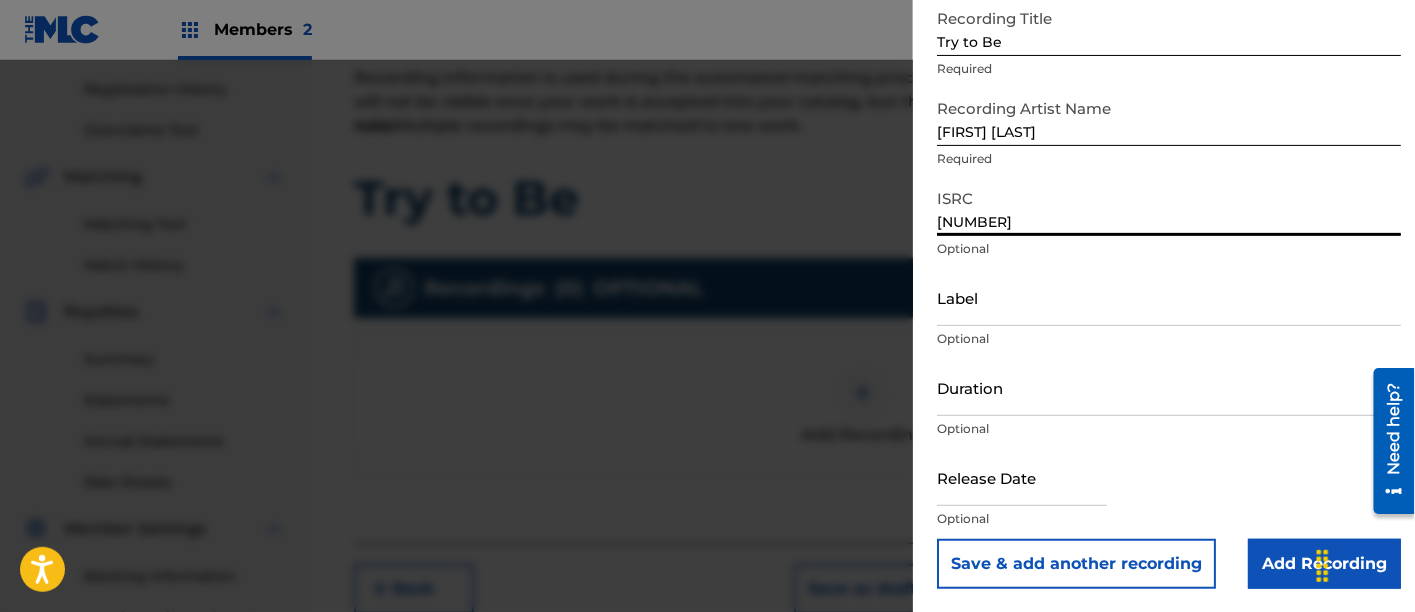 type on "[NUMBER]" 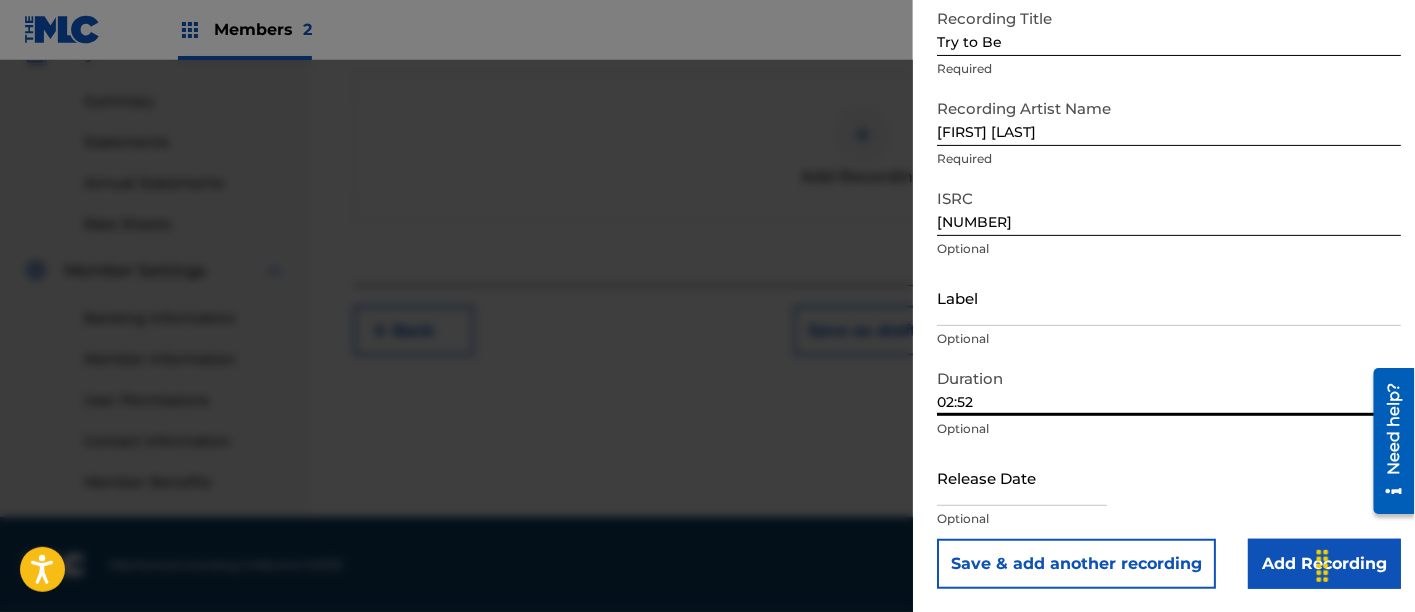 scroll, scrollTop: 626, scrollLeft: 0, axis: vertical 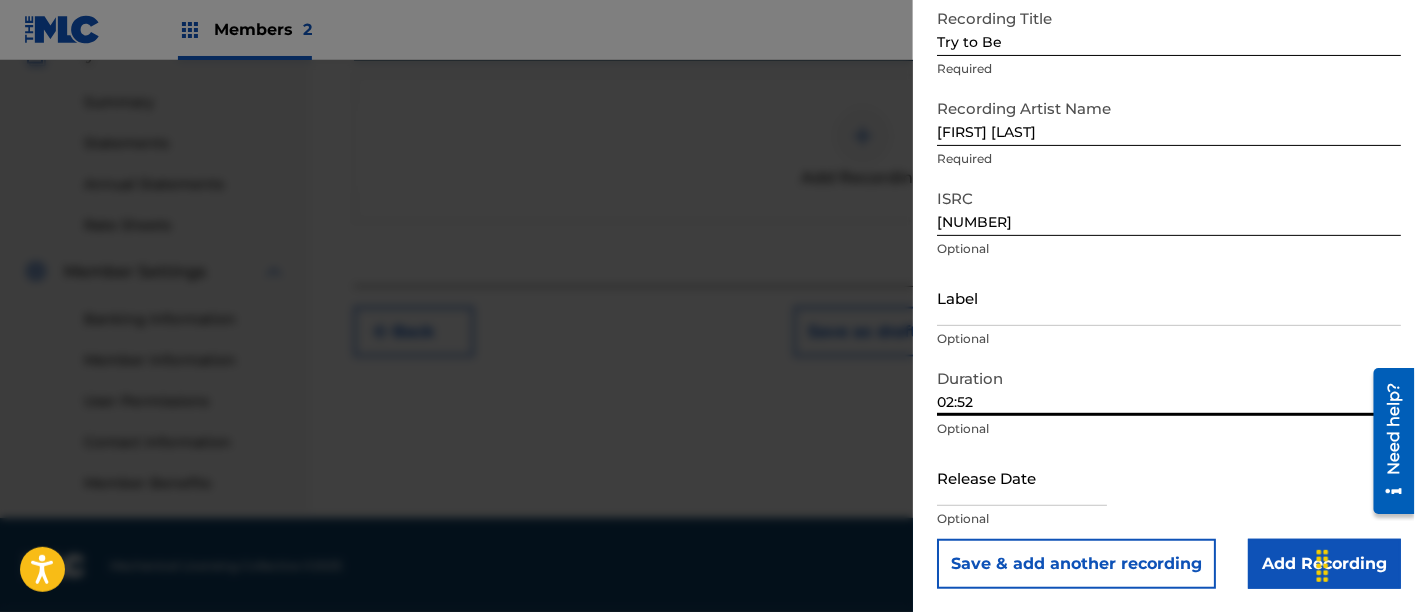 type on "02:52" 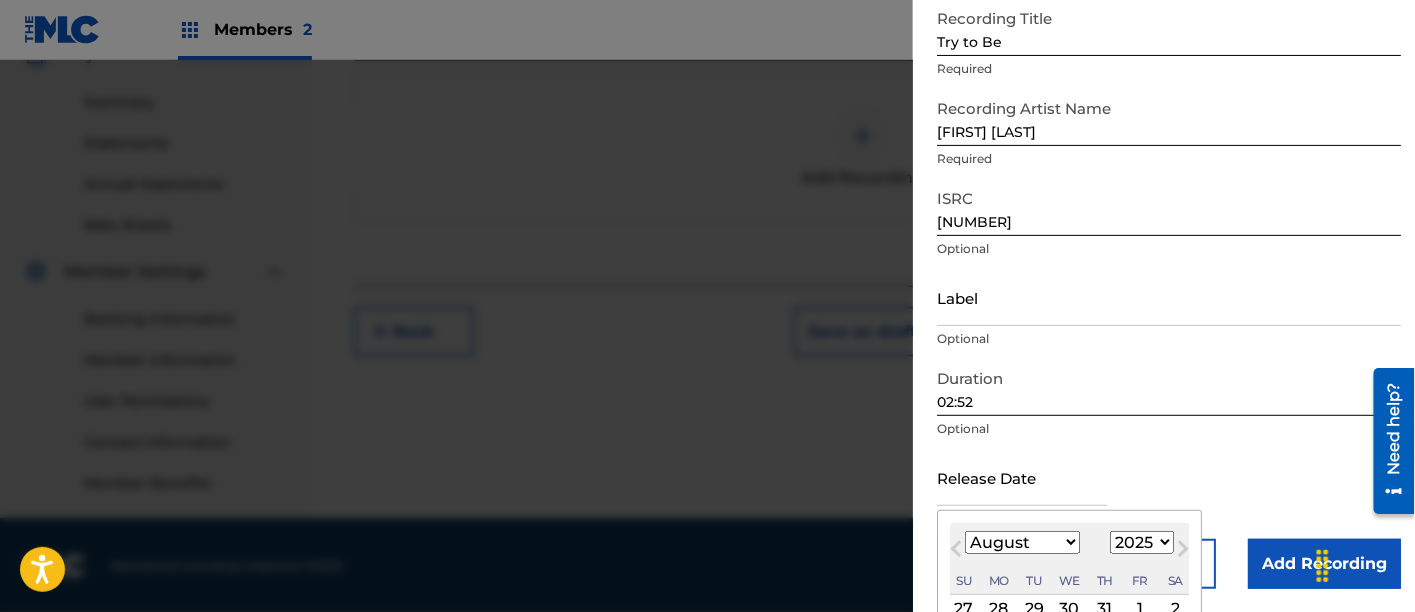 scroll, scrollTop: 303, scrollLeft: 0, axis: vertical 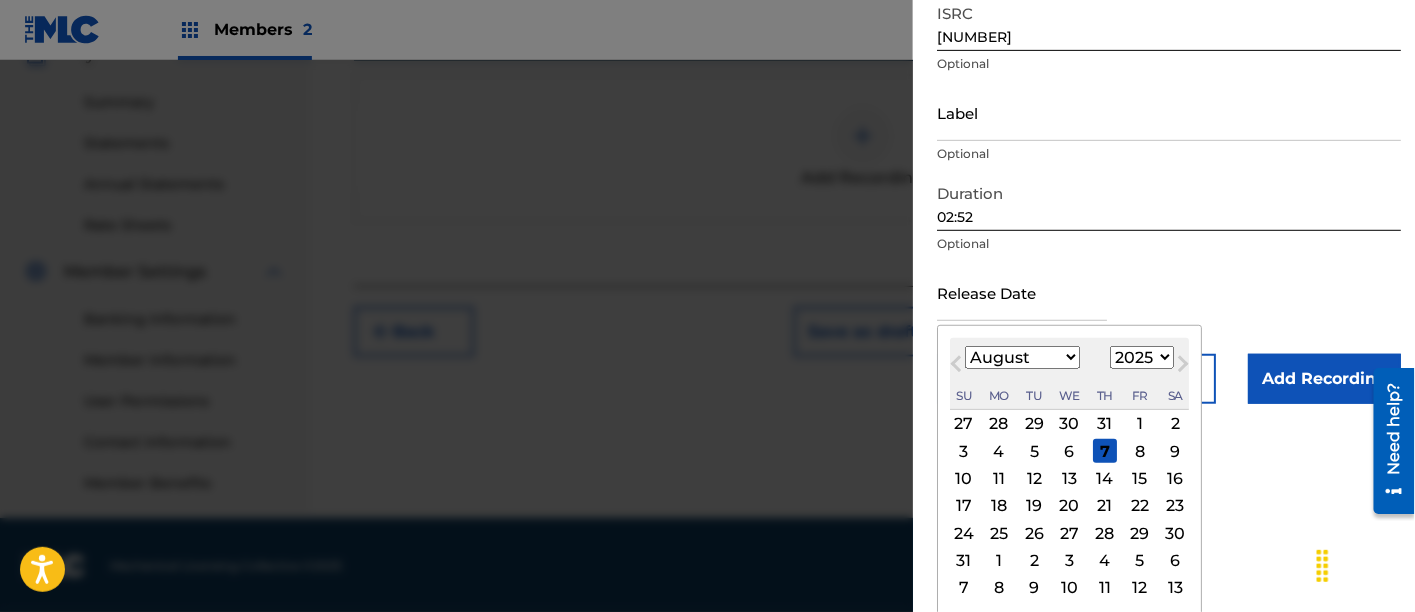 click on "January February March April May June July August September October November December" at bounding box center (1022, 357) 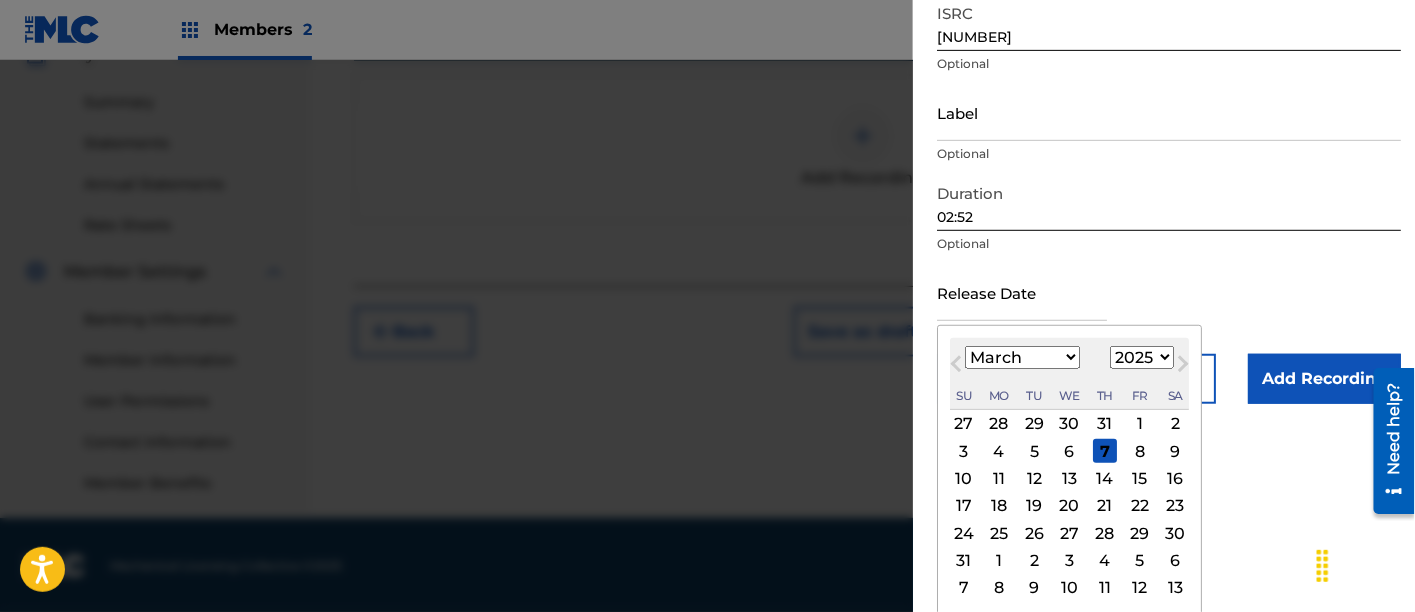 click on "January February March April May June July August September October November December" at bounding box center [1022, 357] 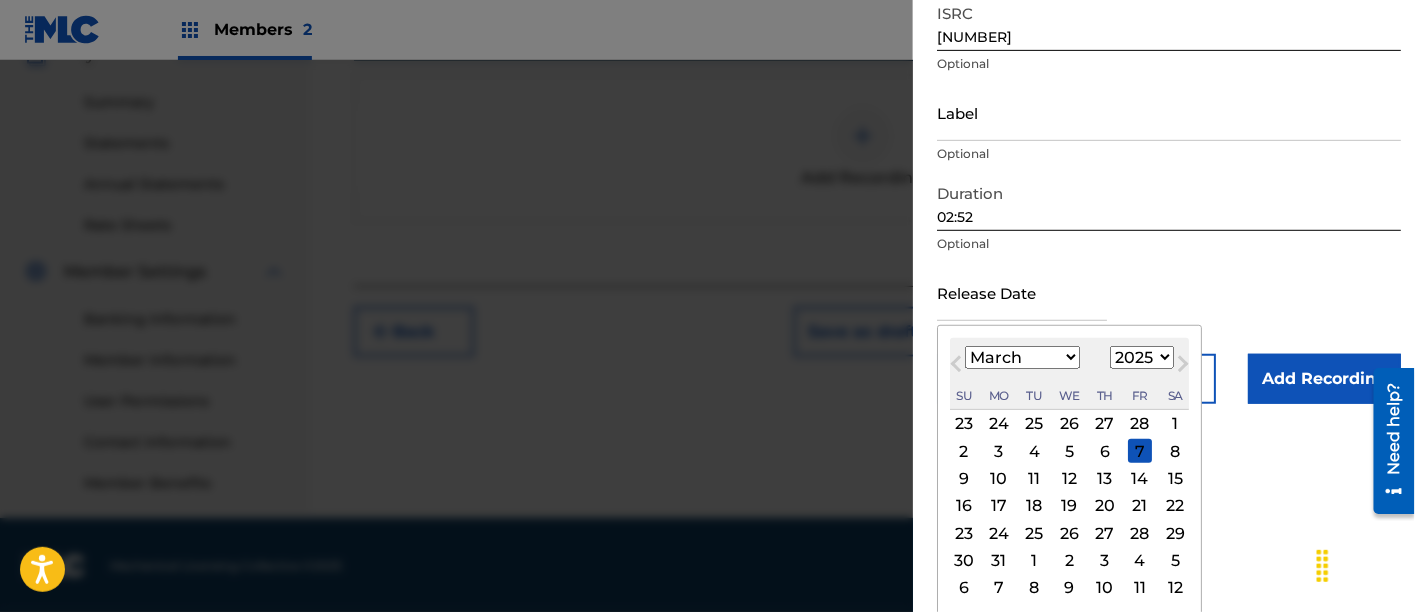 click on "1899 1900 1901 1902 1903 1904 1905 1906 1907 1908 1909 1910 1911 1912 1913 1914 1915 1916 1917 1918 1919 1920 1921 1922 1923 1924 1925 1926 1927 1928 1929 1930 1931 1932 1933 1934 1935 1936 1937 1938 1939 1940 1941 1942 1943 1944 1945 1946 1947 1948 1949 1950 1951 1952 1953 1954 1955 1956 1957 1958 1959 1960 1961 1962 1963 1964 1965 1966 1967 1968 1969 1970 1971 1972 1973 1974 1975 1976 1977 1978 1979 1980 1981 1982 1983 1984 1985 1986 1987 1988 1989 1990 1991 1992 1993 1994 1995 1996 1997 1998 1999 2000 2001 2002 2003 2004 2005 2006 2007 2008 2009 2010 2011 2012 2013 2014 2015 2016 2017 2018 2019 2020 2021 2022 2023 2024 2025 2026 2027 2028 2029 2030 2031 2032 2033 2034 2035 2036 2037 2038 2039 2040 2041 2042 2043 2044 2045 2046 2047 2048 2049 2050 2051 2052 2053 2054 2055 2056 2057 2058 2059 2060 2061 2062 2063 2064 2065 2066 2067 2068 2069 2070 2071 2072 2073 2074 2075 2076 2077 2078 2079 2080 2081 2082 2083 2084 2085 2086 2087 2088 2089 2090 2091 2092 2093 2094 2095 2096 2097 2098 2099 2100" at bounding box center (1142, 357) 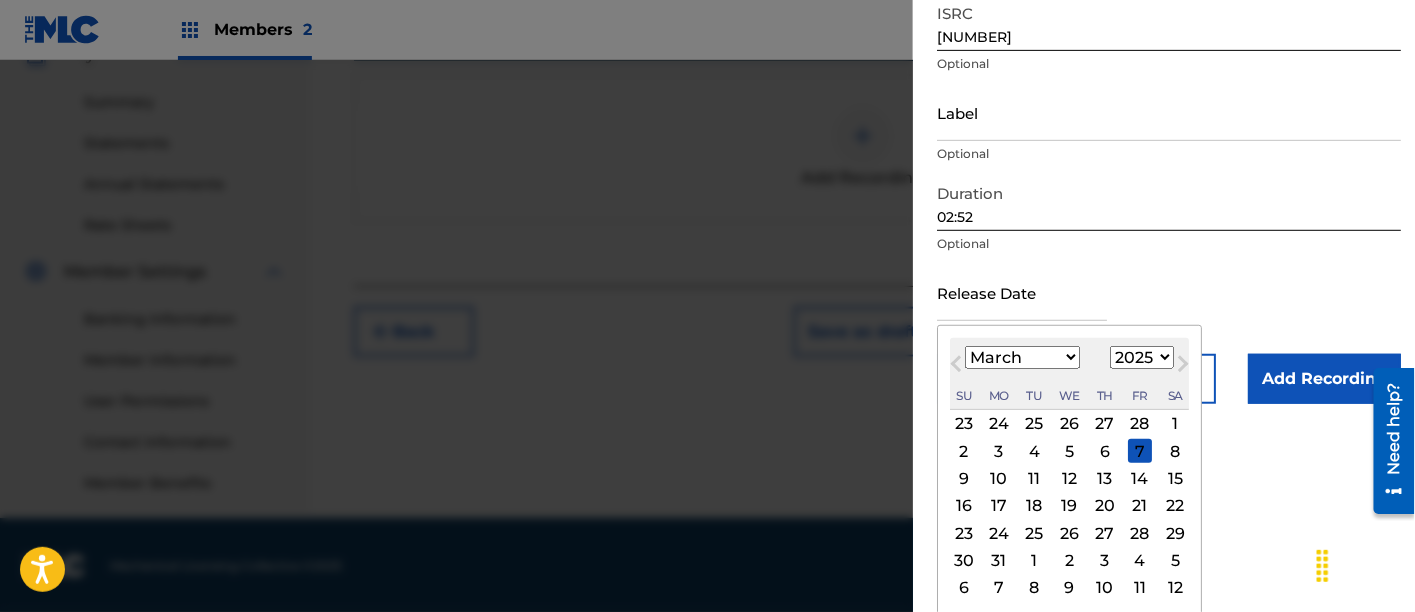 select on "2024" 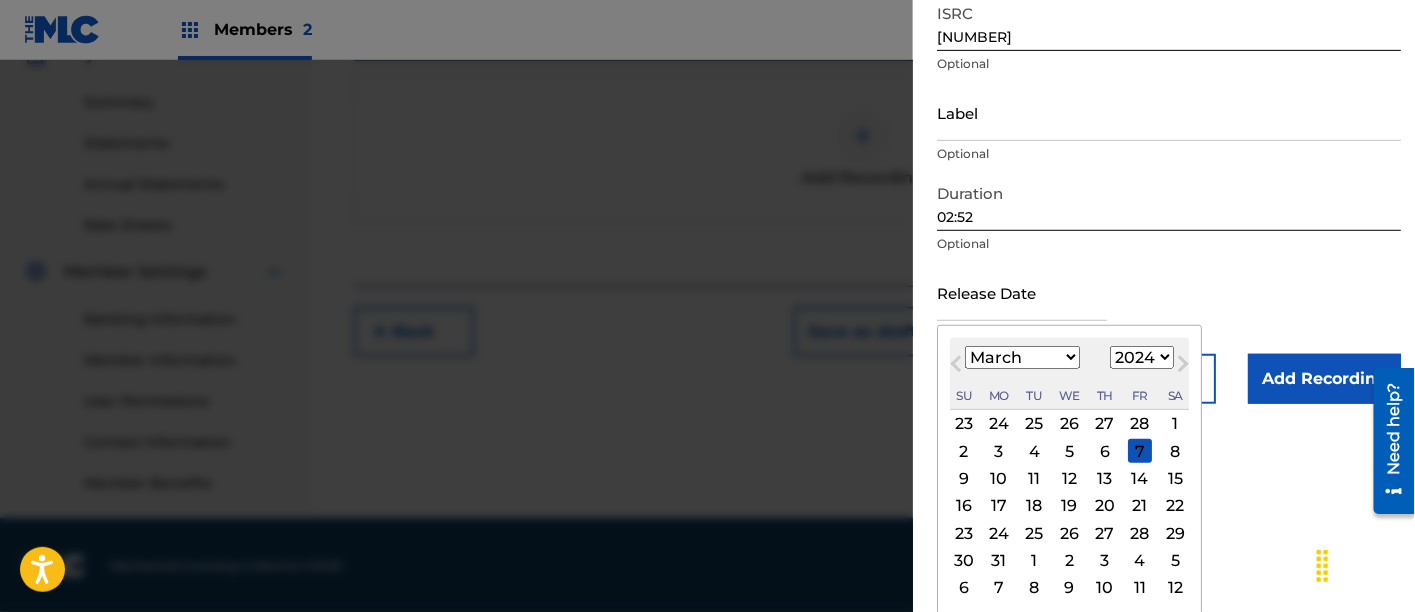 click on "1899 1900 1901 1902 1903 1904 1905 1906 1907 1908 1909 1910 1911 1912 1913 1914 1915 1916 1917 1918 1919 1920 1921 1922 1923 1924 1925 1926 1927 1928 1929 1930 1931 1932 1933 1934 1935 1936 1937 1938 1939 1940 1941 1942 1943 1944 1945 1946 1947 1948 1949 1950 1951 1952 1953 1954 1955 1956 1957 1958 1959 1960 1961 1962 1963 1964 1965 1966 1967 1968 1969 1970 1971 1972 1973 1974 1975 1976 1977 1978 1979 1980 1981 1982 1983 1984 1985 1986 1987 1988 1989 1990 1991 1992 1993 1994 1995 1996 1997 1998 1999 2000 2001 2002 2003 2004 2005 2006 2007 2008 2009 2010 2011 2012 2013 2014 2015 2016 2017 2018 2019 2020 2021 2022 2023 2024 2025 2026 2027 2028 2029 2030 2031 2032 2033 2034 2035 2036 2037 2038 2039 2040 2041 2042 2043 2044 2045 2046 2047 2048 2049 2050 2051 2052 2053 2054 2055 2056 2057 2058 2059 2060 2061 2062 2063 2064 2065 2066 2067 2068 2069 2070 2071 2072 2073 2074 2075 2076 2077 2078 2079 2080 2081 2082 2083 2084 2085 2086 2087 2088 2089 2090 2091 2092 2093 2094 2095 2096 2097 2098 2099 2100" at bounding box center (1142, 357) 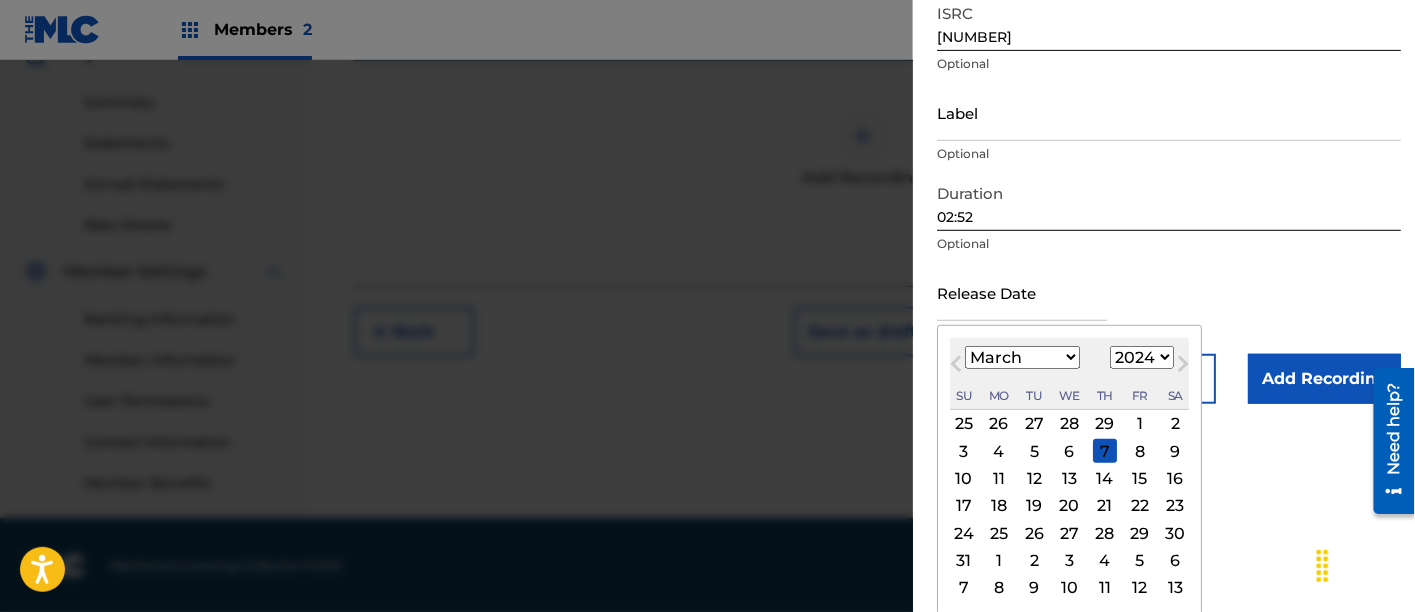 click on "1" at bounding box center [1140, 424] 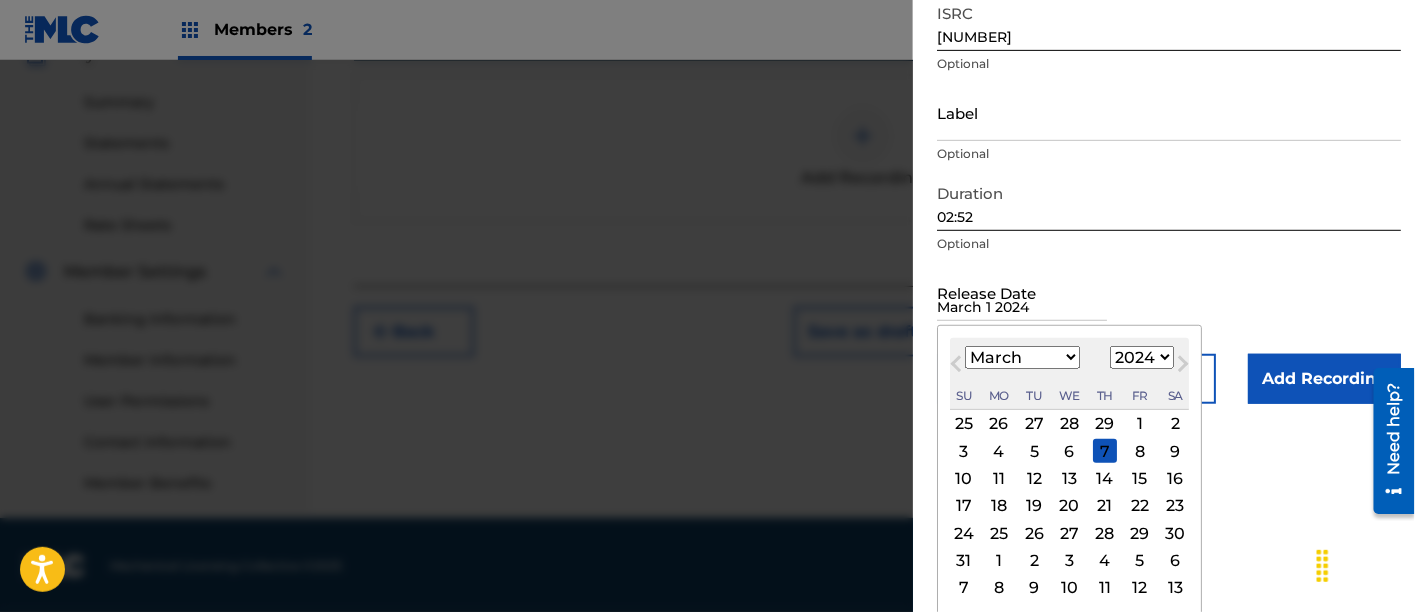 scroll, scrollTop: 118, scrollLeft: 0, axis: vertical 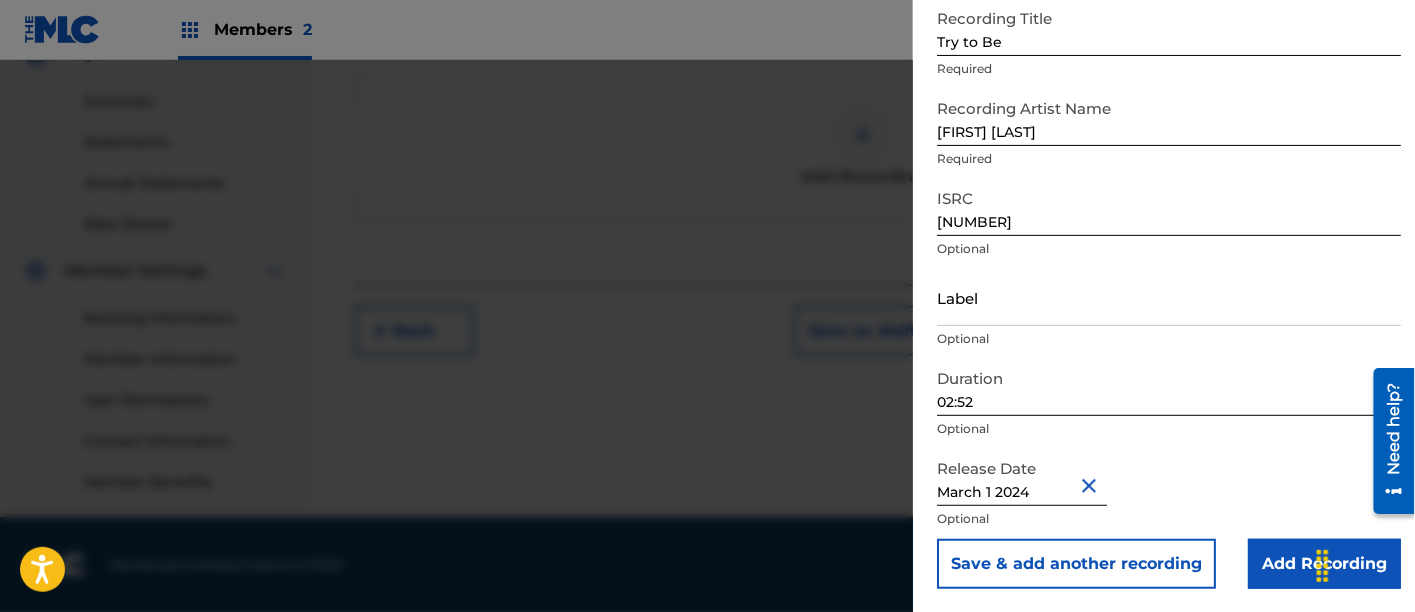 click on "Add Recording" at bounding box center (1324, 564) 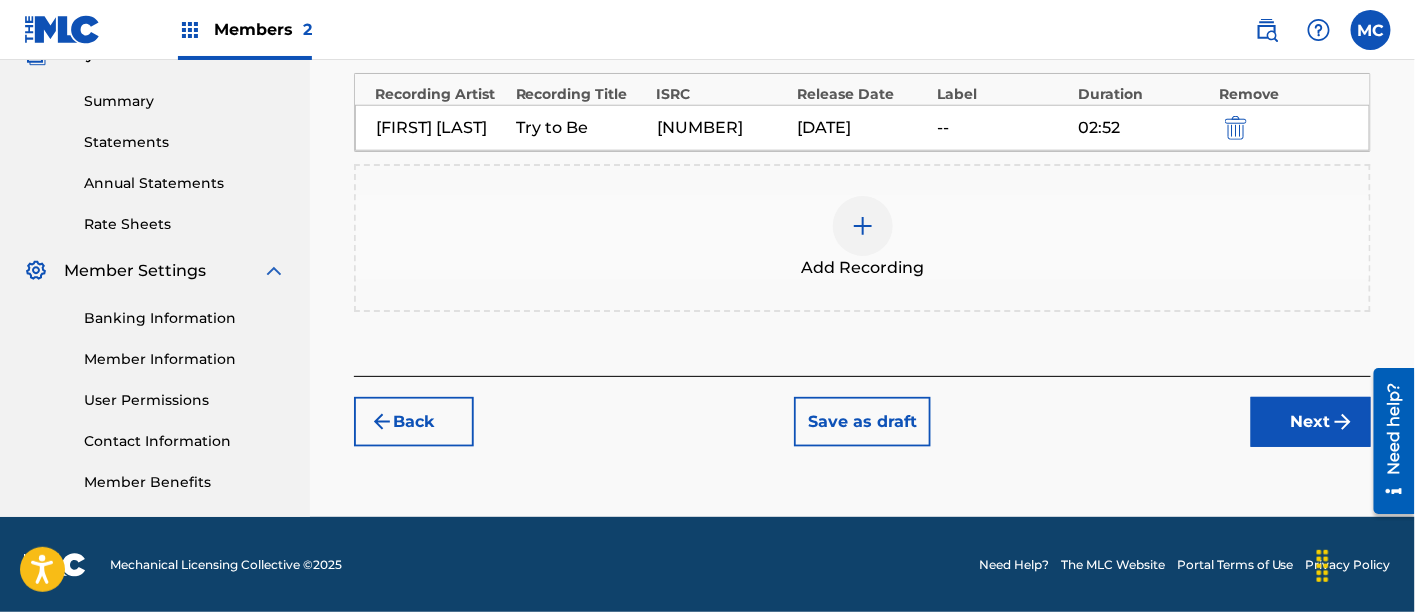 click at bounding box center (863, 226) 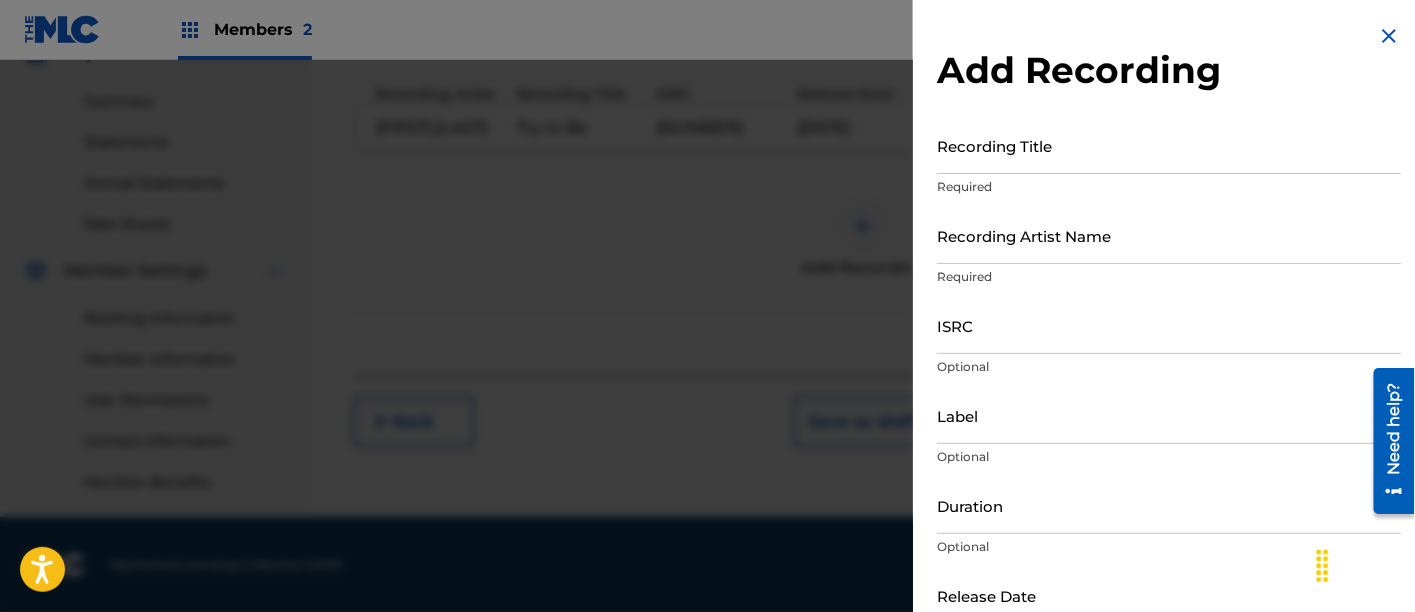 click at bounding box center [1389, 36] 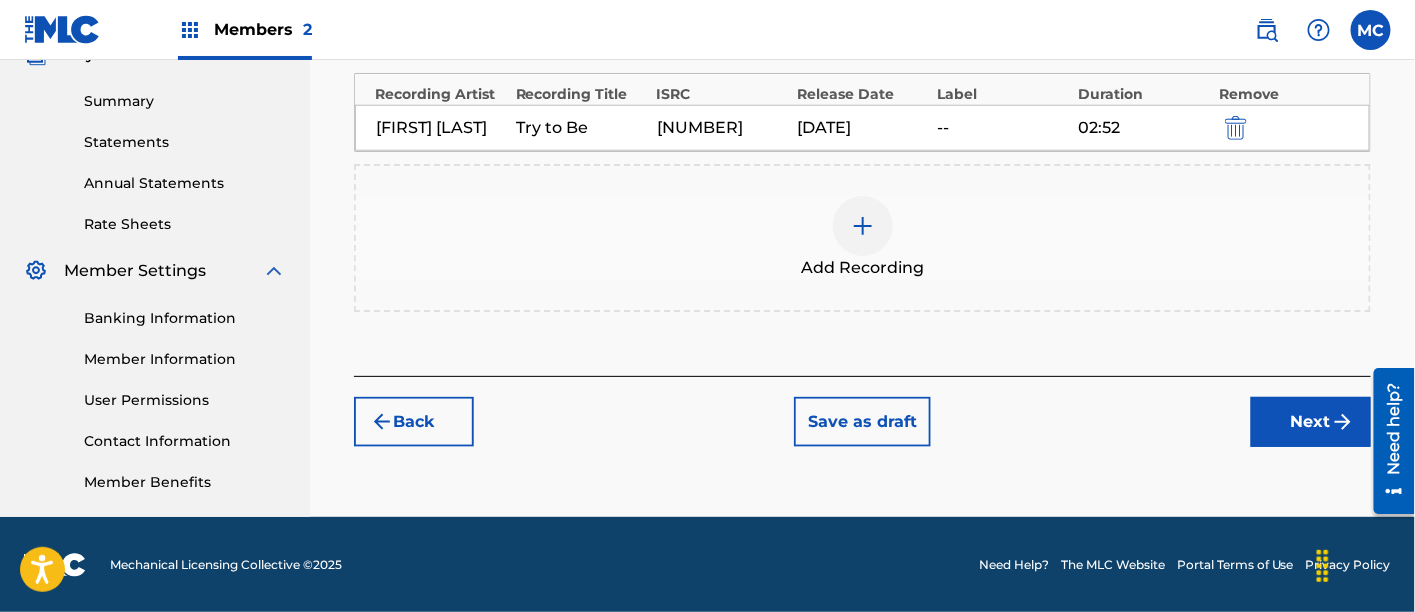 click at bounding box center (863, 226) 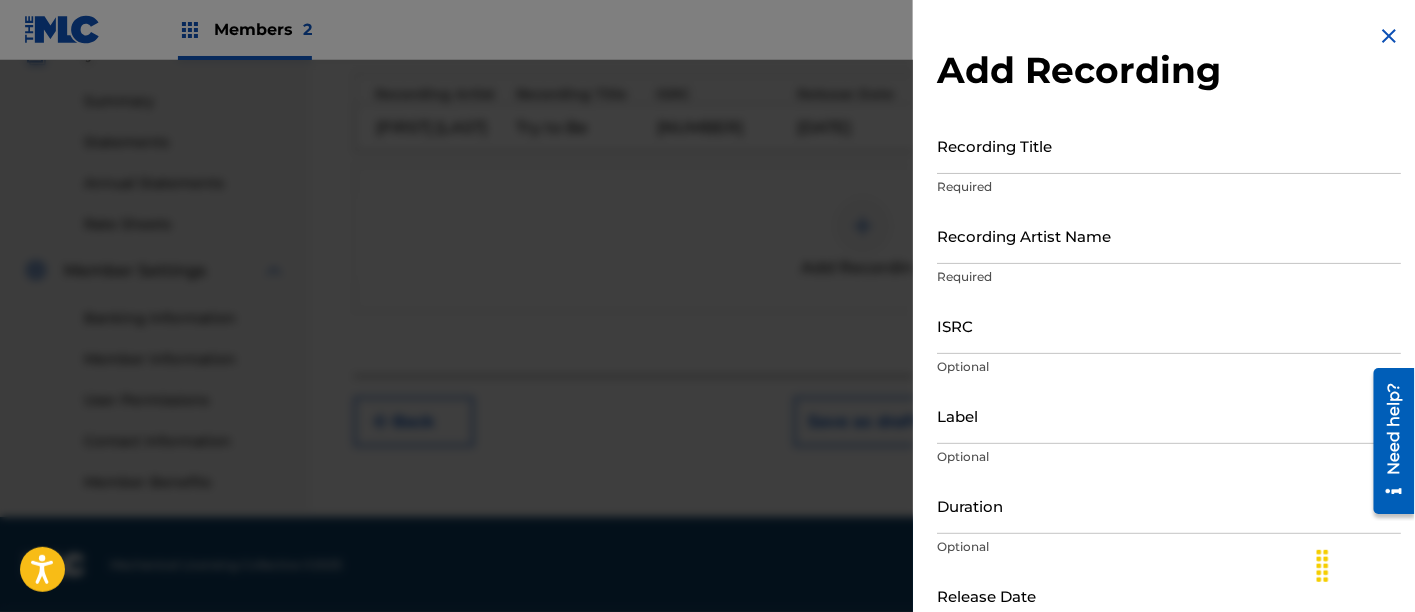 click on "Recording Title" at bounding box center (1169, 145) 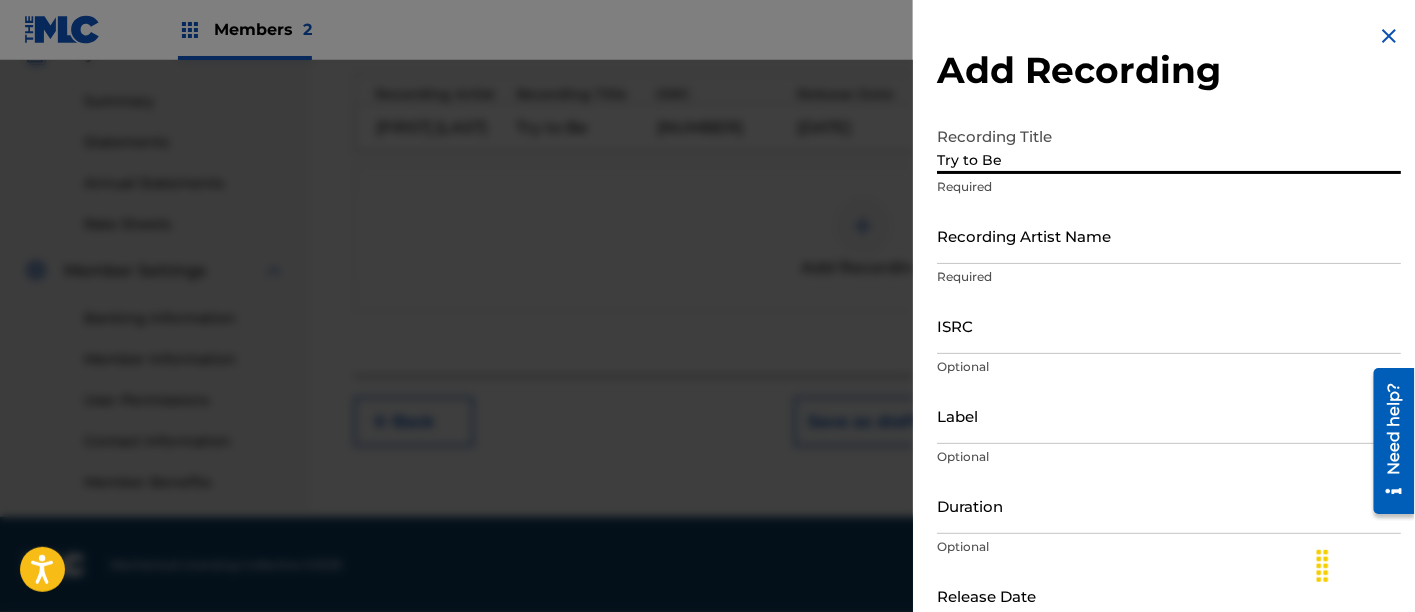 type on "Try to Be" 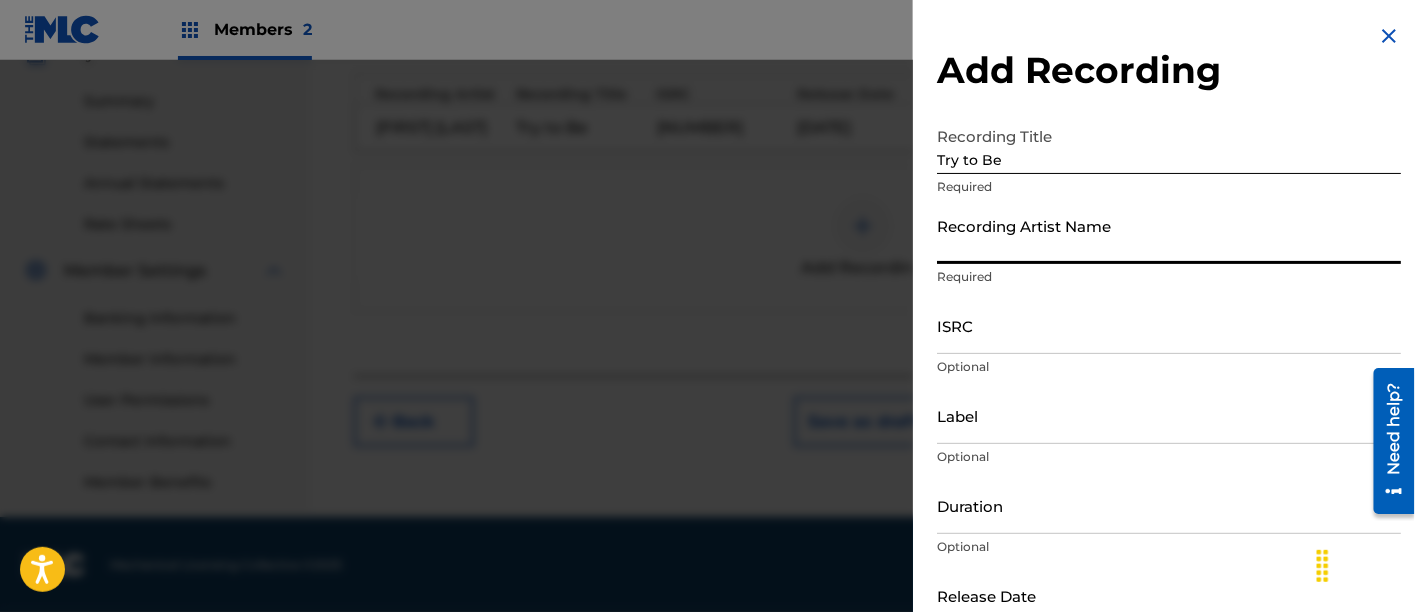 type on "[FIRST] [LAST]" 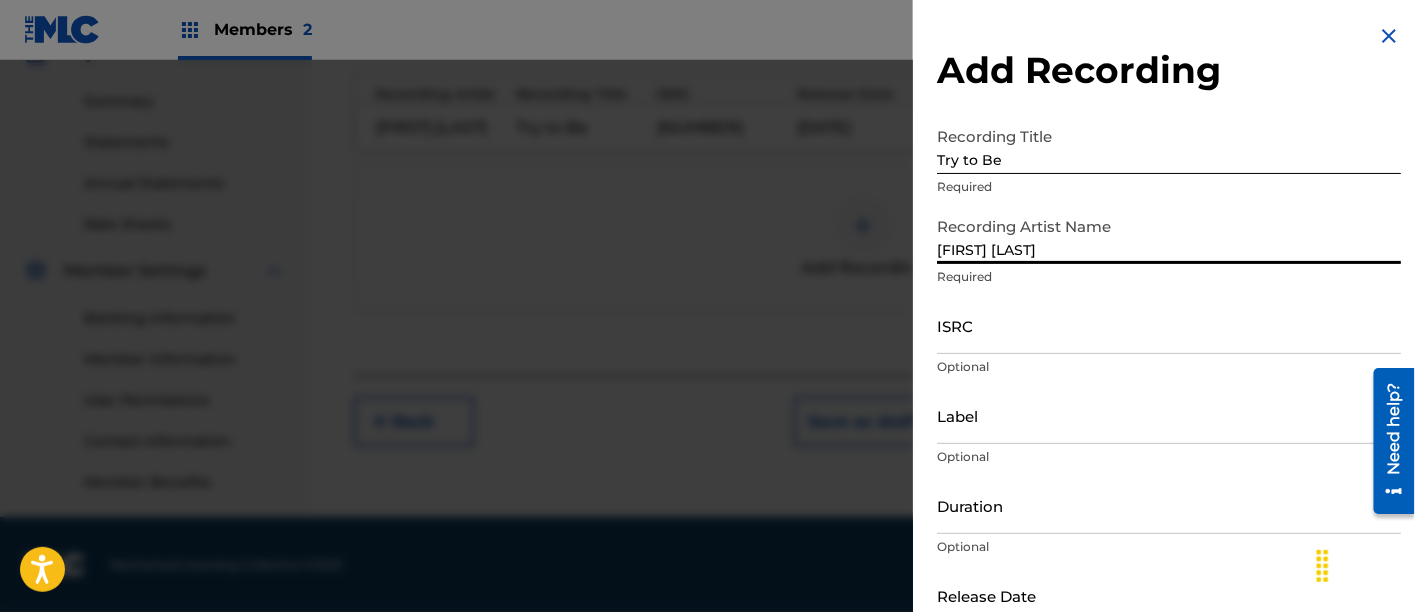 click on "ISRC" at bounding box center (1169, 325) 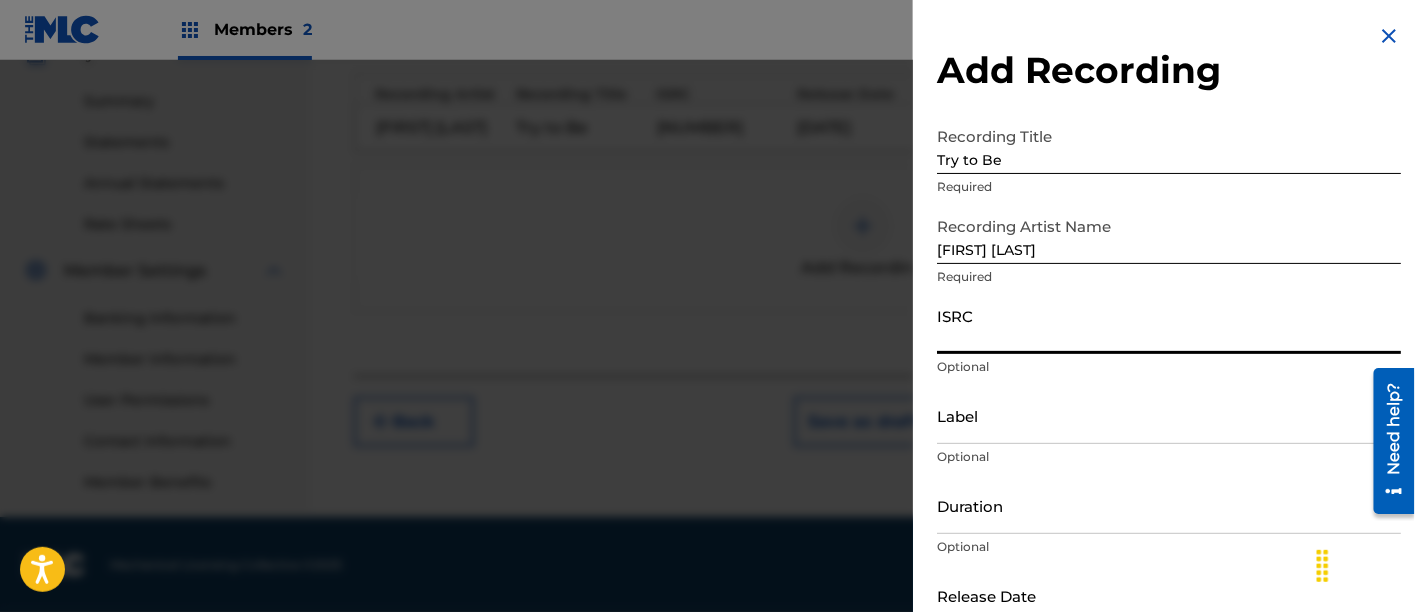 paste on "usl4q2348677" 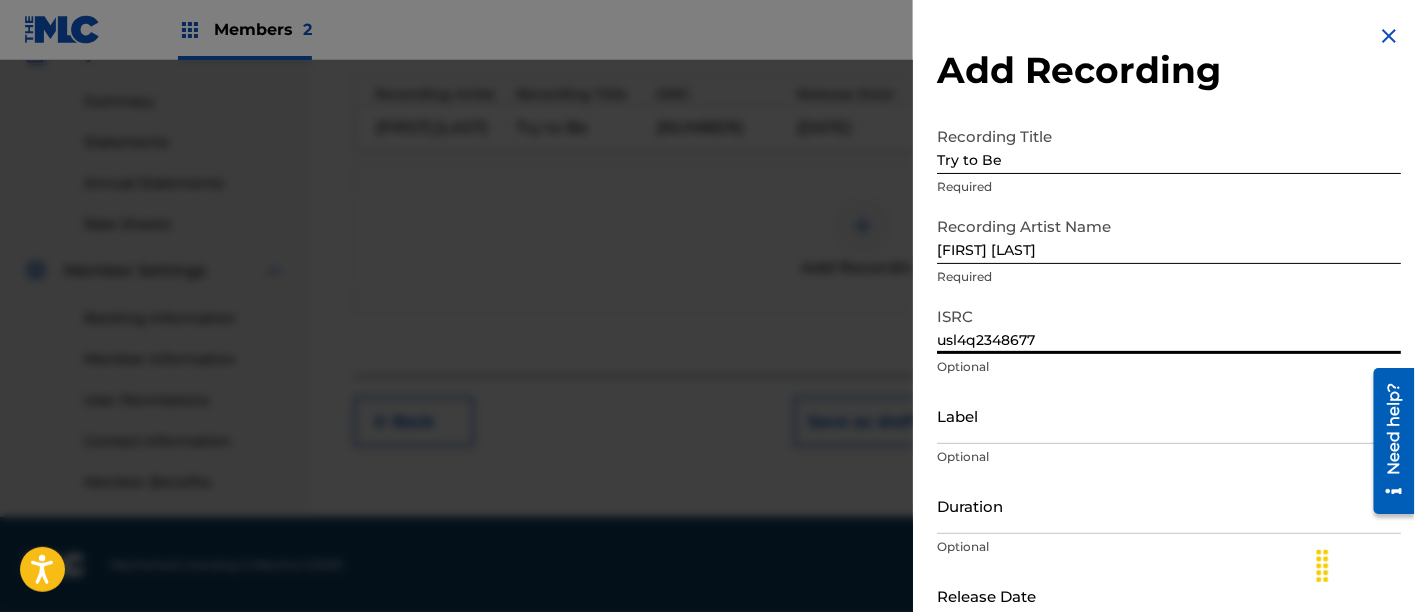 scroll, scrollTop: 118, scrollLeft: 0, axis: vertical 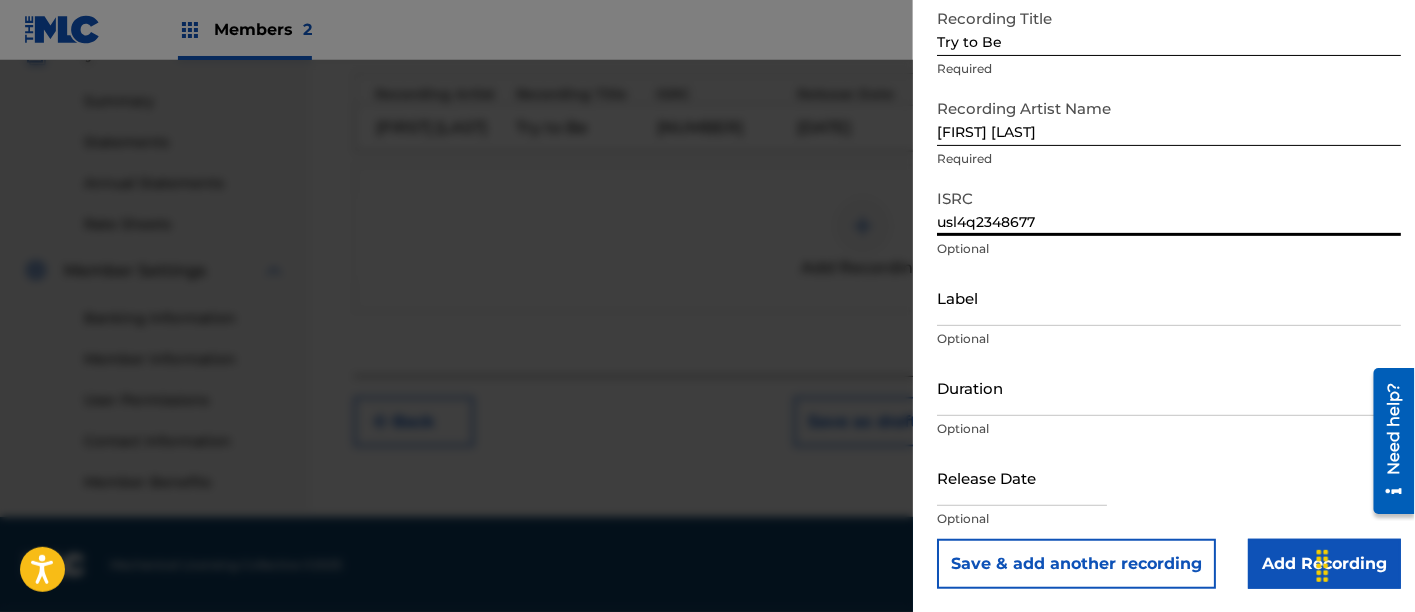 type on "usl4q2348677" 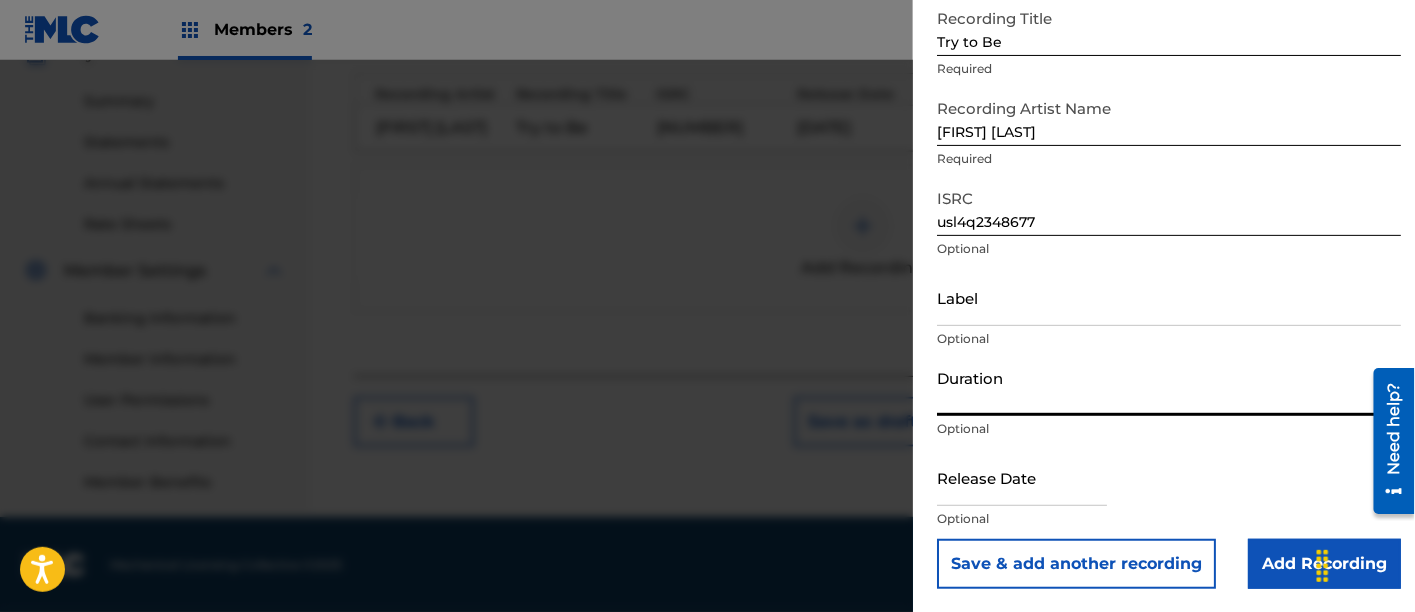 click on "Duration" at bounding box center (1169, 387) 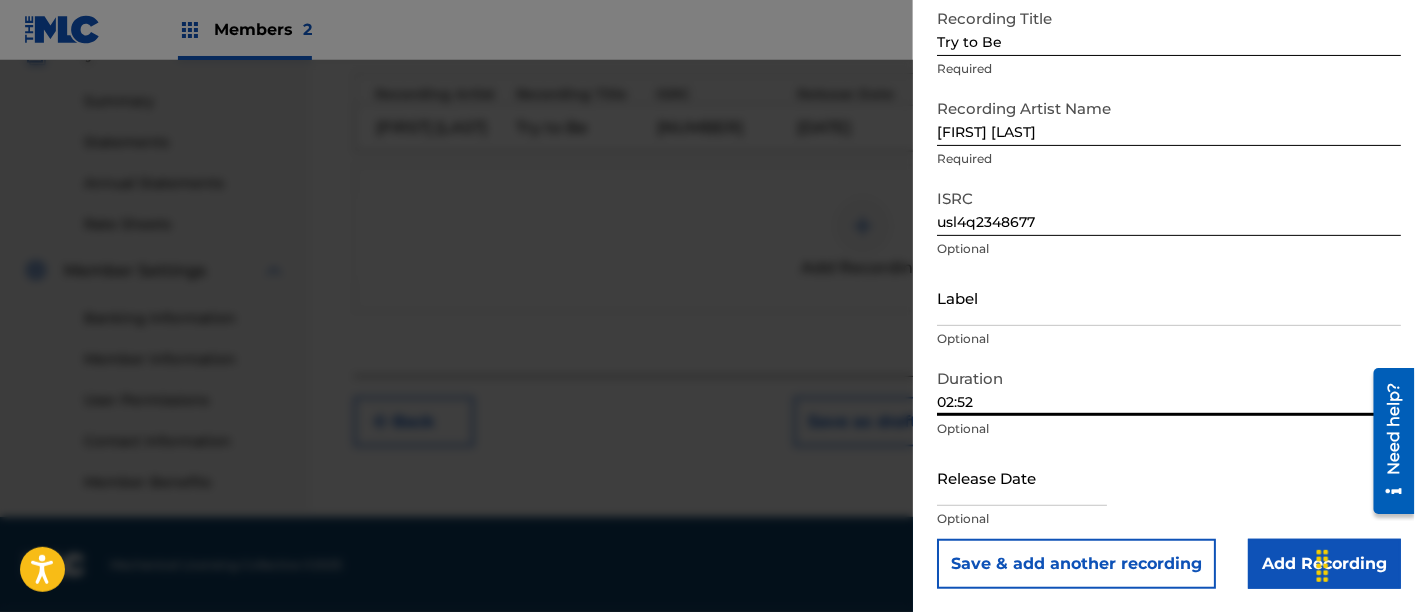 type on "02:52" 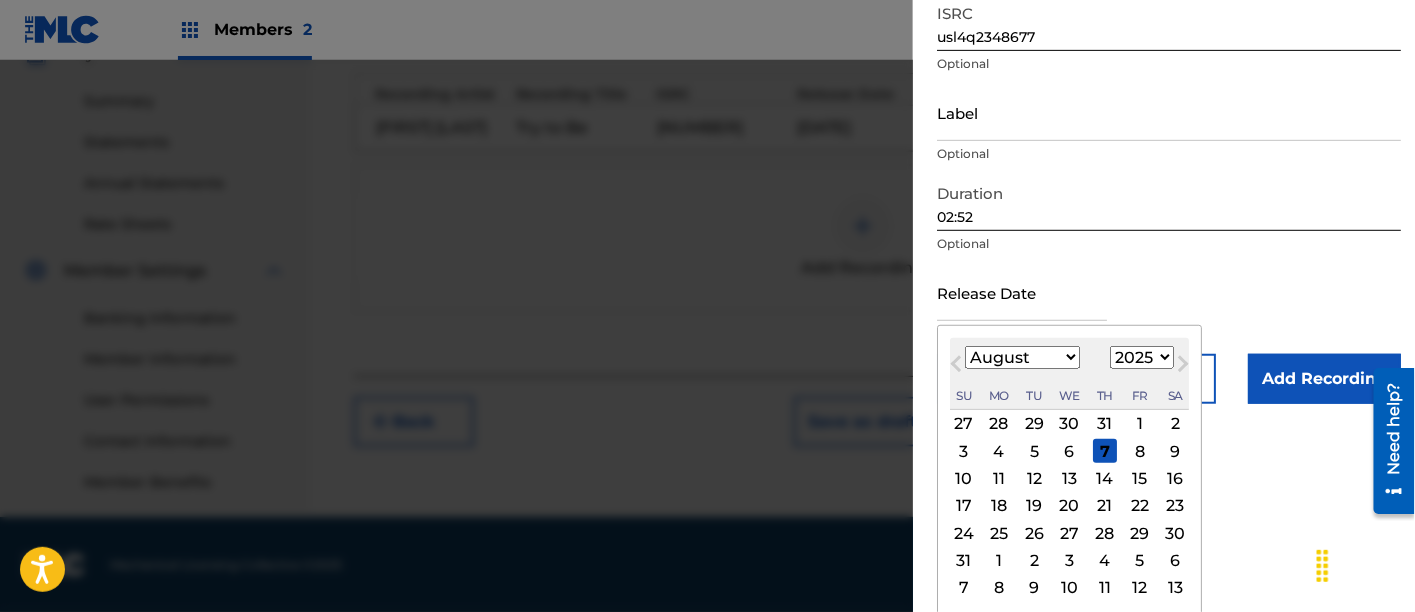 scroll, scrollTop: 302, scrollLeft: 0, axis: vertical 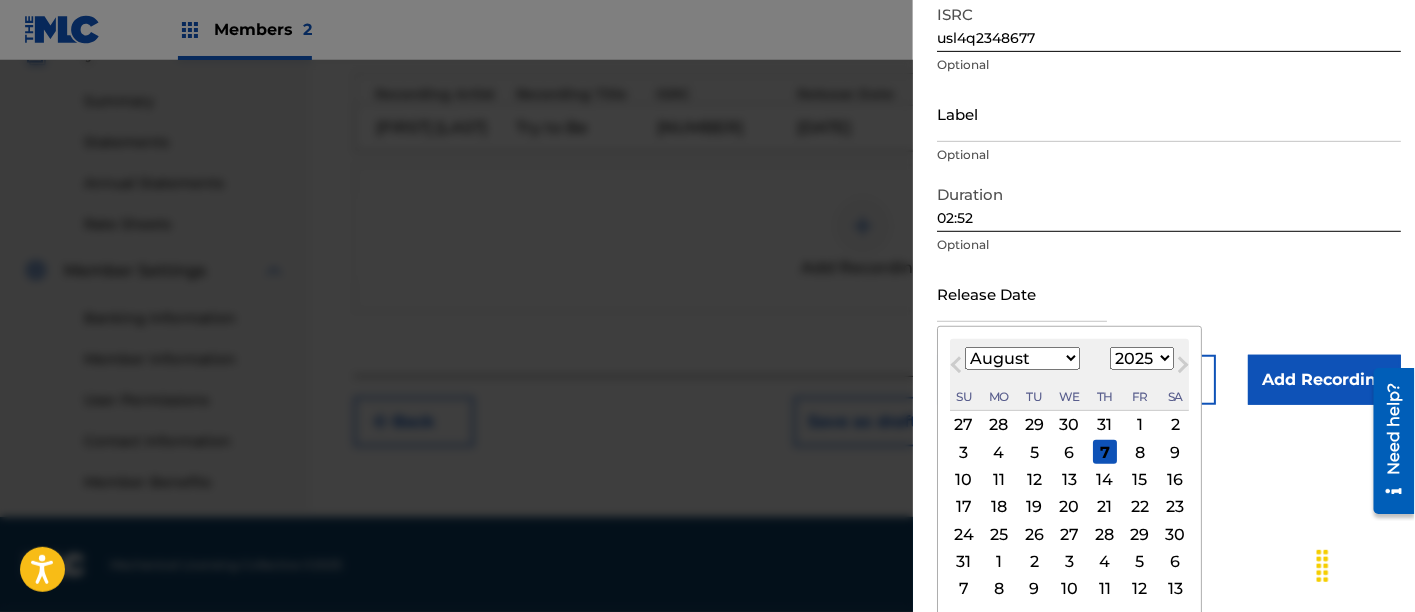 click on "January February March April May June July August September October November December" at bounding box center (1022, 358) 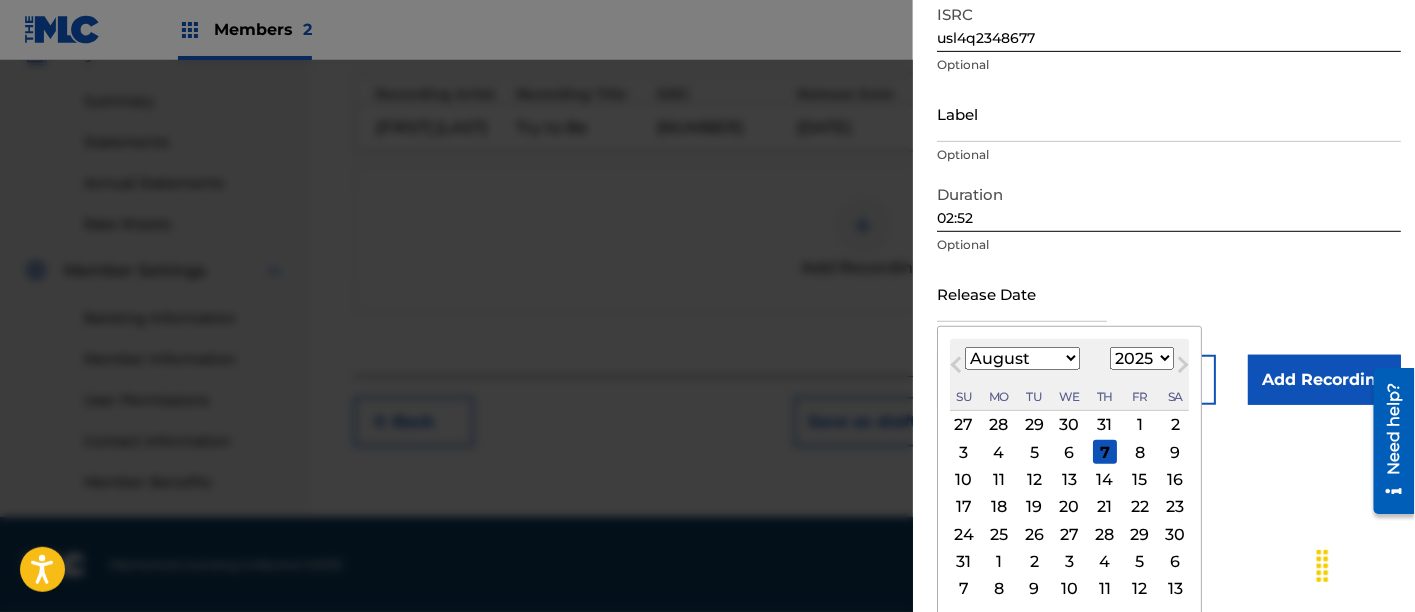 select on "8" 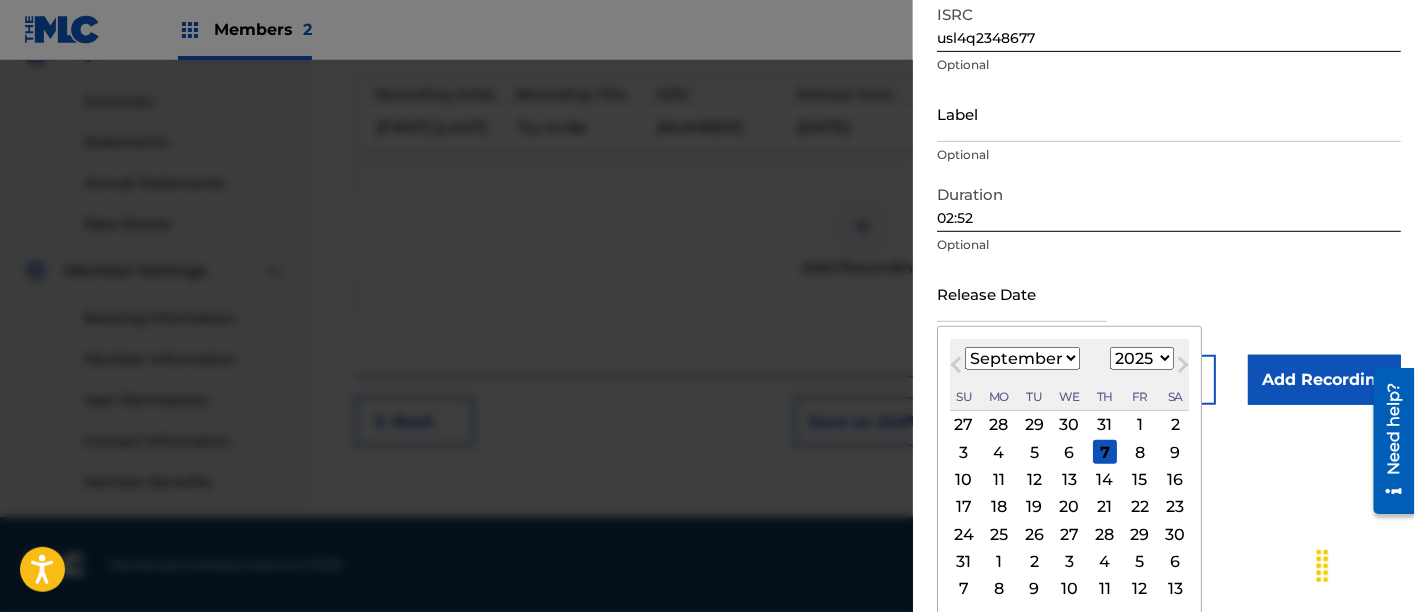 click on "January February March April May June July August September October November December" at bounding box center [1022, 358] 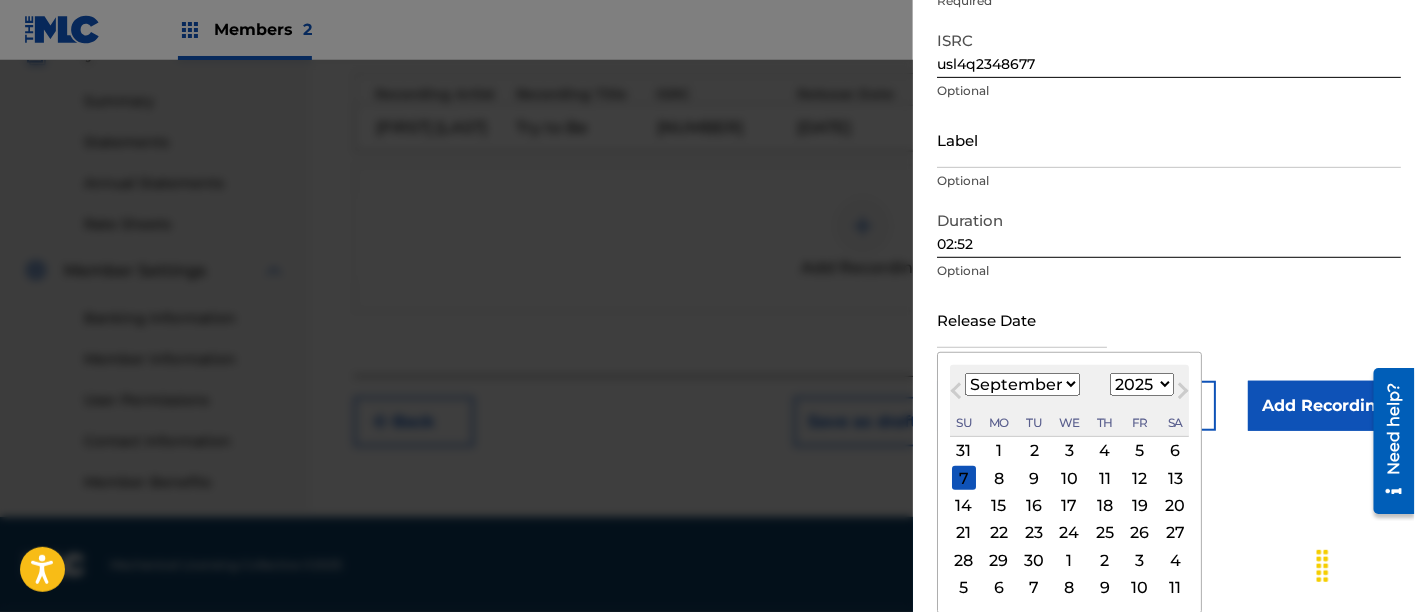 click on "1899 1900 1901 1902 1903 1904 1905 1906 1907 1908 1909 1910 1911 1912 1913 1914 1915 1916 1917 1918 1919 1920 1921 1922 1923 1924 1925 1926 1927 1928 1929 1930 1931 1932 1933 1934 1935 1936 1937 1938 1939 1940 1941 1942 1943 1944 1945 1946 1947 1948 1949 1950 1951 1952 1953 1954 1955 1956 1957 1958 1959 1960 1961 1962 1963 1964 1965 1966 1967 1968 1969 1970 1971 1972 1973 1974 1975 1976 1977 1978 1979 1980 1981 1982 1983 1984 1985 1986 1987 1988 1989 1990 1991 1992 1993 1994 1995 1996 1997 1998 1999 2000 2001 2002 2003 2004 2005 2006 2007 2008 2009 2010 2011 2012 2013 2014 2015 2016 2017 2018 2019 2020 2021 2022 2023 2024 2025 2026 2027 2028 2029 2030 2031 2032 2033 2034 2035 2036 2037 2038 2039 2040 2041 2042 2043 2044 2045 2046 2047 2048 2049 2050 2051 2052 2053 2054 2055 2056 2057 2058 2059 2060 2061 2062 2063 2064 2065 2066 2067 2068 2069 2070 2071 2072 2073 2074 2075 2076 2077 2078 2079 2080 2081 2082 2083 2084 2085 2086 2087 2088 2089 2090 2091 2092 2093 2094 2095 2096 2097 2098 2099 2100" at bounding box center [1142, 384] 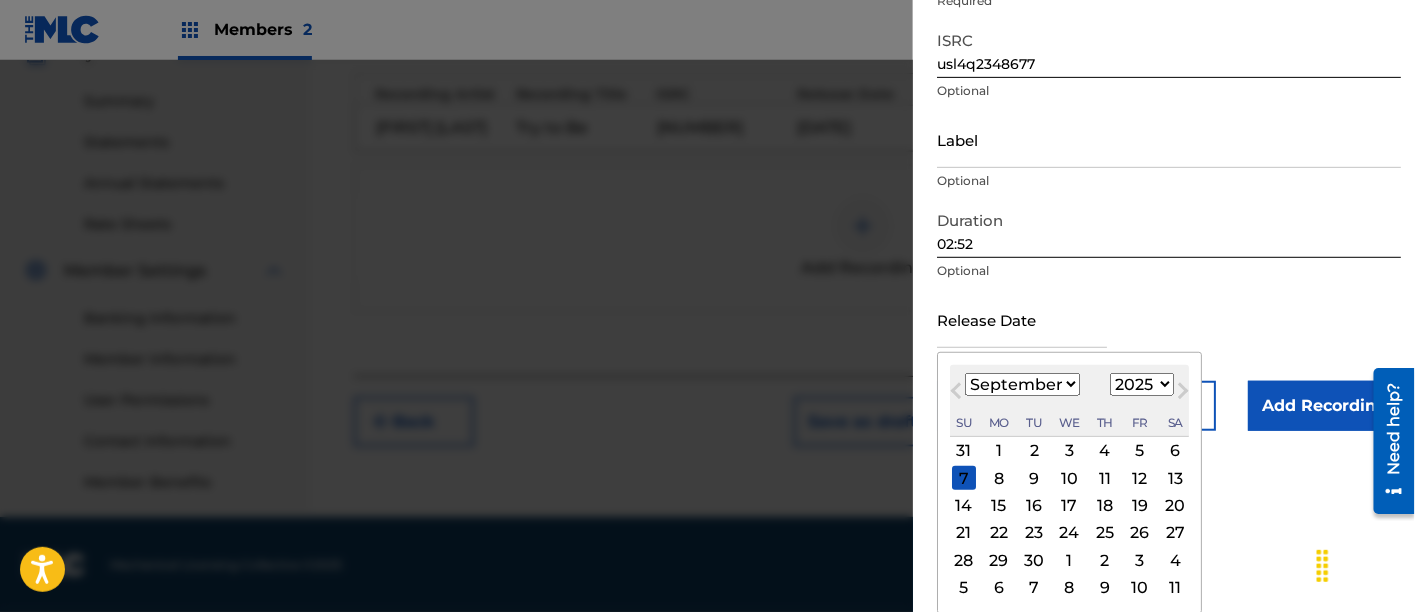 select on "2023" 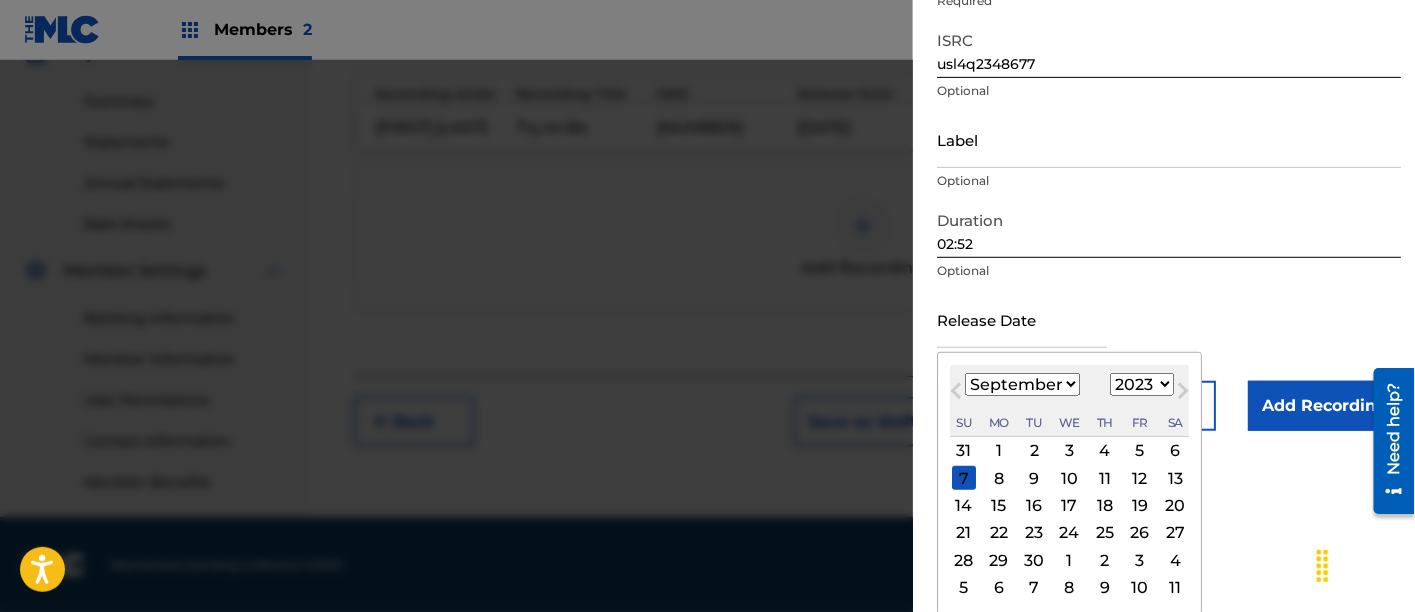 click on "1899 1900 1901 1902 1903 1904 1905 1906 1907 1908 1909 1910 1911 1912 1913 1914 1915 1916 1917 1918 1919 1920 1921 1922 1923 1924 1925 1926 1927 1928 1929 1930 1931 1932 1933 1934 1935 1936 1937 1938 1939 1940 1941 1942 1943 1944 1945 1946 1947 1948 1949 1950 1951 1952 1953 1954 1955 1956 1957 1958 1959 1960 1961 1962 1963 1964 1965 1966 1967 1968 1969 1970 1971 1972 1973 1974 1975 1976 1977 1978 1979 1980 1981 1982 1983 1984 1985 1986 1987 1988 1989 1990 1991 1992 1993 1994 1995 1996 1997 1998 1999 2000 2001 2002 2003 2004 2005 2006 2007 2008 2009 2010 2011 2012 2013 2014 2015 2016 2017 2018 2019 2020 2021 2022 2023 2024 2025 2026 2027 2028 2029 2030 2031 2032 2033 2034 2035 2036 2037 2038 2039 2040 2041 2042 2043 2044 2045 2046 2047 2048 2049 2050 2051 2052 2053 2054 2055 2056 2057 2058 2059 2060 2061 2062 2063 2064 2065 2066 2067 2068 2069 2070 2071 2072 2073 2074 2075 2076 2077 2078 2079 2080 2081 2082 2083 2084 2085 2086 2087 2088 2089 2090 2091 2092 2093 2094 2095 2096 2097 2098 2099 2100" at bounding box center [1142, 384] 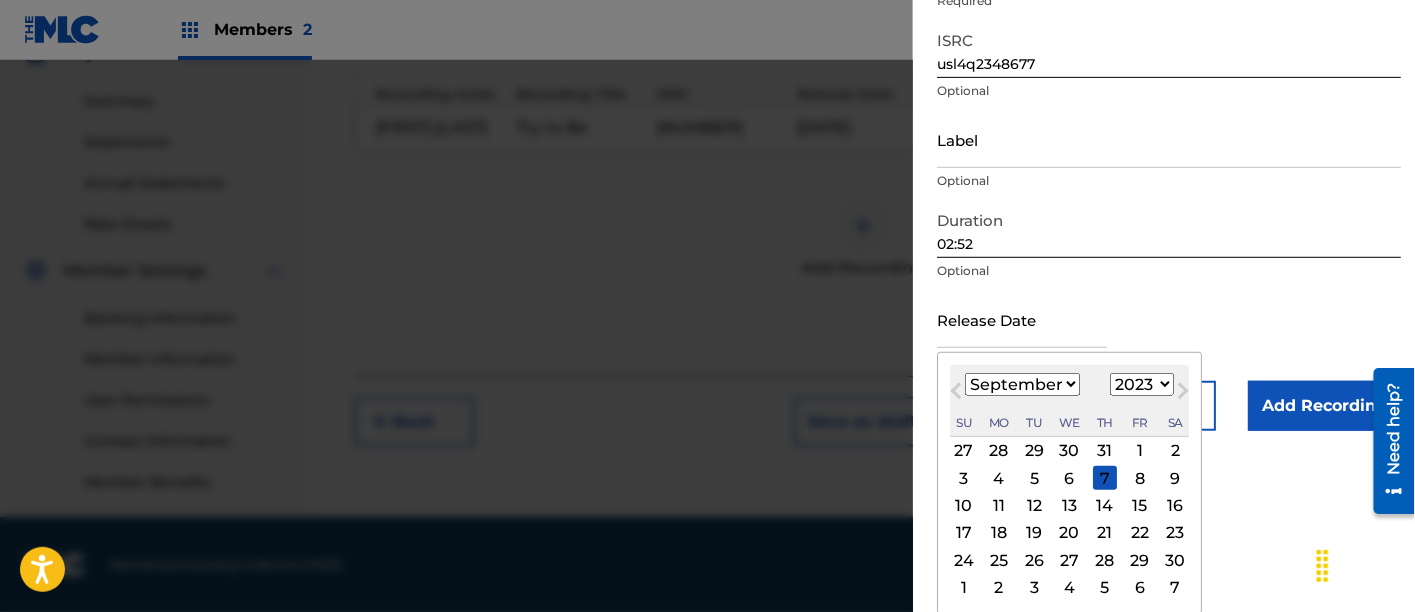 click on "29" at bounding box center (1140, 560) 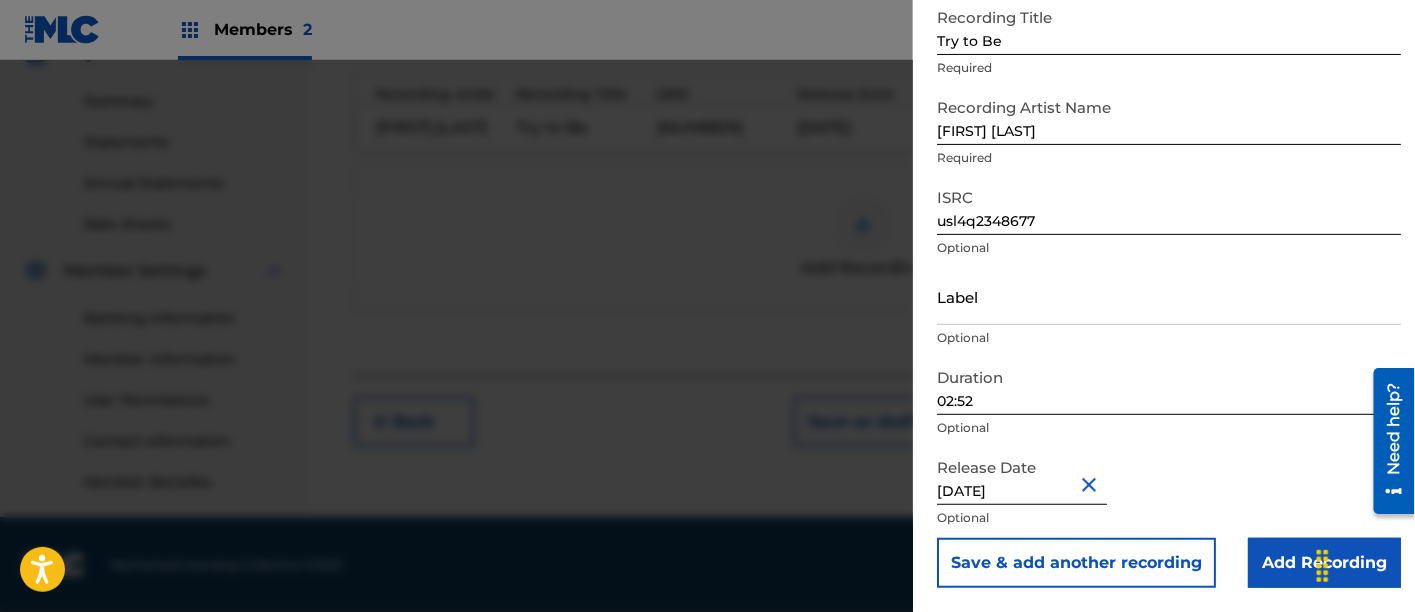 scroll, scrollTop: 118, scrollLeft: 0, axis: vertical 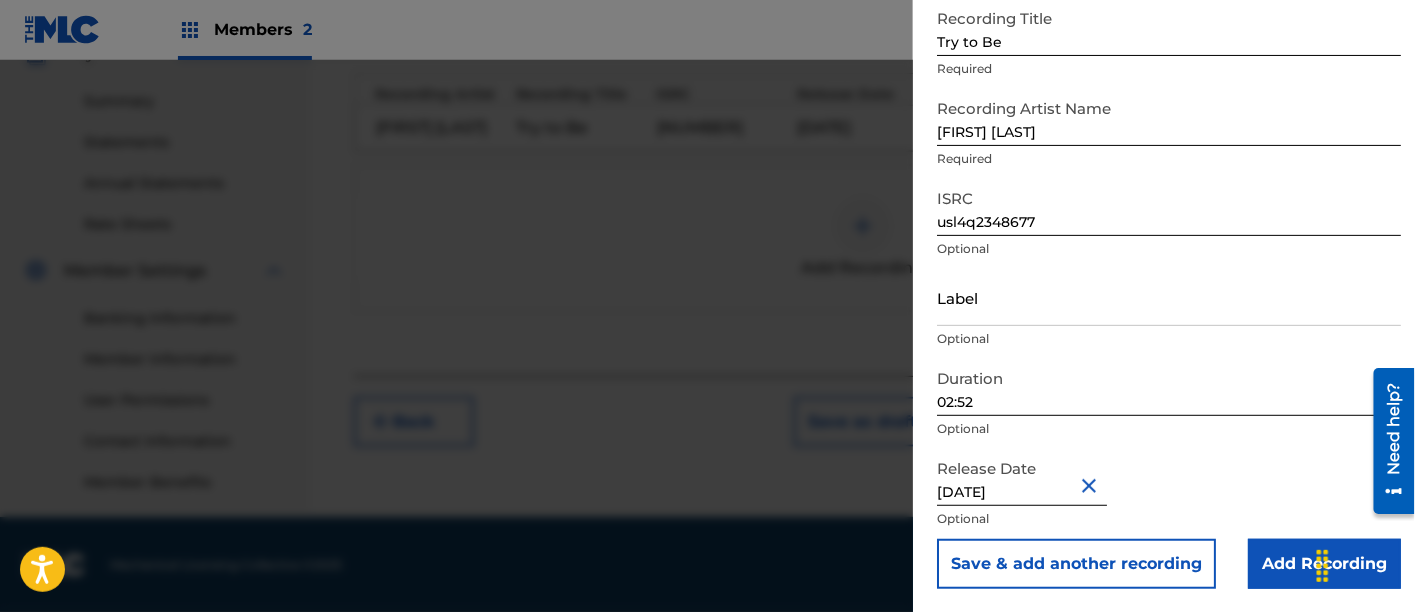 click on "Add Recording" at bounding box center (1324, 564) 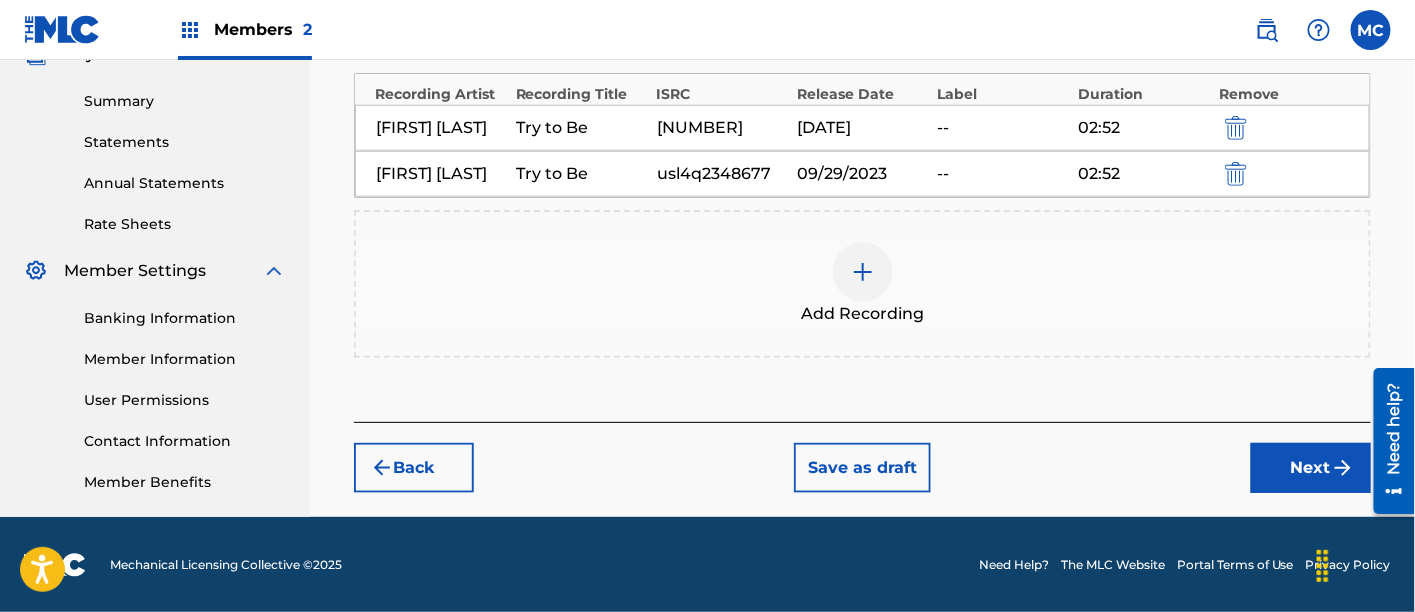 click on "Next" at bounding box center [1311, 468] 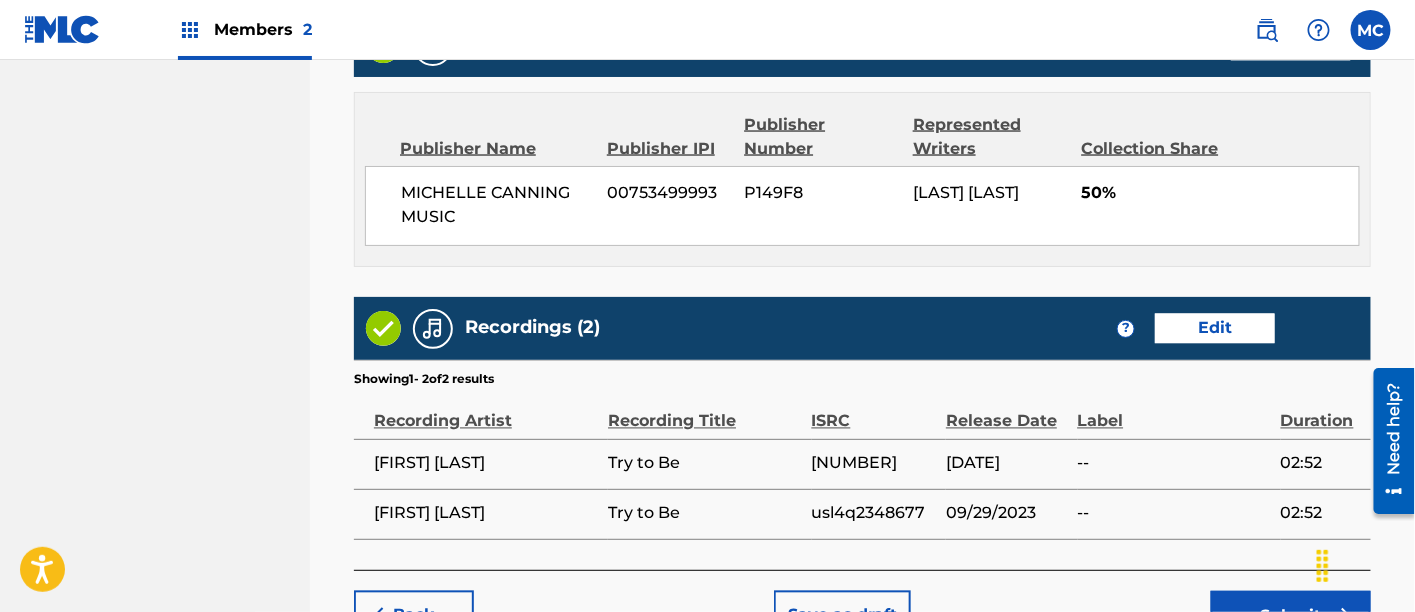 scroll, scrollTop: 1227, scrollLeft: 0, axis: vertical 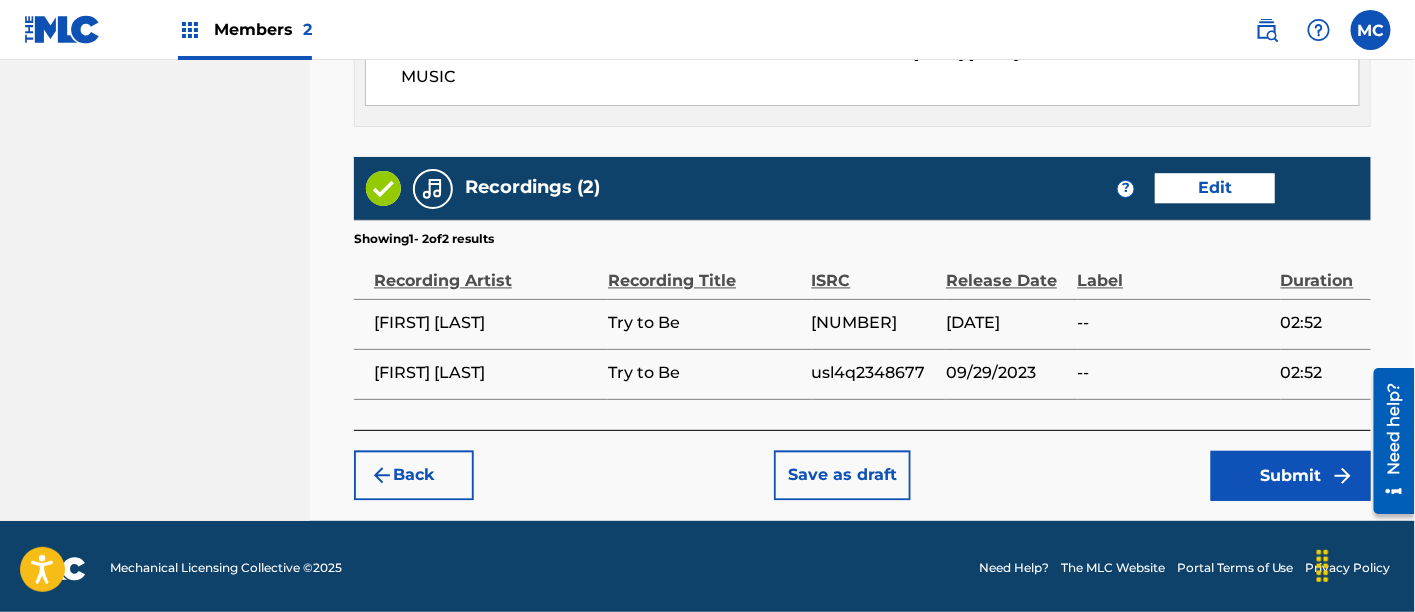 click on "Submit" at bounding box center [1291, 476] 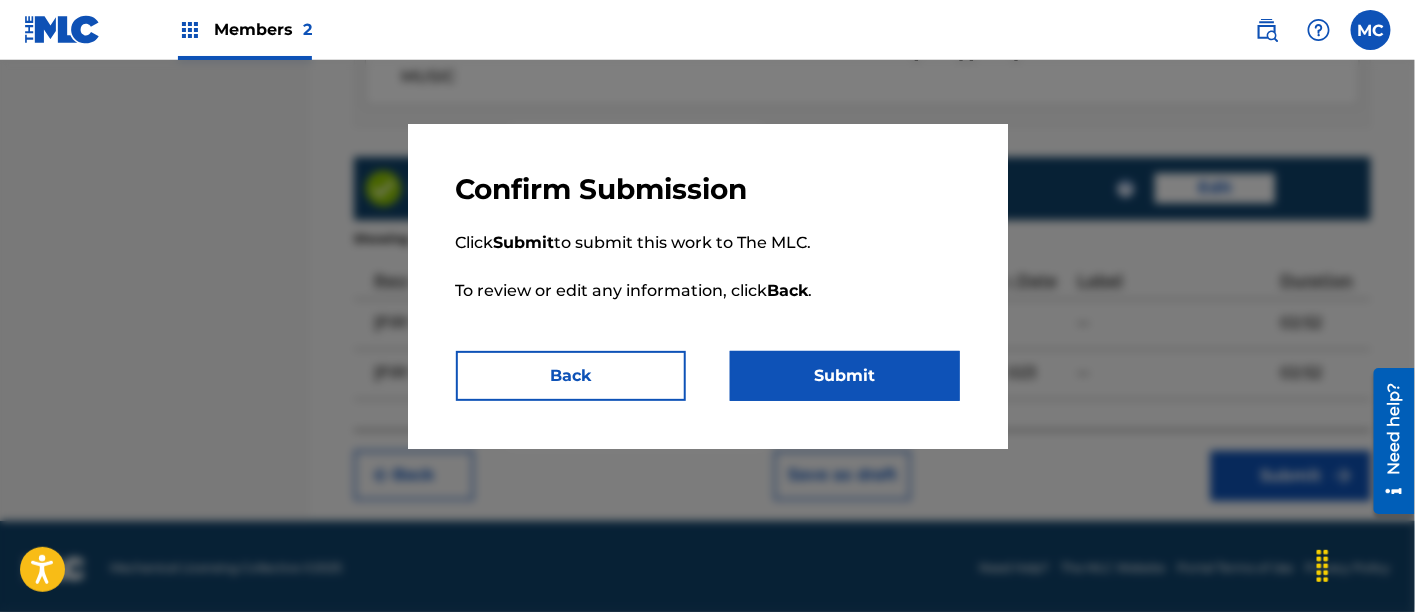 click on "Submit" at bounding box center (845, 376) 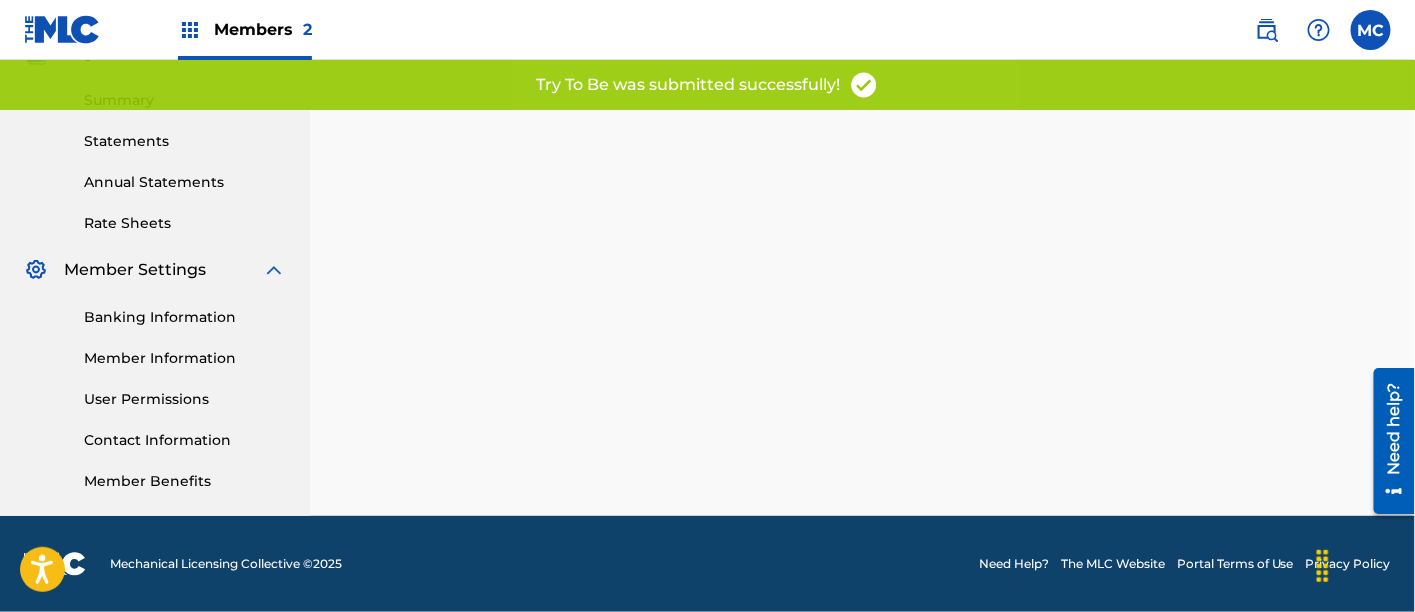 scroll, scrollTop: 0, scrollLeft: 0, axis: both 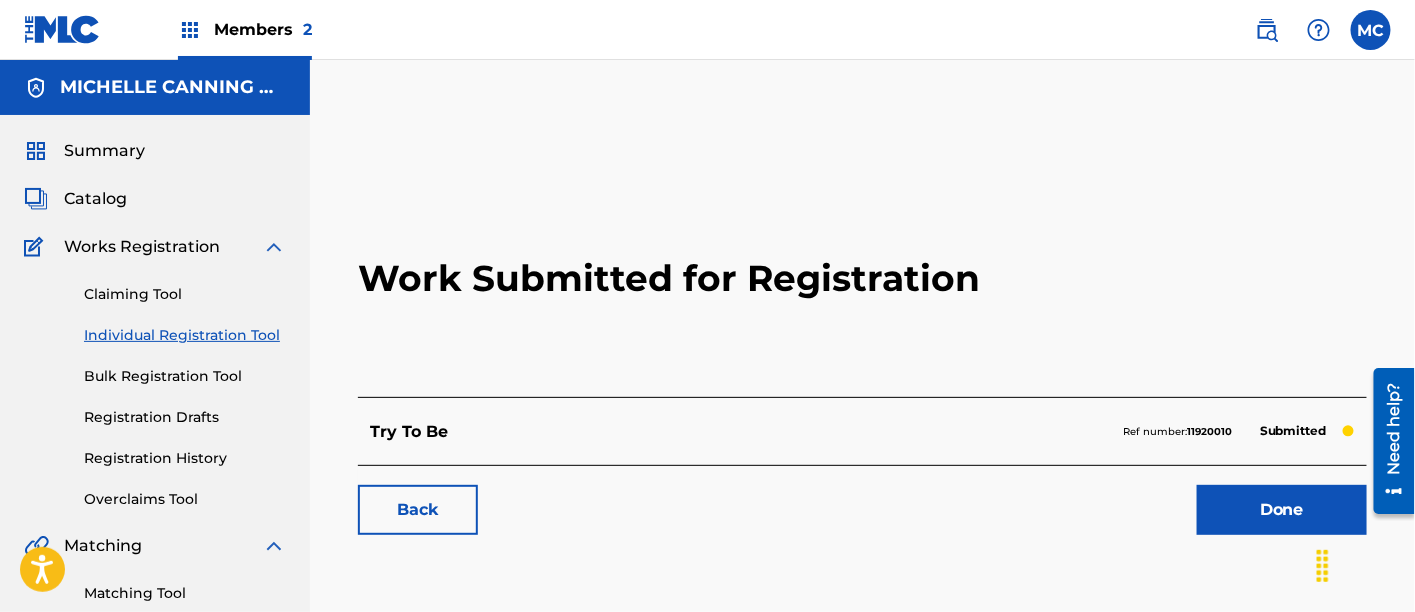 click on "Done" at bounding box center (1282, 510) 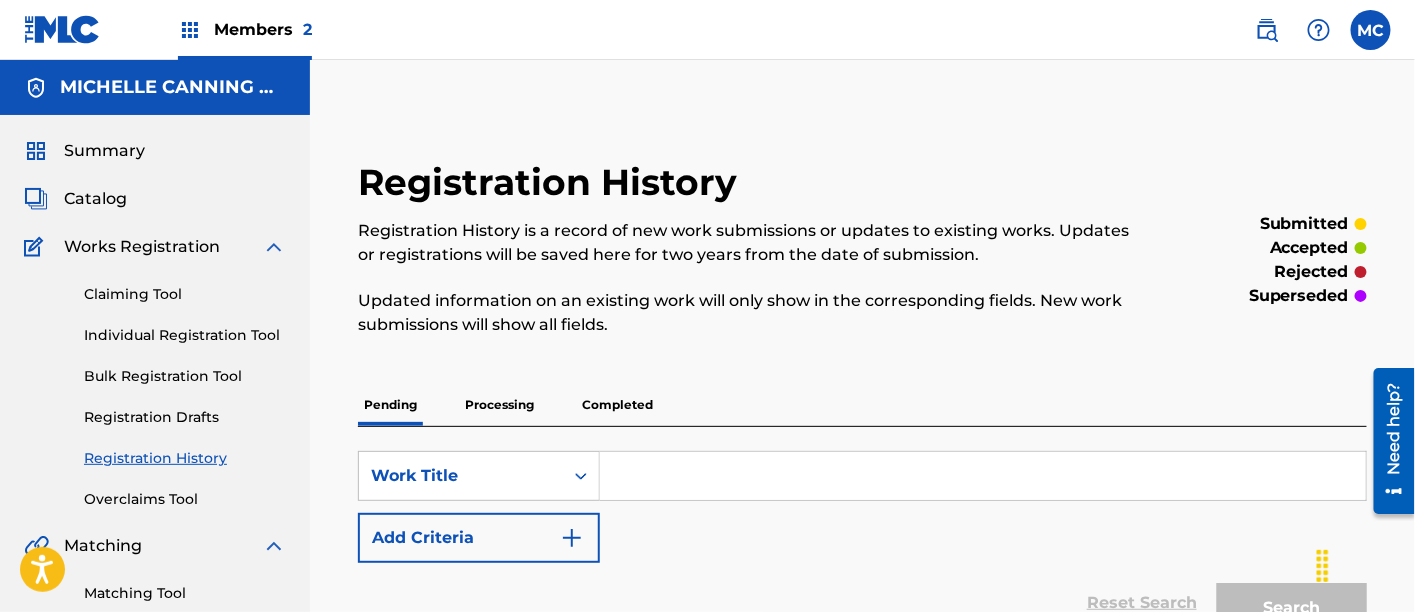 click on "Claiming Tool" at bounding box center [185, 294] 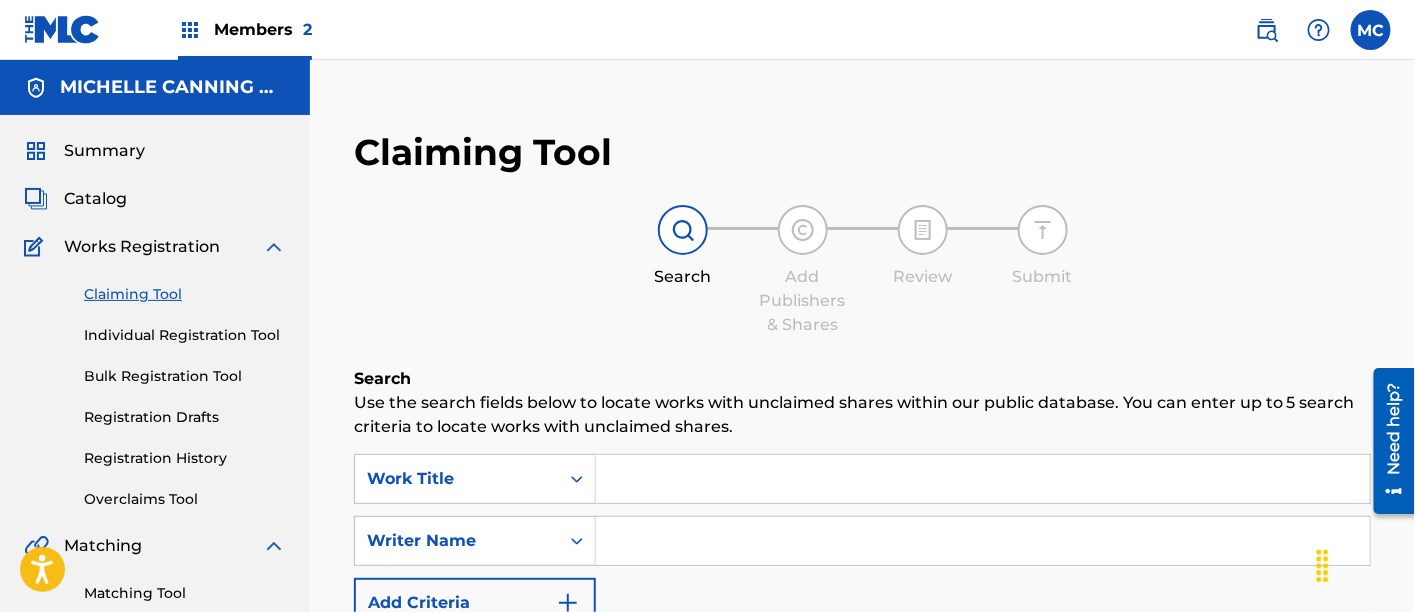 click on "Individual Registration Tool" at bounding box center (185, 335) 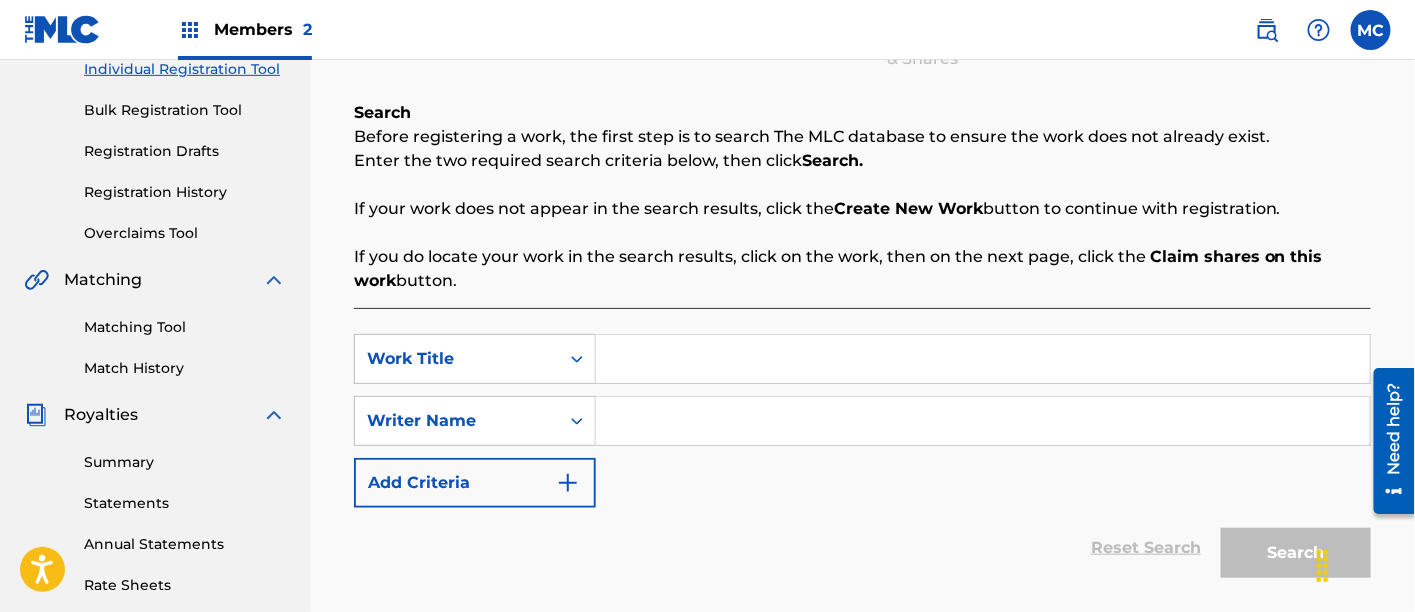 scroll, scrollTop: 337, scrollLeft: 0, axis: vertical 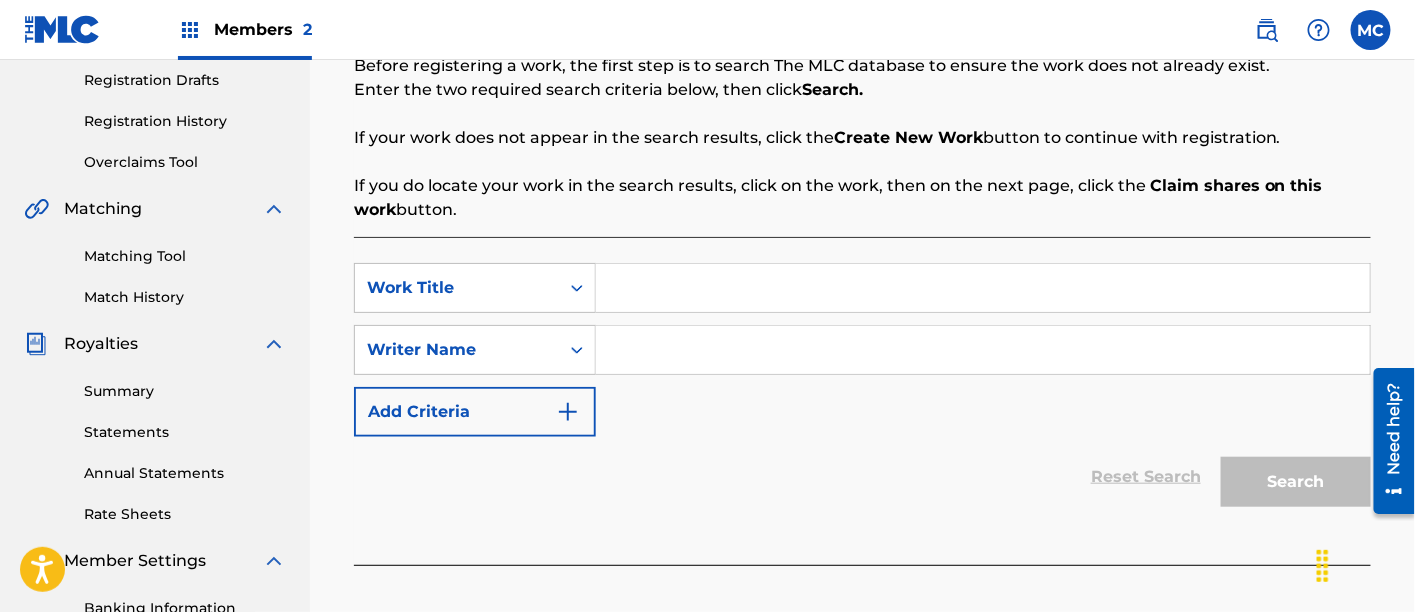click at bounding box center (983, 288) 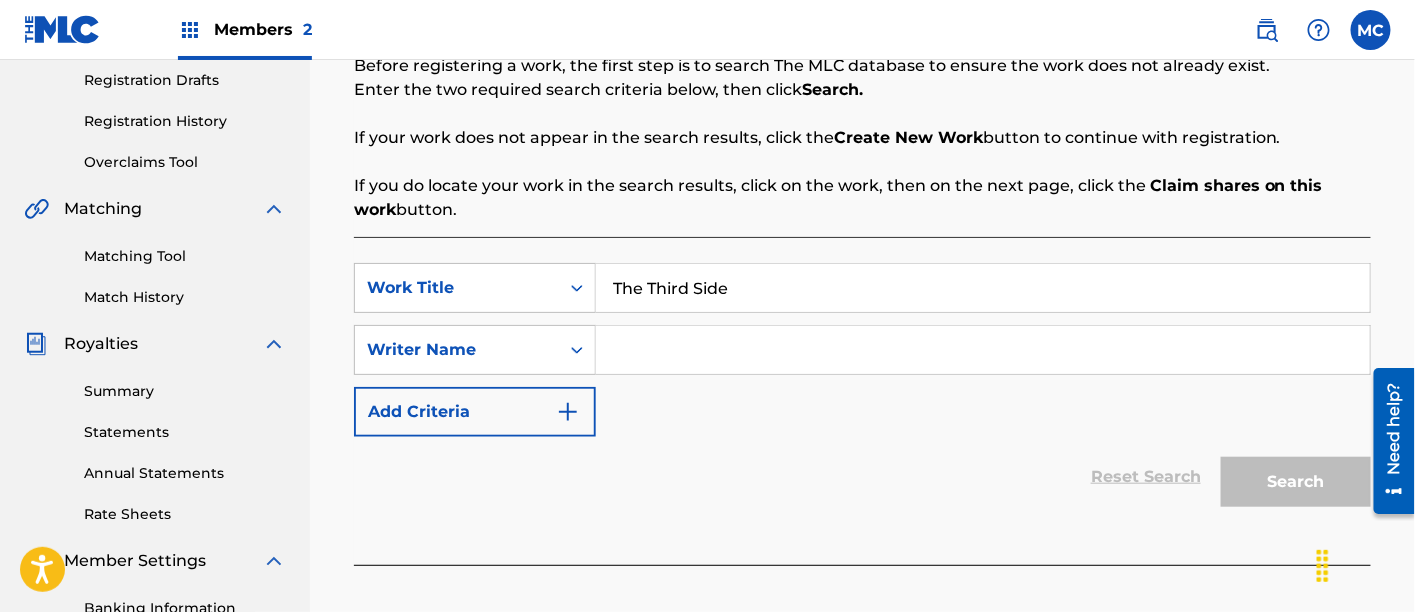 type on "The Third Side" 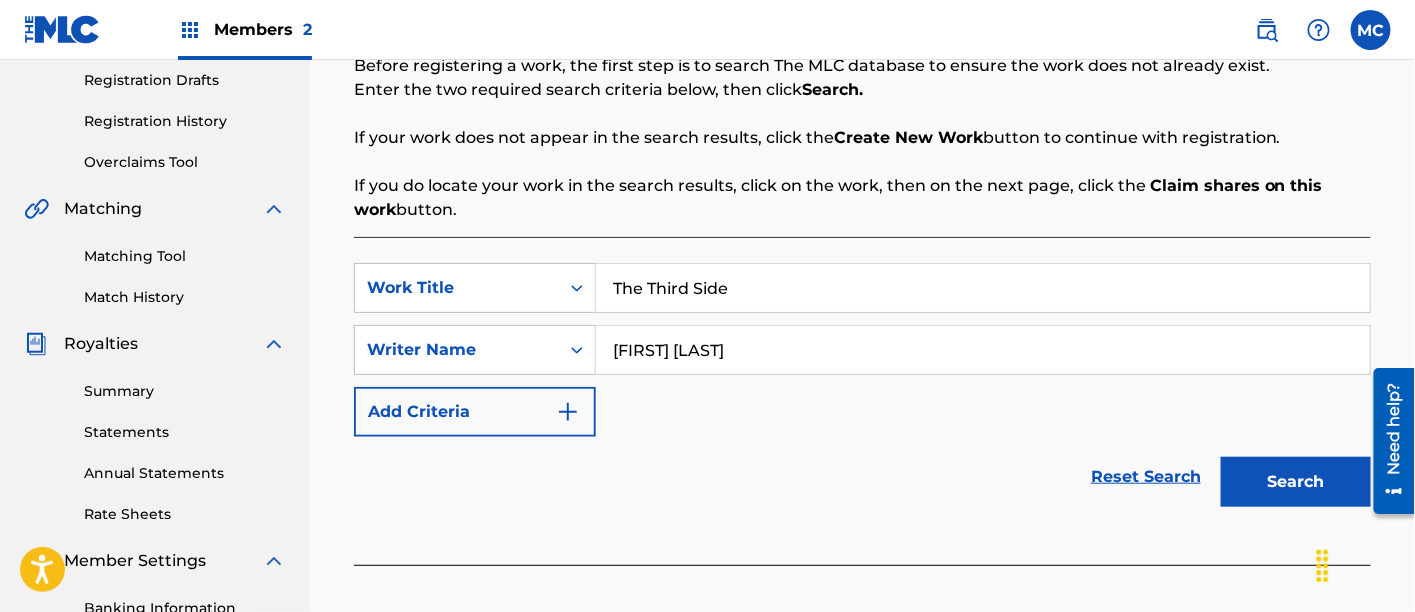 click on "Search" at bounding box center [1296, 482] 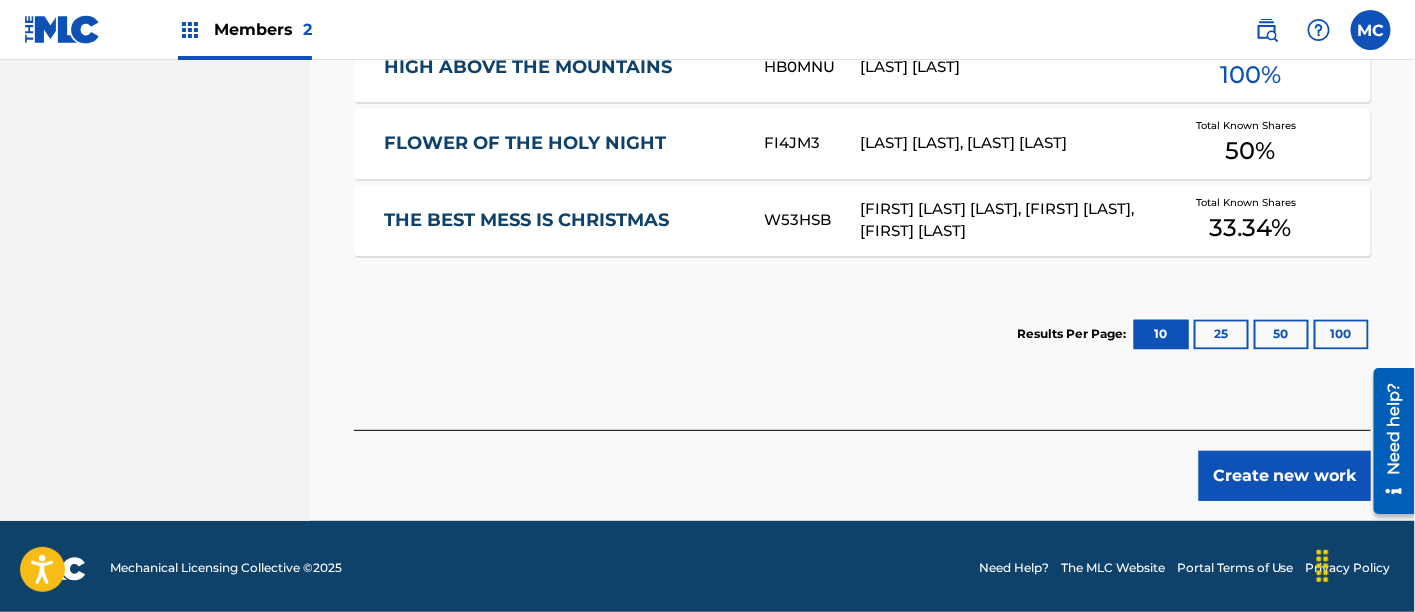 scroll, scrollTop: 1180, scrollLeft: 0, axis: vertical 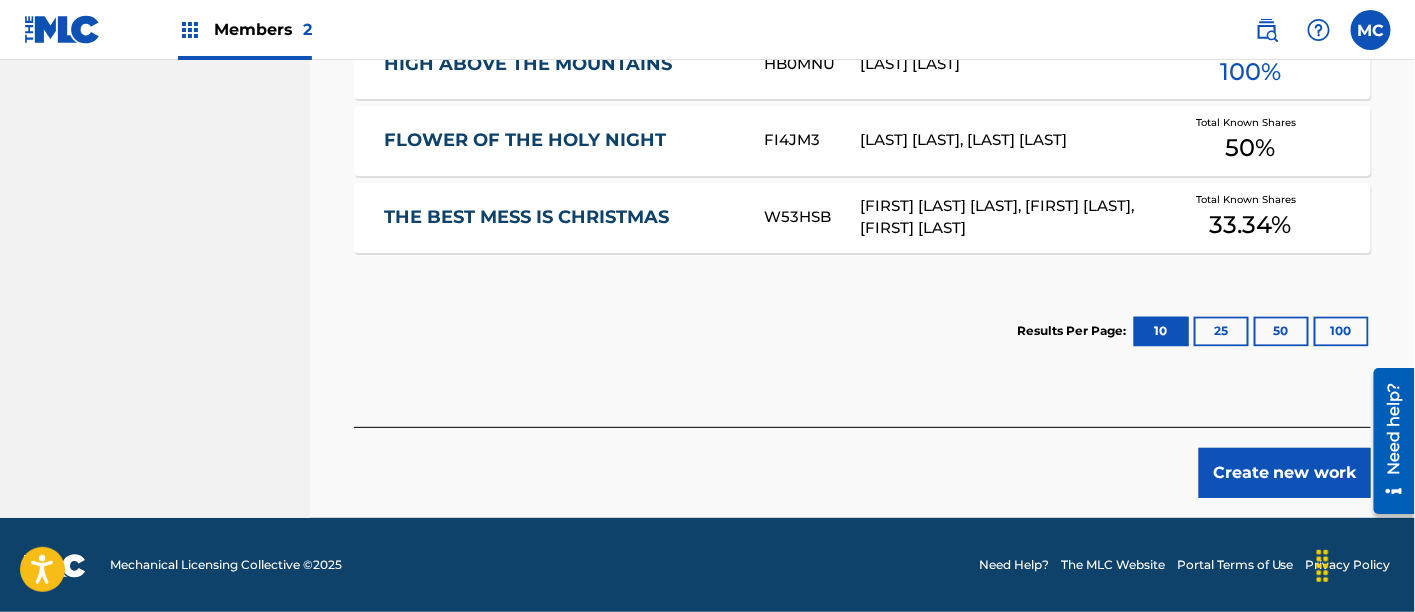 click on "Create new work" at bounding box center (1285, 473) 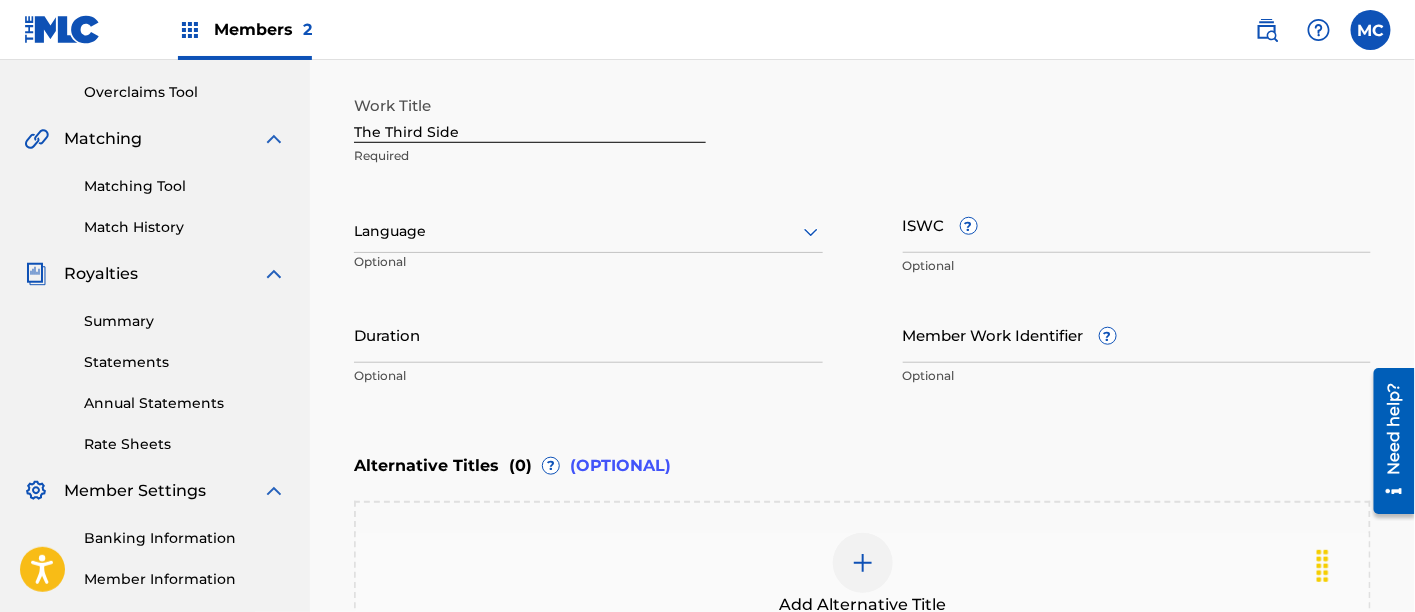 scroll, scrollTop: 406, scrollLeft: 0, axis: vertical 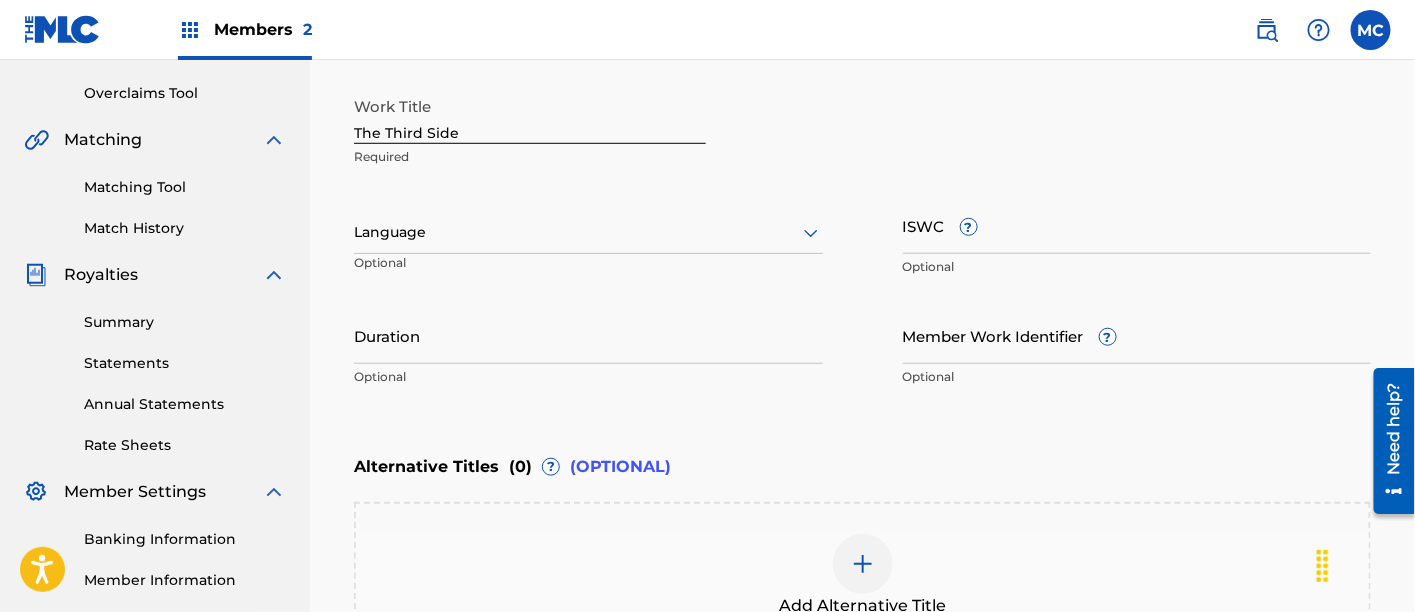 click at bounding box center [588, 232] 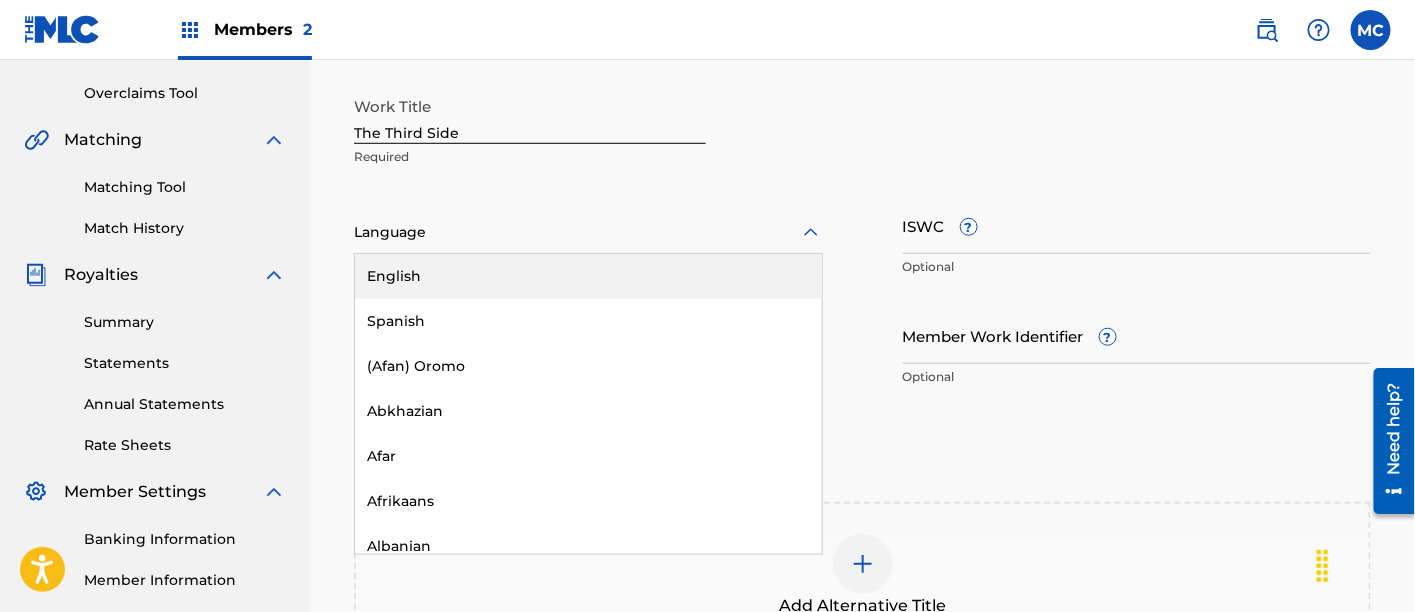 click on "English" at bounding box center [588, 276] 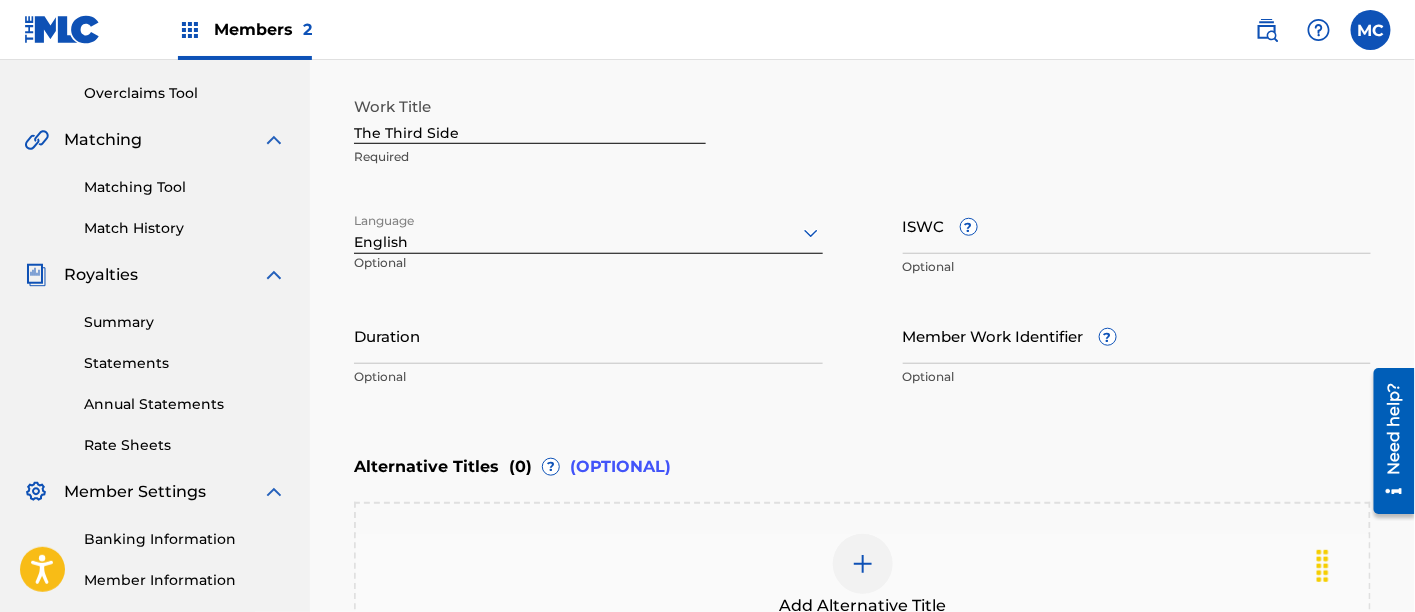 click on "Duration" at bounding box center (588, 335) 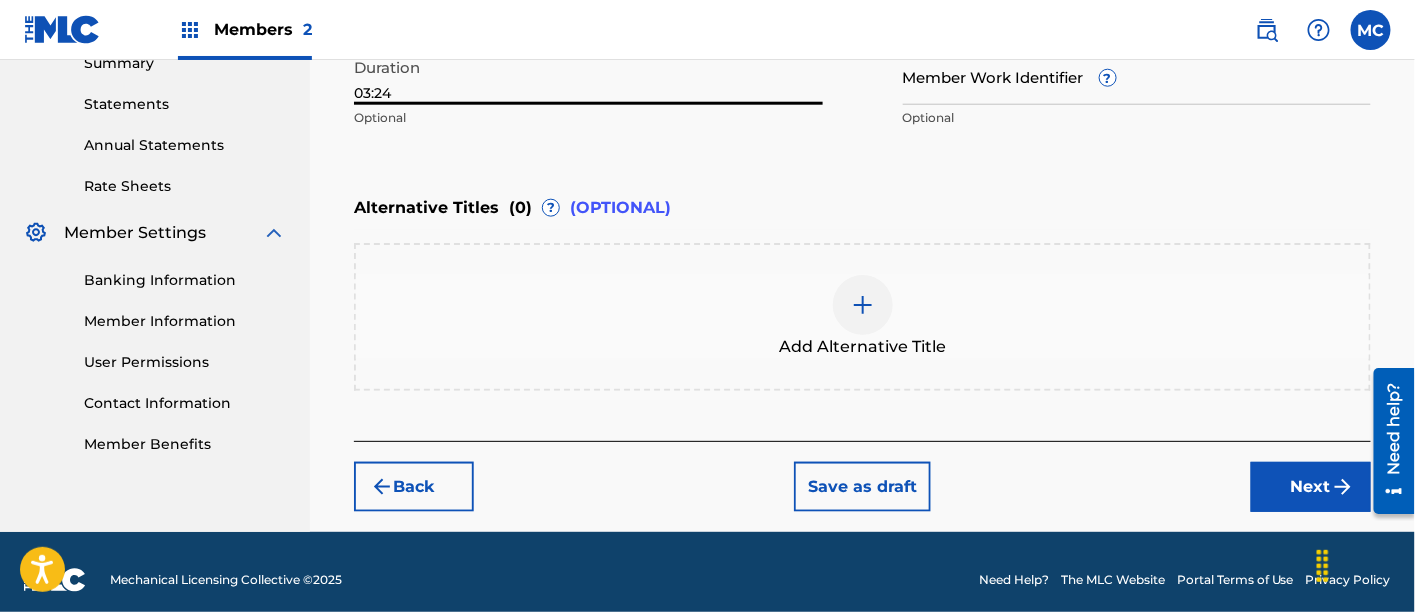 scroll, scrollTop: 678, scrollLeft: 0, axis: vertical 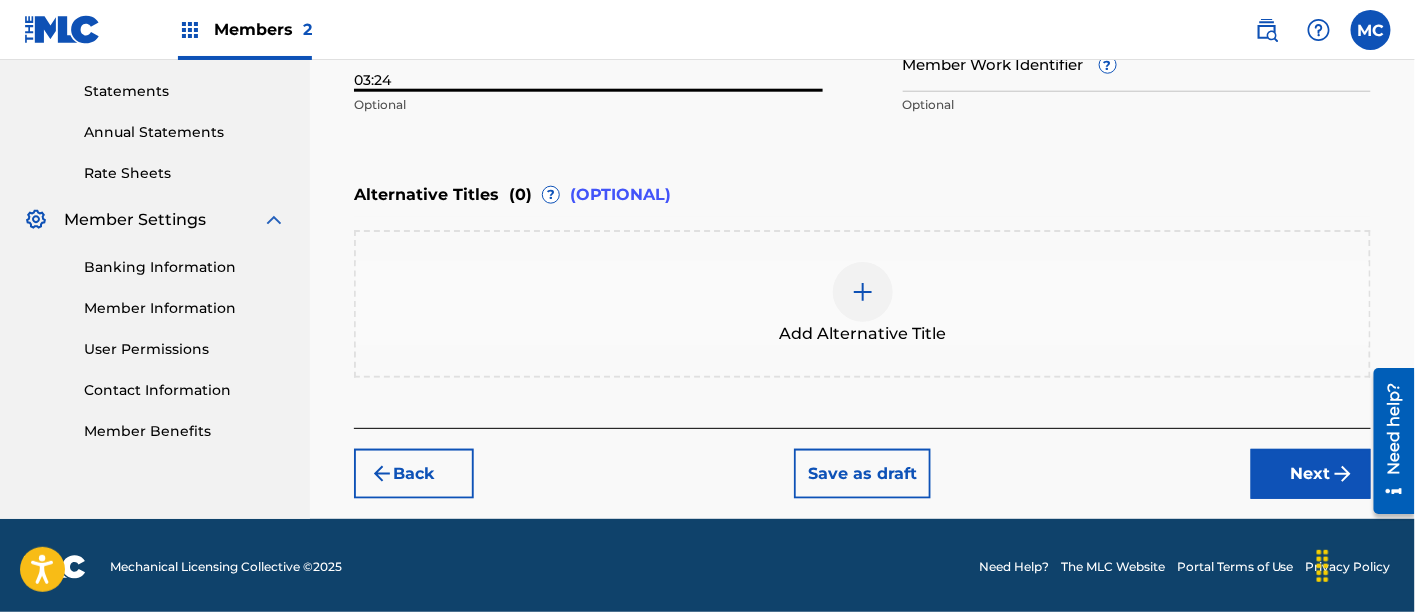 type on "03:24" 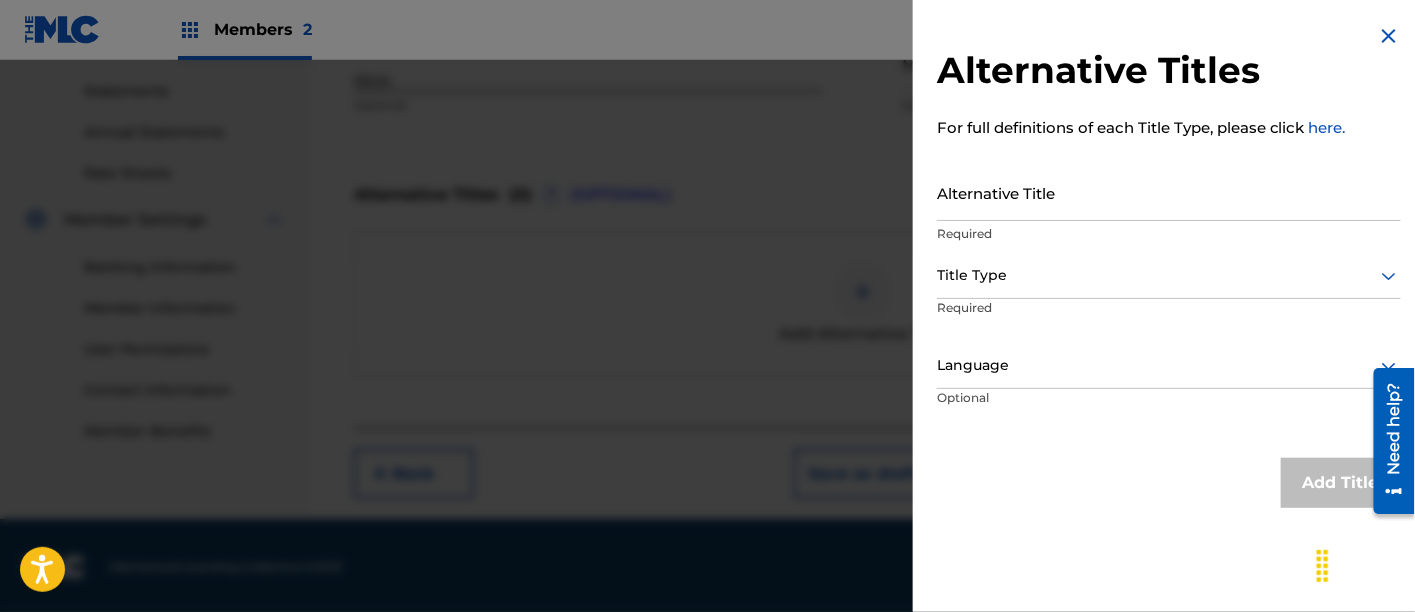 click at bounding box center (1389, 36) 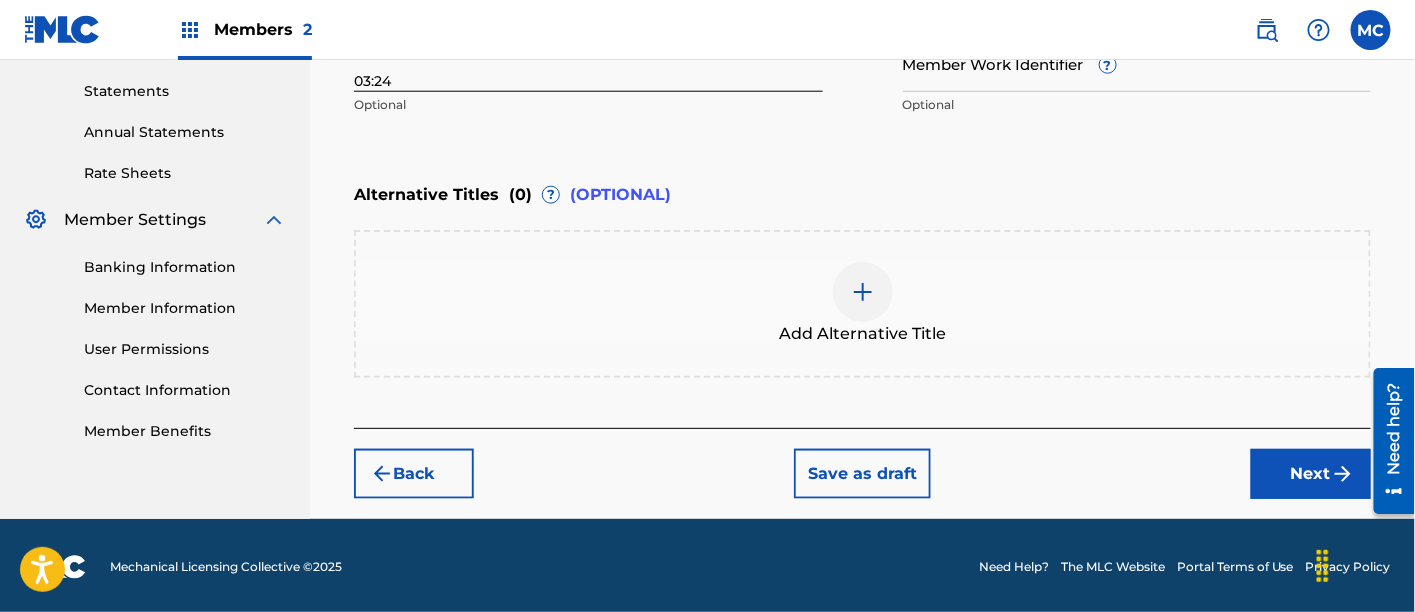 click on "Next" at bounding box center (1311, 474) 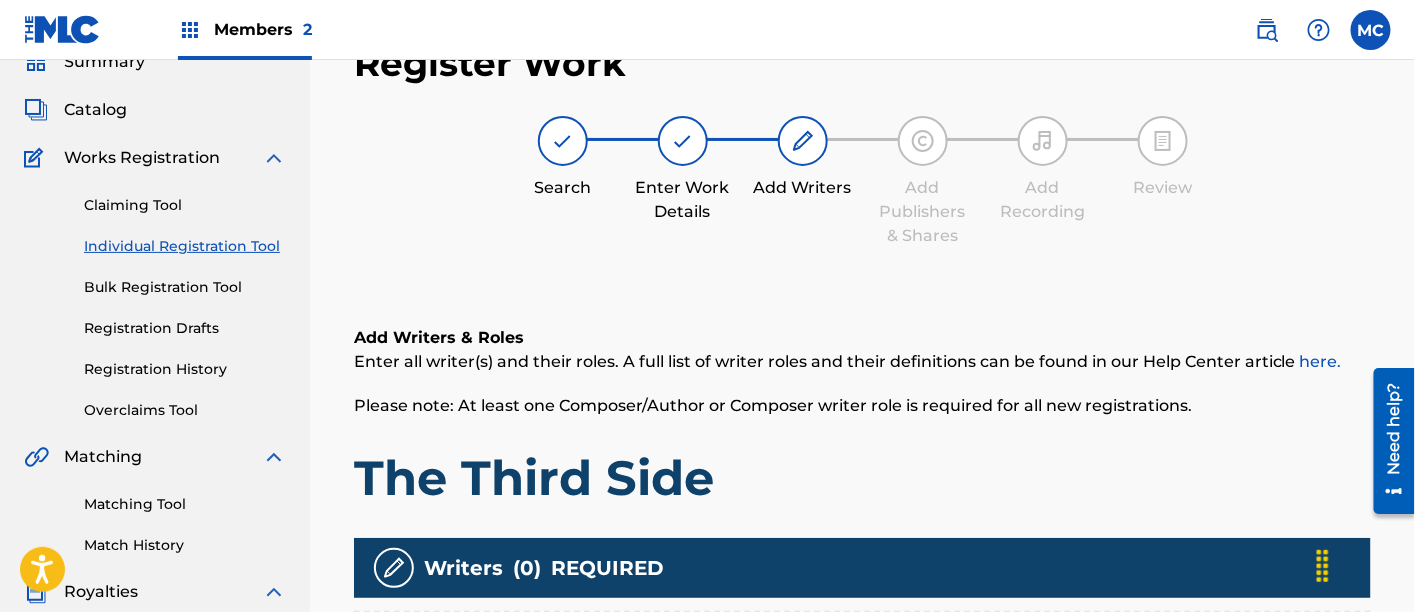 scroll, scrollTop: 522, scrollLeft: 0, axis: vertical 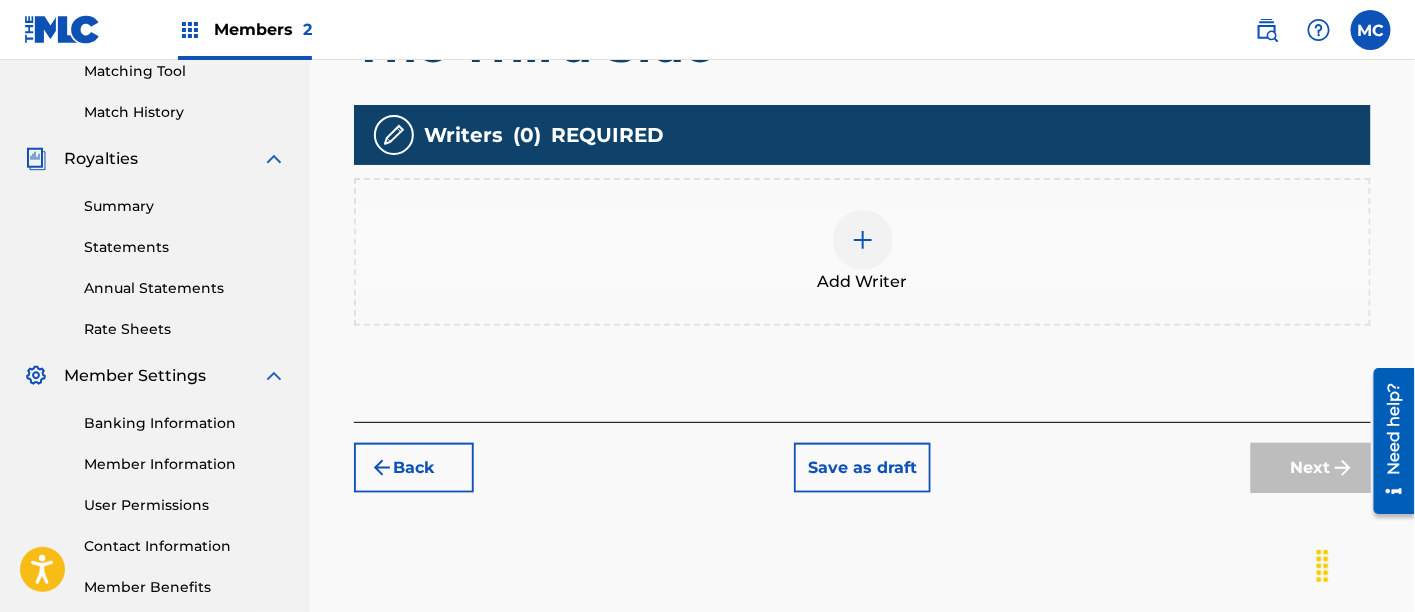 click on "Add Writer" at bounding box center (863, 282) 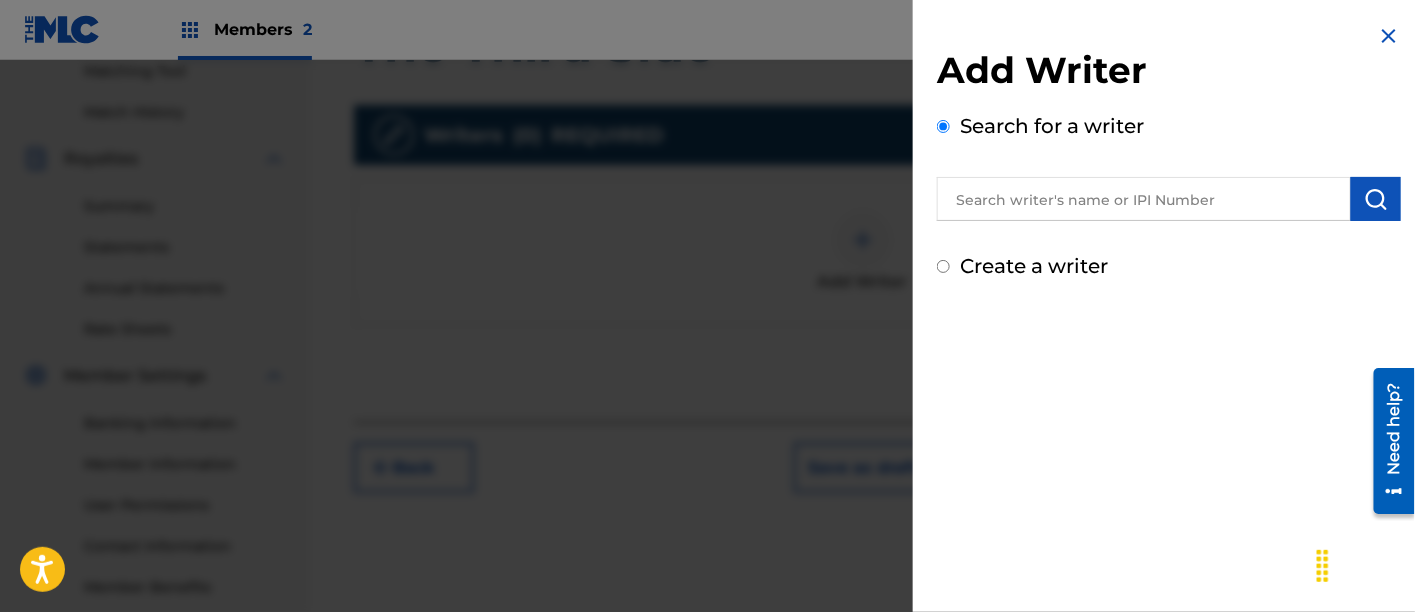 click at bounding box center [1144, 199] 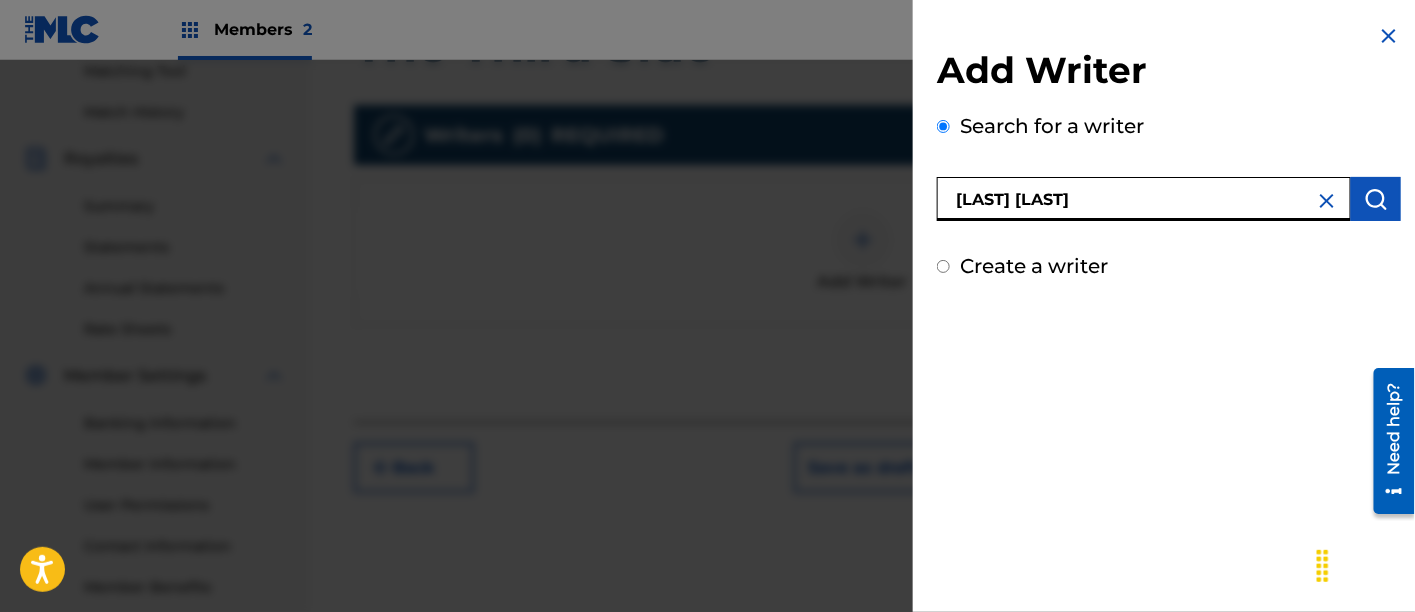 type on "[LAST] [LAST]" 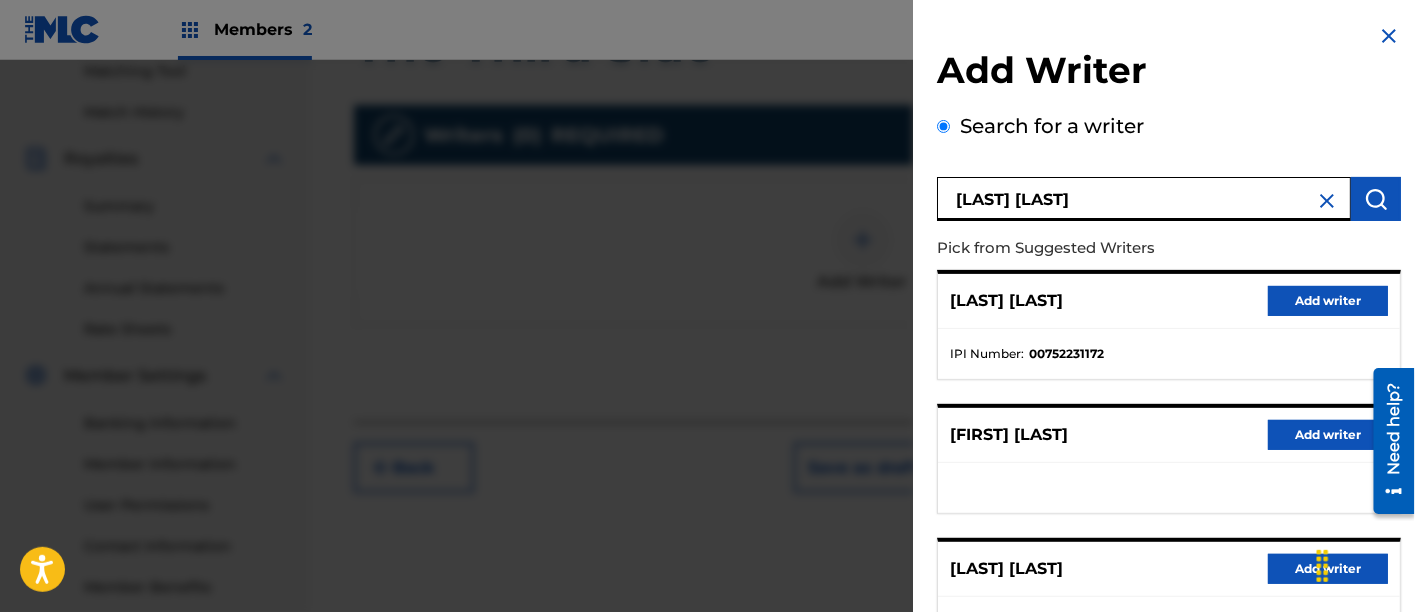 click on "Add writer" at bounding box center (1328, 301) 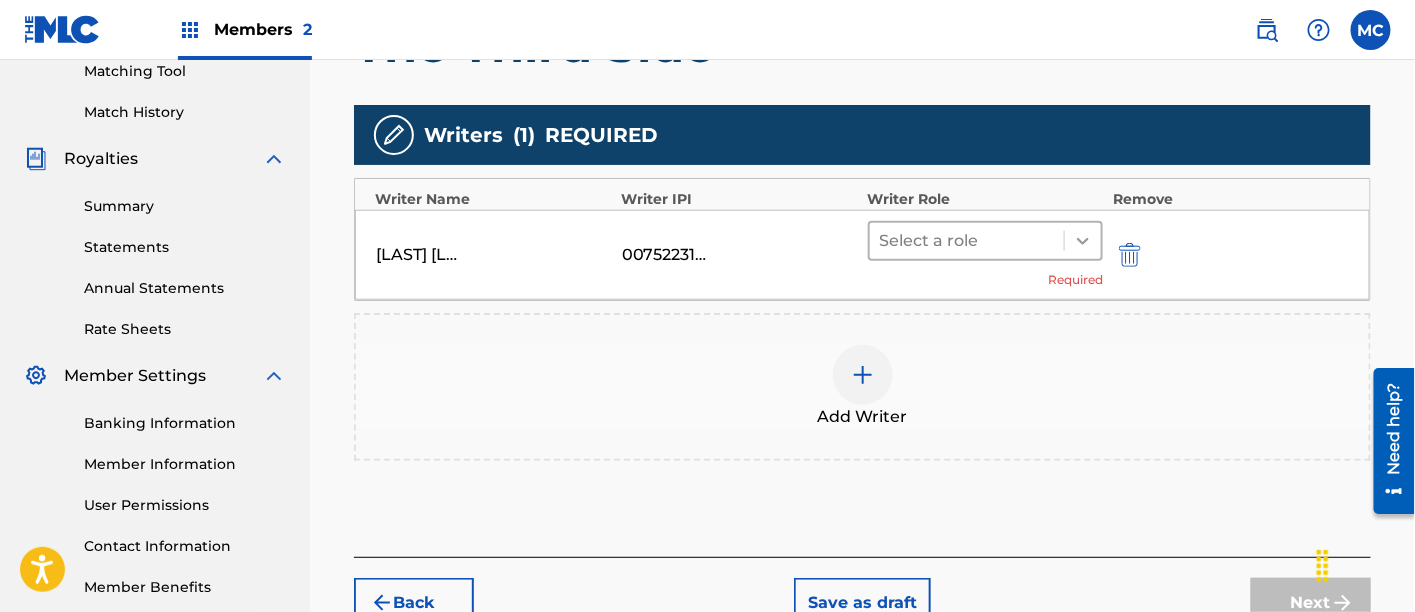 click at bounding box center [1083, 241] 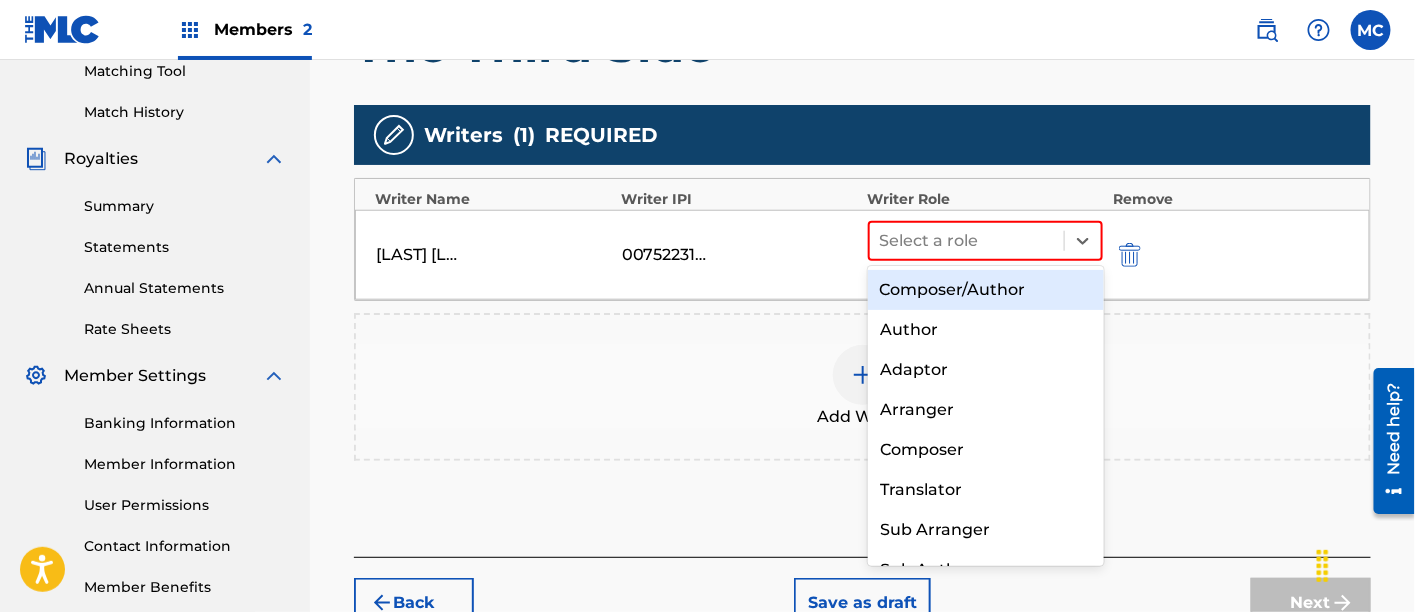click on "Composer/Author" at bounding box center (986, 290) 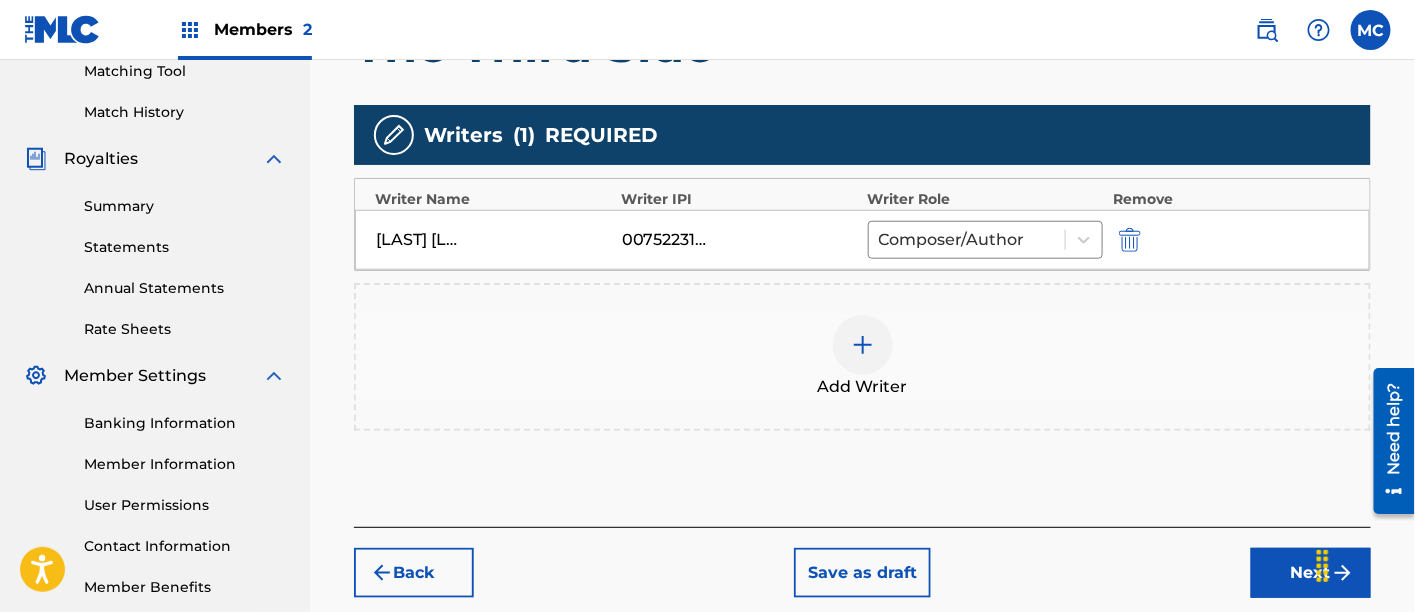 click at bounding box center [863, 345] 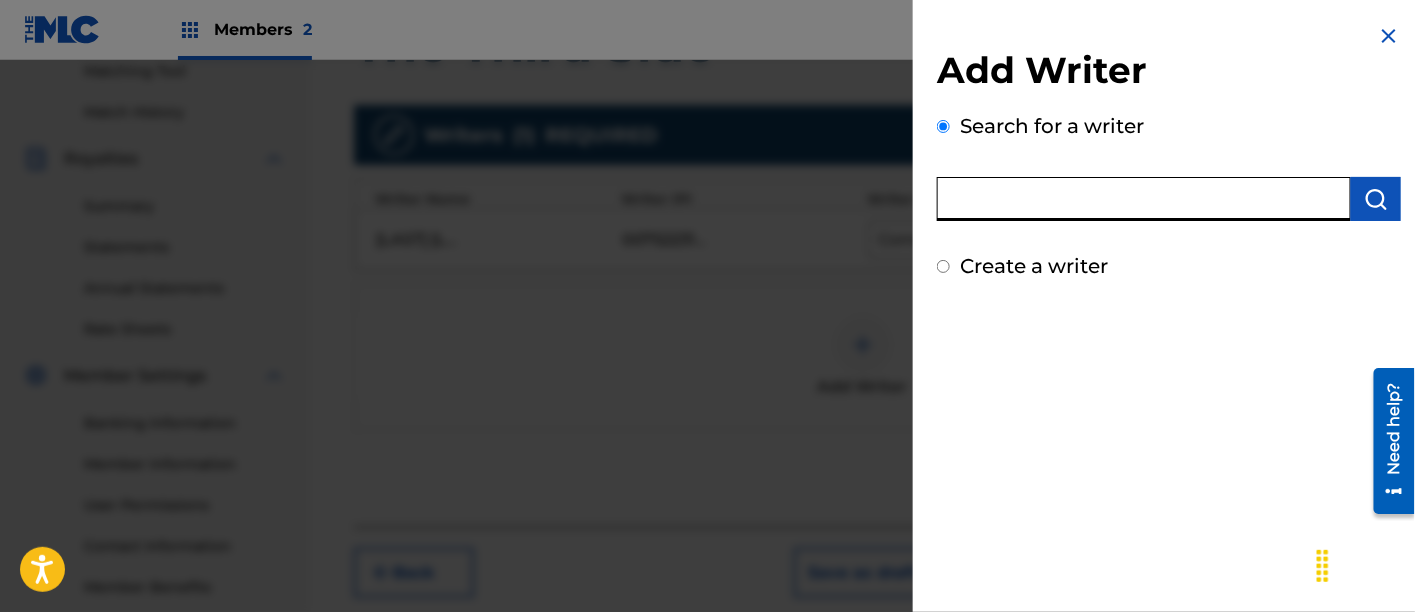 click at bounding box center (1144, 199) 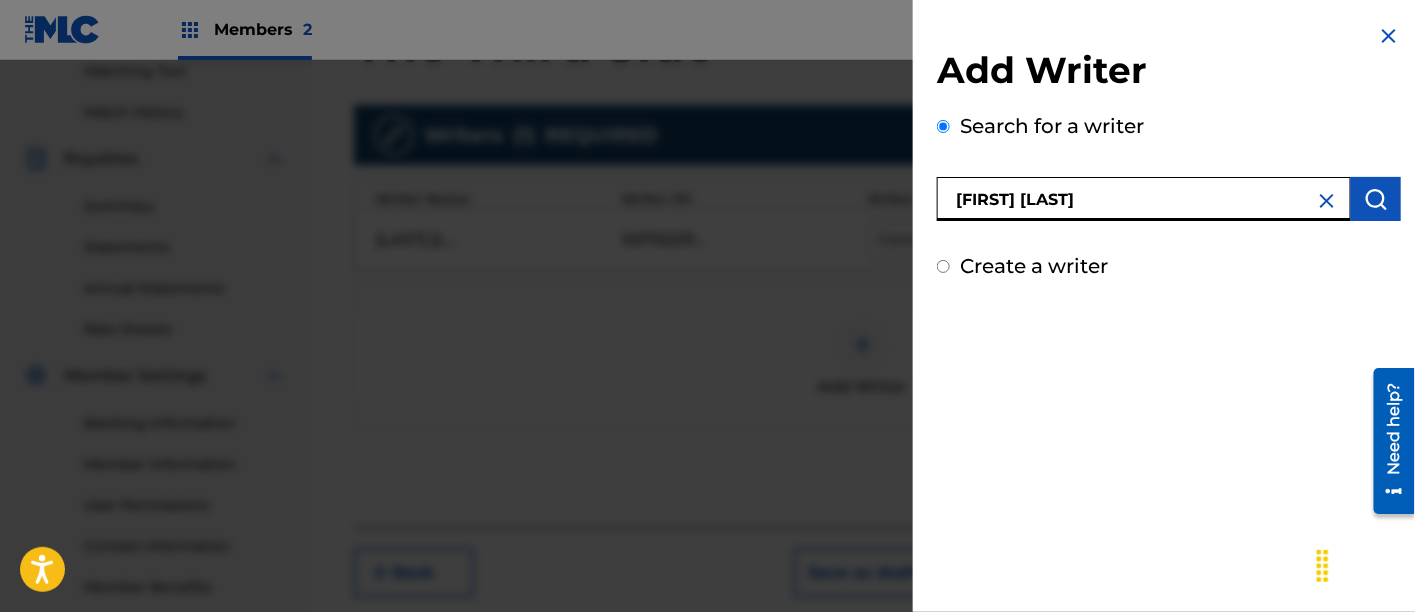 type on "[FIRST] [LAST]" 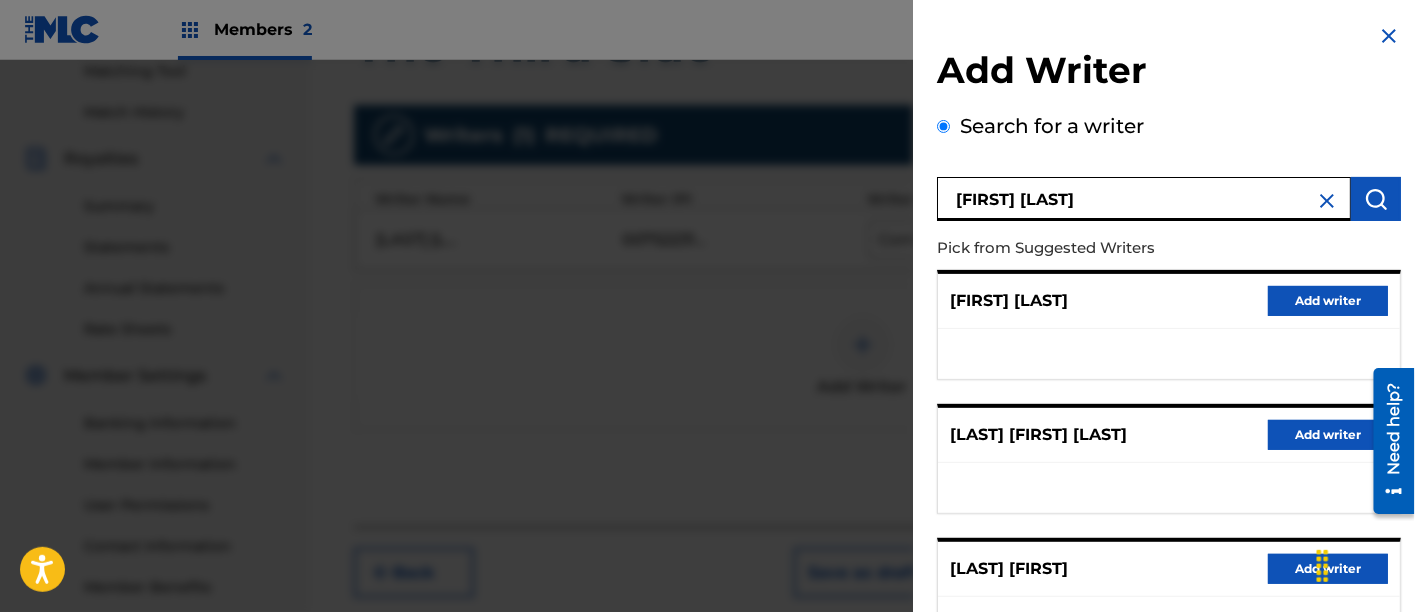 click on "Add writer" at bounding box center [1328, 301] 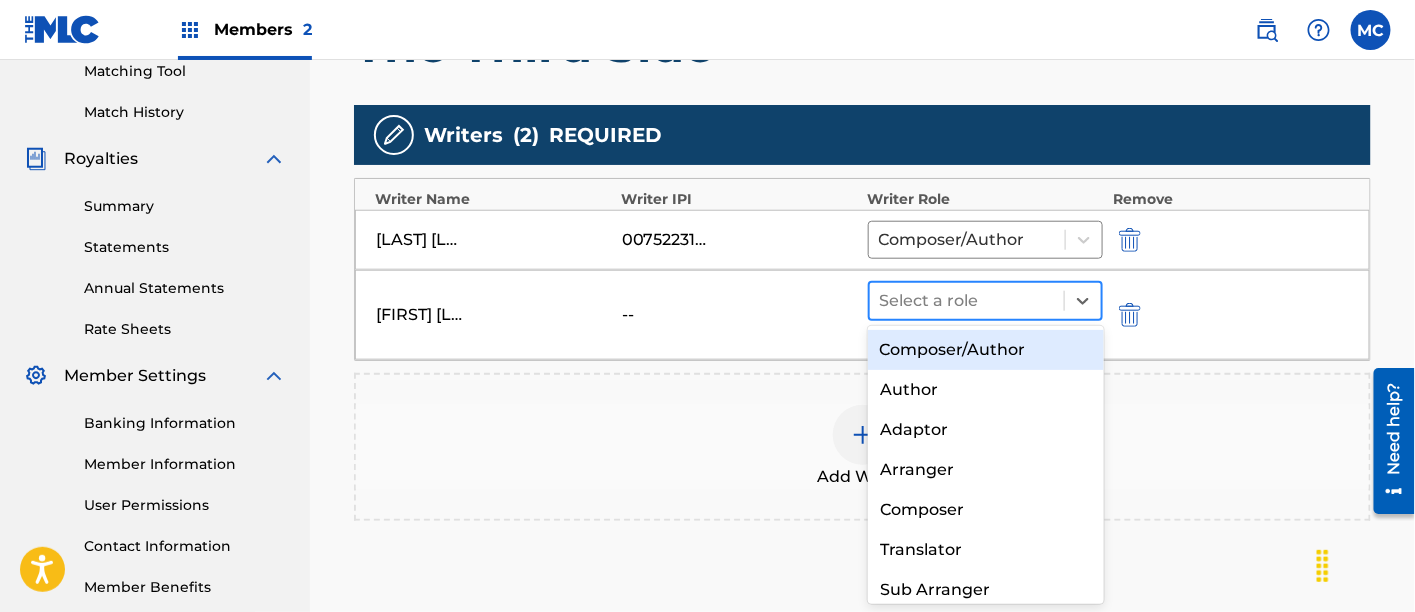click at bounding box center (967, 301) 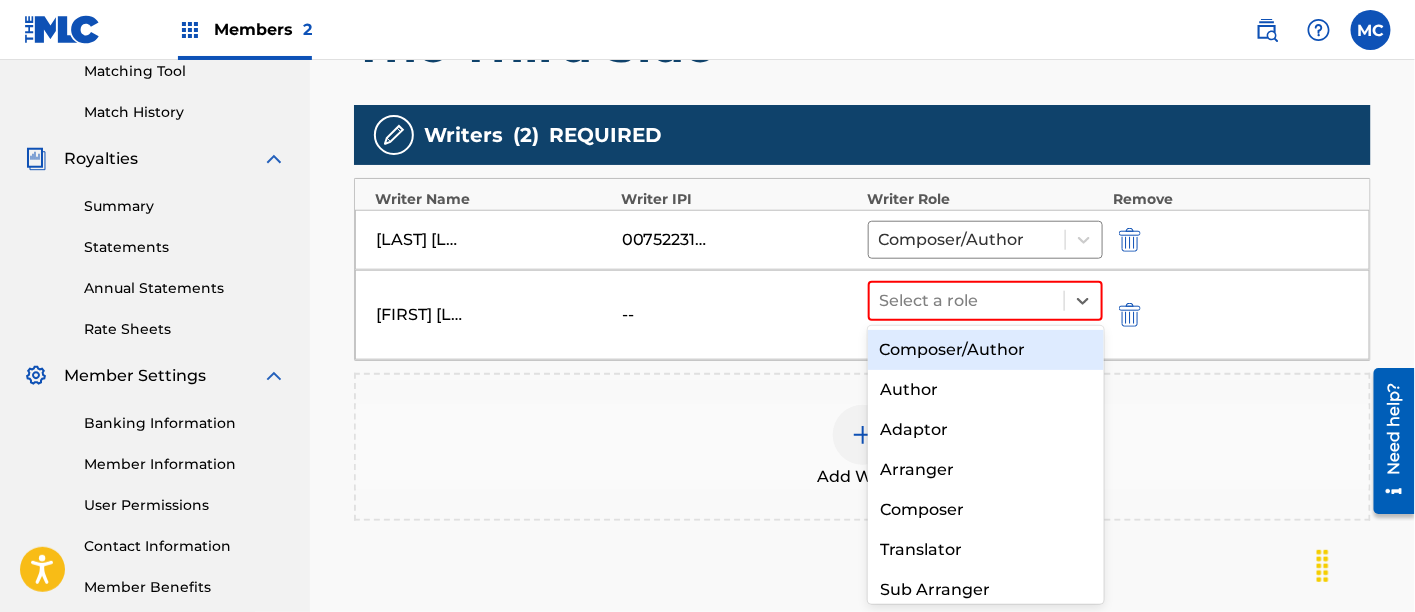 click on "Composer/Author" at bounding box center (986, 350) 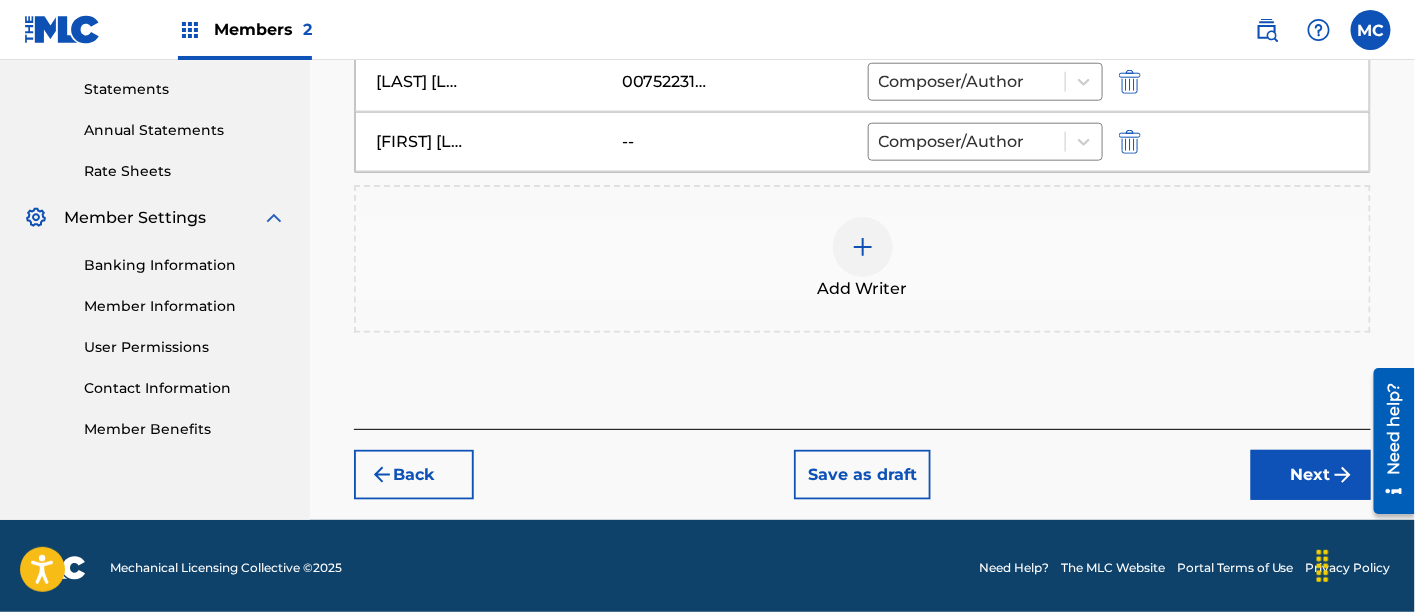 scroll, scrollTop: 679, scrollLeft: 0, axis: vertical 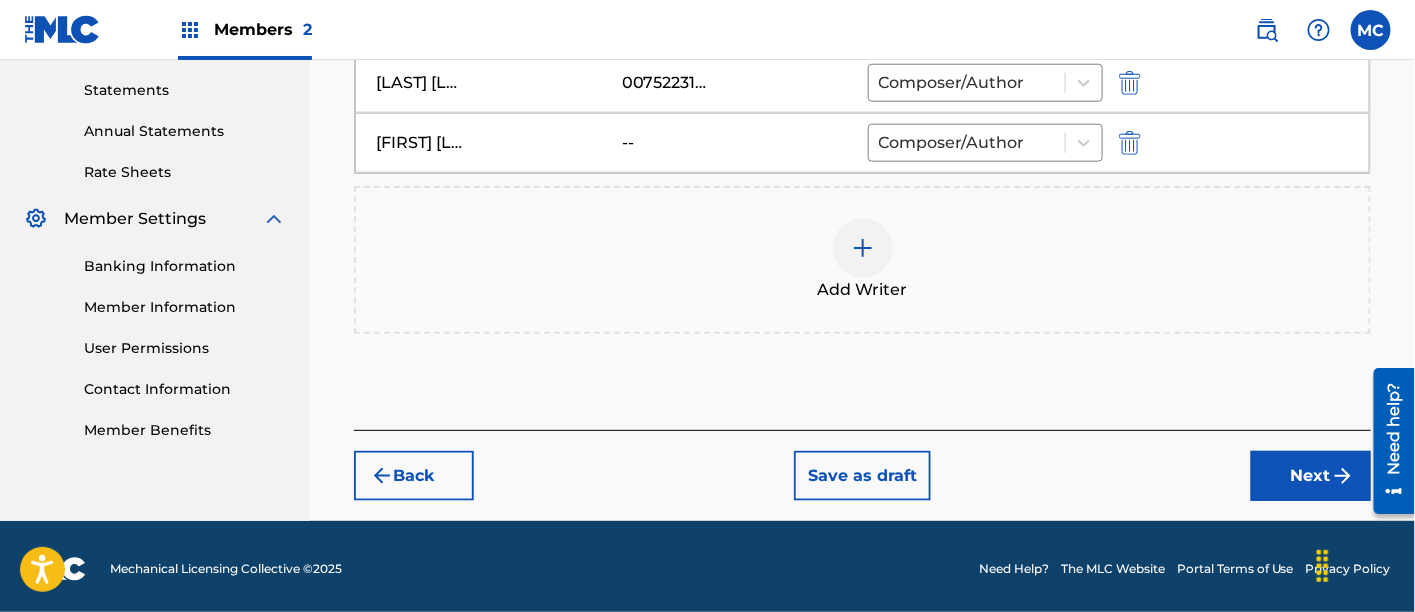 click on "Next" at bounding box center (1311, 476) 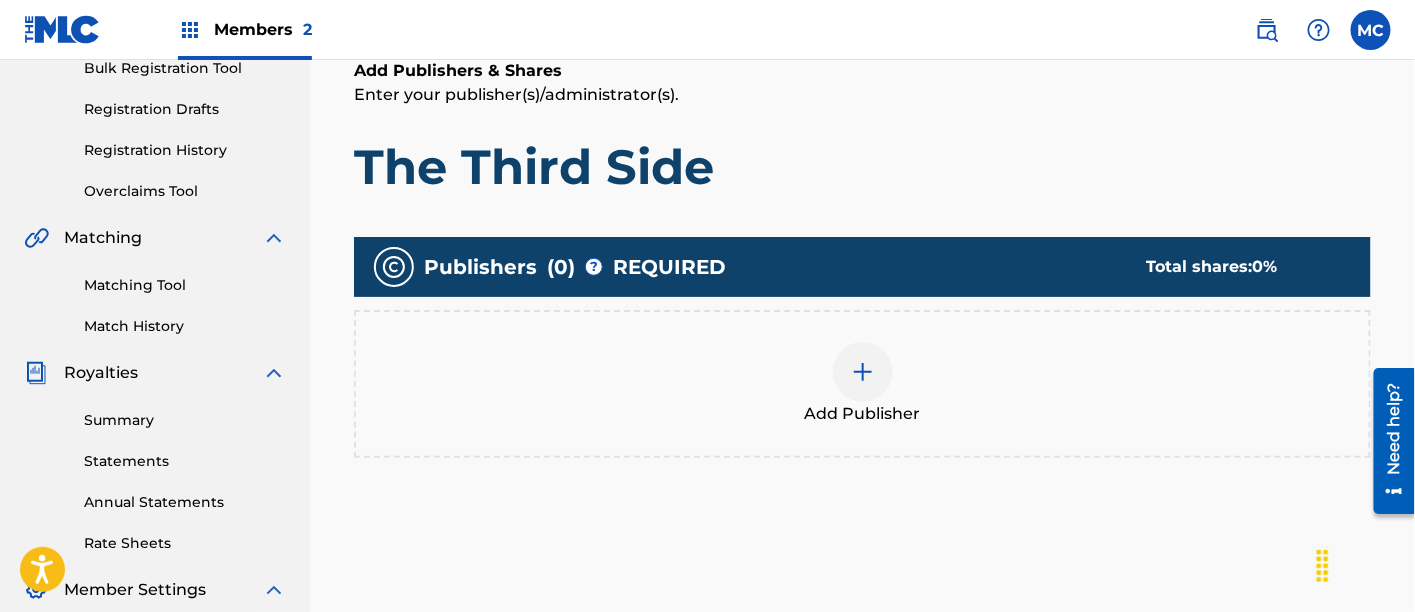 scroll, scrollTop: 309, scrollLeft: 0, axis: vertical 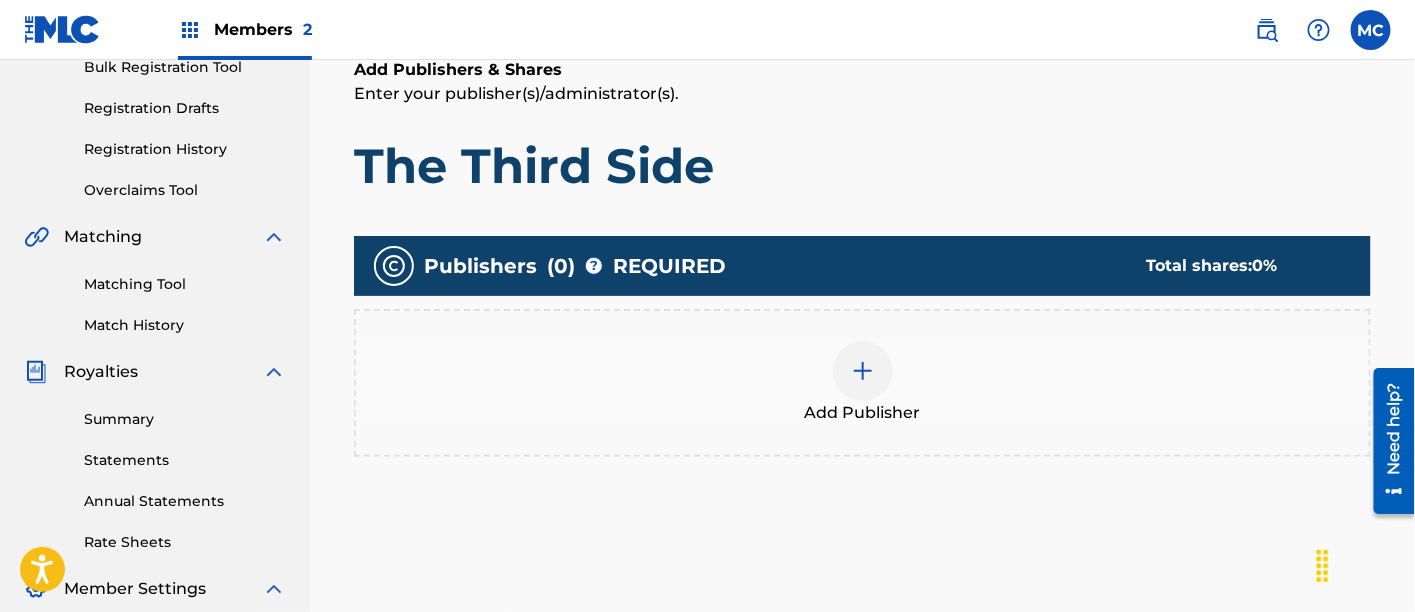 click on "Add Publisher" at bounding box center [862, 383] 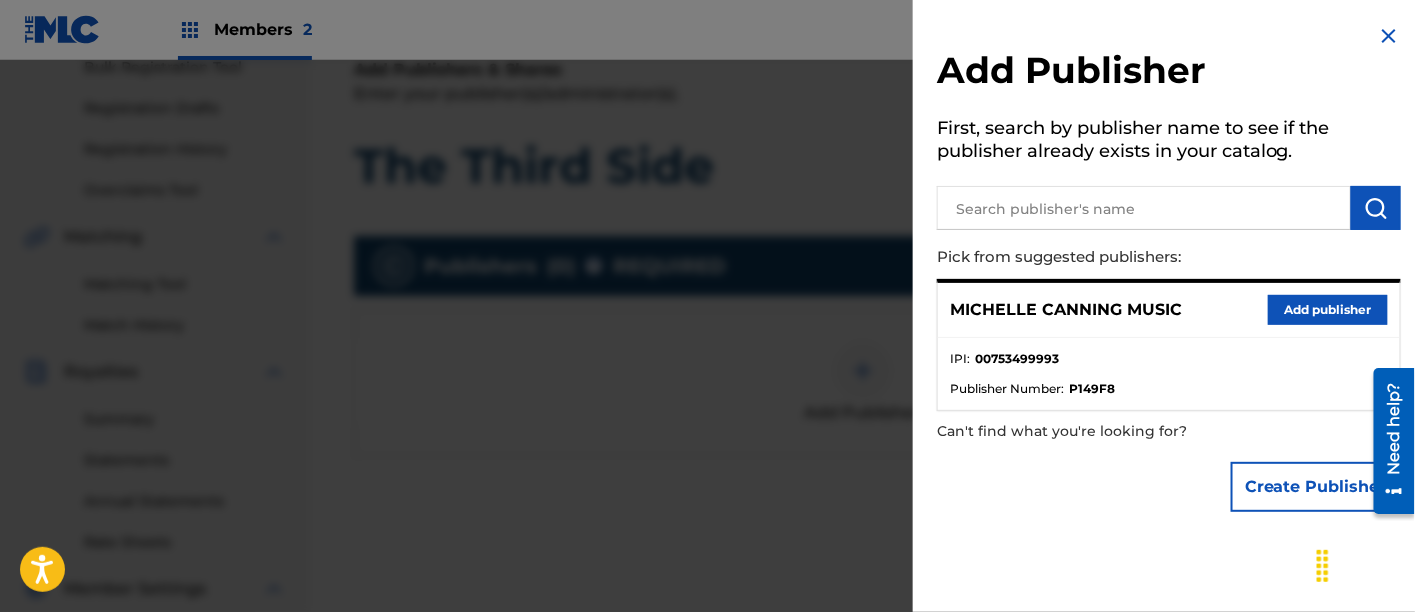 click on "Add publisher" at bounding box center (1328, 310) 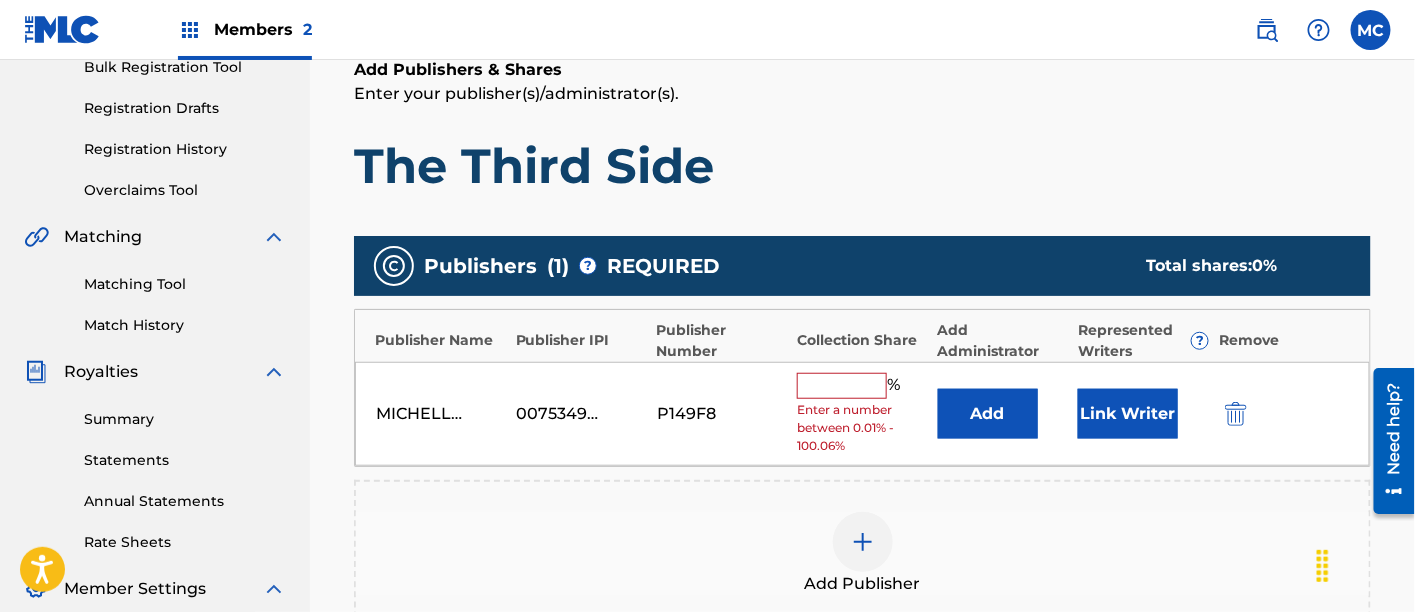 click at bounding box center (842, 386) 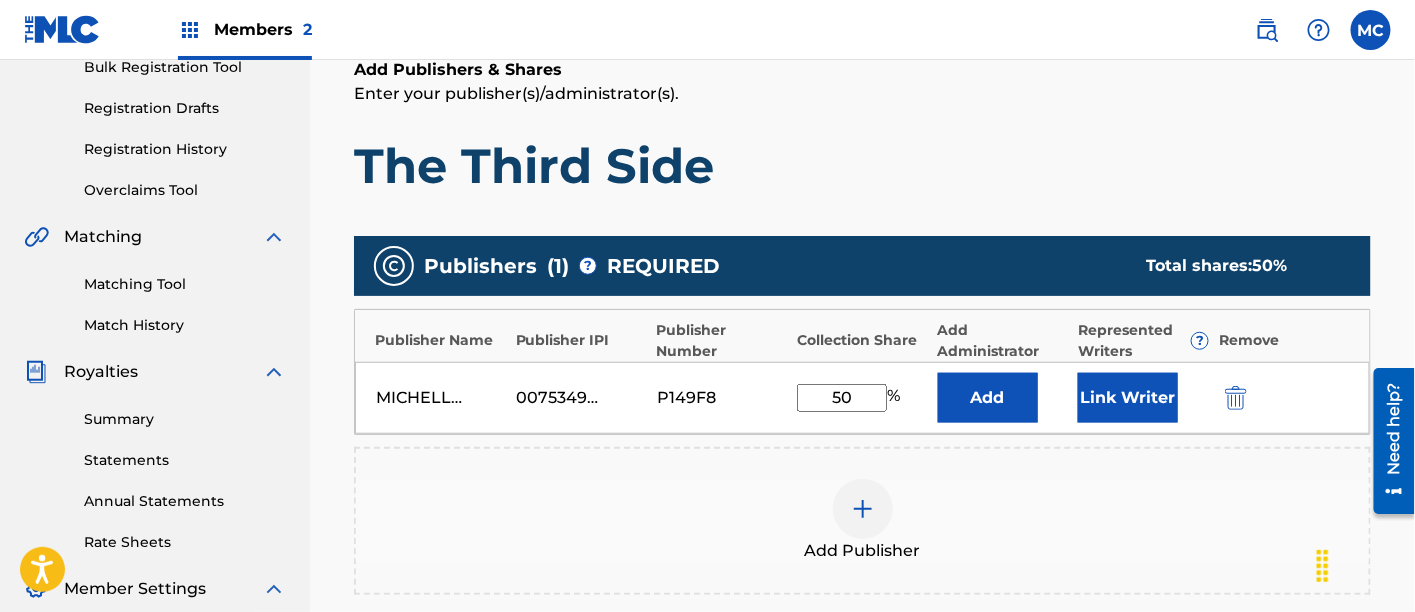 click on "Link Writer" at bounding box center (1128, 398) 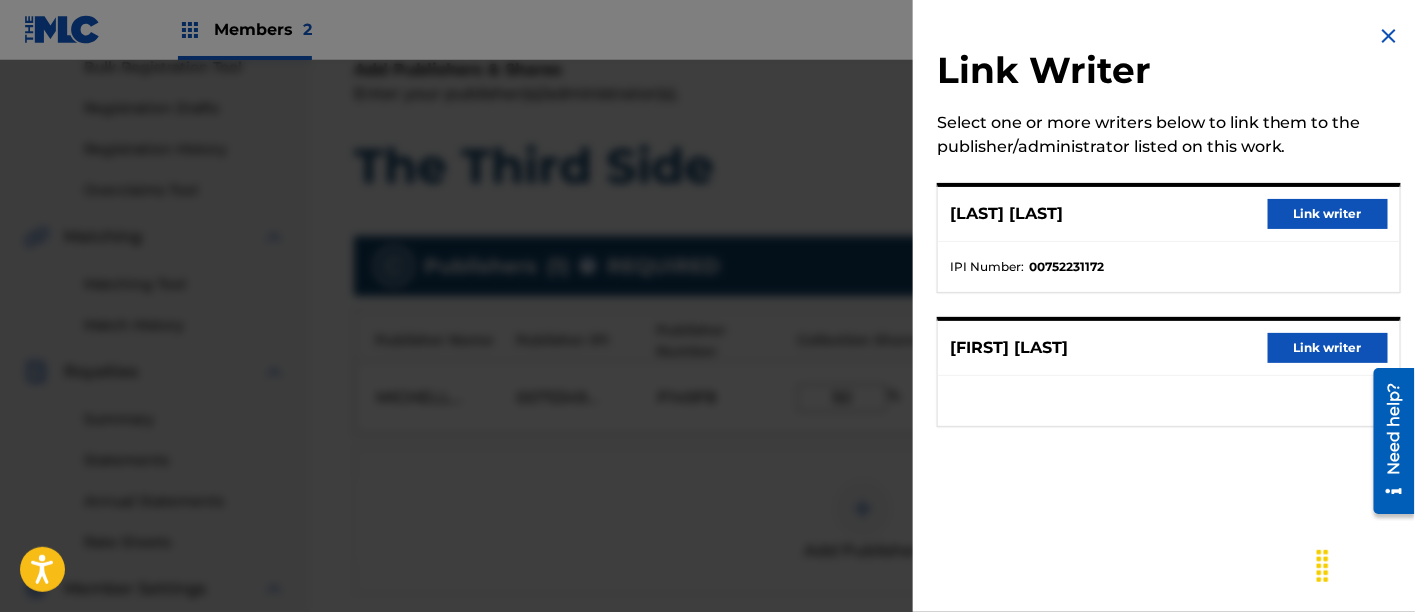 click on "Link writer" at bounding box center [1328, 214] 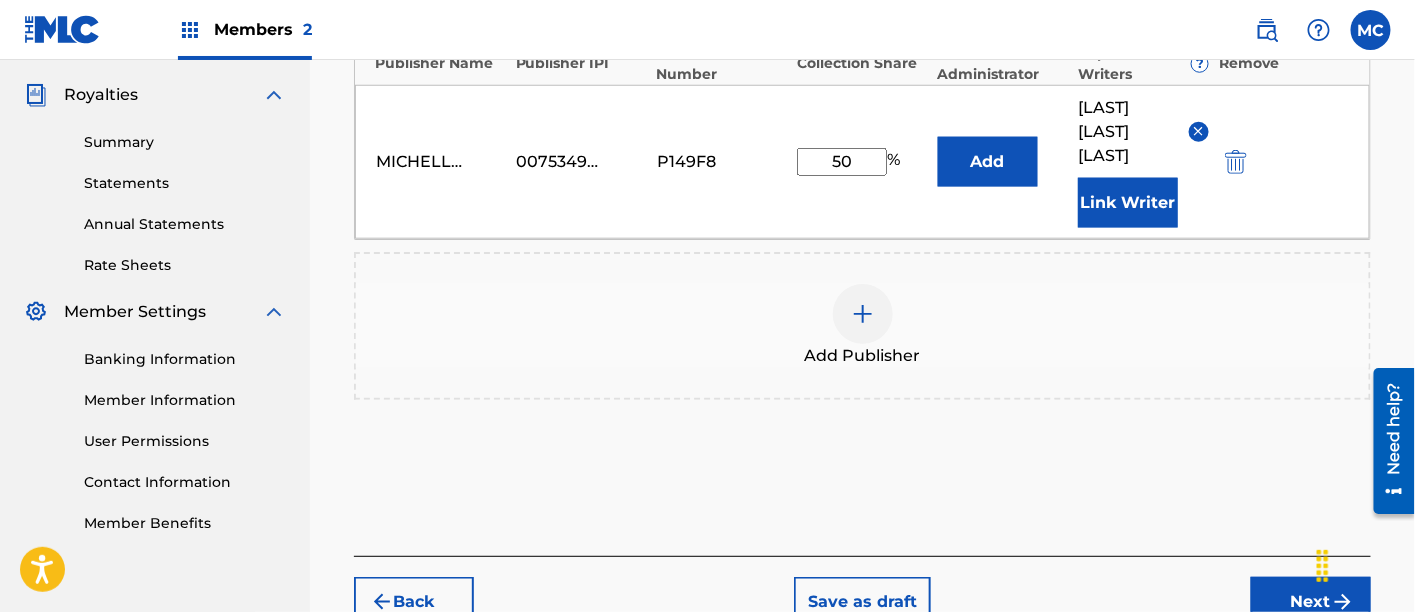 scroll, scrollTop: 591, scrollLeft: 0, axis: vertical 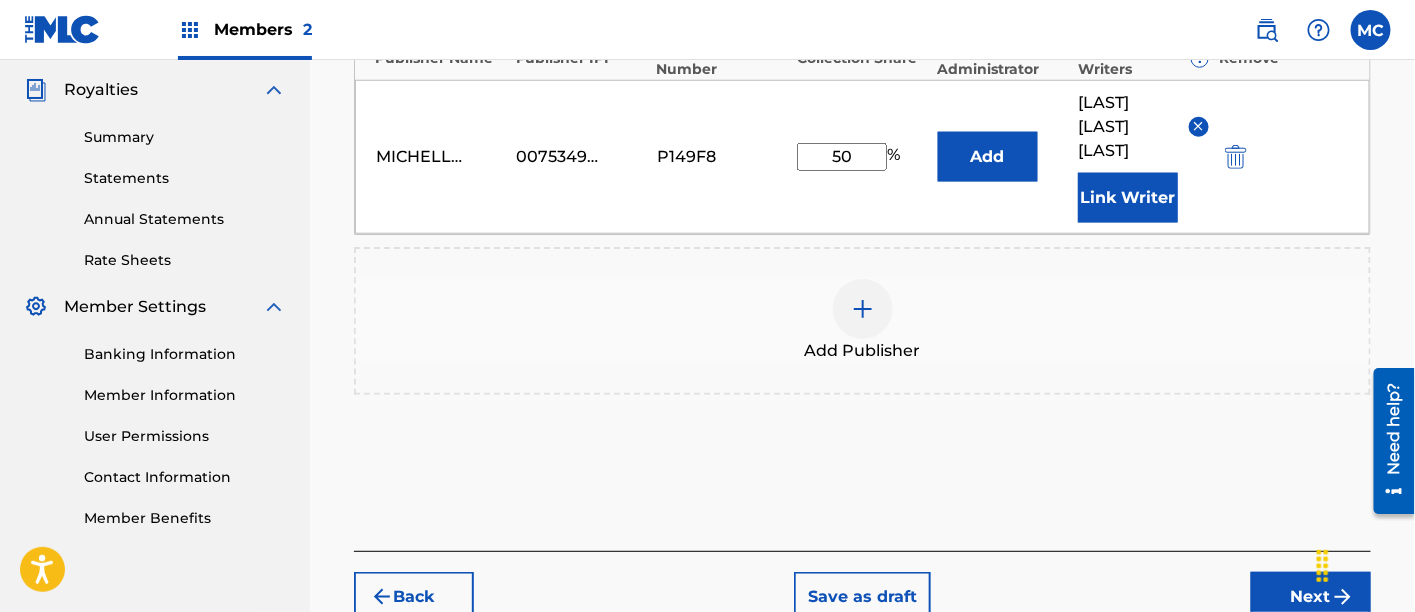 click on "Next" at bounding box center (1311, 597) 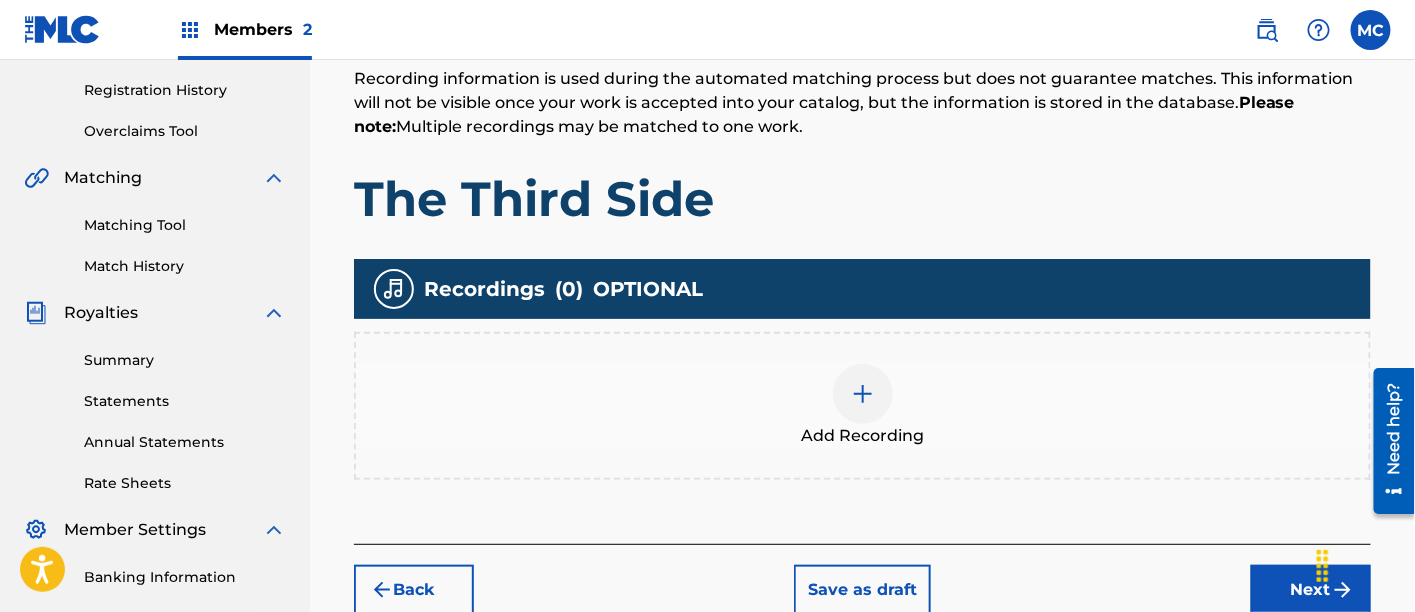 scroll, scrollTop: 367, scrollLeft: 0, axis: vertical 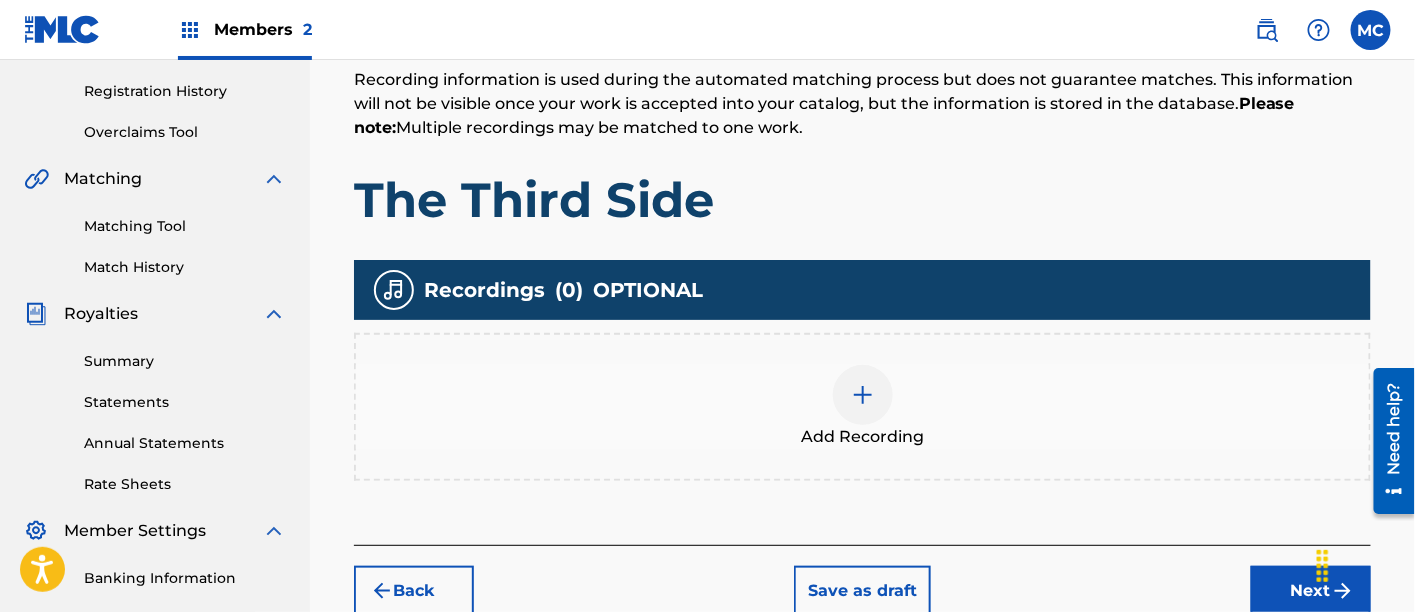 click on "Add Recording" at bounding box center (862, 407) 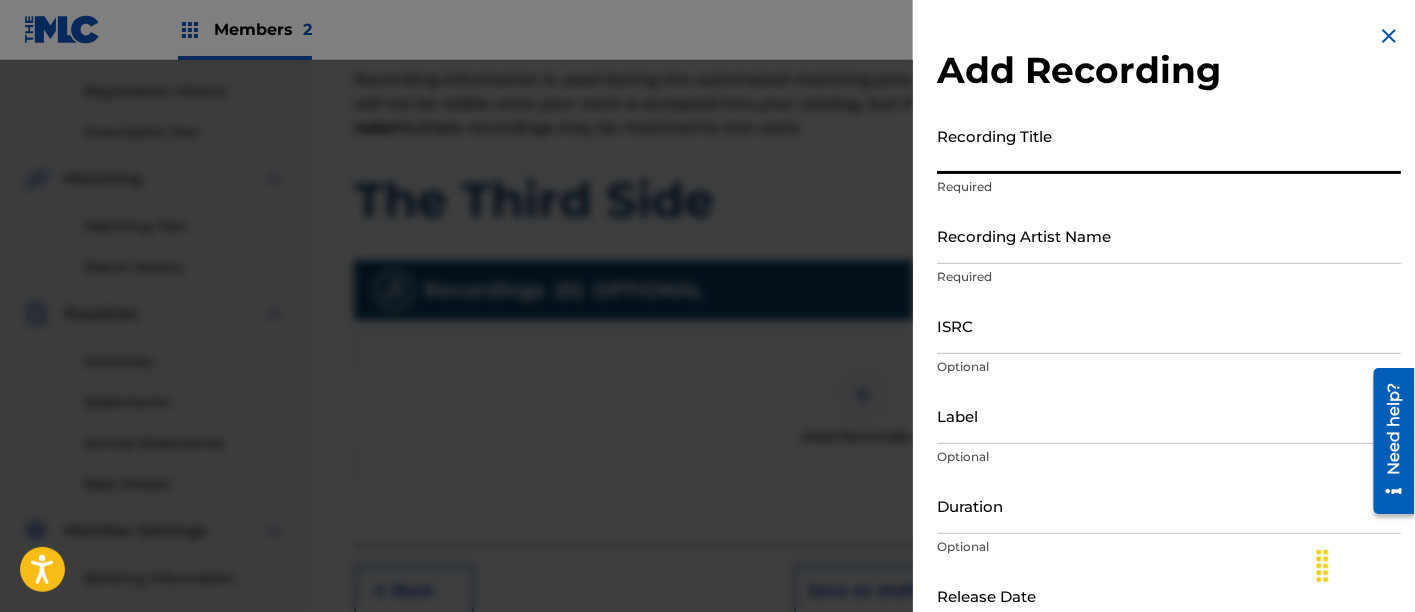 click on "Recording Title" at bounding box center (1169, 145) 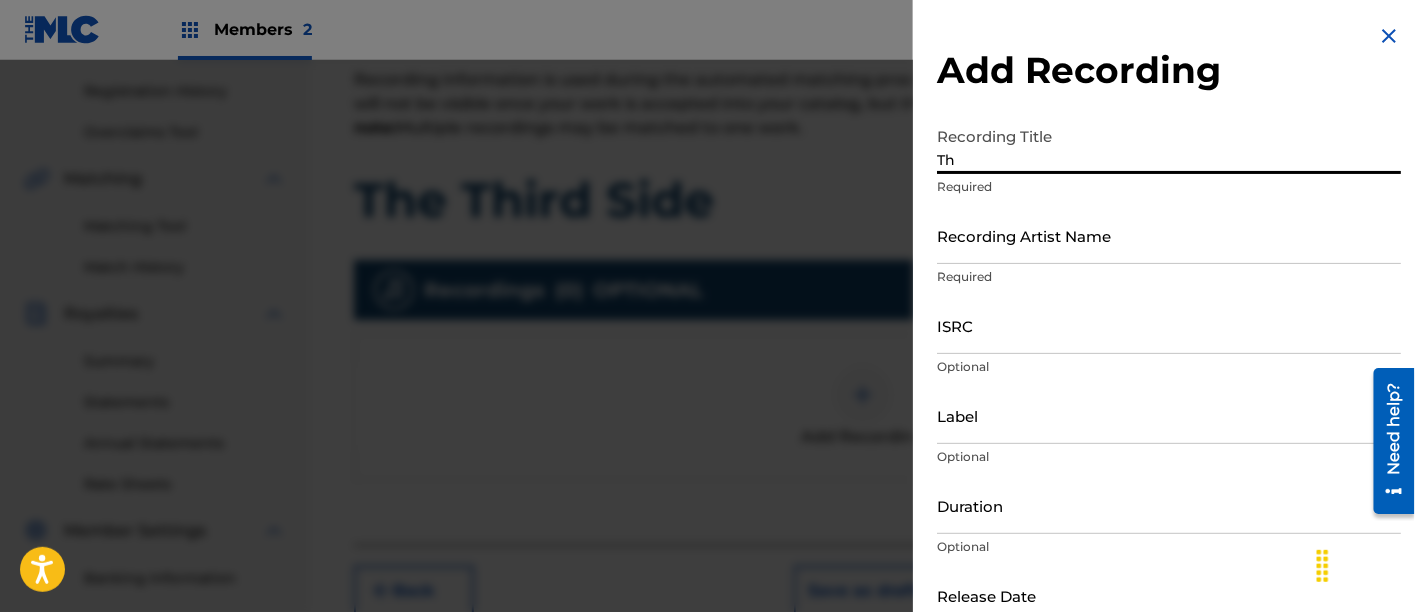 type on "T" 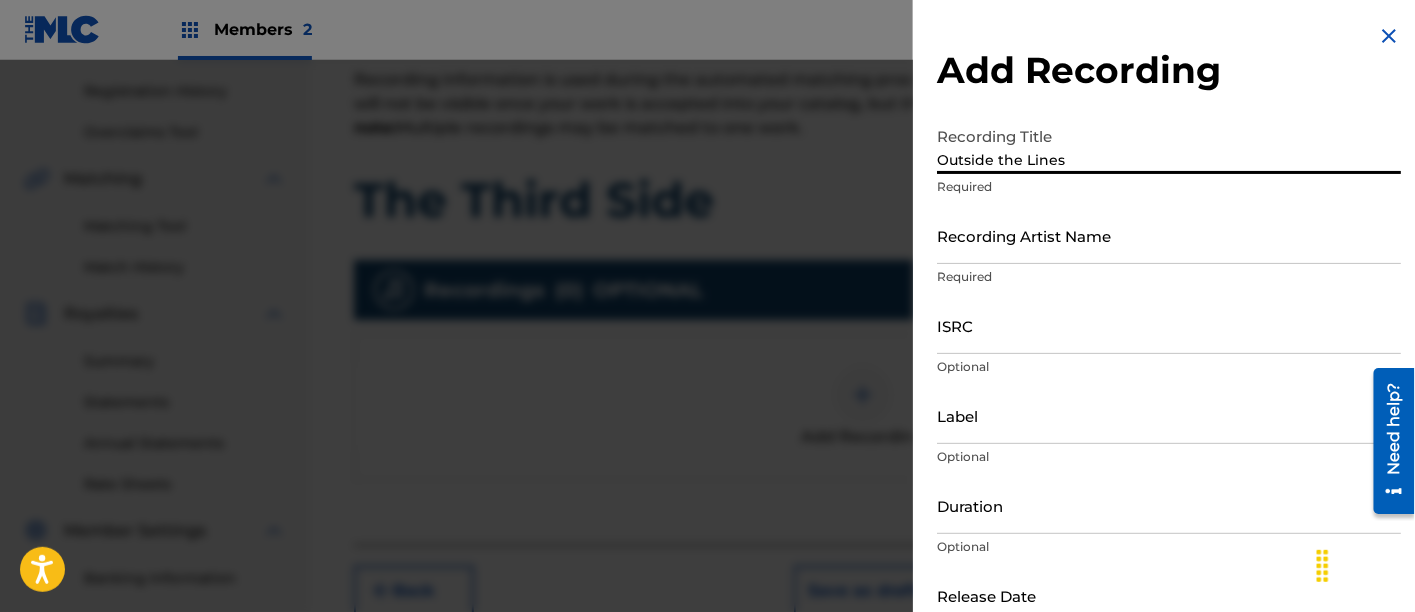 type on "Outside the Lines" 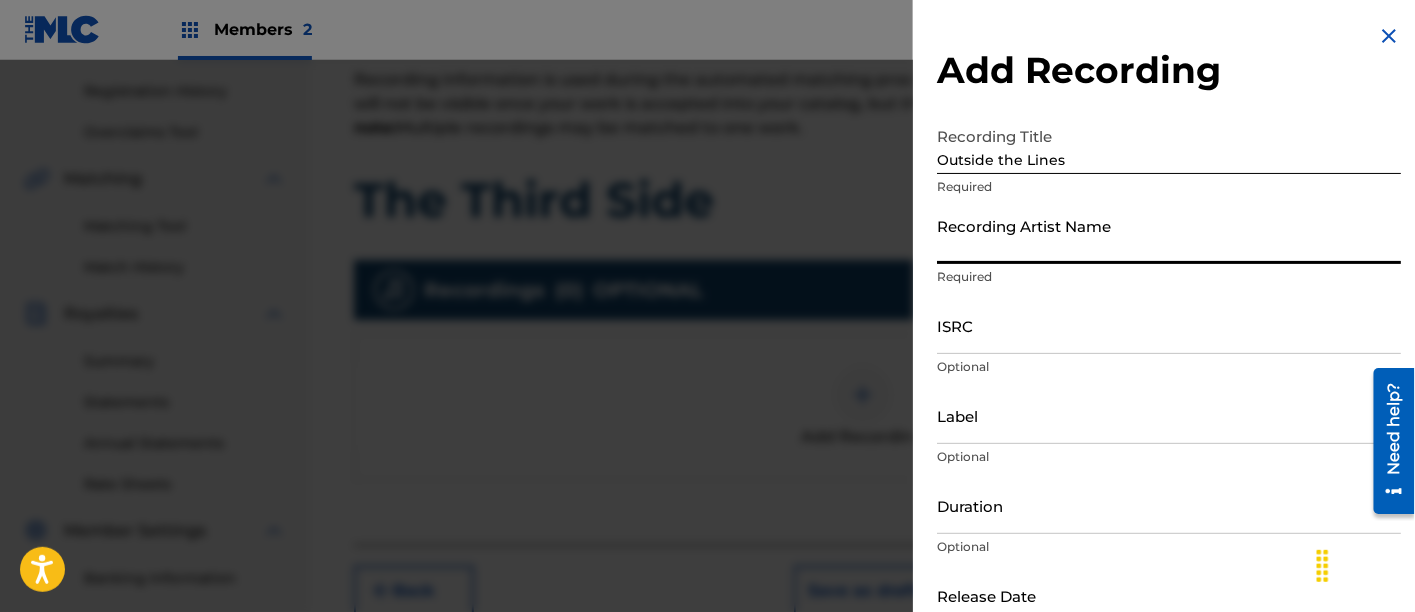 click on "Recording Artist Name" at bounding box center (1169, 235) 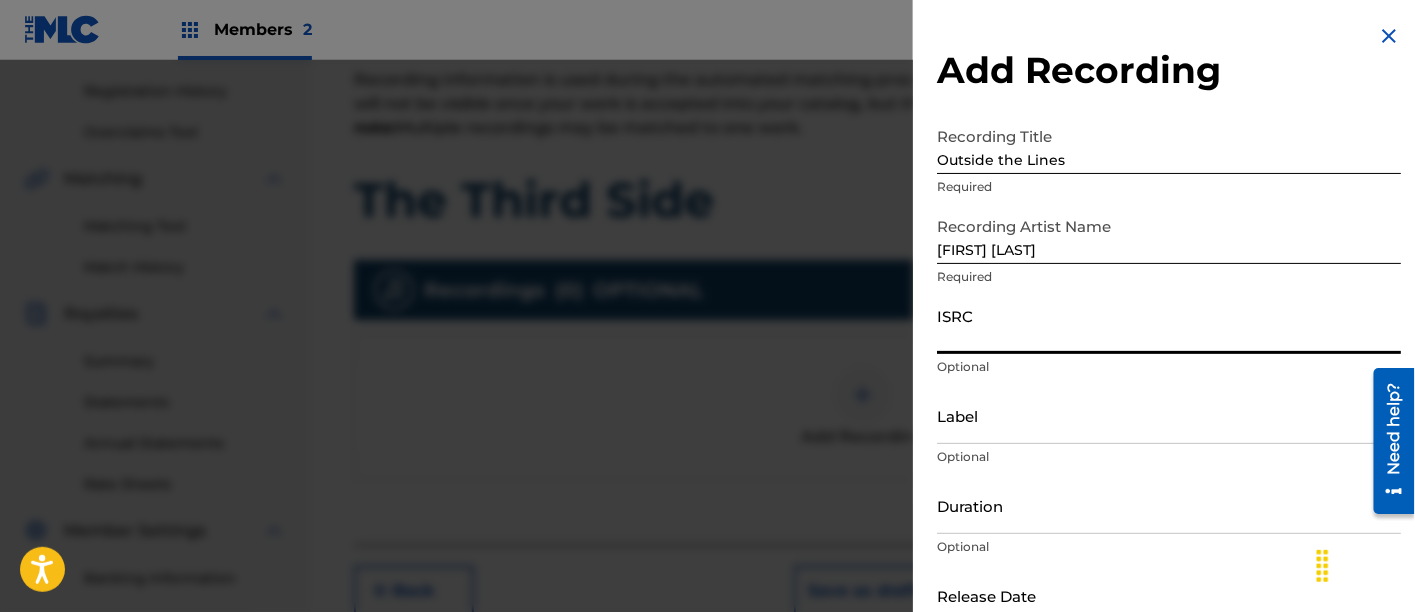 click on "ISRC" at bounding box center (1169, 325) 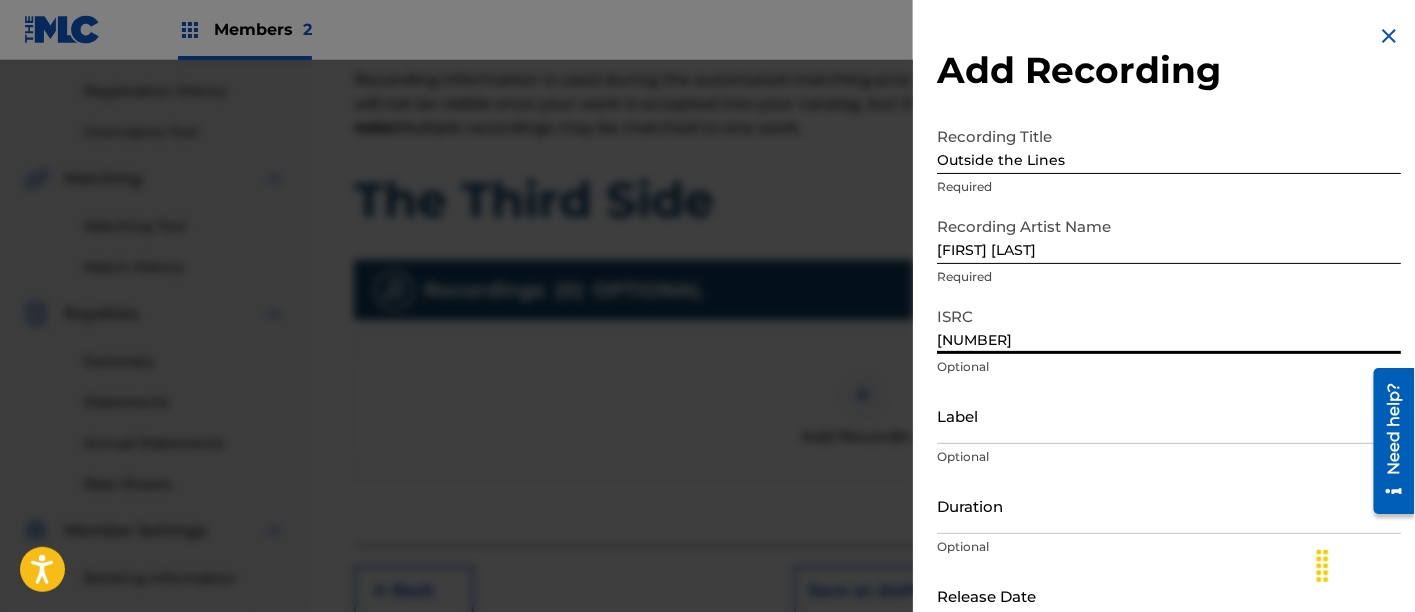 scroll, scrollTop: 118, scrollLeft: 0, axis: vertical 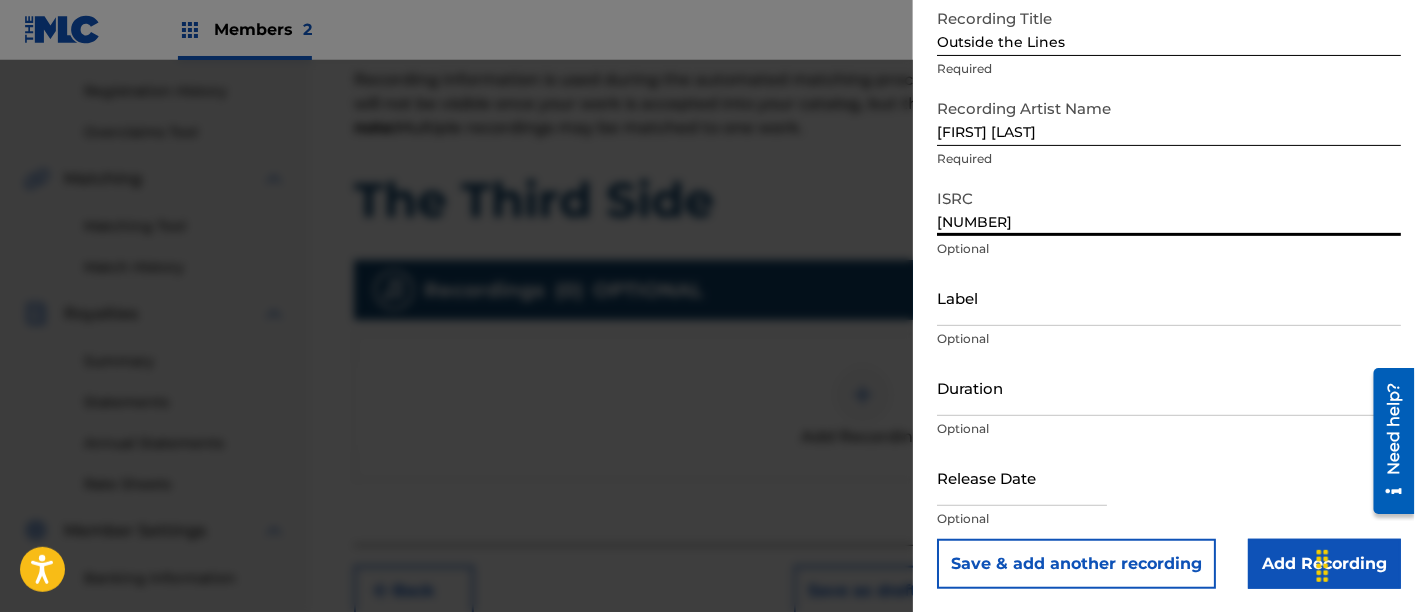 type on "[NUMBER]" 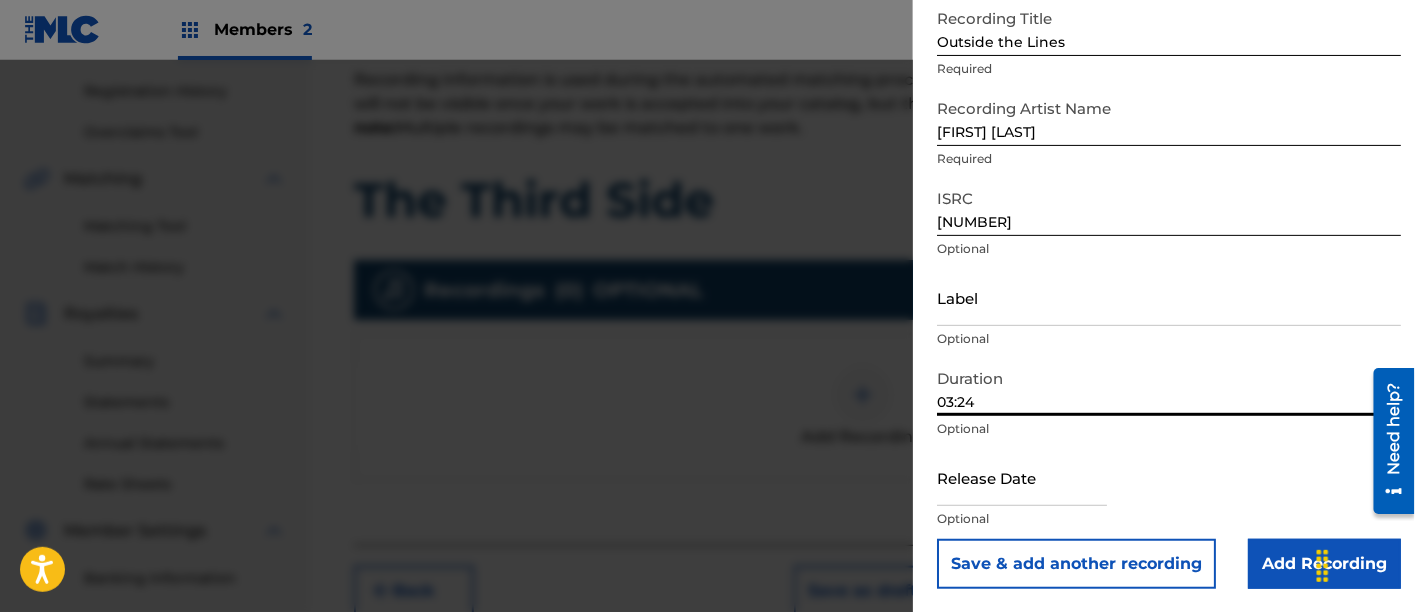 type on "03:24" 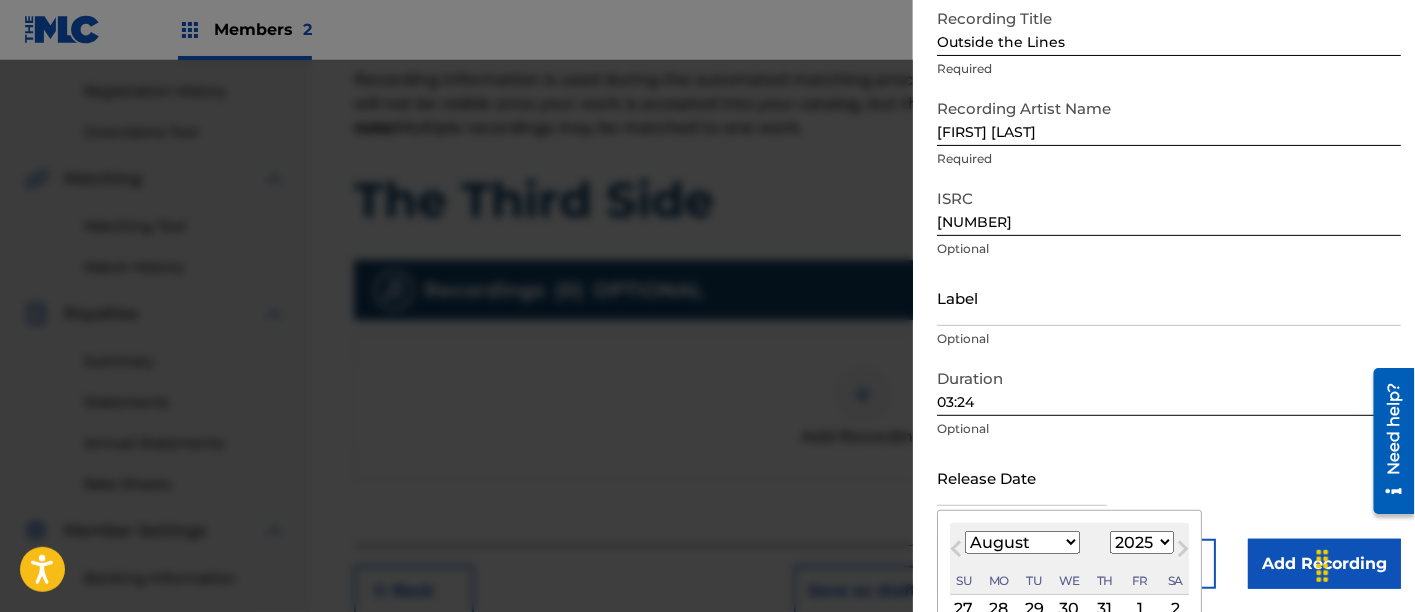 type on "March 1 2024" 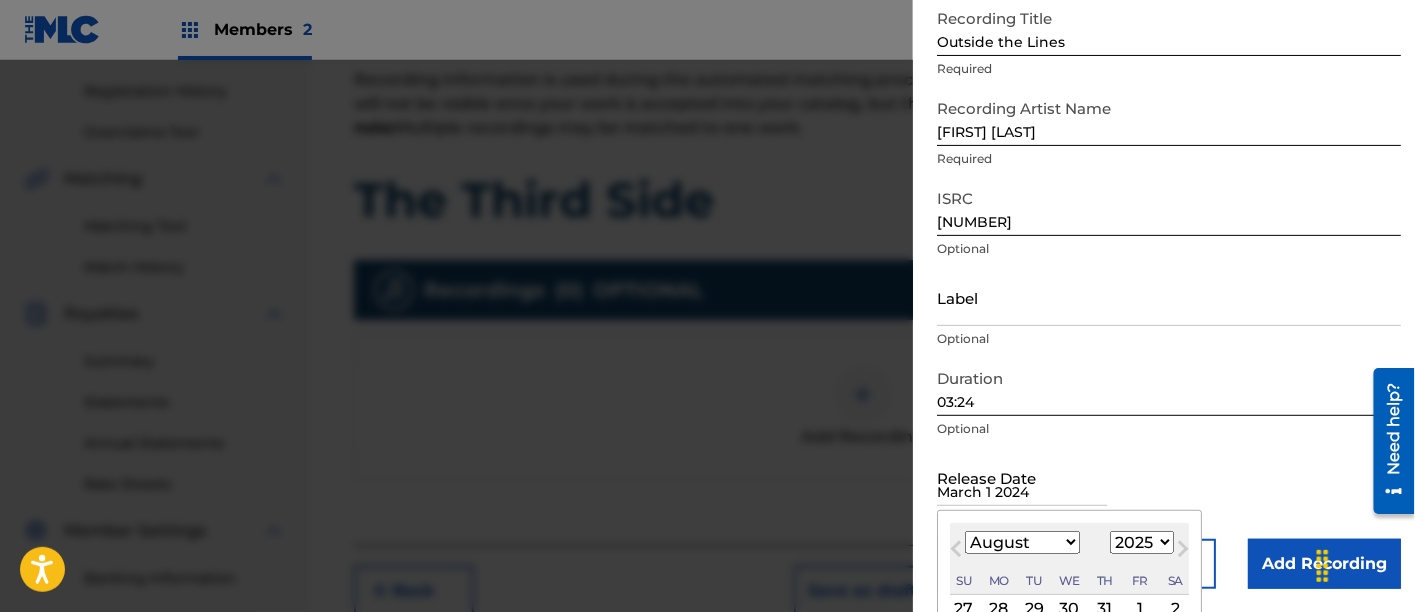 select on "2" 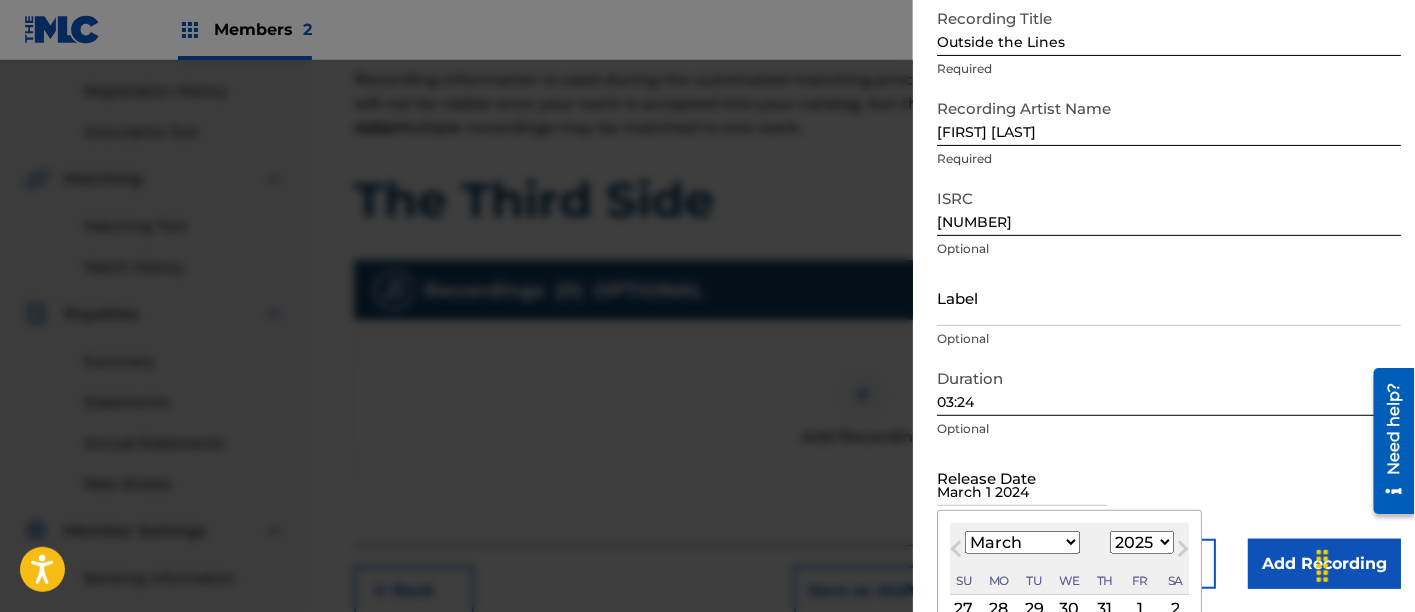 select on "2024" 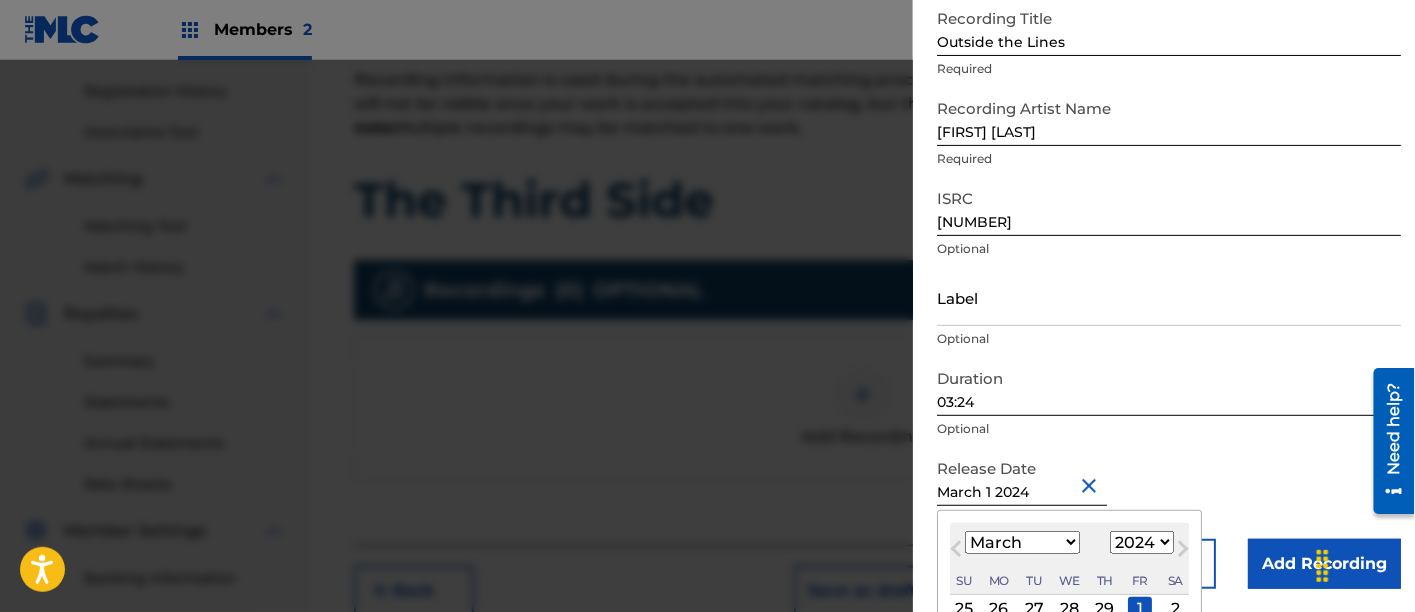 click on "Release Date March 1 2024 March 2024 Previous Month Next Month March 2024 January February March April May June July August September October November December 1899 1900 1901 1902 1903 1904 1905 1906 1907 1908 1909 1910 1911 1912 1913 1914 1915 1916 1917 1918 1919 1920 1921 1922 1923 1924 1925 1926 1927 1928 1929 1930 1931 1932 1933 1934 1935 1936 1937 1938 1939 1940 1941 1942 1943 1944 1945 1946 1947 1948 1949 1950 1951 1952 1953 1954 1955 1956 1957 1958 1959 1960 1961 1962 1963 1964 1965 1966 1967 1968 1969 1970 1971 1972 1973 1974 1975 1976 1977 1978 1979 1980 1981 1982 1983 1984 1985 1986 1987 1988 1989 1990 1991 1992 1993 1994 1995 1996 1997 1998 1999 2000 2001 2002 2003 2004 2005 2006 2007 2008 2009 2010 2011 2012 2013 2014 2015 2016 2017 2018 2019 2020 2021 2022 2023 2024 2025 2026 2027 2028 2029 2030 2031 2032 2033 2034 2035 2036 2037 2038 2039 2040 2041 2042 2043 2044 2045 2046 2047 2048 2049 2050 2051 2052 2053 2054 2055 2056 2057 2058 2059 2060 2061 2062 2063 2064 2065 2066 2067 2068 2069 2070 2071" at bounding box center (1169, 494) 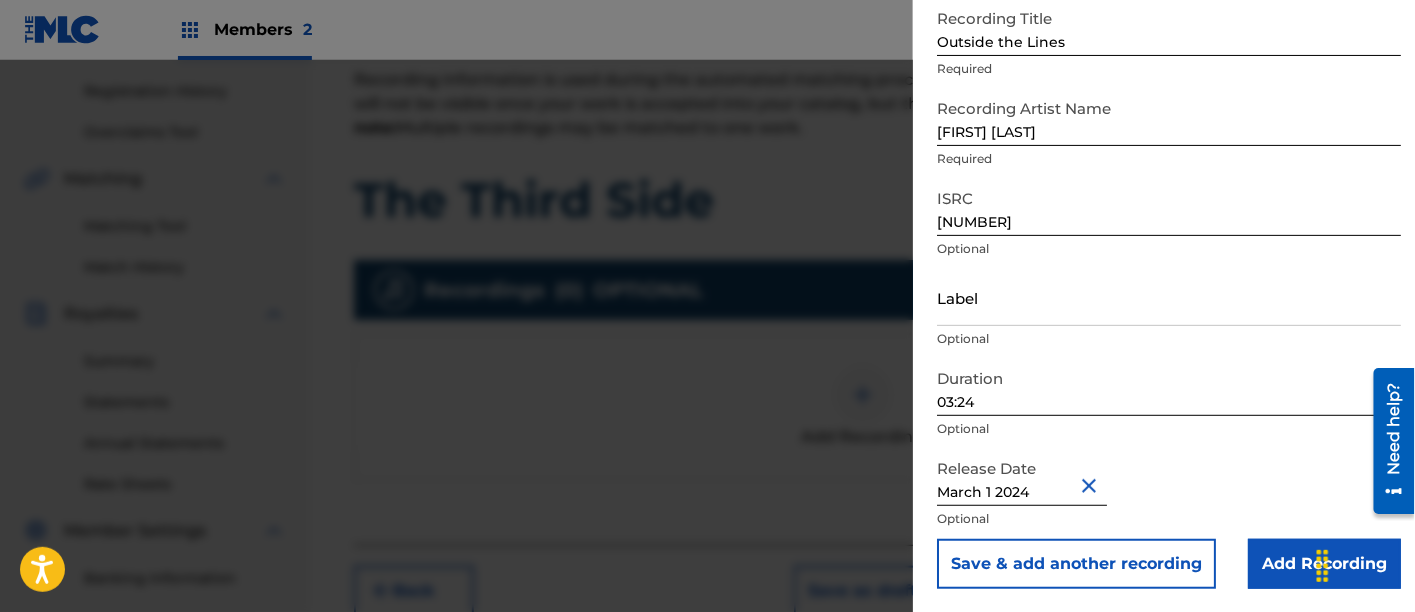 click on "Add Recording" at bounding box center (1324, 564) 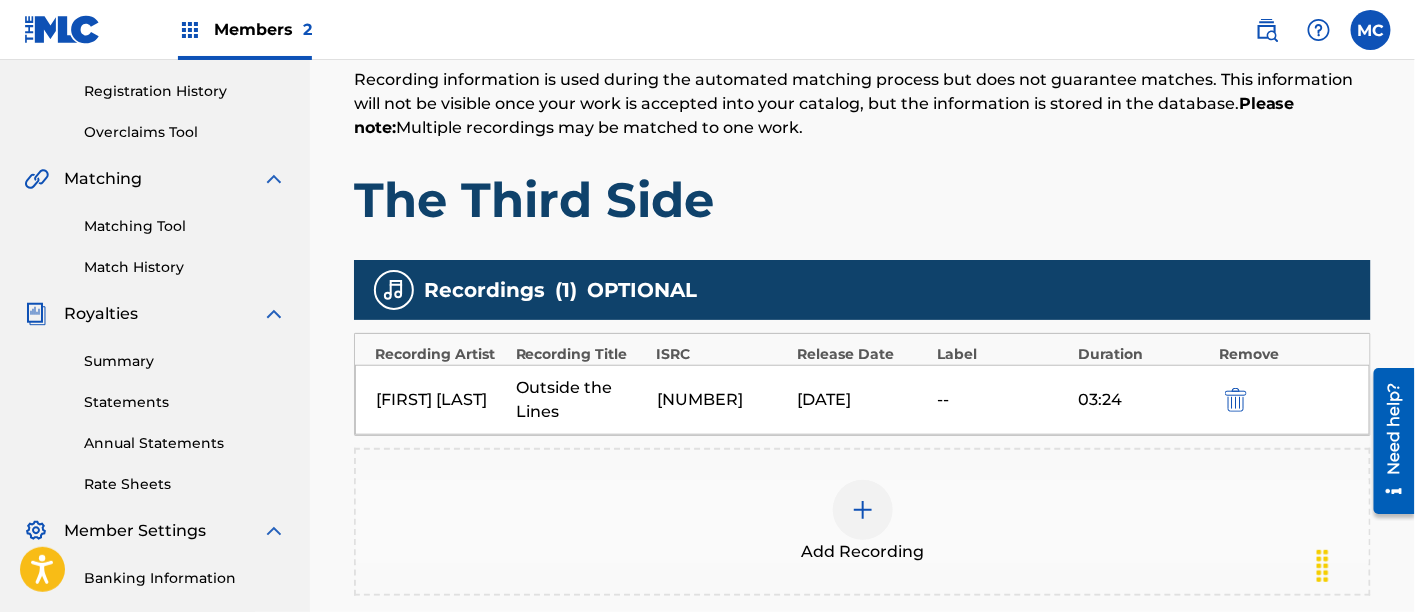 scroll, scrollTop: 627, scrollLeft: 0, axis: vertical 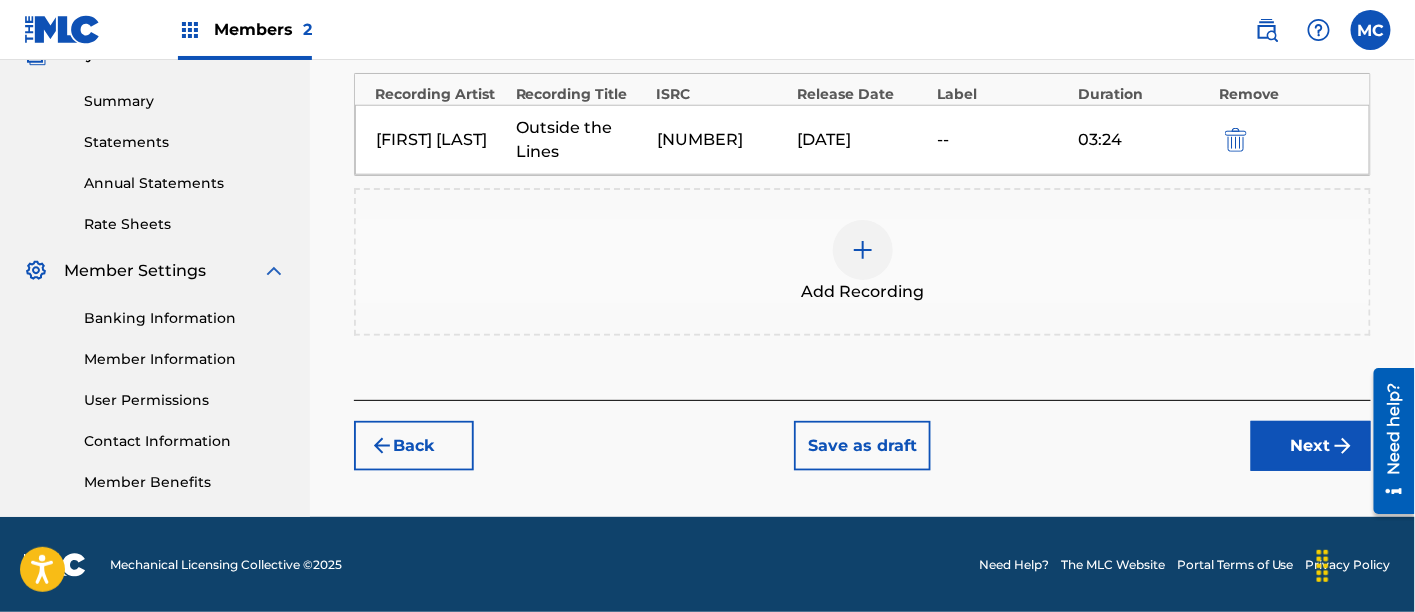 click on "Next" at bounding box center (1311, 446) 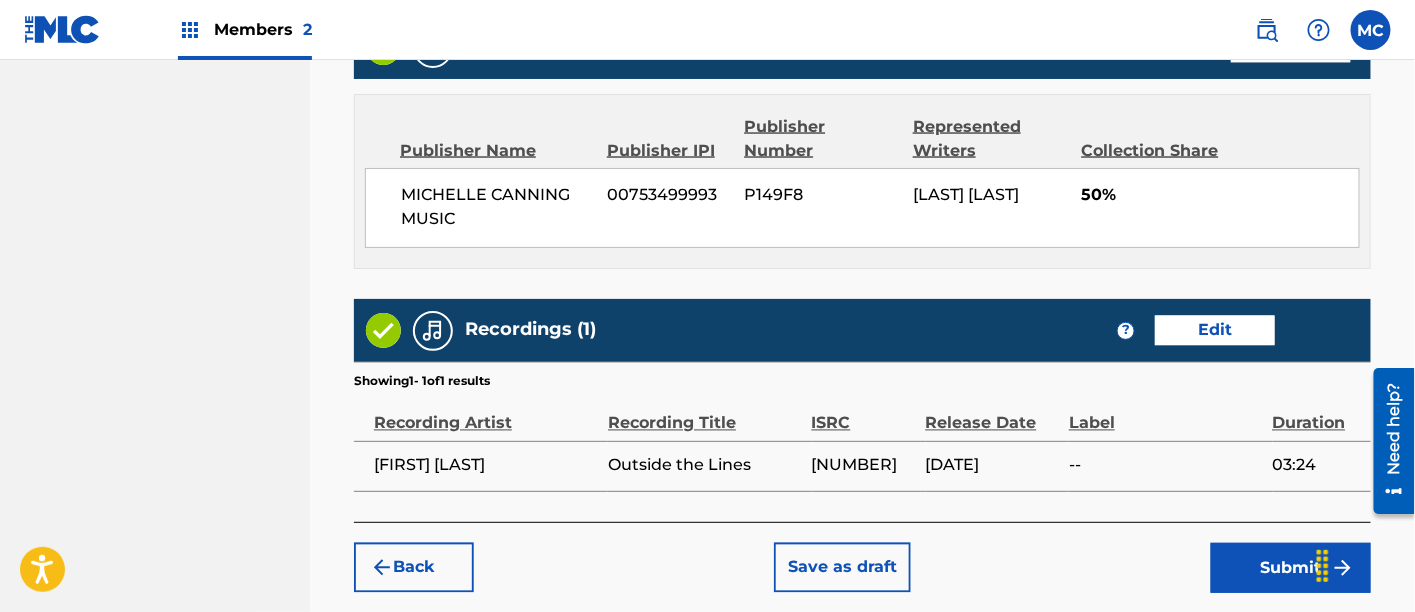 scroll, scrollTop: 1177, scrollLeft: 0, axis: vertical 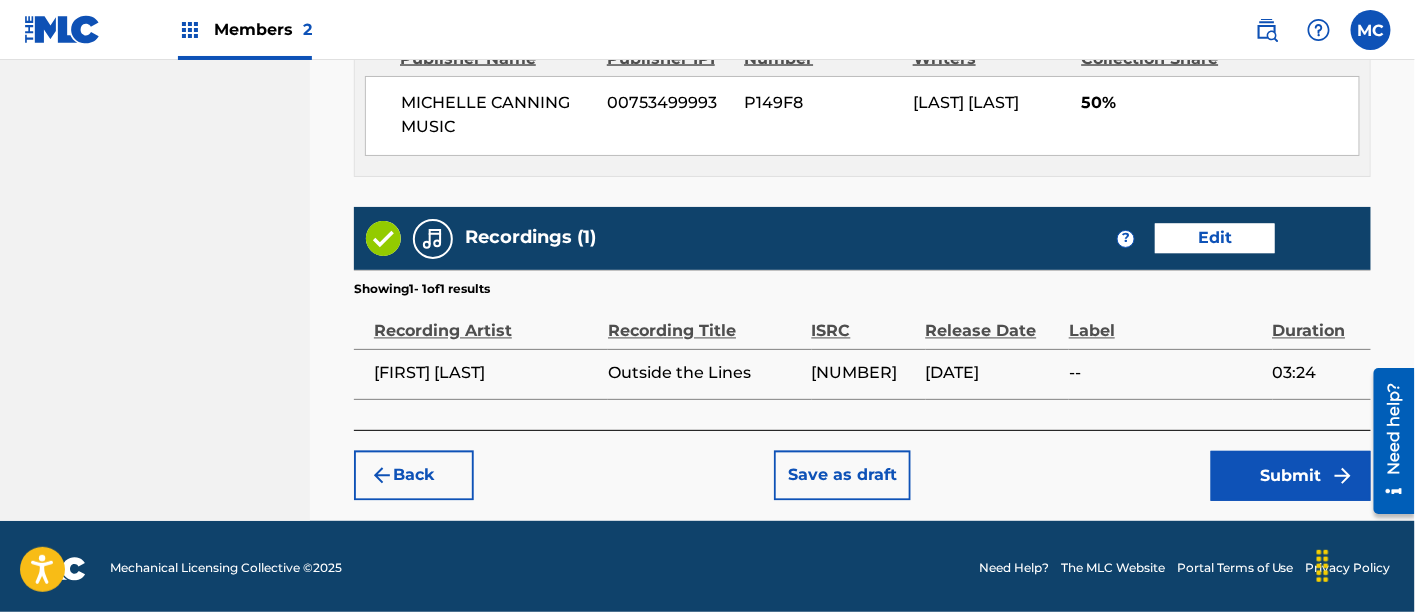 click on "Submit" at bounding box center (1291, 476) 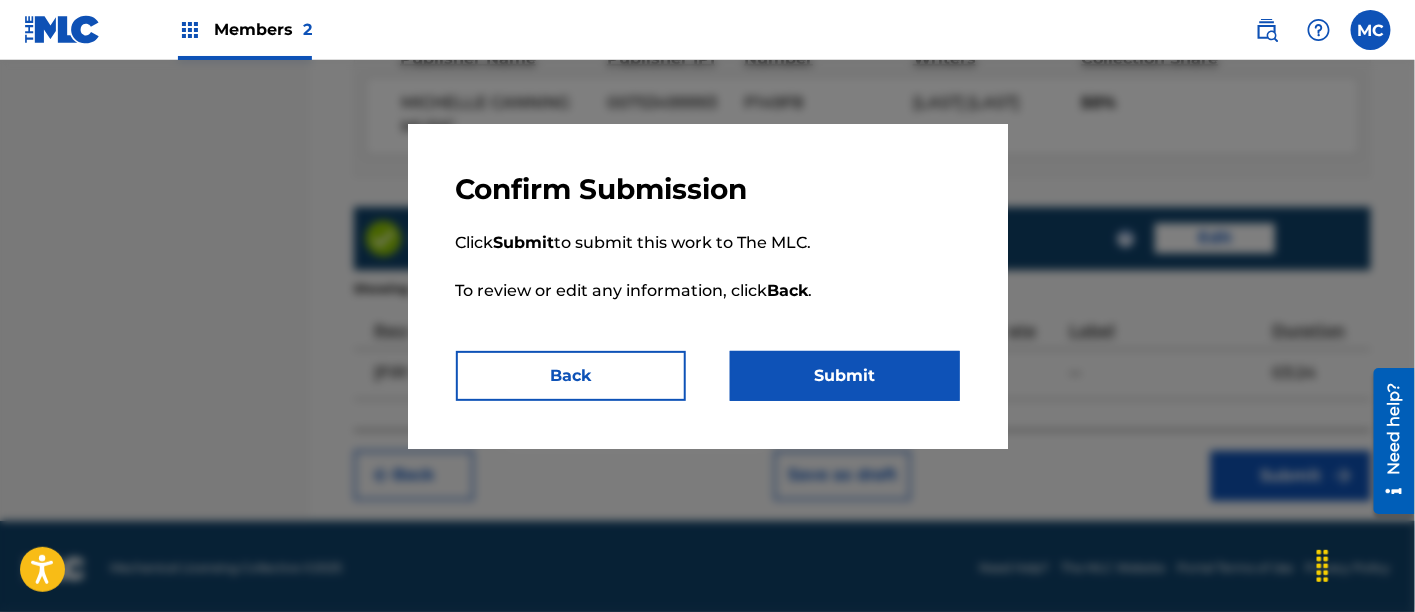 click on "Submit" at bounding box center (845, 376) 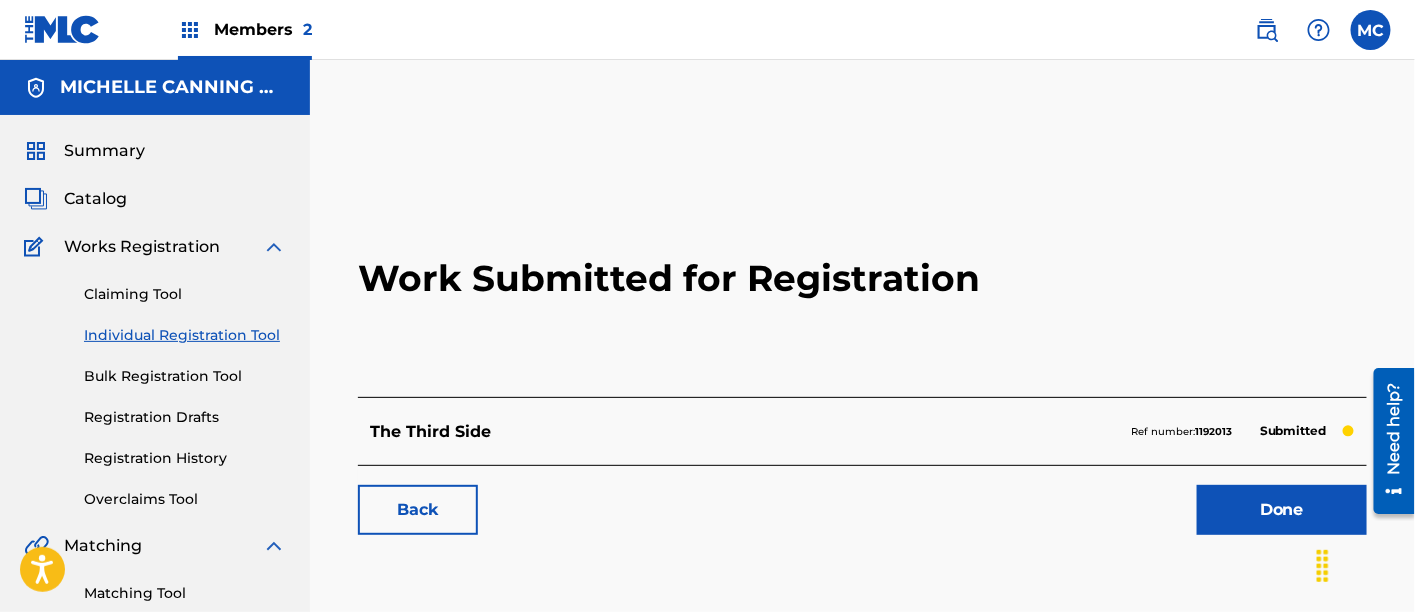 click on "Work Submitted for Registration The Third Side Ref number:  [NUMBER] Submitted Back Done" at bounding box center [862, 357] 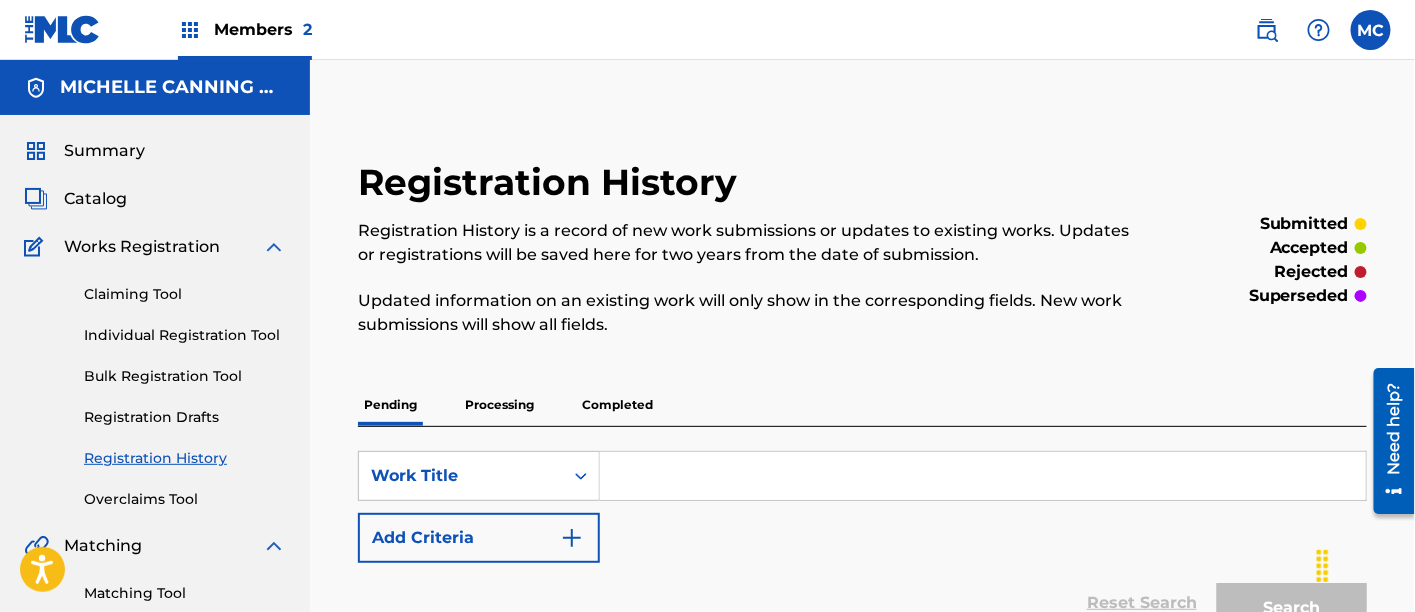 click on "Individual Registration Tool" at bounding box center [185, 335] 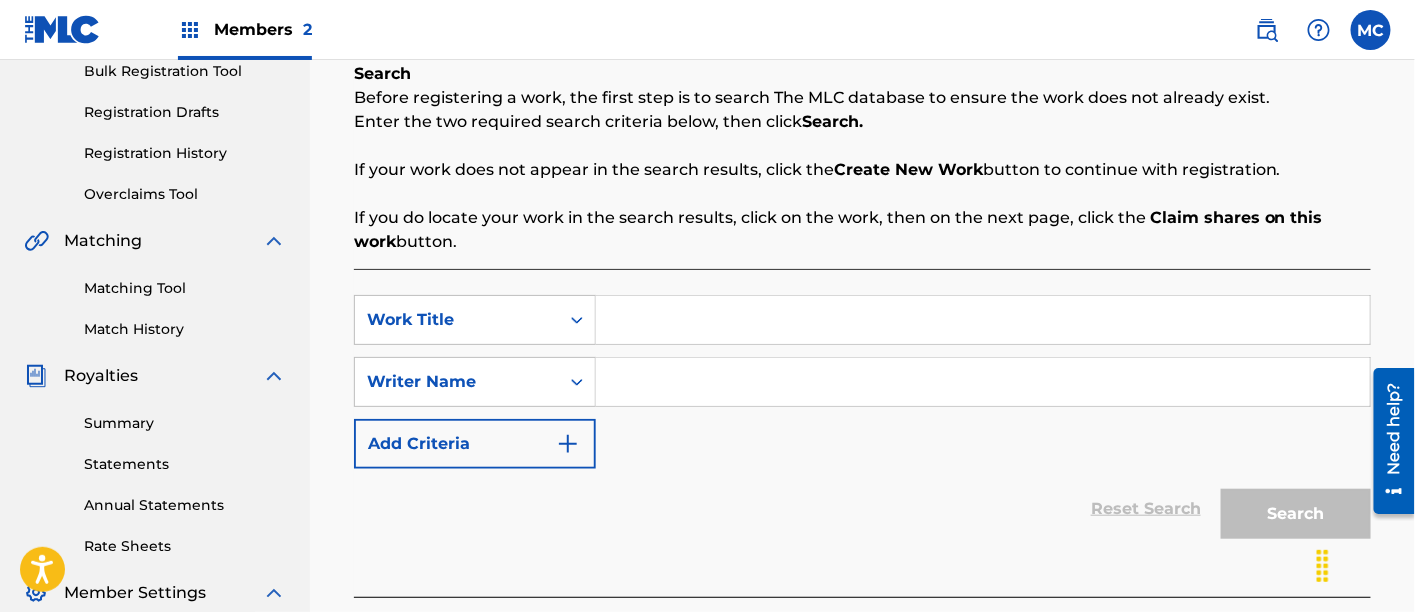 scroll, scrollTop: 306, scrollLeft: 0, axis: vertical 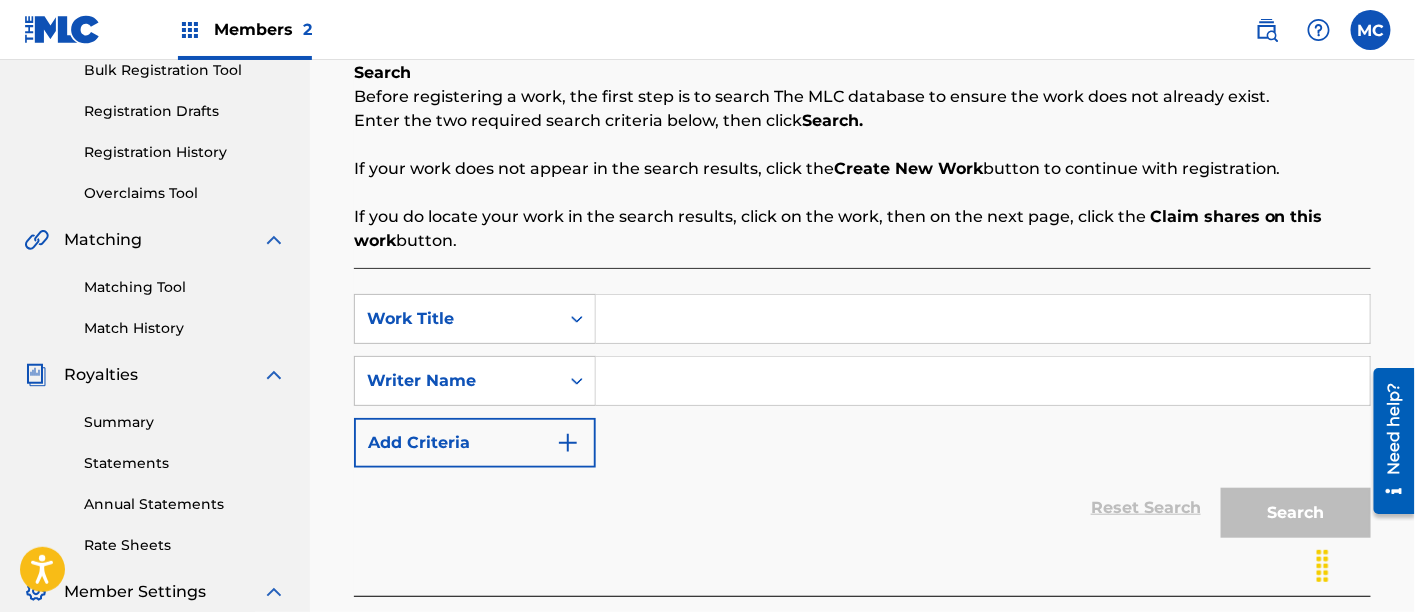 click at bounding box center (983, 319) 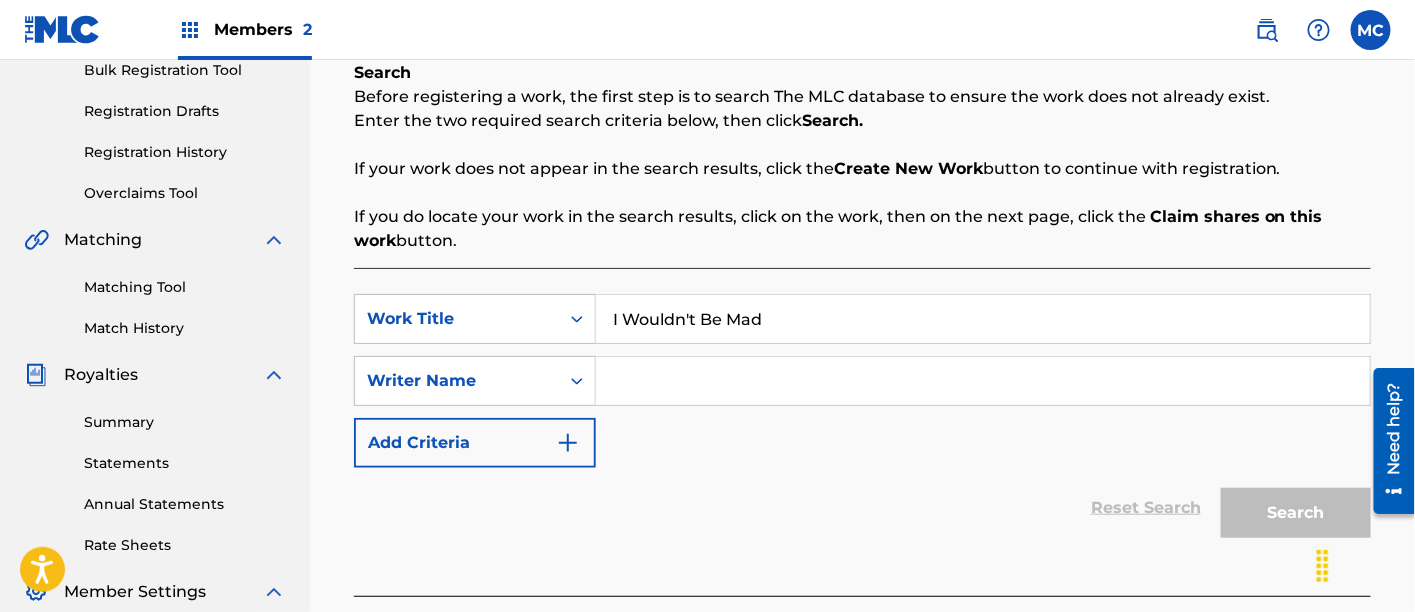 type on "I Wouldn't Be Mad" 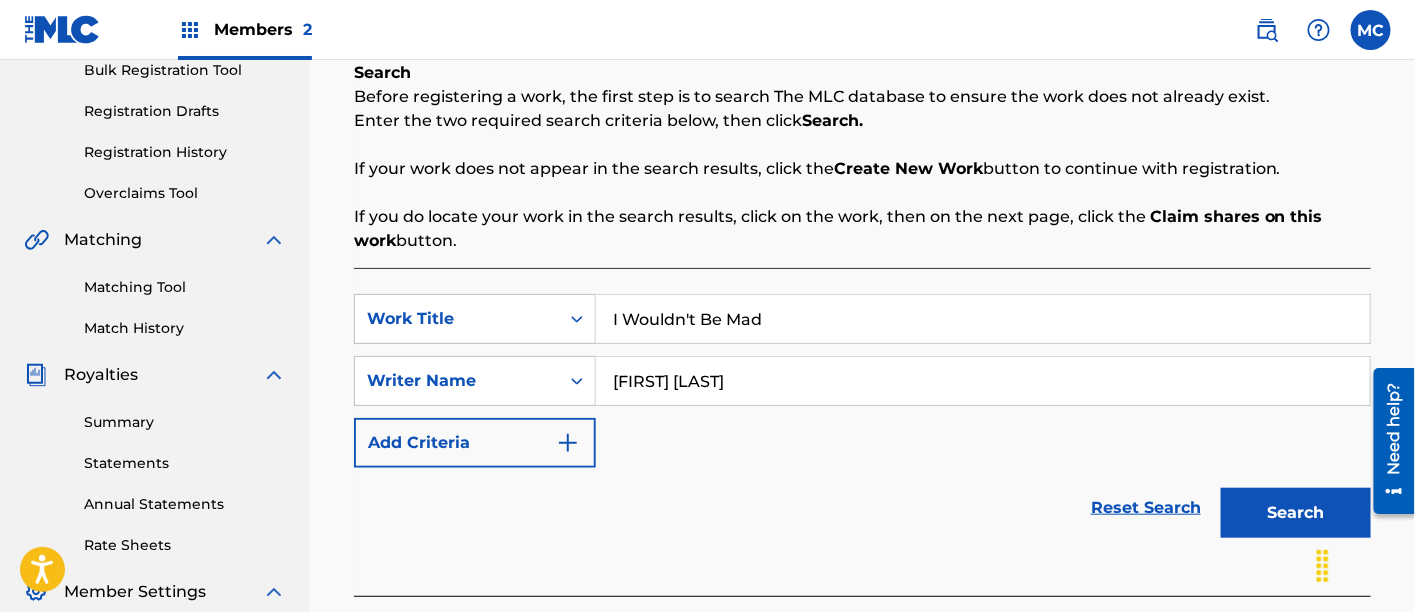 click on "Search" at bounding box center [1296, 513] 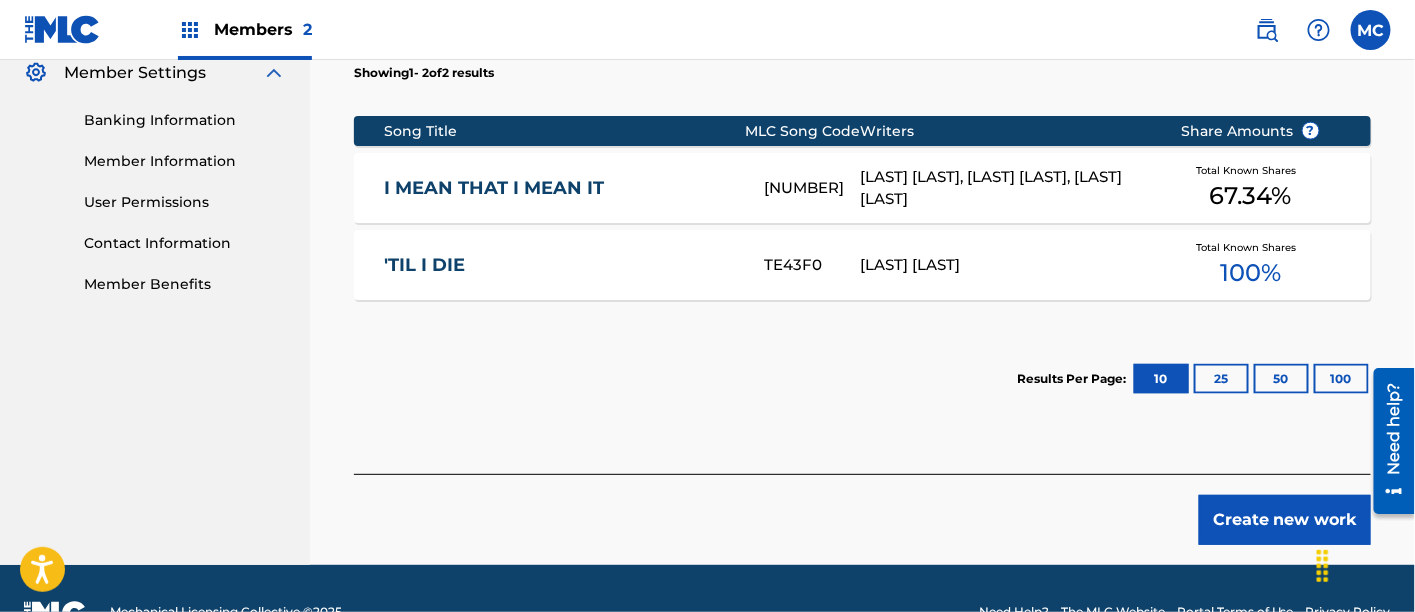 scroll, scrollTop: 826, scrollLeft: 0, axis: vertical 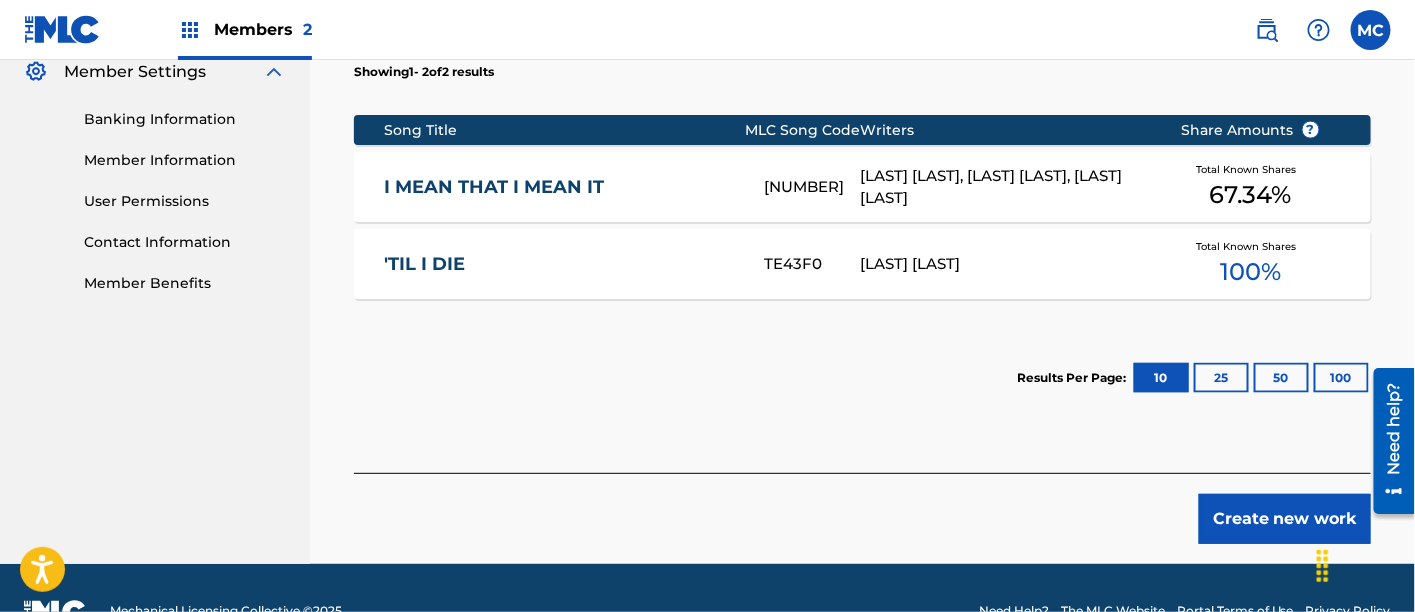 click on "Create new work" at bounding box center [1285, 519] 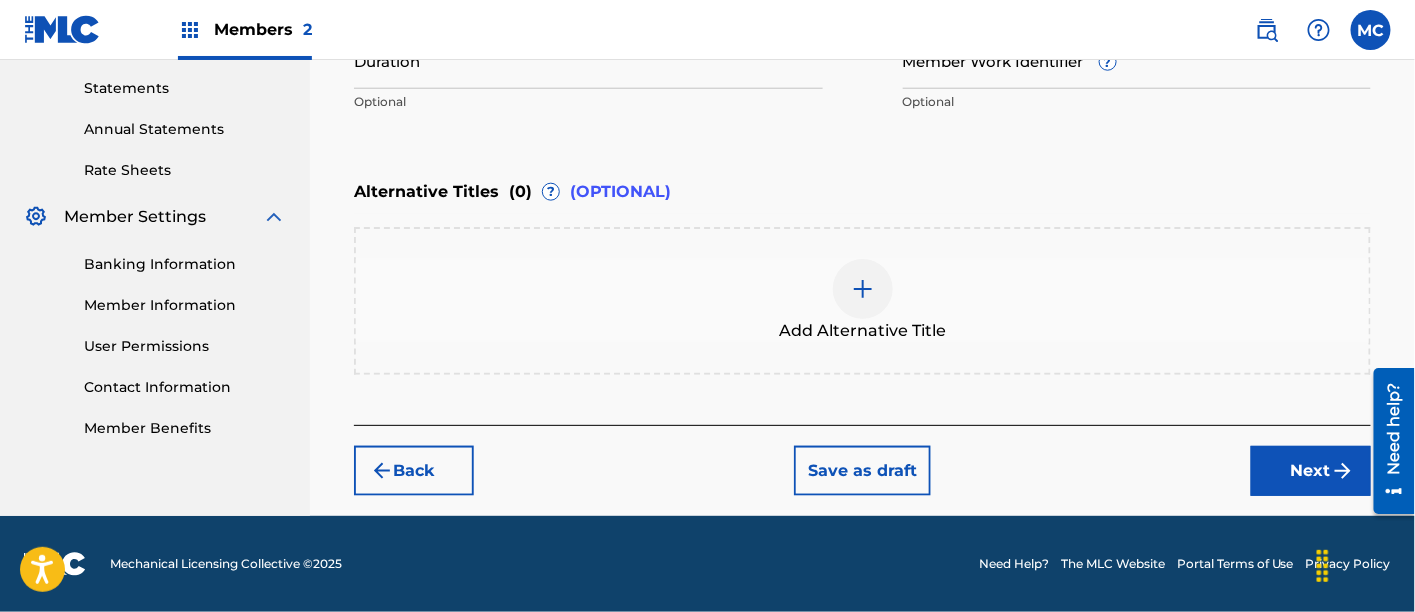 scroll, scrollTop: 678, scrollLeft: 0, axis: vertical 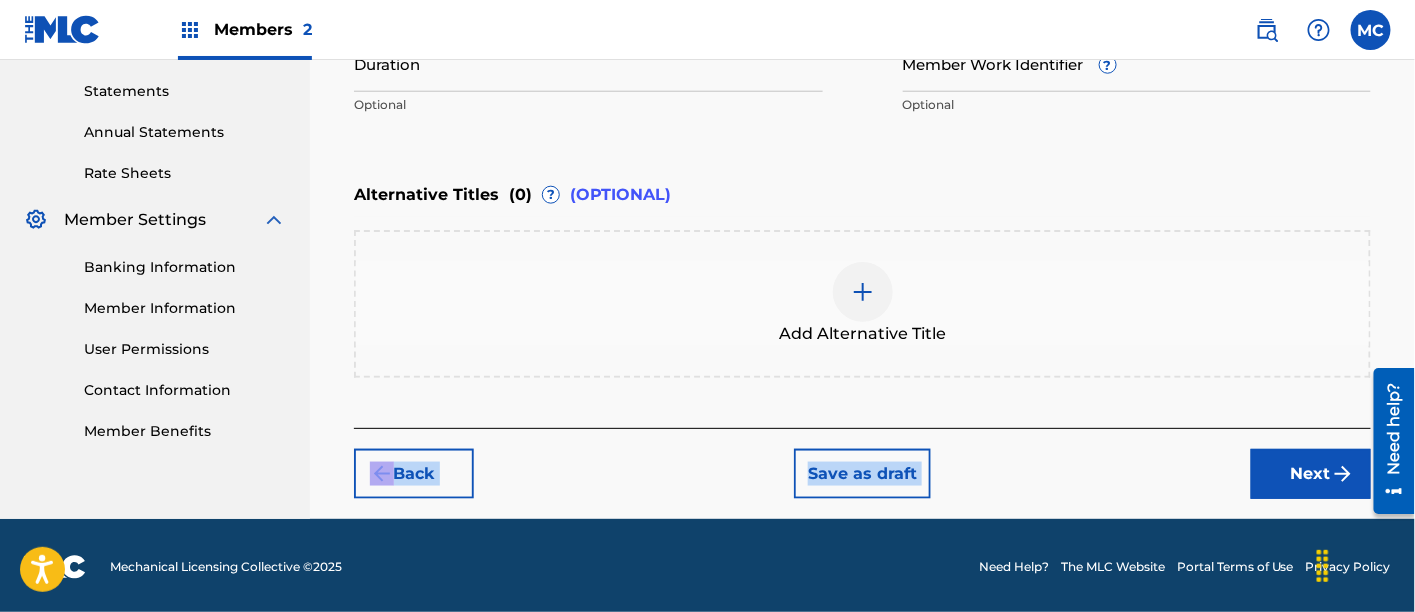 drag, startPoint x: 1251, startPoint y: 510, endPoint x: 1097, endPoint y: 352, distance: 220.63545 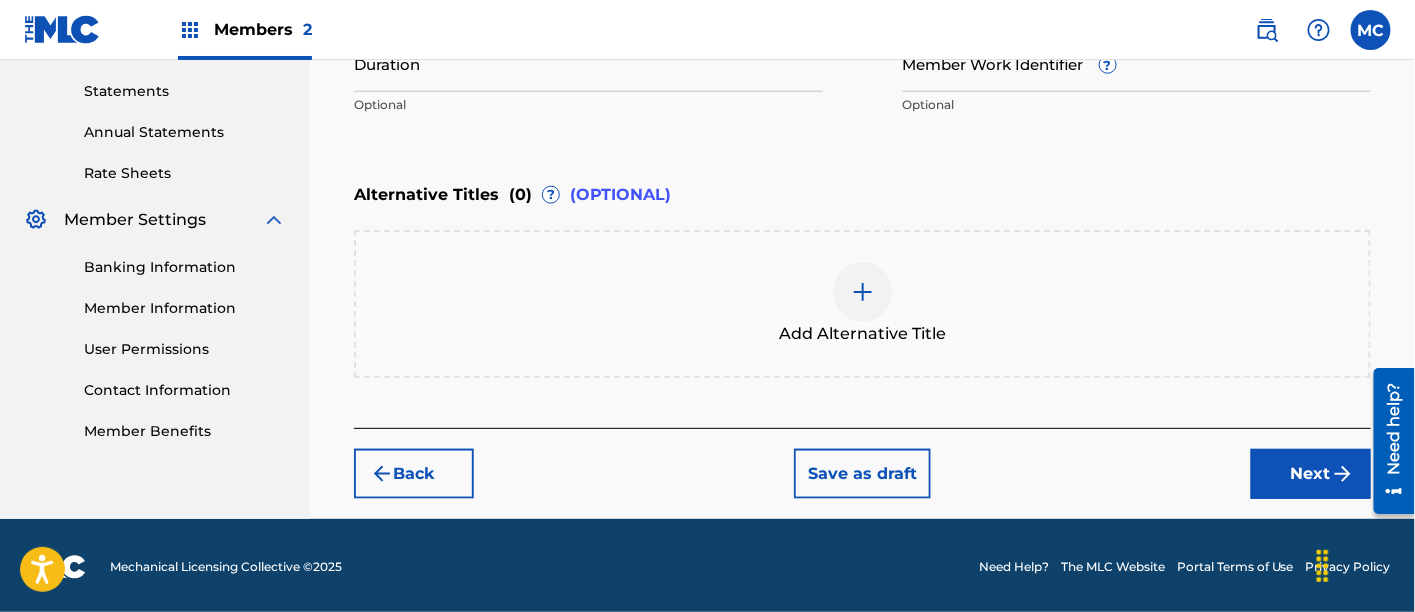 click on "Alternative Titles ( 0 ) ? (OPTIONAL)" at bounding box center (862, 195) 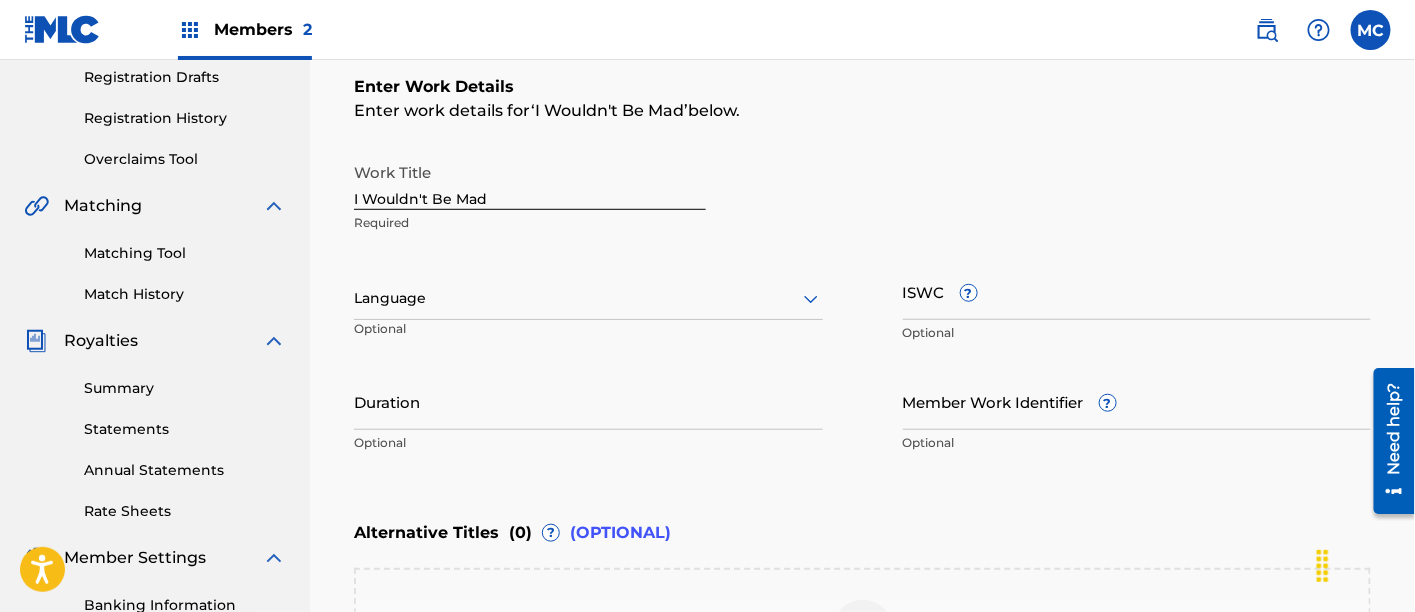 scroll, scrollTop: 340, scrollLeft: 0, axis: vertical 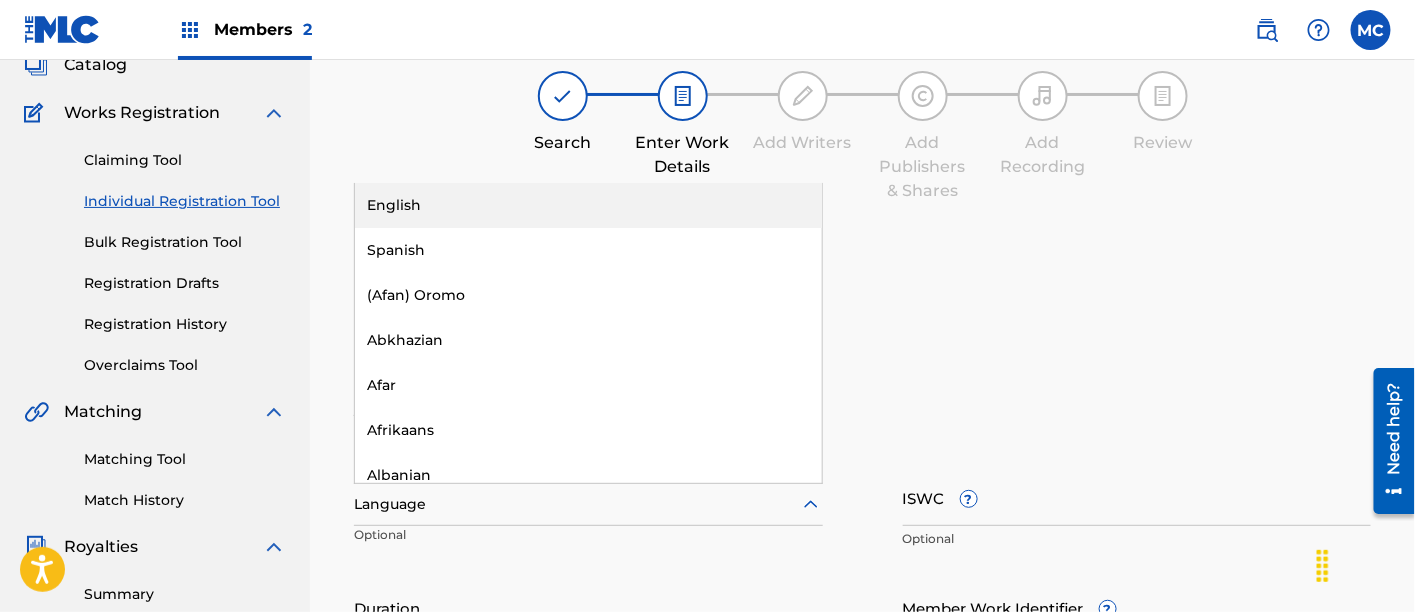 click on "English" at bounding box center (588, 205) 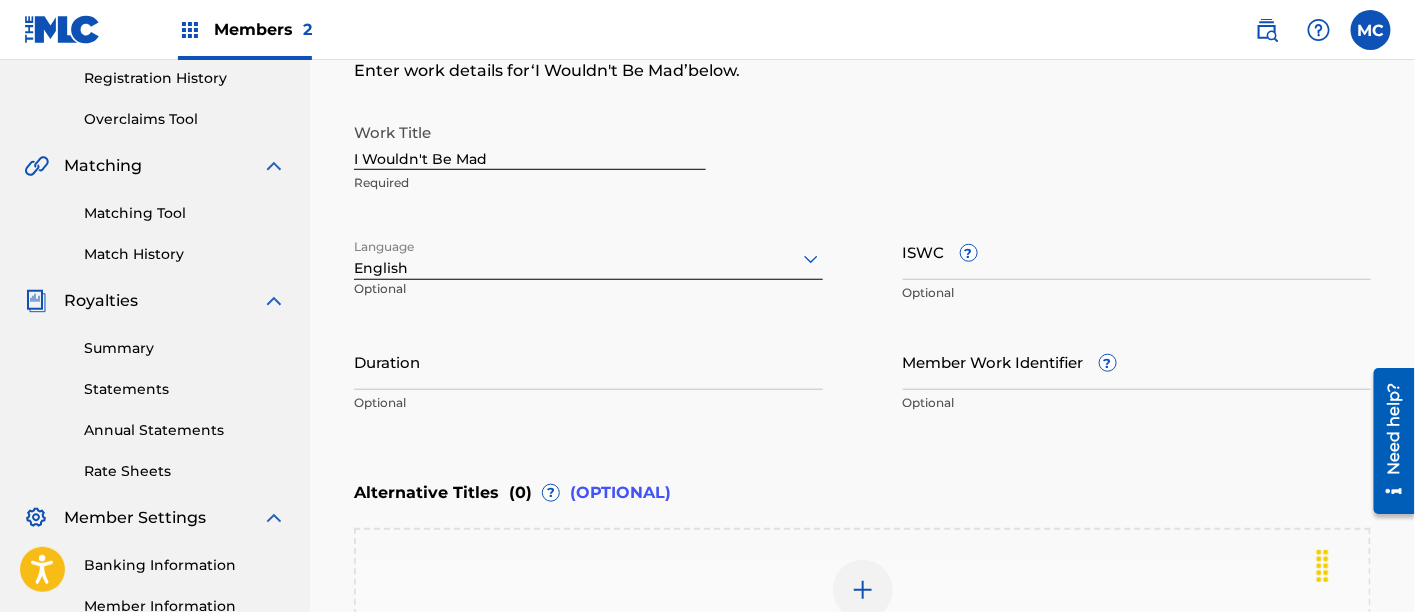 scroll, scrollTop: 382, scrollLeft: 0, axis: vertical 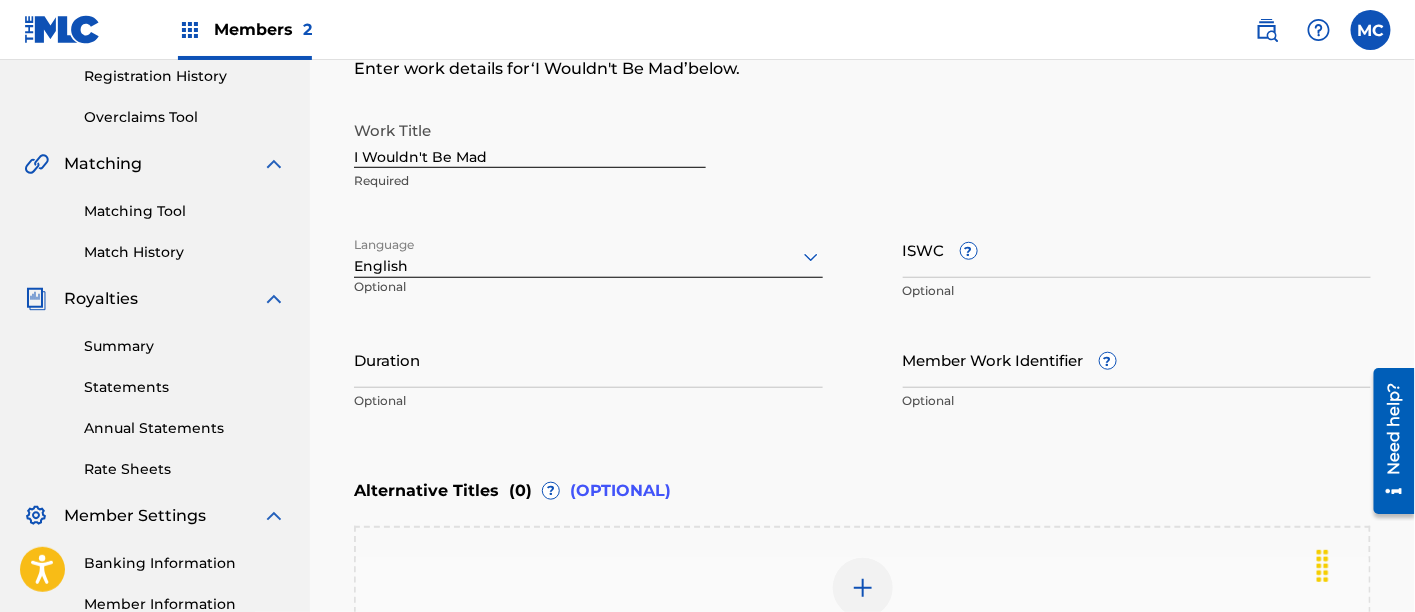 click on "Duration" at bounding box center (588, 359) 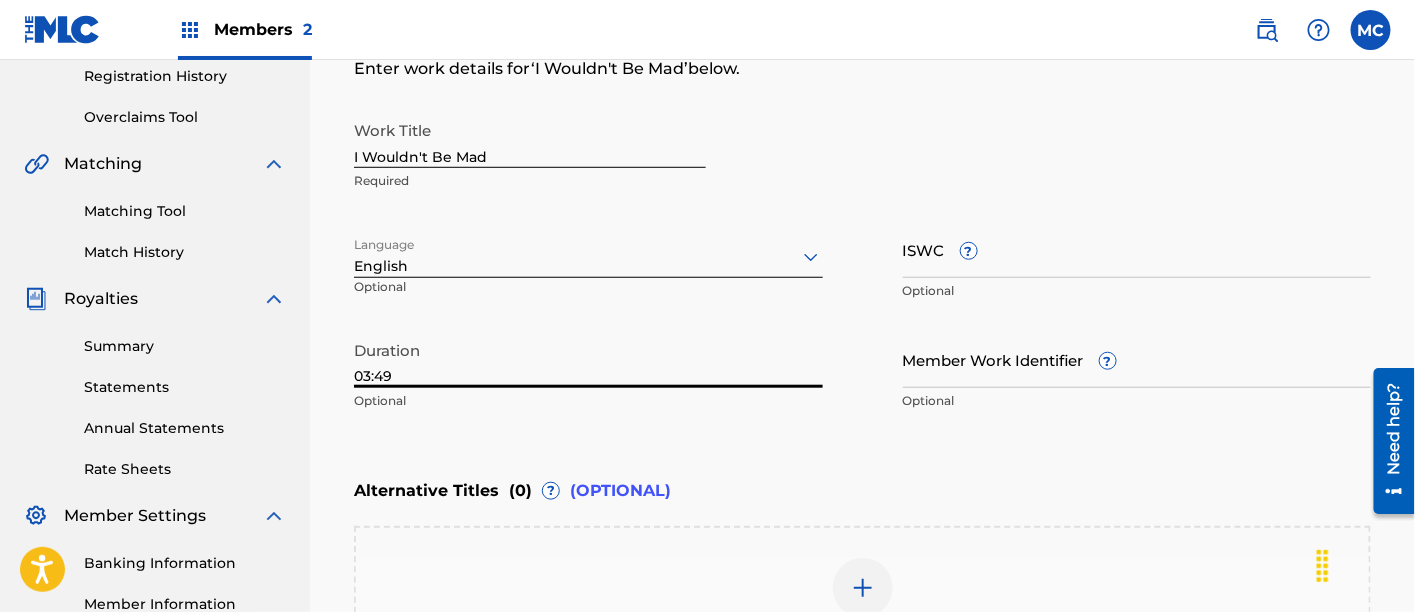 scroll, scrollTop: 678, scrollLeft: 0, axis: vertical 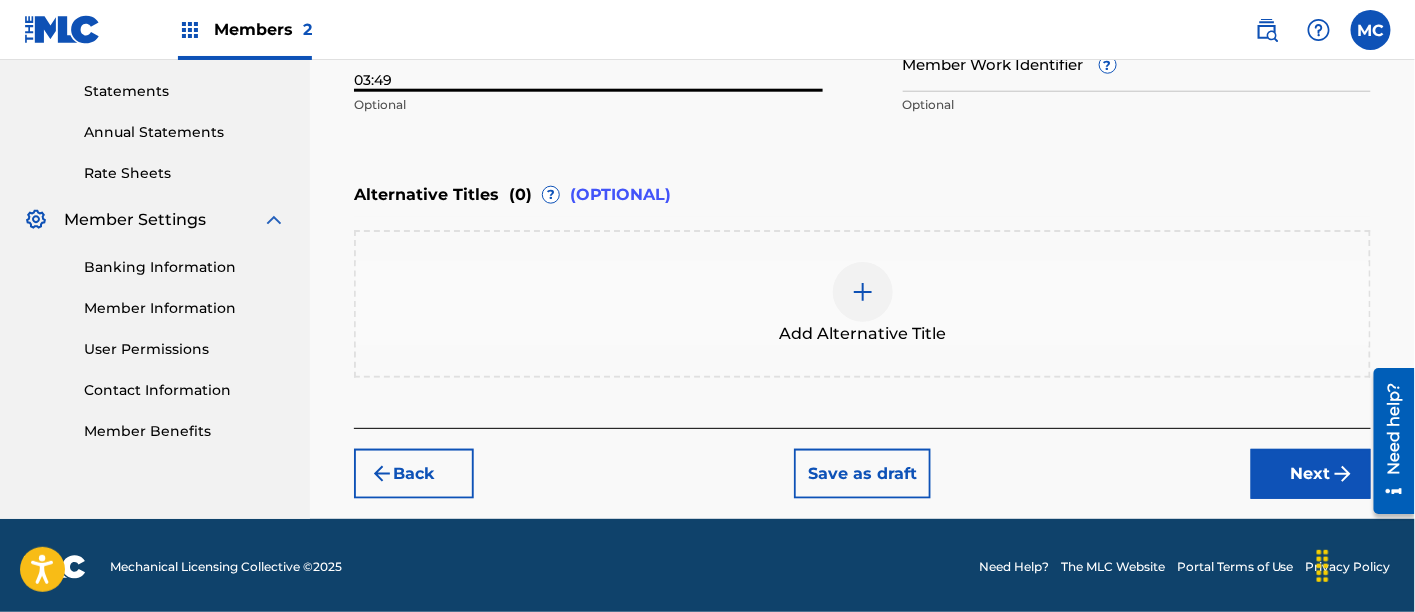 type on "03:49" 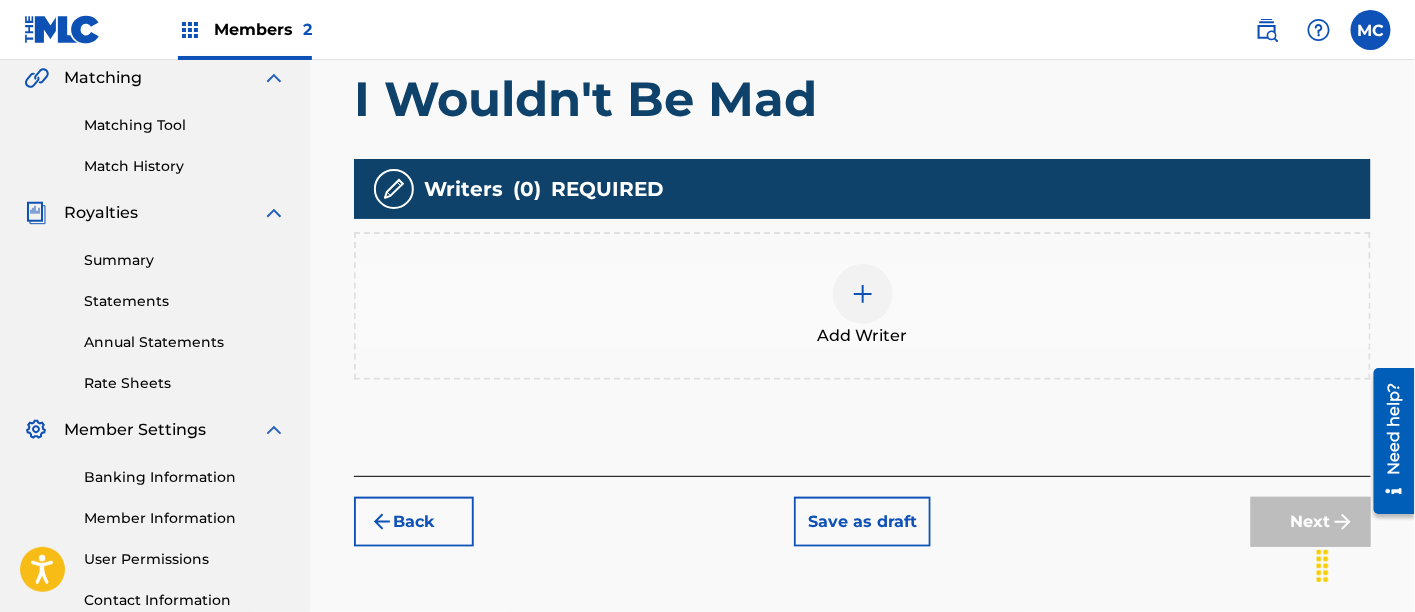 scroll, scrollTop: 480, scrollLeft: 0, axis: vertical 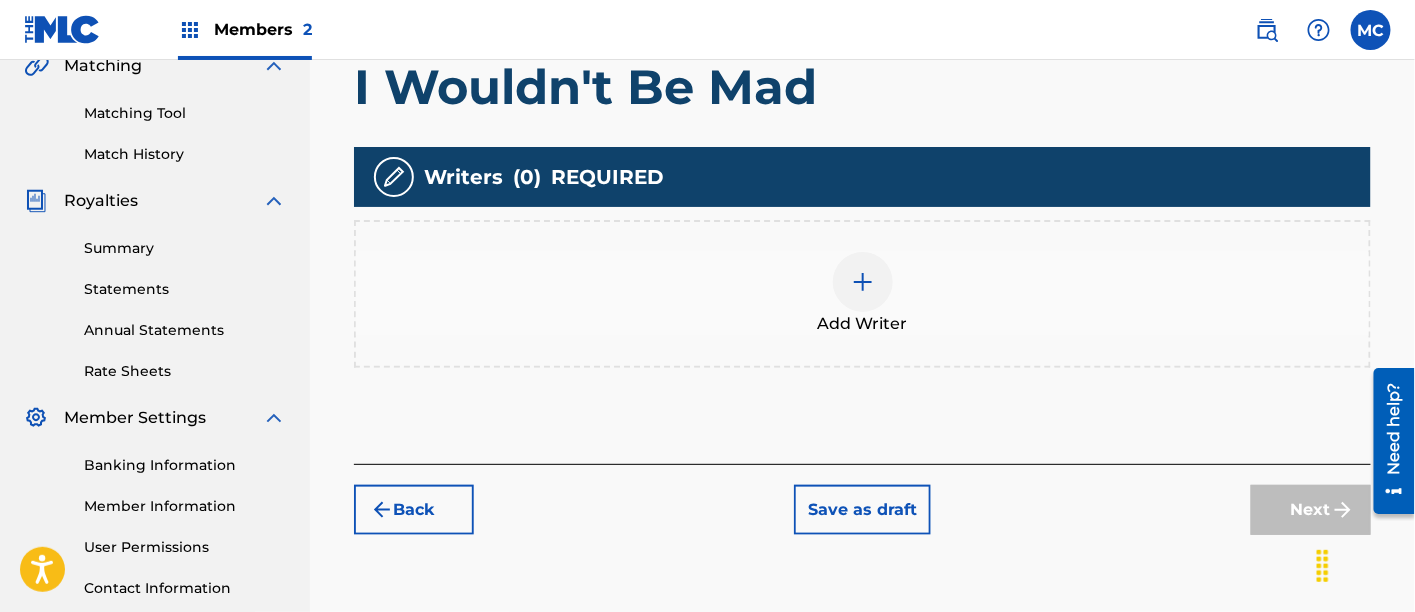 click on "Add Writer" at bounding box center [862, 294] 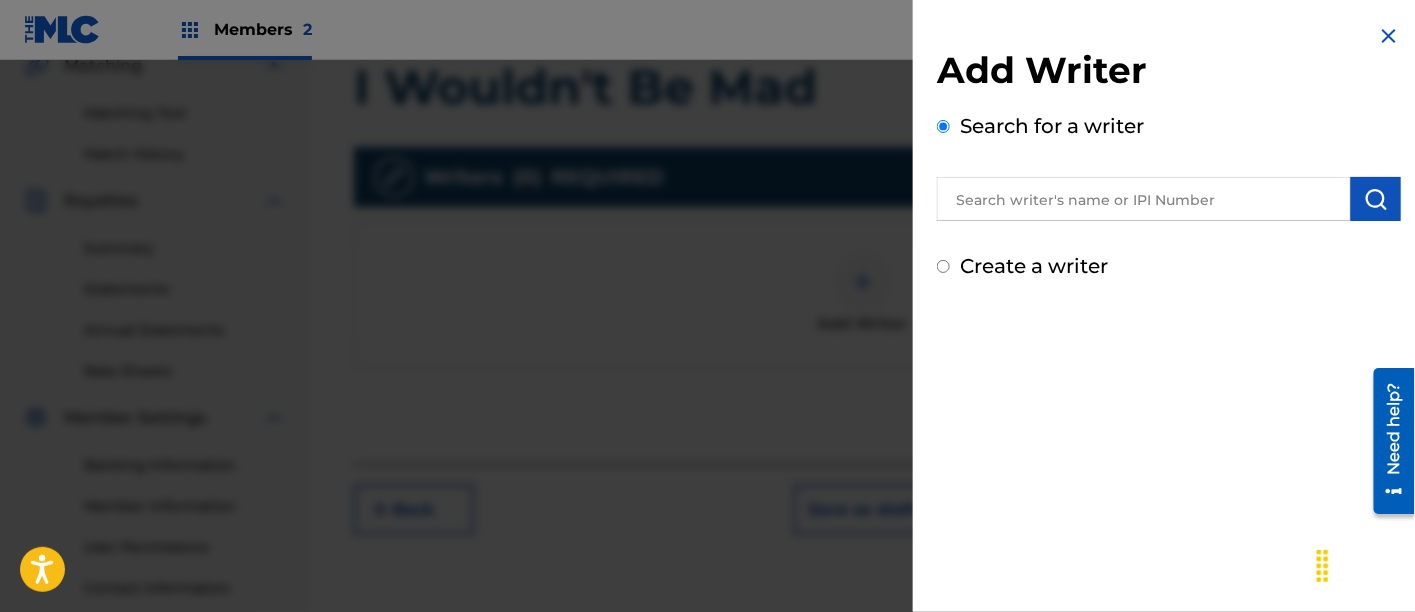 click at bounding box center [1144, 199] 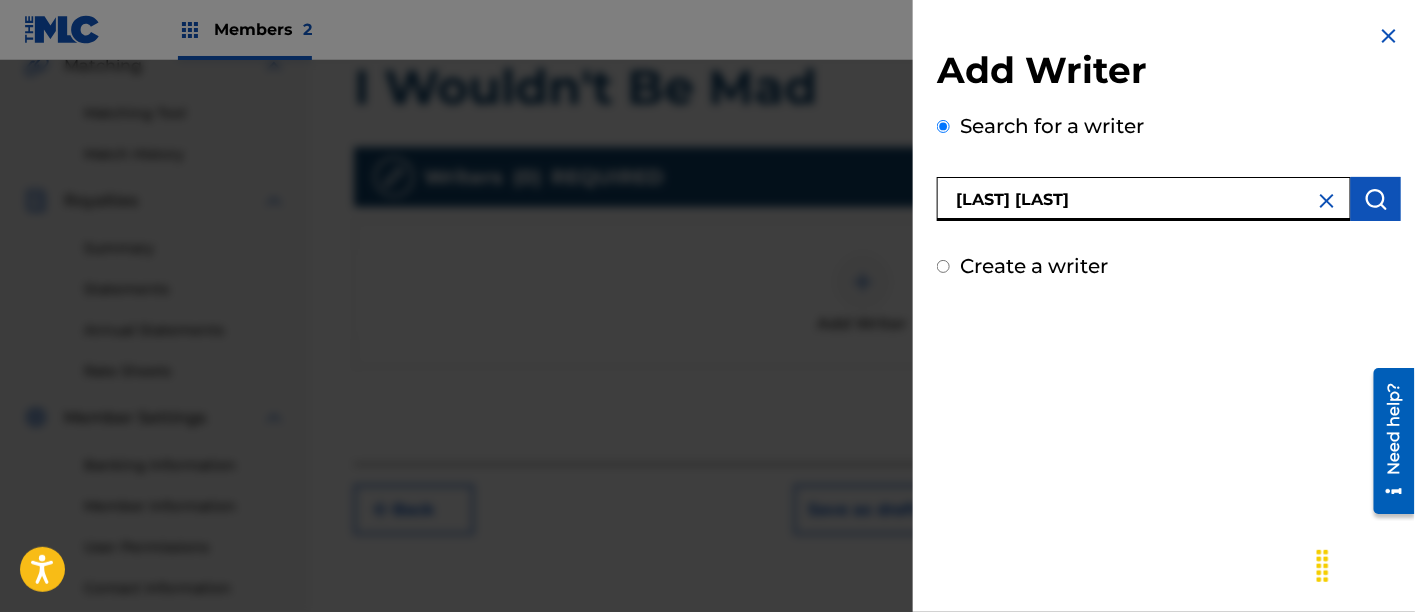 type on "[LAST] [LAST]" 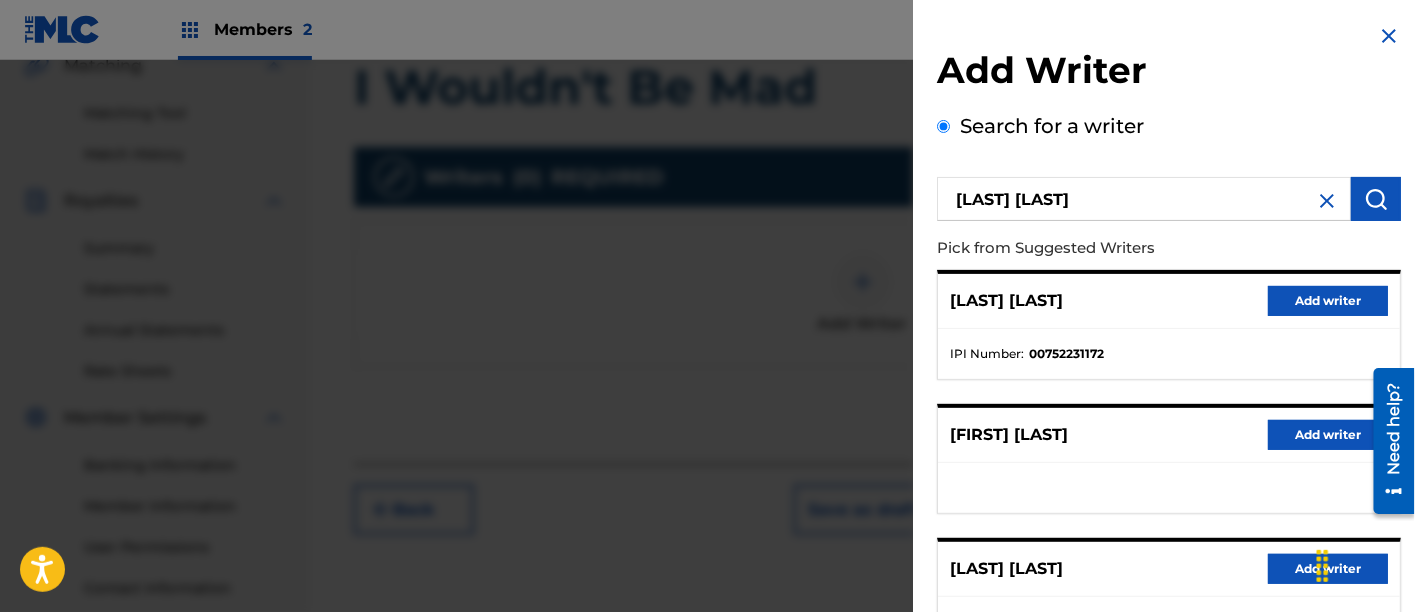 click on "Add writer" at bounding box center [1328, 301] 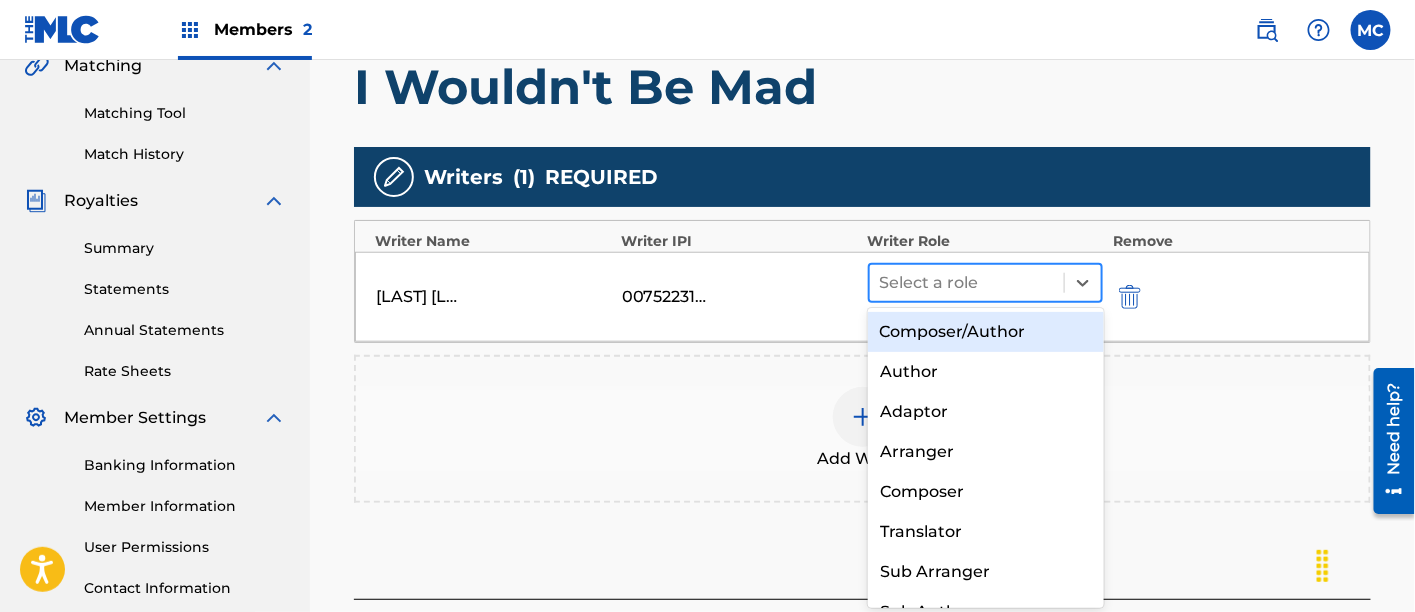 click at bounding box center (967, 283) 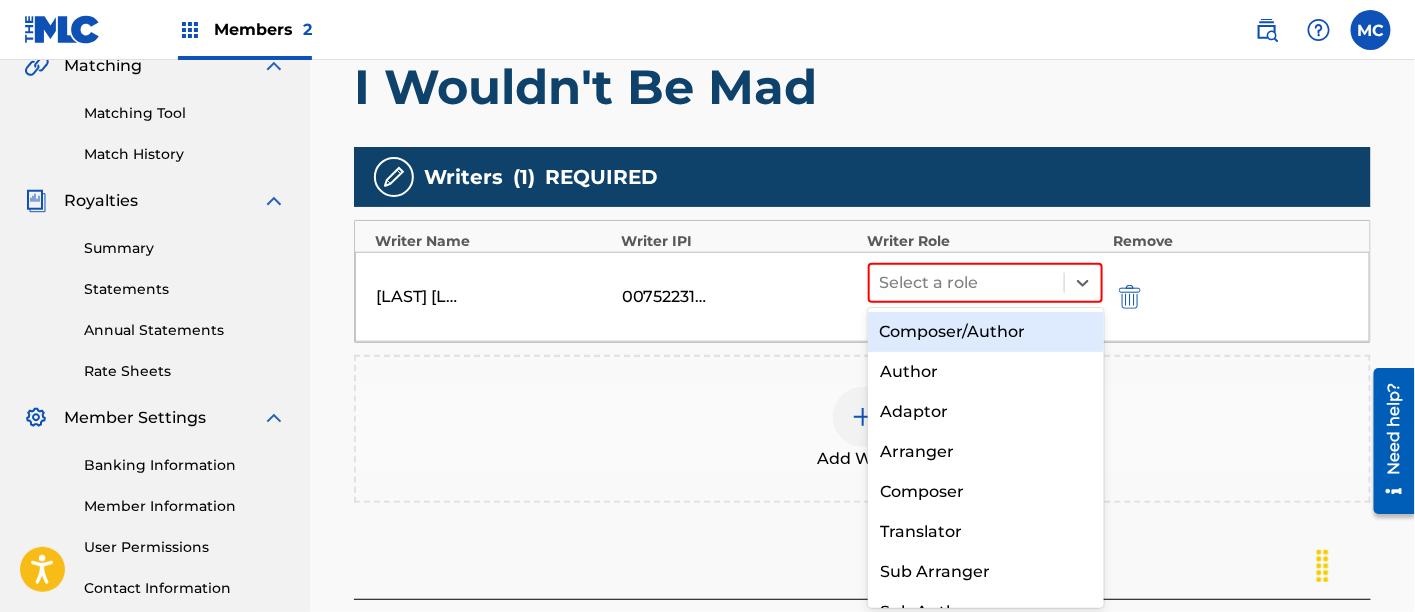click on "Composer/Author" at bounding box center [986, 332] 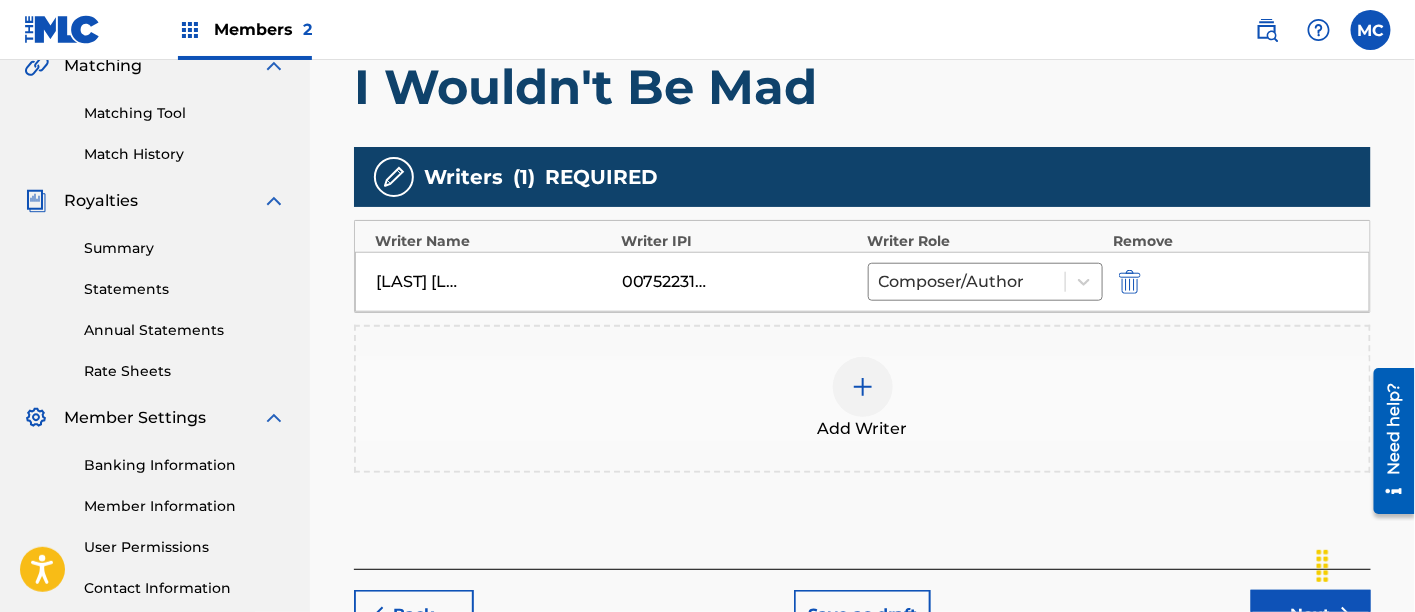 click at bounding box center (863, 387) 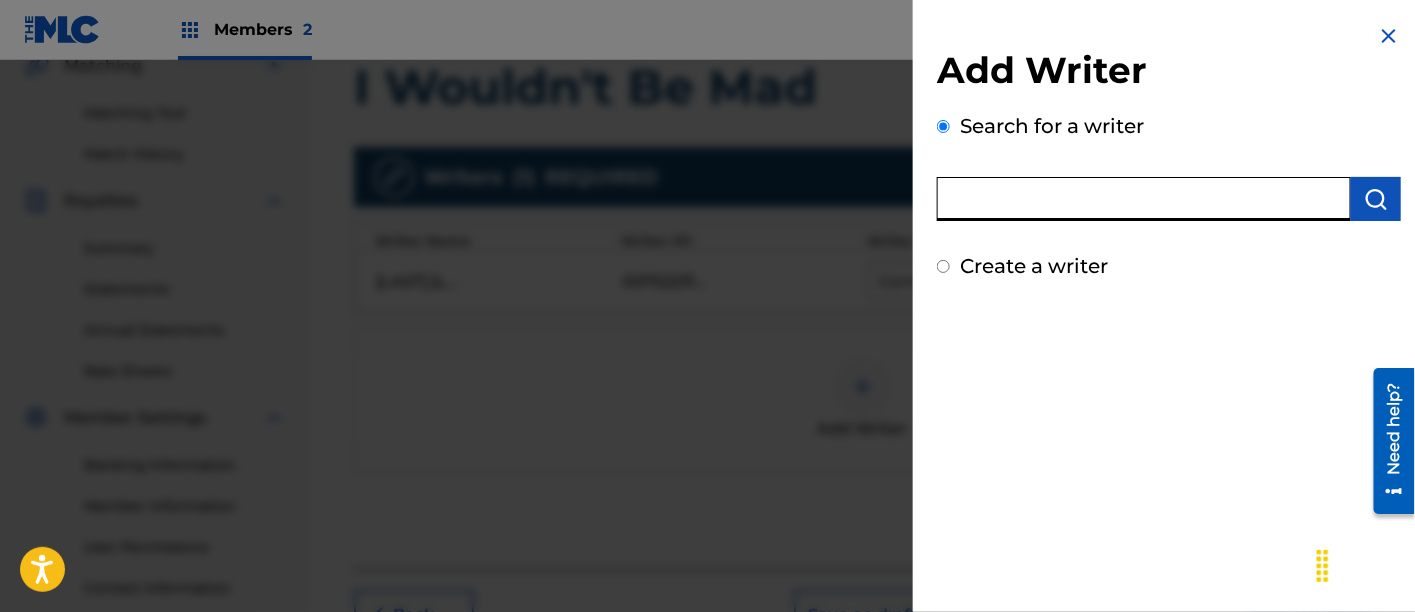 click at bounding box center (1144, 199) 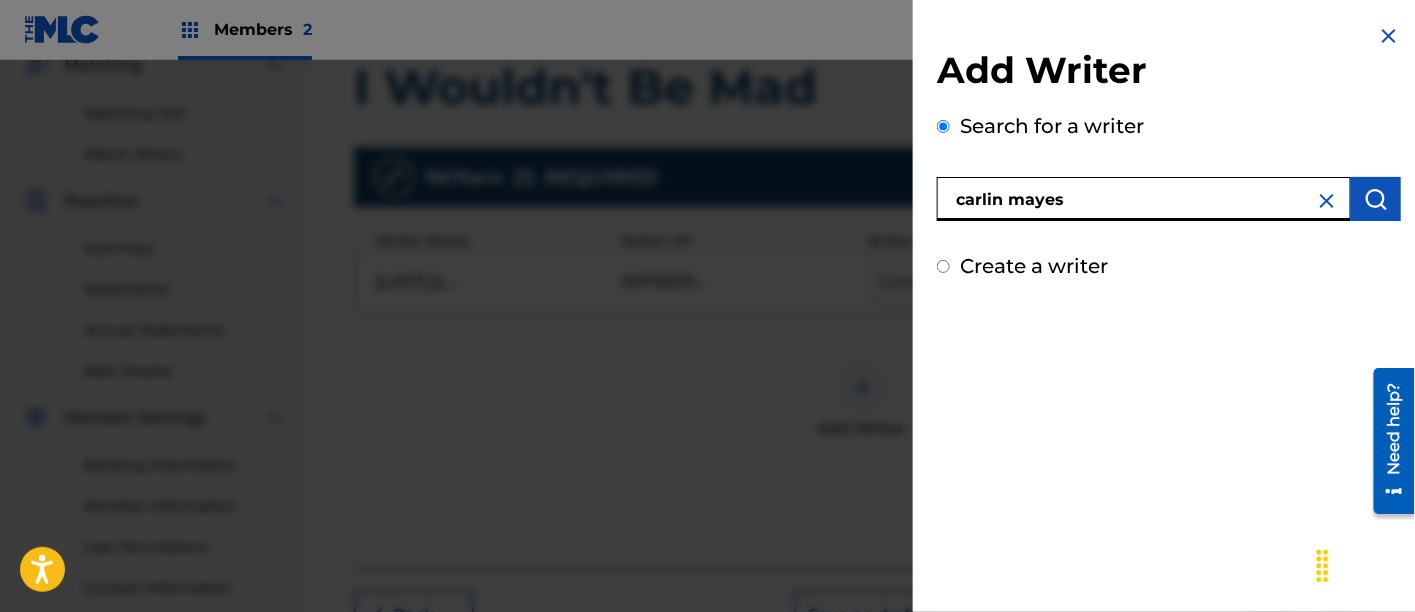 type on "carlin mayes" 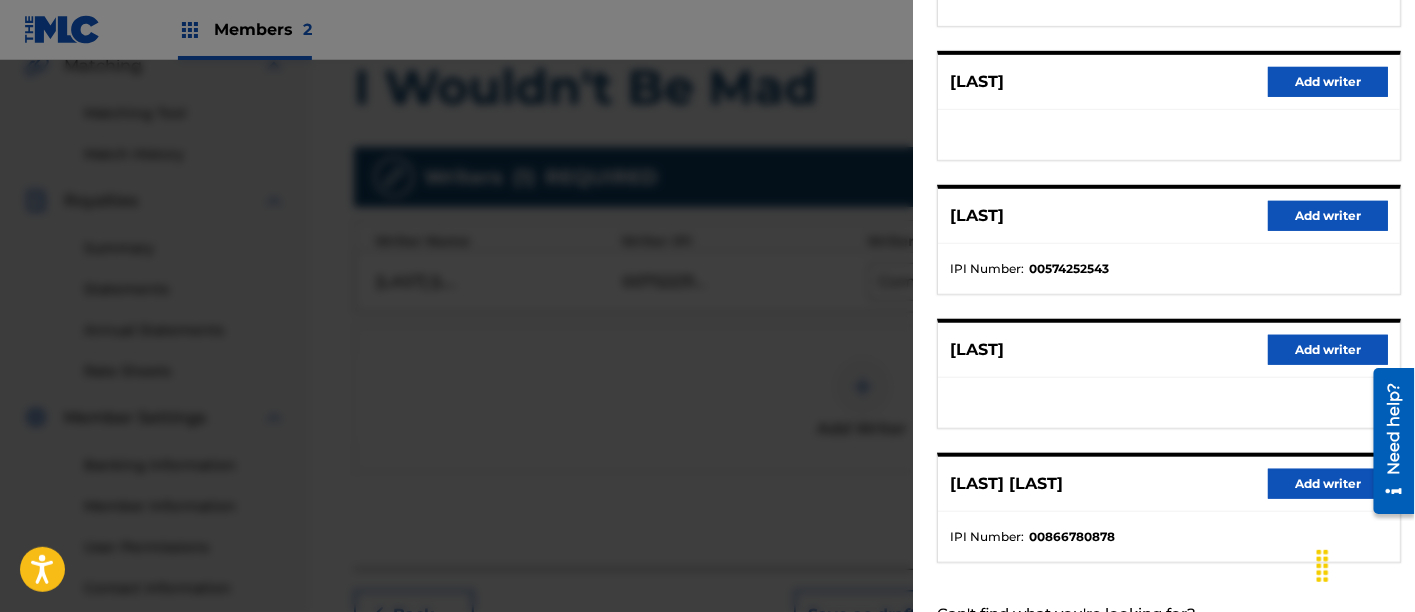 scroll, scrollTop: 425, scrollLeft: 0, axis: vertical 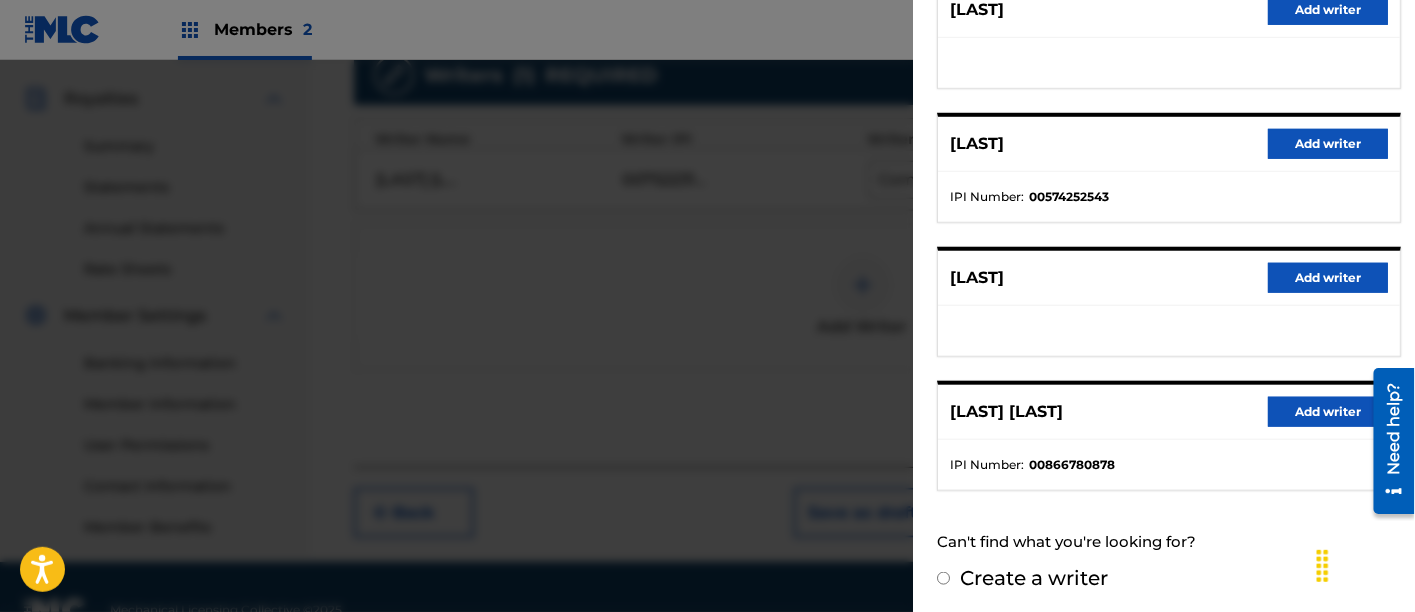 click on "Create a writer" at bounding box center [943, 578] 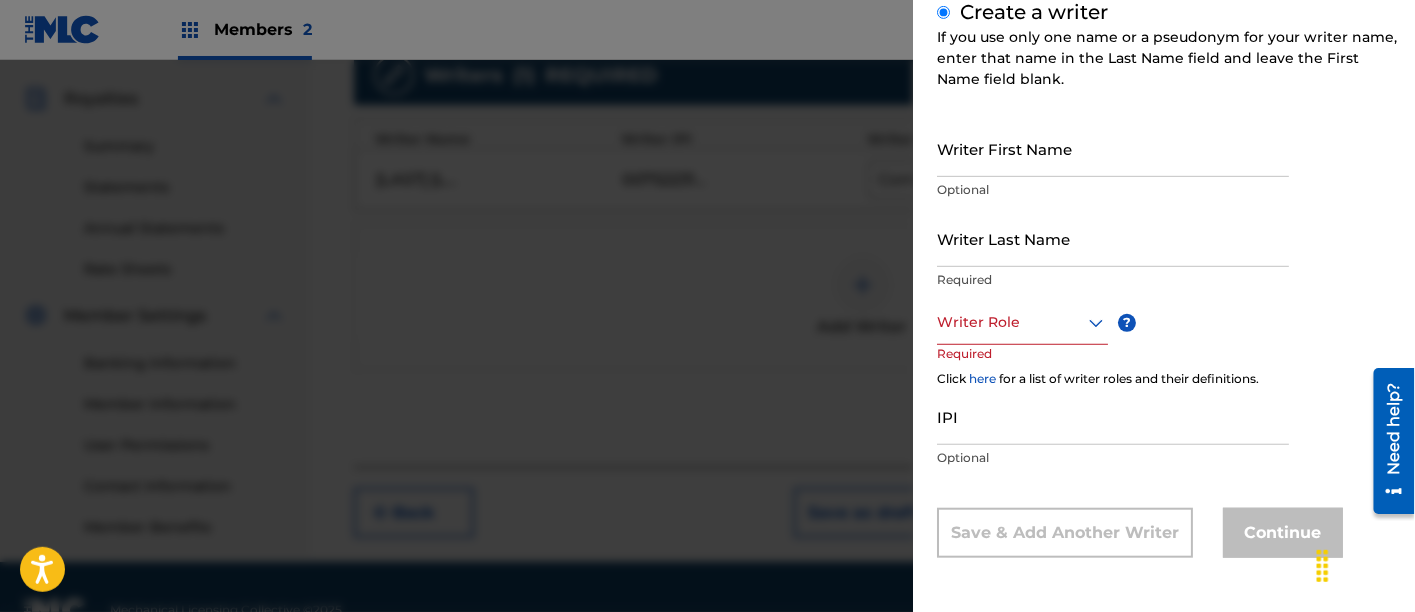 scroll, scrollTop: 253, scrollLeft: 0, axis: vertical 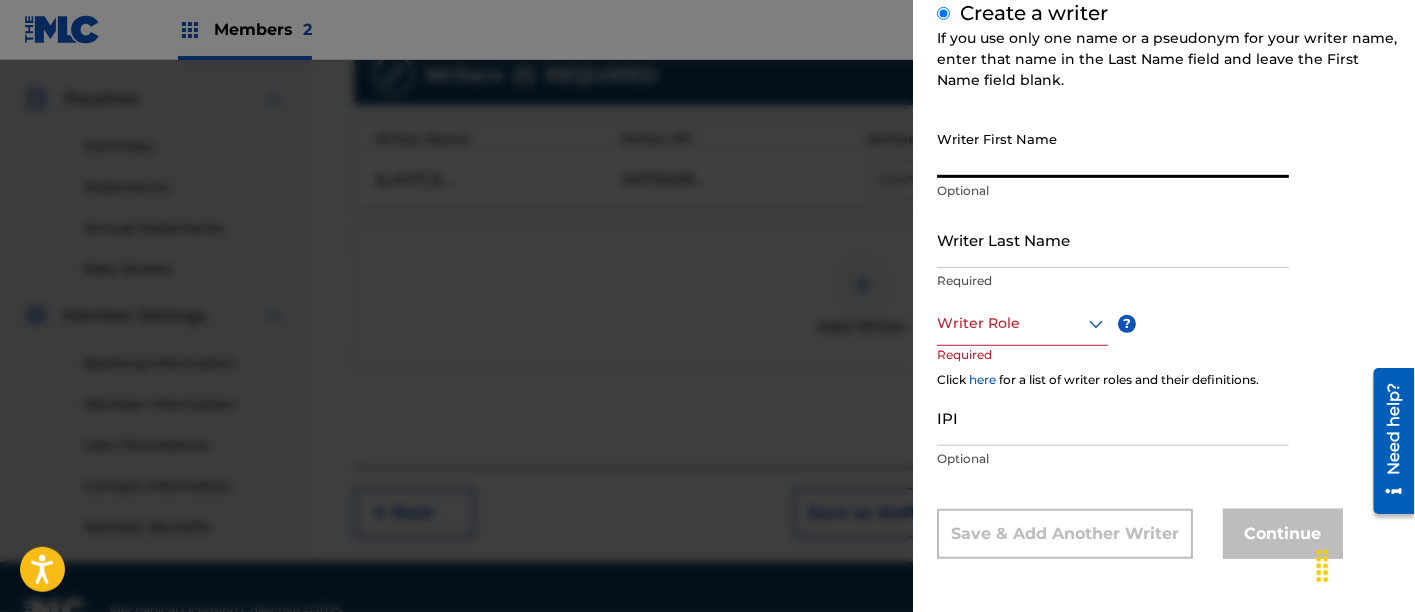 click on "Writer First Name" at bounding box center [1113, 149] 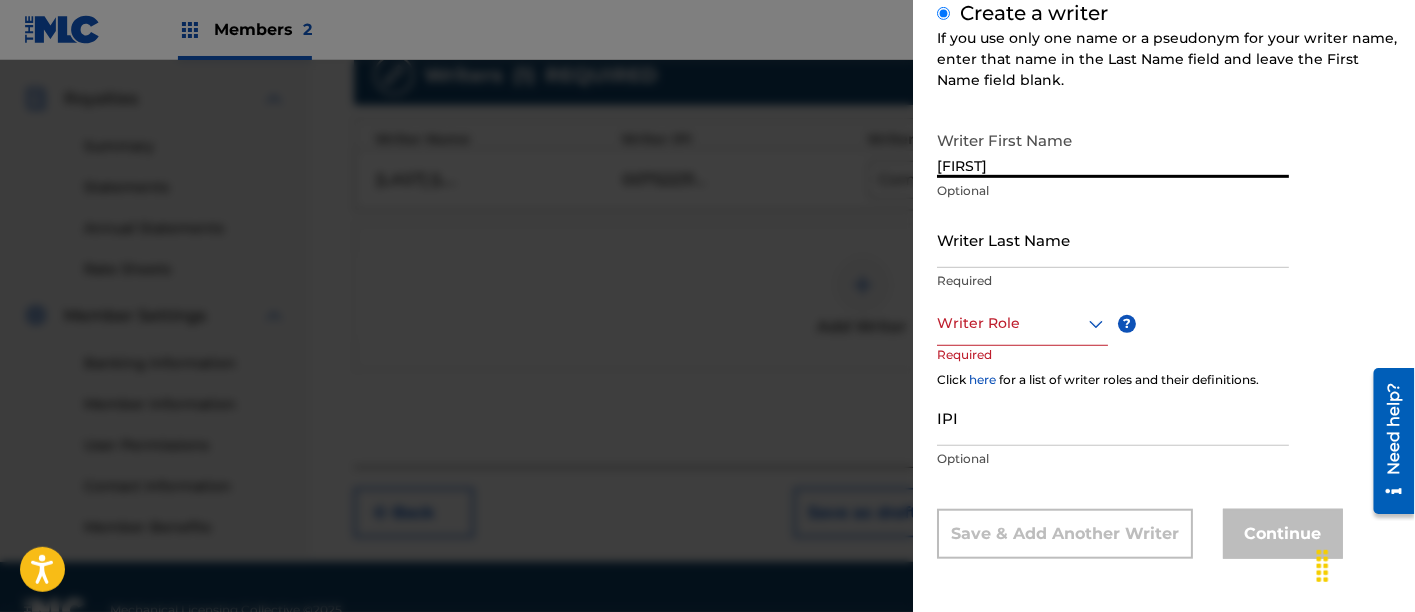 type on "[FIRST]" 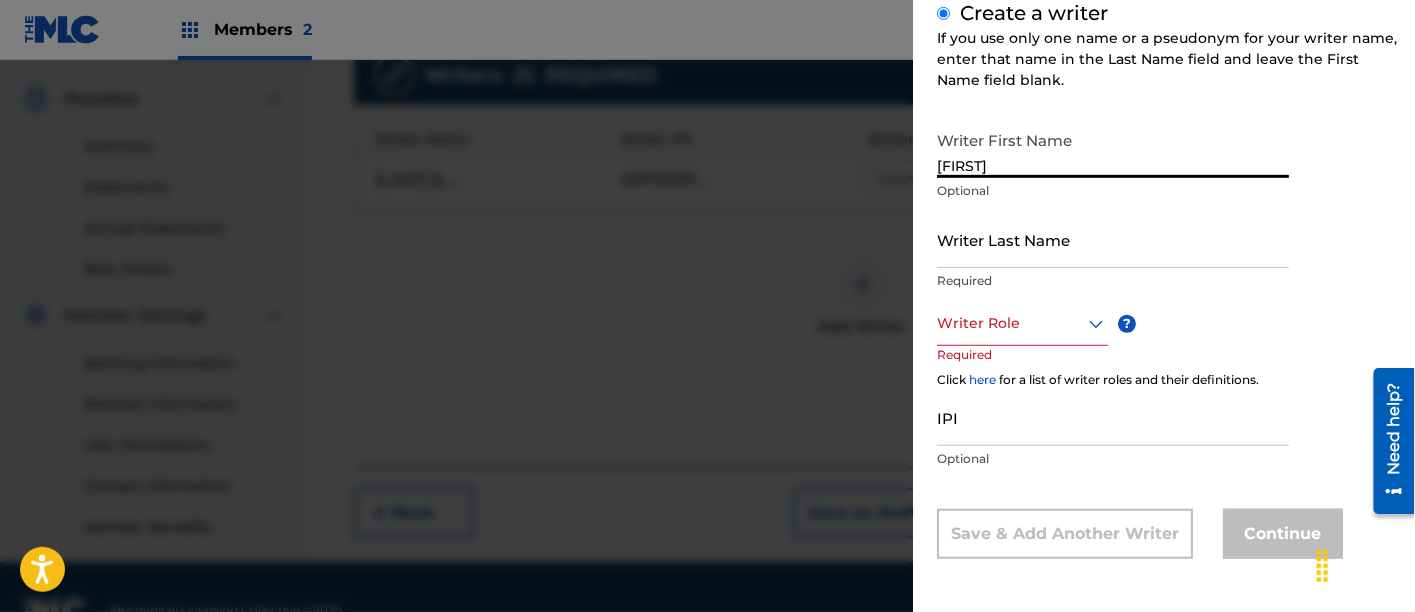 click on "Writer Last Name" at bounding box center [1113, 239] 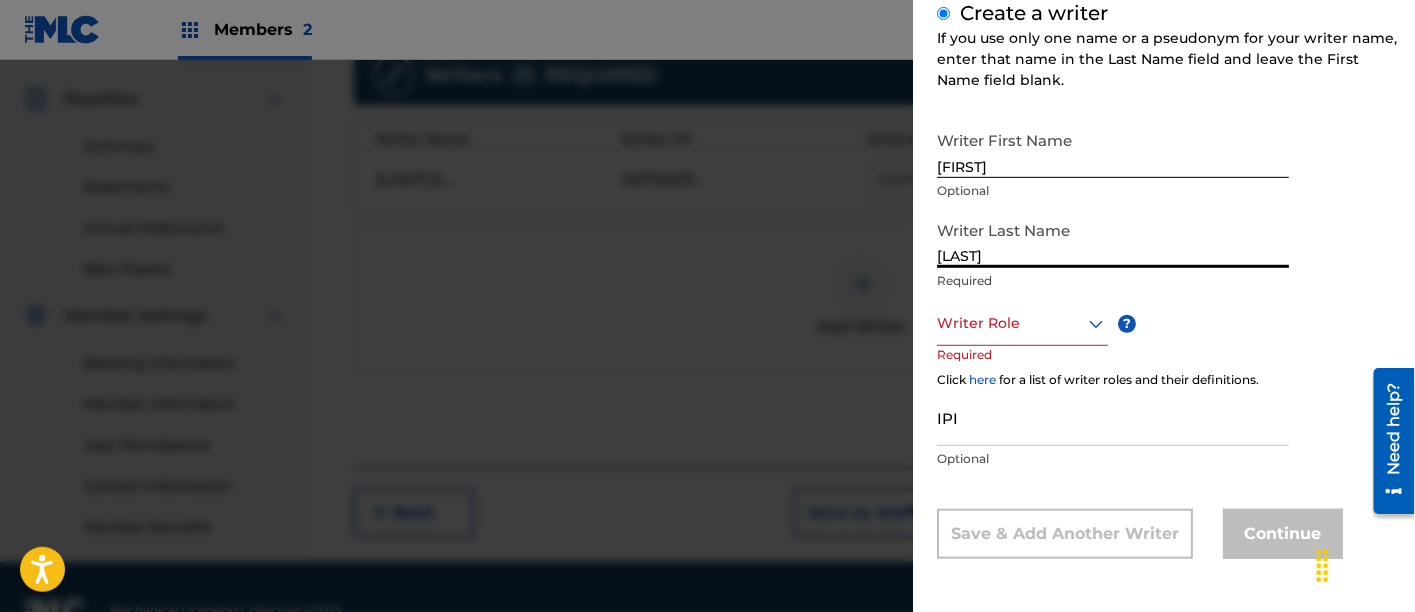 type on "[LAST]" 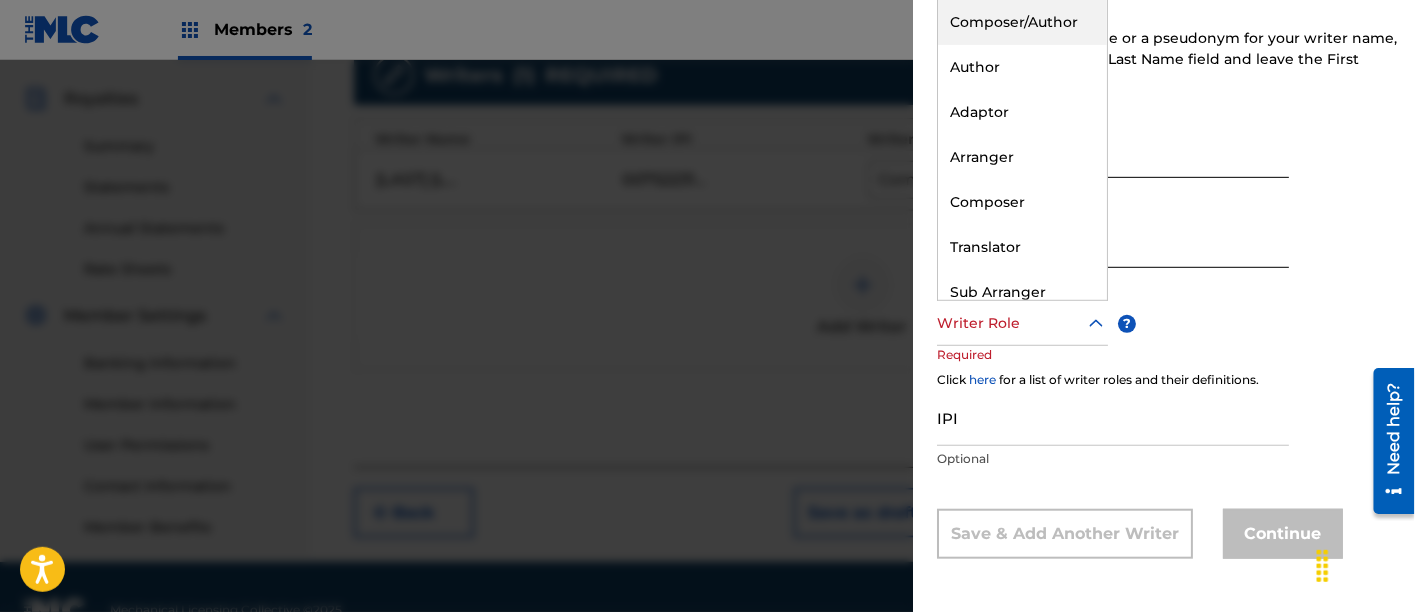 click at bounding box center [1022, 323] 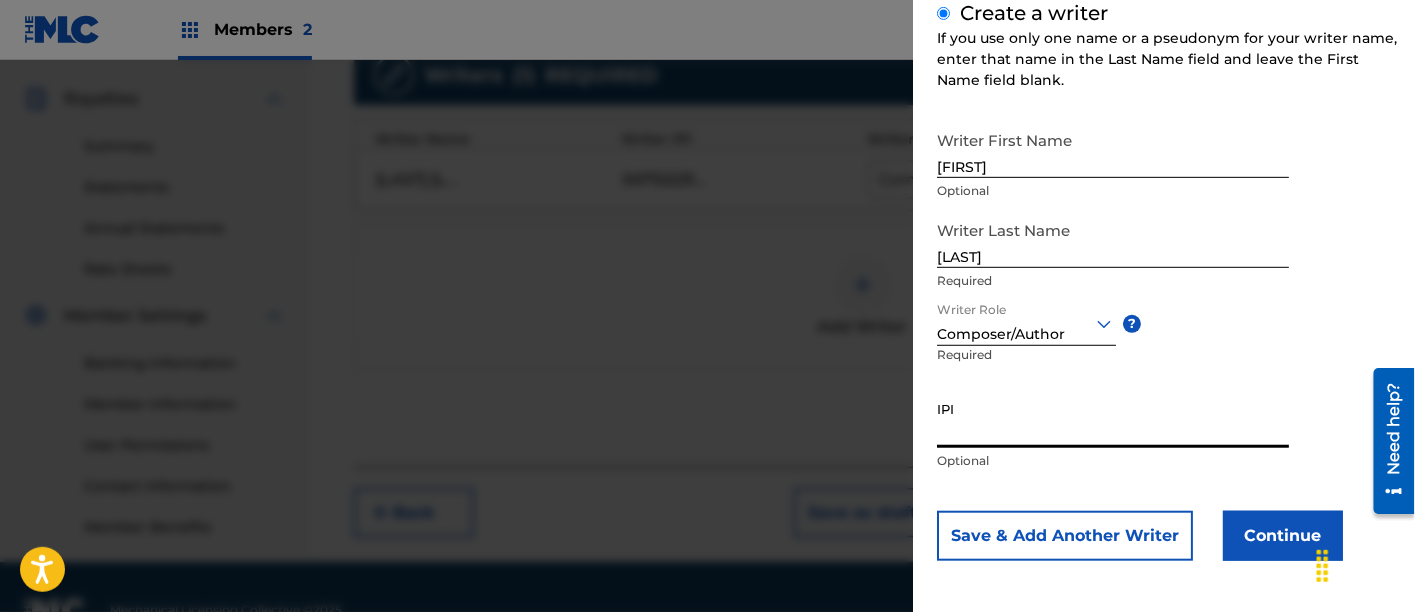 click on "IPI" at bounding box center [1113, 419] 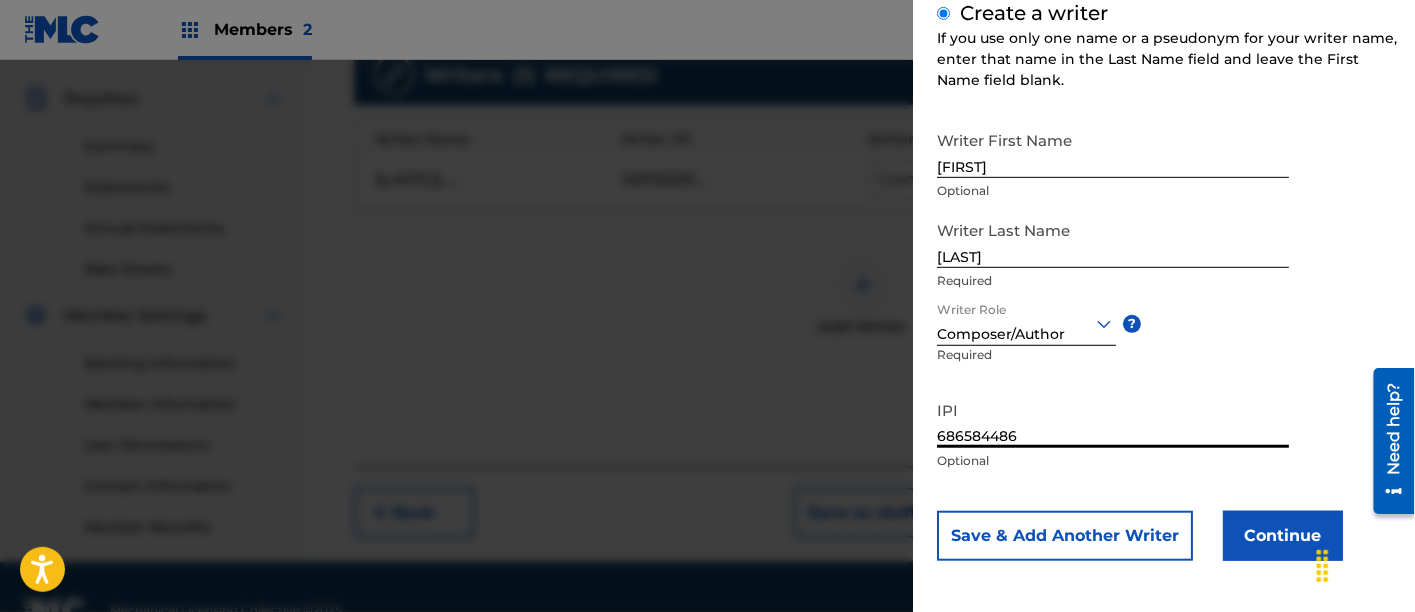 type on "686584486" 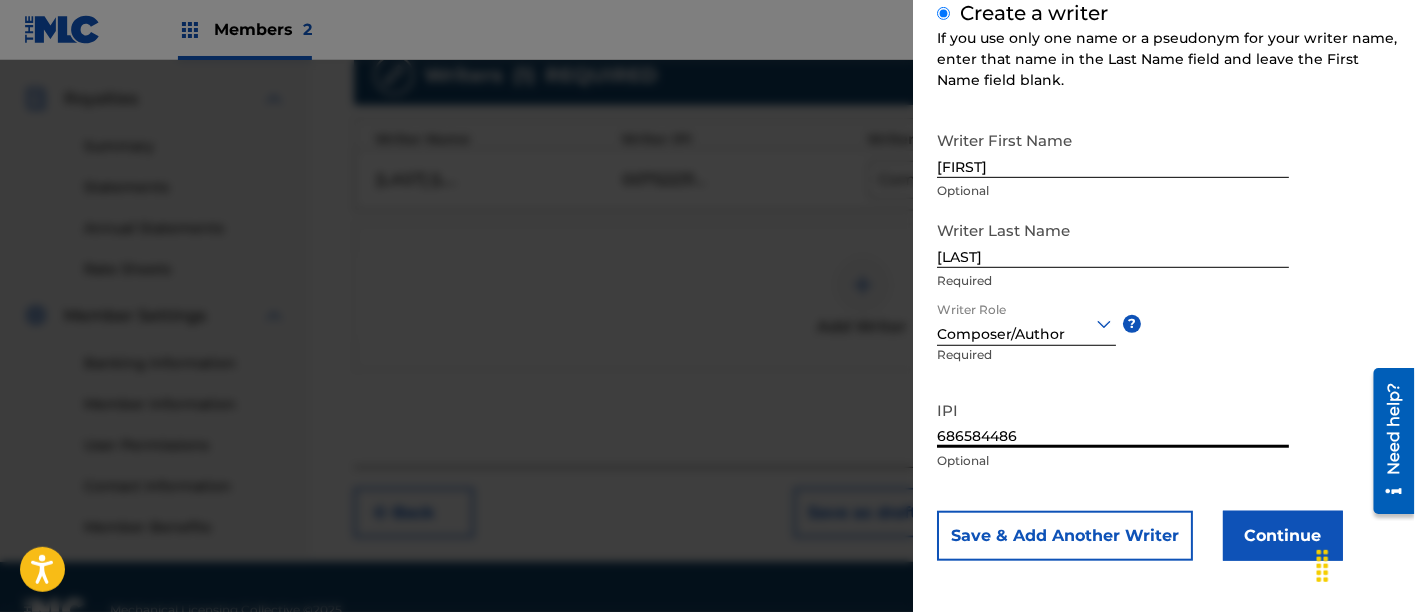 click on "Continue" at bounding box center [1283, 536] 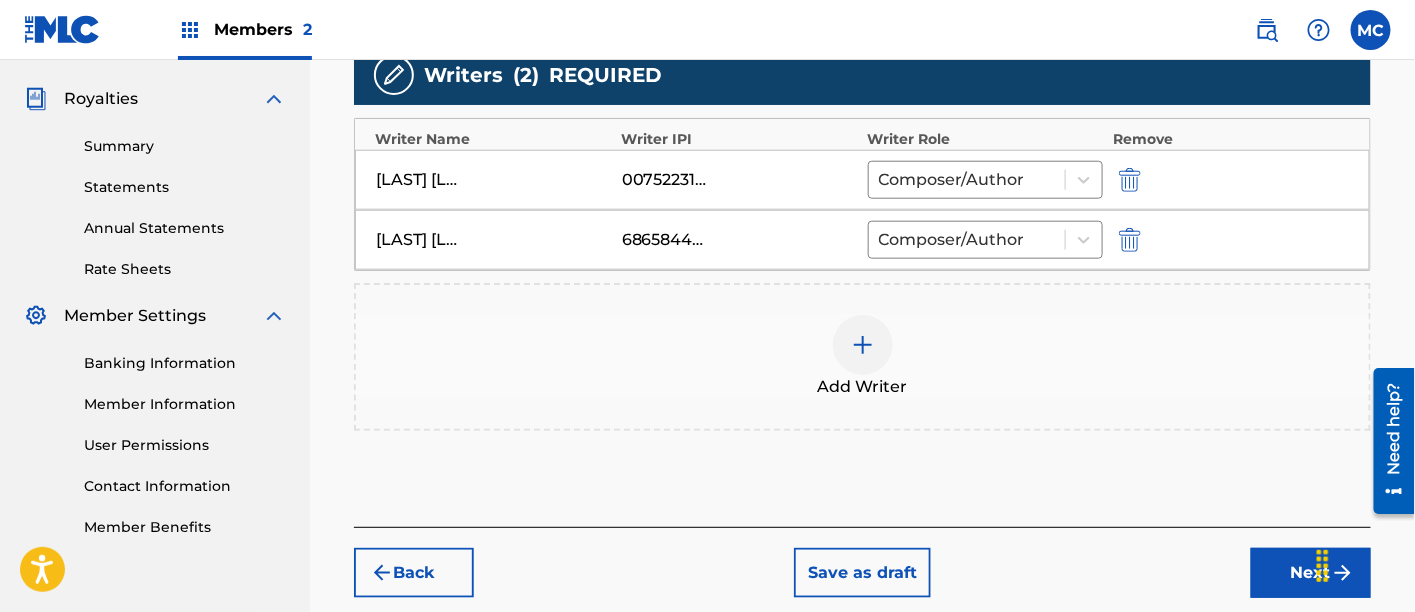 click at bounding box center (863, 345) 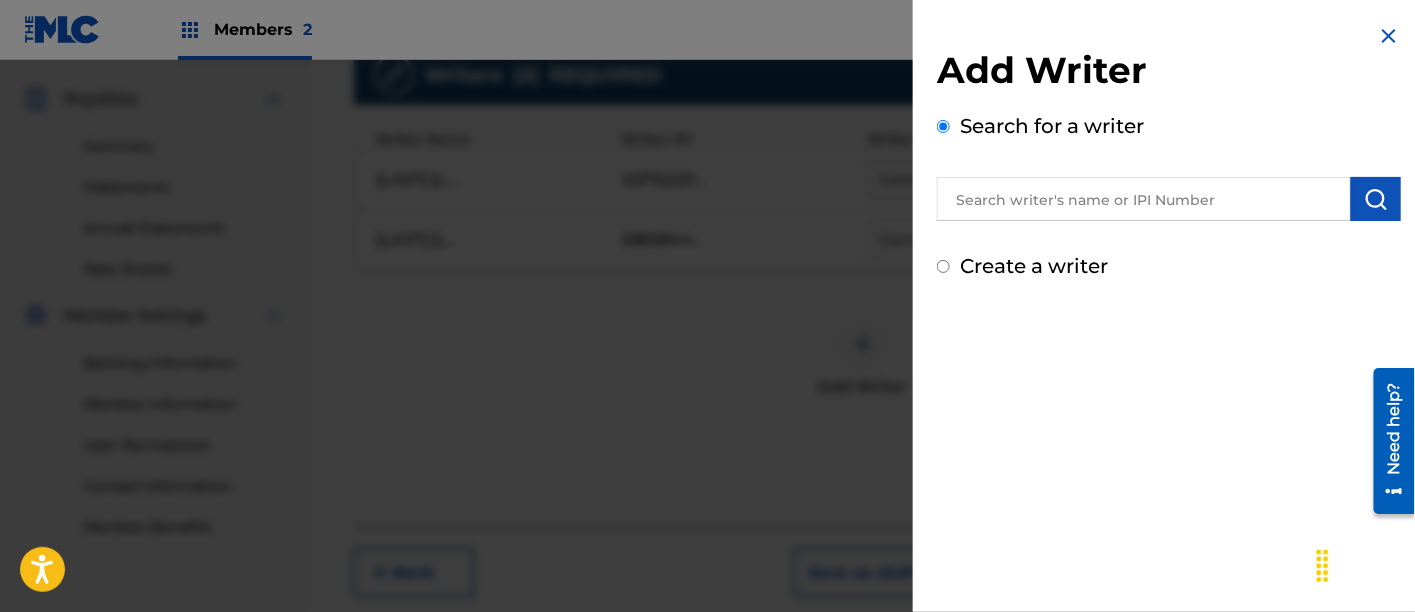 click at bounding box center (1144, 199) 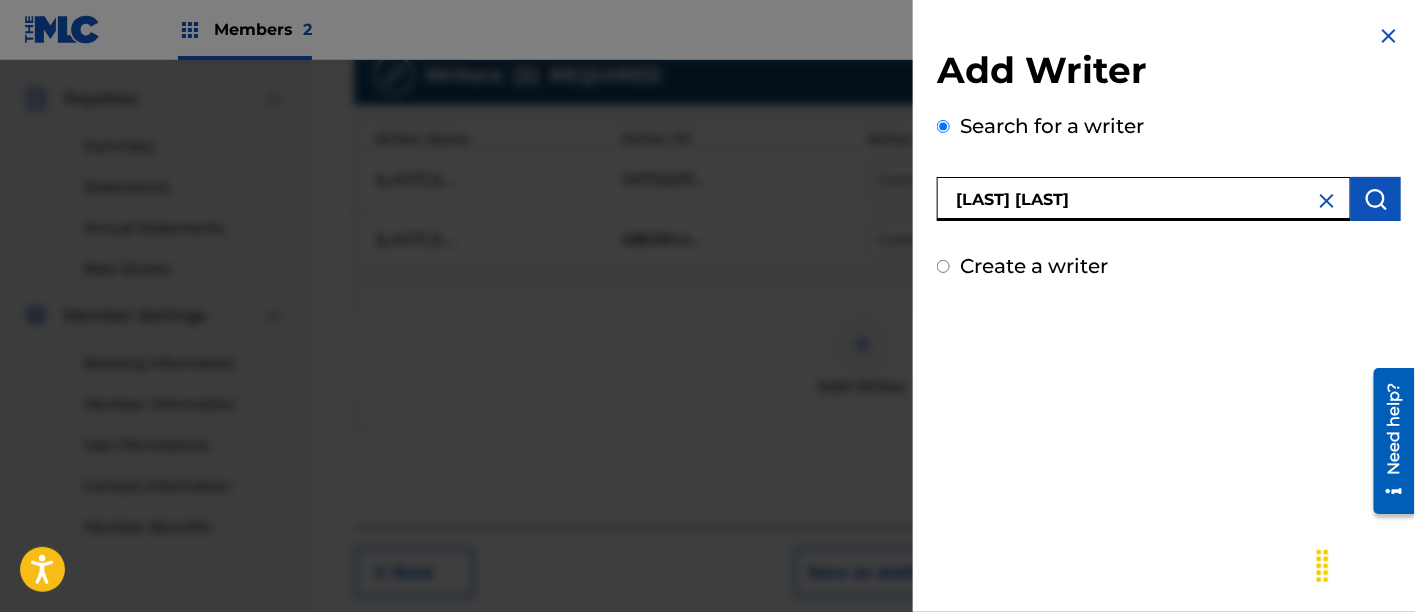 type on "[LAST] [LAST]" 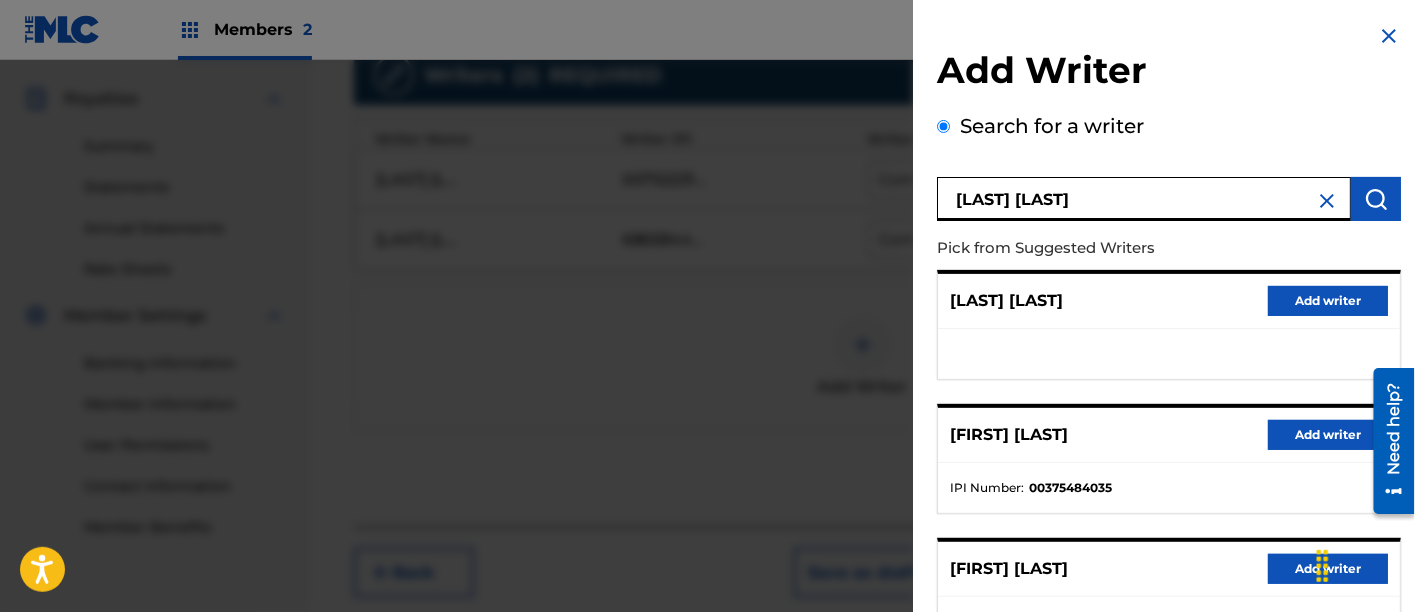click on "Add writer" at bounding box center (1328, 435) 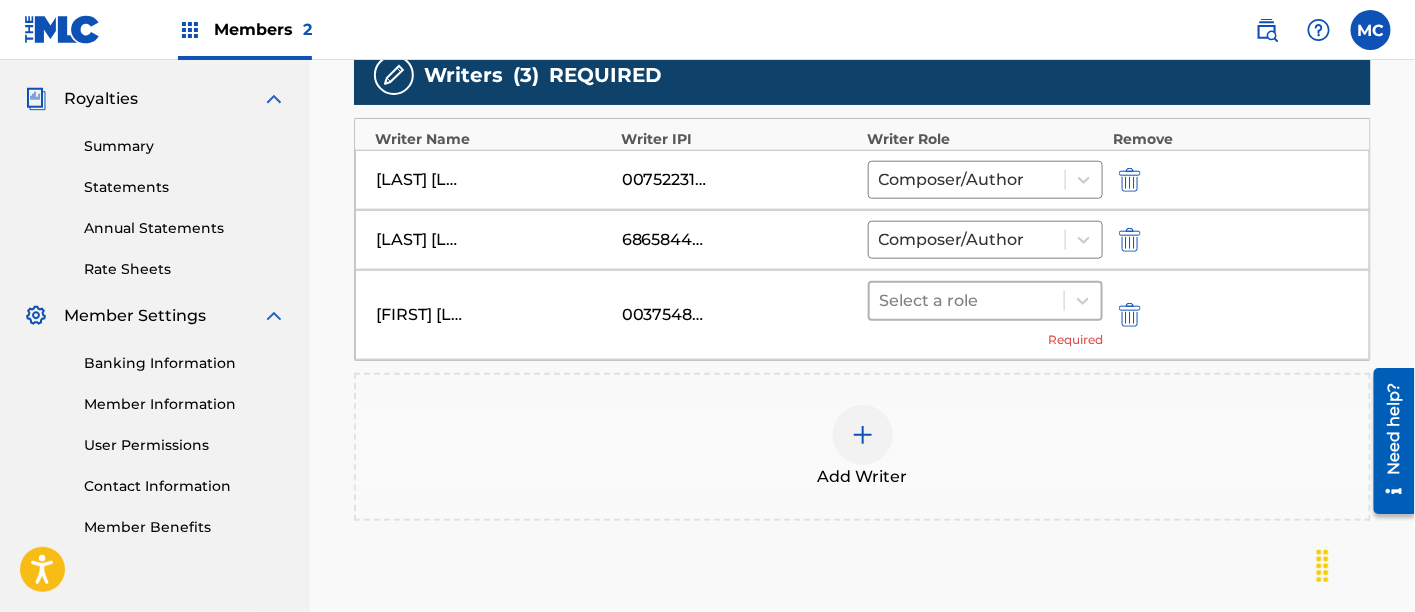 click at bounding box center [967, 301] 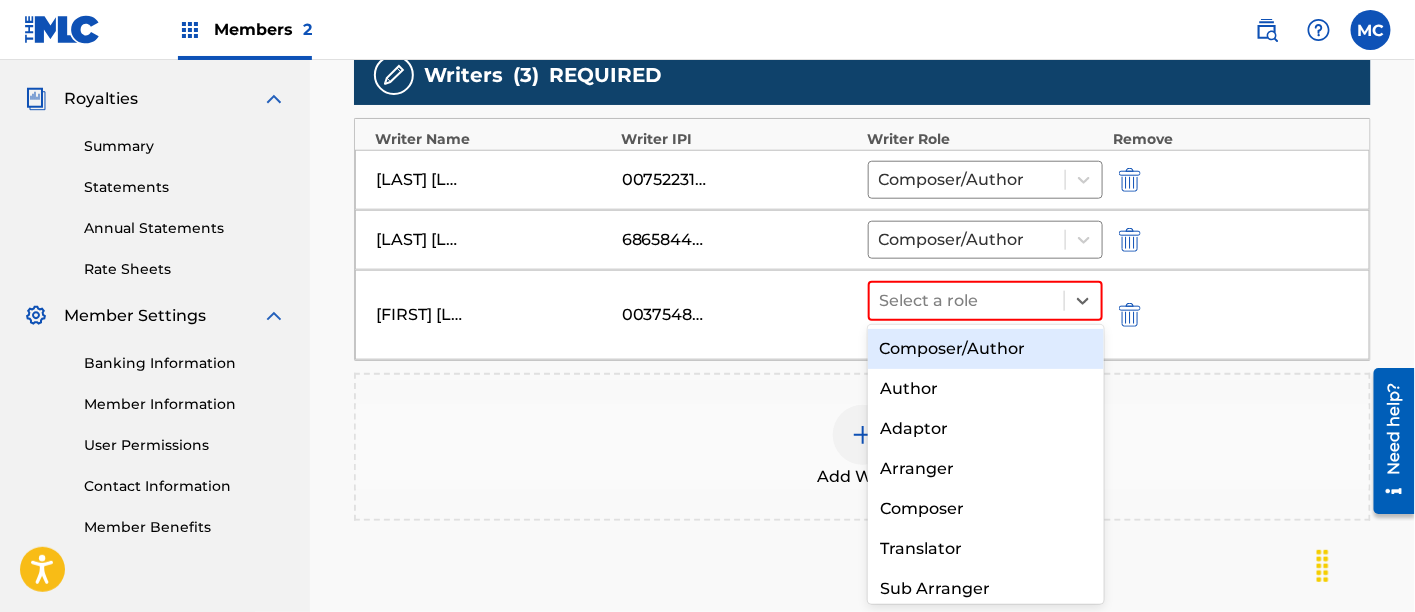 click on "Composer/Author" at bounding box center [986, 349] 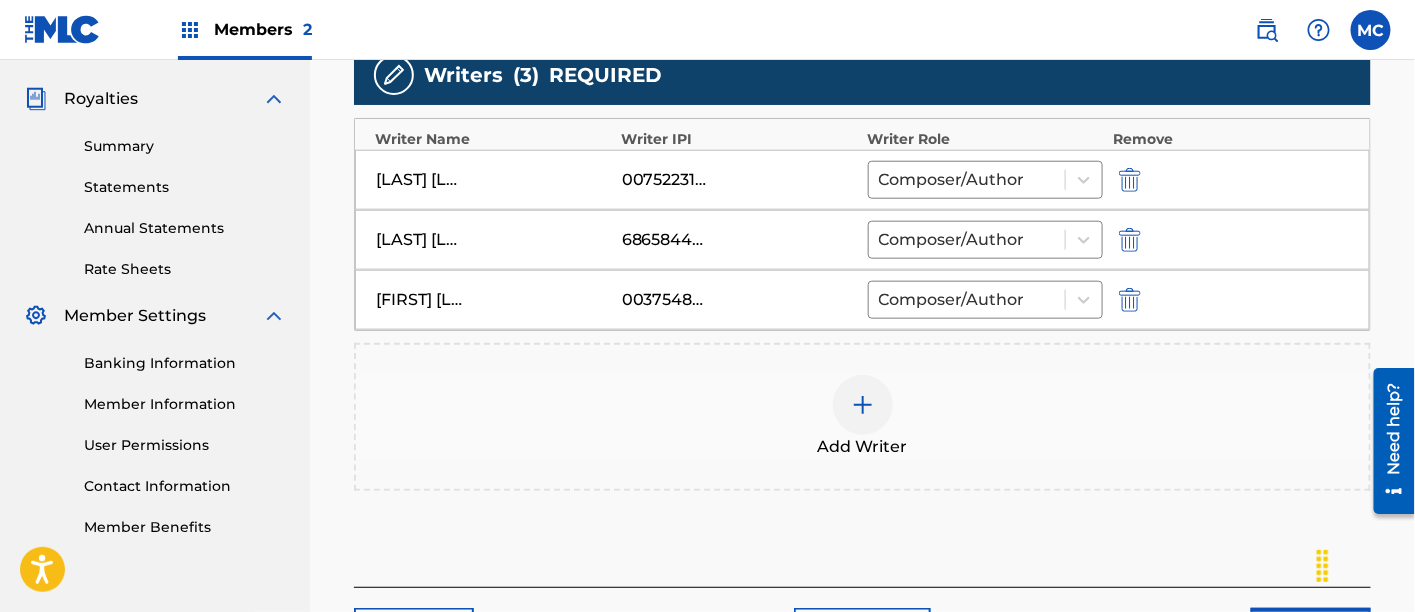 scroll, scrollTop: 676, scrollLeft: 0, axis: vertical 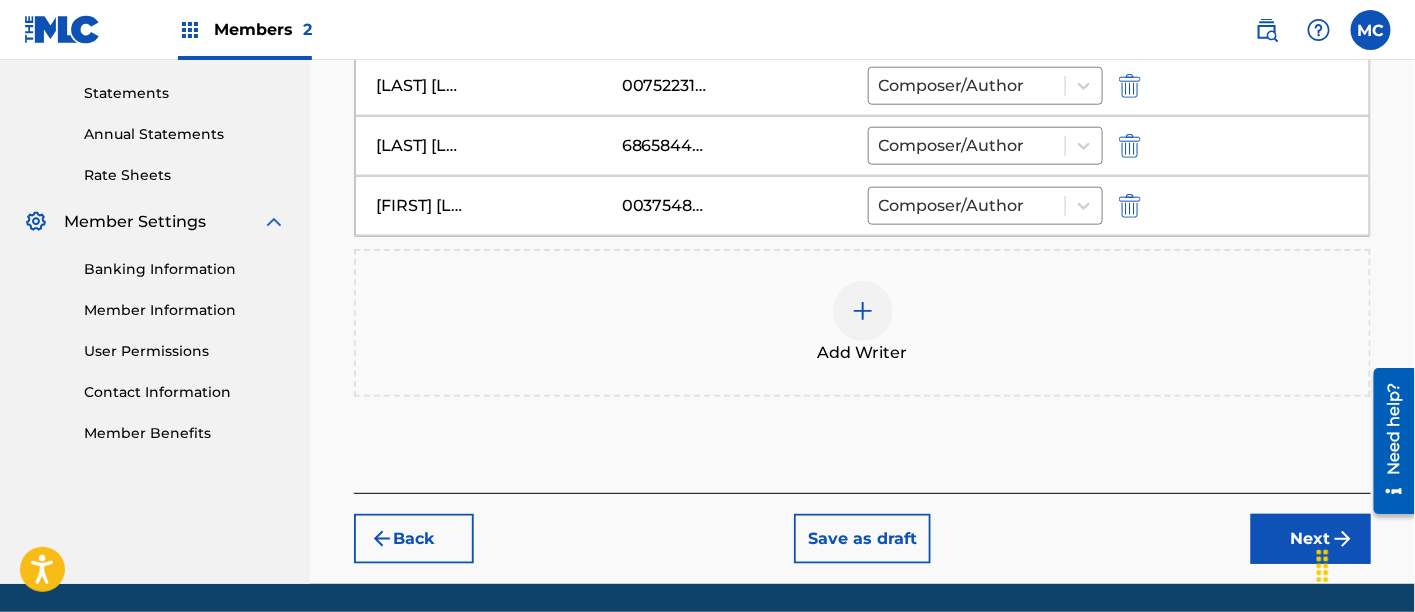click on "Next" at bounding box center [1311, 539] 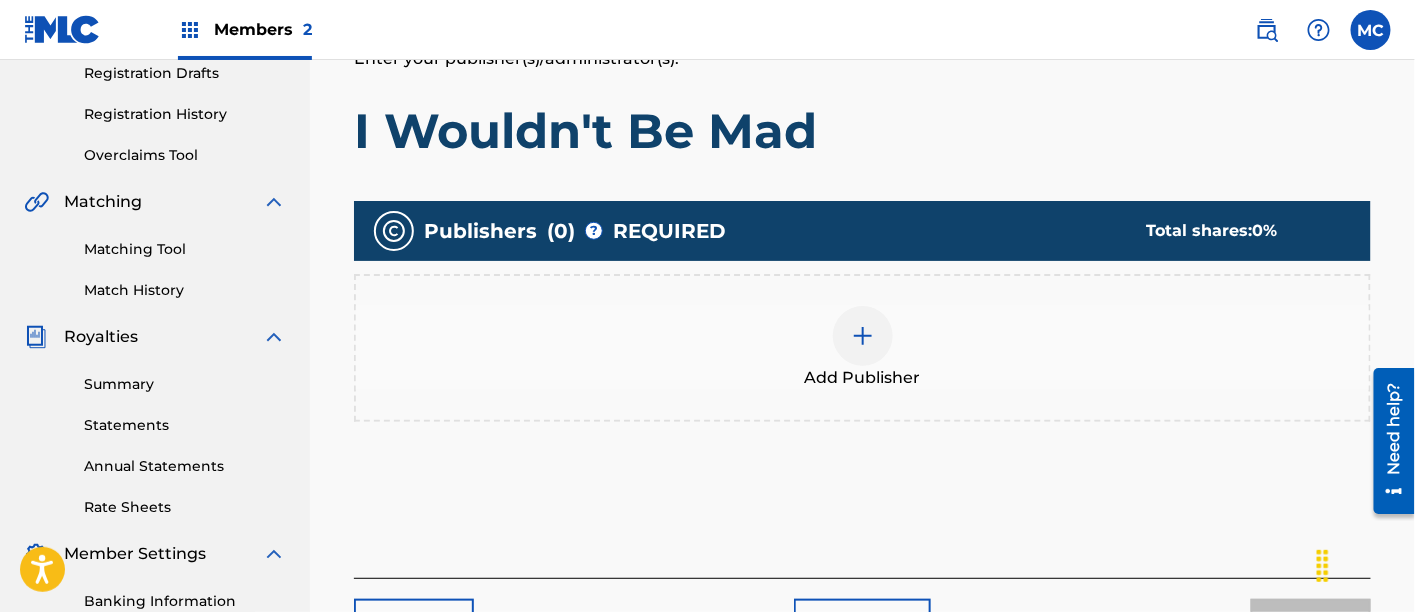 scroll, scrollTop: 342, scrollLeft: 0, axis: vertical 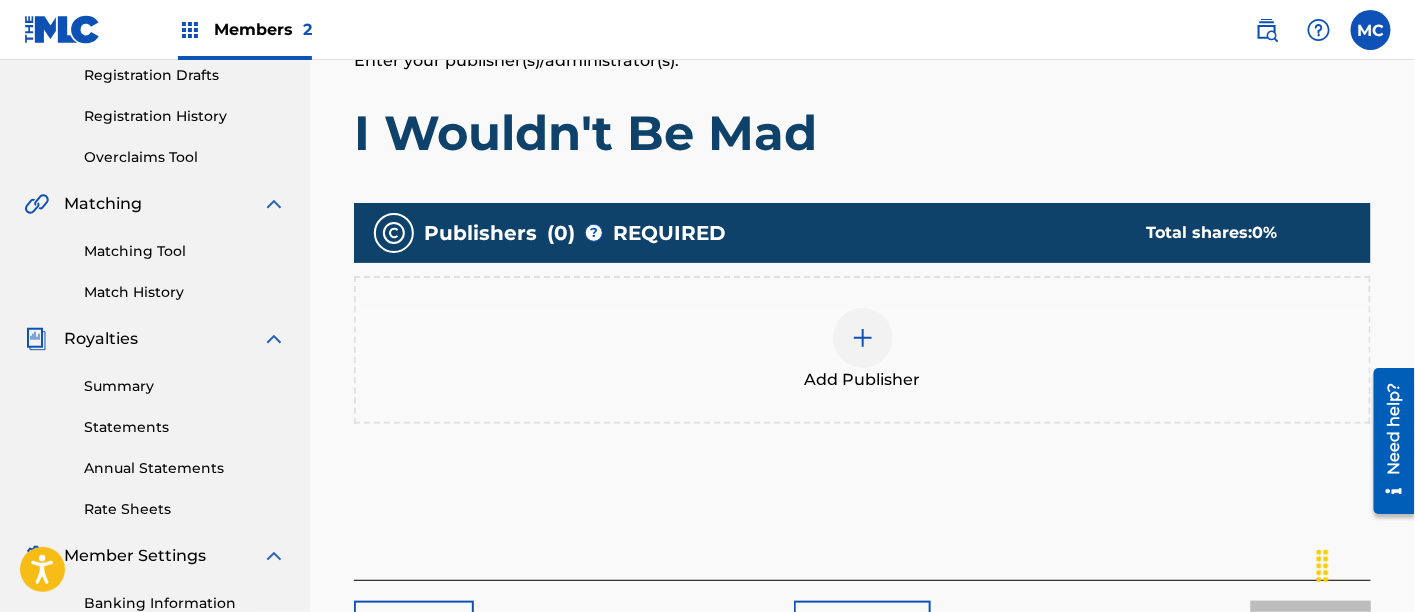 click on "Add Publisher" at bounding box center (863, 380) 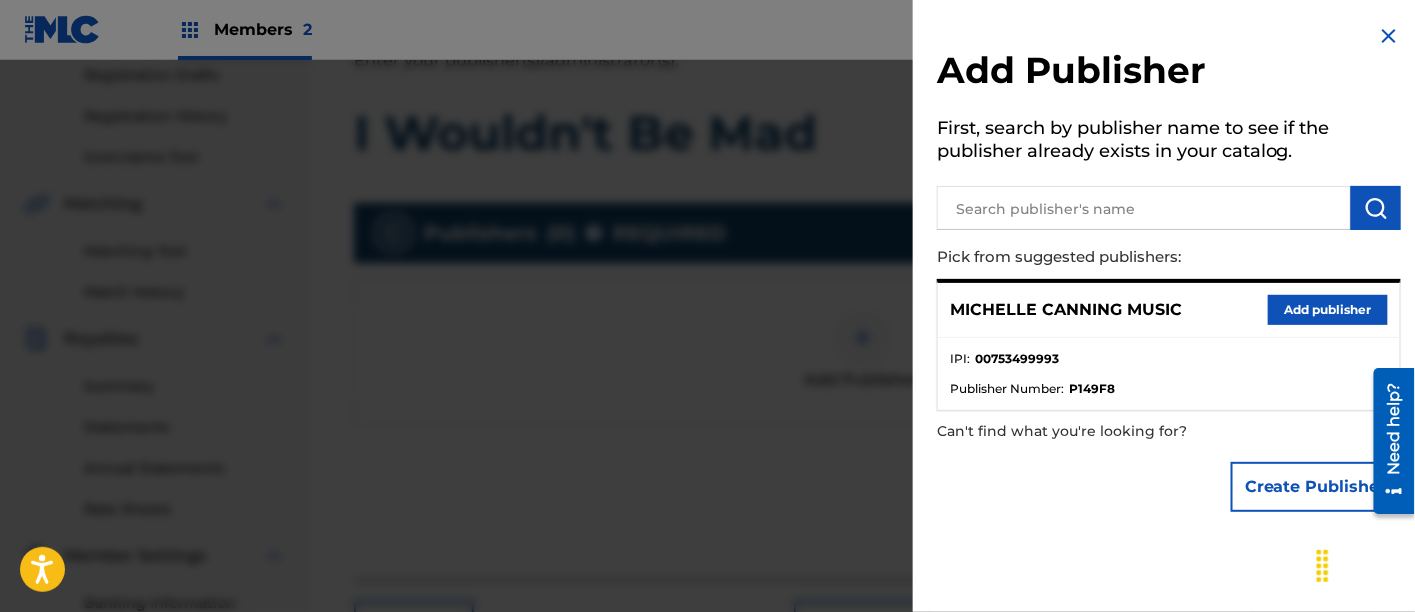 click on "Add publisher" at bounding box center (1328, 310) 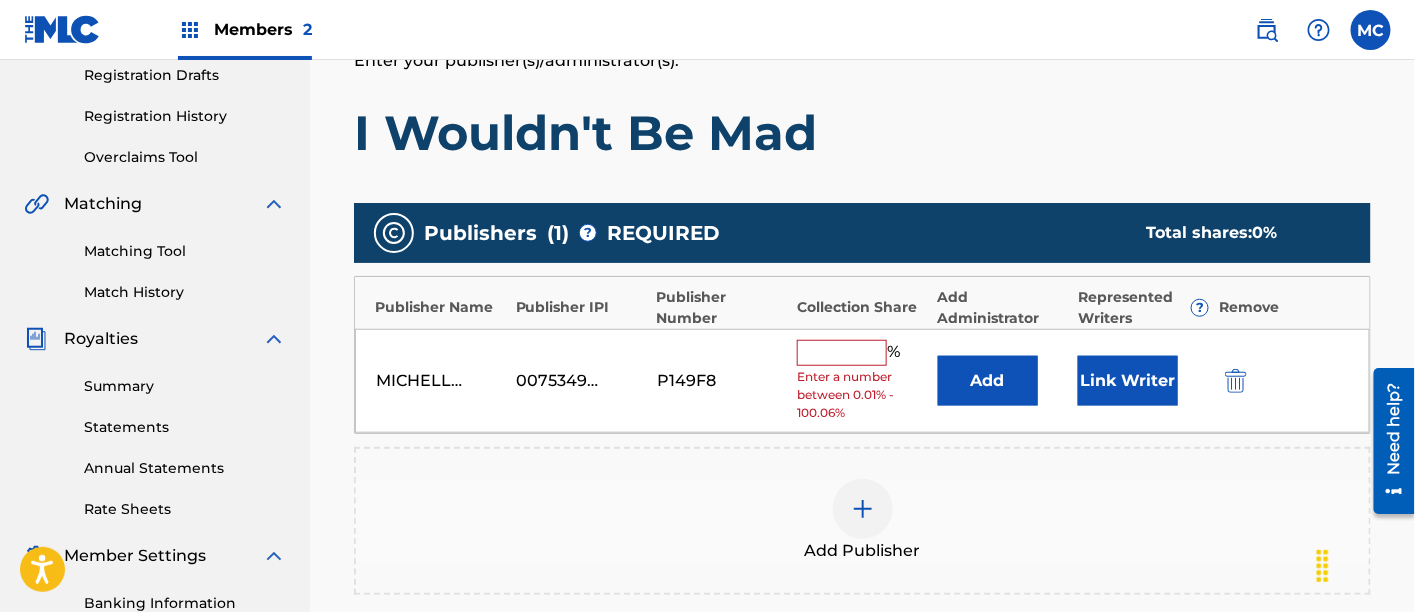 click at bounding box center (842, 353) 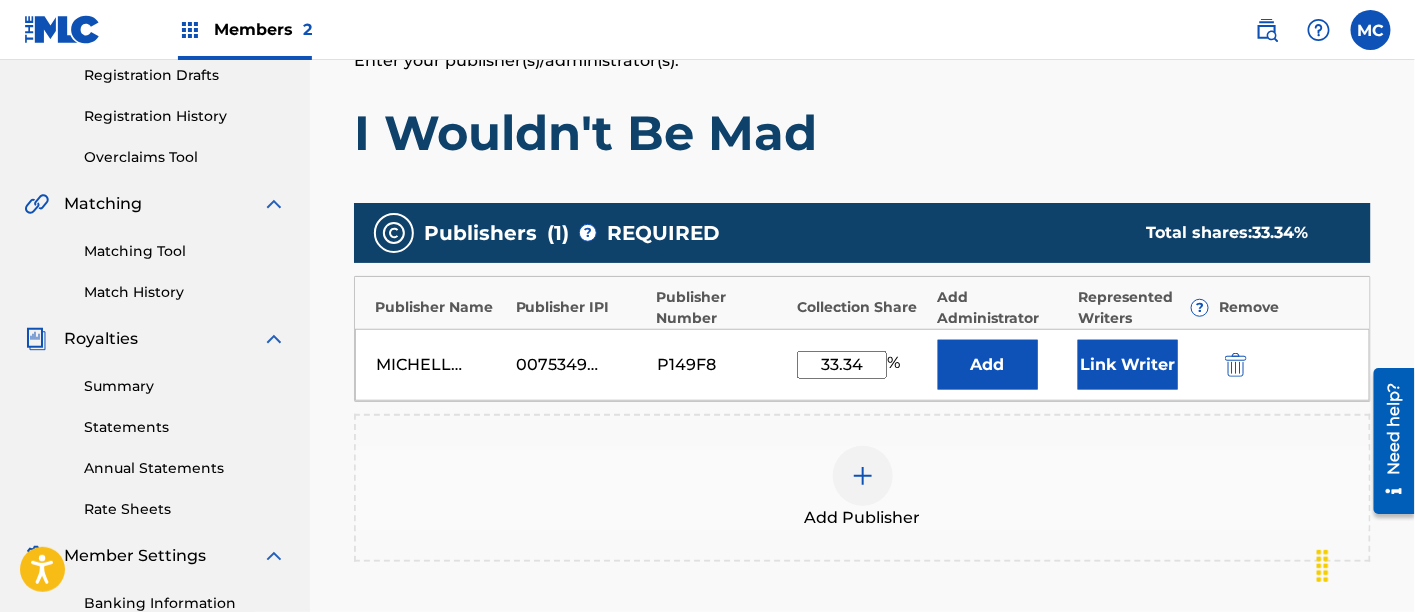 click on "Link Writer" at bounding box center [1128, 365] 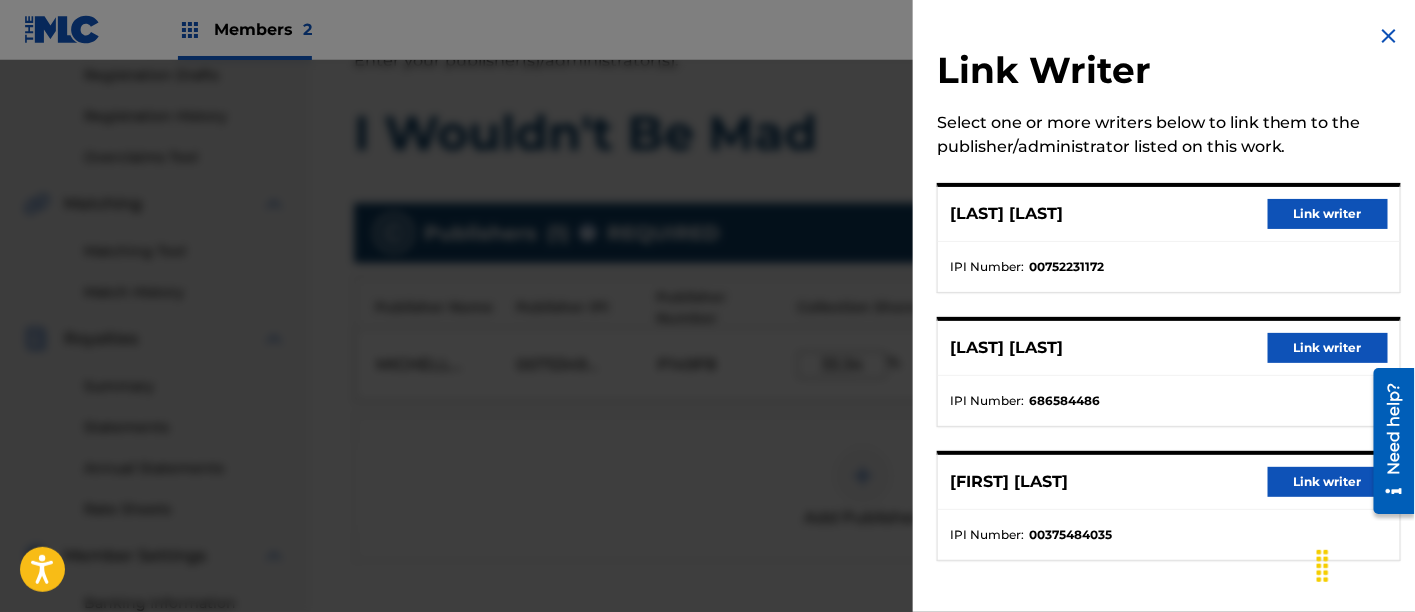 click on "Link writer" at bounding box center (1328, 214) 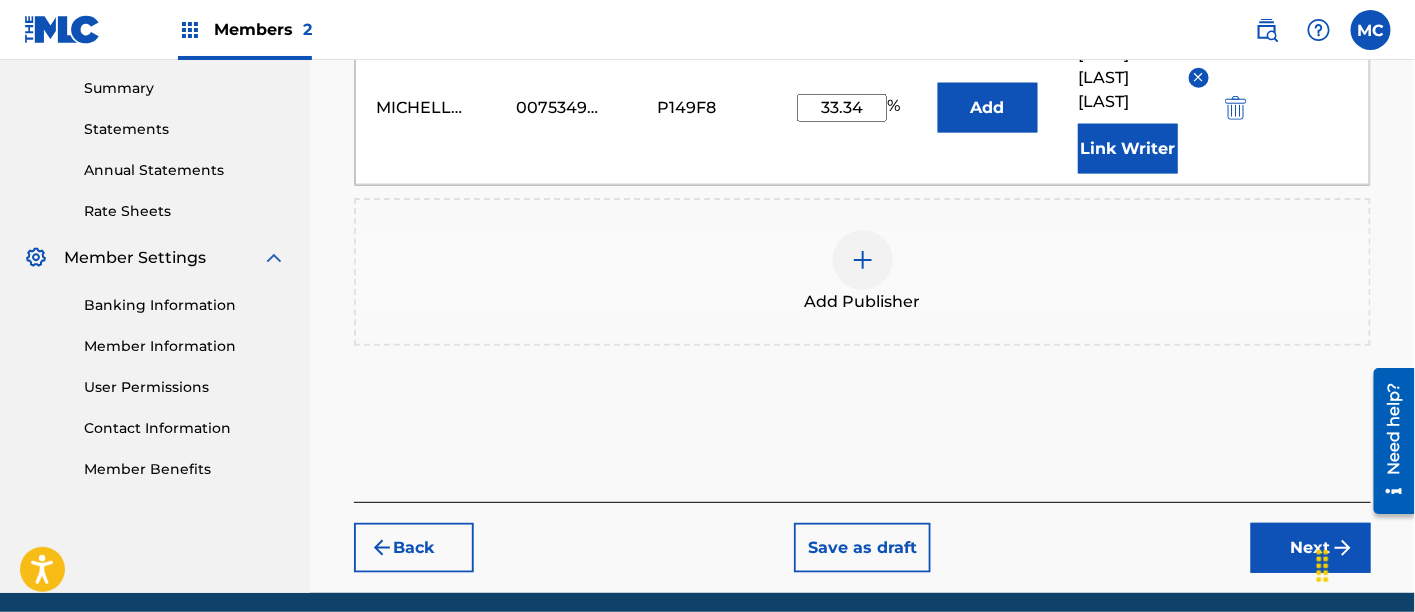 click on "Next" at bounding box center (1311, 548) 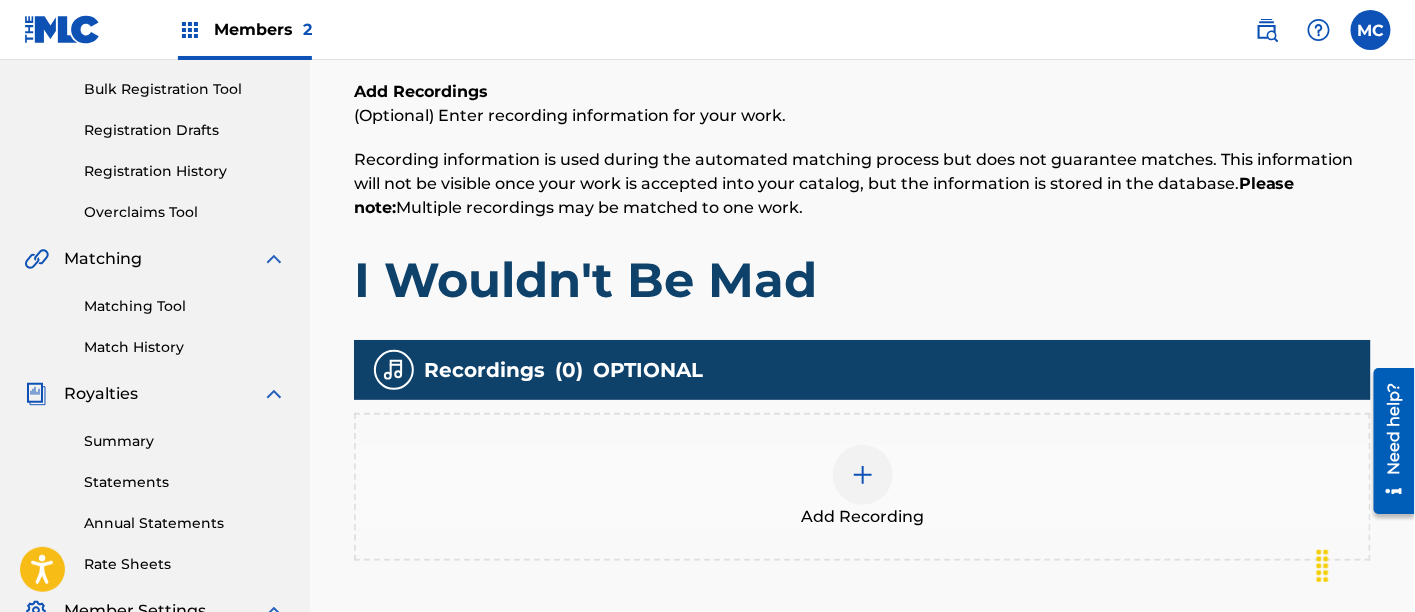 scroll, scrollTop: 373, scrollLeft: 0, axis: vertical 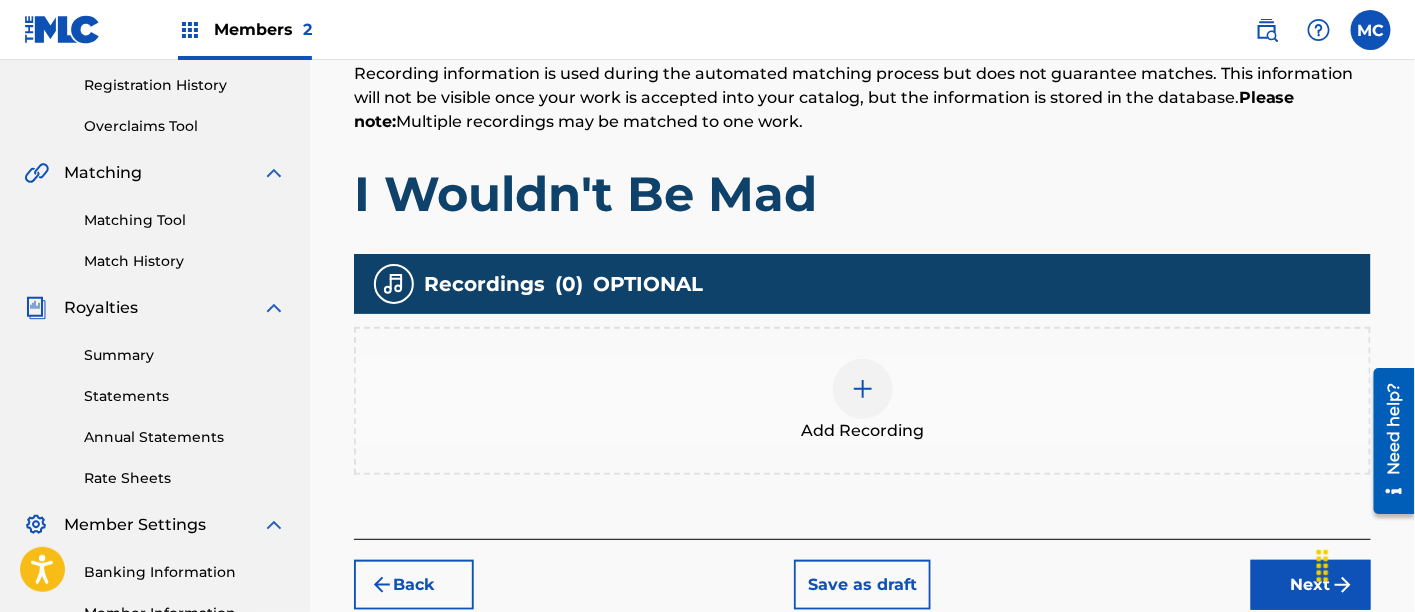 click at bounding box center [863, 389] 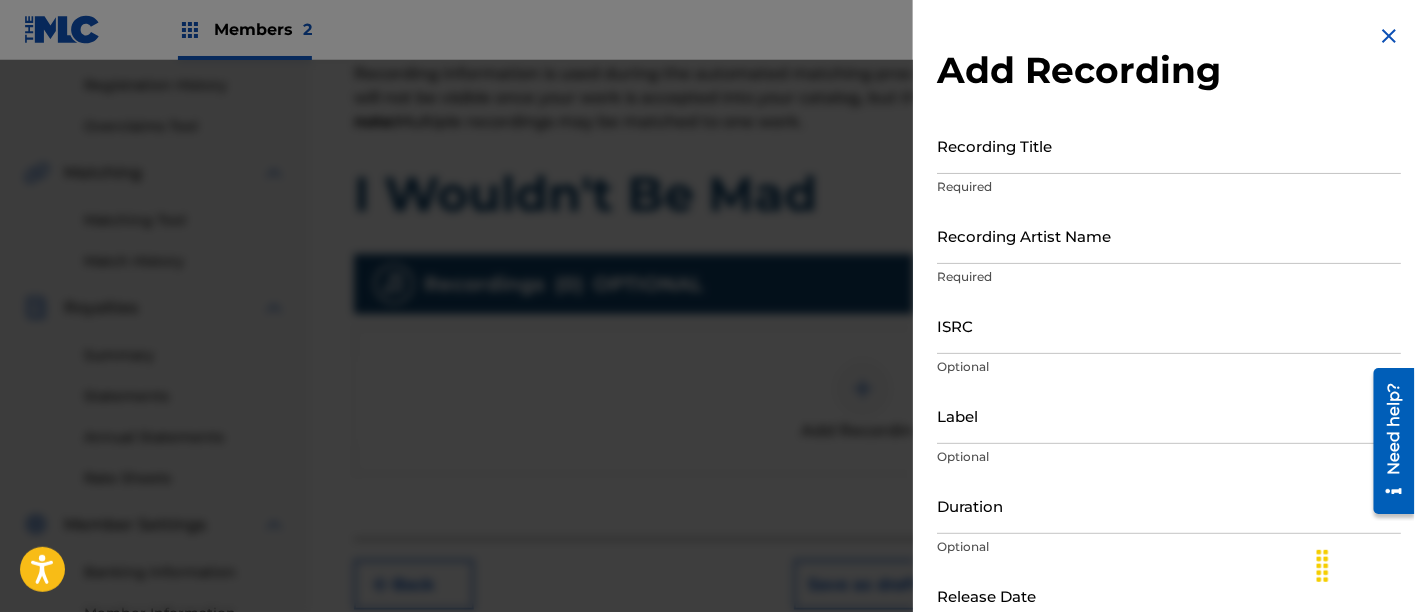 click on "Recording Title" at bounding box center [1169, 145] 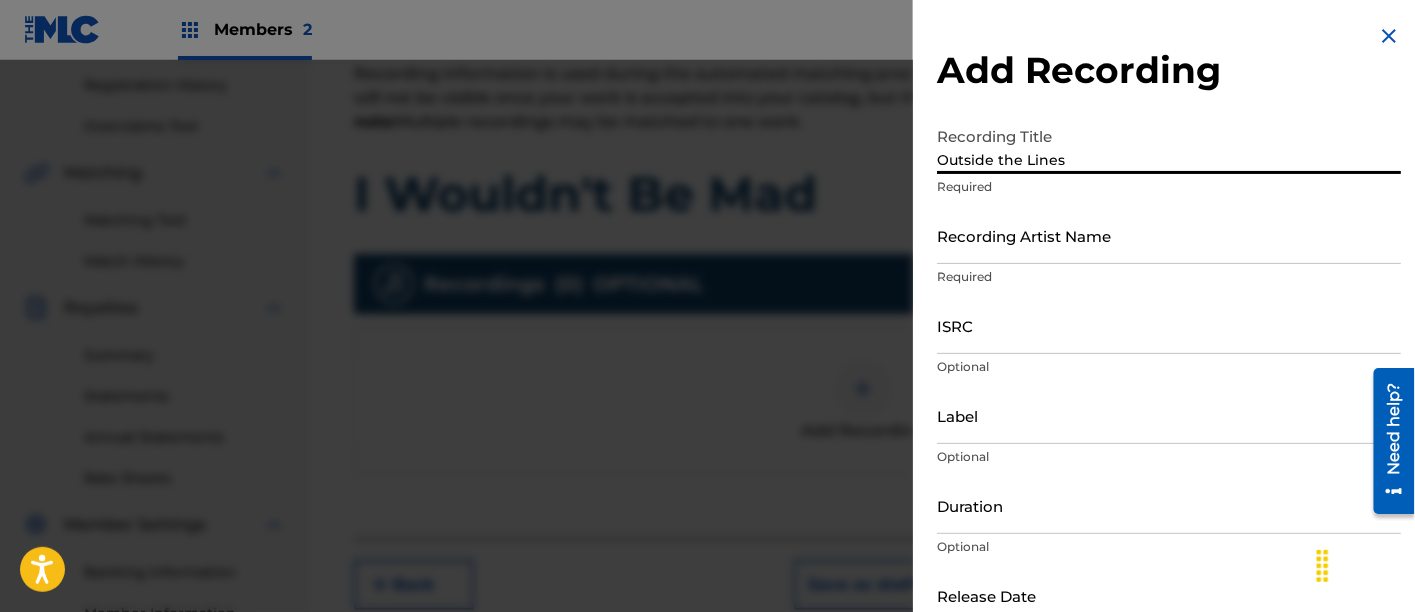type on "Outside the Lines" 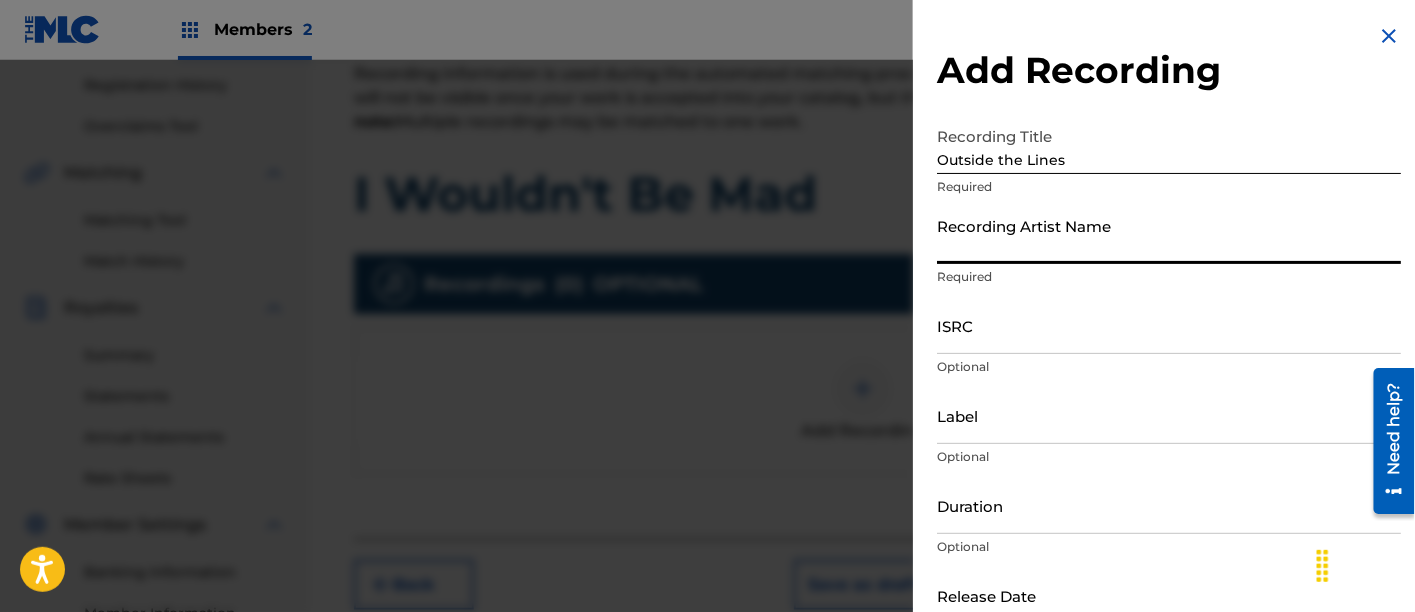 click on "Recording Artist Name" at bounding box center [1169, 235] 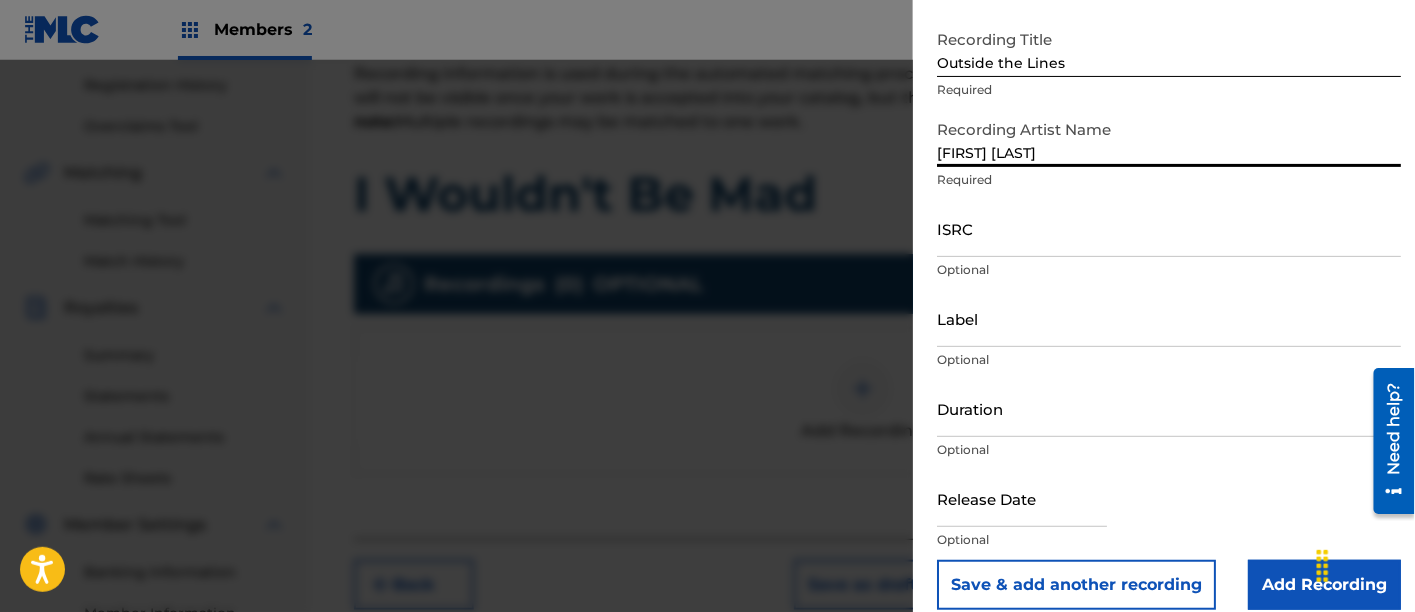 scroll, scrollTop: 117, scrollLeft: 0, axis: vertical 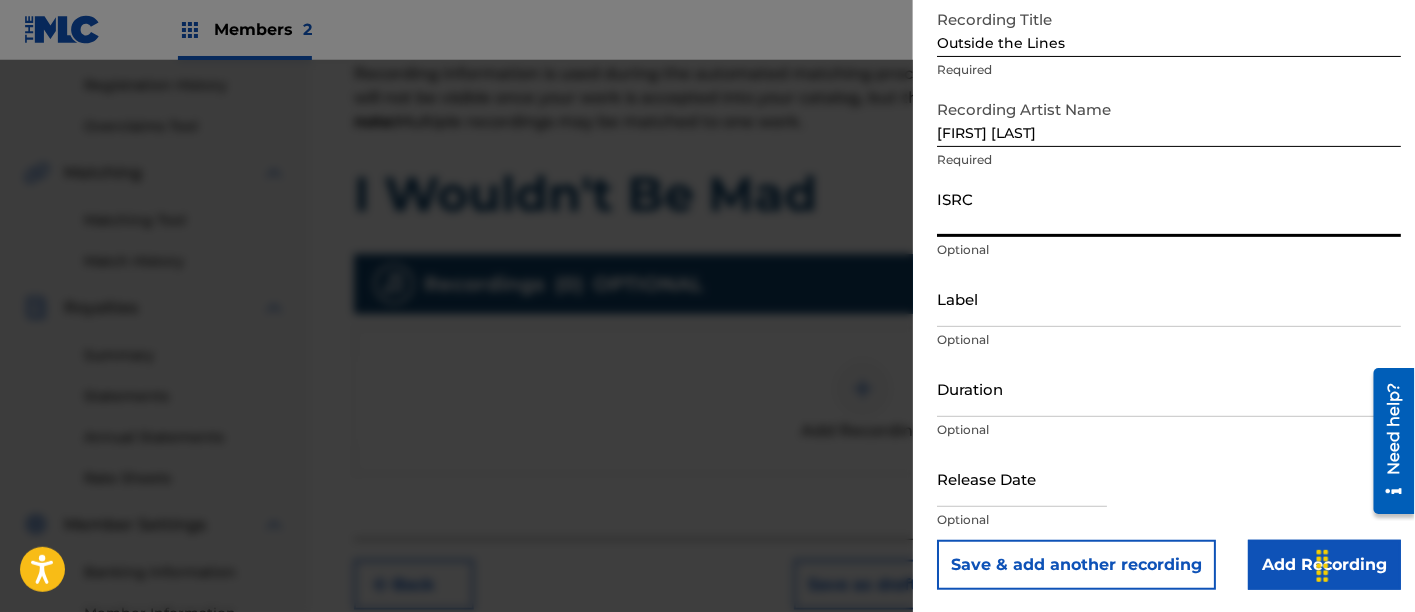 click on "ISRC" at bounding box center (1169, 208) 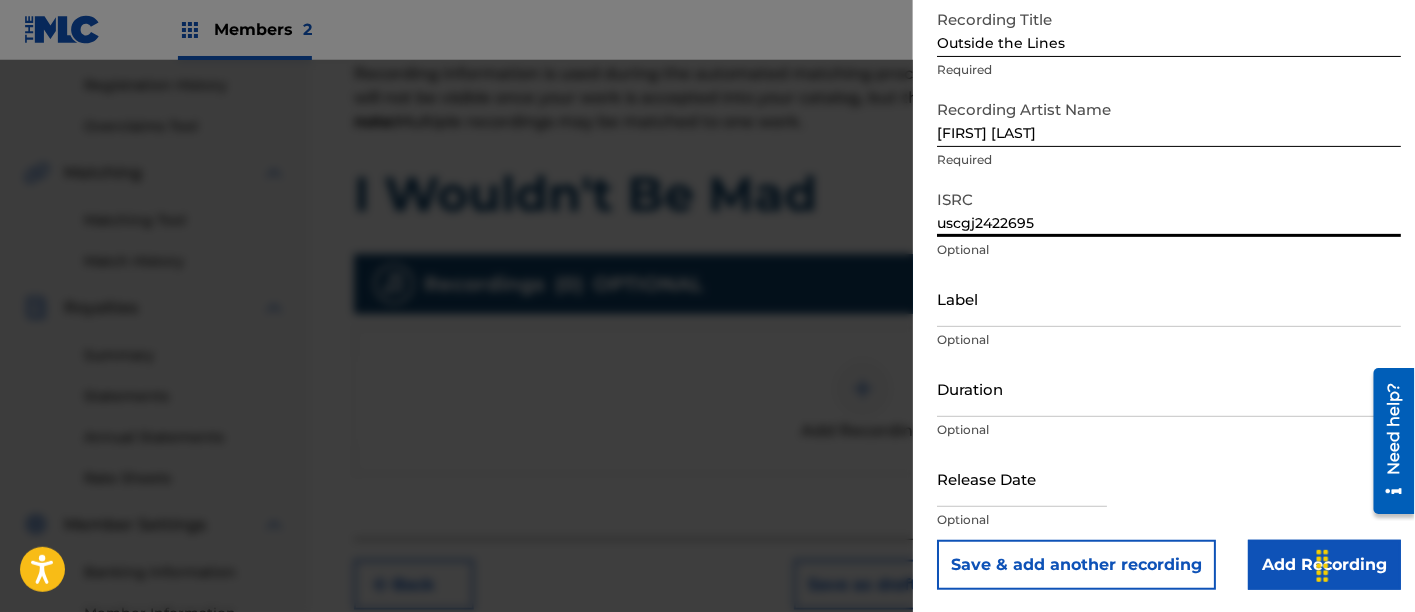 scroll, scrollTop: 118, scrollLeft: 0, axis: vertical 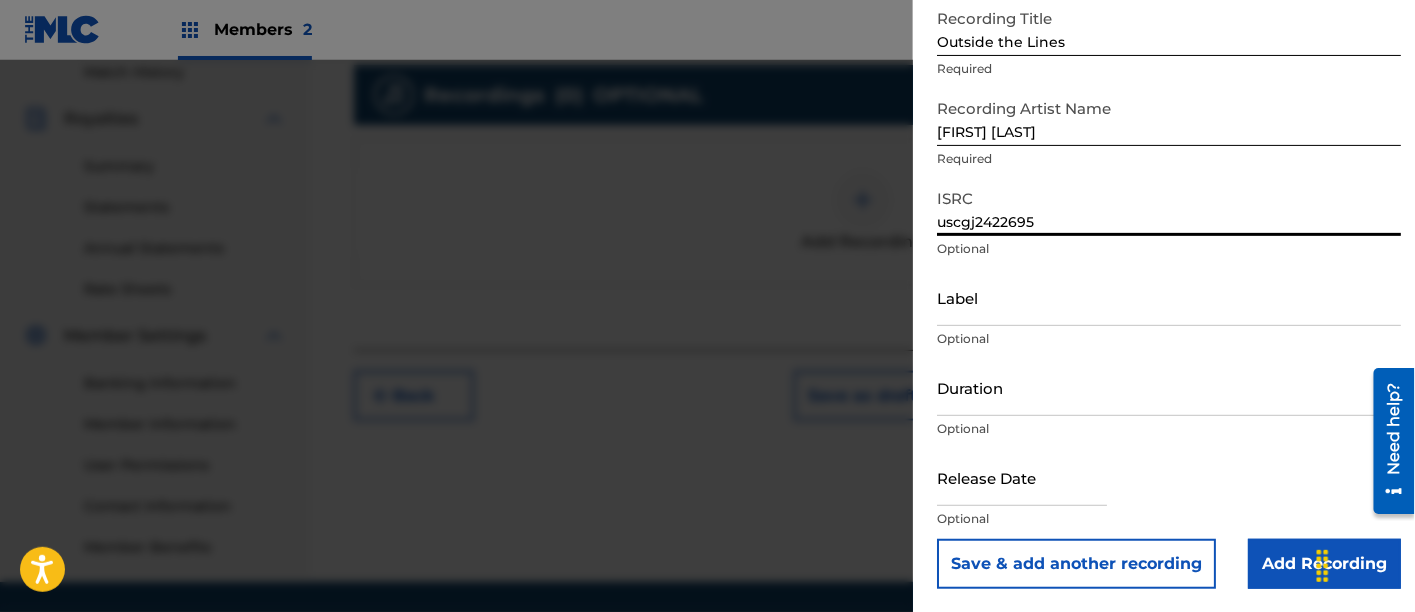 type on "uscgj2422695" 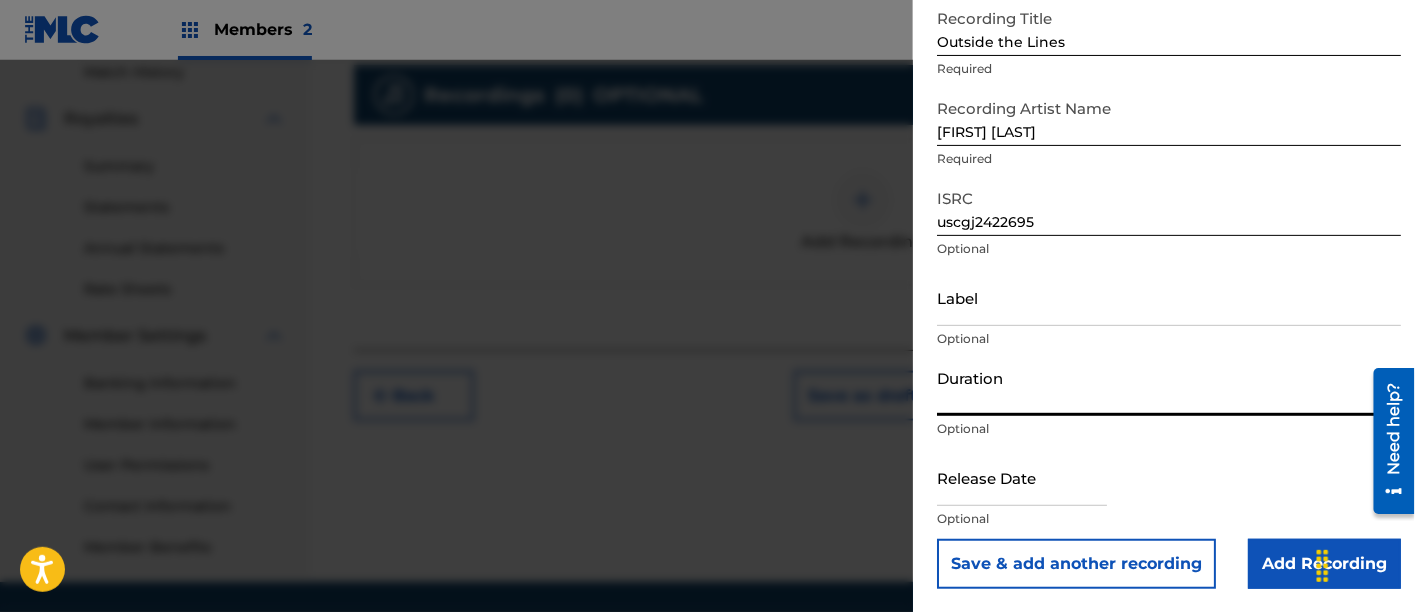 click on "Duration" at bounding box center [1169, 387] 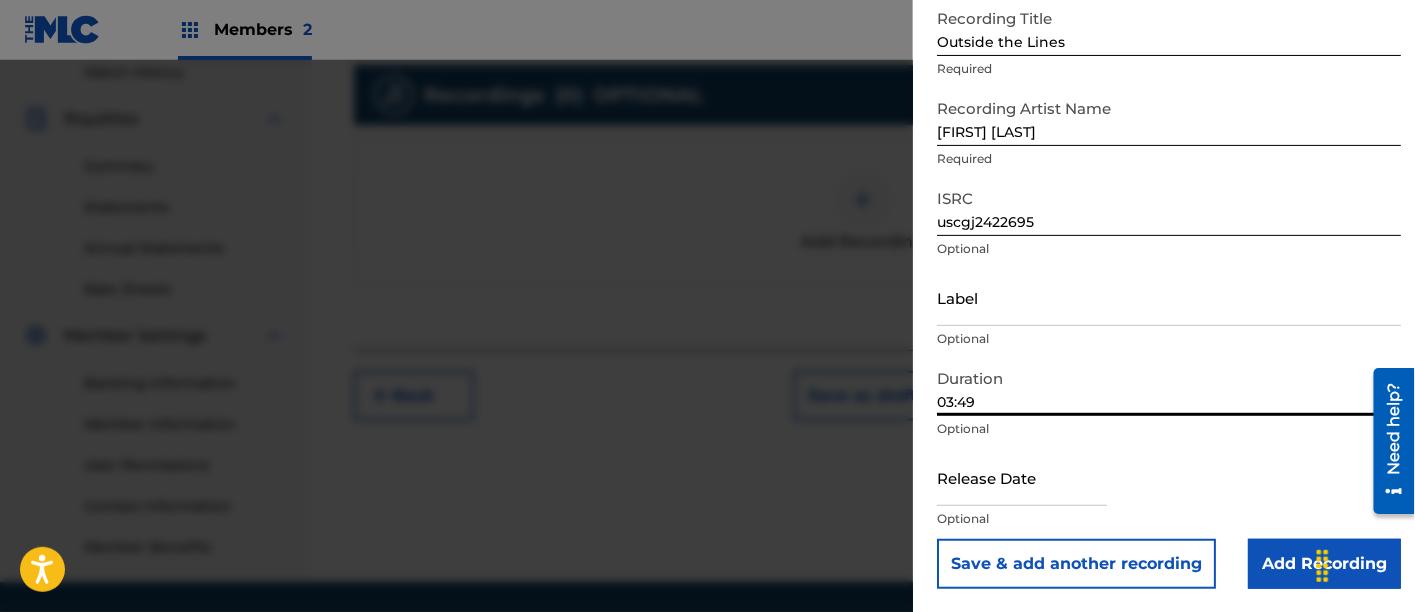 type on "03:49" 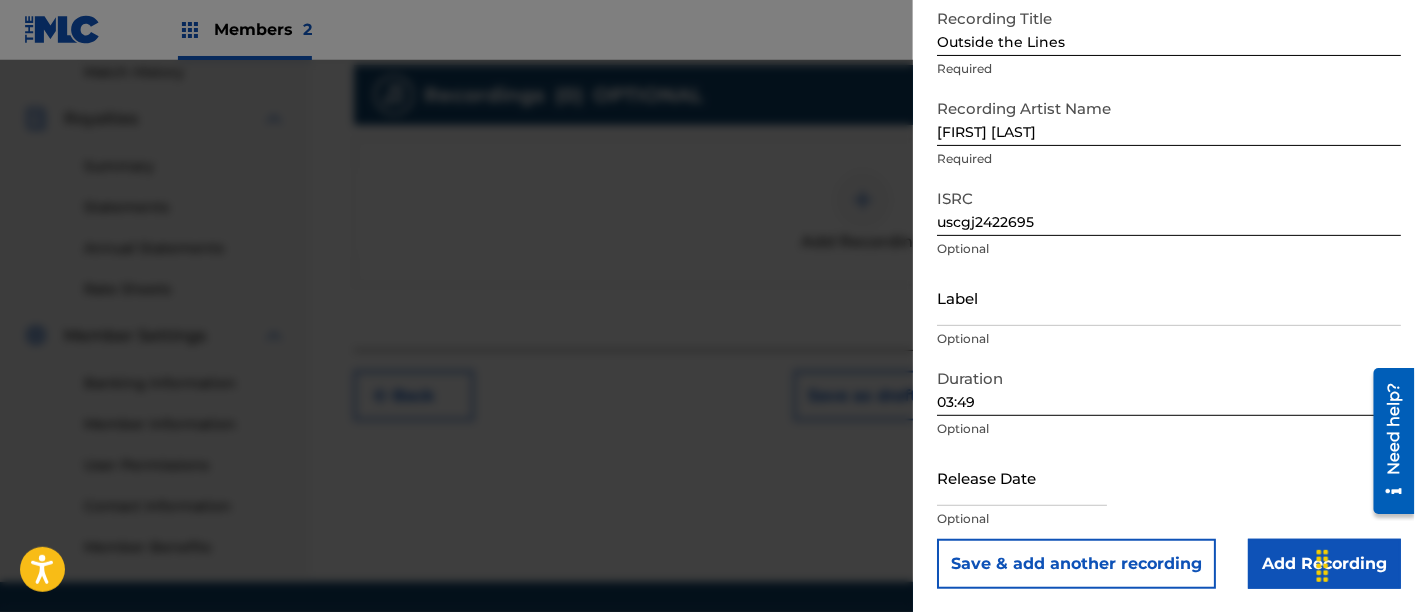 click at bounding box center [1022, 477] 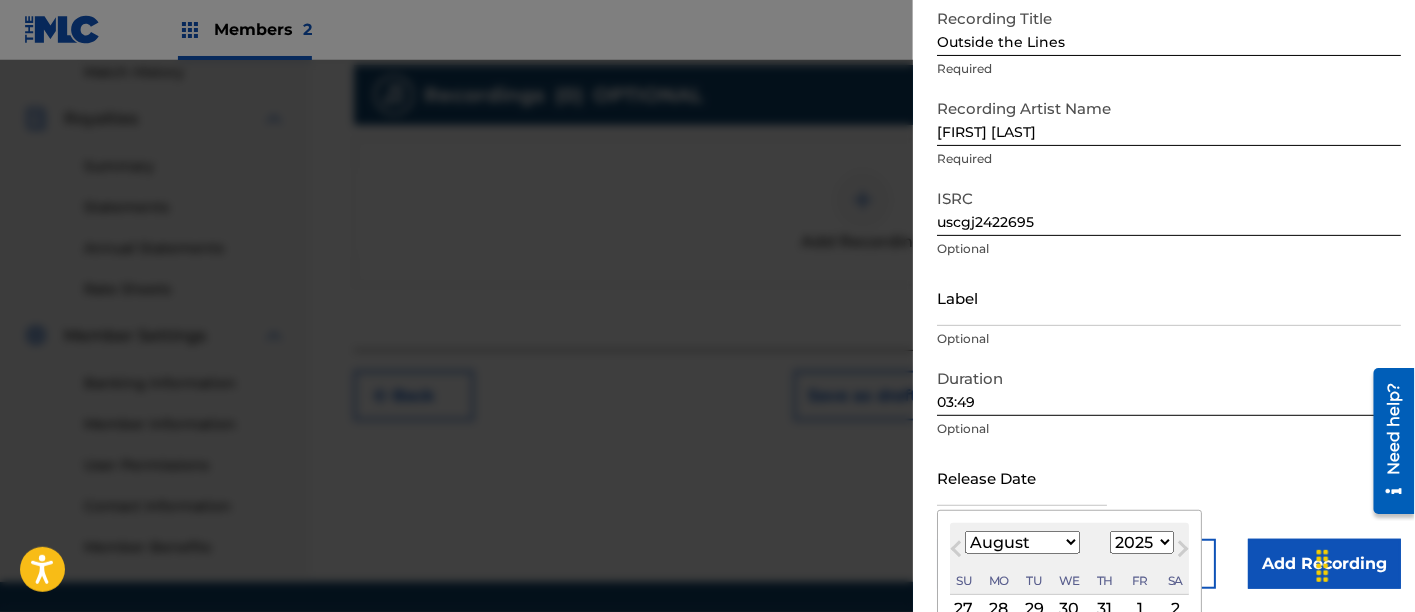 type on "March 1 2024" 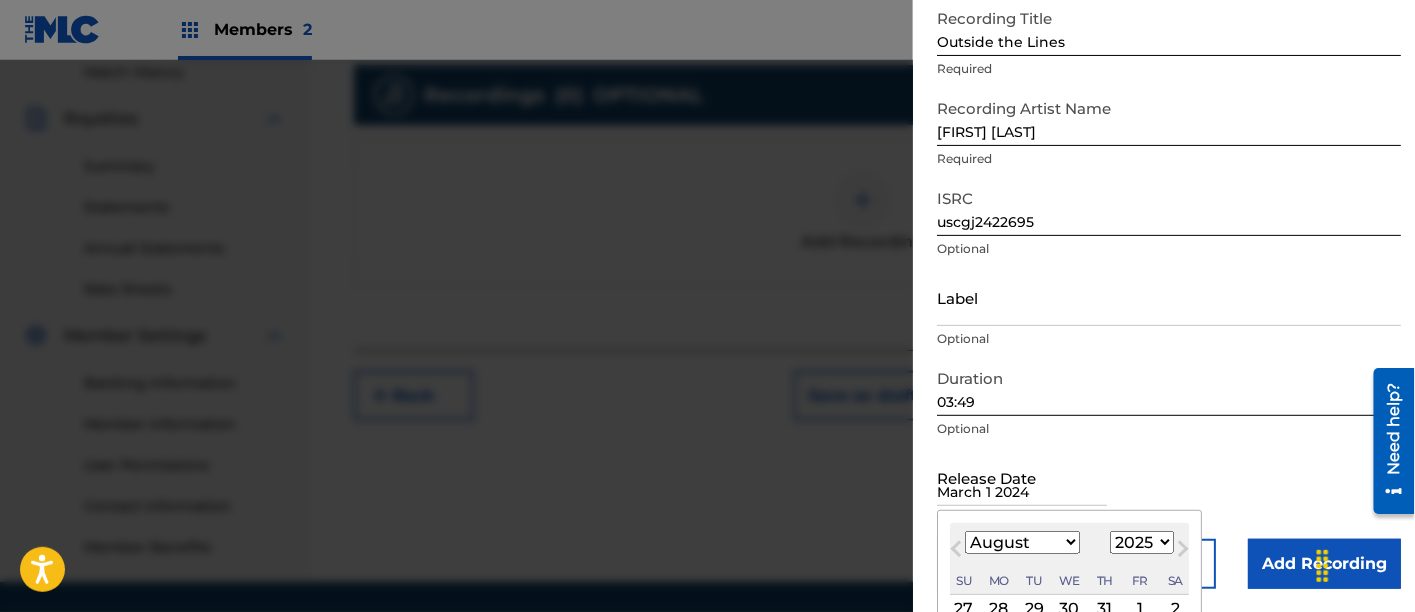 select on "2" 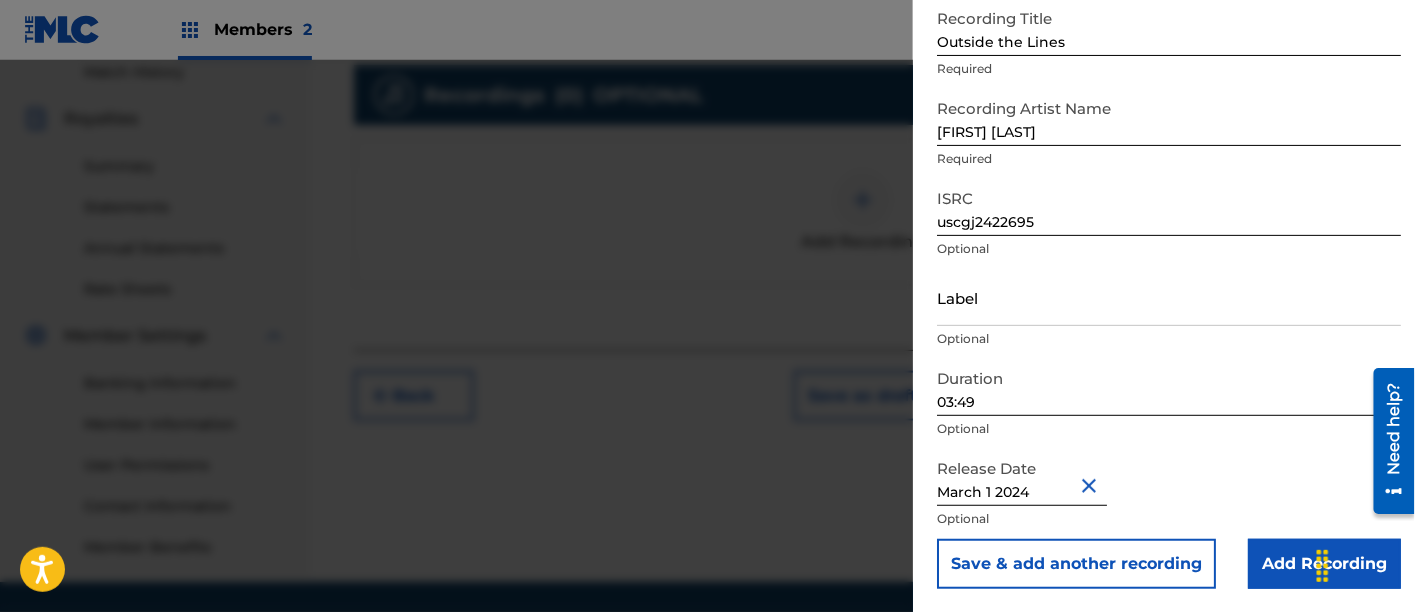 click on "Add Recording" at bounding box center [1324, 564] 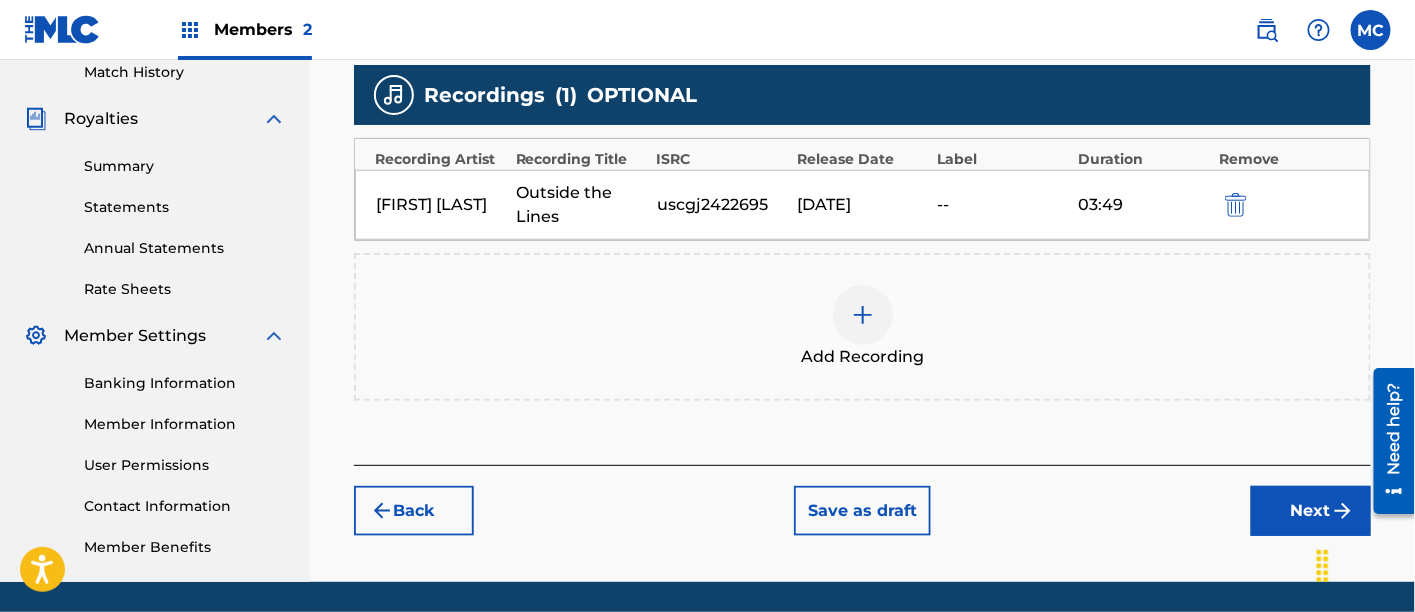 click on "Next" at bounding box center [1311, 511] 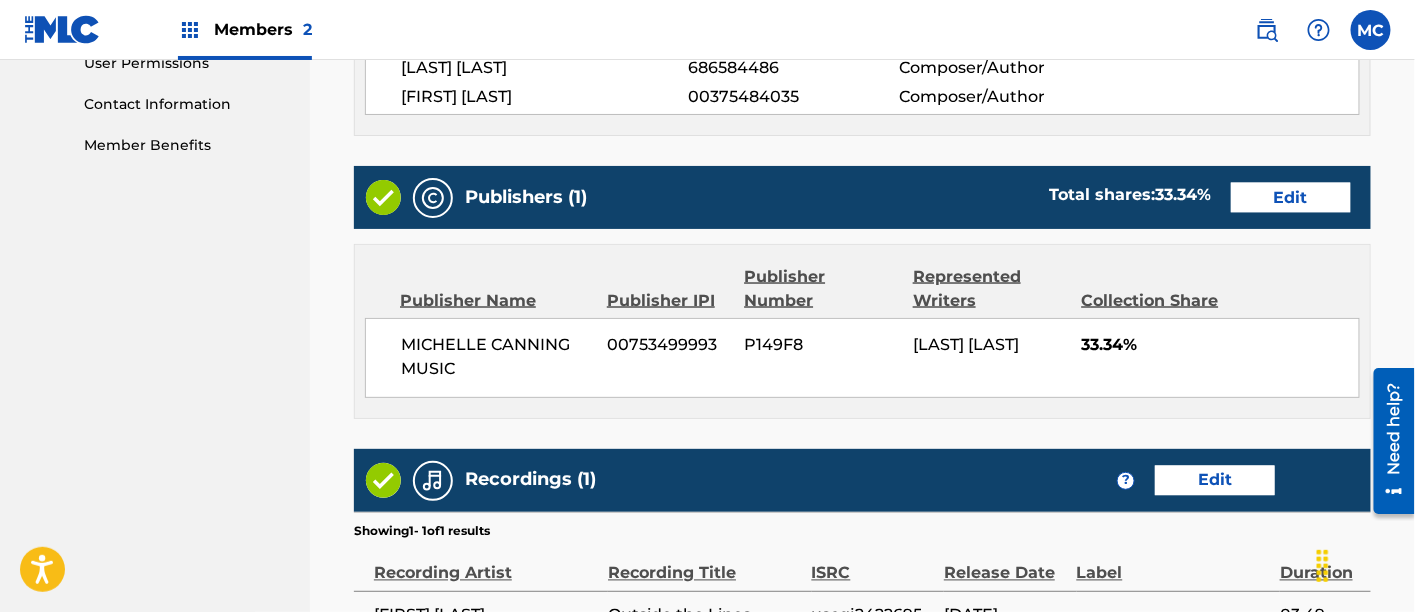 scroll, scrollTop: 1206, scrollLeft: 0, axis: vertical 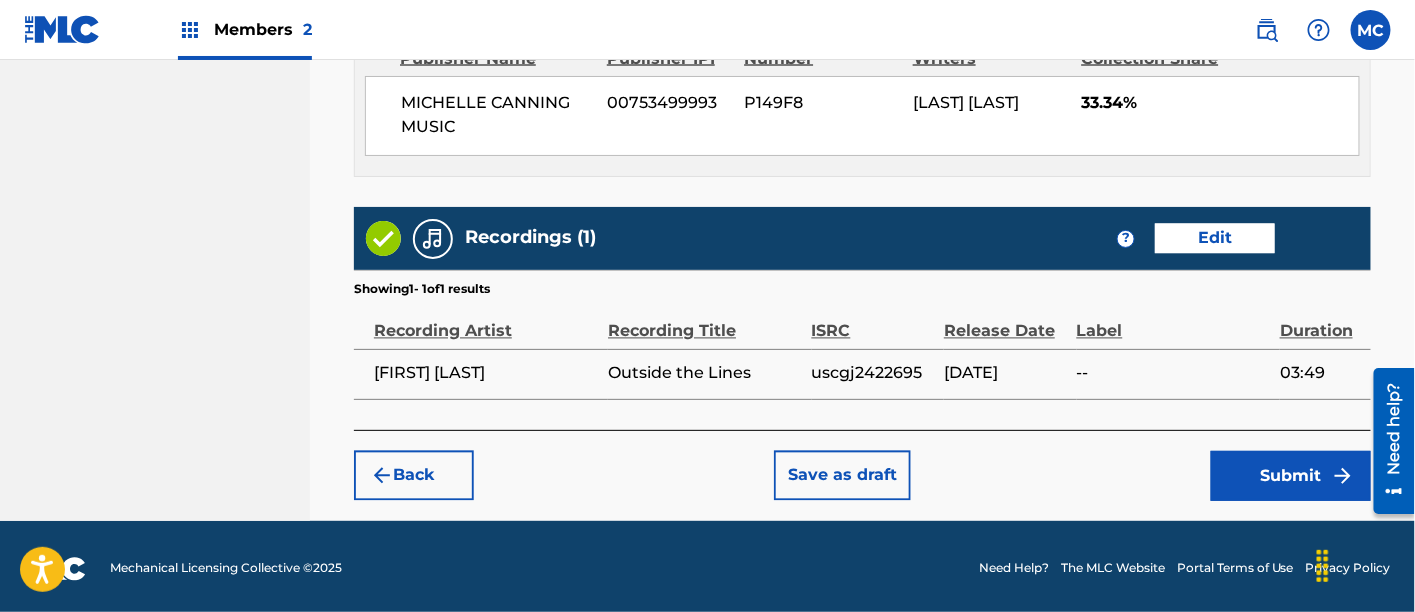 click on "Submit" at bounding box center [1291, 476] 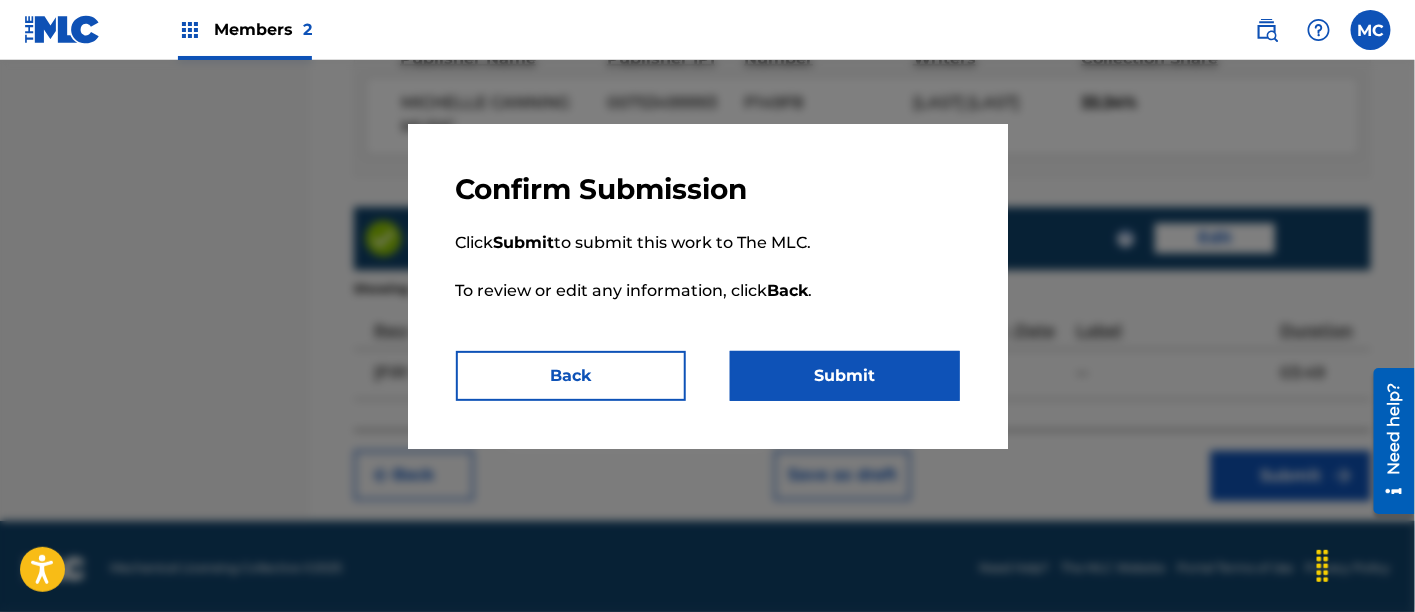 click on "Submit" at bounding box center [845, 376] 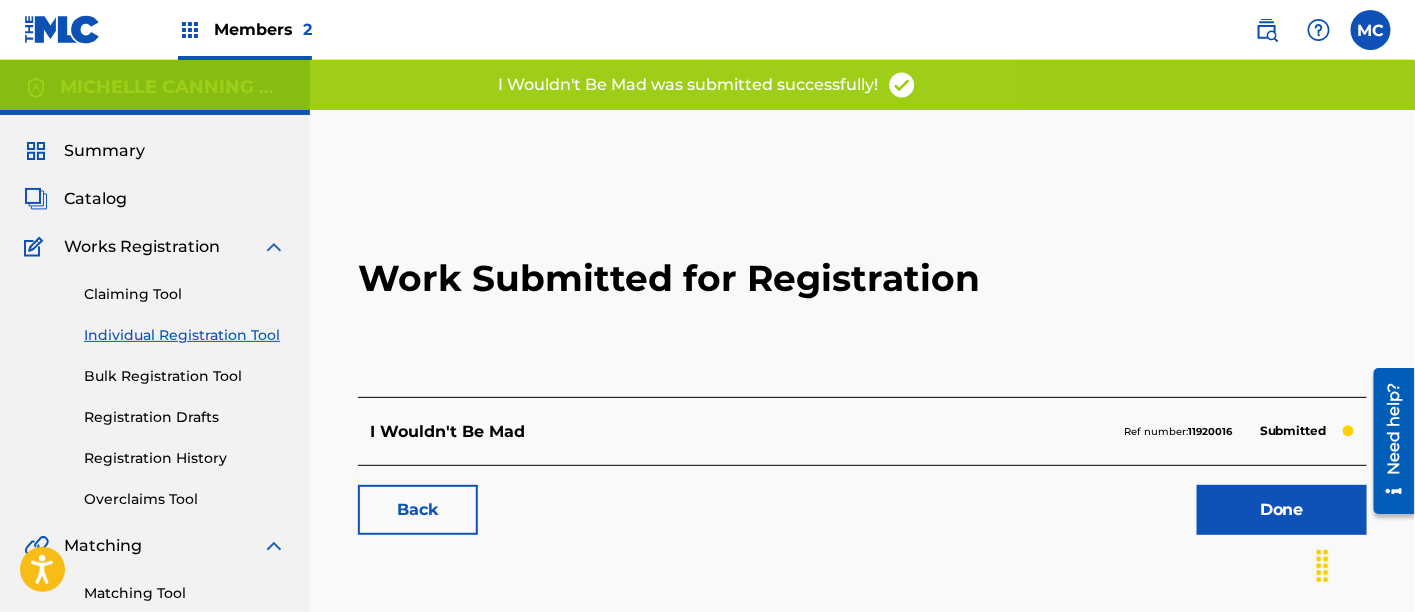 click on "Done" at bounding box center (1282, 510) 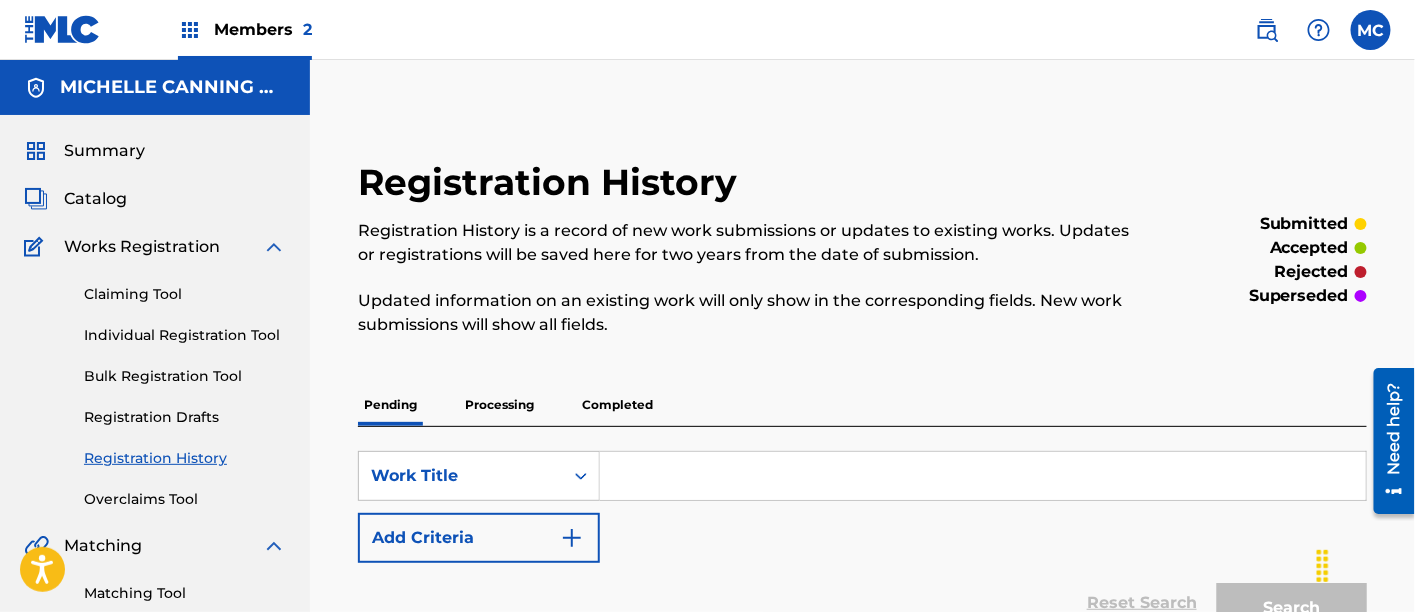 click on "Claiming Tool" at bounding box center [185, 294] 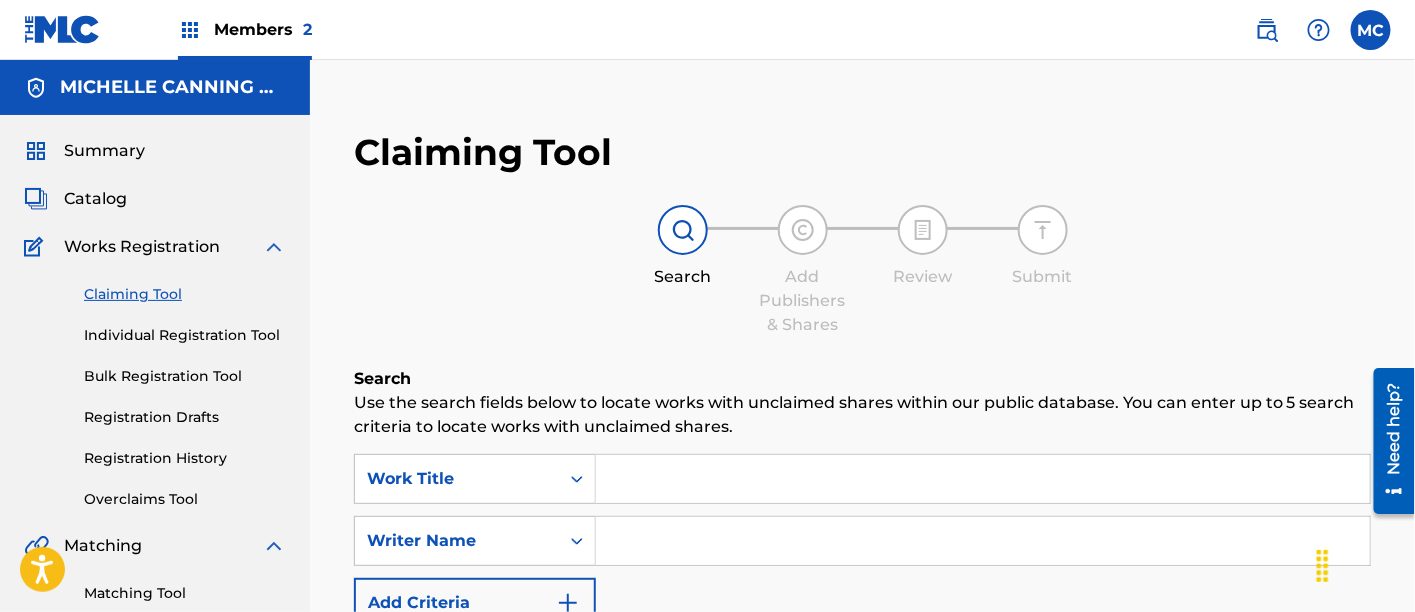click on "Claiming Tool Individual Registration Tool Bulk Registration Tool Registration Drafts Registration History Overclaims Tool" at bounding box center [155, 384] 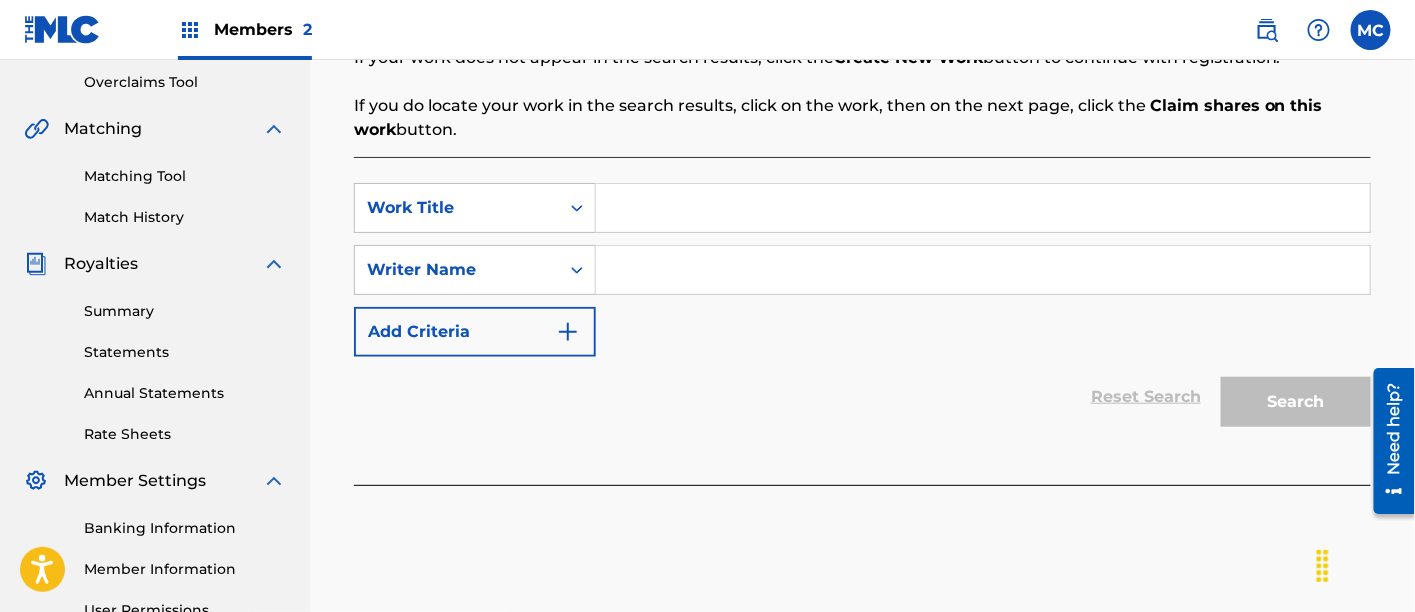 scroll, scrollTop: 419, scrollLeft: 0, axis: vertical 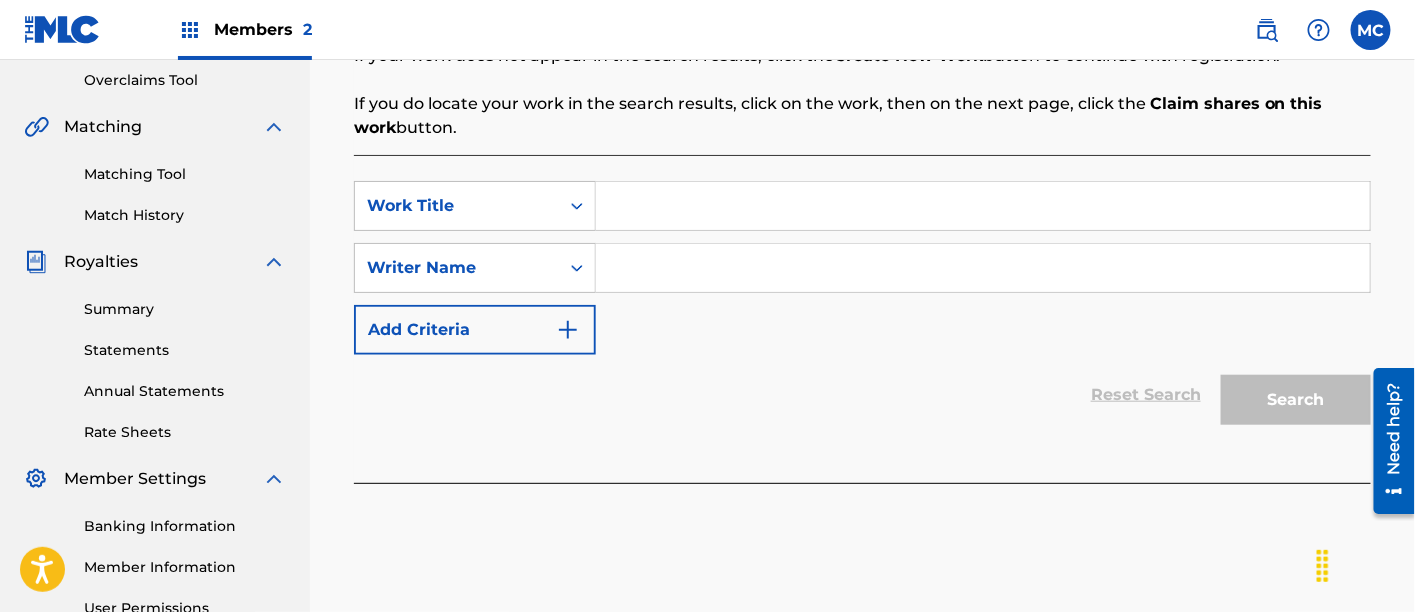 click on "SearchWithCriteria8c442827-3461-4c3b-b389-2c60e6c8bfcb Work Title SearchWithCriteria3d367320-161a-4340-92c1-4b71170634a9 Writer Name Add Criteria" at bounding box center (862, 268) 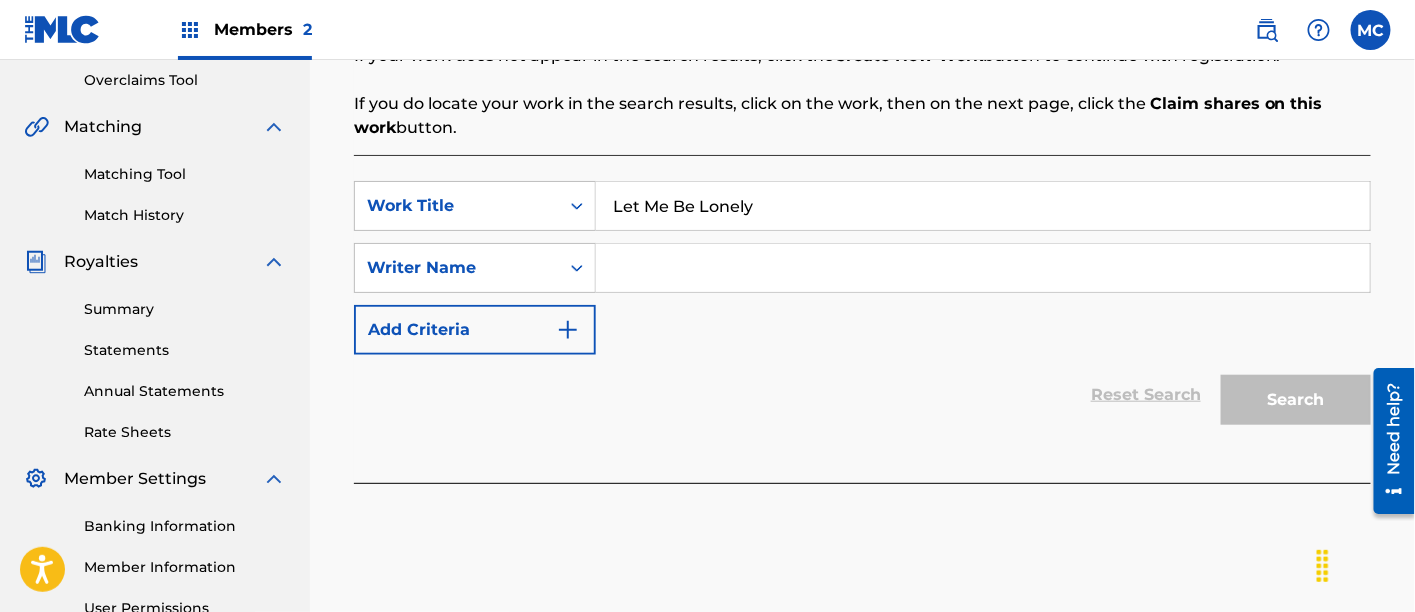 type on "Let Me Be Lonely" 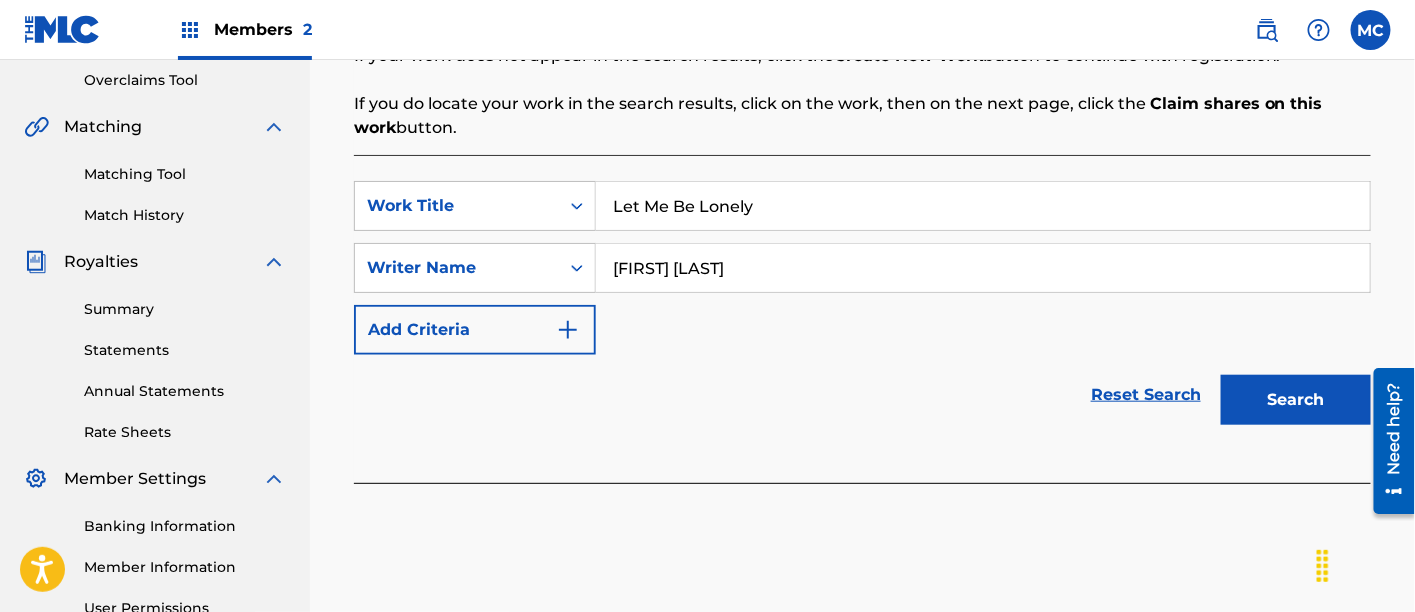 click on "Search" at bounding box center [1296, 400] 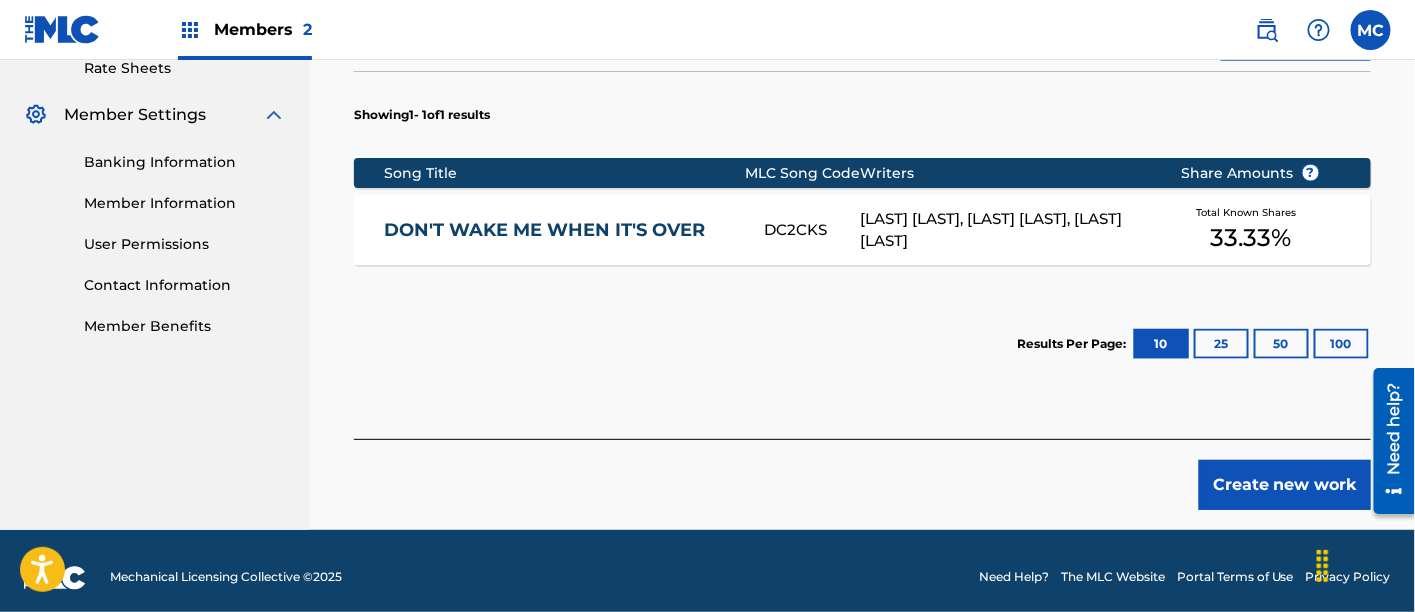 scroll, scrollTop: 795, scrollLeft: 0, axis: vertical 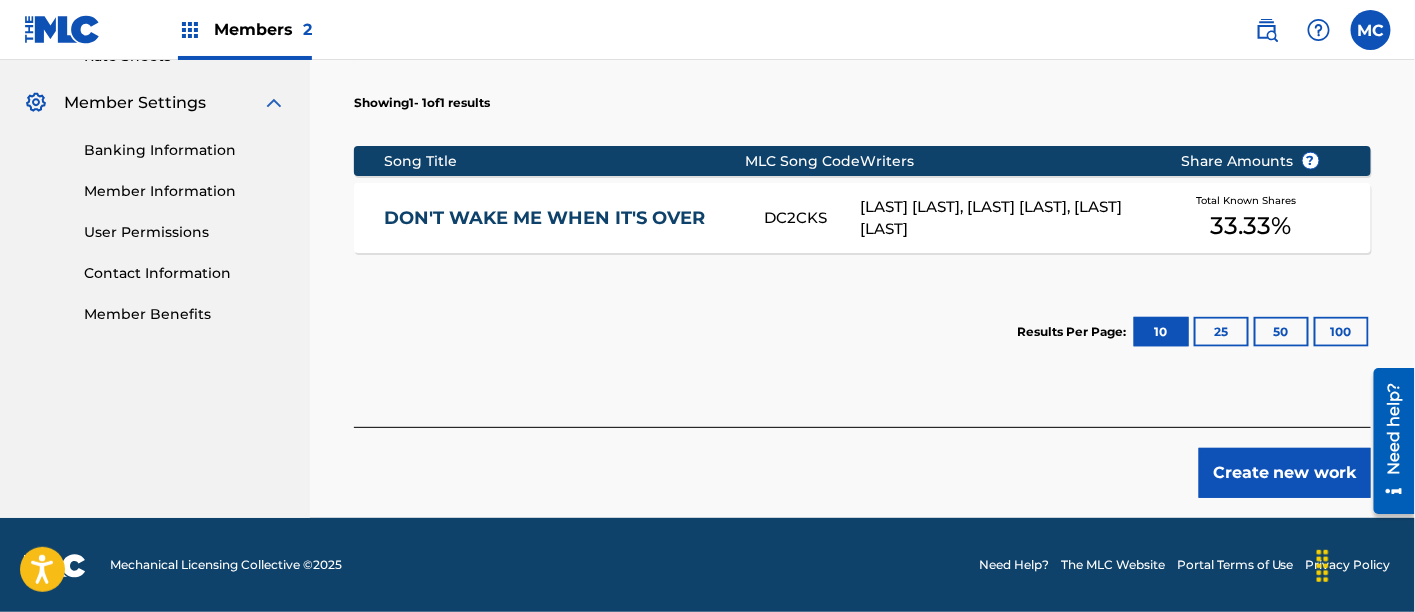 click on "Create new work" at bounding box center [1285, 473] 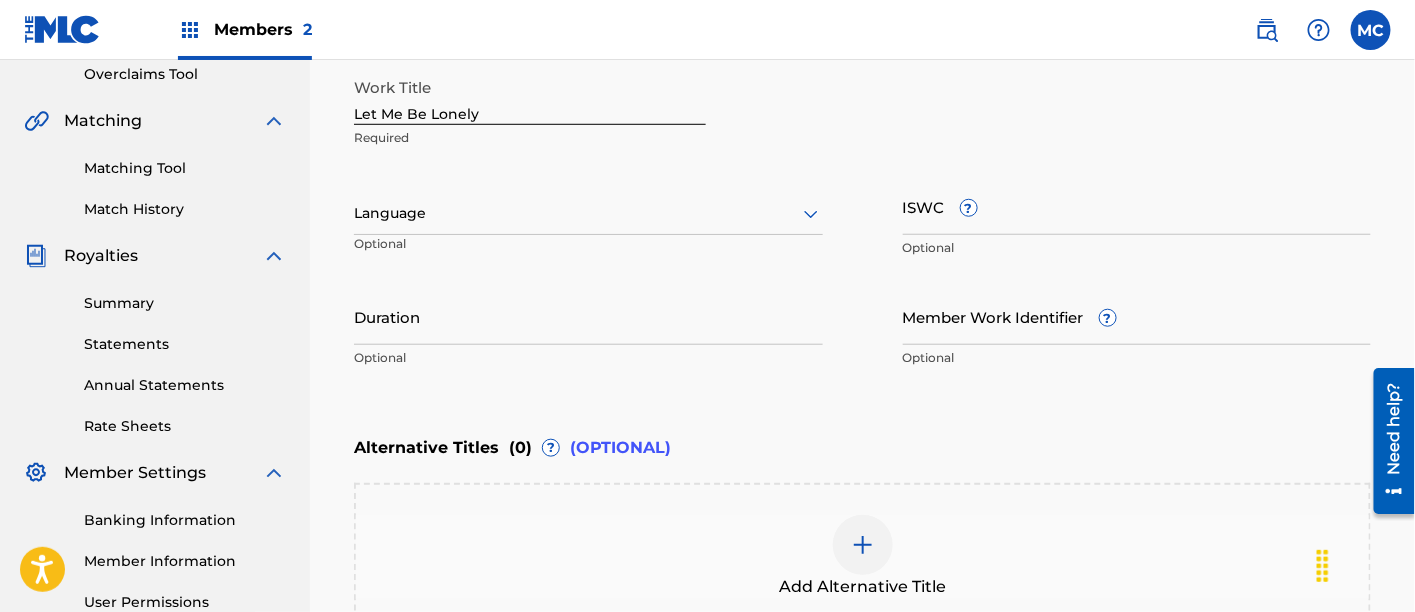 scroll, scrollTop: 424, scrollLeft: 0, axis: vertical 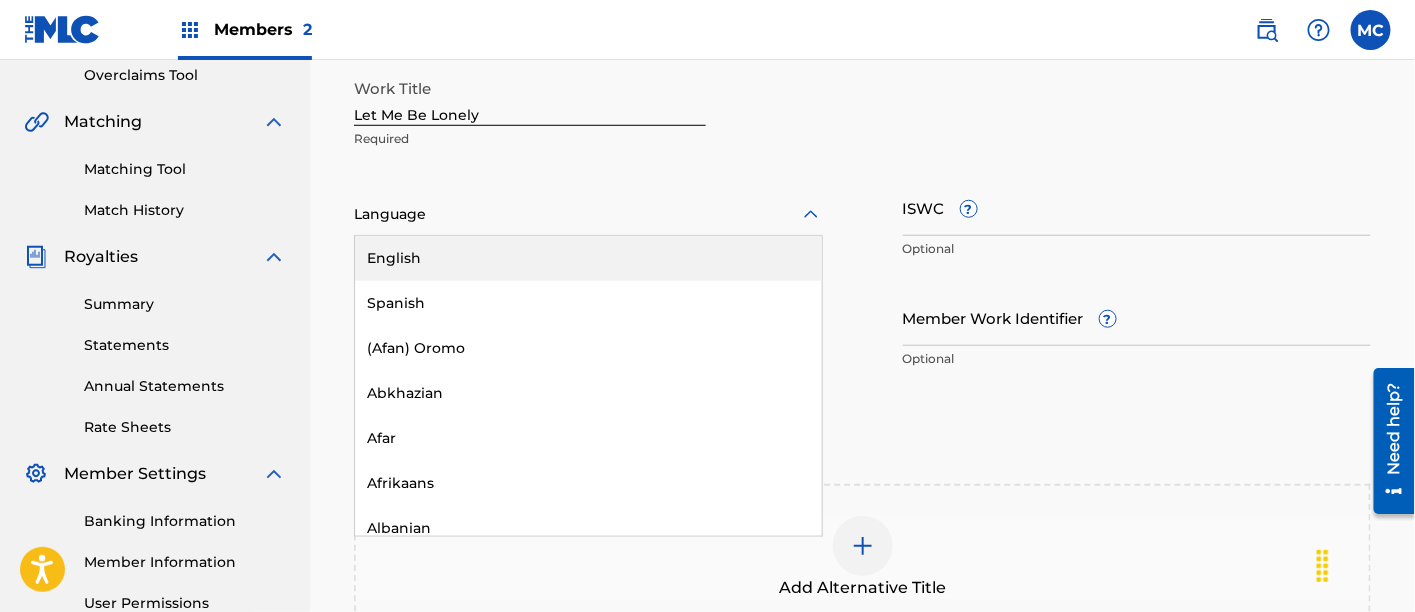 click at bounding box center [588, 214] 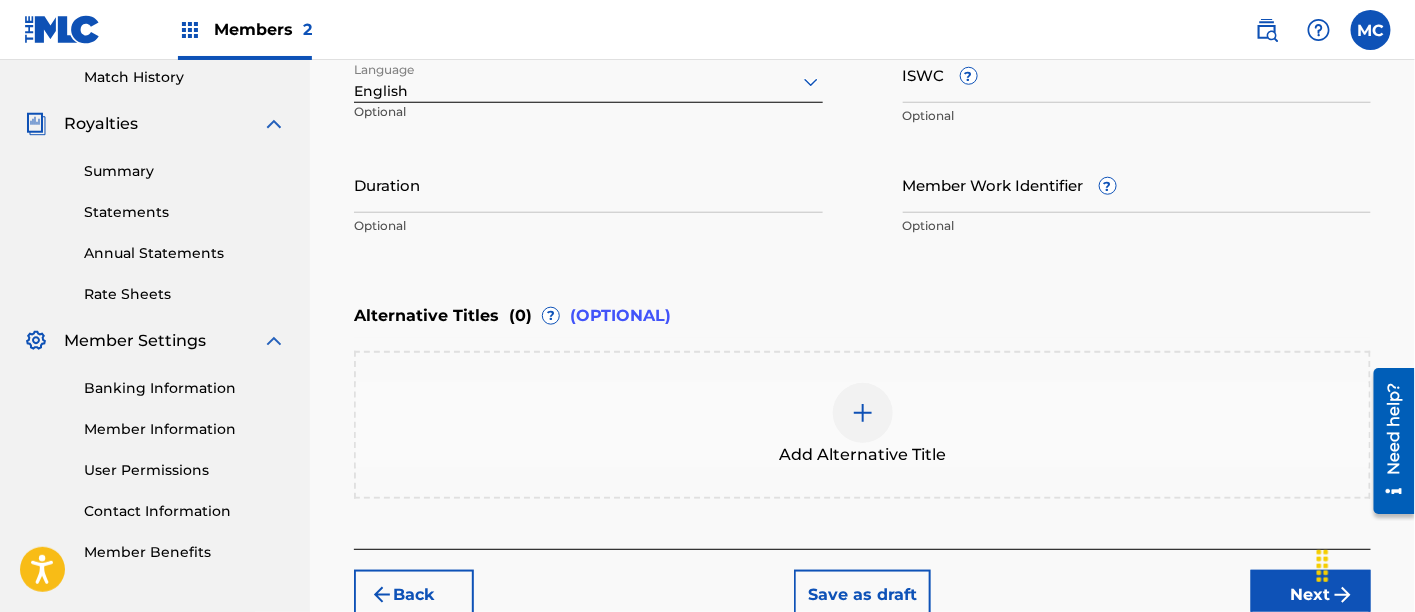 scroll, scrollTop: 564, scrollLeft: 0, axis: vertical 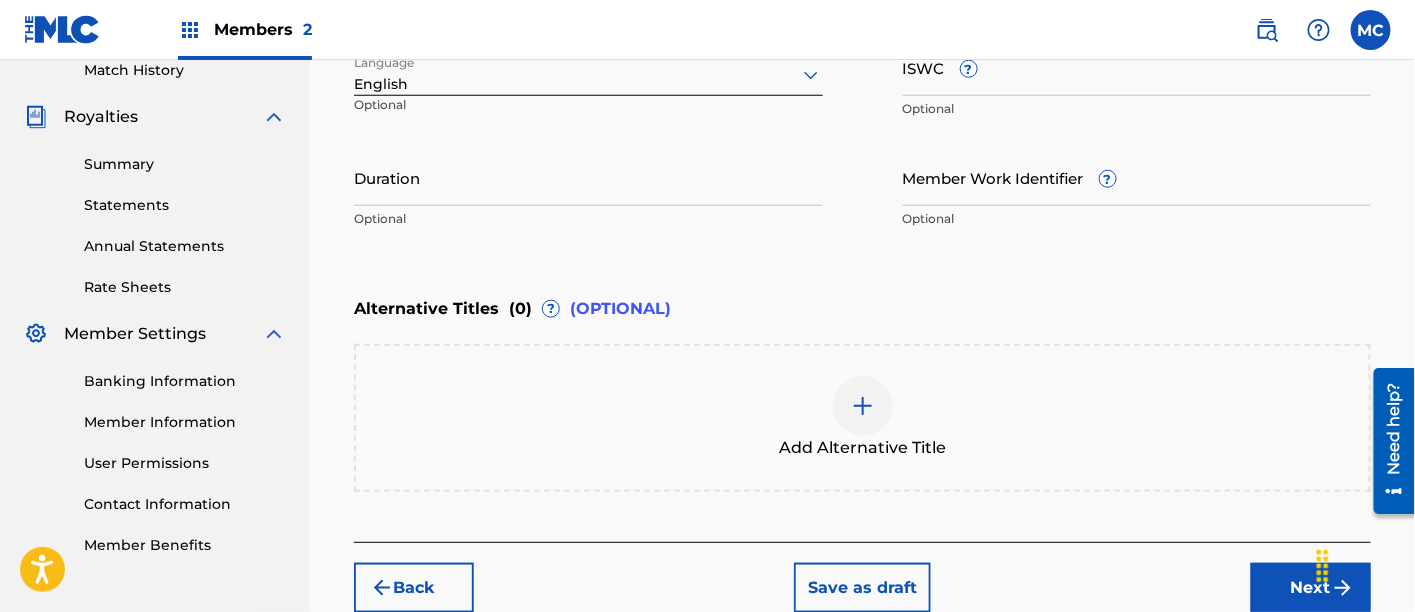 click on "Duration" at bounding box center (588, 177) 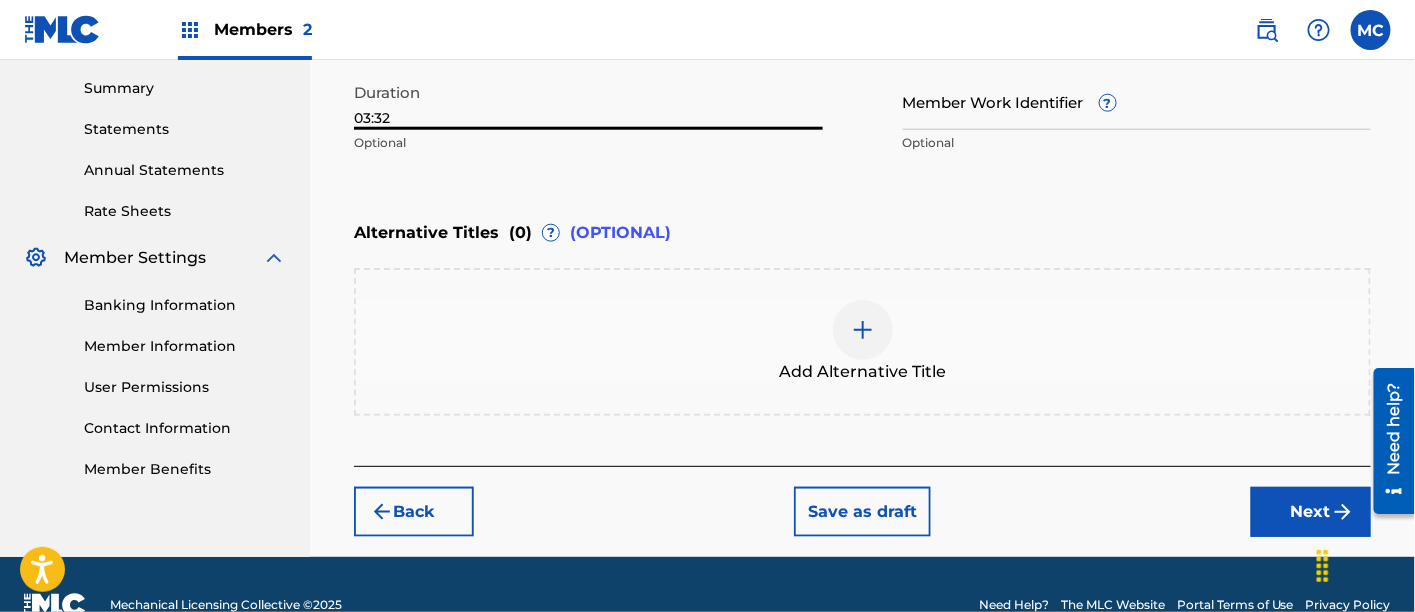 scroll, scrollTop: 642, scrollLeft: 0, axis: vertical 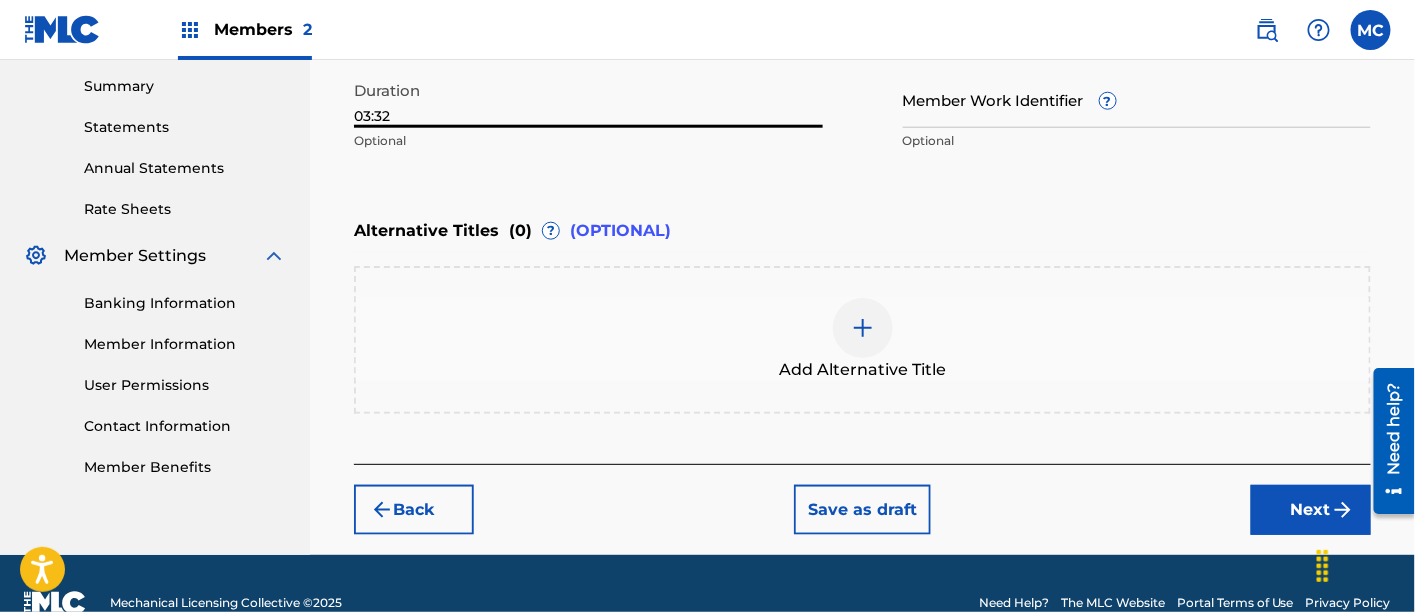 type on "03:32" 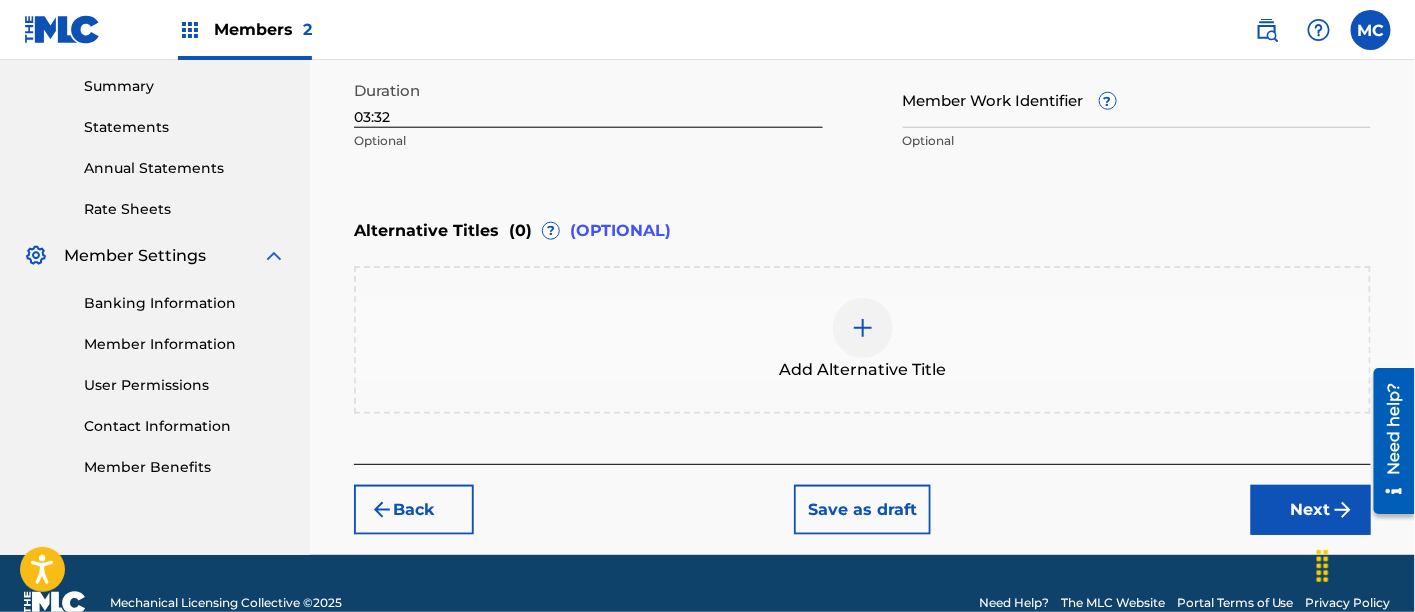 click on "Next" at bounding box center (1311, 510) 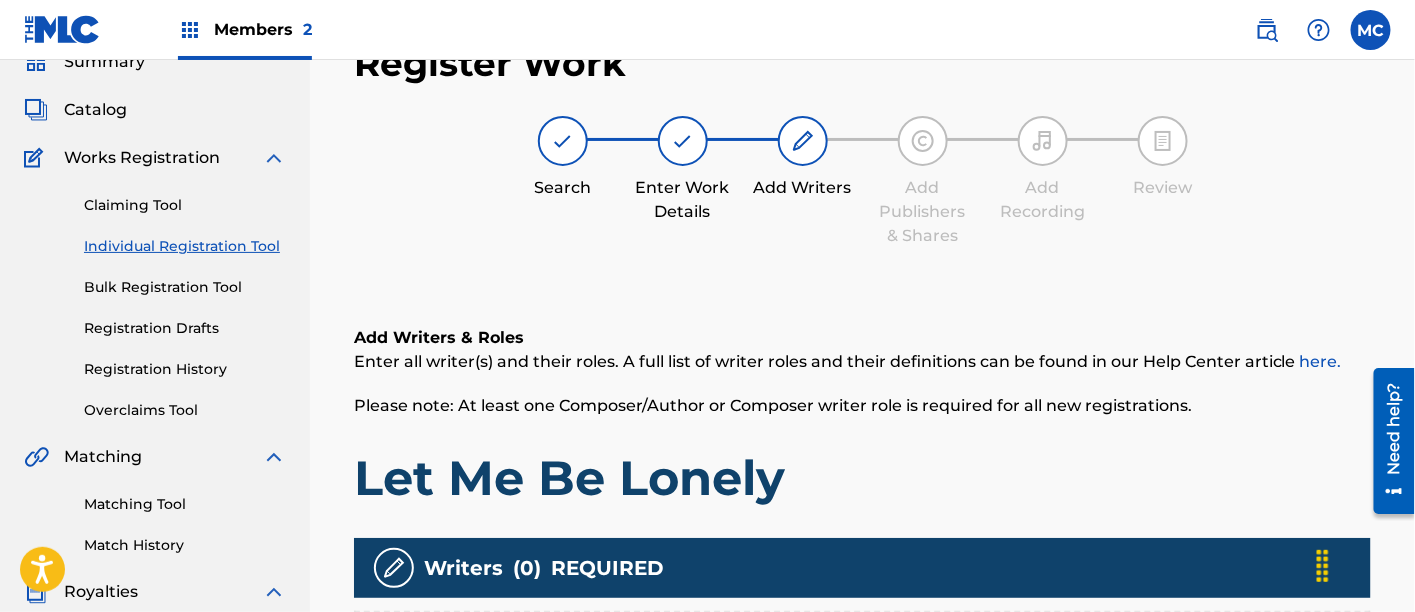scroll, scrollTop: 436, scrollLeft: 0, axis: vertical 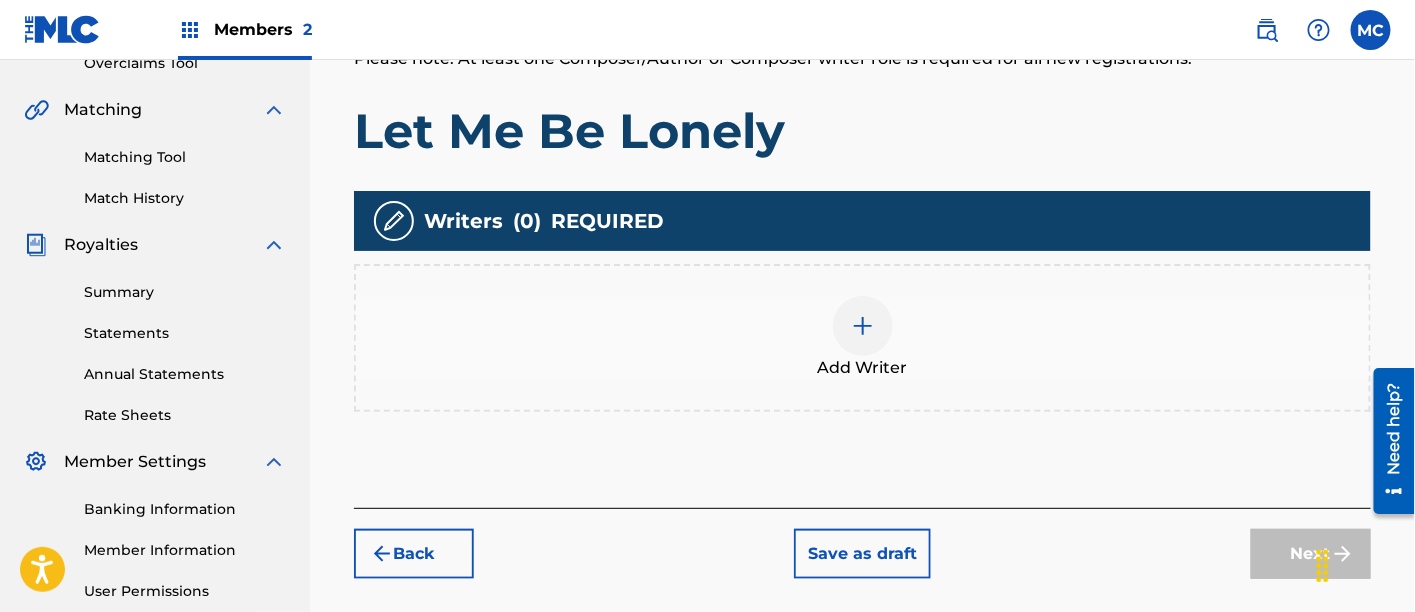 click at bounding box center [863, 326] 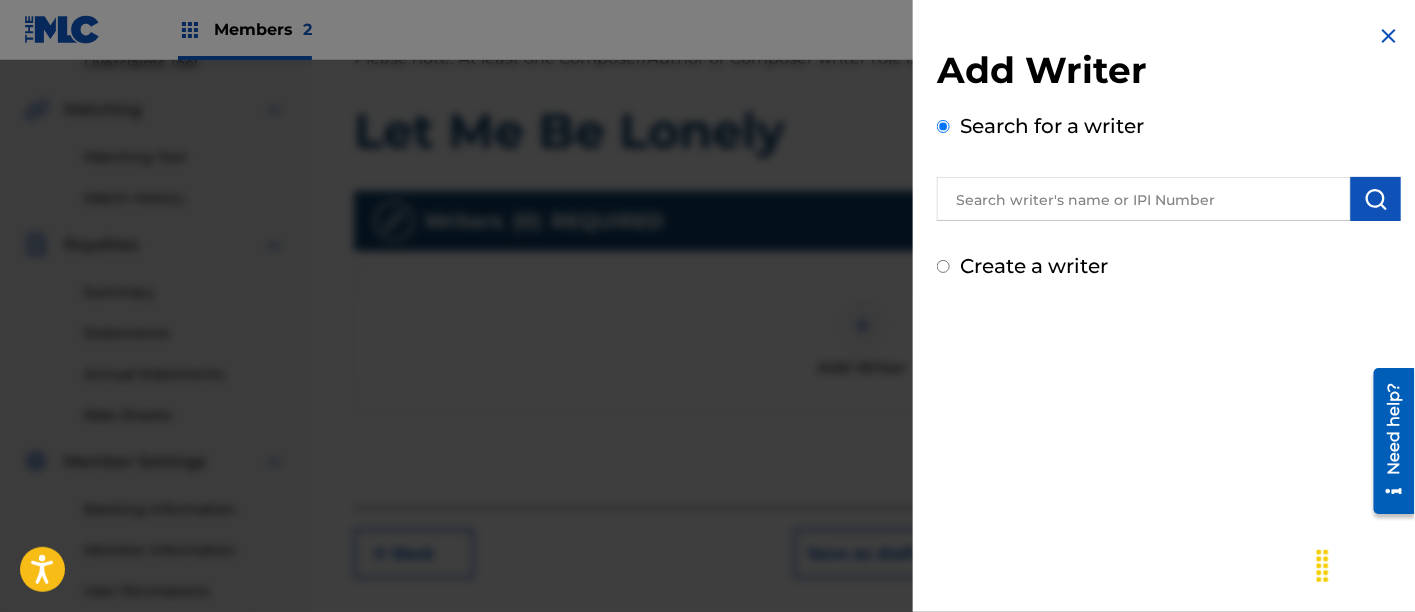 click at bounding box center (1144, 199) 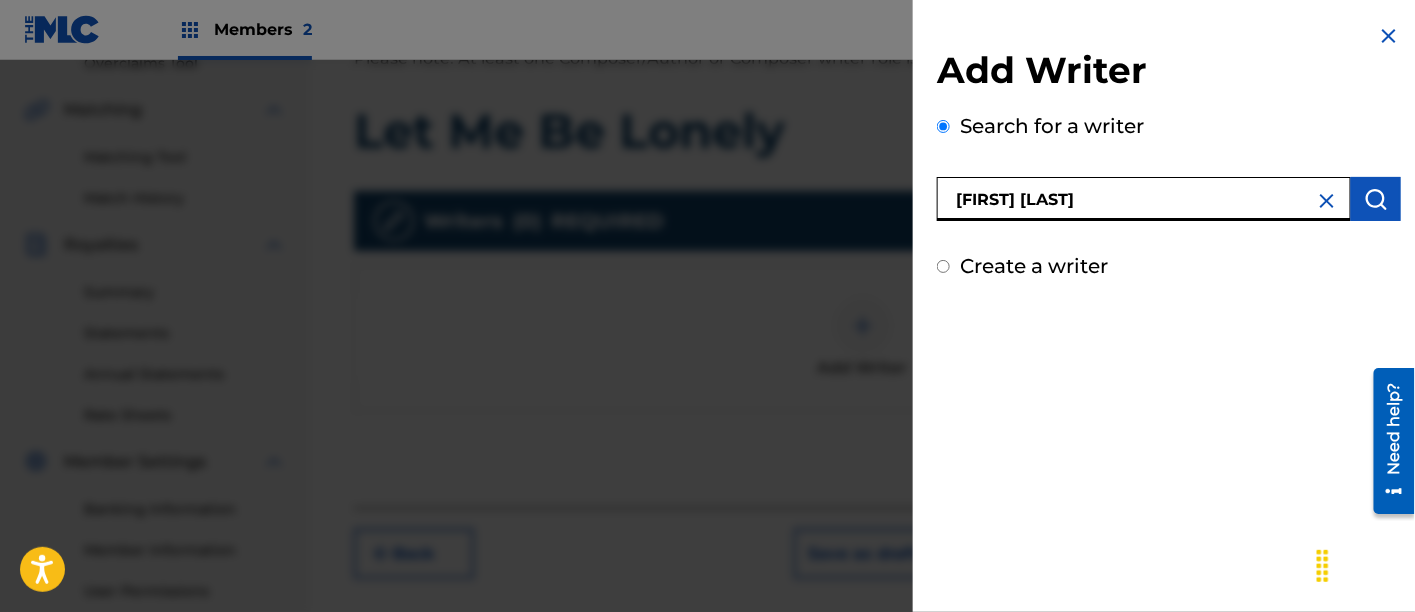 type on "[FIRST] [LAST]" 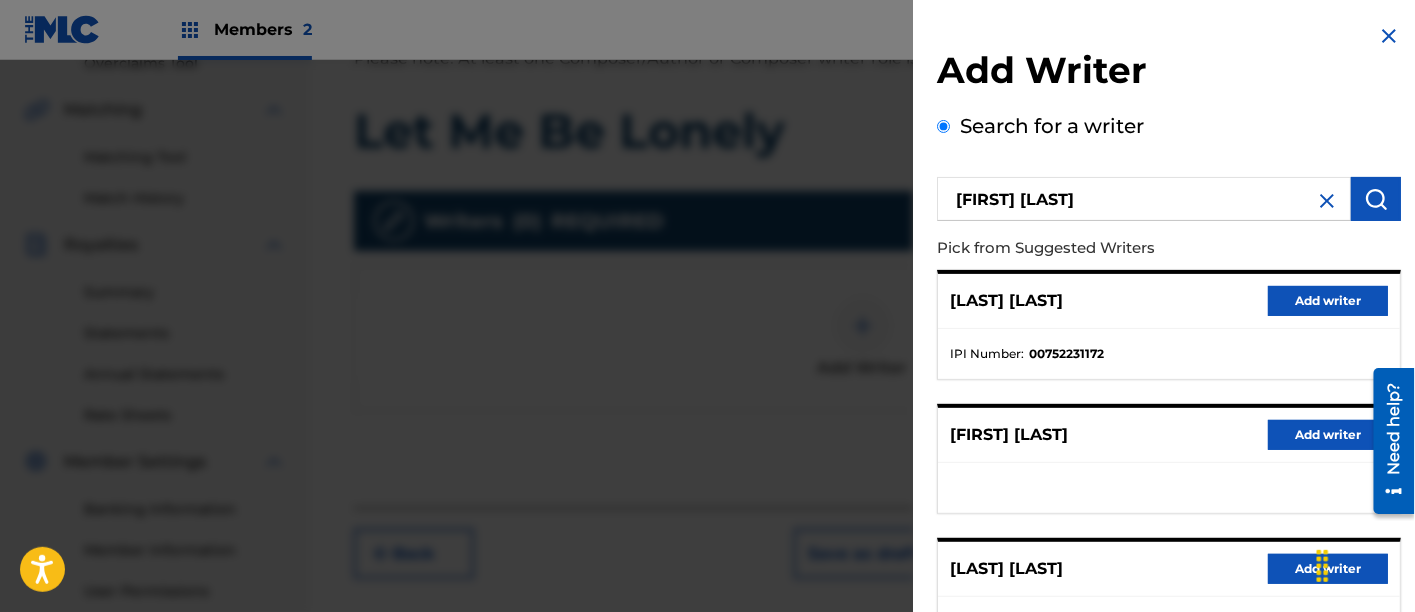click on "Add writer" at bounding box center [1328, 301] 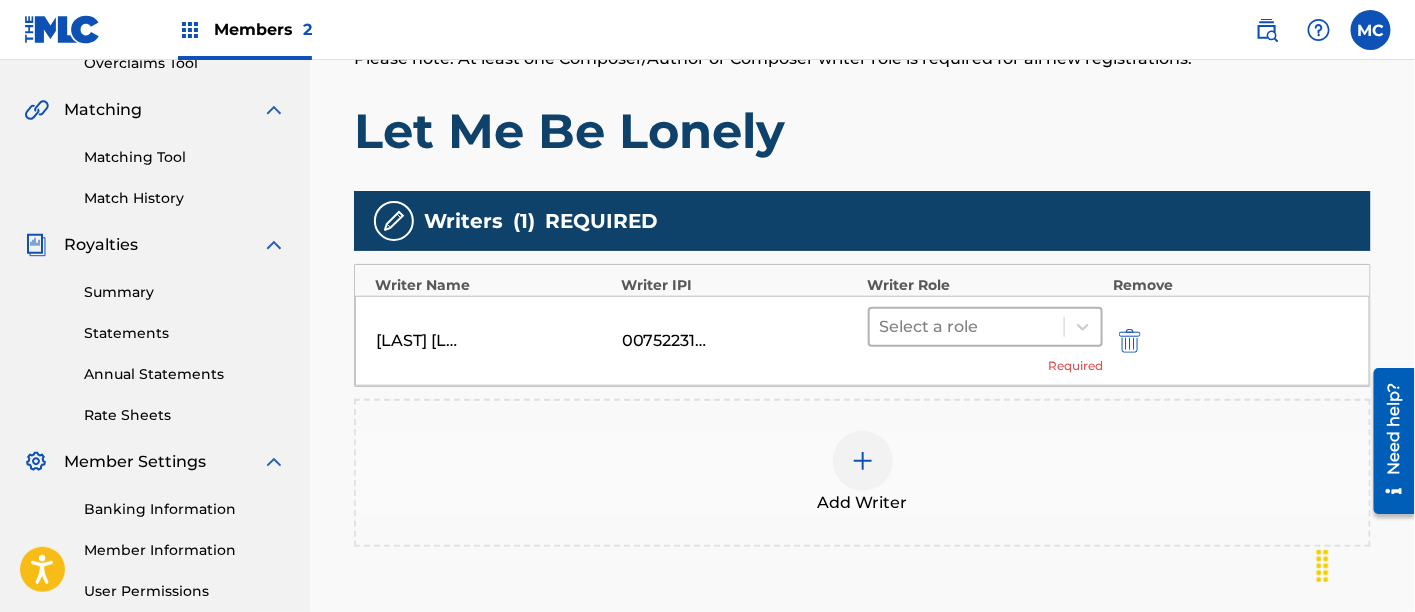 click at bounding box center (967, 327) 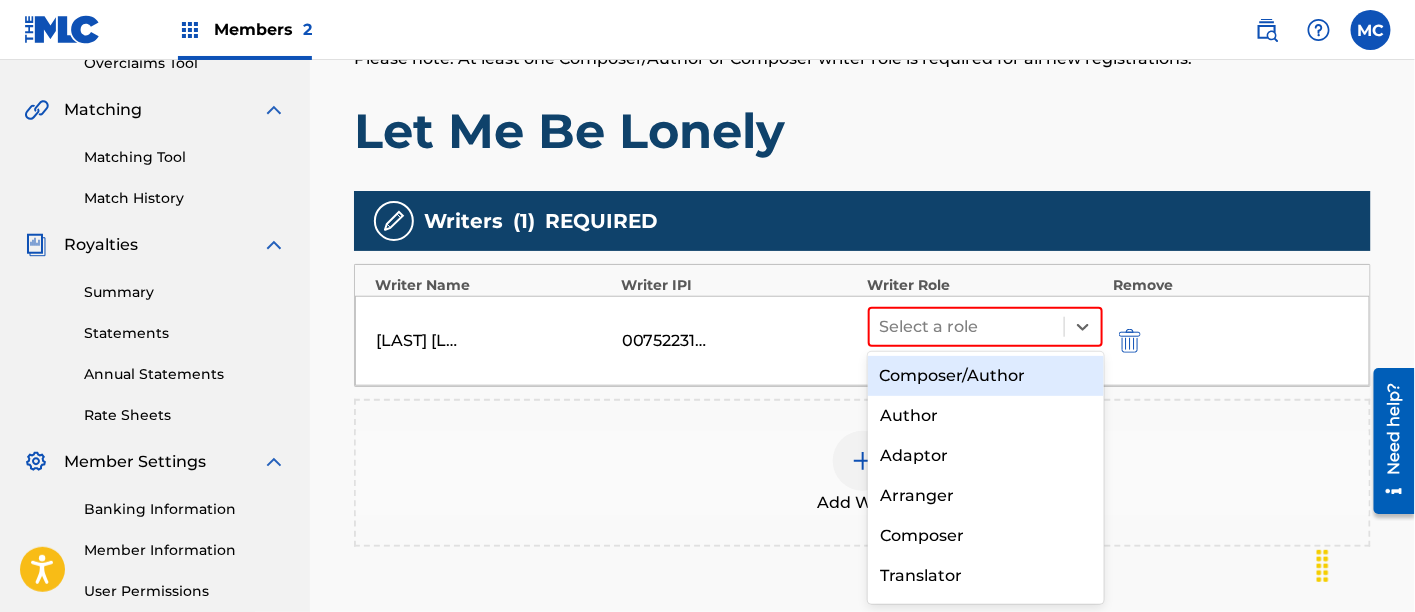 click on "Composer/Author" at bounding box center [986, 376] 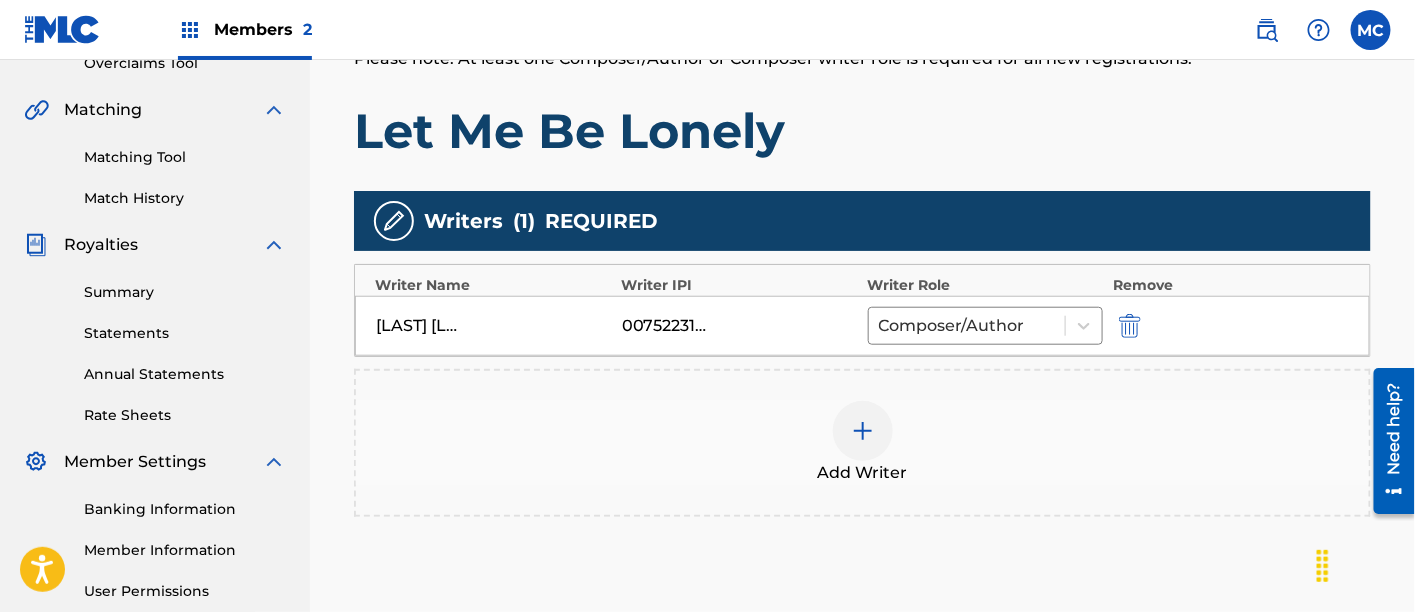 click at bounding box center [863, 431] 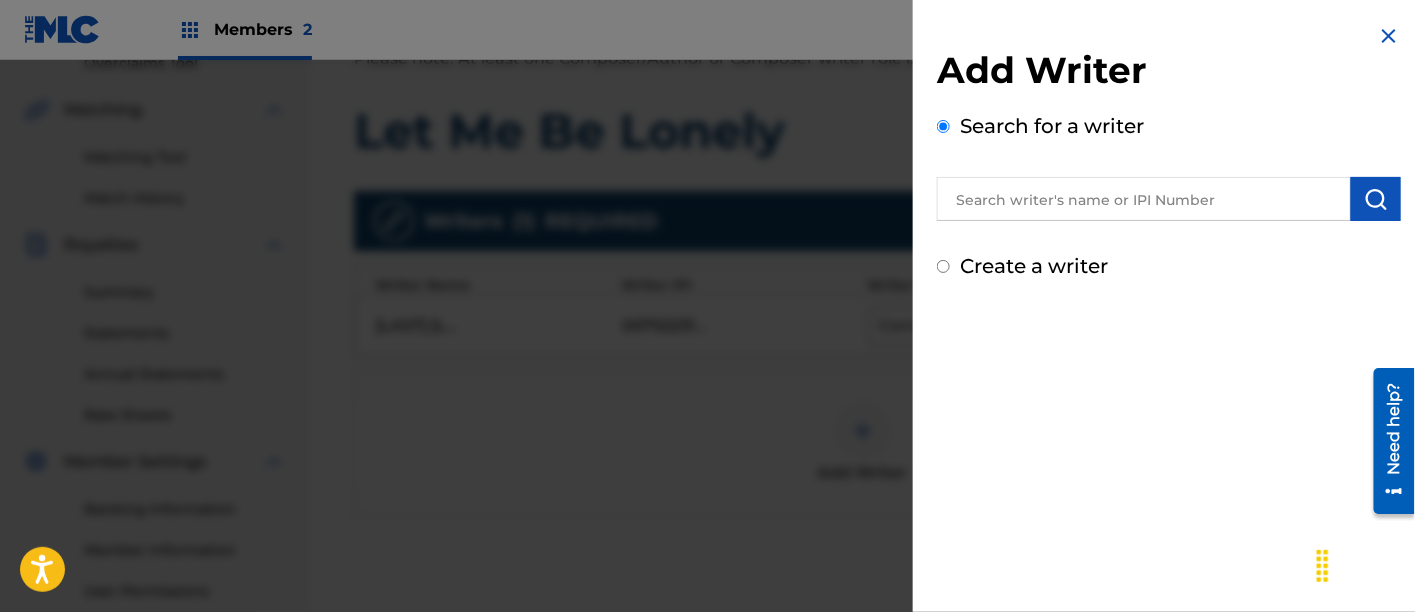 click at bounding box center [1144, 199] 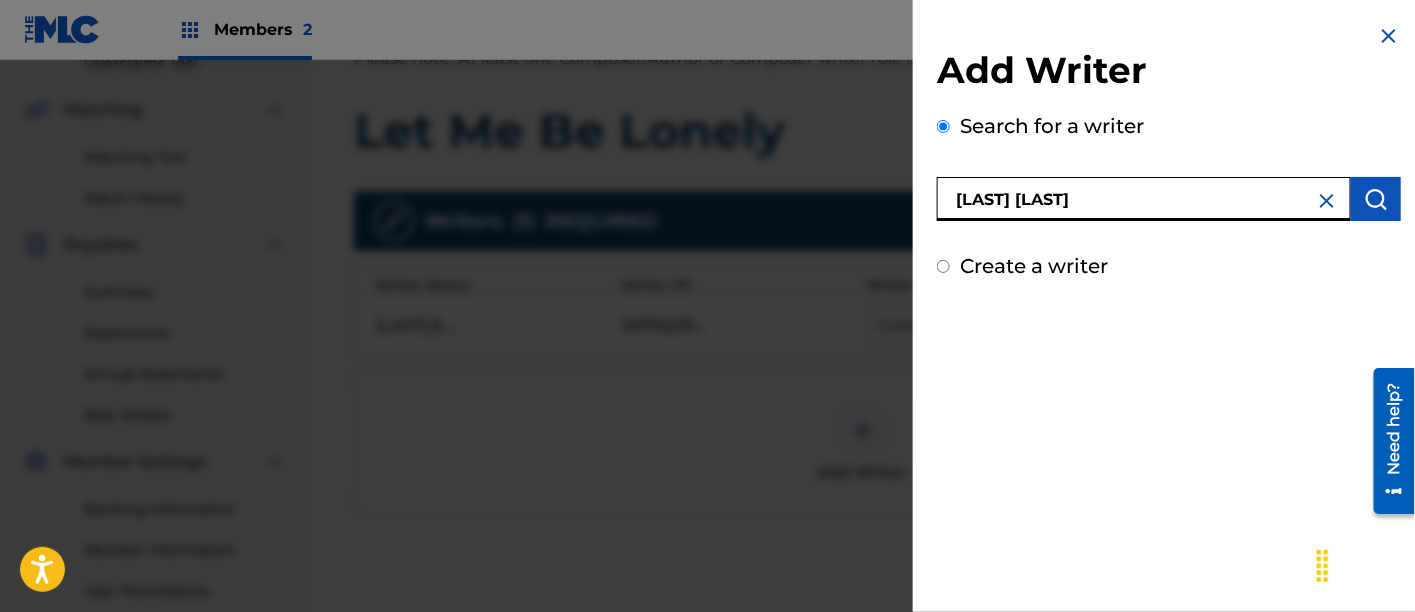 type on "[LAST] [LAST]" 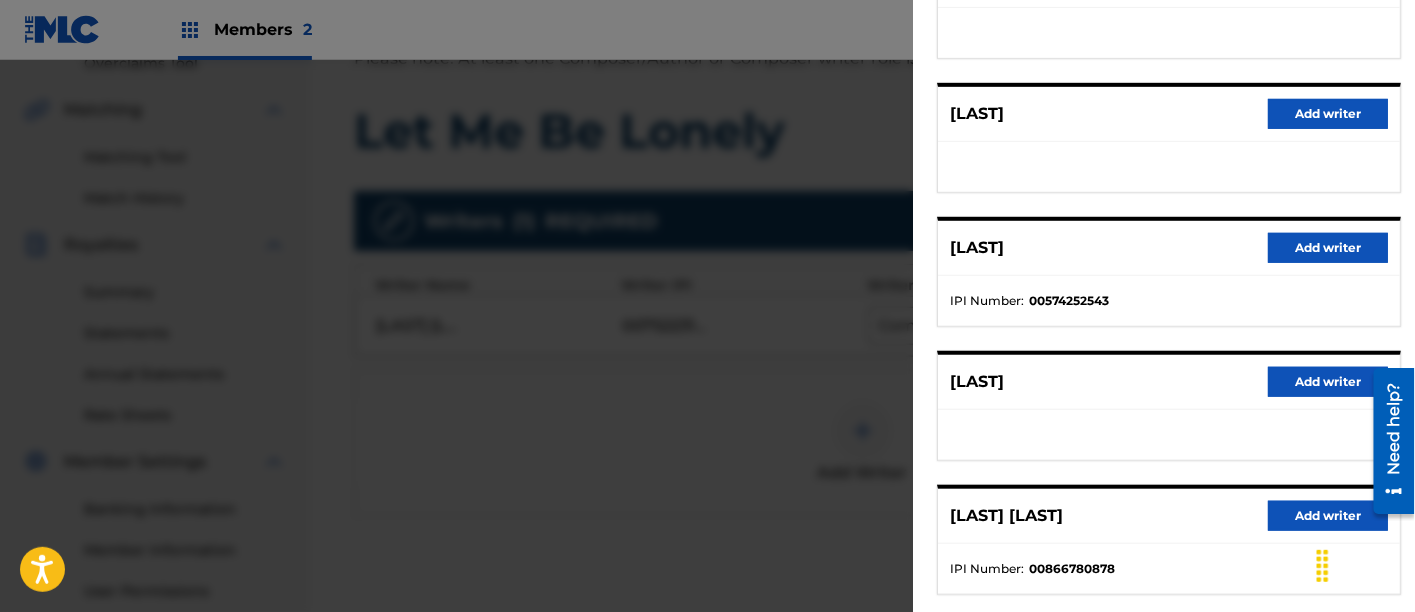 scroll, scrollTop: 425, scrollLeft: 0, axis: vertical 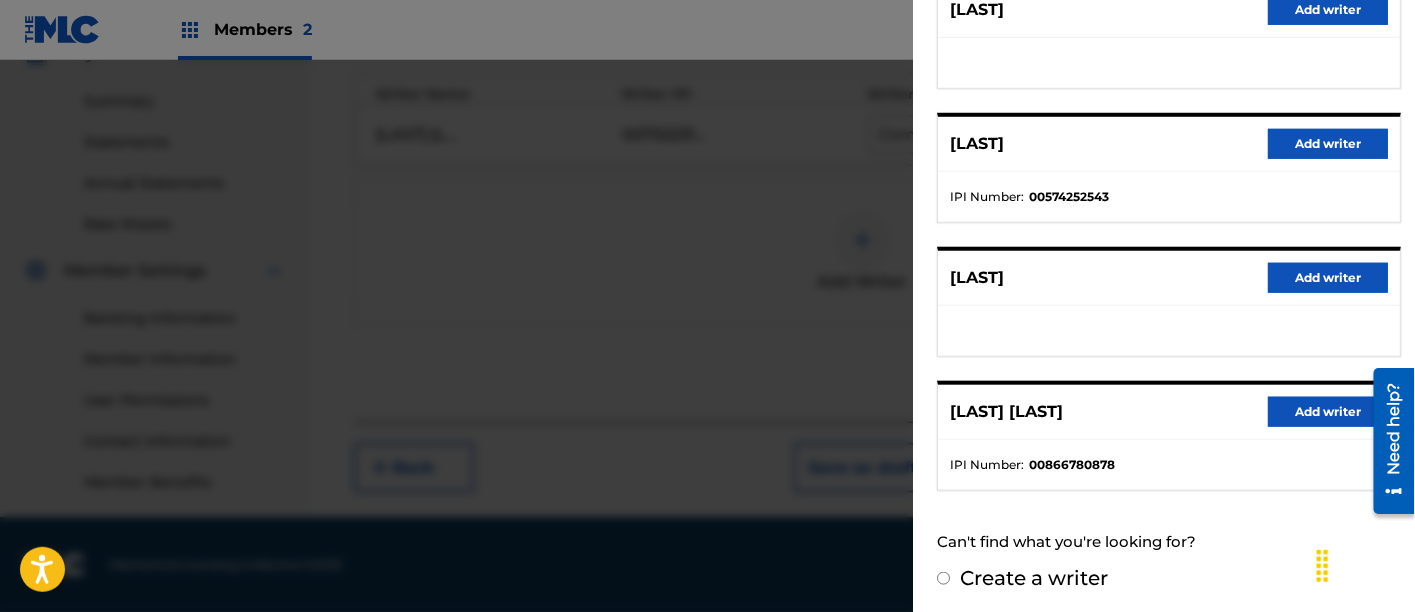 click on "Create a writer" at bounding box center (943, 578) 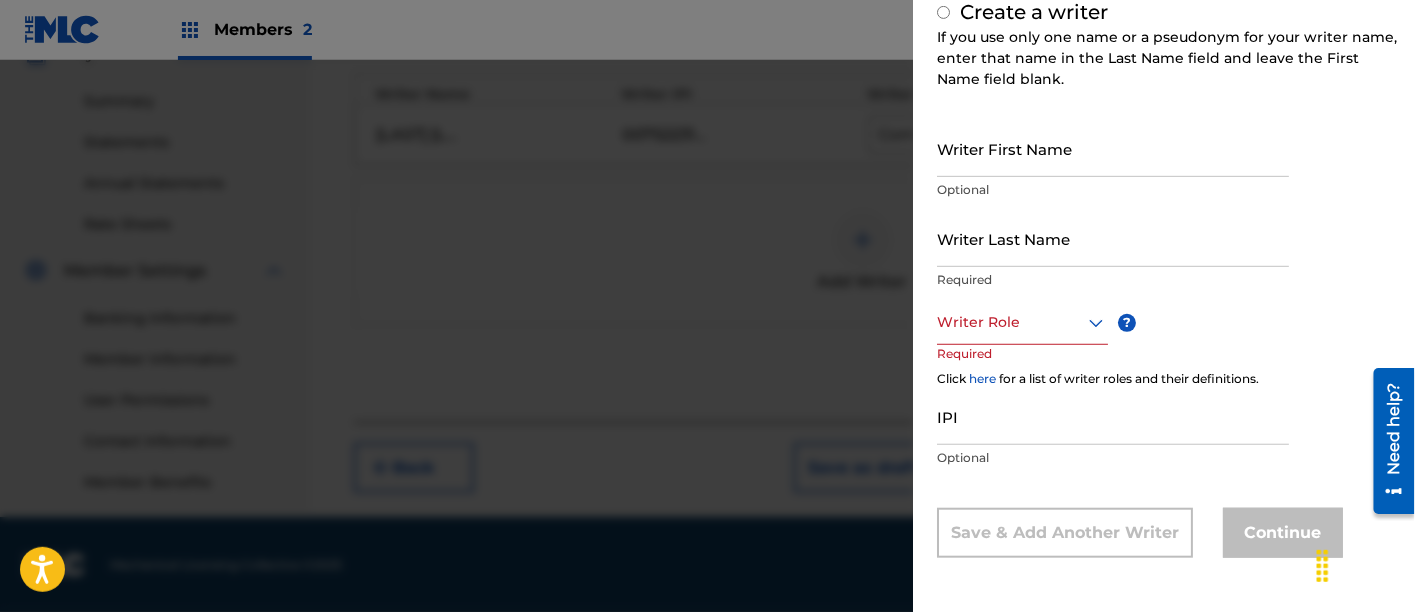 radio on "false" 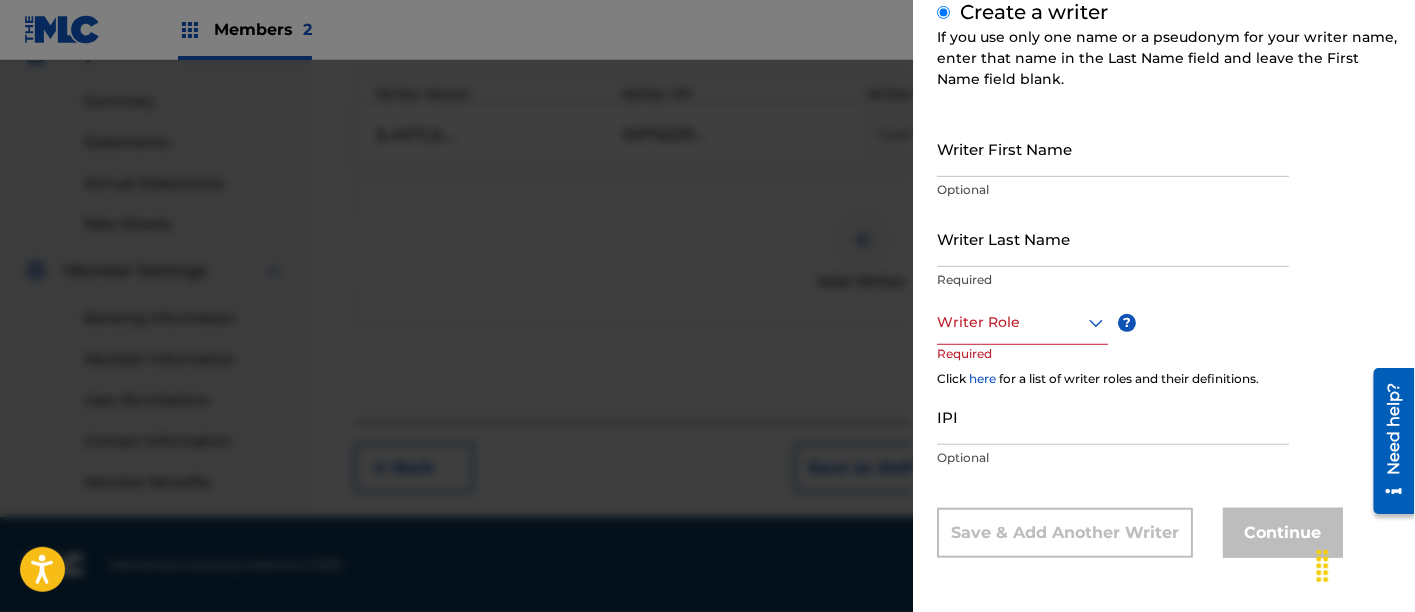 scroll, scrollTop: 253, scrollLeft: 0, axis: vertical 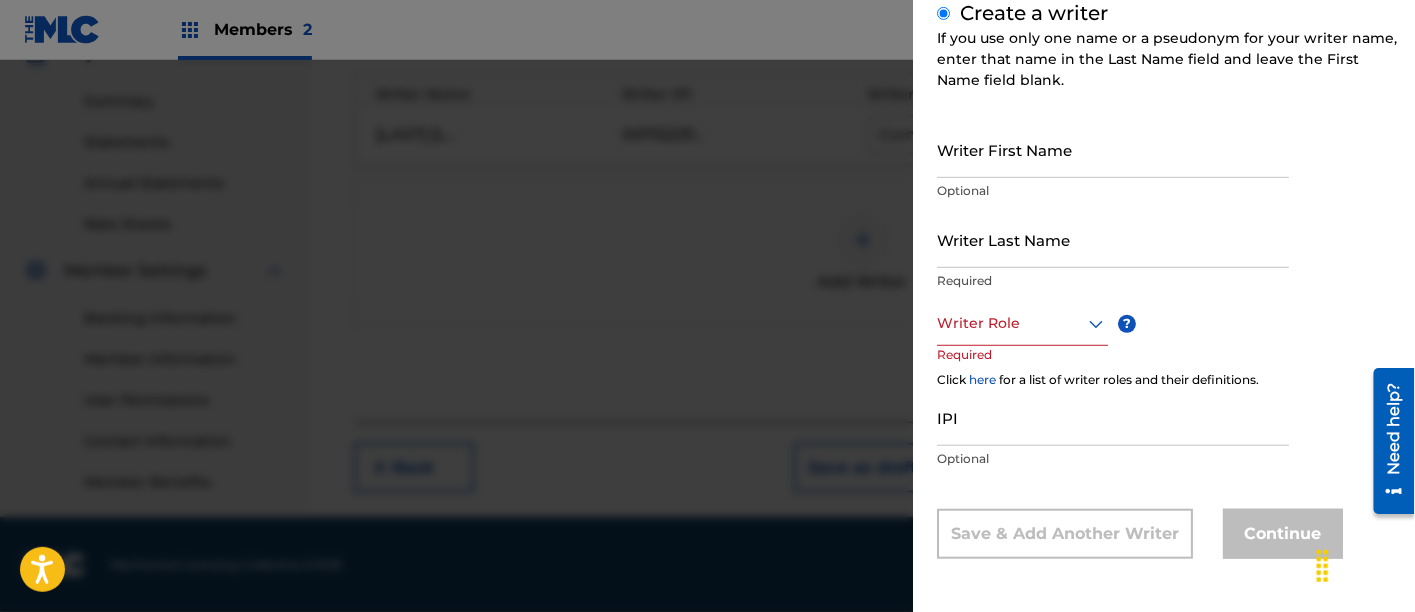click on "Writer First Name" at bounding box center (1113, 149) 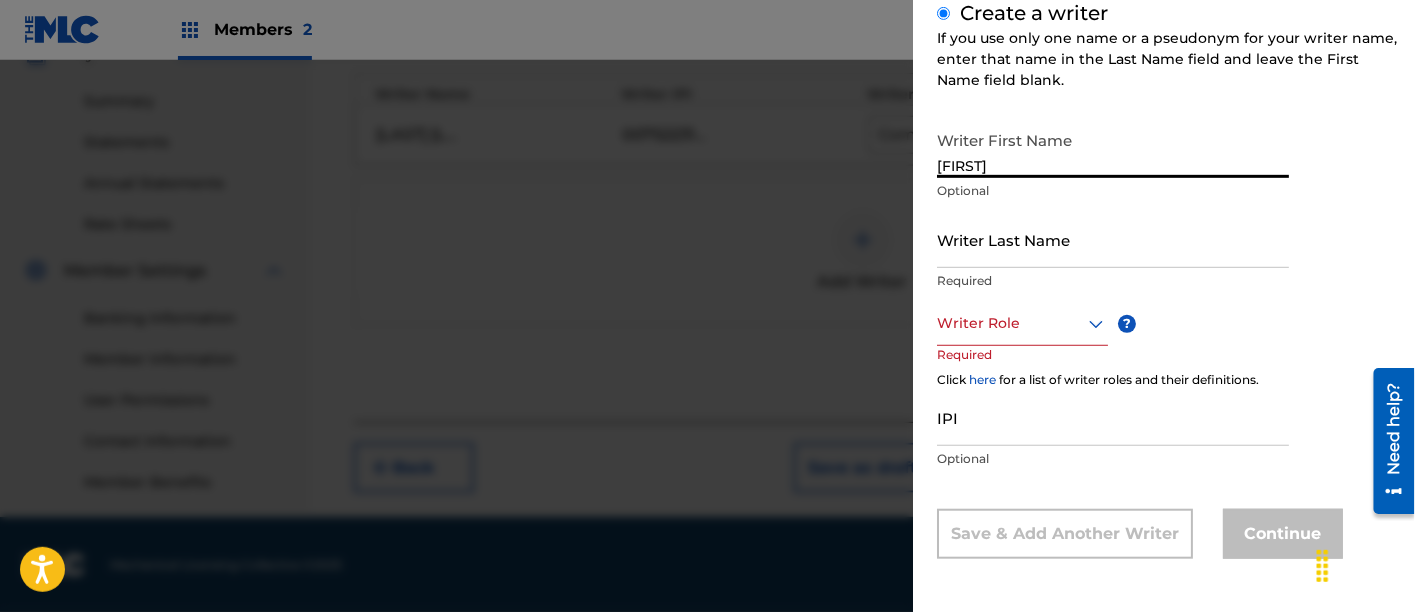 type on "[FIRST]" 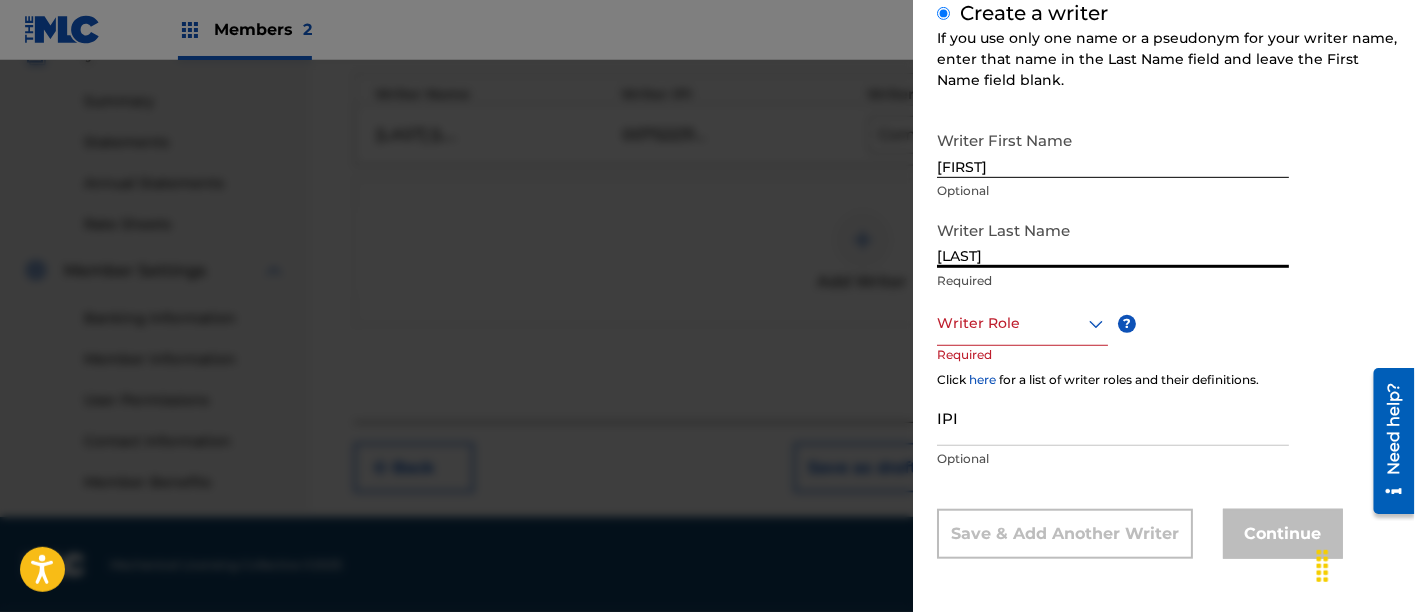type on "[LAST]" 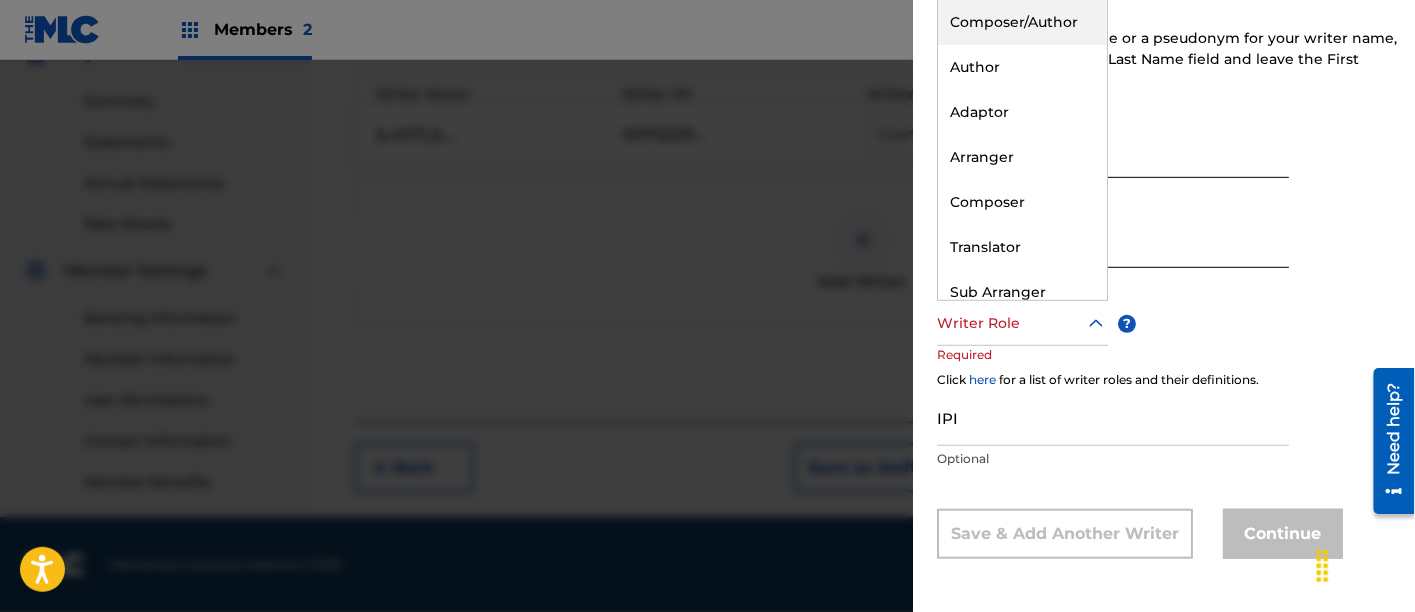 click at bounding box center [1022, 323] 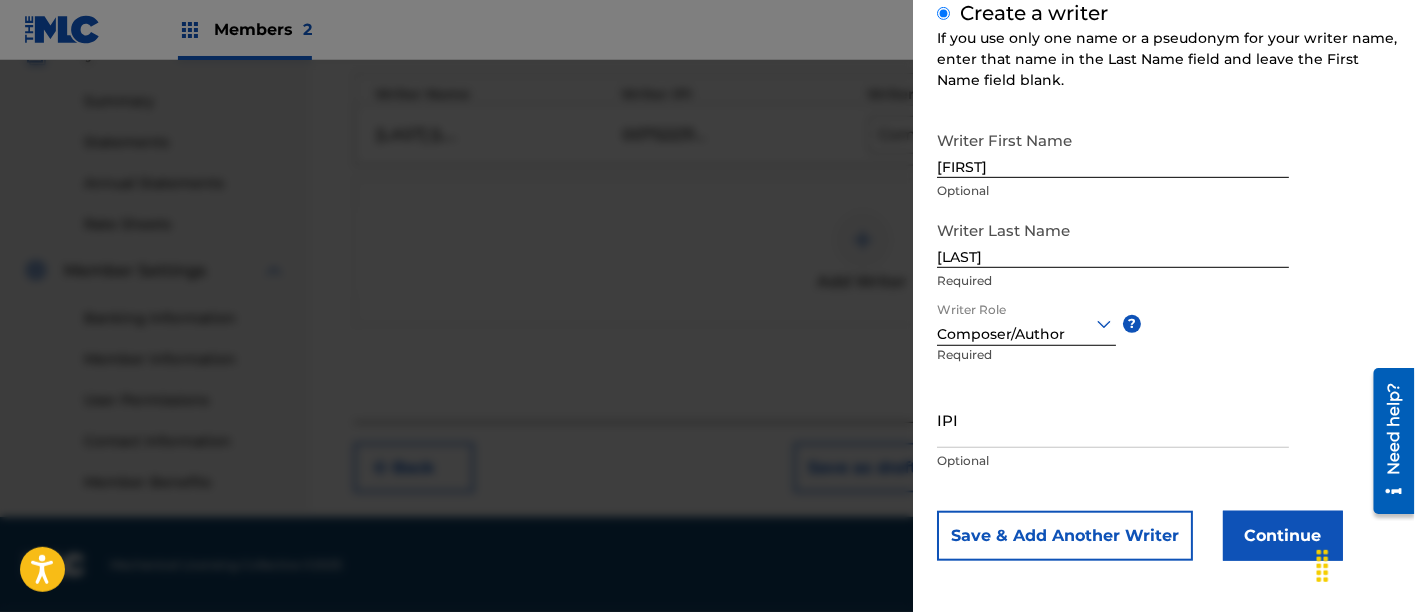 click on "IPI" at bounding box center [1113, 419] 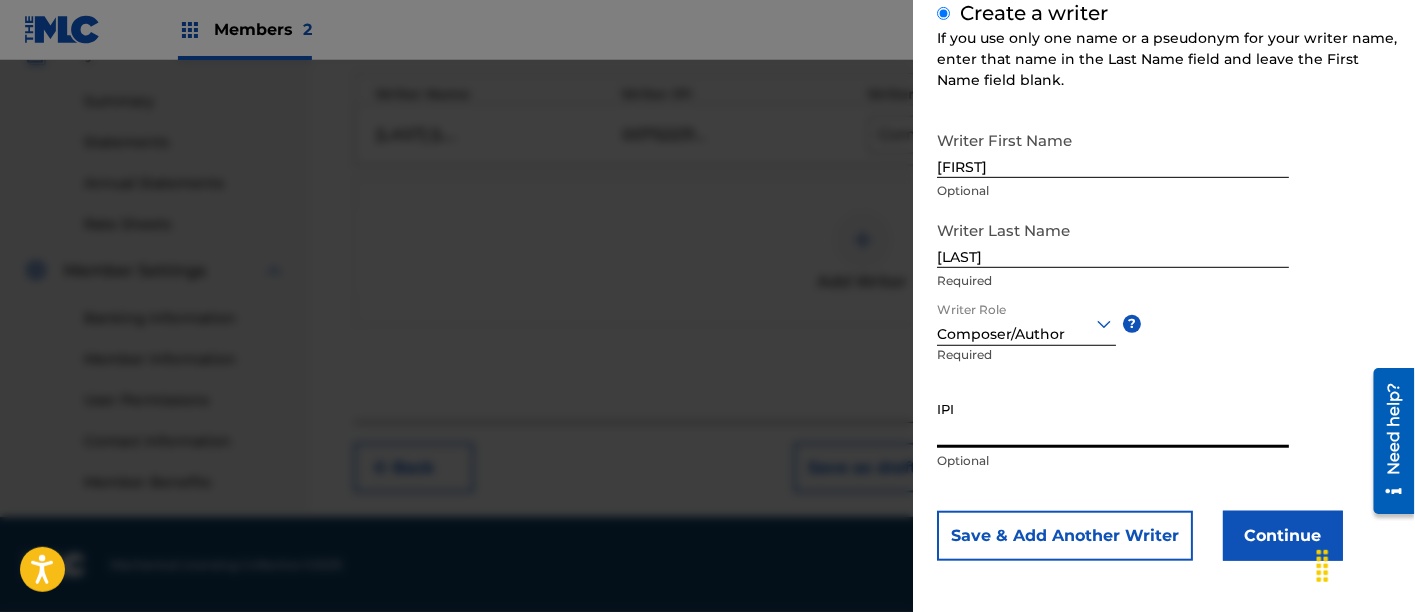 paste on "686584486" 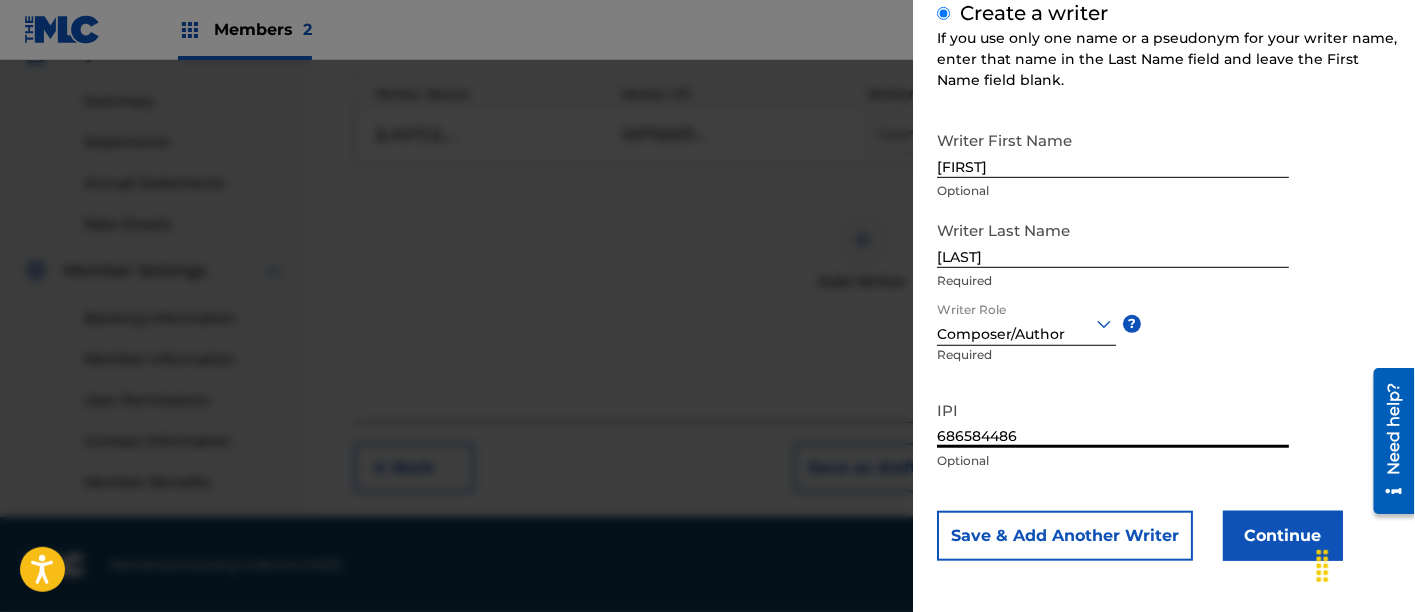 type on "686584486" 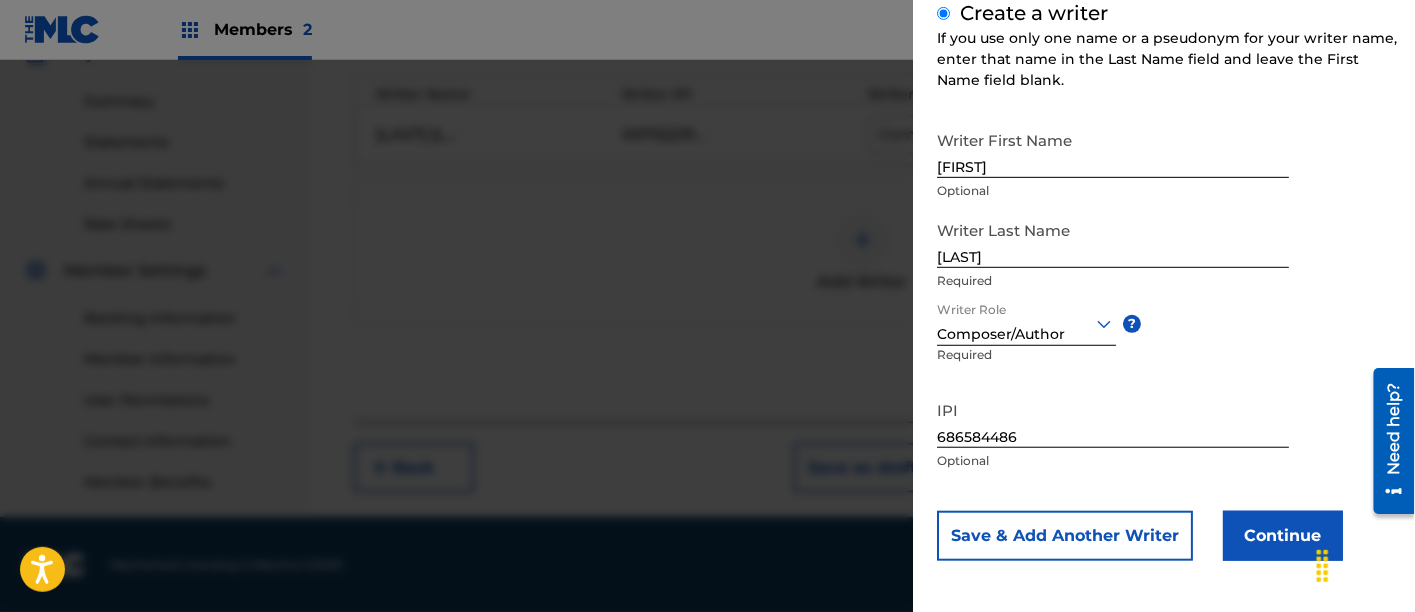 click on "Continue" at bounding box center (1283, 536) 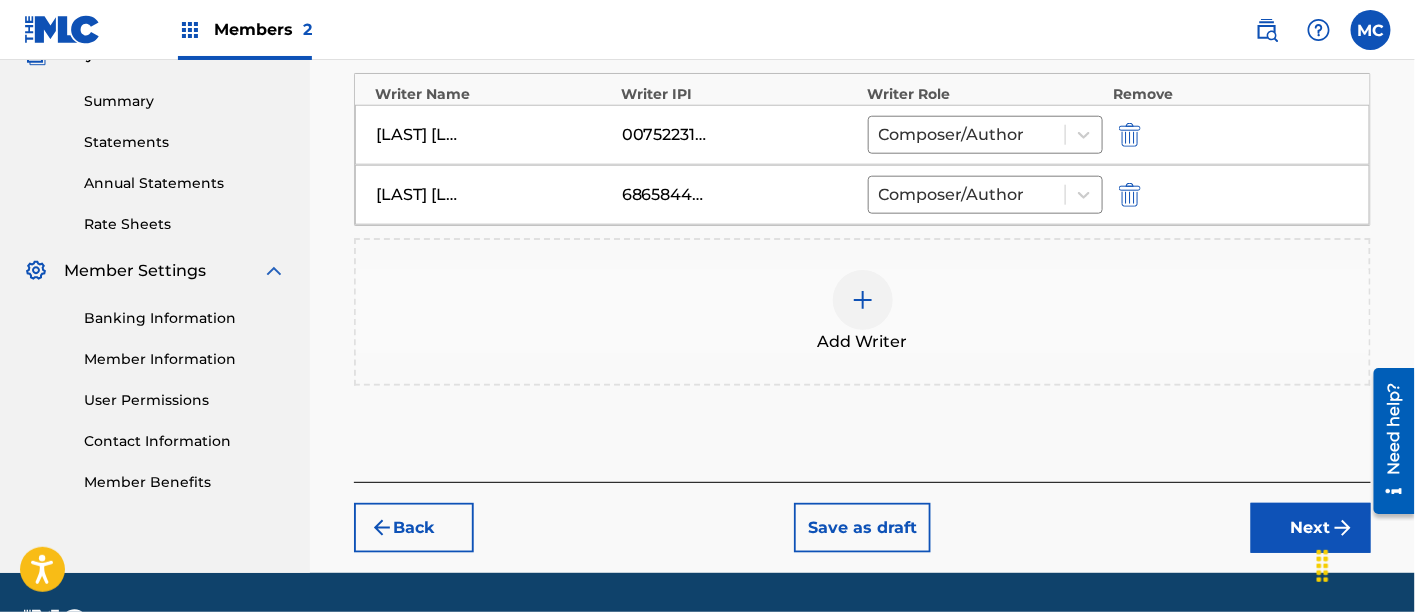 click on "Next" at bounding box center [1311, 528] 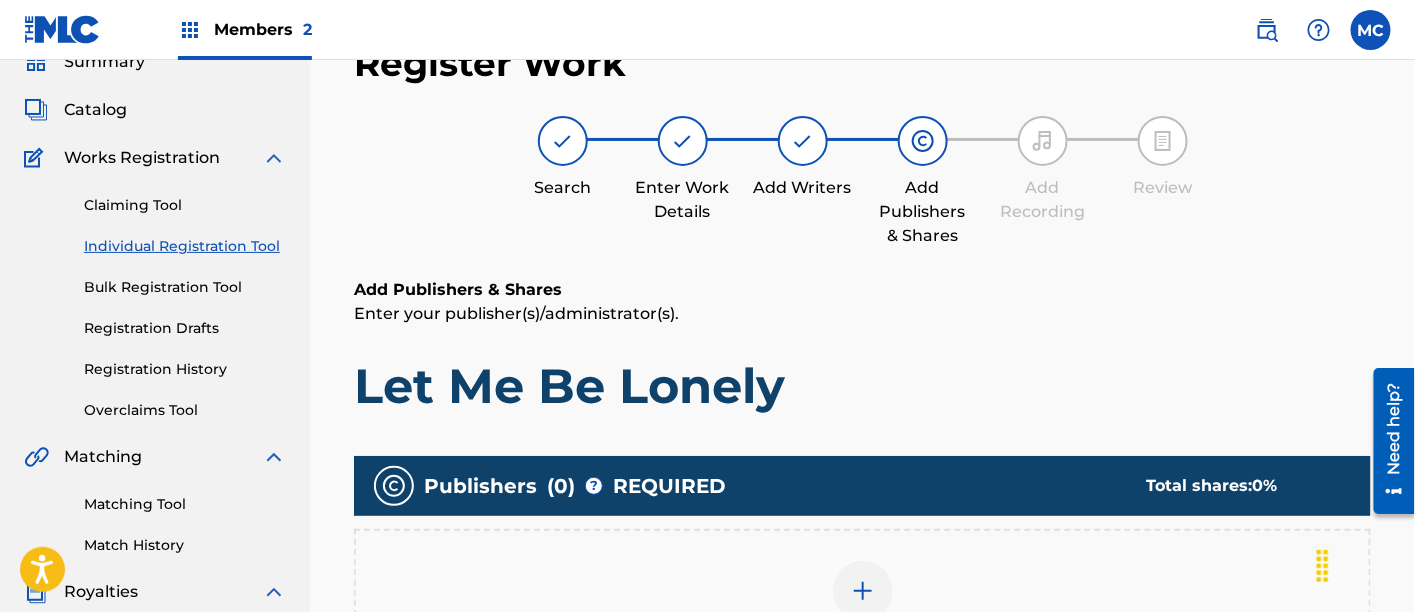 scroll, scrollTop: 342, scrollLeft: 0, axis: vertical 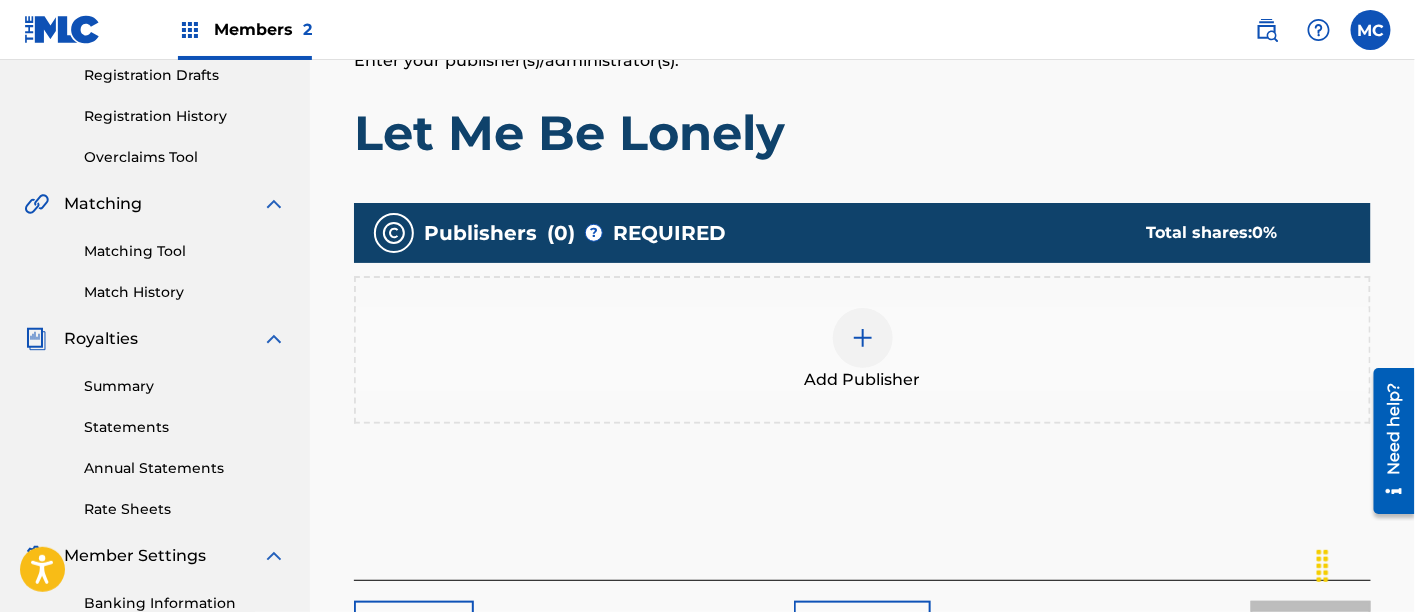 click at bounding box center [863, 338] 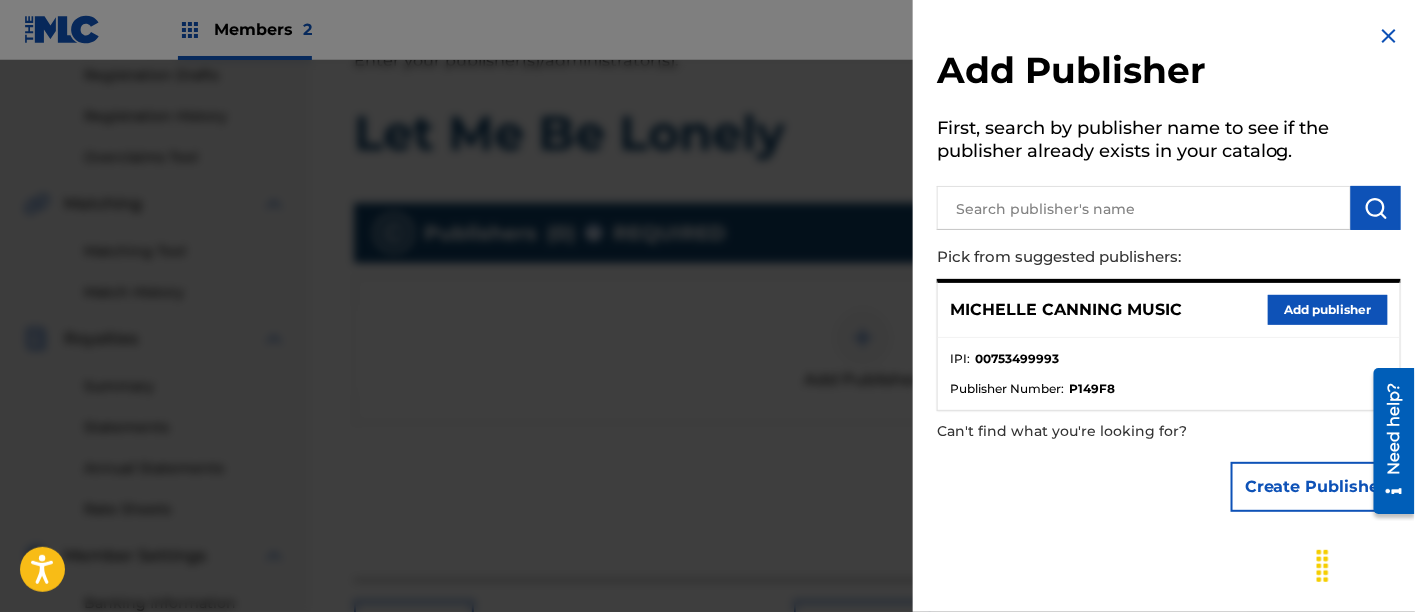 click on "Add publisher" at bounding box center [1328, 310] 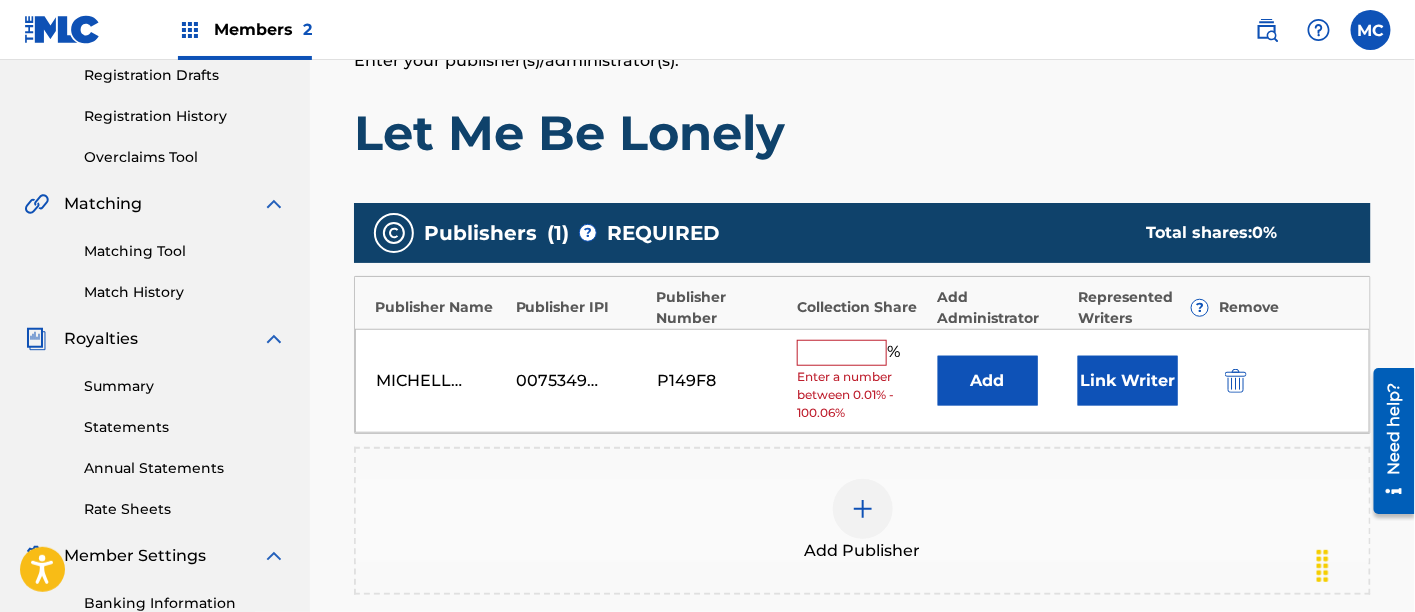 click at bounding box center [842, 353] 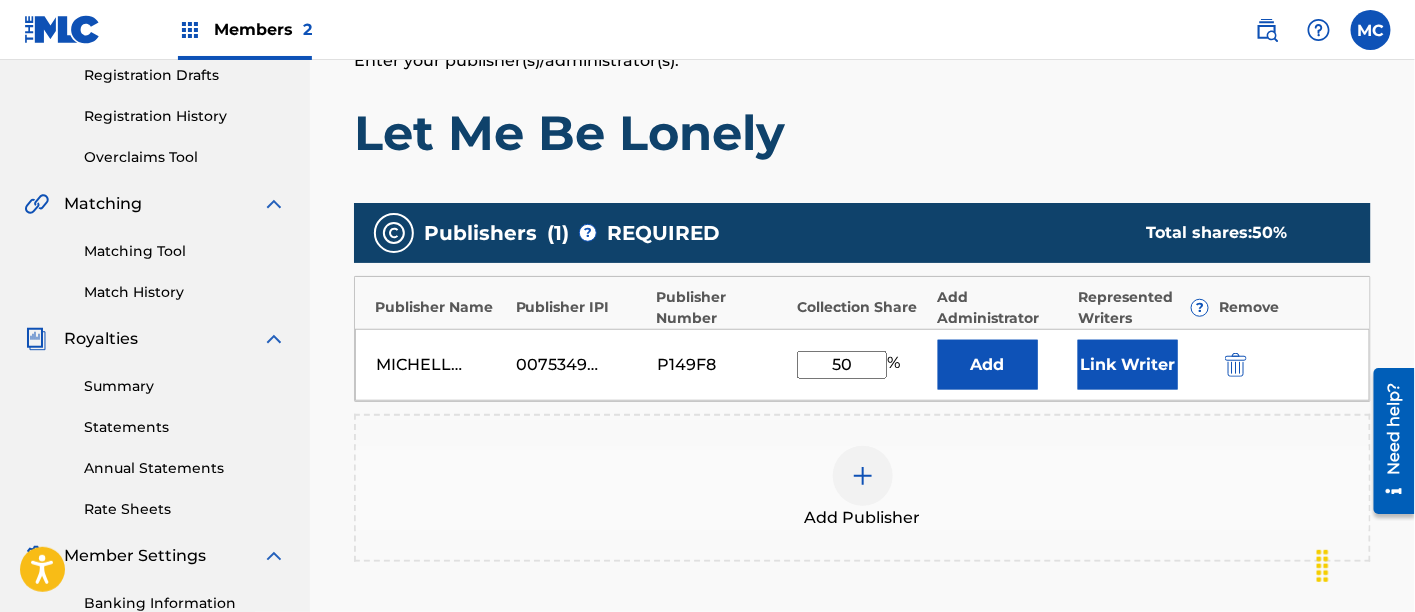 click on "Link Writer" at bounding box center [1128, 365] 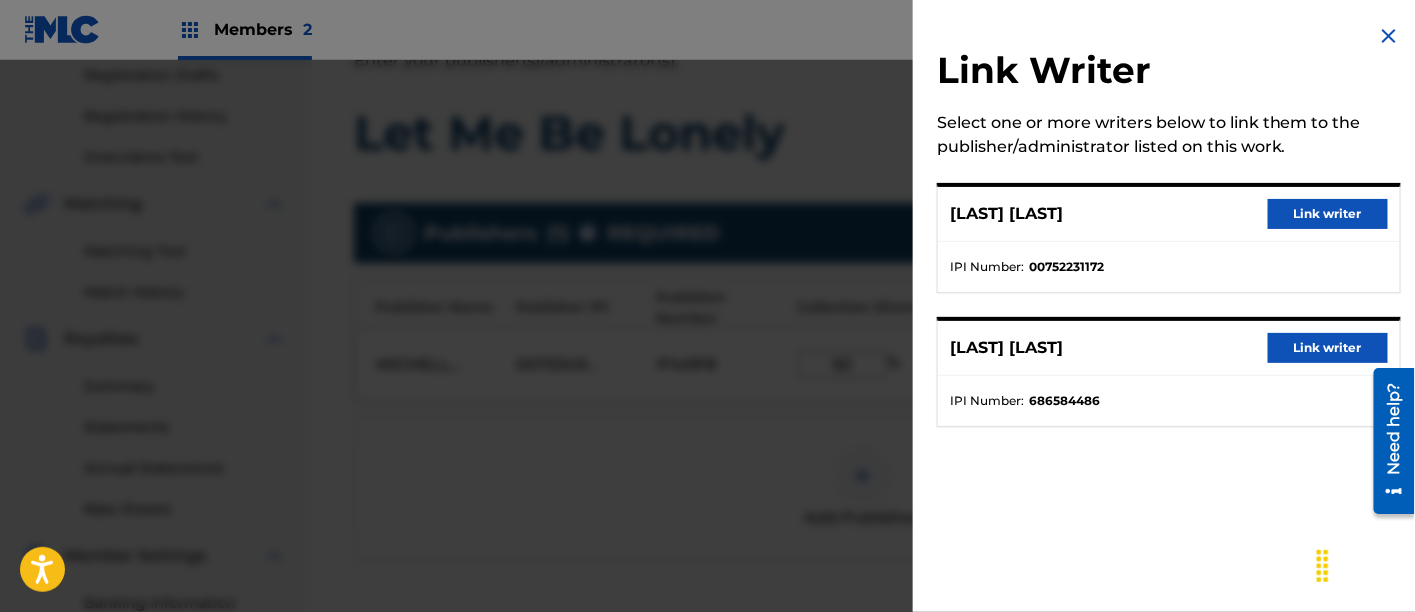 click on "Link writer" at bounding box center [1328, 214] 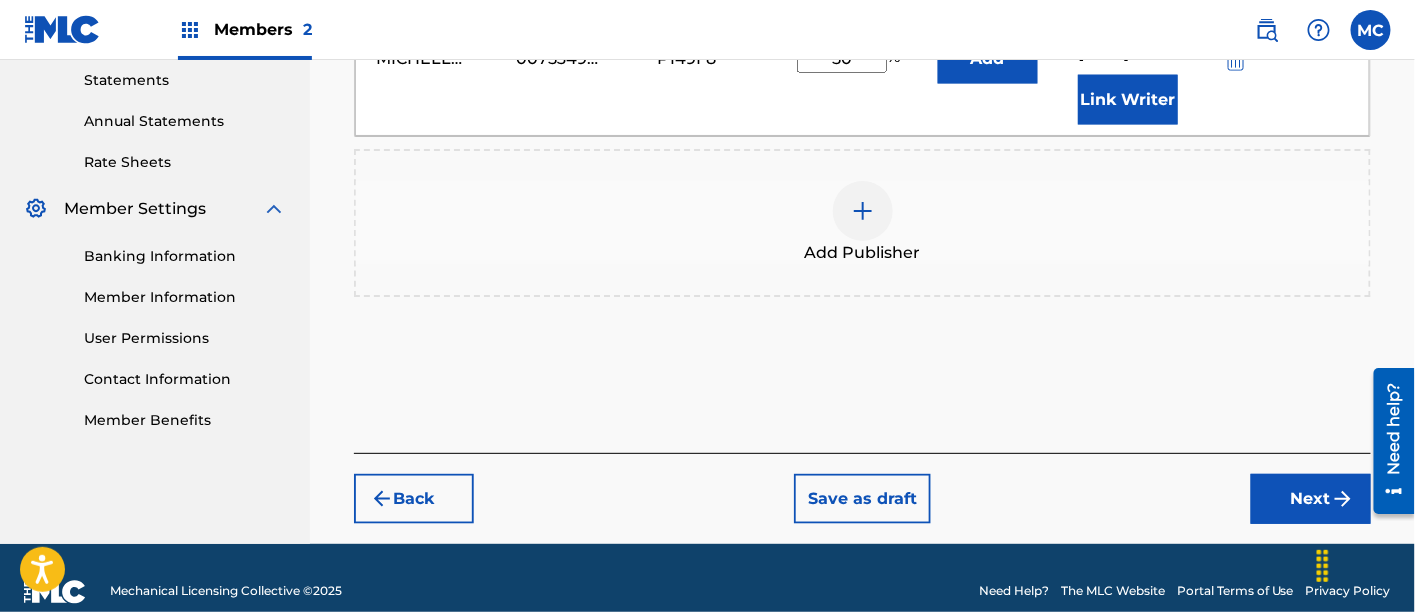 click on "Next" at bounding box center [1311, 499] 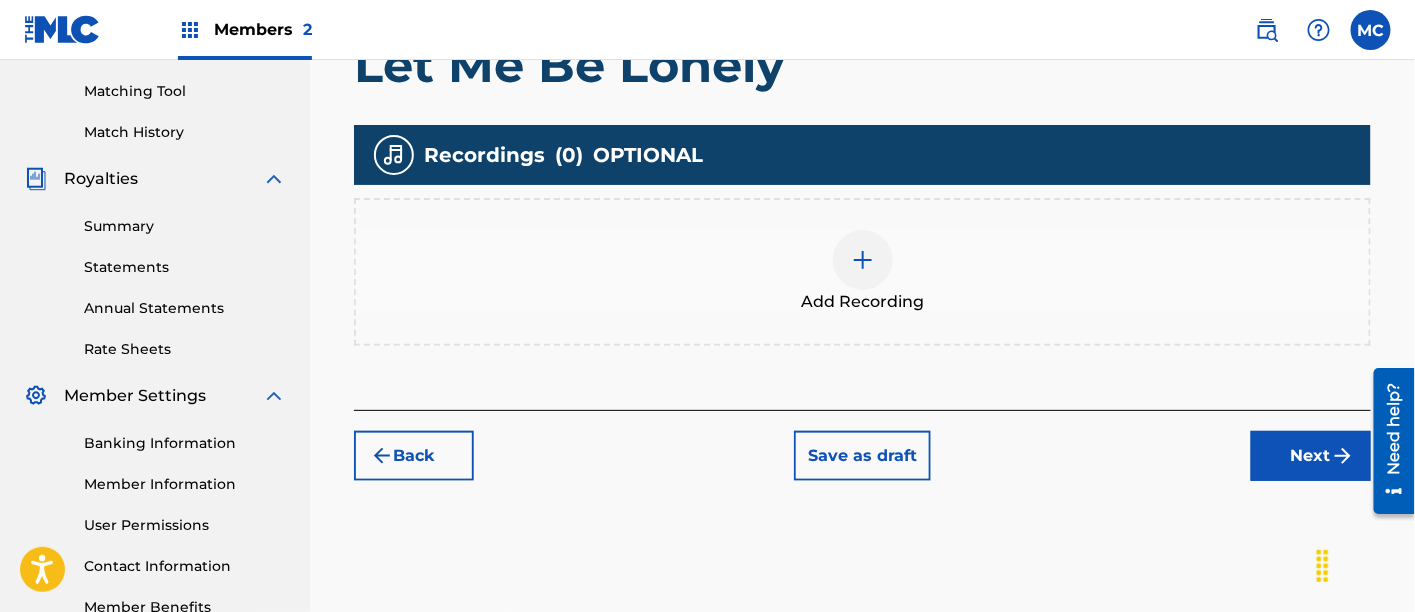 scroll, scrollTop: 504, scrollLeft: 0, axis: vertical 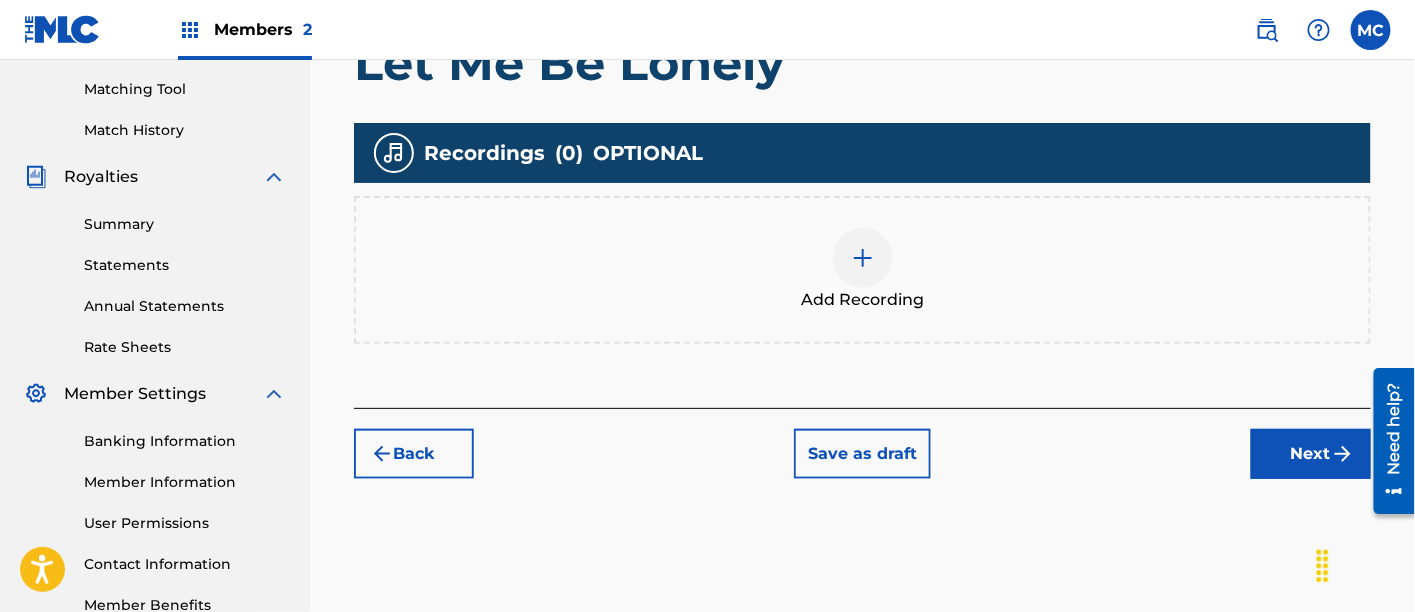 click at bounding box center (863, 258) 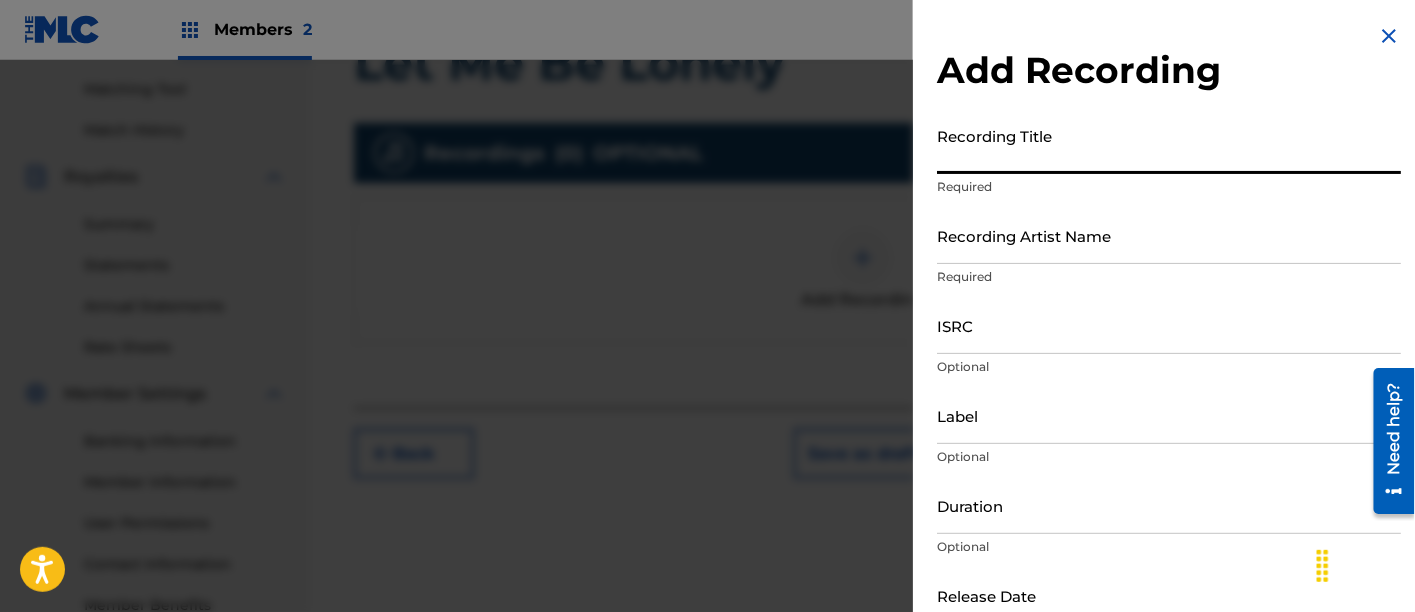 click on "Recording Title" at bounding box center [1169, 145] 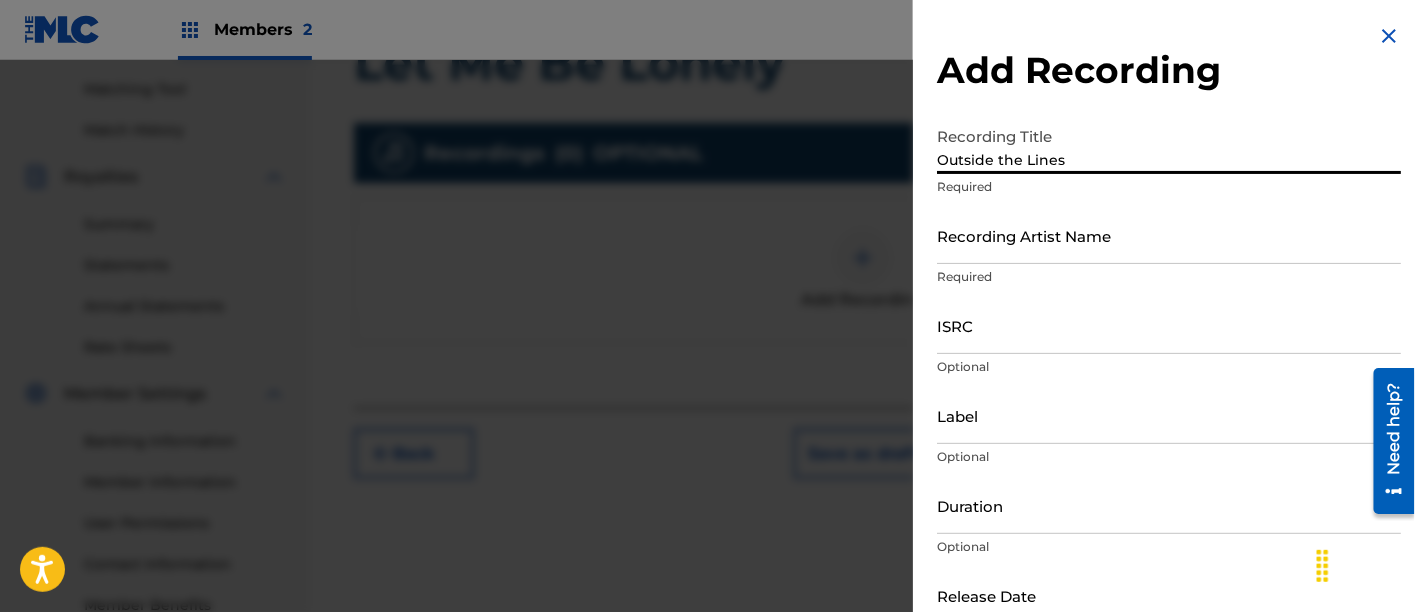 type on "Outside the Lines" 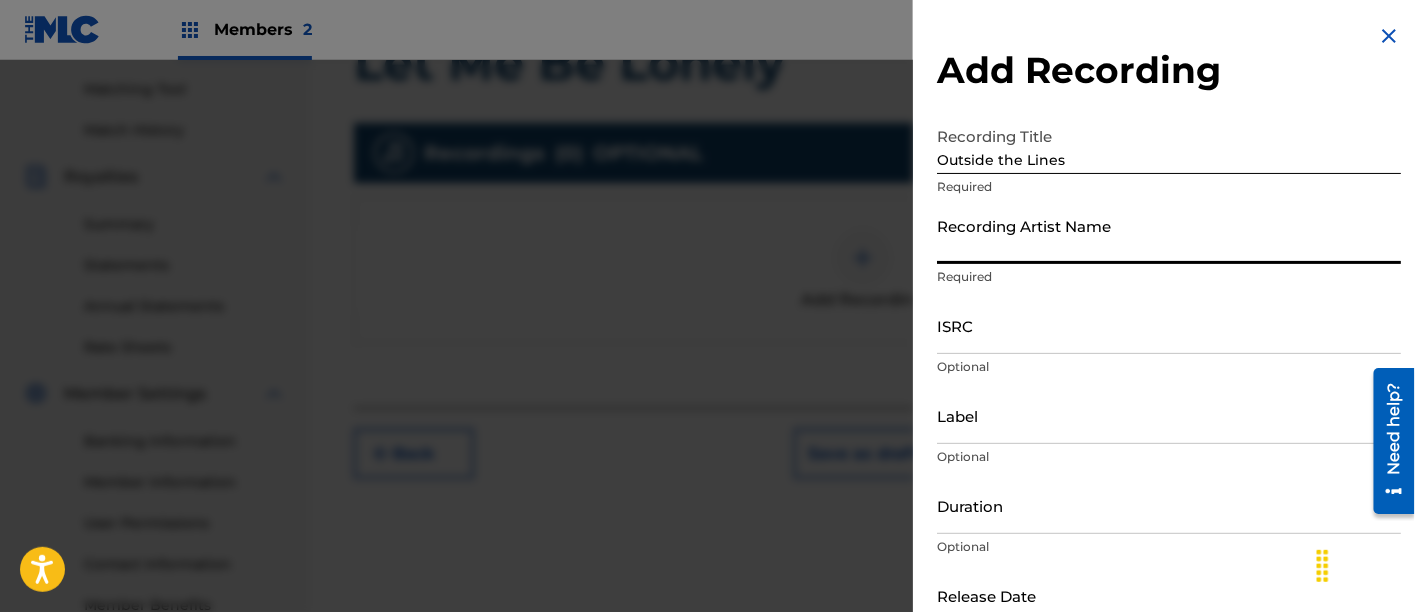 type on "[FIRST] [LAST]" 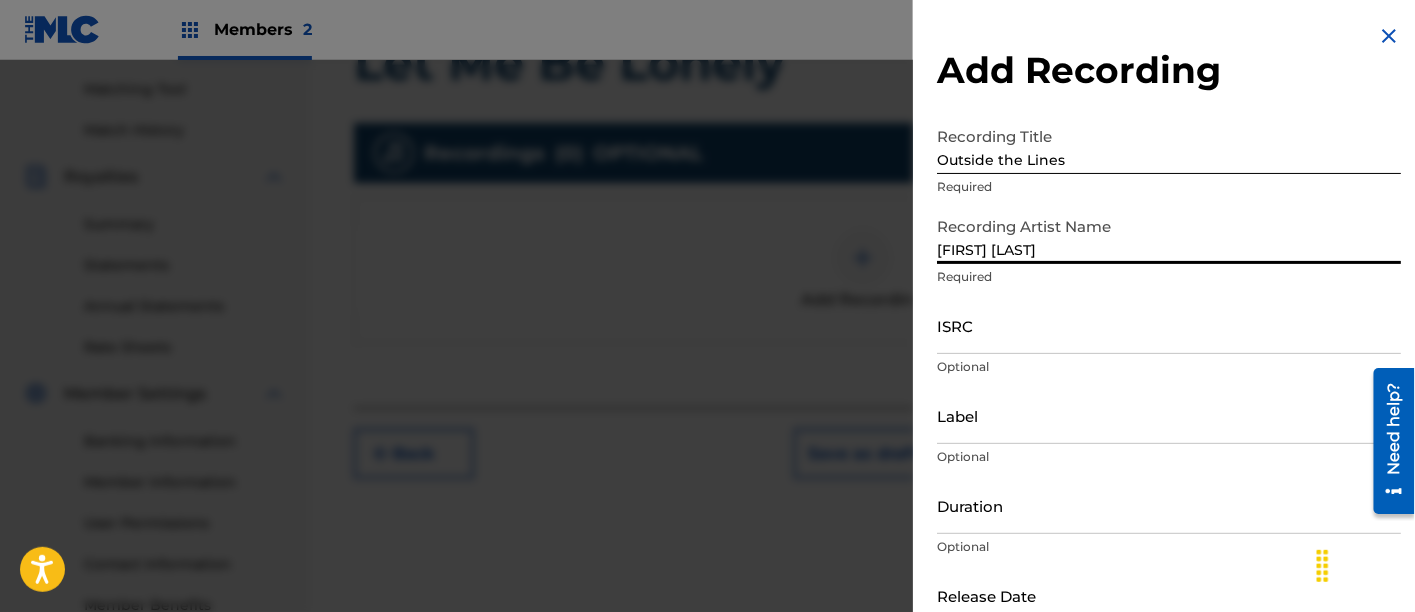 click on "ISRC" at bounding box center [1169, 325] 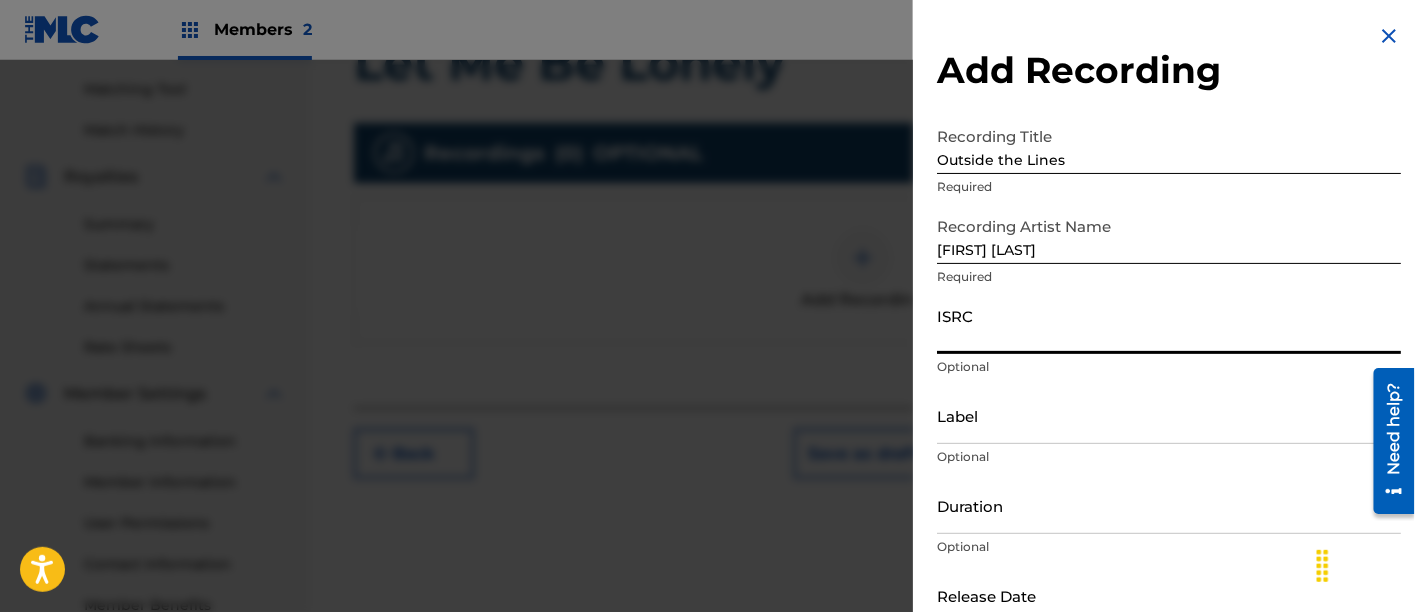paste on "uscgj2422696" 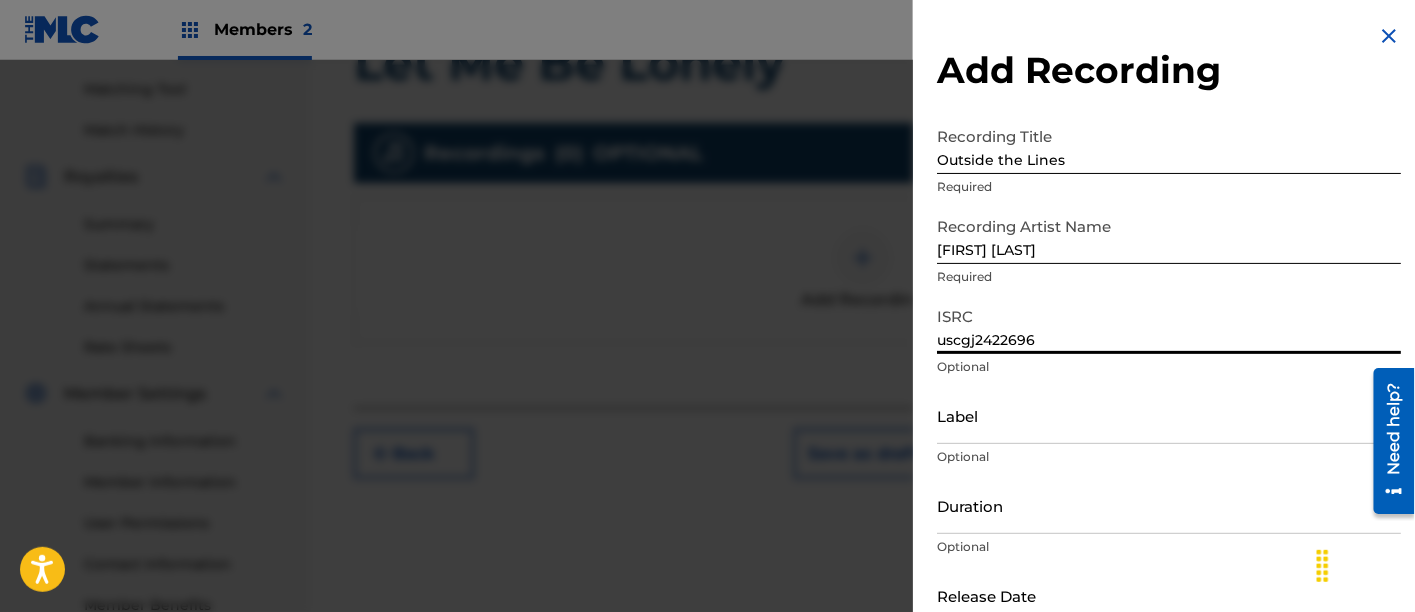 scroll, scrollTop: 118, scrollLeft: 0, axis: vertical 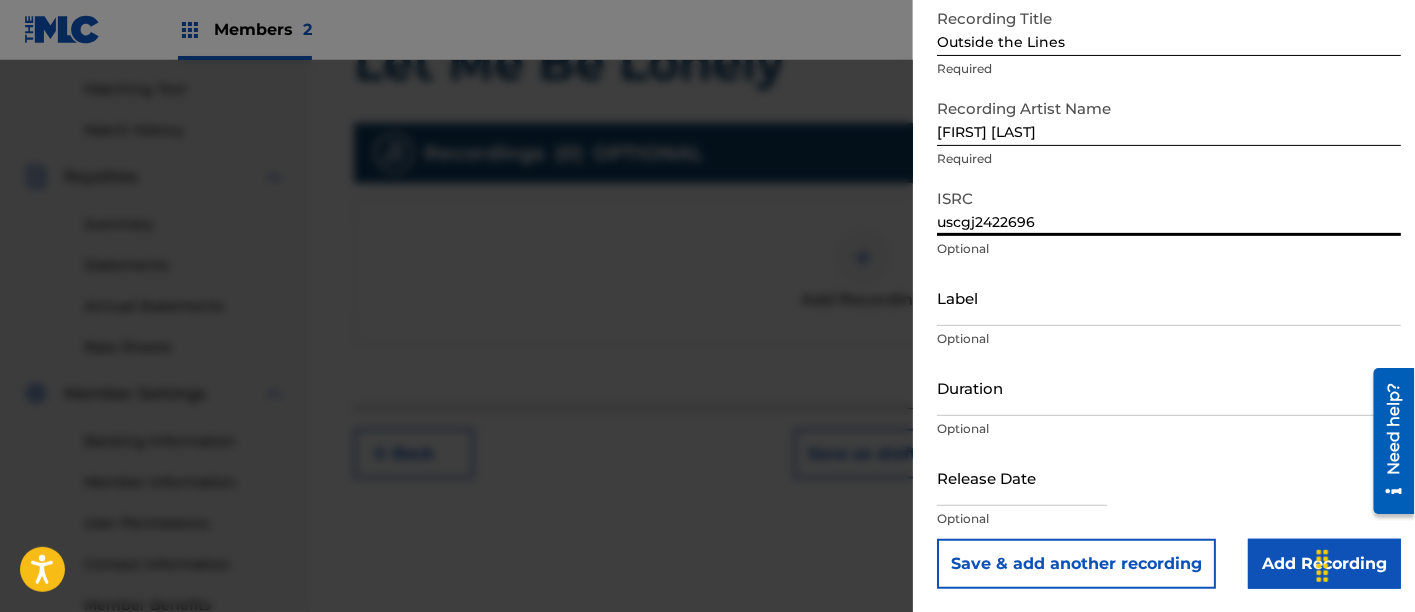 type on "uscgj2422696" 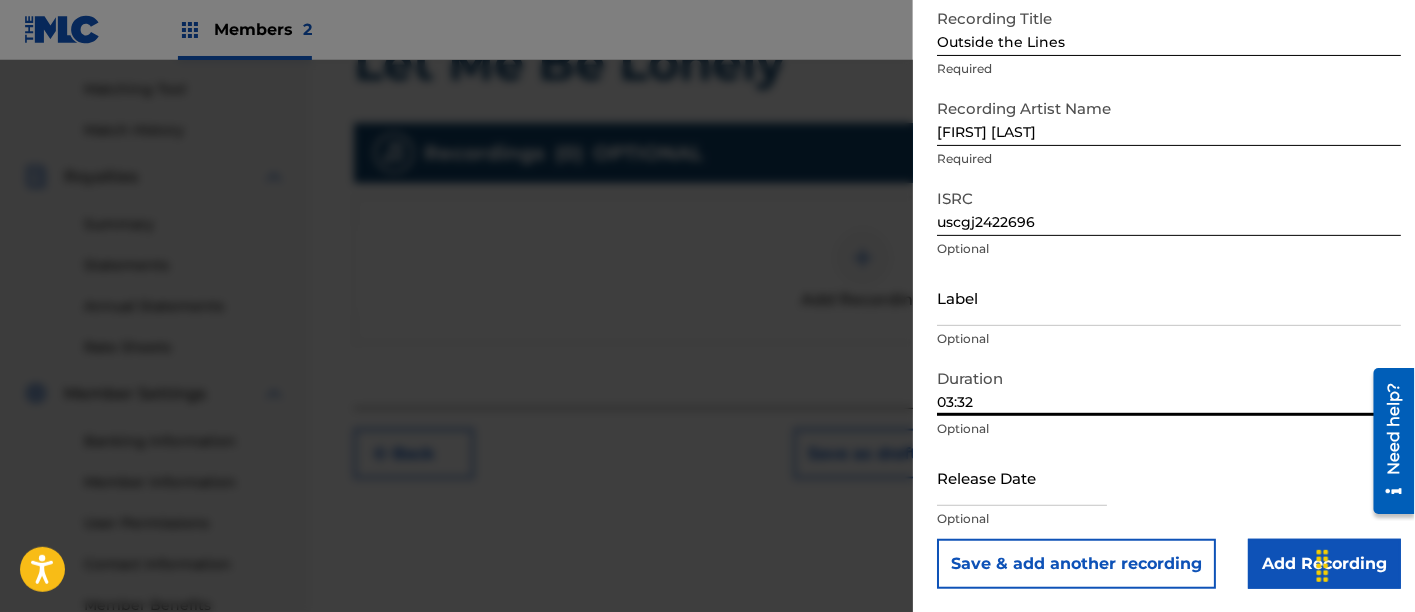 type on "03:32" 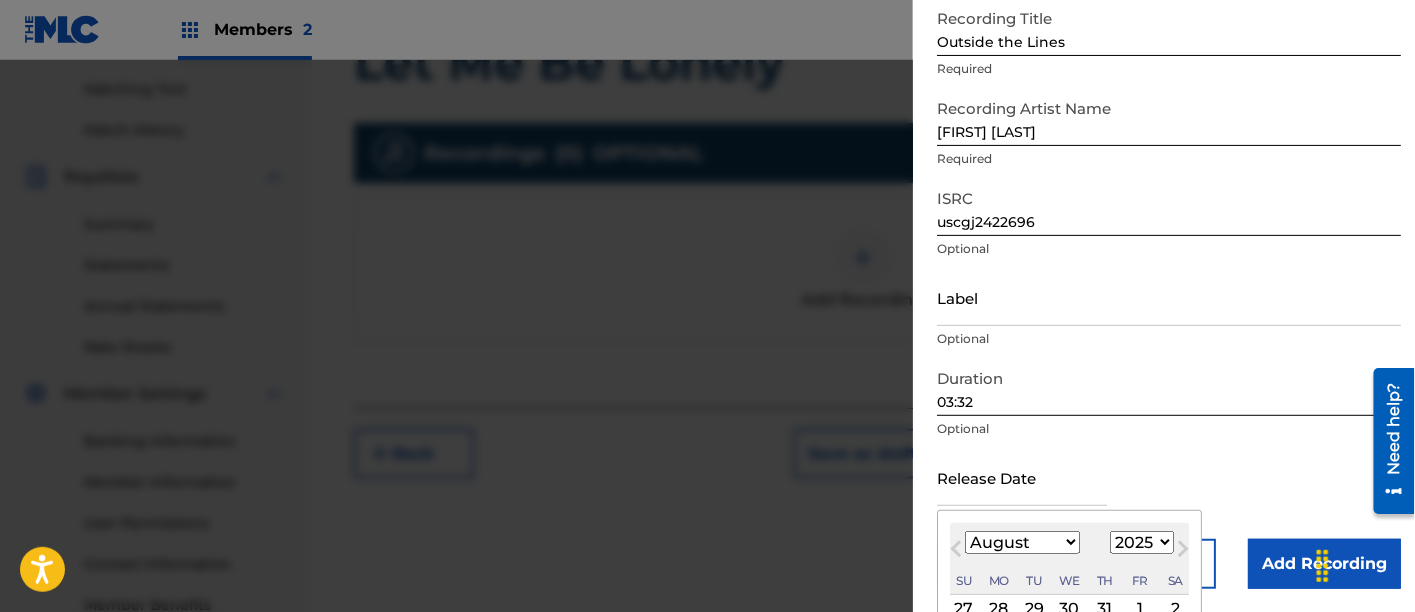 type on "March 1 2024" 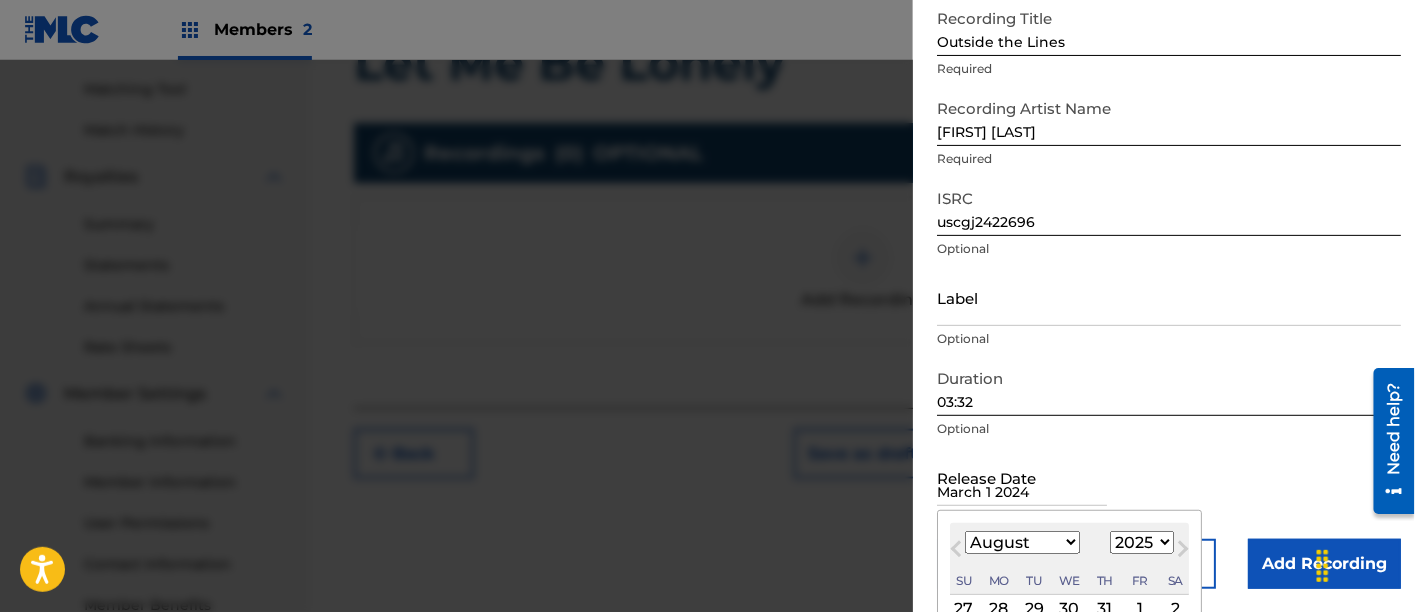 select on "2" 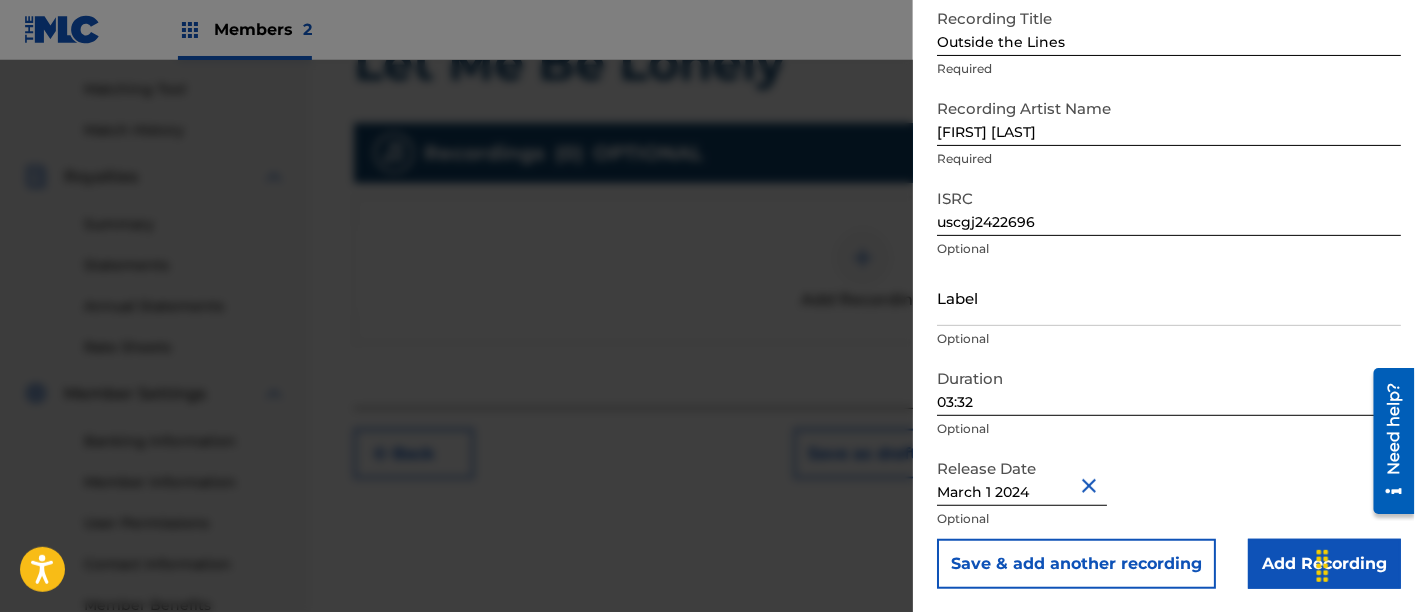 click on "Add Recording" at bounding box center (1324, 564) 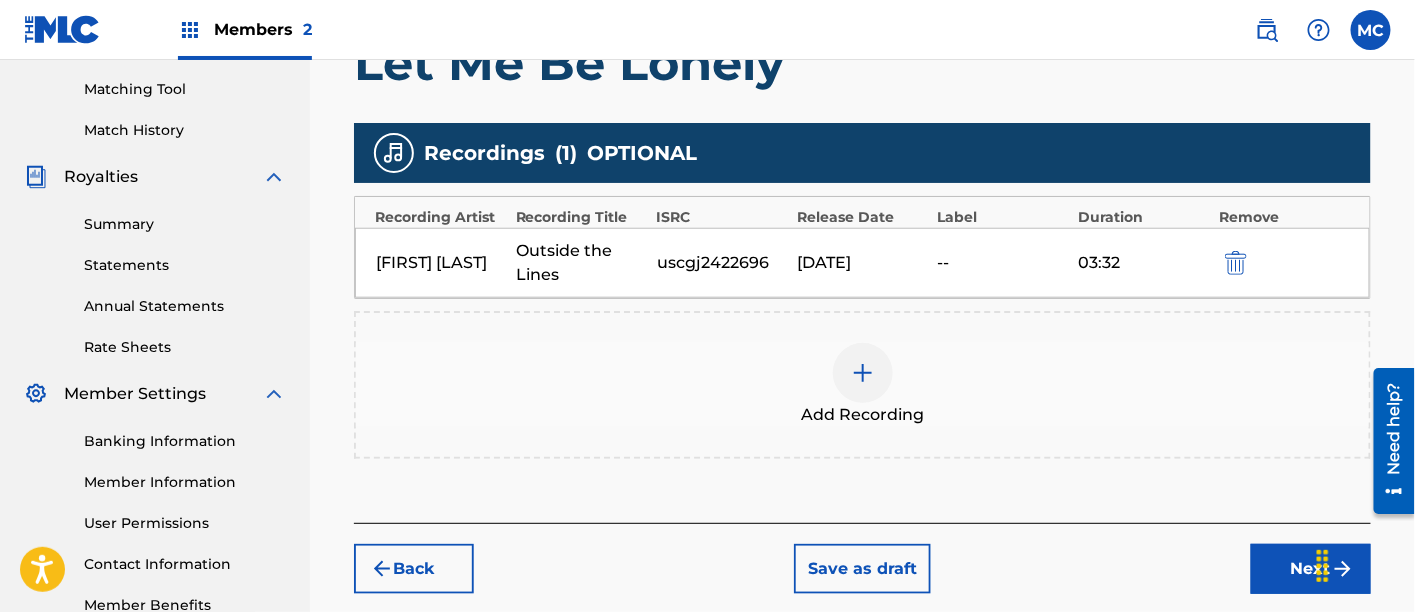 click at bounding box center [863, 373] 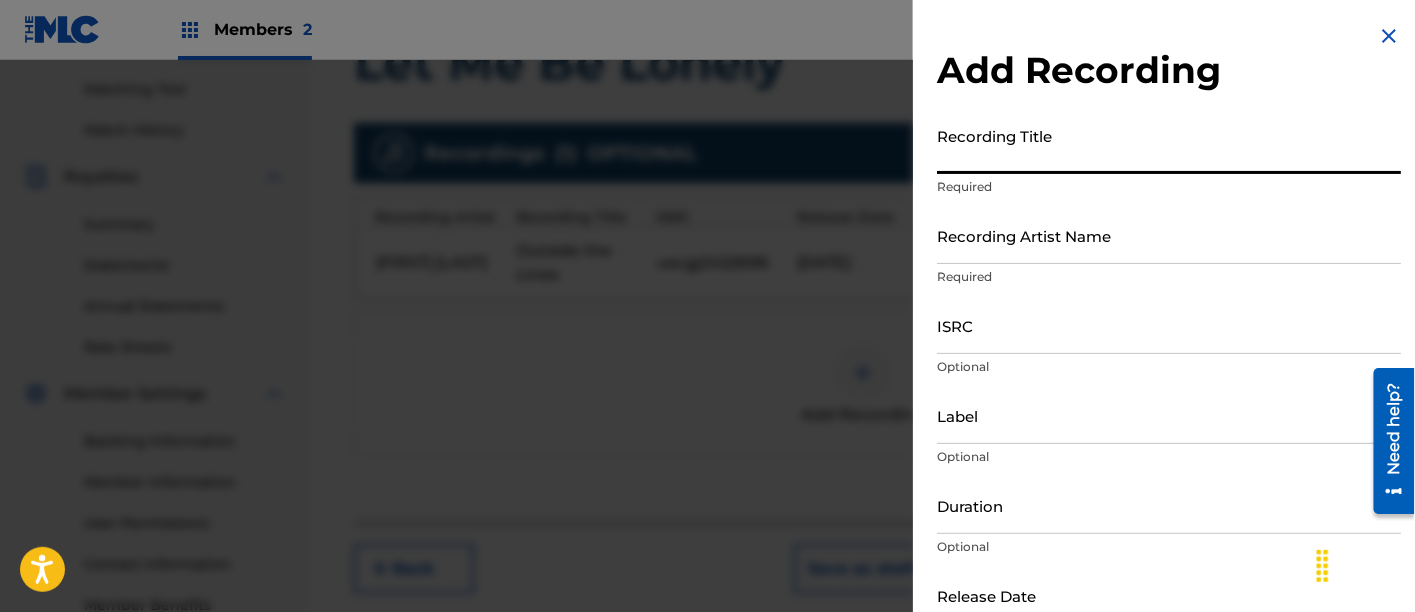 click on "Recording Title" at bounding box center [1169, 145] 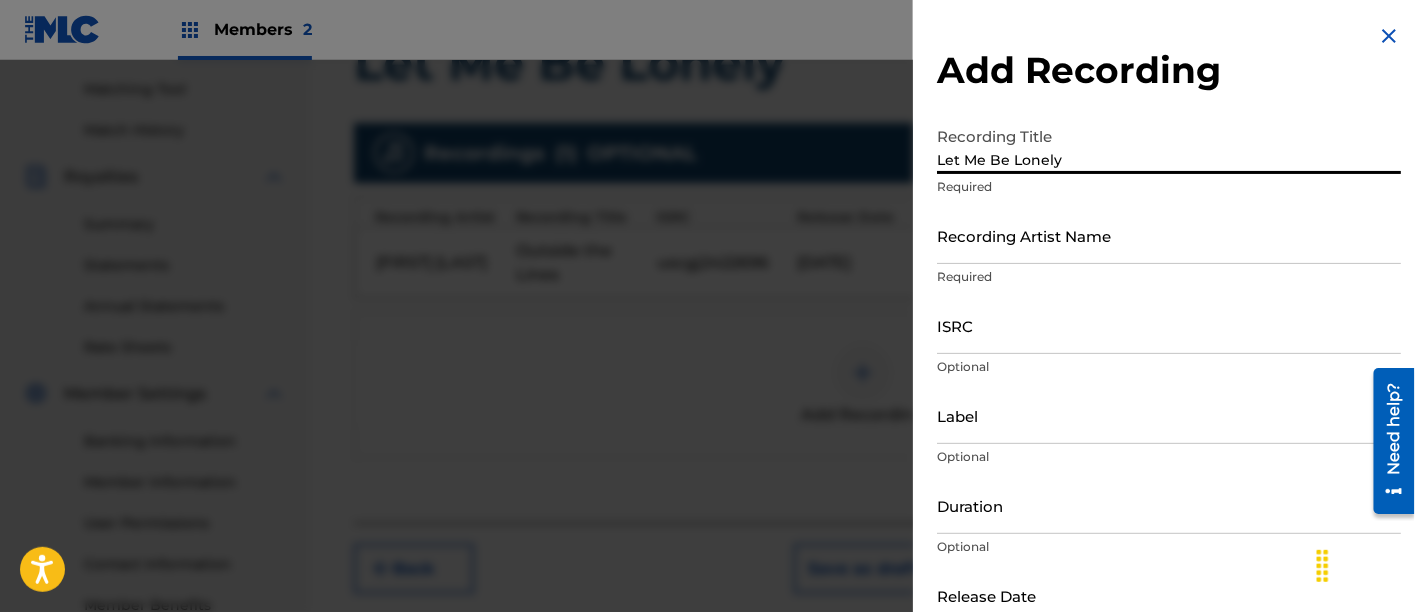 type on "Let Me Be Lonely" 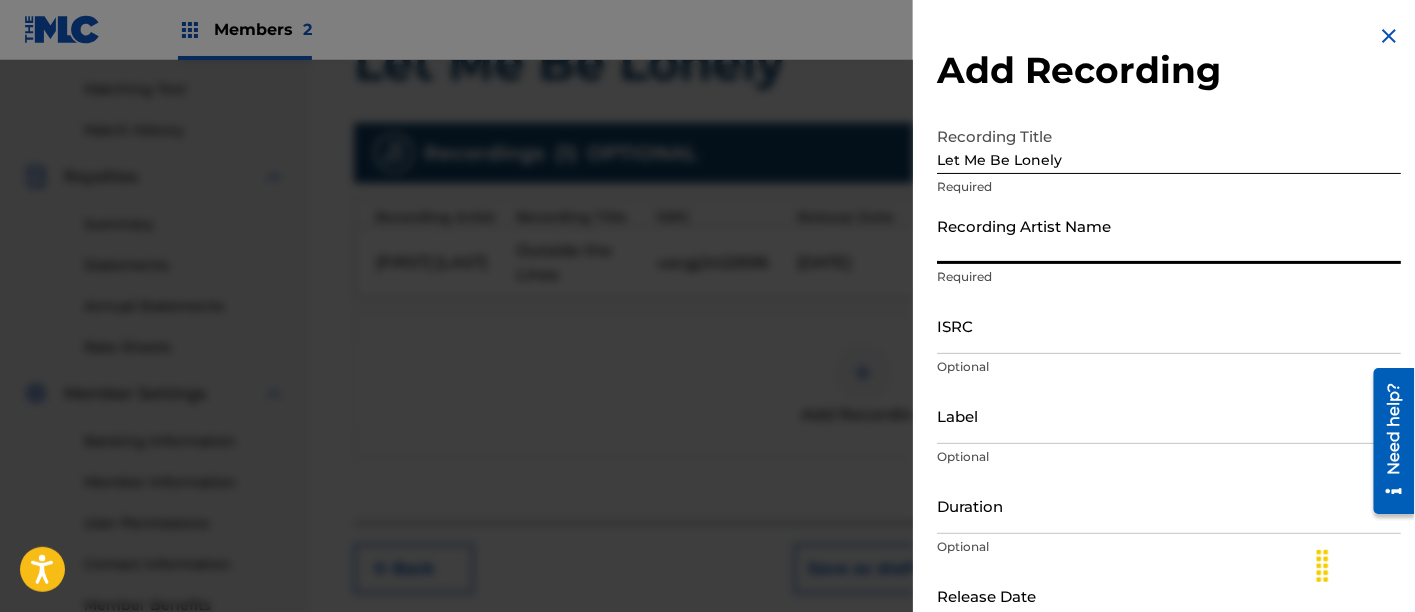 click on "Recording Artist Name" at bounding box center [1169, 235] 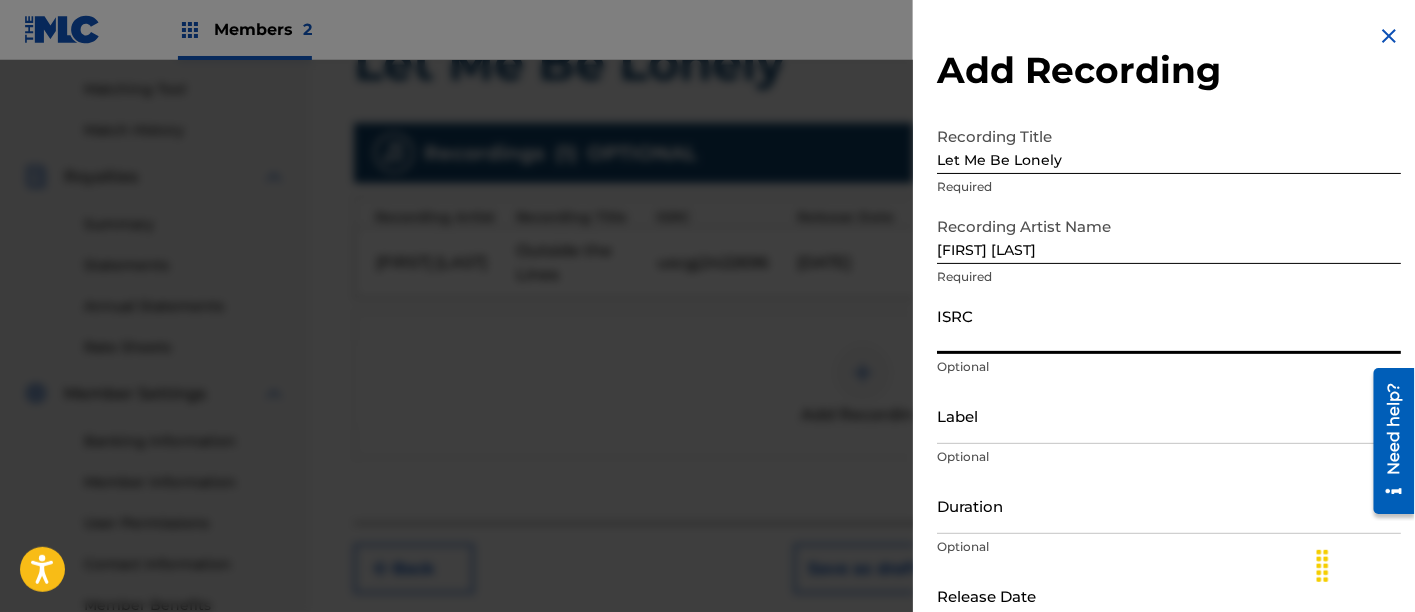 click on "ISRC" at bounding box center [1169, 325] 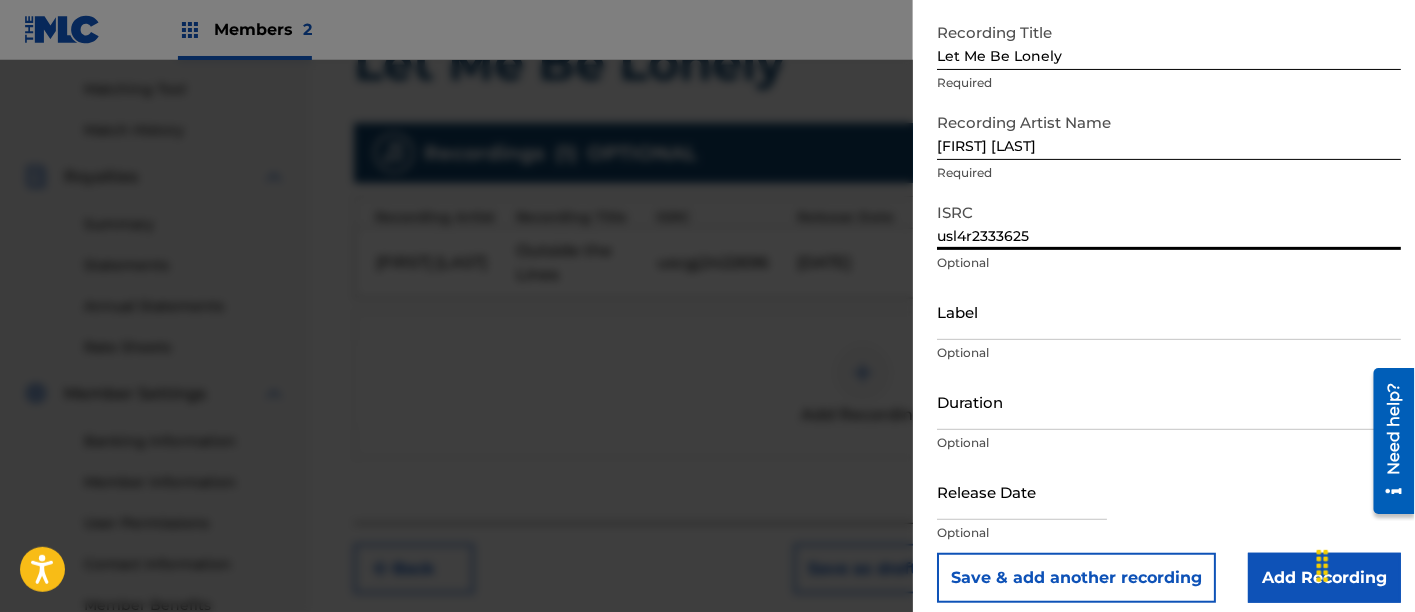 scroll, scrollTop: 118, scrollLeft: 0, axis: vertical 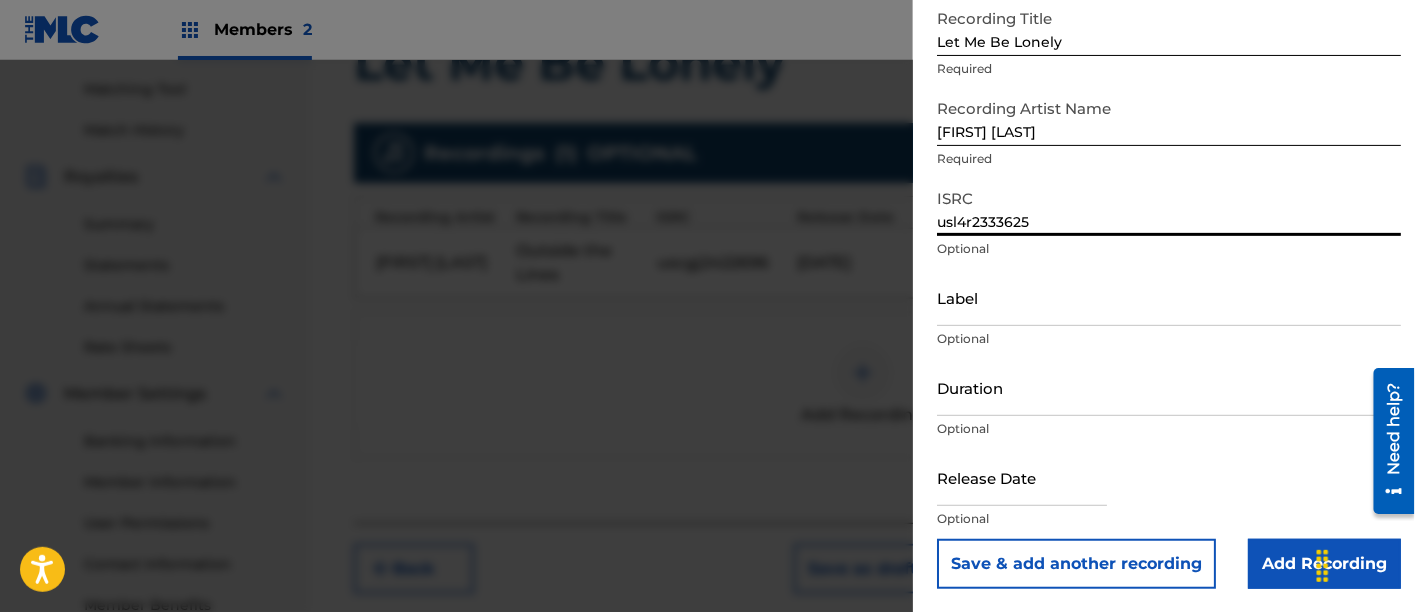 type on "usl4r2333625" 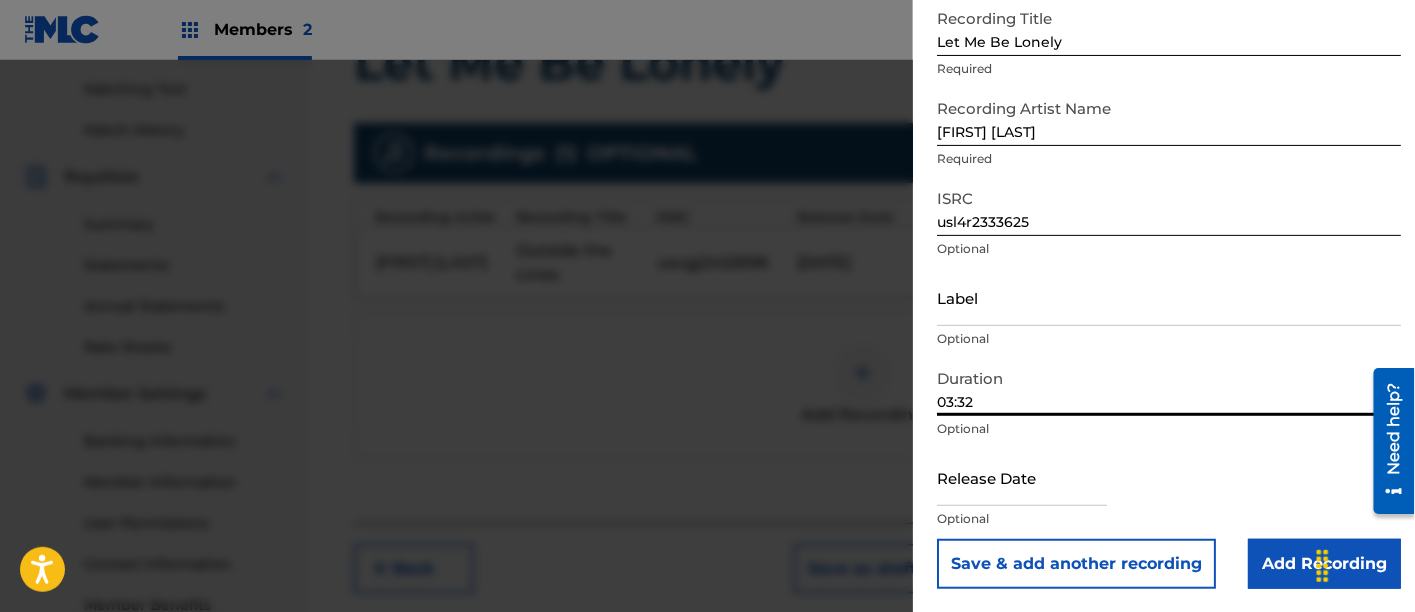 type on "03:32" 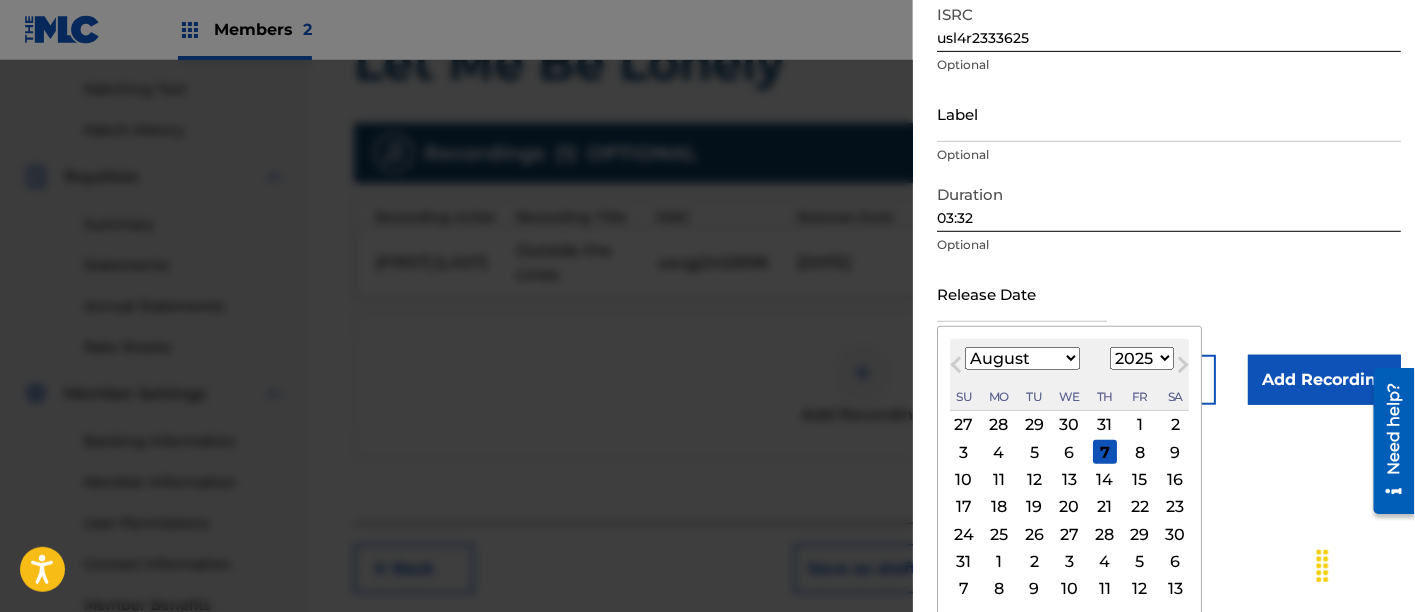 scroll, scrollTop: 302, scrollLeft: 0, axis: vertical 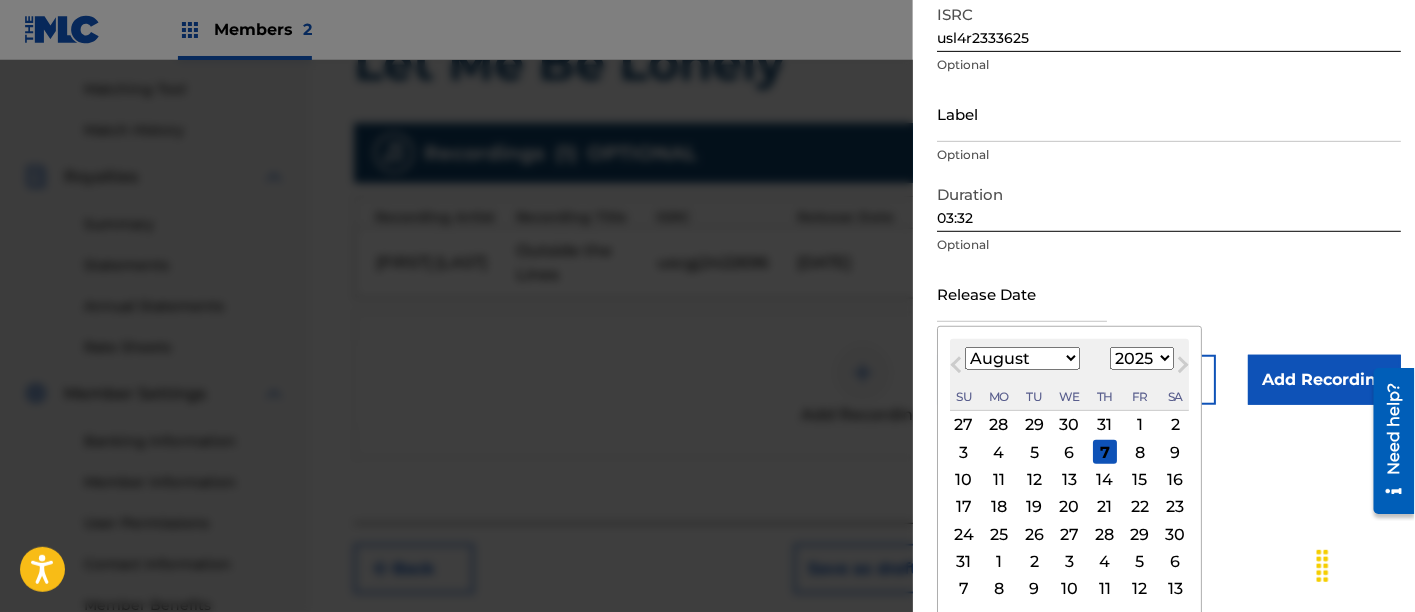 click on "January February March April May June July August September October November December" at bounding box center (1022, 358) 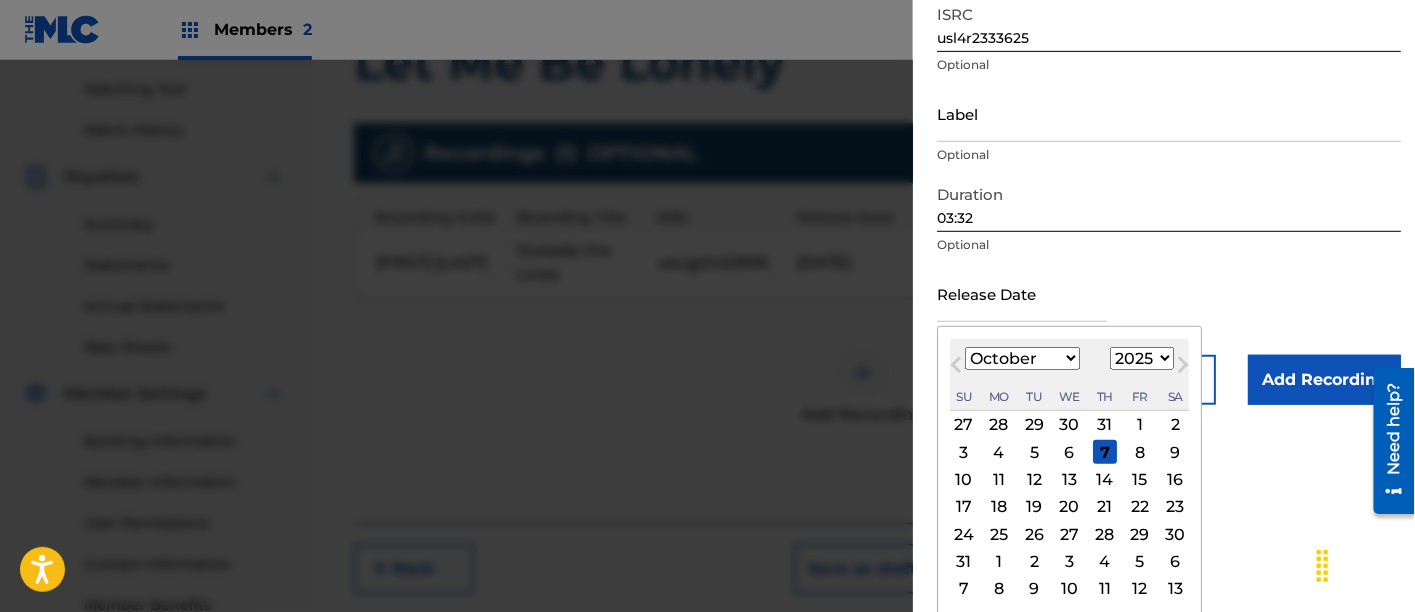 click on "January February March April May June July August September October November December" at bounding box center (1022, 358) 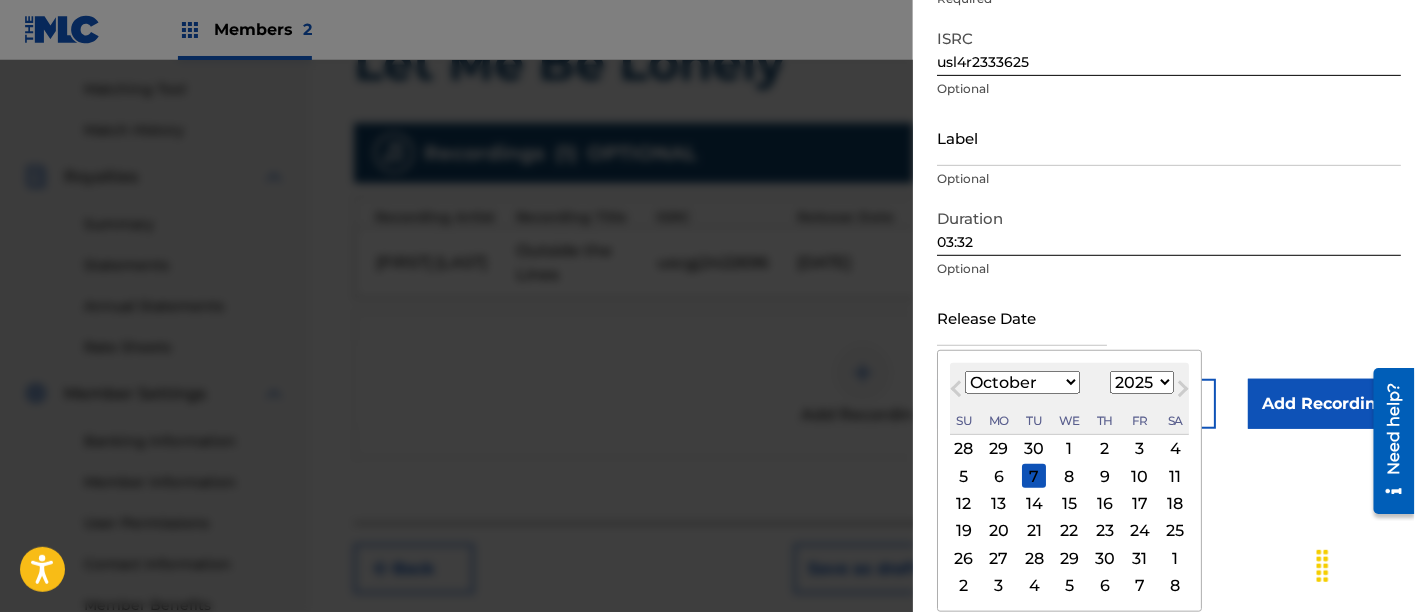 scroll, scrollTop: 276, scrollLeft: 0, axis: vertical 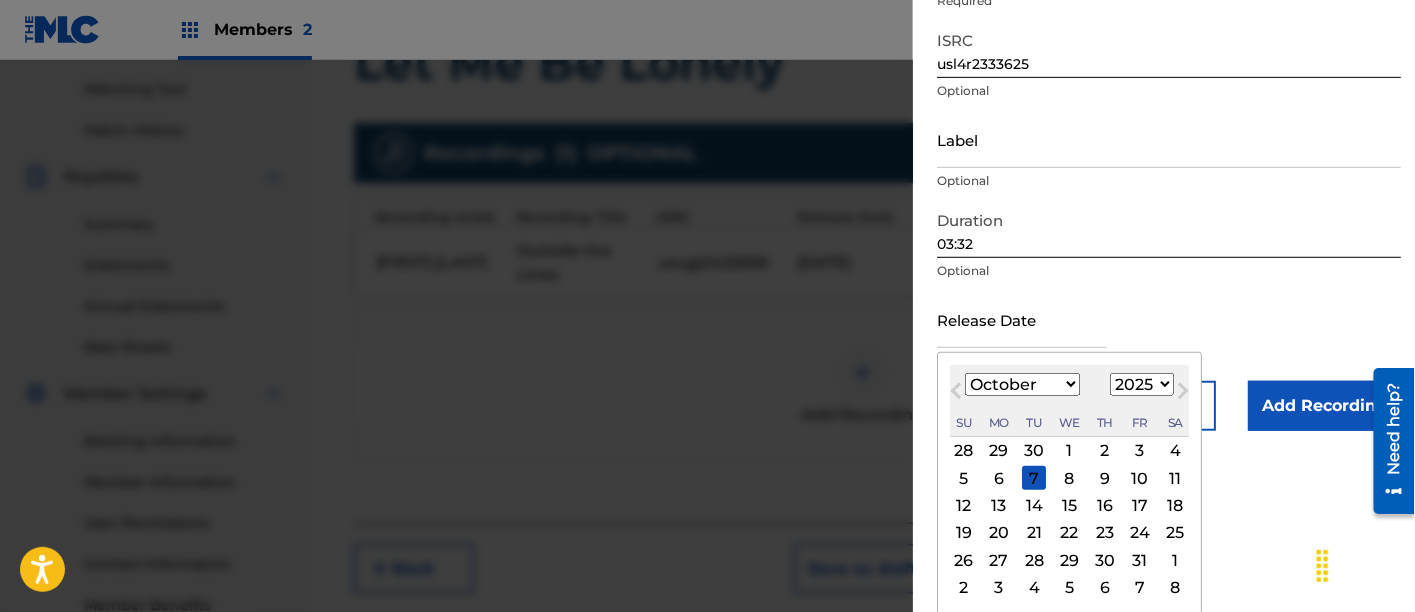 click on "Next Month" at bounding box center (1183, 395) 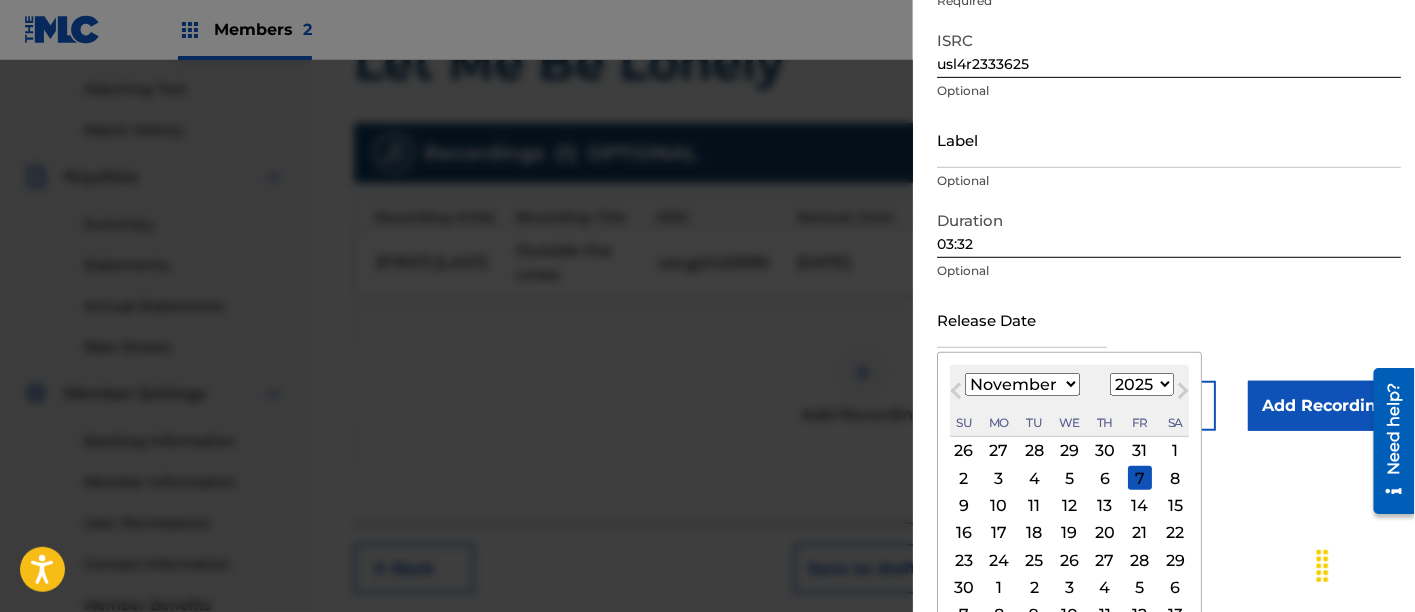 click on "1899 1900 1901 1902 1903 1904 1905 1906 1907 1908 1909 1910 1911 1912 1913 1914 1915 1916 1917 1918 1919 1920 1921 1922 1923 1924 1925 1926 1927 1928 1929 1930 1931 1932 1933 1934 1935 1936 1937 1938 1939 1940 1941 1942 1943 1944 1945 1946 1947 1948 1949 1950 1951 1952 1953 1954 1955 1956 1957 1958 1959 1960 1961 1962 1963 1964 1965 1966 1967 1968 1969 1970 1971 1972 1973 1974 1975 1976 1977 1978 1979 1980 1981 1982 1983 1984 1985 1986 1987 1988 1989 1990 1991 1992 1993 1994 1995 1996 1997 1998 1999 2000 2001 2002 2003 2004 2005 2006 2007 2008 2009 2010 2011 2012 2013 2014 2015 2016 2017 2018 2019 2020 2021 2022 2023 2024 2025 2026 2027 2028 2029 2030 2031 2032 2033 2034 2035 2036 2037 2038 2039 2040 2041 2042 2043 2044 2045 2046 2047 2048 2049 2050 2051 2052 2053 2054 2055 2056 2057 2058 2059 2060 2061 2062 2063 2064 2065 2066 2067 2068 2069 2070 2071 2072 2073 2074 2075 2076 2077 2078 2079 2080 2081 2082 2083 2084 2085 2086 2087 2088 2089 2090 2091 2092 2093 2094 2095 2096 2097 2098 2099 2100" at bounding box center (1142, 384) 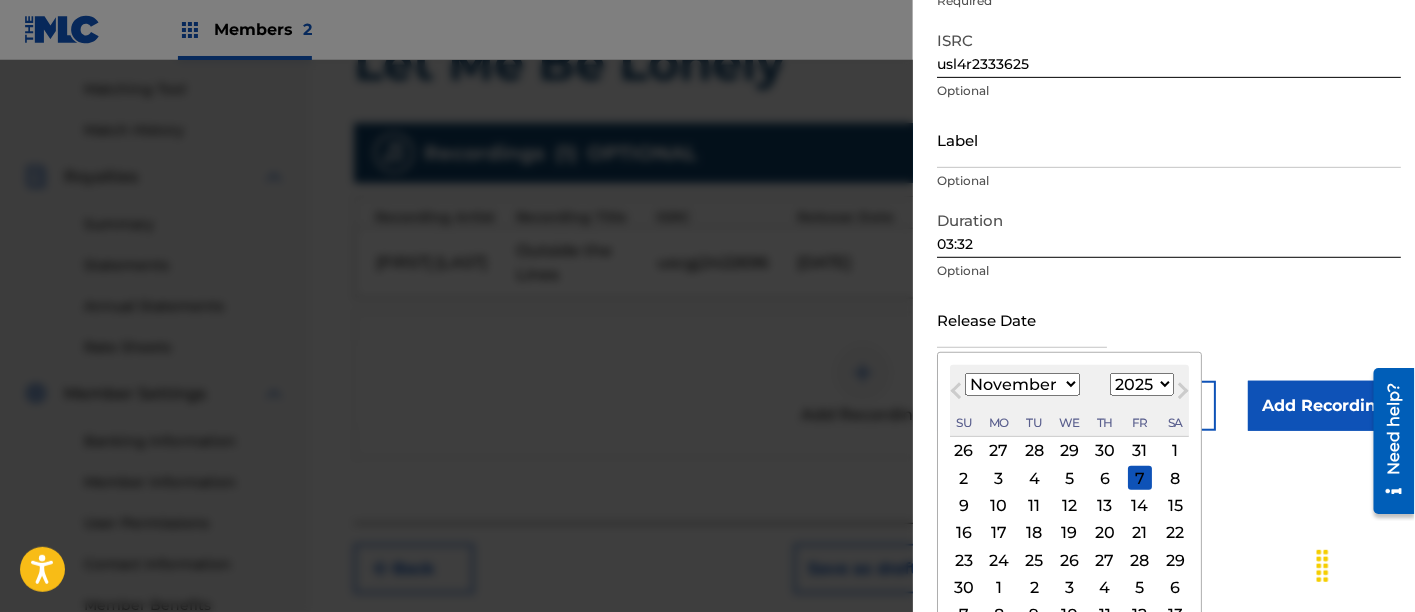 select on "2023" 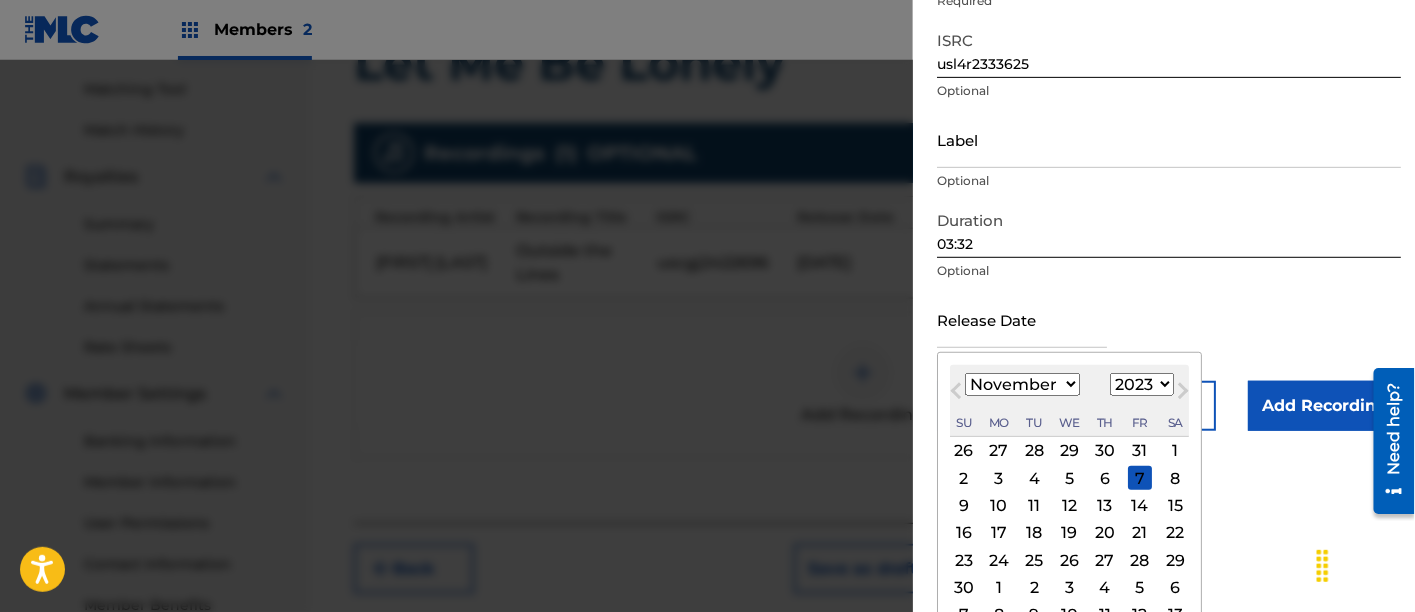 click on "1899 1900 1901 1902 1903 1904 1905 1906 1907 1908 1909 1910 1911 1912 1913 1914 1915 1916 1917 1918 1919 1920 1921 1922 1923 1924 1925 1926 1927 1928 1929 1930 1931 1932 1933 1934 1935 1936 1937 1938 1939 1940 1941 1942 1943 1944 1945 1946 1947 1948 1949 1950 1951 1952 1953 1954 1955 1956 1957 1958 1959 1960 1961 1962 1963 1964 1965 1966 1967 1968 1969 1970 1971 1972 1973 1974 1975 1976 1977 1978 1979 1980 1981 1982 1983 1984 1985 1986 1987 1988 1989 1990 1991 1992 1993 1994 1995 1996 1997 1998 1999 2000 2001 2002 2003 2004 2005 2006 2007 2008 2009 2010 2011 2012 2013 2014 2015 2016 2017 2018 2019 2020 2021 2022 2023 2024 2025 2026 2027 2028 2029 2030 2031 2032 2033 2034 2035 2036 2037 2038 2039 2040 2041 2042 2043 2044 2045 2046 2047 2048 2049 2050 2051 2052 2053 2054 2055 2056 2057 2058 2059 2060 2061 2062 2063 2064 2065 2066 2067 2068 2069 2070 2071 2072 2073 2074 2075 2076 2077 2078 2079 2080 2081 2082 2083 2084 2085 2086 2087 2088 2089 2090 2091 2092 2093 2094 2095 2096 2097 2098 2099 2100" at bounding box center (1142, 384) 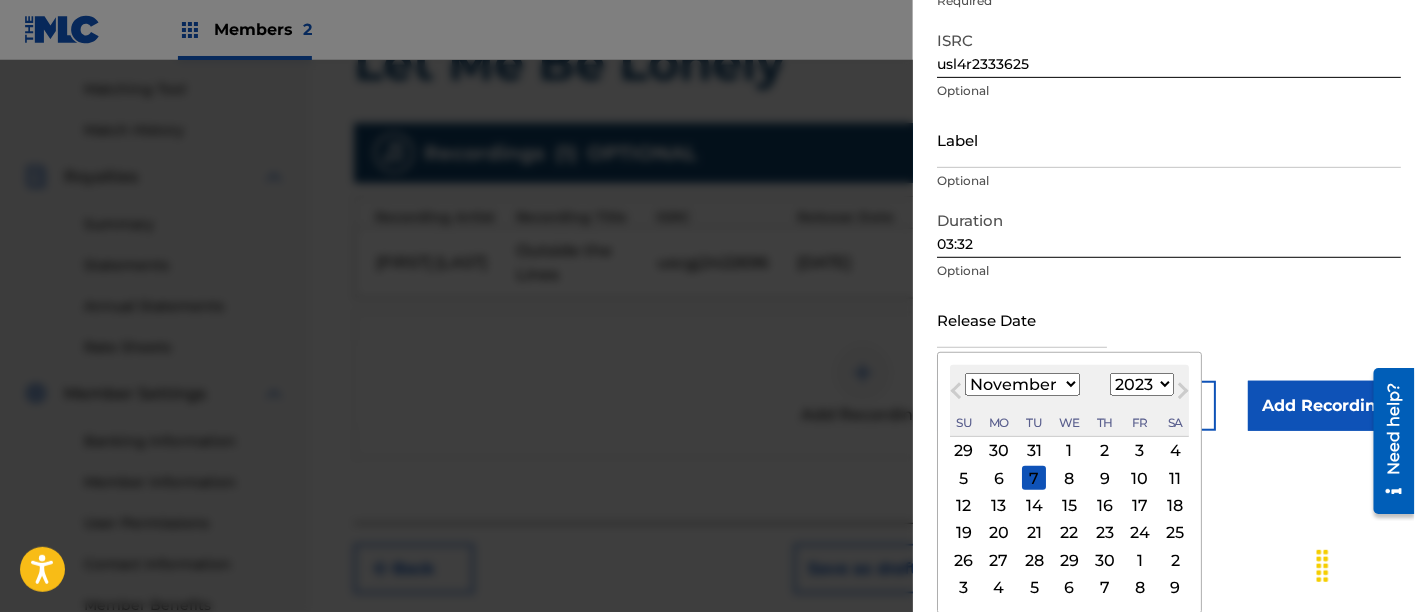 click on "January February March April May June July August September October November December" at bounding box center (1022, 384) 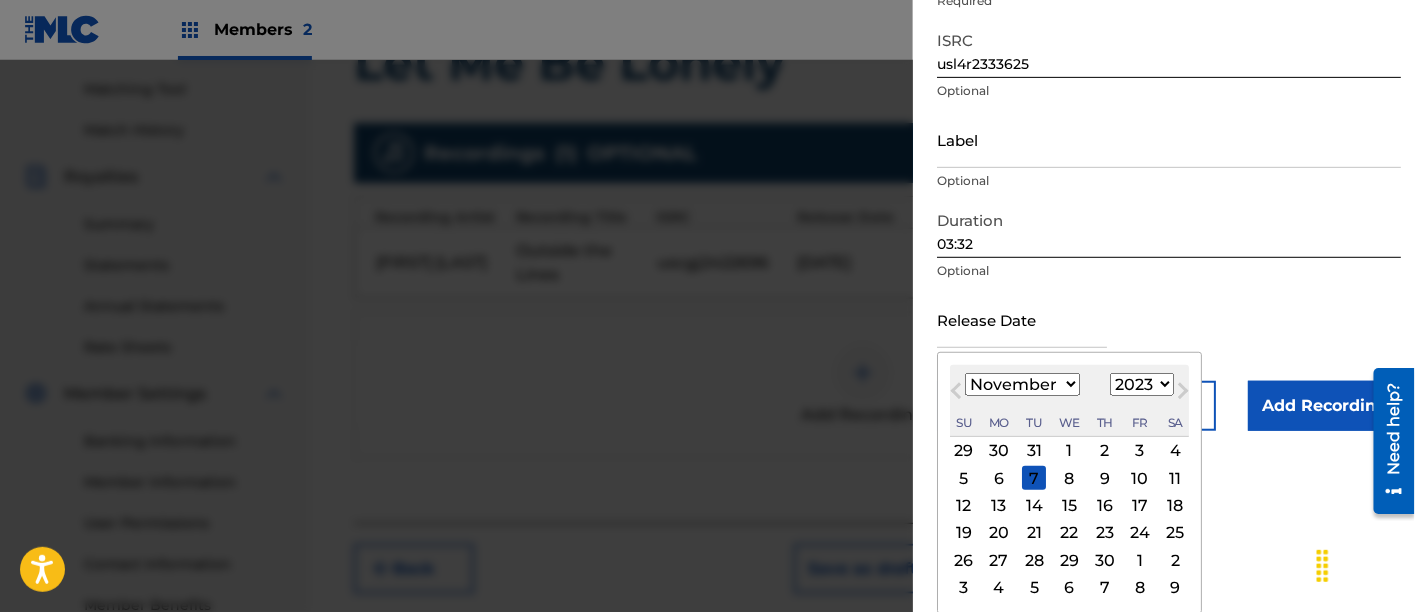 select on "9" 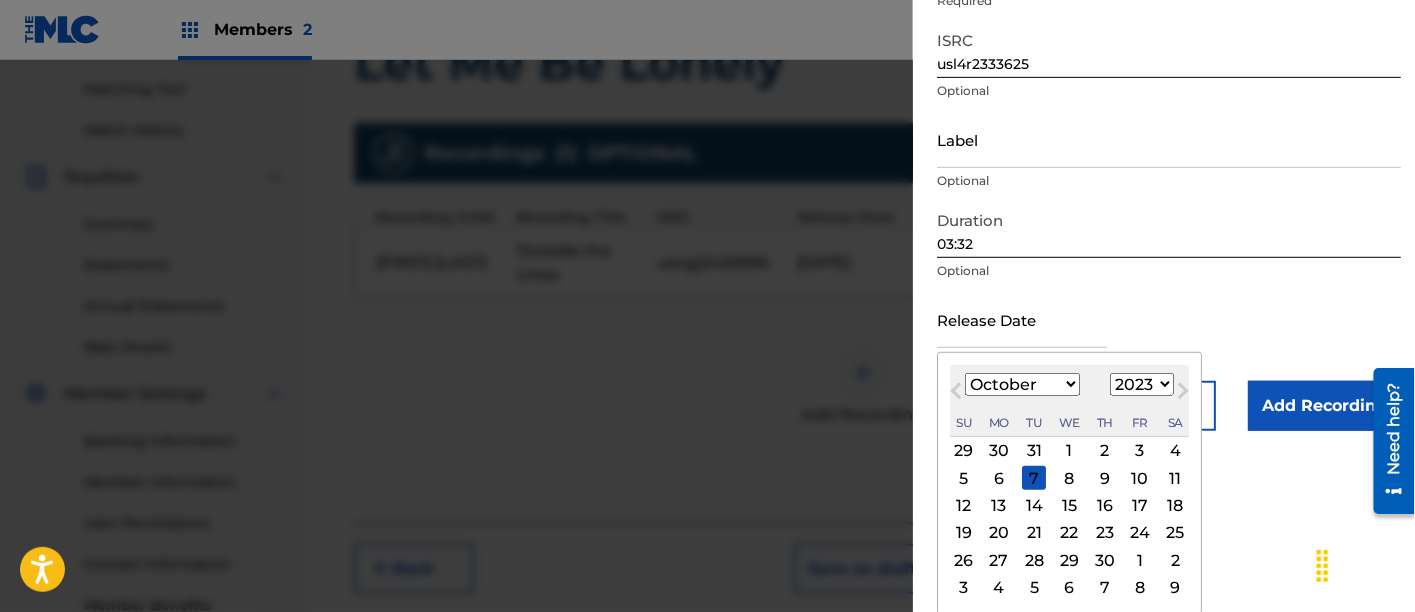 click on "January February March April May June July August September October November December" at bounding box center [1022, 384] 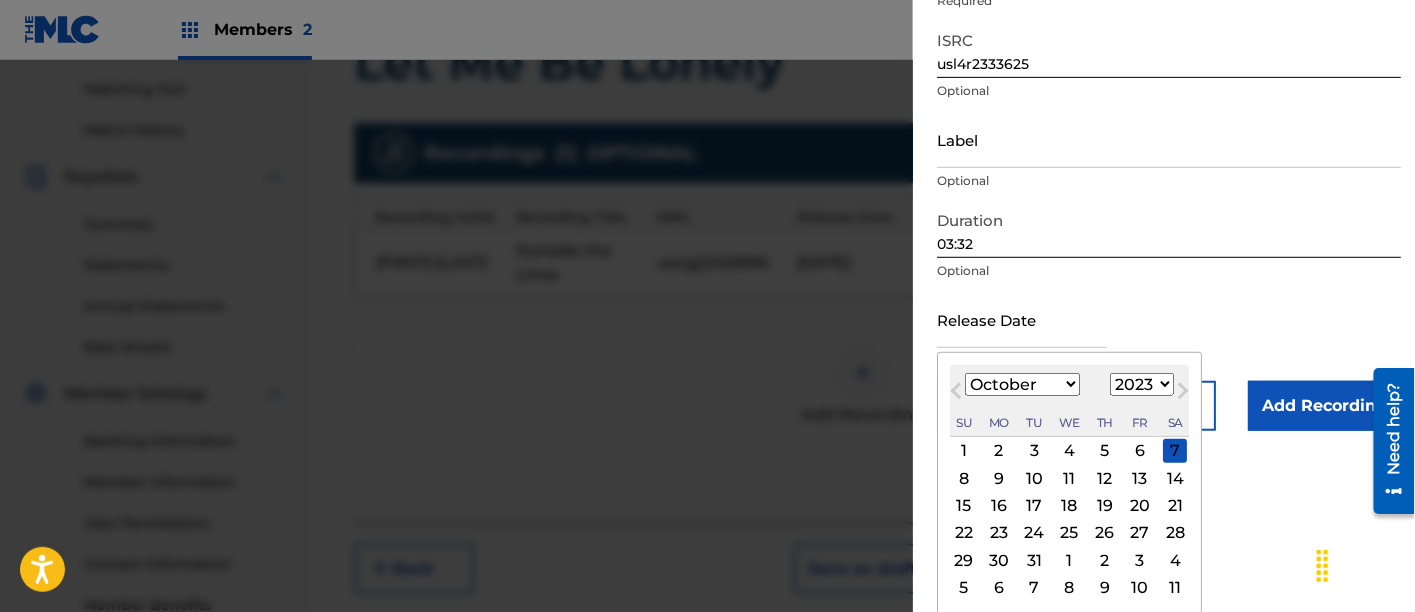 click on "27" at bounding box center [1140, 533] 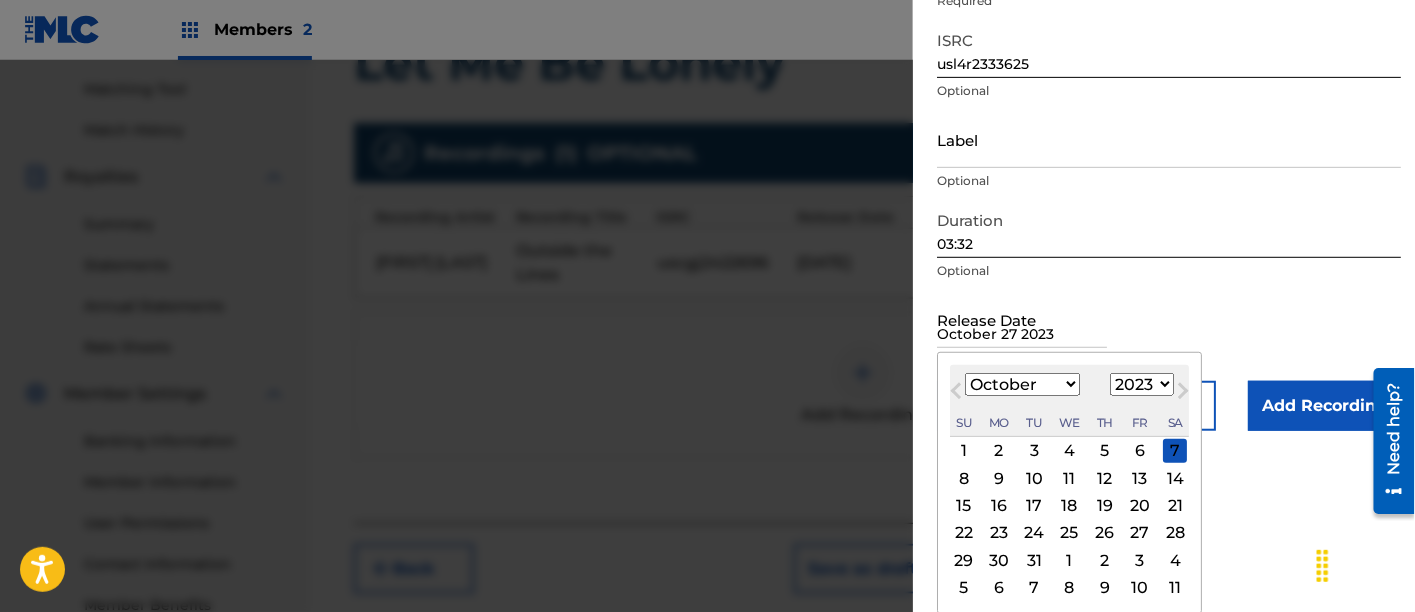 scroll, scrollTop: 118, scrollLeft: 0, axis: vertical 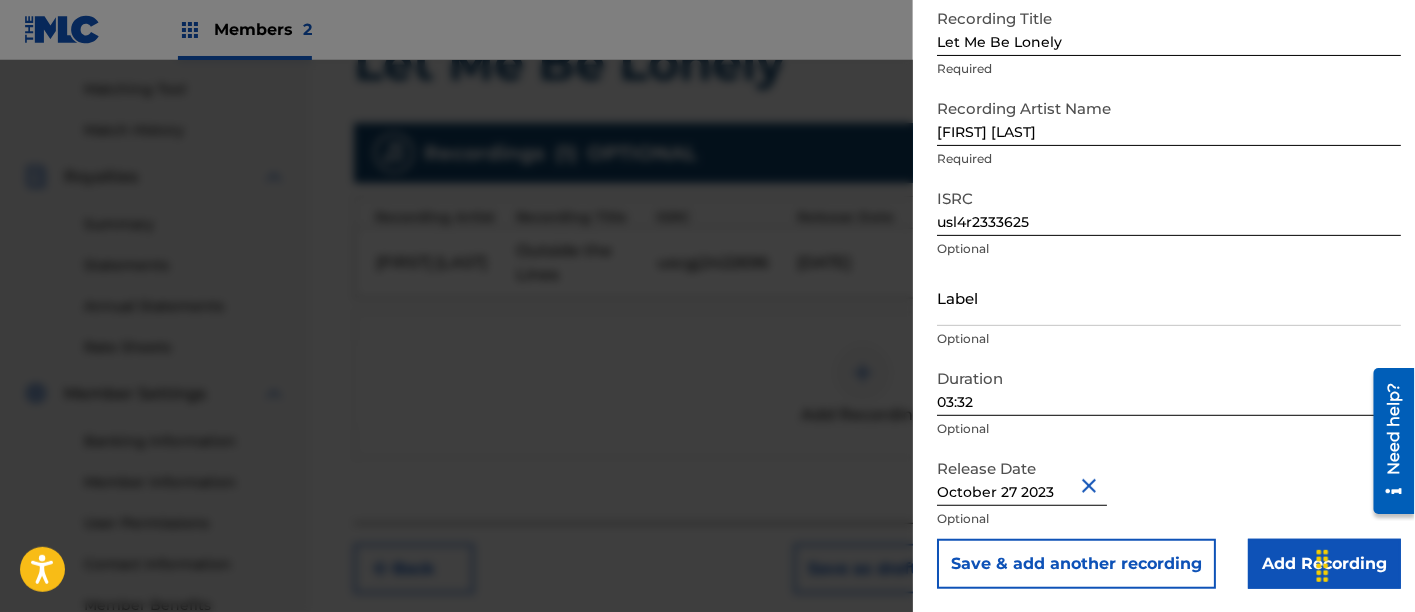 click on "Add Recording" at bounding box center [1324, 564] 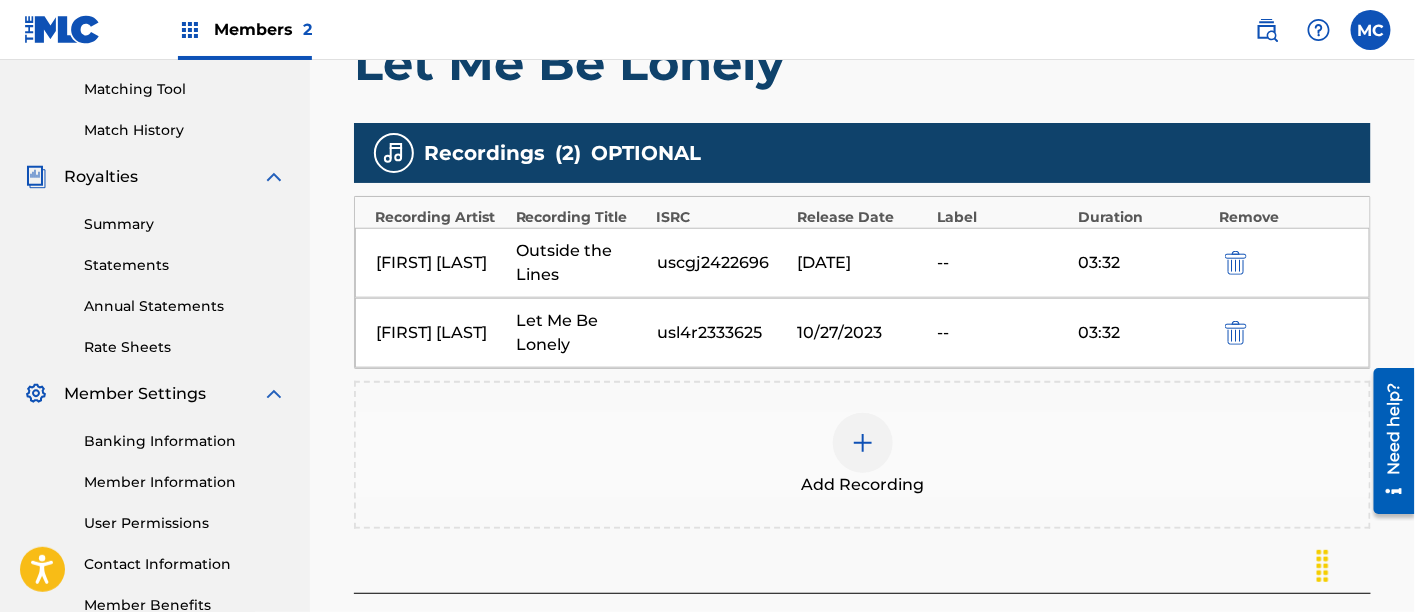 scroll, scrollTop: 668, scrollLeft: 0, axis: vertical 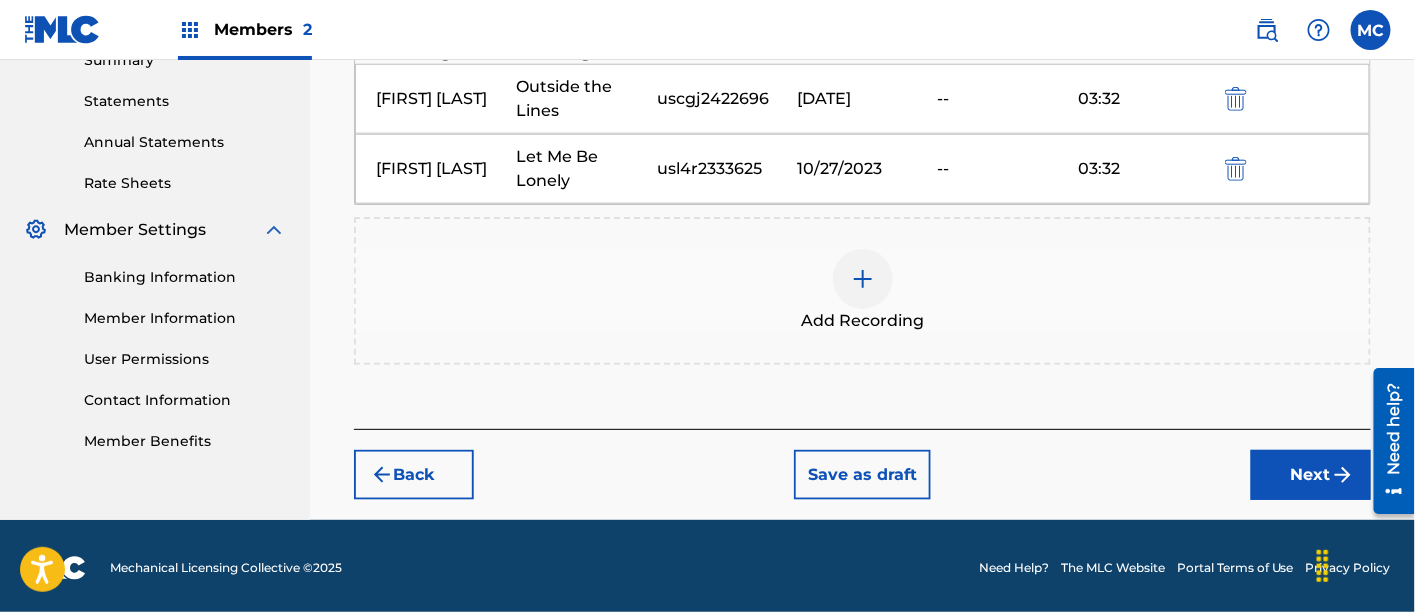 click on "Next" at bounding box center (1311, 475) 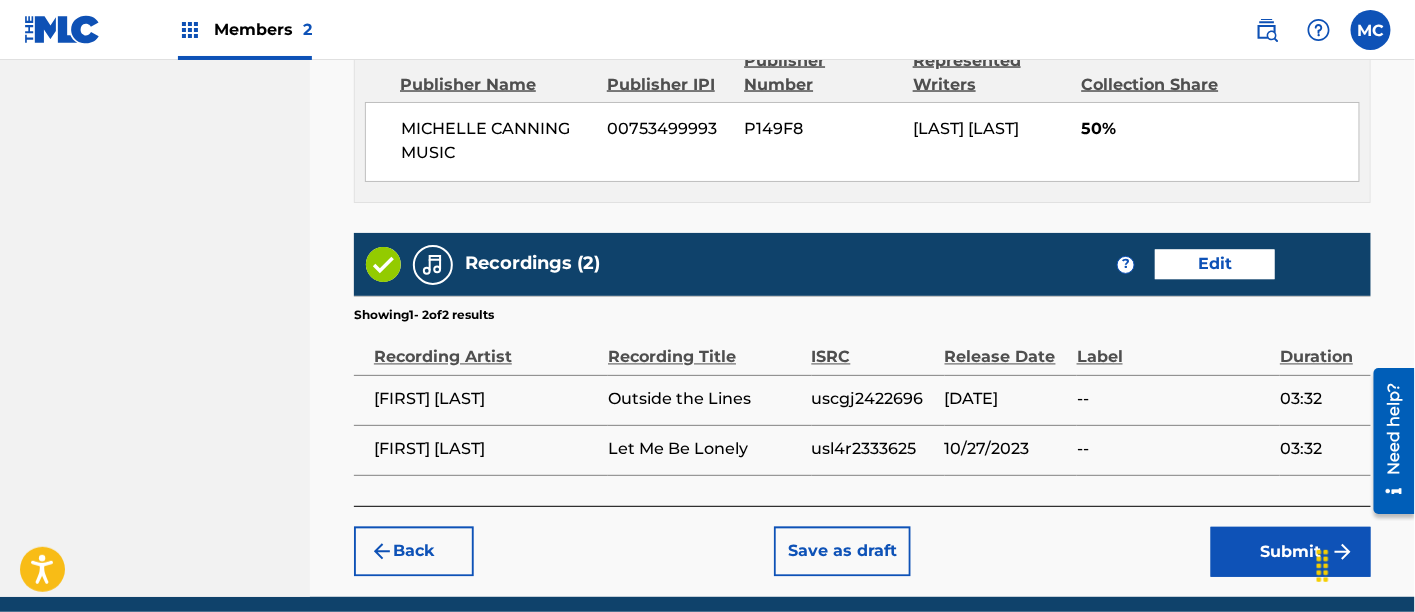scroll, scrollTop: 1227, scrollLeft: 0, axis: vertical 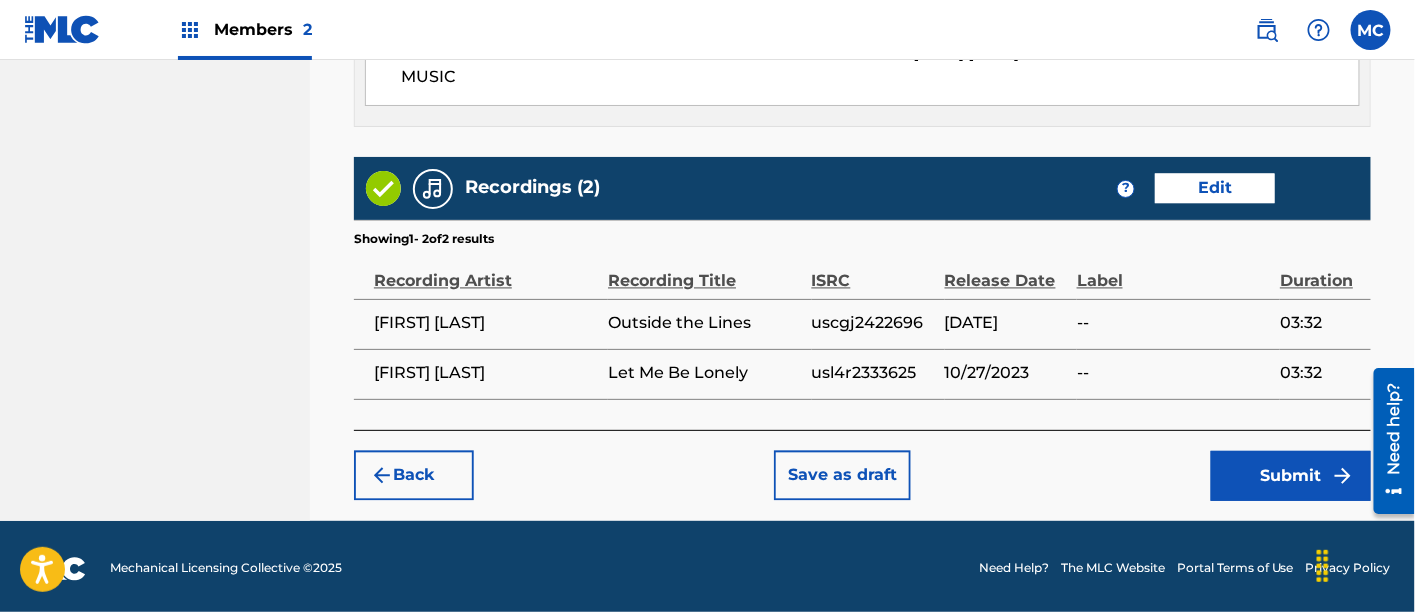 click on "Submit" at bounding box center [1291, 476] 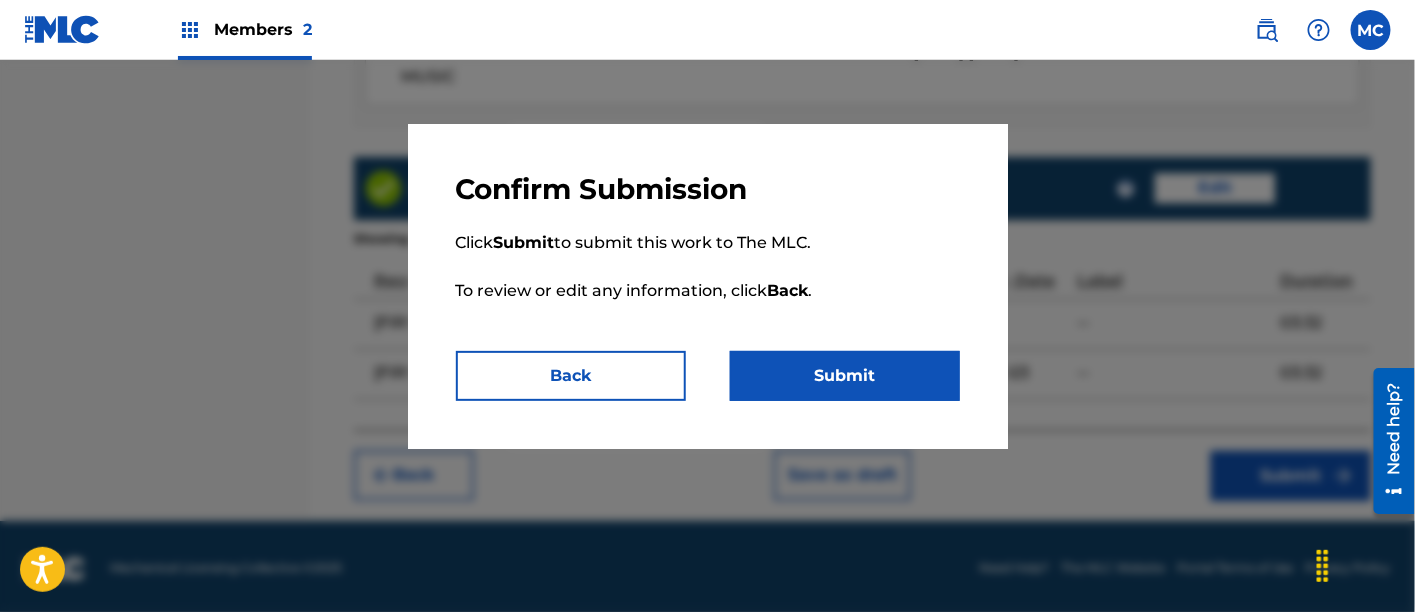 click on "Submit" at bounding box center (845, 376) 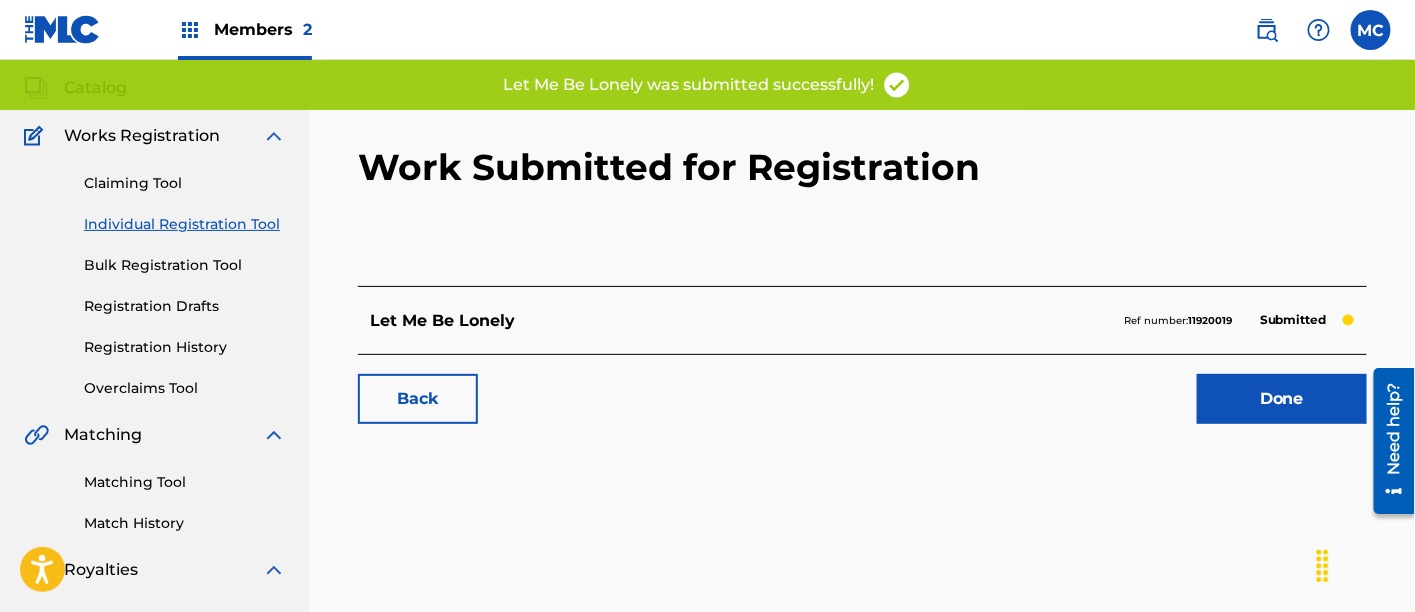 scroll, scrollTop: 112, scrollLeft: 0, axis: vertical 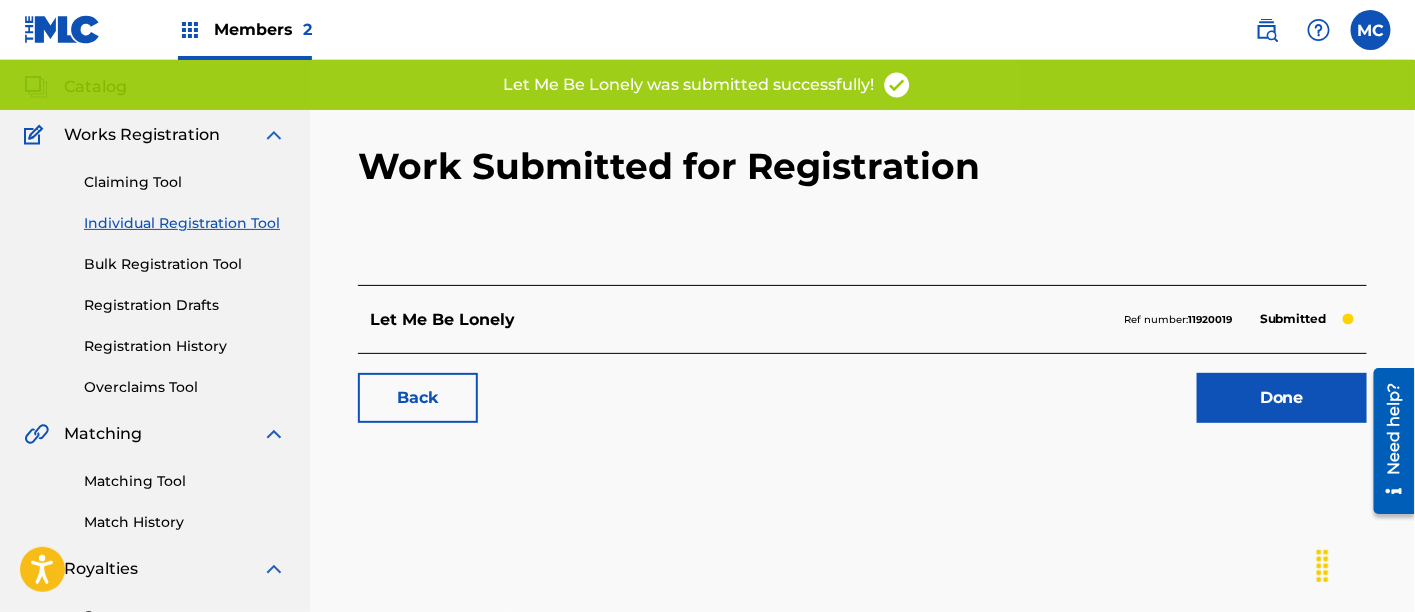 click on "Done" at bounding box center (1282, 398) 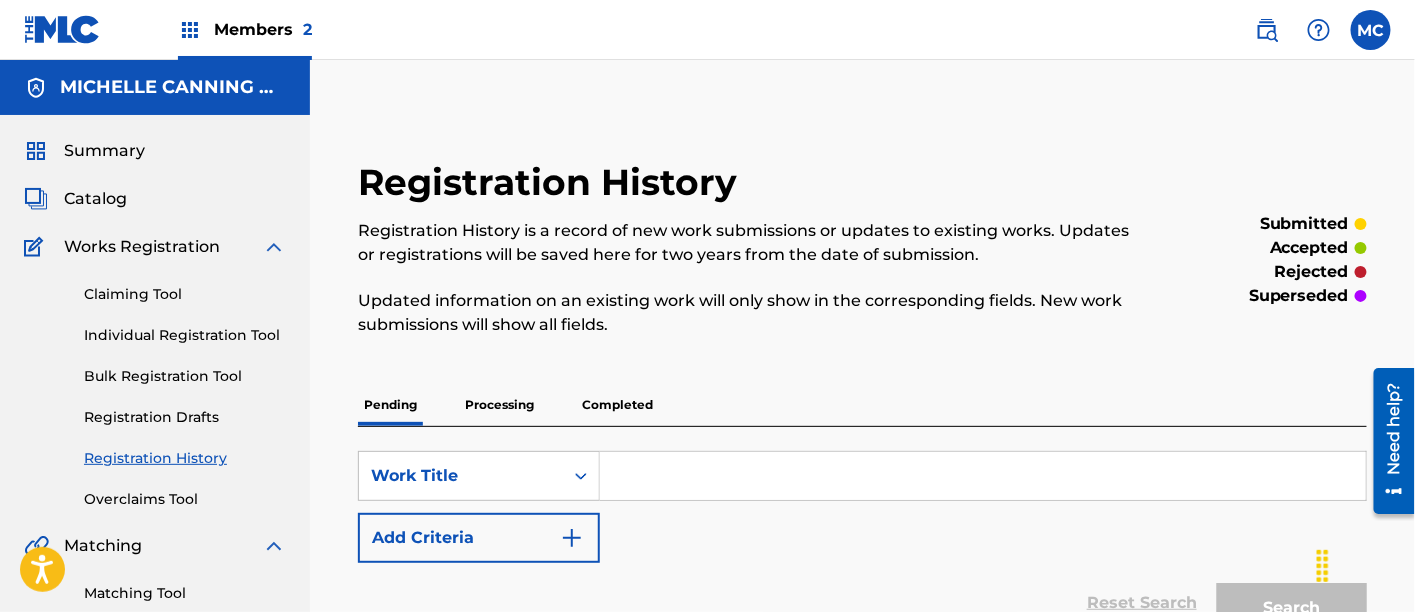 click on "Individual Registration Tool" at bounding box center [185, 335] 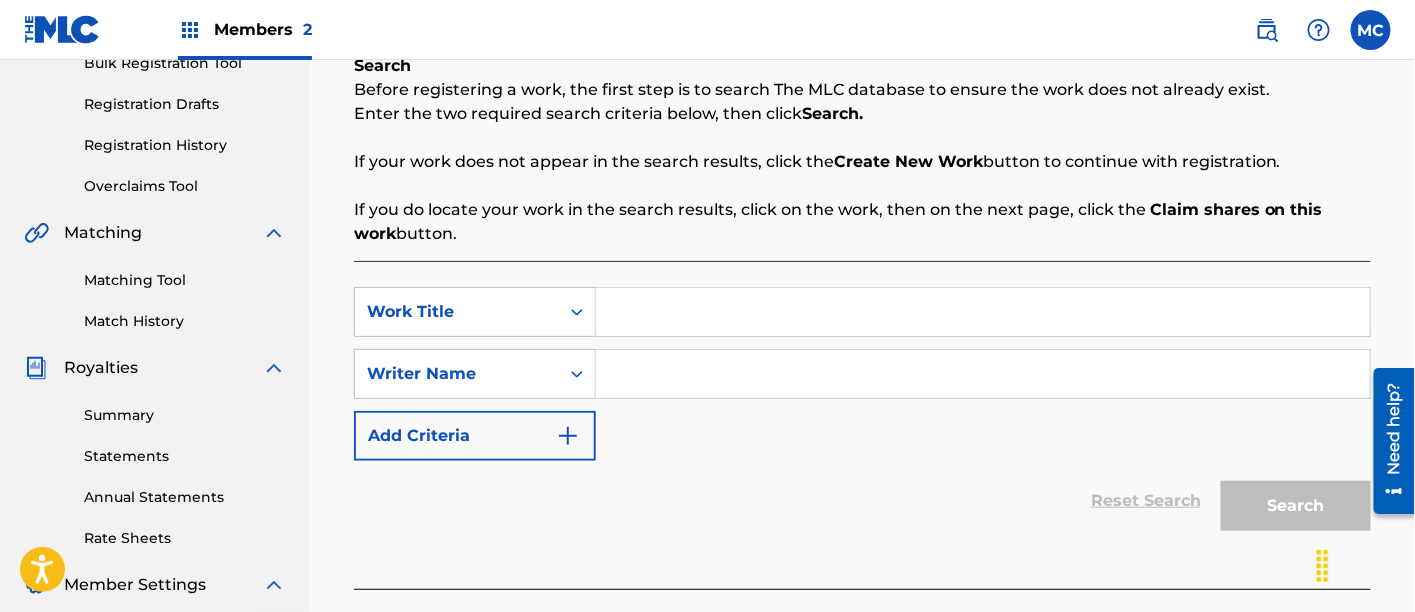 scroll, scrollTop: 372, scrollLeft: 0, axis: vertical 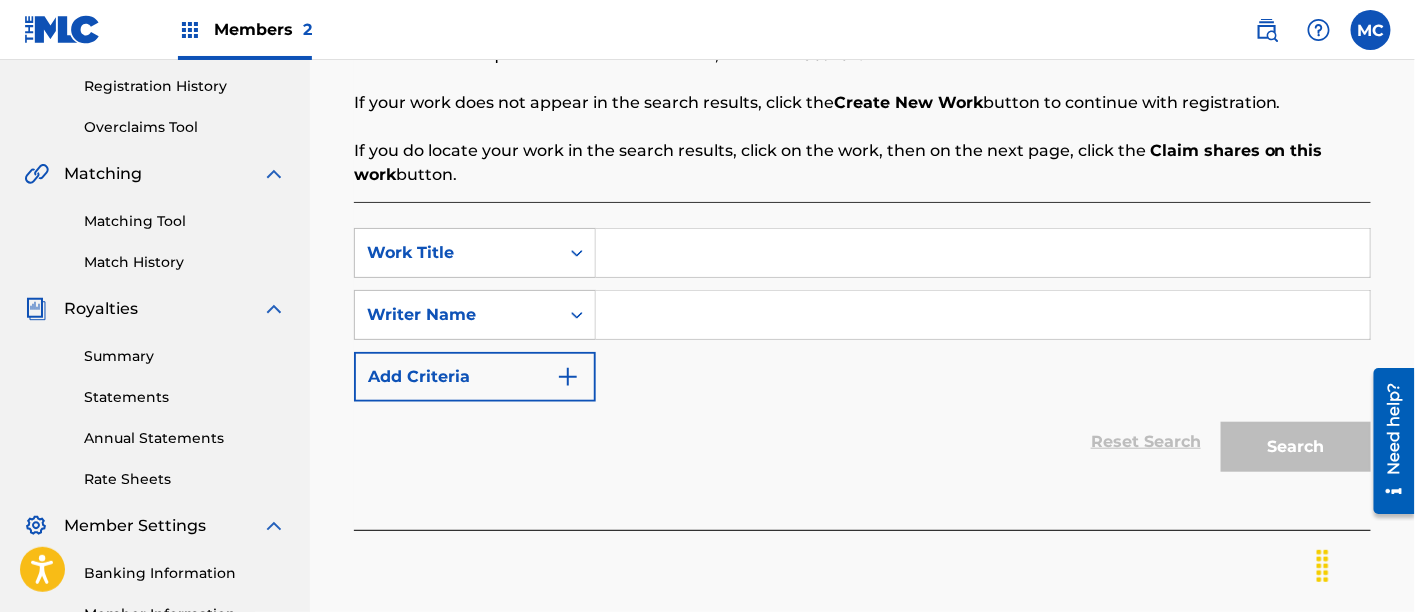 click at bounding box center [983, 253] 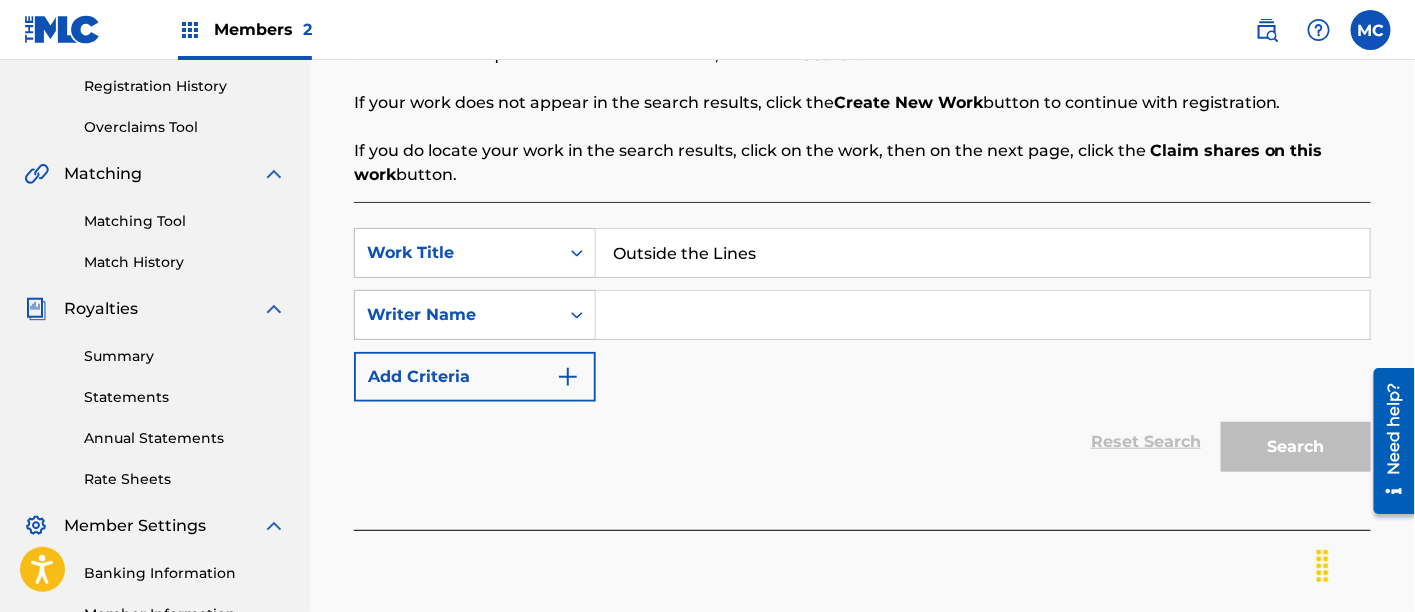 type on "Outside the Lines" 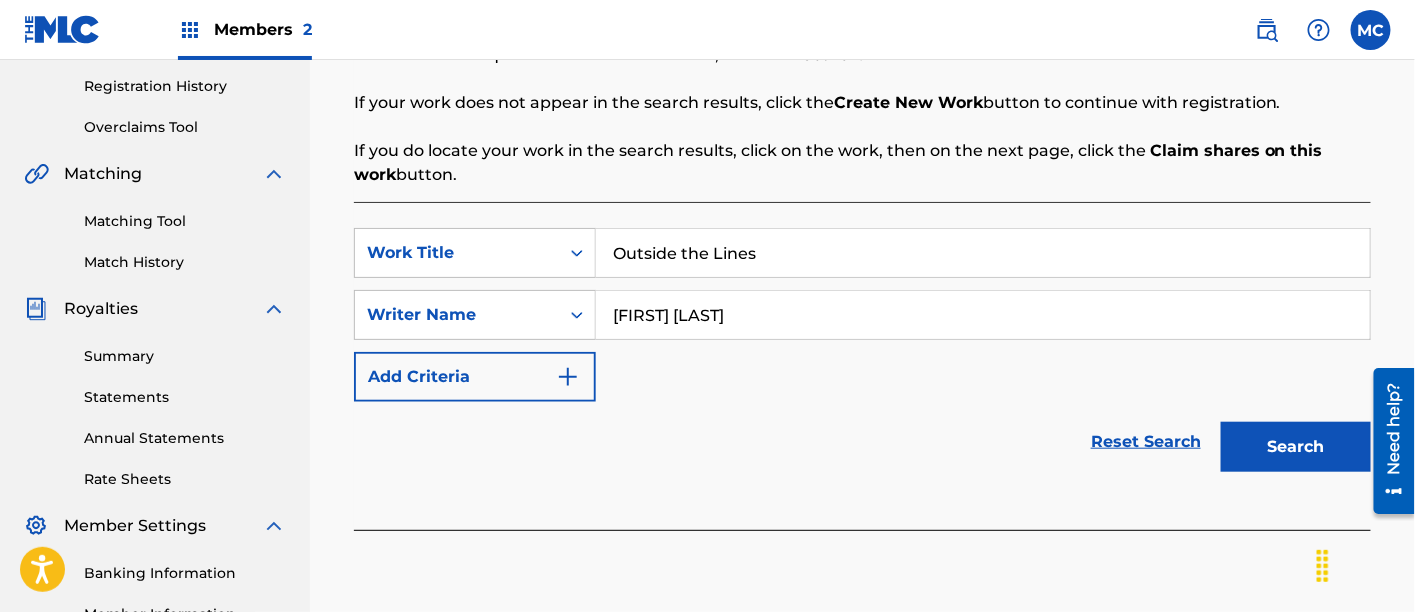 click on "Search" at bounding box center (1296, 447) 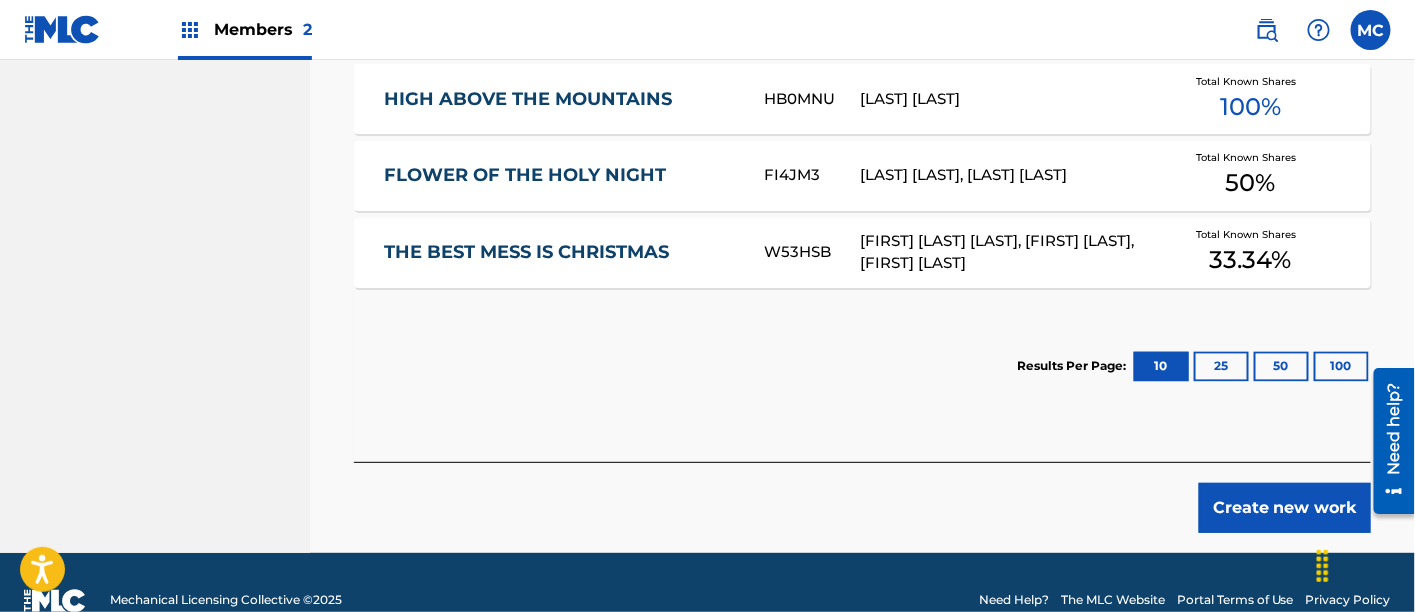 scroll, scrollTop: 1172, scrollLeft: 0, axis: vertical 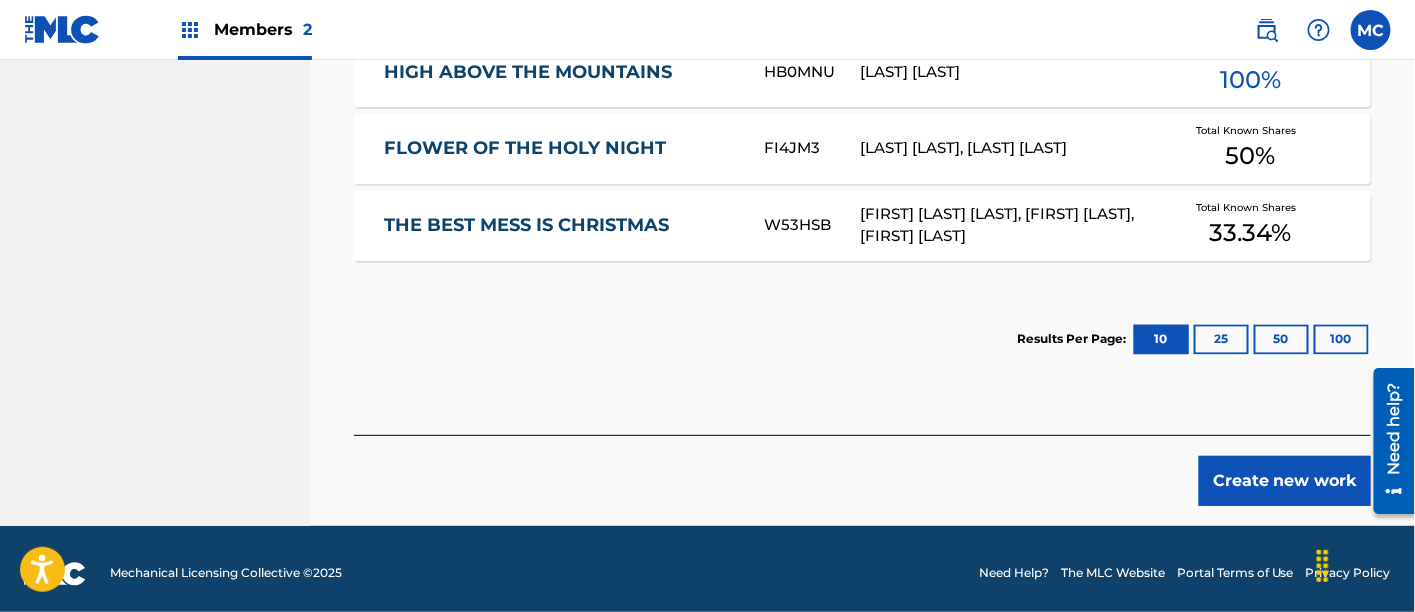 click on "Create new work" at bounding box center [1285, 481] 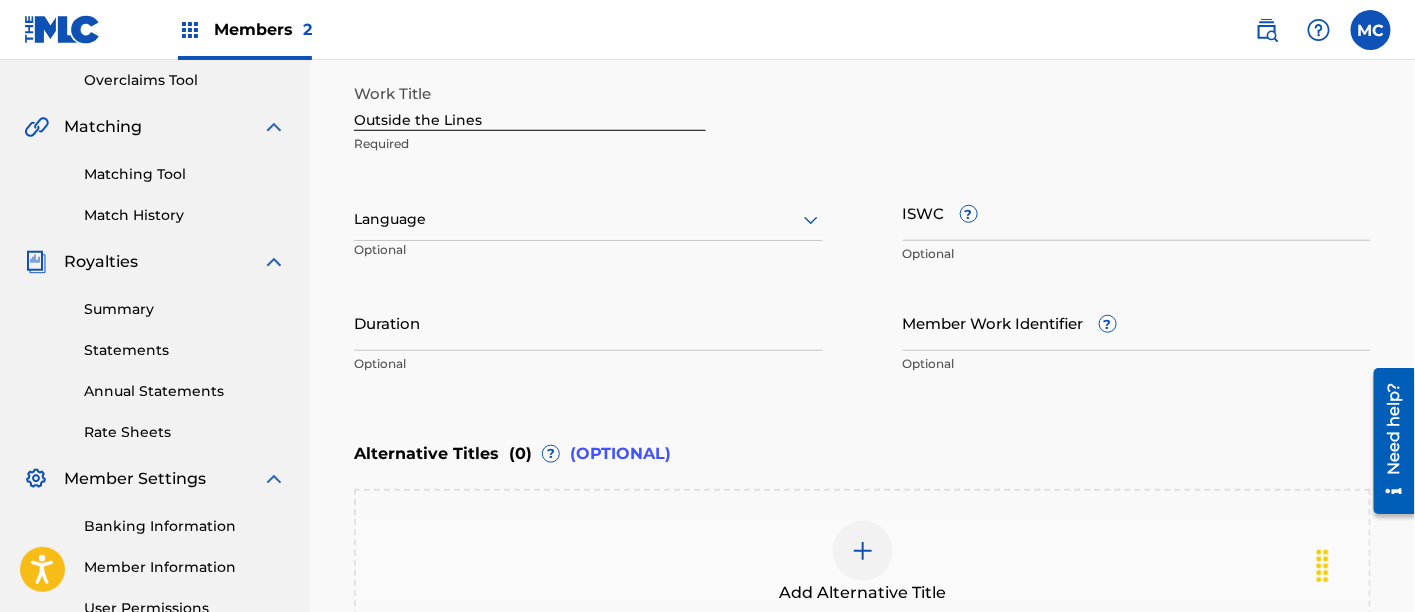 scroll, scrollTop: 418, scrollLeft: 0, axis: vertical 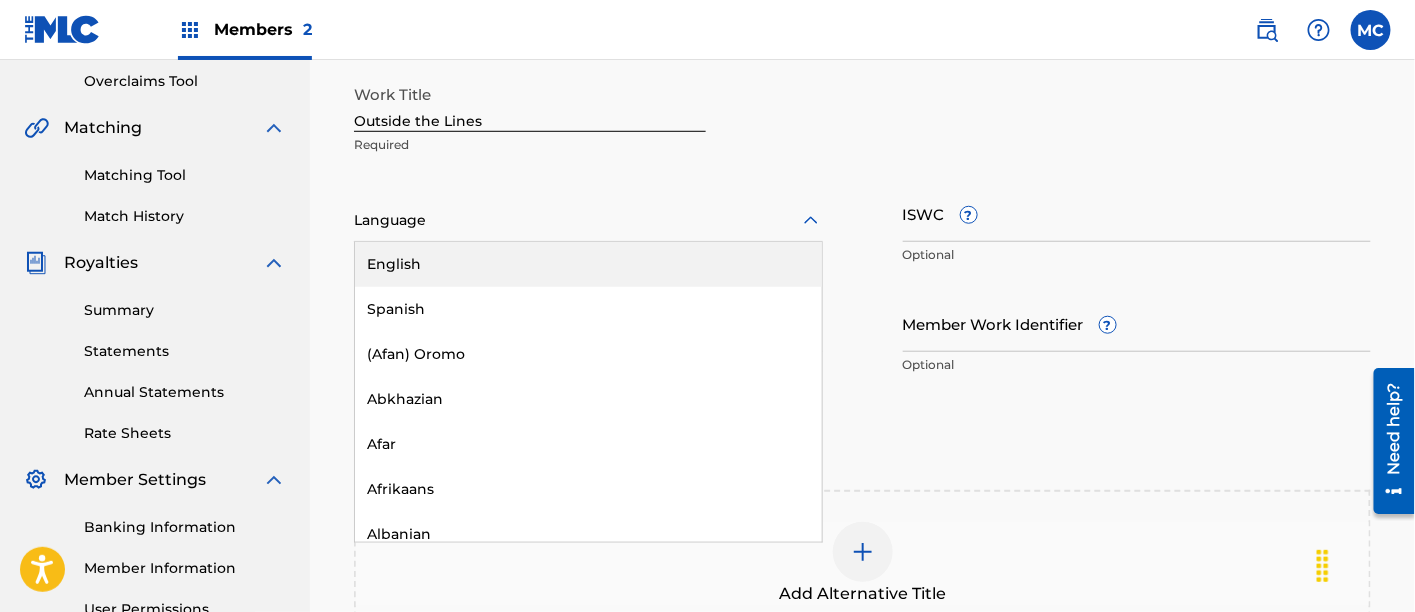 click at bounding box center [588, 220] 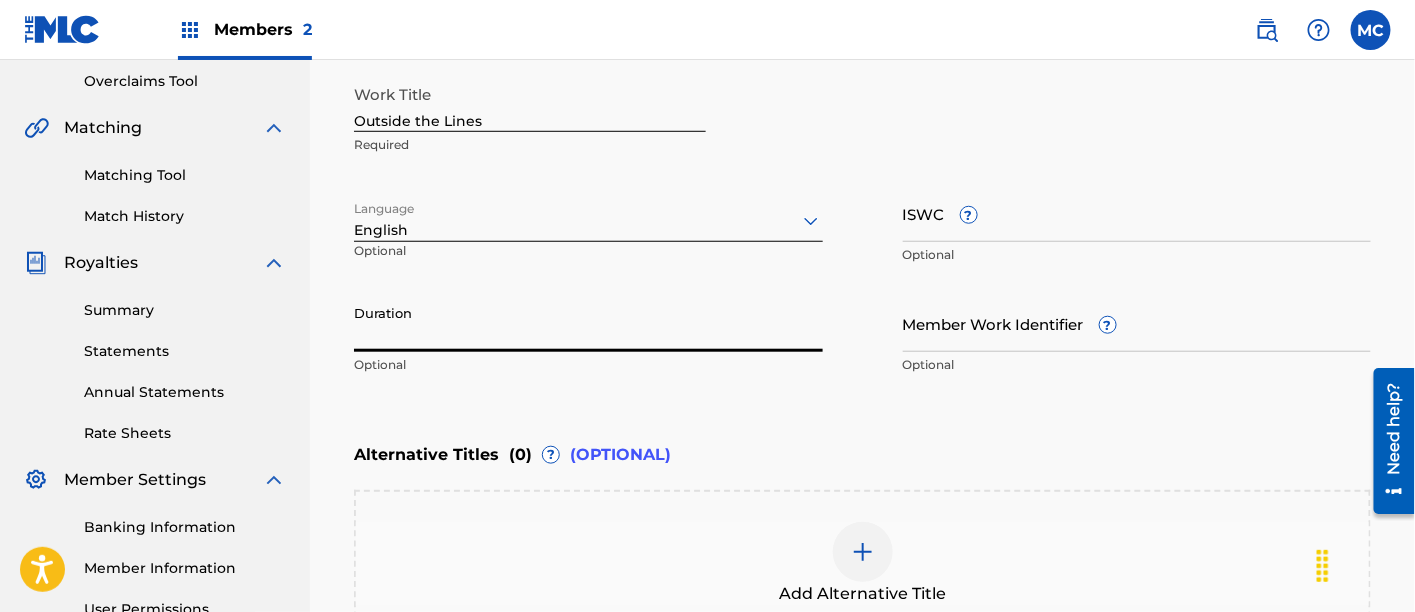 click on "Duration" at bounding box center [588, 323] 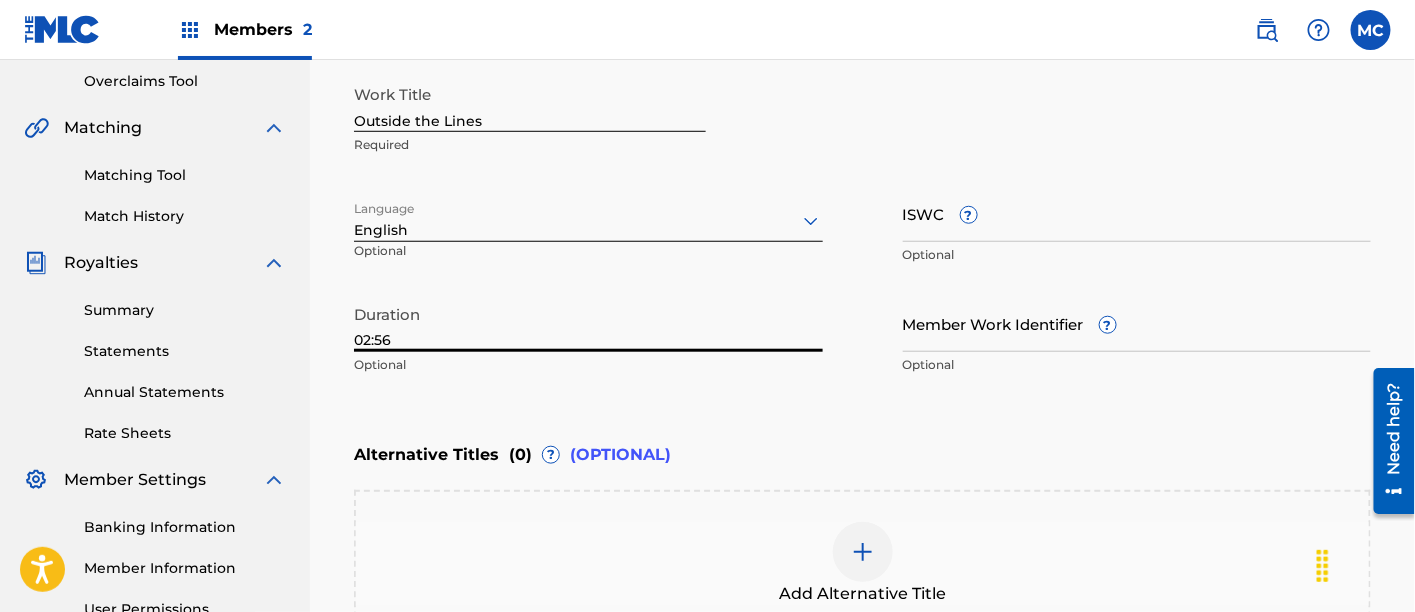 scroll, scrollTop: 678, scrollLeft: 0, axis: vertical 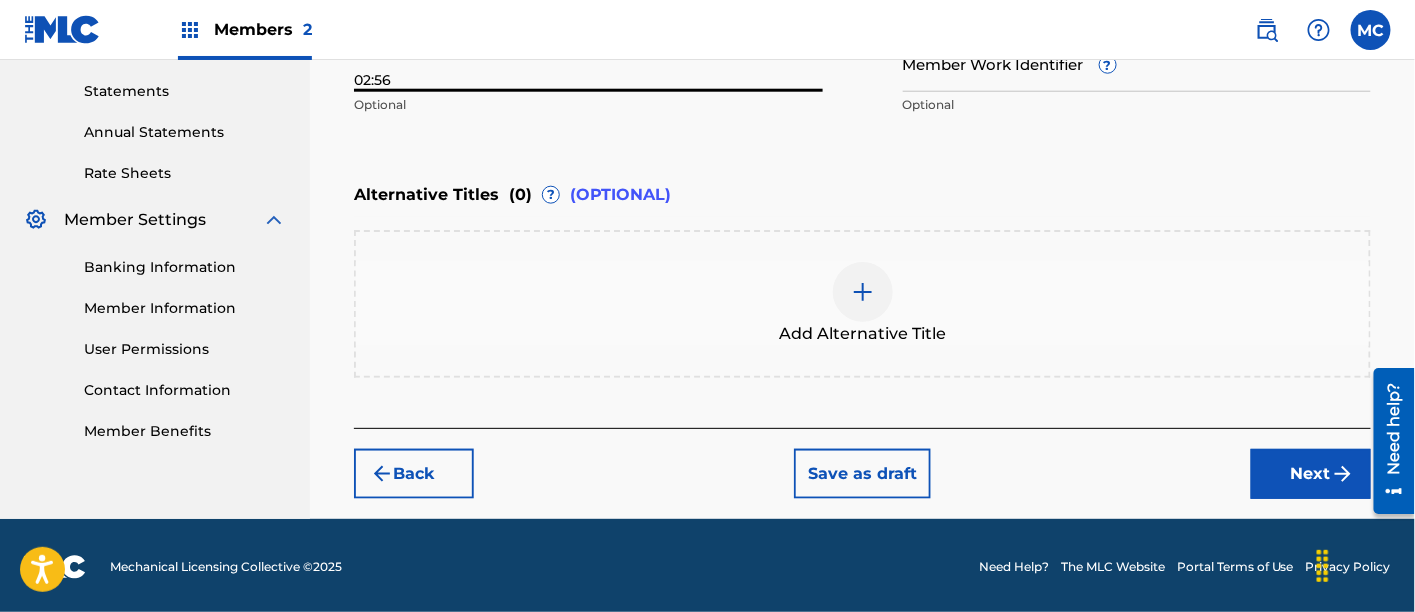 type on "02:56" 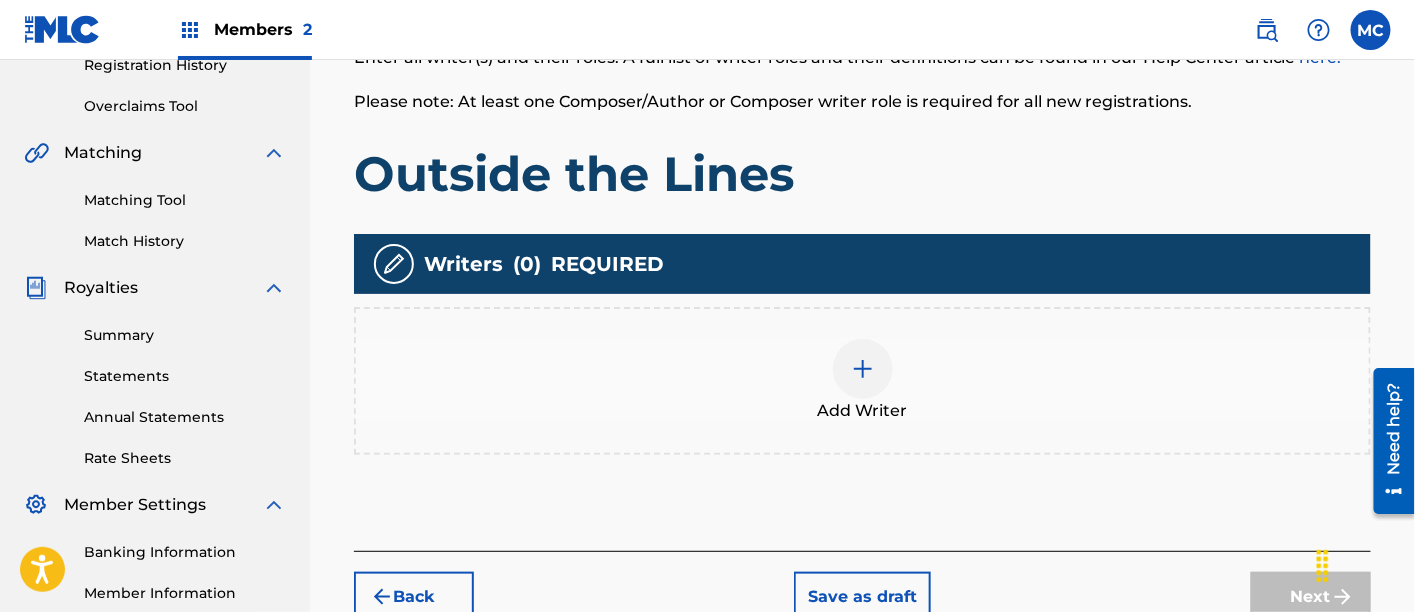 scroll, scrollTop: 394, scrollLeft: 0, axis: vertical 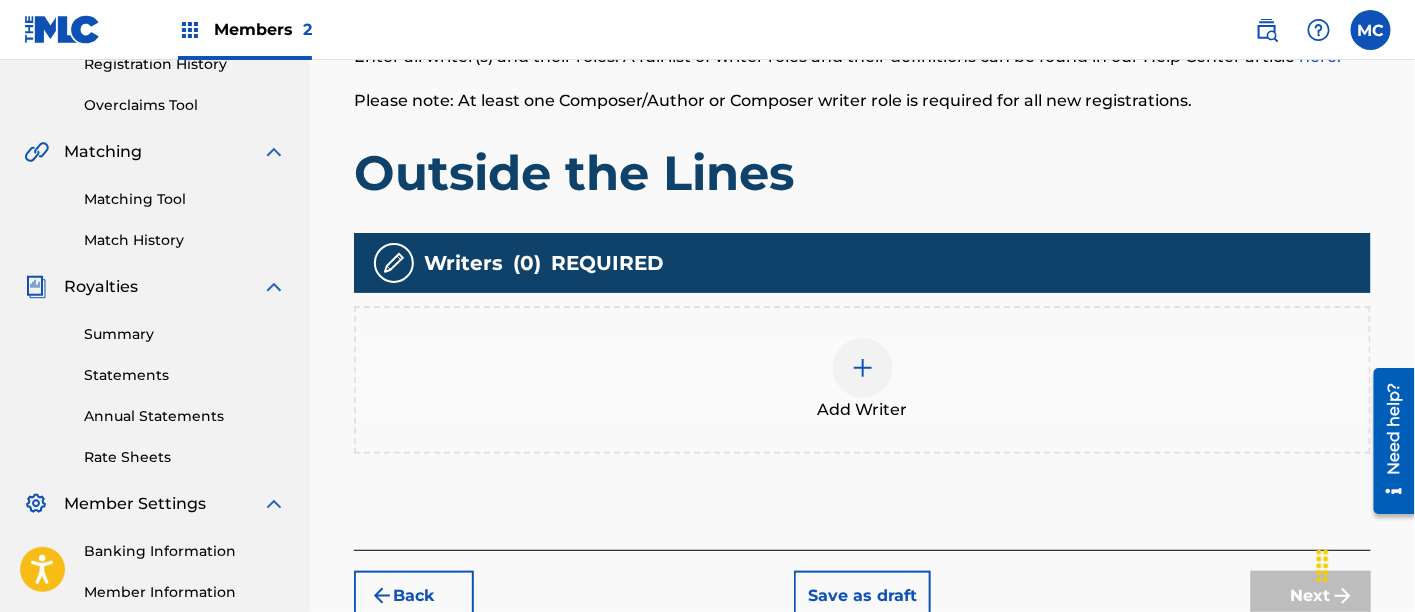 click on "Add Writer" at bounding box center (863, 410) 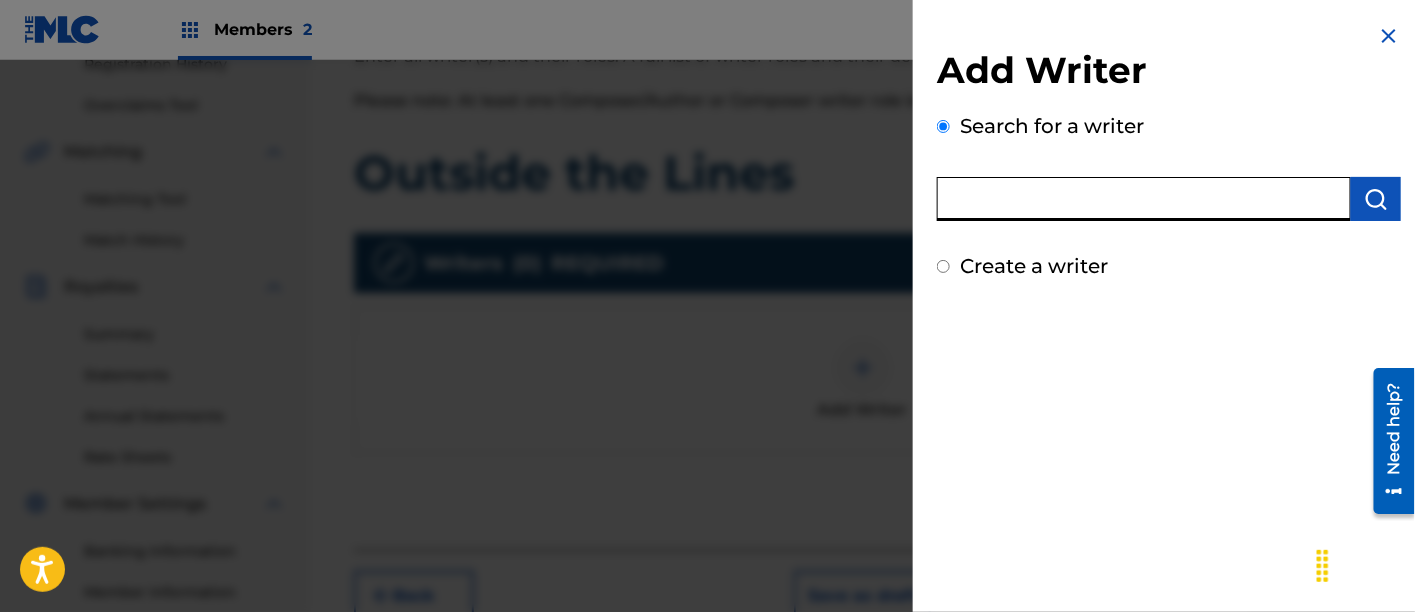 click at bounding box center [1144, 199] 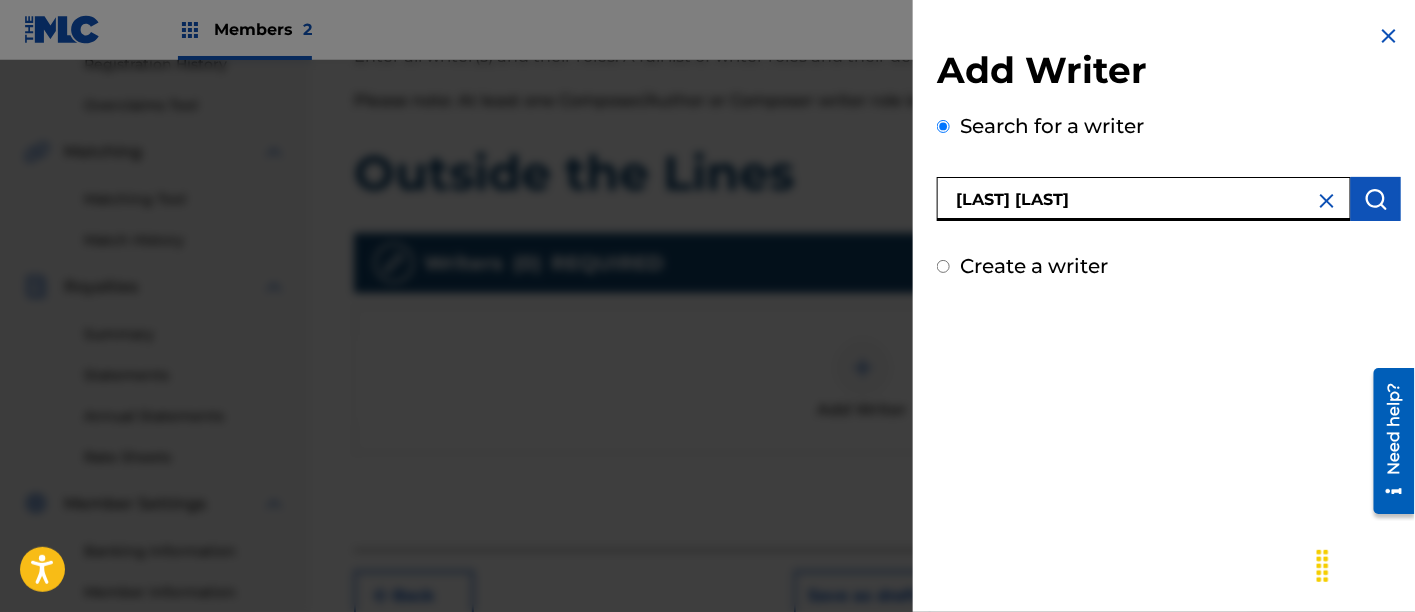 type on "[LAST] [LAST]" 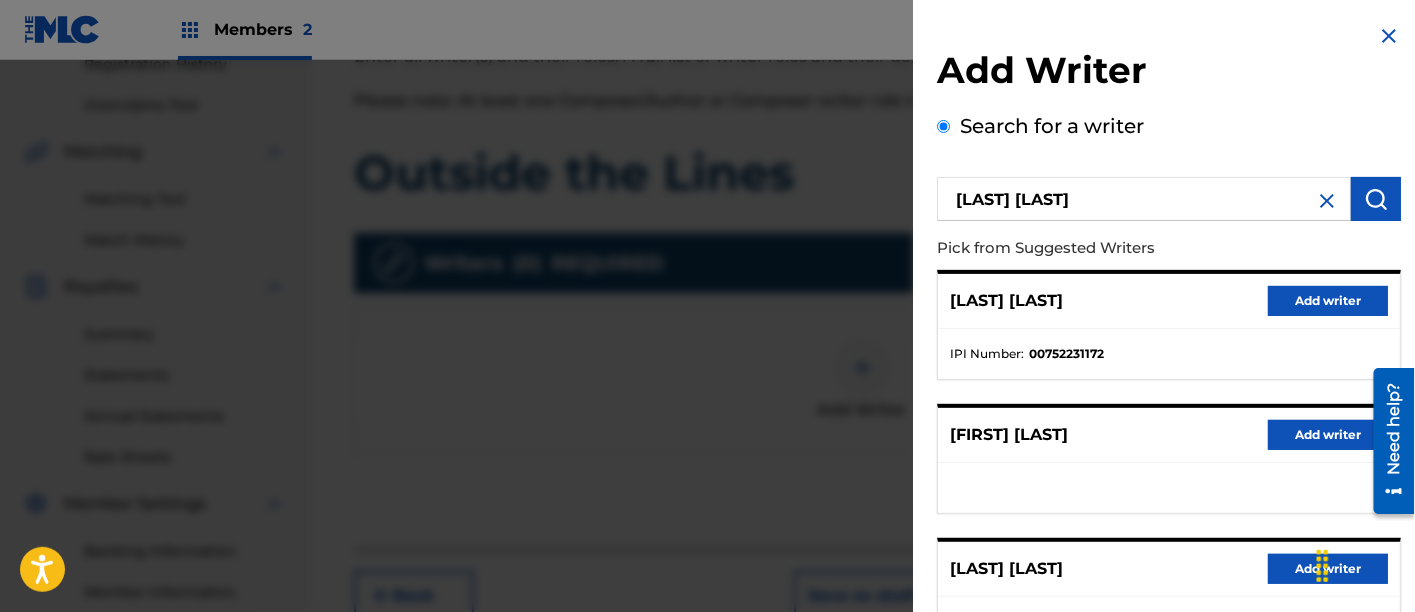 click on "Add writer" at bounding box center [1328, 301] 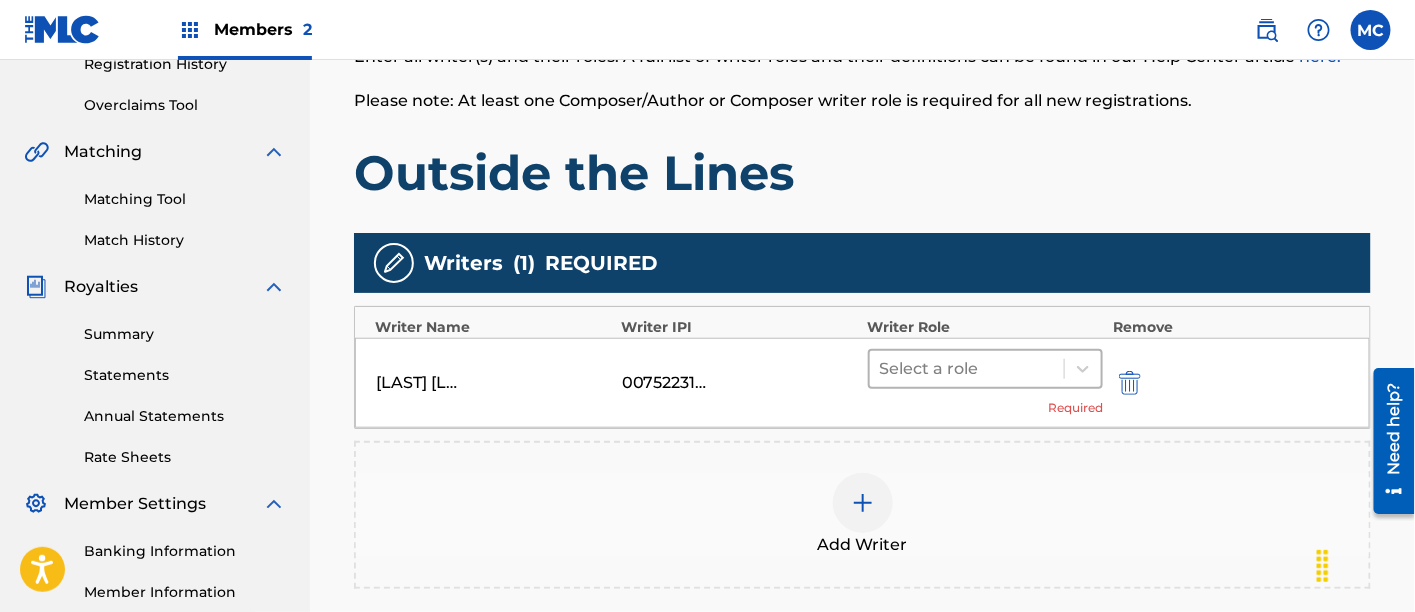 click at bounding box center [967, 369] 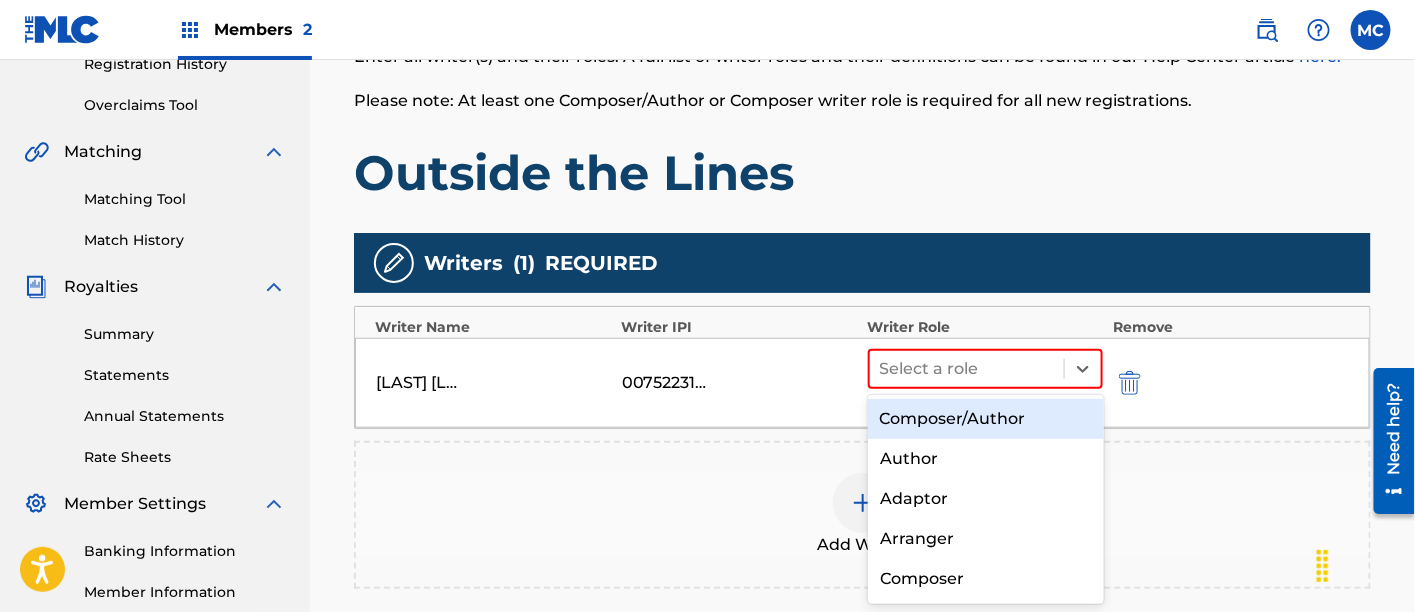 click on "Composer/Author" at bounding box center (986, 419) 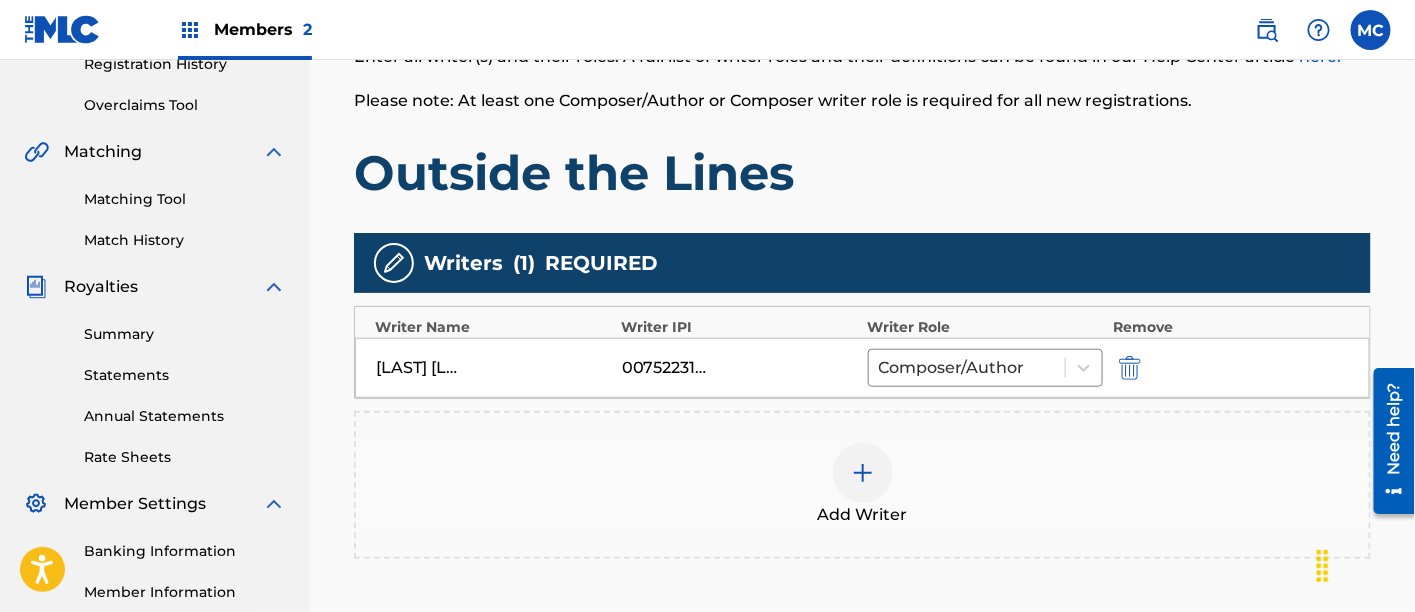 click at bounding box center (863, 473) 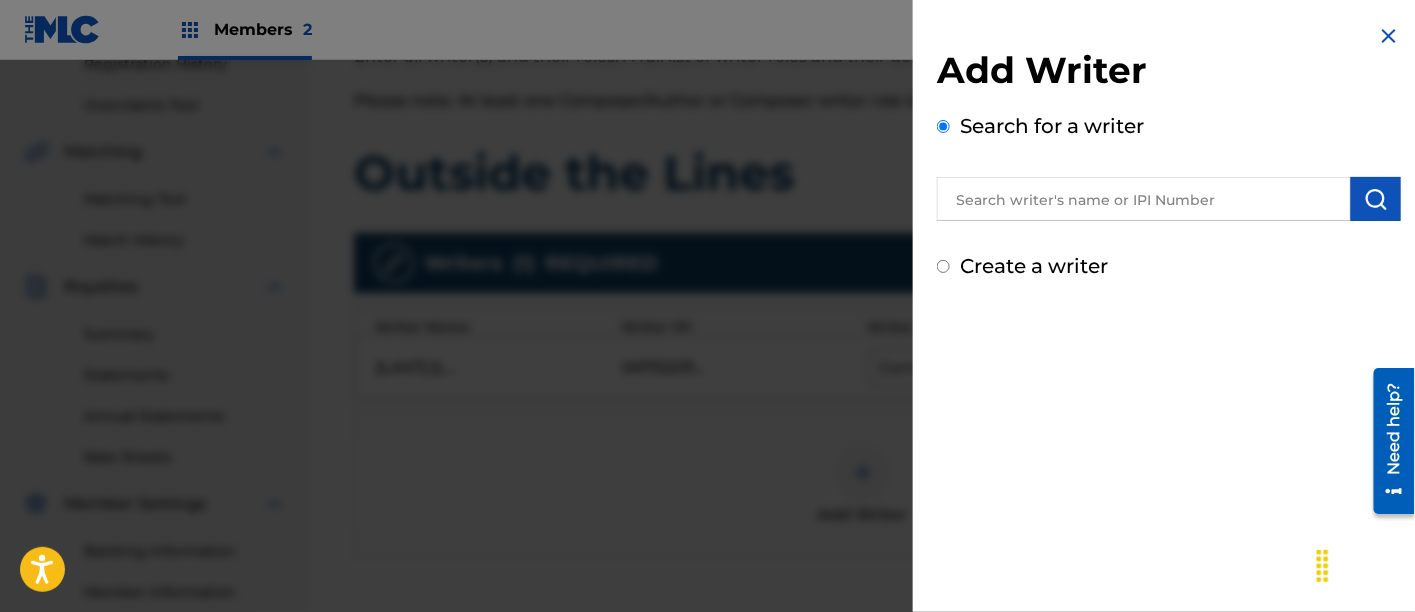 click at bounding box center (1144, 199) 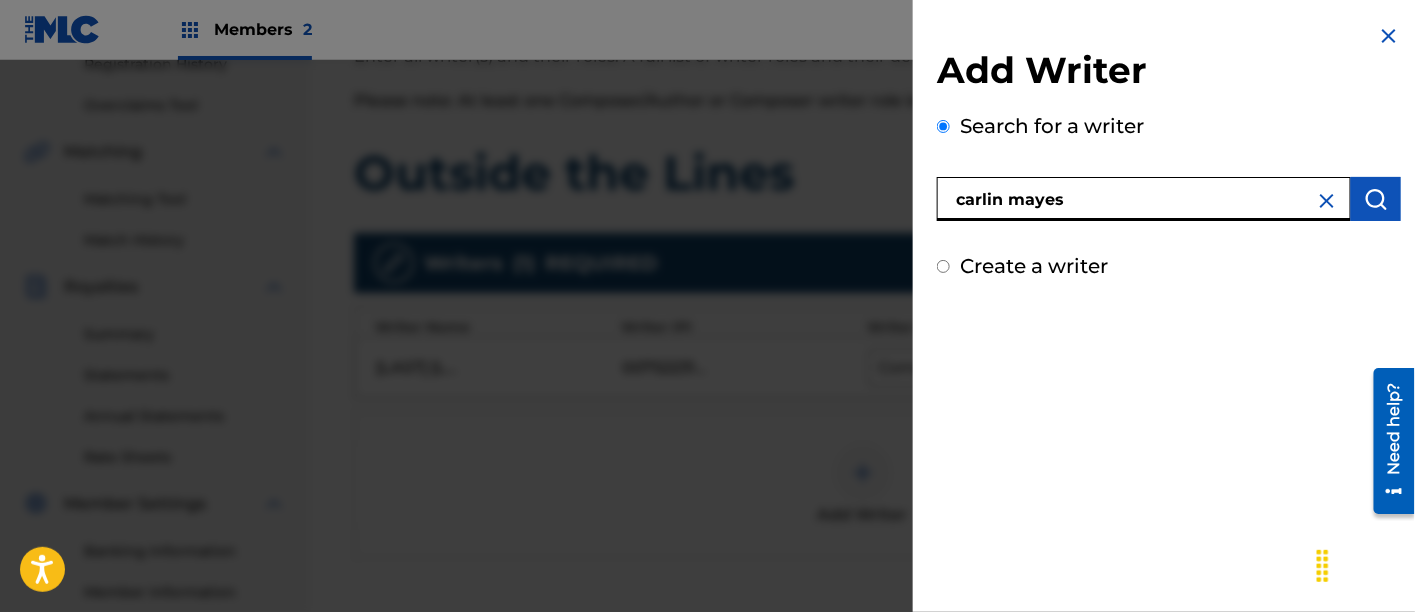 type on "carlin mayes" 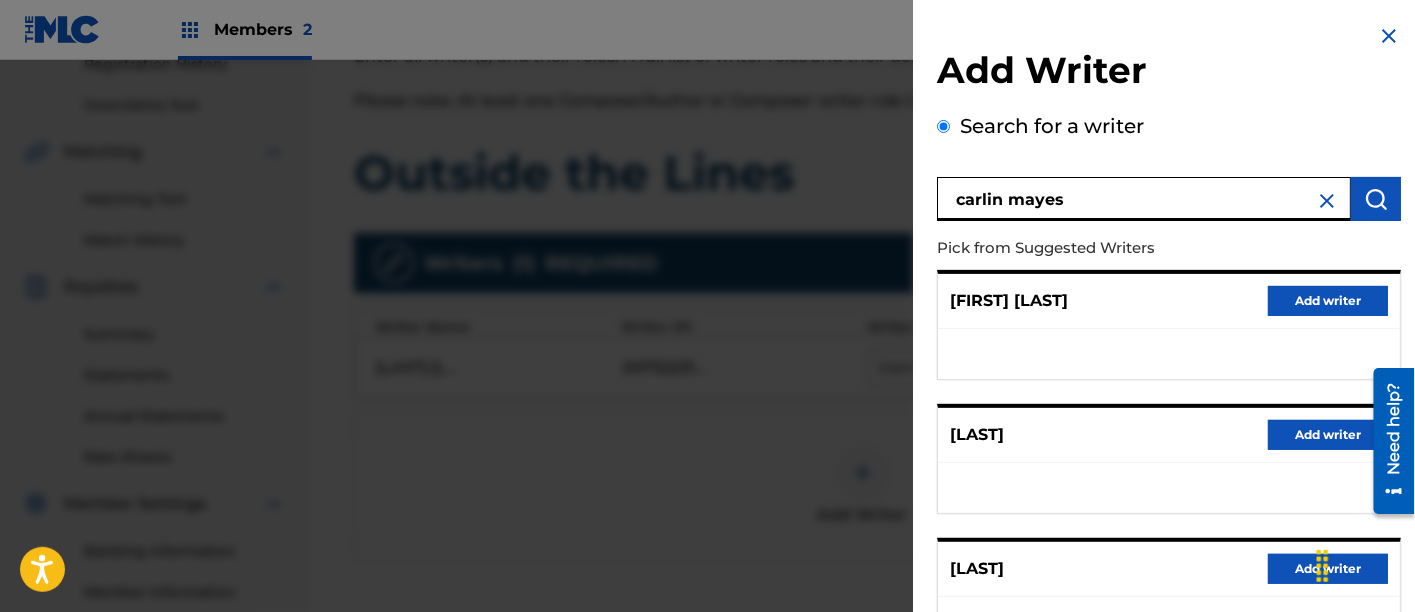 scroll, scrollTop: 425, scrollLeft: 0, axis: vertical 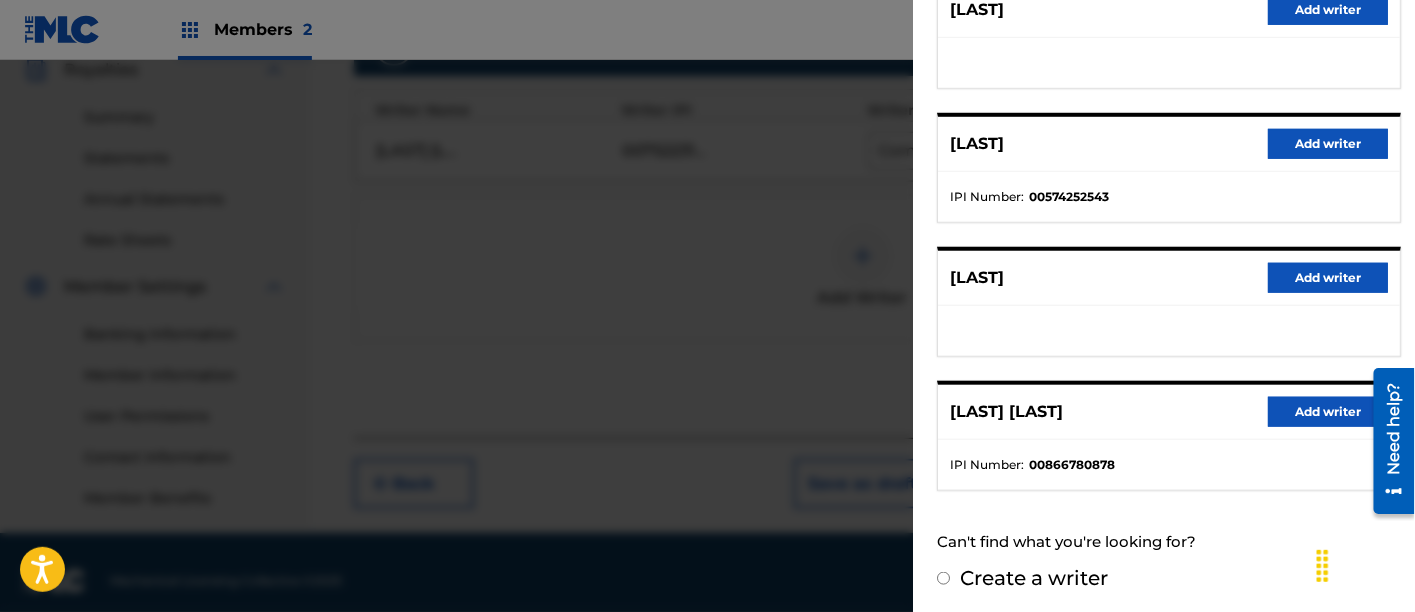 click on "Create a writer" at bounding box center [943, 578] 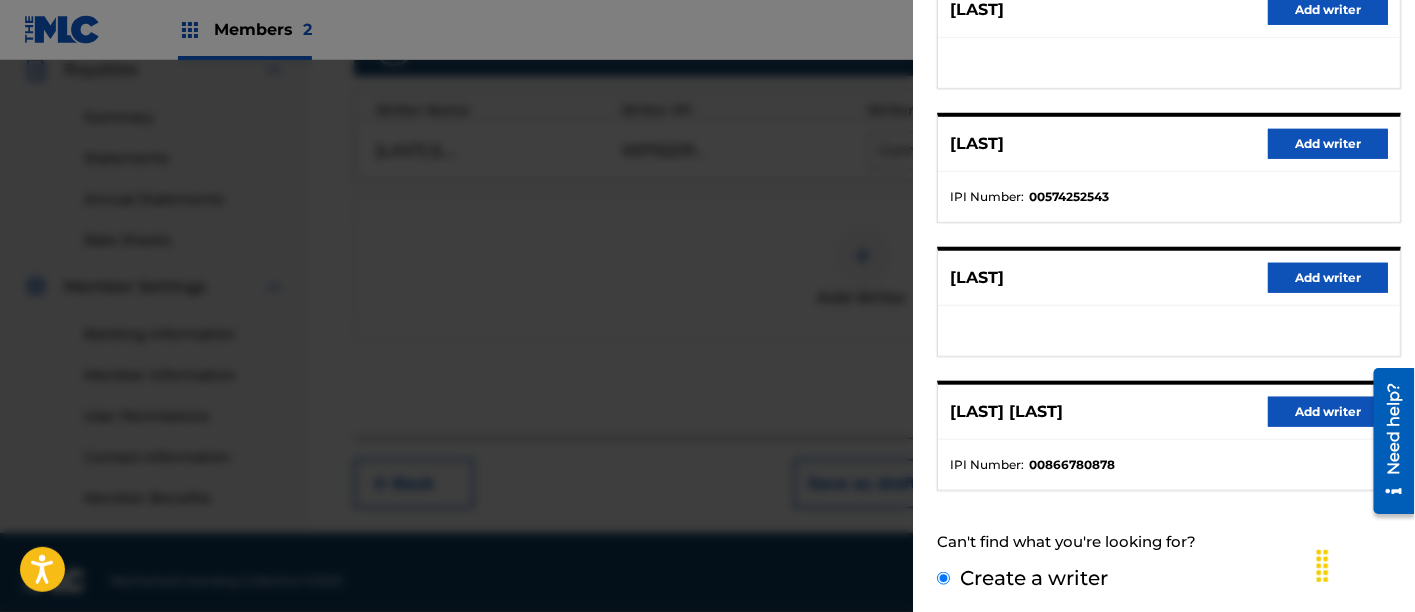 scroll, scrollTop: 253, scrollLeft: 0, axis: vertical 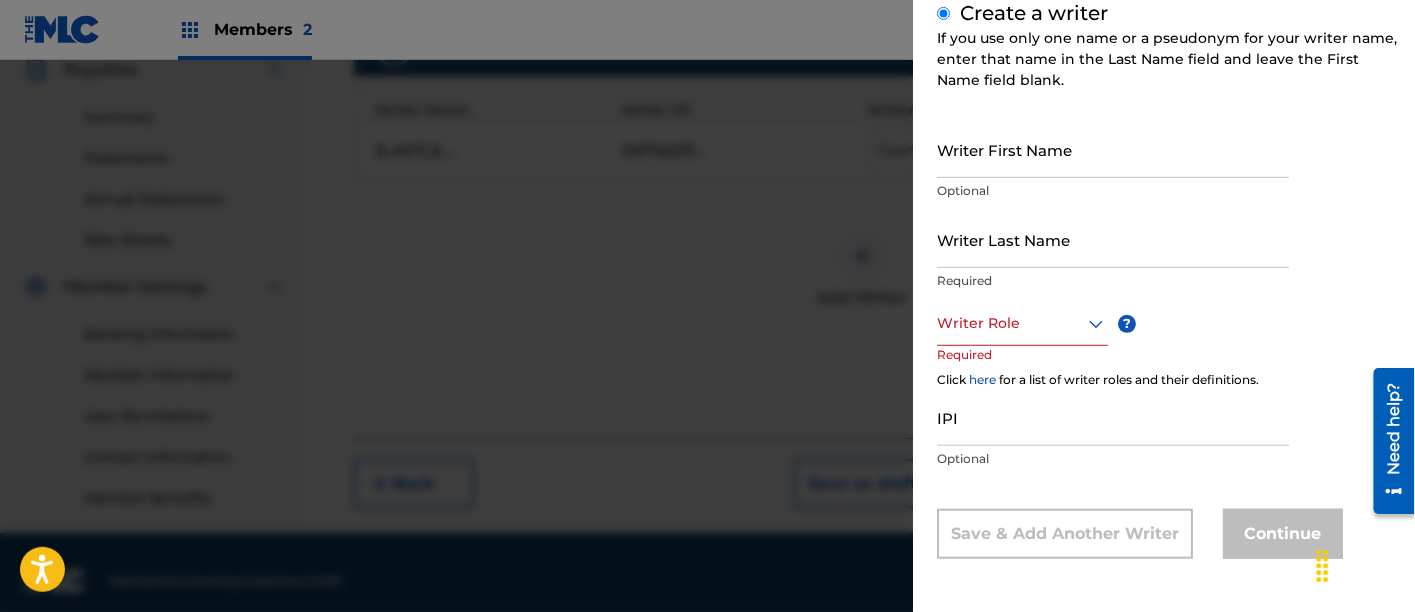 click on "Writer First Name" at bounding box center (1113, 149) 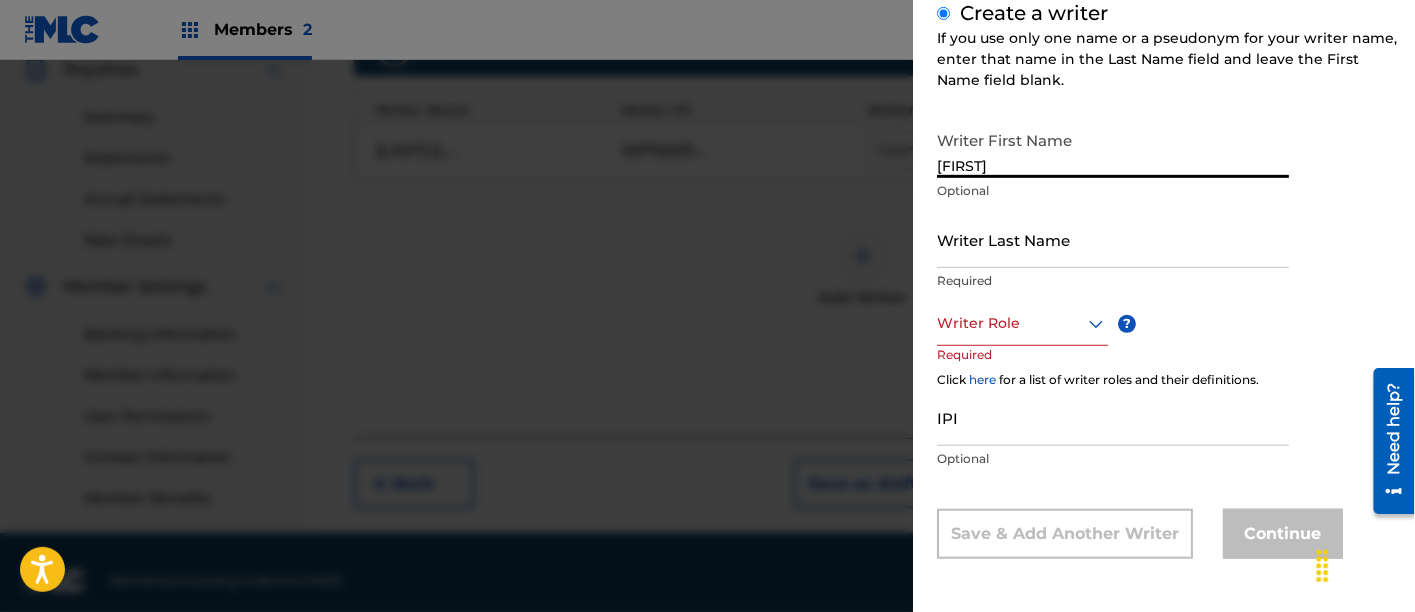 type on "[FIRST]" 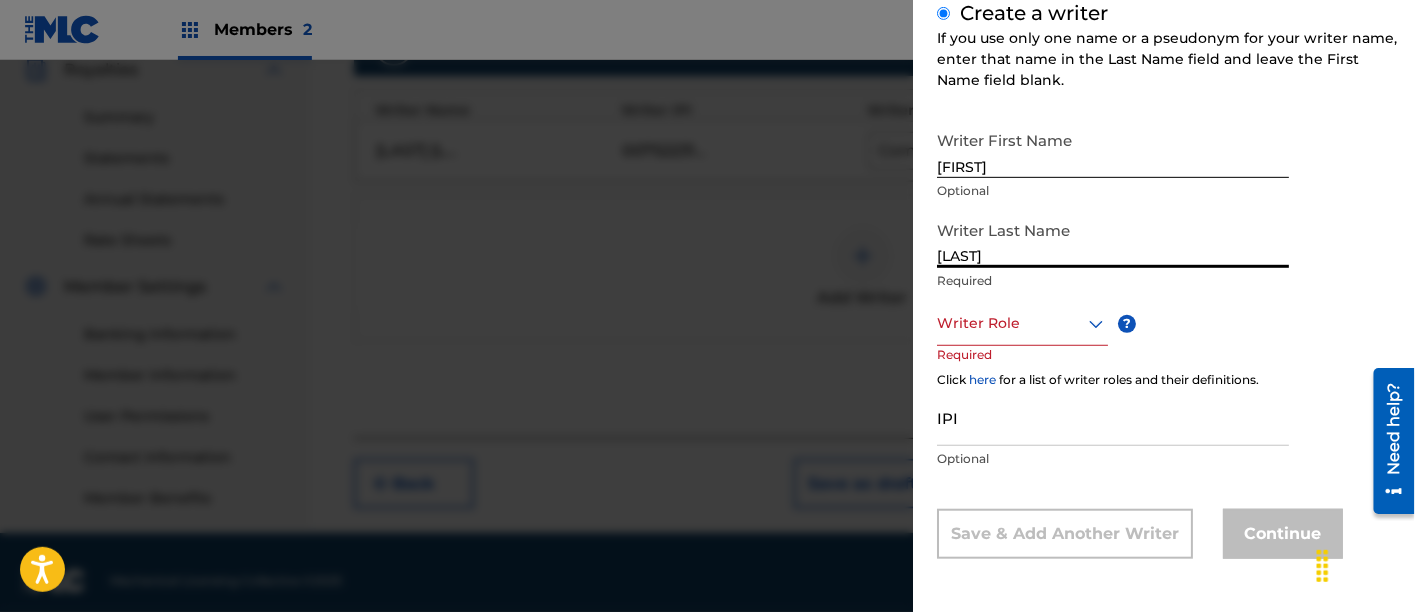 type on "[LAST]" 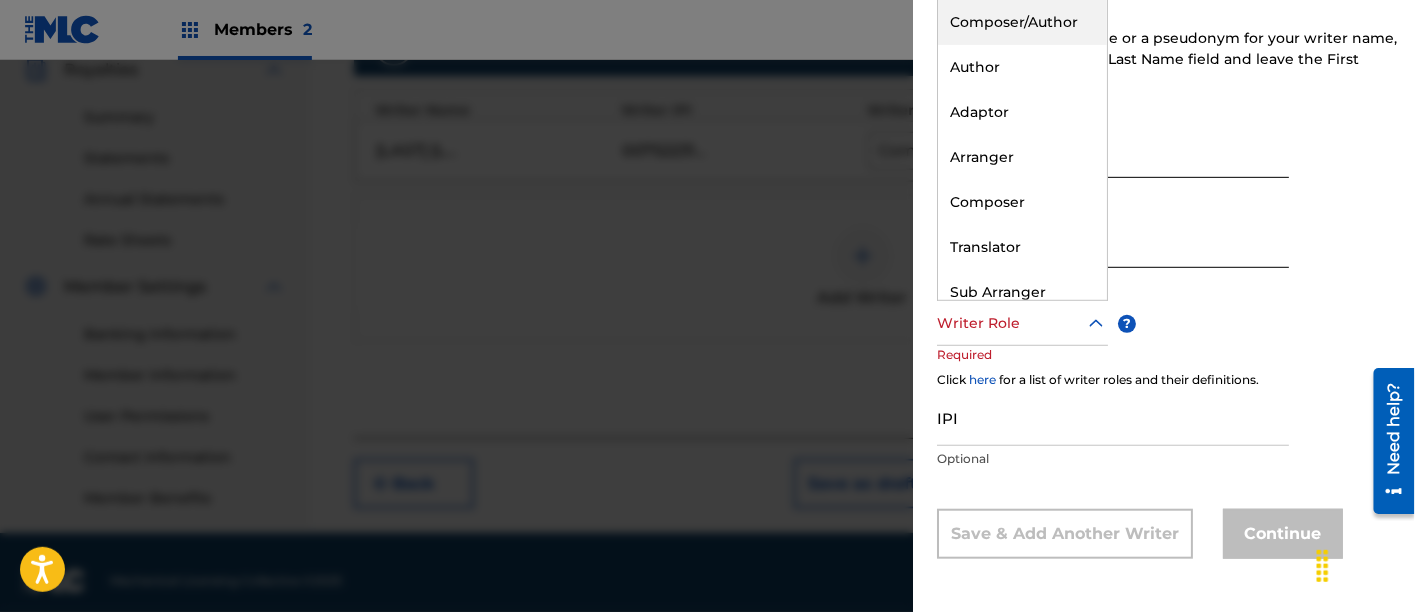 click at bounding box center (1022, 323) 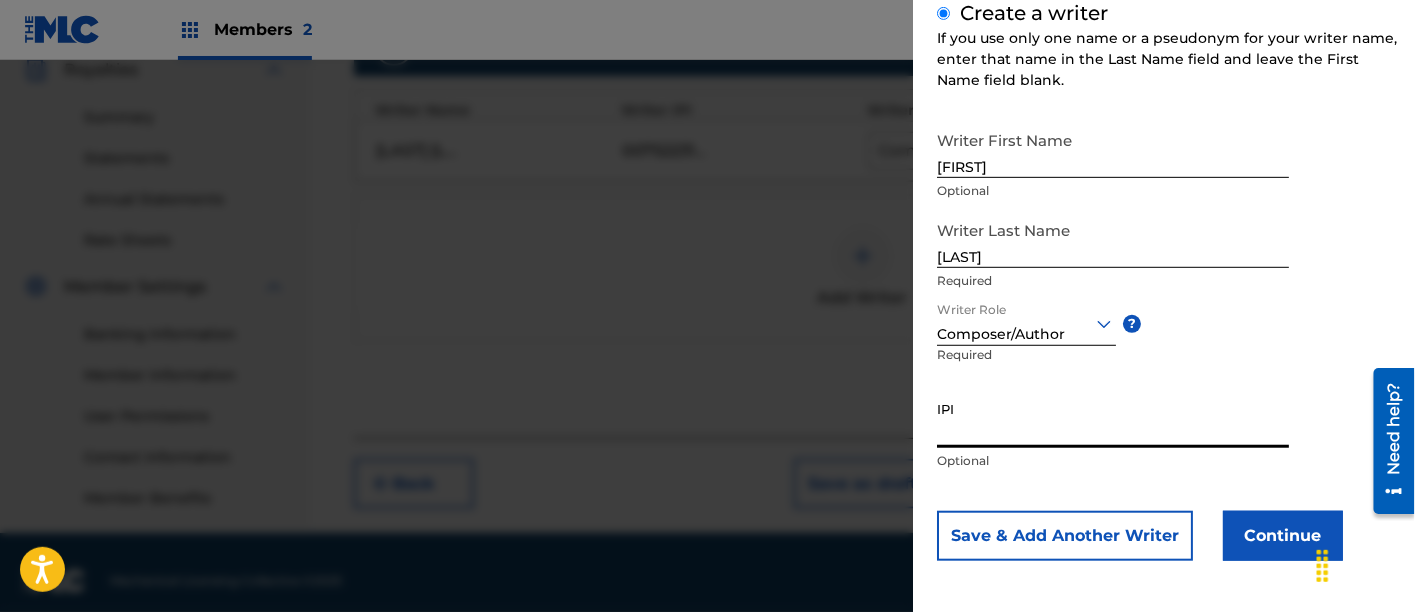 click on "IPI" at bounding box center [1113, 419] 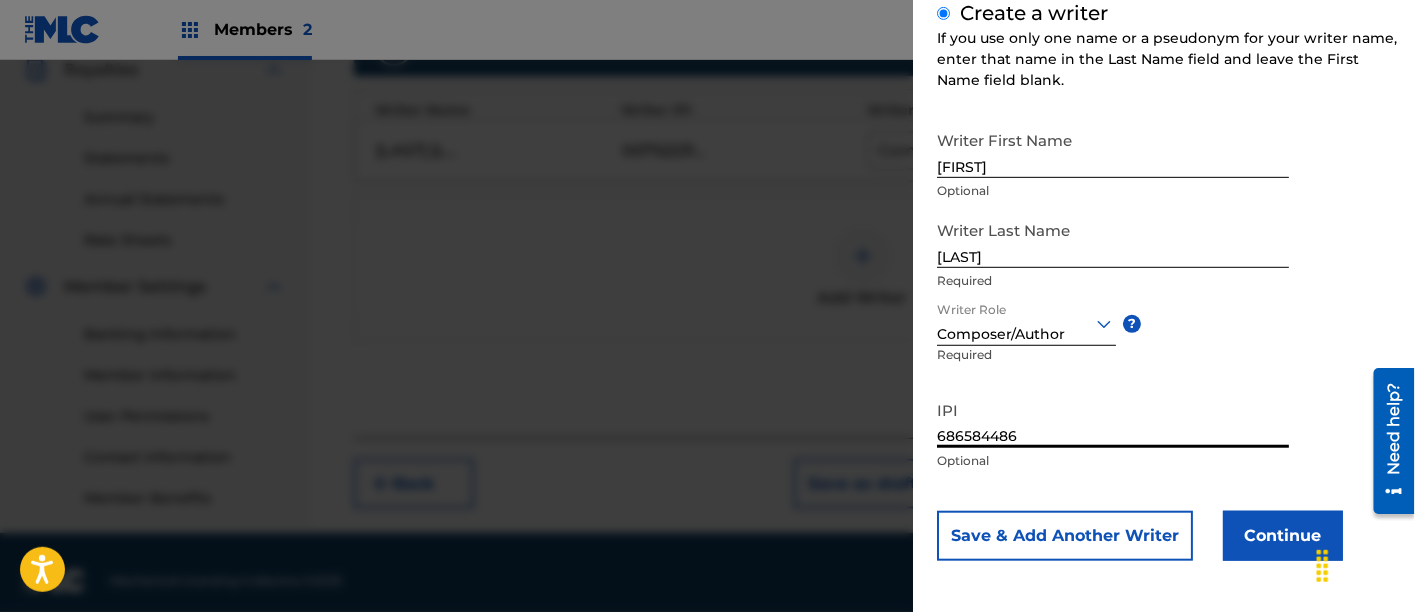 type on "686584486" 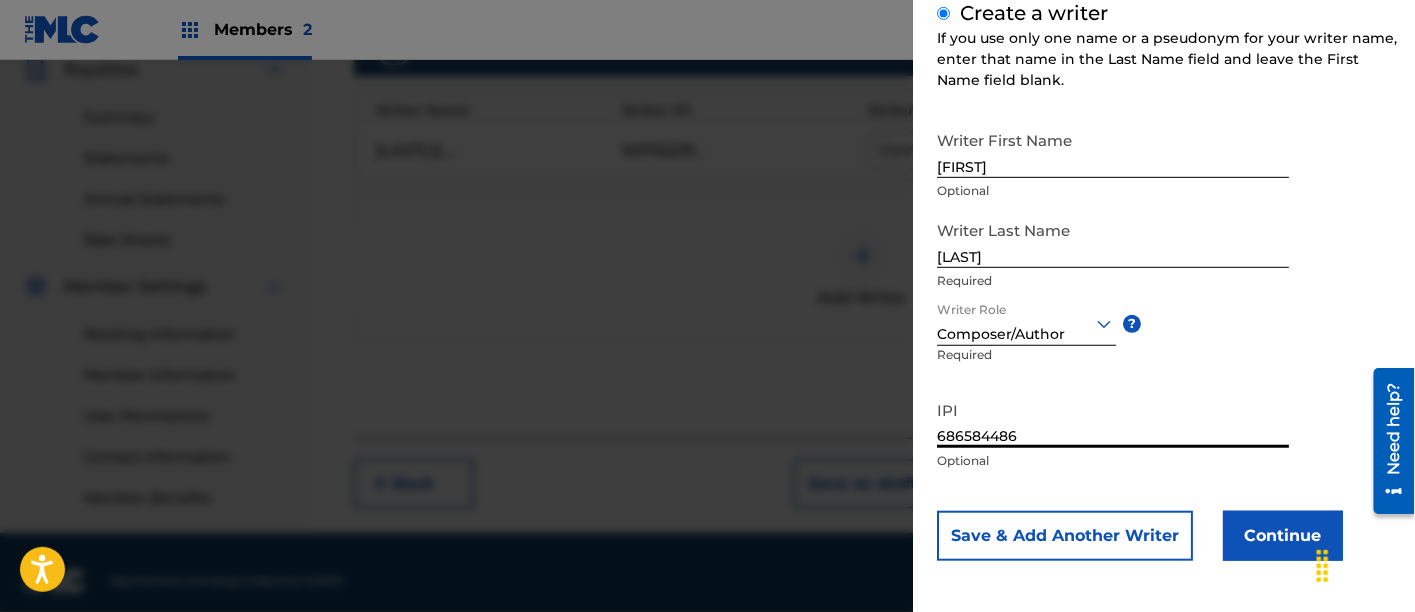 click on "Continue" at bounding box center (1283, 536) 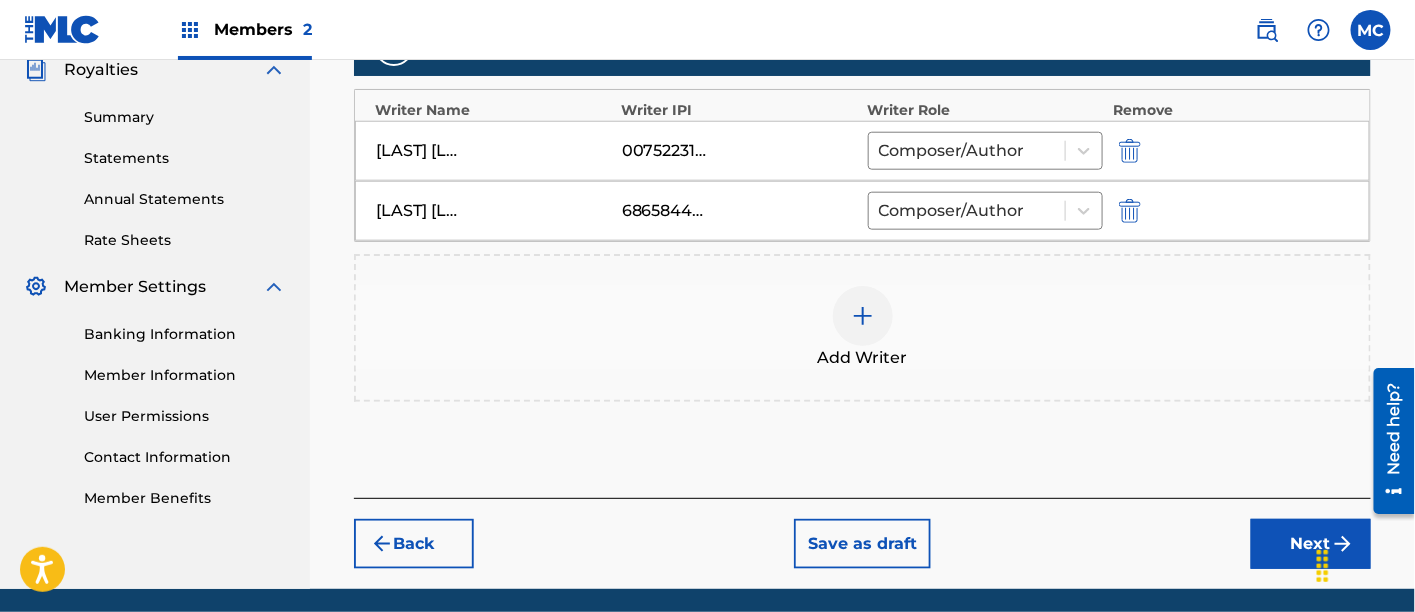 click on "Next" at bounding box center [1311, 544] 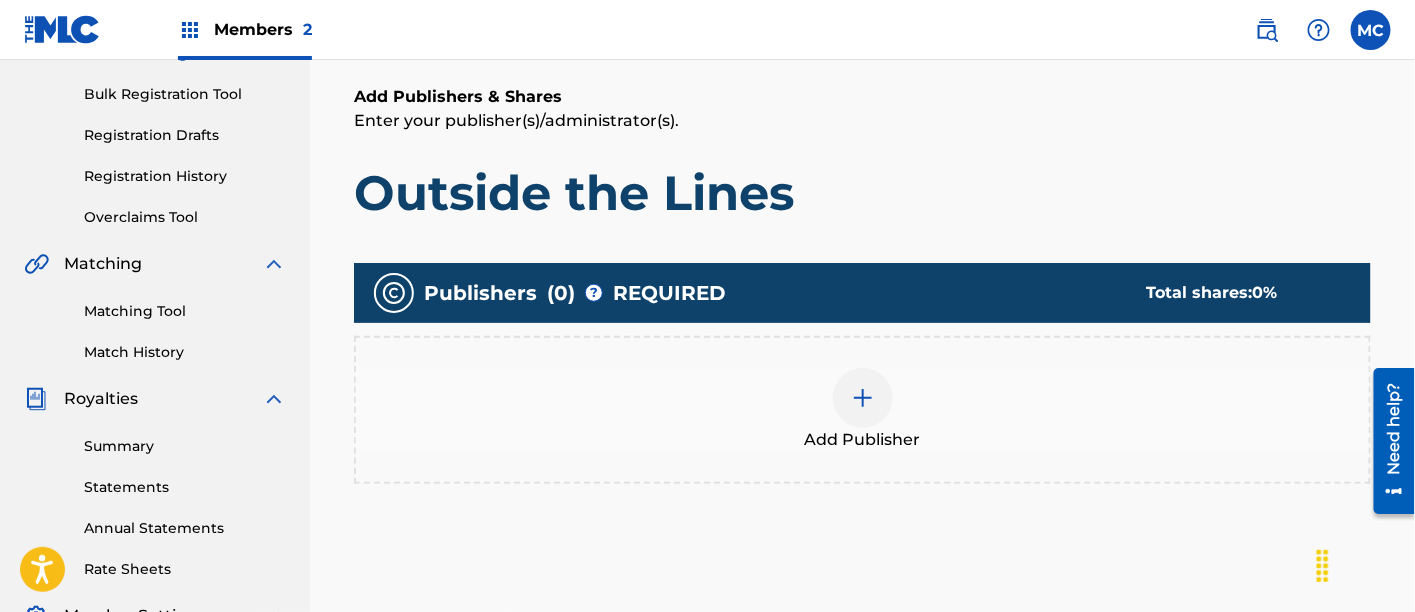 scroll, scrollTop: 294, scrollLeft: 0, axis: vertical 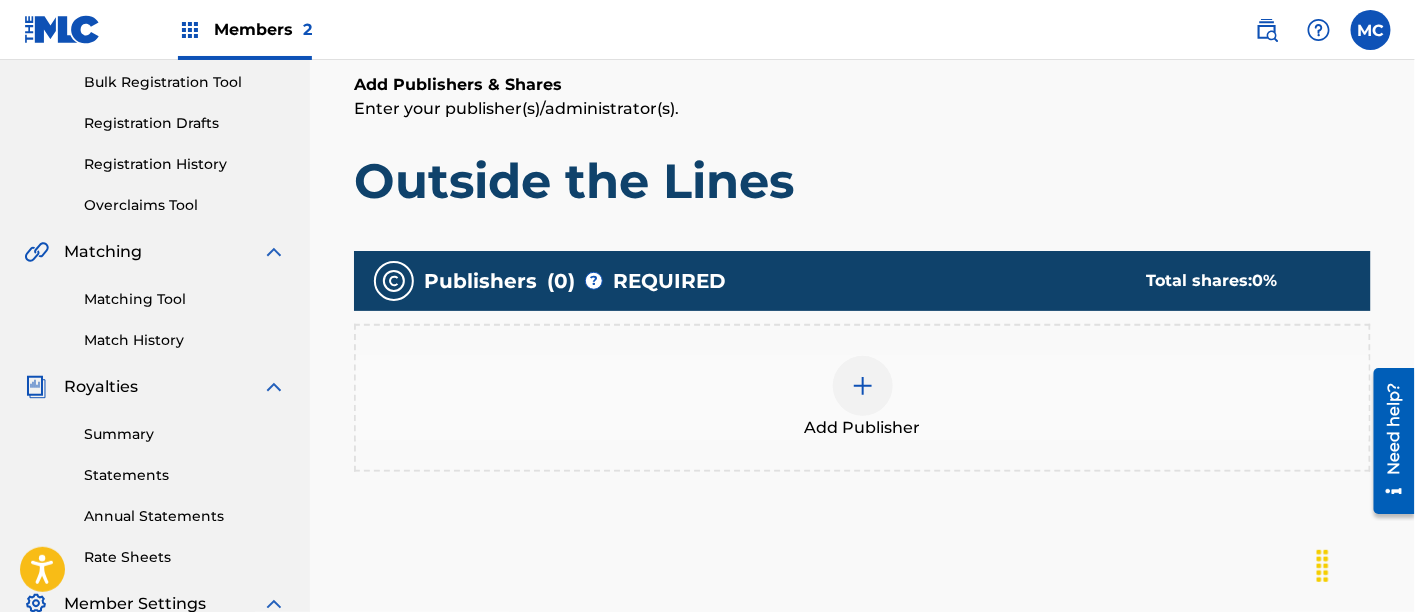 click on "Add Publisher" at bounding box center [862, 398] 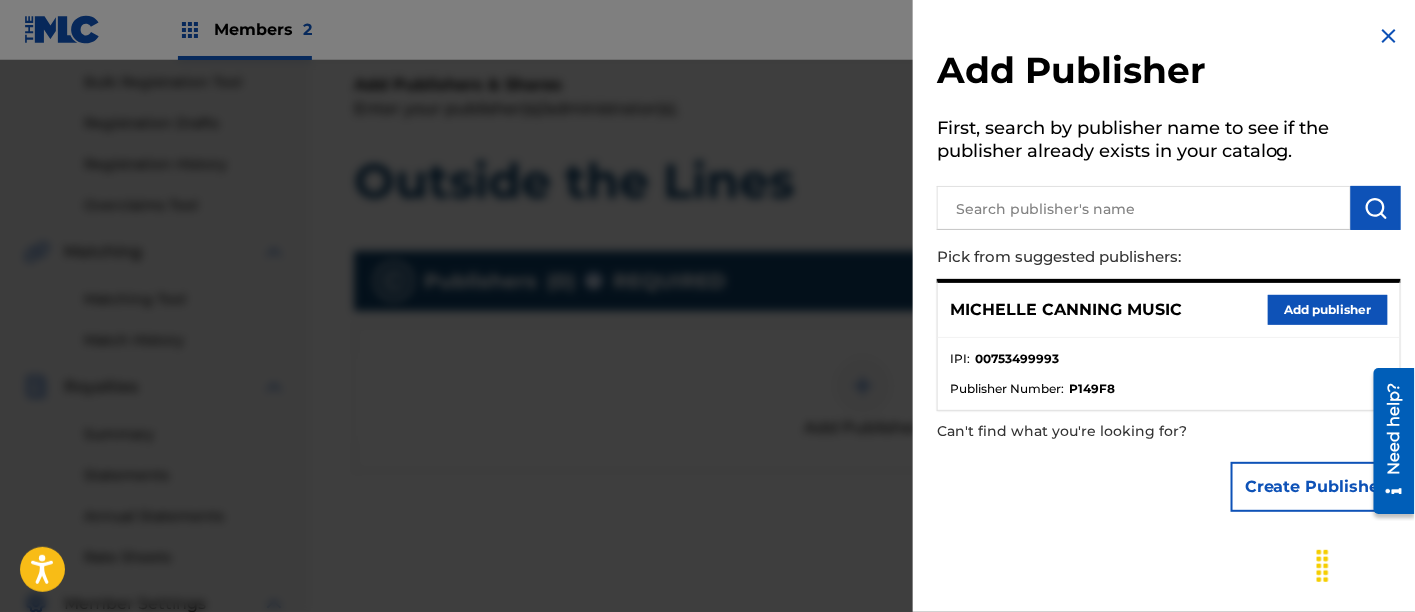 click on "Add publisher" at bounding box center [1328, 310] 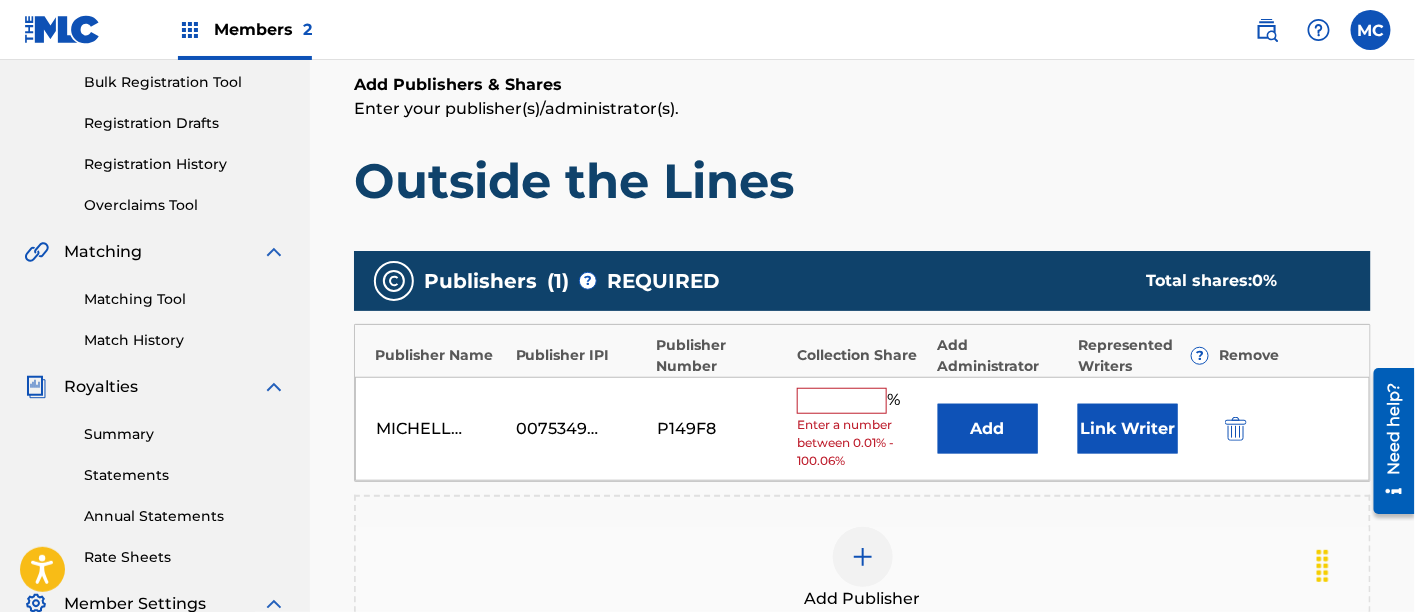 click at bounding box center (842, 401) 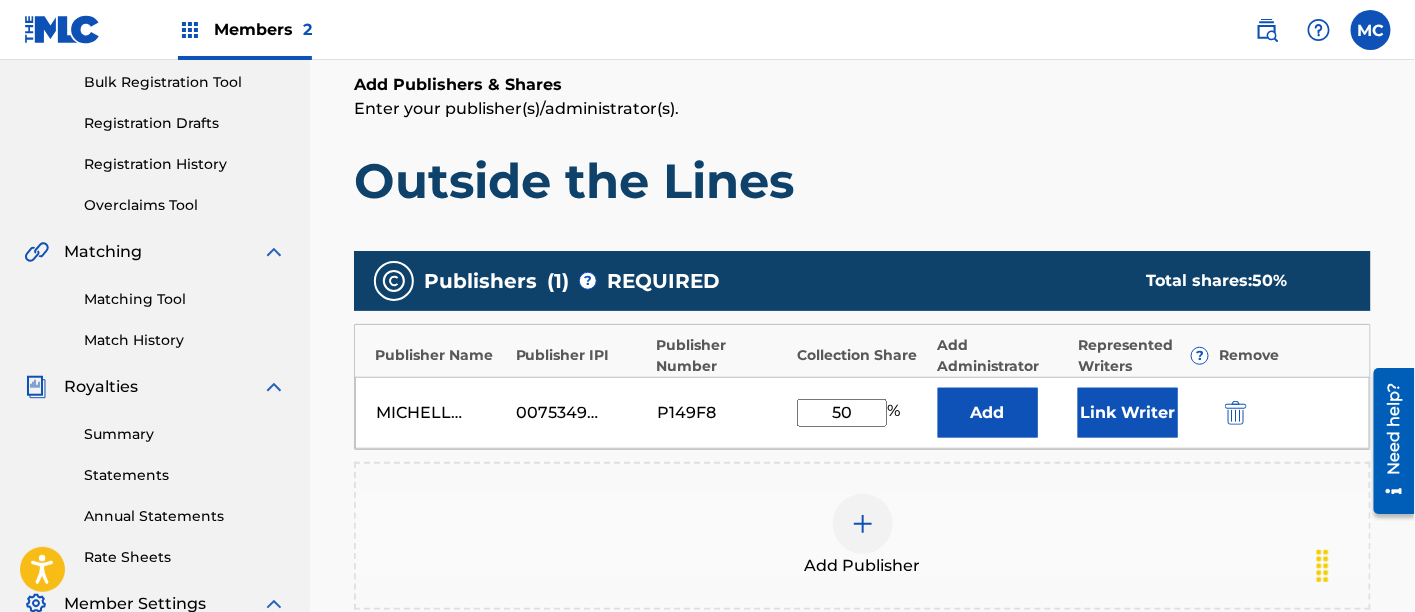 click on "Link Writer" at bounding box center (1128, 413) 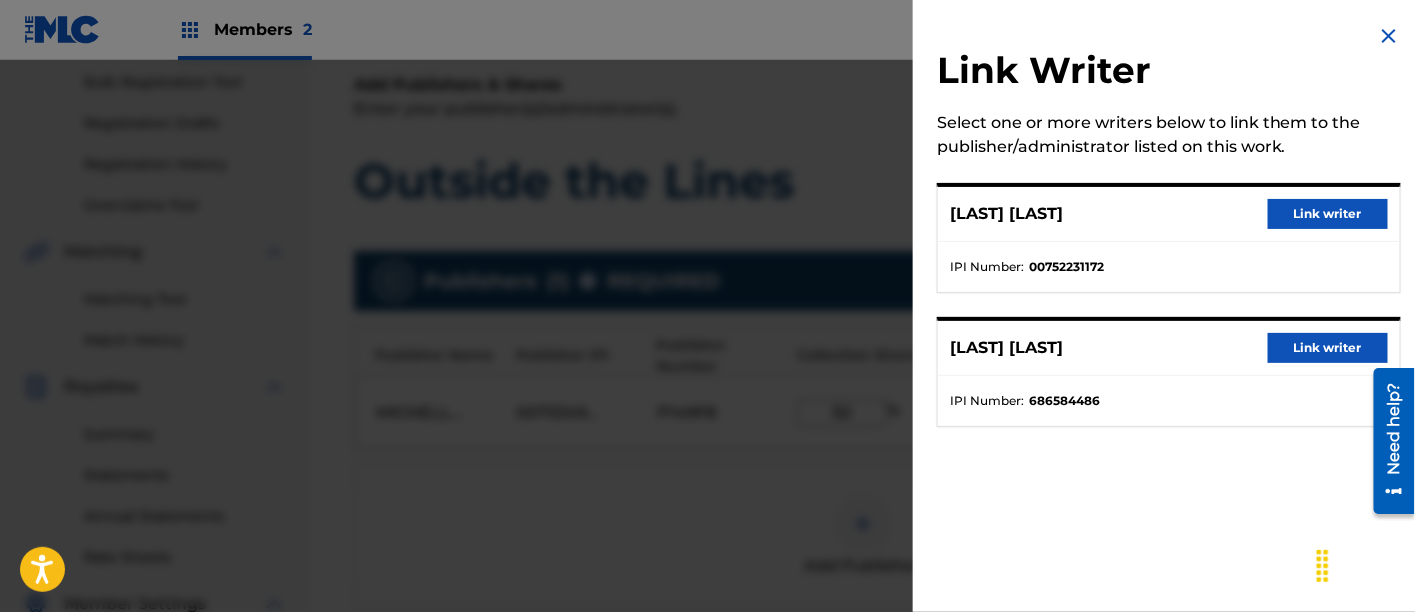 click on "Link writer" at bounding box center (1328, 214) 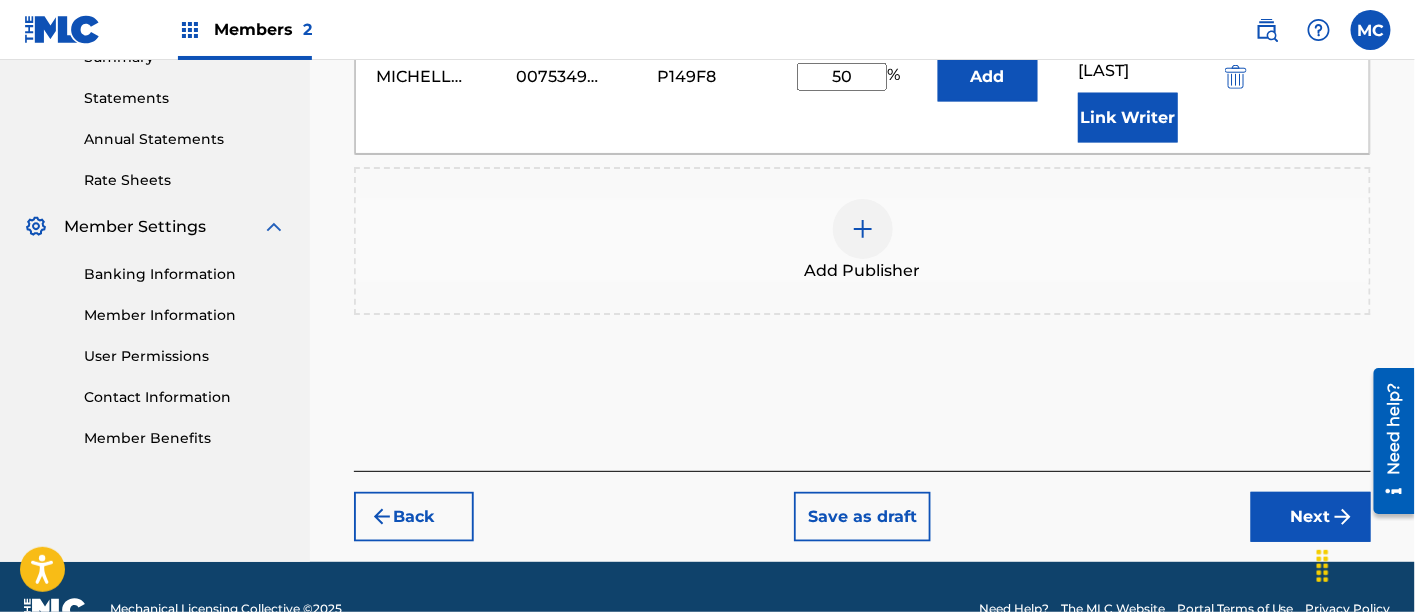 click on "Next" at bounding box center [1311, 517] 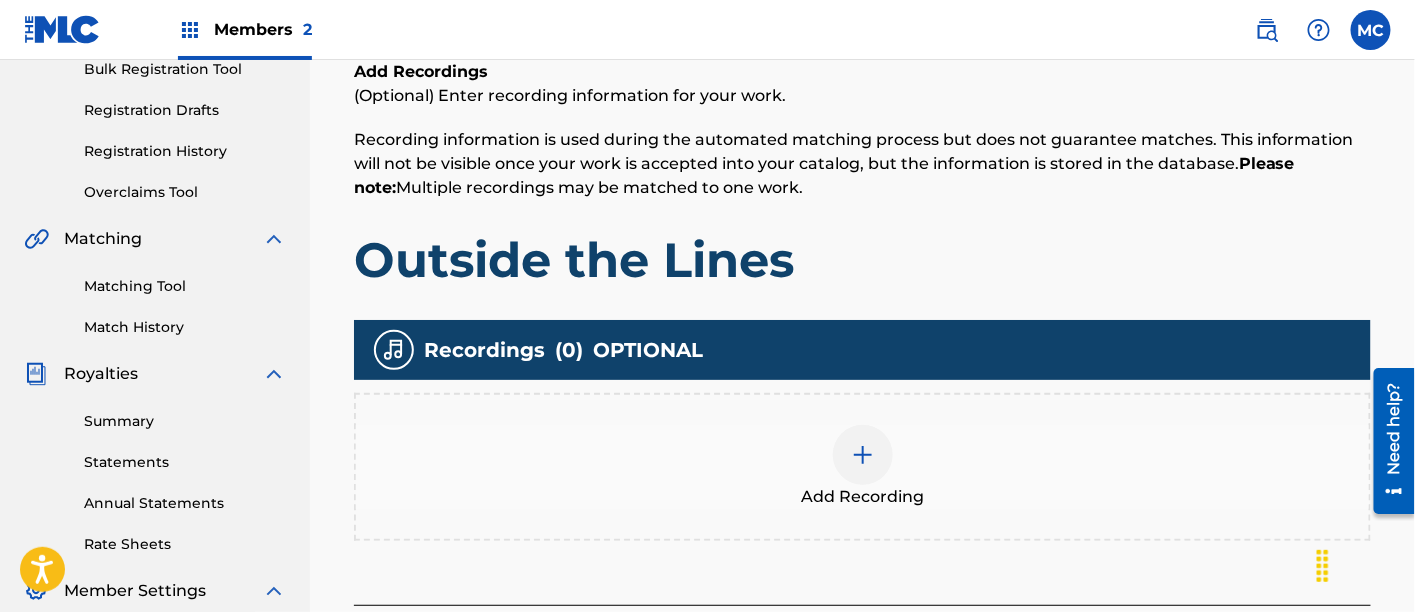 scroll, scrollTop: 322, scrollLeft: 0, axis: vertical 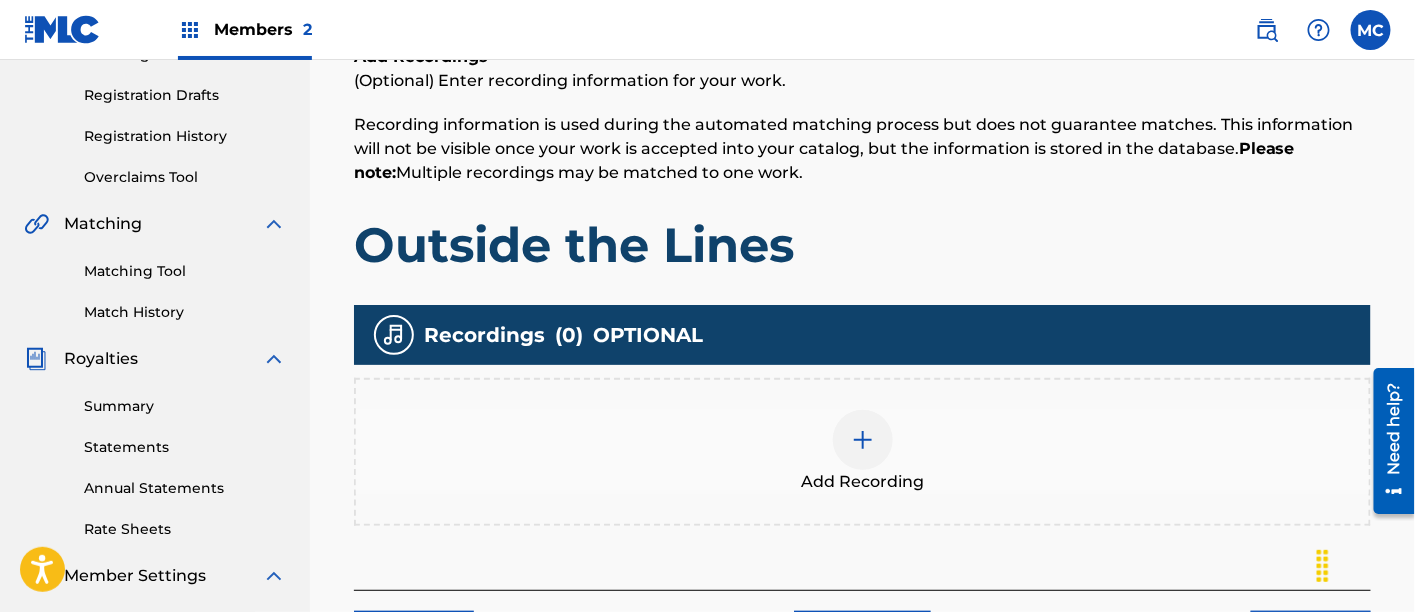 click on "Add Recording" at bounding box center [862, 482] 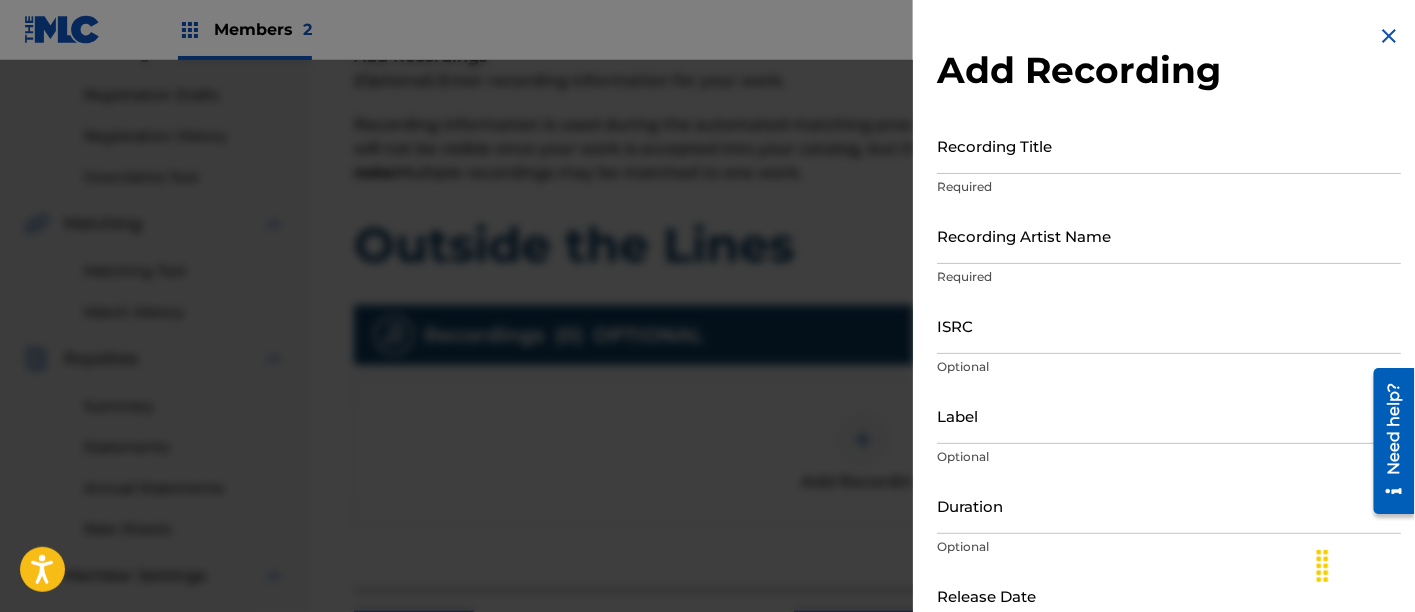 click on "Recording Title" at bounding box center [1169, 145] 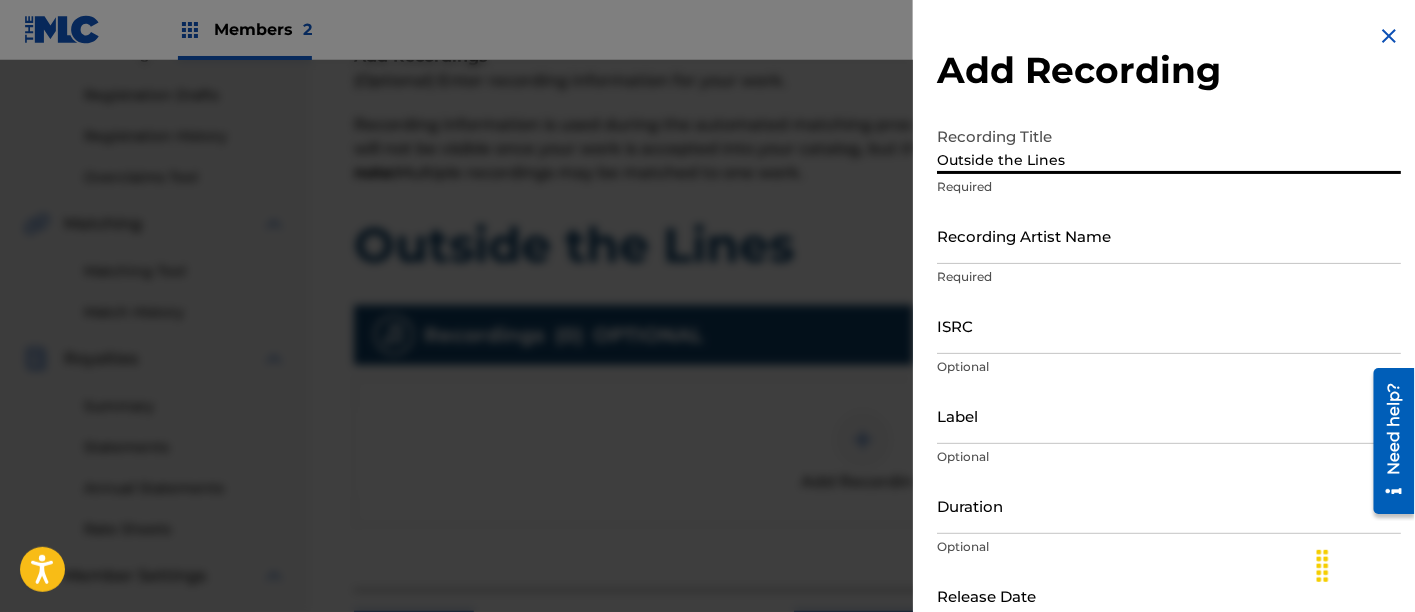 type on "Outside the Lines" 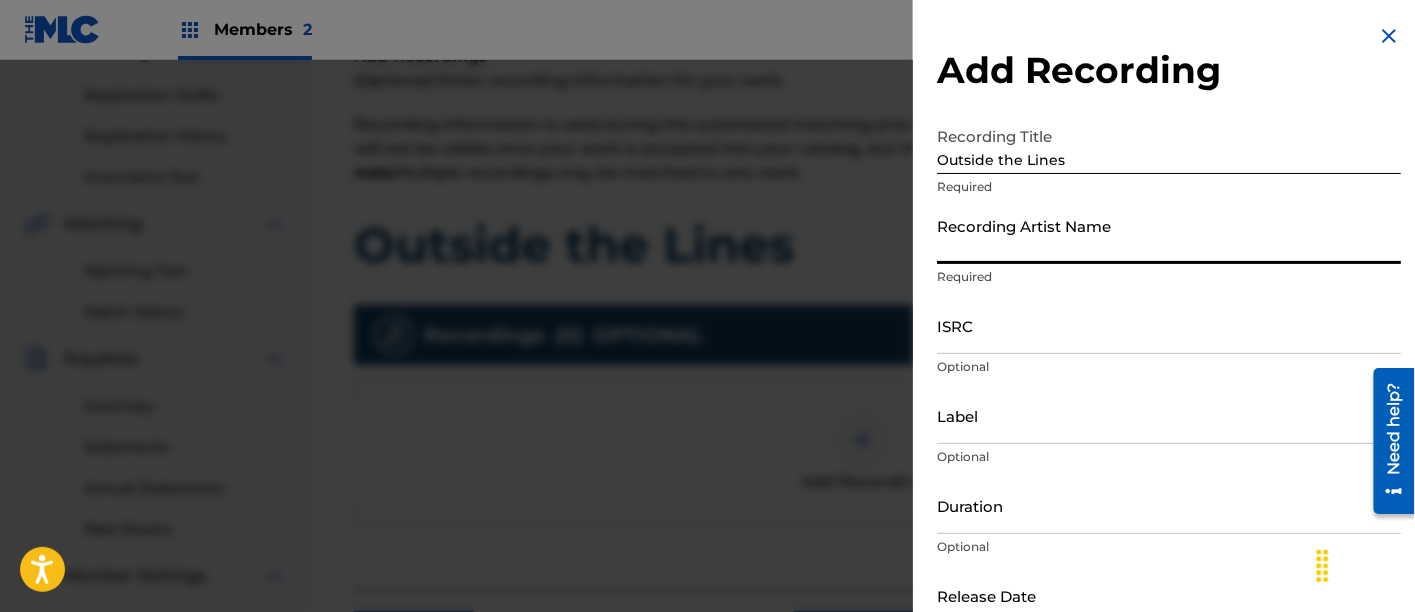 click on "Recording Artist Name" at bounding box center (1169, 235) 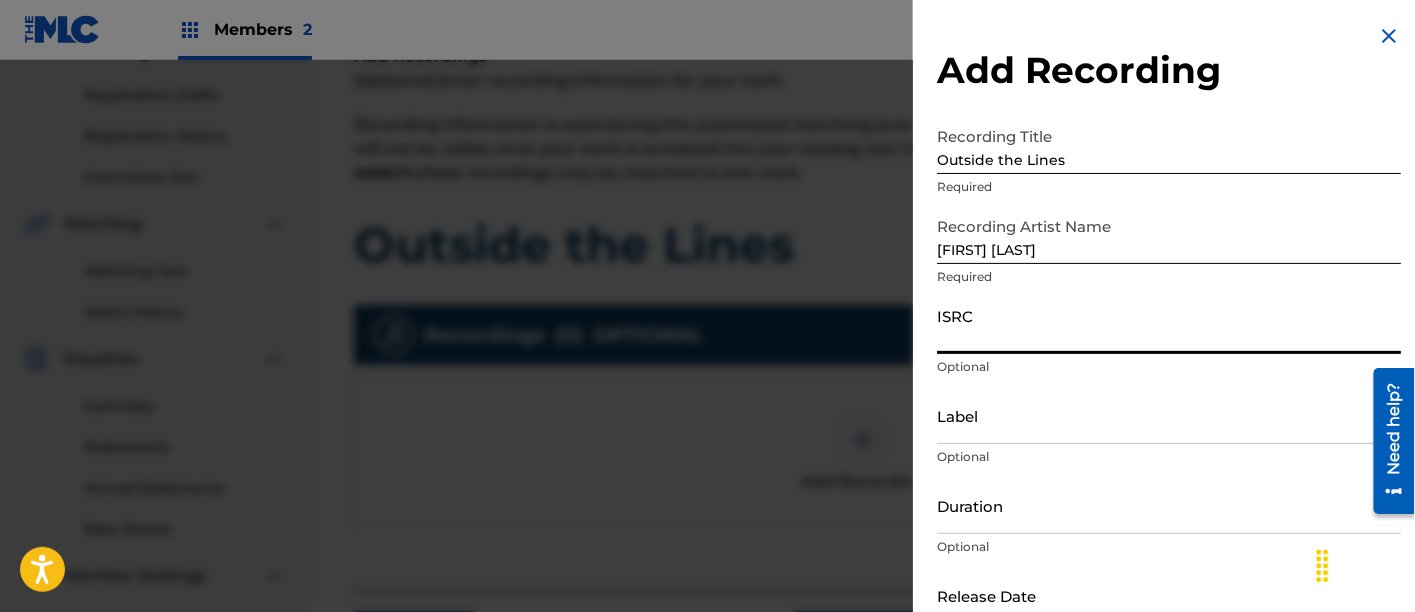click on "ISRC" at bounding box center (1169, 325) 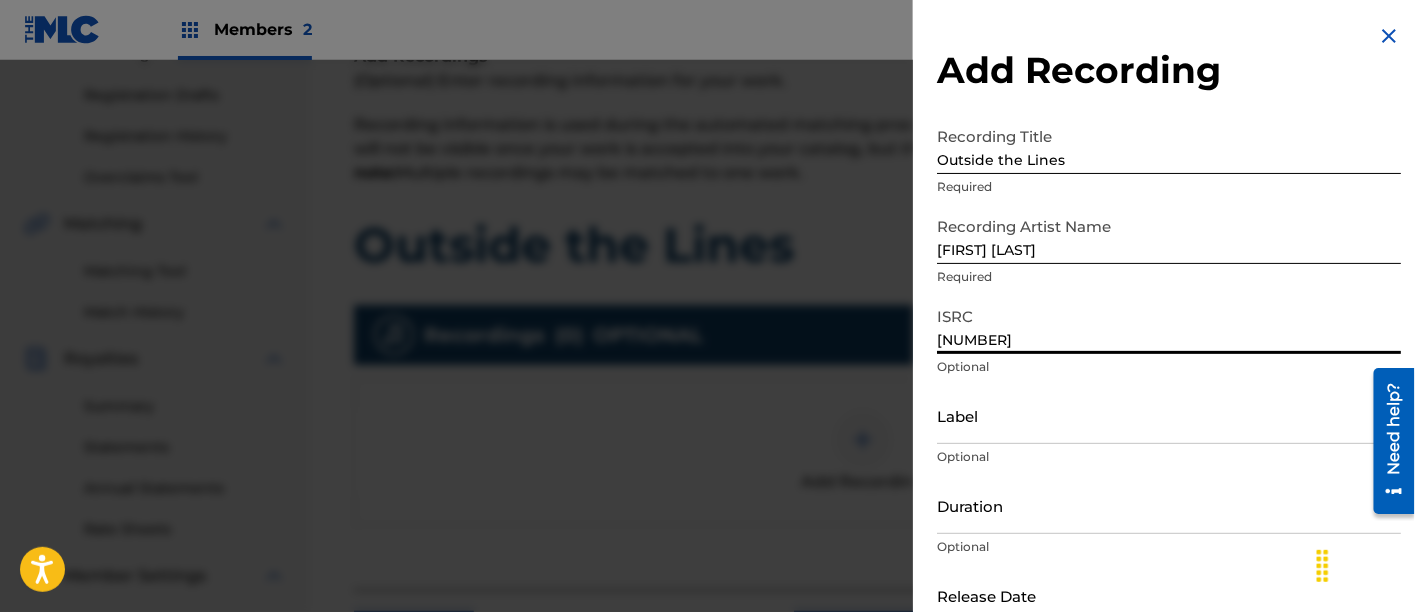 scroll, scrollTop: 118, scrollLeft: 0, axis: vertical 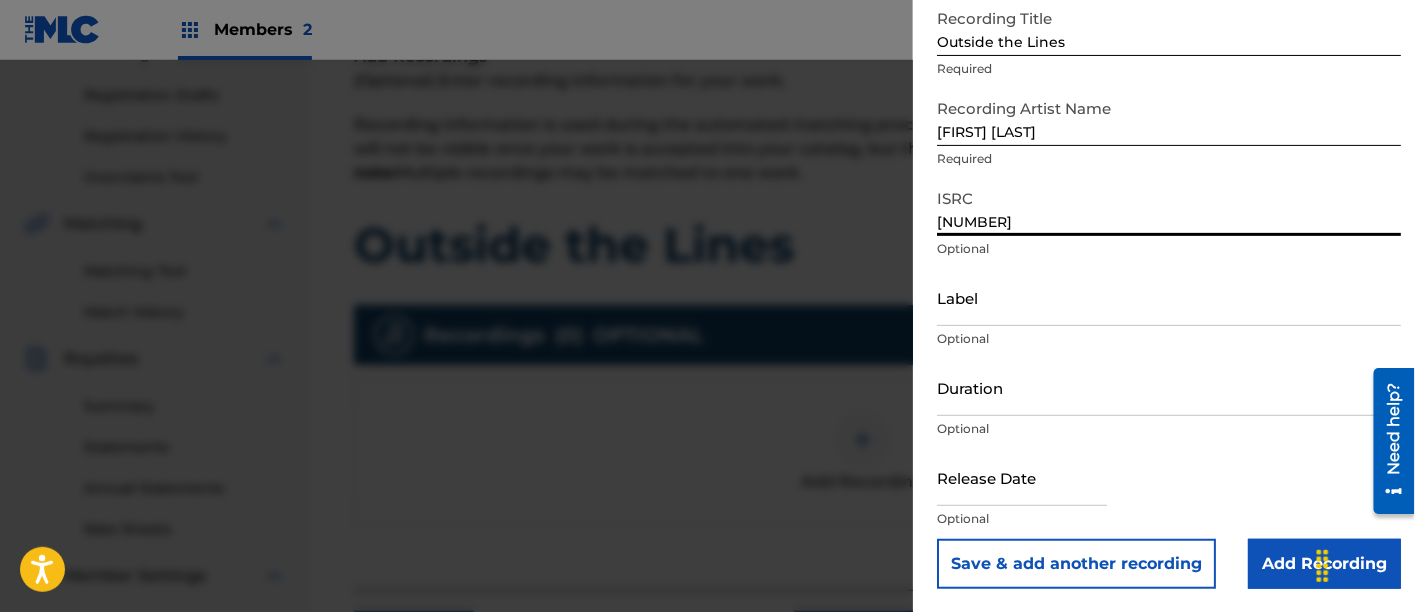type on "[NUMBER]" 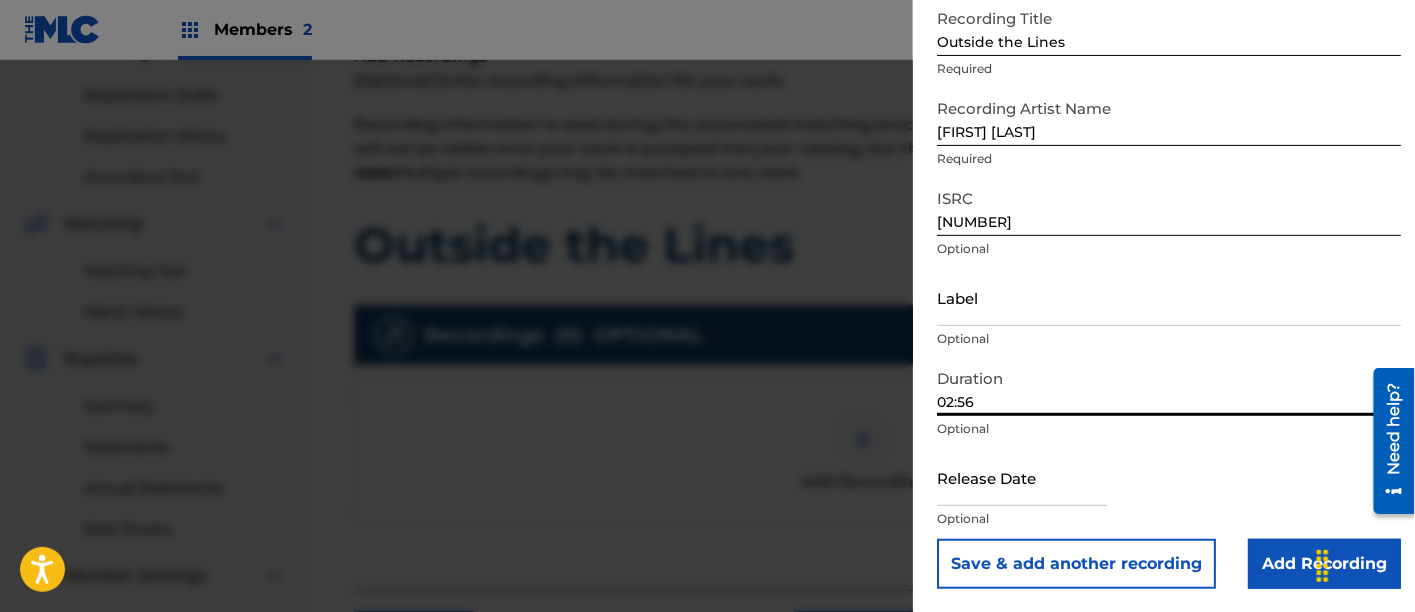 type on "02:56" 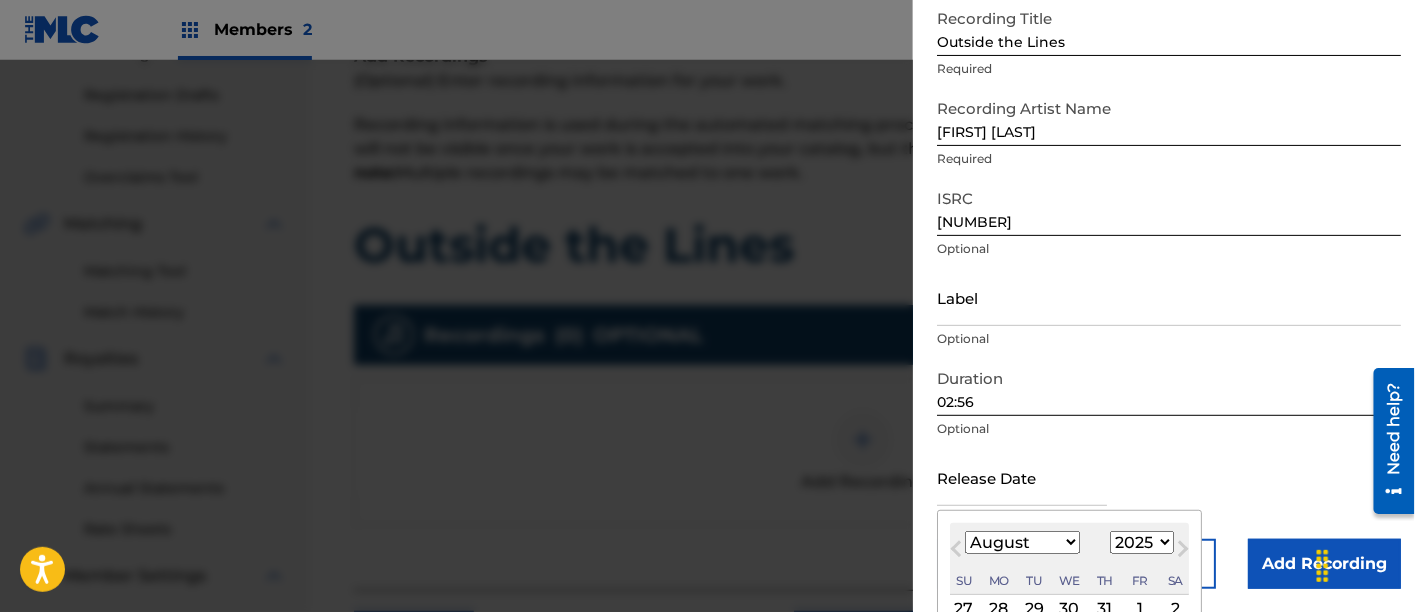 type on "March 1 2024" 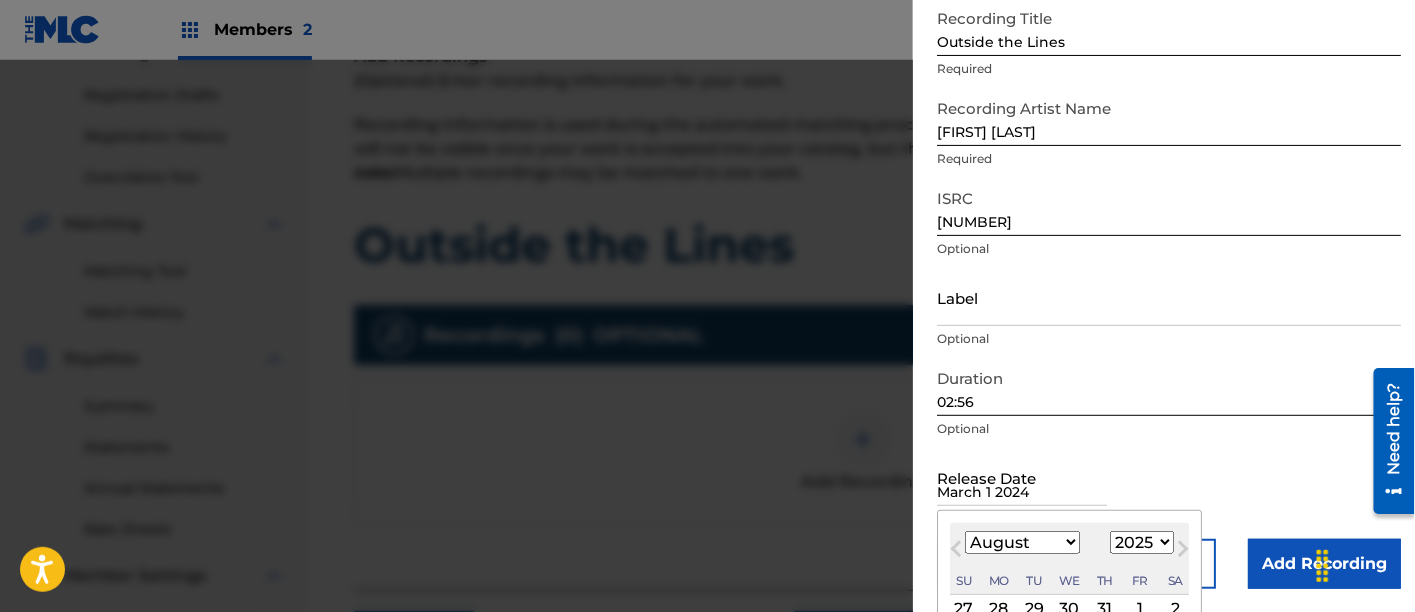 select on "2" 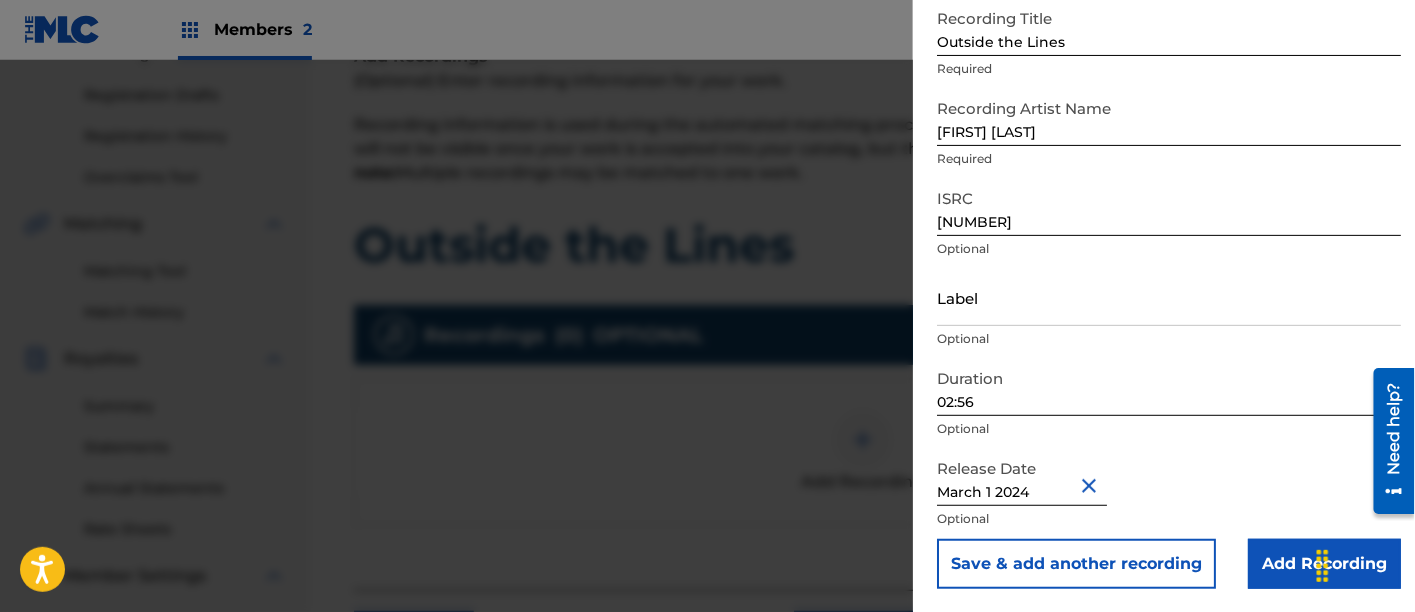 click on "Add Recording" at bounding box center [1324, 564] 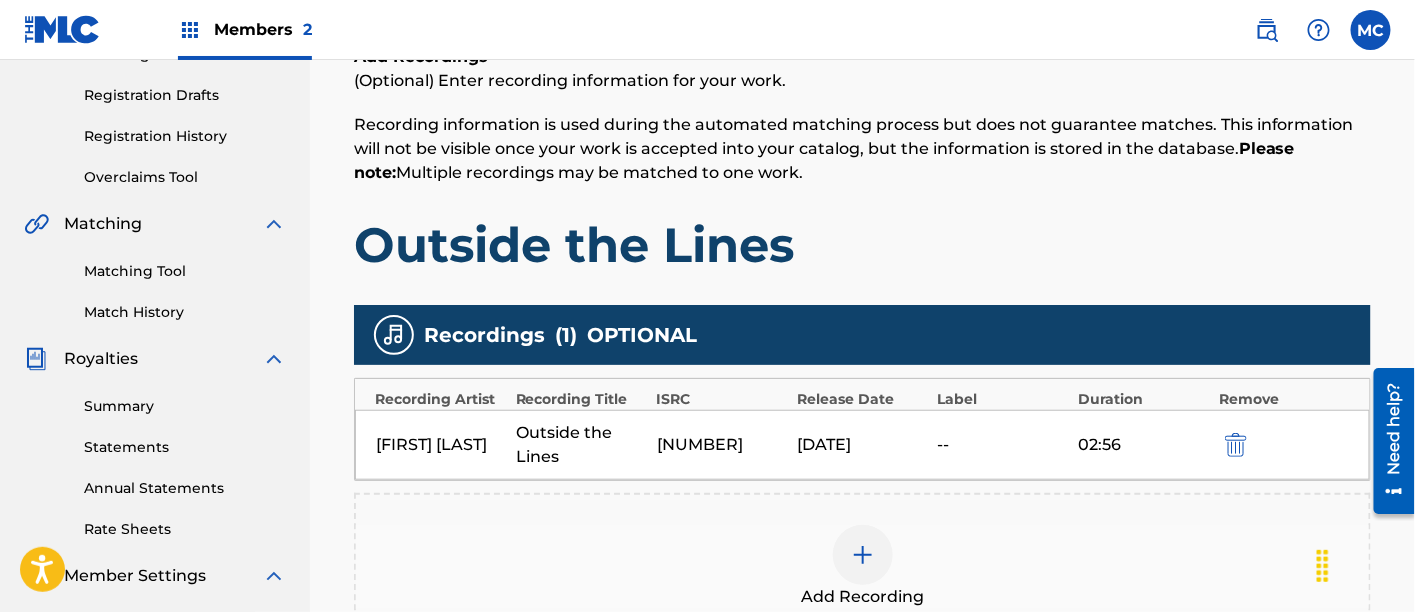 scroll, scrollTop: 627, scrollLeft: 0, axis: vertical 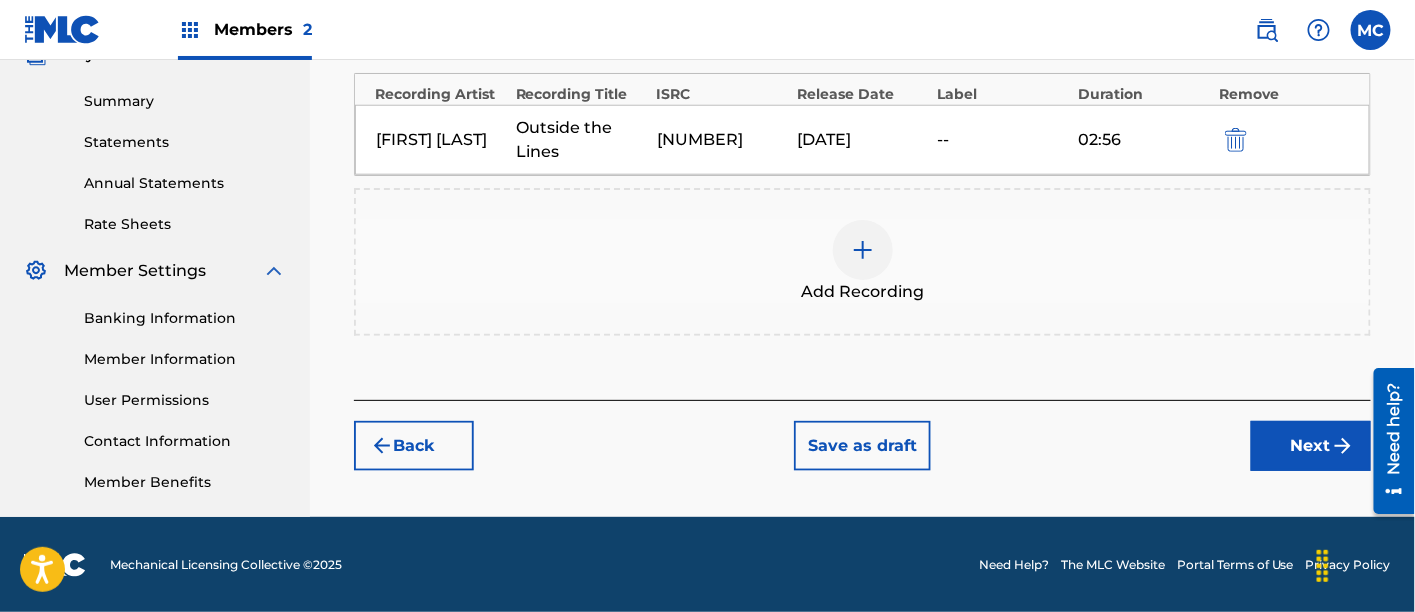 click on "Next" at bounding box center [1311, 446] 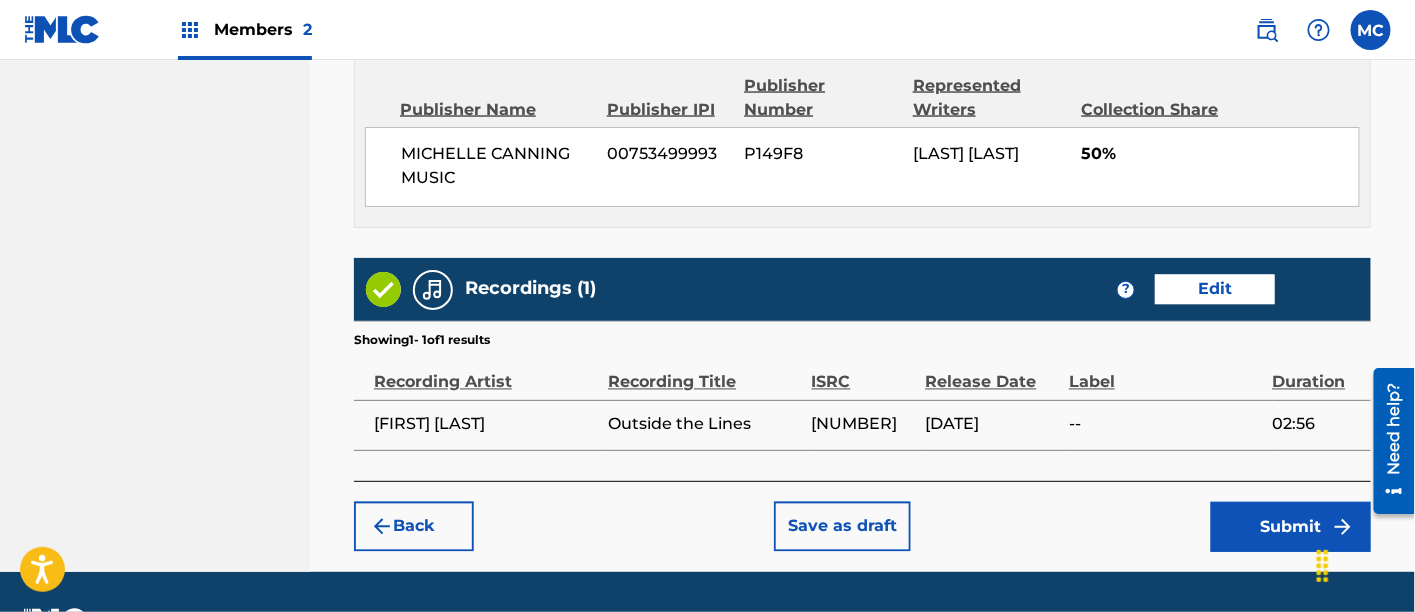 scroll, scrollTop: 1177, scrollLeft: 0, axis: vertical 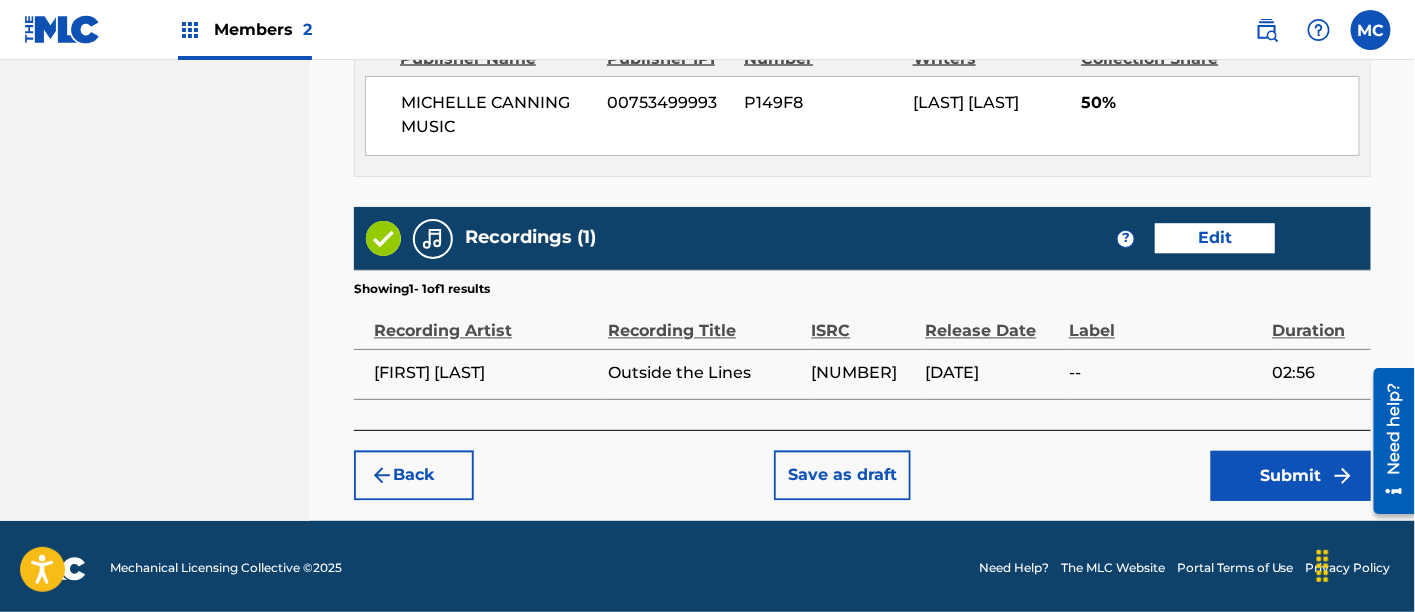 click on "Submit" at bounding box center (1291, 476) 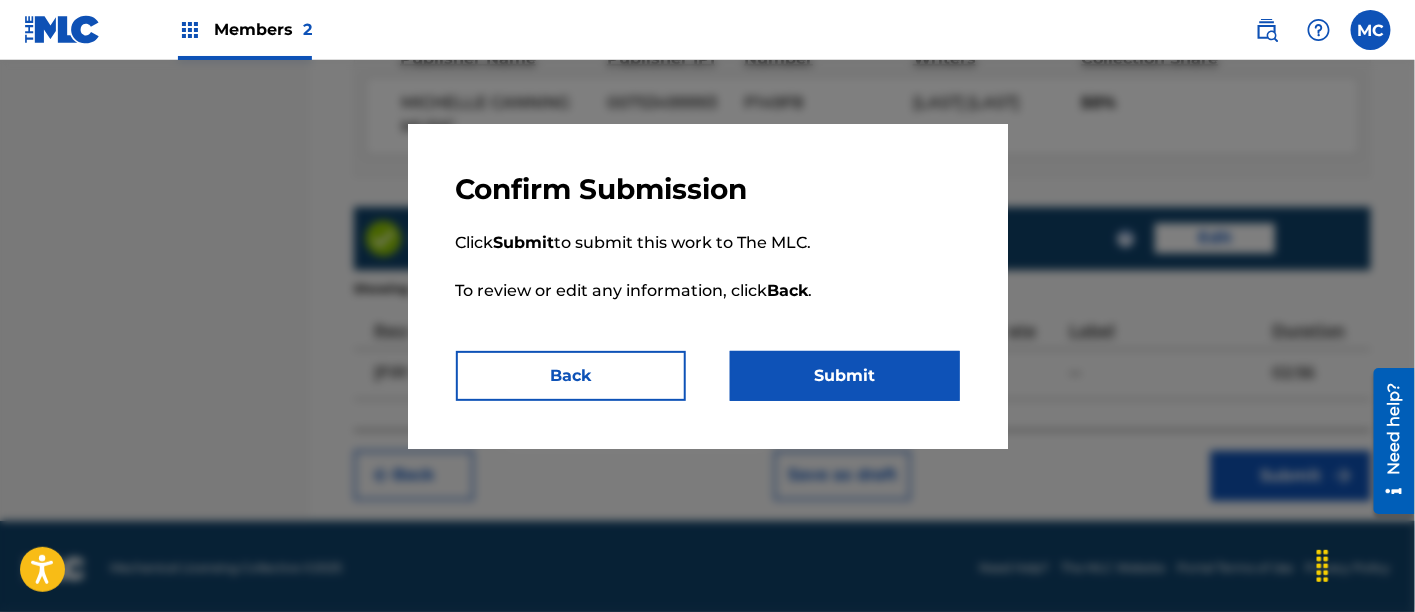 click on "Submit" at bounding box center [845, 376] 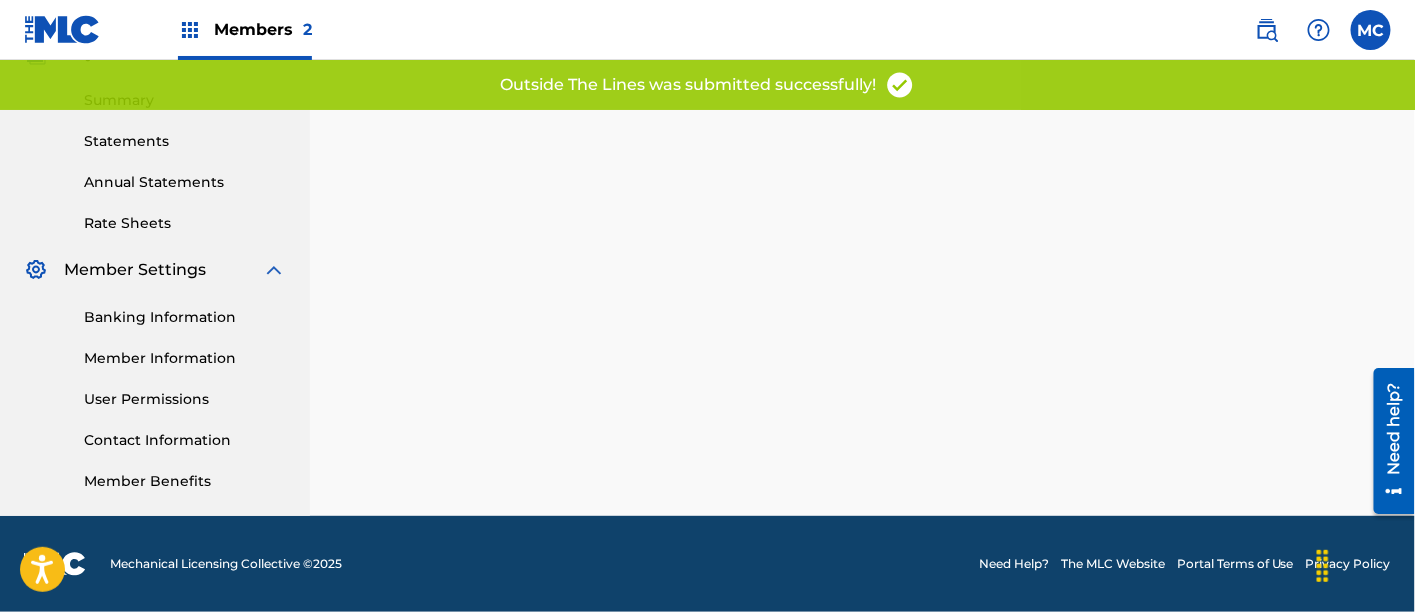 scroll, scrollTop: 0, scrollLeft: 0, axis: both 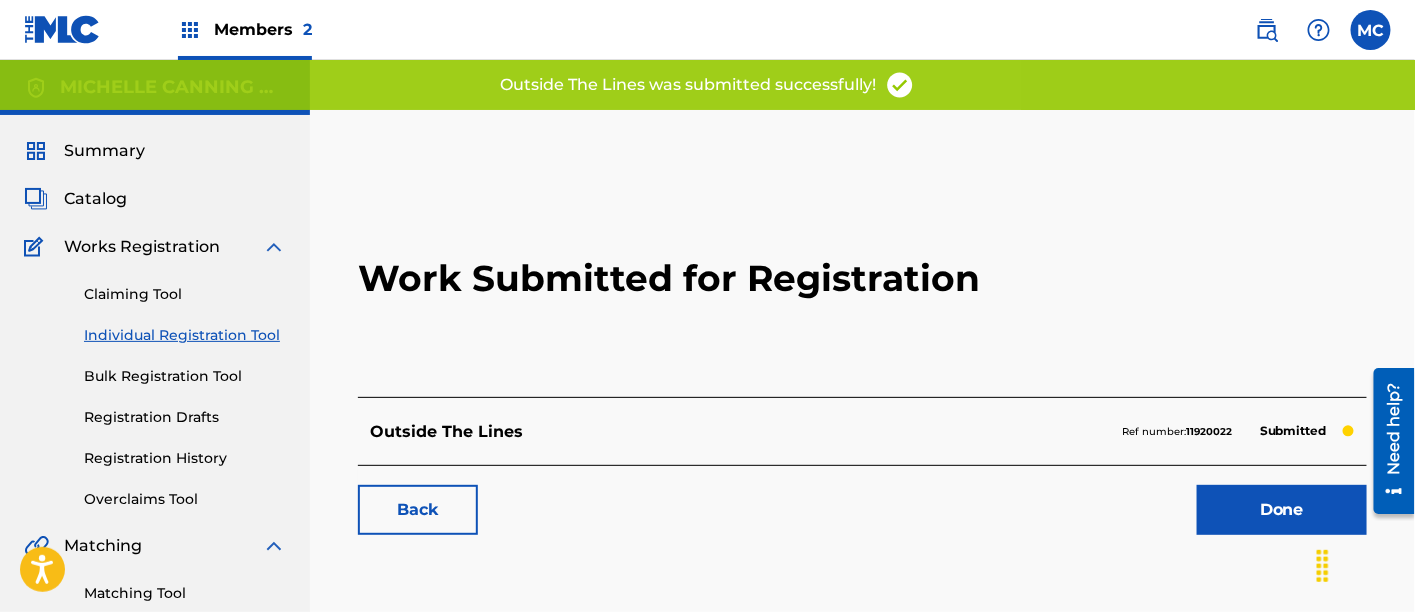 click on "Done" at bounding box center [1282, 510] 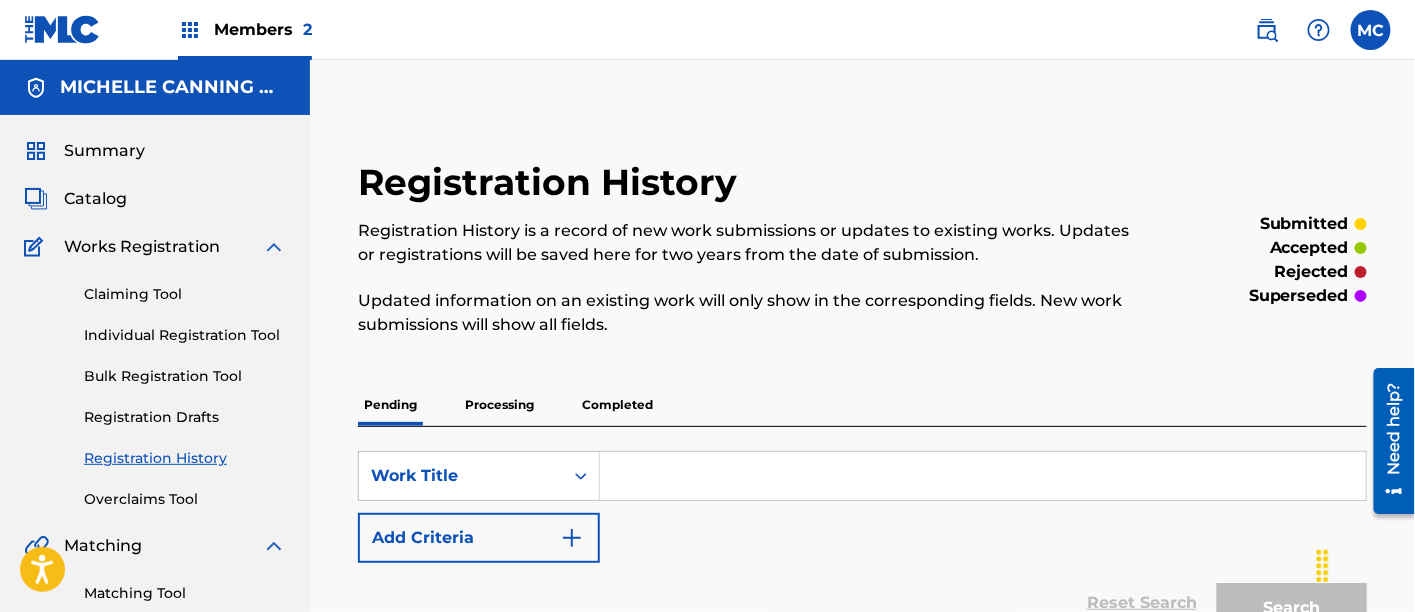 click on "Individual Registration Tool" at bounding box center (185, 335) 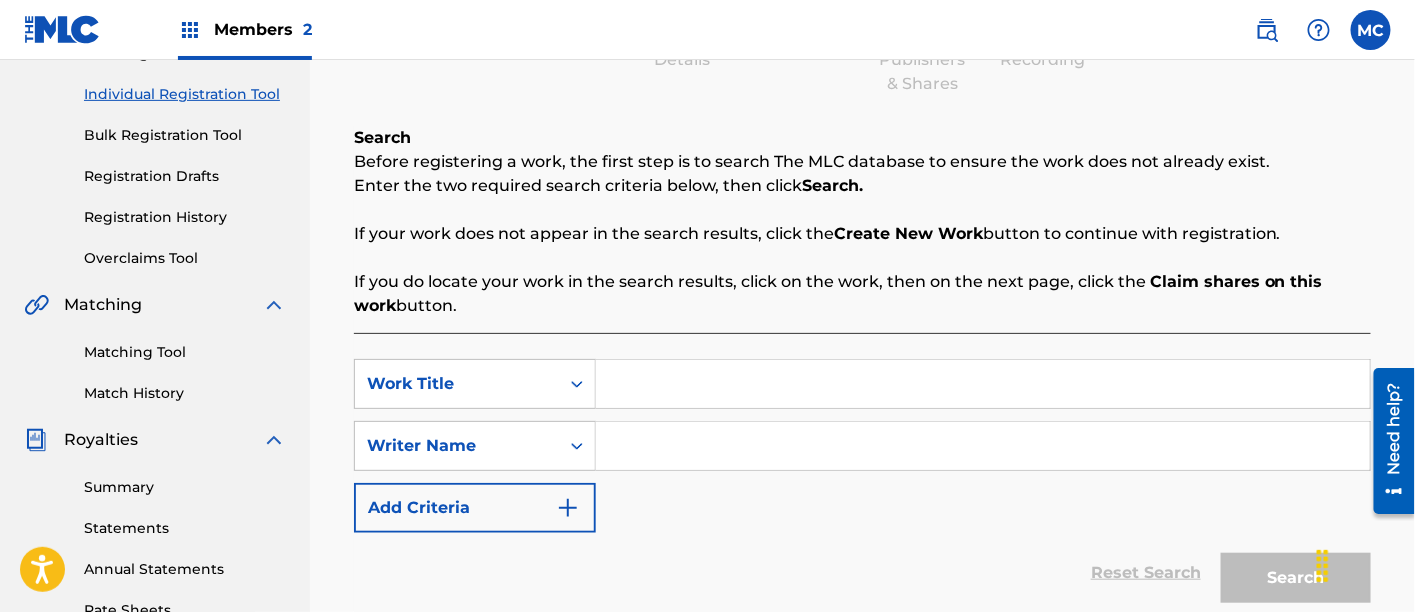scroll, scrollTop: 271, scrollLeft: 0, axis: vertical 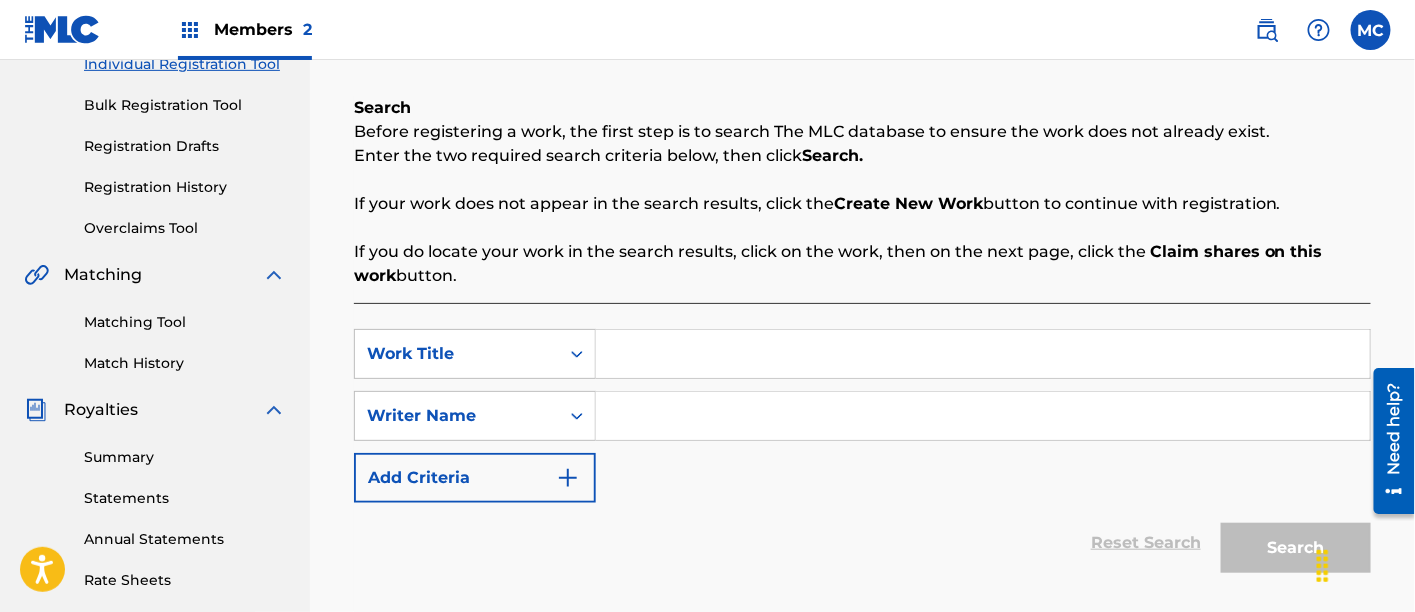 click at bounding box center [983, 354] 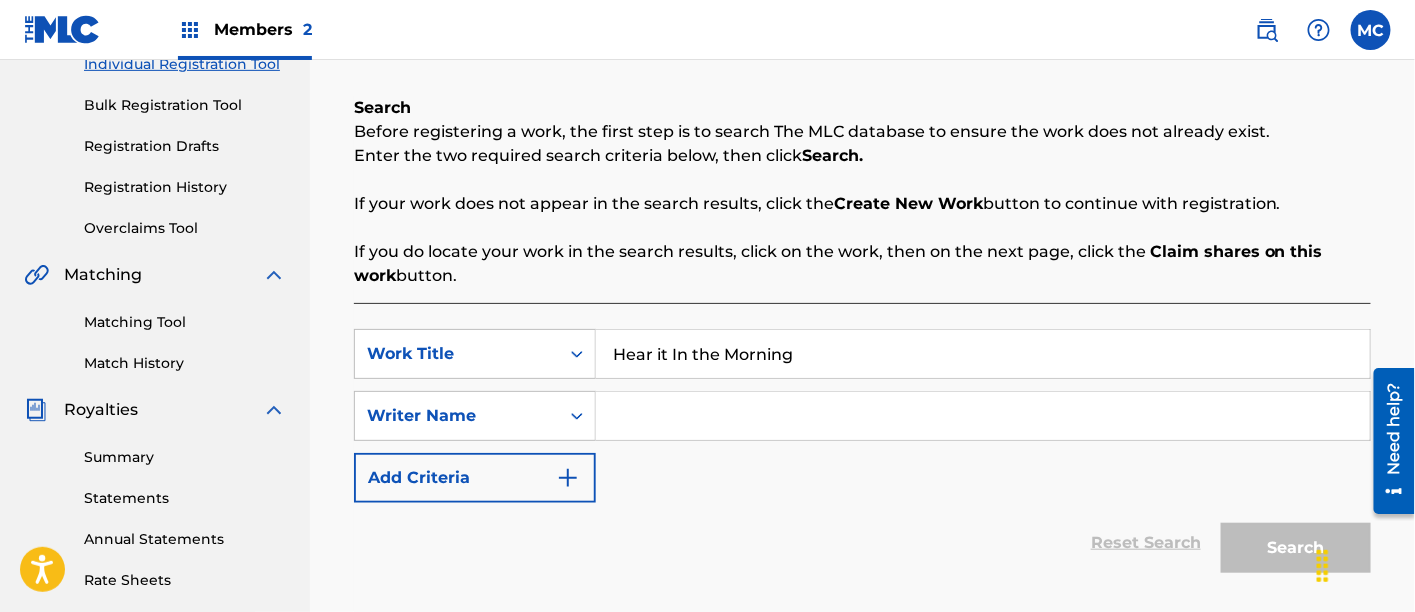 type on "Hear it In the Morning" 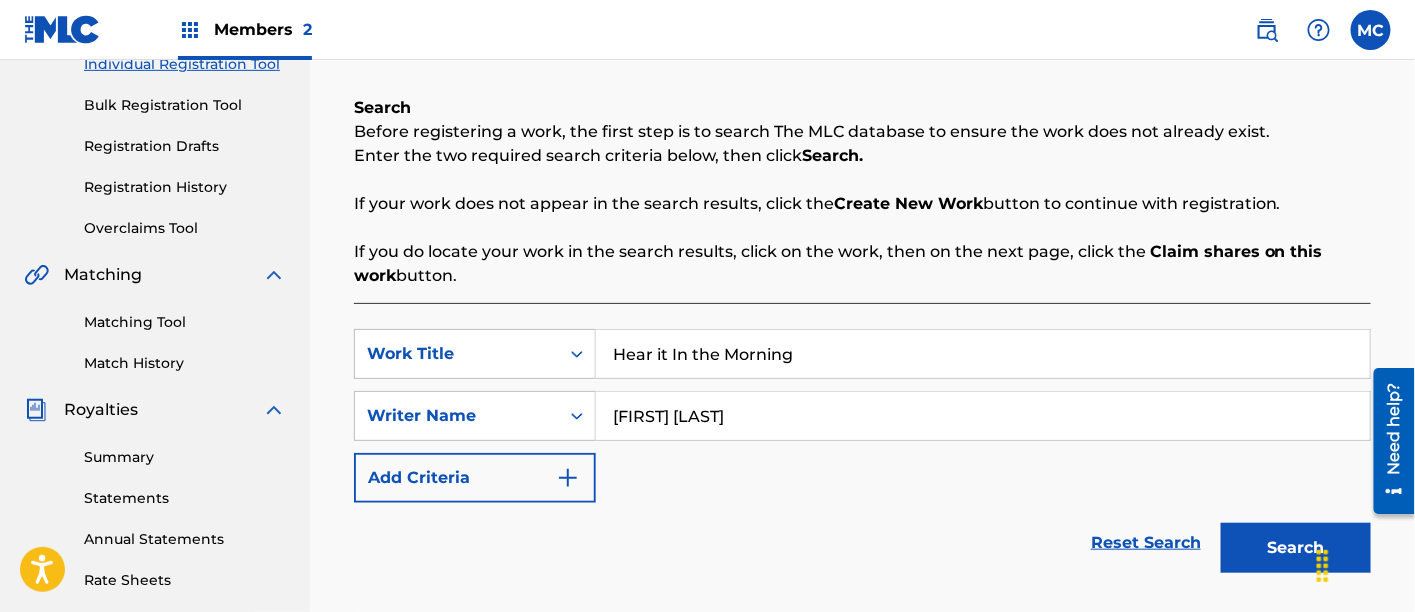 click on "Search" at bounding box center (1296, 548) 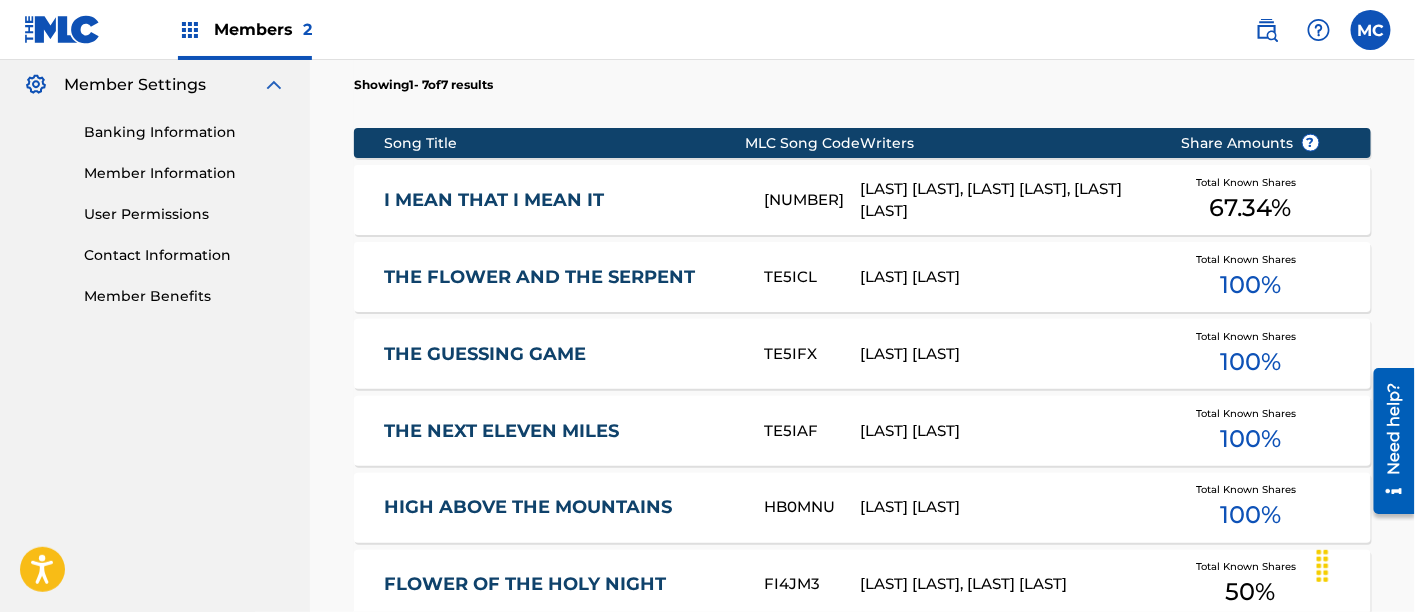 scroll, scrollTop: 1257, scrollLeft: 0, axis: vertical 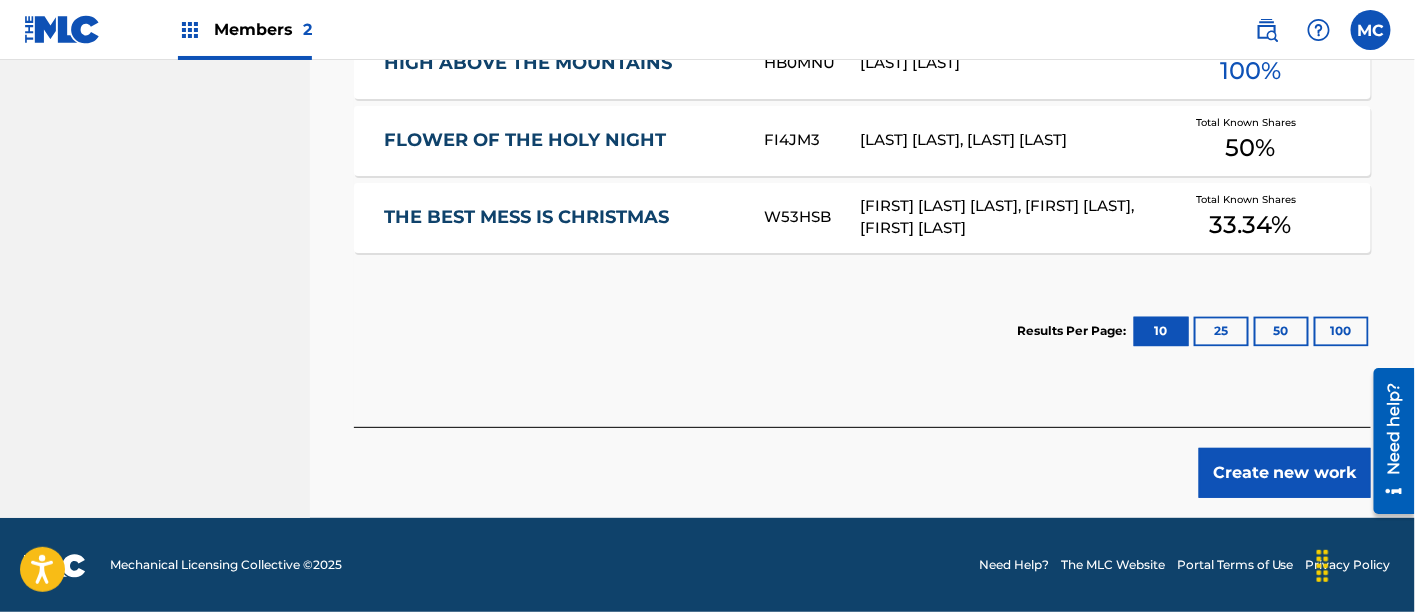 click on "Create new work" at bounding box center [1285, 473] 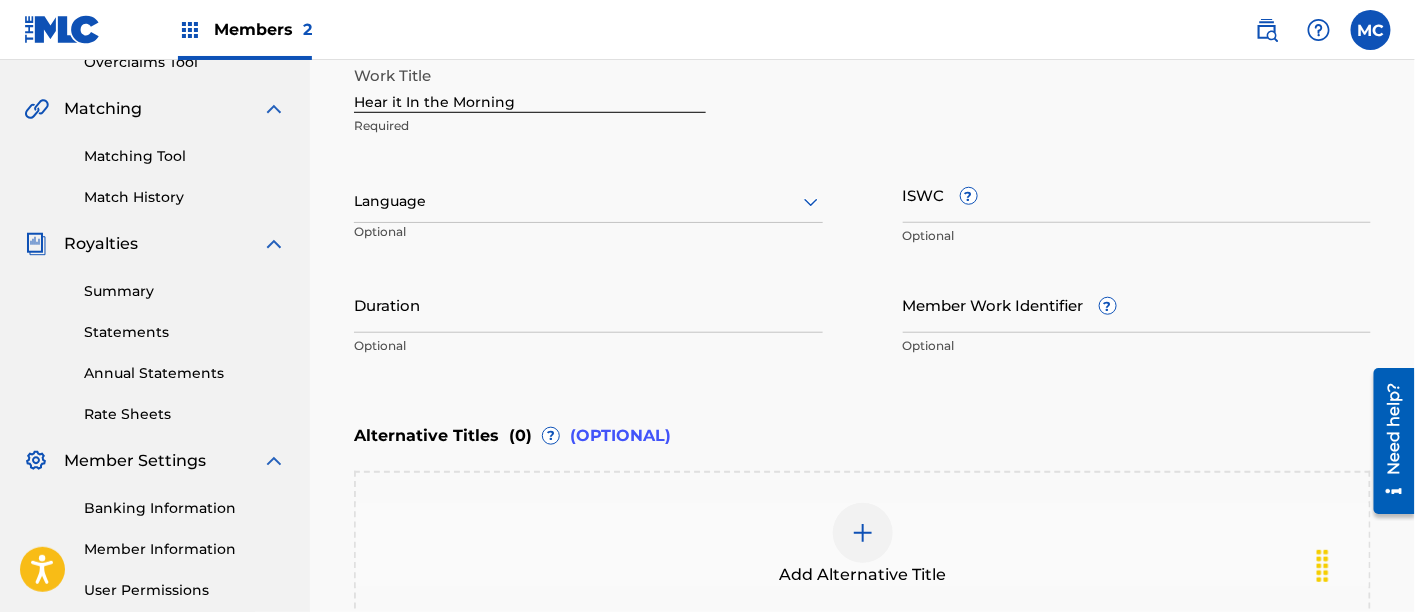 scroll, scrollTop: 436, scrollLeft: 0, axis: vertical 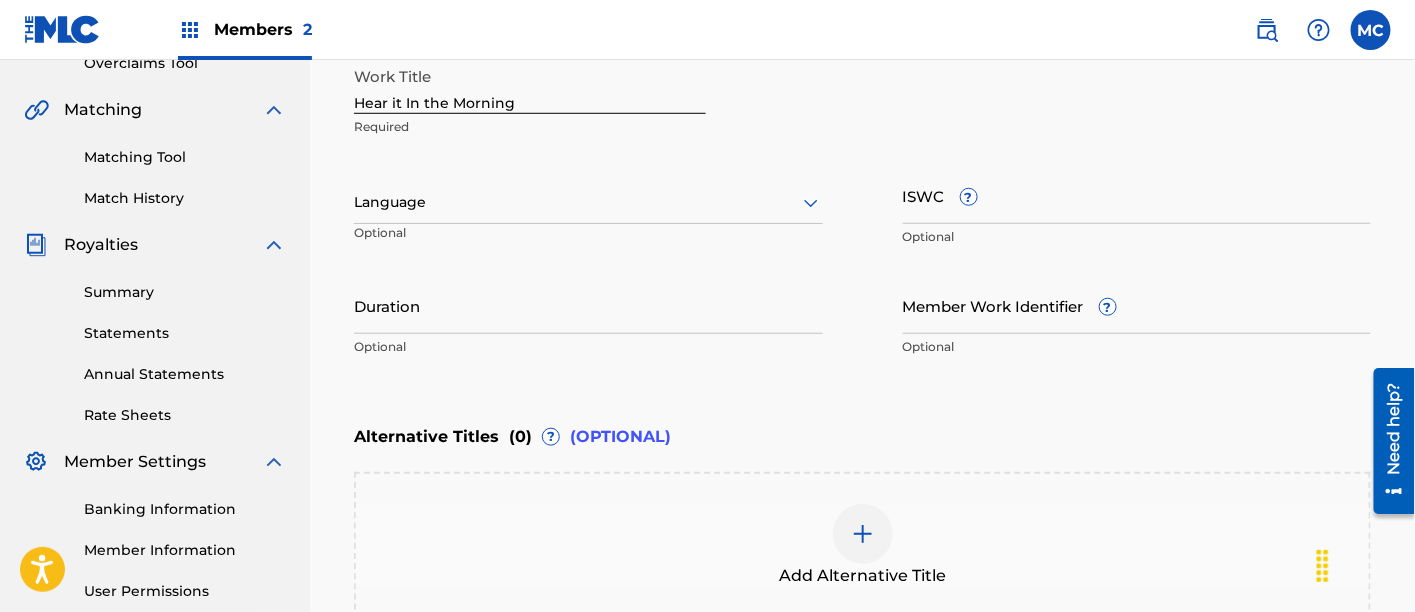 click at bounding box center (588, 202) 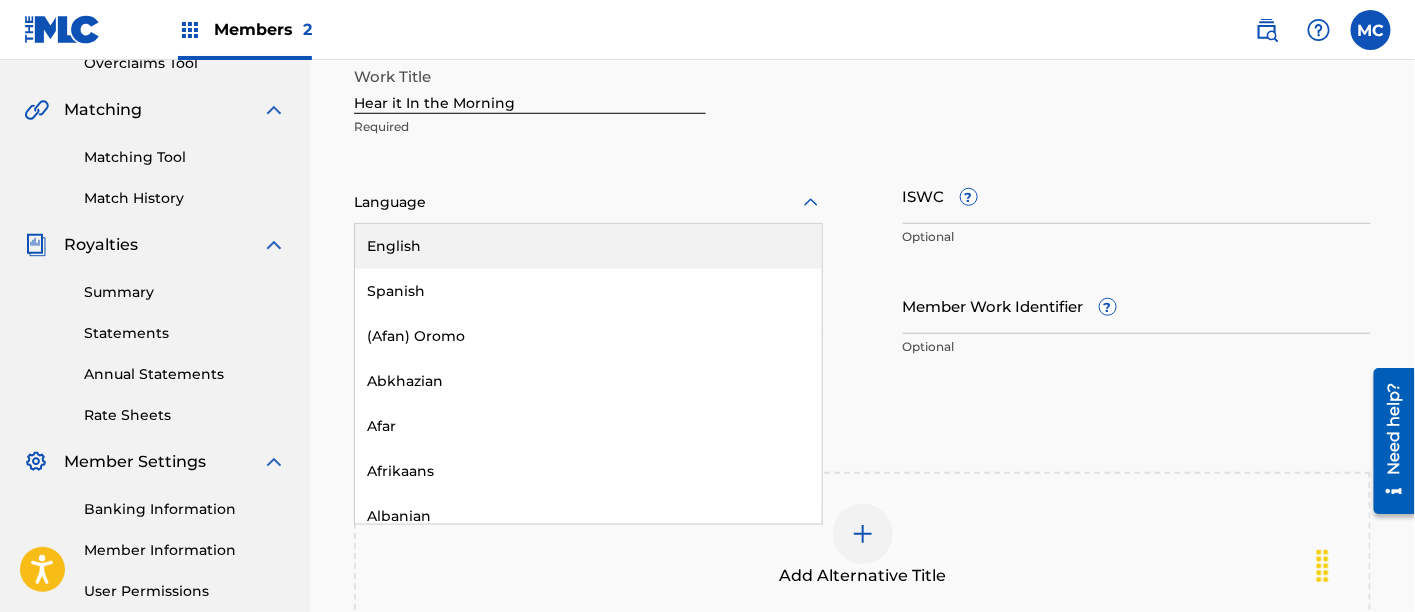 click on "English" at bounding box center (588, 246) 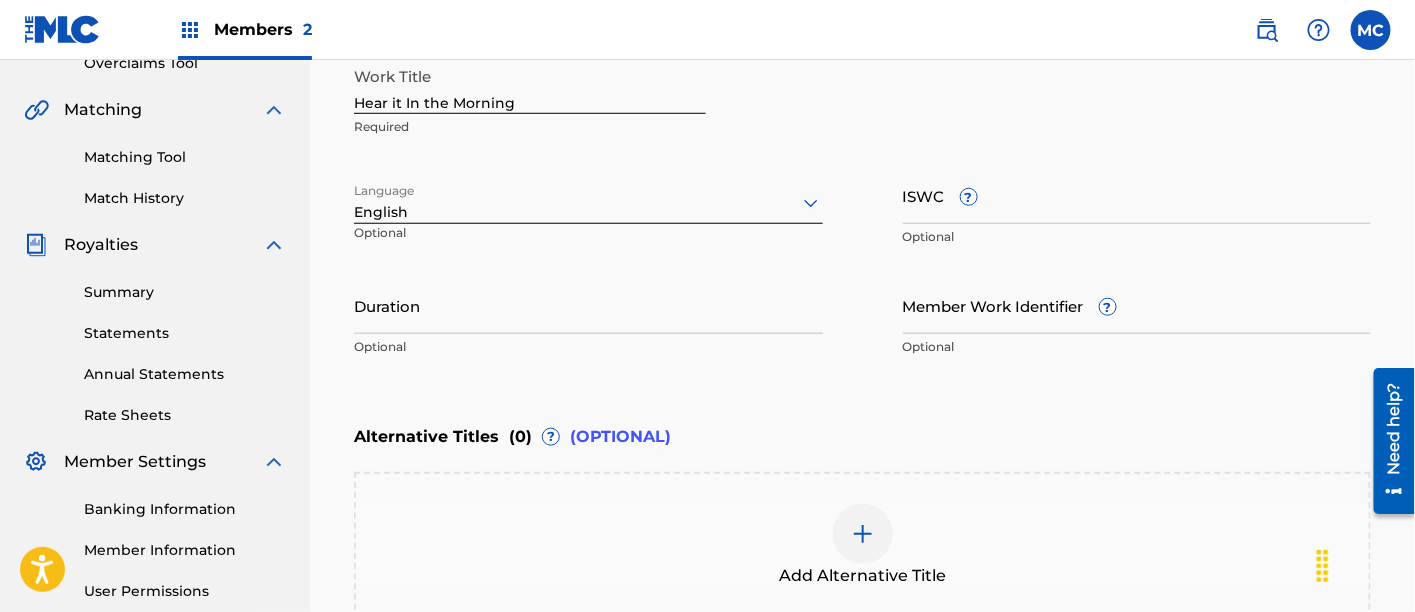 click on "Duration" at bounding box center (588, 305) 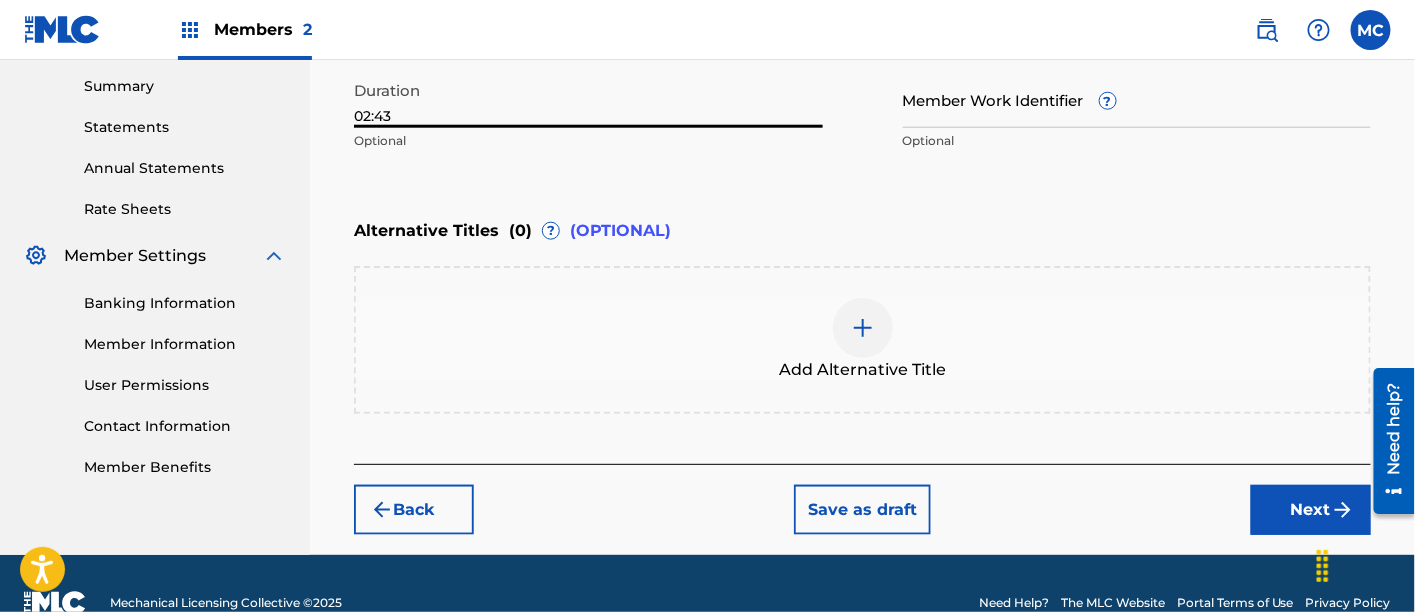 scroll, scrollTop: 642, scrollLeft: 0, axis: vertical 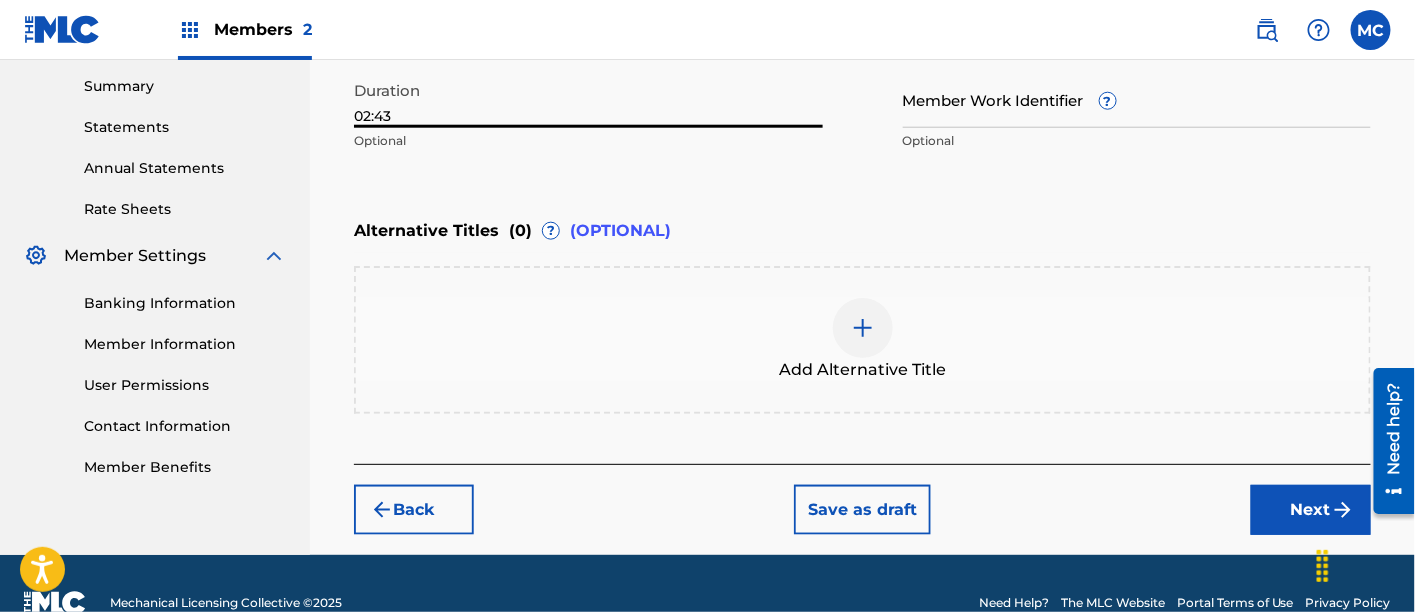 type on "02:43" 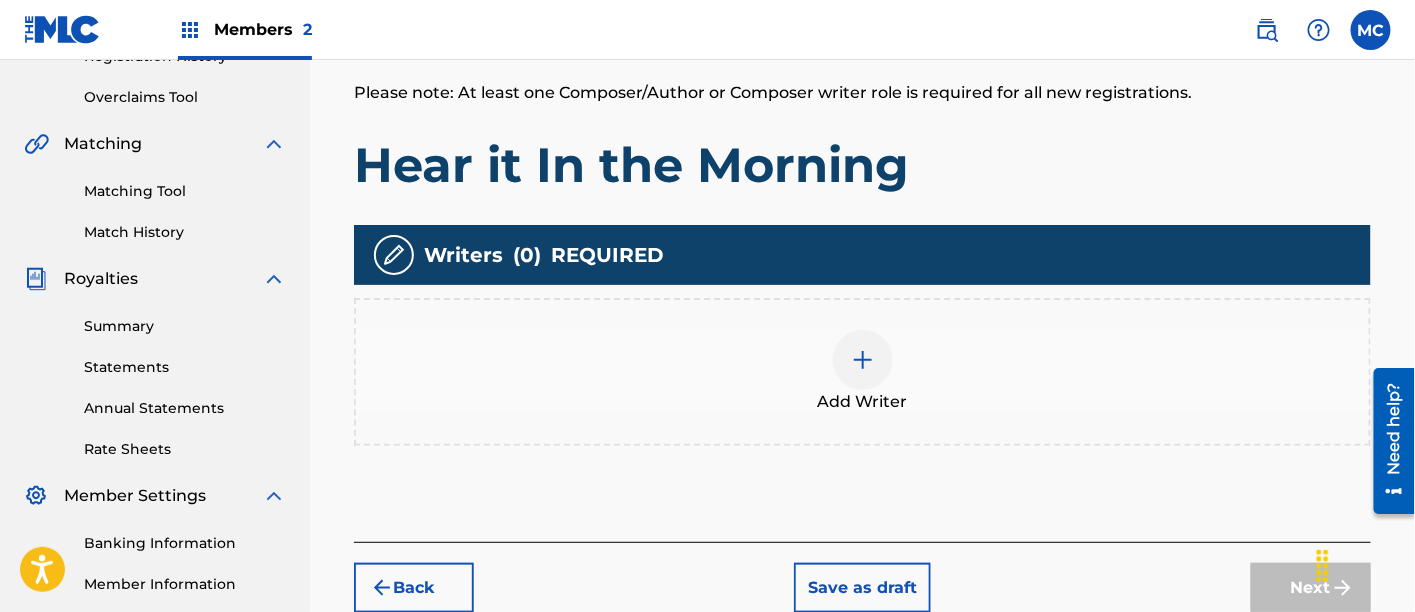 scroll, scrollTop: 405, scrollLeft: 0, axis: vertical 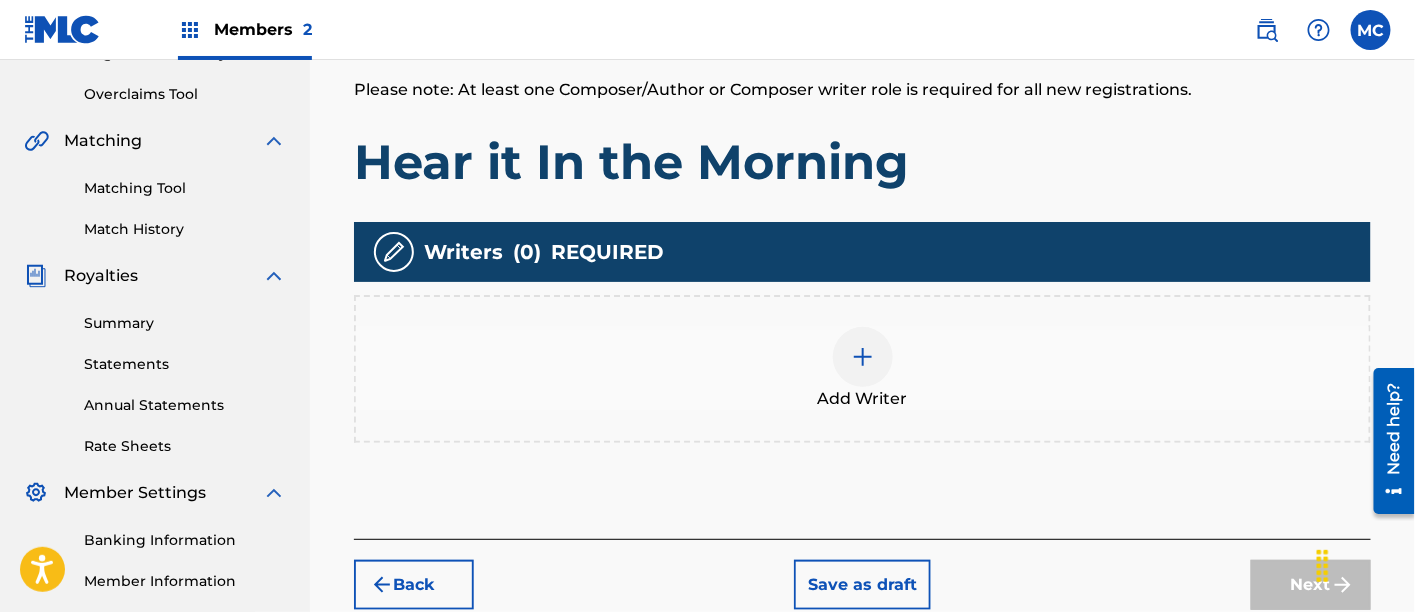click on "Add Writer" at bounding box center (862, 369) 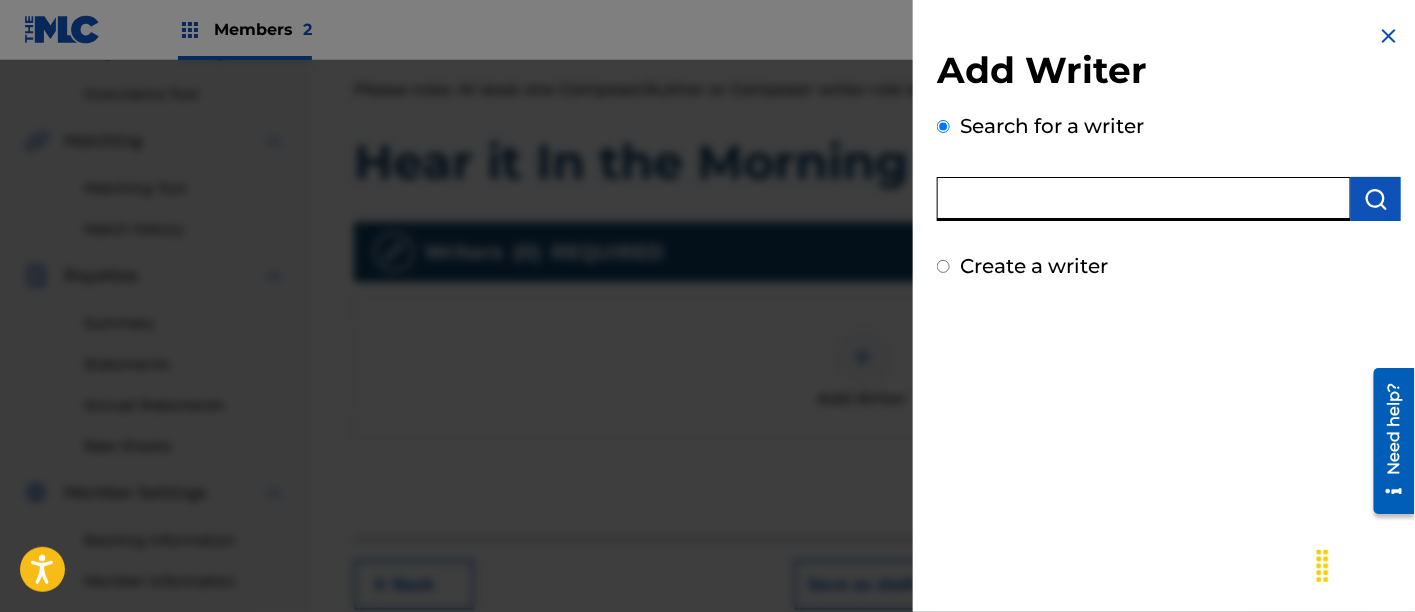 click at bounding box center [1144, 199] 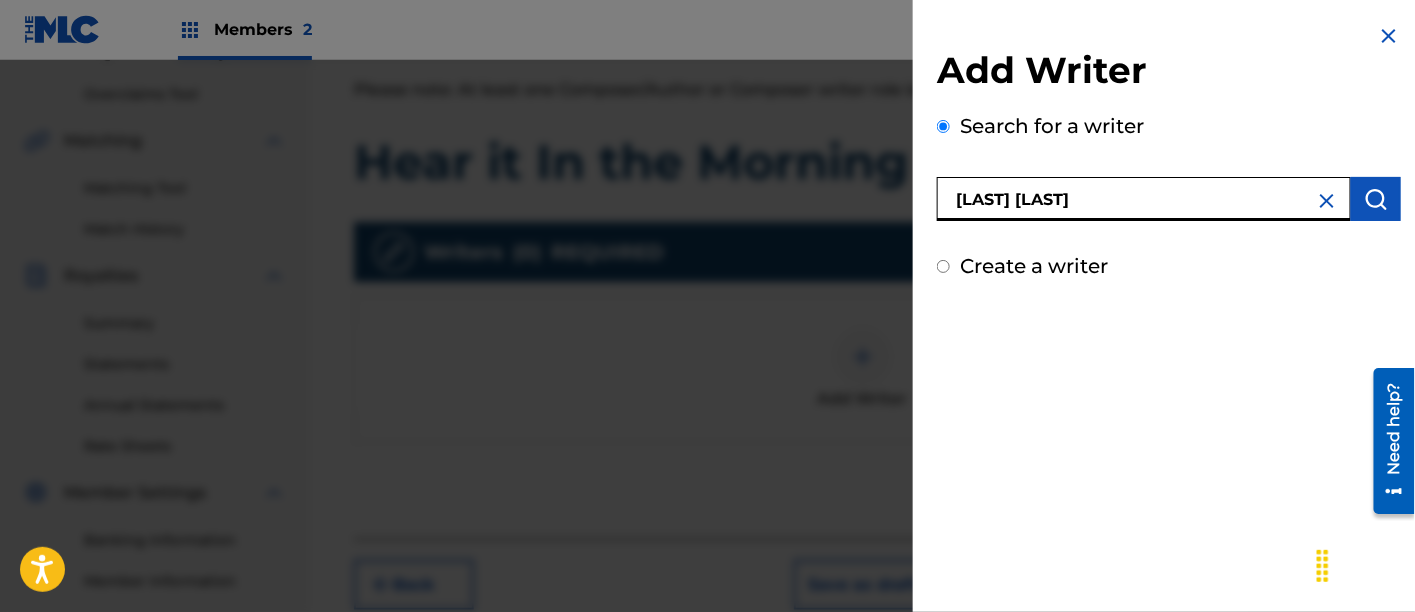 type on "[LAST] [LAST]" 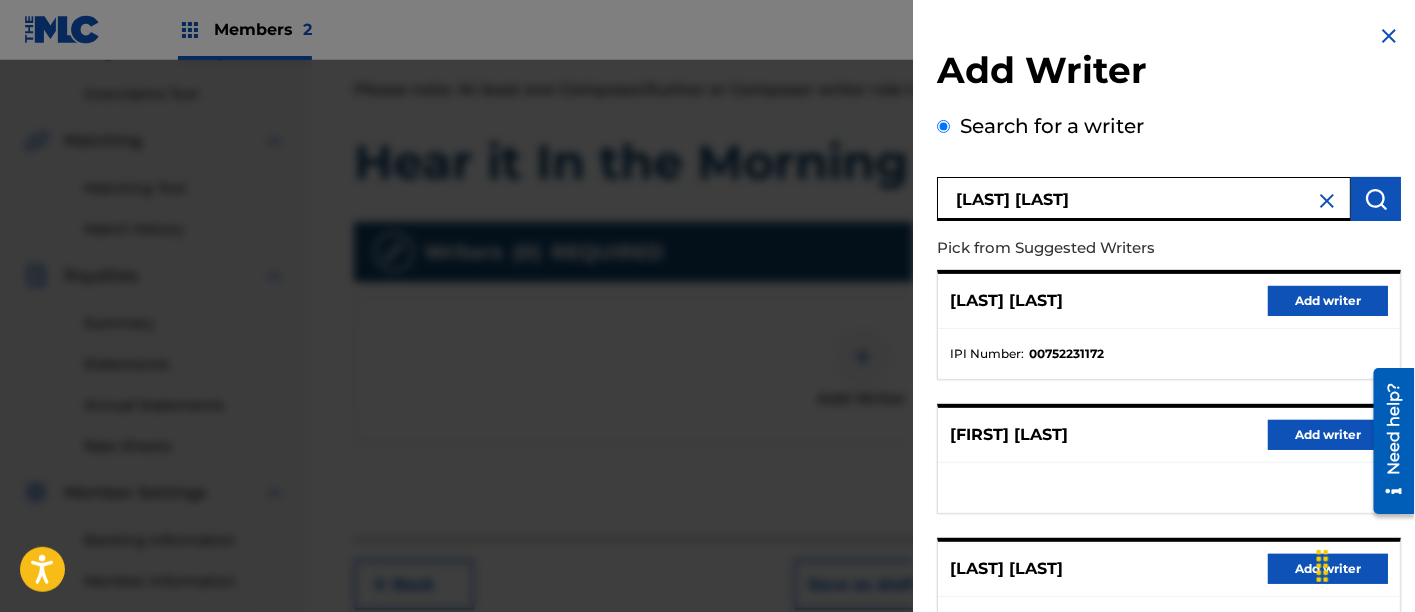 click on "Add writer" at bounding box center (1328, 301) 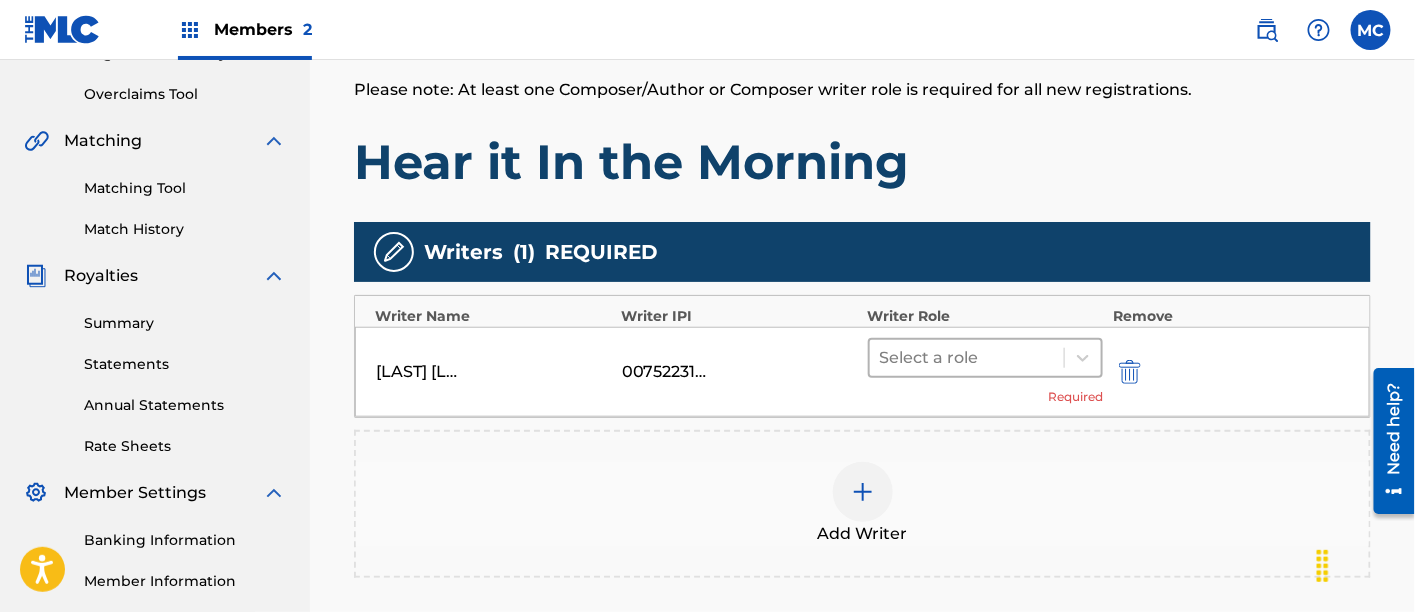 click at bounding box center [967, 358] 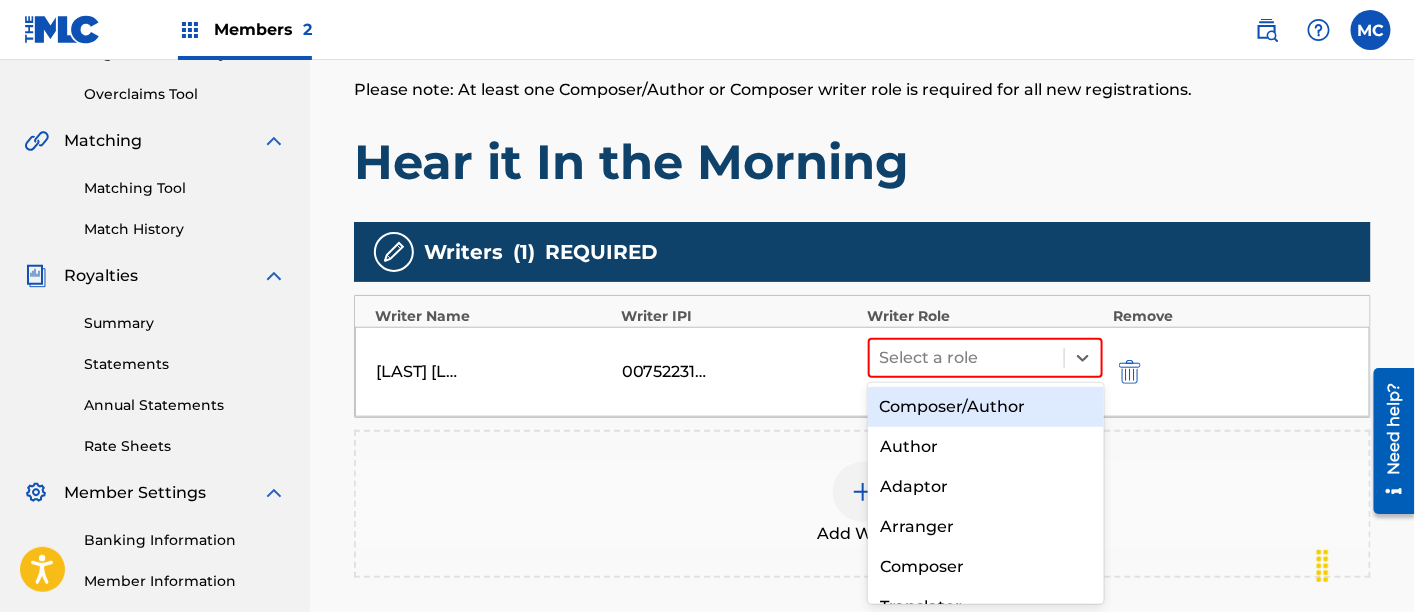click on "Composer/Author" at bounding box center (986, 407) 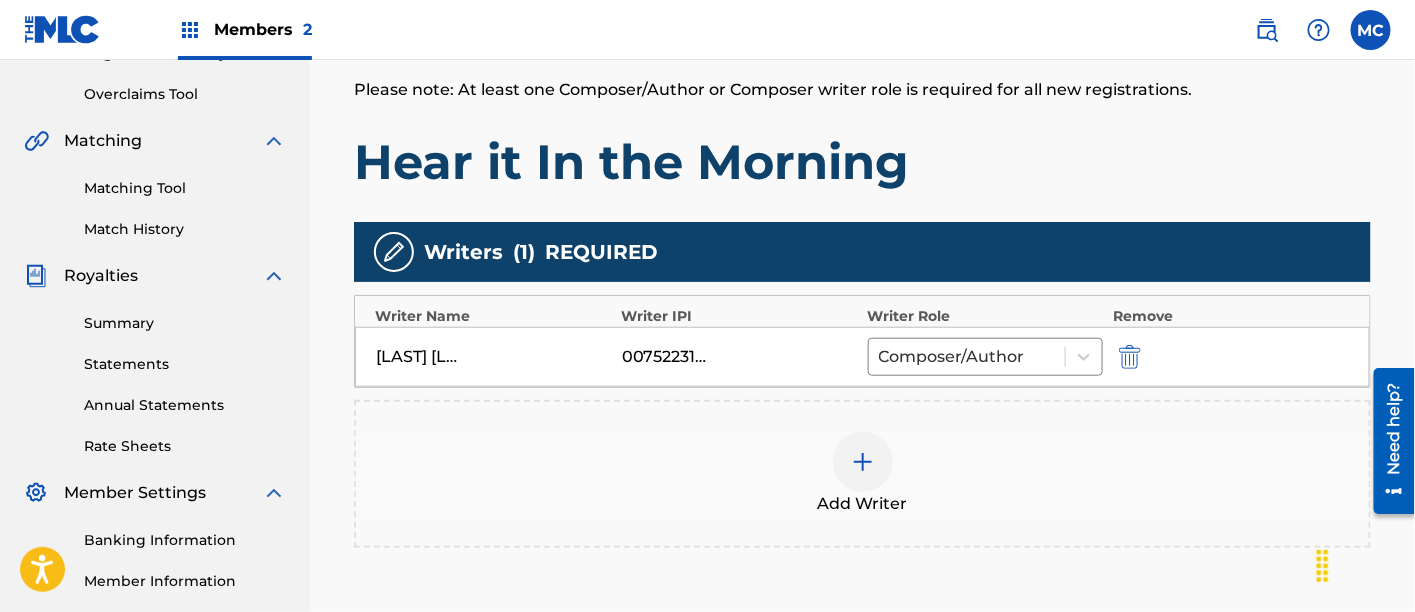 click at bounding box center (863, 462) 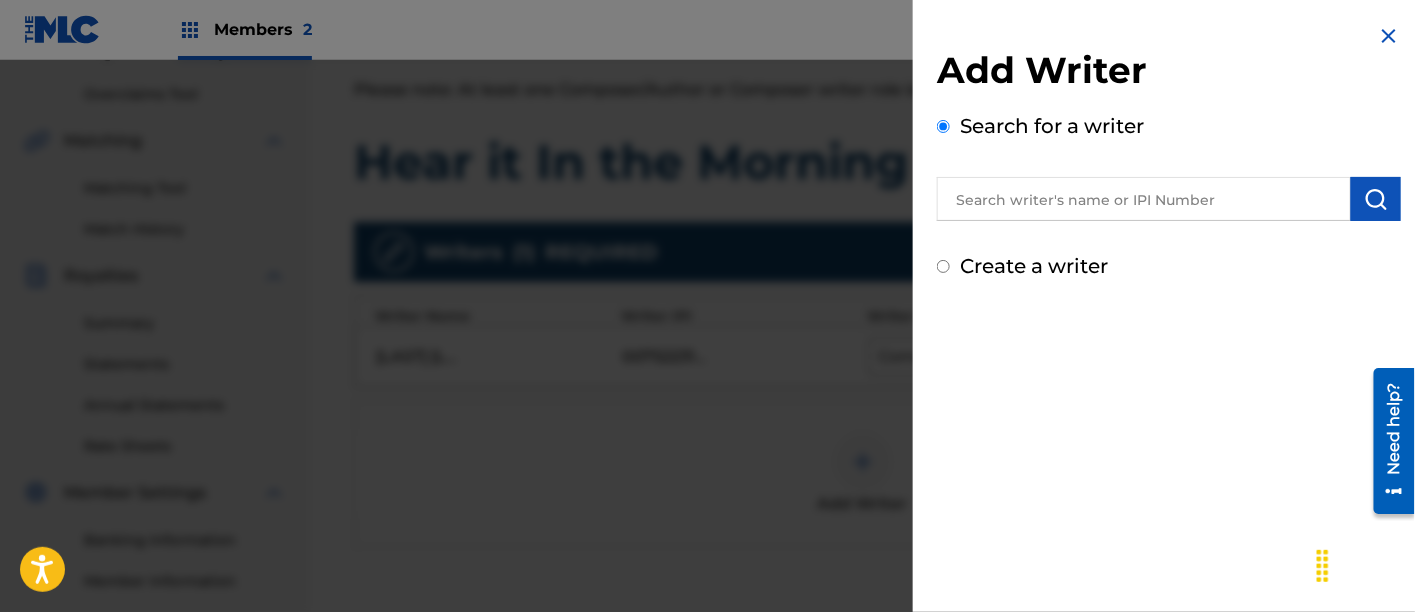 click on "Create a writer" at bounding box center [1169, 266] 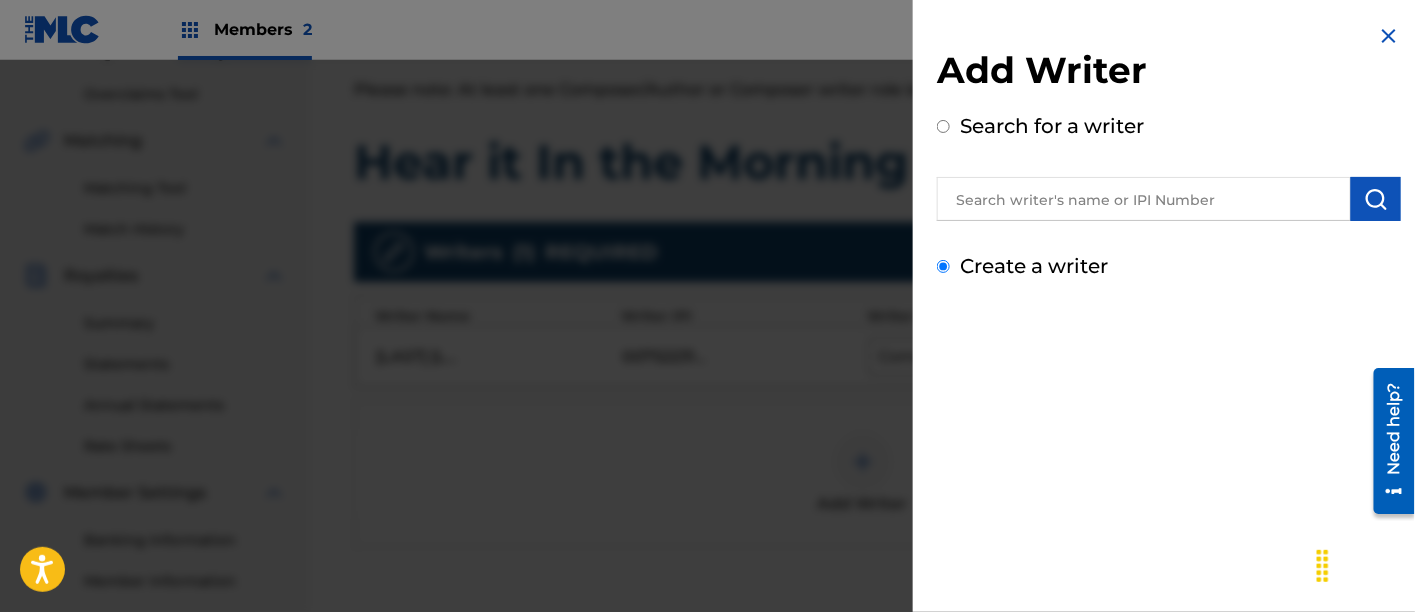 click on "Create a writer" at bounding box center (943, 266) 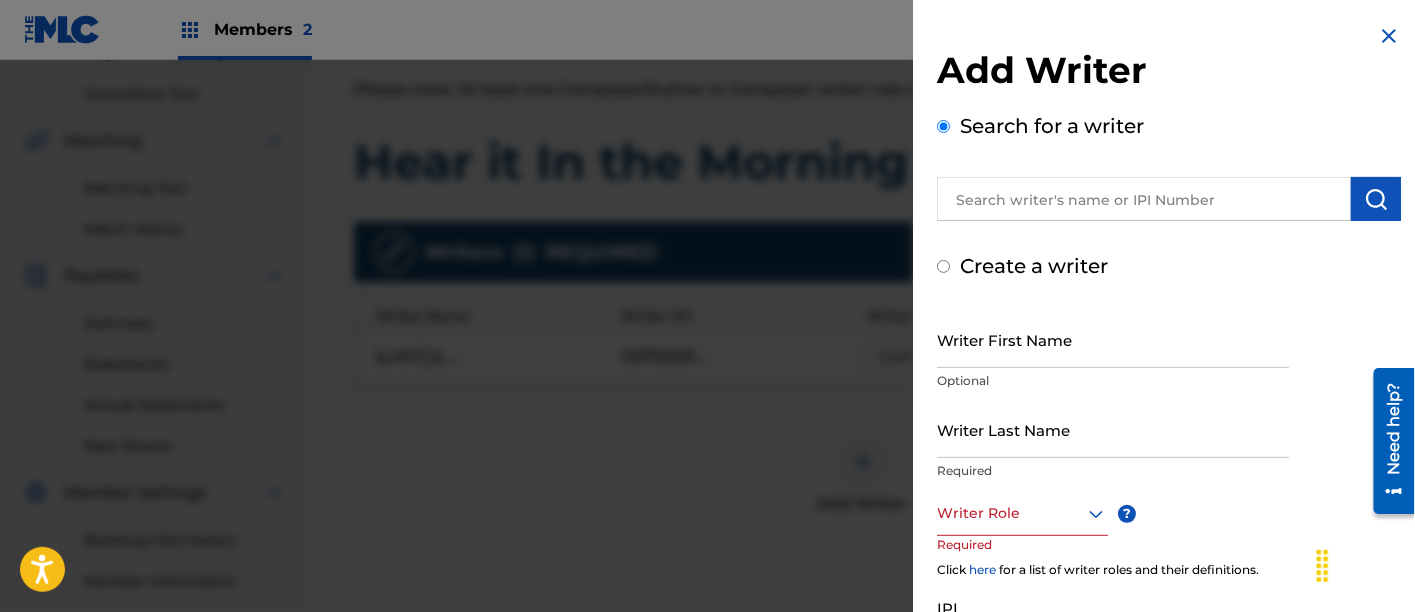 radio on "false" 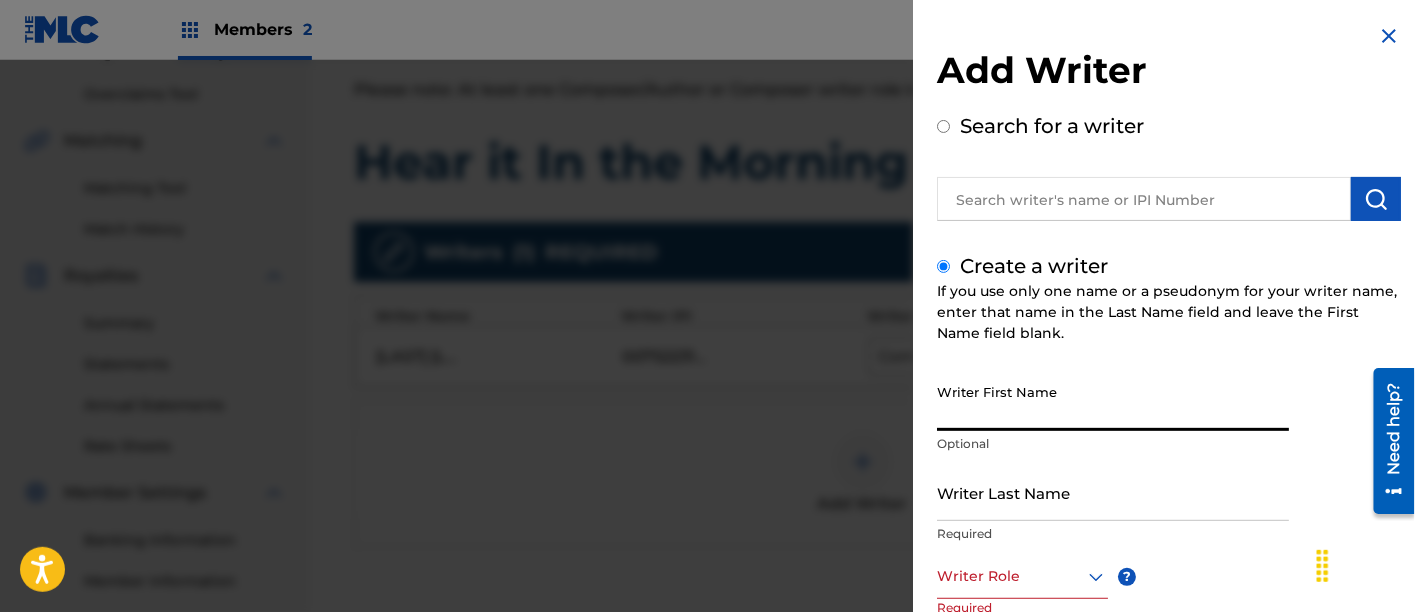 click on "Writer First Name" at bounding box center (1113, 402) 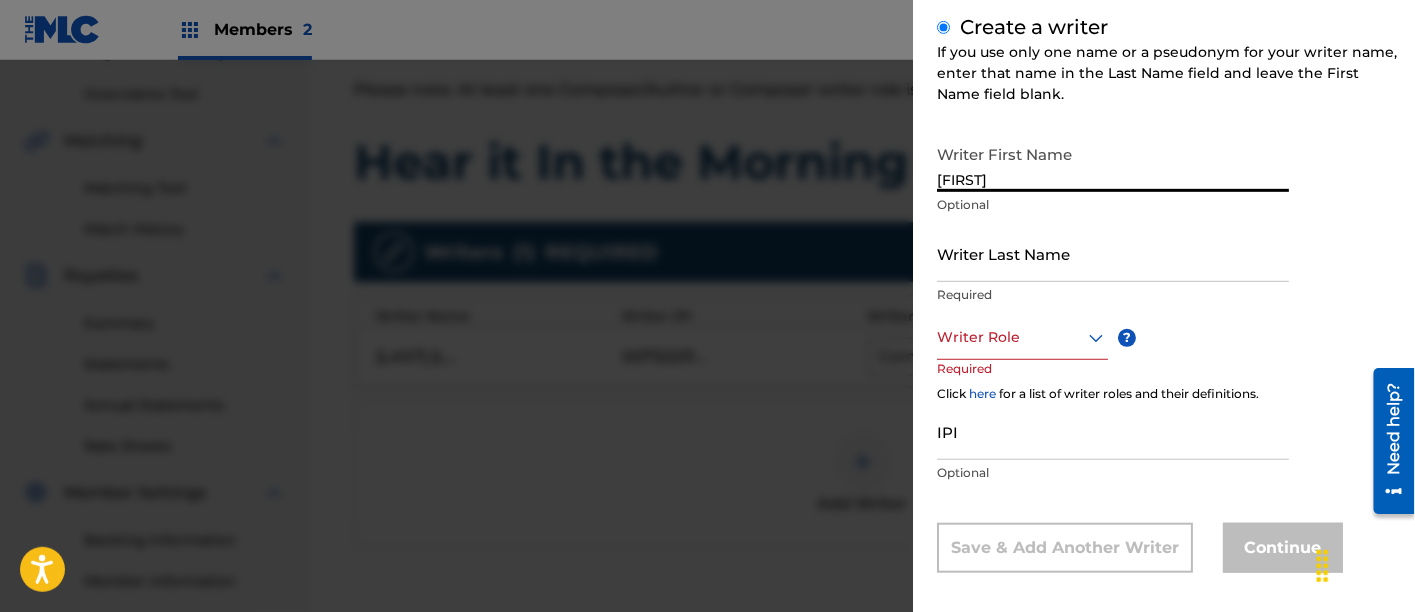 scroll, scrollTop: 240, scrollLeft: 0, axis: vertical 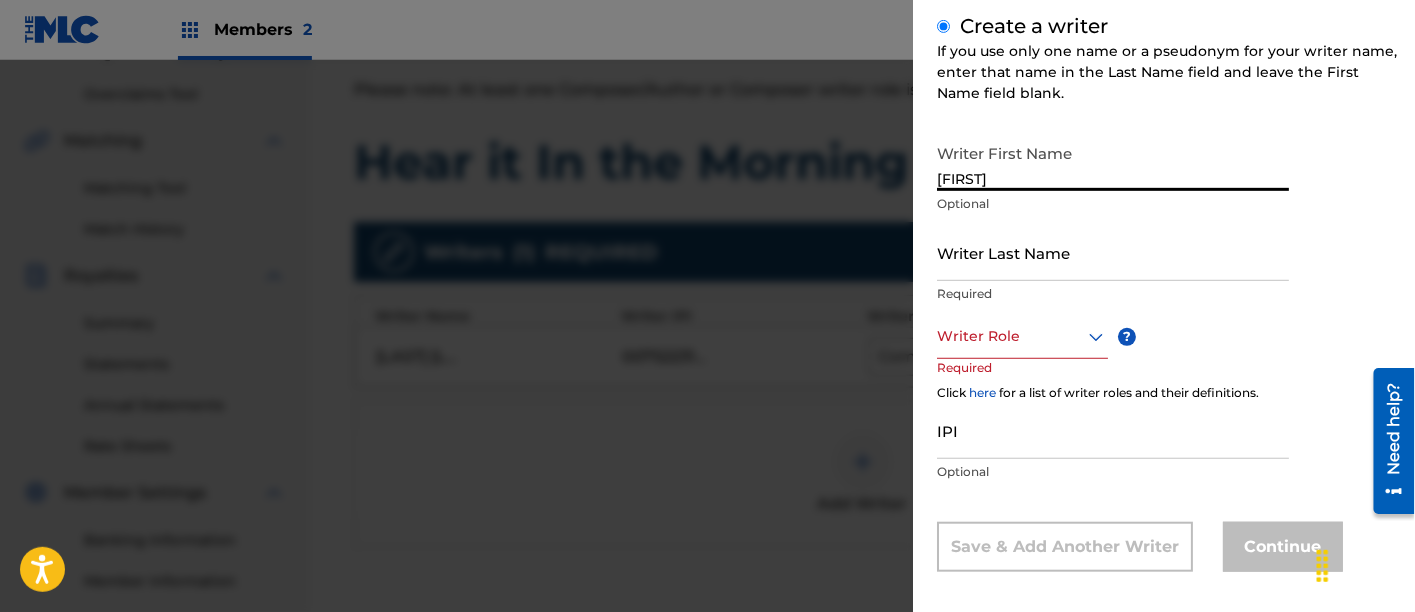 type on "[FIRST]" 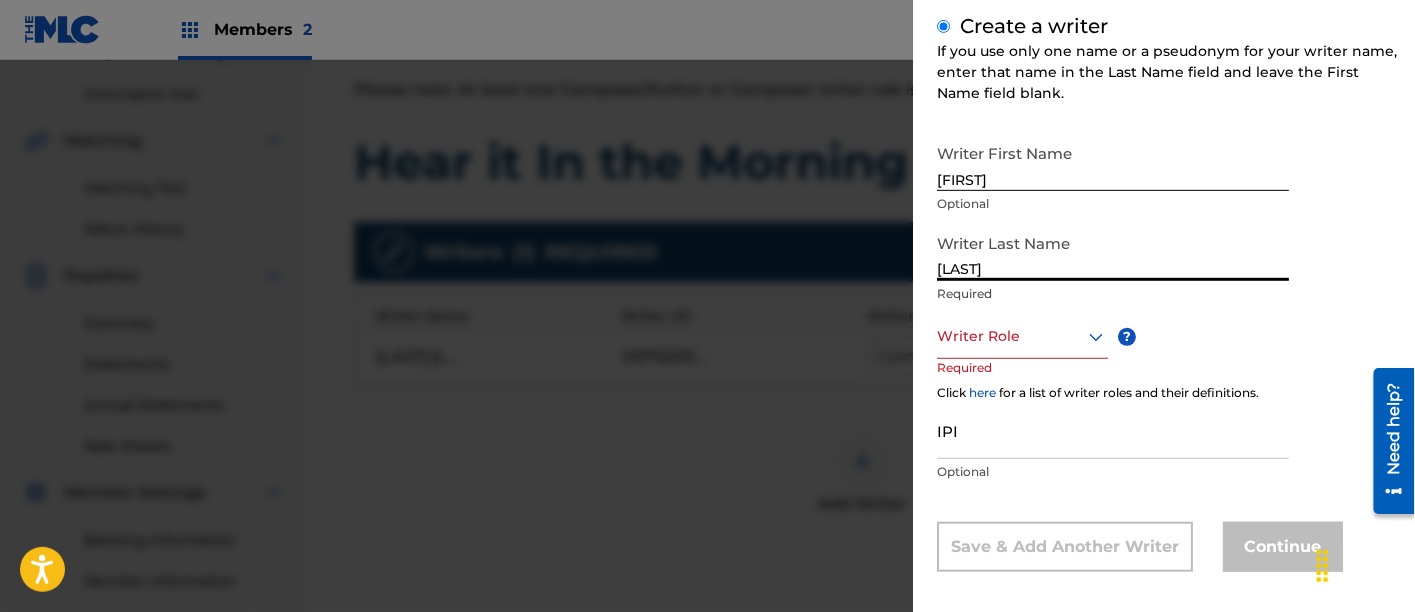 type on "[LAST]" 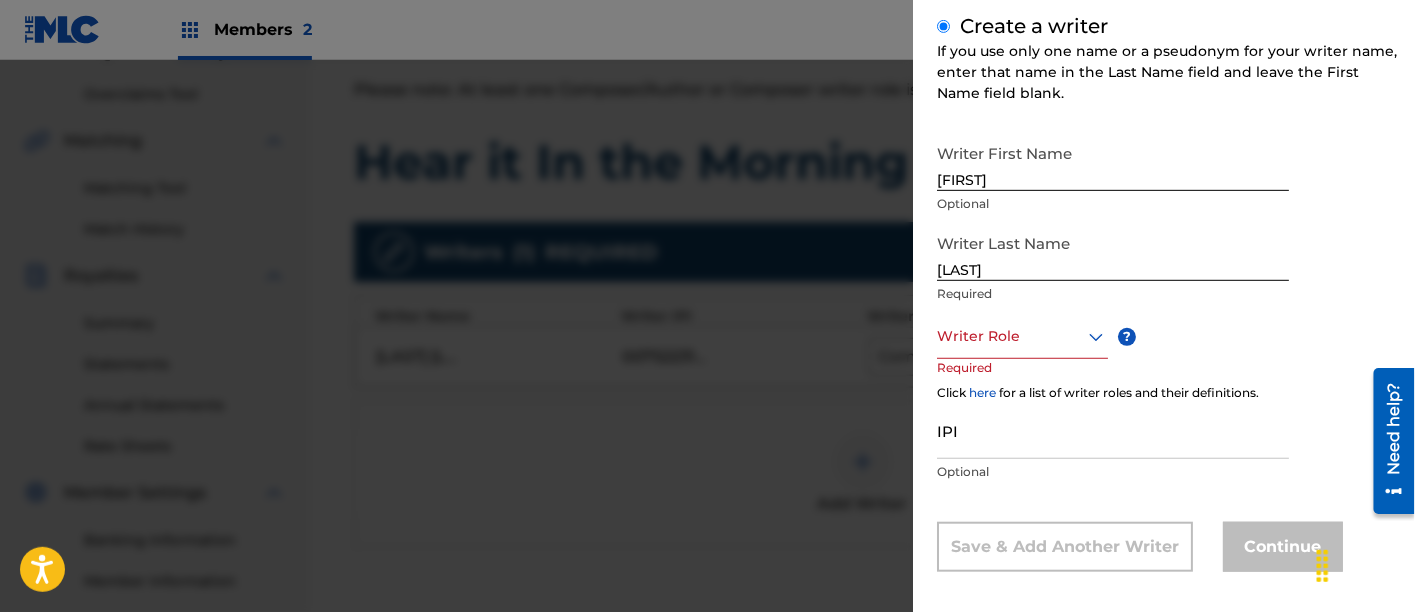 click on "Required" at bounding box center [975, 381] 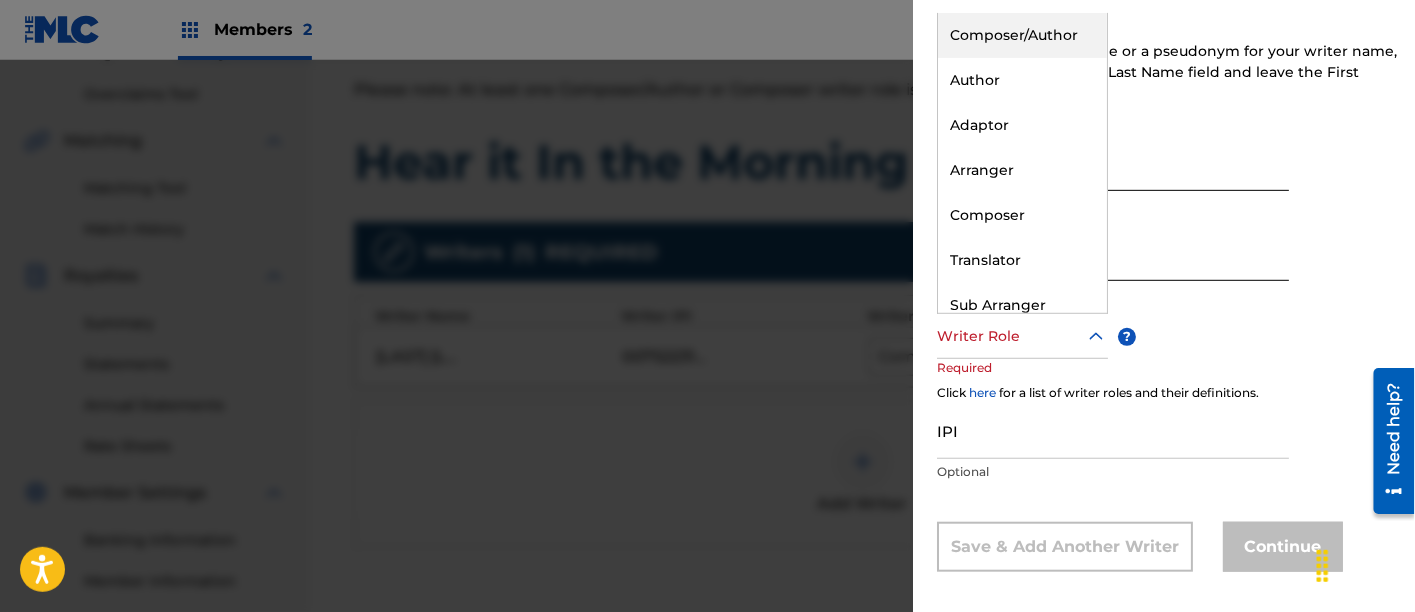 click on "Writer Role" at bounding box center [1022, 336] 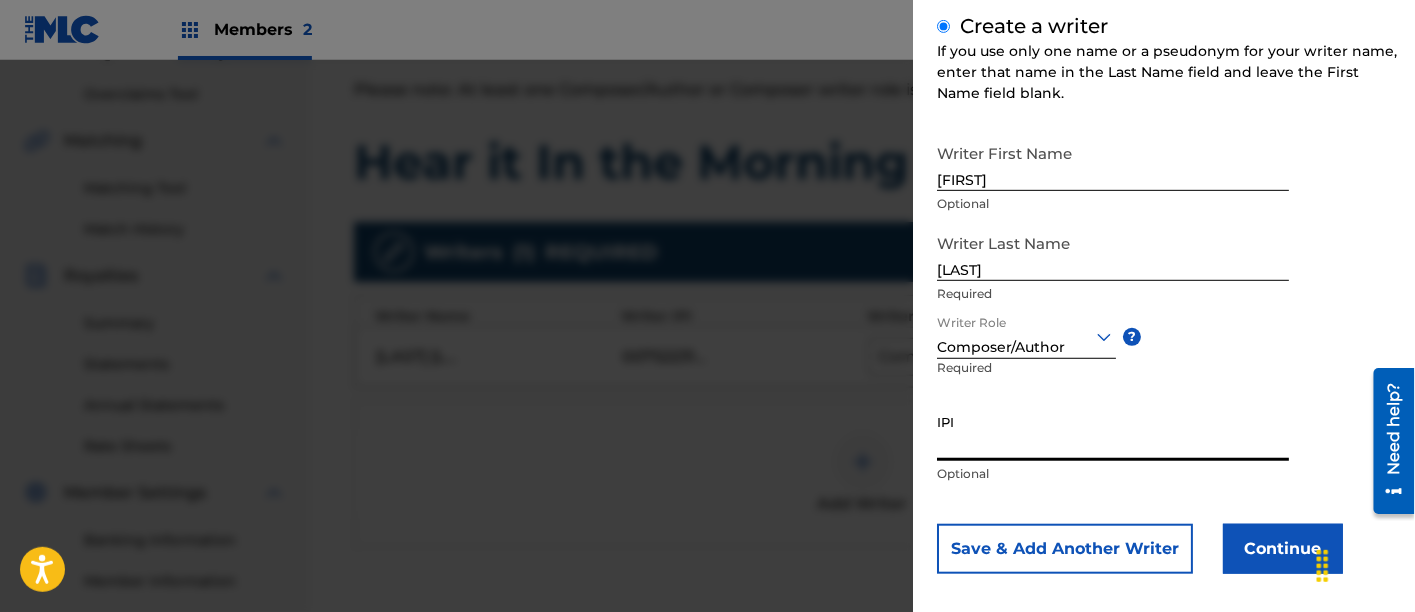 click on "IPI" at bounding box center (1113, 432) 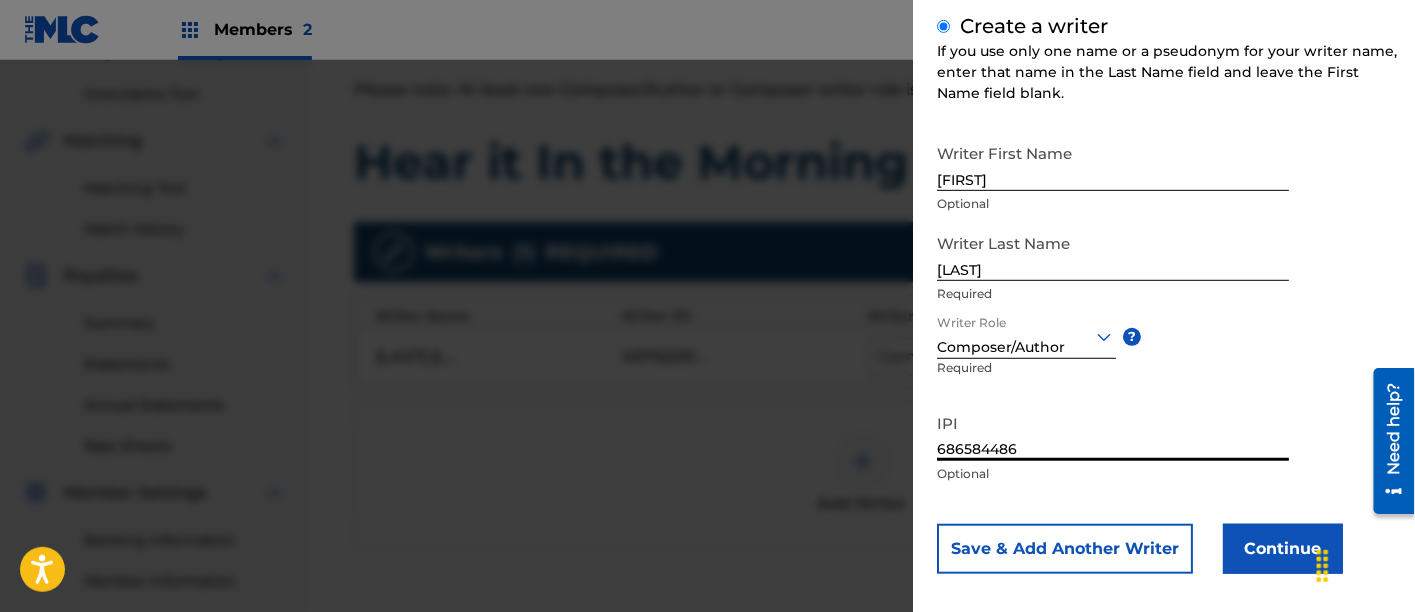 scroll, scrollTop: 255, scrollLeft: 0, axis: vertical 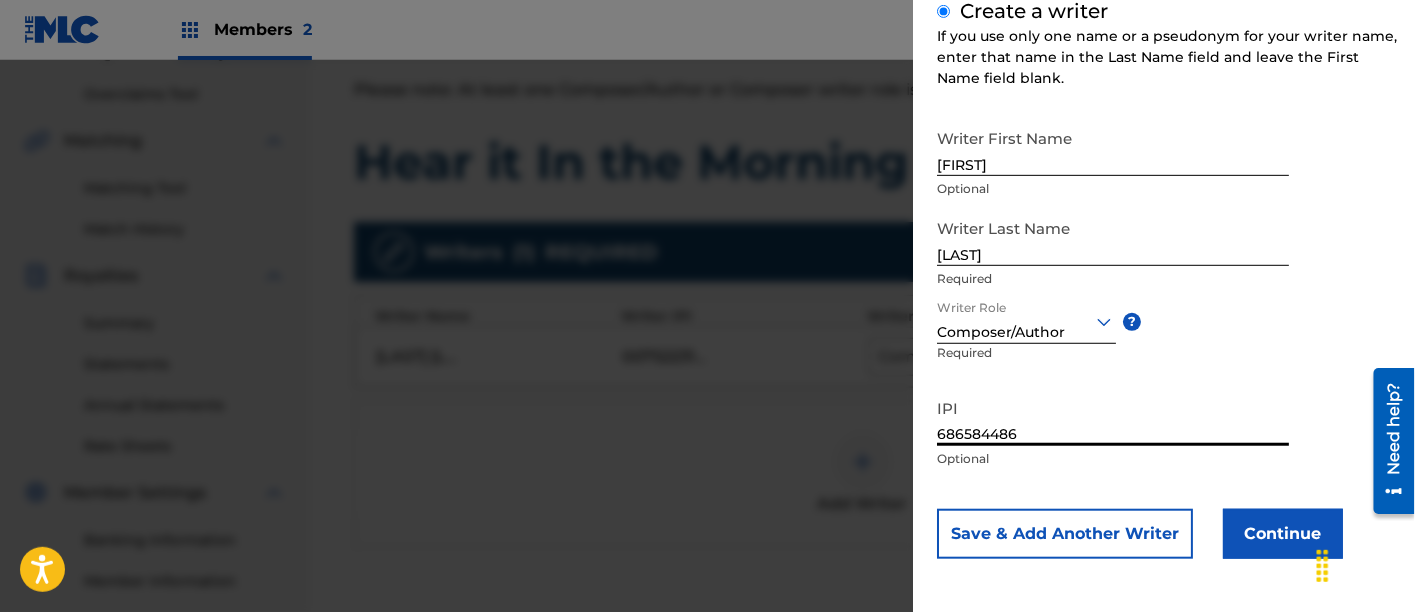 type on "686584486" 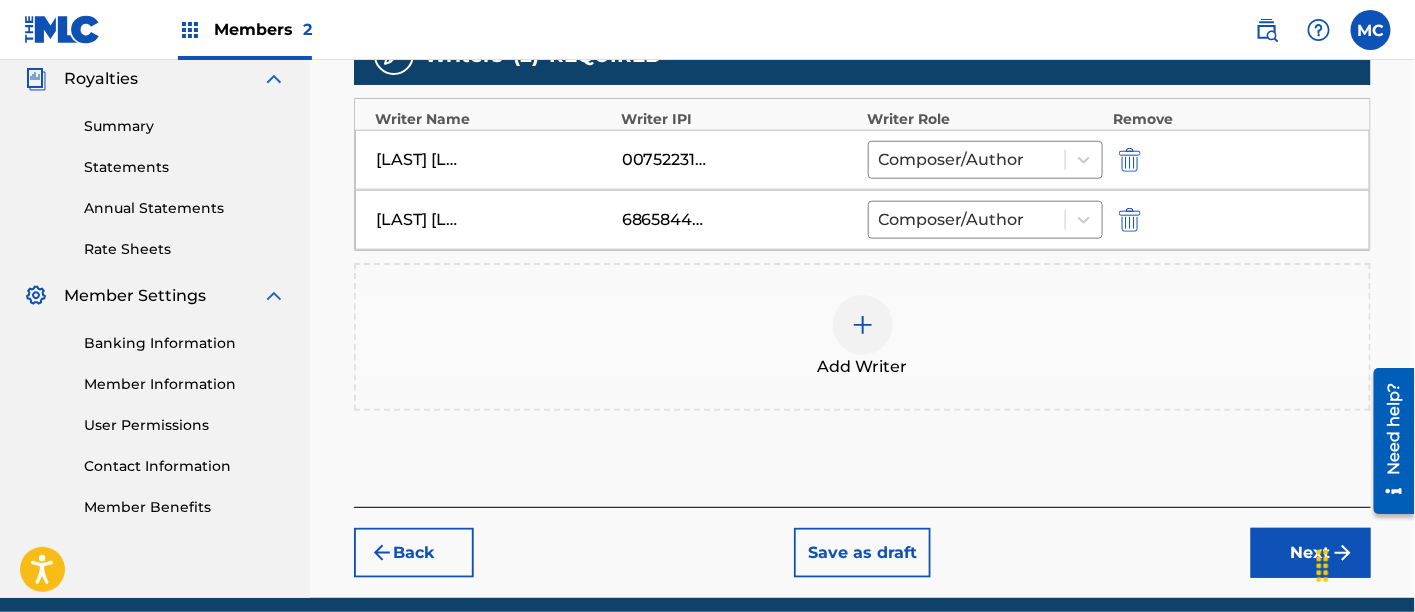 click on "Next" at bounding box center [1311, 553] 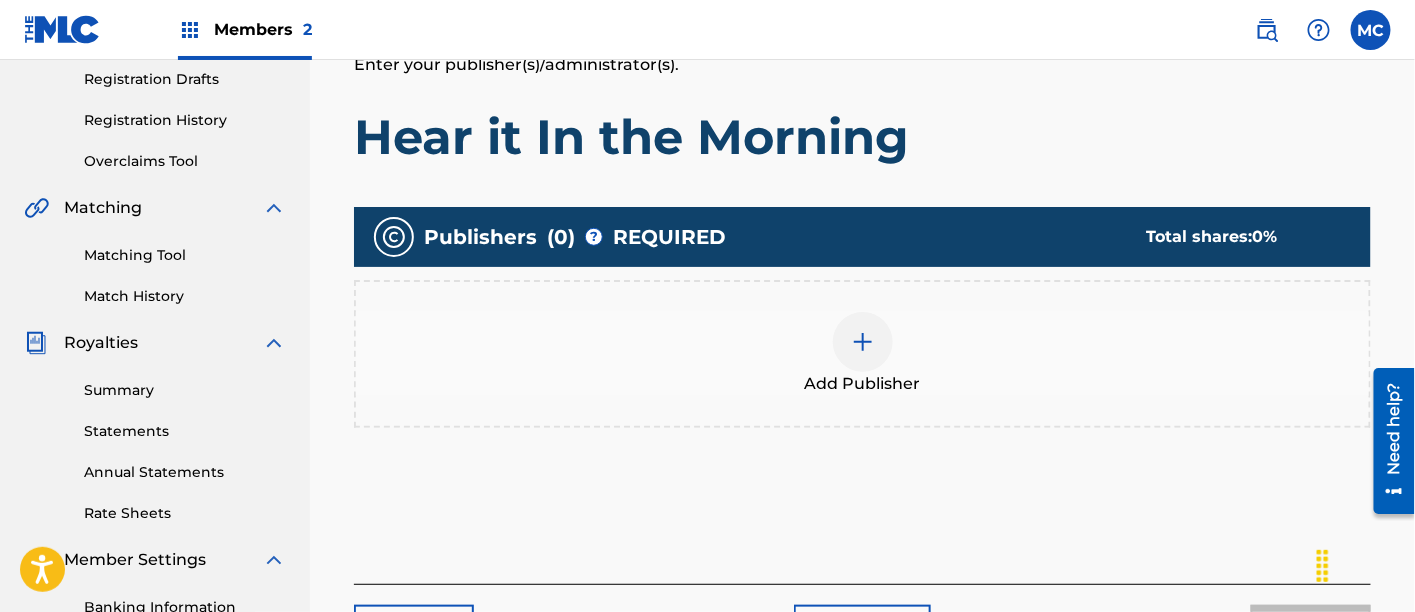 scroll, scrollTop: 346, scrollLeft: 0, axis: vertical 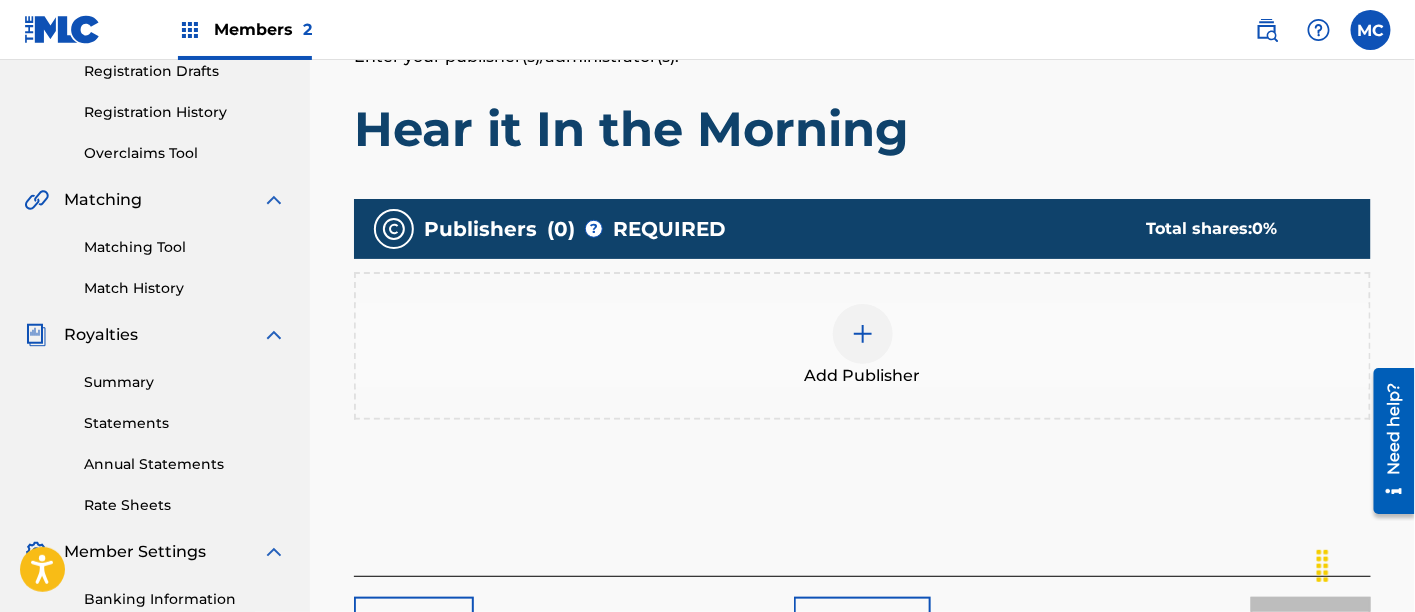 click on "Add Publisher" at bounding box center (862, 346) 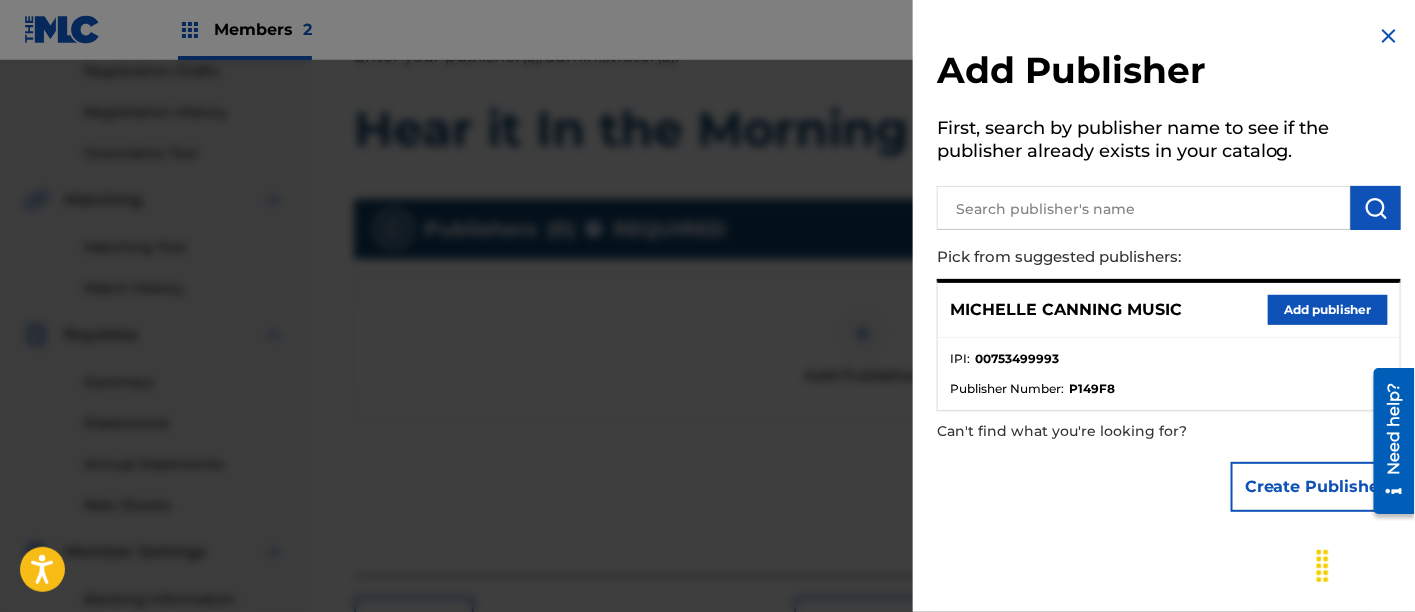 click on "Add publisher" at bounding box center [1328, 310] 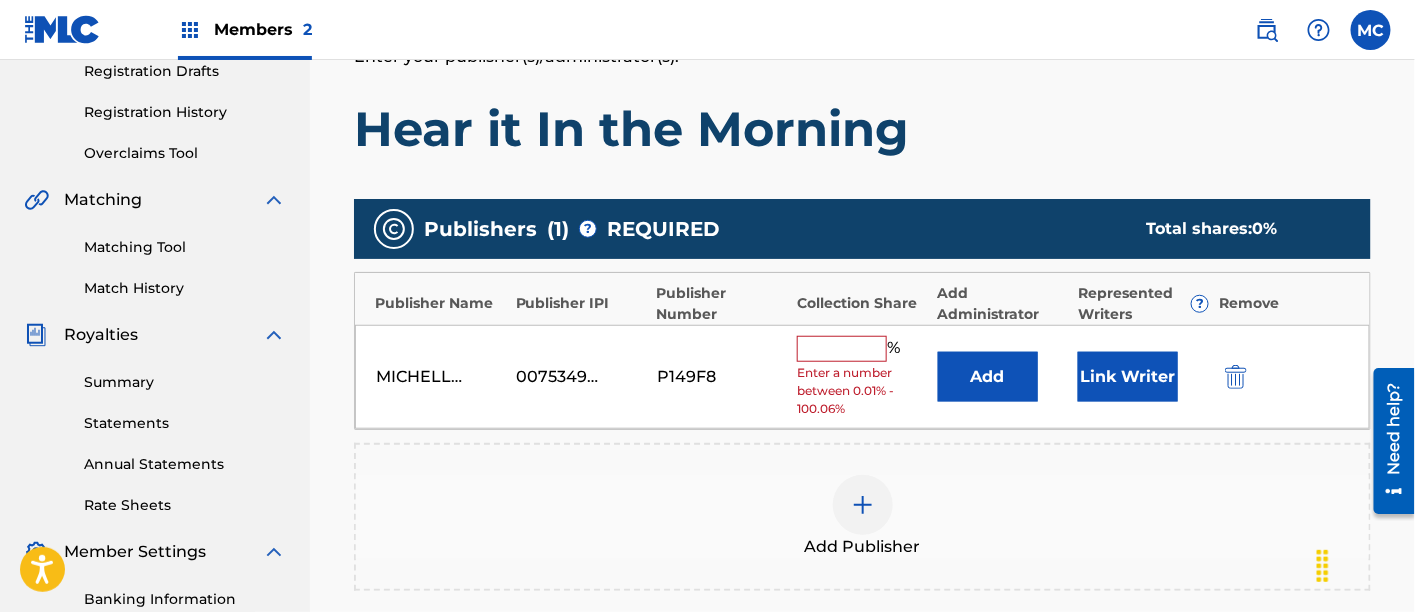 click at bounding box center [842, 349] 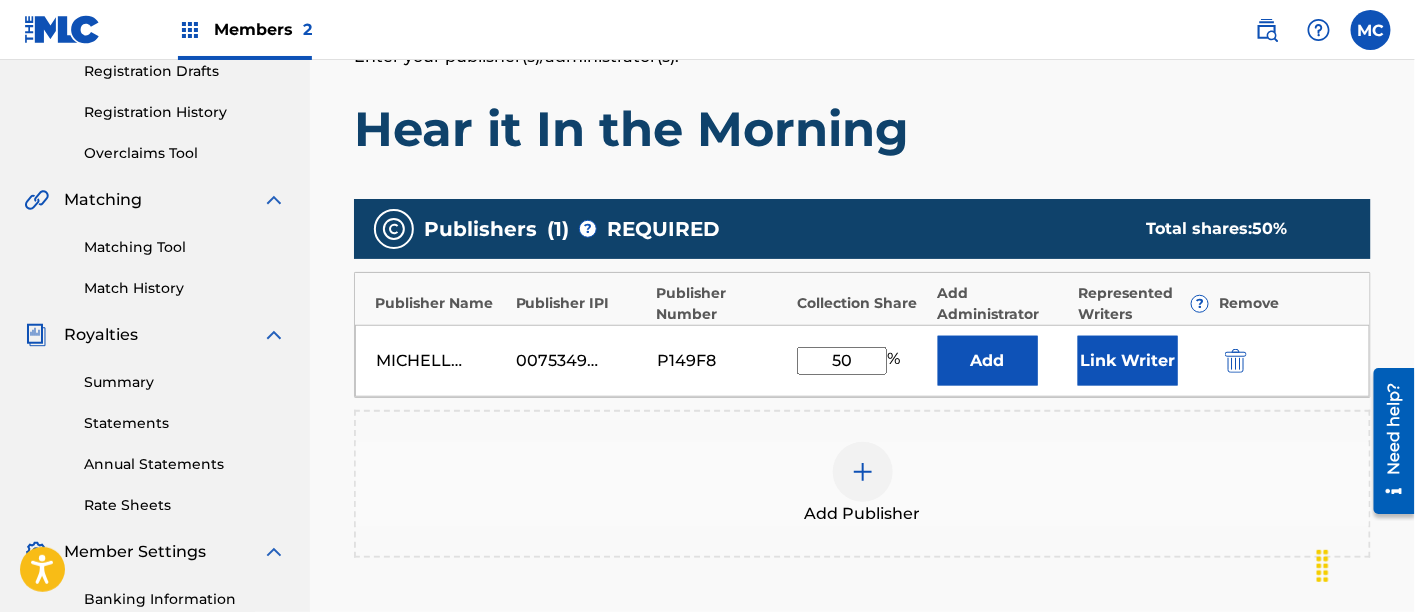 click on "Link Writer" at bounding box center [1128, 361] 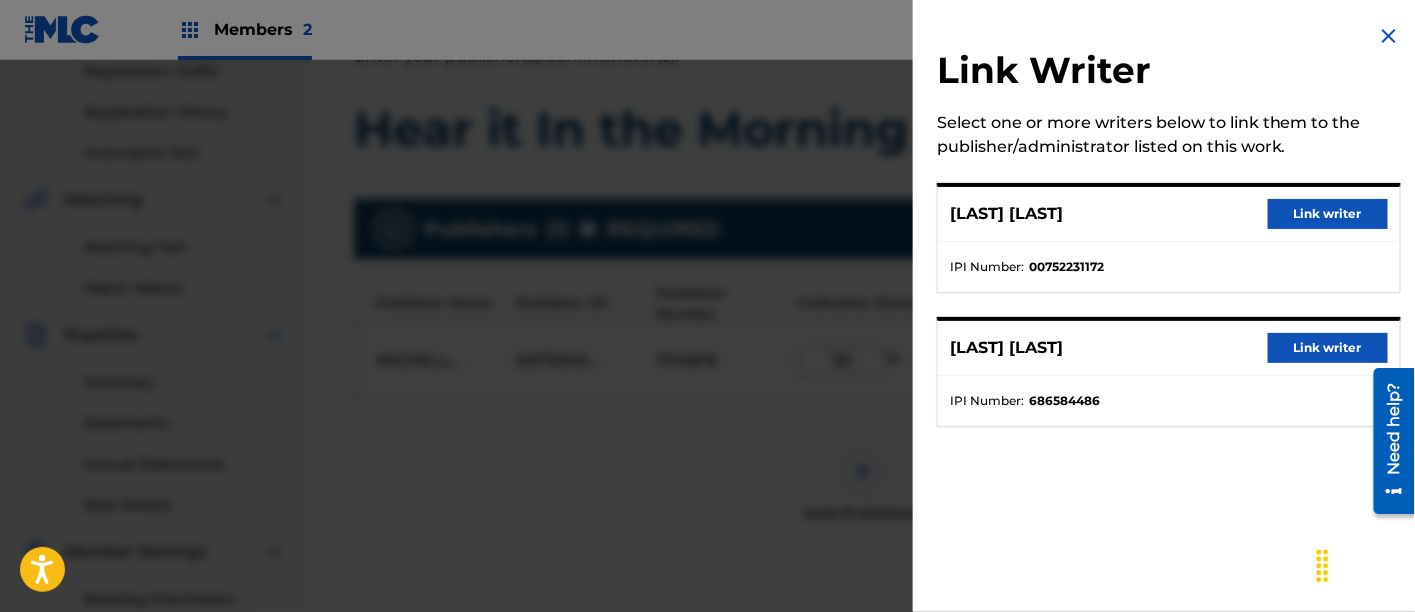 click on "Link writer" at bounding box center [1328, 214] 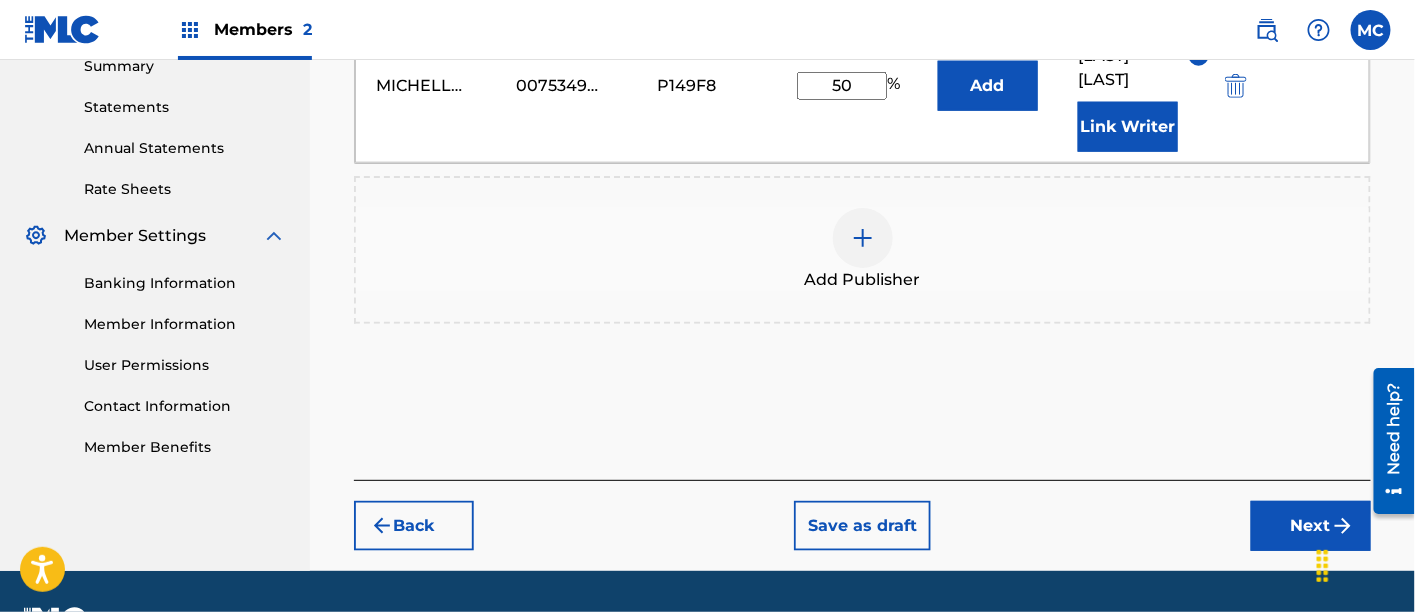click on "Next" at bounding box center (1311, 526) 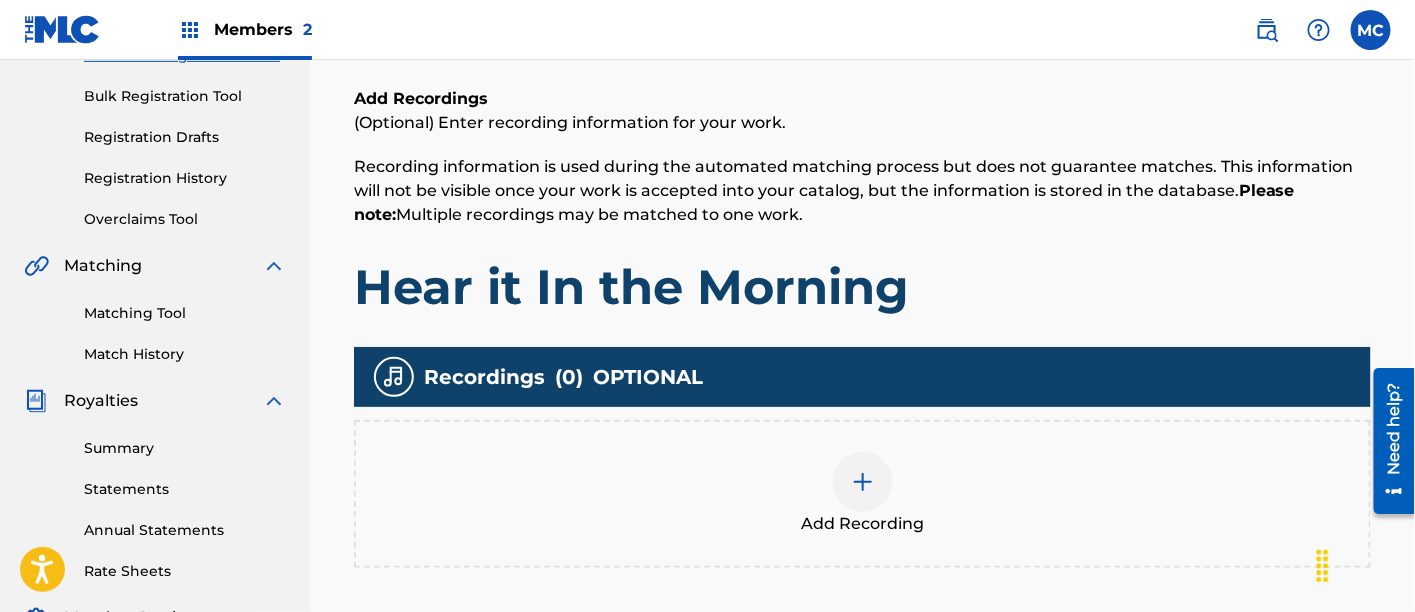 scroll, scrollTop: 298, scrollLeft: 0, axis: vertical 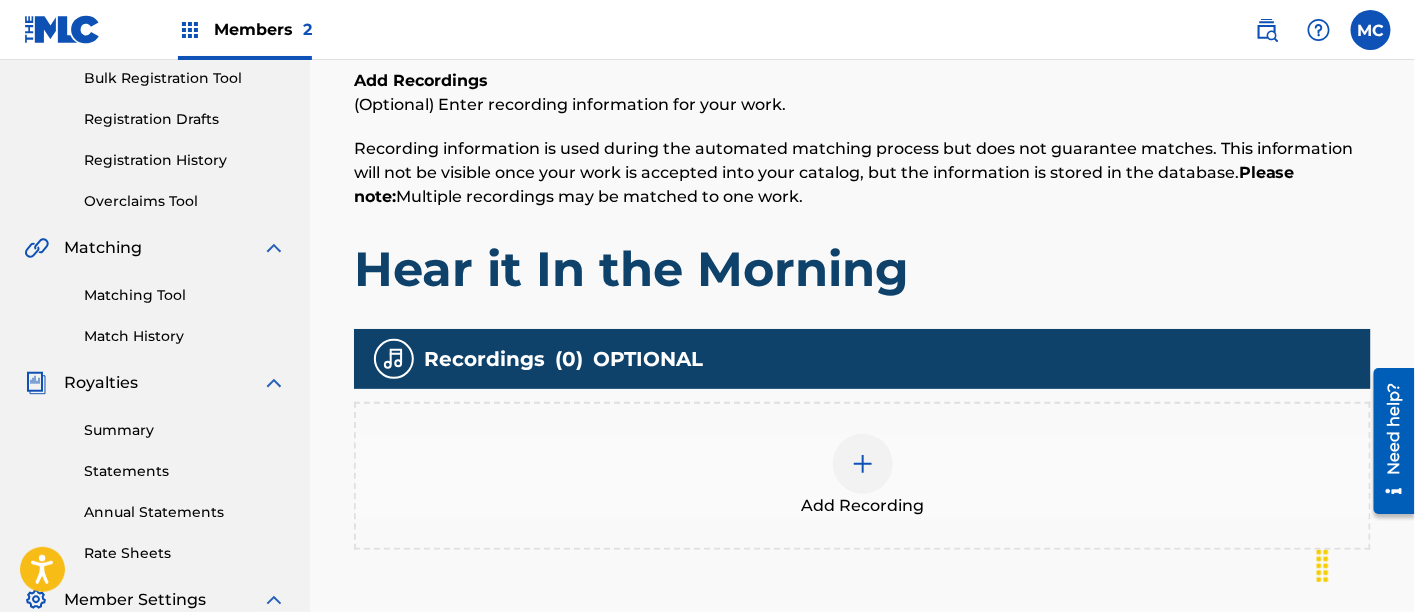 click on "Add Recording" at bounding box center (862, 506) 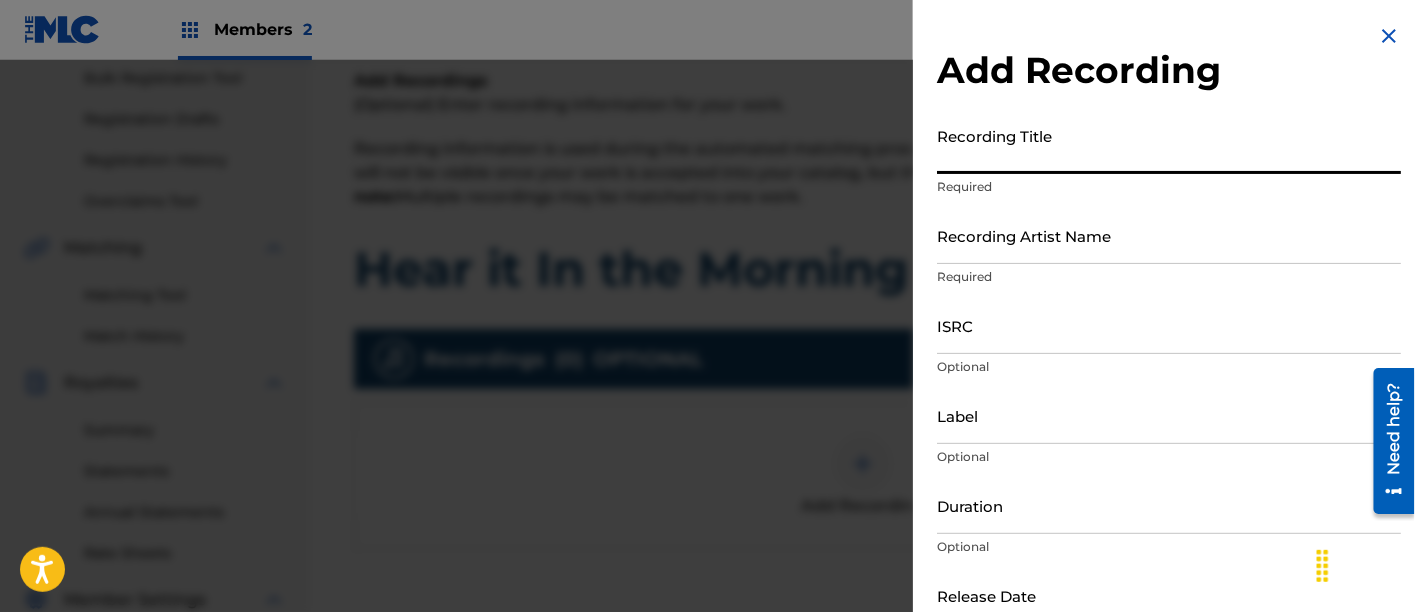 click on "Recording Title" at bounding box center [1169, 145] 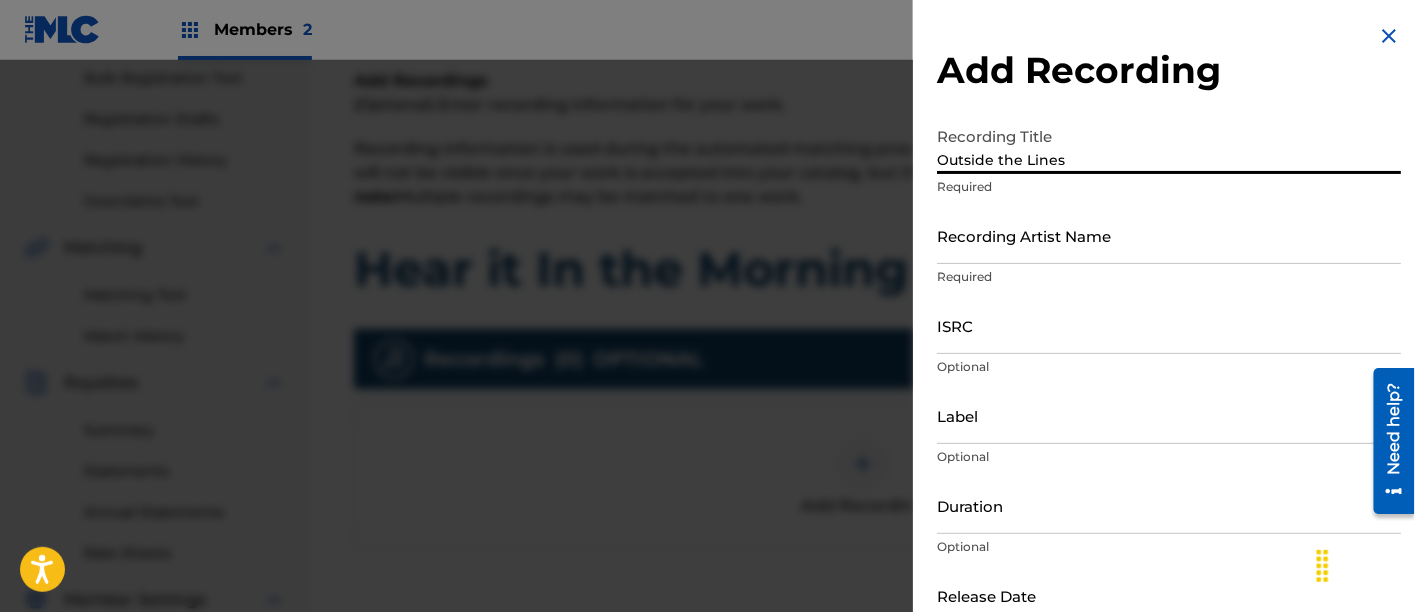 type on "Outside the Lines" 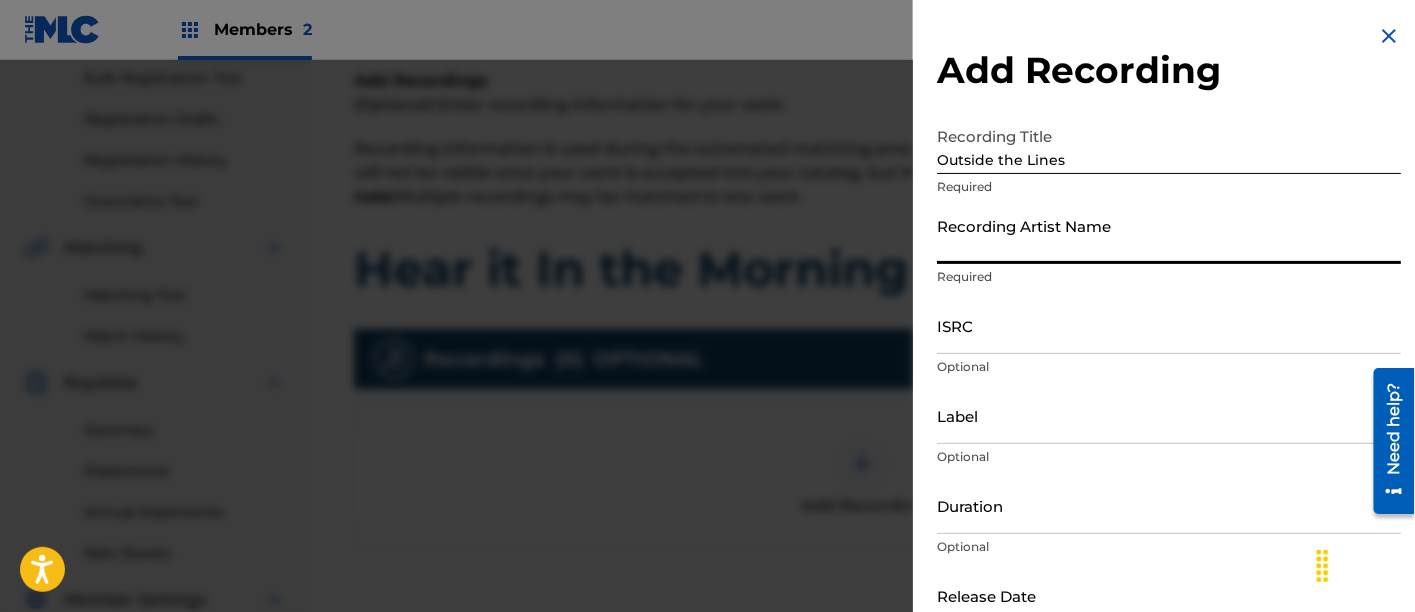 type on "[FIRST] [LAST]" 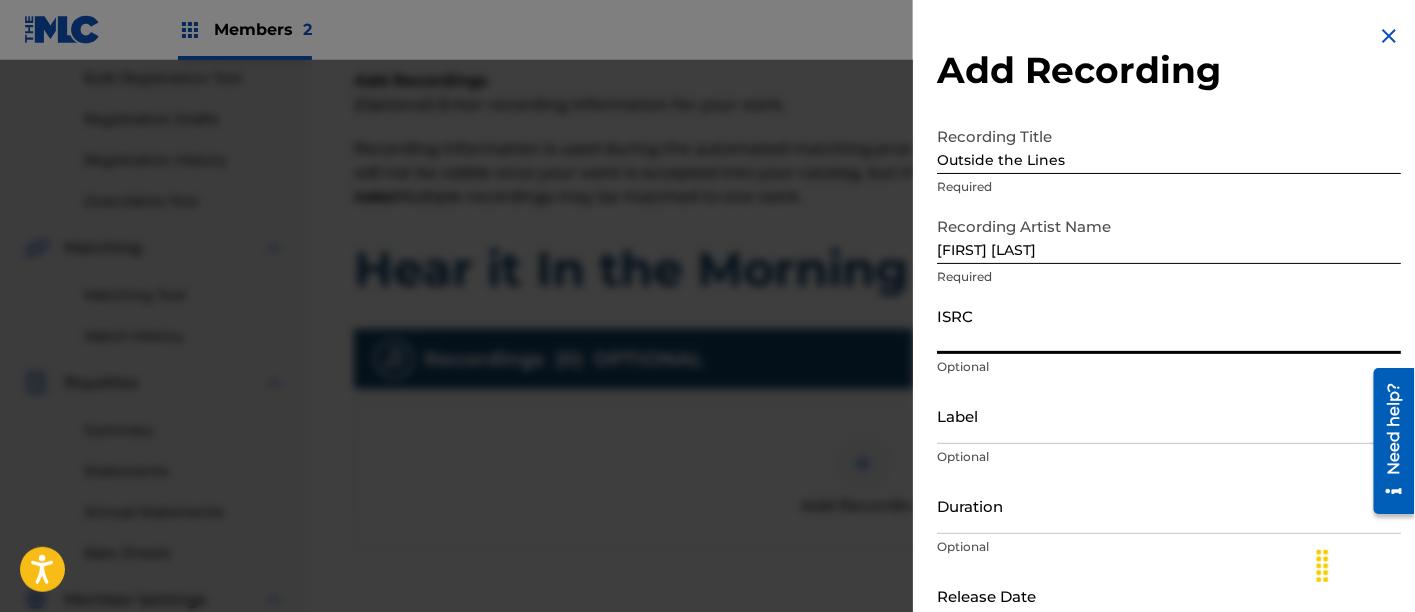 click on "ISRC" at bounding box center [1169, 325] 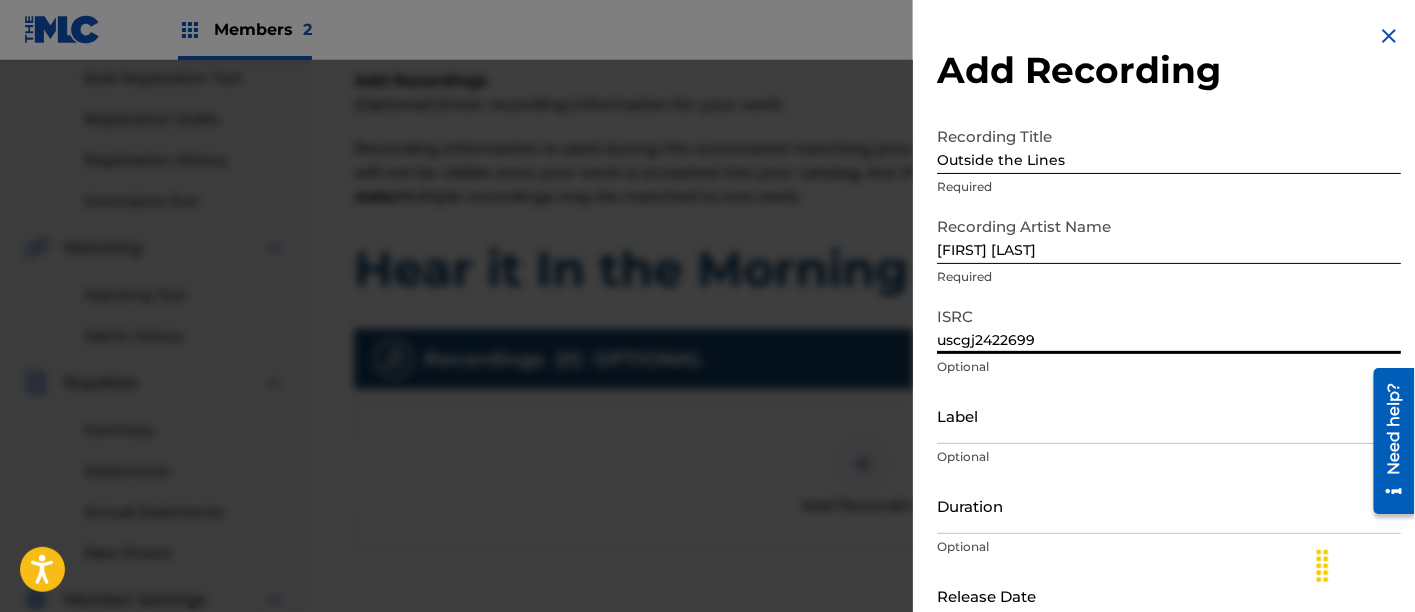 scroll, scrollTop: 118, scrollLeft: 0, axis: vertical 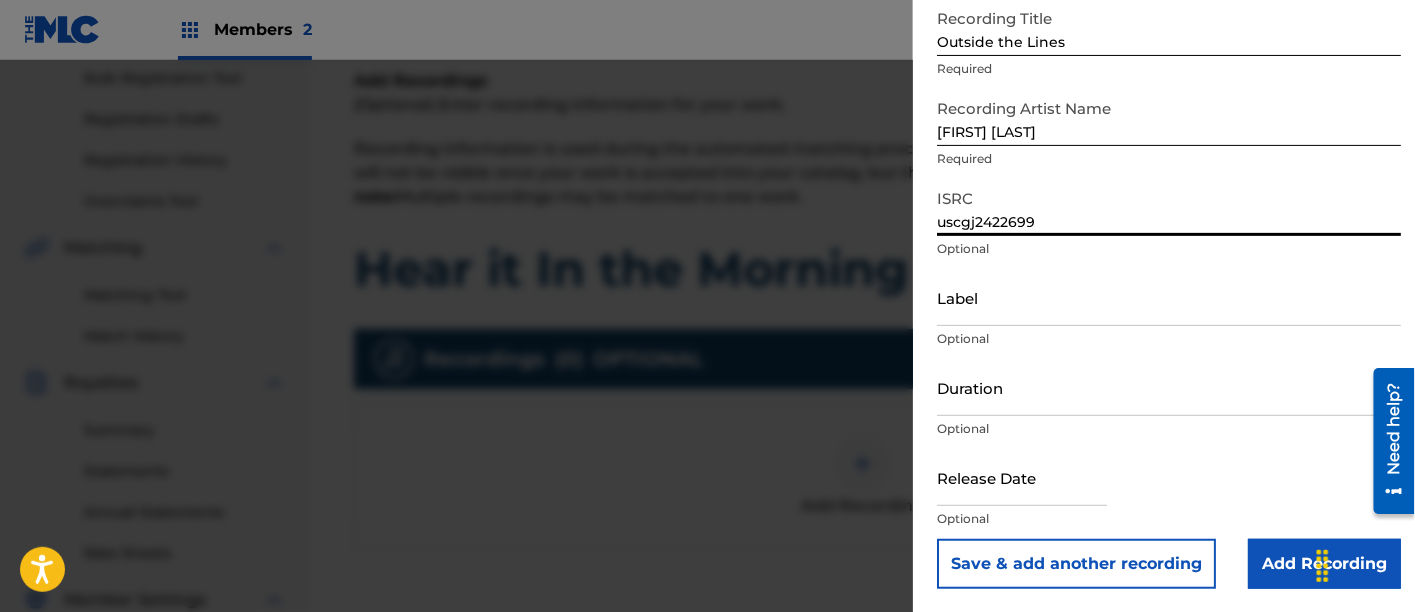 type on "uscgj2422699" 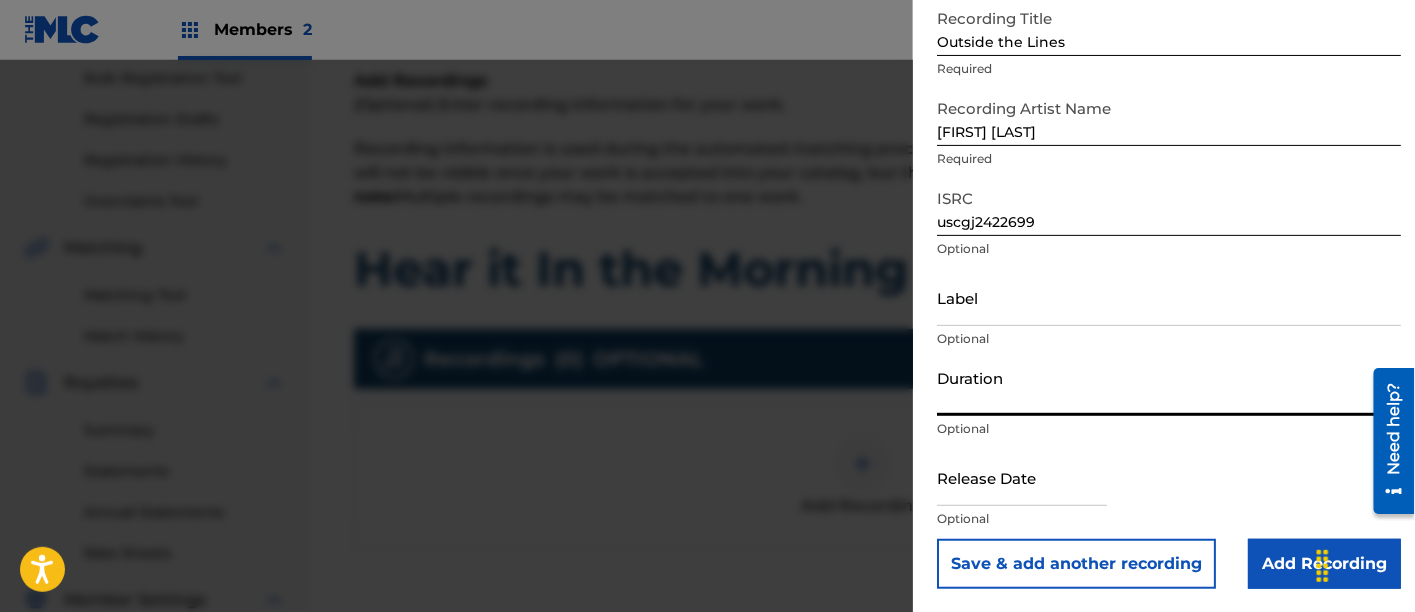 click on "Duration" at bounding box center [1169, 387] 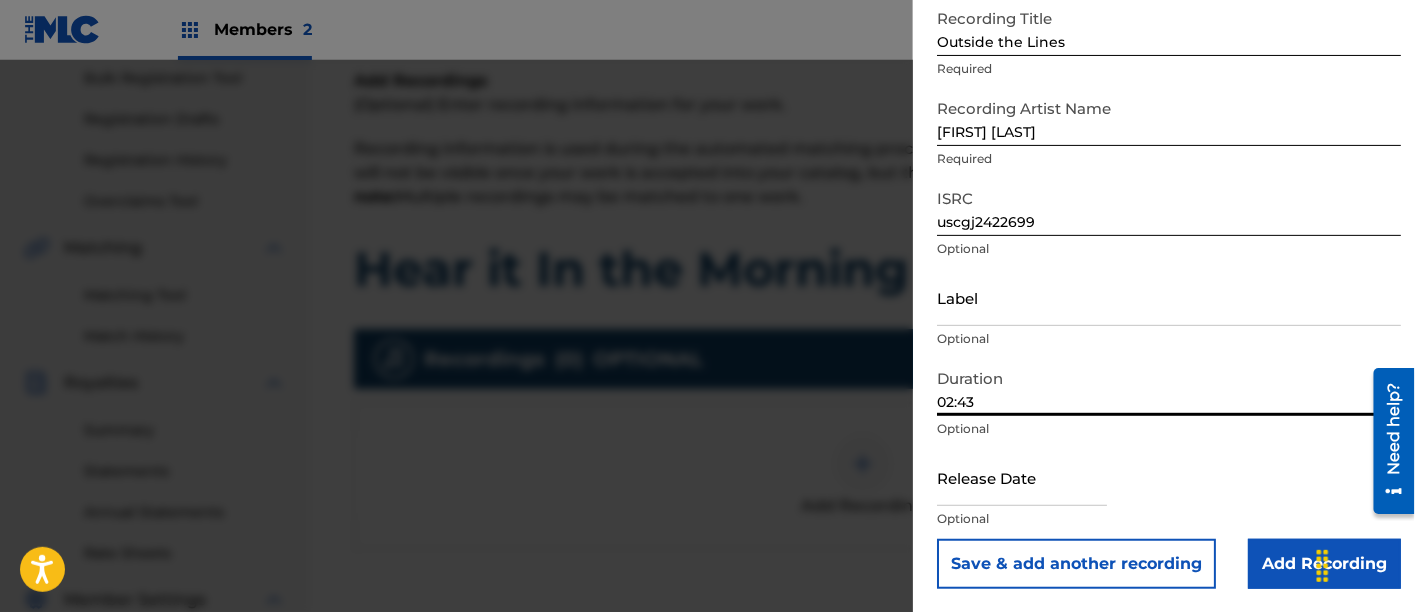 type on "02:43" 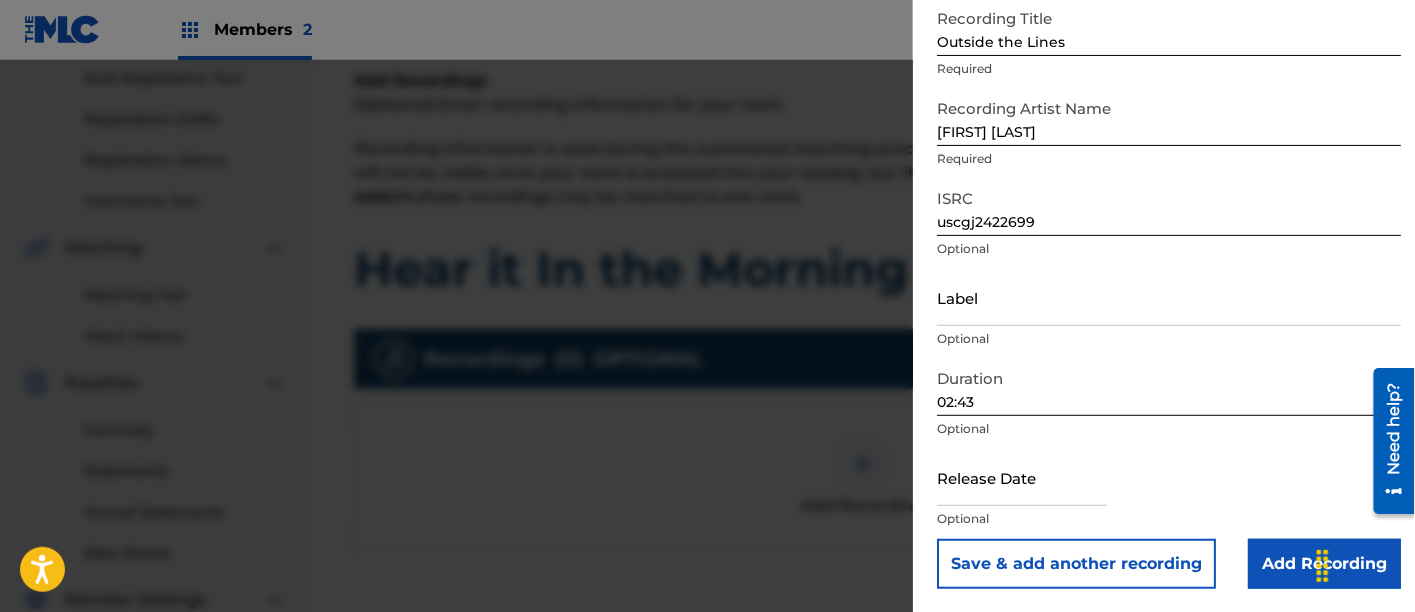 click at bounding box center (1022, 477) 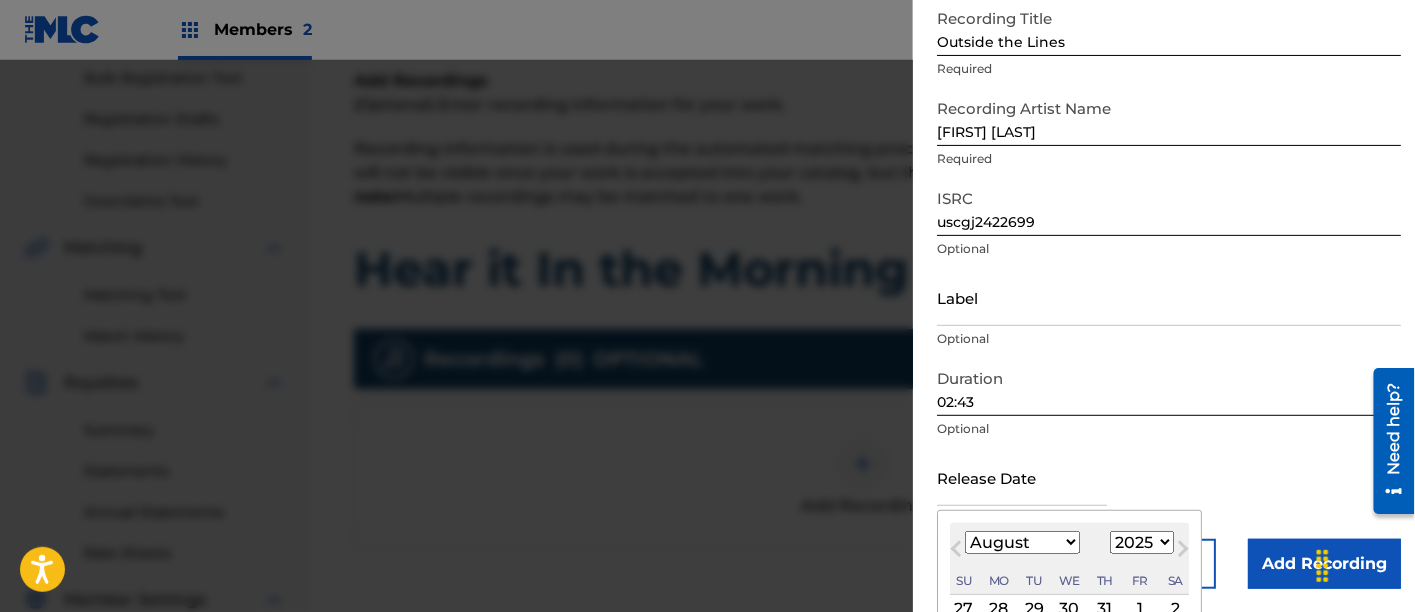 type on "March 1 2024" 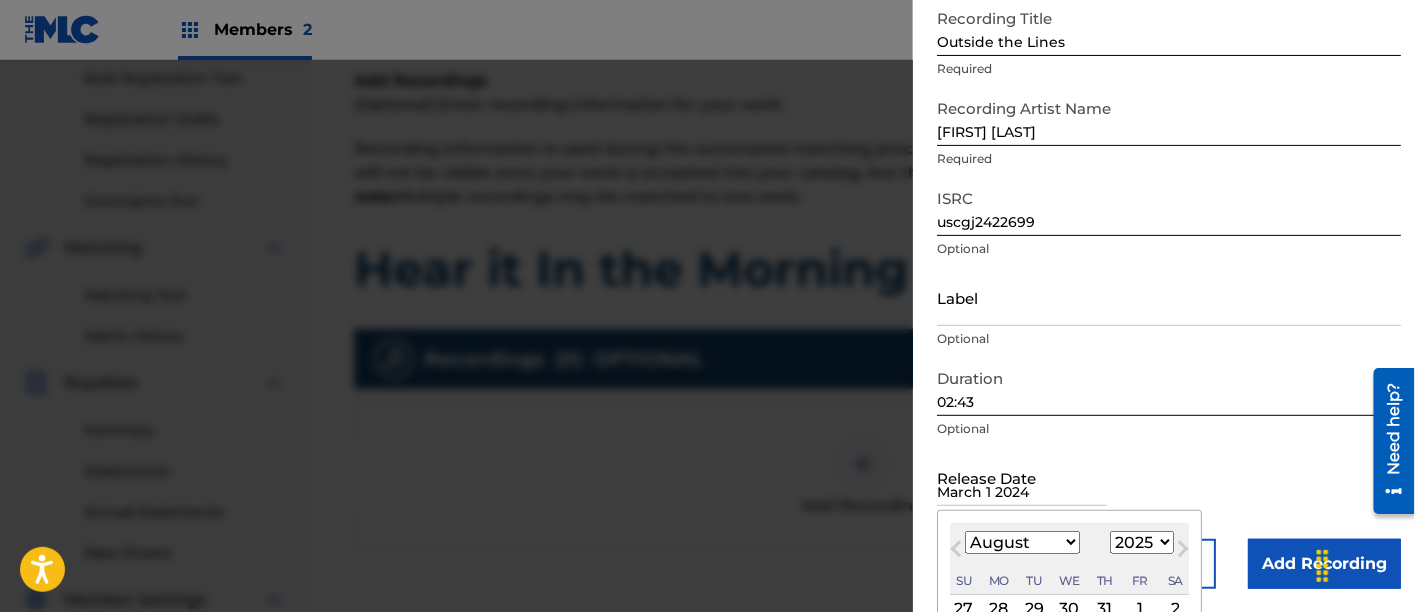 select on "2" 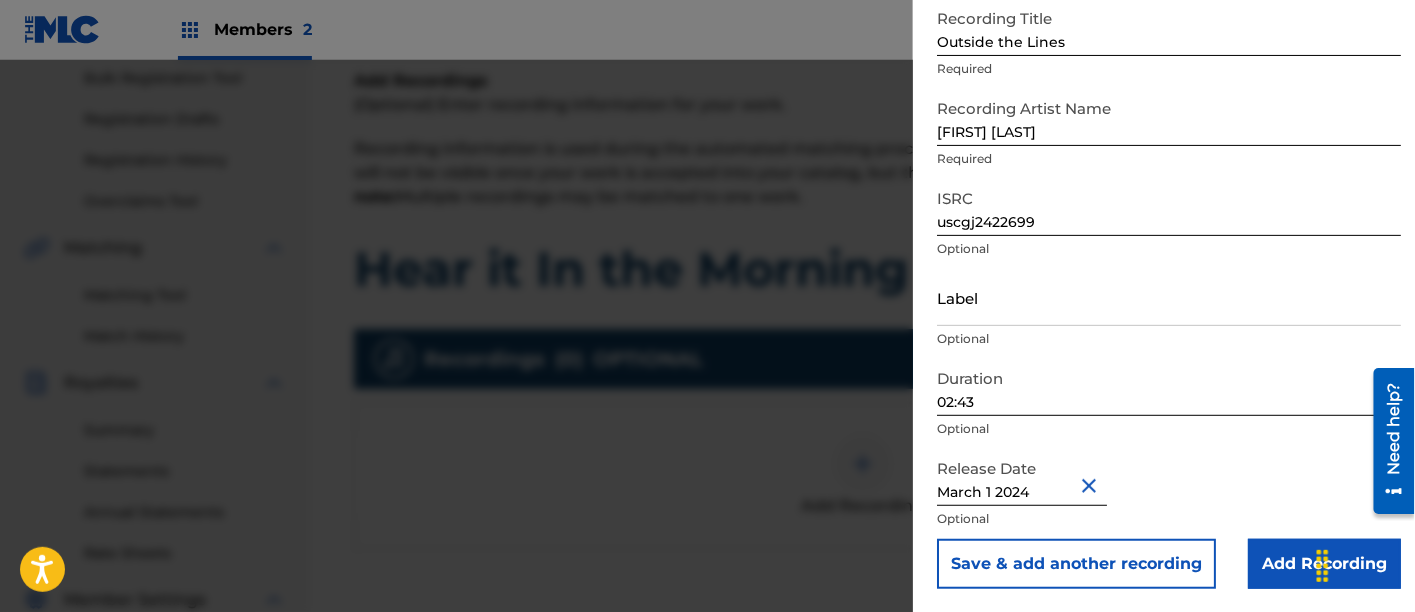 click on "Add Recording" at bounding box center (1324, 564) 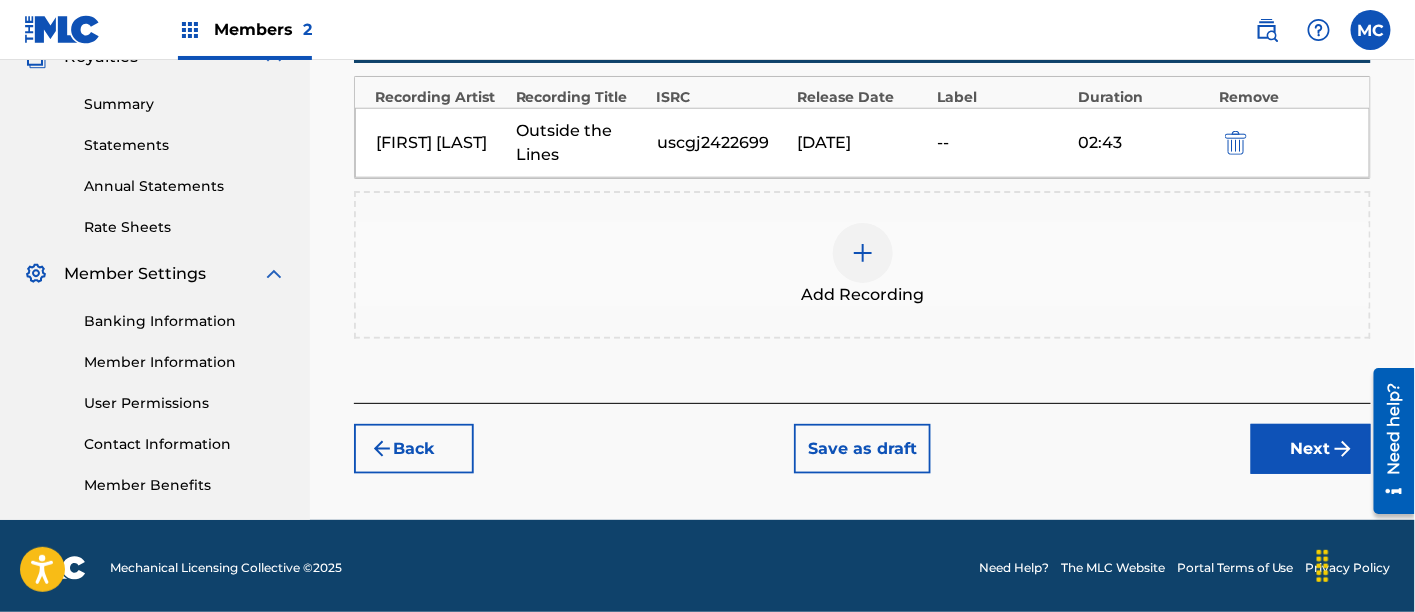 scroll, scrollTop: 627, scrollLeft: 0, axis: vertical 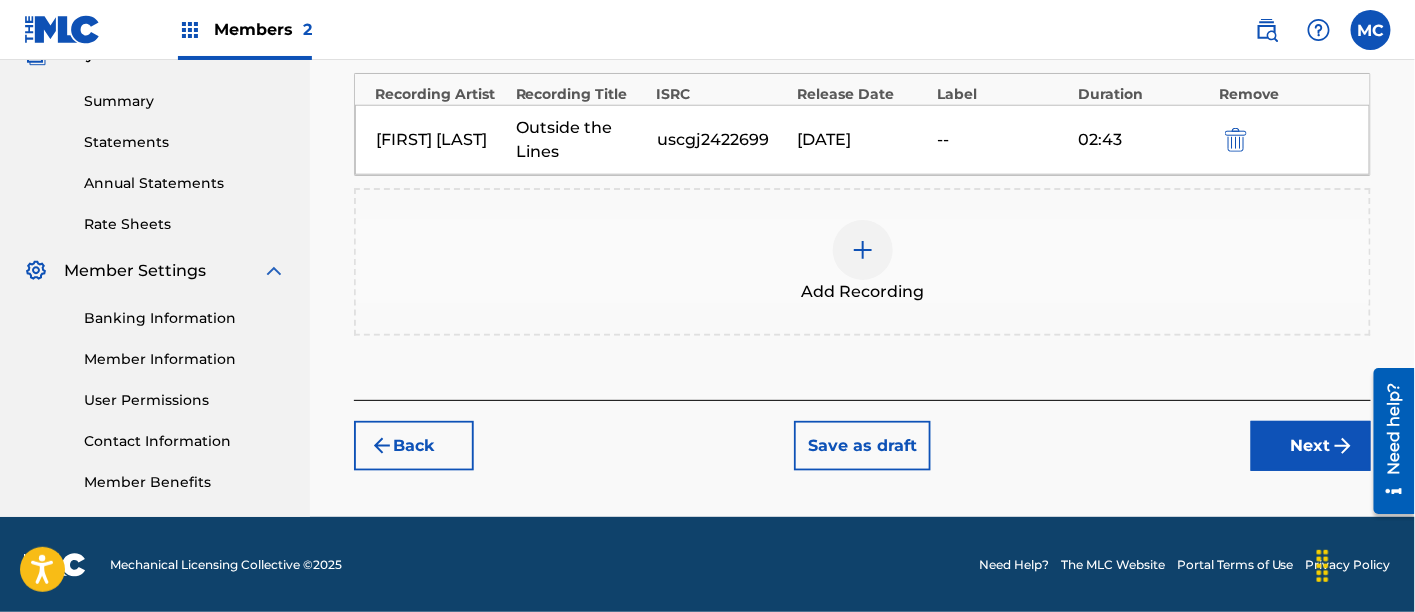 click on "Next" at bounding box center [1311, 446] 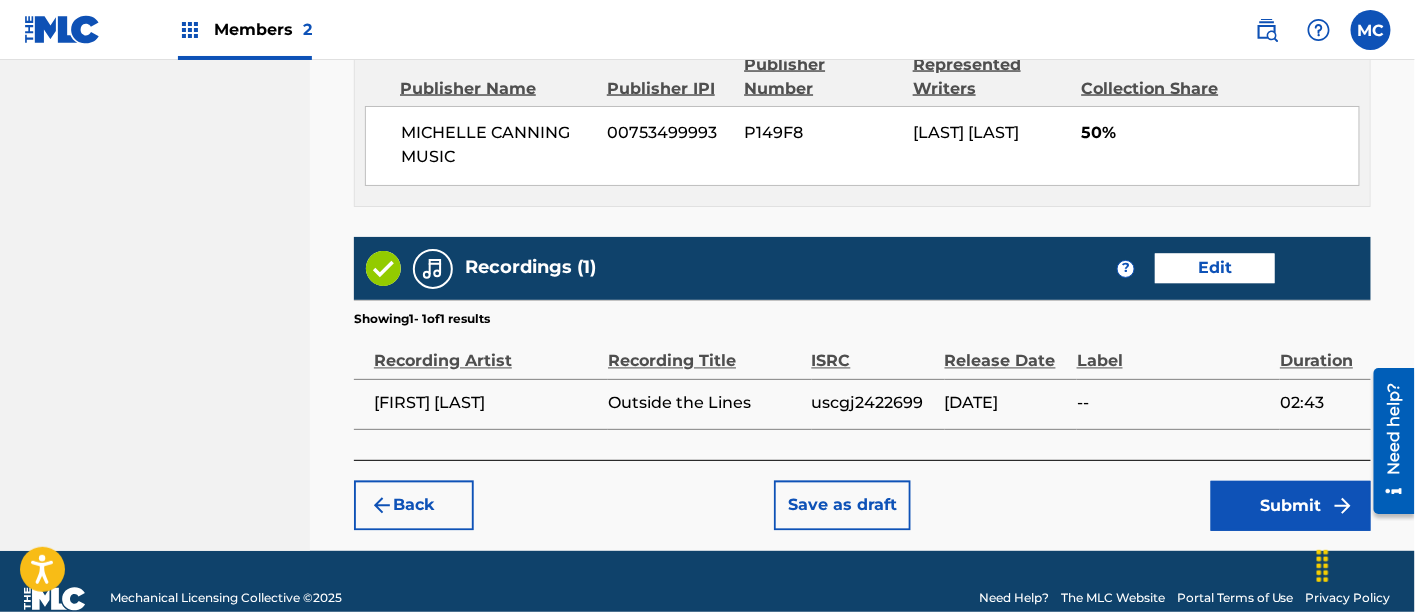 scroll, scrollTop: 1177, scrollLeft: 0, axis: vertical 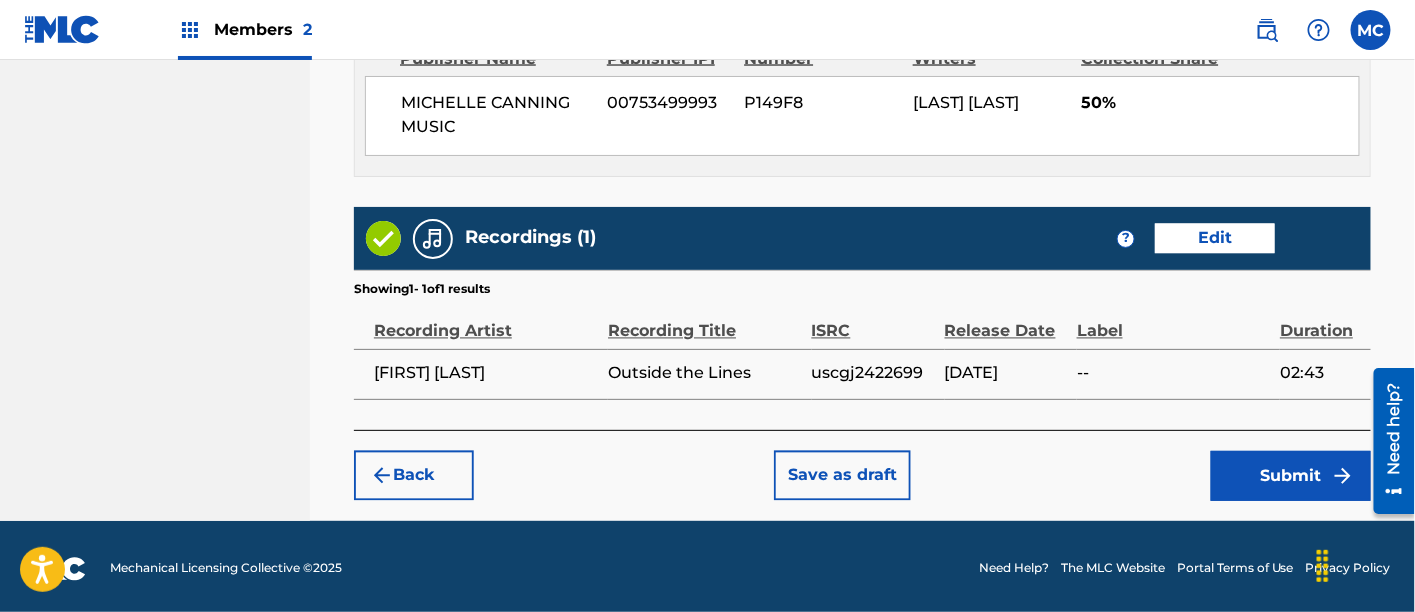 click on "Submit" at bounding box center [1291, 476] 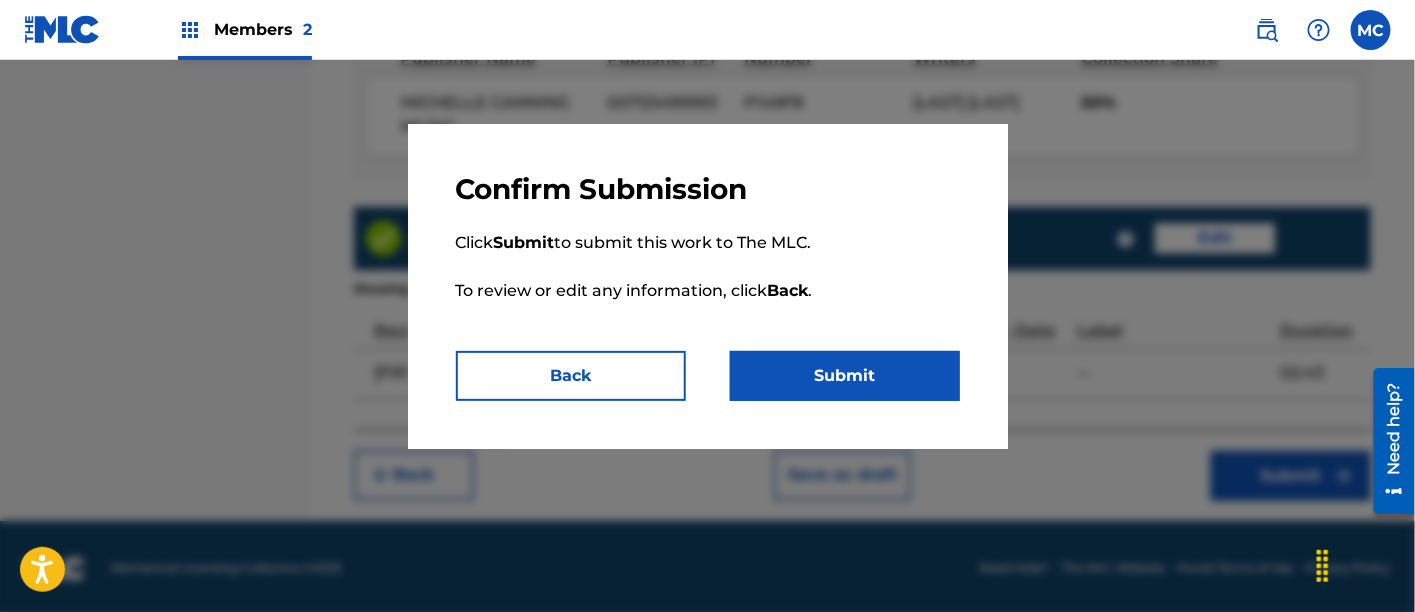 click on "Submit" at bounding box center [845, 376] 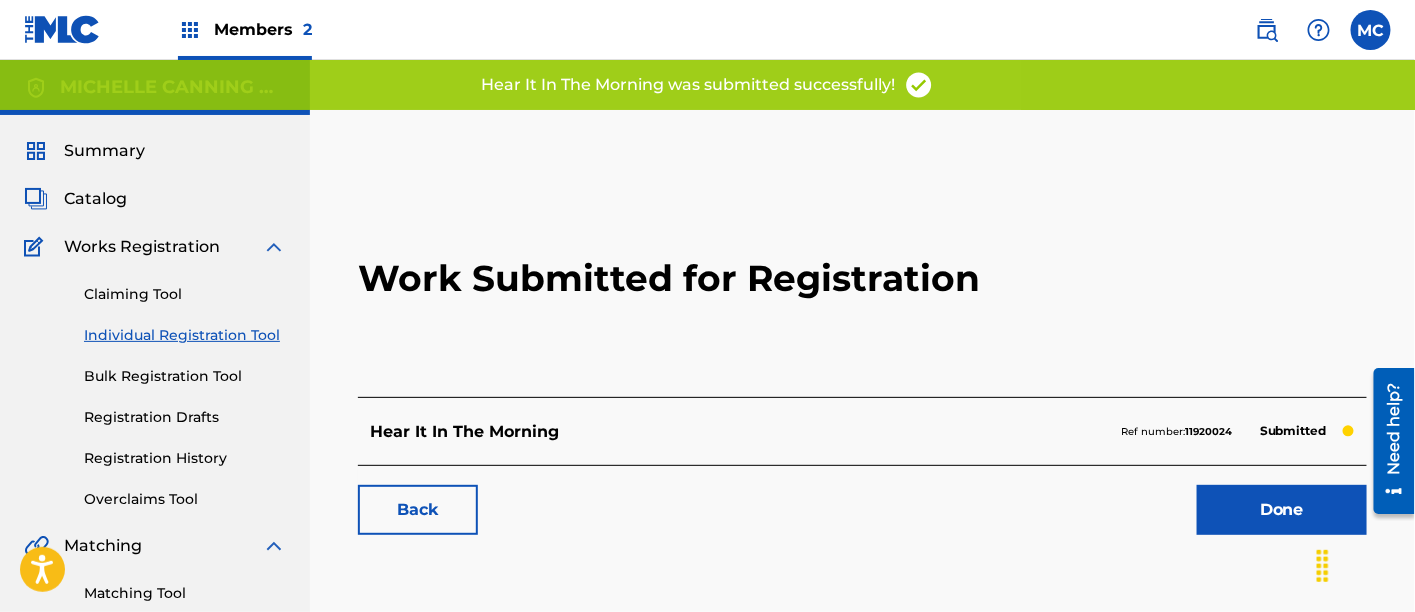 click on "Done" at bounding box center (1282, 510) 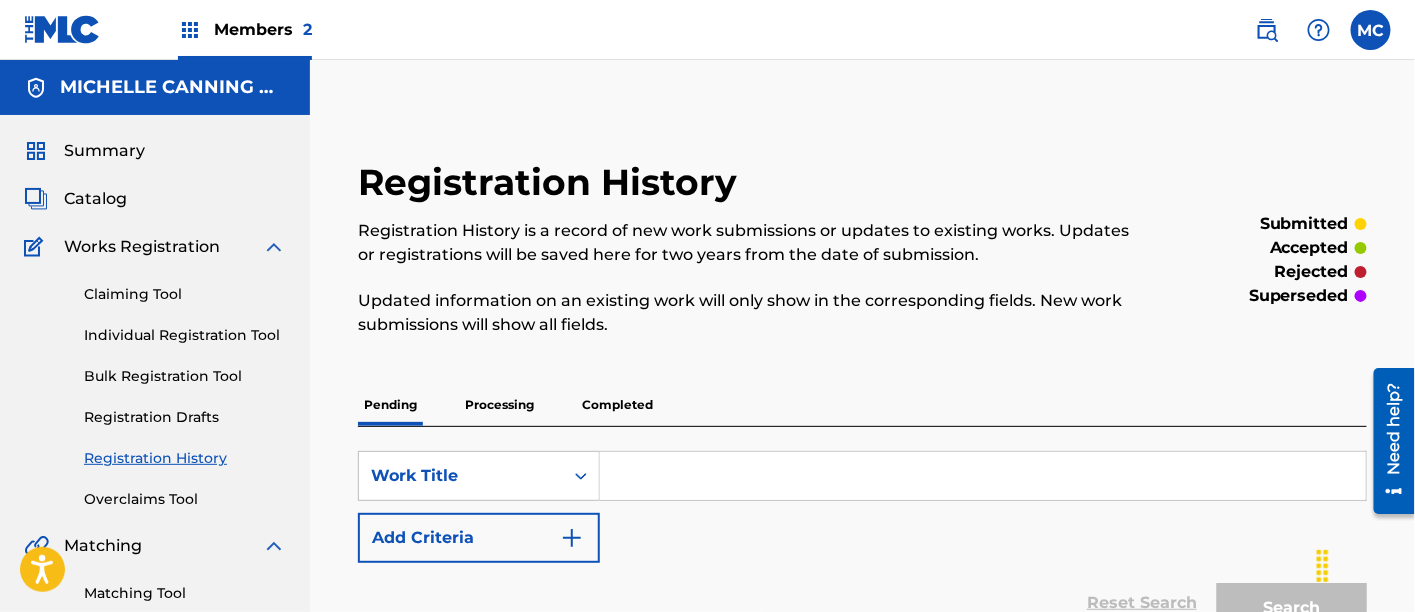 click on "Individual Registration Tool" at bounding box center (185, 335) 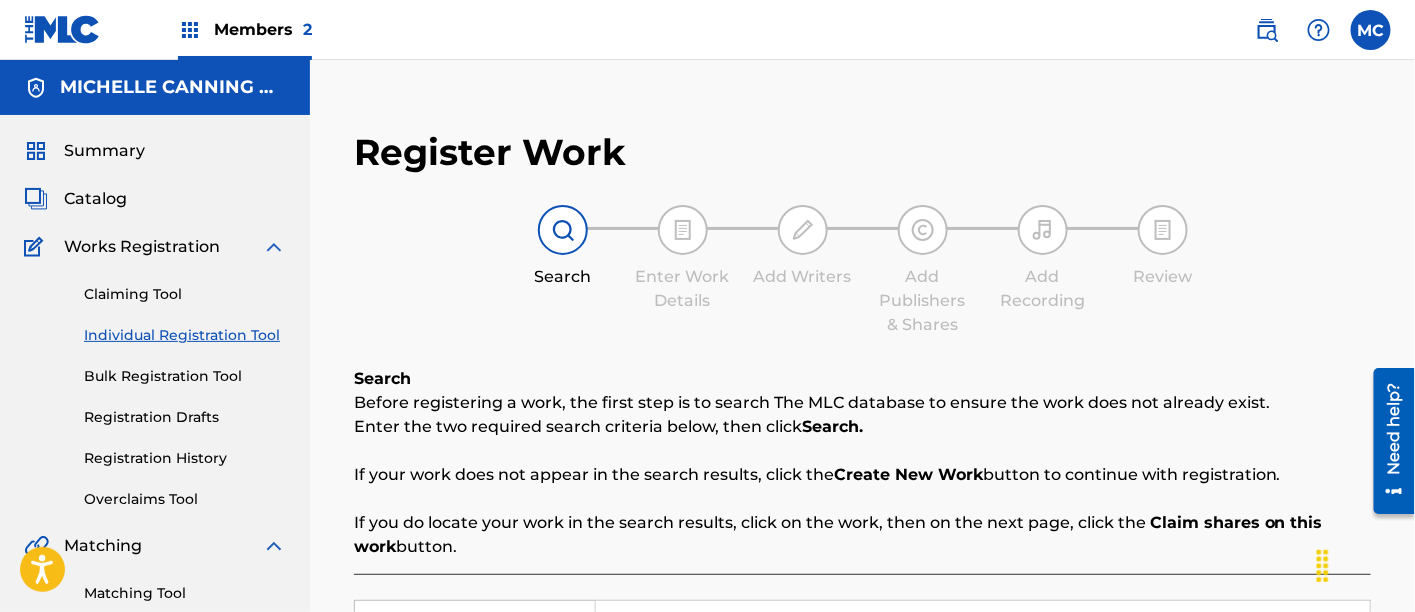 scroll, scrollTop: 374, scrollLeft: 0, axis: vertical 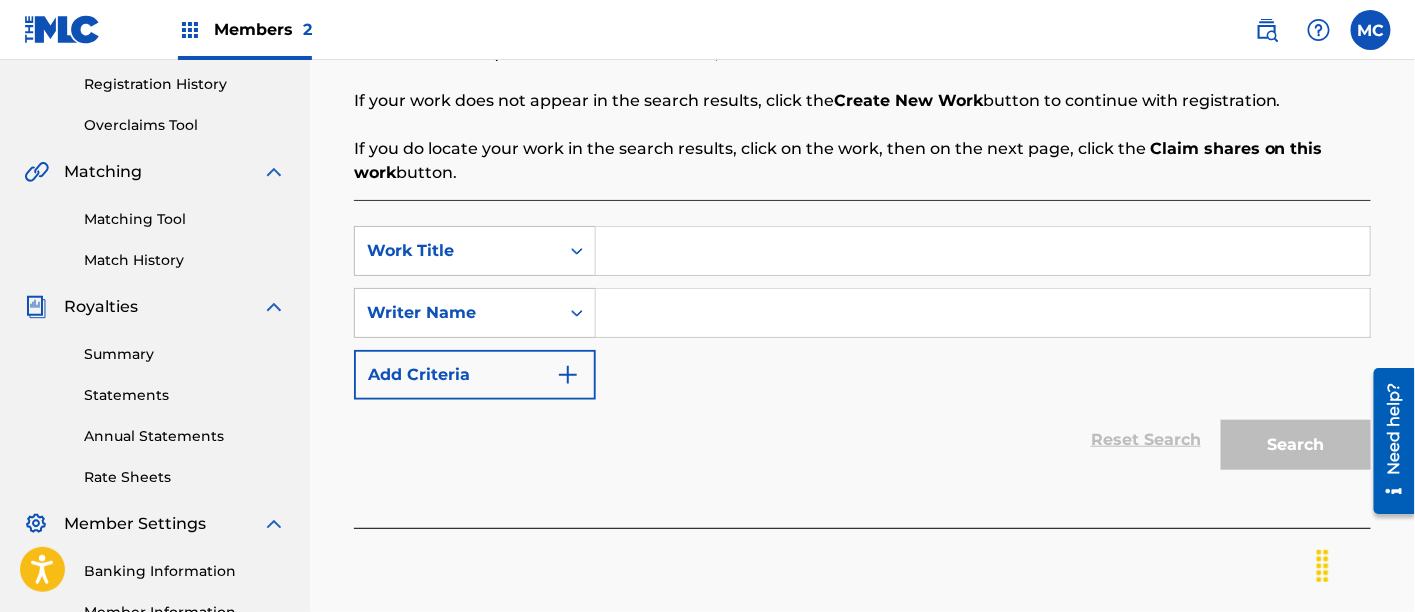 click at bounding box center (983, 251) 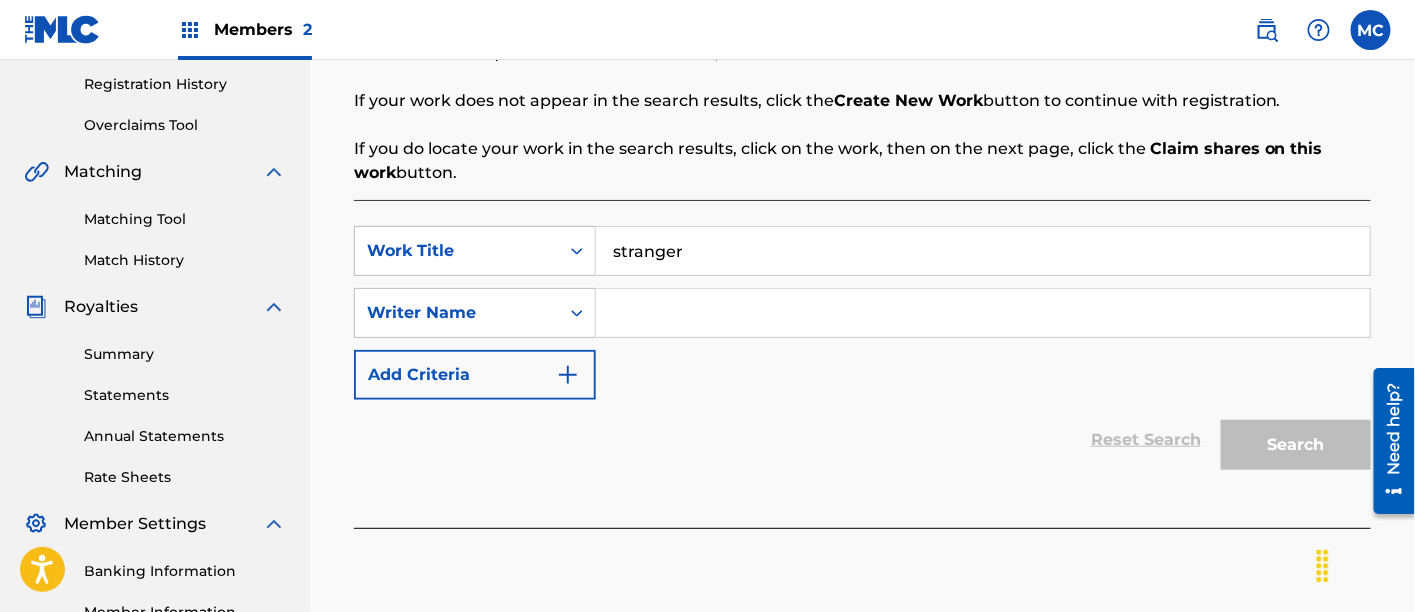 type on "stranger" 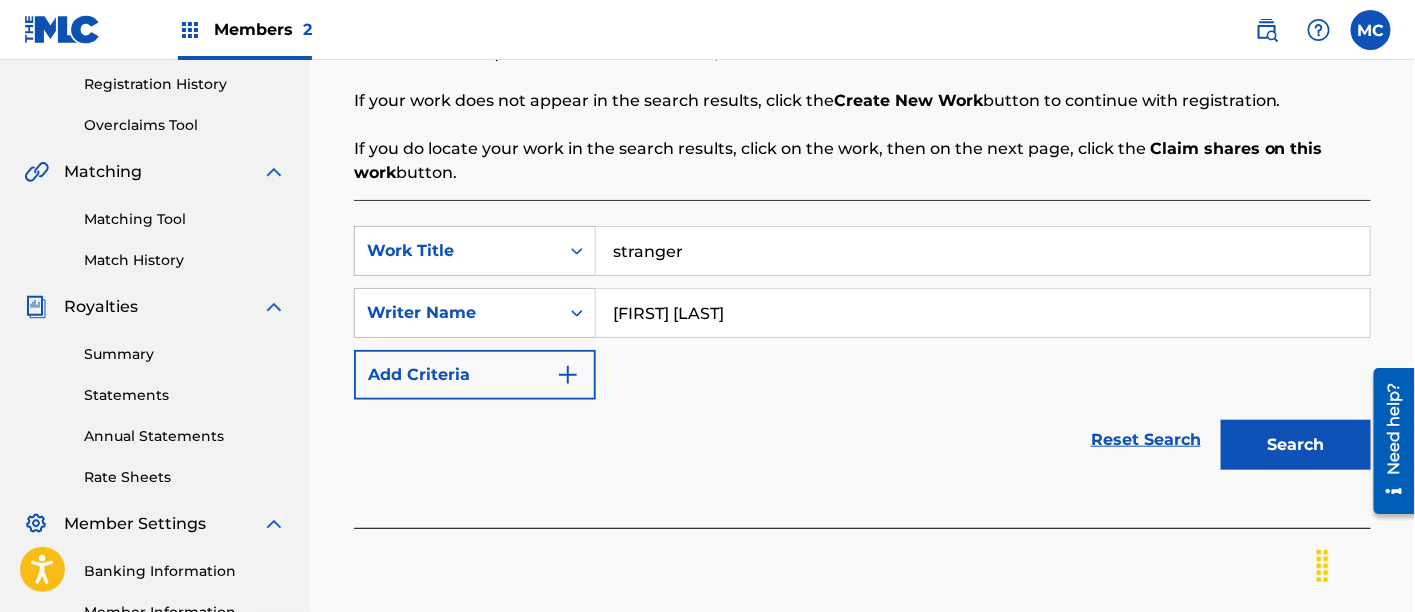 click on "Search" at bounding box center [1296, 445] 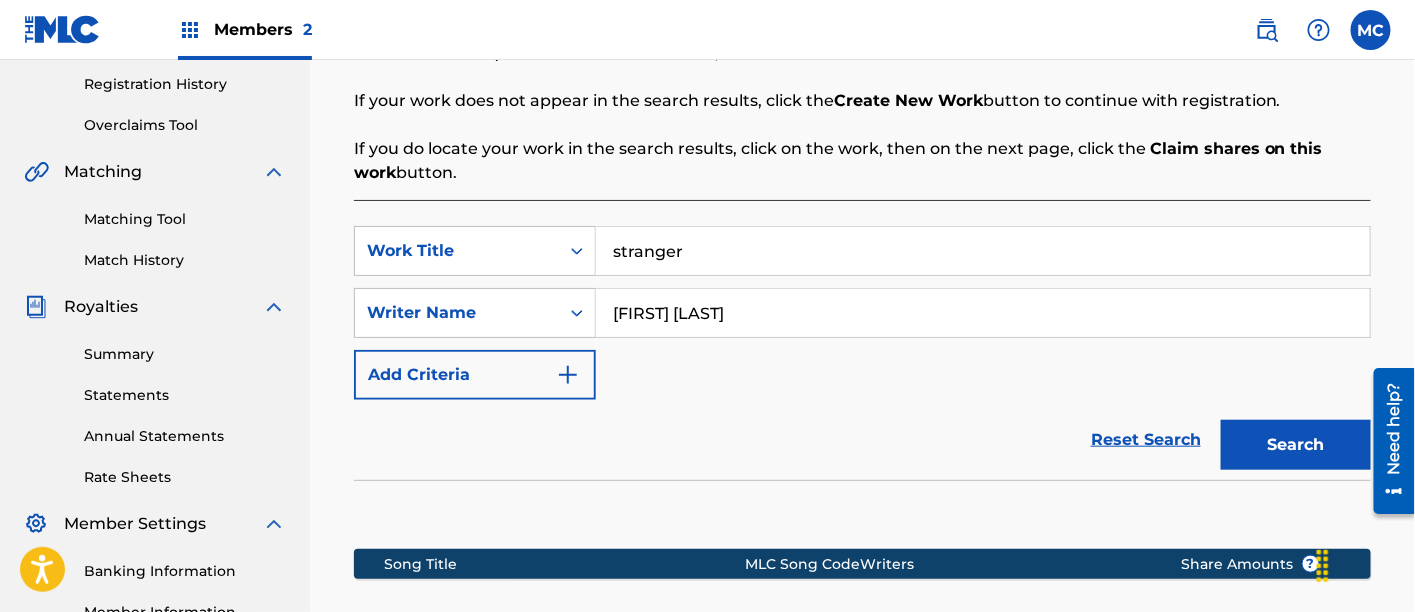 scroll, scrollTop: 655, scrollLeft: 0, axis: vertical 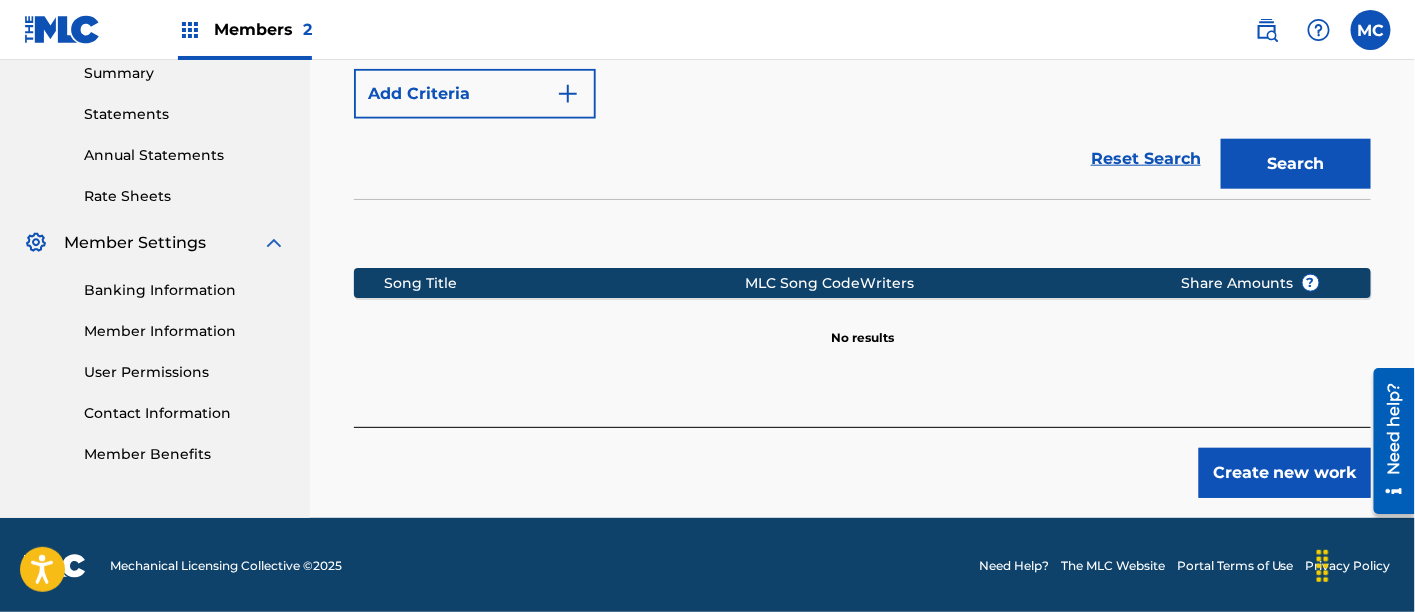 click on "Create new work" at bounding box center [1285, 473] 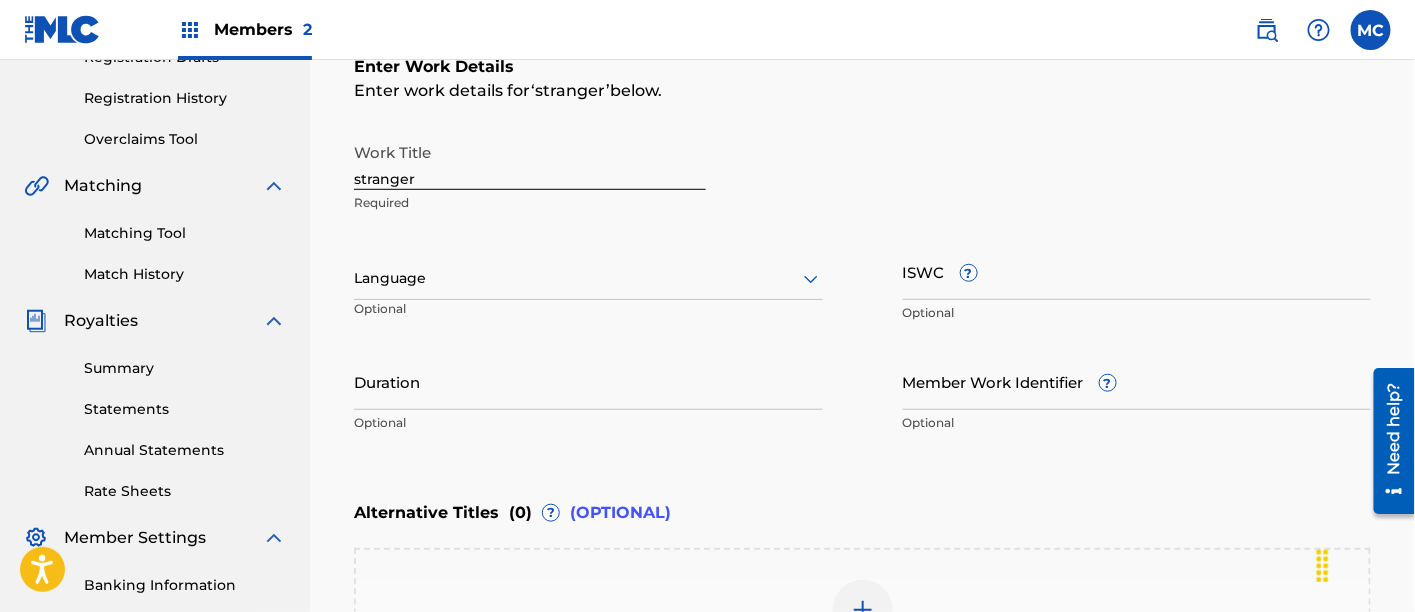 scroll, scrollTop: 357, scrollLeft: 0, axis: vertical 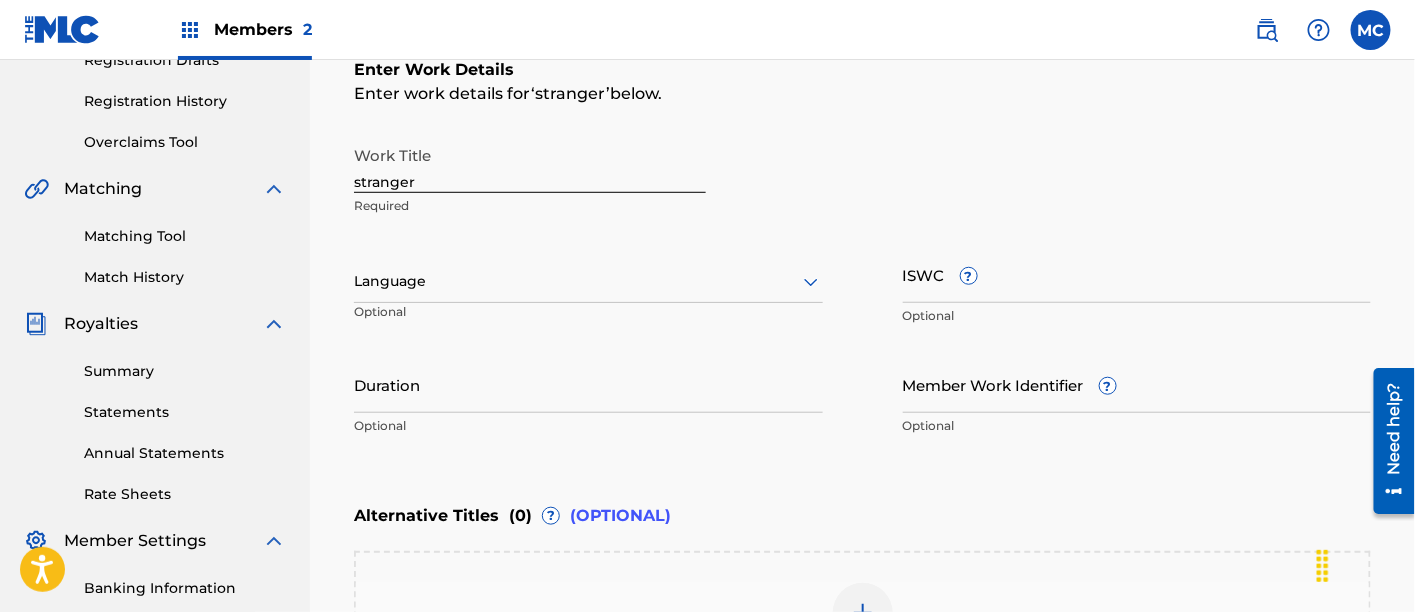 click at bounding box center (588, 281) 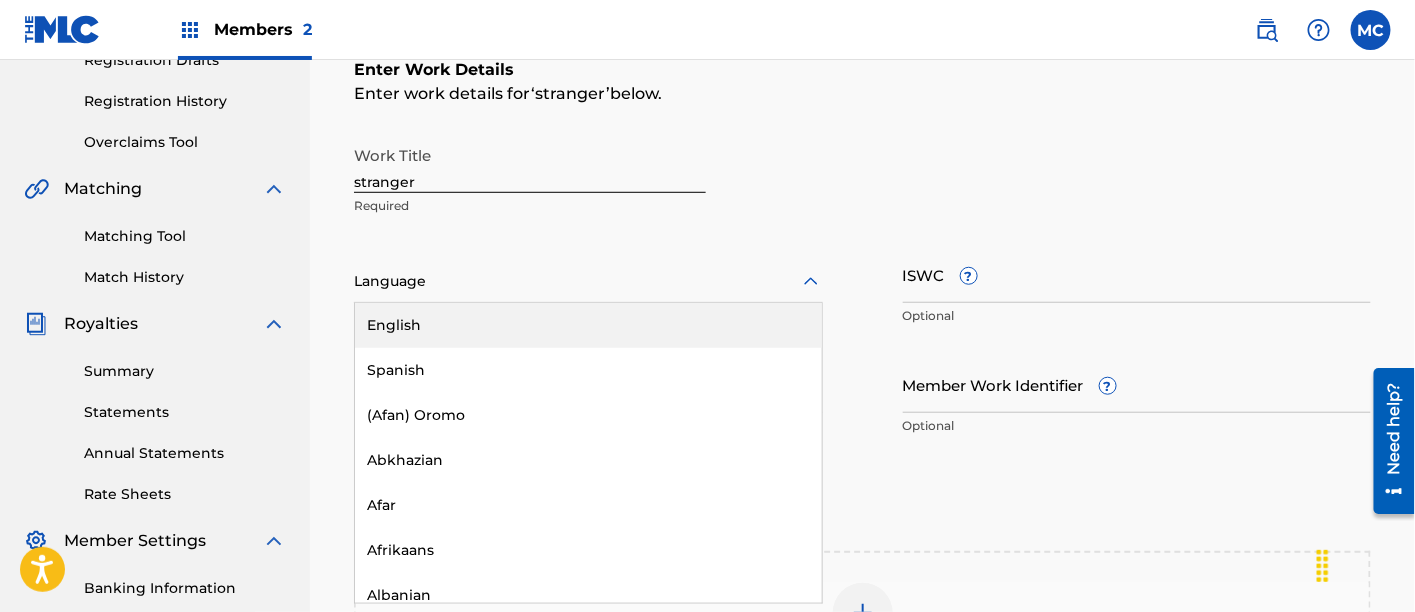 click on "English" at bounding box center [588, 325] 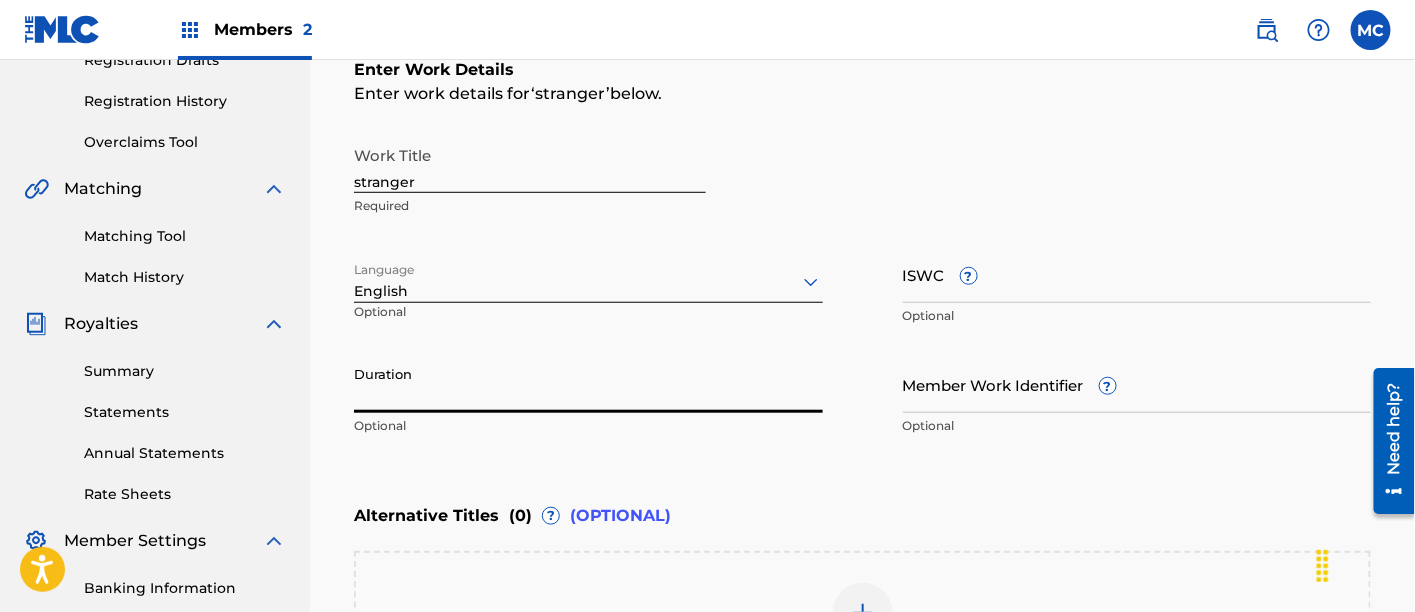 click on "Duration" at bounding box center [588, 384] 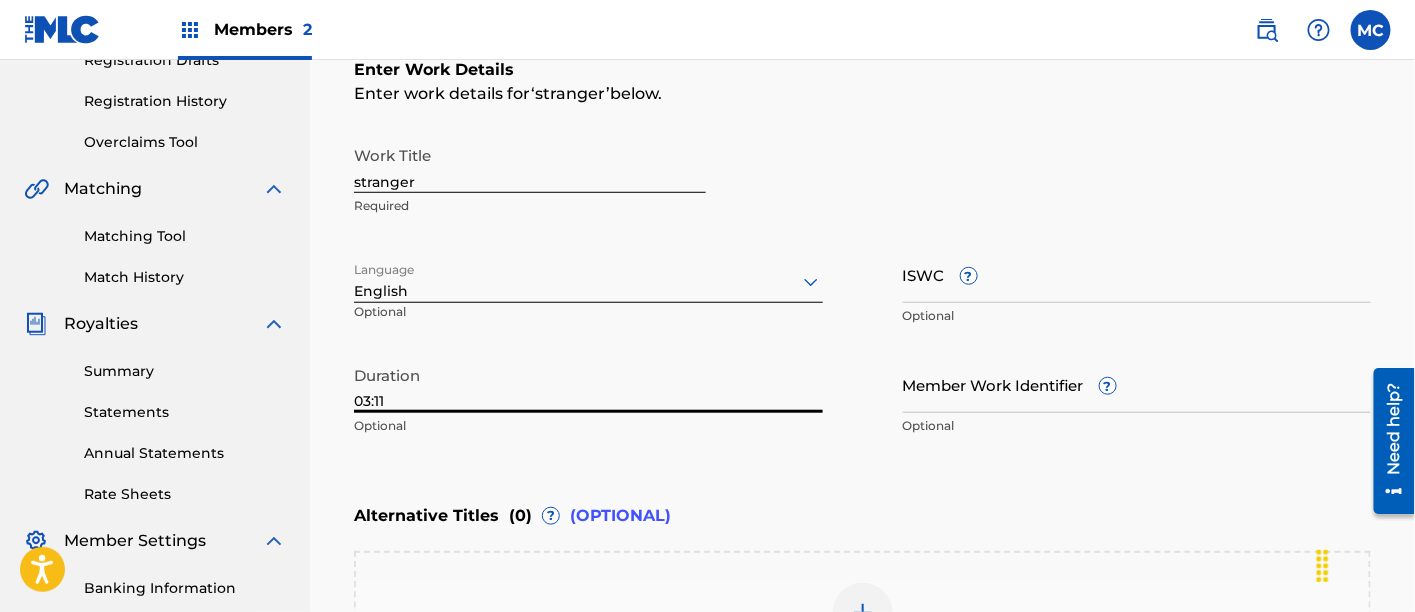 scroll, scrollTop: 623, scrollLeft: 0, axis: vertical 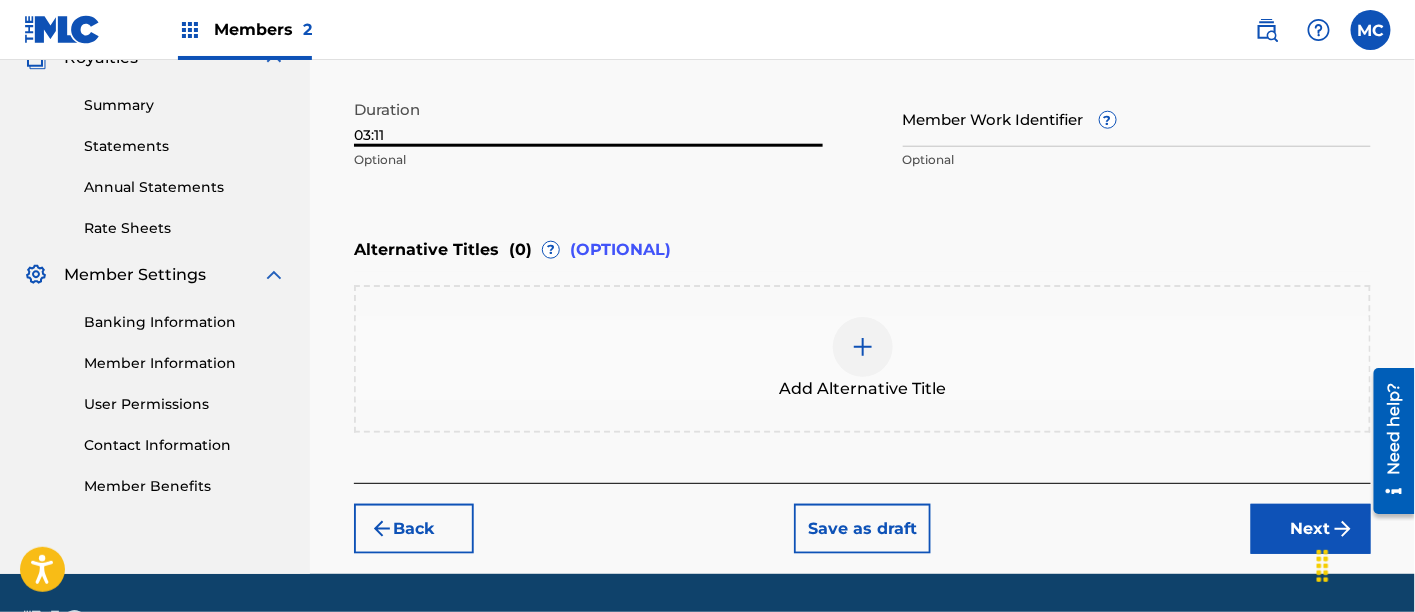 type on "03:11" 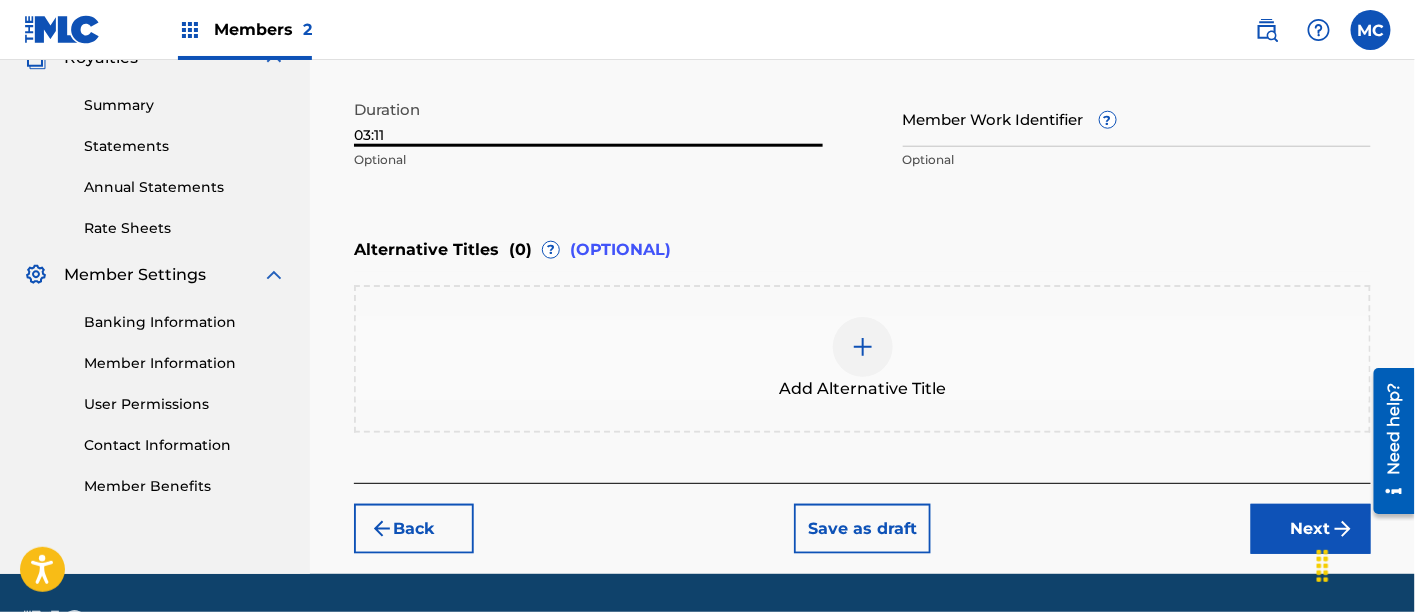 click on "Next" at bounding box center (1311, 529) 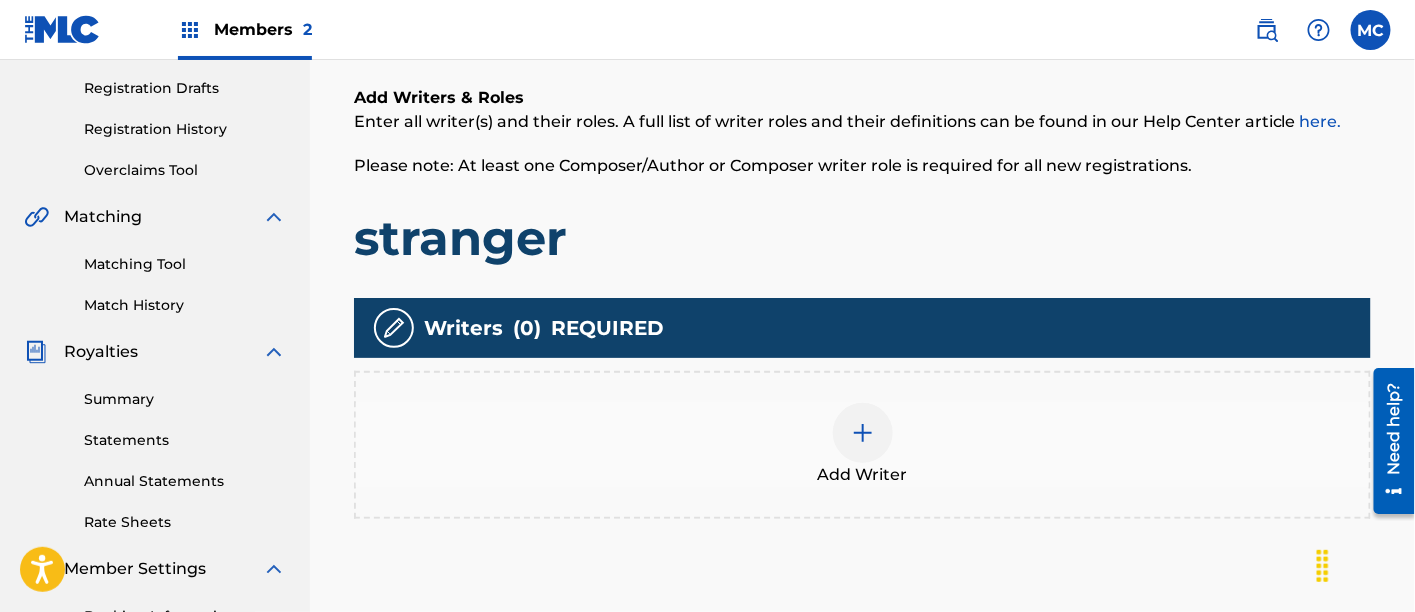 scroll, scrollTop: 367, scrollLeft: 0, axis: vertical 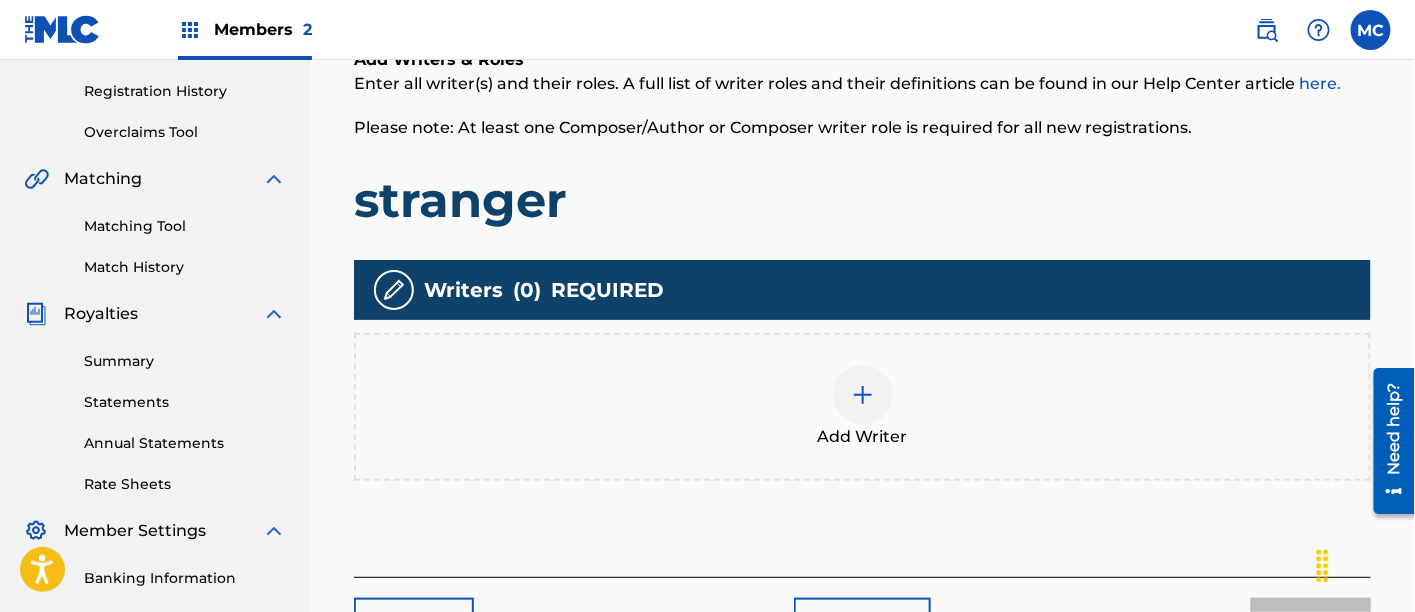 click at bounding box center [863, 395] 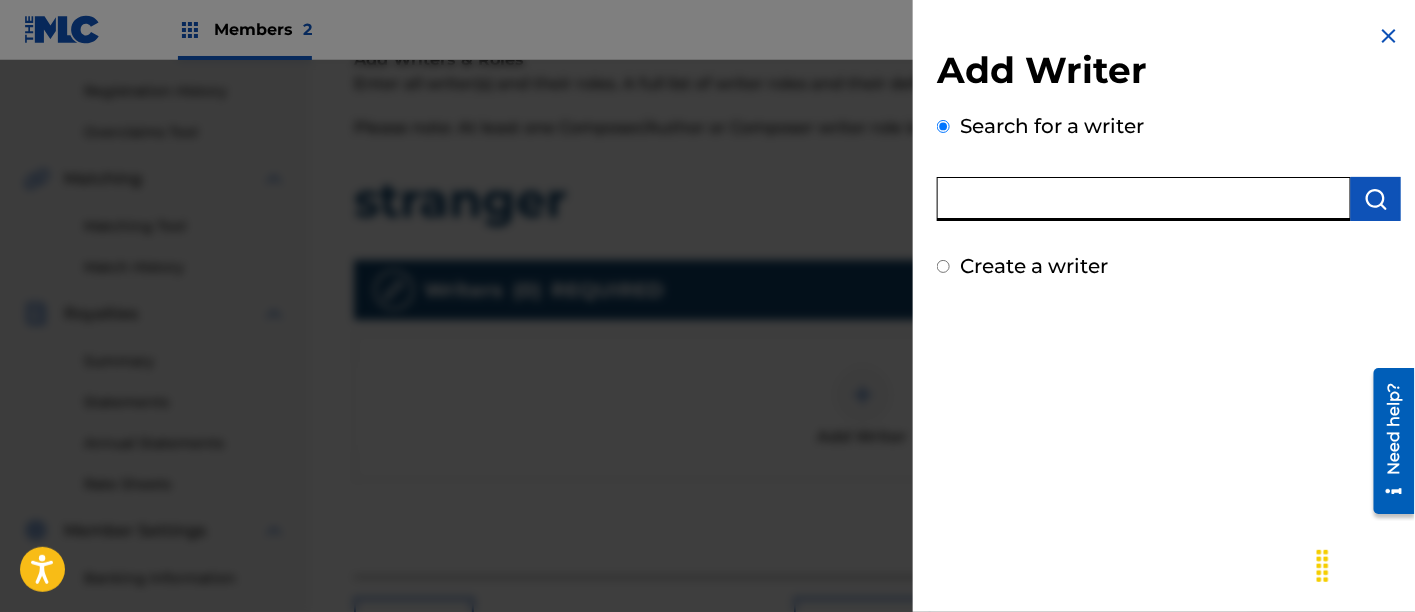click at bounding box center (1144, 199) 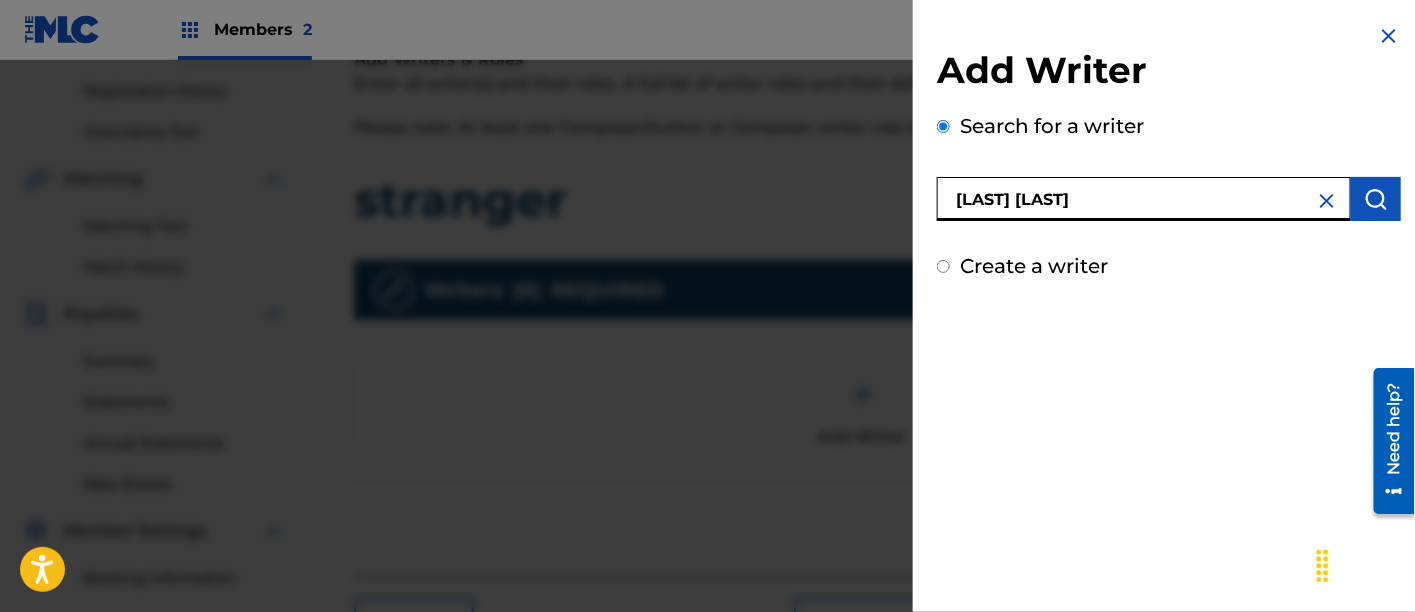 type on "[LAST] [LAST]" 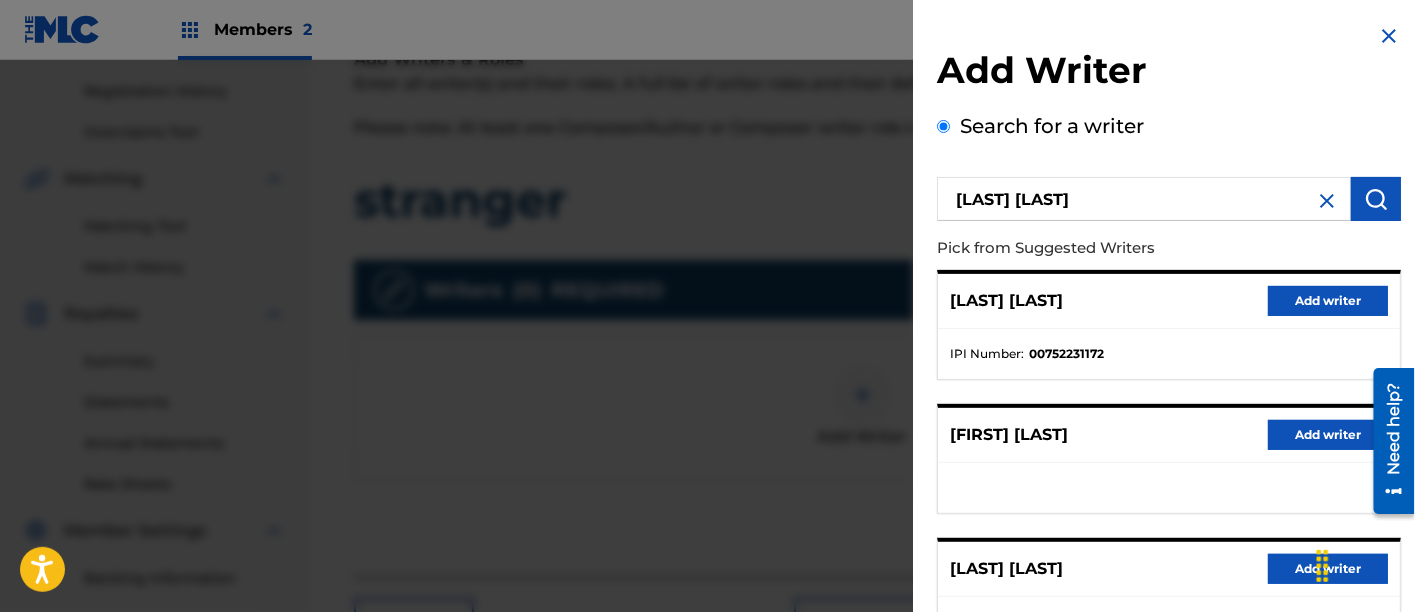 click on "Add writer" at bounding box center [1328, 301] 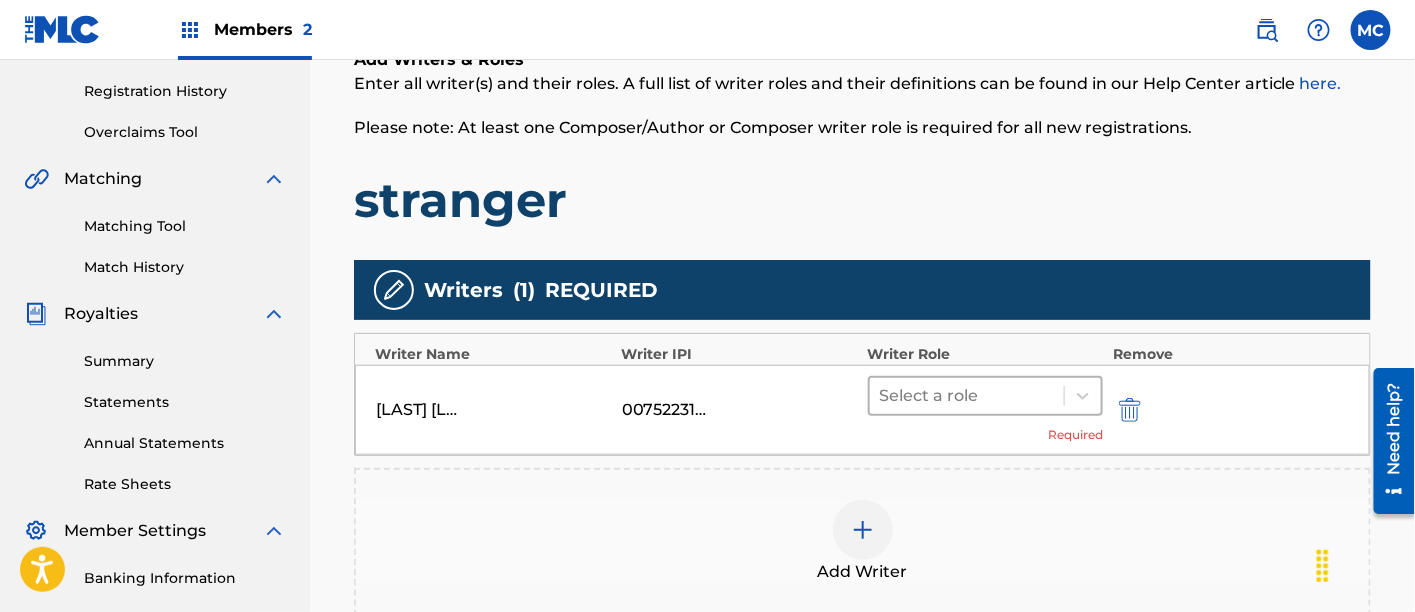 click at bounding box center (967, 396) 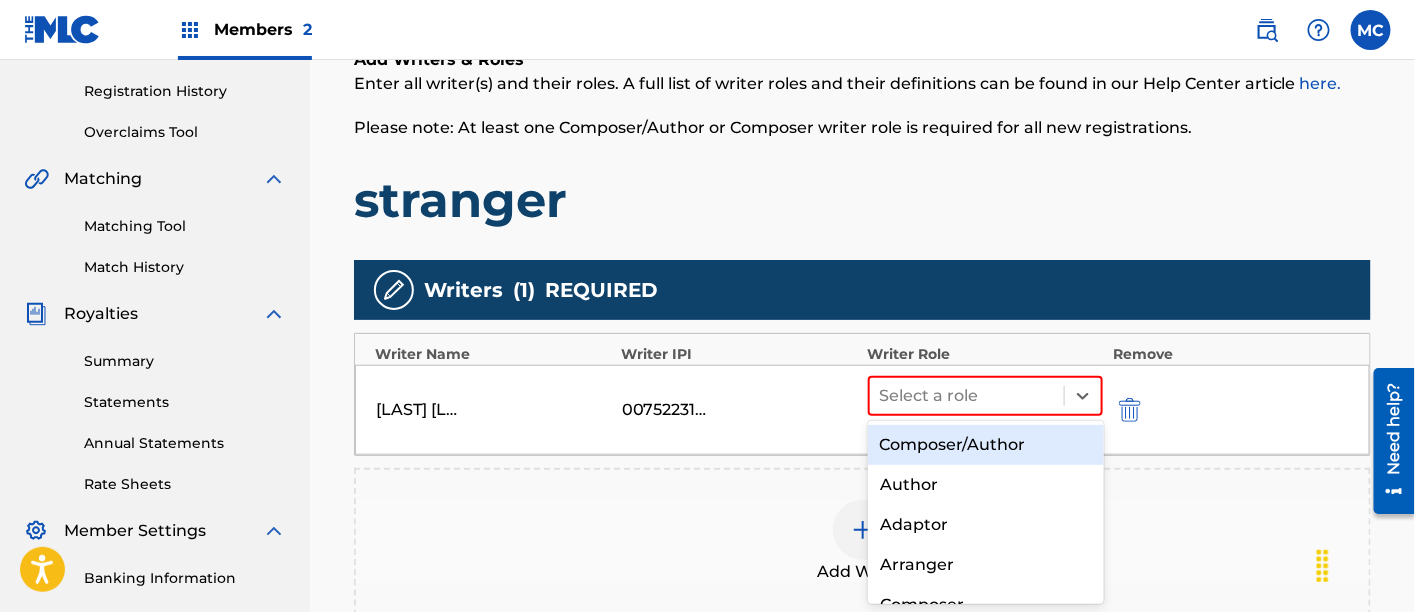 click on "Composer/Author" at bounding box center [986, 445] 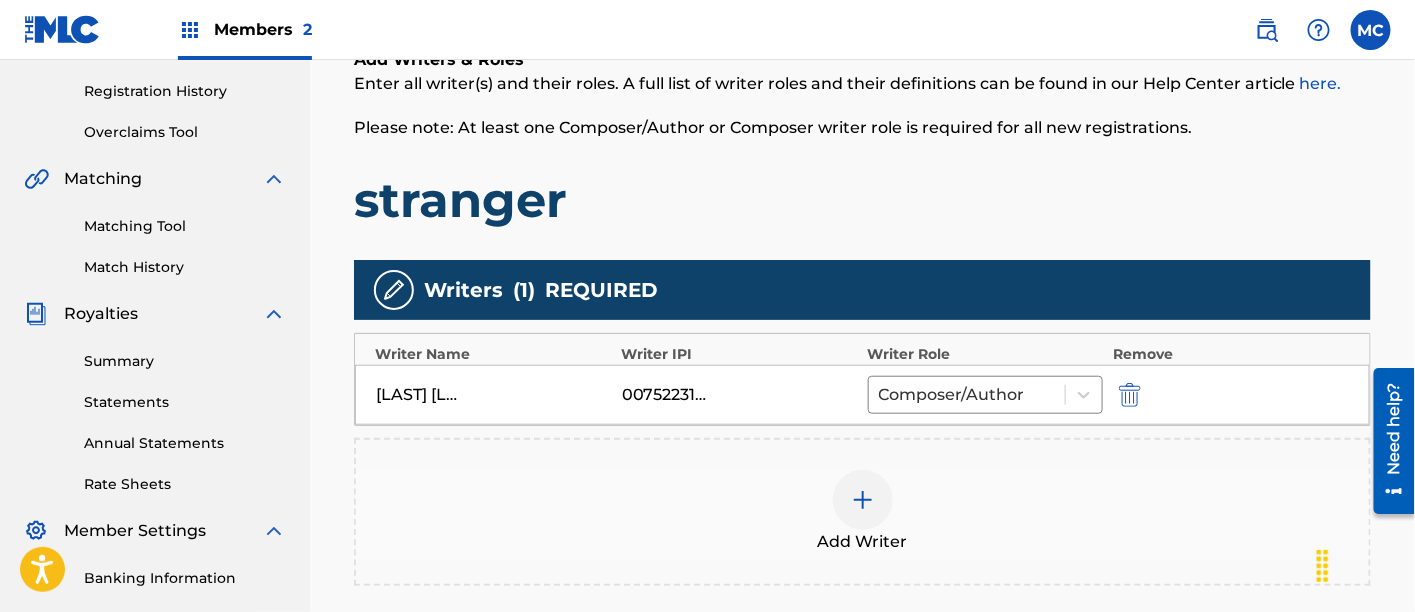click at bounding box center [863, 500] 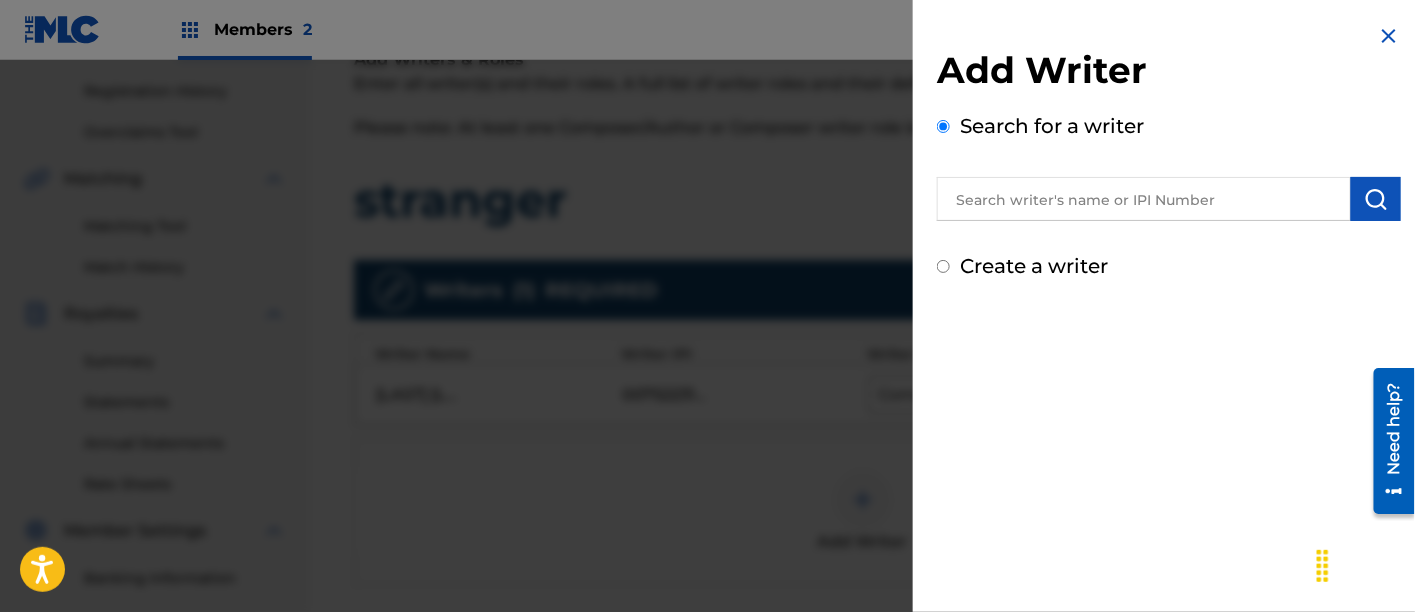click on "Create a writer" at bounding box center (1034, 266) 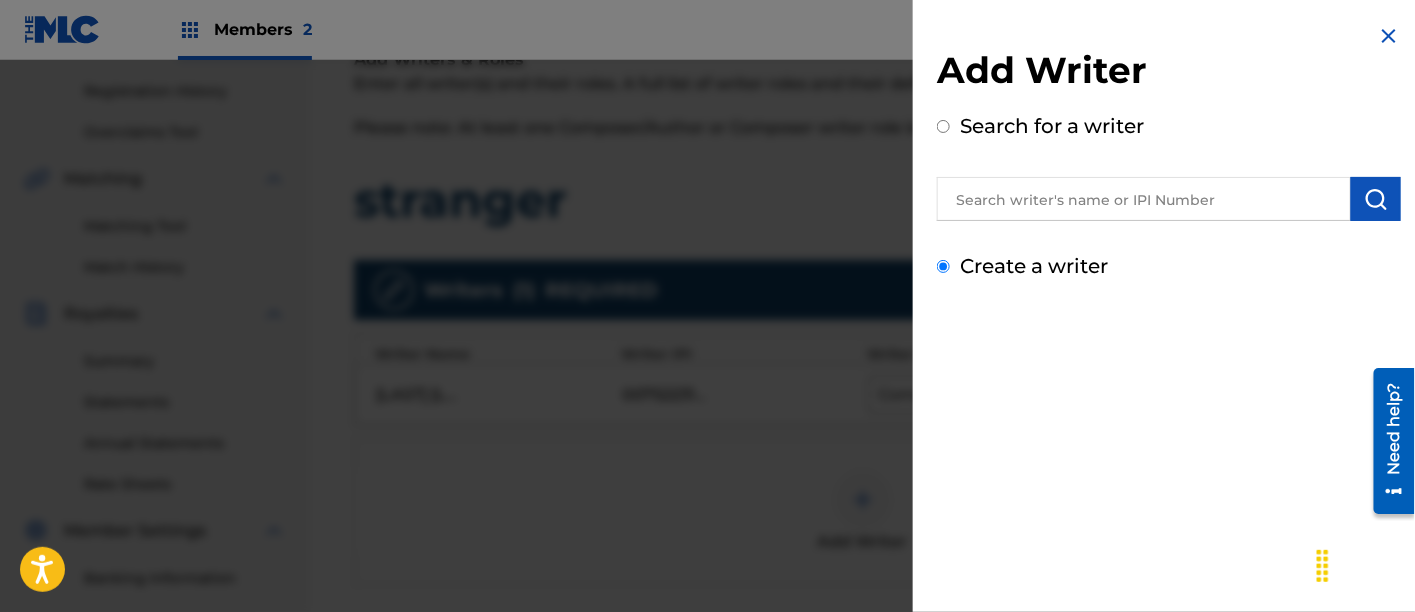 click on "Create a writer" at bounding box center (943, 266) 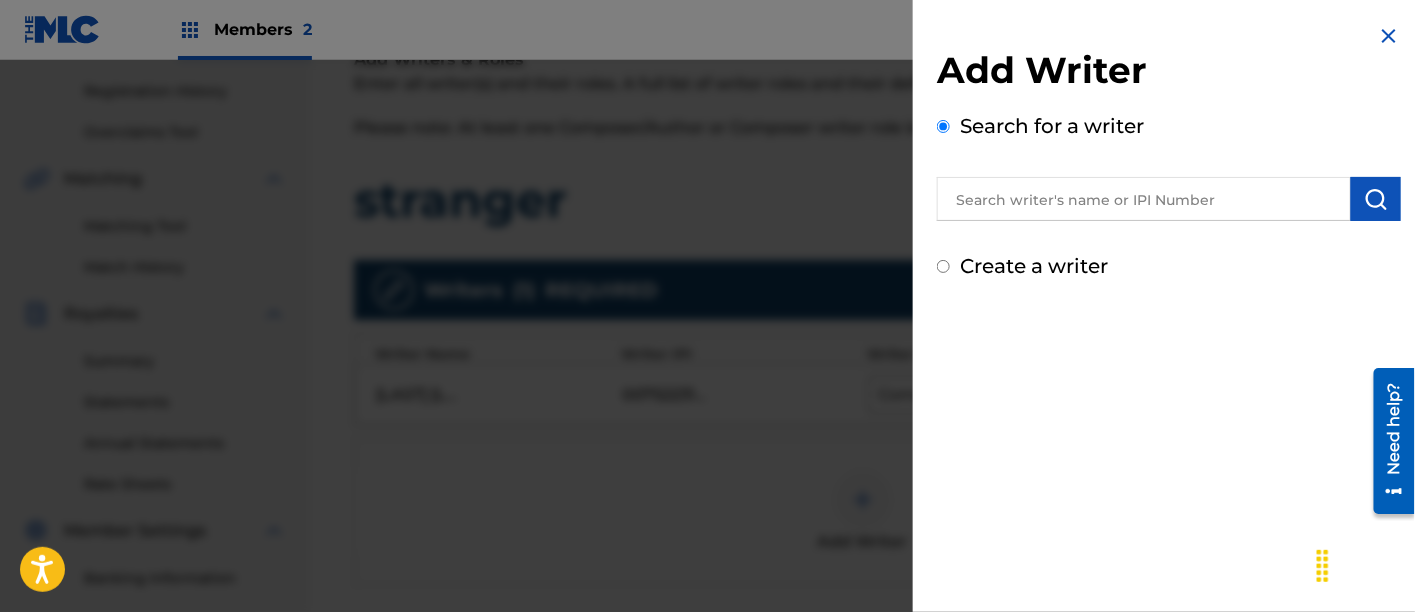 radio on "false" 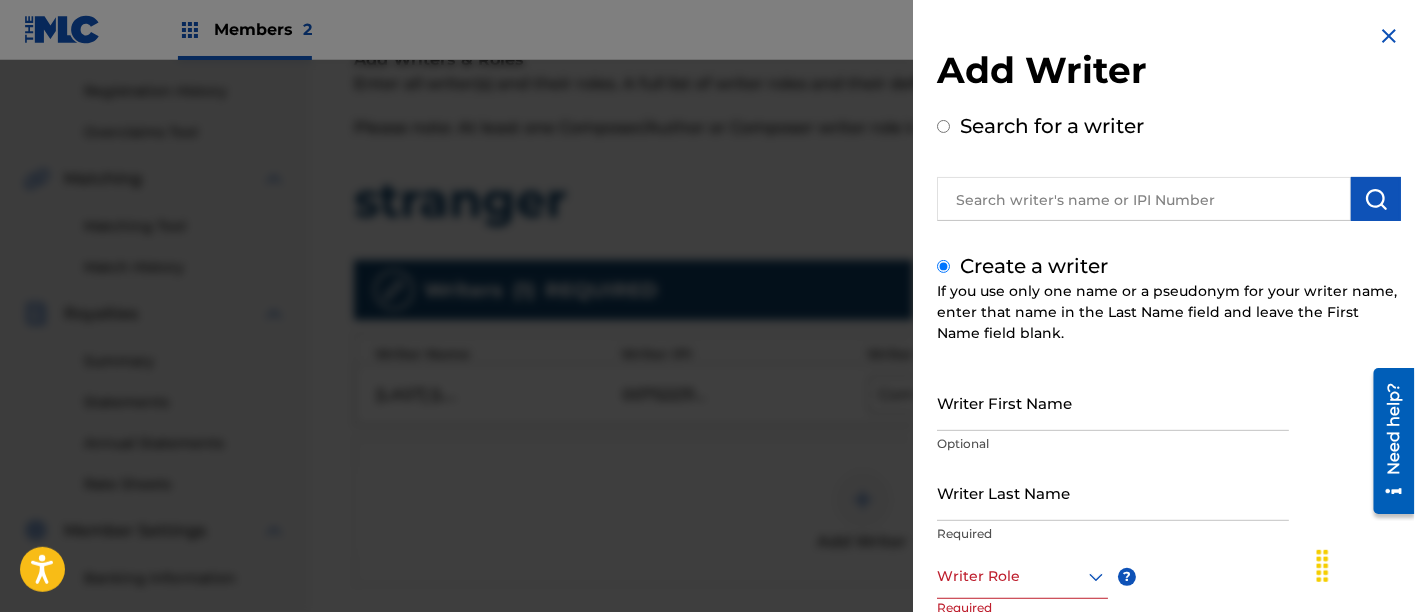 click on "Writer First Name" at bounding box center (1113, 402) 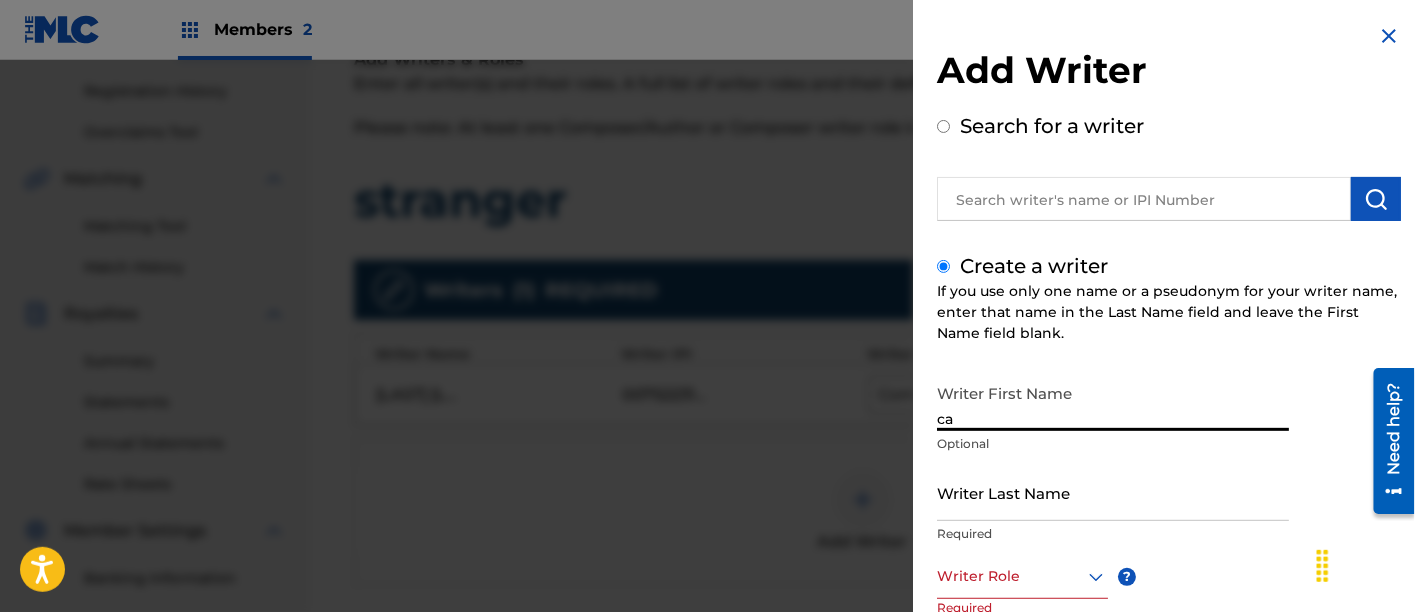 type on "c" 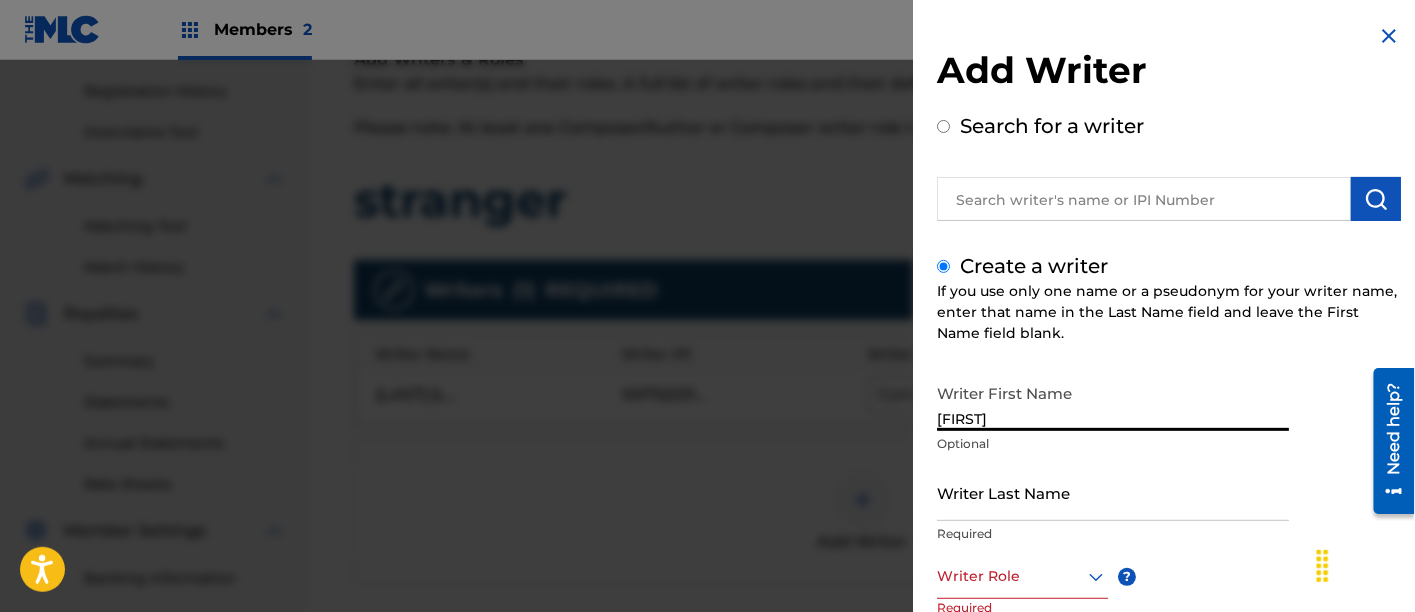 type on "[FIRST]" 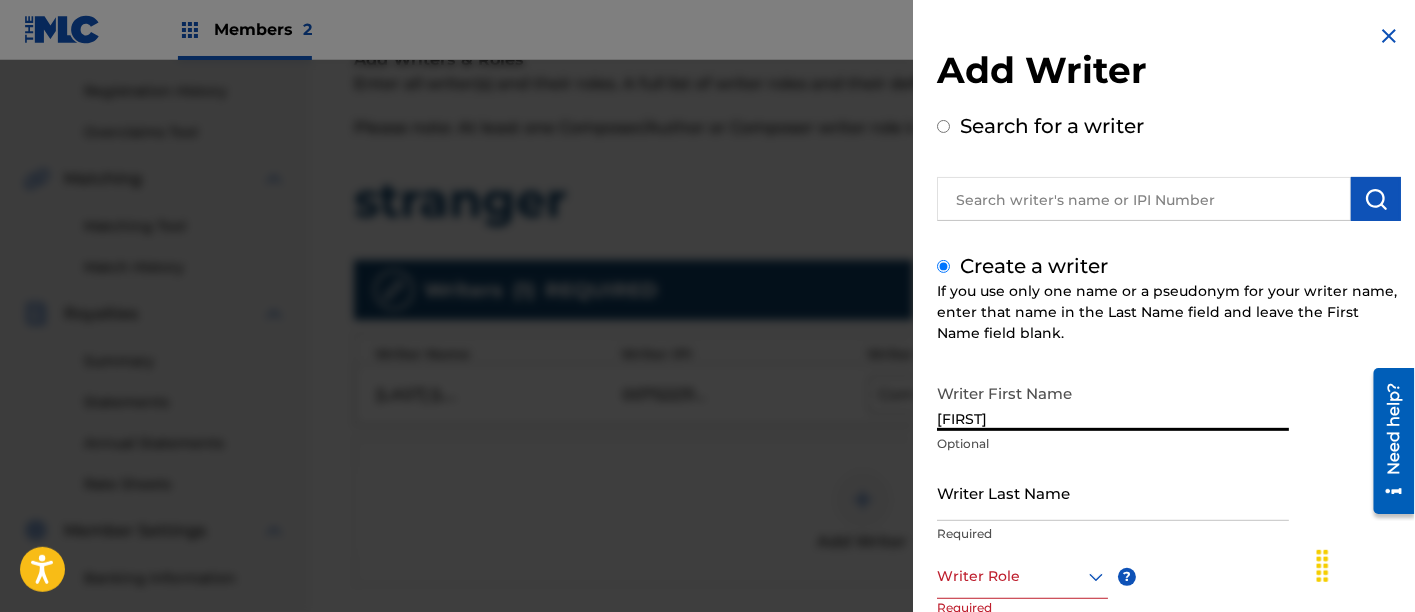 click on "Writer Last Name" at bounding box center [1113, 492] 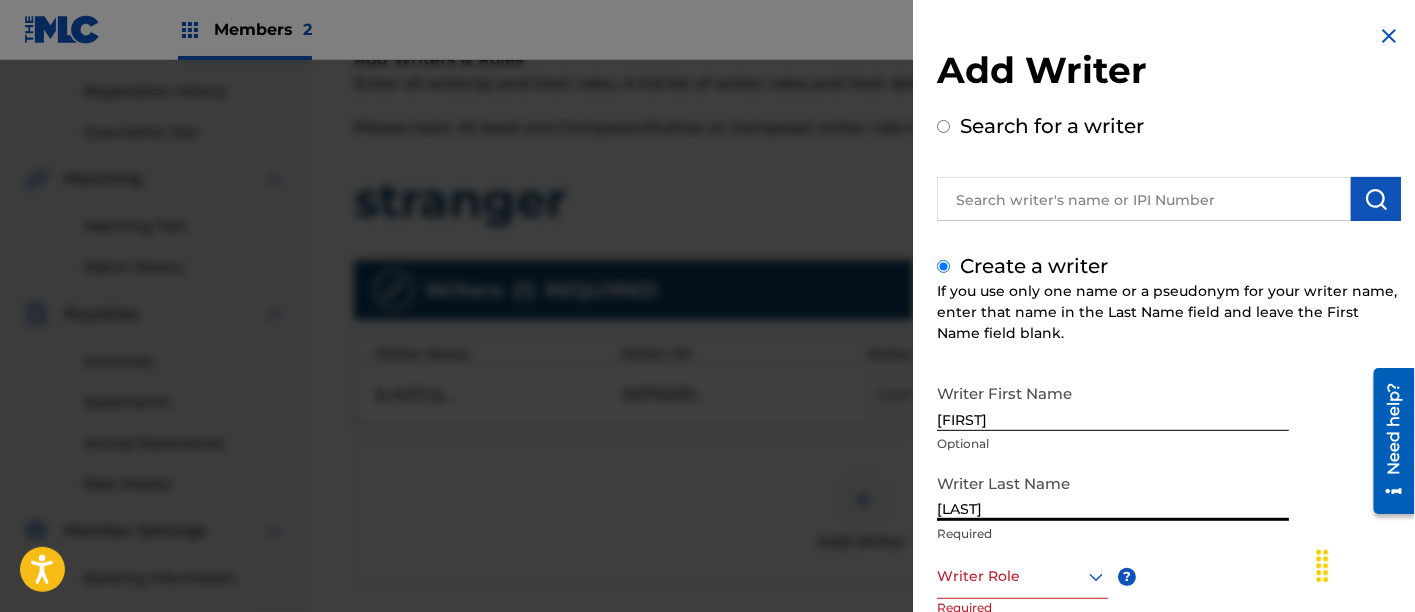 scroll, scrollTop: 253, scrollLeft: 0, axis: vertical 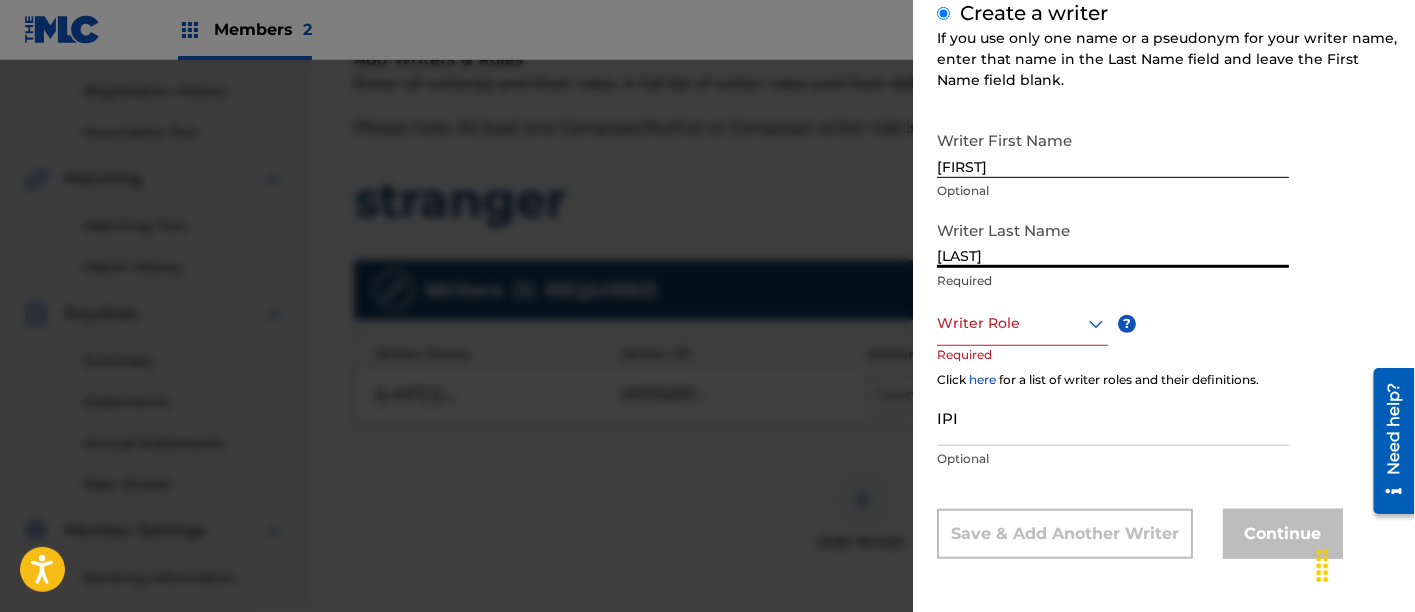 type on "[LAST]" 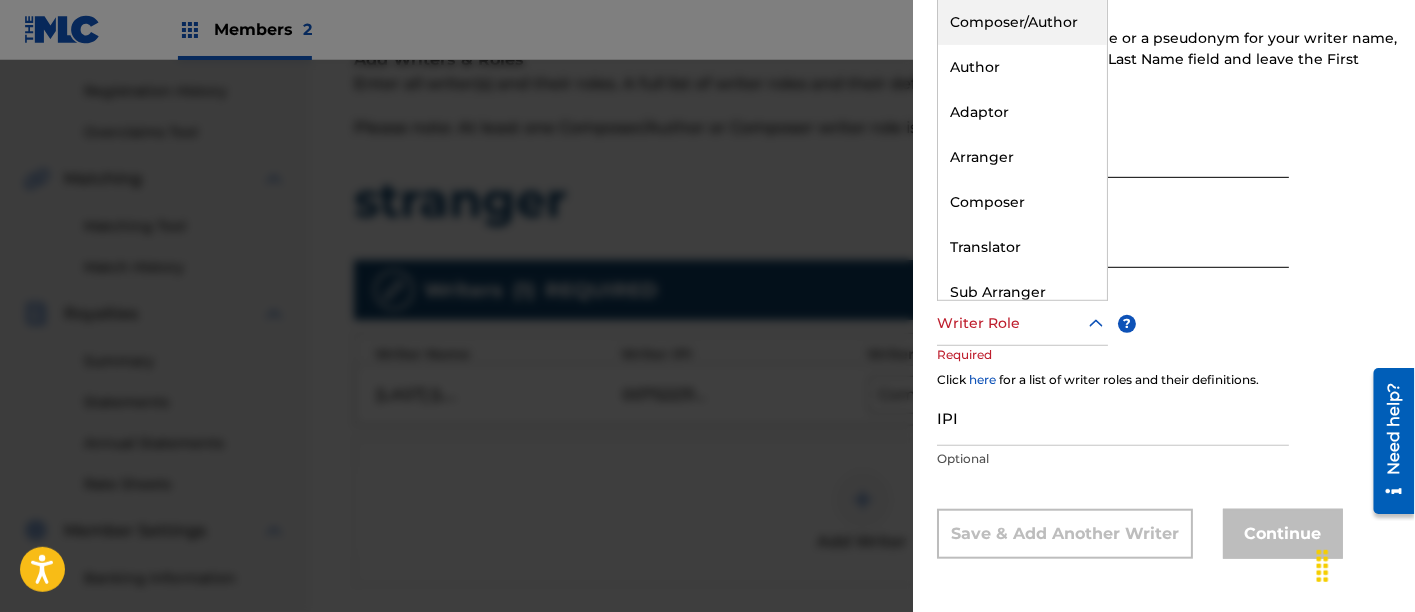 click on "Writer Role" at bounding box center (1022, 323) 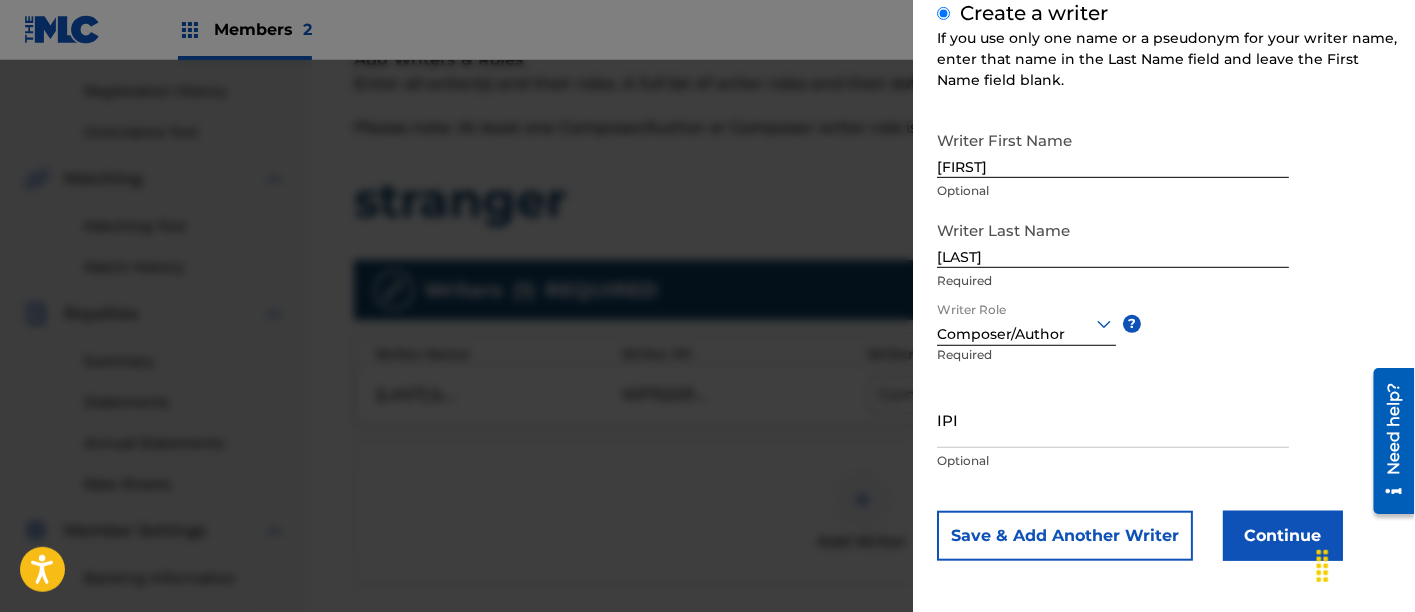 click on "IPI" at bounding box center (1113, 419) 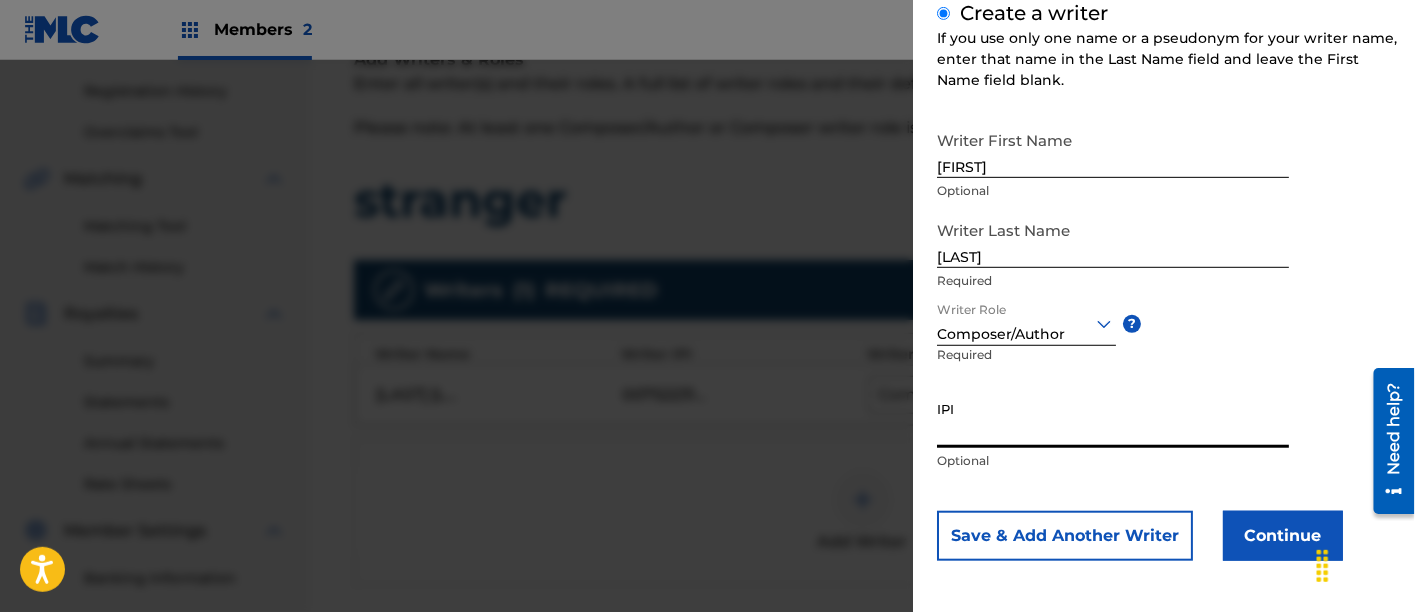 paste on "686584486" 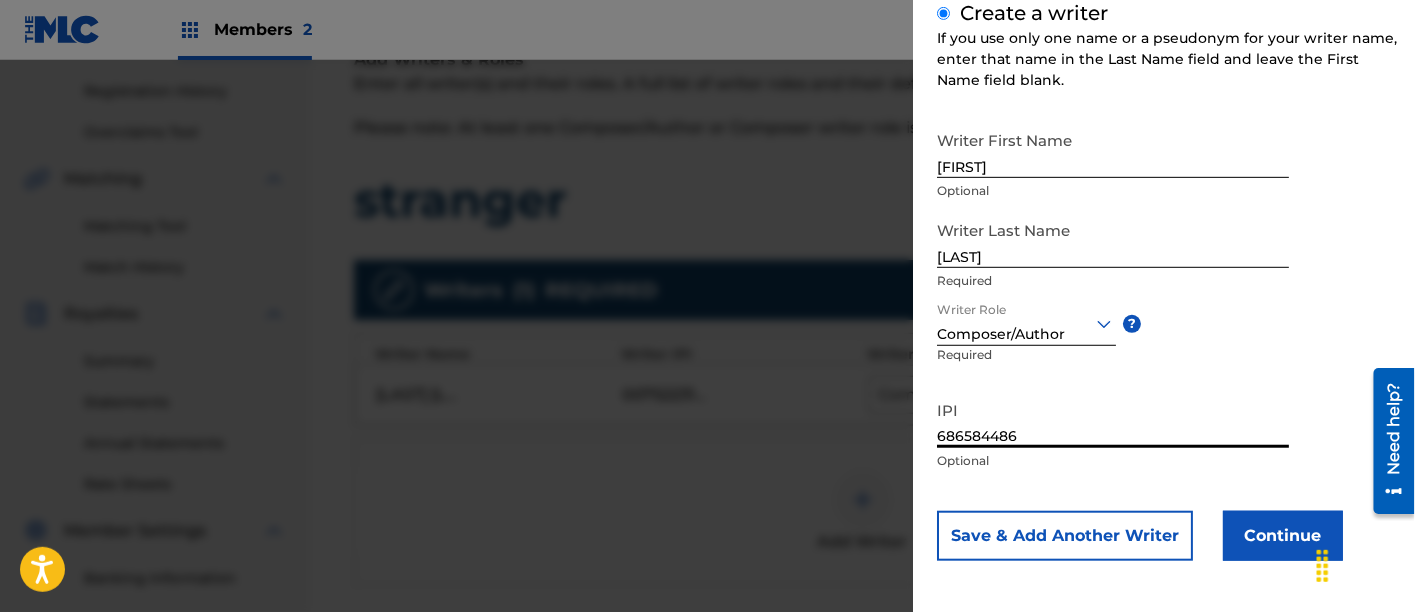 type on "686584486" 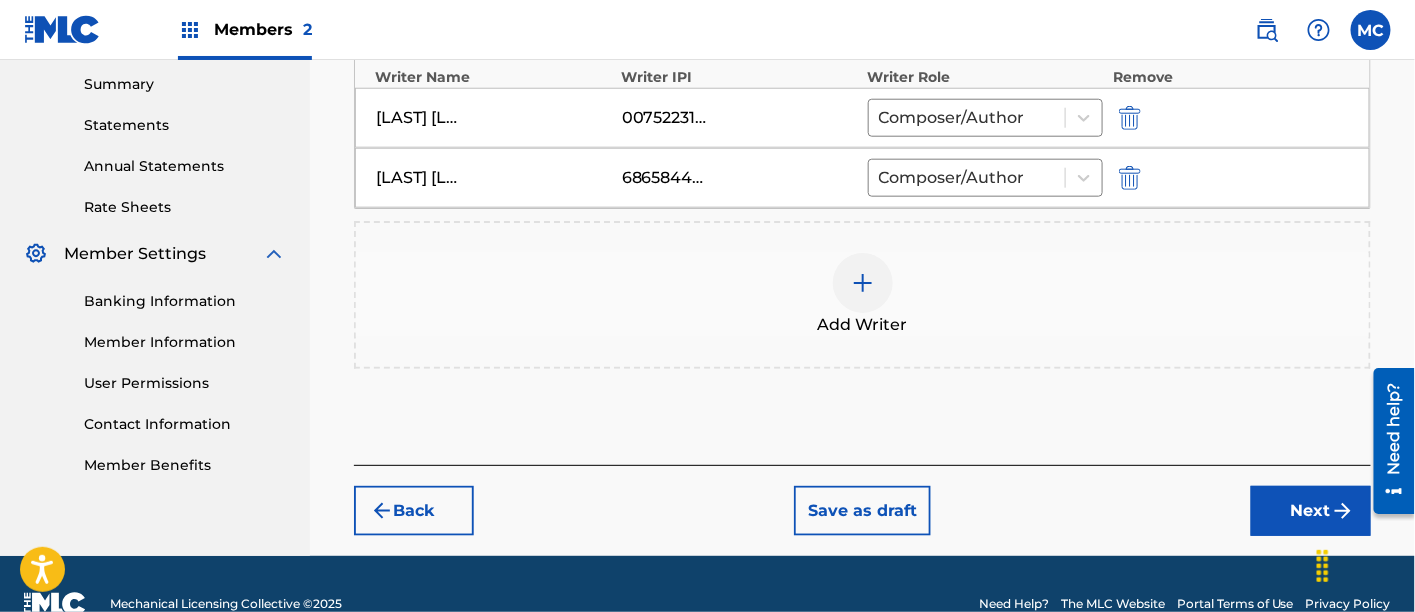 click on "Next" at bounding box center (1311, 511) 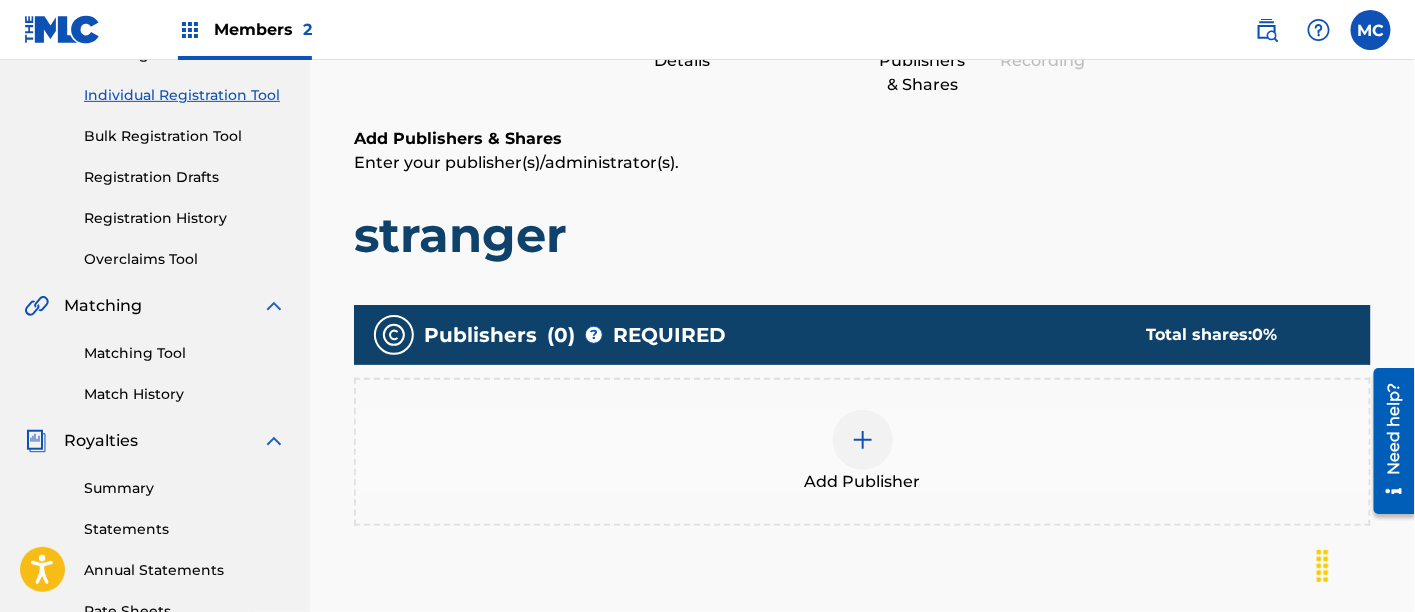 scroll, scrollTop: 267, scrollLeft: 0, axis: vertical 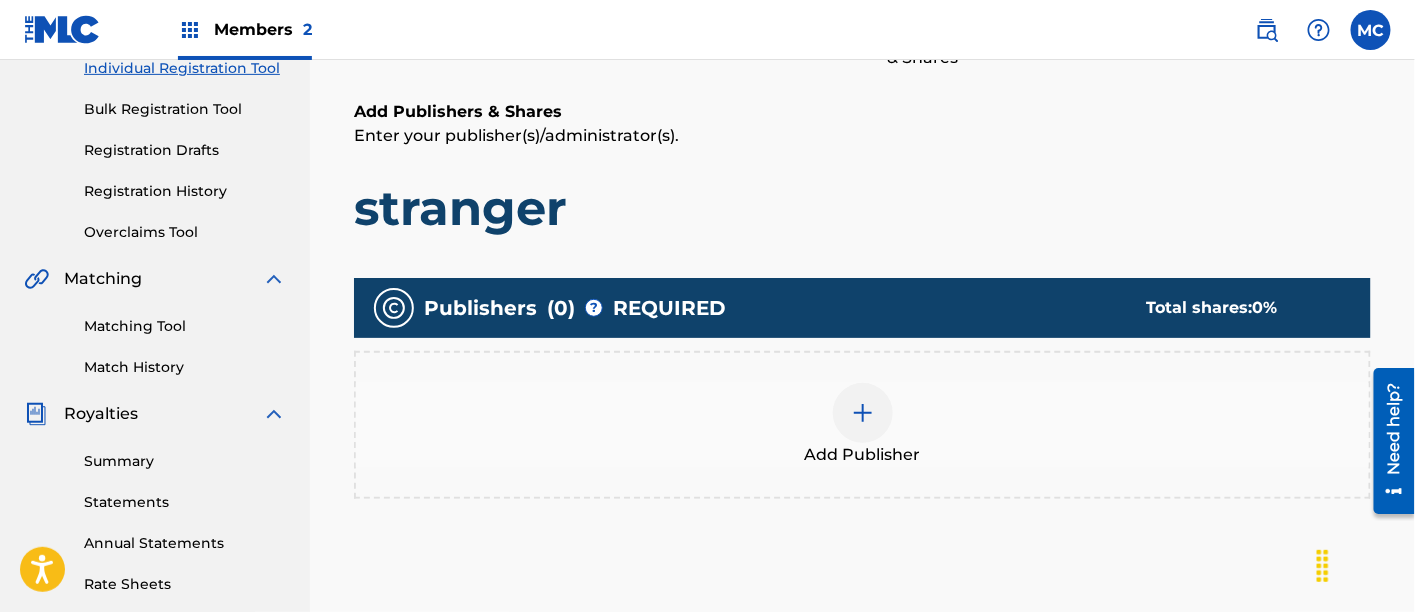 click on "Add Publisher" at bounding box center (862, 425) 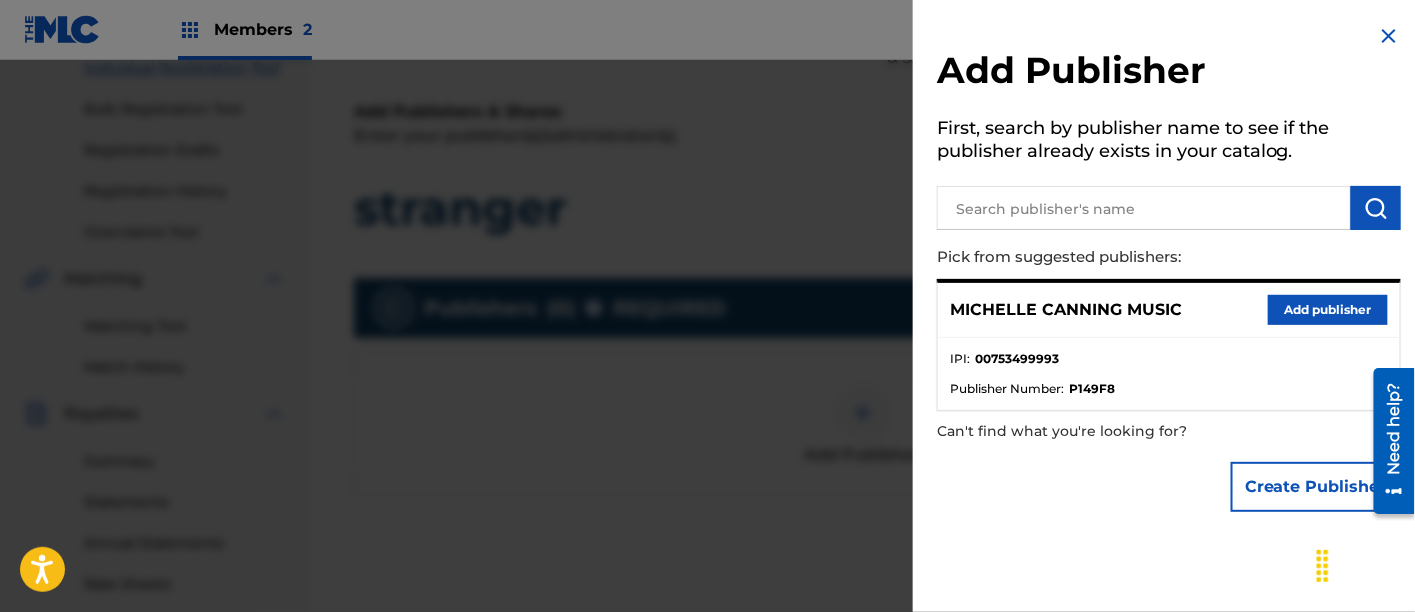 click on "[FIRST] [LAST] MUSIC Add publisher" at bounding box center [1169, 310] 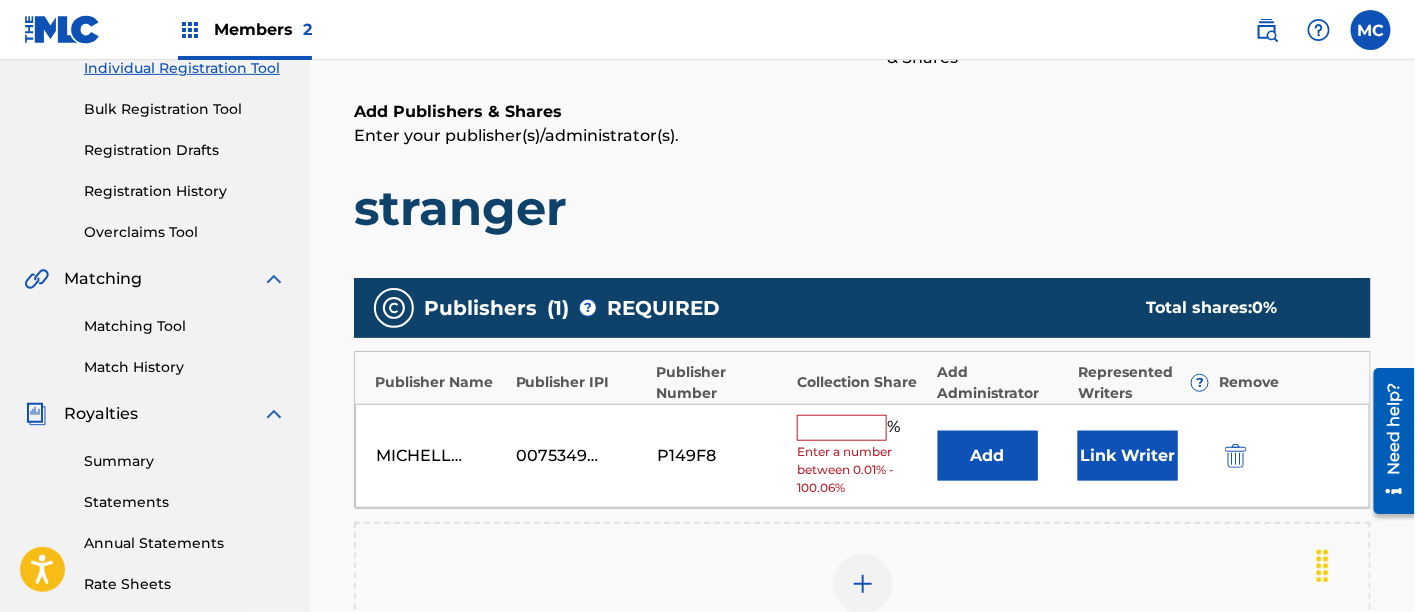 click at bounding box center [842, 428] 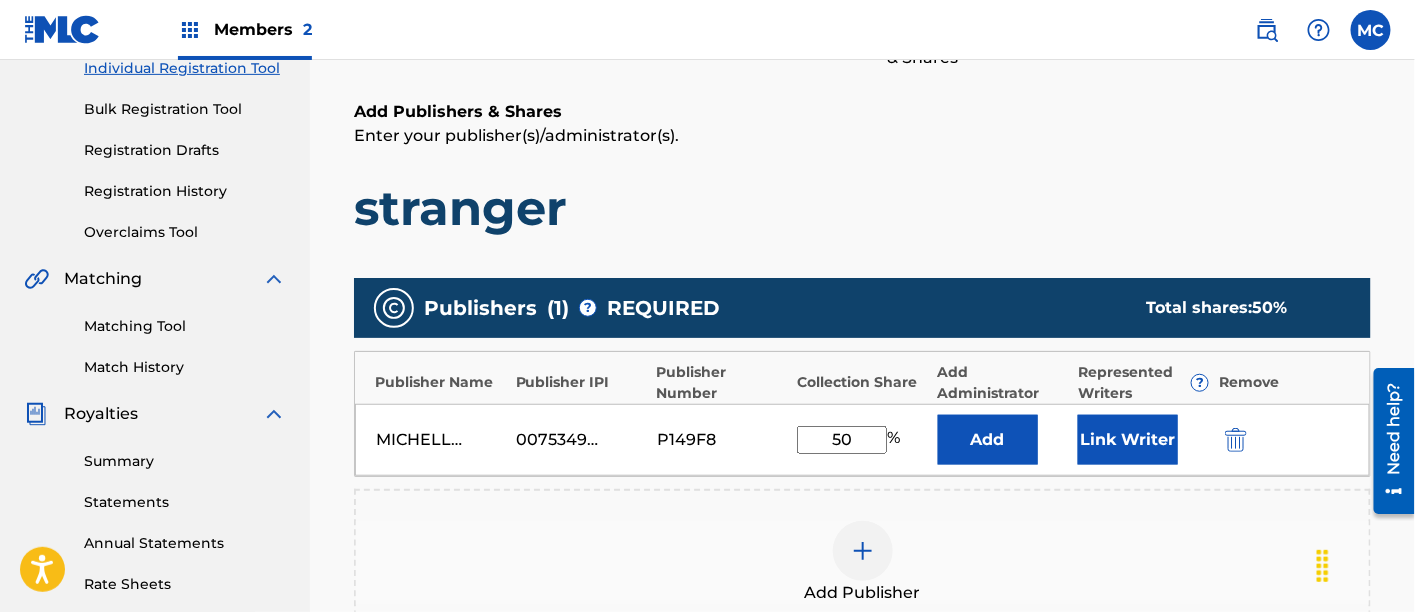 type on "50" 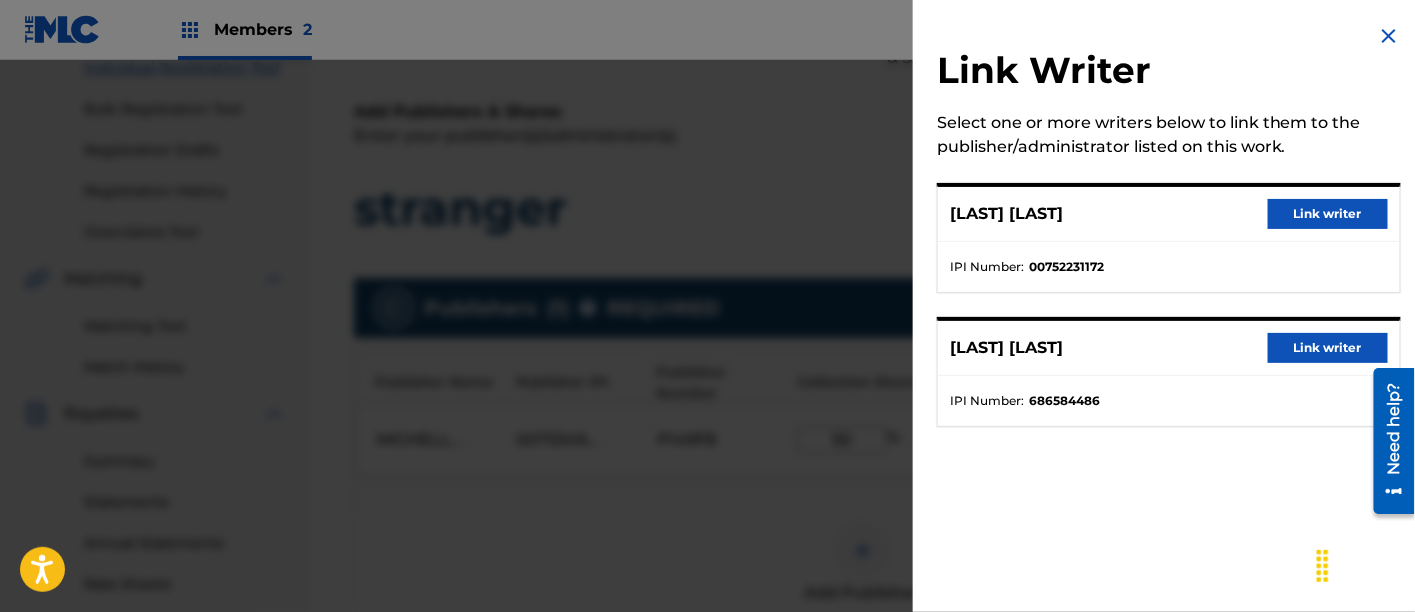 click on "Link writer" at bounding box center [1328, 214] 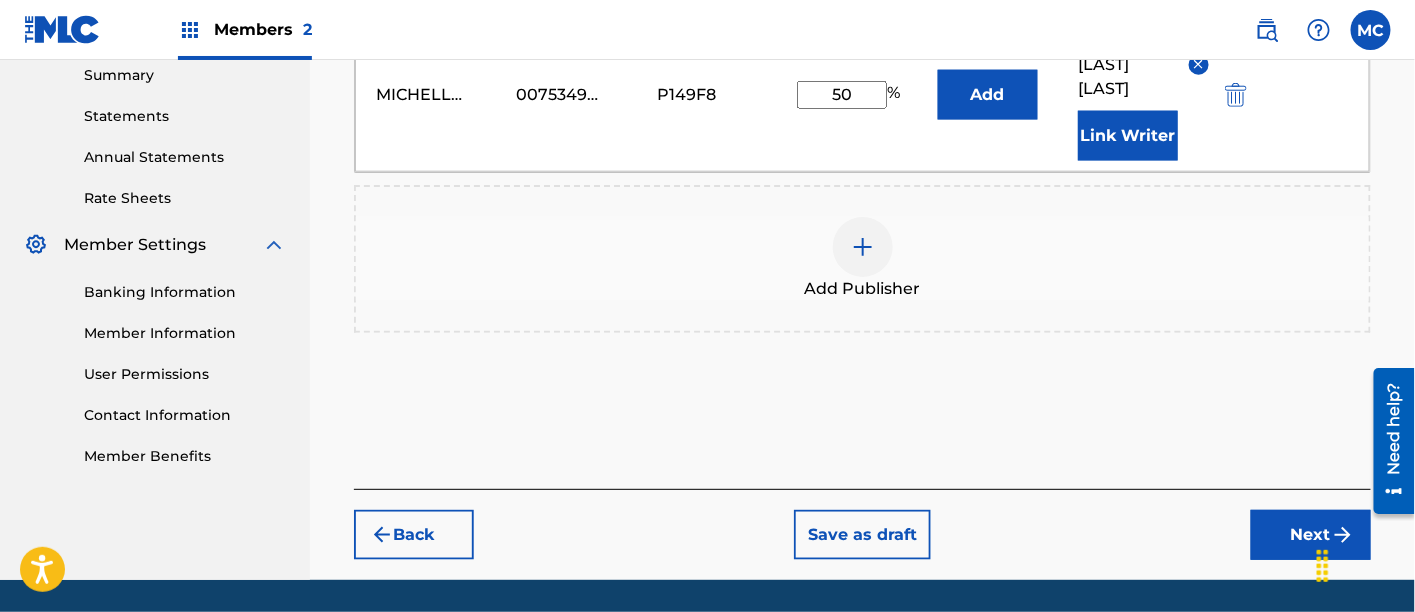 scroll, scrollTop: 666, scrollLeft: 0, axis: vertical 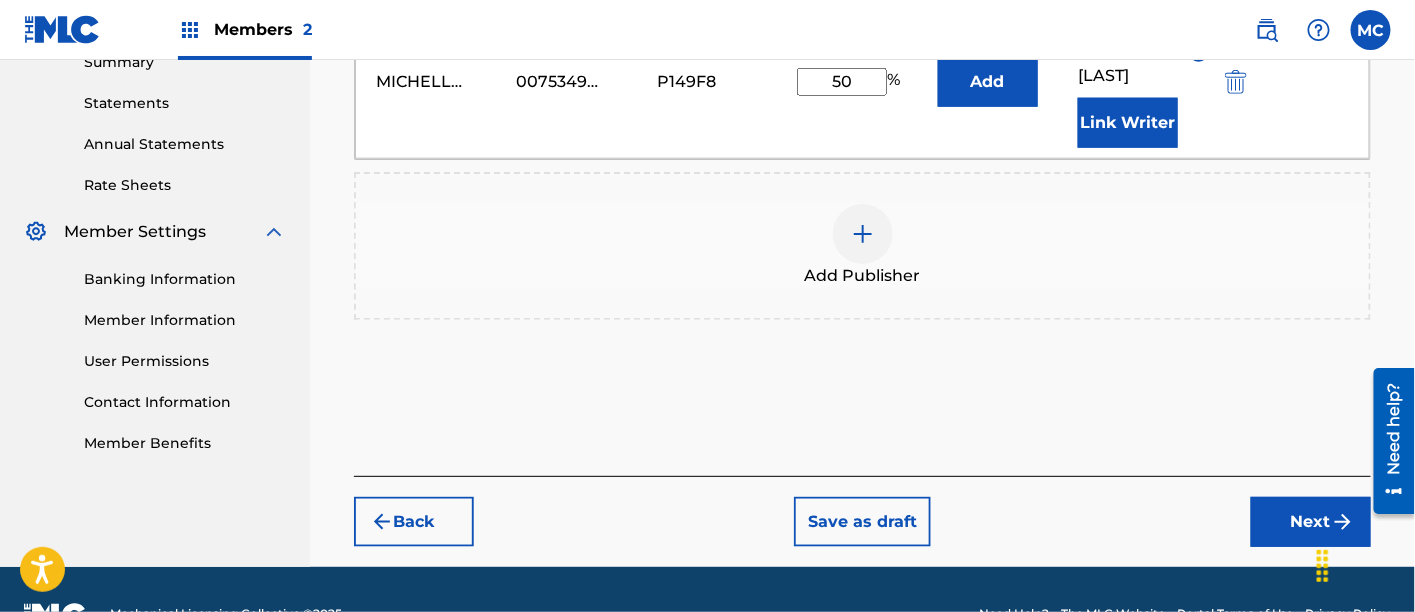 drag, startPoint x: 1378, startPoint y: 495, endPoint x: 2706, endPoint y: 861, distance: 1377.5122 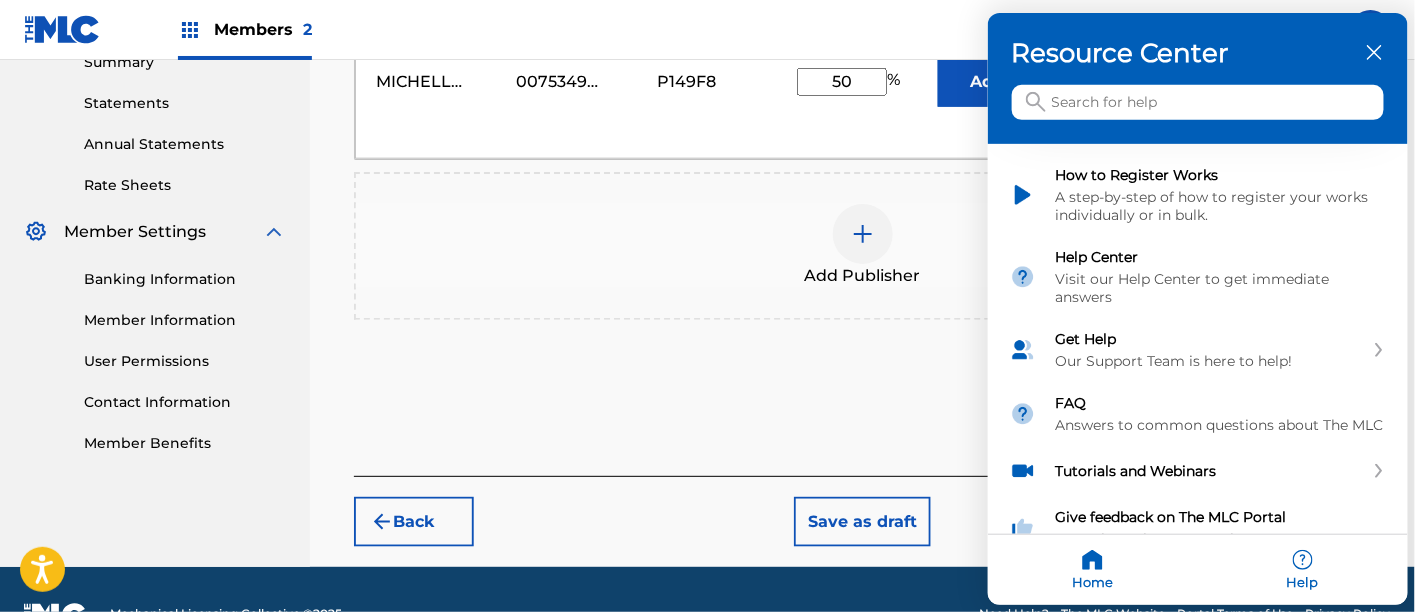 click at bounding box center (707, 306) 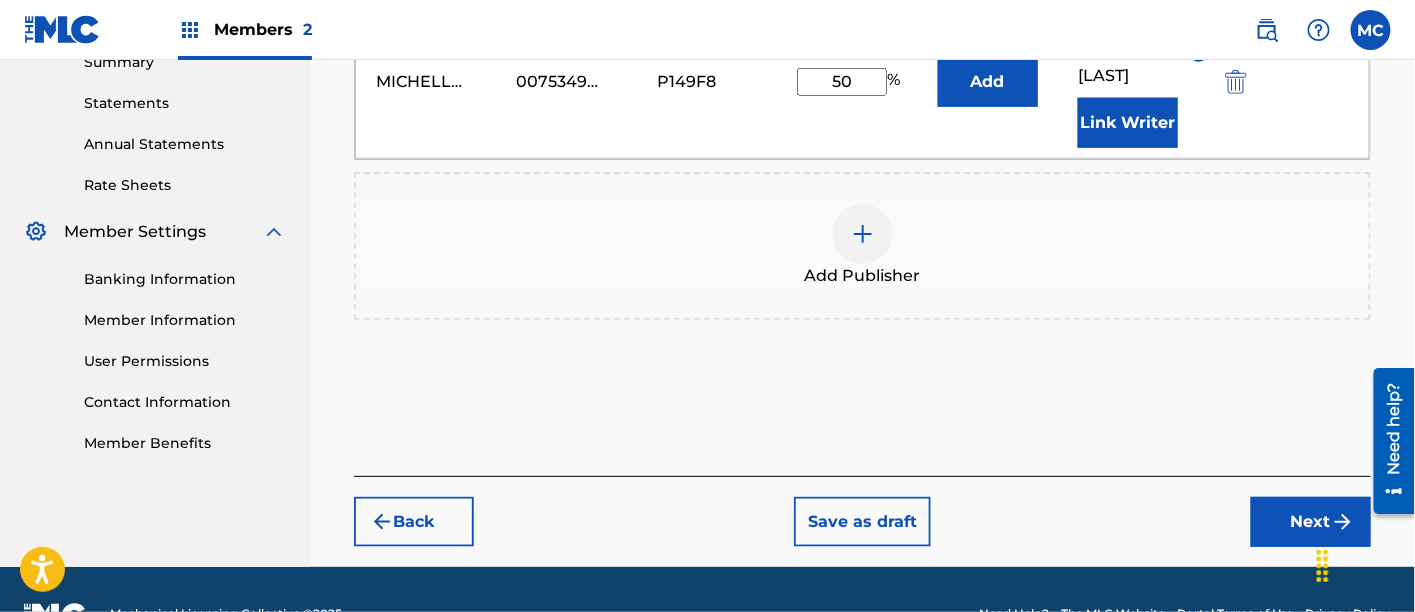 click on "Next" at bounding box center [1311, 522] 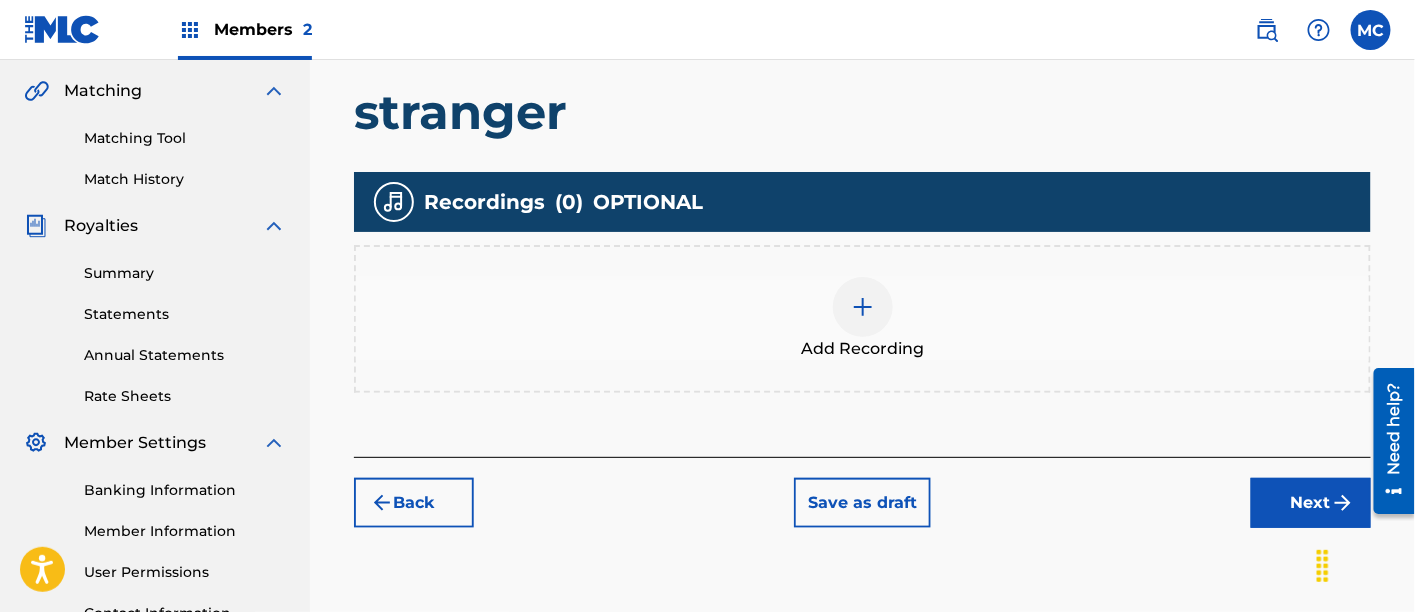scroll, scrollTop: 456, scrollLeft: 0, axis: vertical 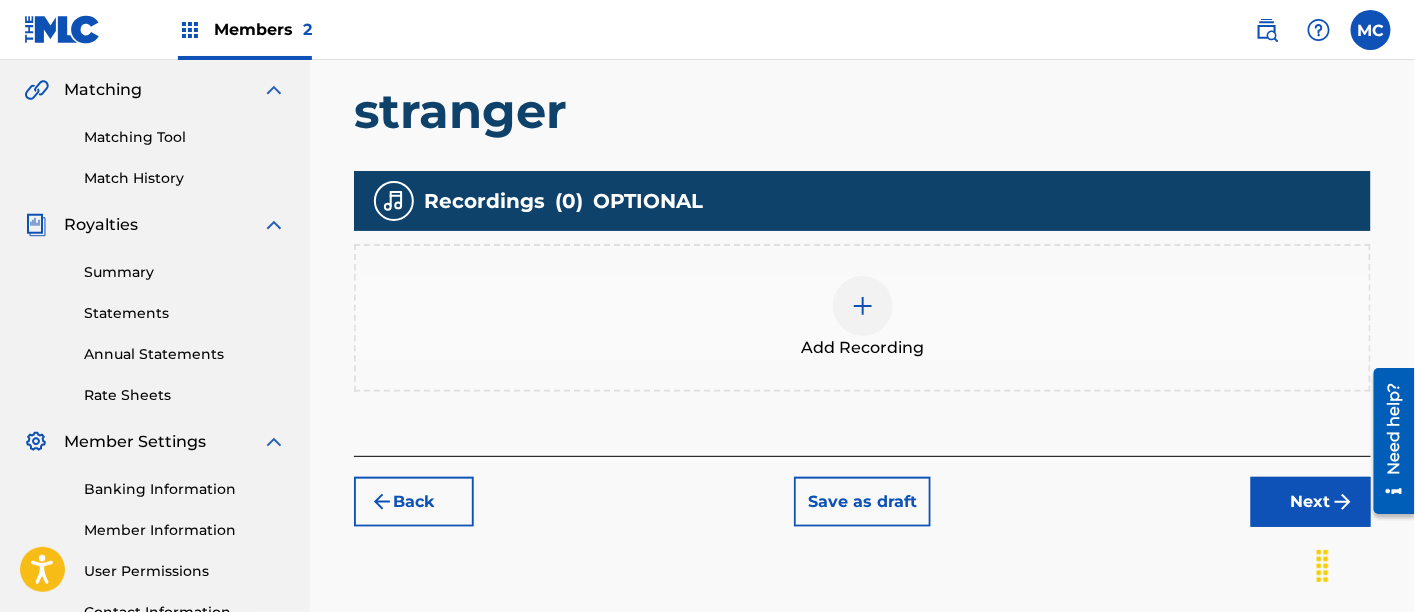 click on "Add Recording" at bounding box center [862, 318] 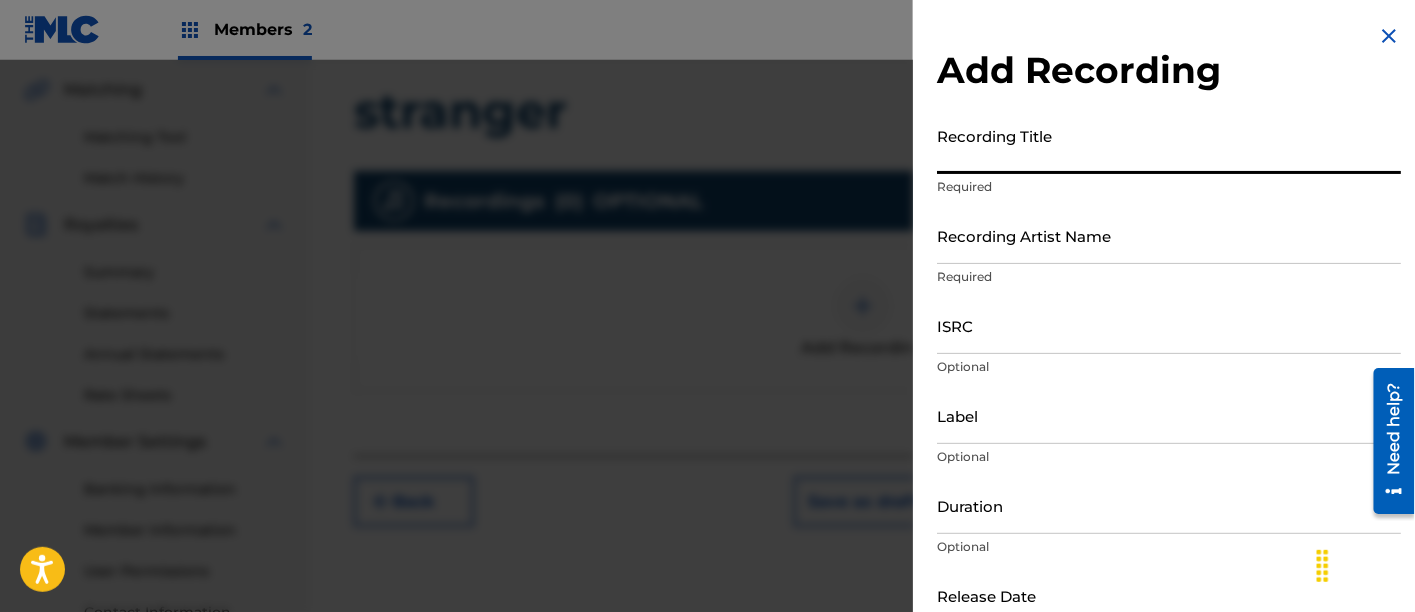 click on "Recording Title" at bounding box center (1169, 145) 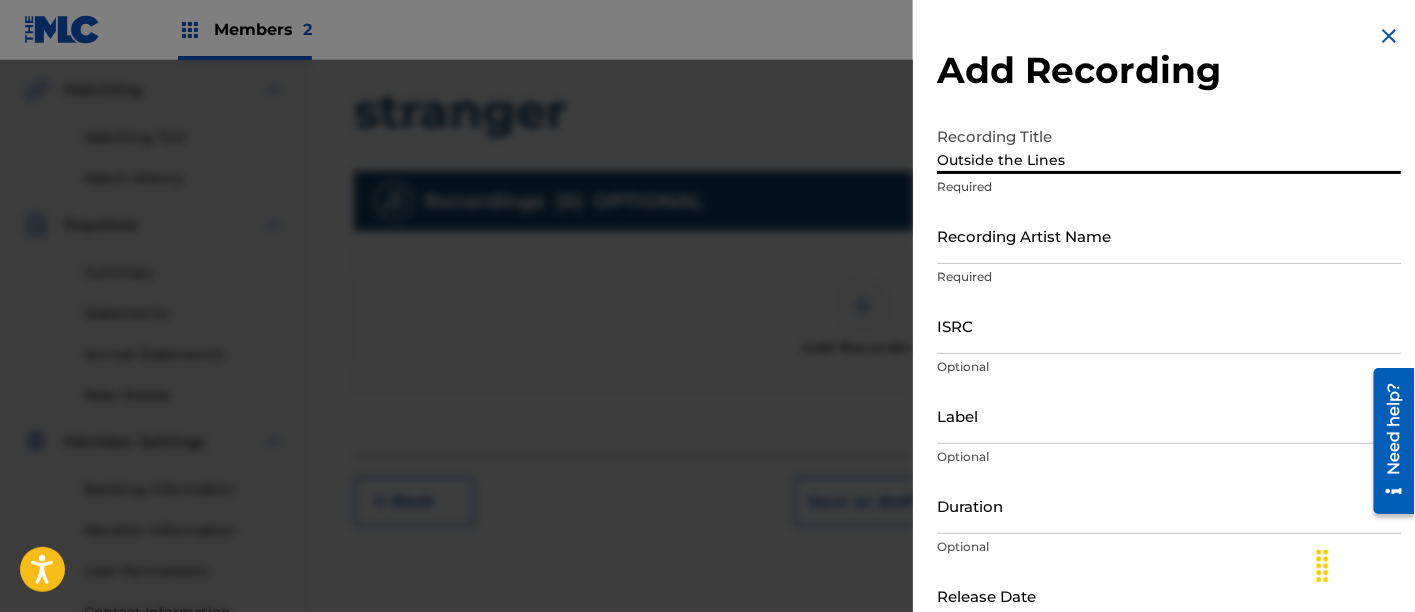 type on "Outside the Lines" 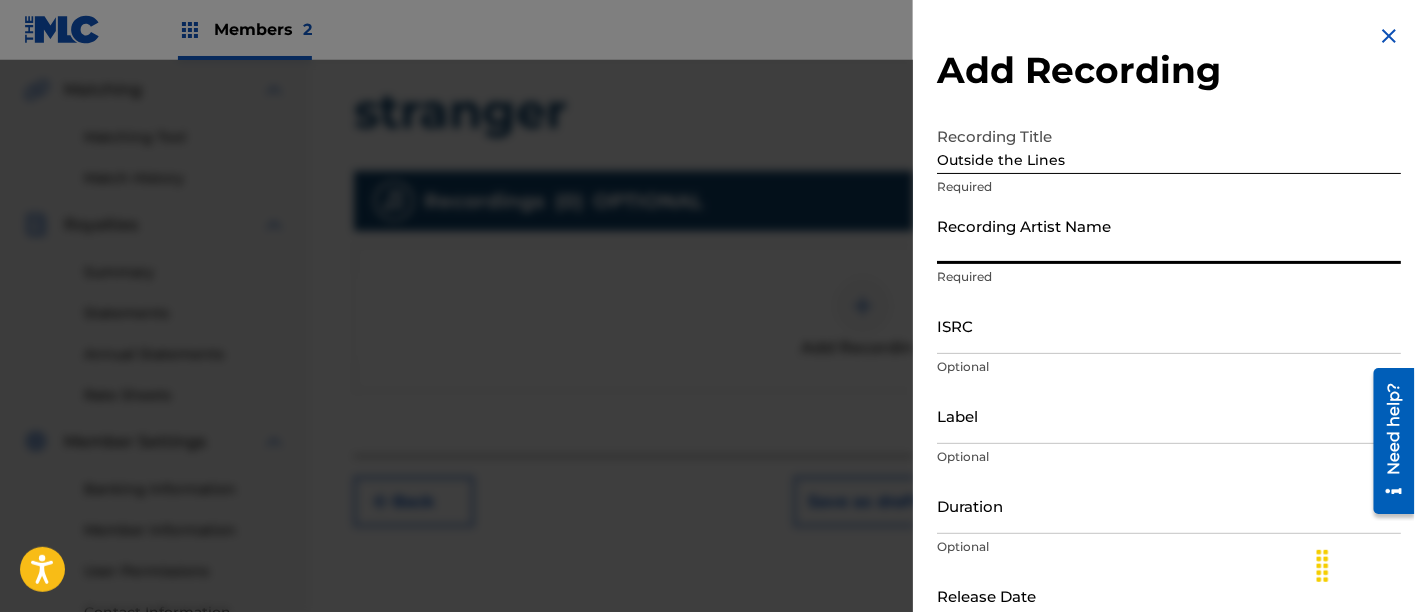 click on "Recording Artist Name" at bounding box center (1169, 235) 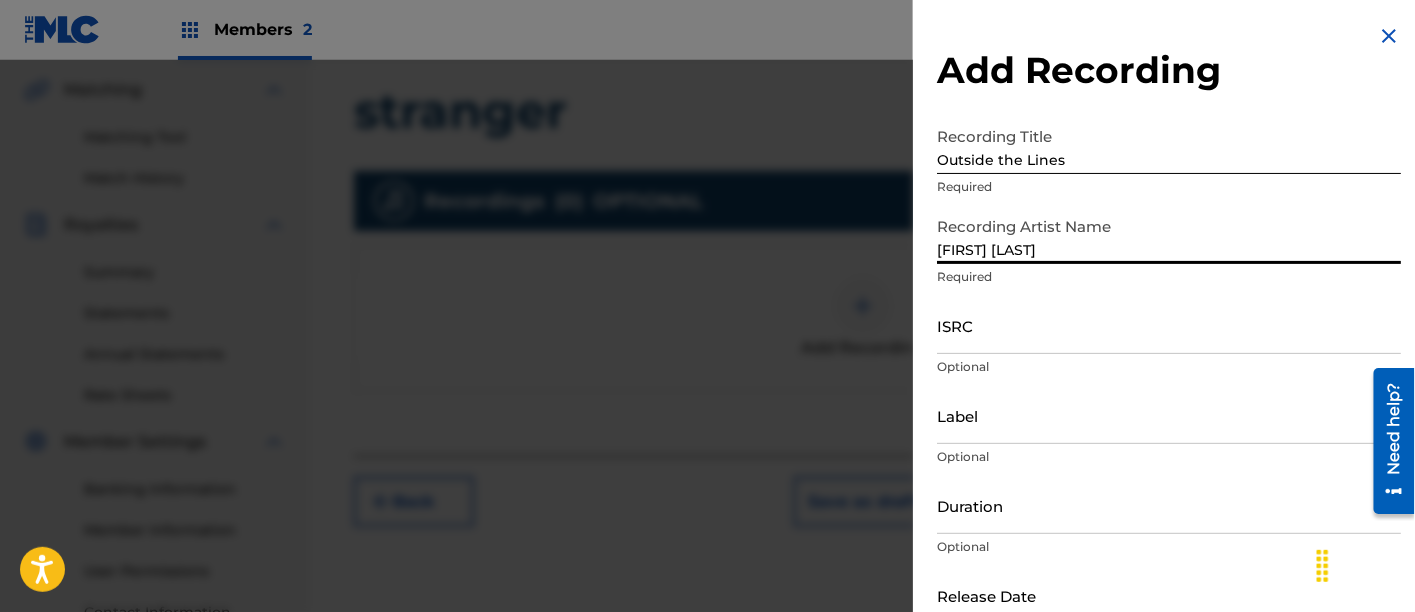 click on "ISRC" at bounding box center [1169, 325] 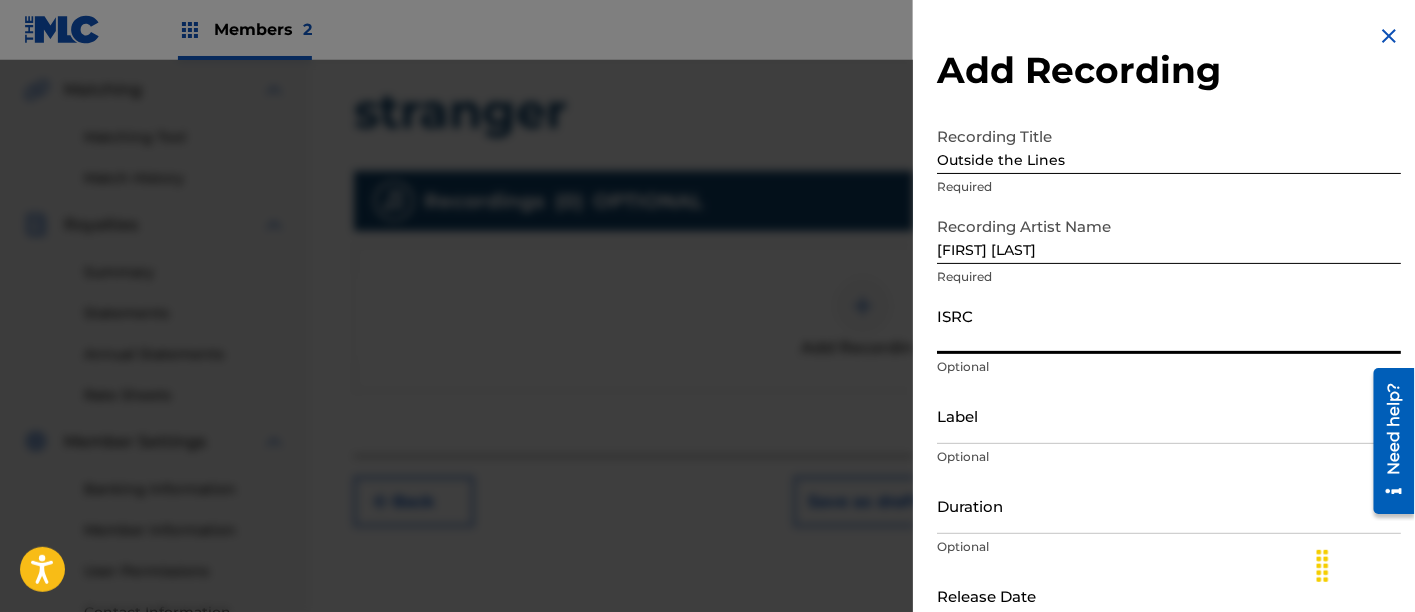 paste on "uscgj2422700" 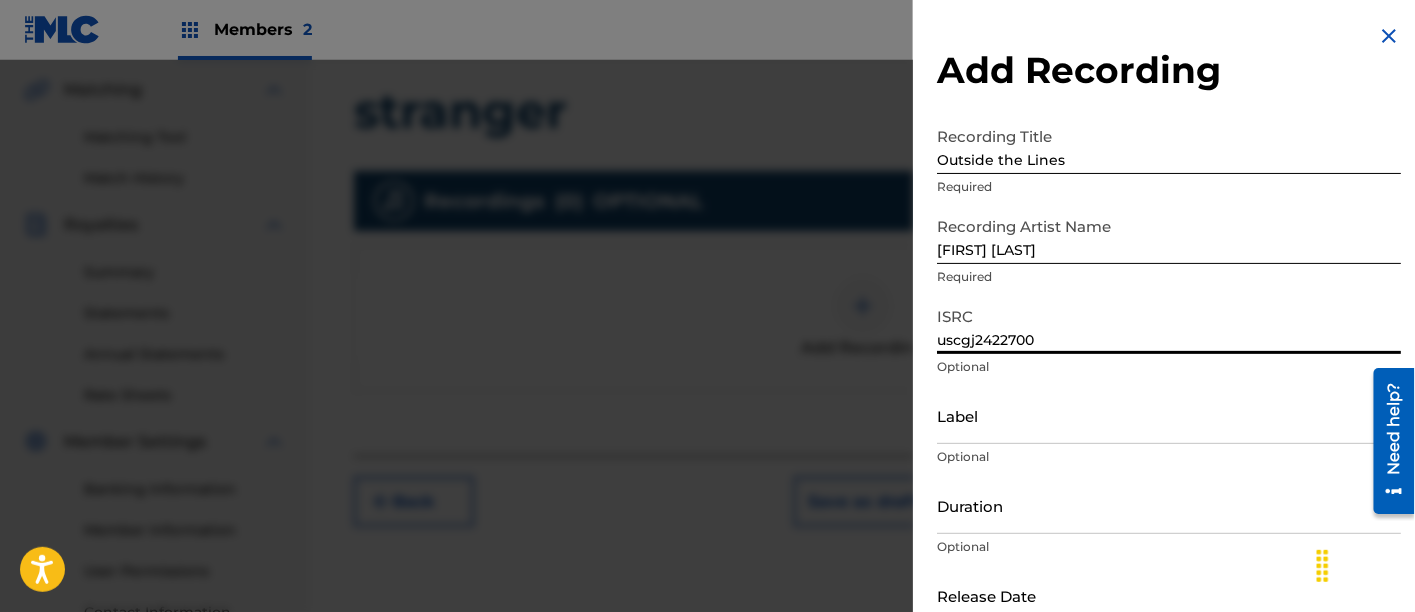 scroll, scrollTop: 118, scrollLeft: 0, axis: vertical 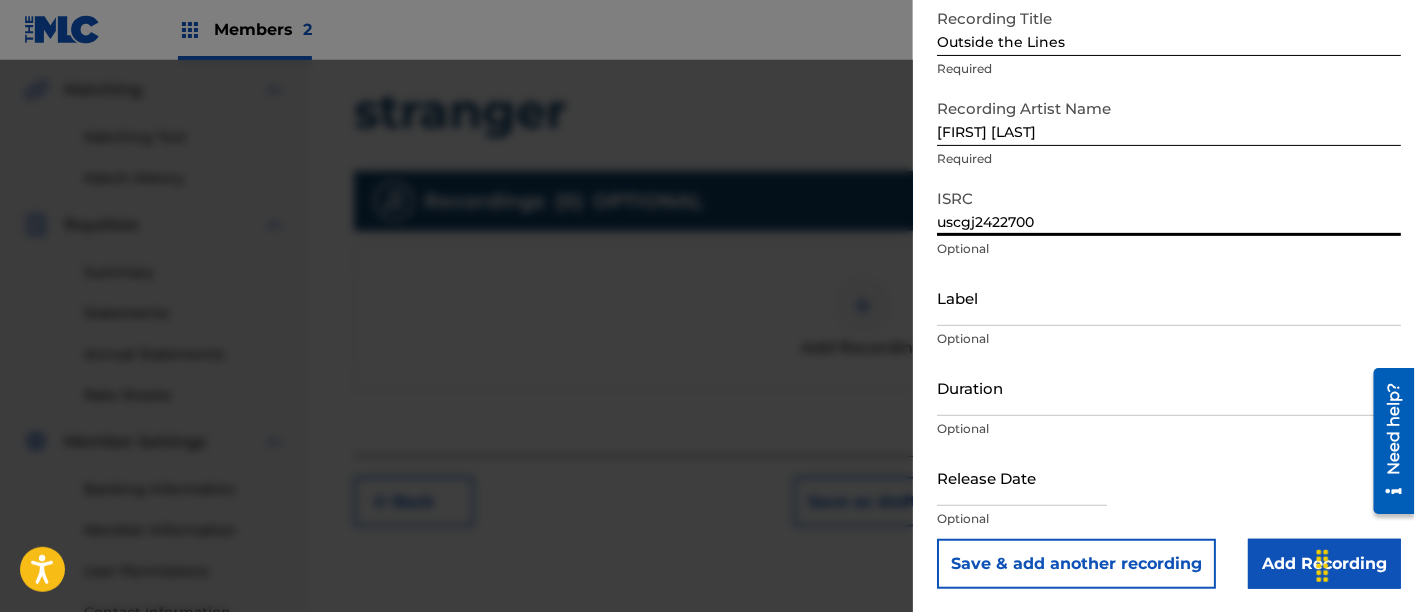 type on "uscgj2422700" 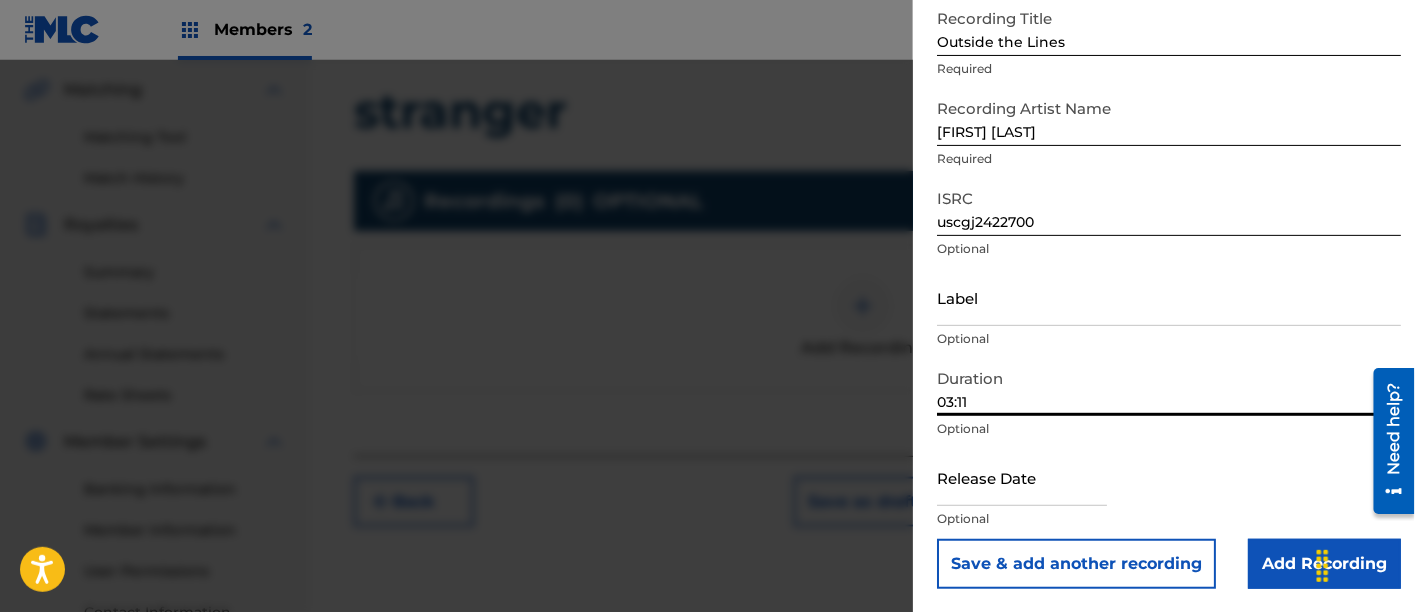 type on "03:11" 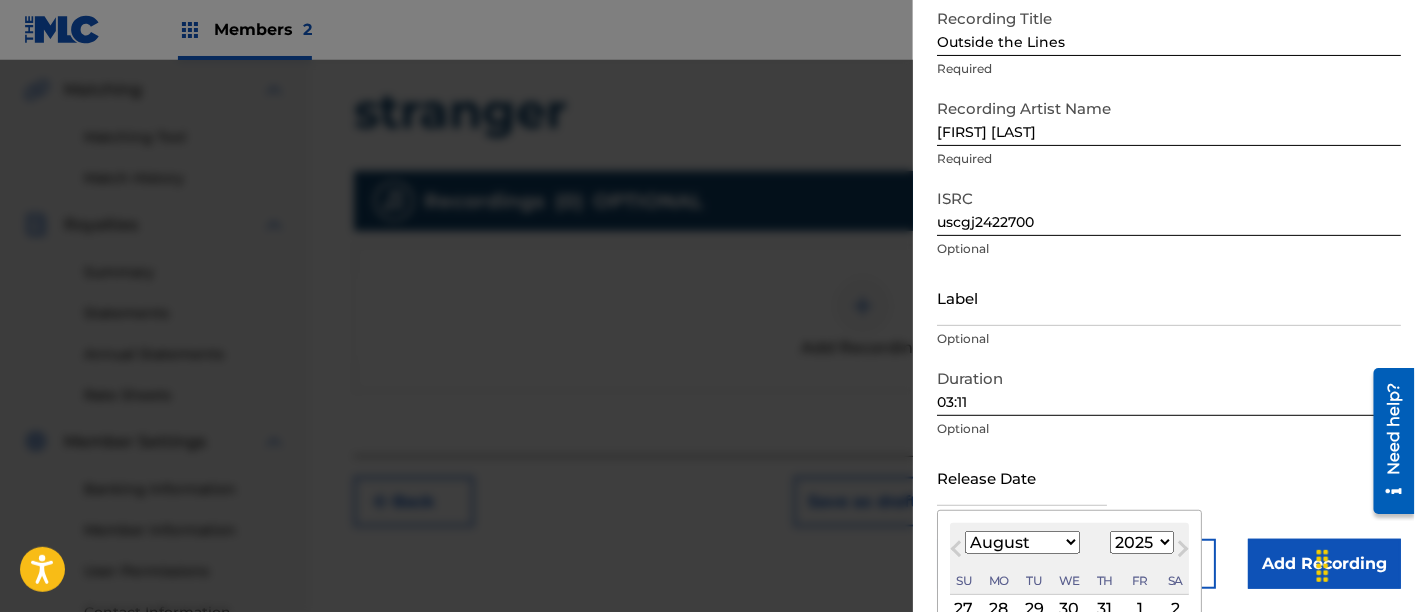 type on "March 1 2024" 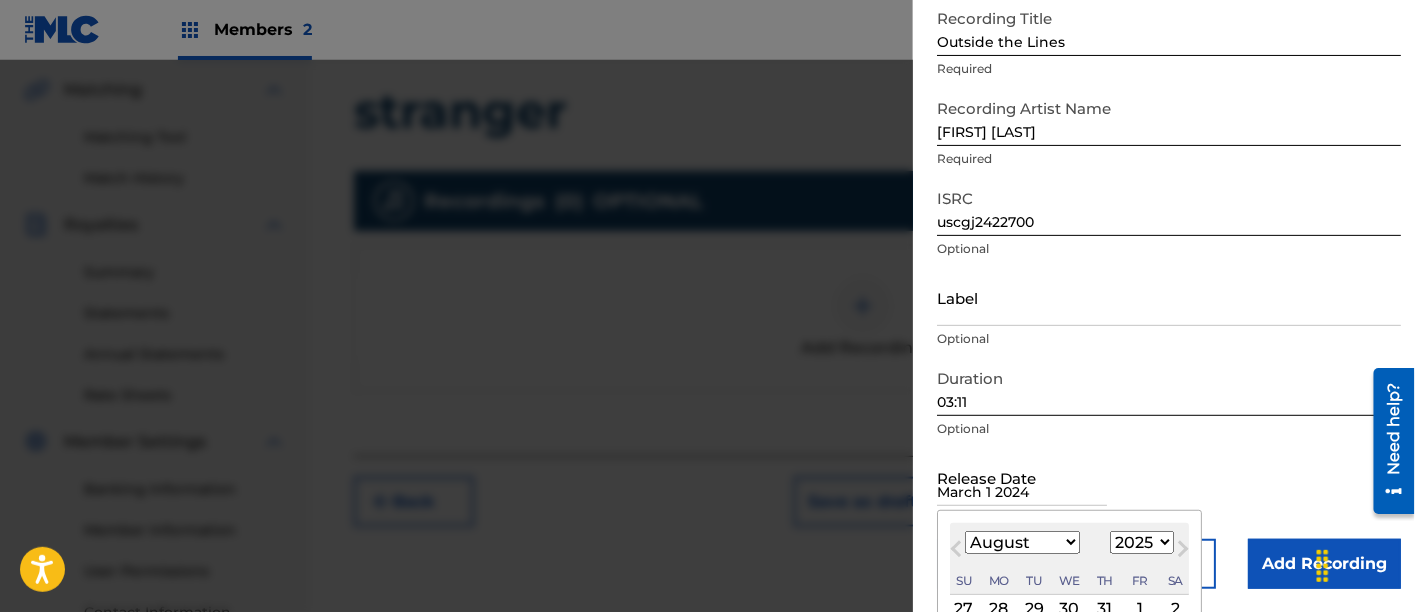 select on "2" 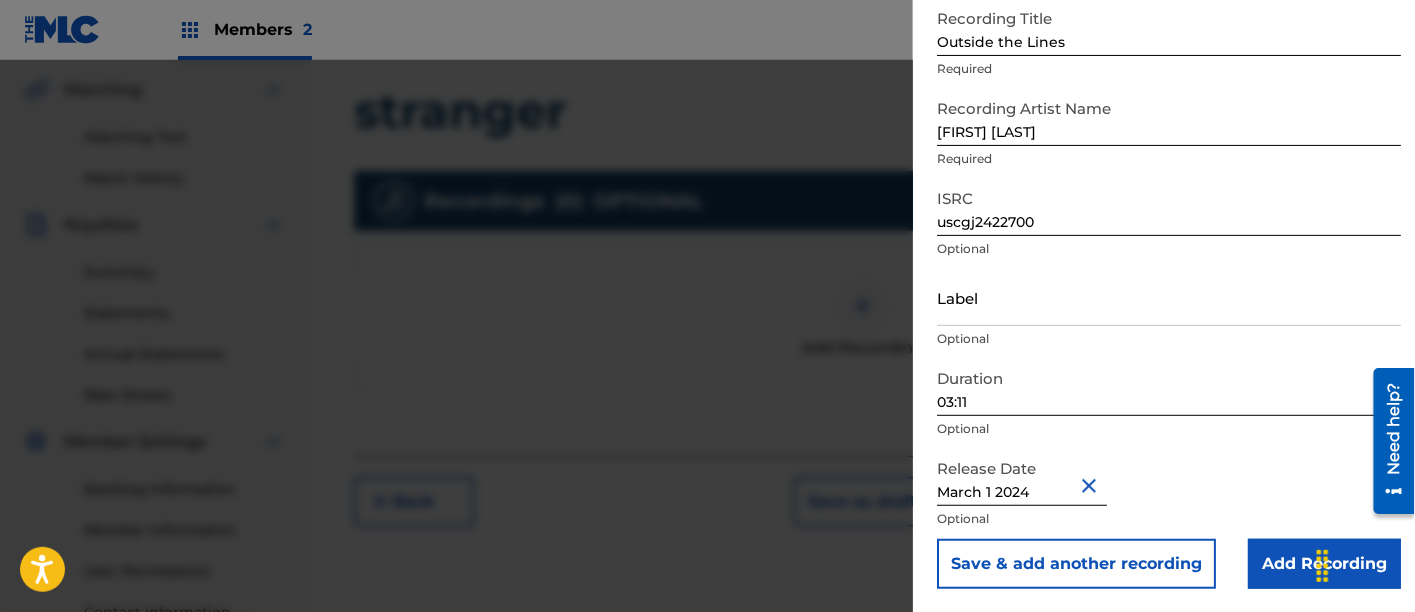 click on "Add Recording" at bounding box center [1324, 564] 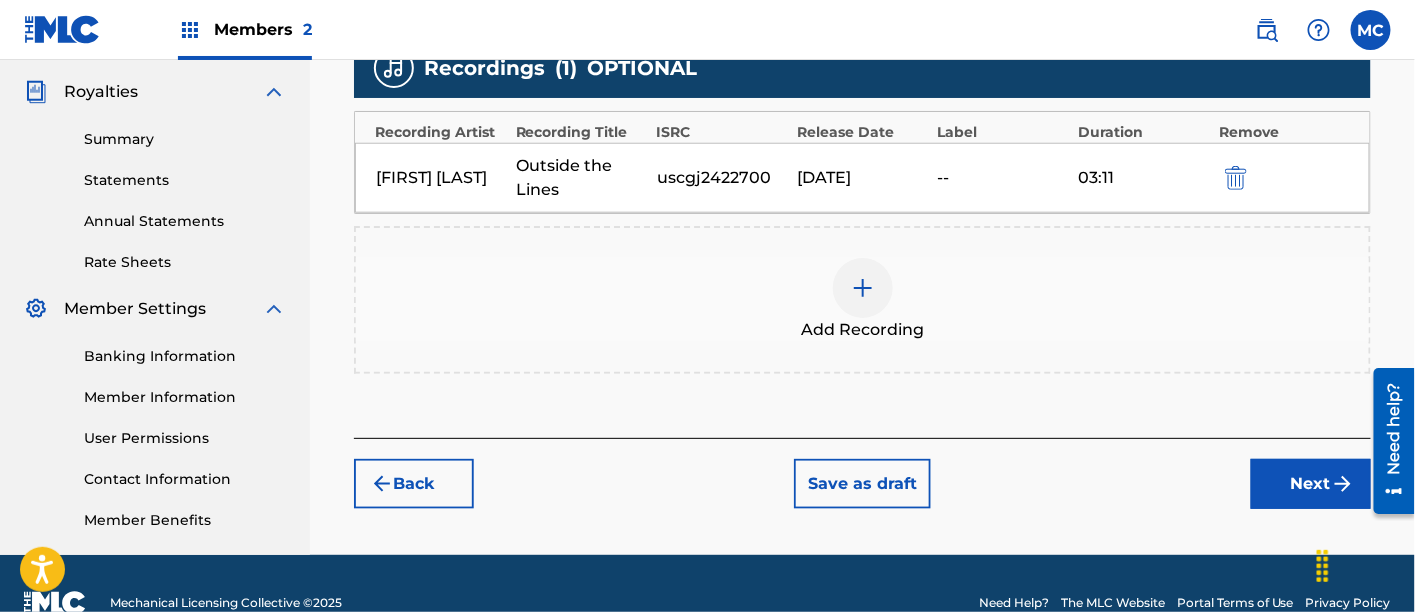 click on "Next" at bounding box center (1311, 484) 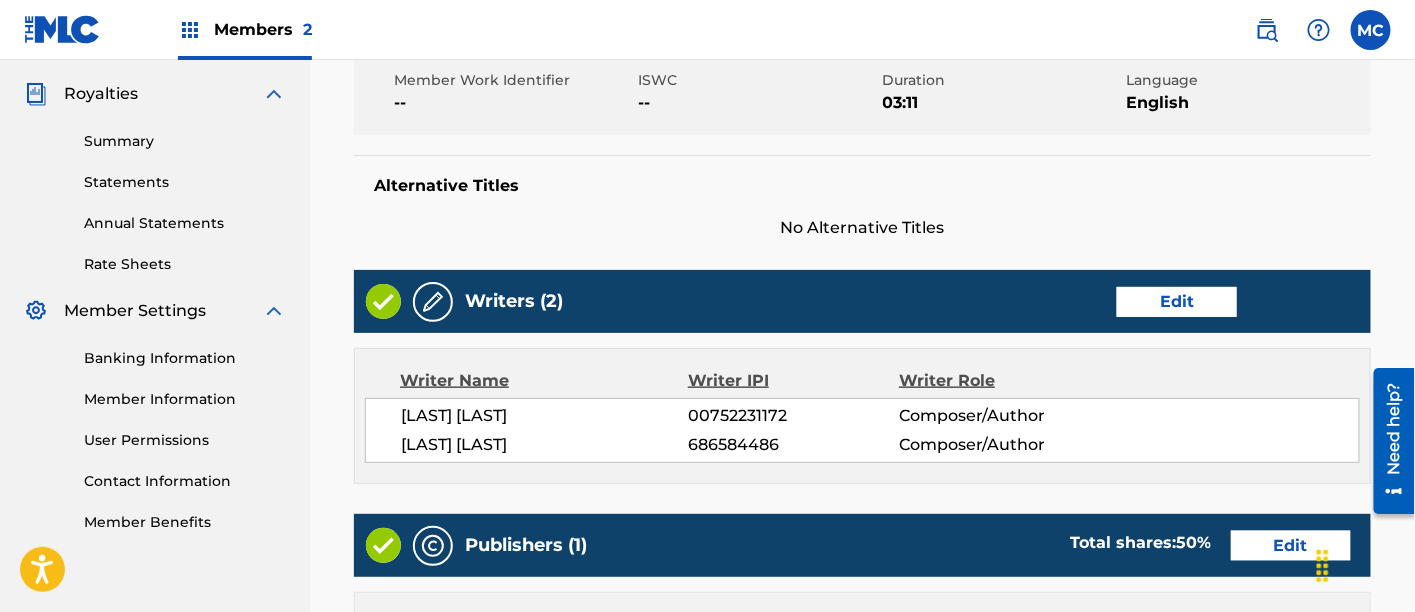 scroll, scrollTop: 1177, scrollLeft: 0, axis: vertical 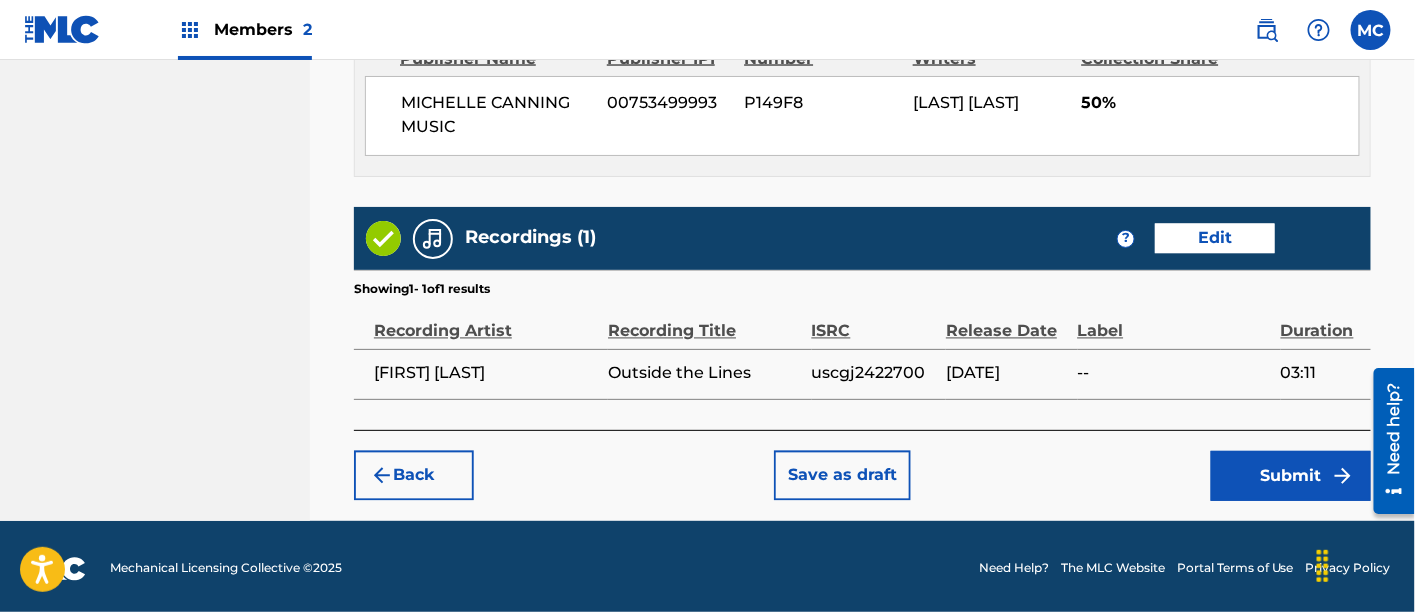 click on "Submit" at bounding box center [1291, 476] 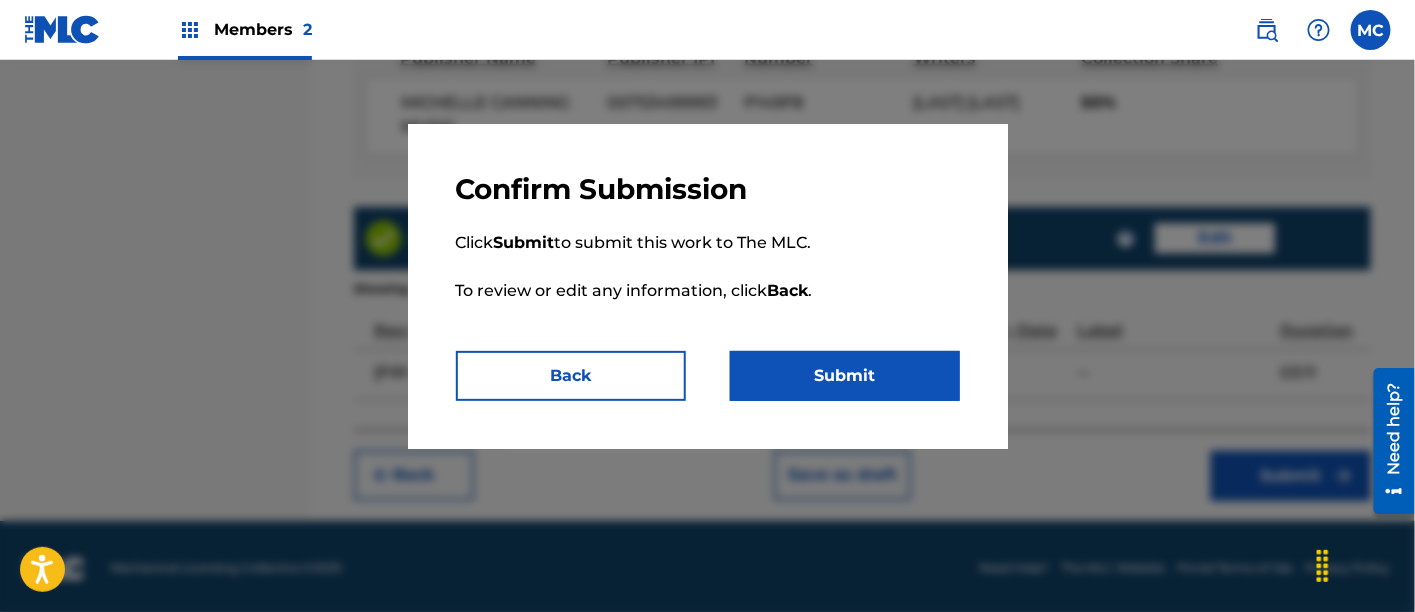 click at bounding box center [707, 366] 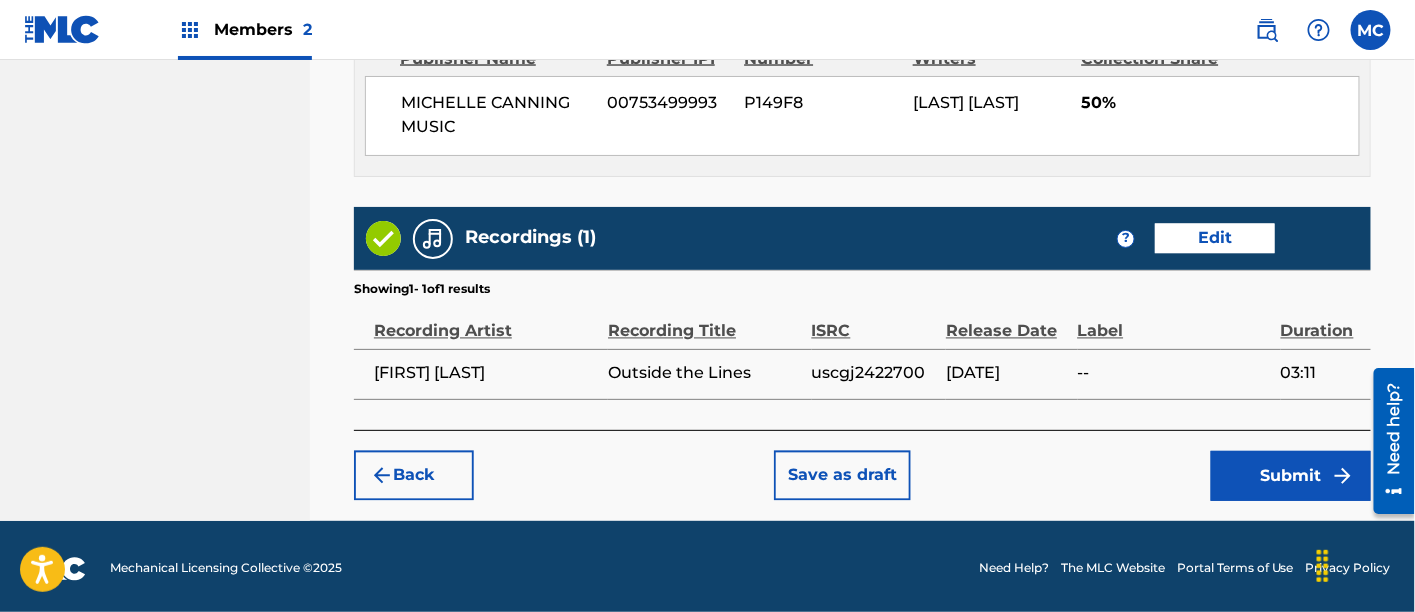 click on "Submit" at bounding box center (1291, 476) 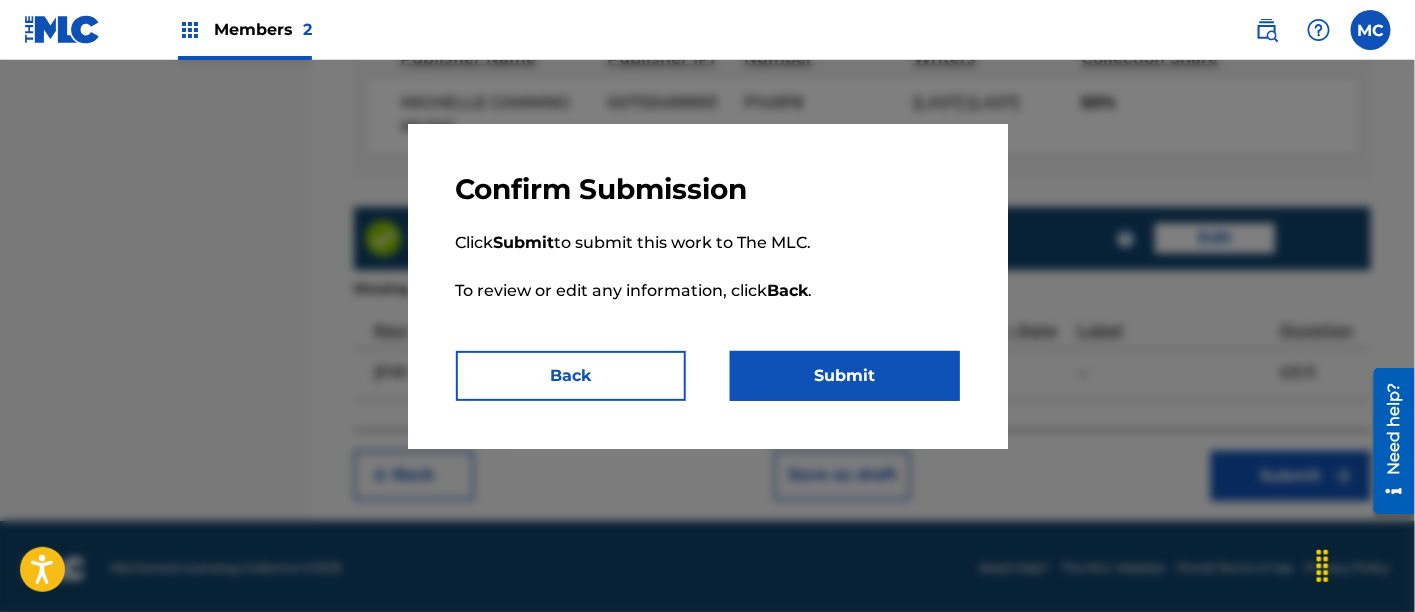 click on "Submit" at bounding box center [845, 376] 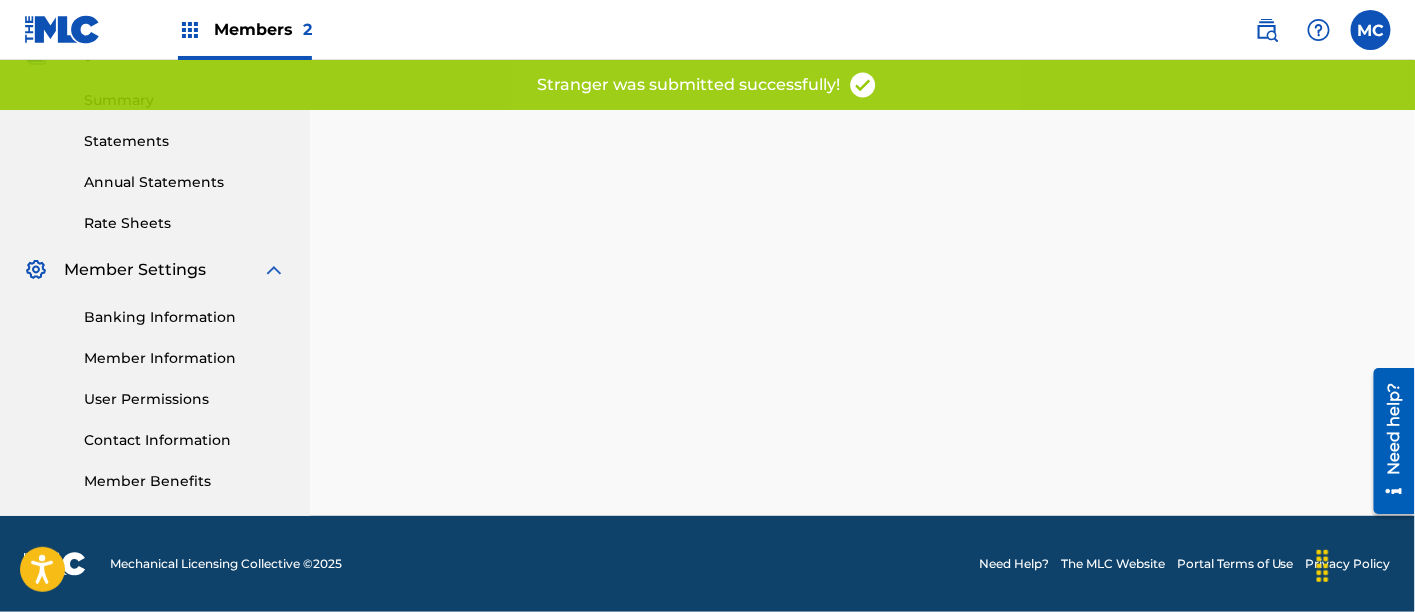 scroll, scrollTop: 0, scrollLeft: 0, axis: both 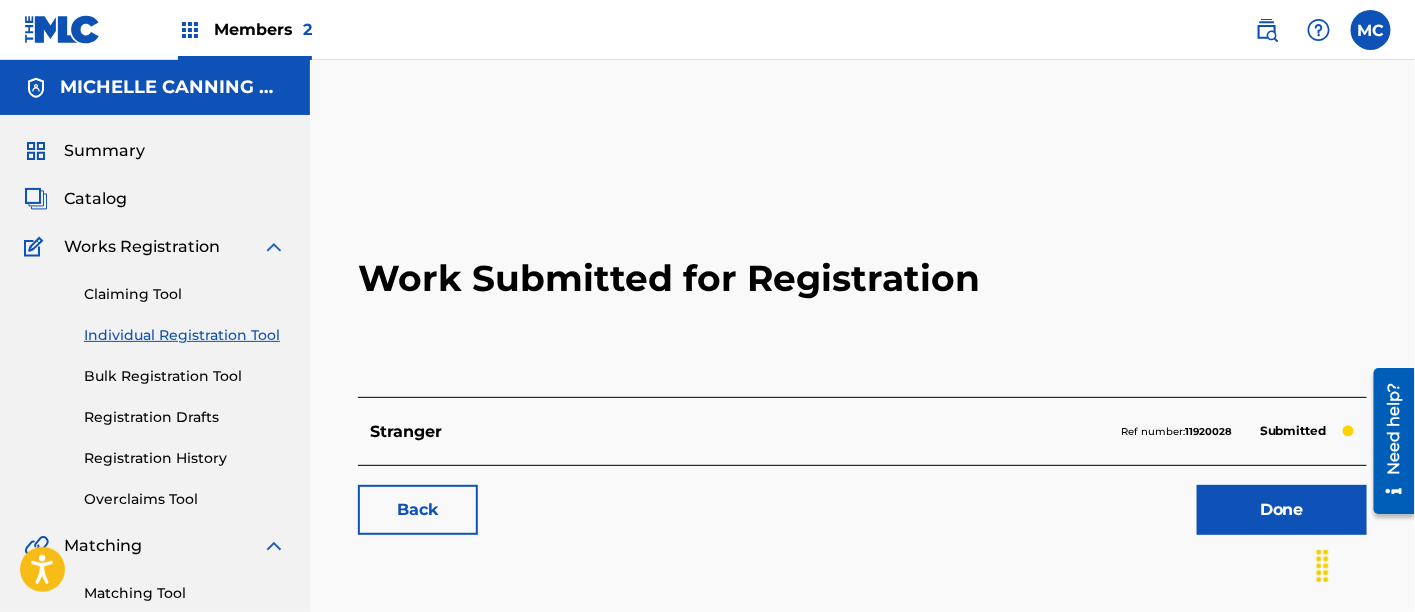 click on "Done" at bounding box center (1282, 510) 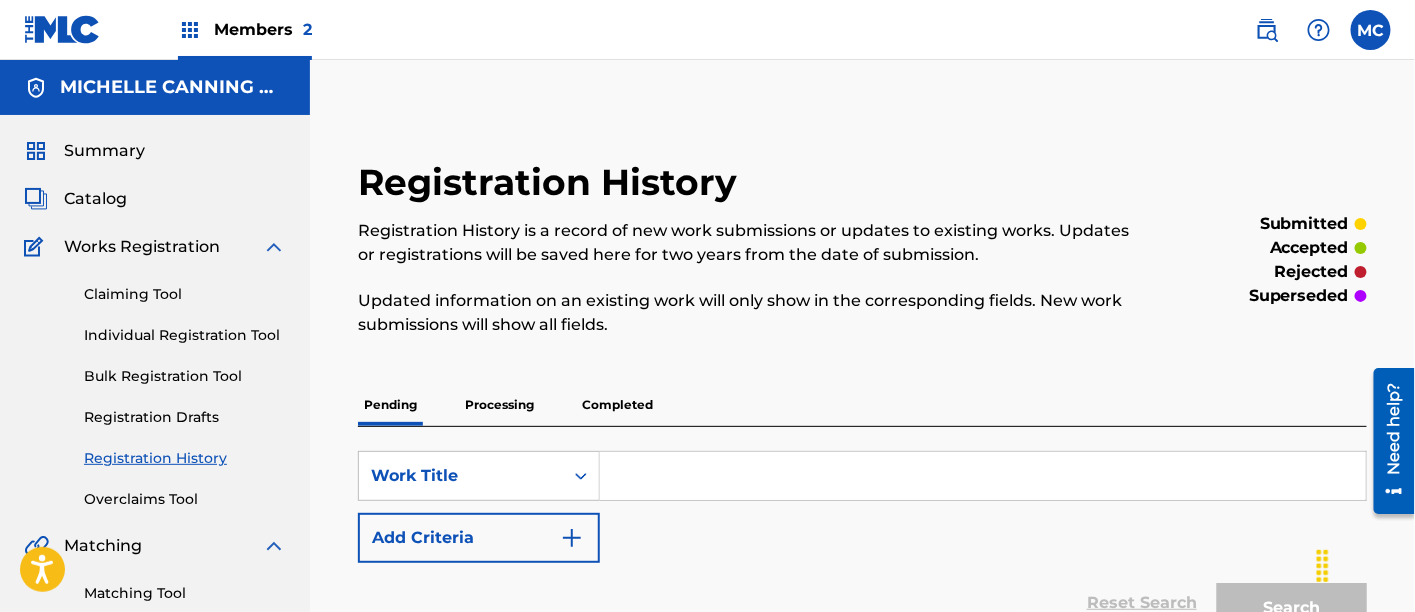 click on "Individual Registration Tool" at bounding box center (185, 335) 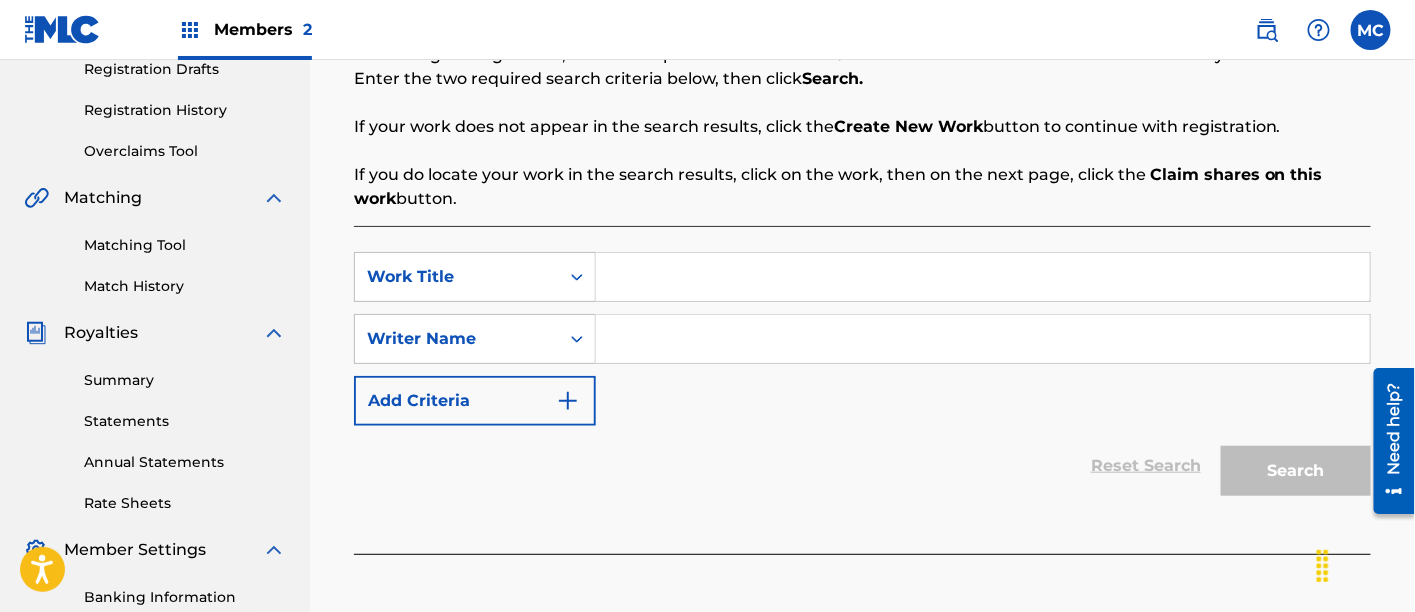 scroll, scrollTop: 351, scrollLeft: 0, axis: vertical 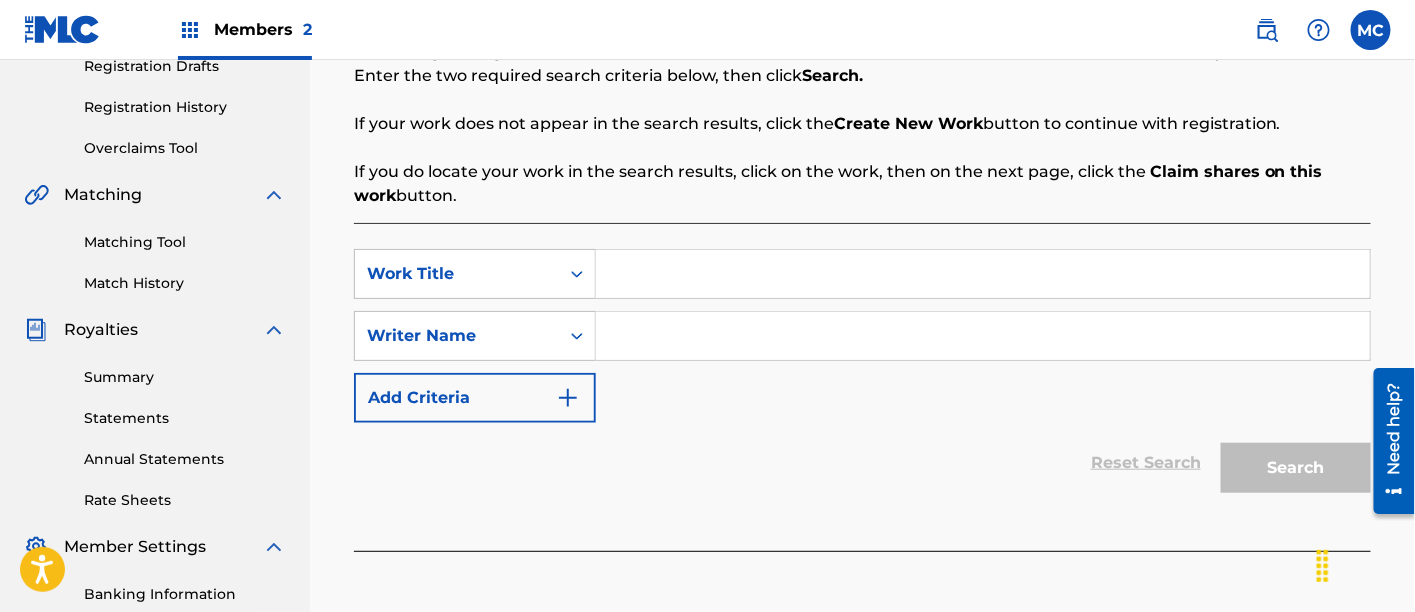 click at bounding box center [983, 274] 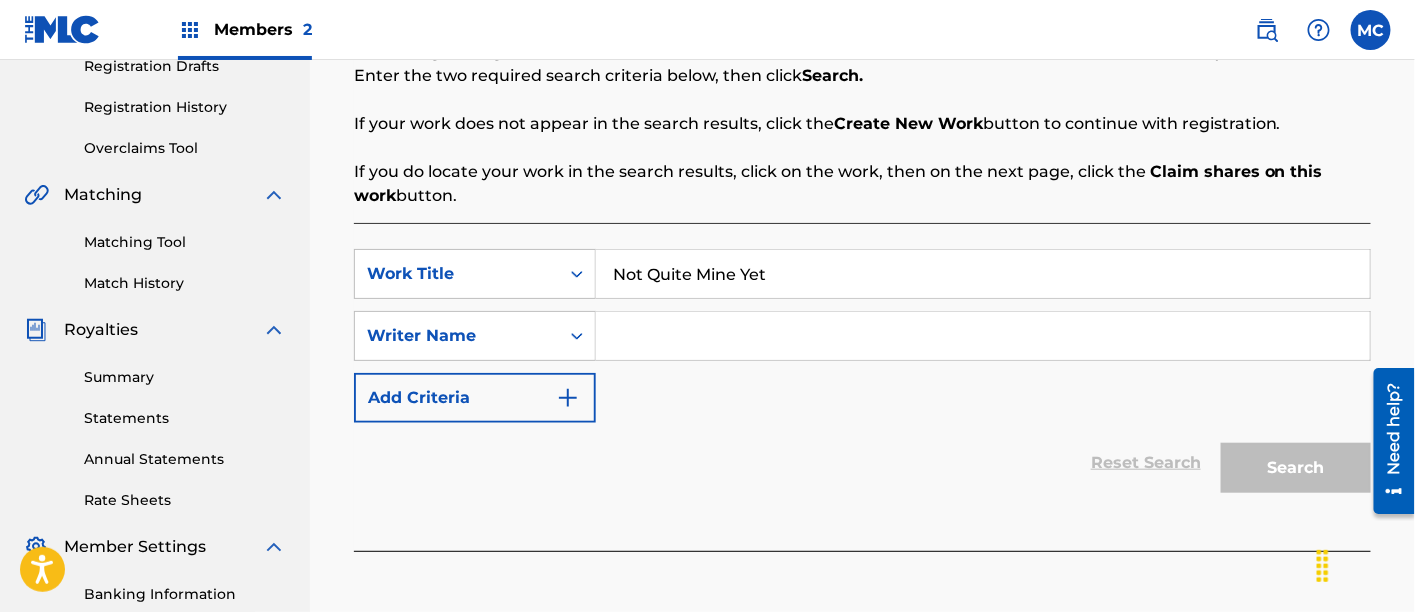 type on "Not Quite Mine Yet" 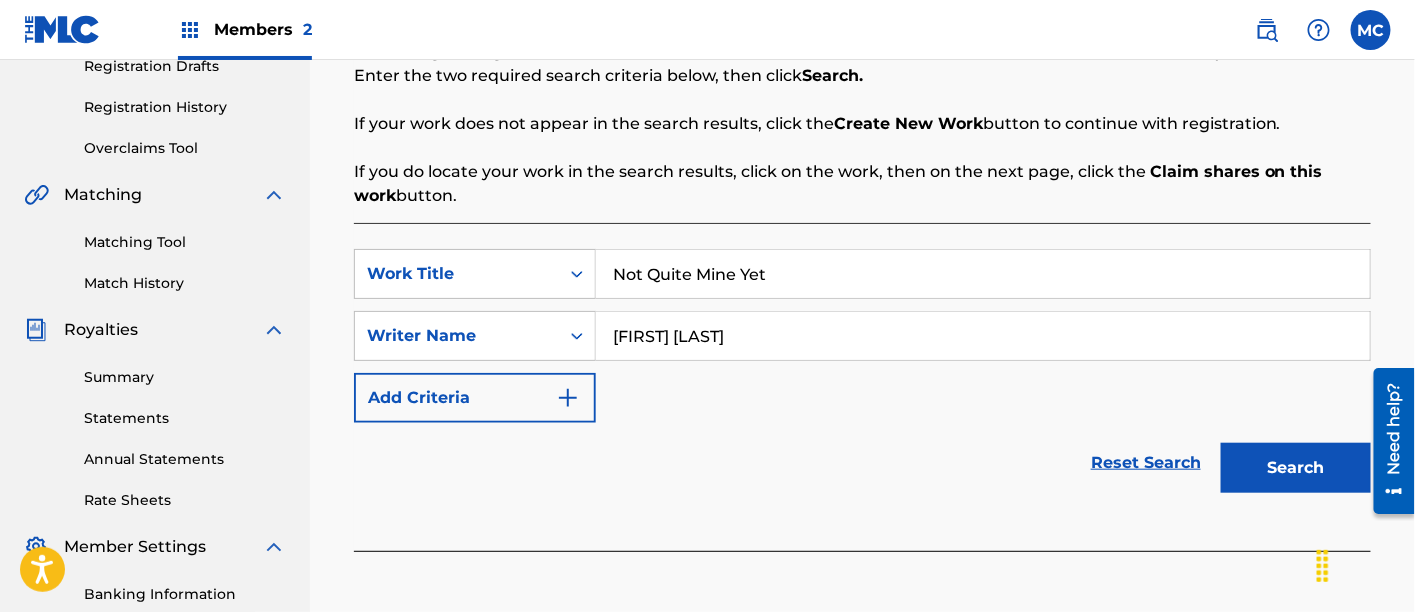 click on "Search" at bounding box center (1296, 468) 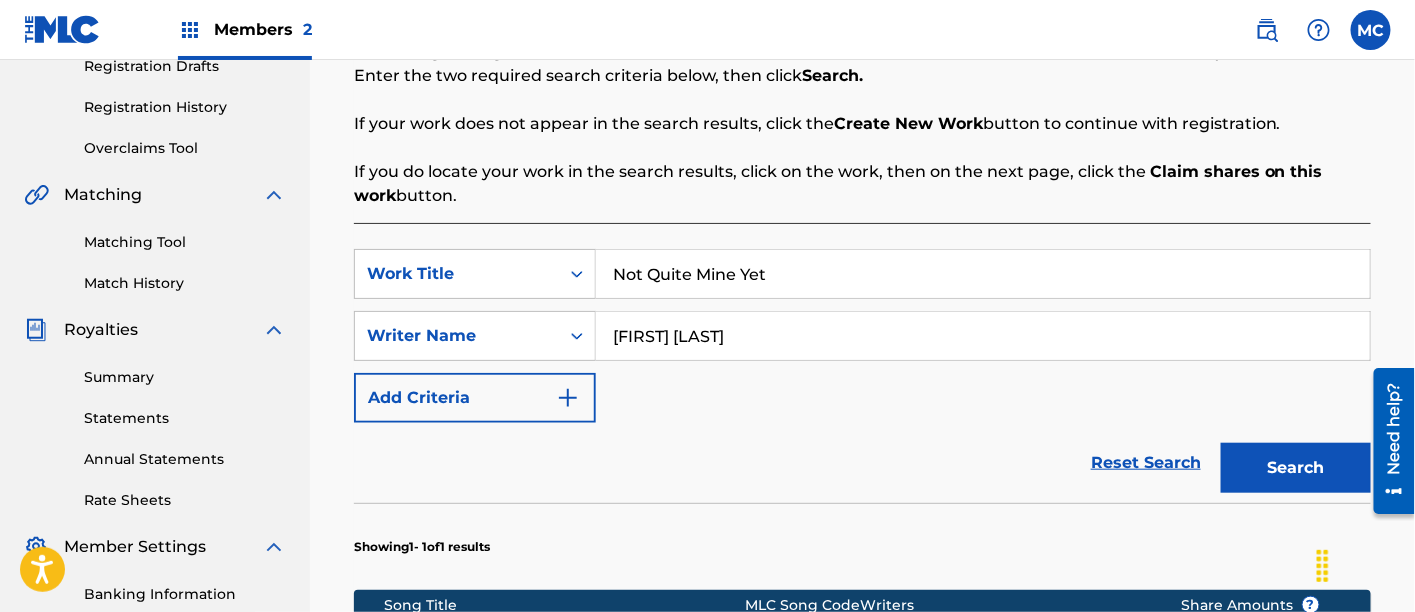 scroll, scrollTop: 795, scrollLeft: 0, axis: vertical 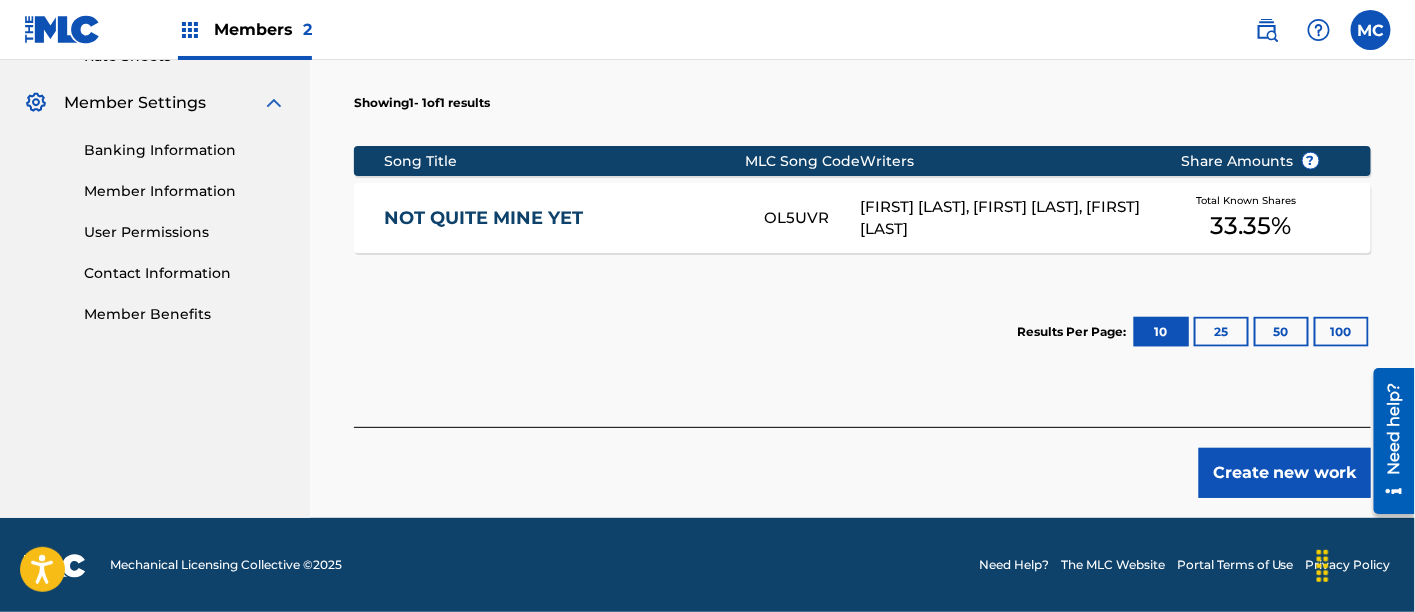 click on "Create new work" at bounding box center (1285, 473) 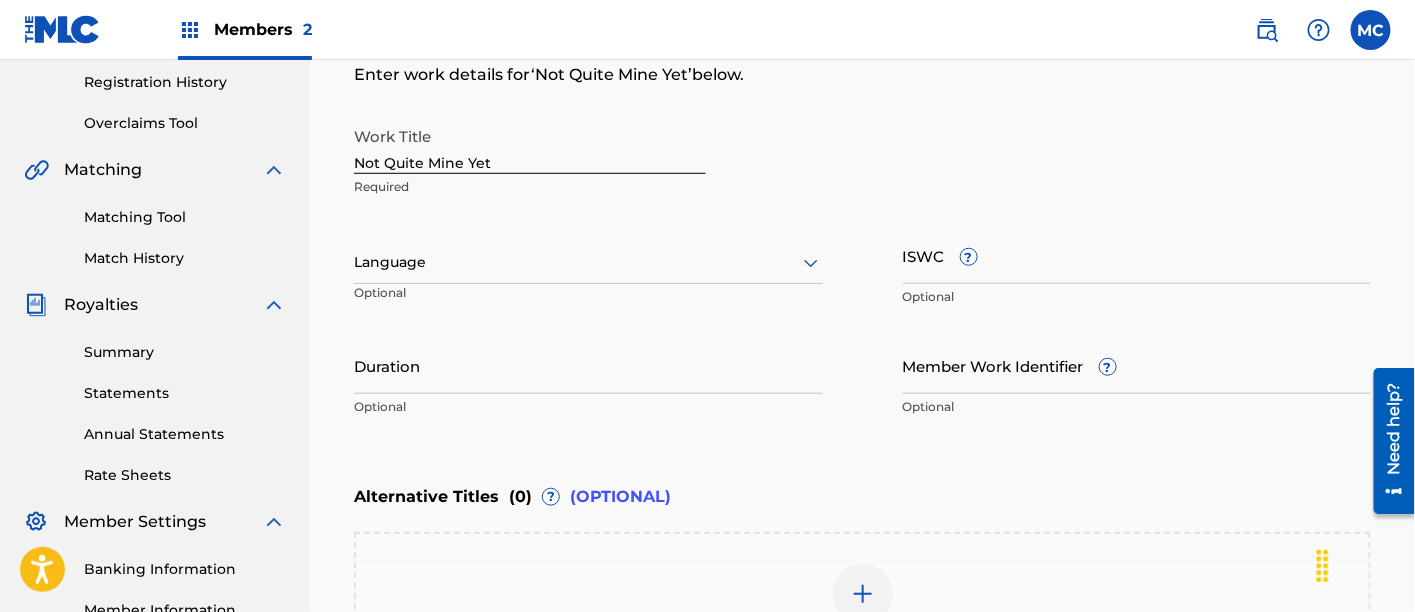 scroll, scrollTop: 369, scrollLeft: 0, axis: vertical 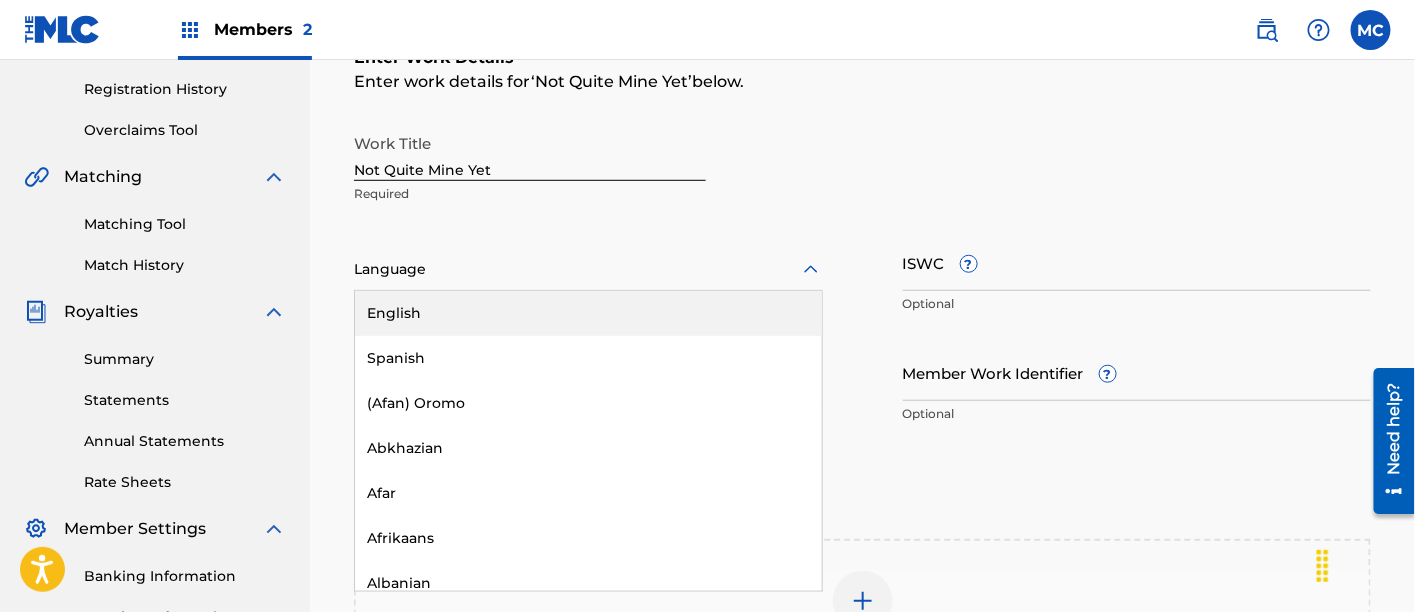 click at bounding box center (588, 269) 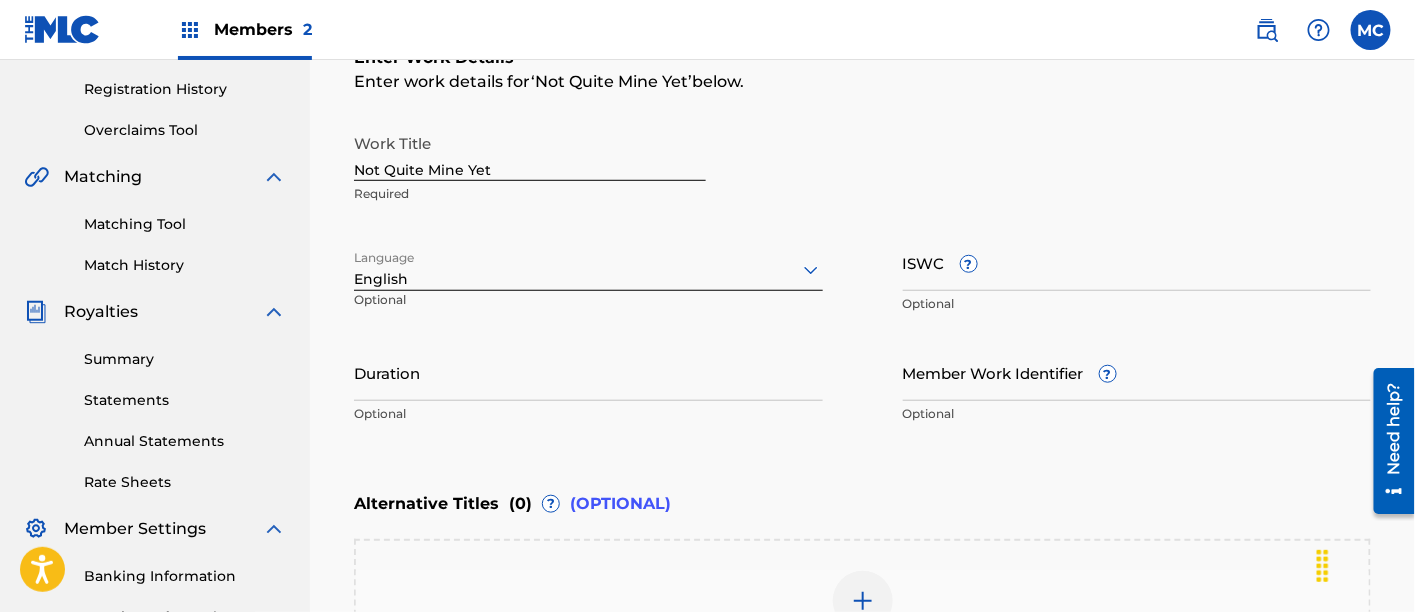 click on "Duration" at bounding box center [588, 372] 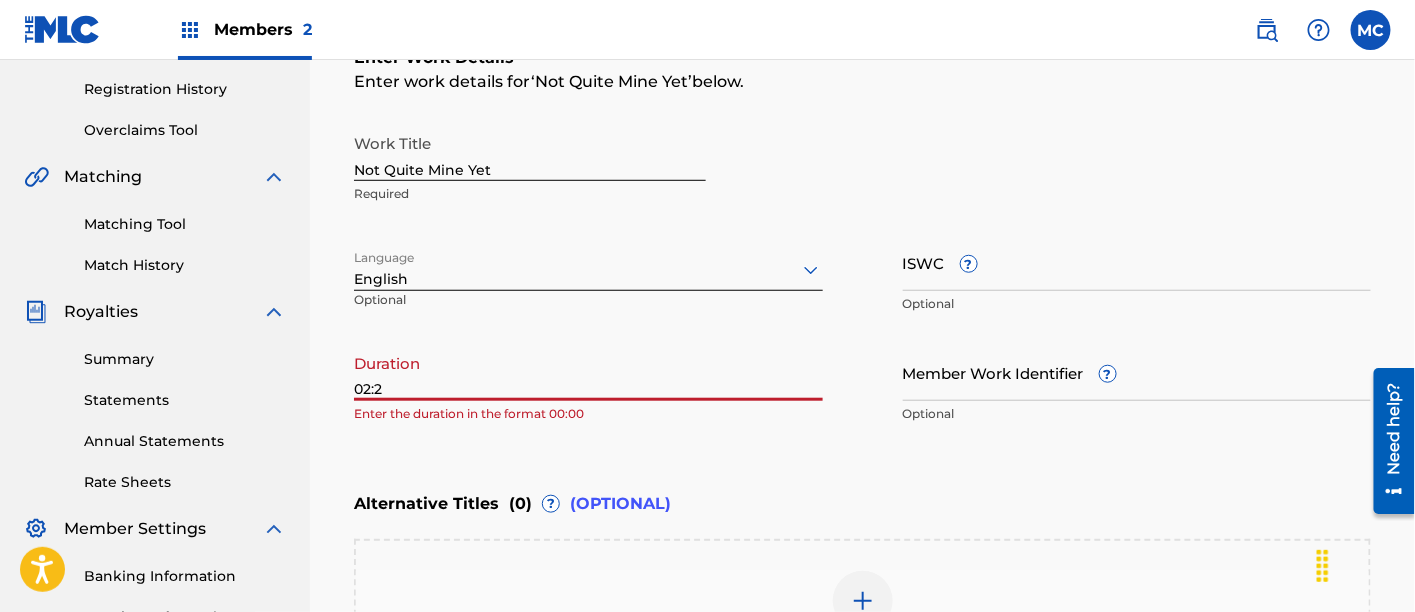 type on "02:23" 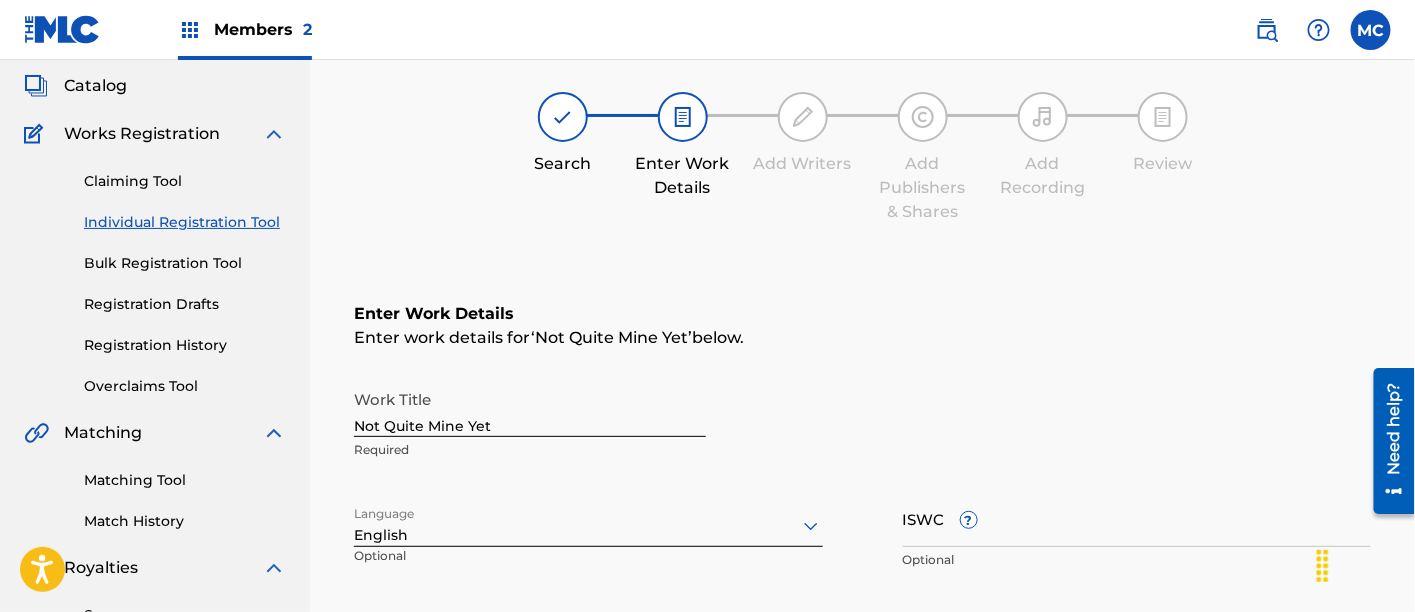 scroll, scrollTop: 111, scrollLeft: 0, axis: vertical 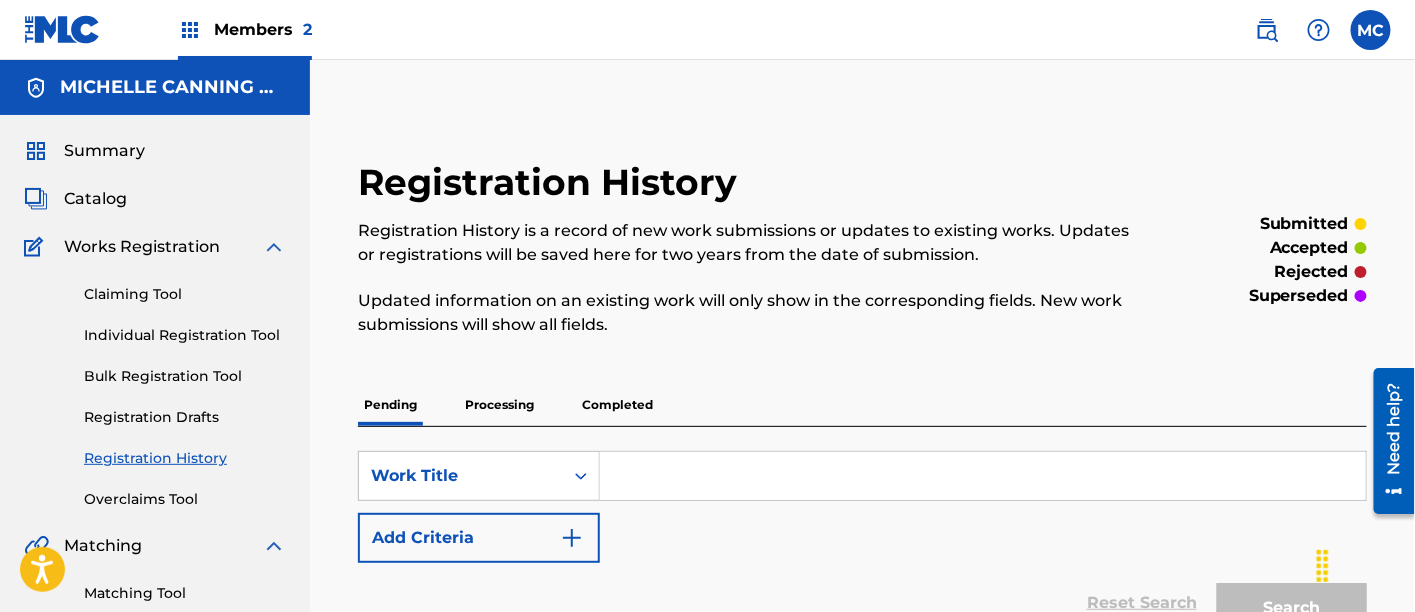 click on "Claiming Tool" at bounding box center [185, 294] 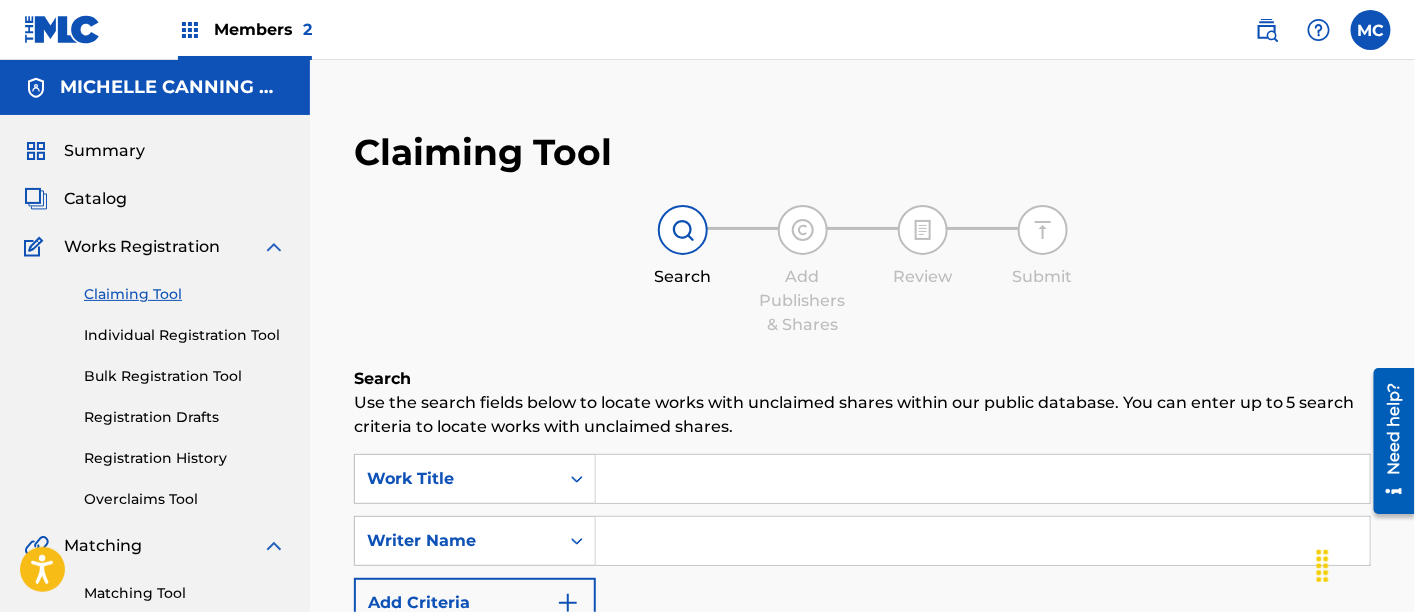 click at bounding box center [983, 541] 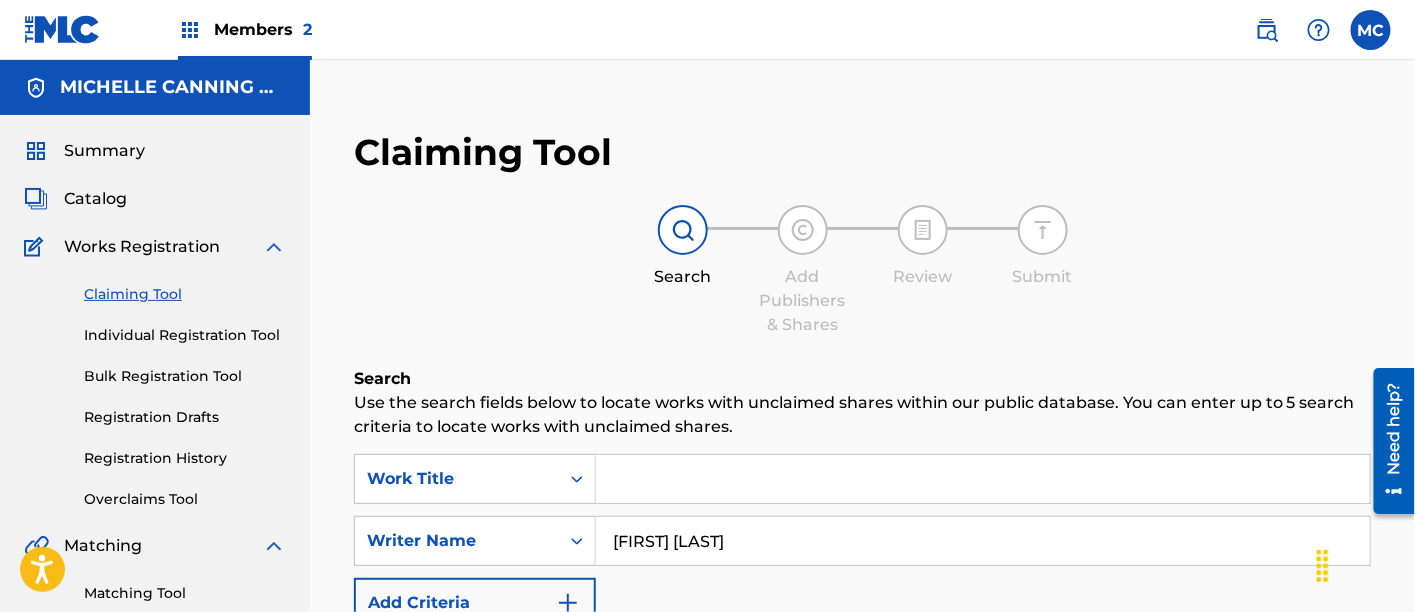 scroll, scrollTop: 335, scrollLeft: 0, axis: vertical 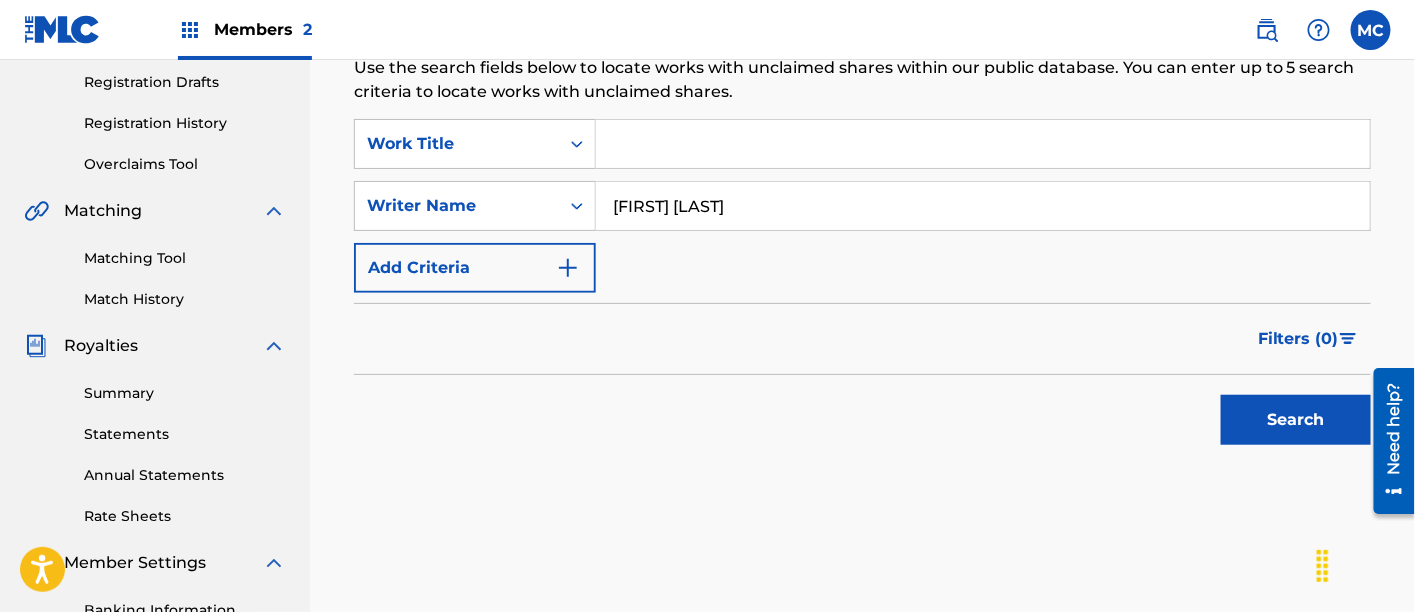 click on "Search" at bounding box center [1296, 420] 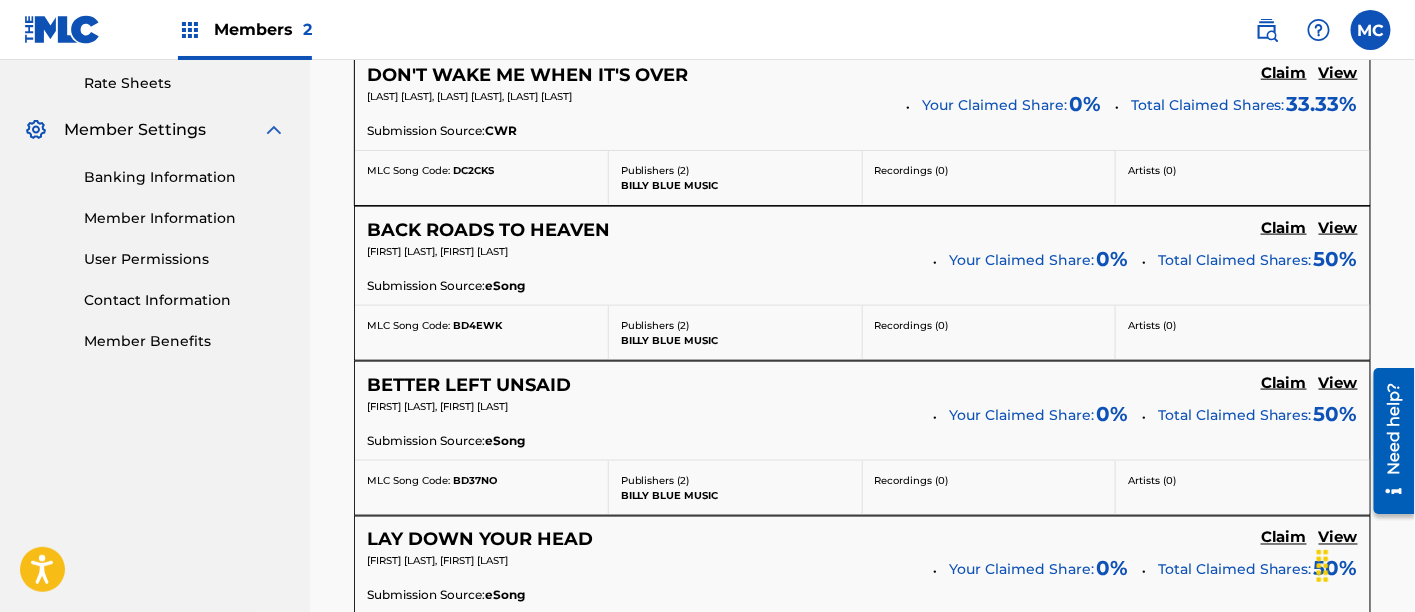scroll, scrollTop: 768, scrollLeft: 0, axis: vertical 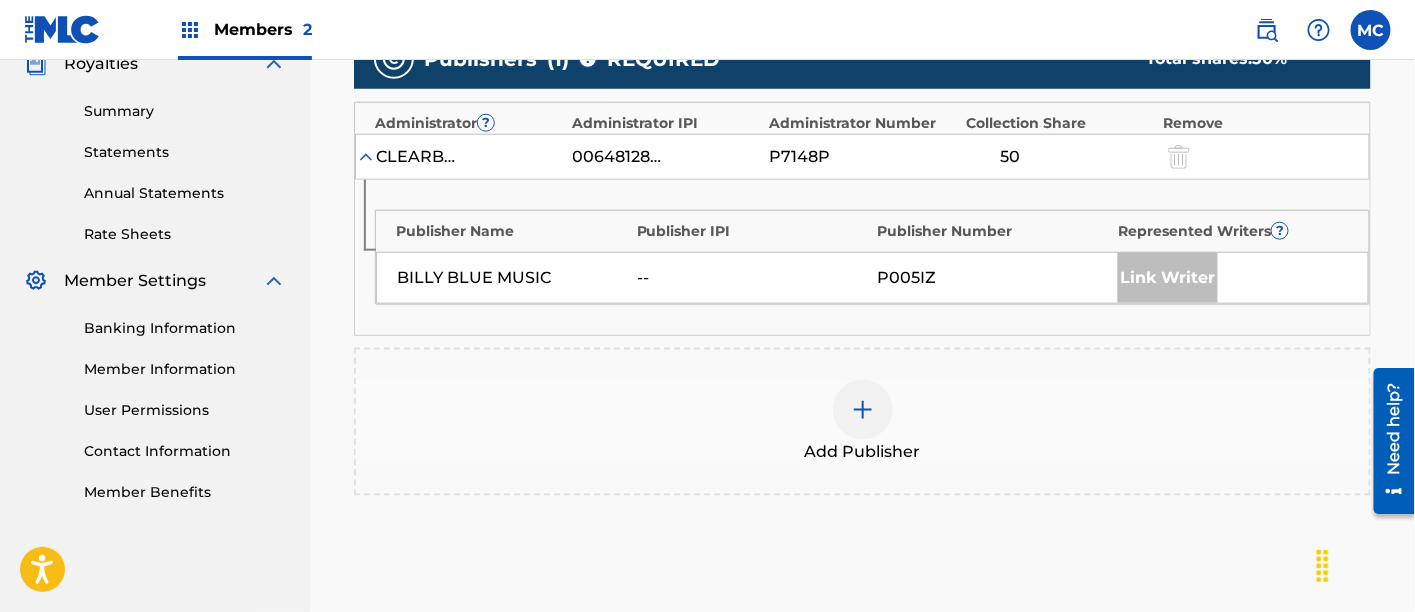 click at bounding box center [863, 410] 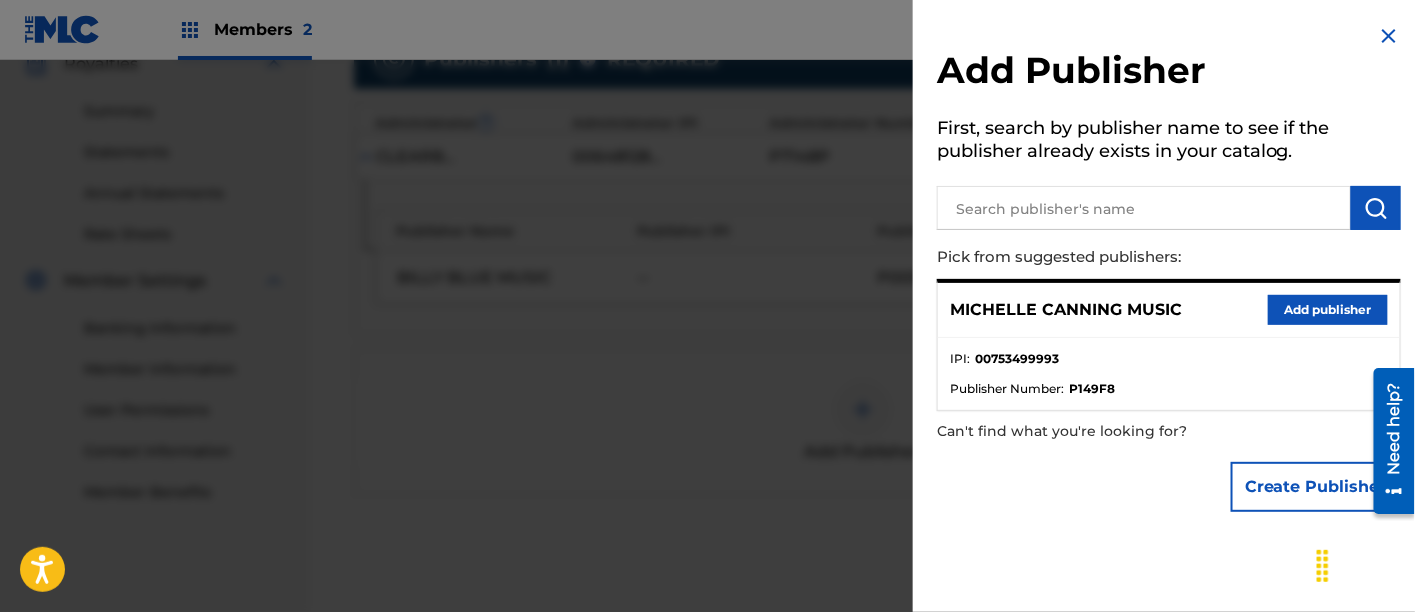 click on "Add publisher" at bounding box center (1328, 310) 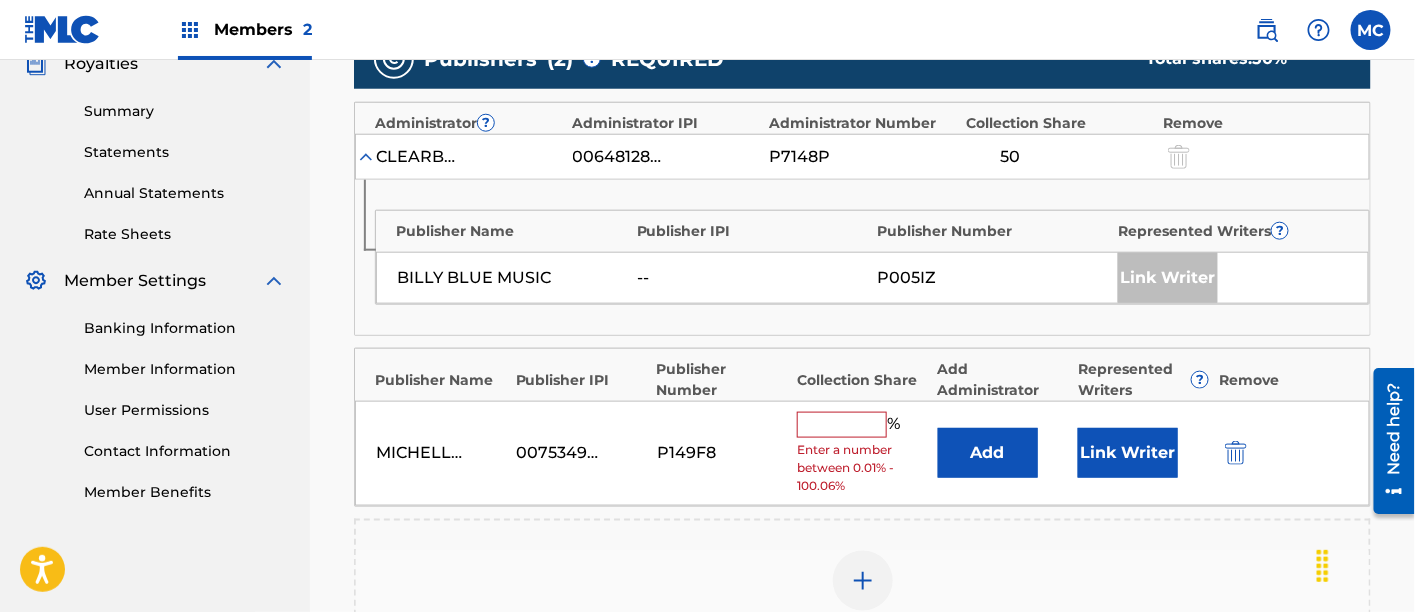 click at bounding box center [842, 425] 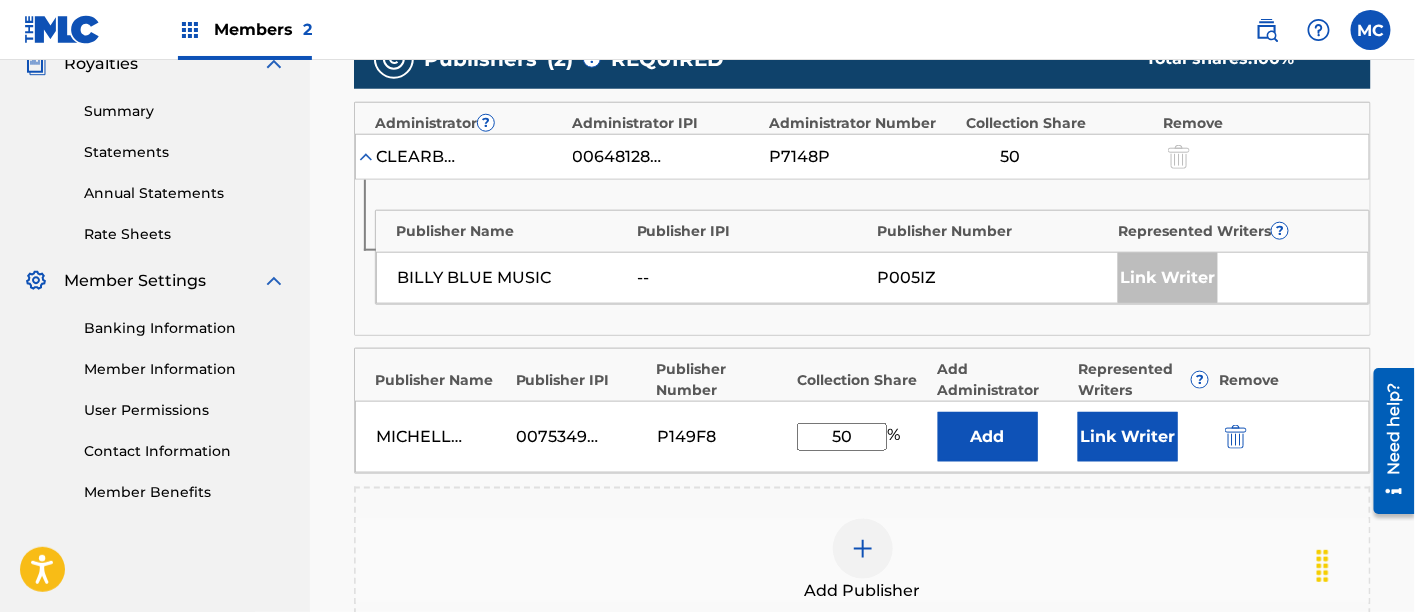 type on "50" 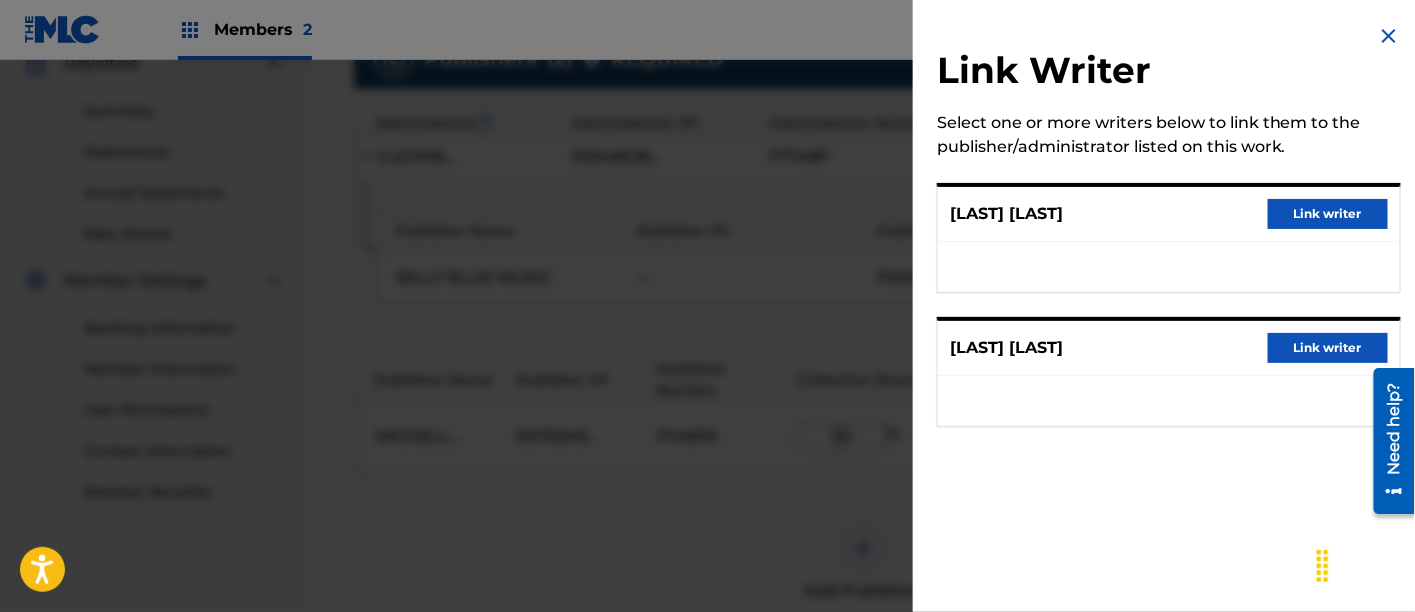 click on "Link writer" at bounding box center [1328, 214] 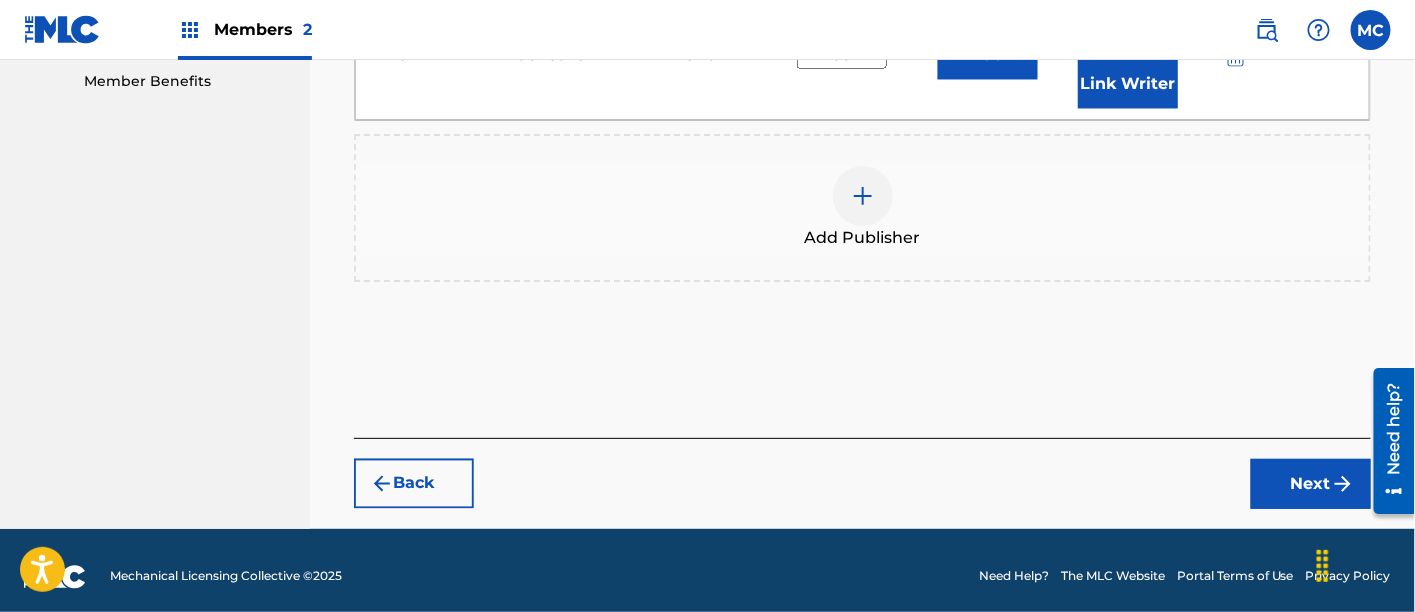 click on "Next" at bounding box center (1311, 484) 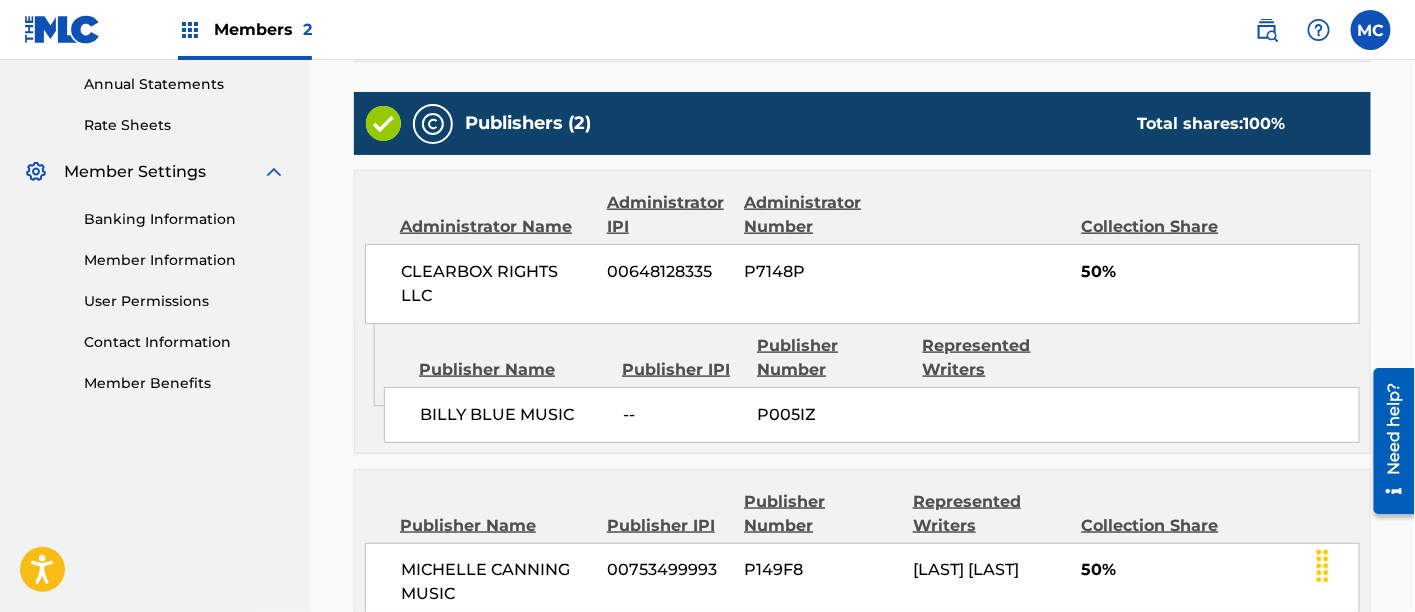 scroll, scrollTop: 945, scrollLeft: 0, axis: vertical 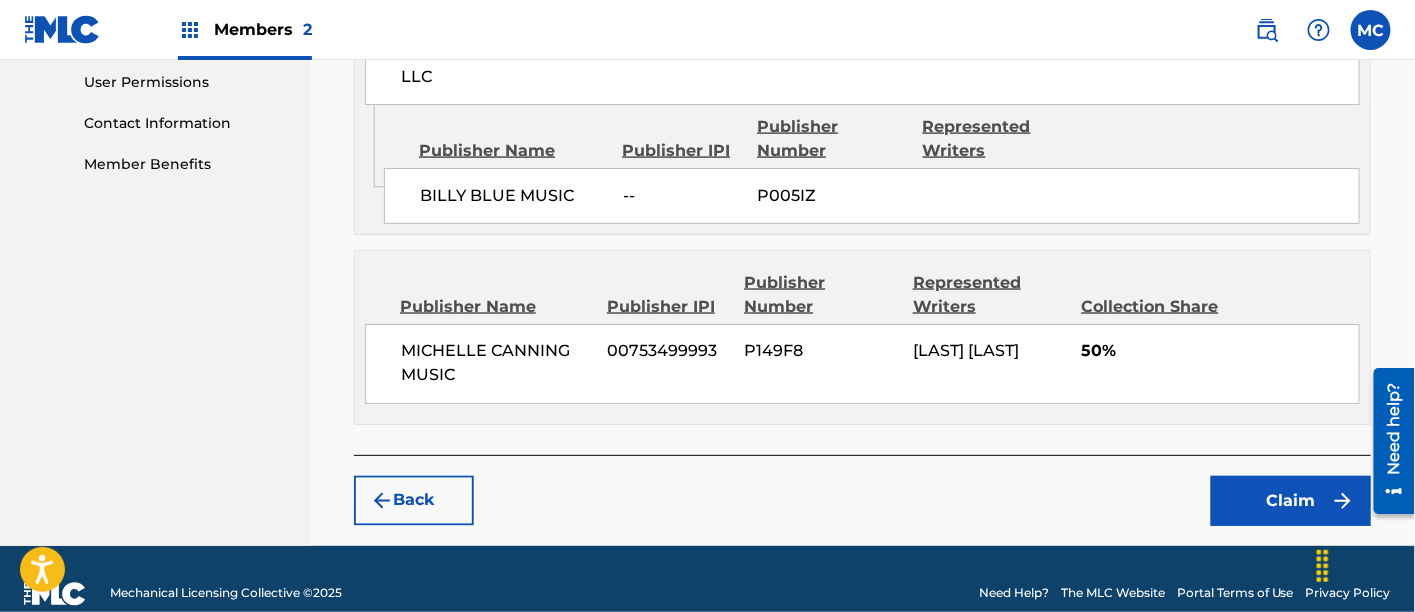 click on "Claim" at bounding box center [1291, 501] 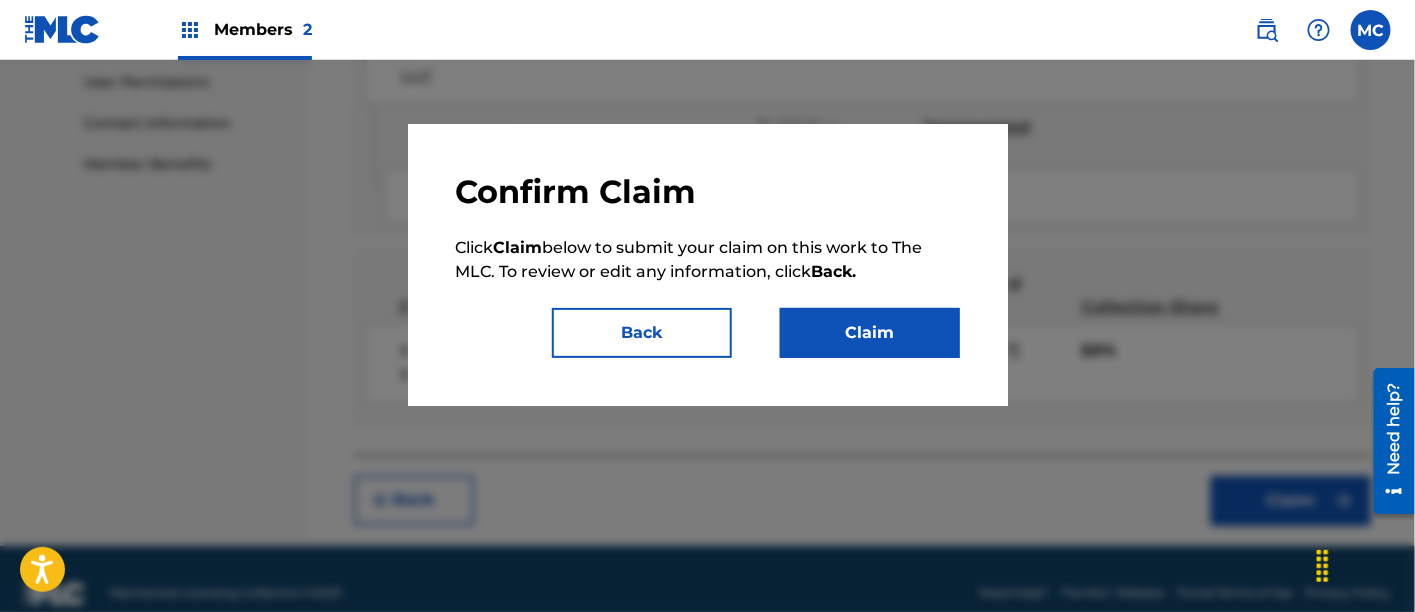 click on "Claim" at bounding box center (870, 333) 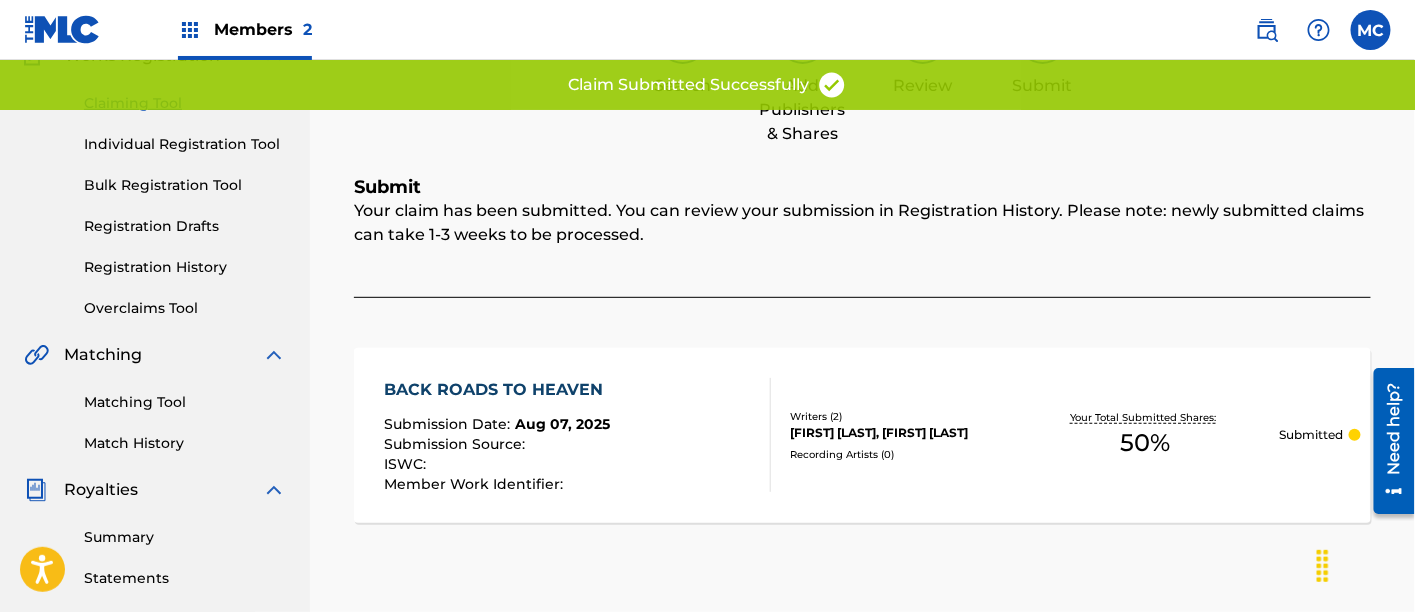 scroll, scrollTop: 0, scrollLeft: 0, axis: both 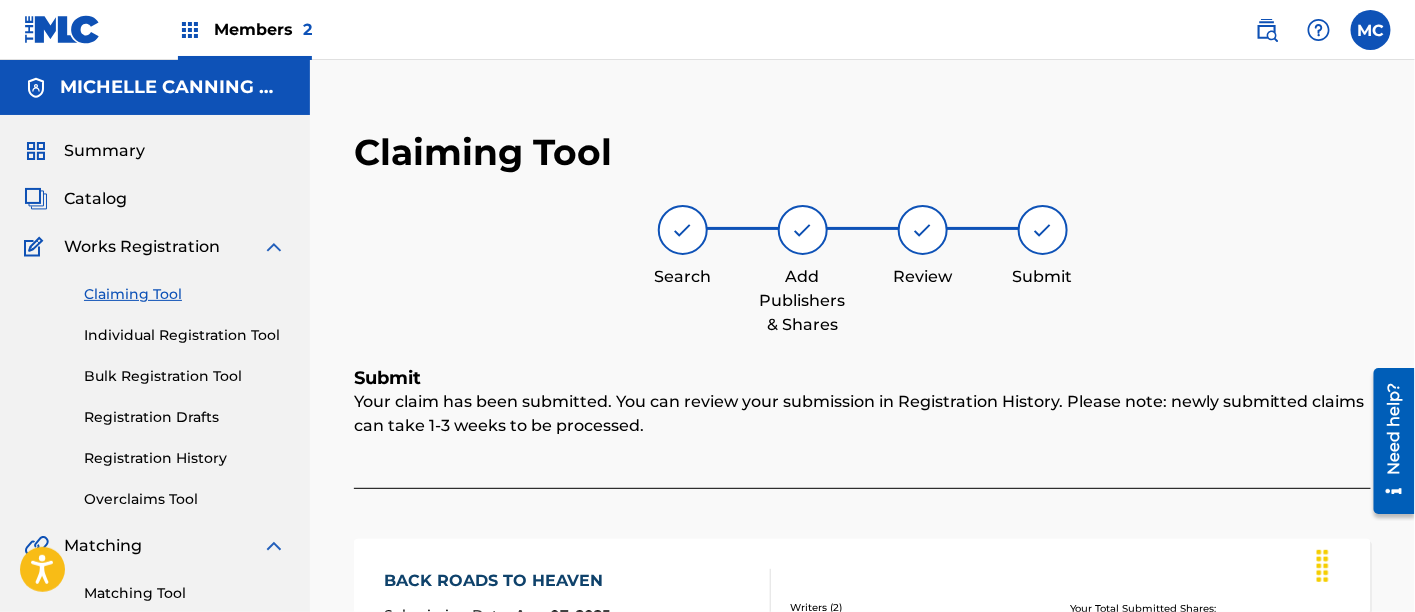 click on "Claiming Tool" at bounding box center (185, 294) 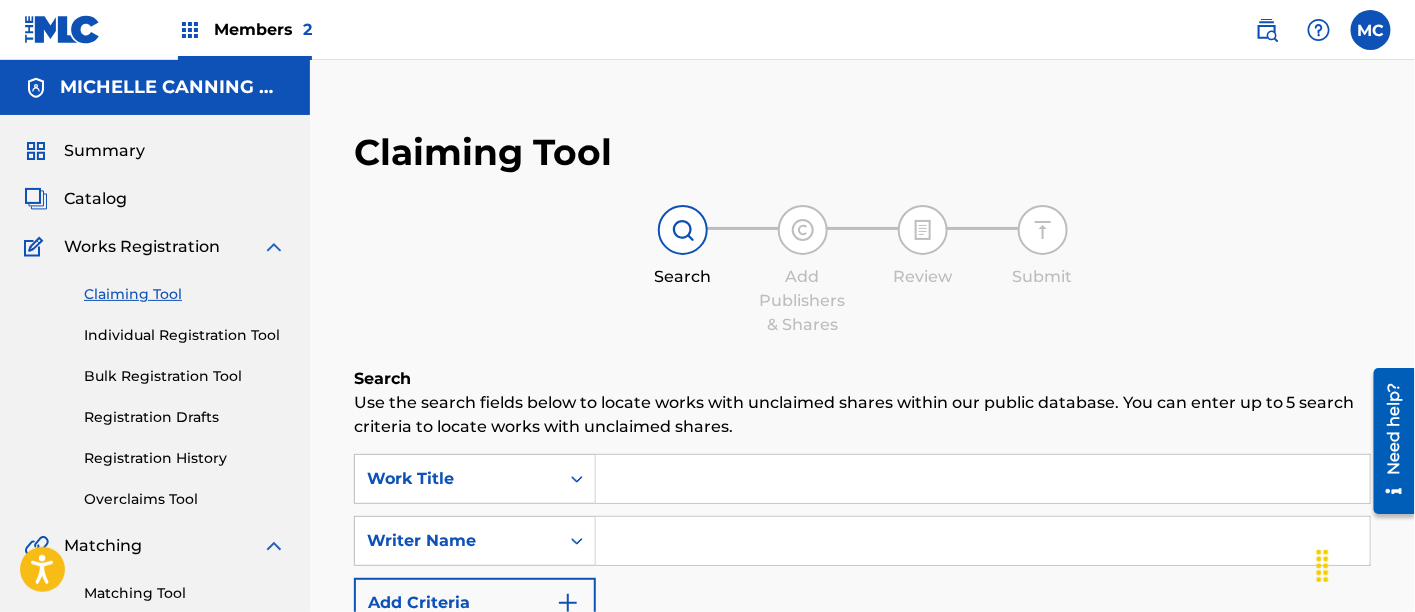 click at bounding box center [983, 541] 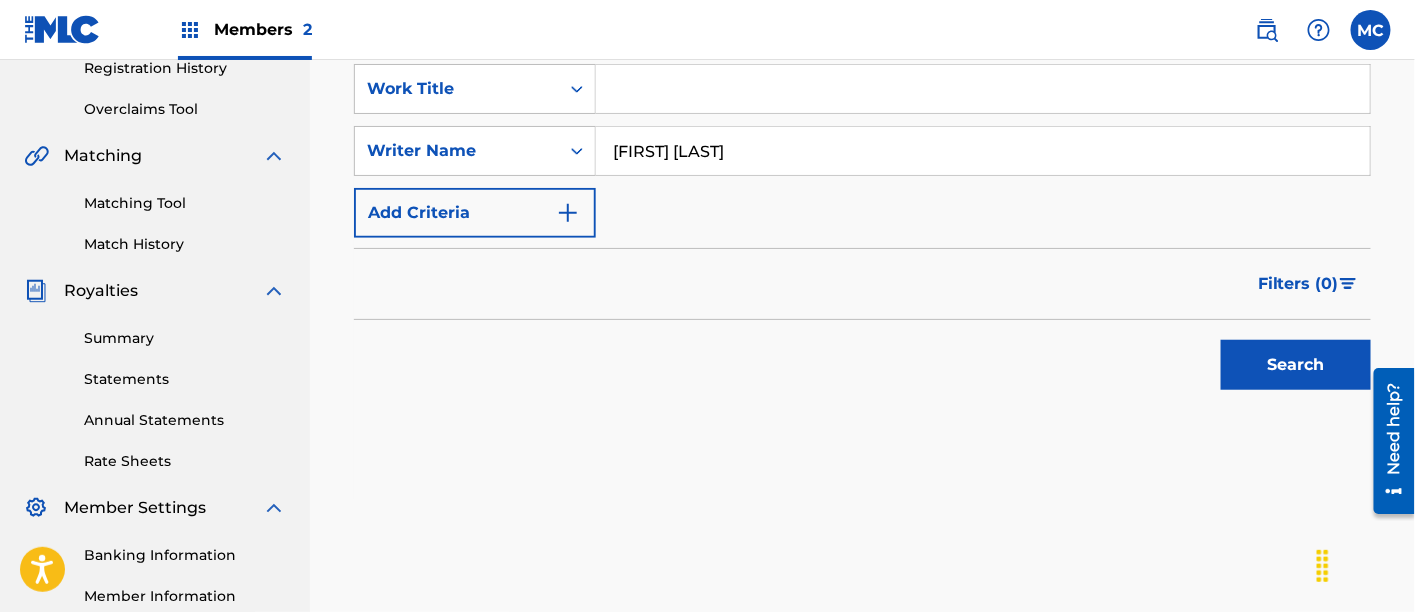 scroll, scrollTop: 388, scrollLeft: 0, axis: vertical 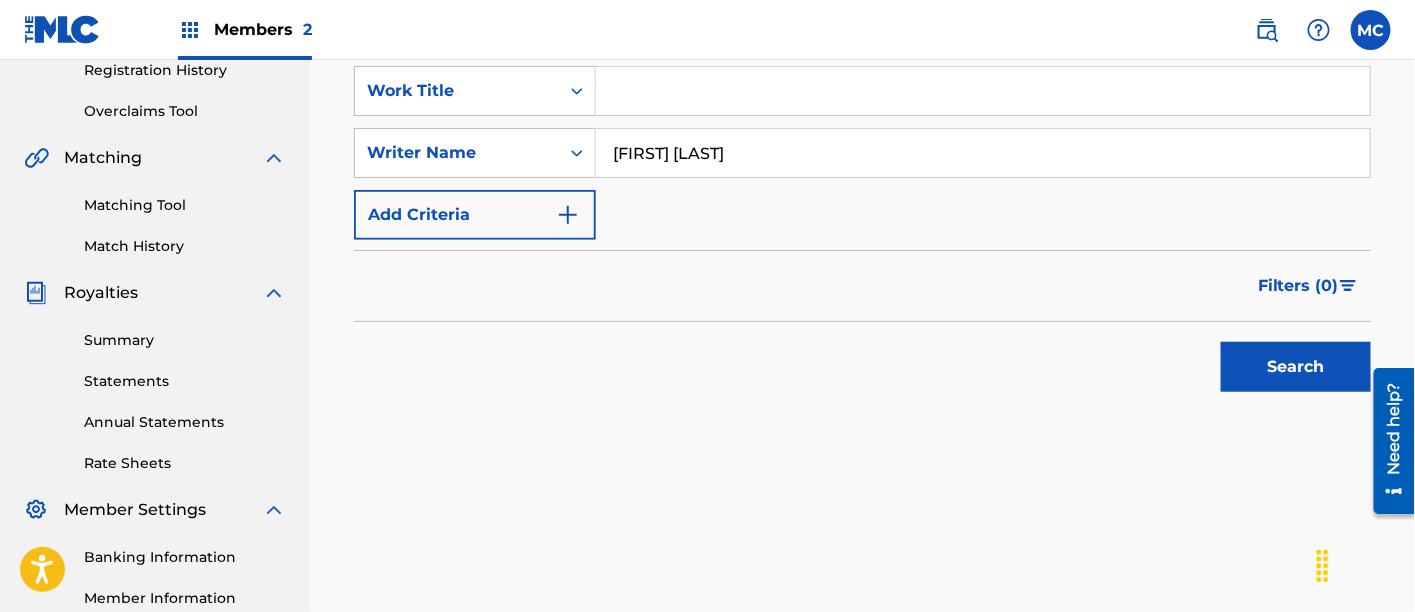 click on "Search" at bounding box center [1296, 367] 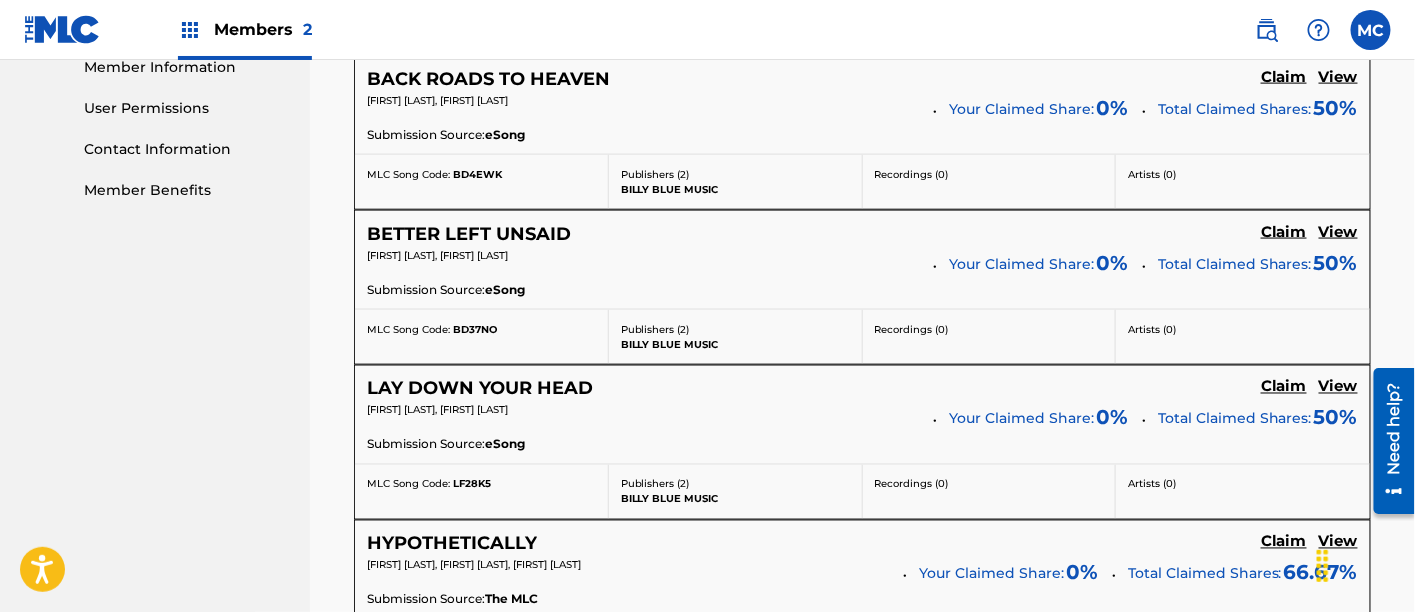 scroll, scrollTop: 922, scrollLeft: 0, axis: vertical 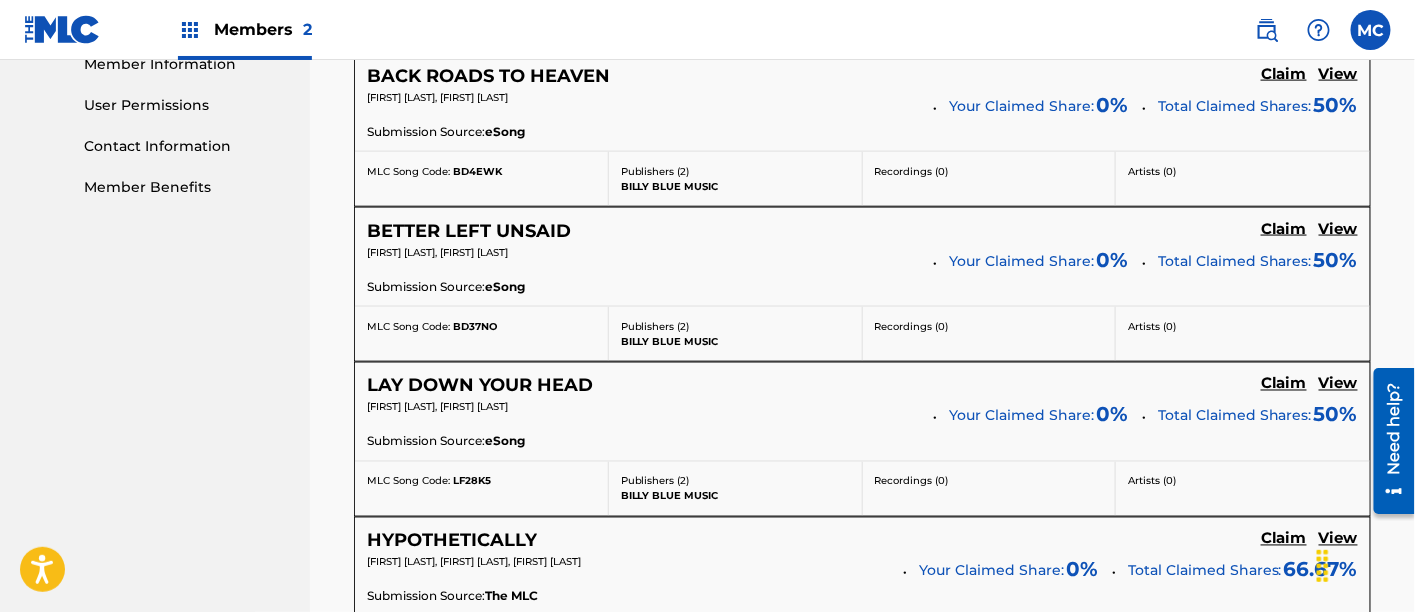 click on "Claim" at bounding box center [1284, -81] 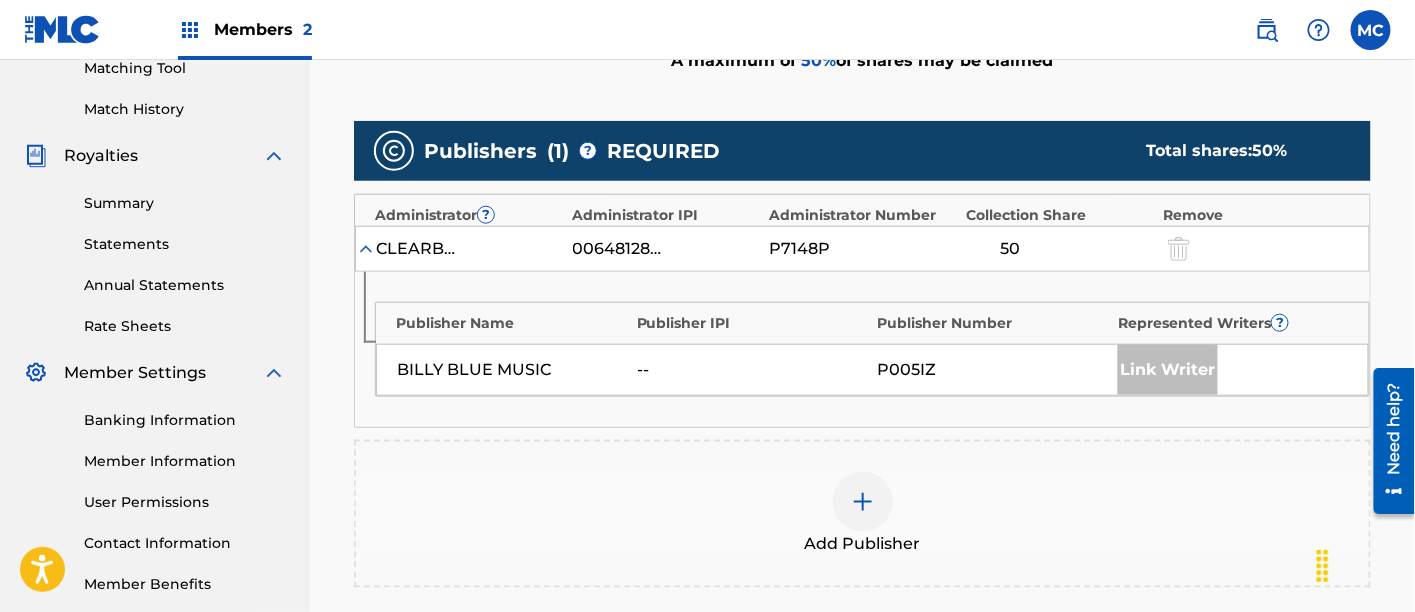 scroll, scrollTop: 525, scrollLeft: 0, axis: vertical 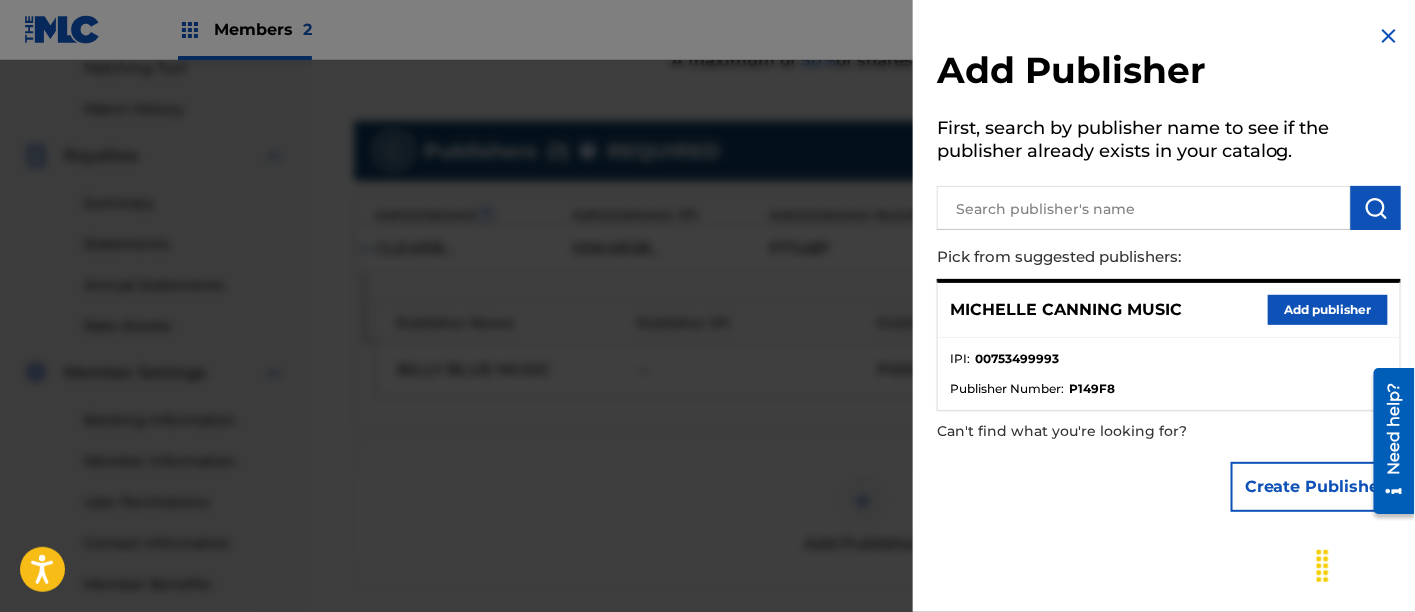 click on "Add publisher" at bounding box center [1328, 310] 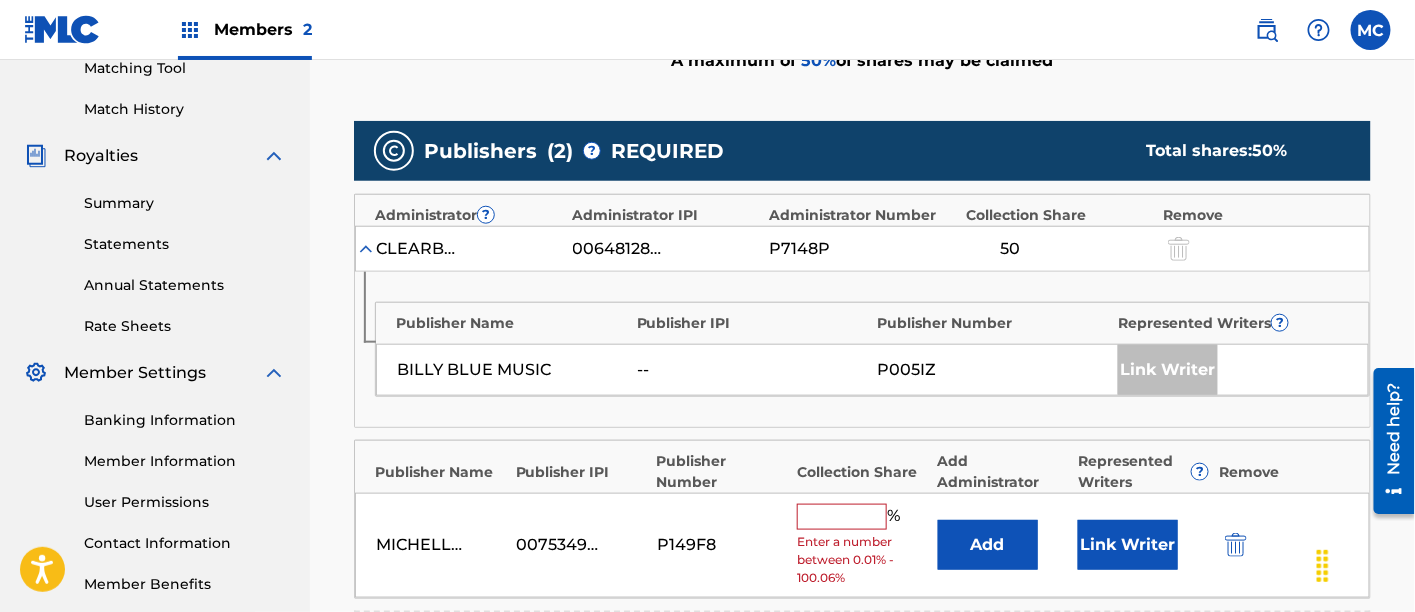 click at bounding box center (842, 517) 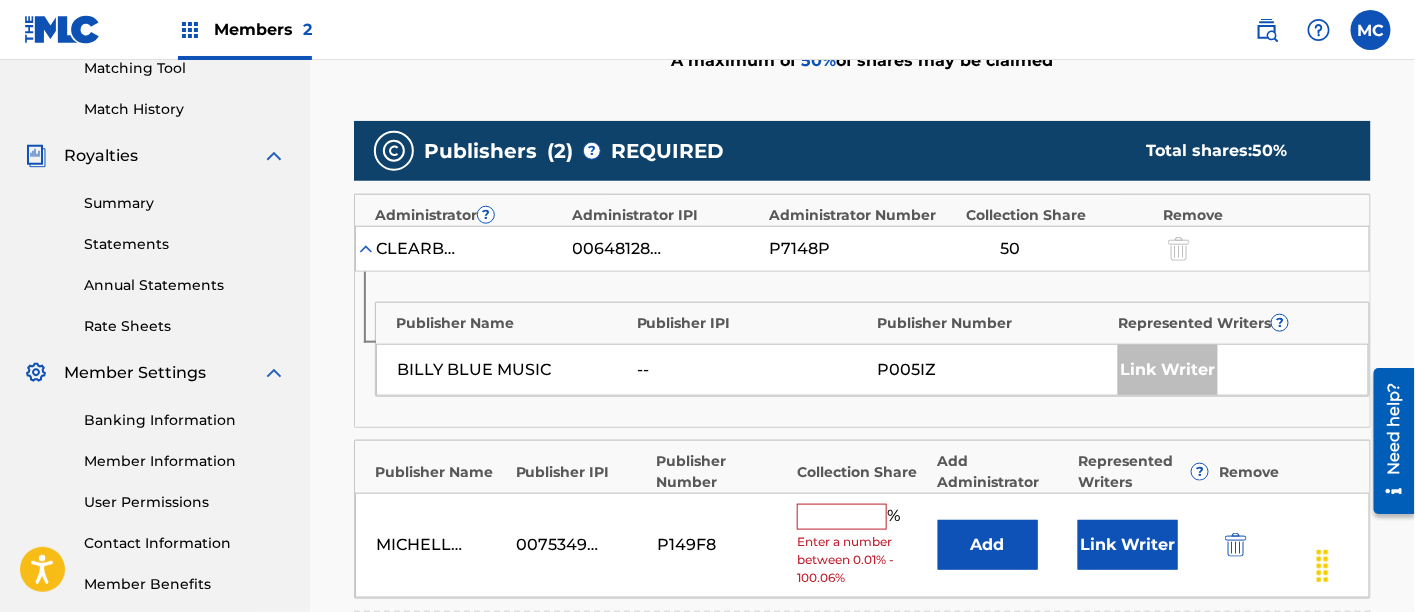 type on "50" 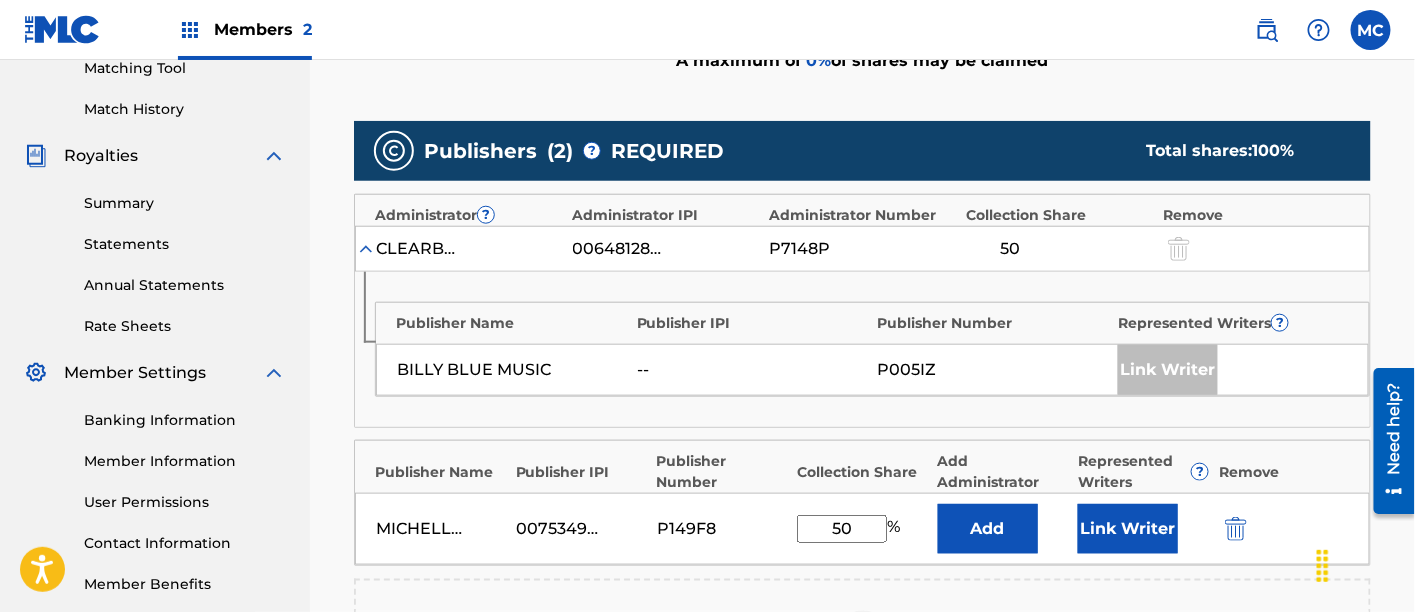 click on "Link Writer" at bounding box center (1128, 529) 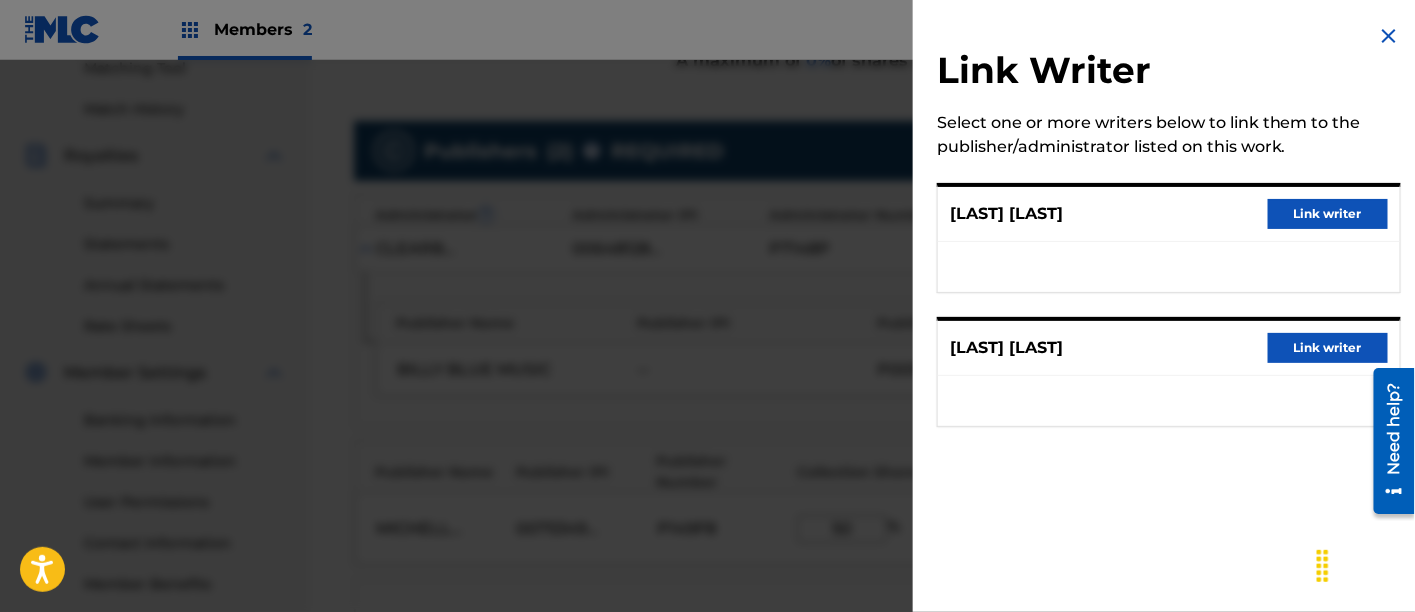click on "Link writer" at bounding box center (1328, 214) 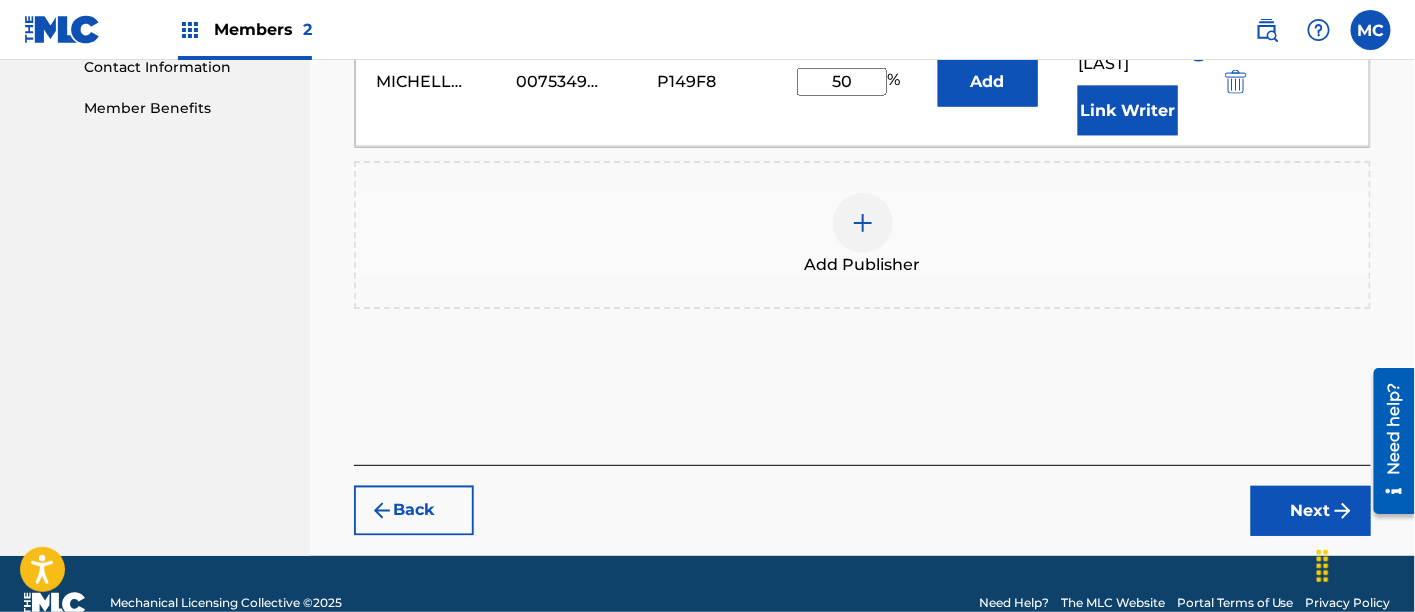 scroll, scrollTop: 1019, scrollLeft: 0, axis: vertical 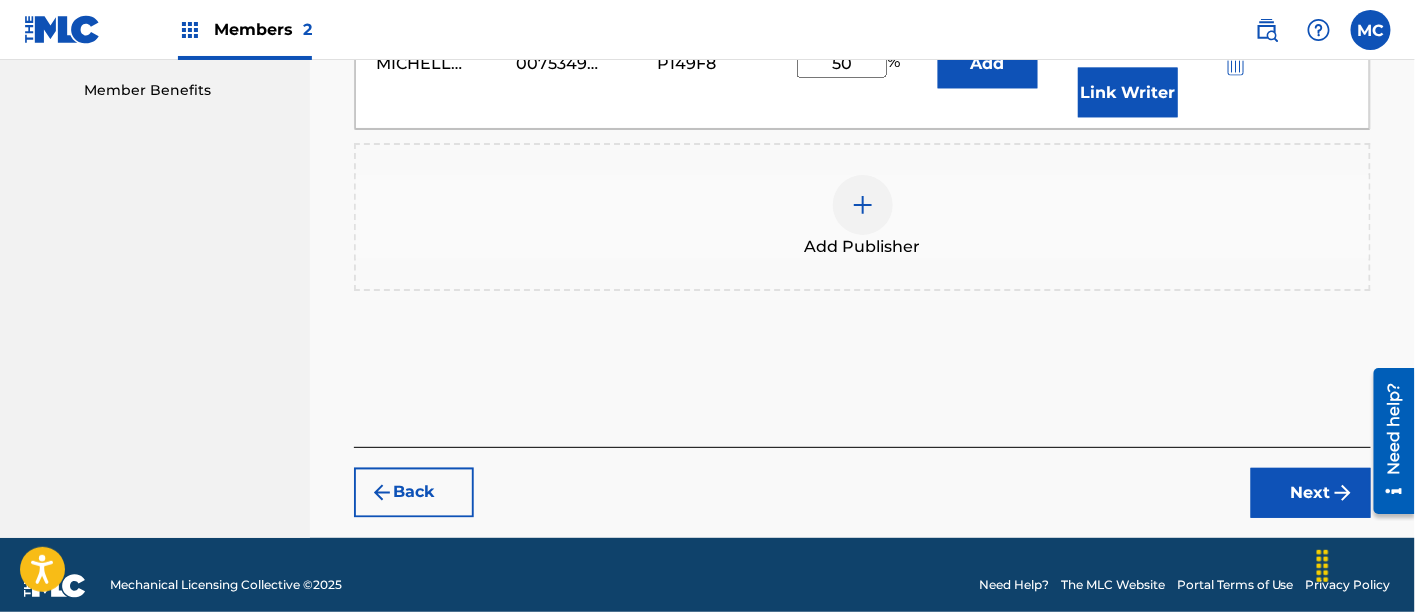 click on "Next" at bounding box center [1311, 493] 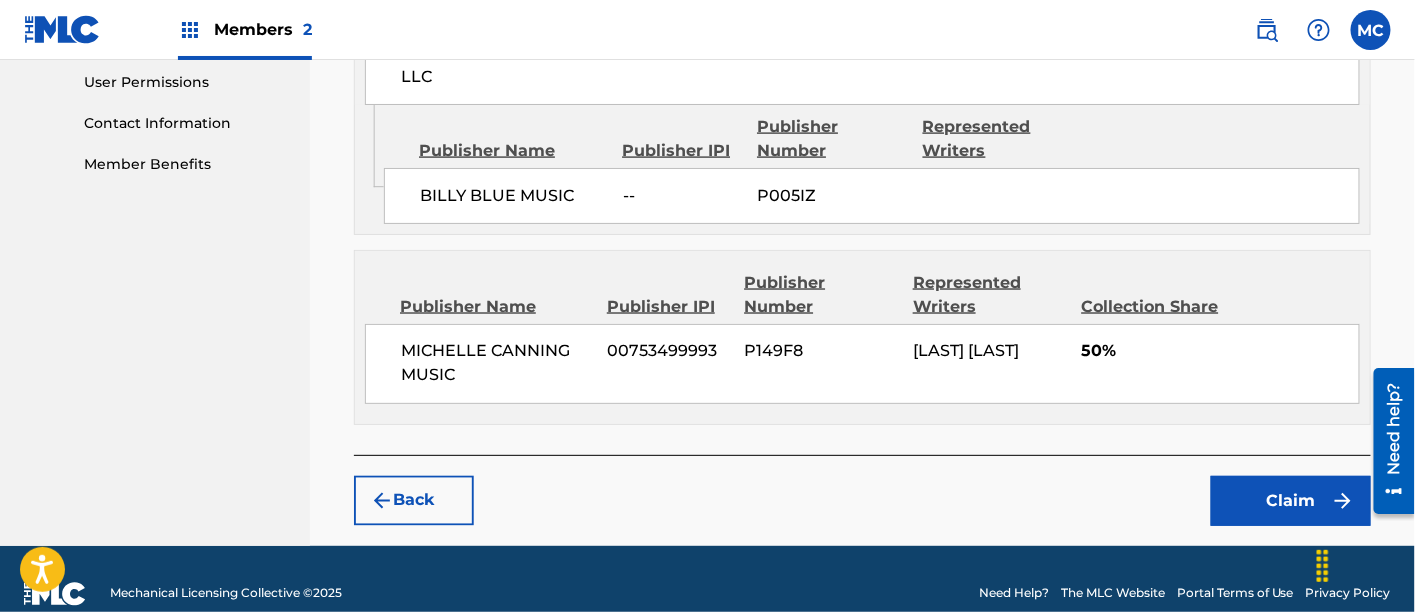 scroll, scrollTop: 945, scrollLeft: 0, axis: vertical 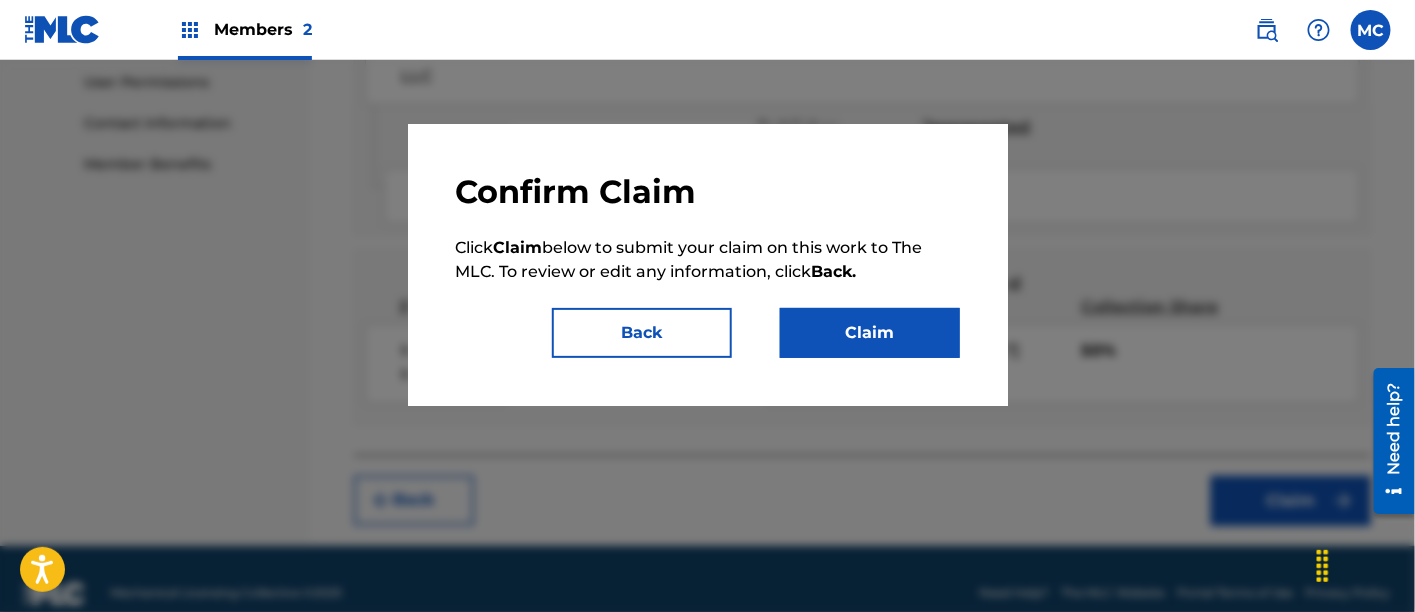 click on "Claim" at bounding box center [870, 333] 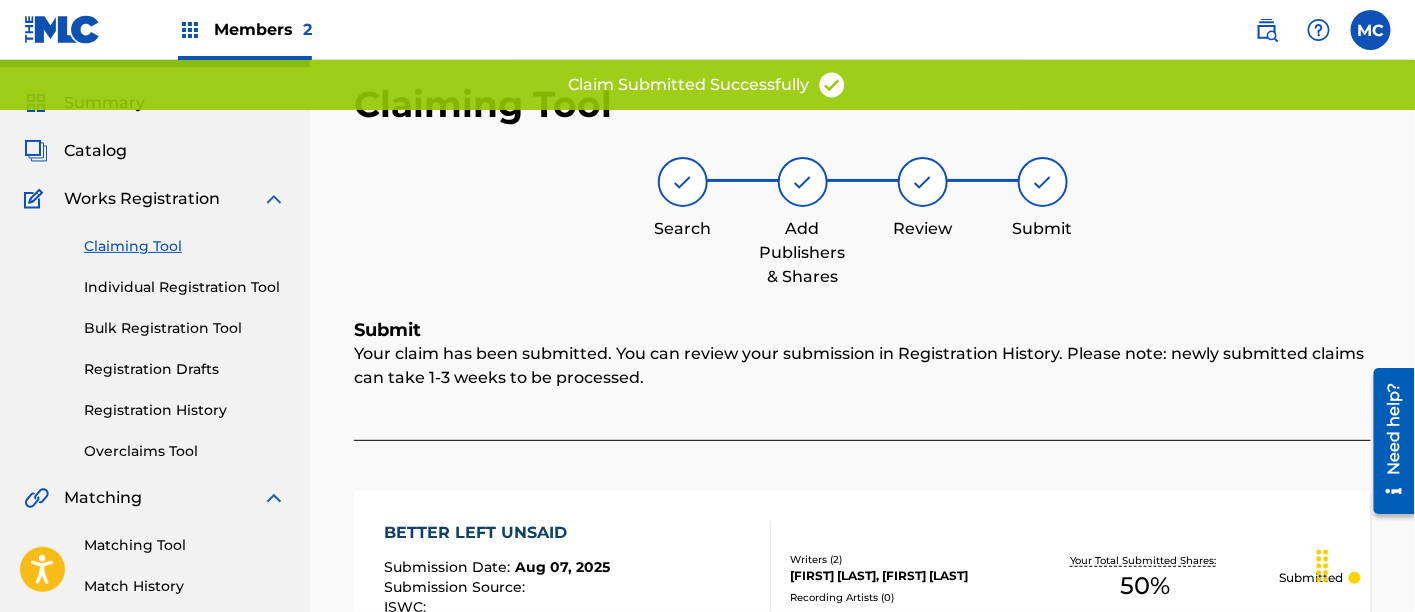 scroll, scrollTop: 0, scrollLeft: 0, axis: both 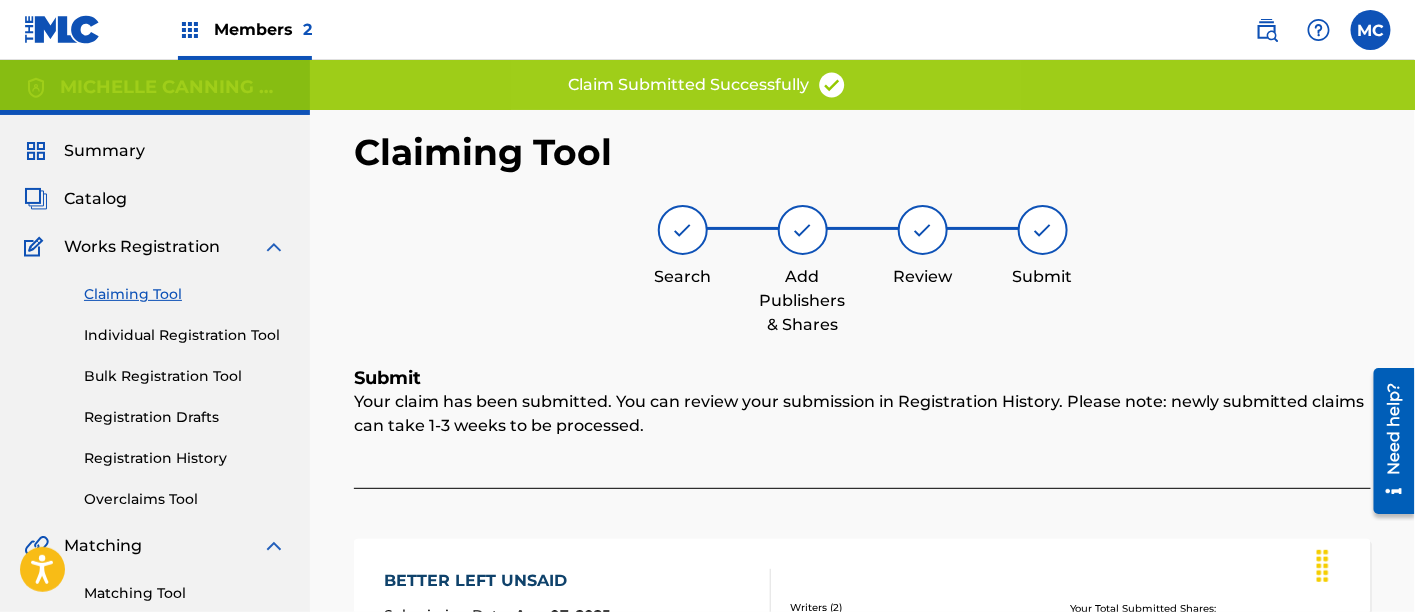 click on "Claiming Tool" at bounding box center [185, 294] 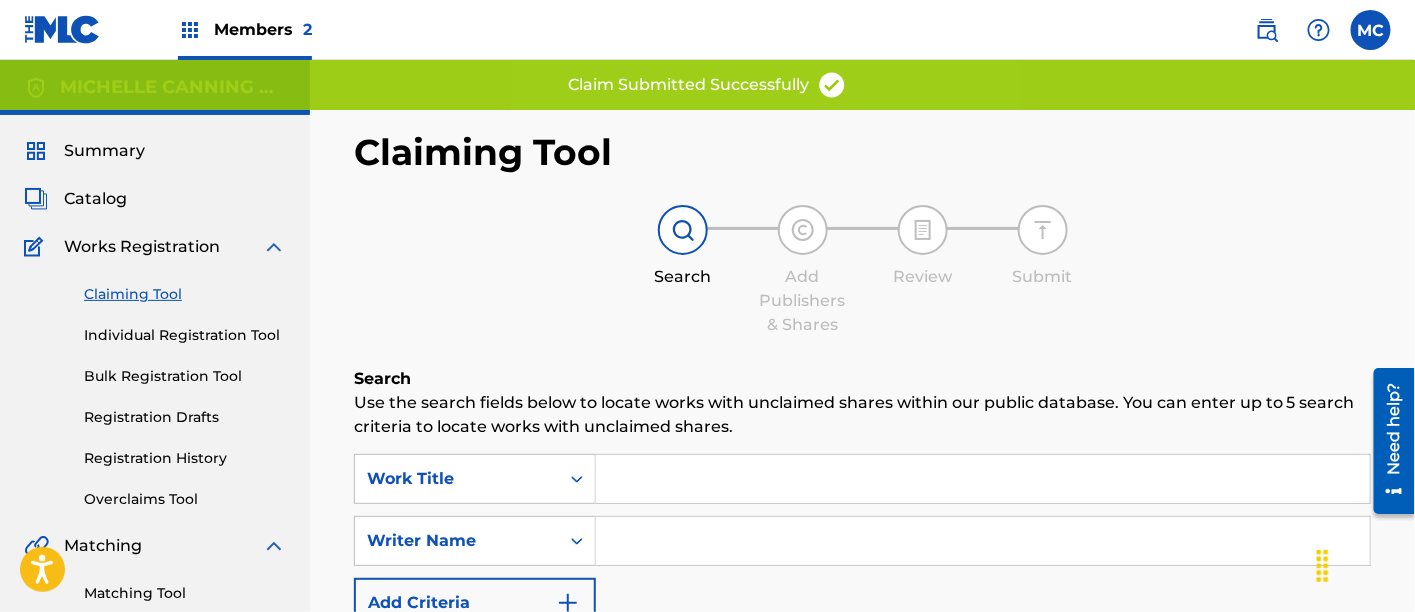 click on "SearchWithCriteria8c442827-3461-4c3b-b389-2c60e6c8bfcb Work Title SearchWithCriteria3d367320-161a-4340-92c1-4b71170634a9 Writer Name Add Criteria" at bounding box center (862, 541) 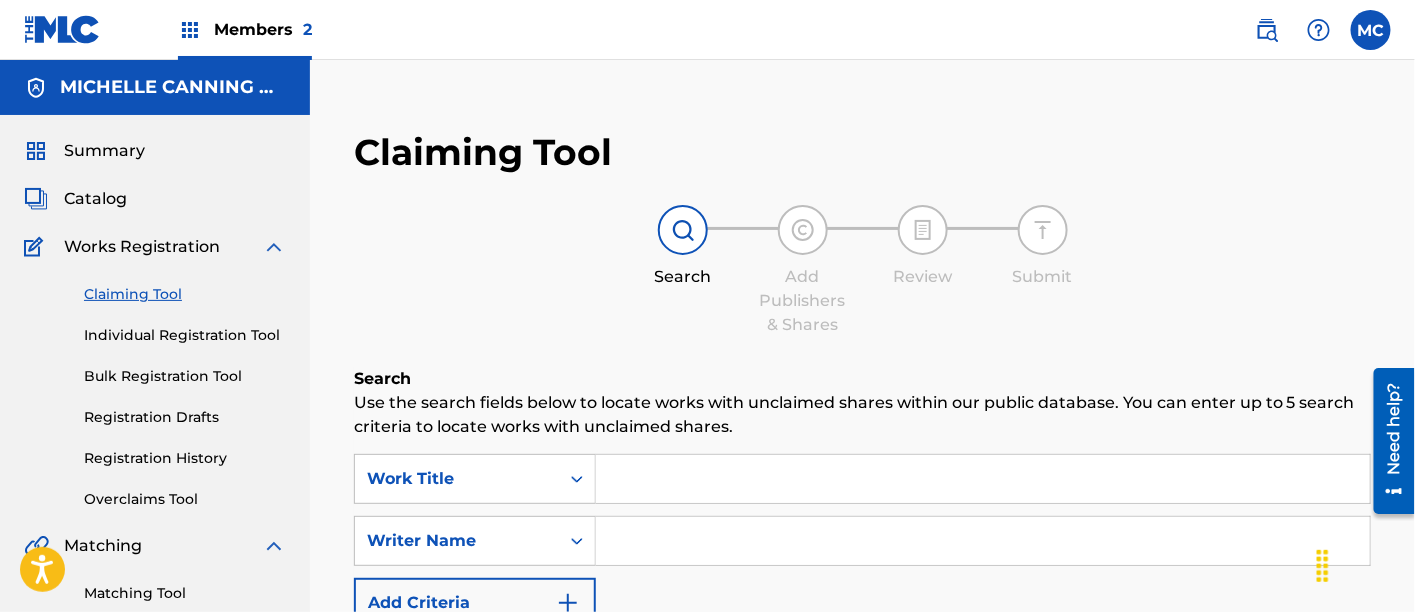 click at bounding box center [983, 541] 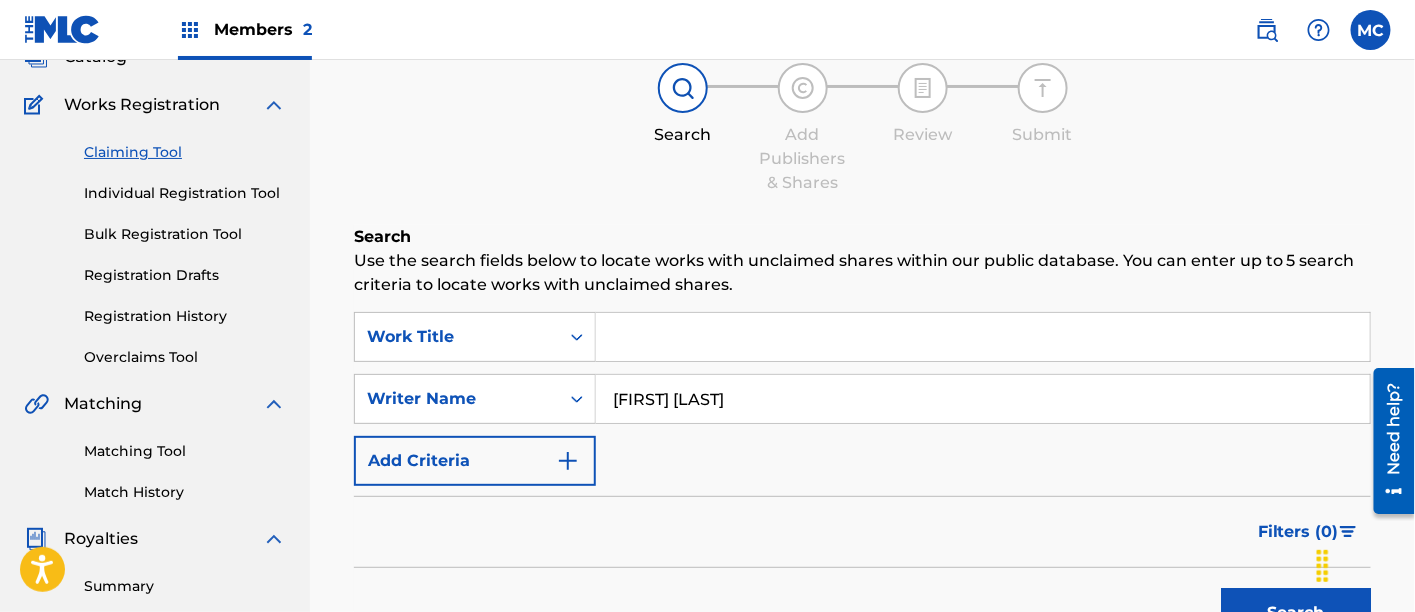 scroll, scrollTop: 373, scrollLeft: 0, axis: vertical 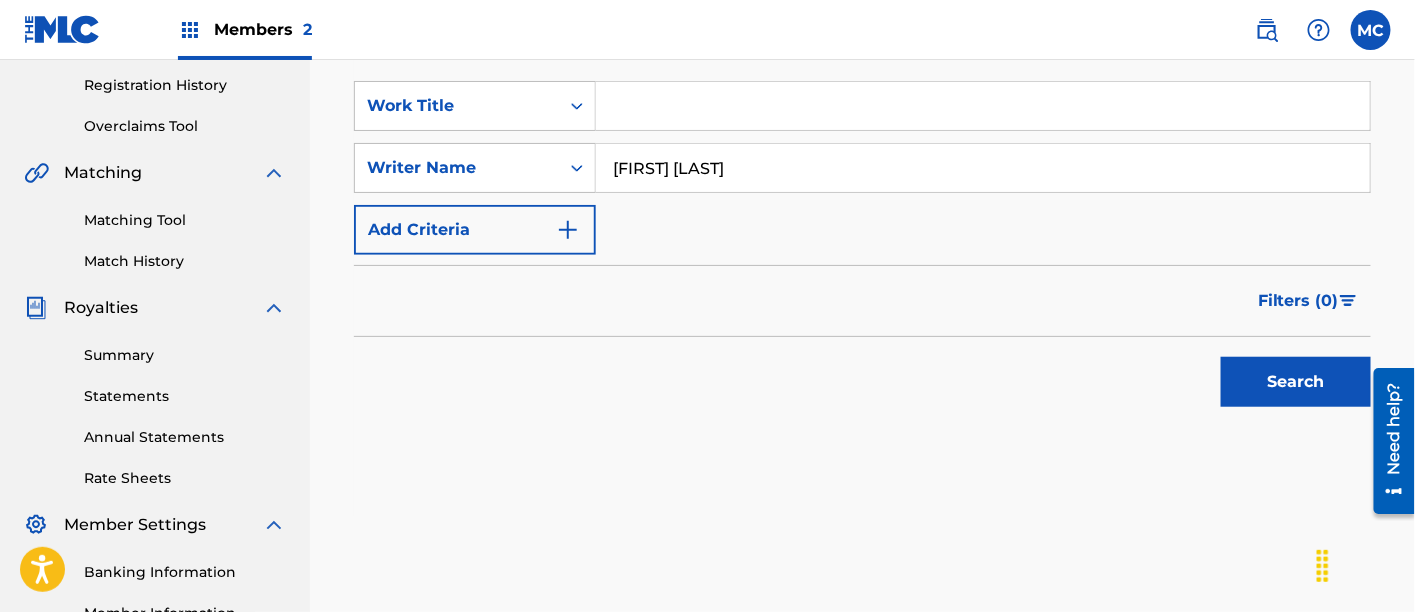 click on "Search" at bounding box center [1296, 382] 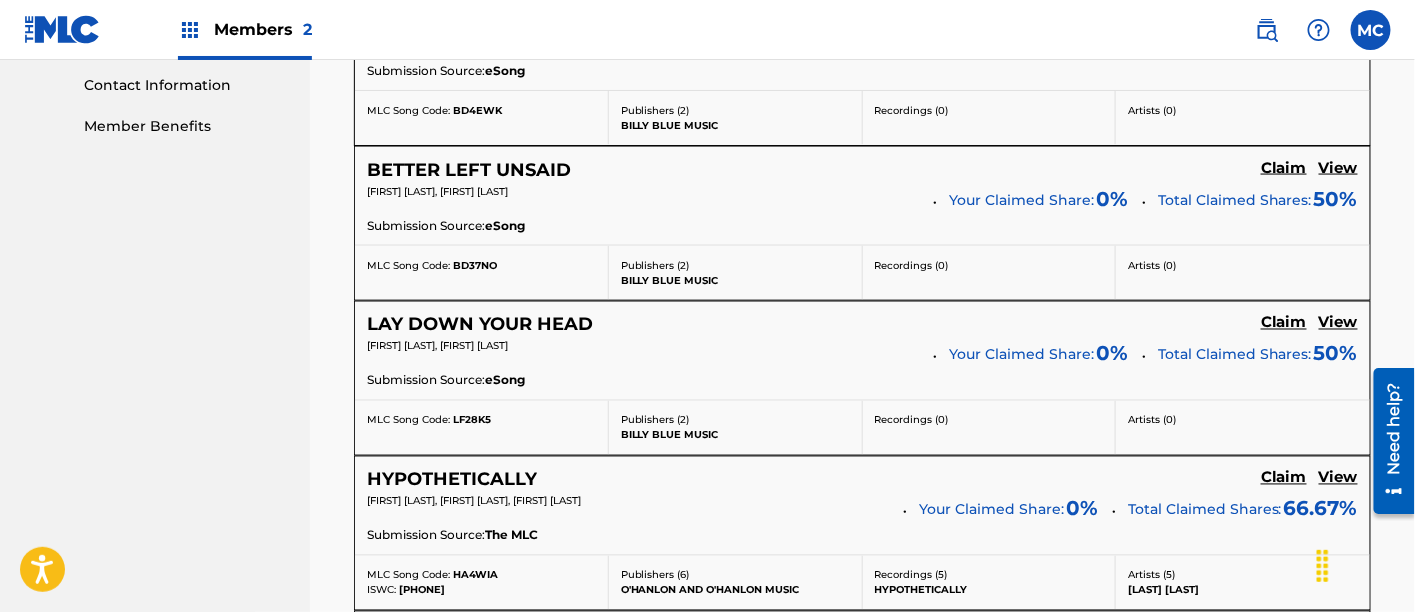 scroll, scrollTop: 984, scrollLeft: 0, axis: vertical 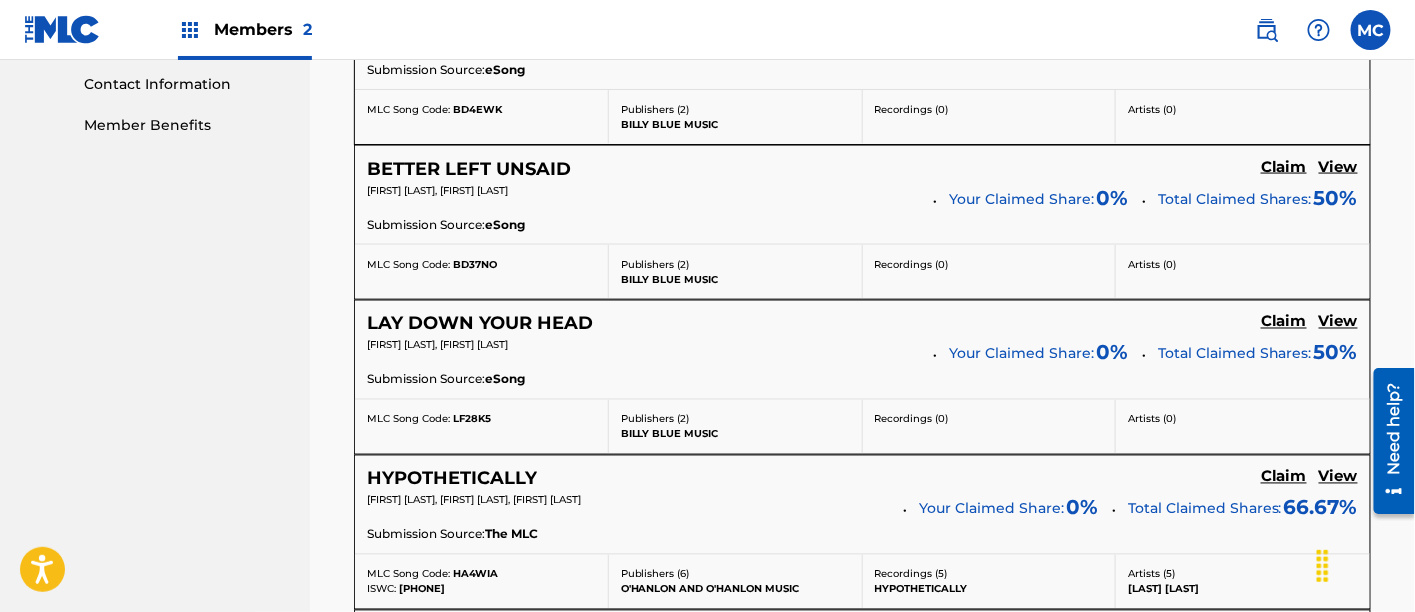 click on "Claim" at bounding box center (1284, -143) 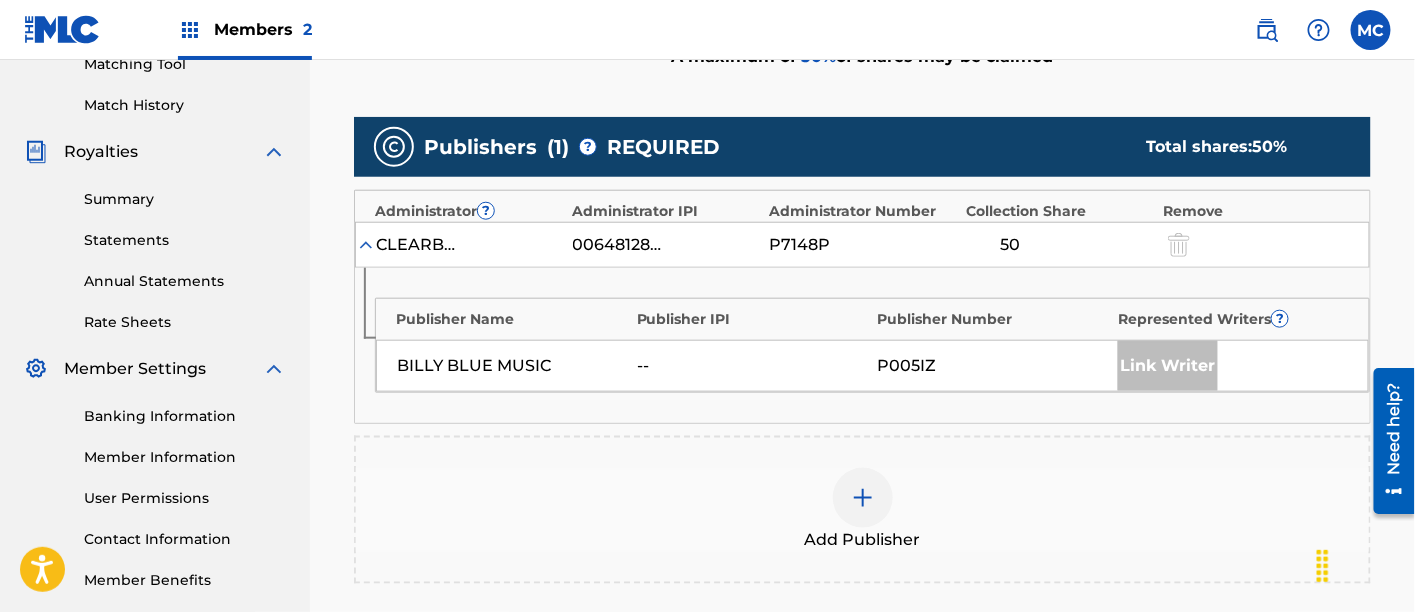 scroll, scrollTop: 528, scrollLeft: 0, axis: vertical 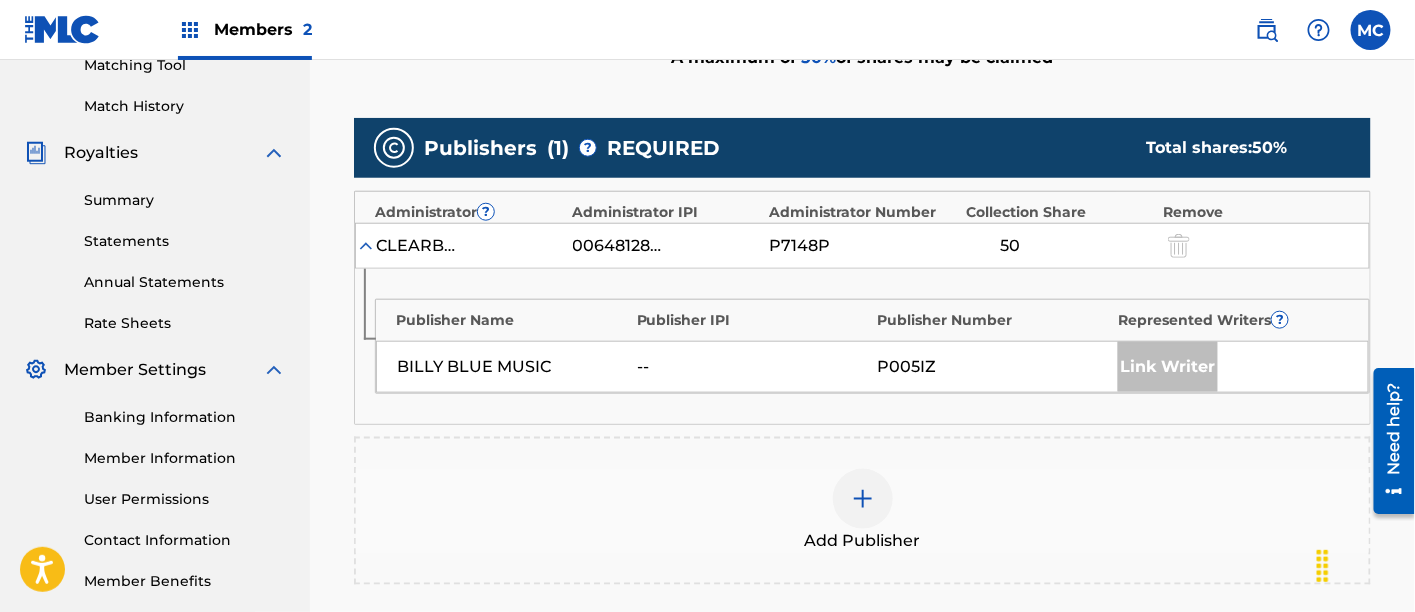 click at bounding box center [863, 499] 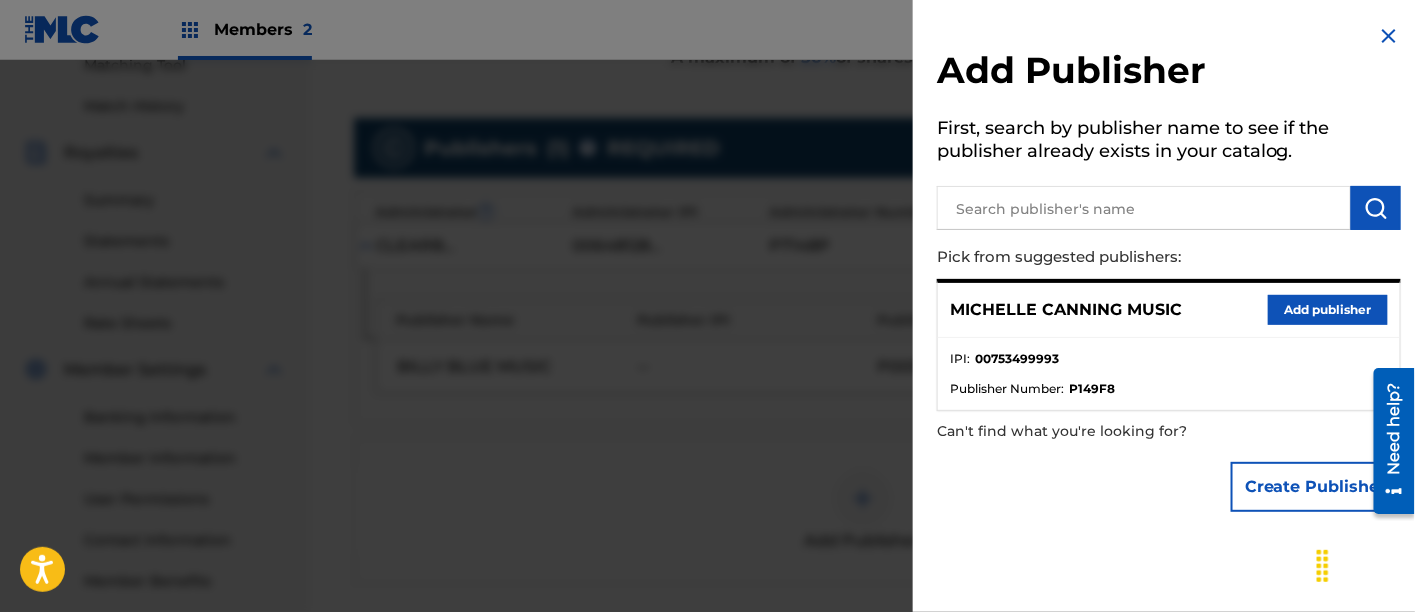 click on "Add publisher" at bounding box center [1328, 310] 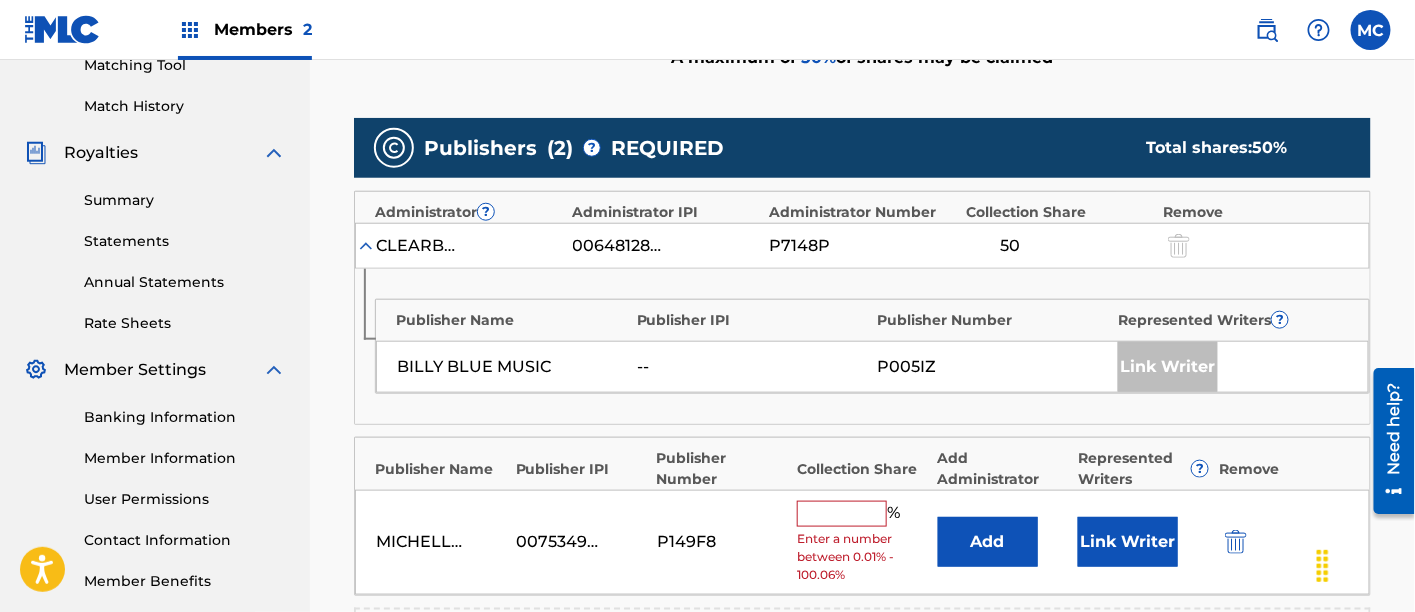 click at bounding box center (842, 514) 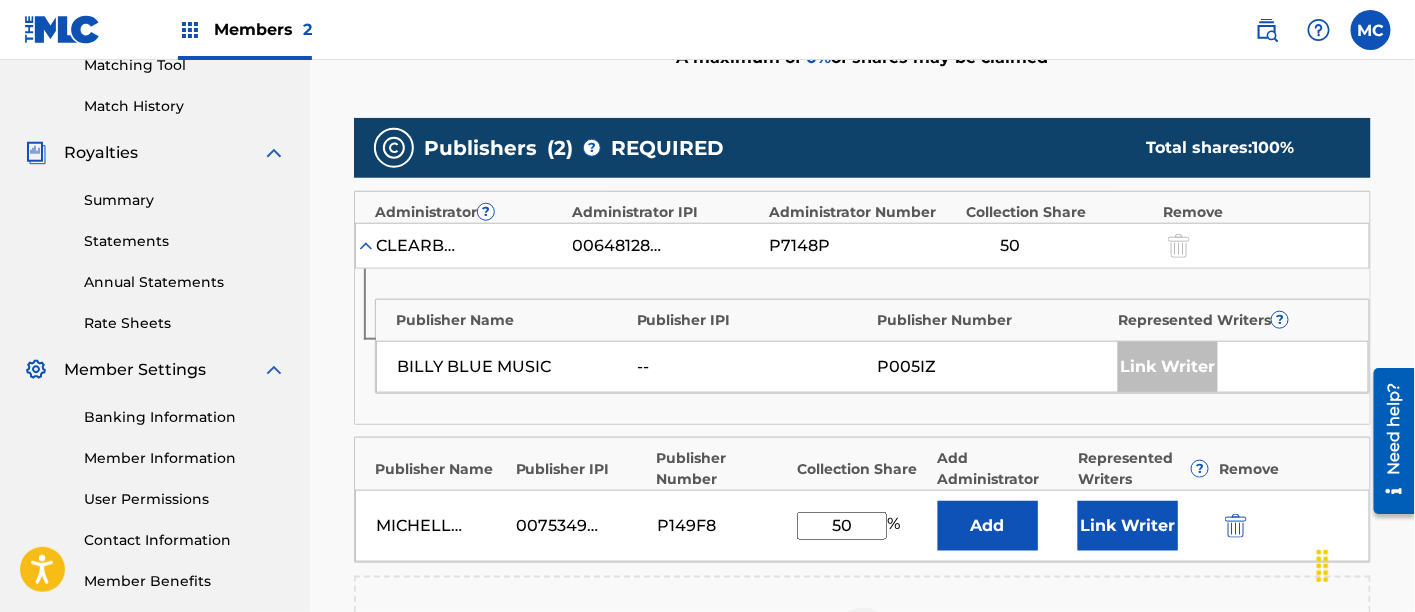 click on "Link Writer" at bounding box center [1128, 526] 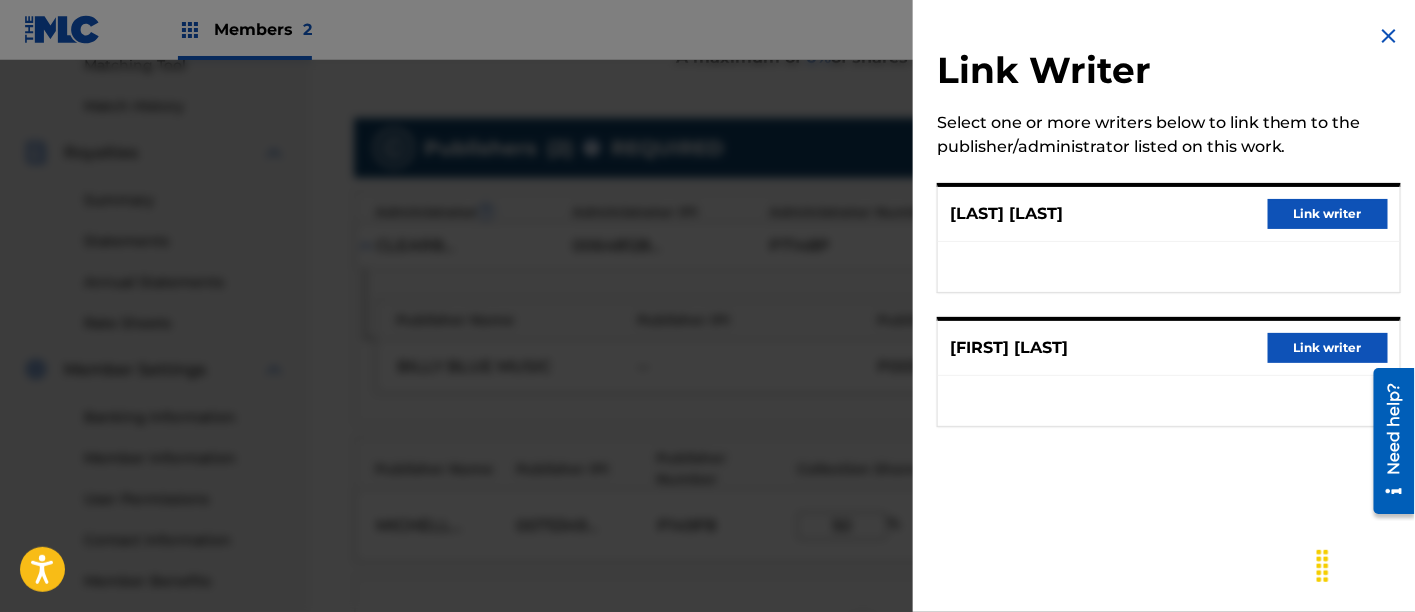 click on "Link writer" at bounding box center (1328, 214) 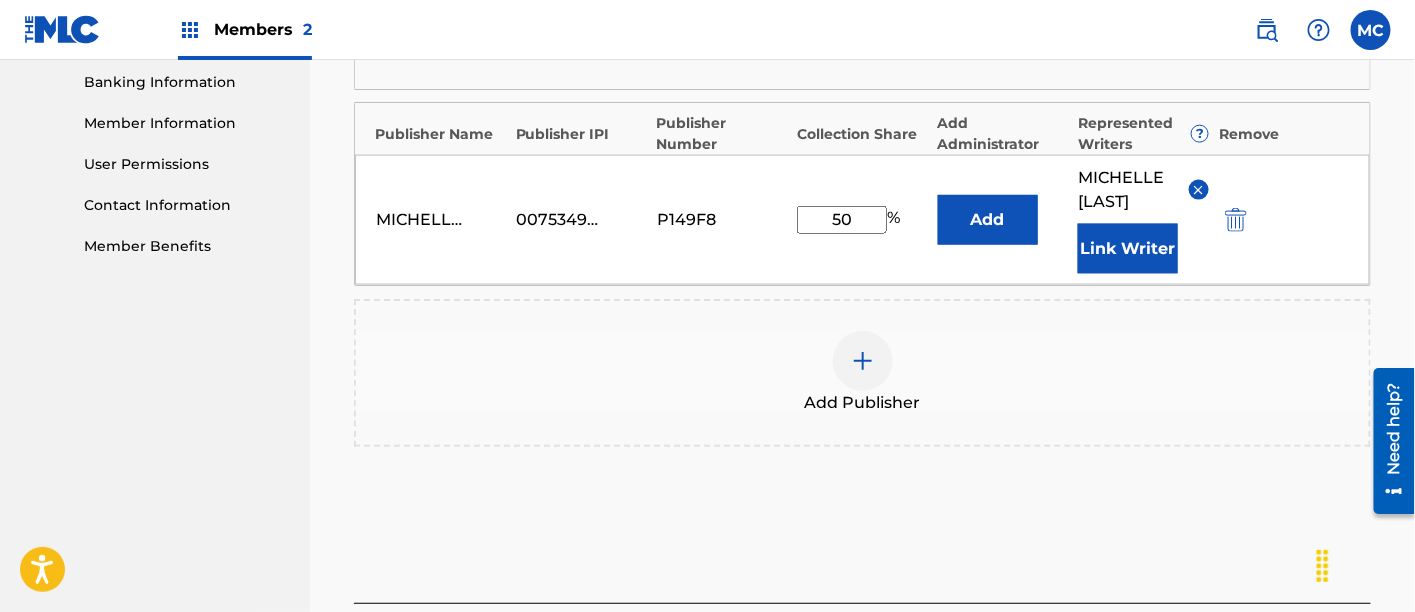 scroll, scrollTop: 928, scrollLeft: 0, axis: vertical 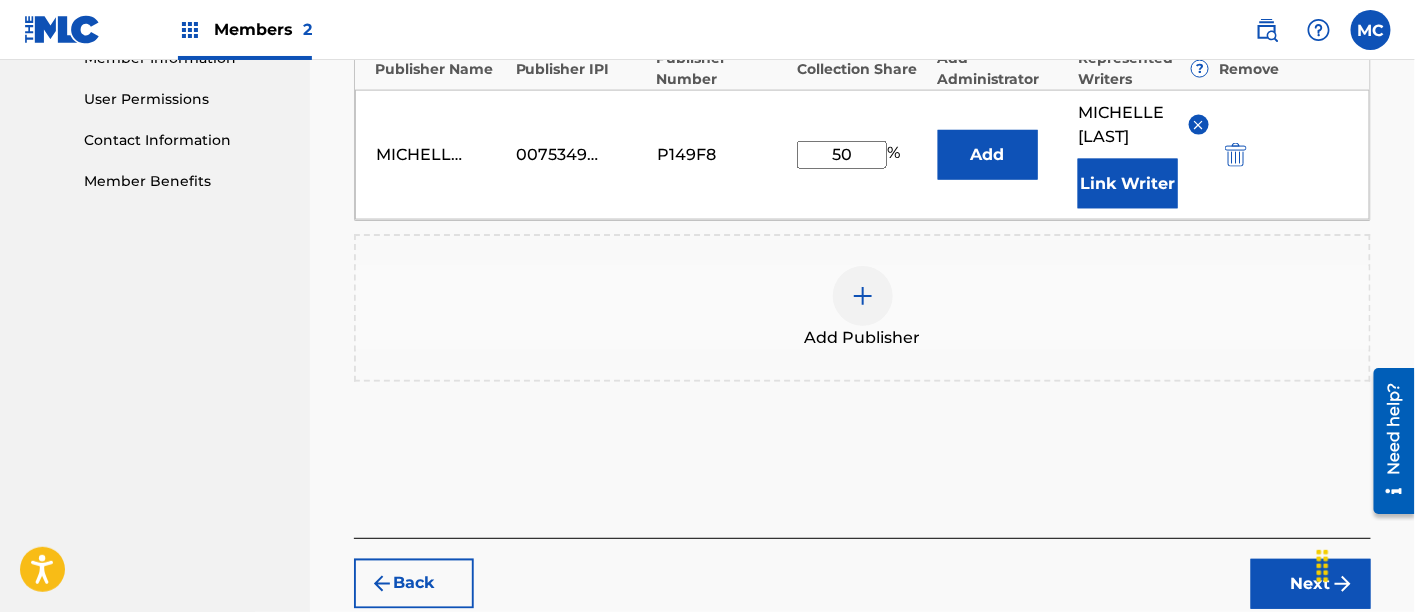 click on "Next" at bounding box center (1311, 584) 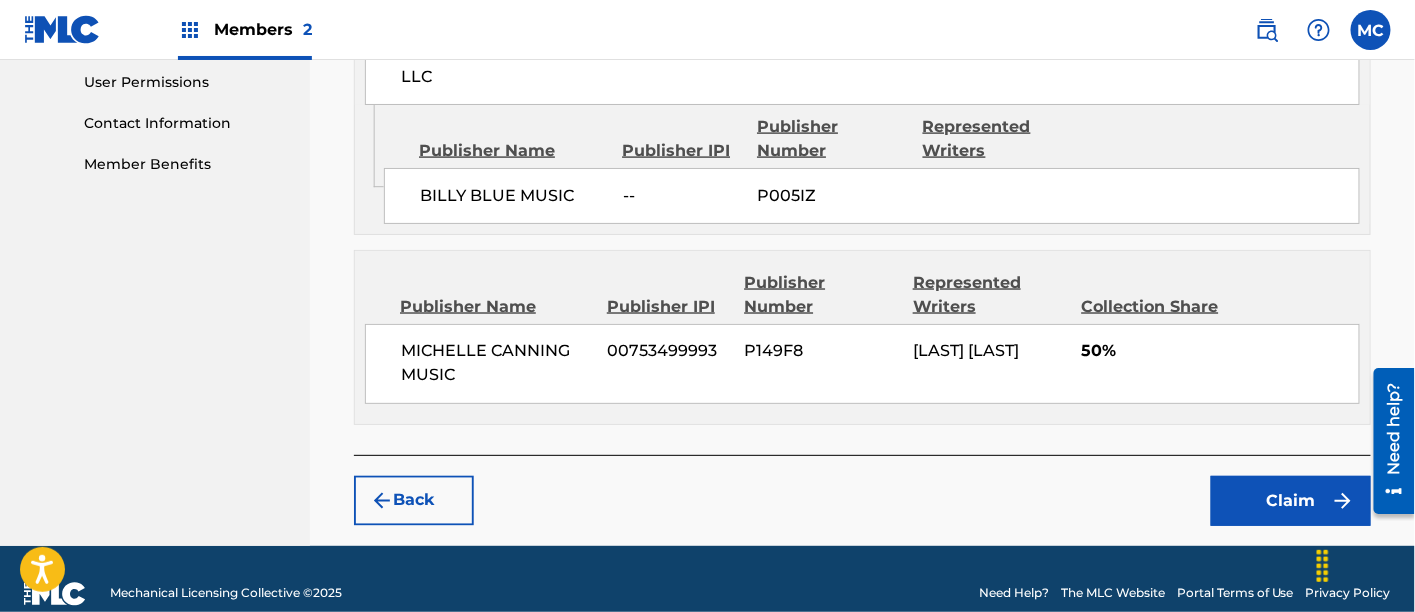 scroll, scrollTop: 943, scrollLeft: 0, axis: vertical 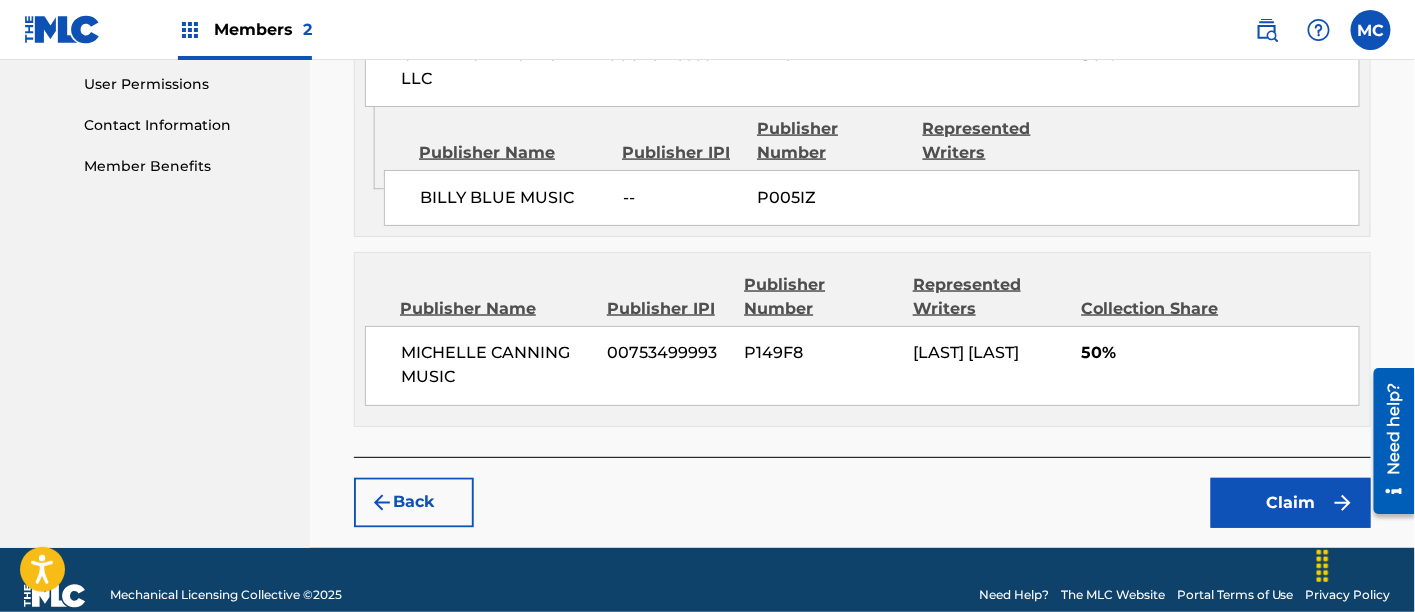 click on "Claim" at bounding box center [1291, 503] 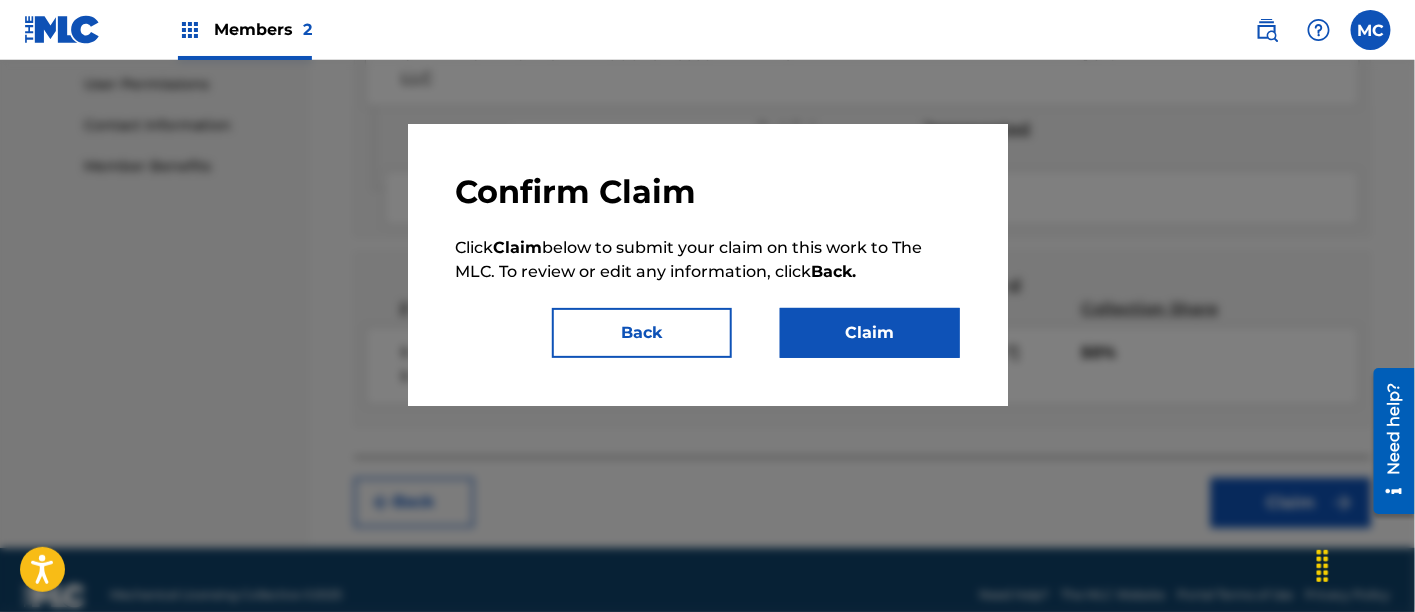 click on "Claim" at bounding box center (870, 333) 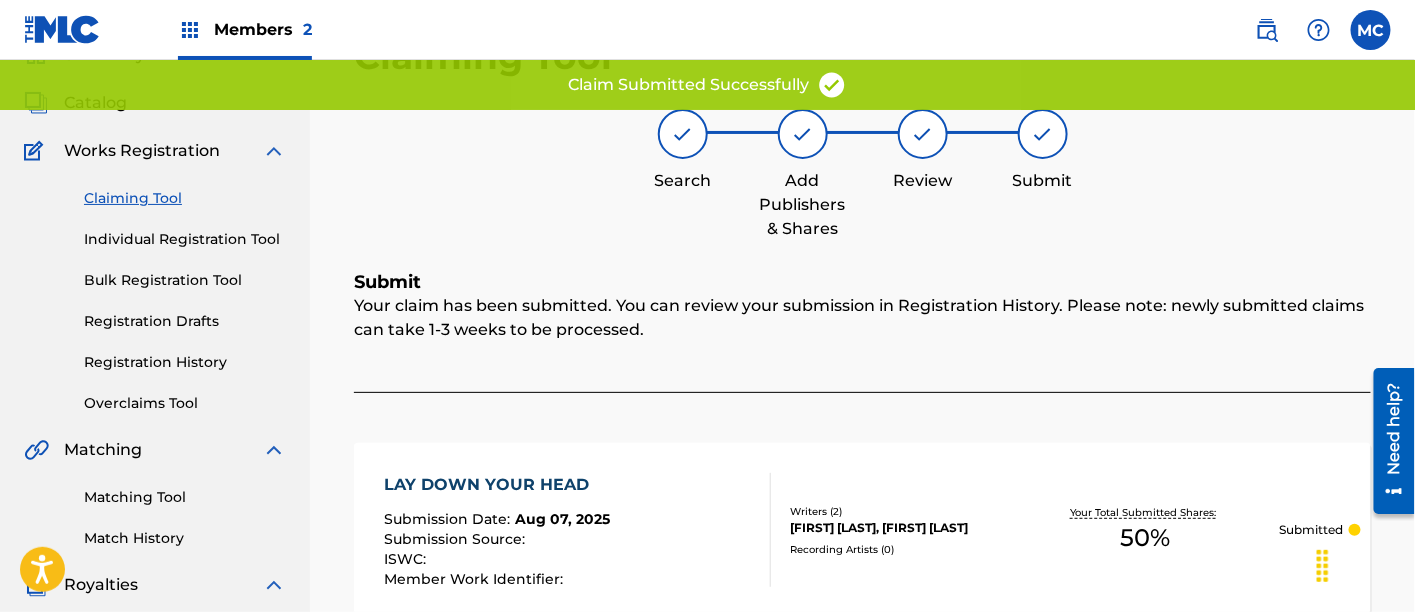 scroll, scrollTop: 93, scrollLeft: 0, axis: vertical 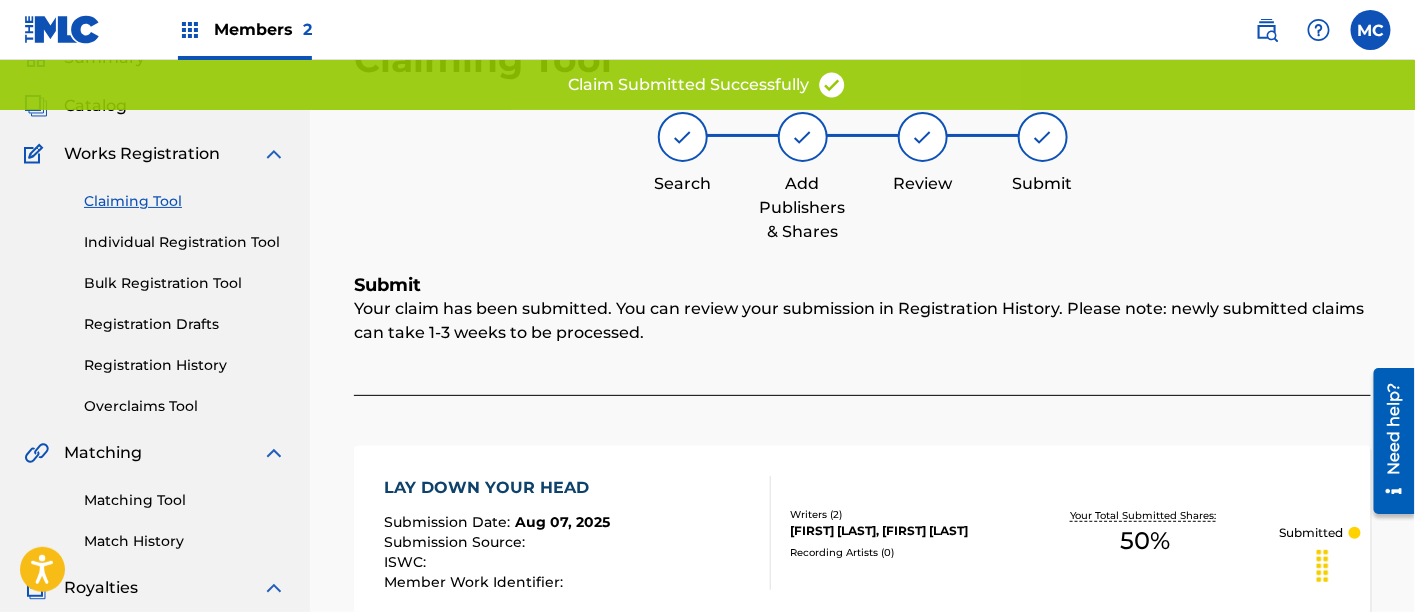 click on "Claiming Tool" at bounding box center [185, 201] 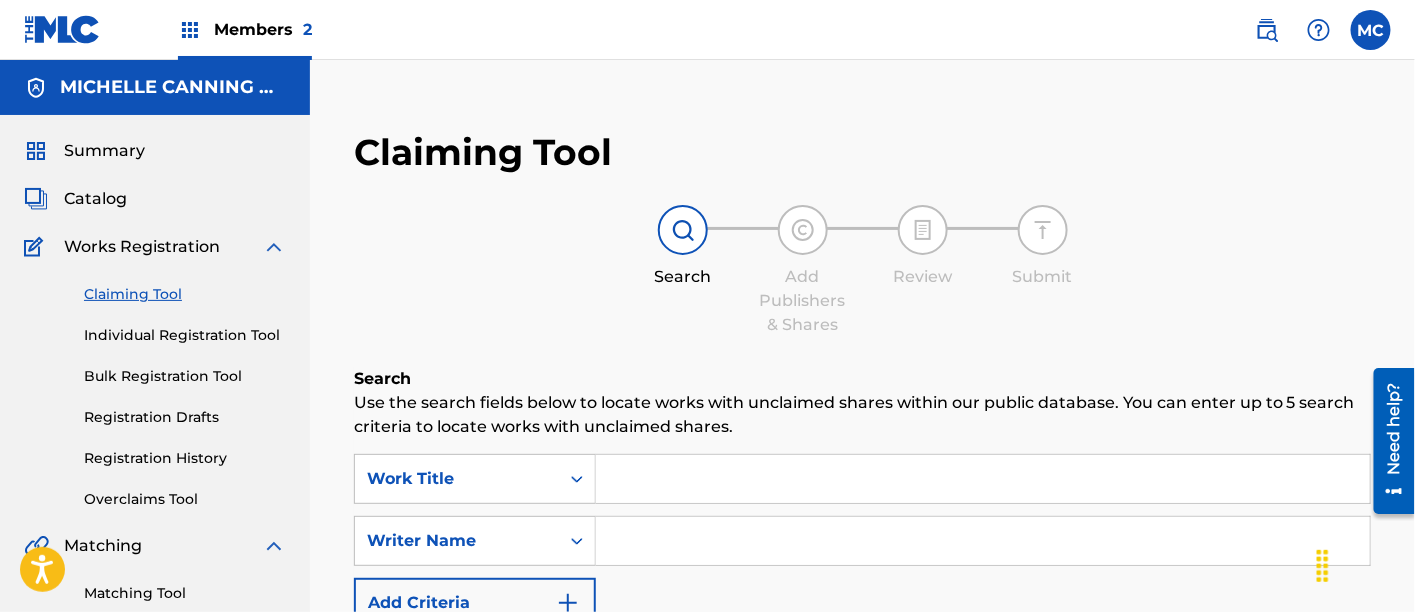 scroll, scrollTop: 40, scrollLeft: 0, axis: vertical 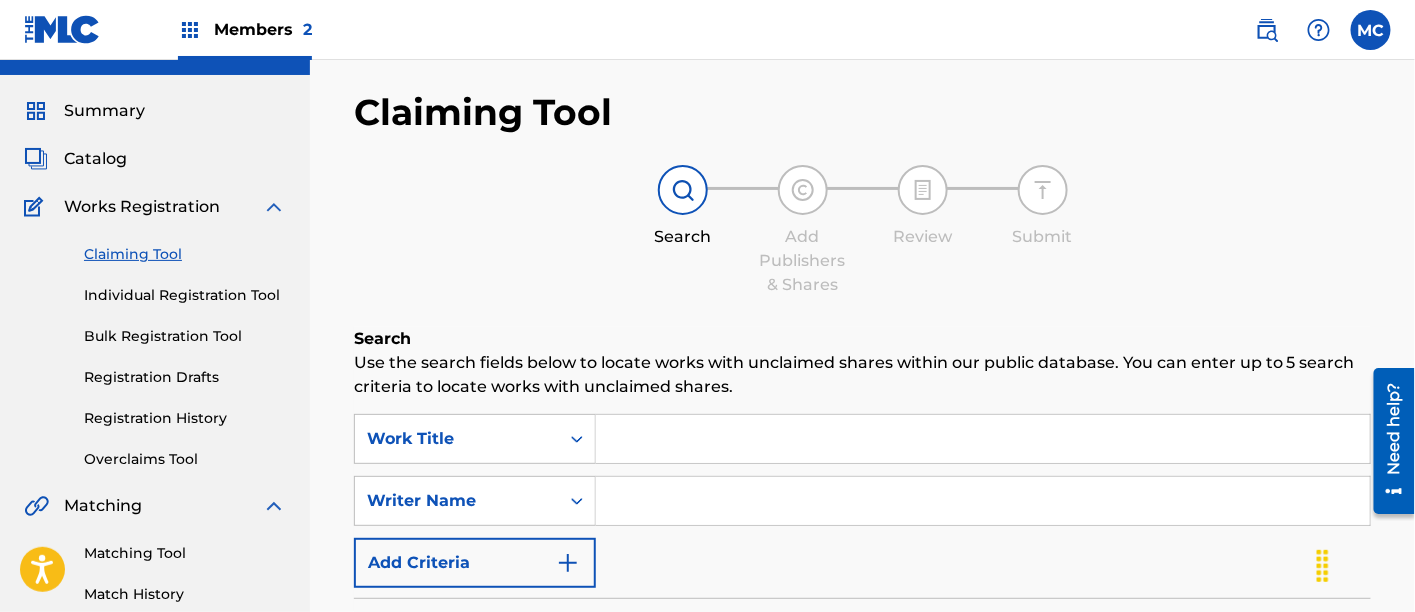 click at bounding box center (983, 501) 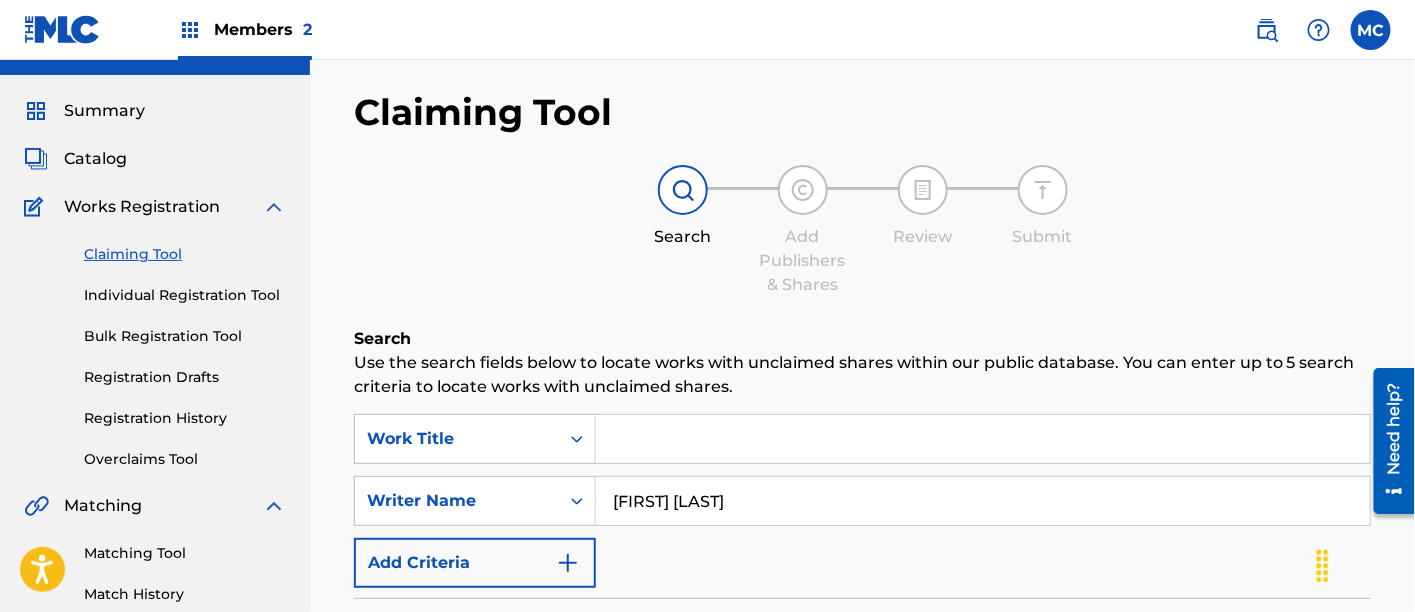 click on "Search" at bounding box center [1296, 715] 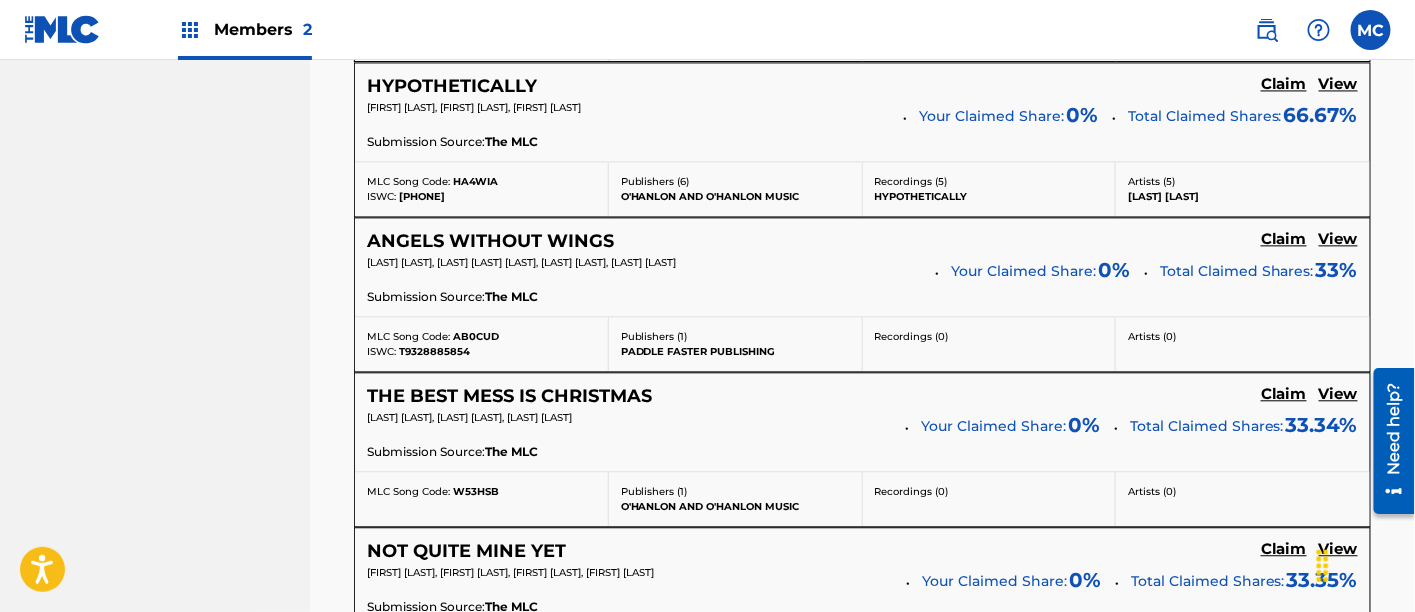 scroll, scrollTop: 1380, scrollLeft: 0, axis: vertical 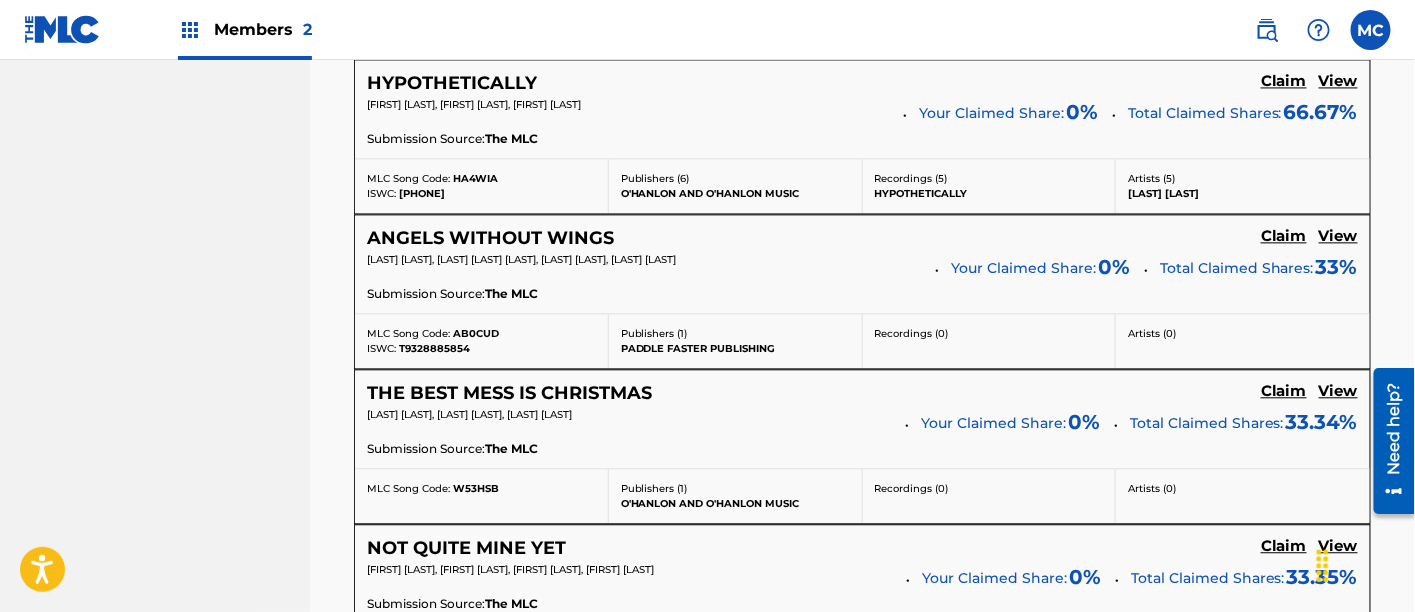 click on "Claim" at bounding box center [1284, -539] 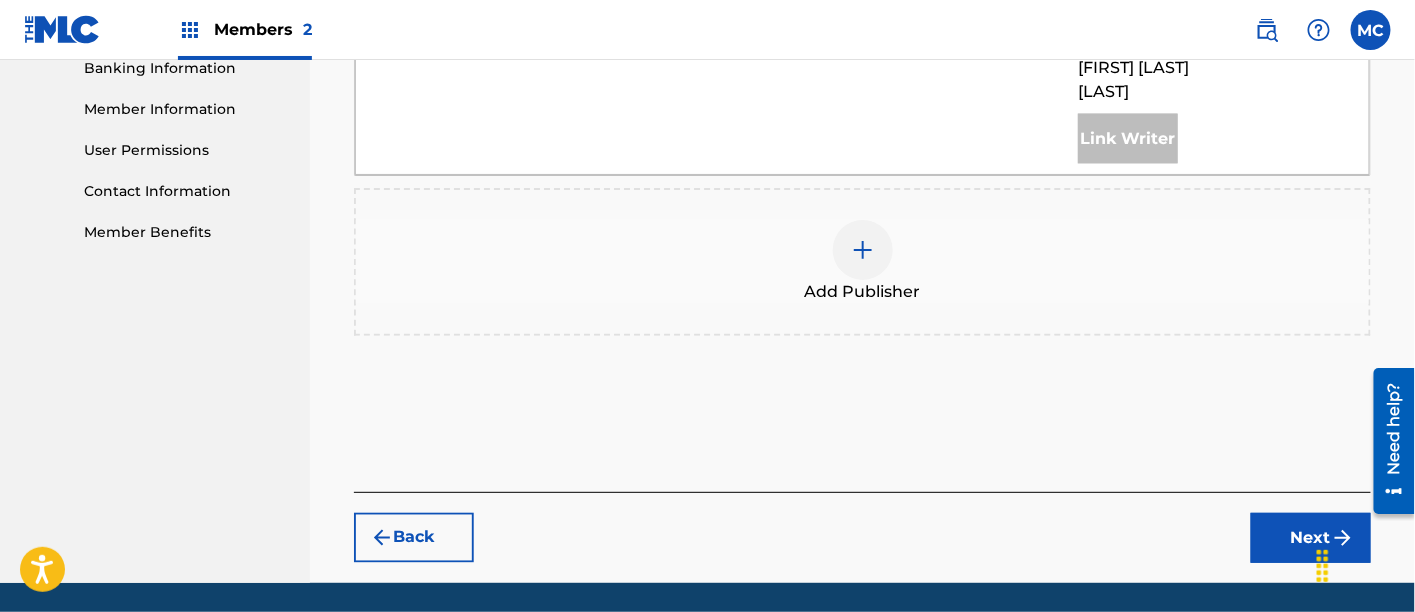 scroll, scrollTop: 877, scrollLeft: 0, axis: vertical 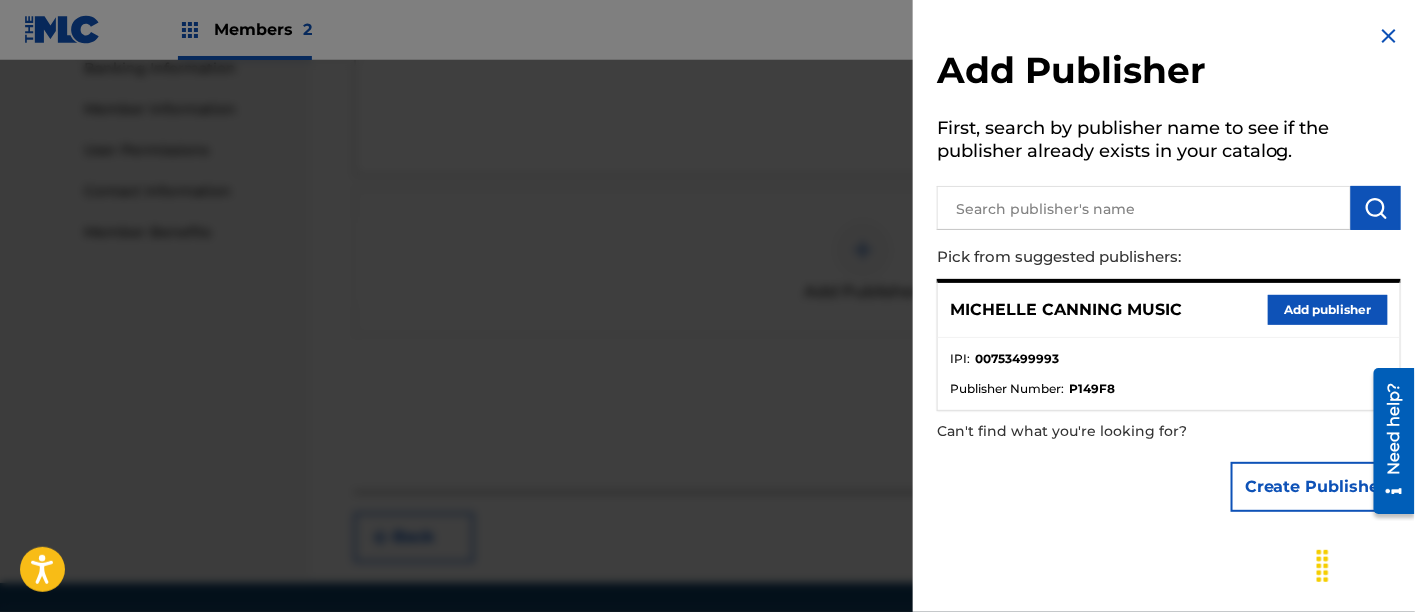 click on "Add publisher" at bounding box center (1328, 310) 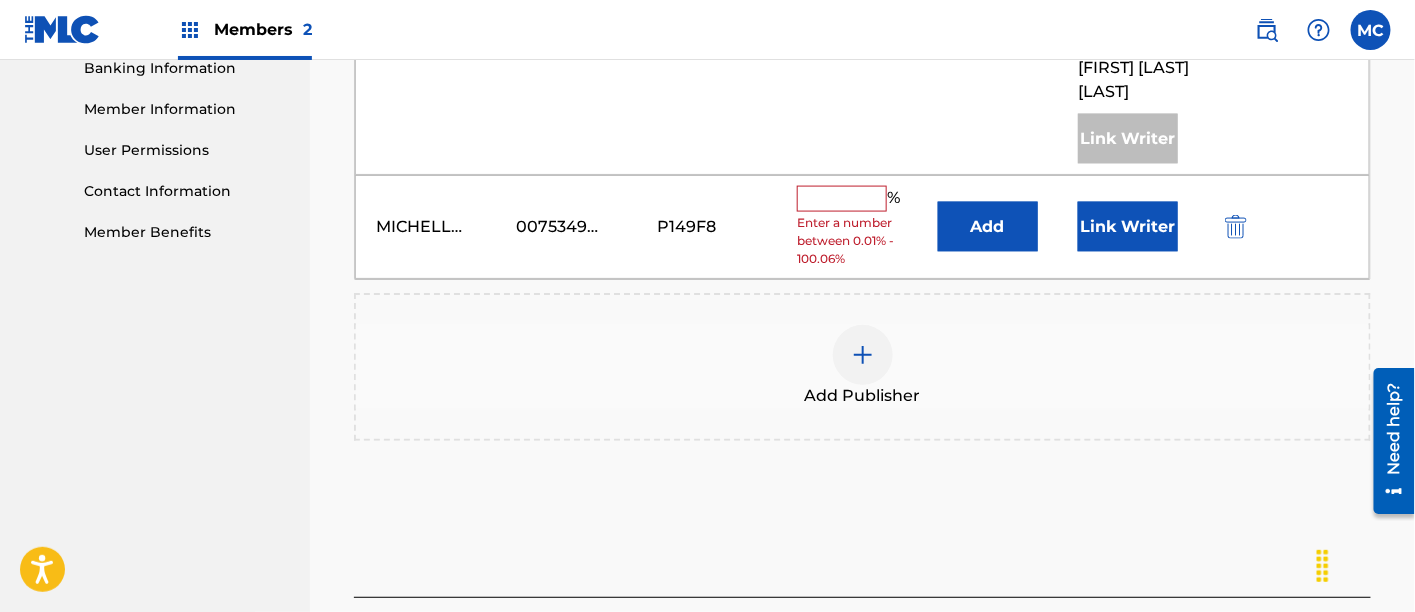 click at bounding box center [842, 199] 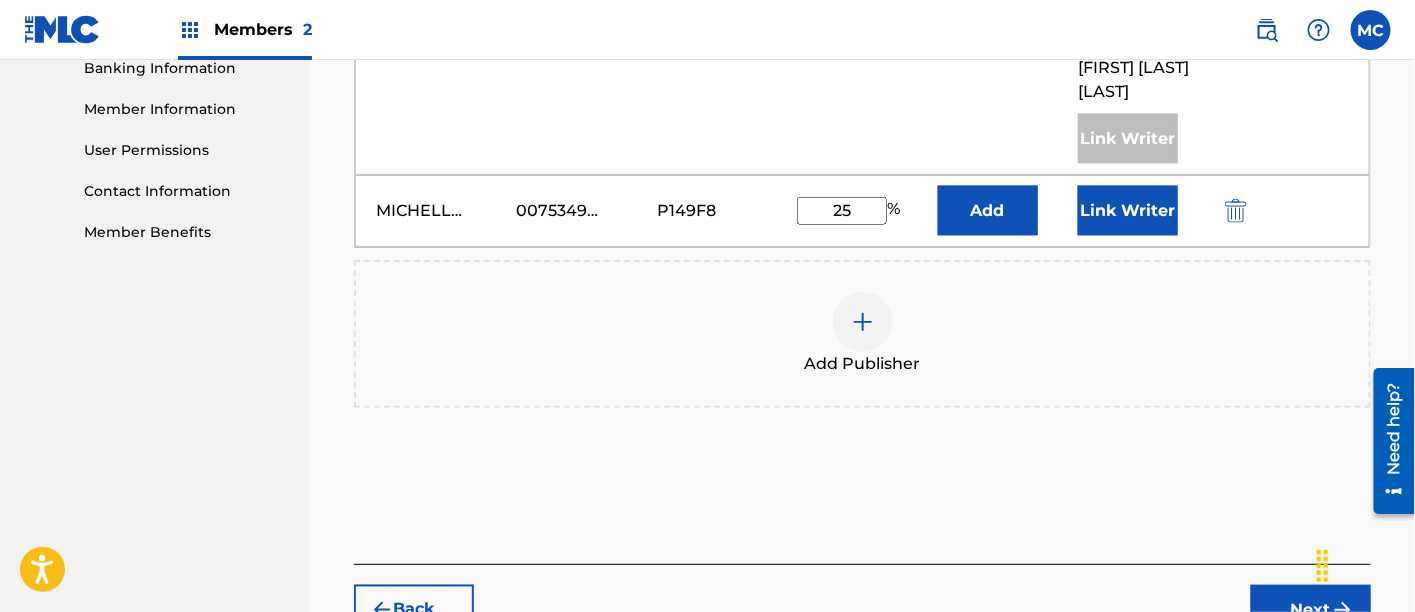type 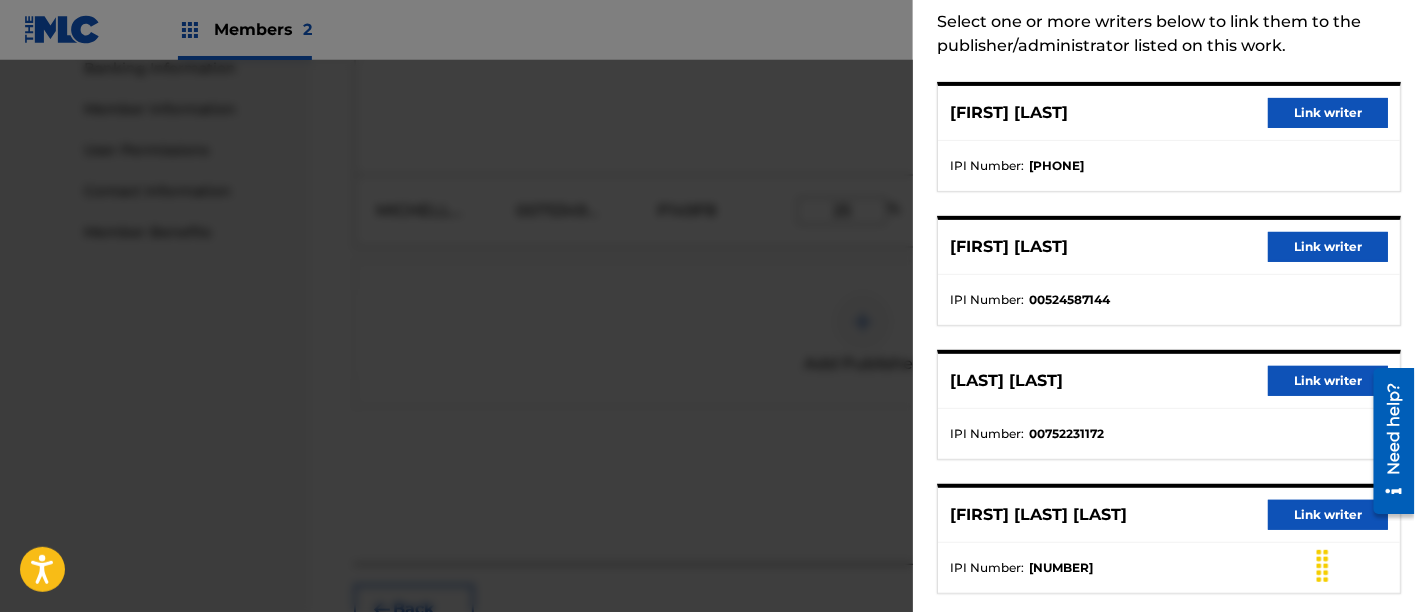 scroll, scrollTop: 100, scrollLeft: 0, axis: vertical 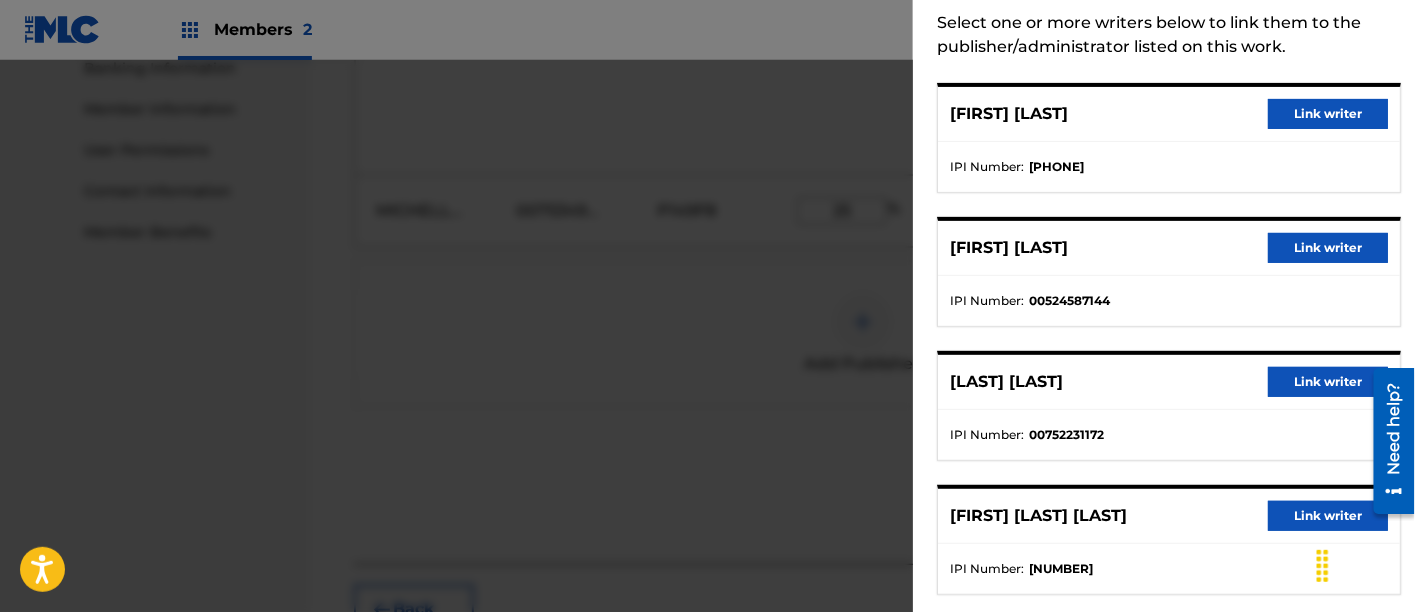 click on "Link writer" at bounding box center [1328, 382] 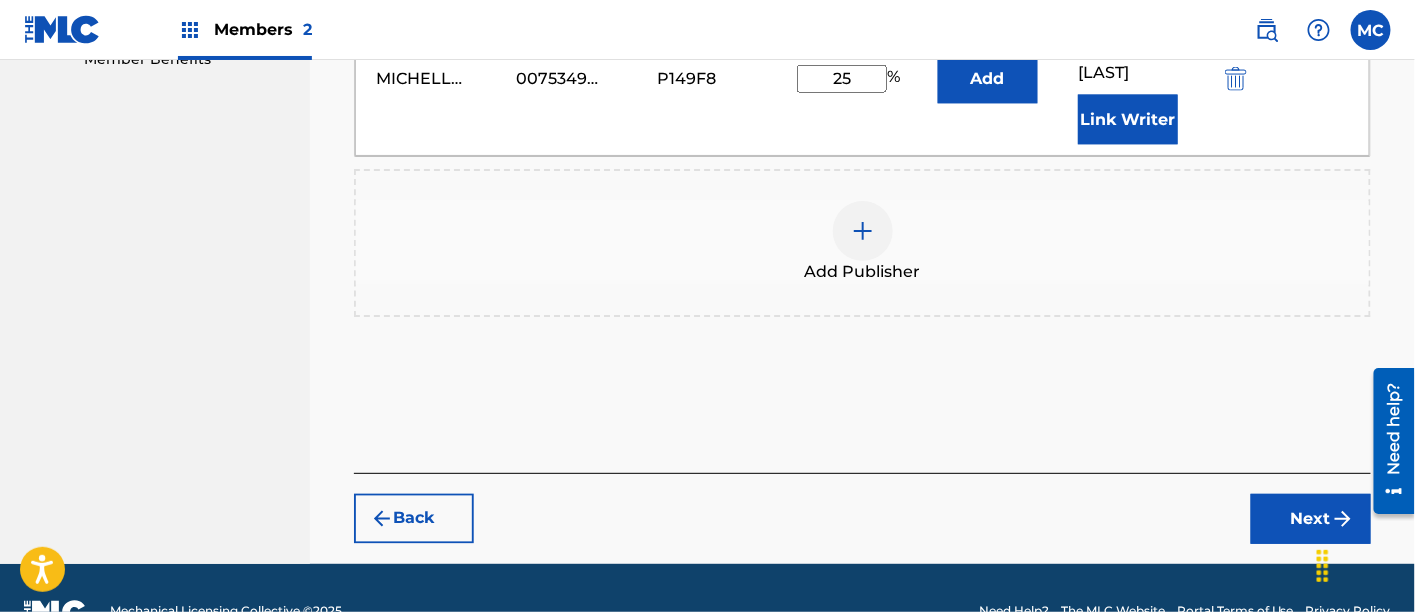 scroll, scrollTop: 1057, scrollLeft: 0, axis: vertical 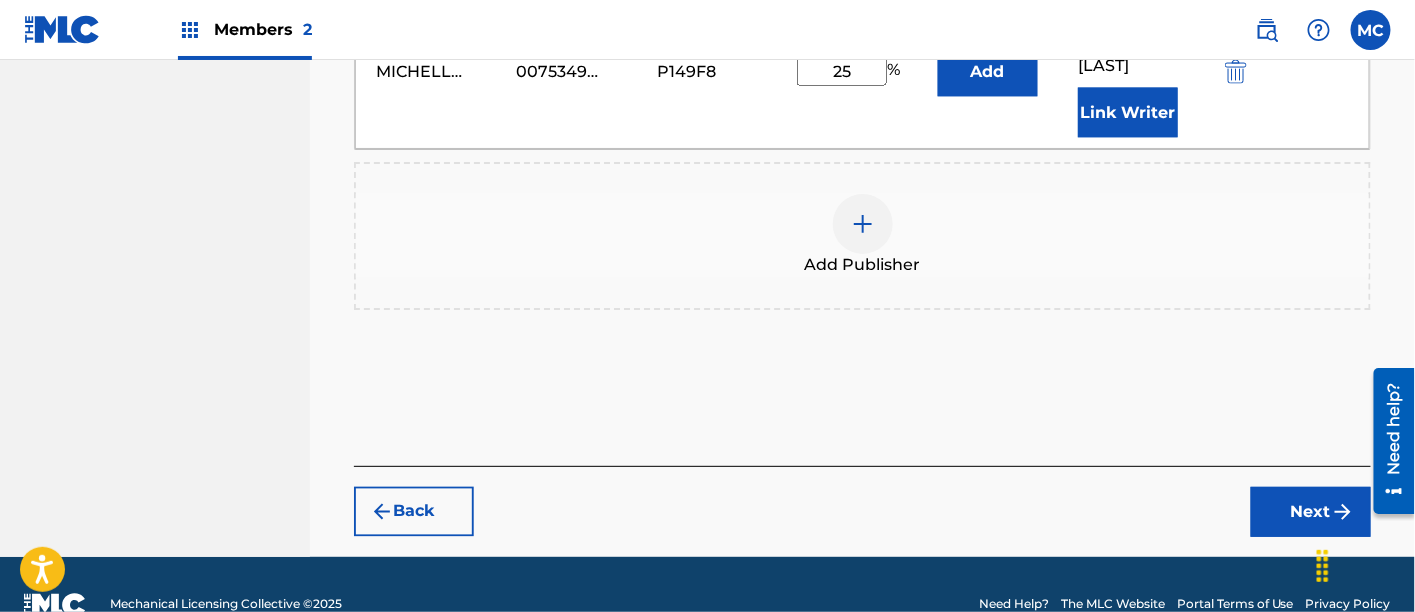click on "Next" at bounding box center (1311, 512) 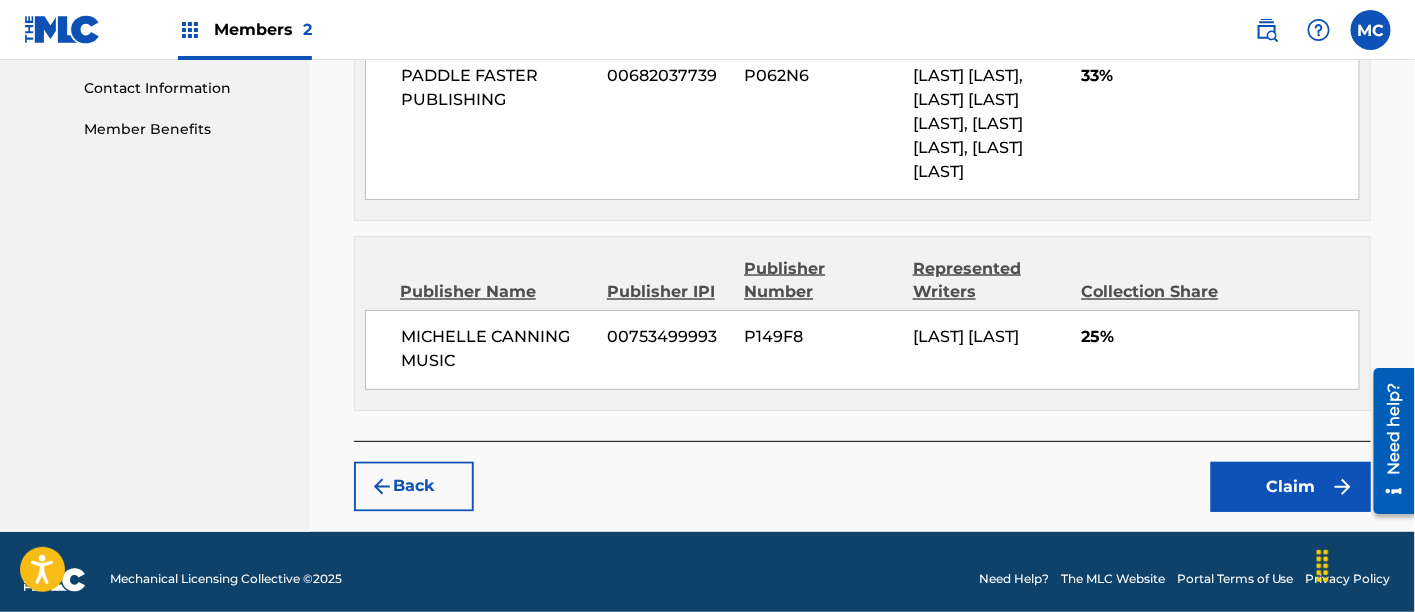 scroll, scrollTop: 982, scrollLeft: 0, axis: vertical 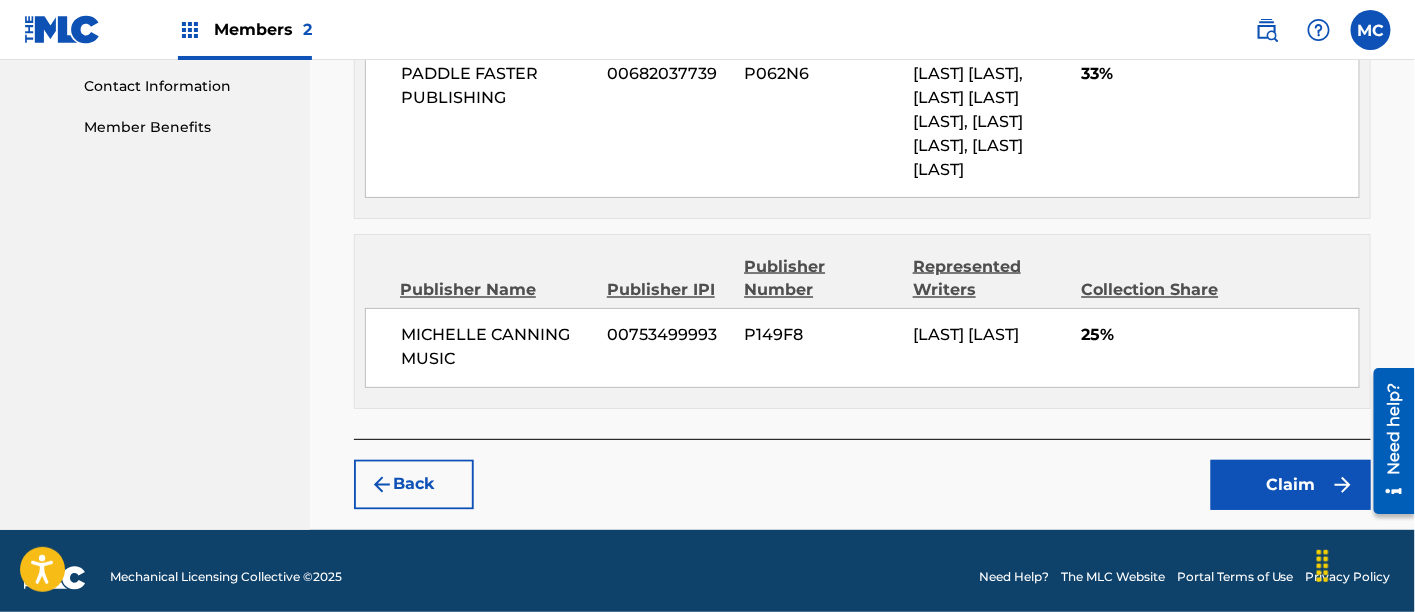 click on "Claim" at bounding box center (1291, 485) 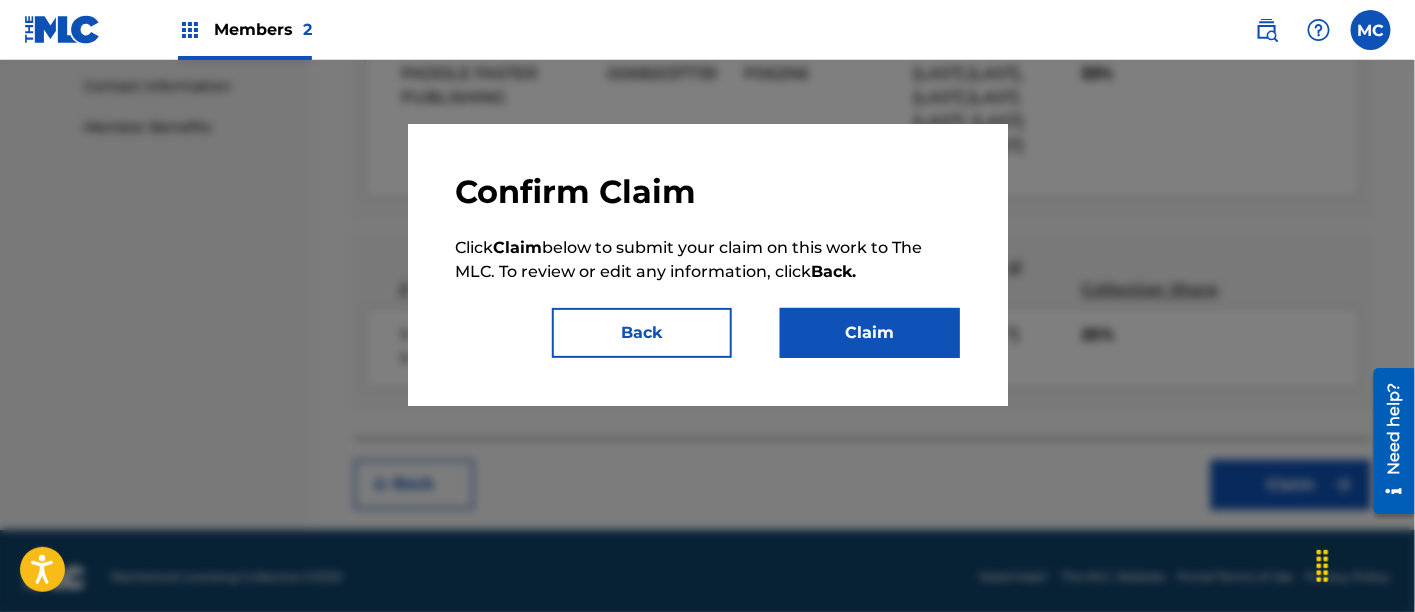 click on "Claim" at bounding box center (870, 333) 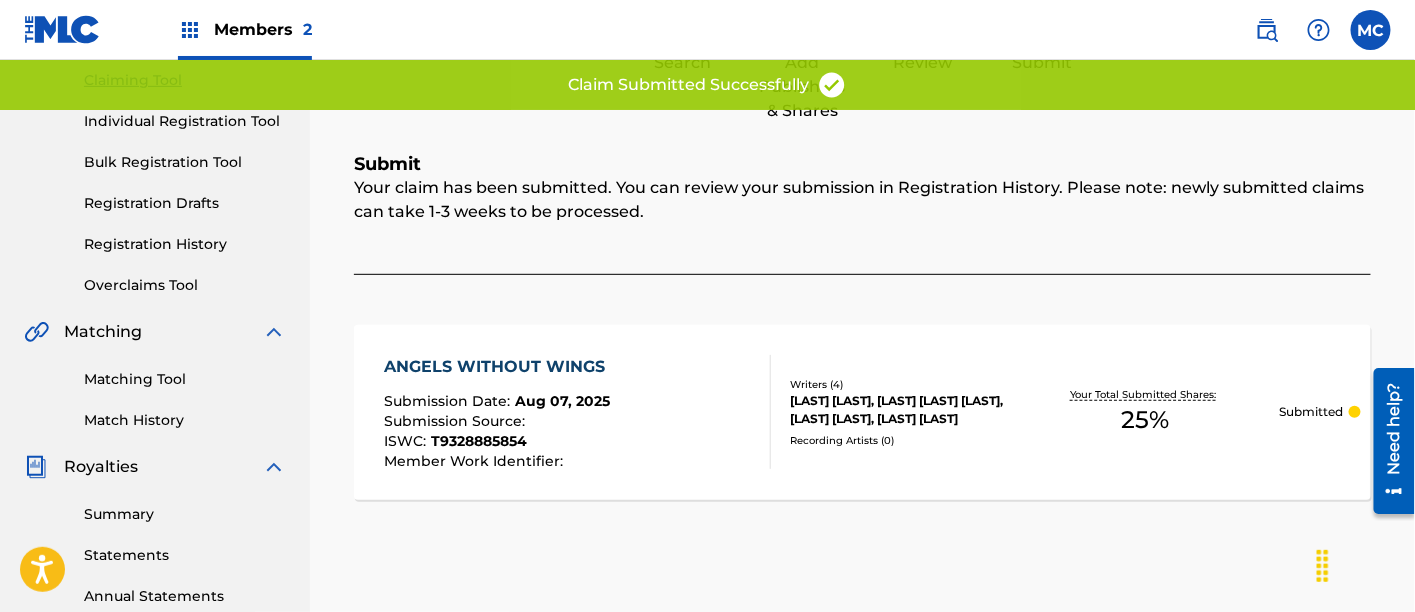 scroll, scrollTop: 0, scrollLeft: 0, axis: both 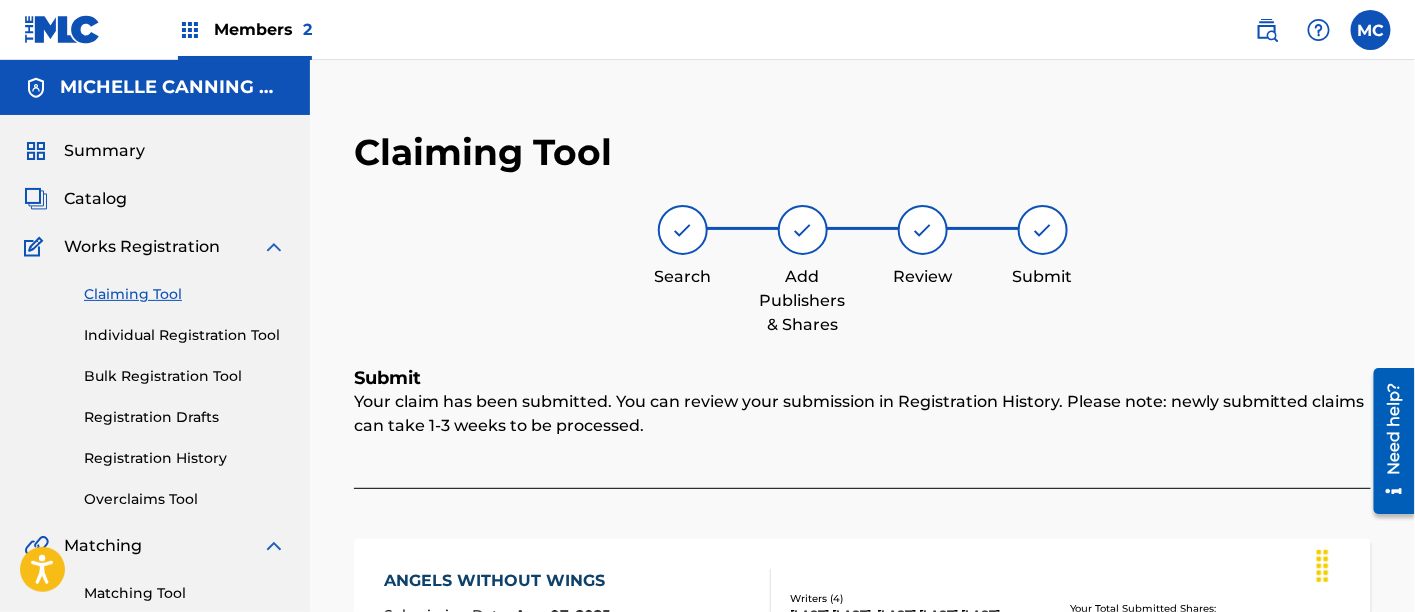 click on "Claiming Tool" at bounding box center (185, 294) 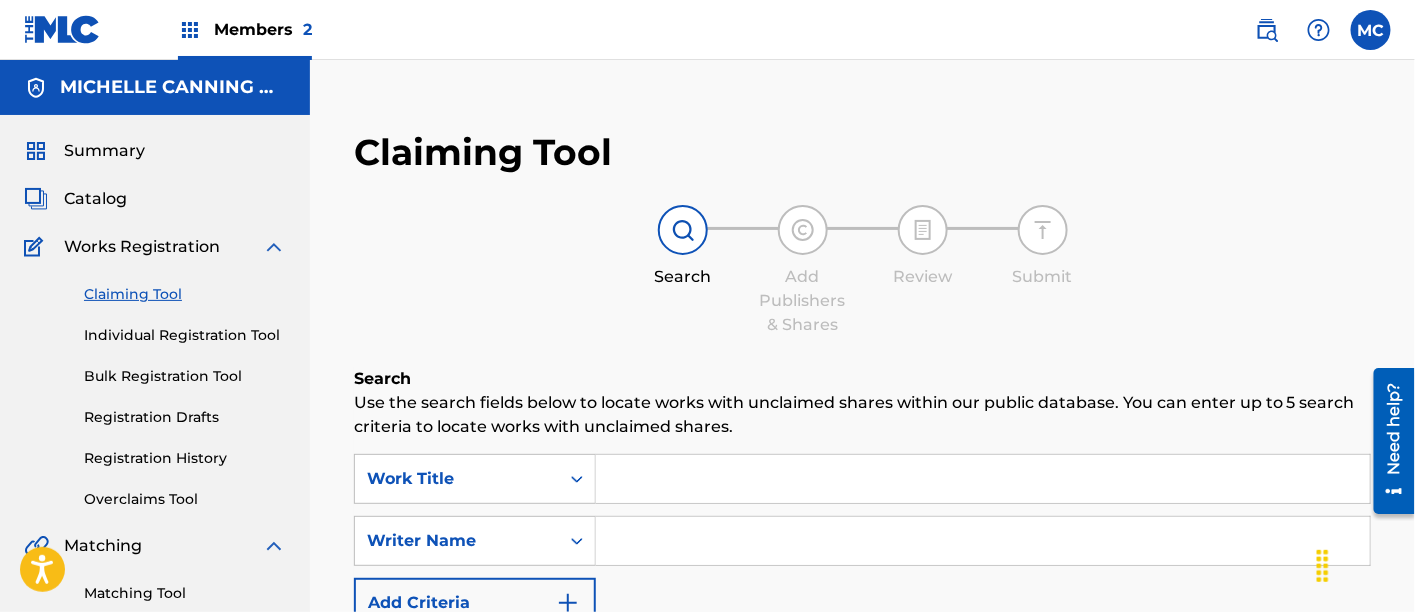 click at bounding box center [983, 541] 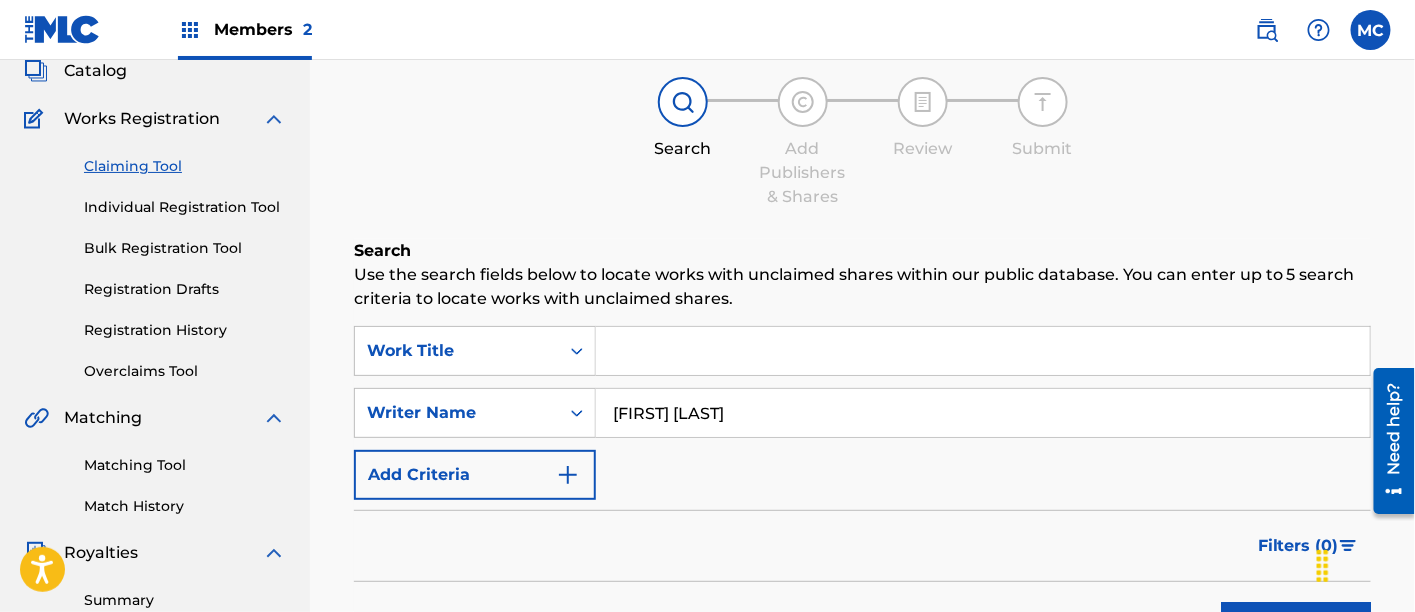 scroll, scrollTop: 302, scrollLeft: 0, axis: vertical 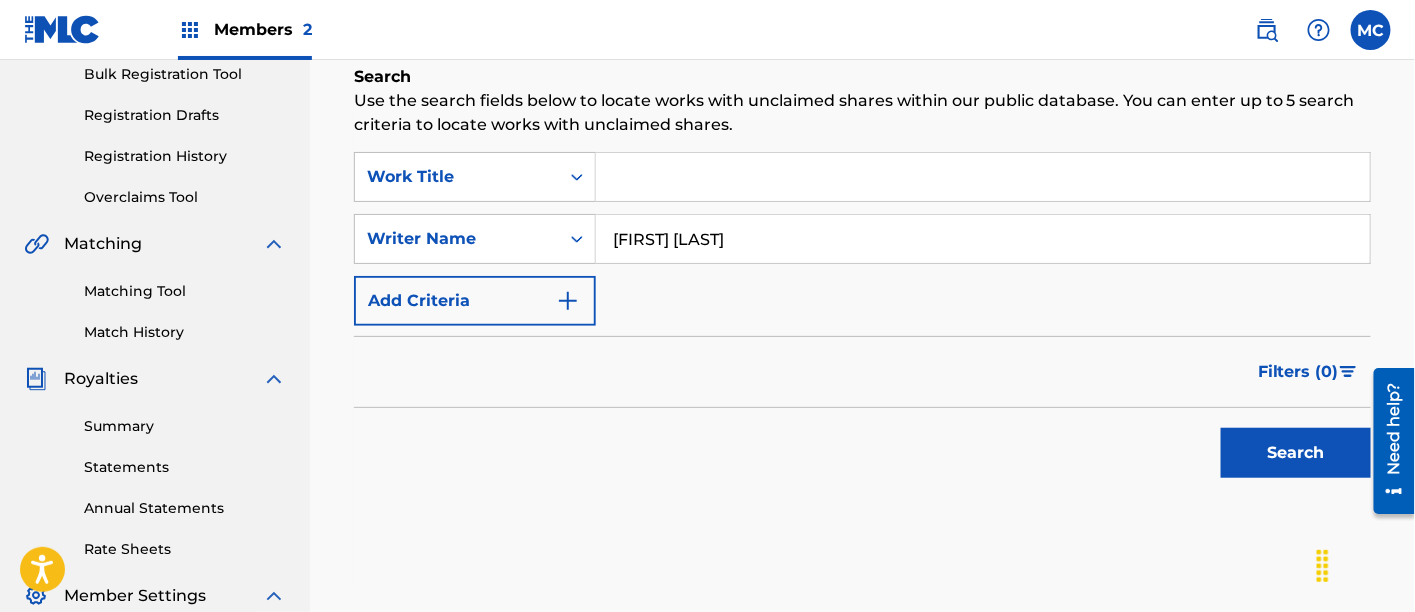 click on "Search" at bounding box center (1296, 453) 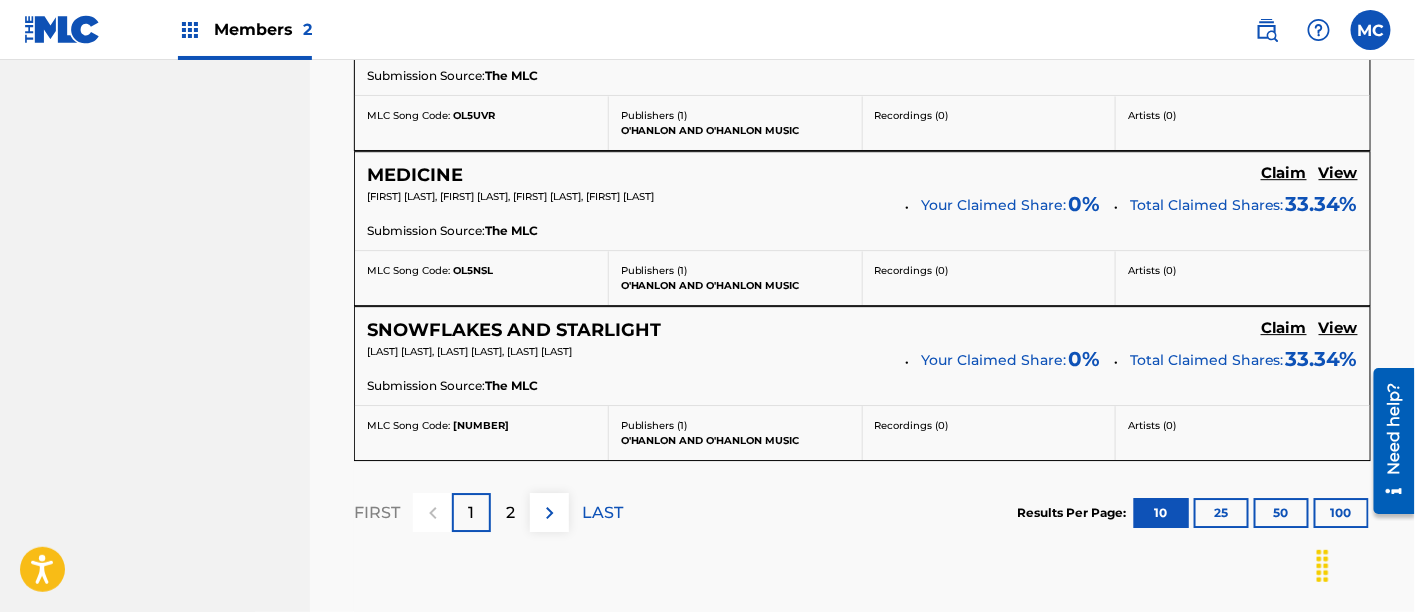 scroll, scrollTop: 1910, scrollLeft: 0, axis: vertical 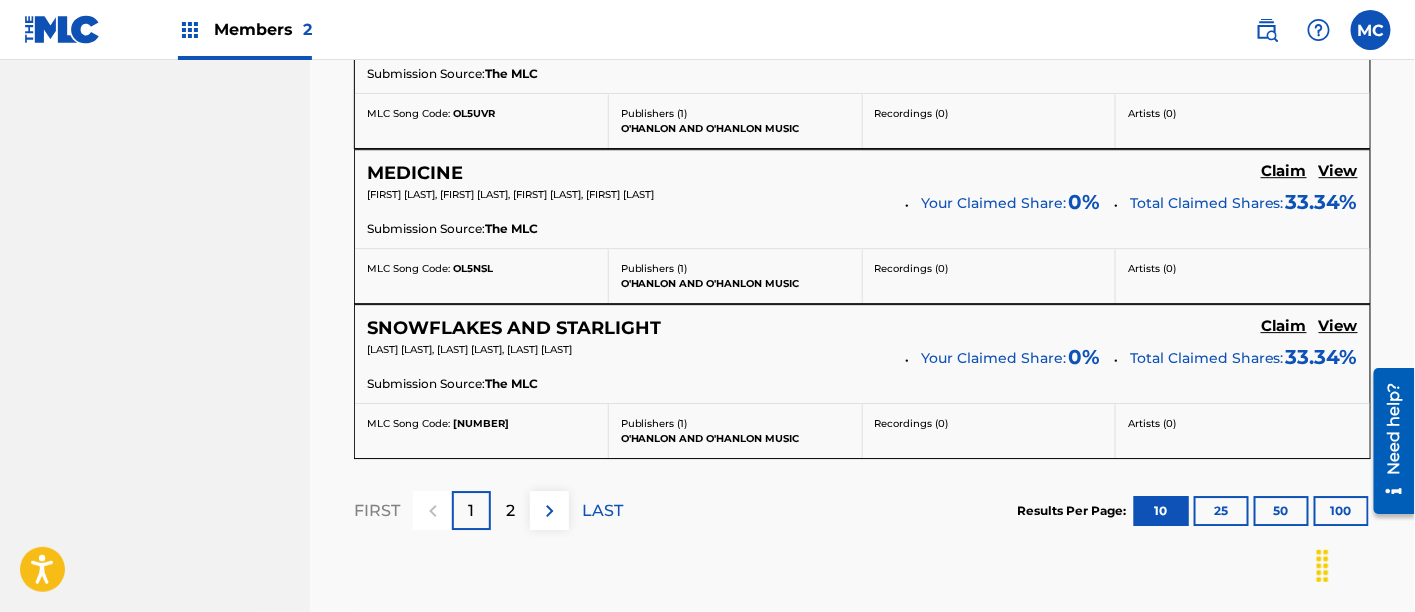click on "Claim" at bounding box center (1284, -1069) 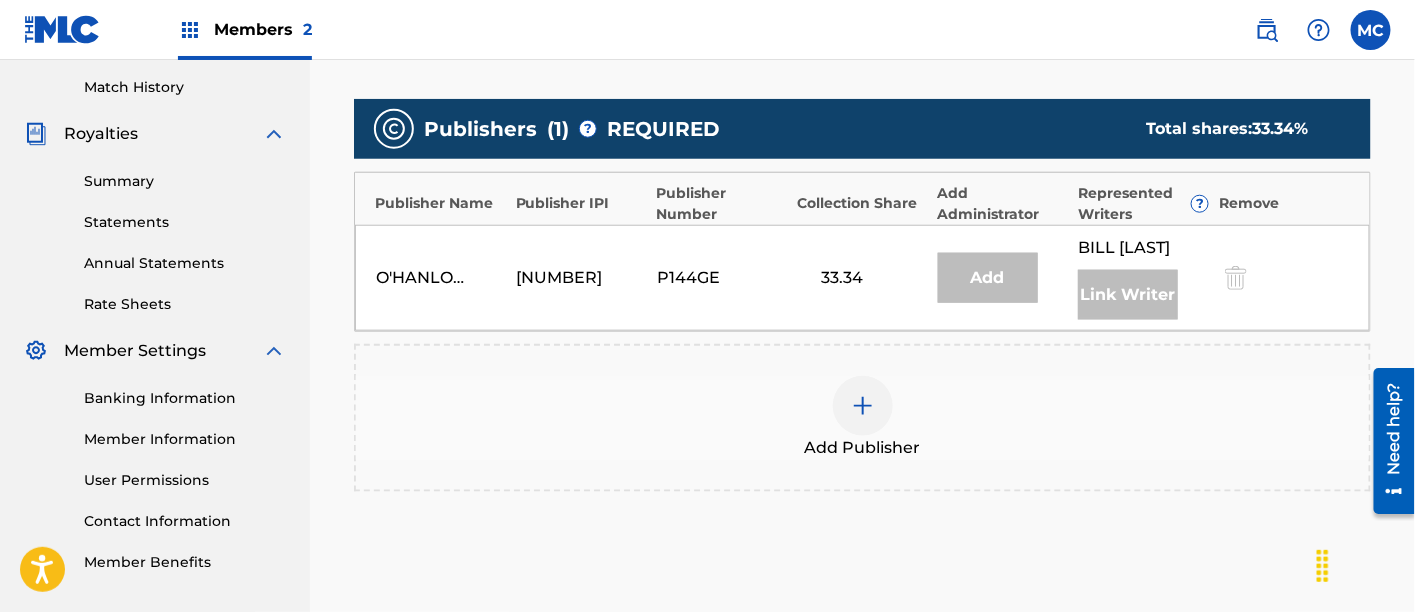 scroll, scrollTop: 546, scrollLeft: 0, axis: vertical 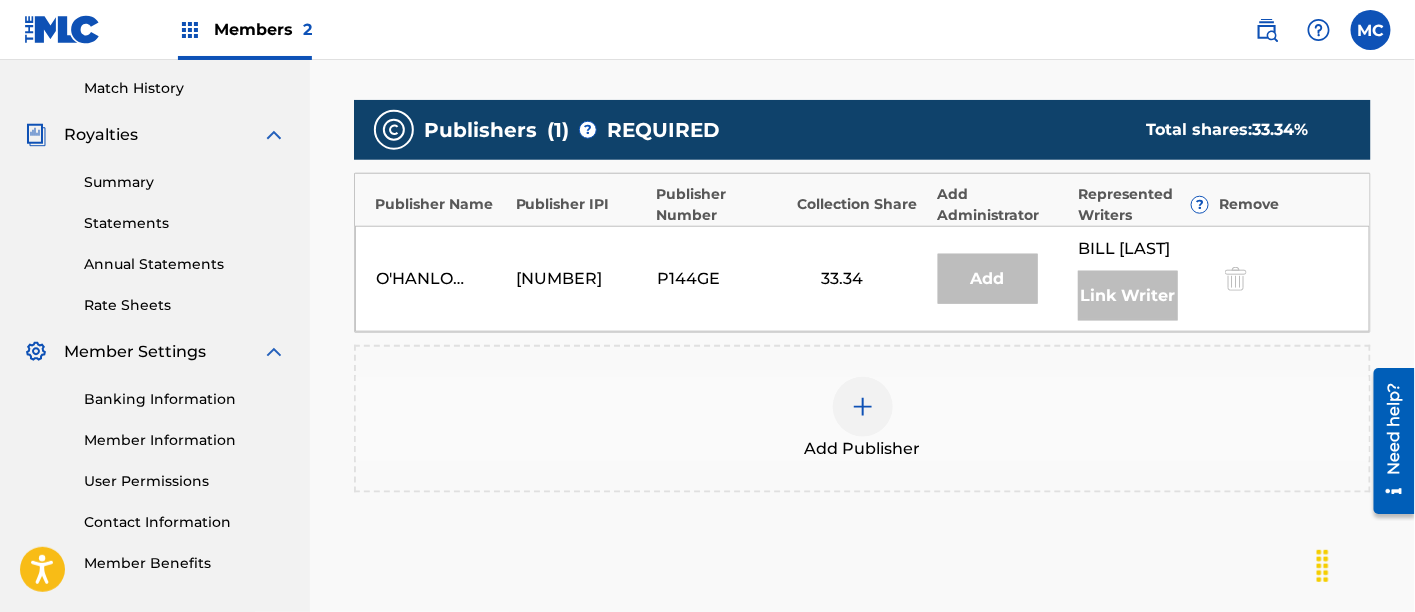 click on "Add Publisher" at bounding box center [862, 419] 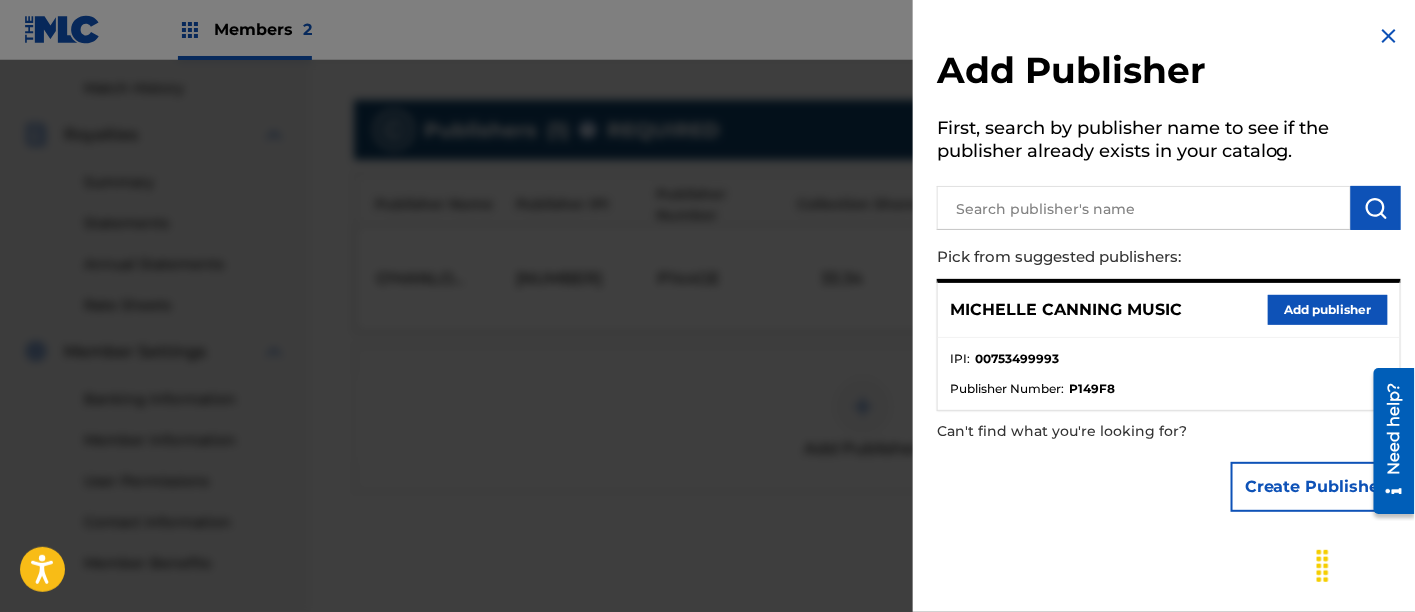 click on "Add publisher" at bounding box center [1328, 310] 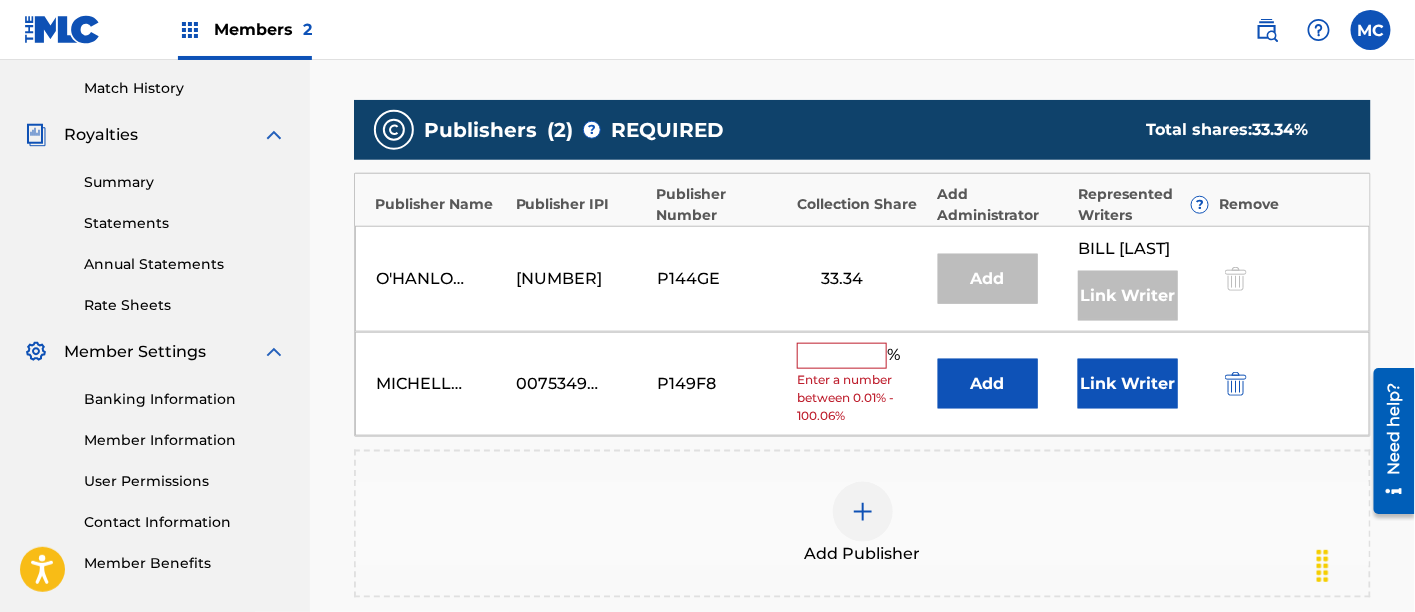 click at bounding box center [842, 356] 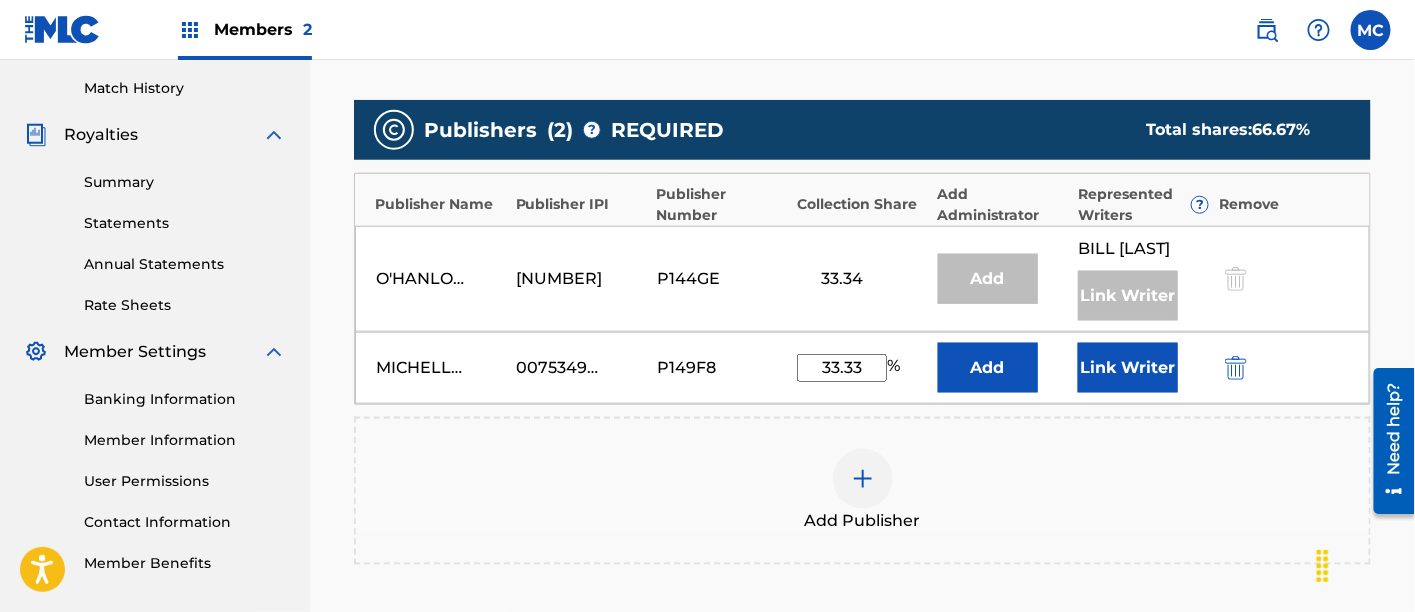 click on "Link Writer" at bounding box center (1128, 368) 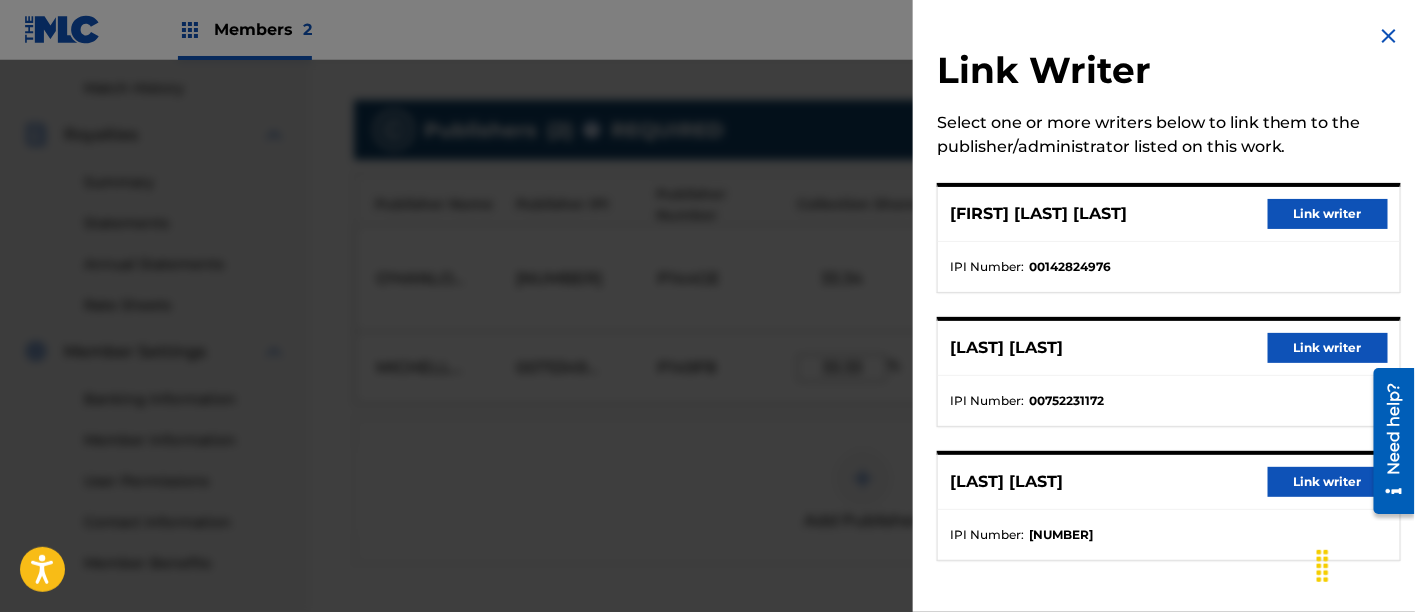 click on "Link writer" at bounding box center (1328, 348) 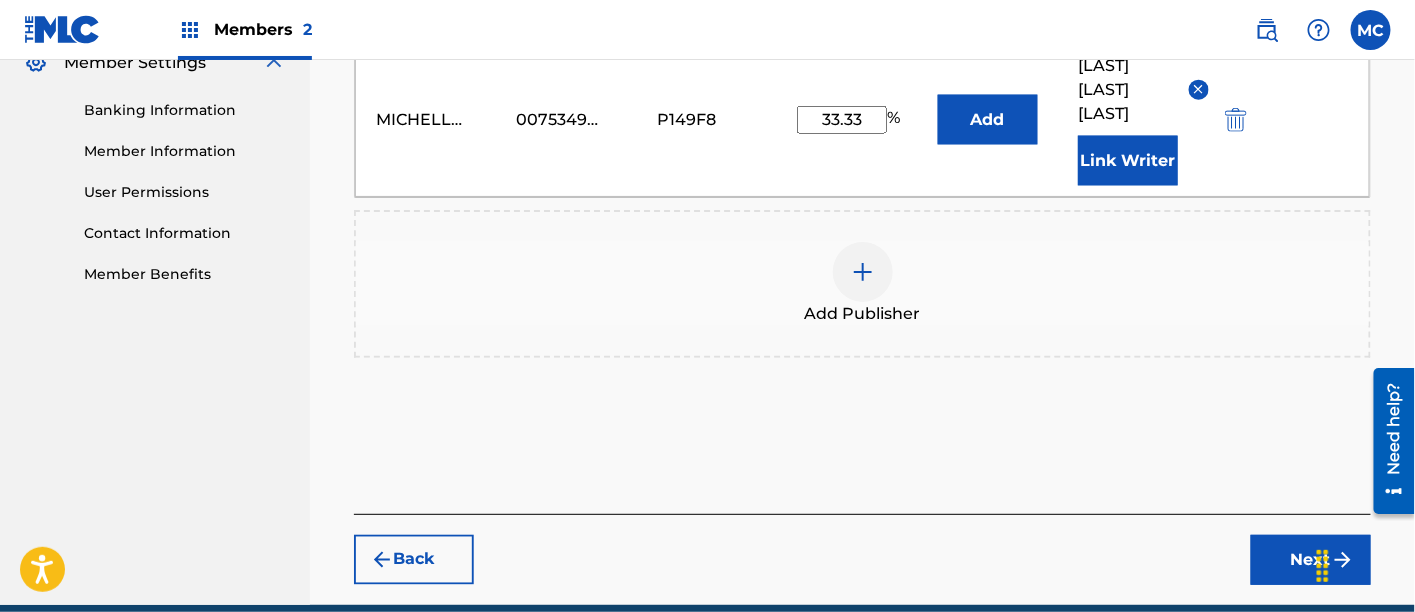 click on "Next" at bounding box center (1311, 560) 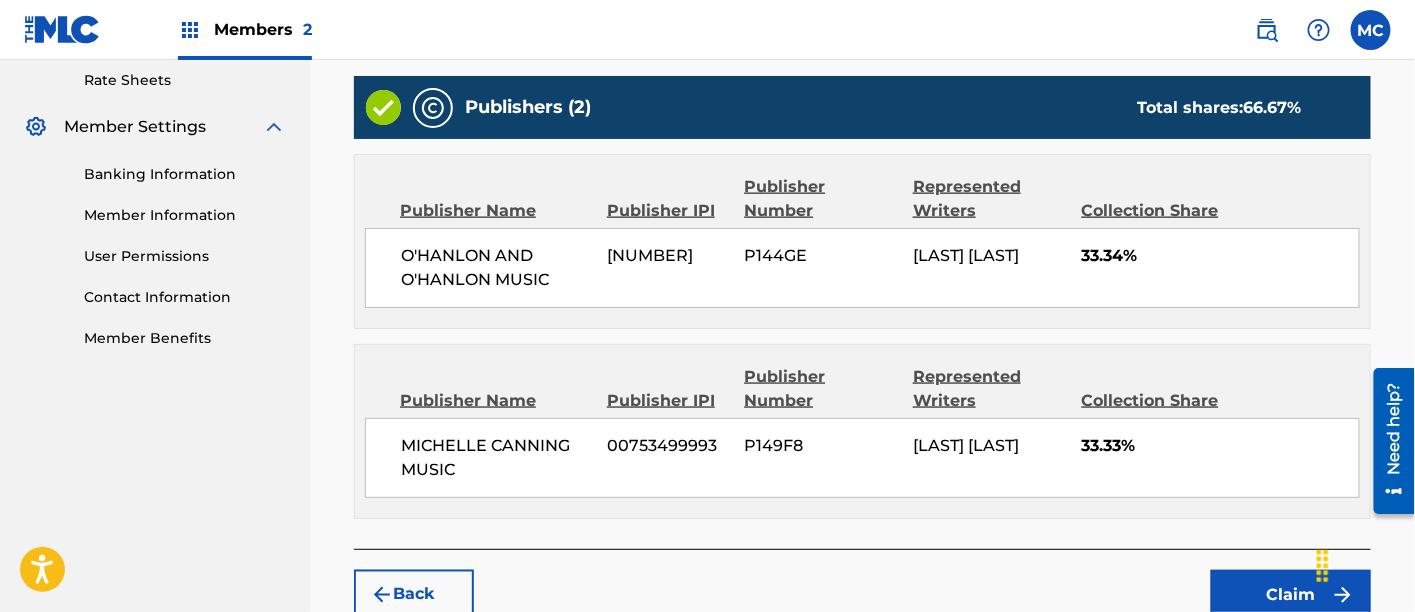 scroll, scrollTop: 890, scrollLeft: 0, axis: vertical 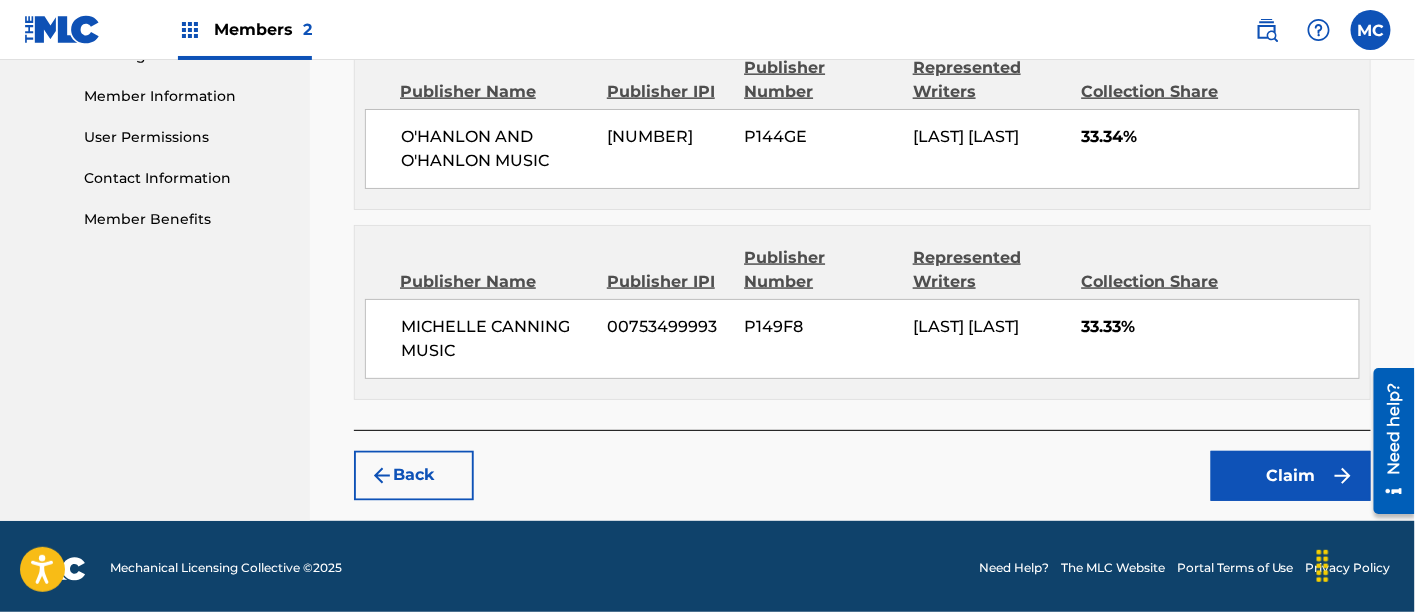 click on "Claim" at bounding box center [1291, 476] 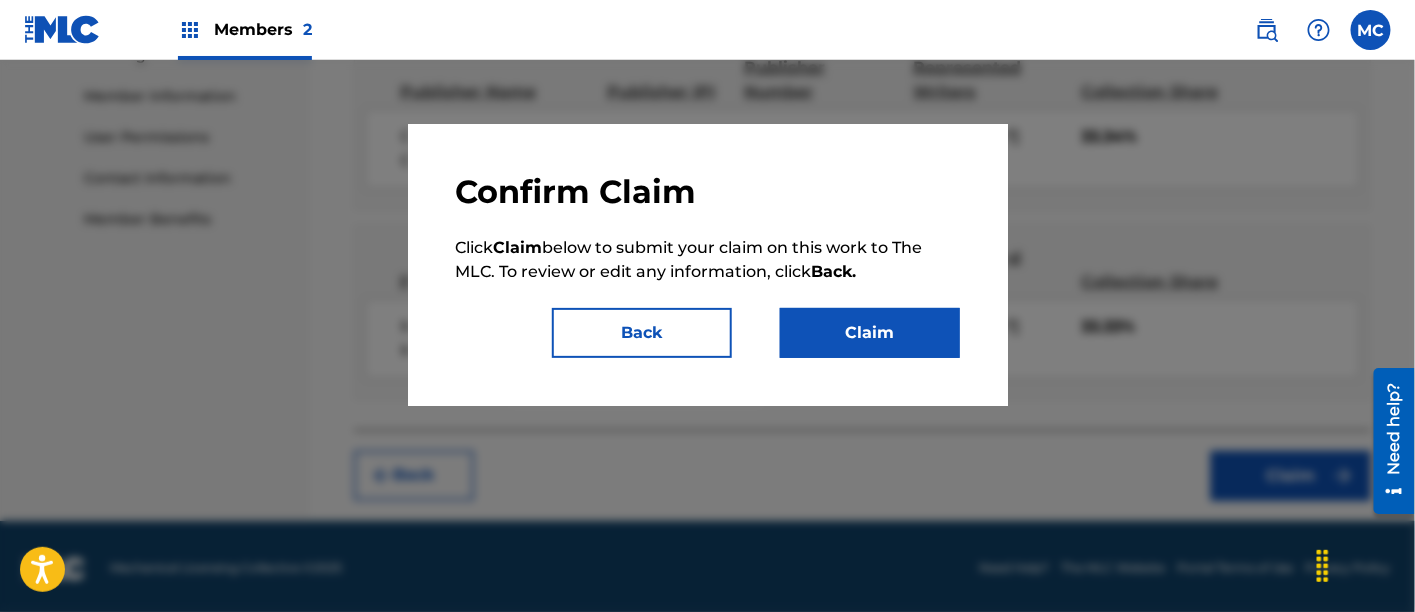 click on "Claim" at bounding box center [870, 333] 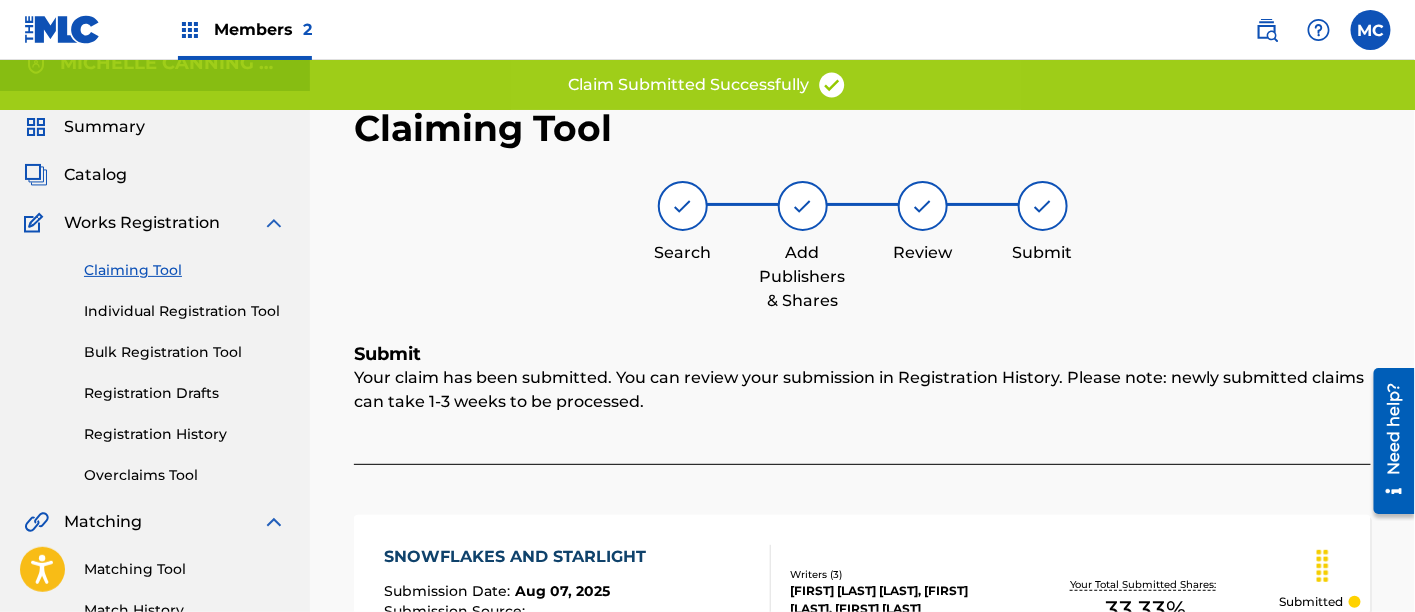 scroll, scrollTop: 0, scrollLeft: 0, axis: both 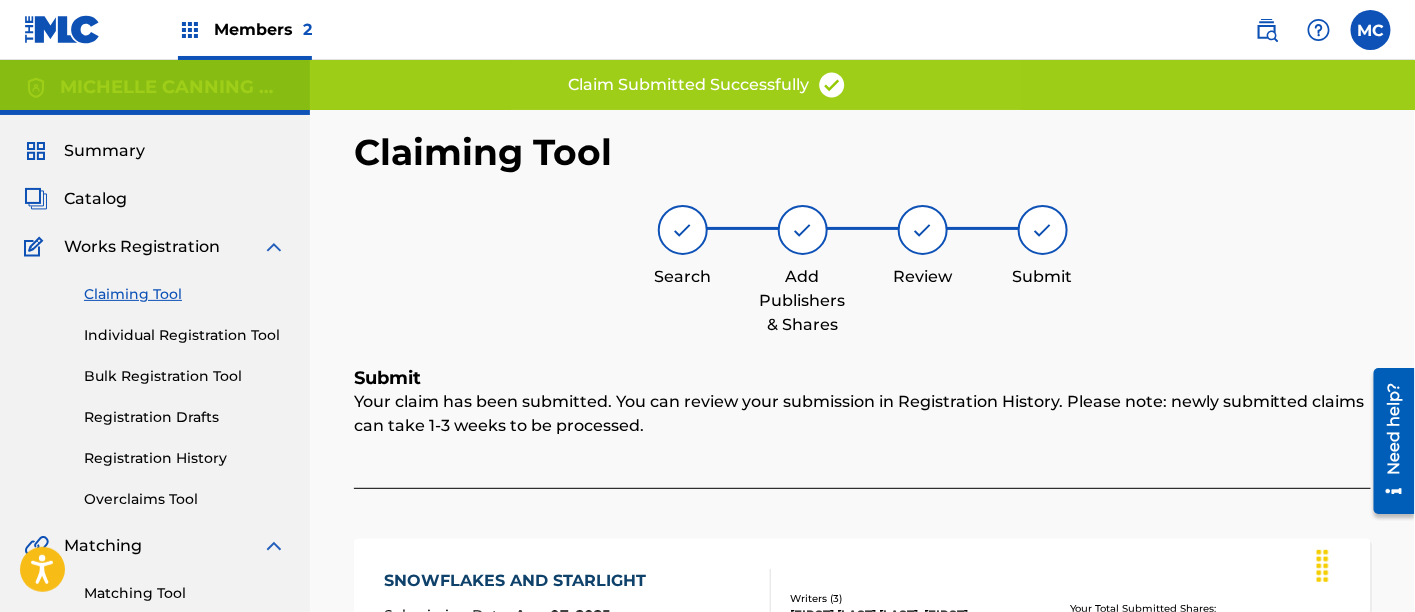 click on "Claiming Tool" at bounding box center [185, 294] 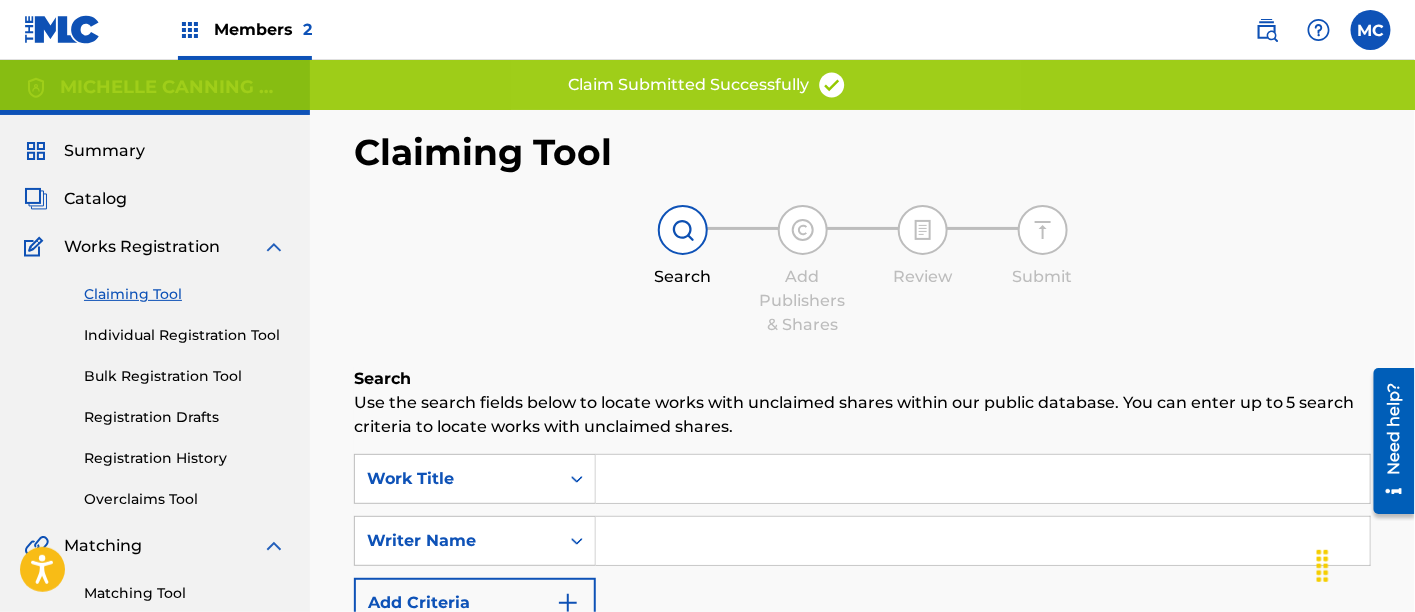 click at bounding box center (983, 541) 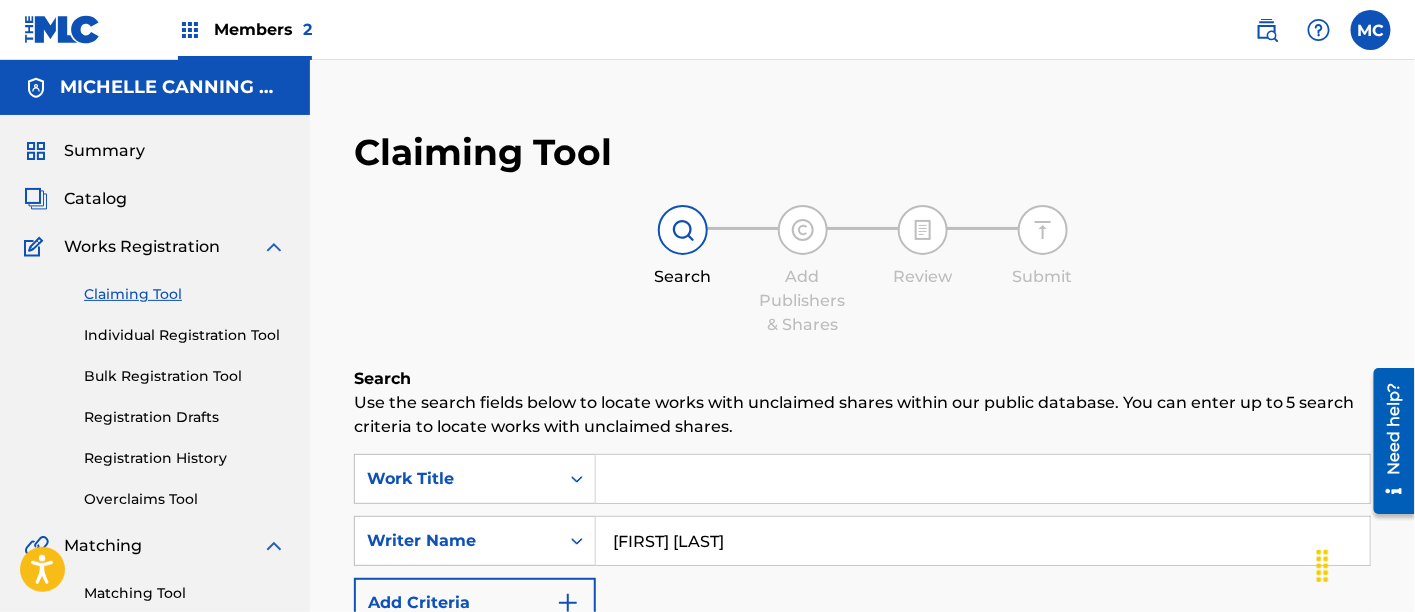 scroll, scrollTop: 460, scrollLeft: 0, axis: vertical 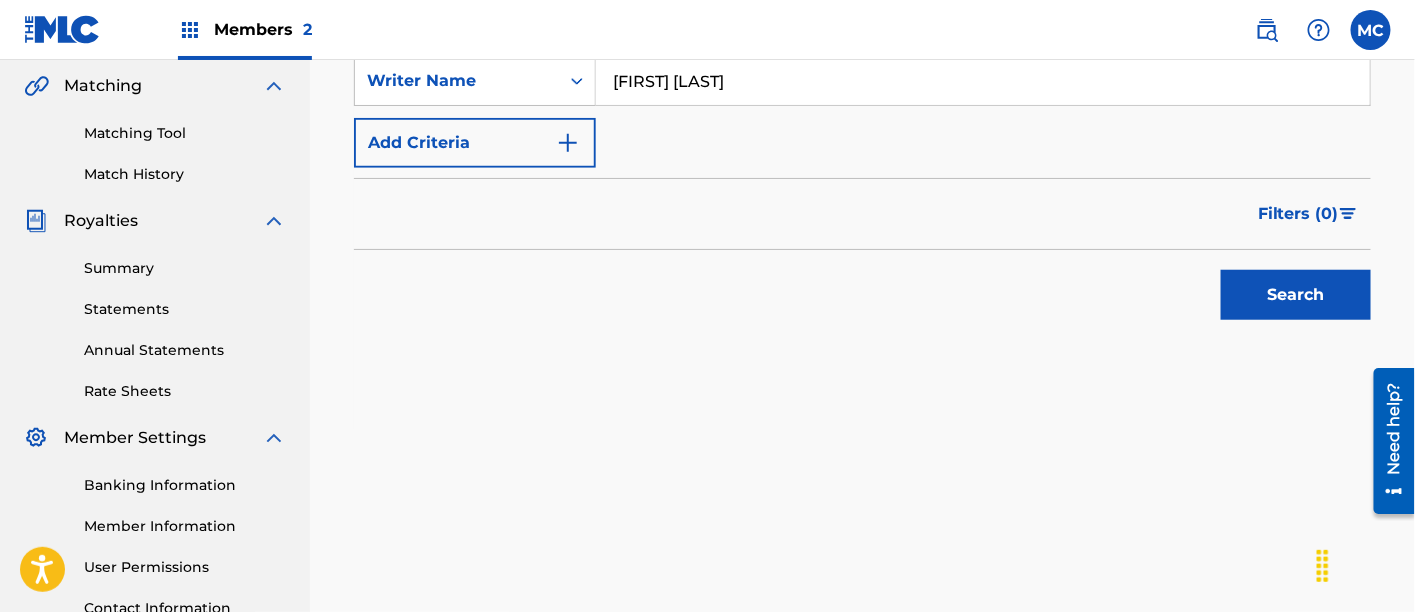 click on "Search" at bounding box center [1296, 295] 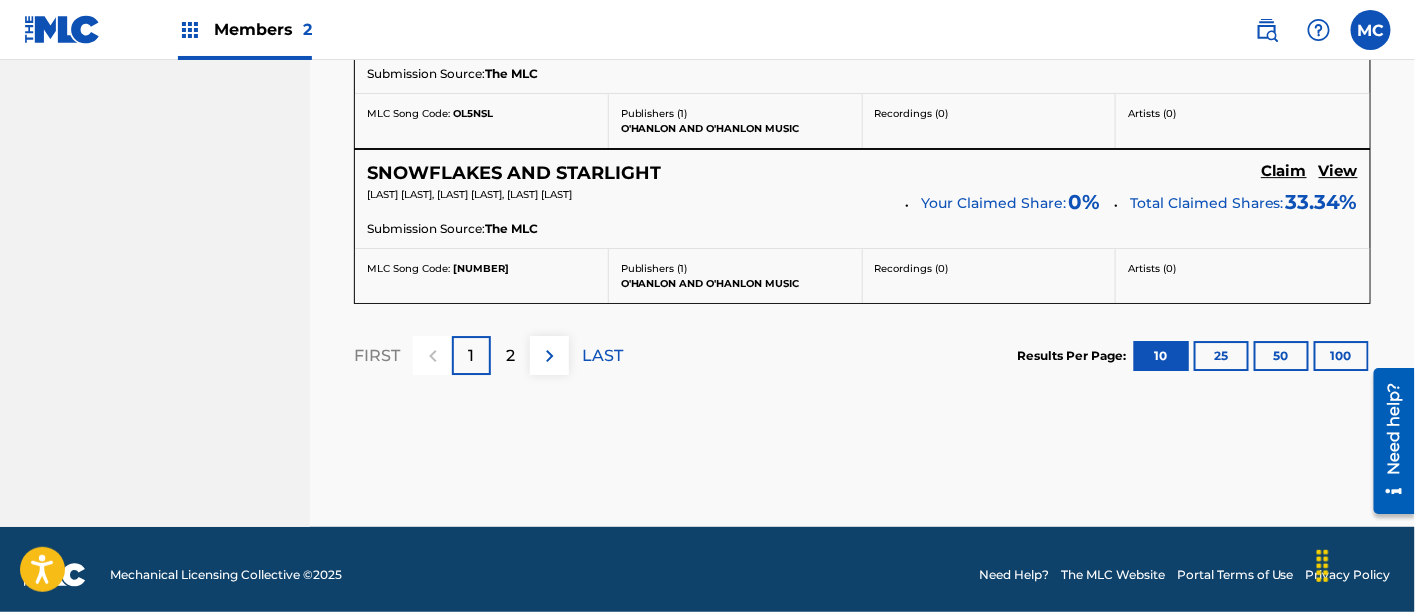 scroll, scrollTop: 2014, scrollLeft: 0, axis: vertical 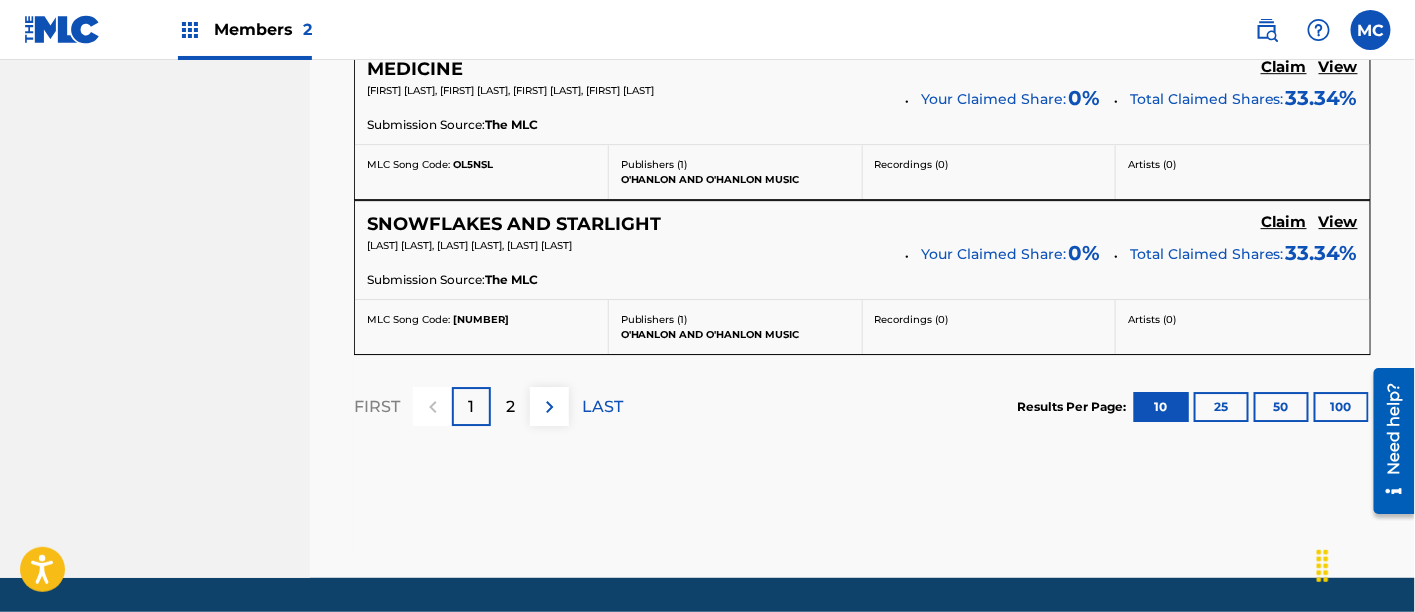 click at bounding box center [549, 406] 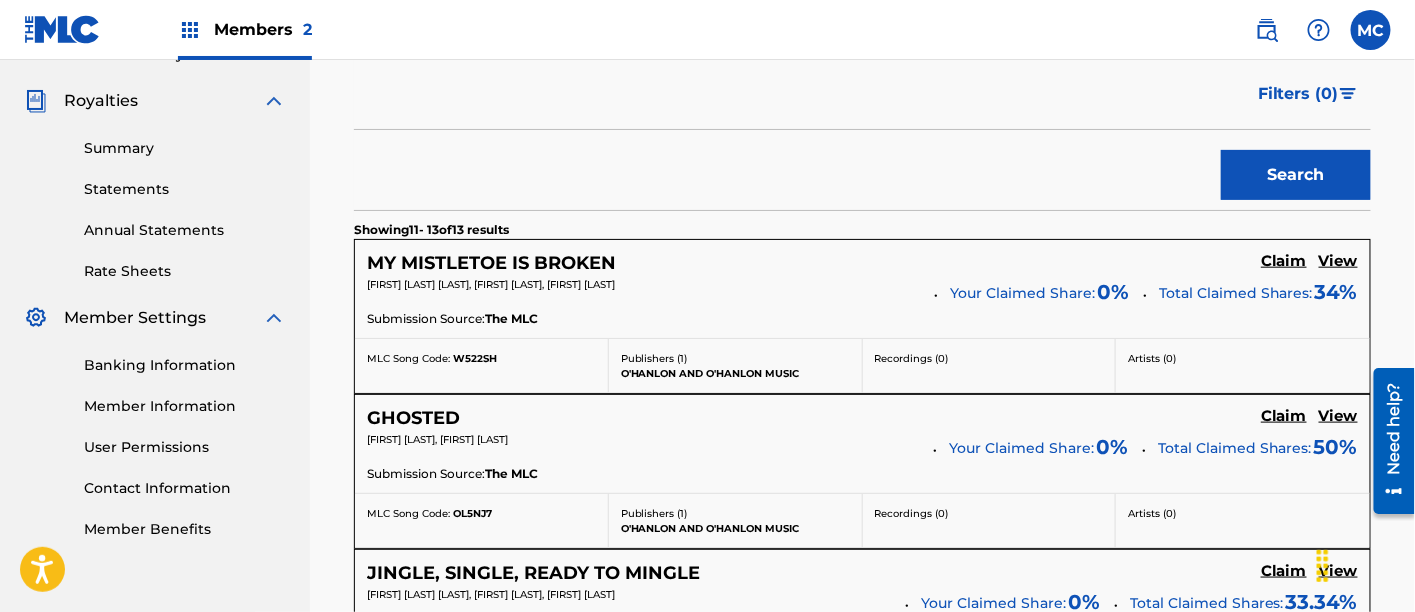 scroll, scrollTop: 577, scrollLeft: 0, axis: vertical 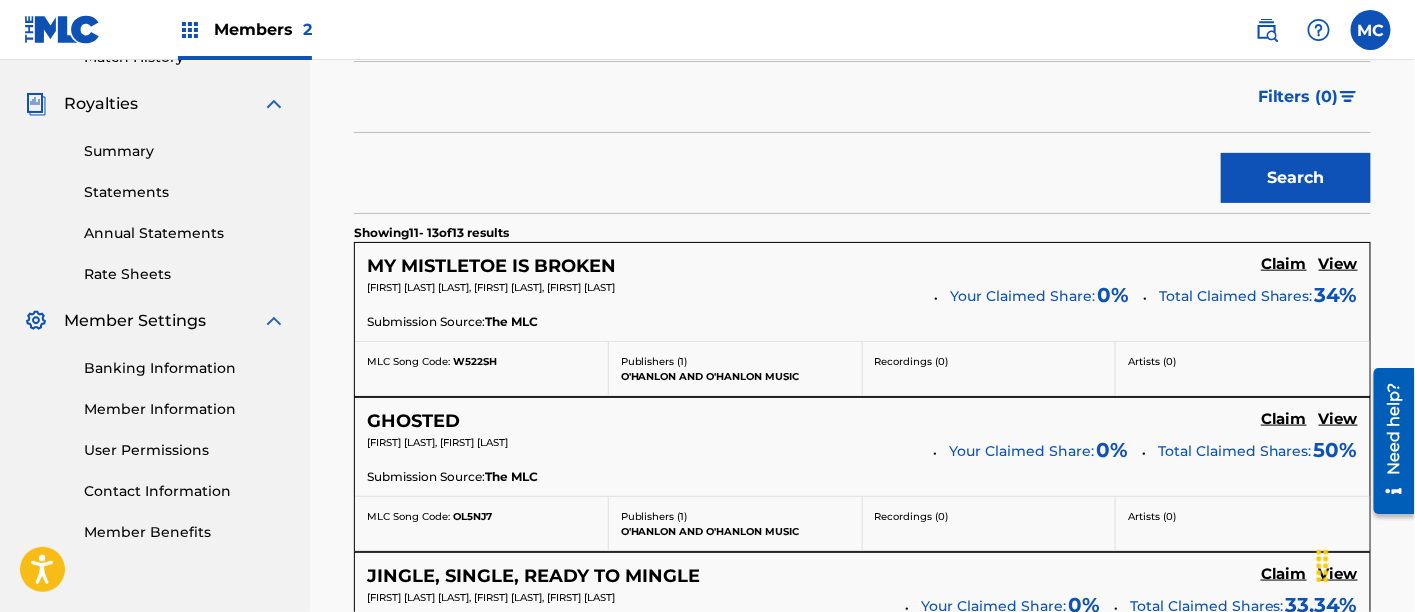 click on "Claim" at bounding box center [1284, 264] 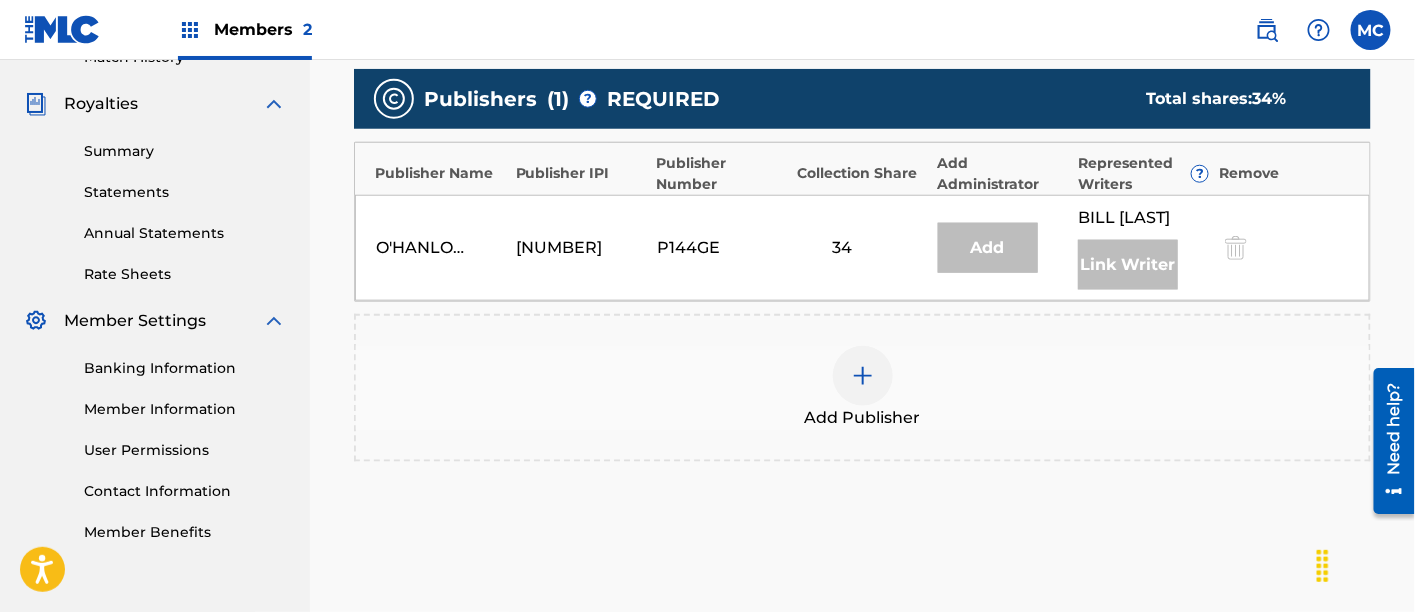 click on "Add Publisher" at bounding box center [862, 388] 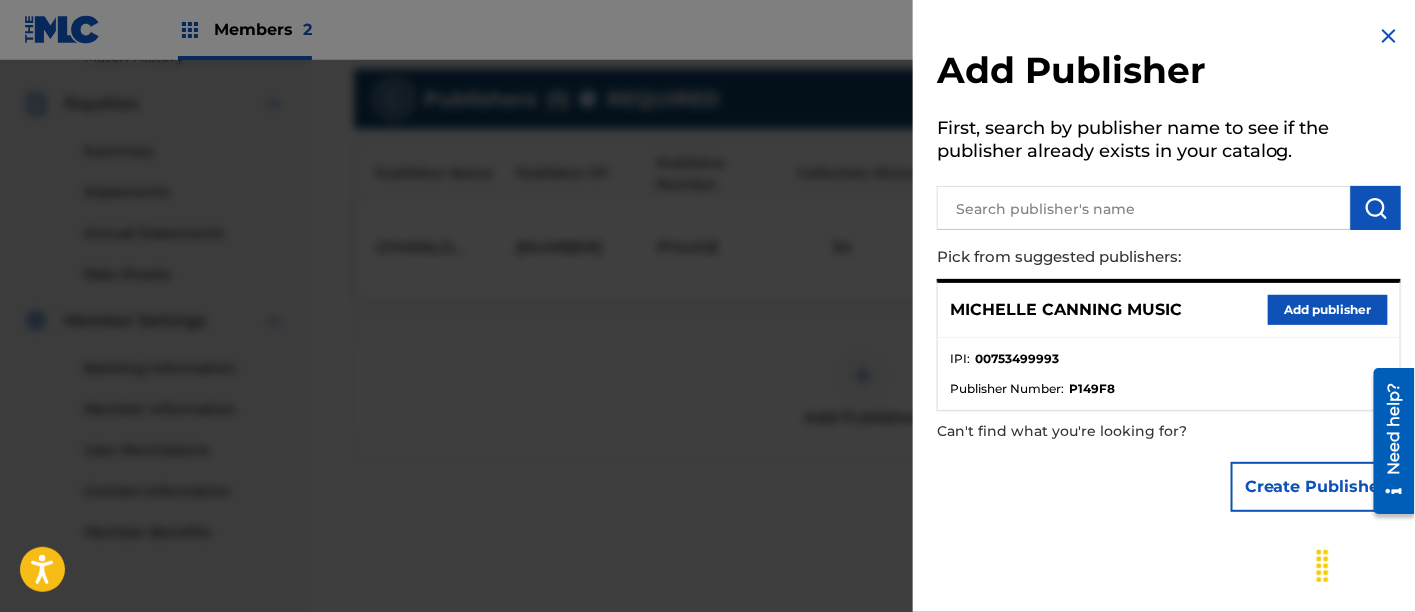 click on "Add publisher" at bounding box center [1328, 310] 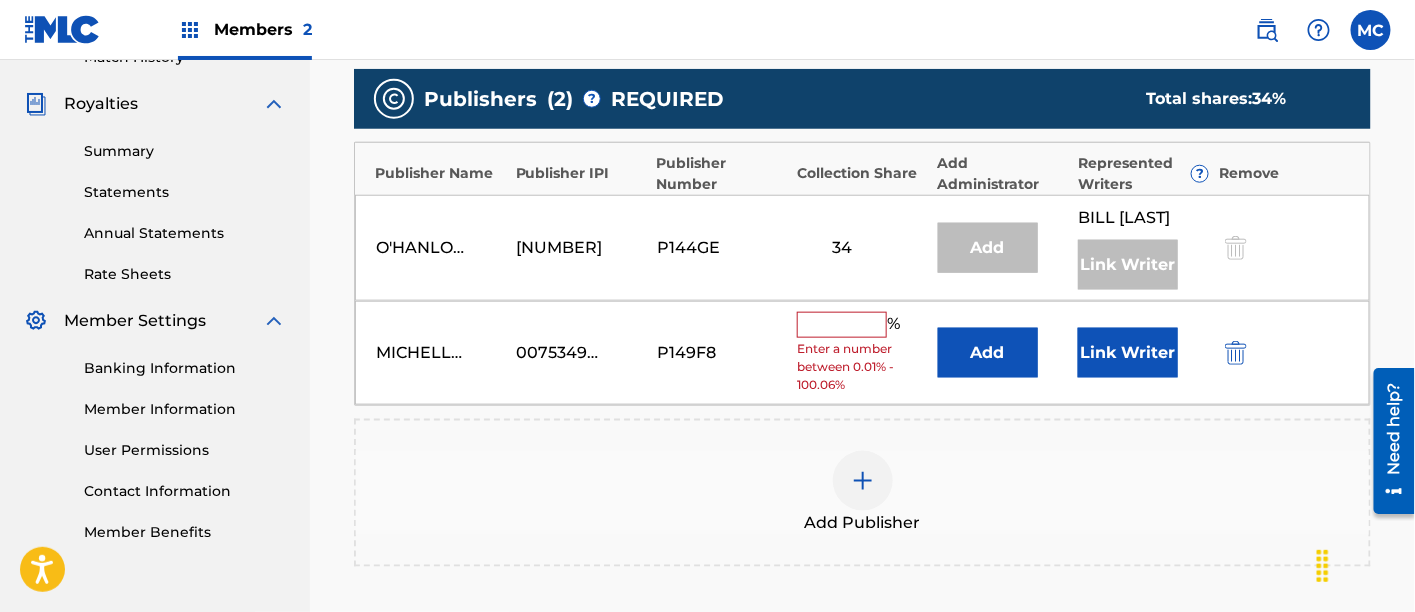 click at bounding box center [842, 325] 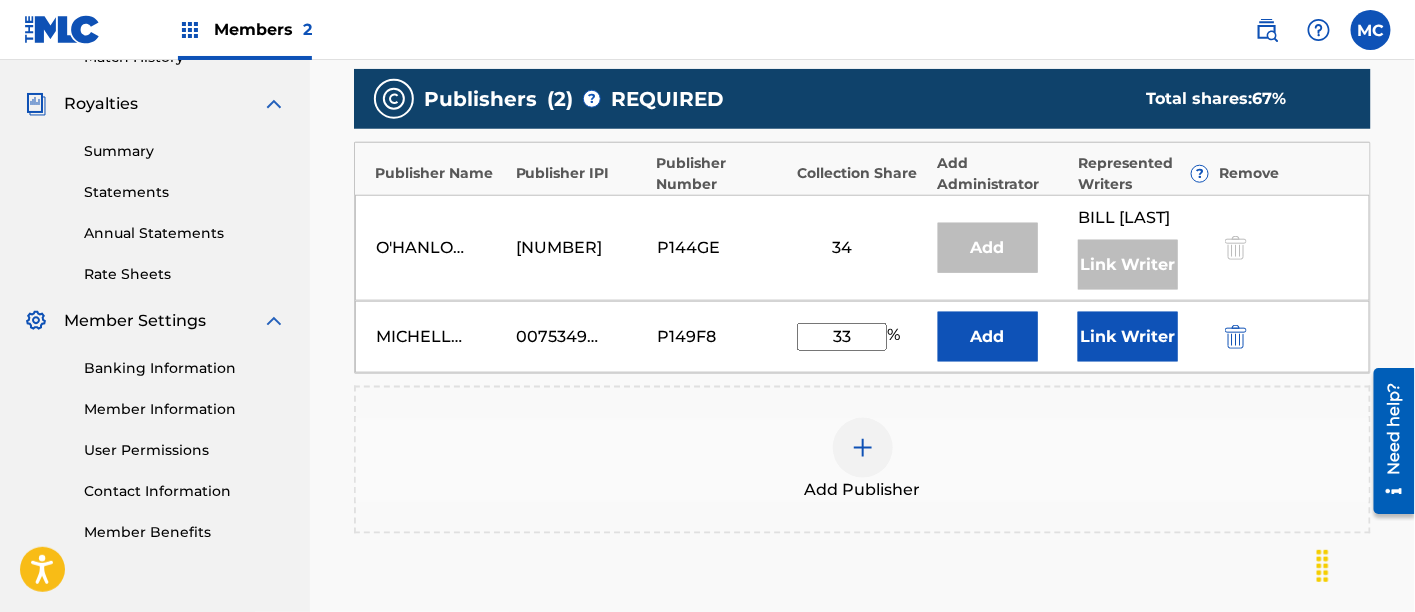 click on "Link Writer" at bounding box center (1128, 337) 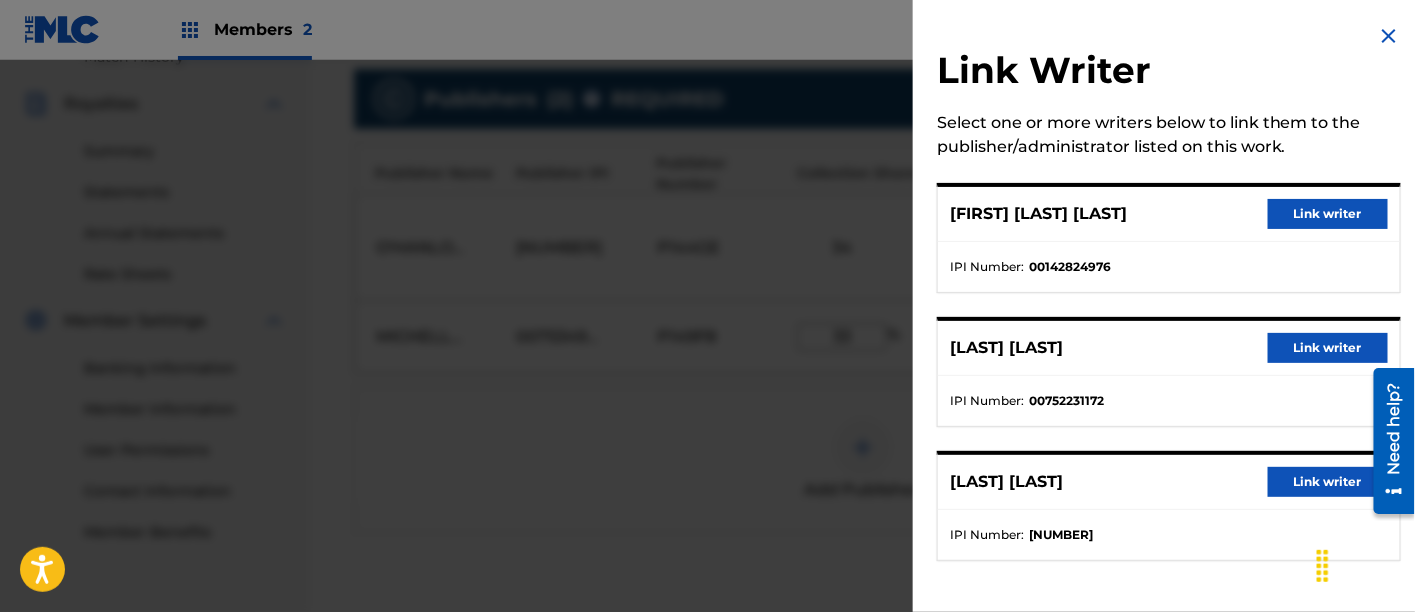 click on "Link writer" at bounding box center (1328, 348) 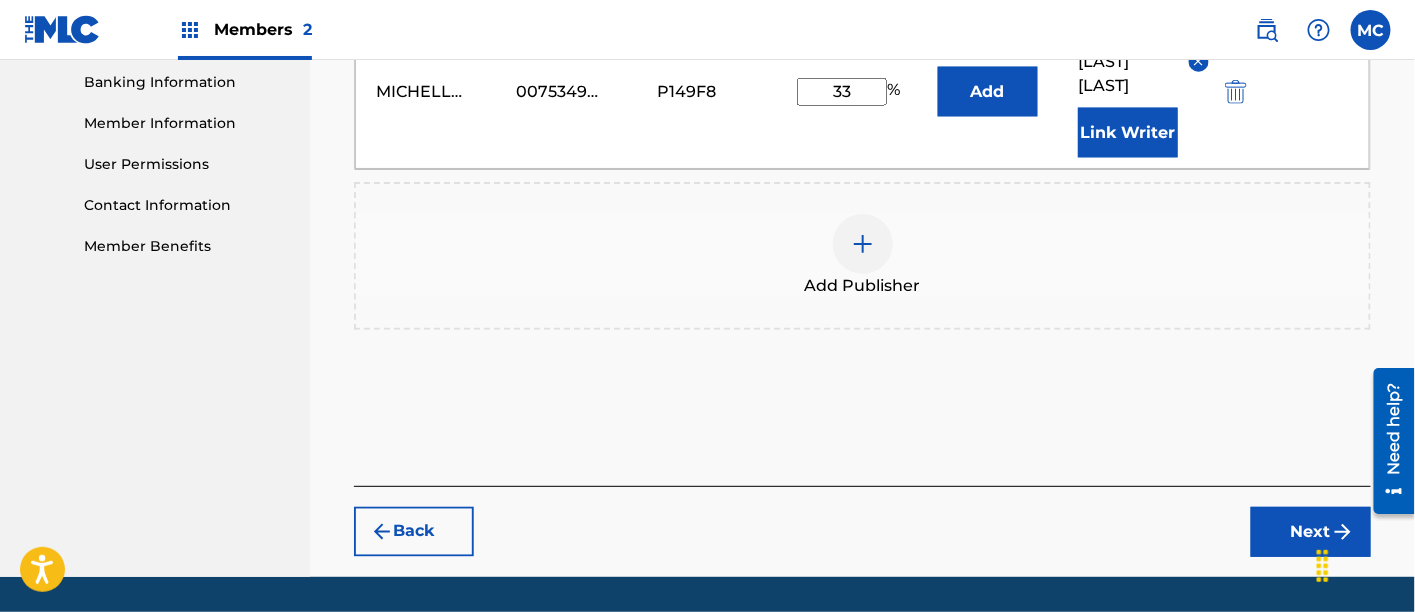 click on "Next" at bounding box center [1311, 532] 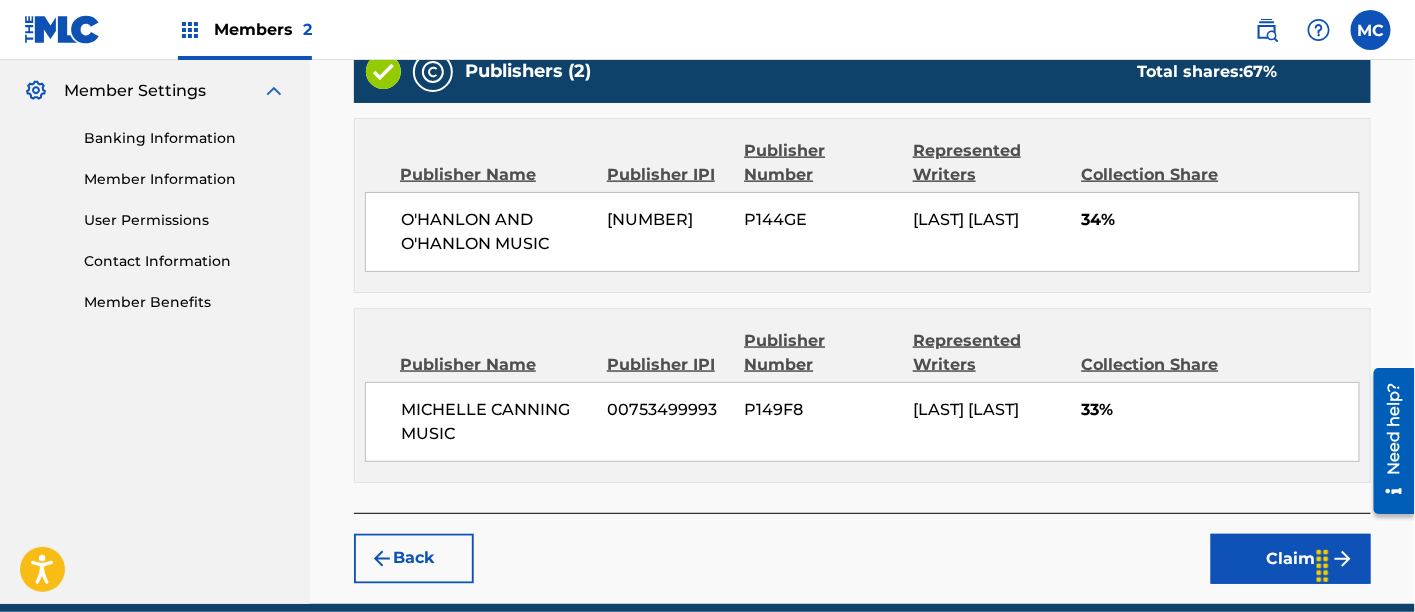 scroll, scrollTop: 890, scrollLeft: 0, axis: vertical 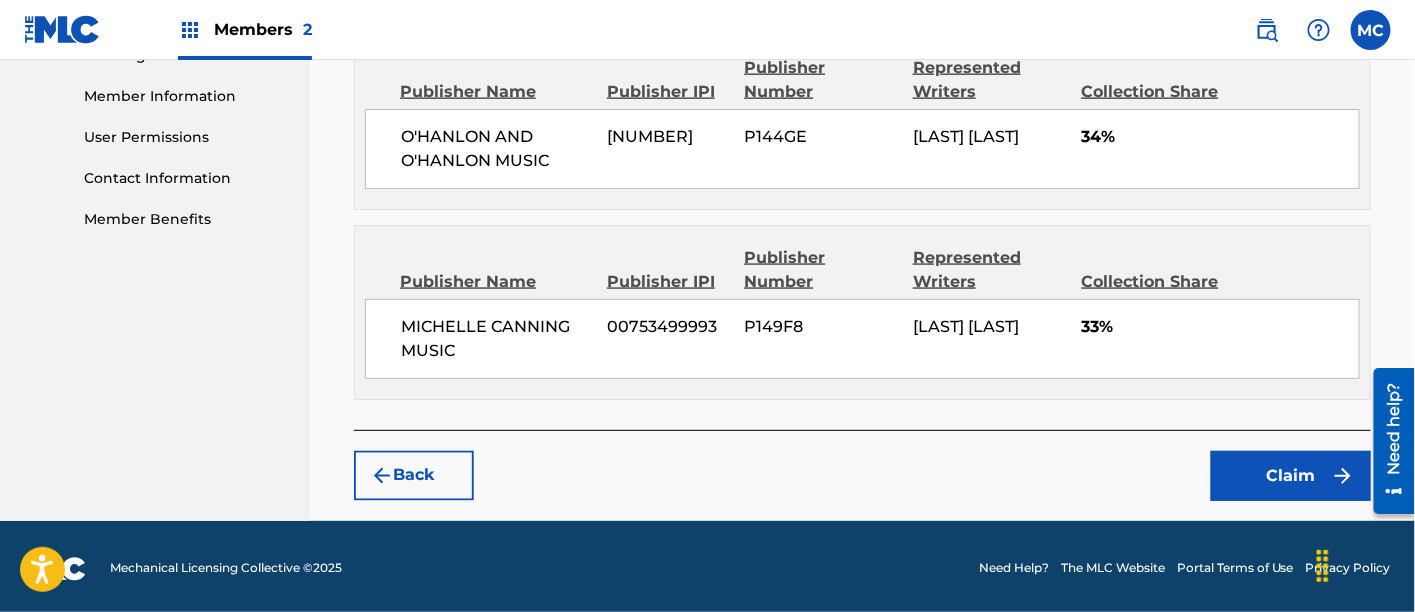 click on "Claim" at bounding box center [1291, 476] 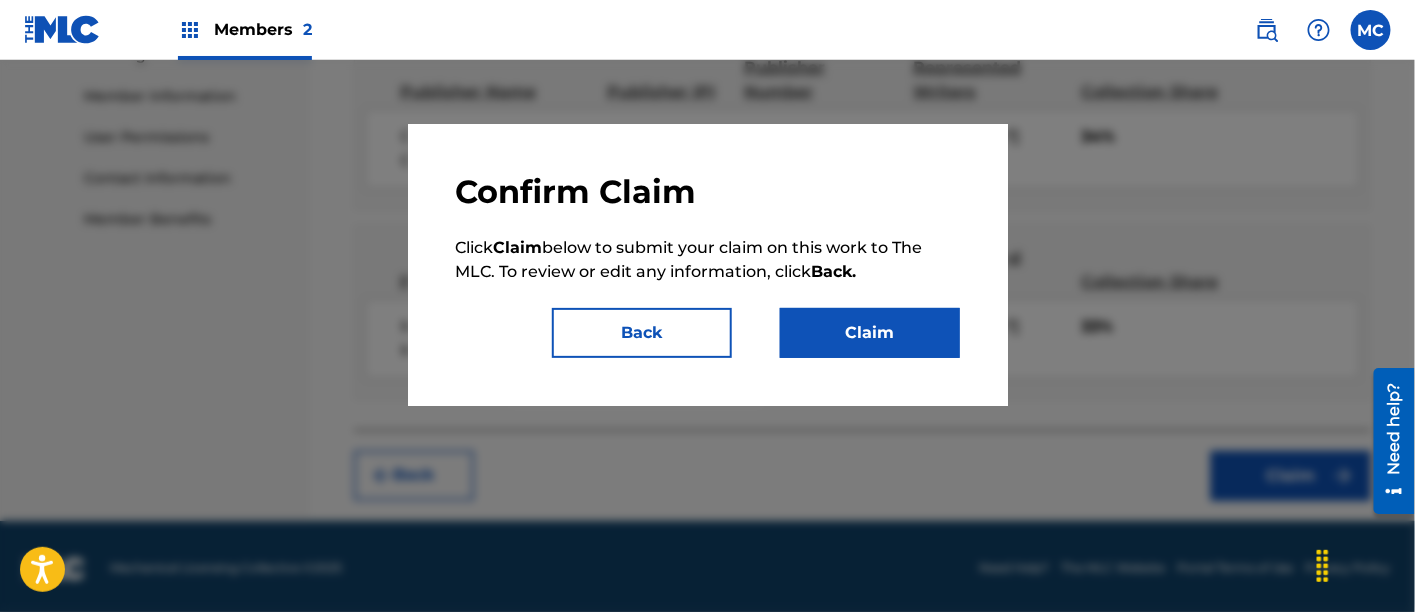 click on "Claim" at bounding box center (870, 333) 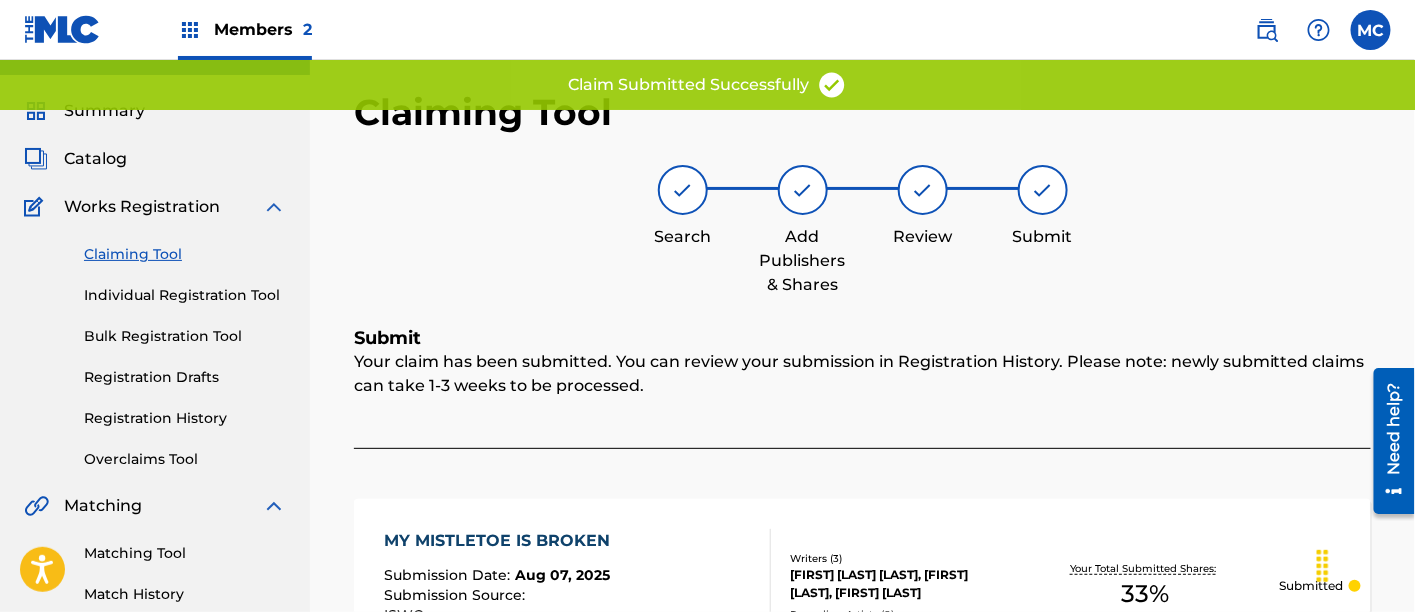 scroll, scrollTop: 0, scrollLeft: 0, axis: both 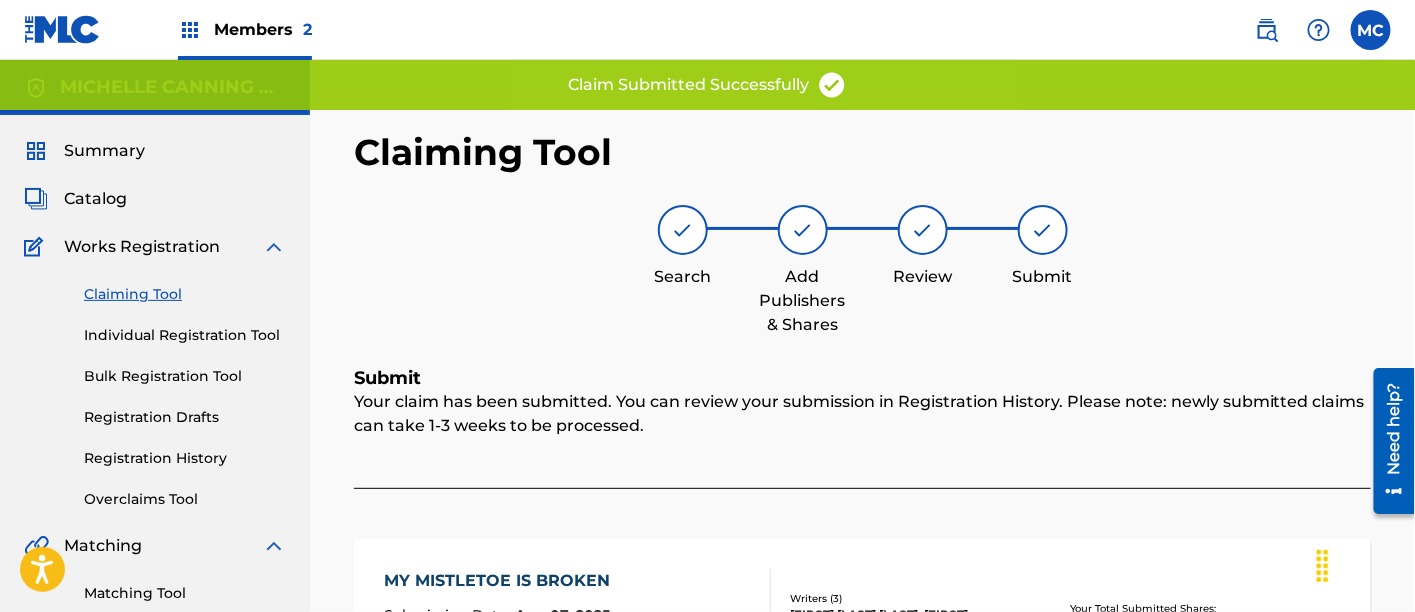 click on "Members    2" at bounding box center (263, 29) 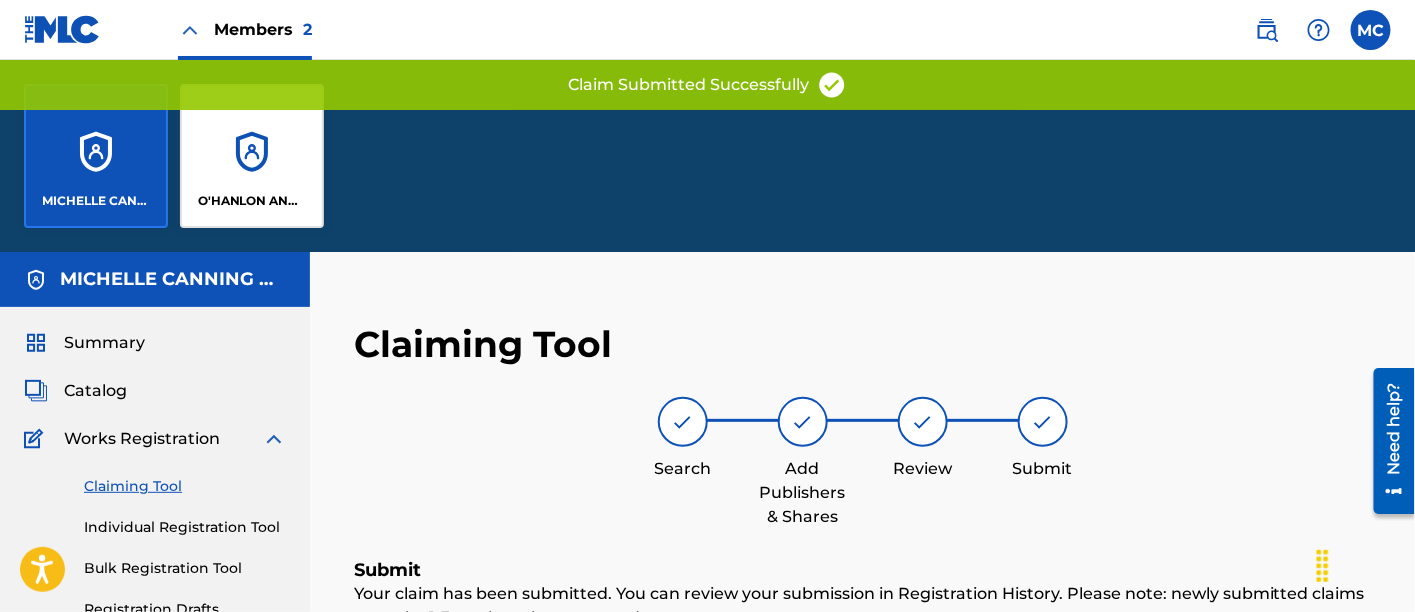 click on "O'HANLON AND O'HANLON MUSIC" at bounding box center (252, 156) 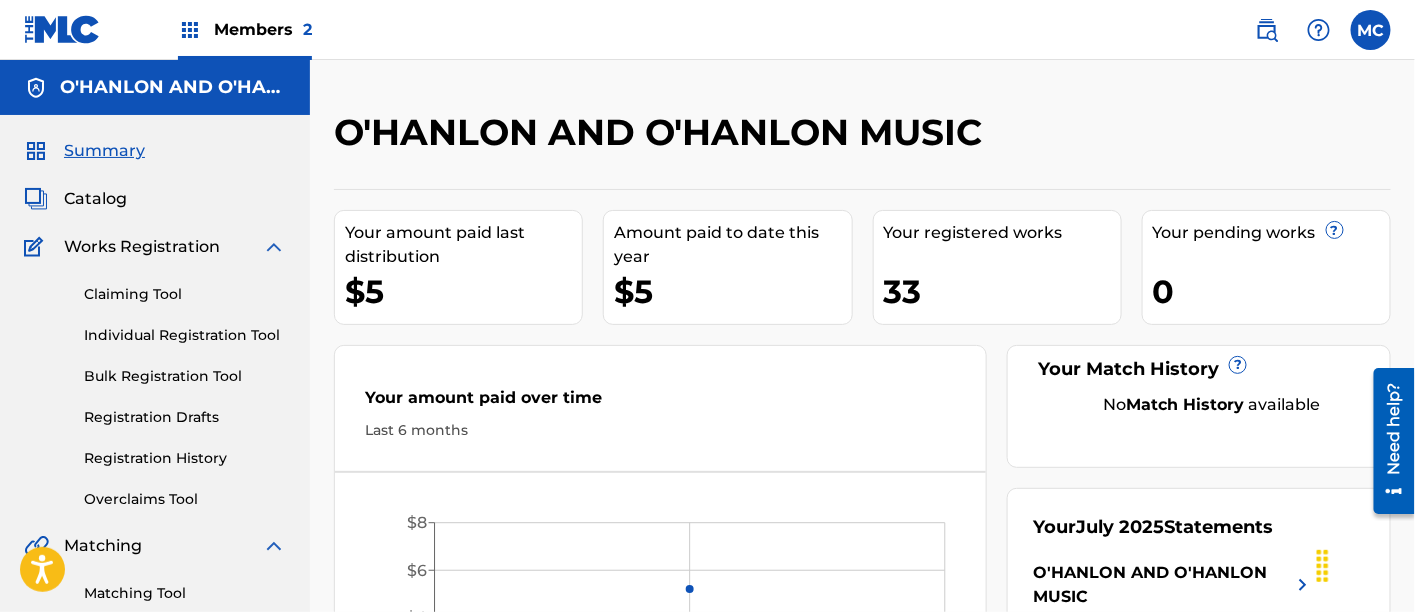 click on "Claiming Tool Individual Registration Tool Bulk Registration Tool Registration Drafts Registration History Overclaims Tool" at bounding box center (155, 384) 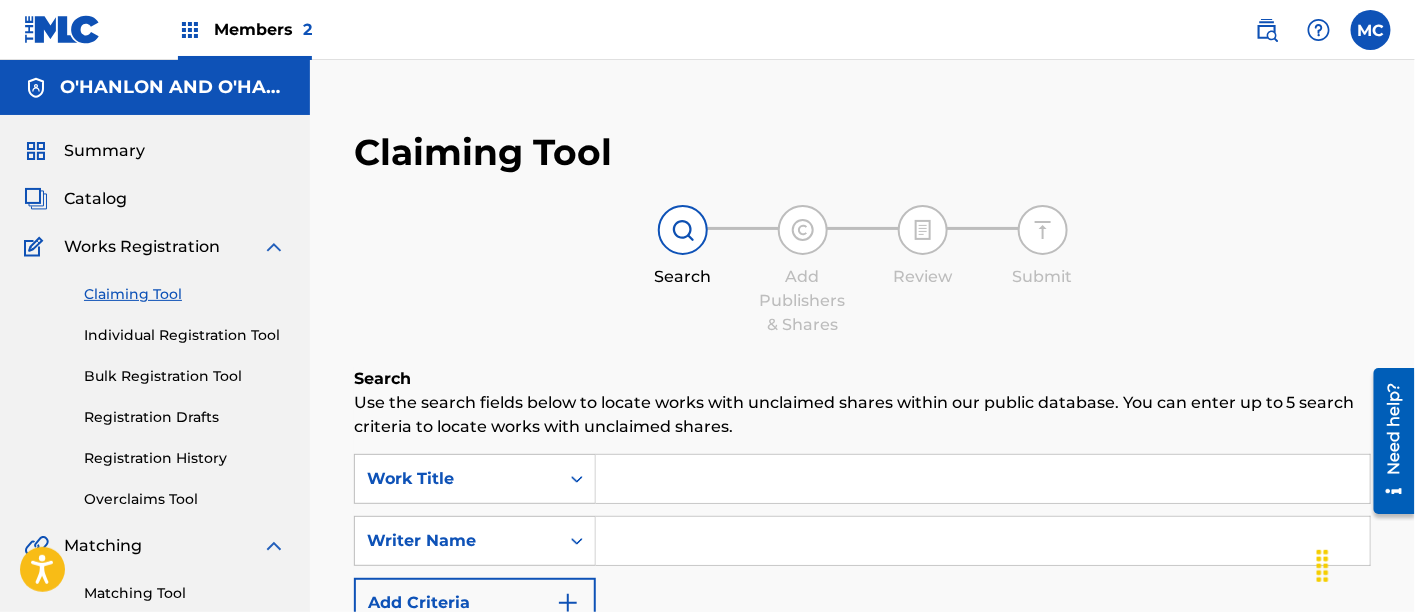 click at bounding box center (983, 479) 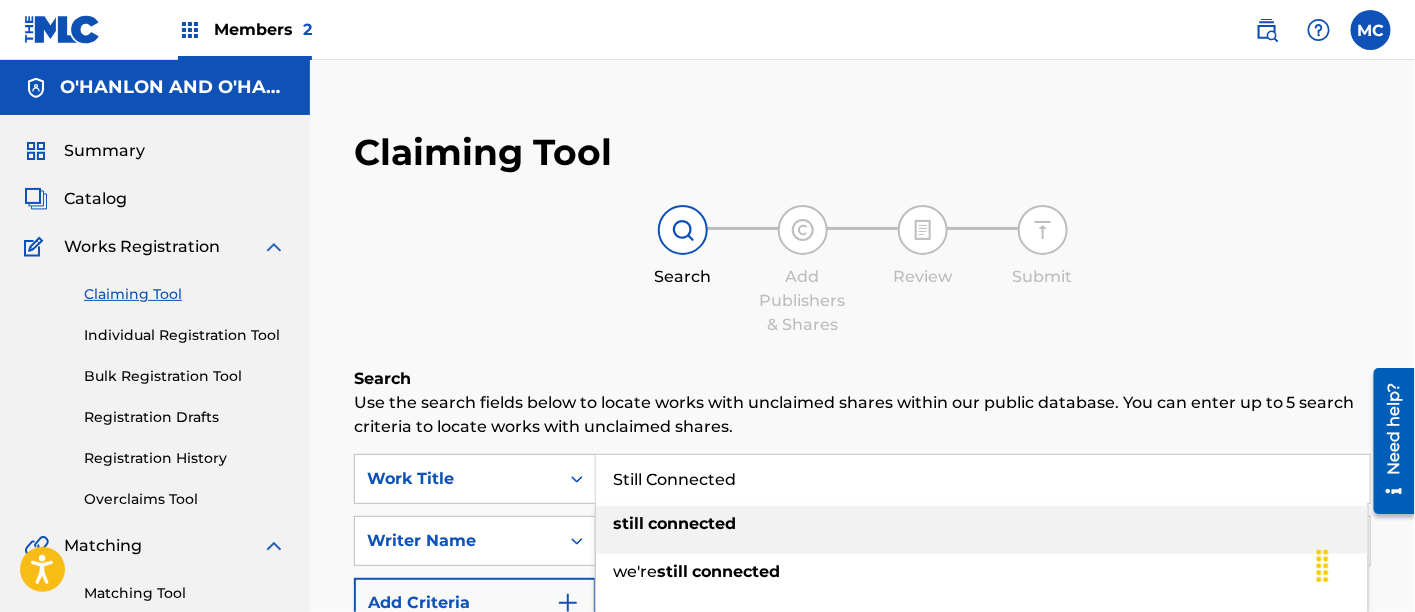 click on "connected" at bounding box center [692, 523] 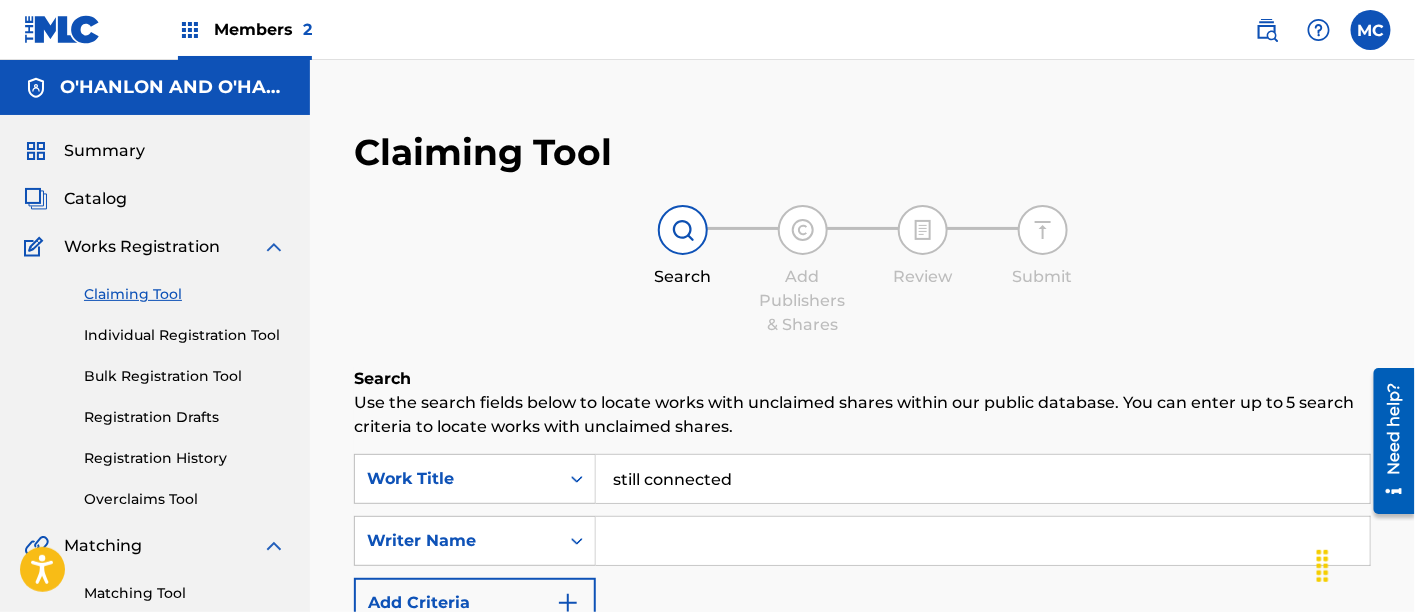 click at bounding box center (983, 541) 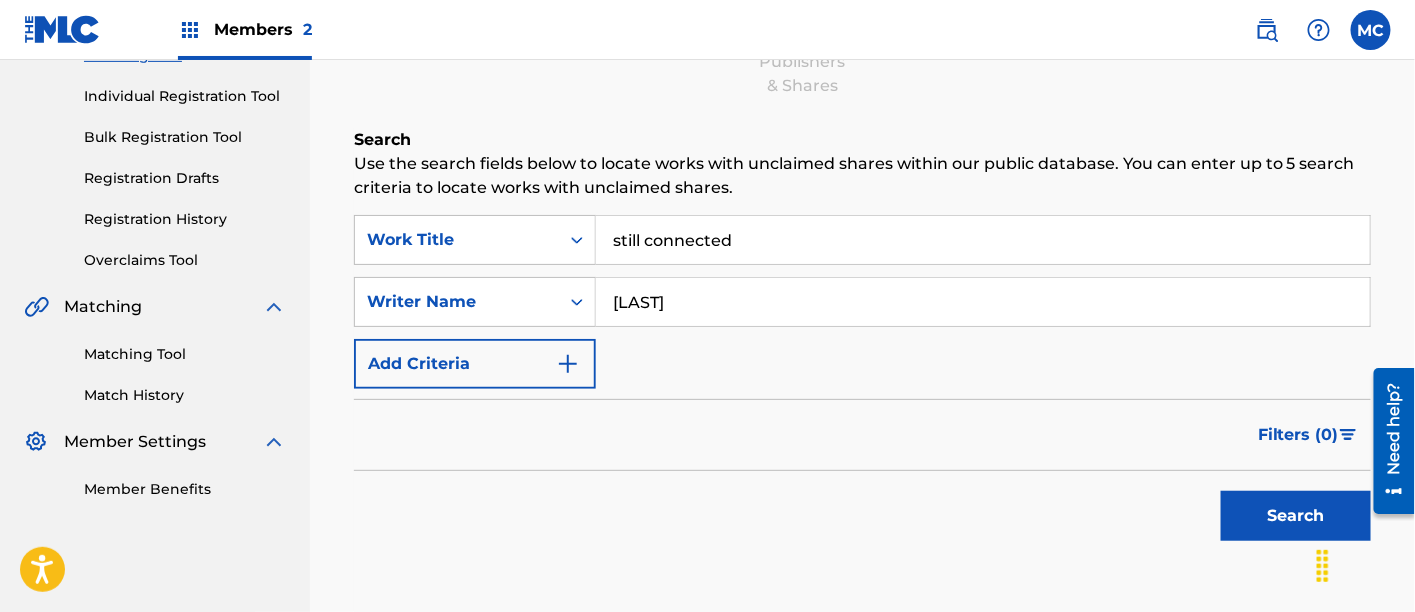 scroll, scrollTop: 245, scrollLeft: 0, axis: vertical 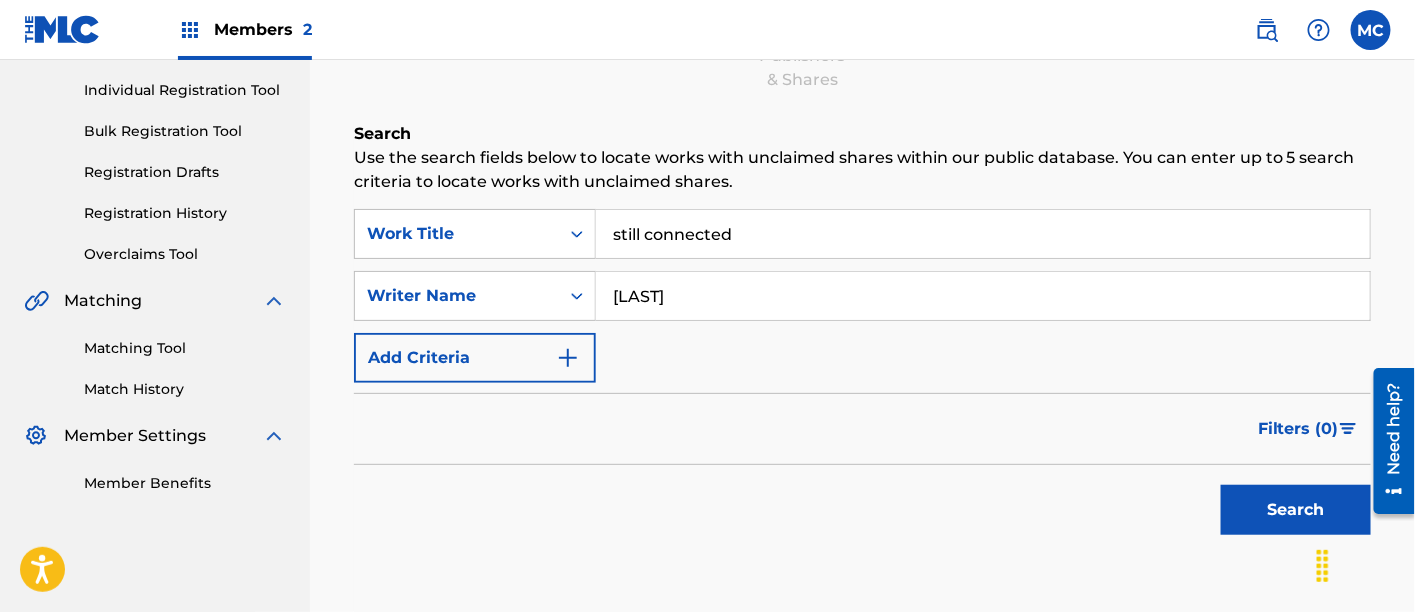click on "Search" at bounding box center (1296, 510) 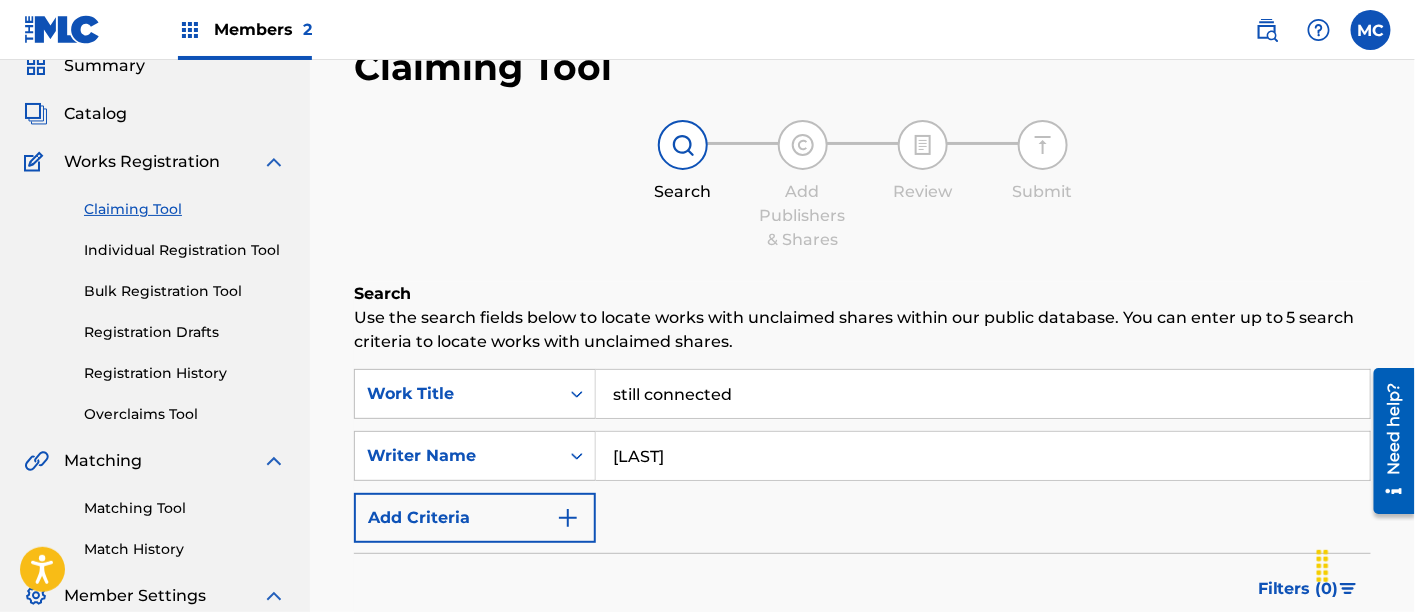 scroll, scrollTop: 82, scrollLeft: 0, axis: vertical 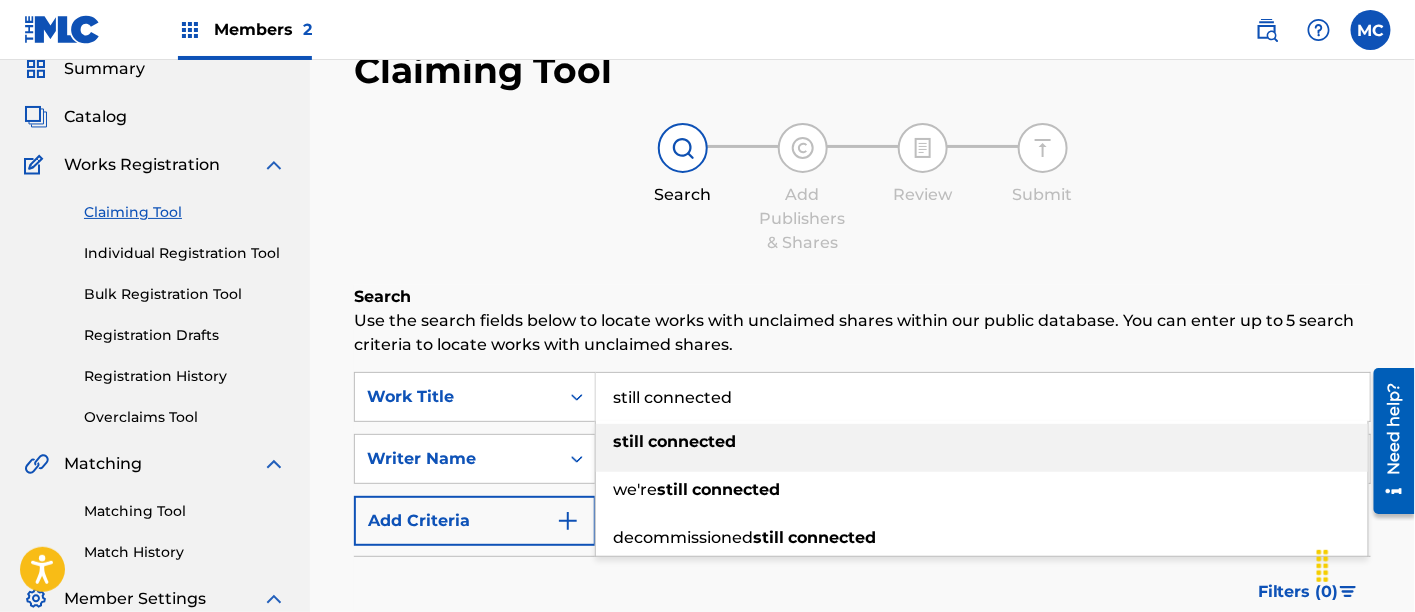 drag, startPoint x: 740, startPoint y: 412, endPoint x: 614, endPoint y: 395, distance: 127.141655 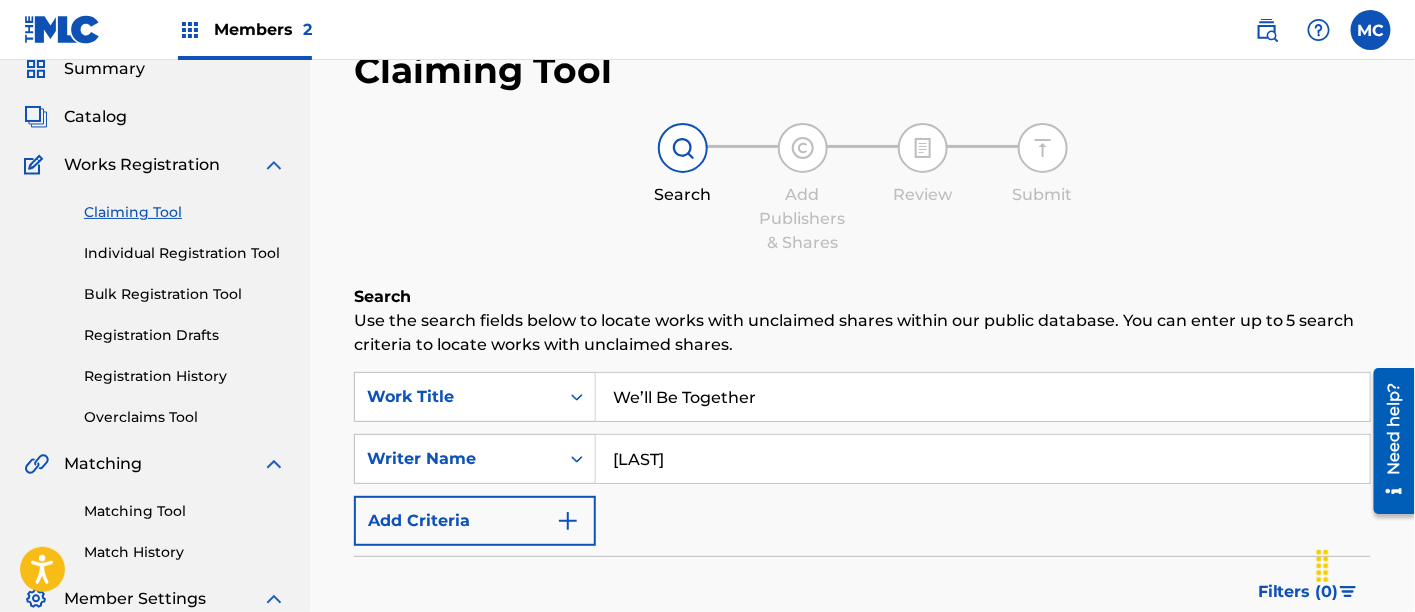 click on "Work Title We’ll Be Together Writer Name [FIRST] [LAST] Add Criteria Filter Claim Search Filters Include works claimed by my Member Remove Filters Apply Filters Filters ( 0 ) Search" at bounding box center [862, 540] 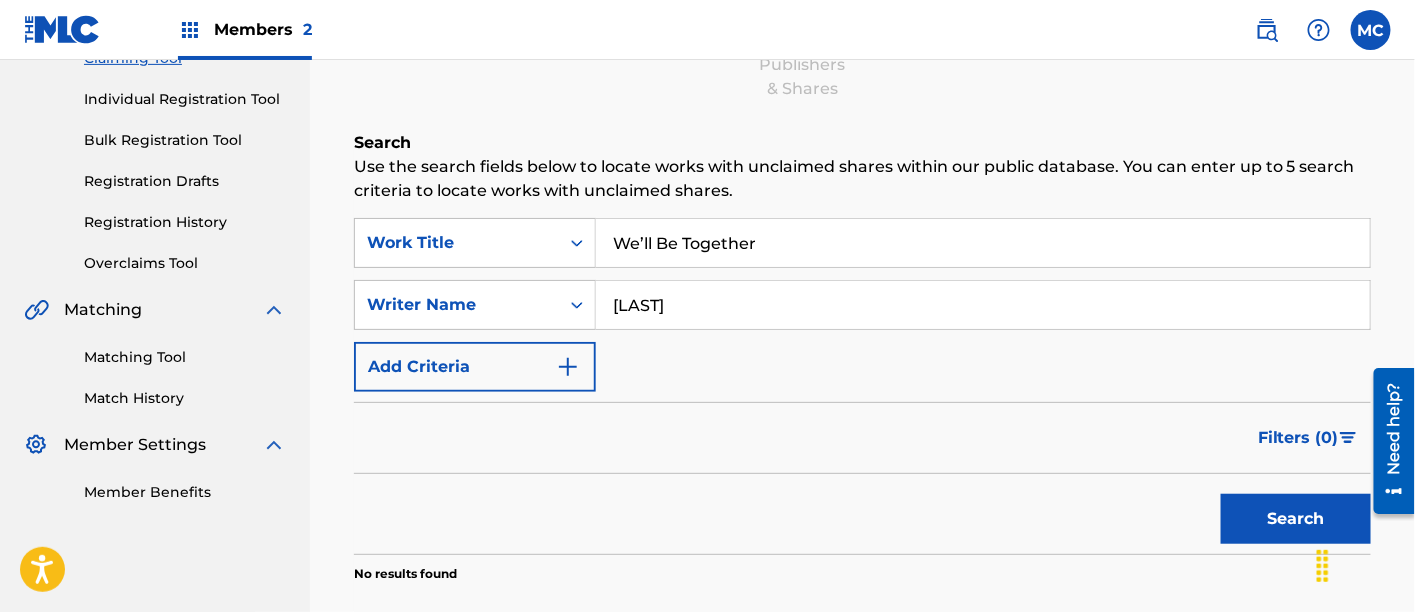 click on "Search" at bounding box center (1296, 519) 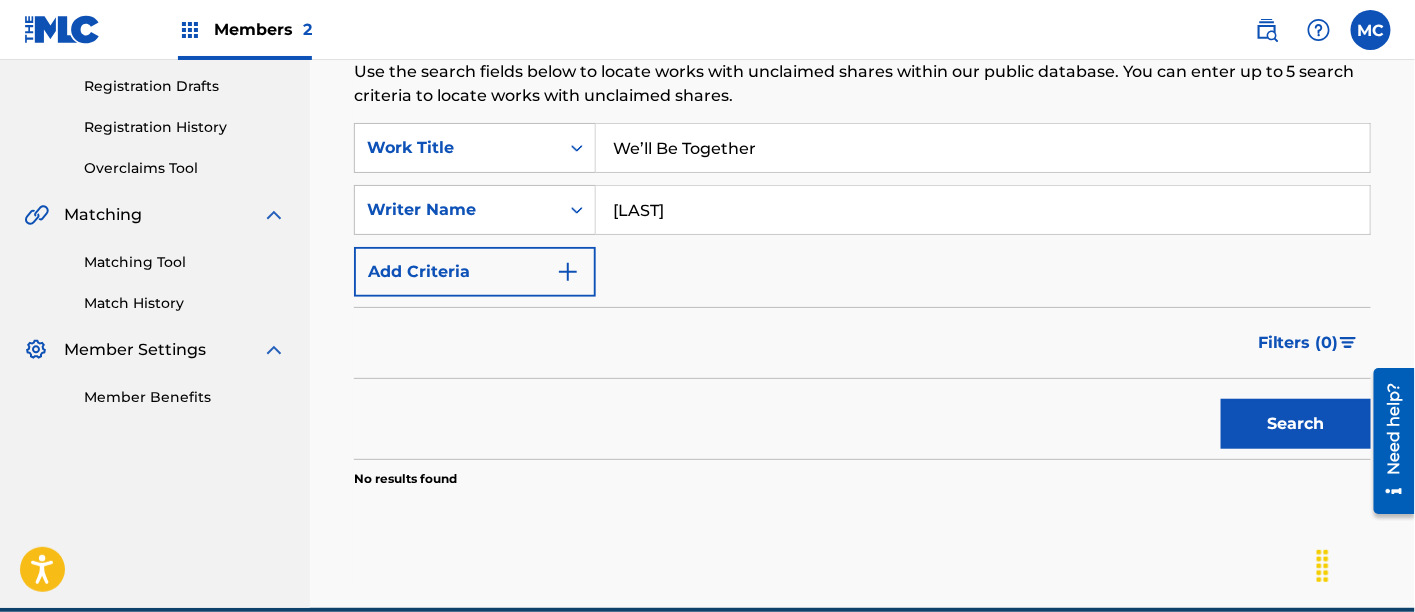 scroll, scrollTop: 0, scrollLeft: 0, axis: both 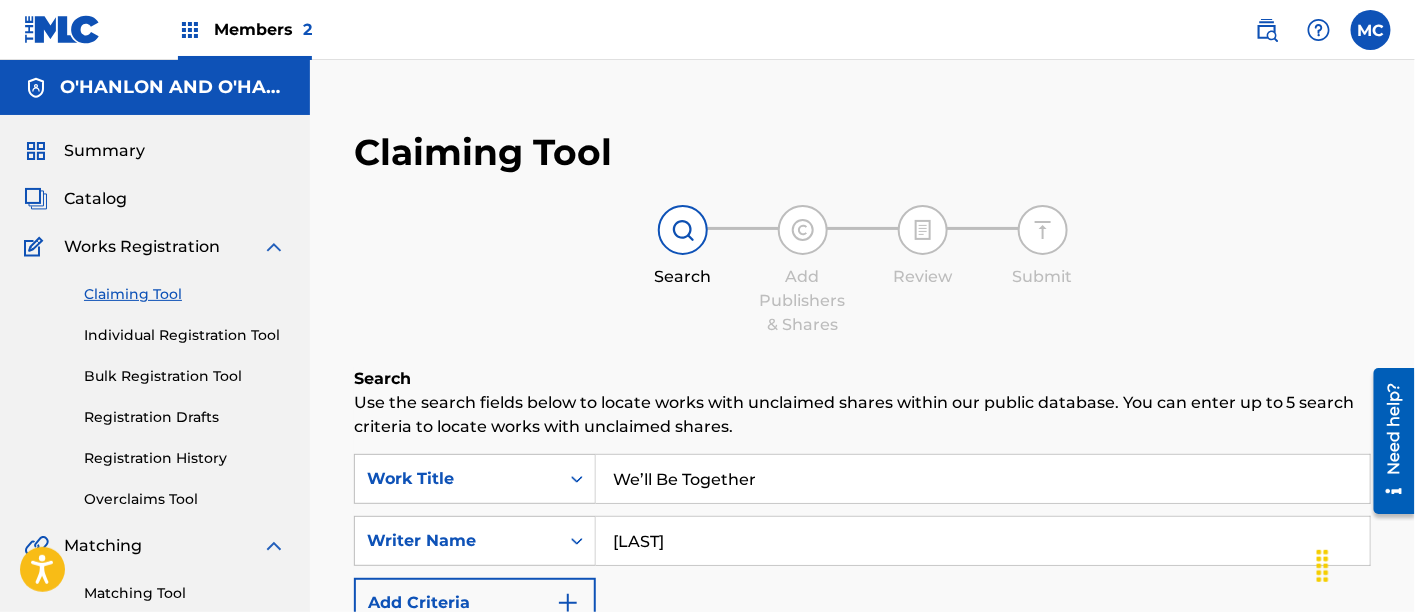click on "Individual Registration Tool" at bounding box center [185, 335] 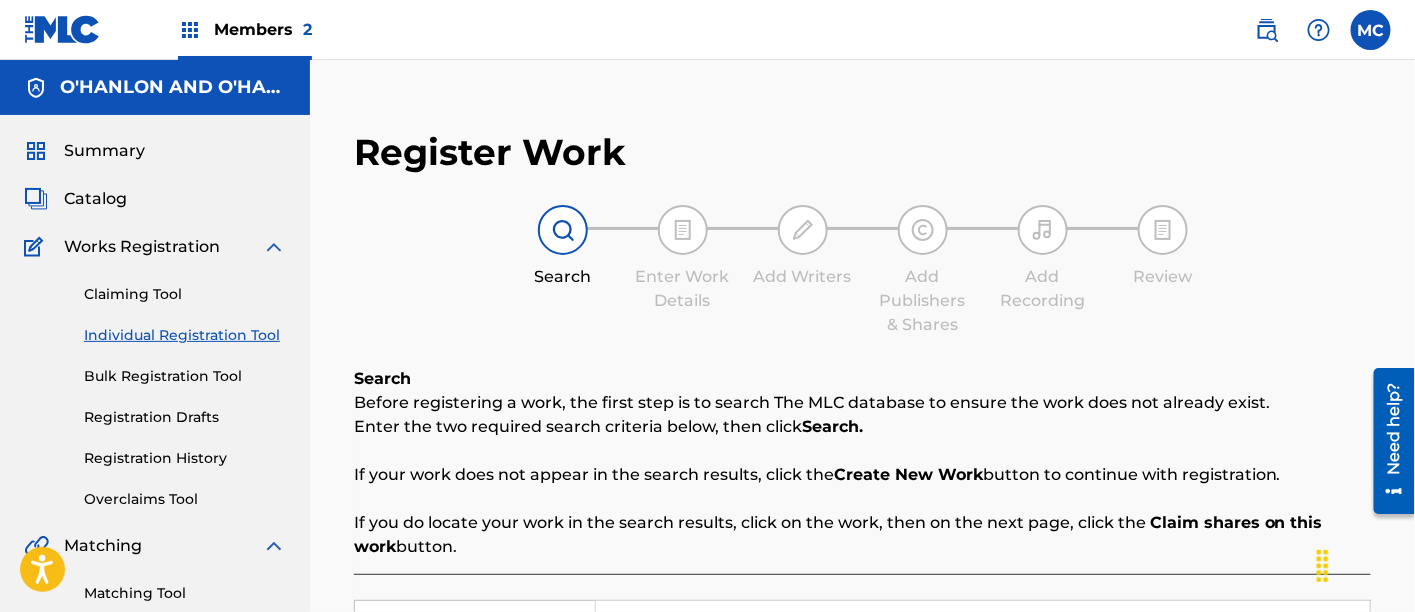 scroll, scrollTop: 375, scrollLeft: 0, axis: vertical 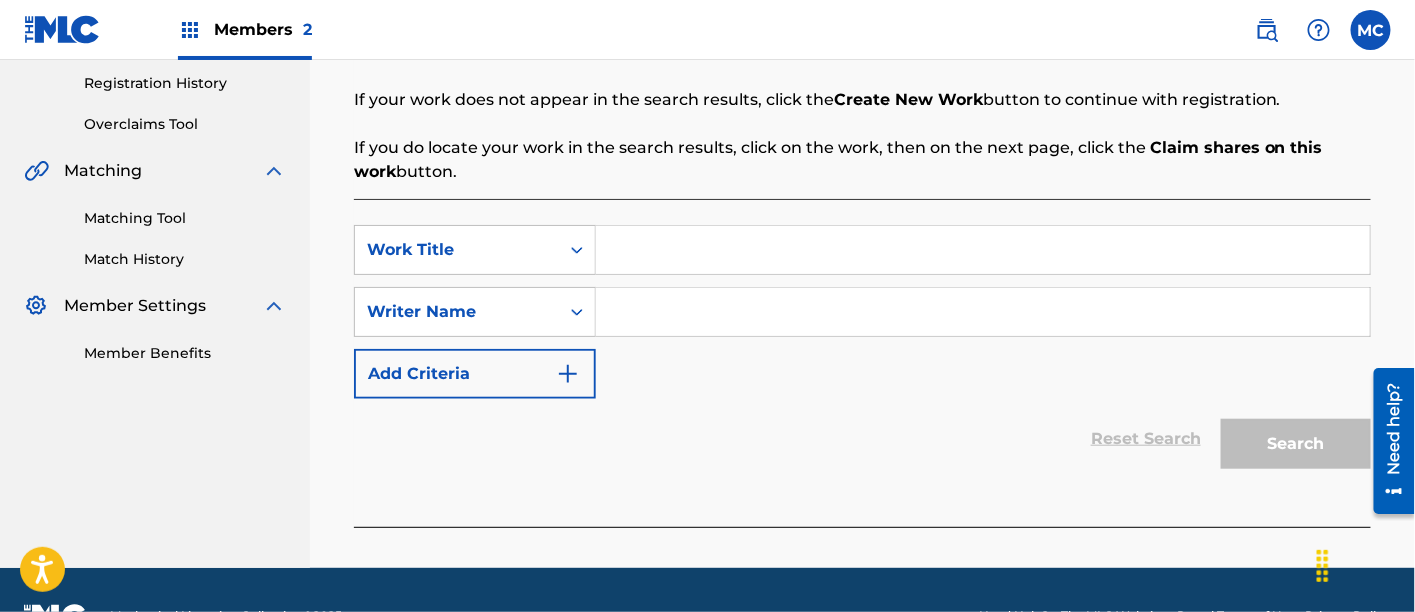 click at bounding box center (983, 250) 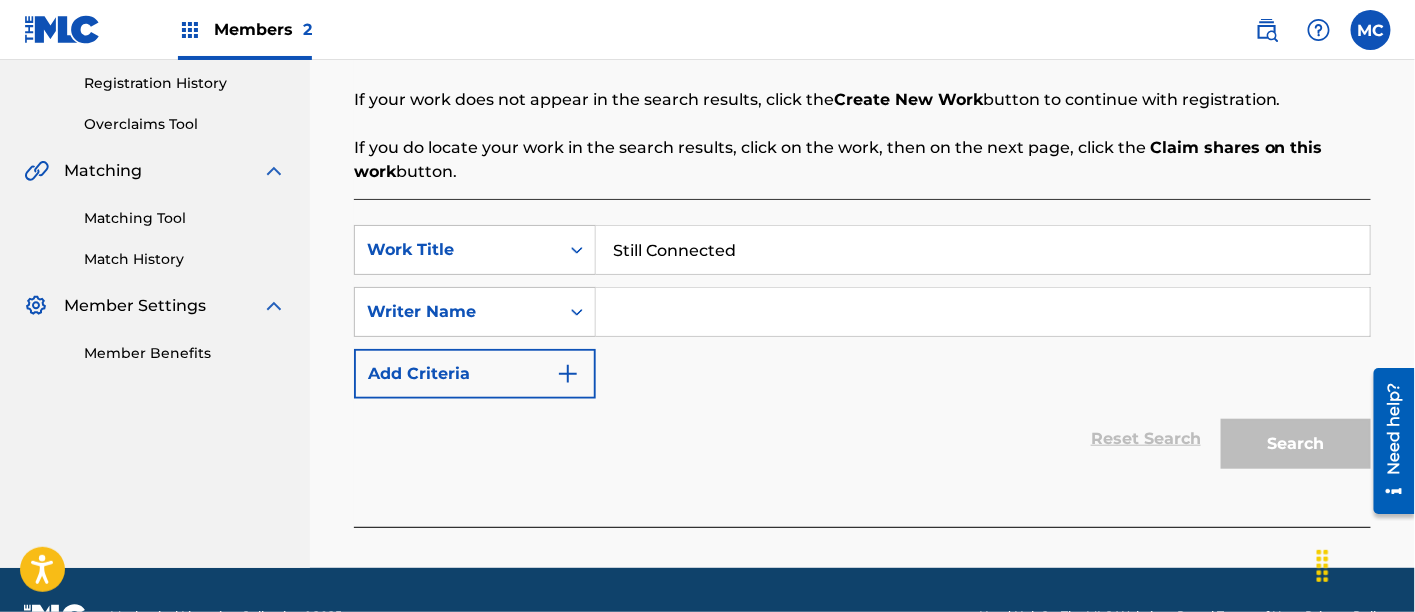 click at bounding box center (983, 312) 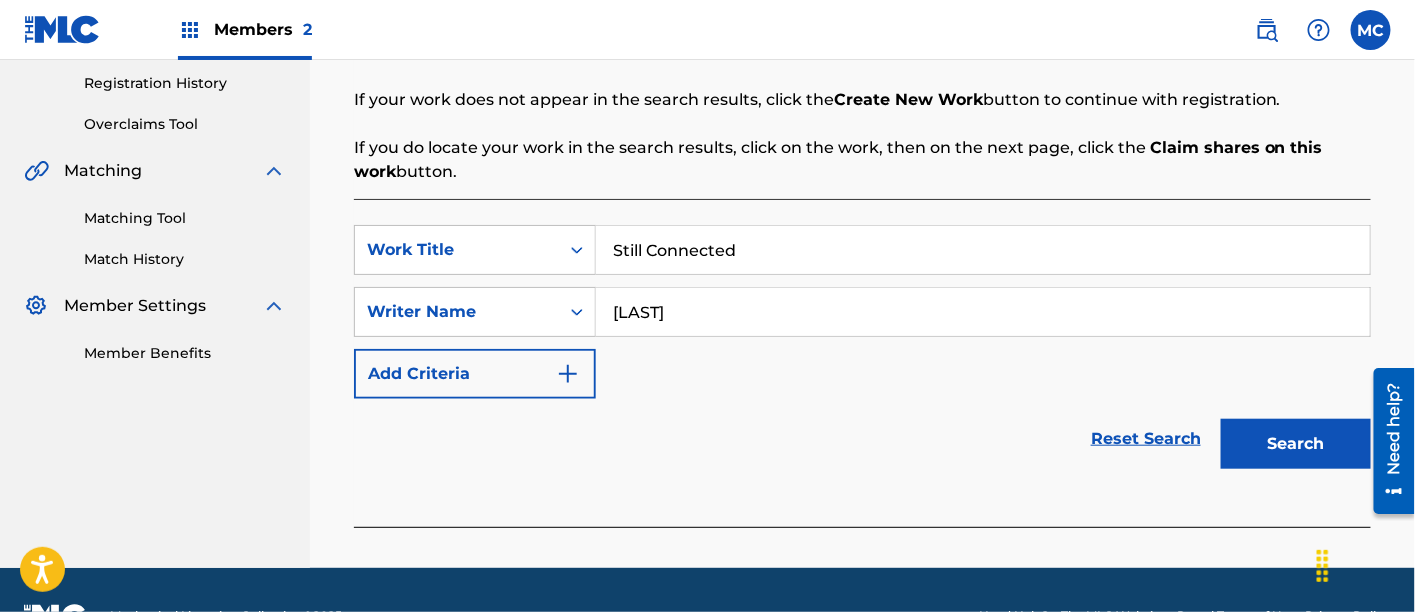 click on "Search" at bounding box center [1296, 444] 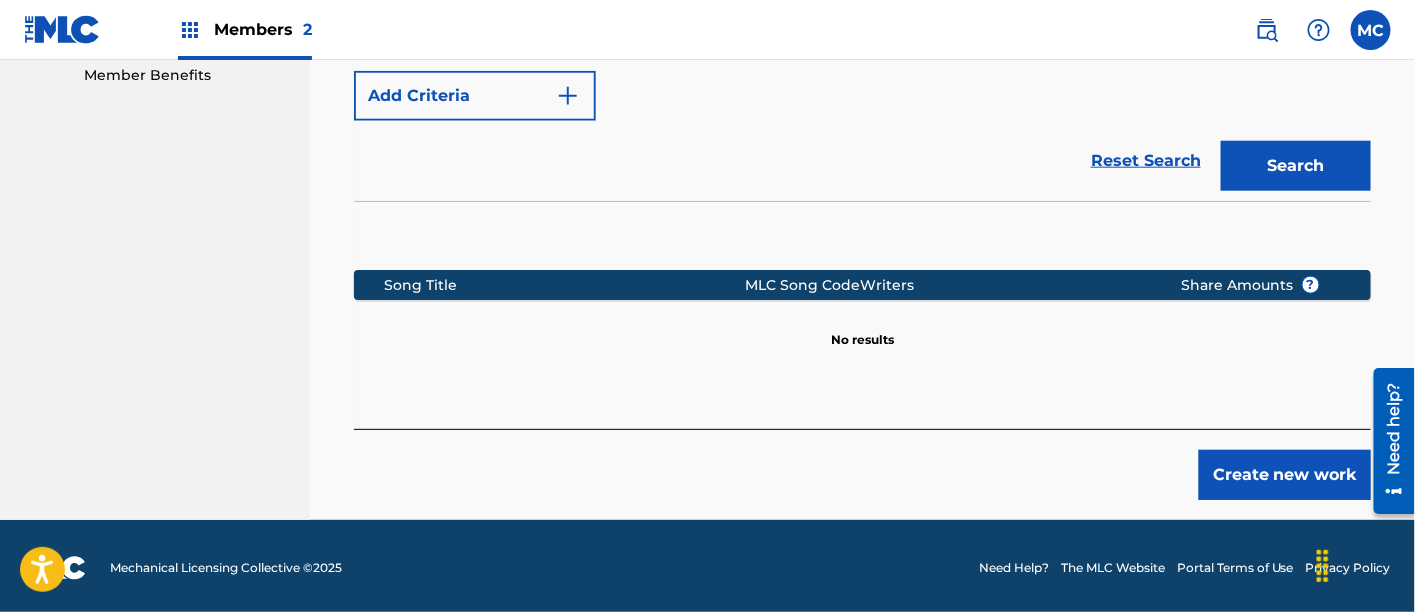 scroll, scrollTop: 655, scrollLeft: 0, axis: vertical 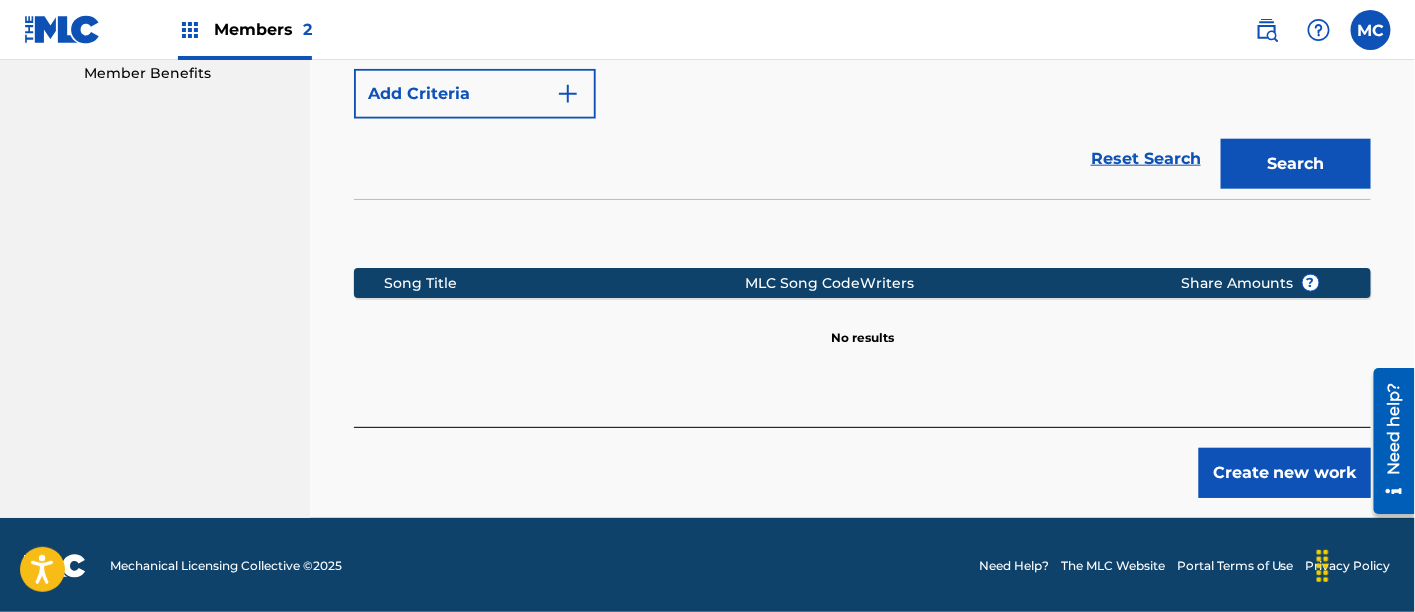 click on "Create new work" at bounding box center (1285, 473) 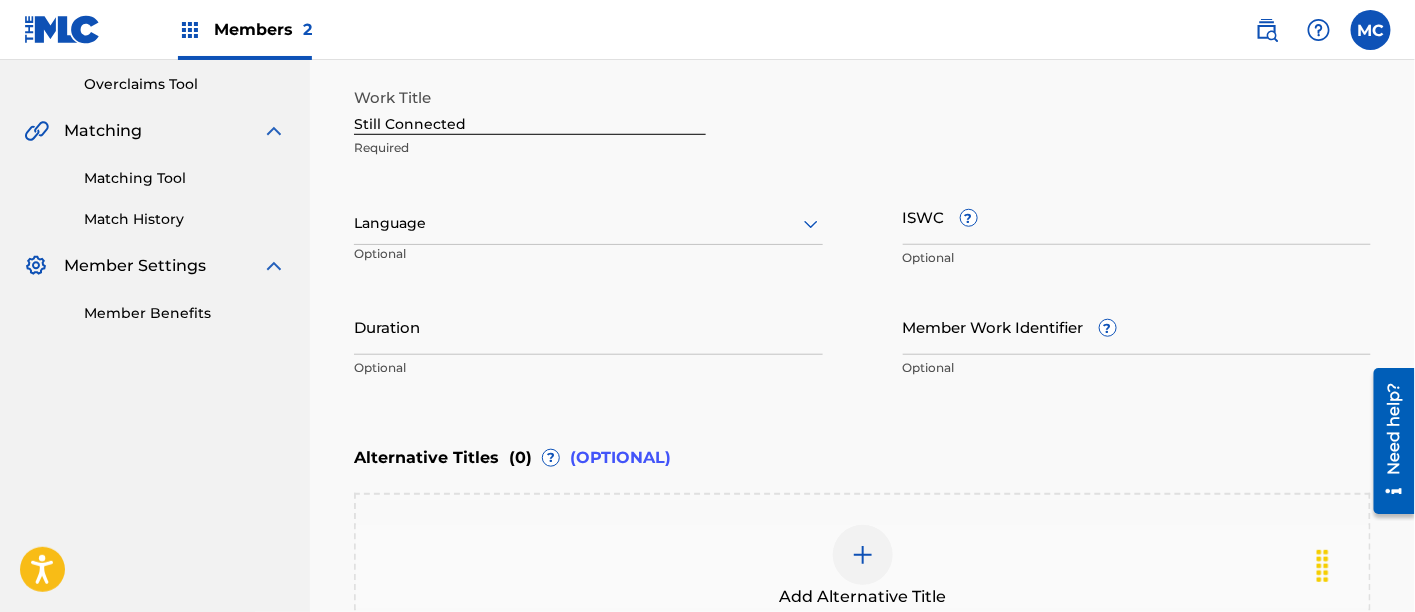 scroll, scrollTop: 414, scrollLeft: 0, axis: vertical 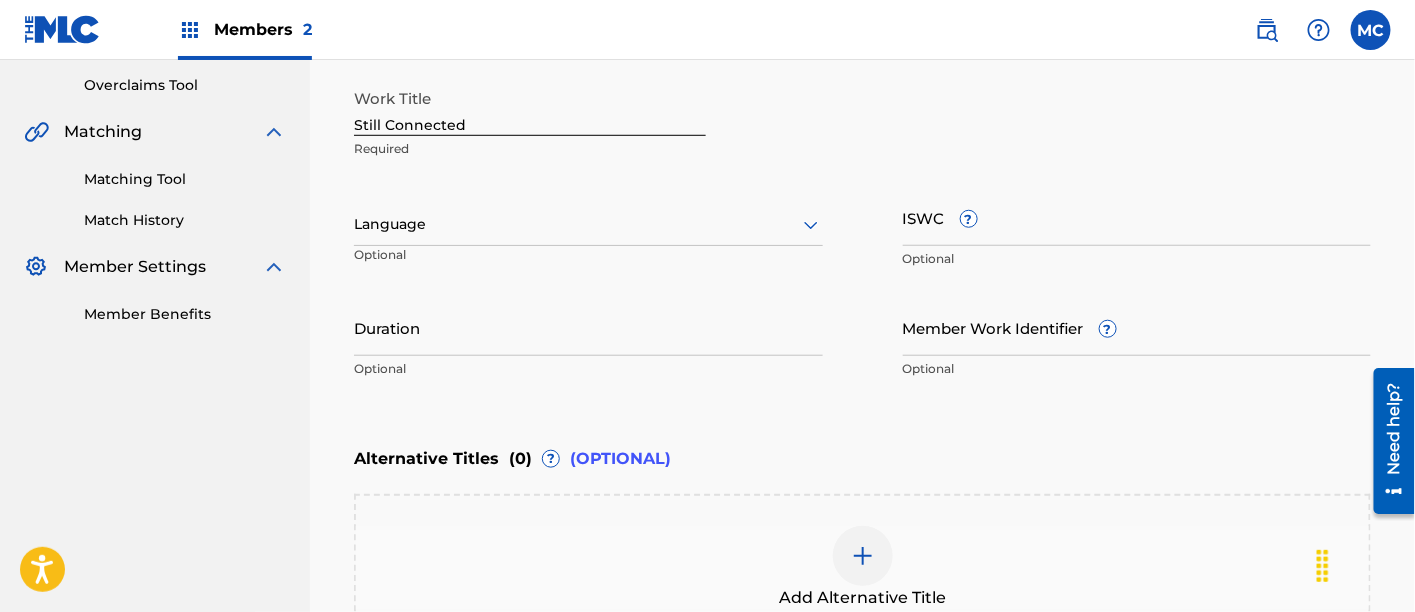 click on "Language" at bounding box center (588, 225) 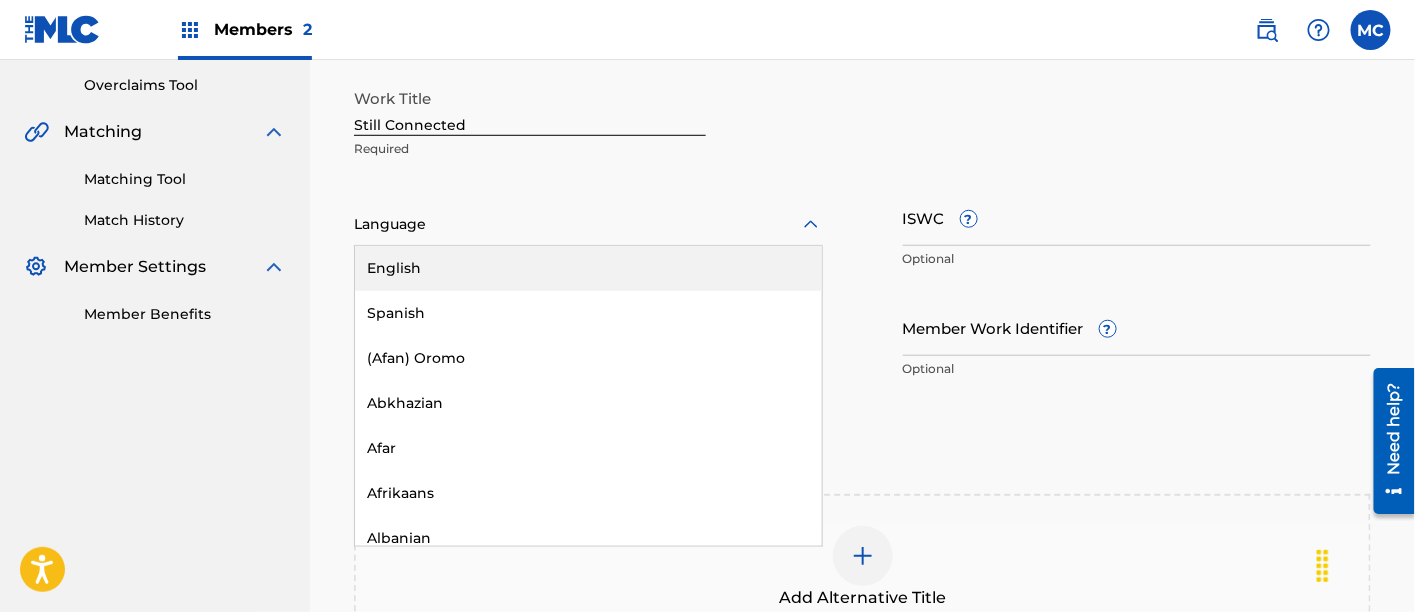 click on "English" at bounding box center [588, 268] 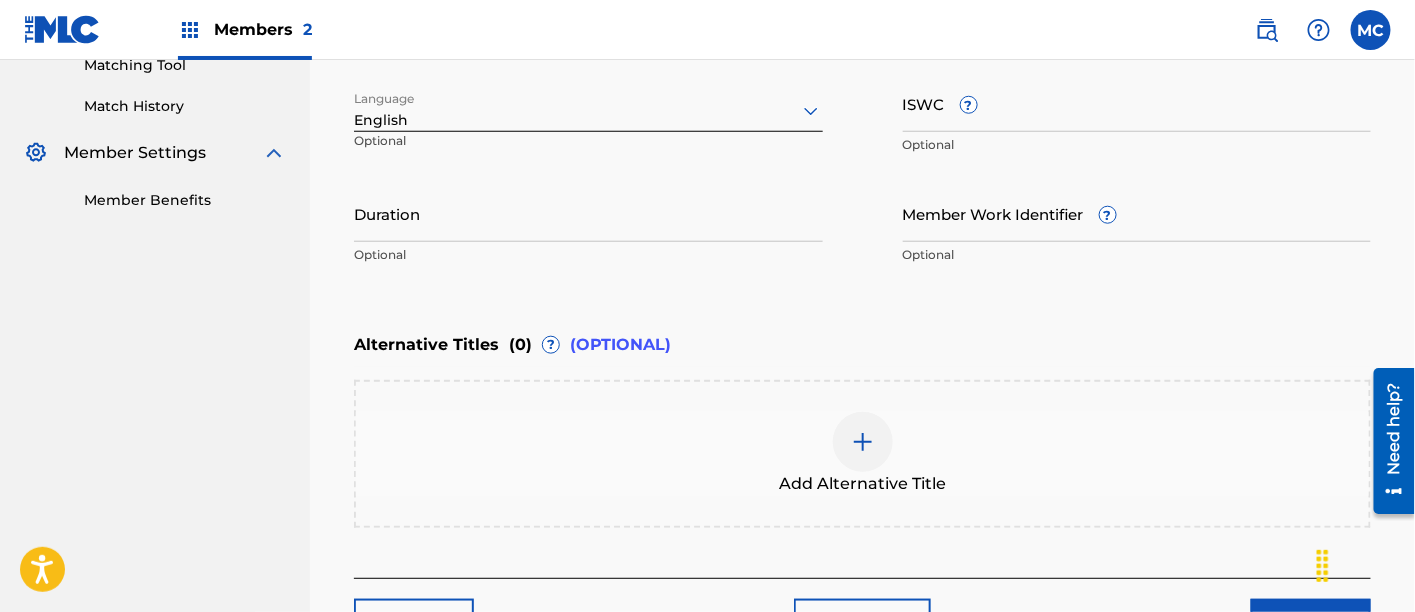 scroll, scrollTop: 592, scrollLeft: 0, axis: vertical 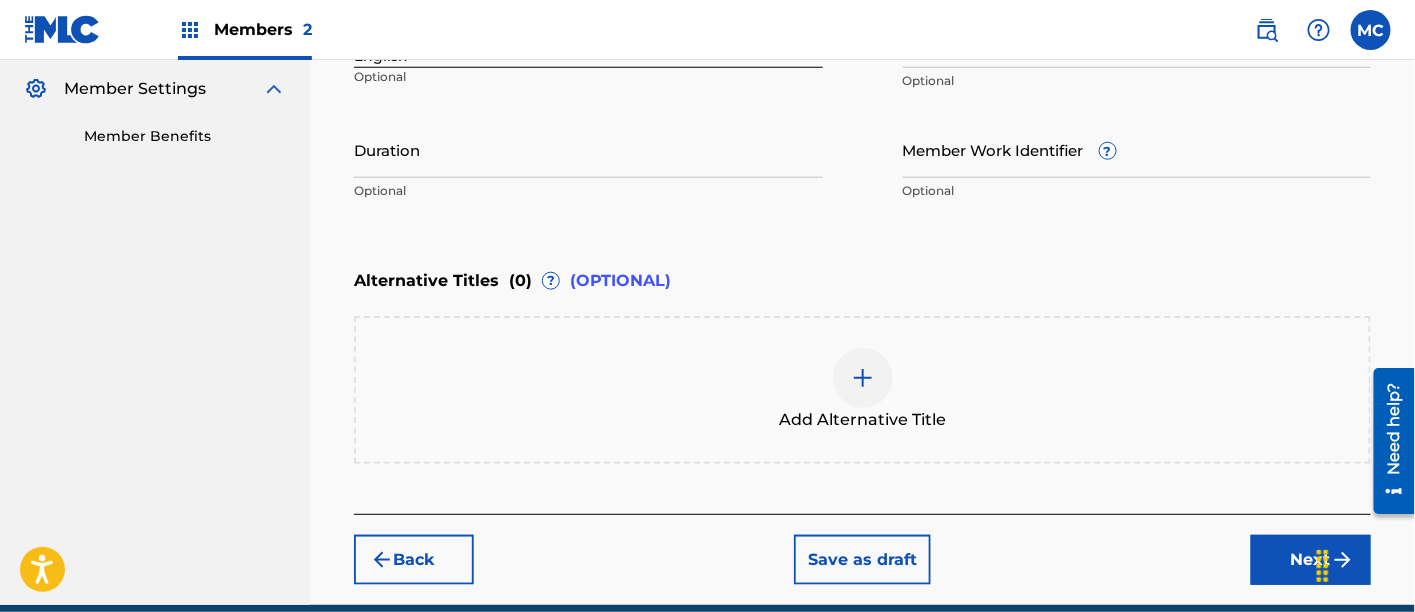 click on "Register Work Search Enter Work Details Add Writers Add Publishers & Shares Add Recording Review Enter Work Details Enter work details for  ‘ Still Connected ’  below. Work Title   Still Connected Required Language English Optional ISWC   ? Optional Duration   Optional Member Work Identifier   ? Optional Alternative Titles ( 0 ) ? (OPTIONAL) Add Alternative Title Back Save as draft Next" at bounding box center [862, 61] 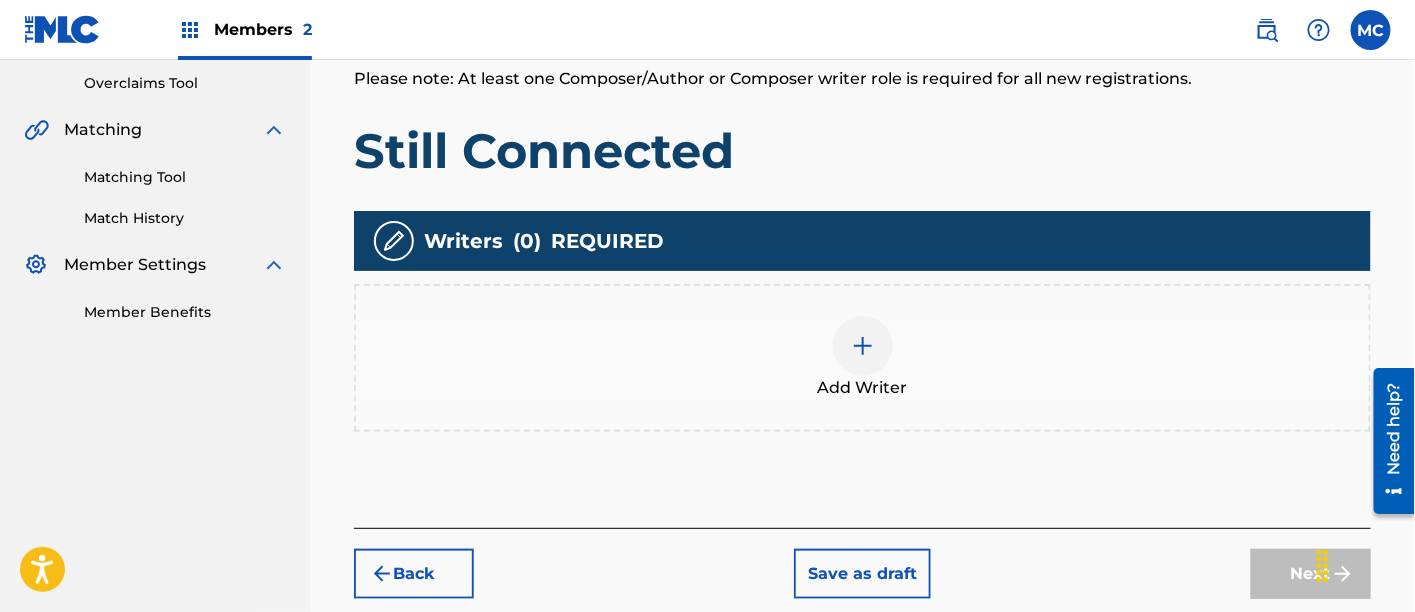 scroll, scrollTop: 427, scrollLeft: 0, axis: vertical 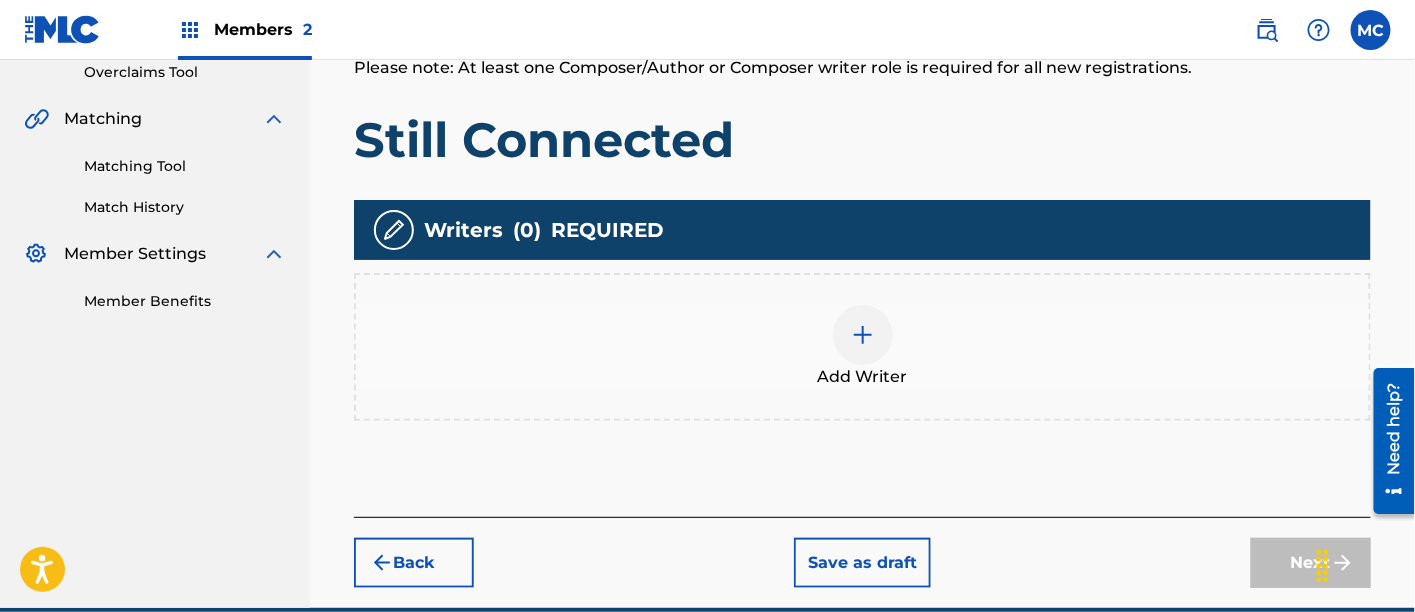 click at bounding box center [863, 335] 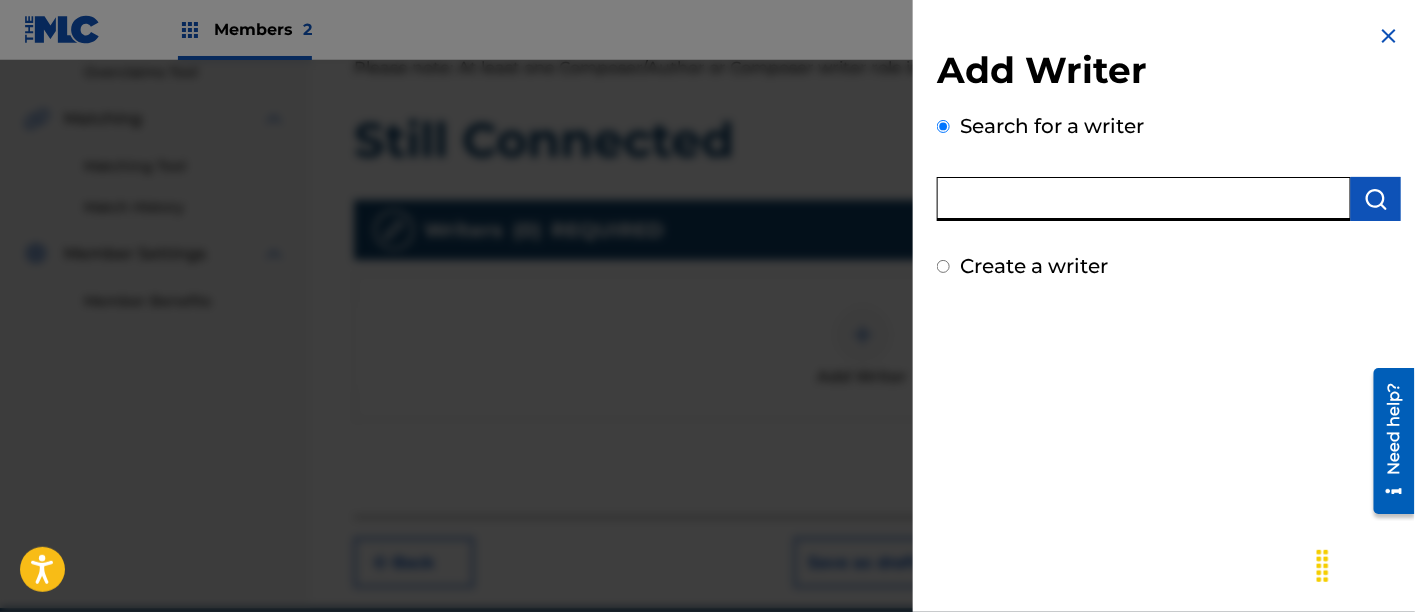 click at bounding box center (1144, 199) 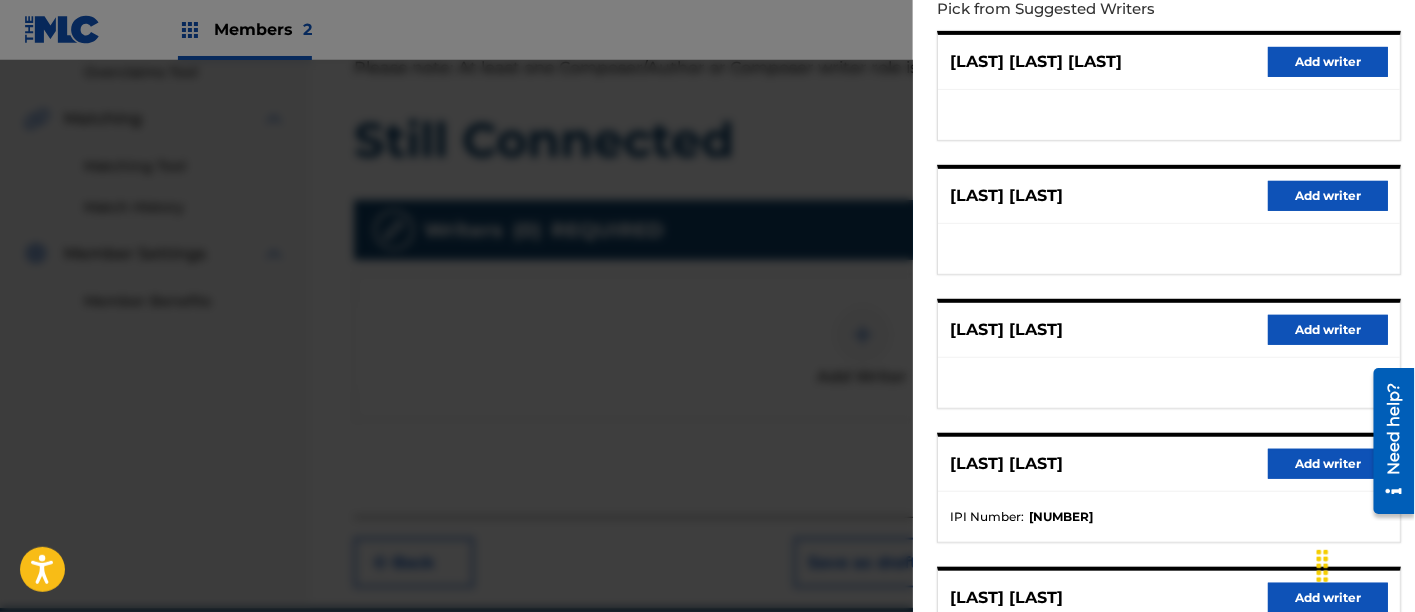 scroll, scrollTop: 237, scrollLeft: 0, axis: vertical 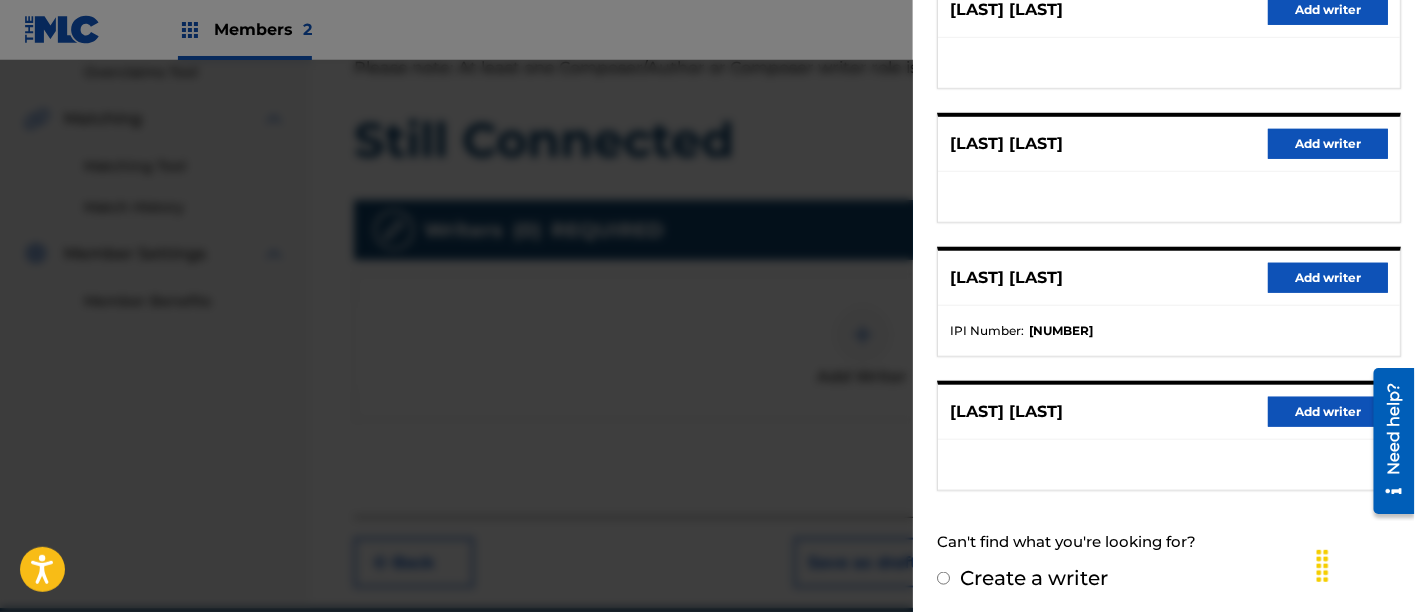 click on "Create a writer" at bounding box center [1034, 578] 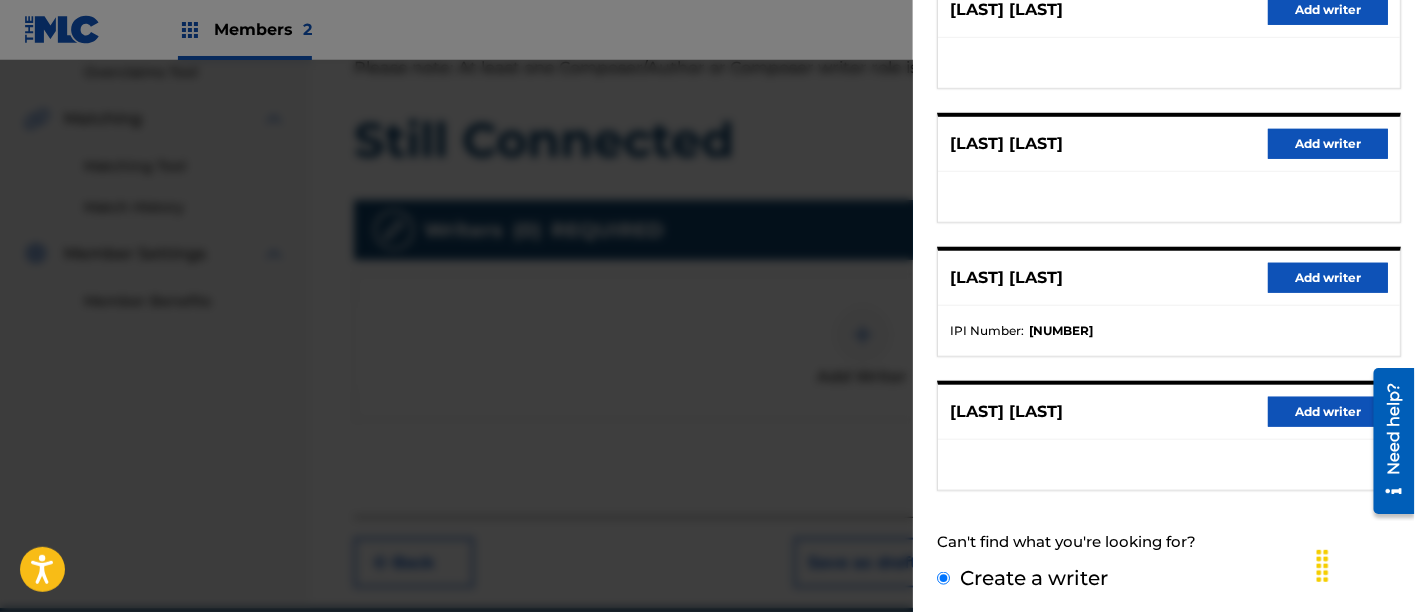 click on "Create a writer" at bounding box center [943, 578] 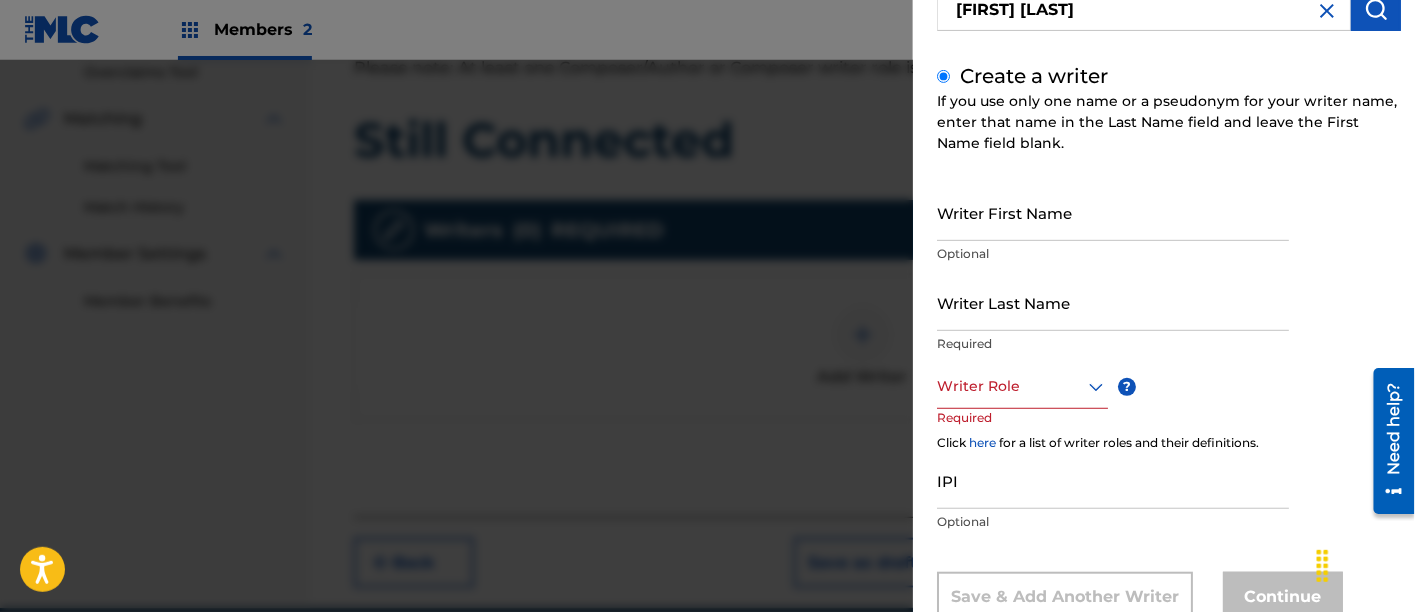click on "Writer First Name" at bounding box center [1113, 212] 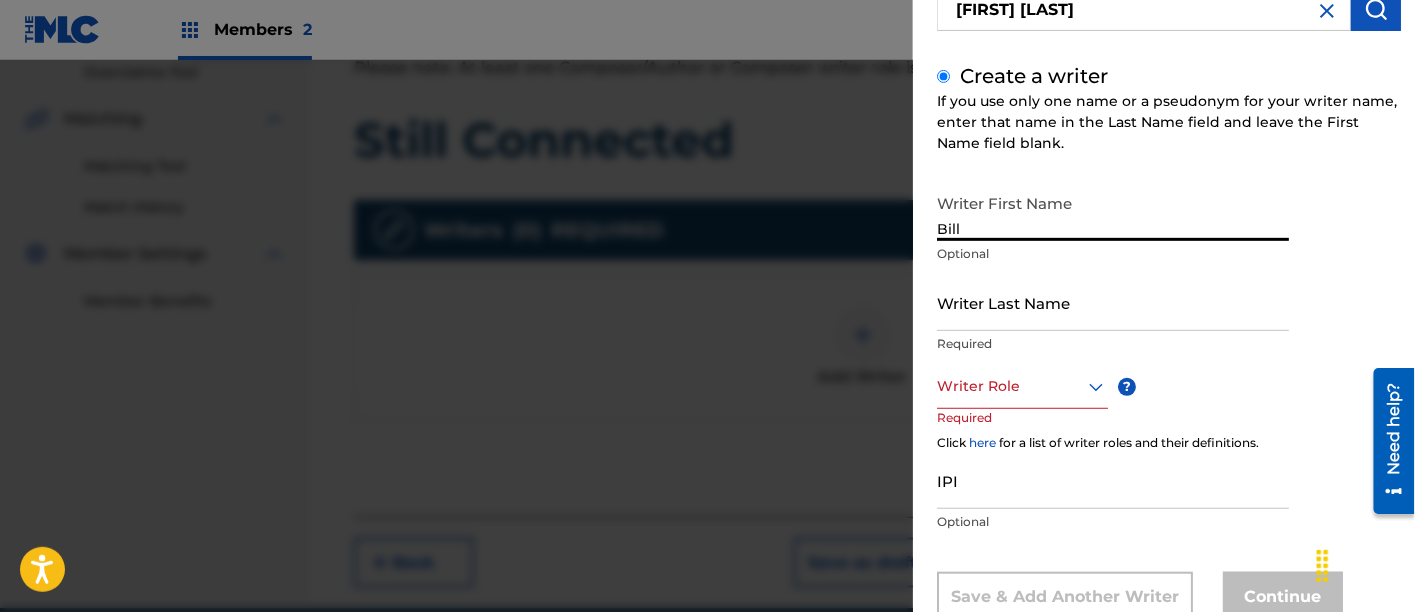 click on "Writer Last Name" at bounding box center [1113, 302] 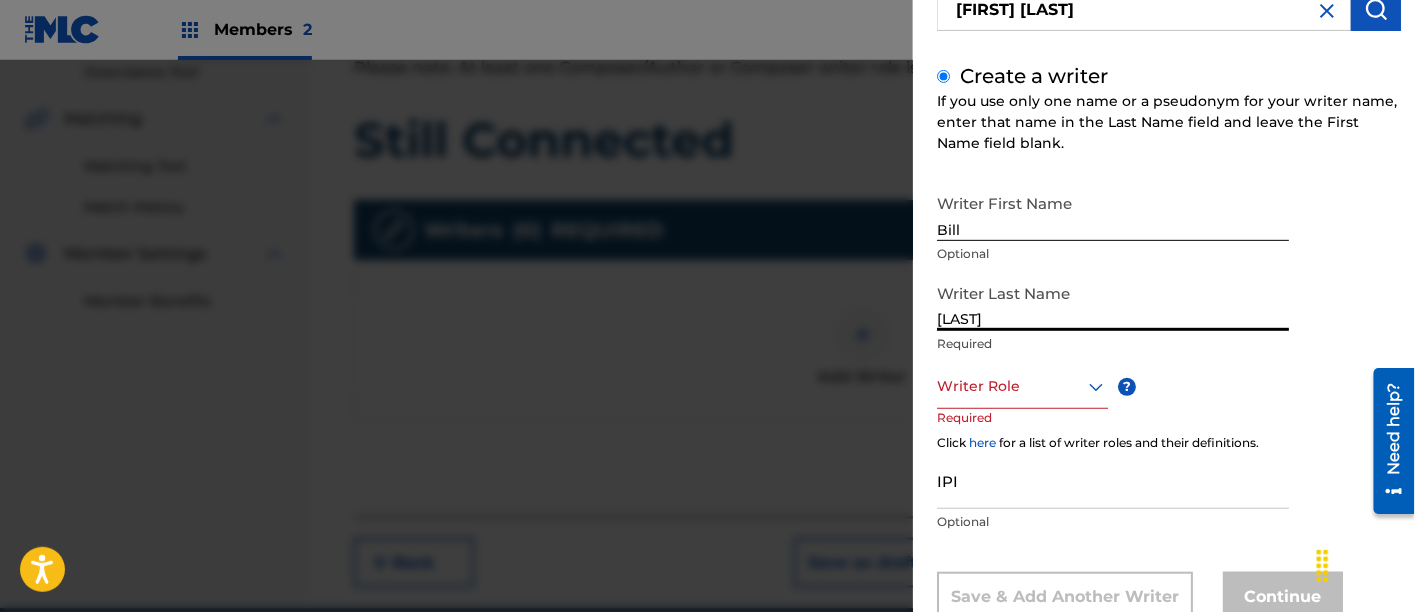 click at bounding box center [1022, 386] 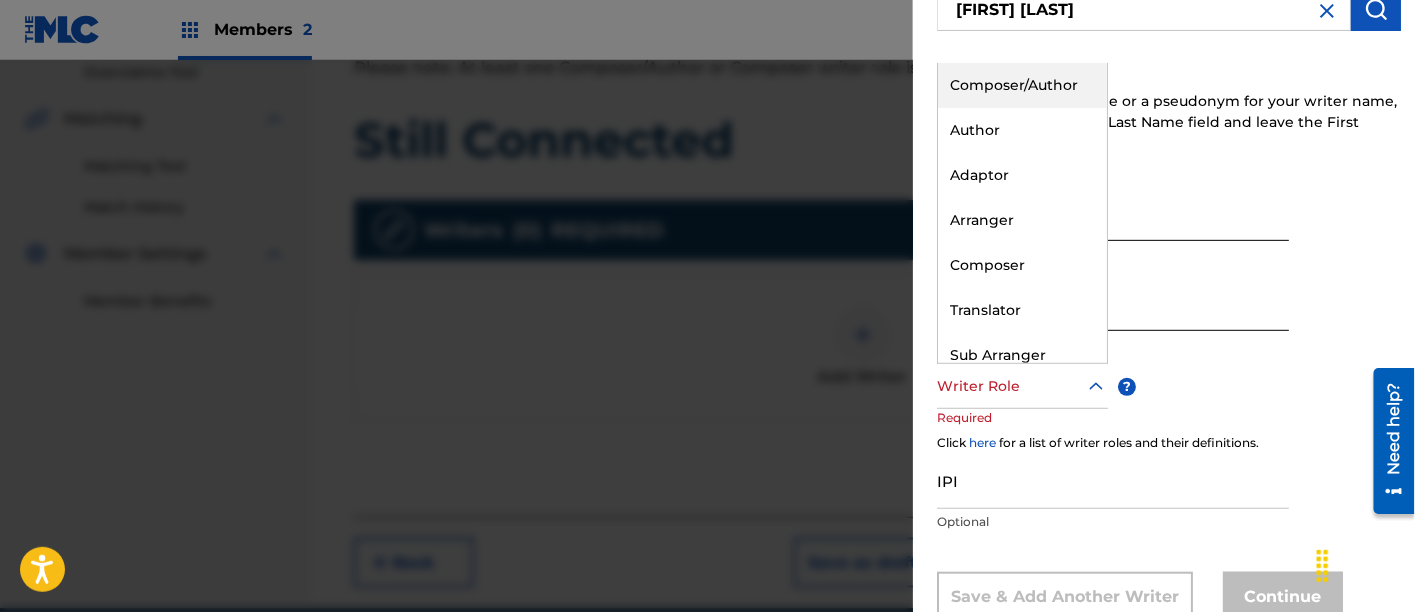 click on "Composer/Author" at bounding box center (1022, 85) 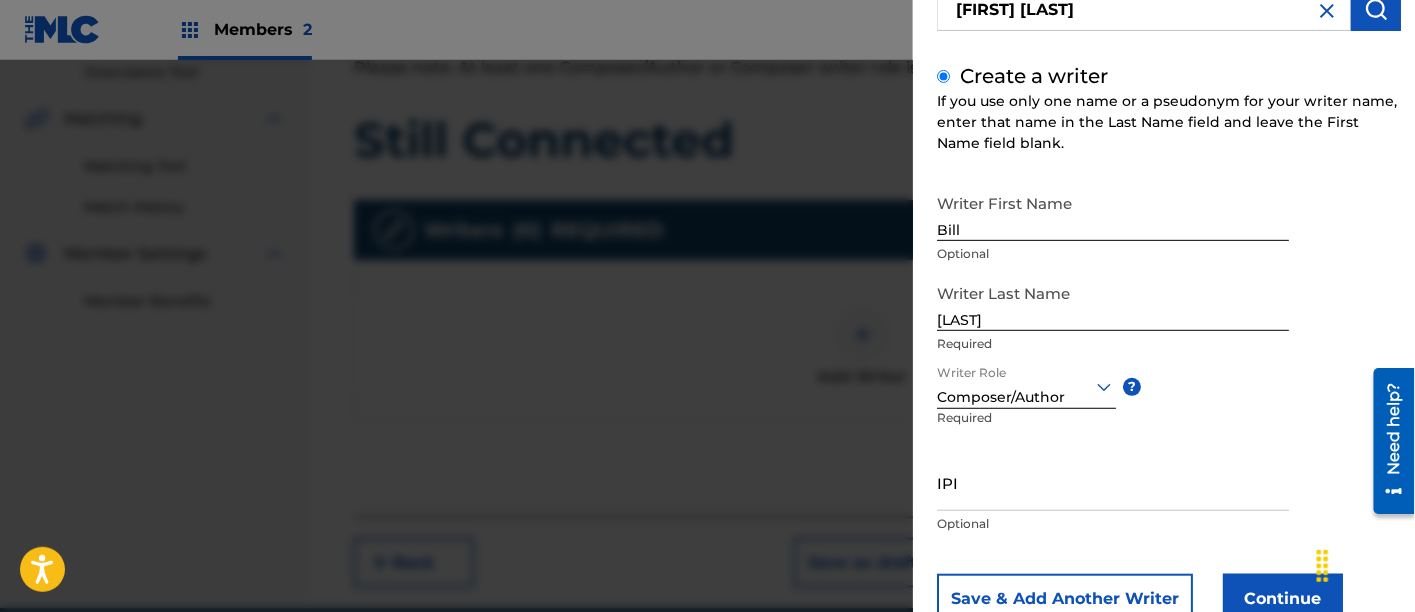 click on "IPI" at bounding box center [1113, 482] 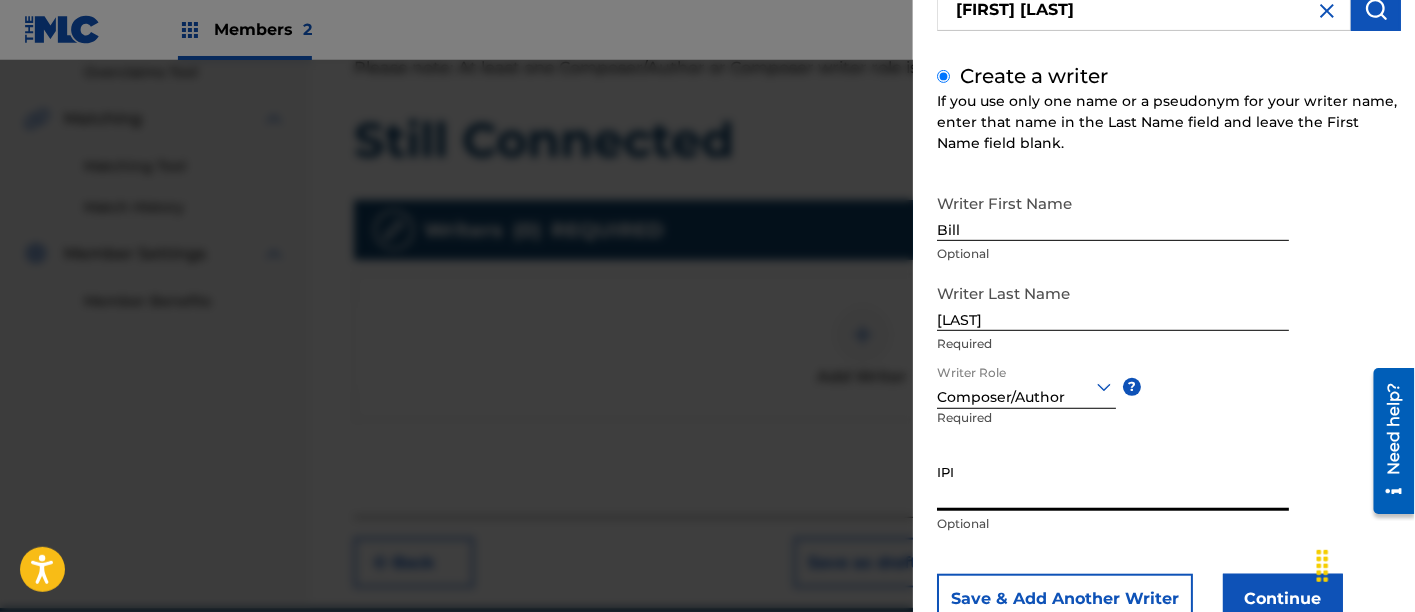 paste on "00788518776" 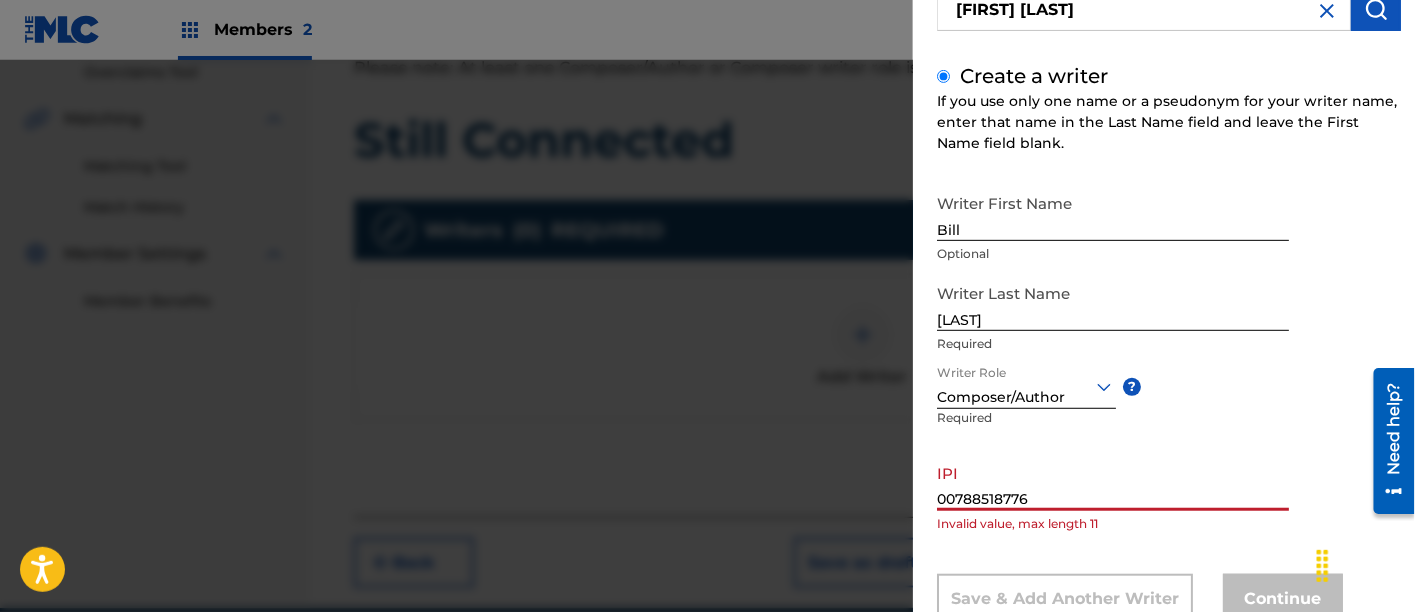 scroll, scrollTop: 255, scrollLeft: 0, axis: vertical 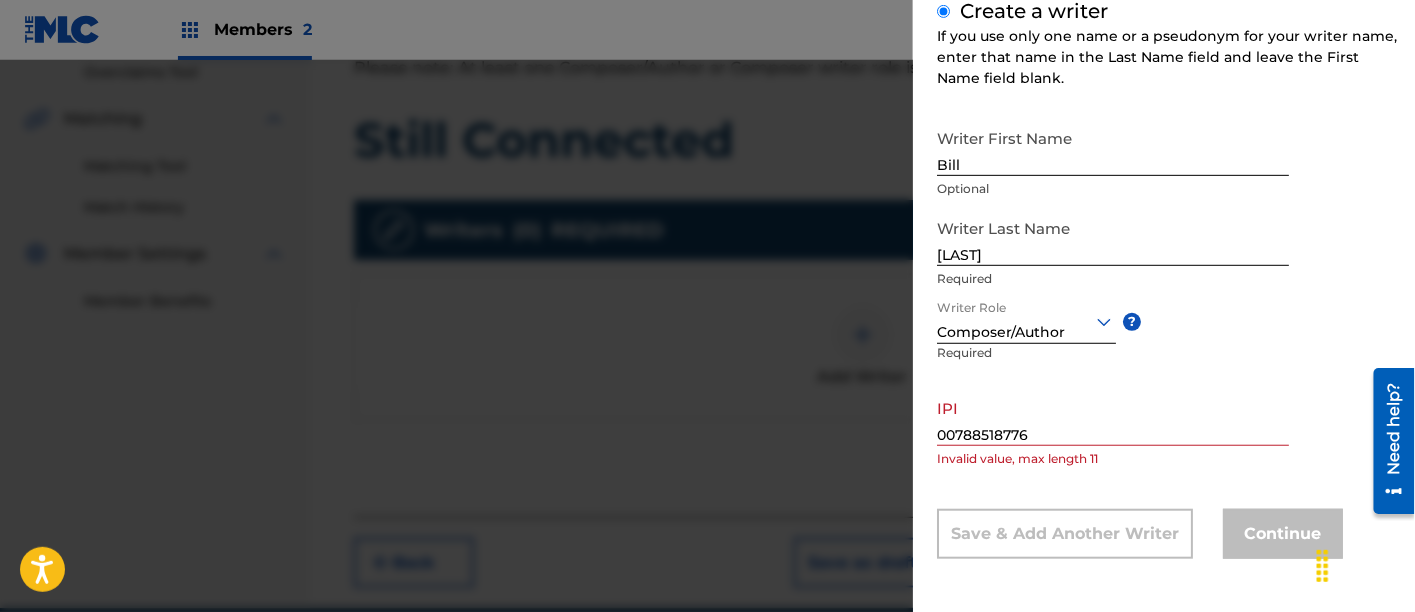 click on "Invalid value, max length 11" at bounding box center [1113, 459] 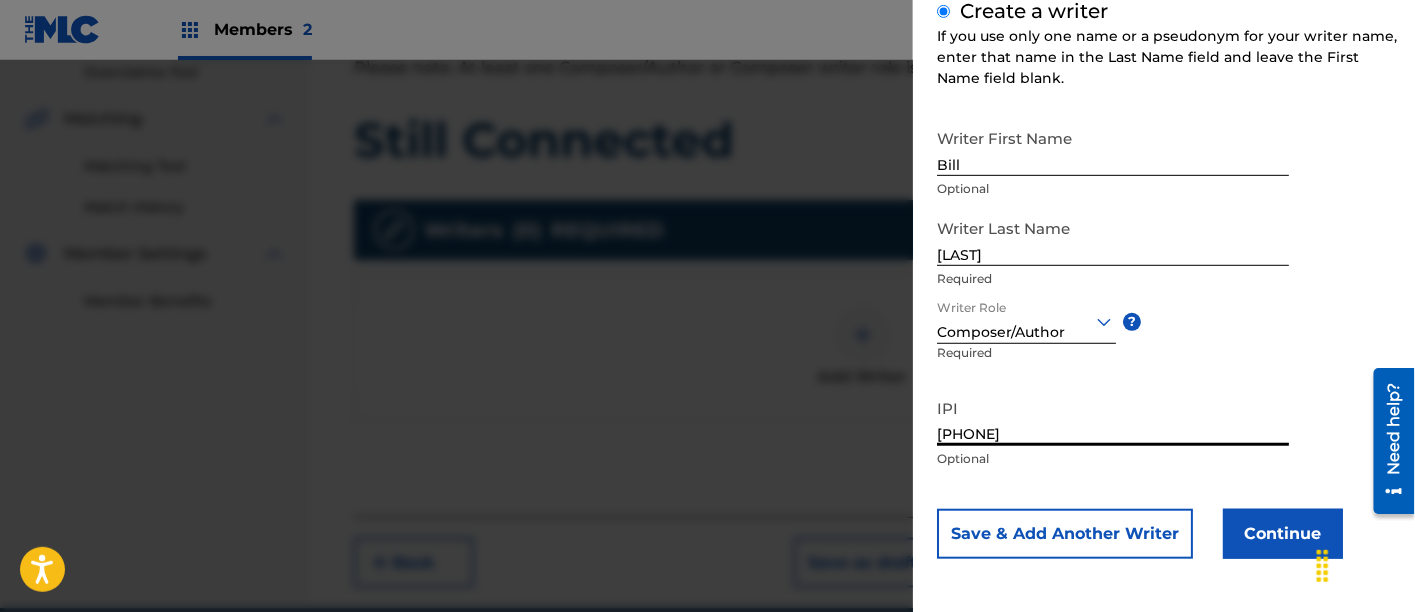 drag, startPoint x: 1056, startPoint y: 434, endPoint x: 787, endPoint y: 432, distance: 269.00745 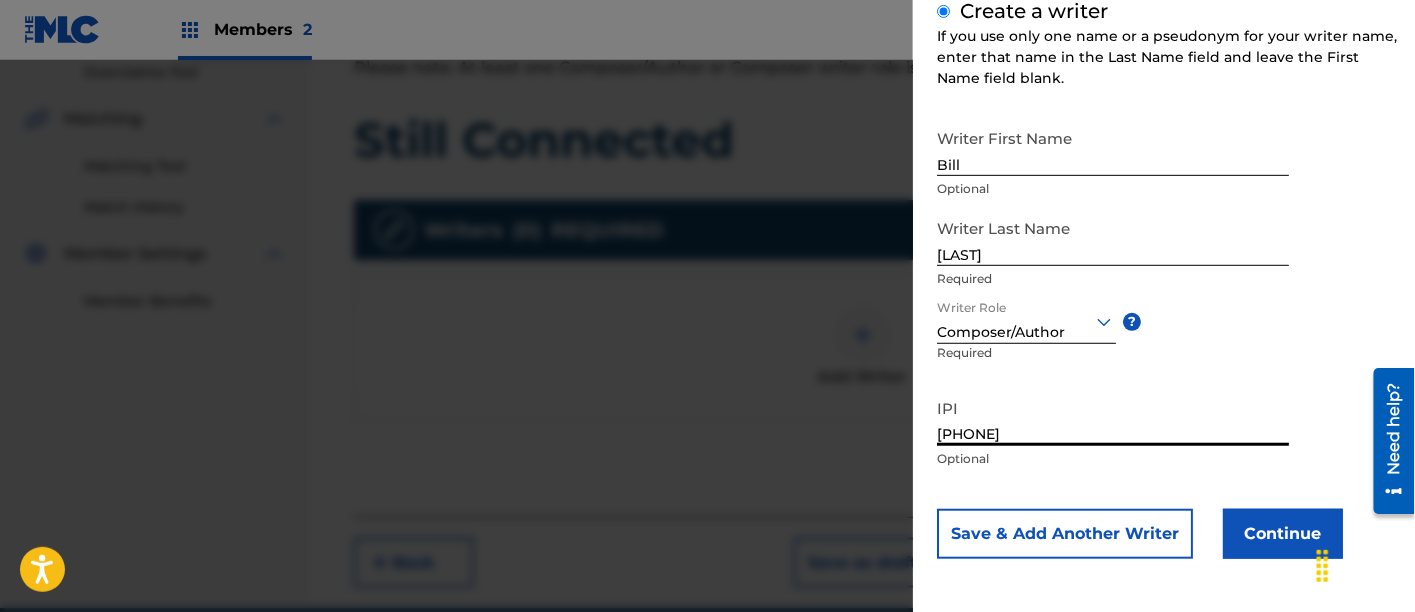 scroll, scrollTop: 0, scrollLeft: 0, axis: both 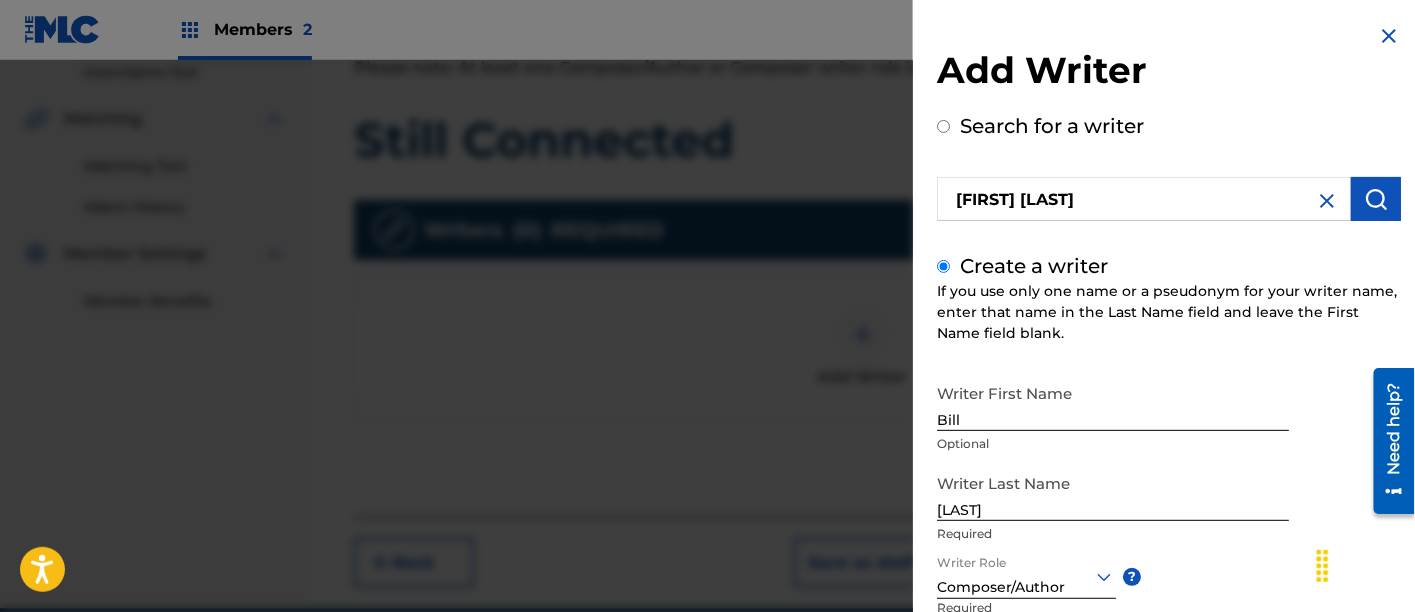 click on "Search for a writer" at bounding box center (943, 126) 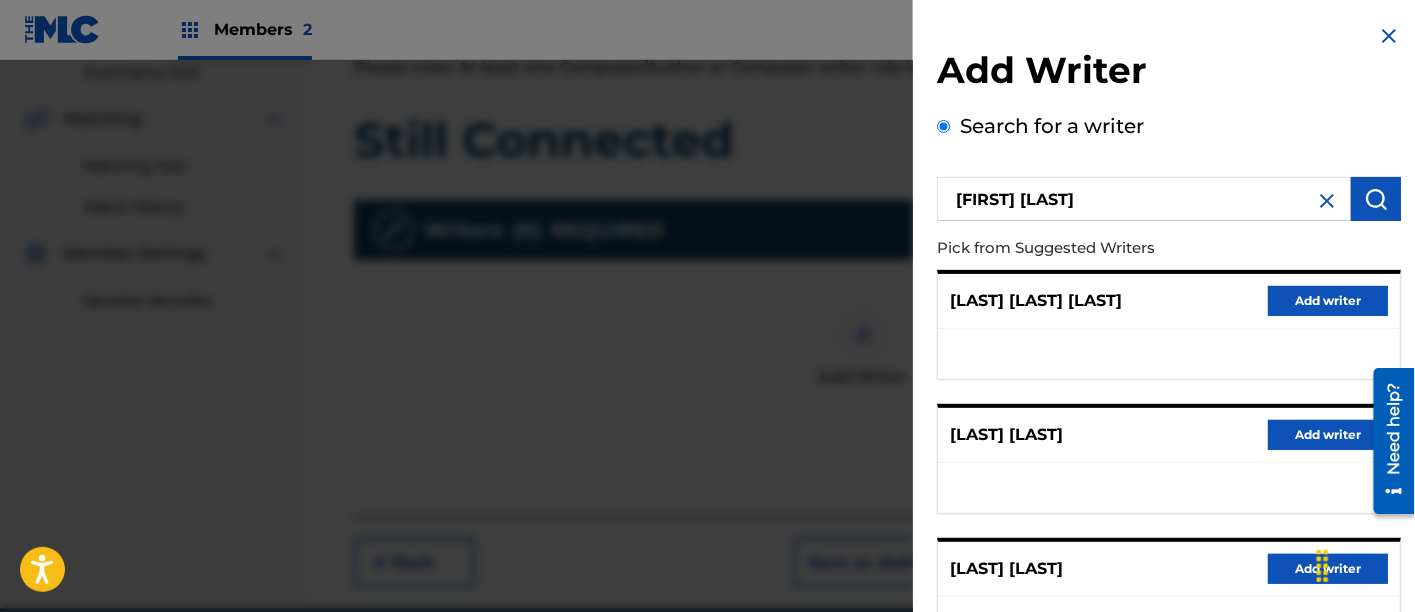 click on "Add writer" at bounding box center (1328, 569) 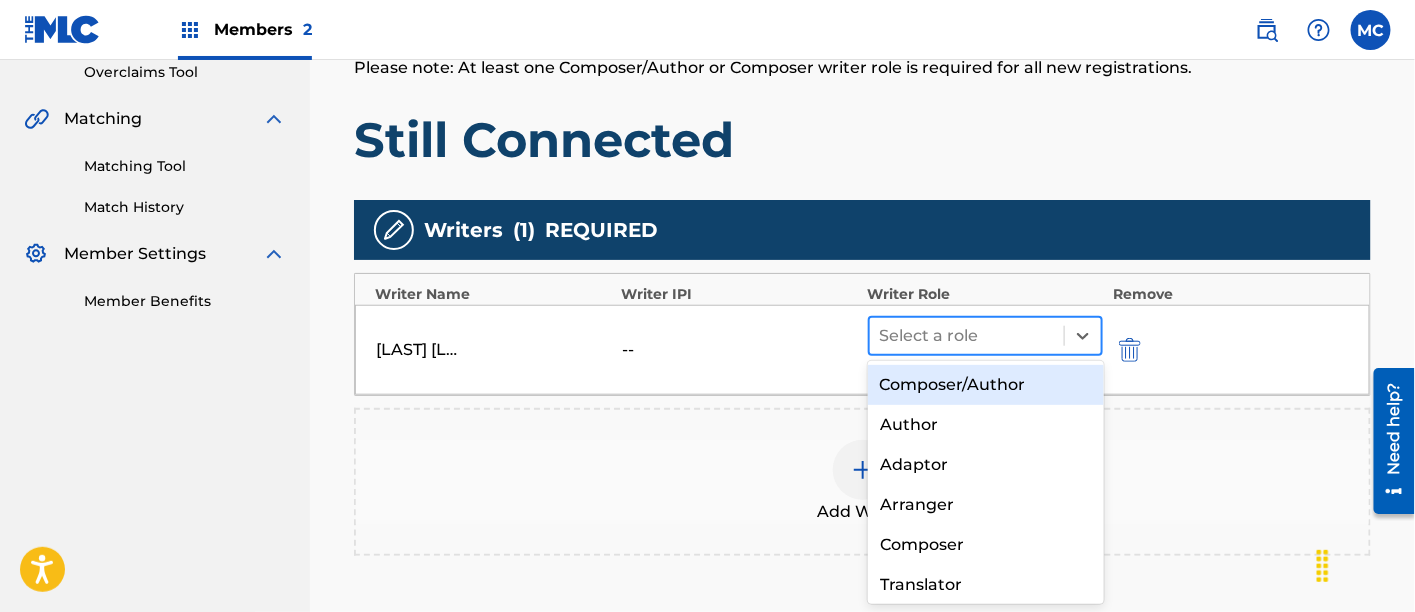 click at bounding box center [967, 336] 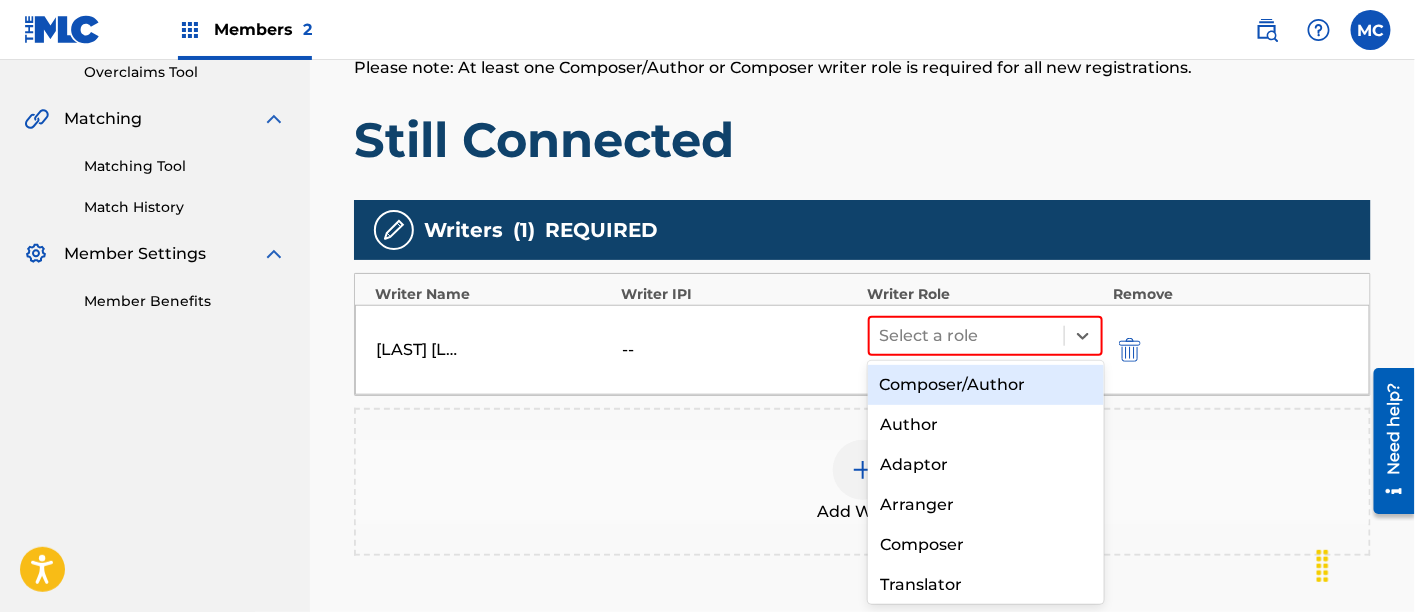 click on "Composer/Author" at bounding box center [986, 385] 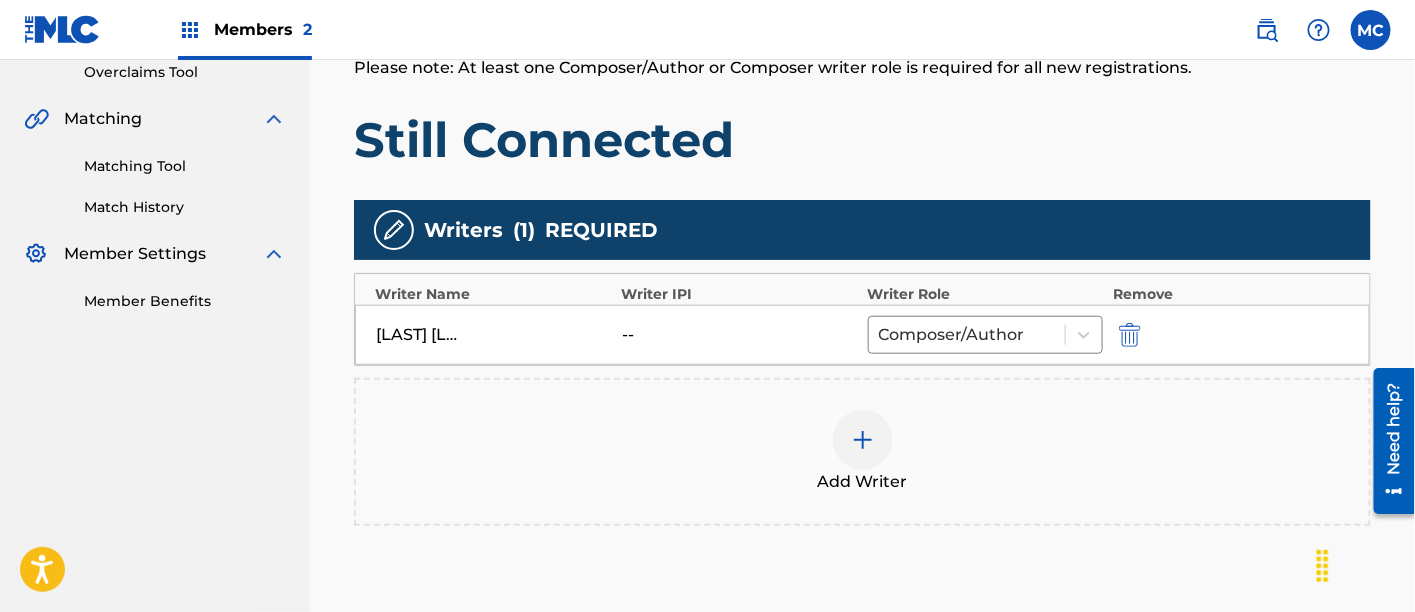 click at bounding box center [863, 440] 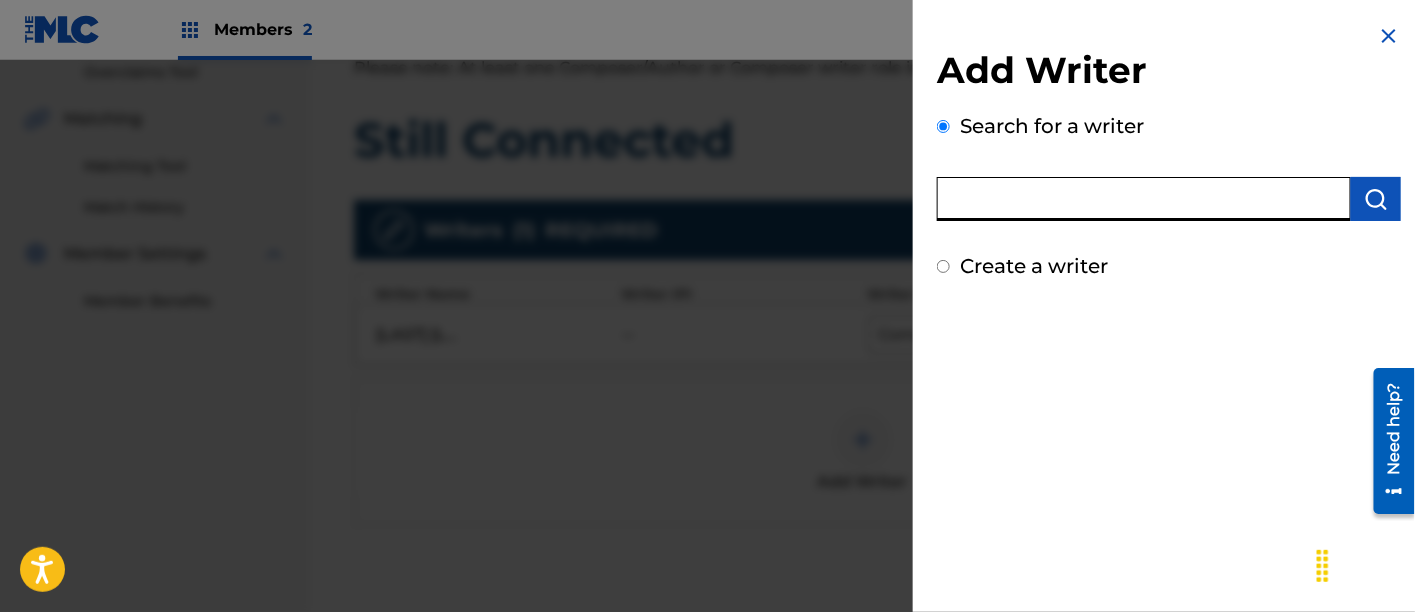click at bounding box center (1144, 199) 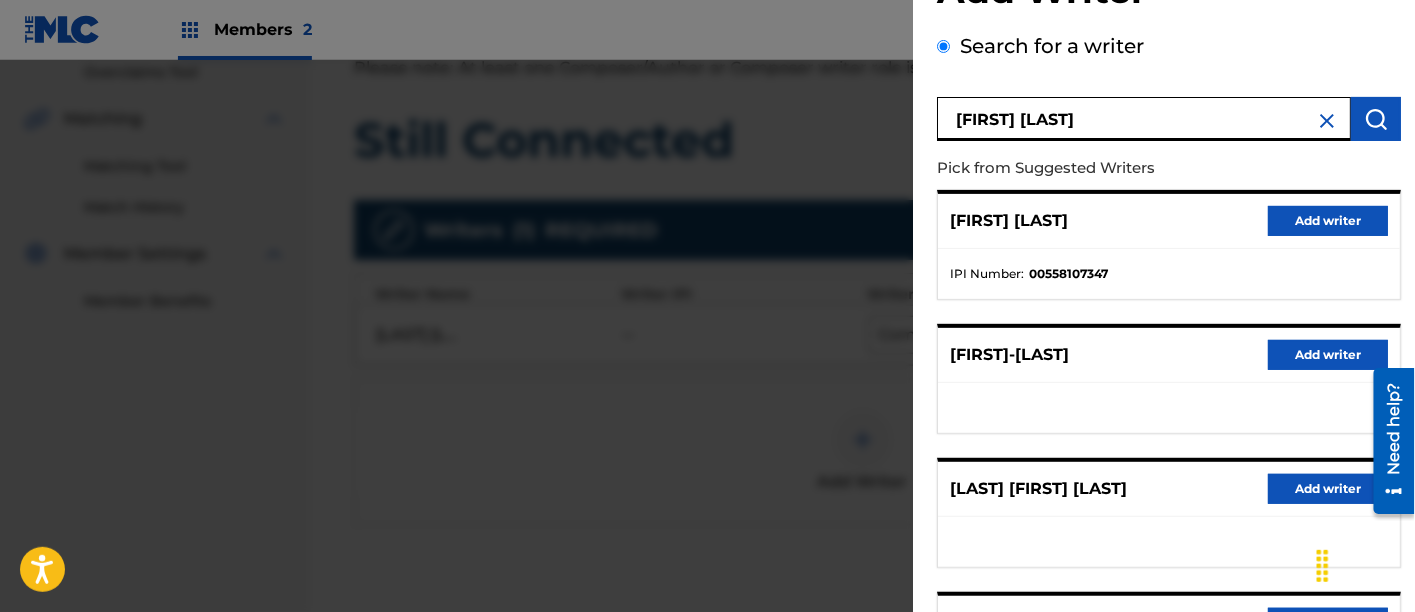 scroll, scrollTop: 80, scrollLeft: 0, axis: vertical 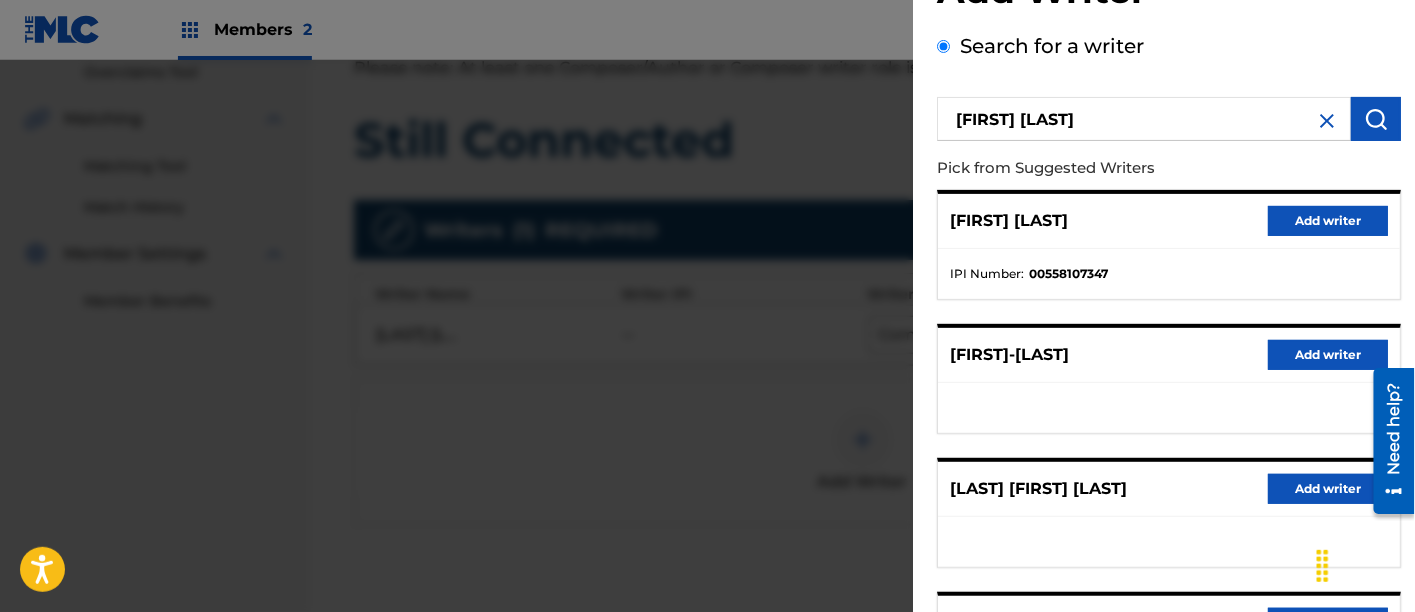 click on "Add writer" at bounding box center [1328, 489] 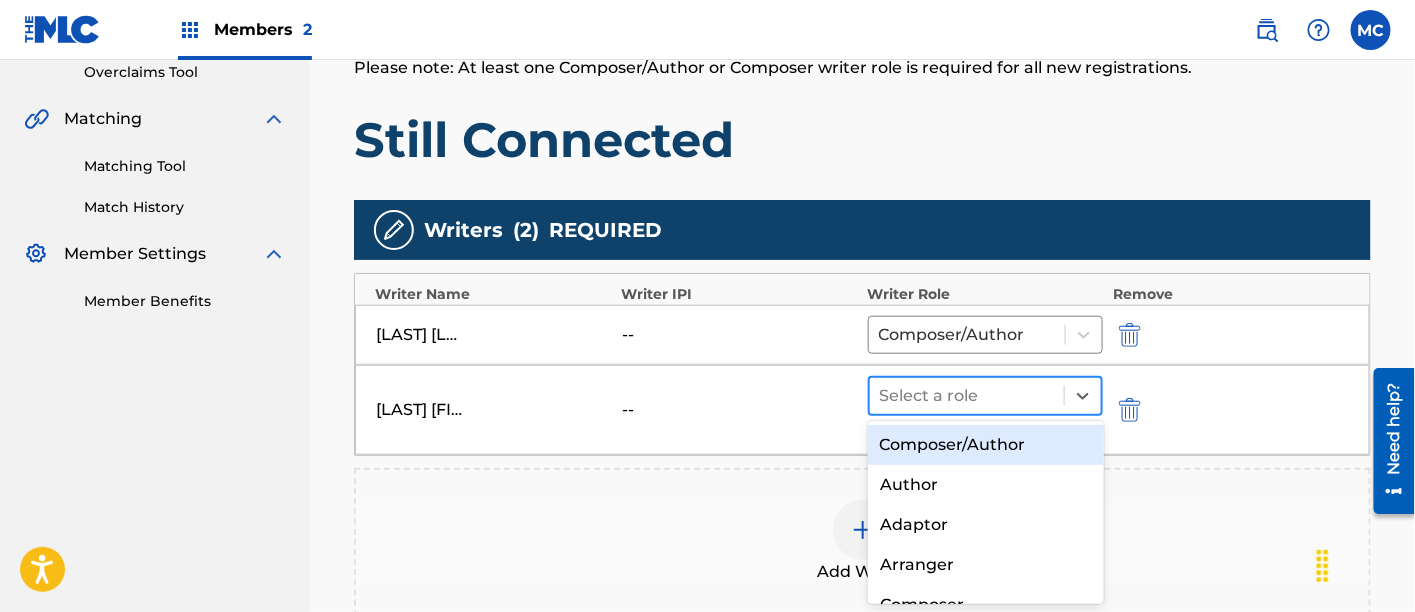 click at bounding box center (967, 396) 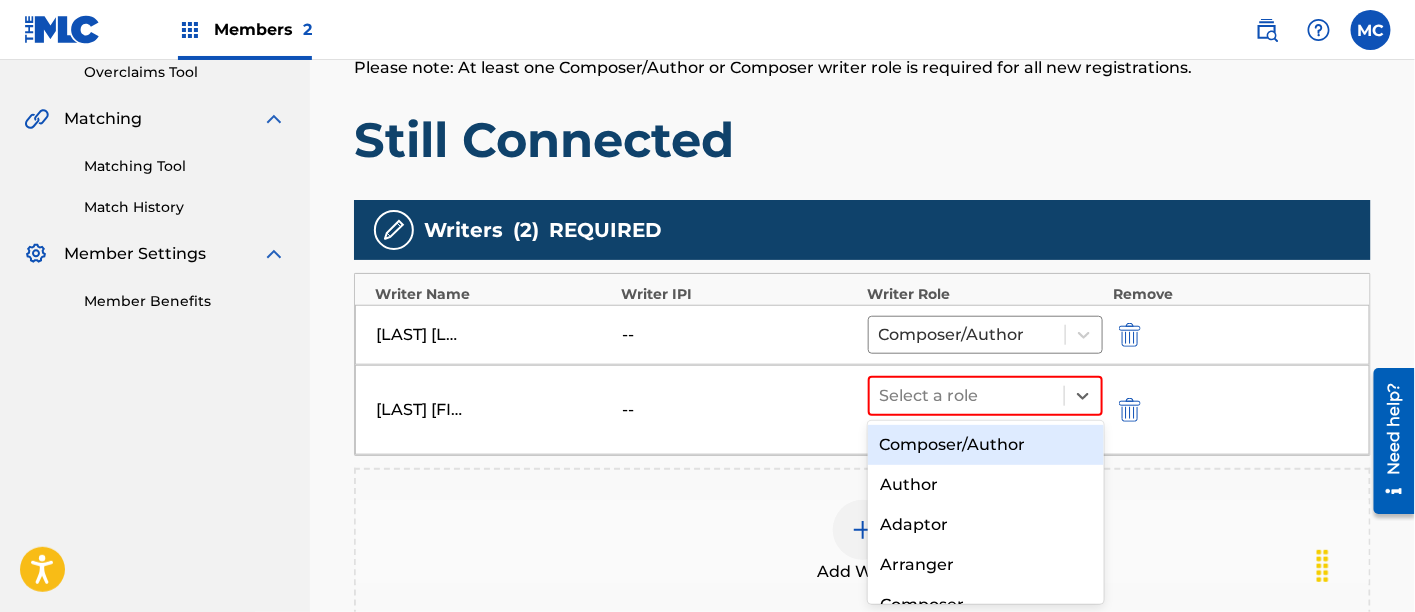 click on "Composer/Author" at bounding box center [986, 445] 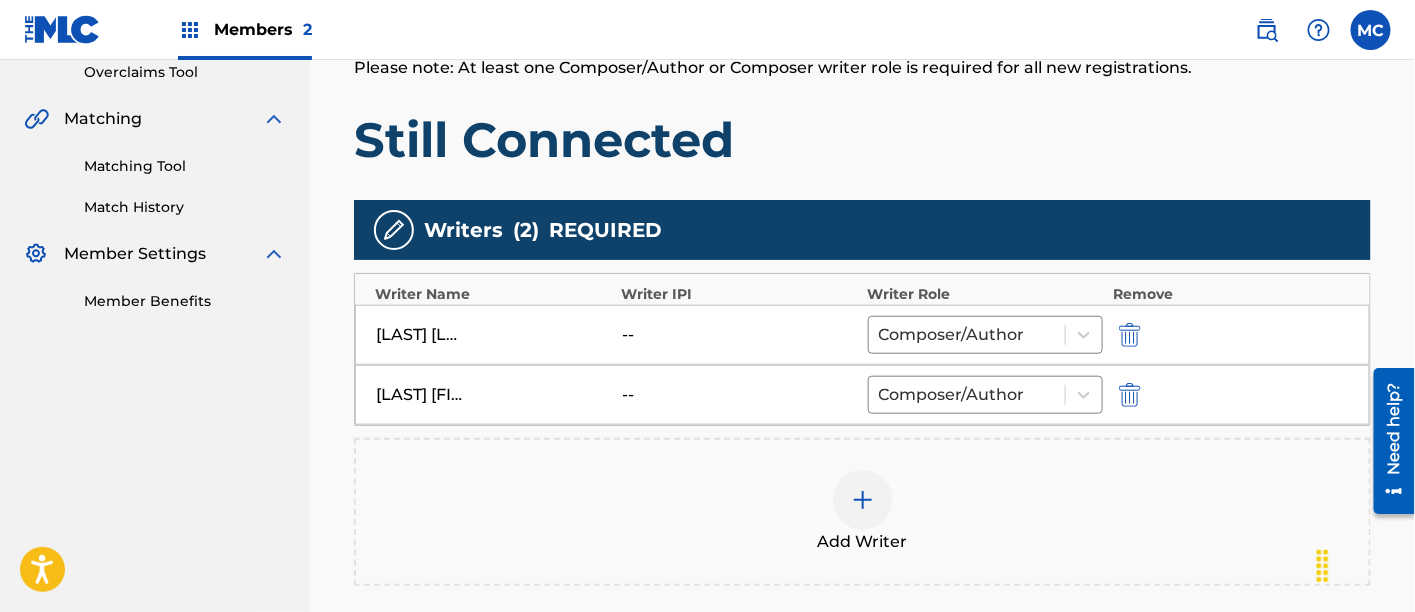 click at bounding box center (863, 500) 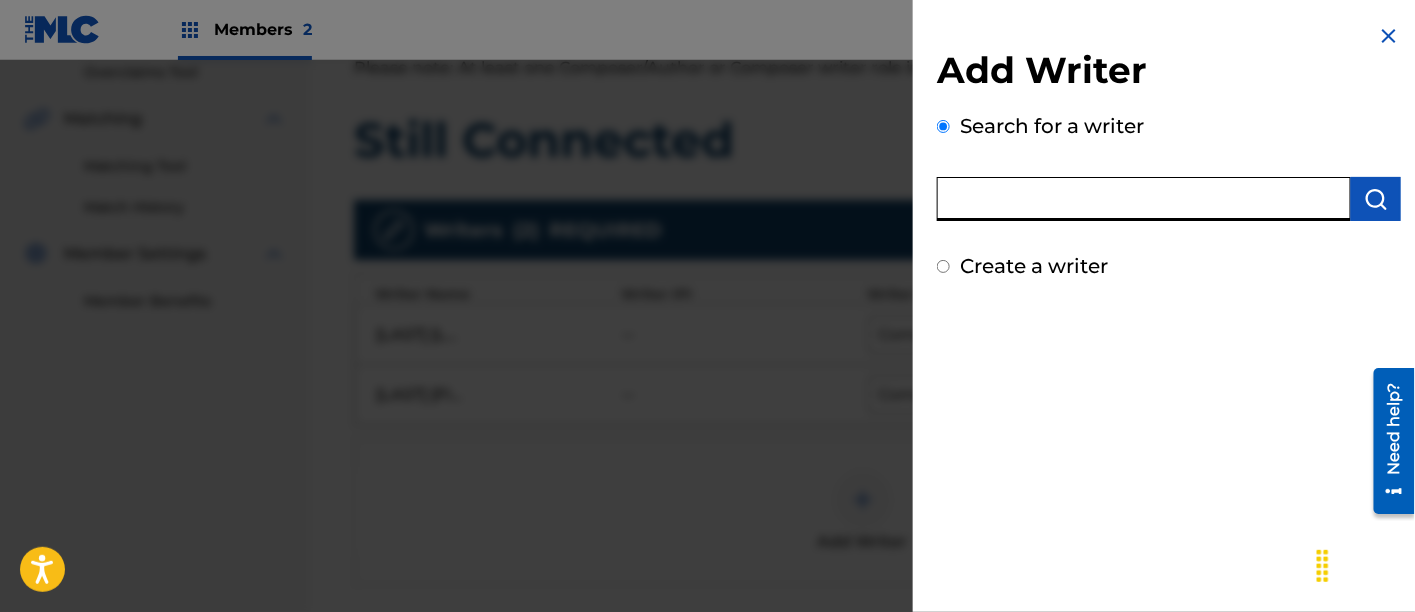 click at bounding box center (1144, 199) 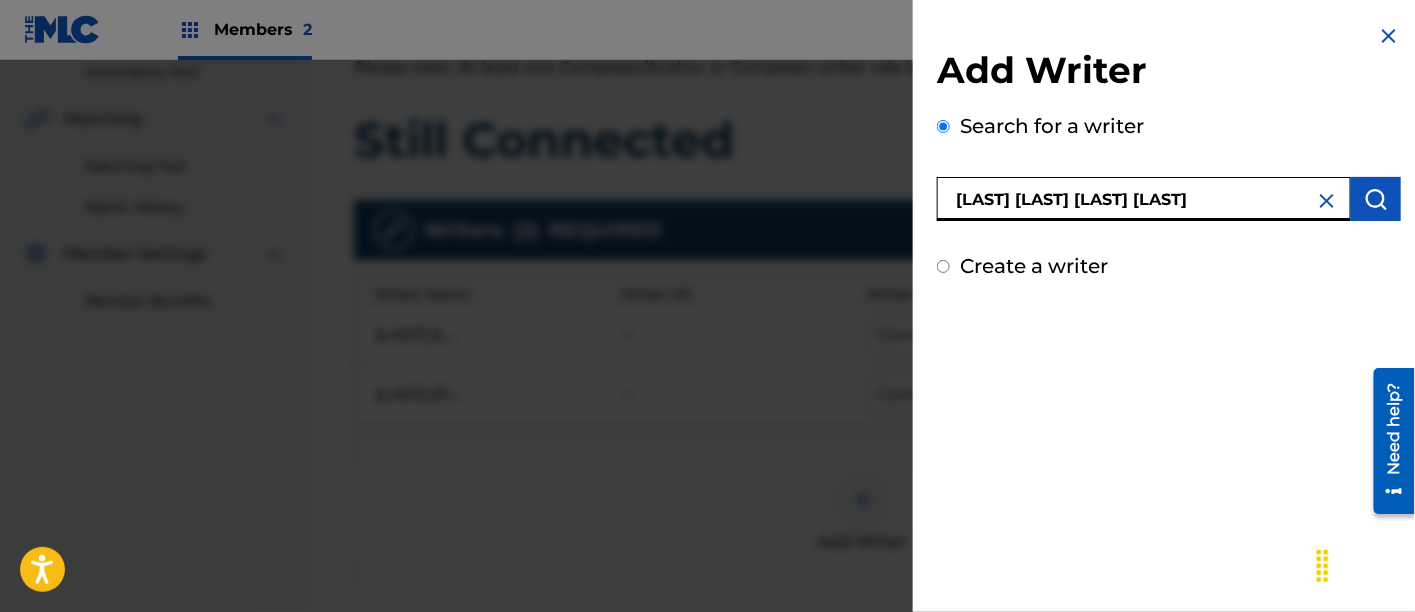click on "[LAST] [LAST] [LAST] [LAST]" at bounding box center (1144, 199) 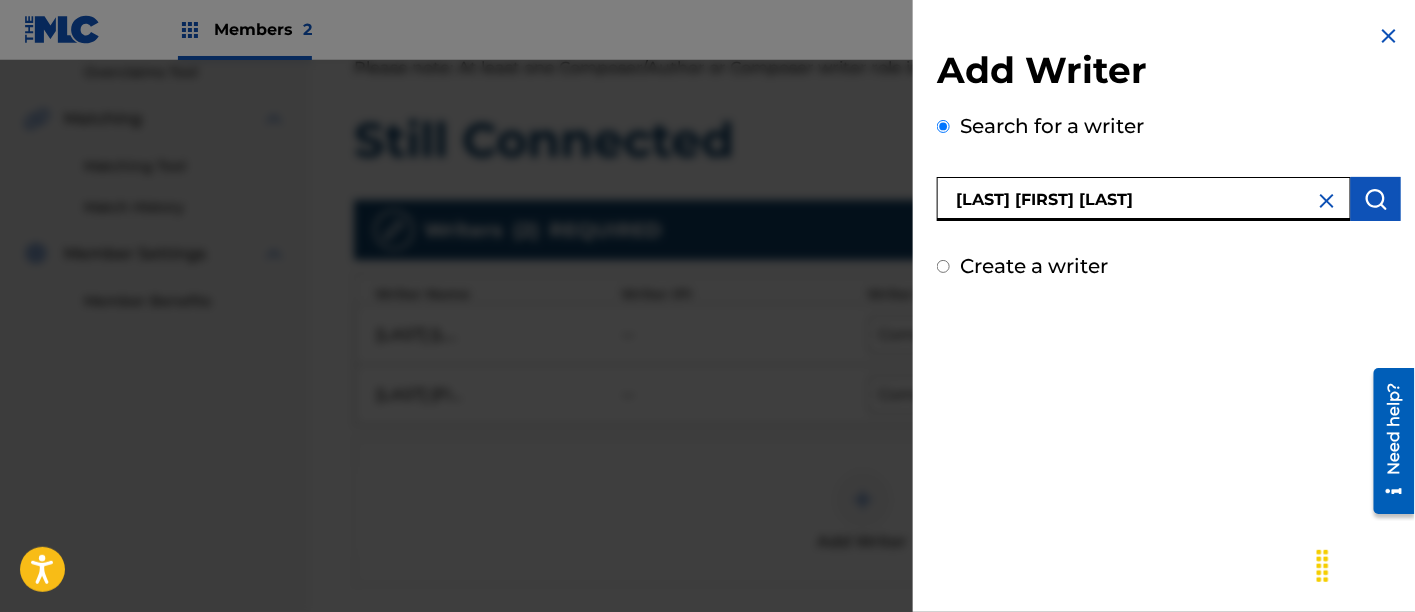 click on "[LAST] [FIRST] [LAST]" at bounding box center [1144, 199] 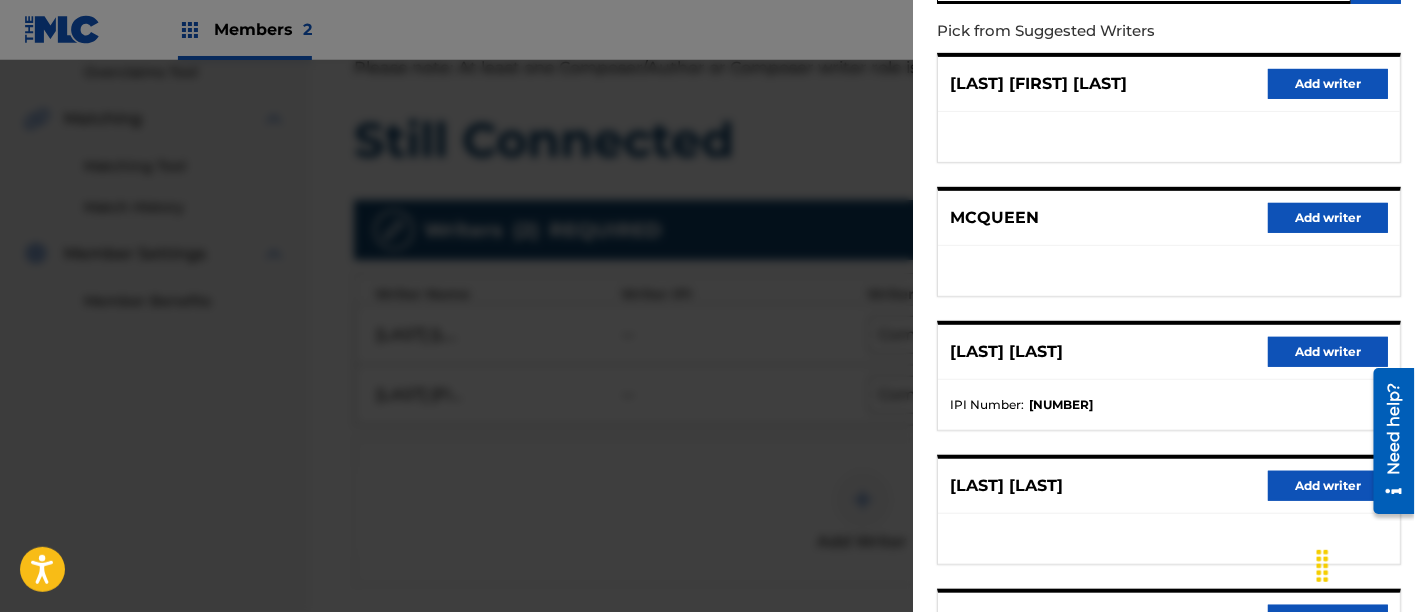scroll, scrollTop: 221, scrollLeft: 0, axis: vertical 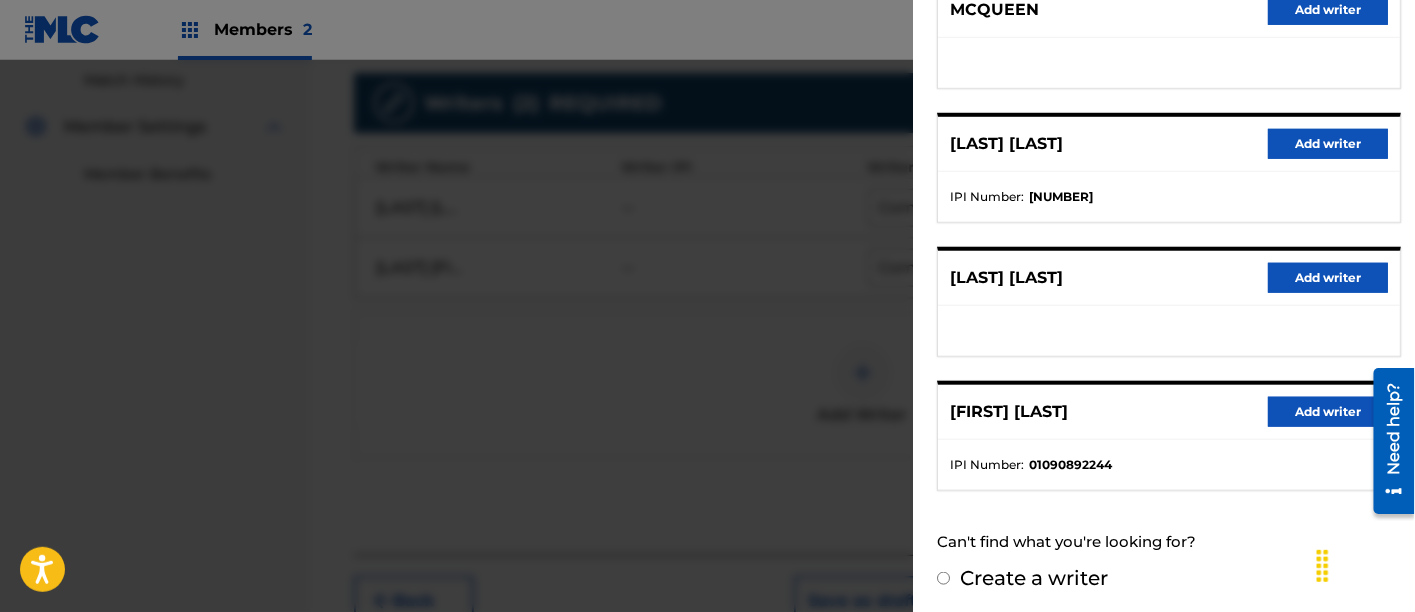 click on "Create a writer" at bounding box center (943, 578) 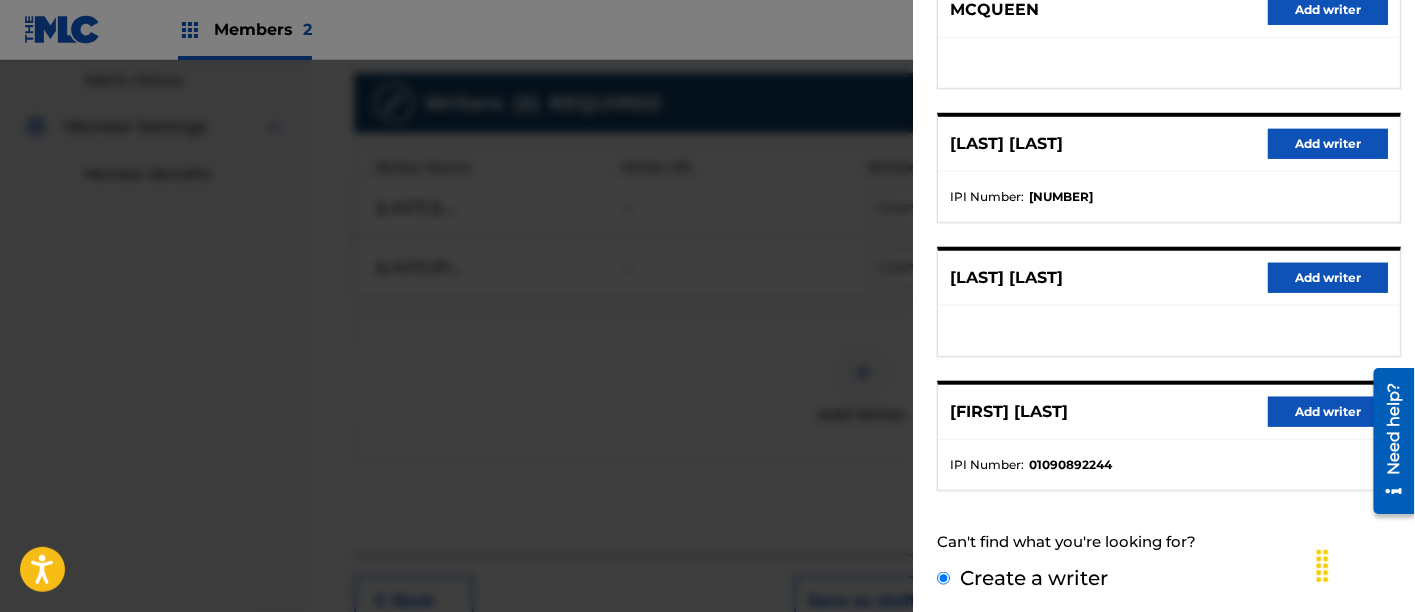 scroll, scrollTop: 253, scrollLeft: 0, axis: vertical 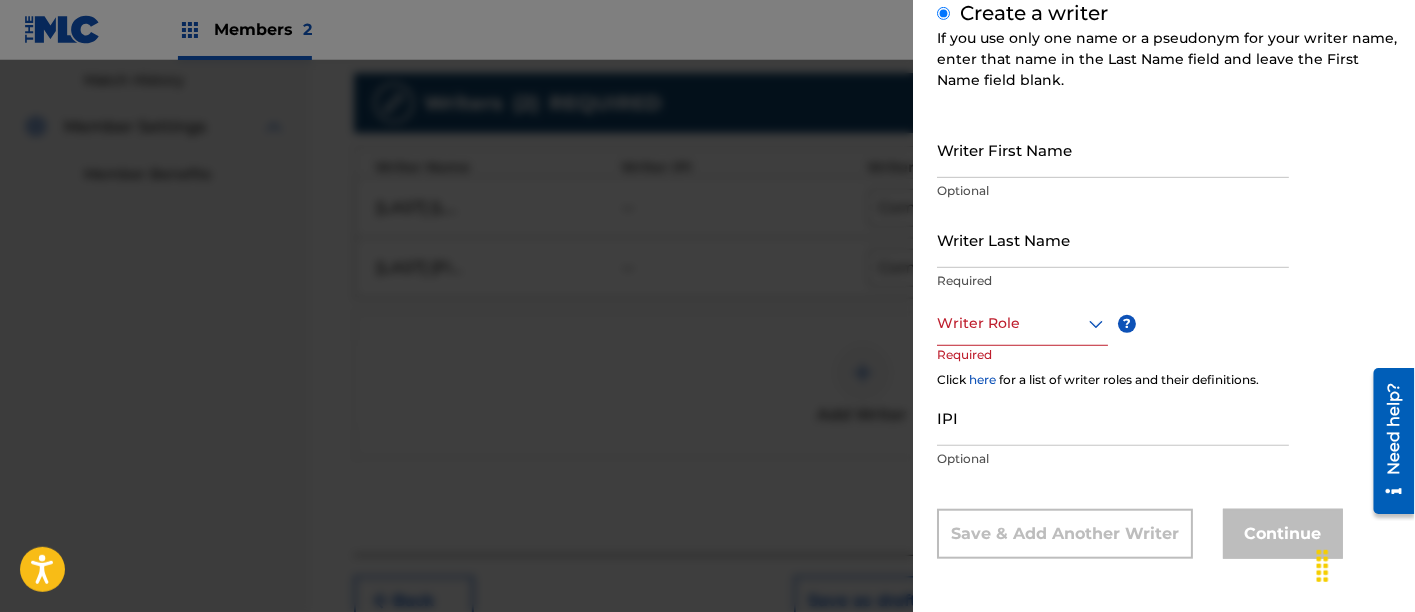 click on "Writer First Name" at bounding box center [1113, 149] 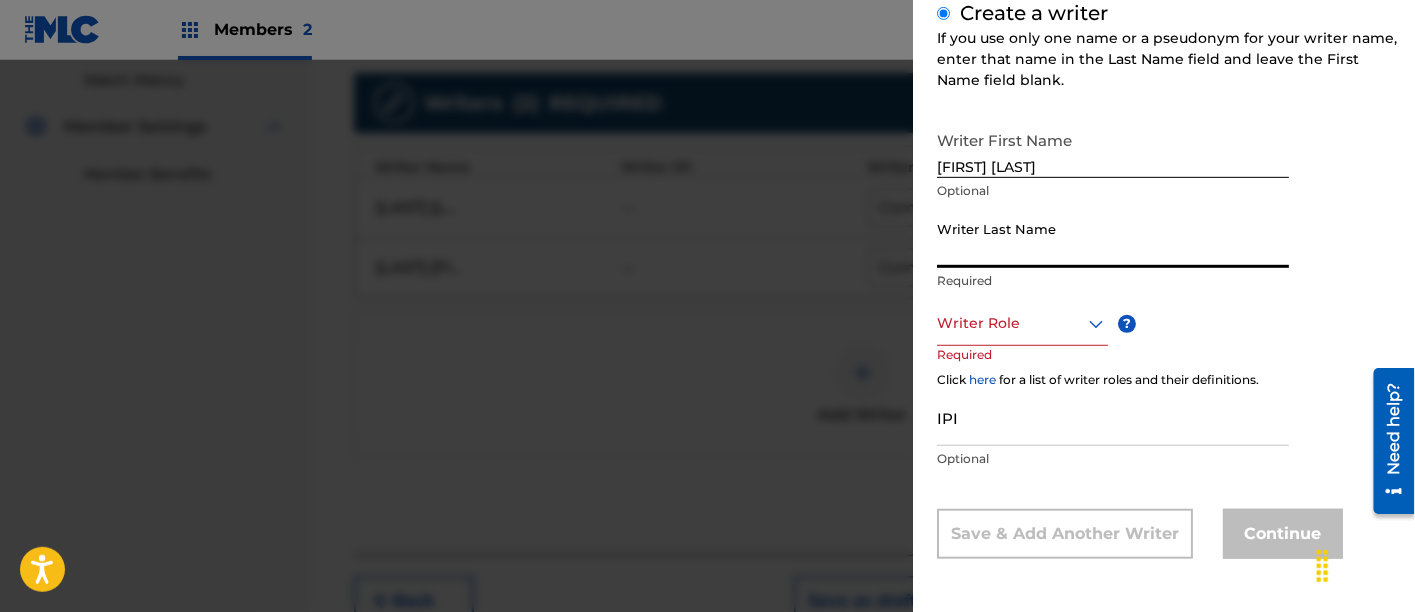 click on "Writer Last Name" at bounding box center (1113, 239) 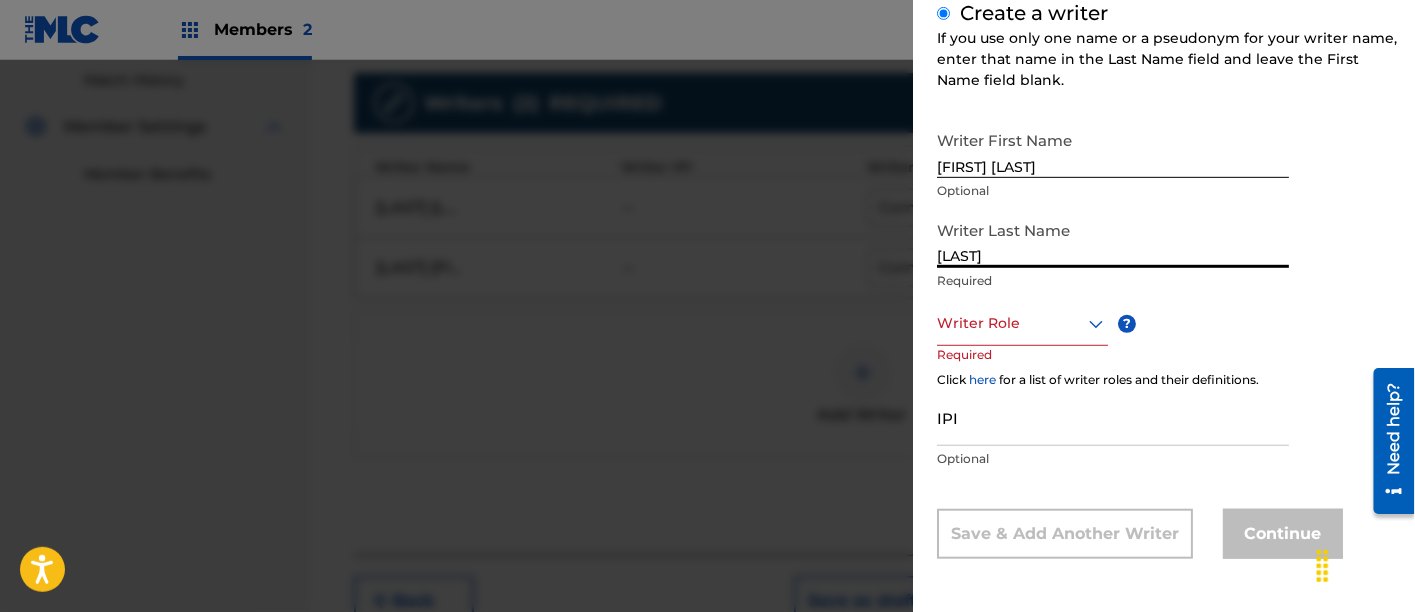click on "Writer Role" at bounding box center [1022, 323] 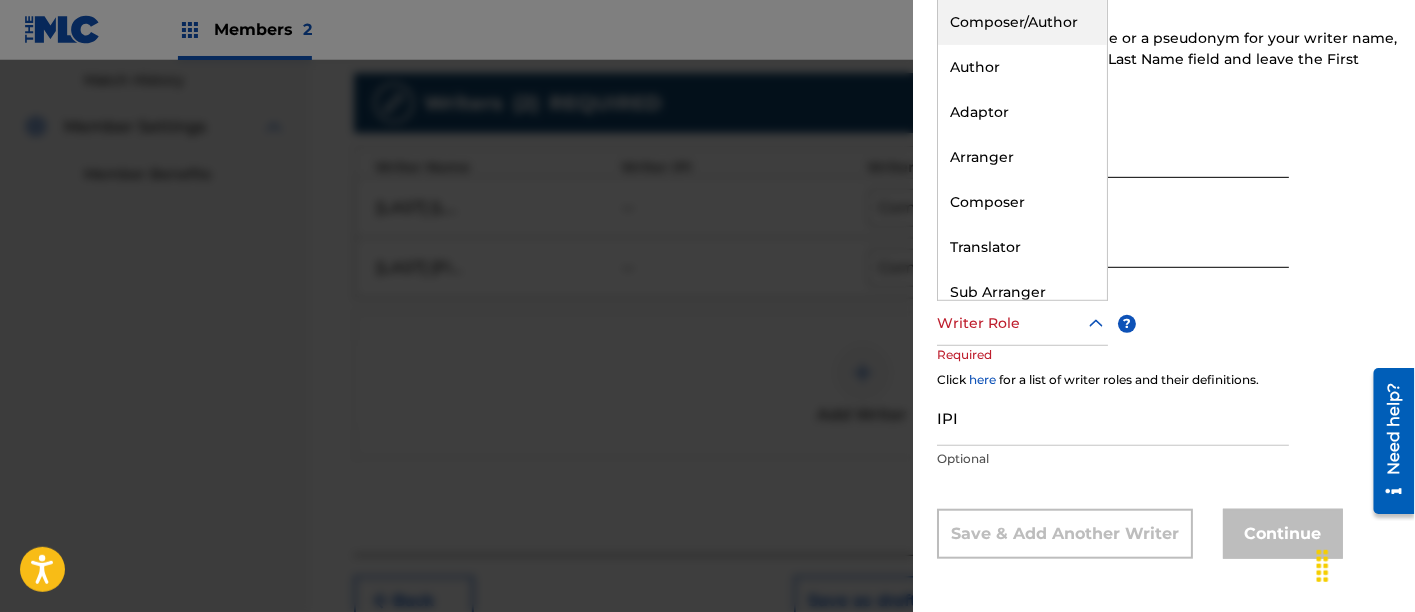 click on "Composer/Author" at bounding box center (1022, 22) 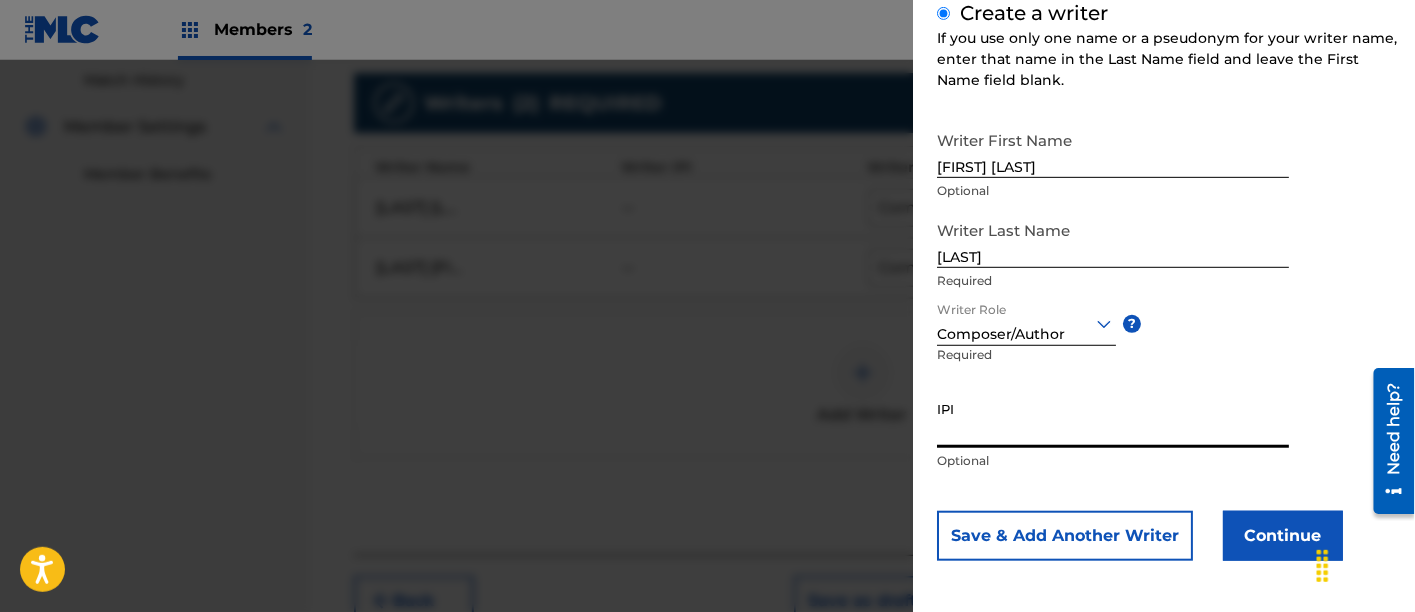 click on "IPI" at bounding box center [1113, 419] 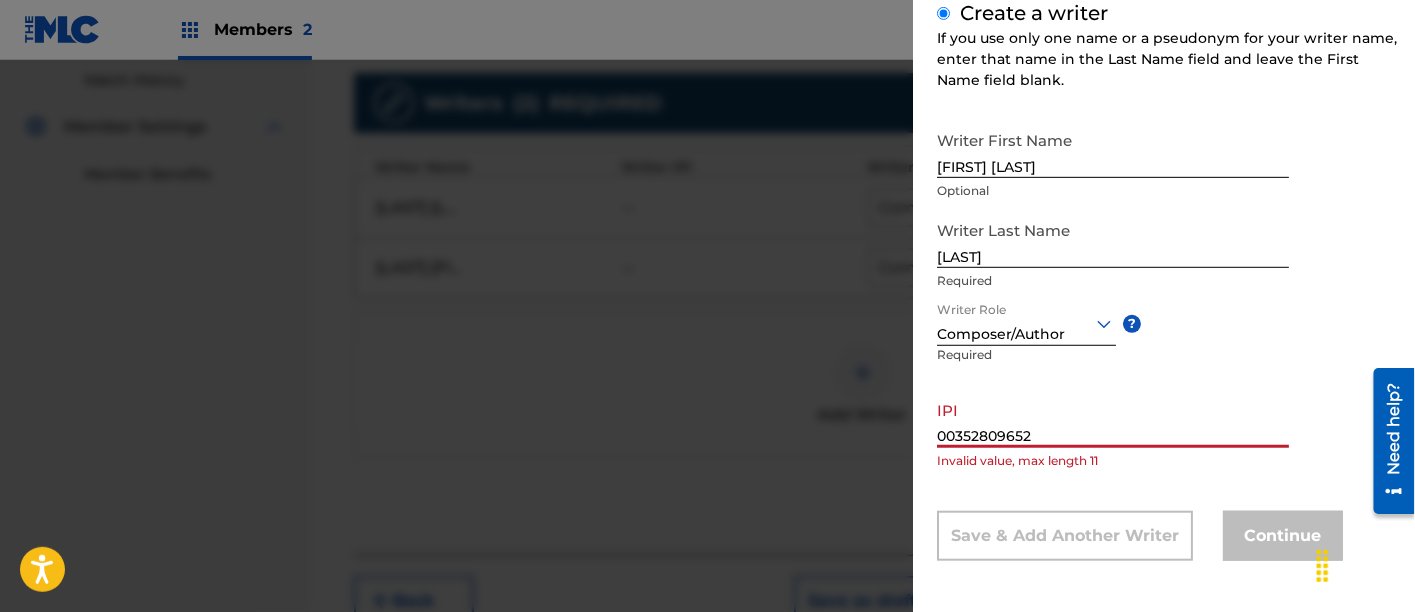 drag, startPoint x: 1060, startPoint y: 430, endPoint x: 809, endPoint y: 417, distance: 251.33643 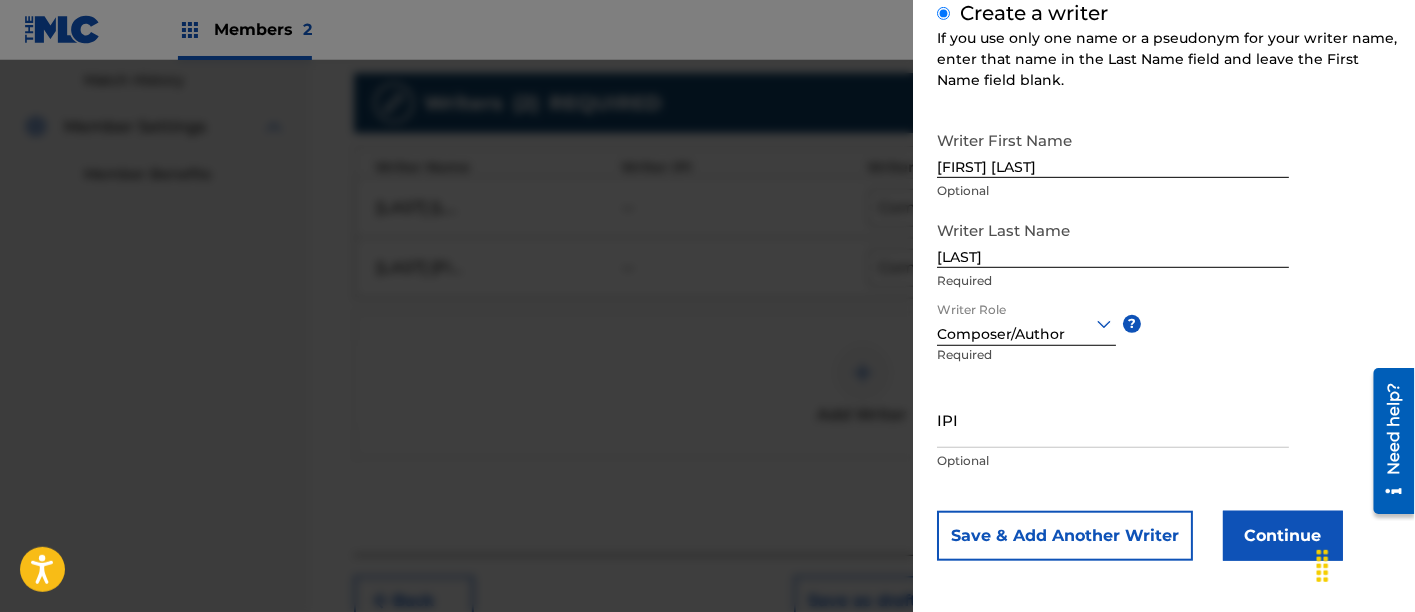 click on "Continue" at bounding box center (1283, 536) 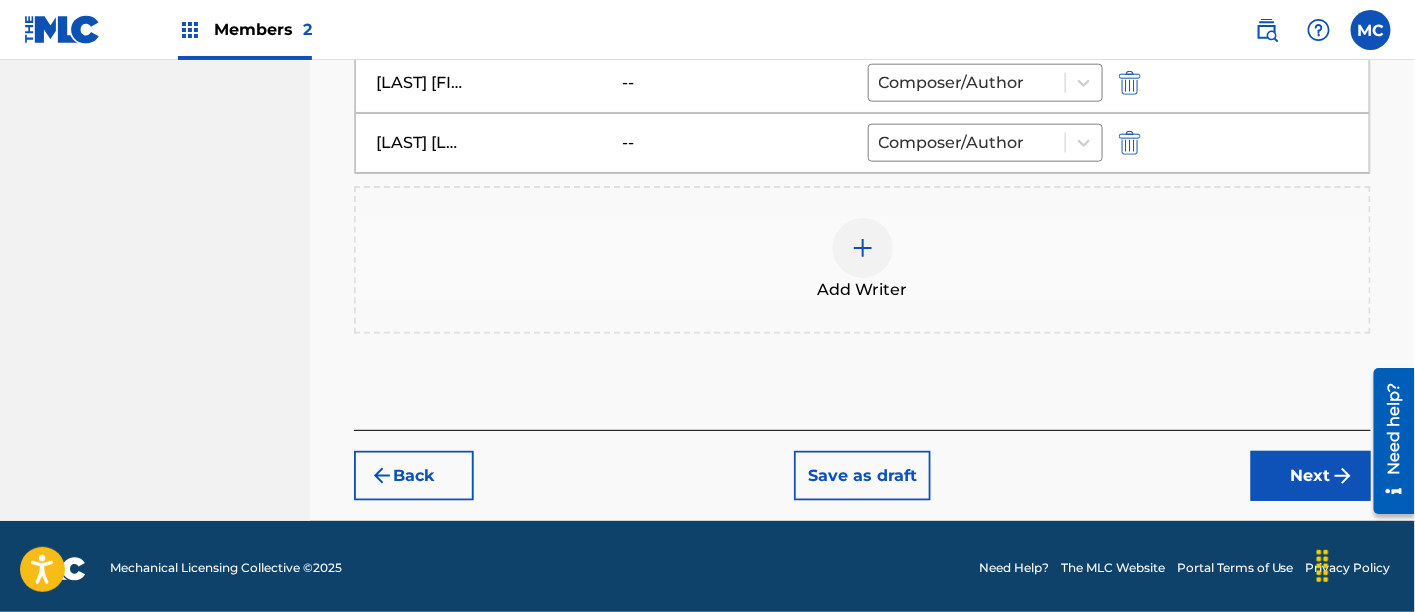 click on "Next" at bounding box center (1311, 476) 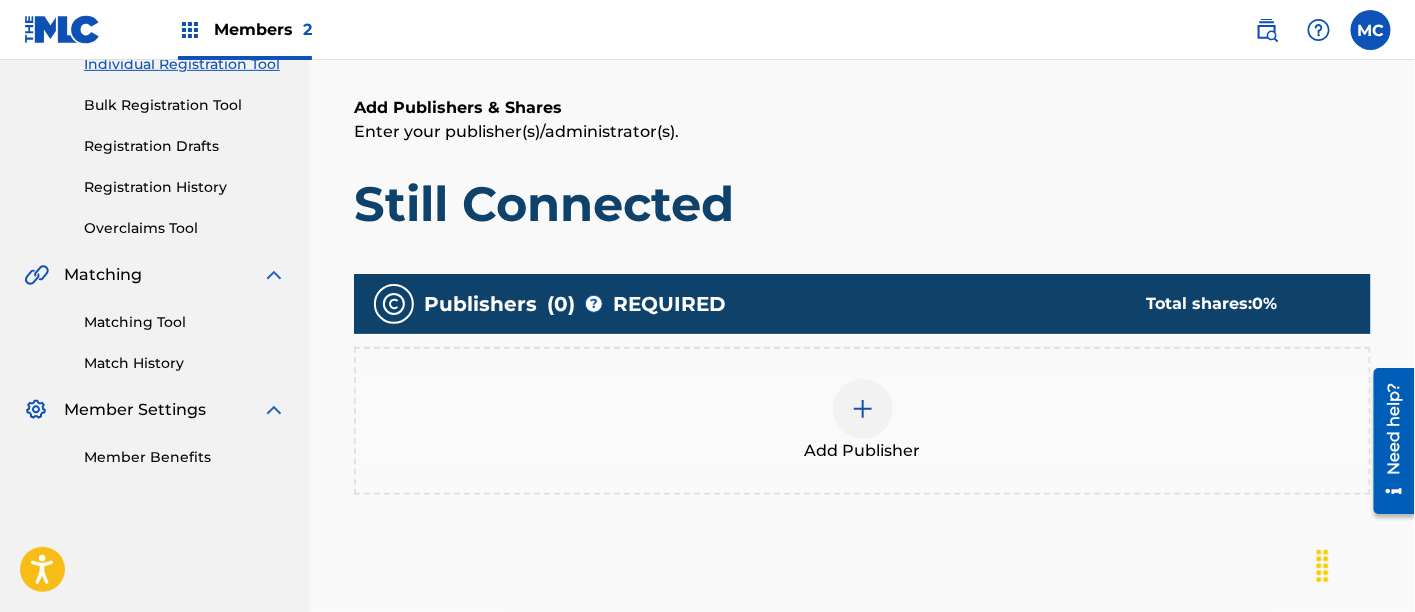 scroll, scrollTop: 271, scrollLeft: 0, axis: vertical 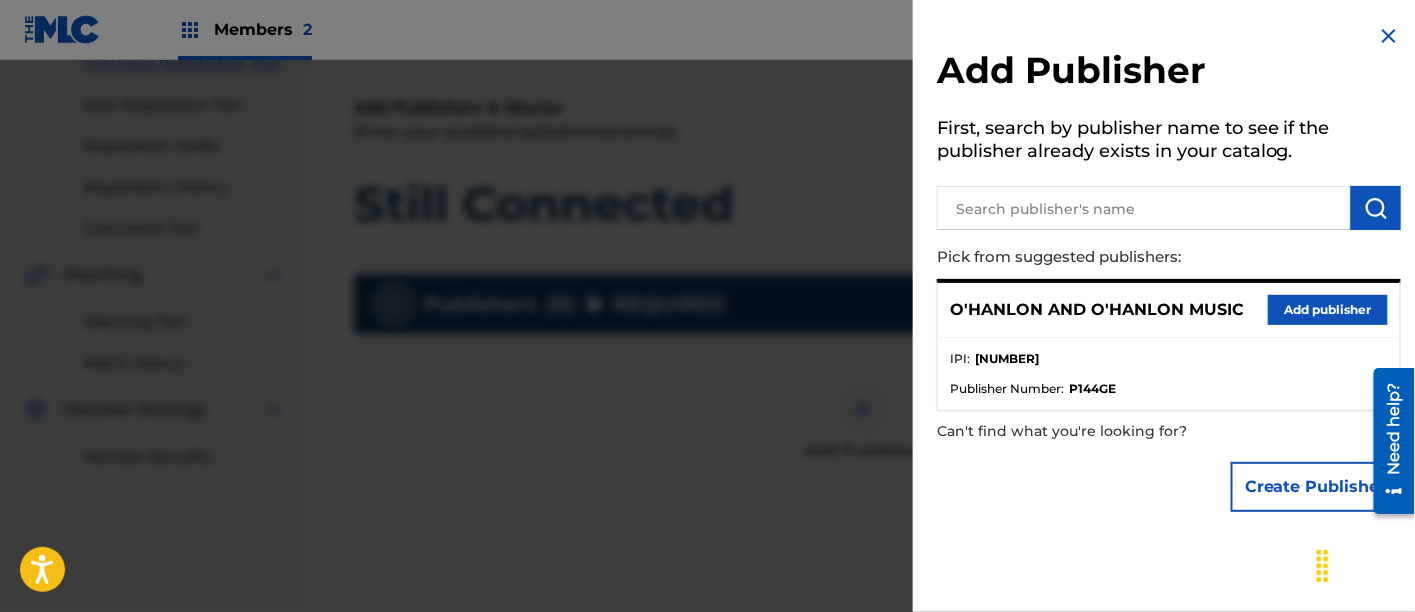 click on "Add publisher" at bounding box center [1328, 310] 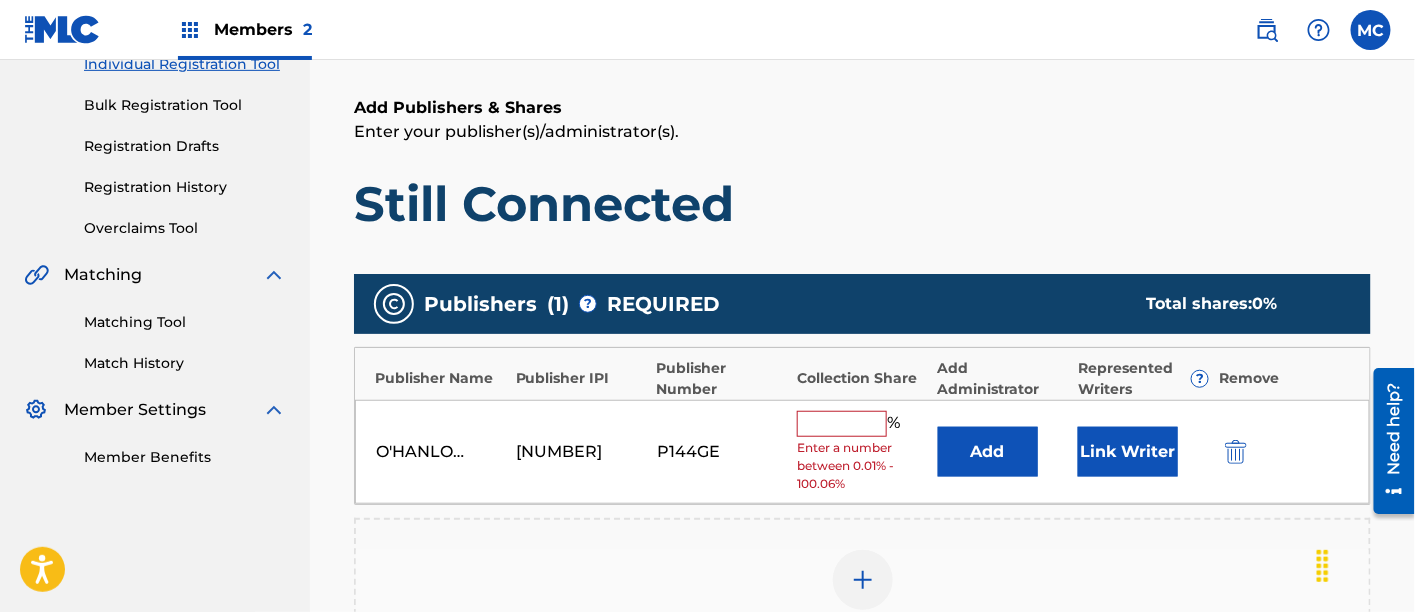 click at bounding box center [842, 424] 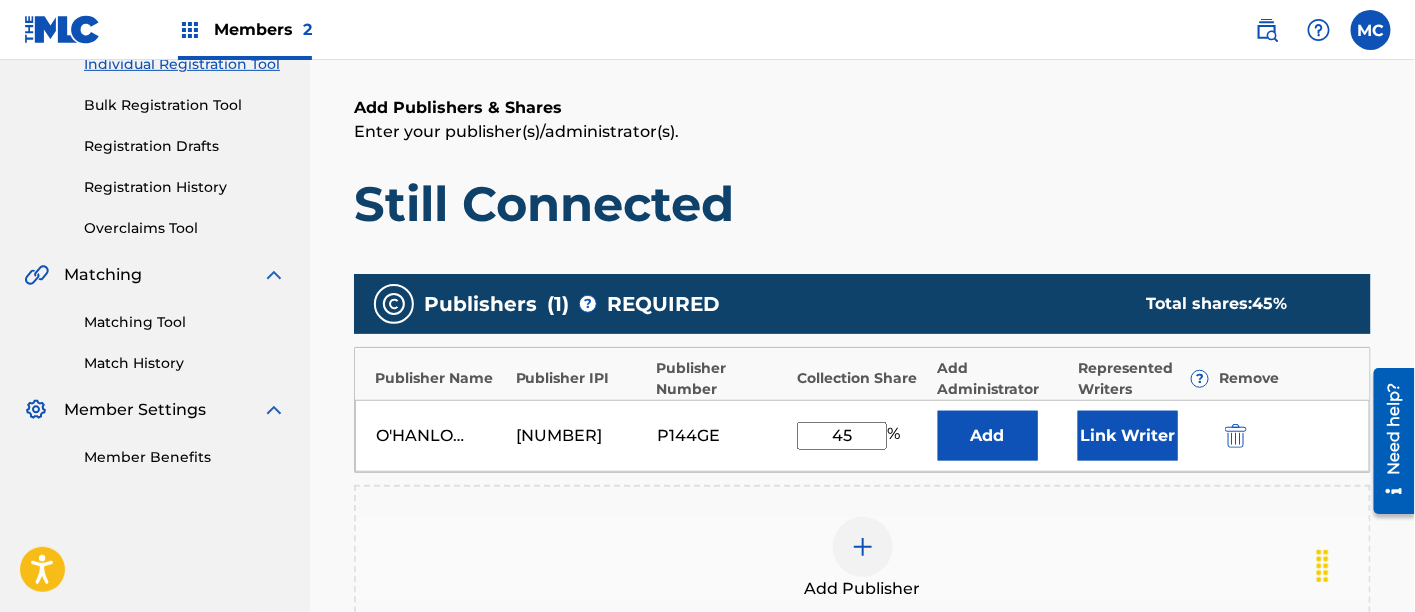 click on "Link Writer" at bounding box center [1128, 436] 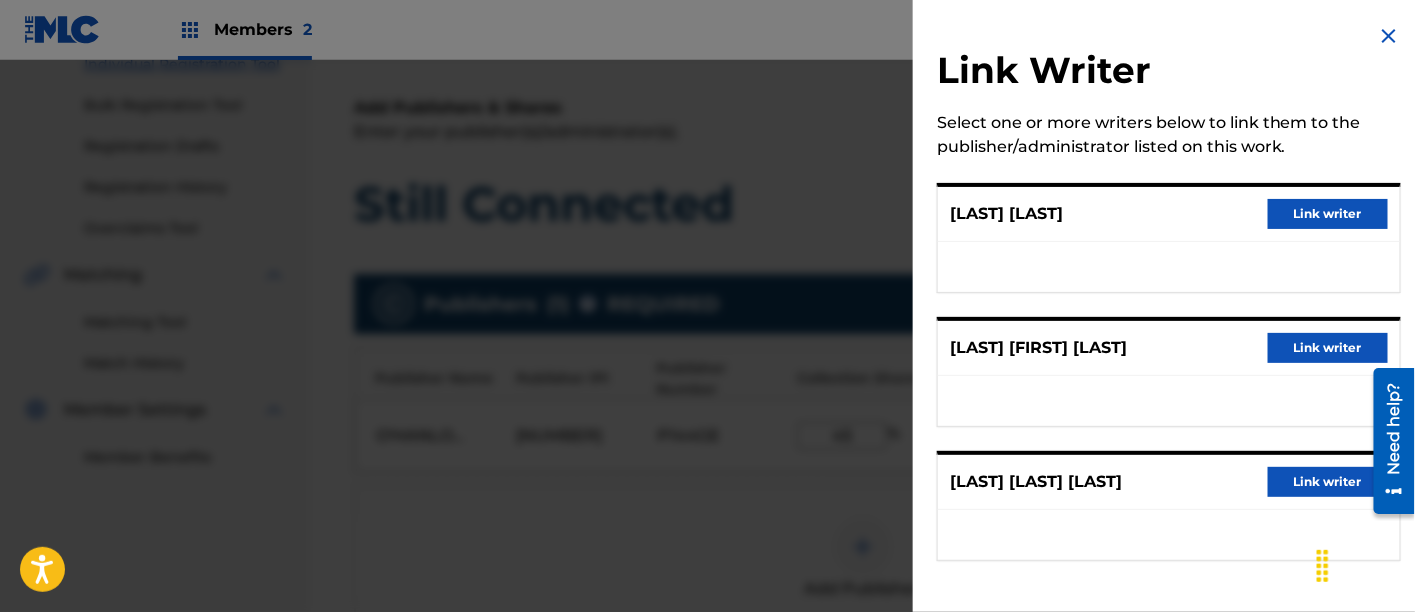 click on "Link writer" at bounding box center [1328, 214] 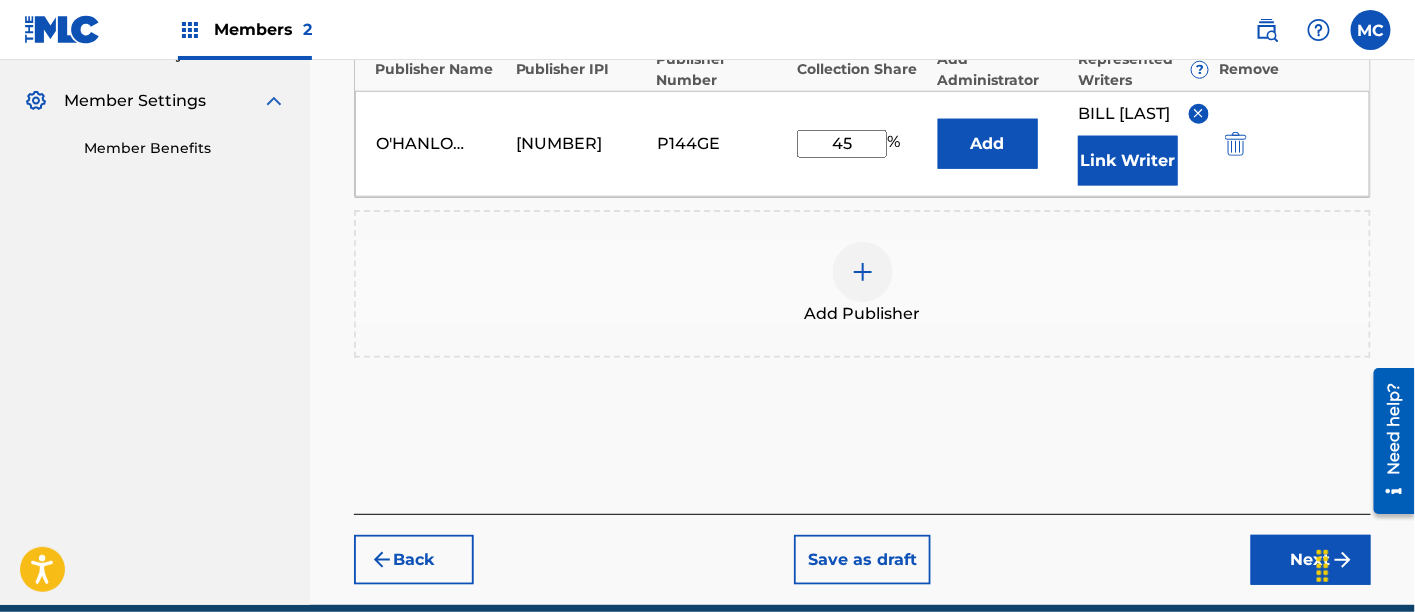 scroll, scrollTop: 600, scrollLeft: 0, axis: vertical 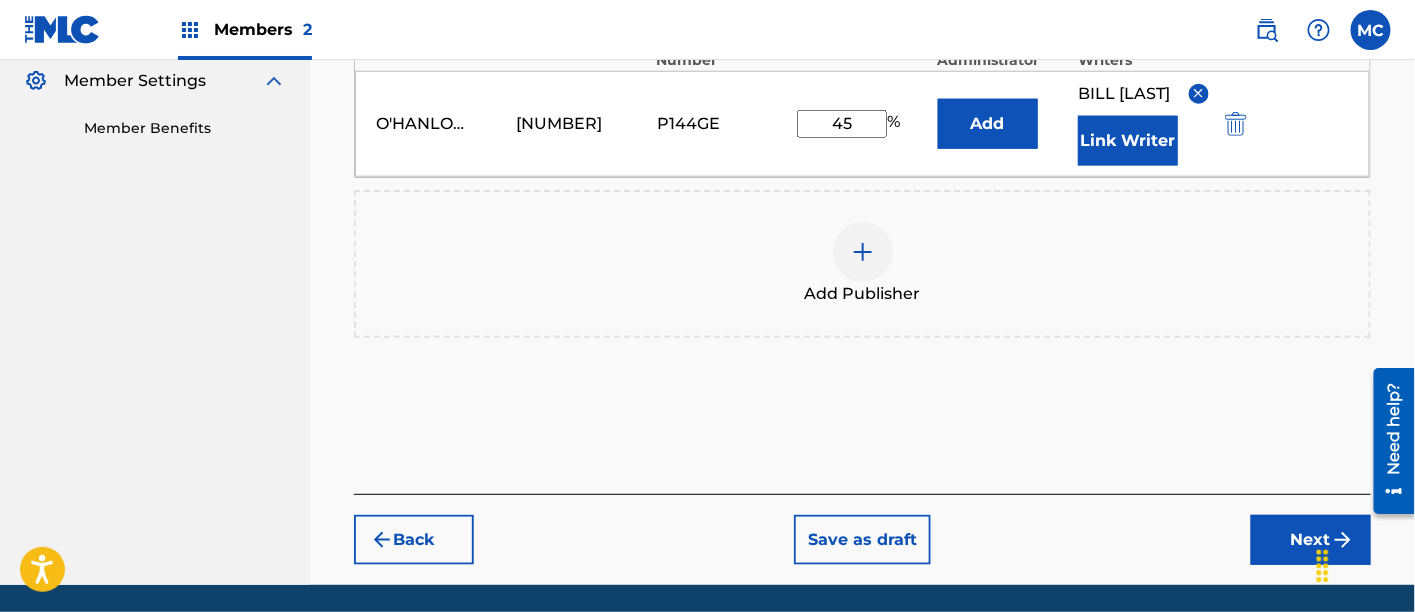 click on "Next" at bounding box center [1311, 540] 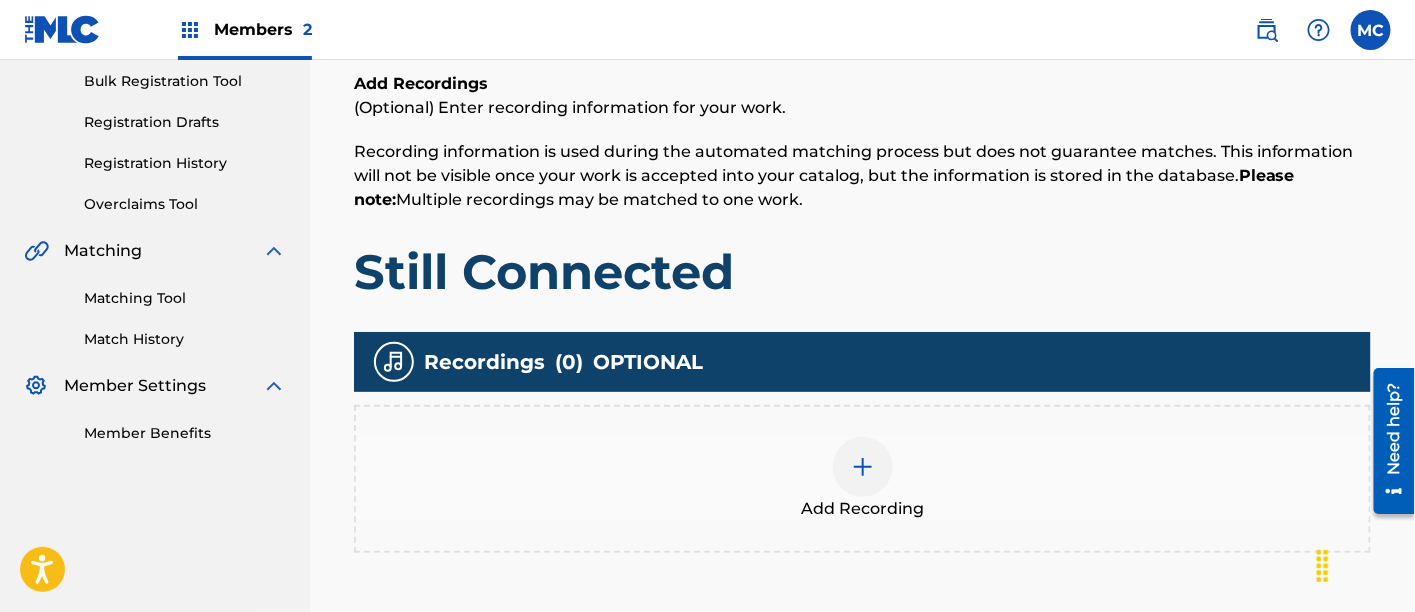 scroll, scrollTop: 294, scrollLeft: 0, axis: vertical 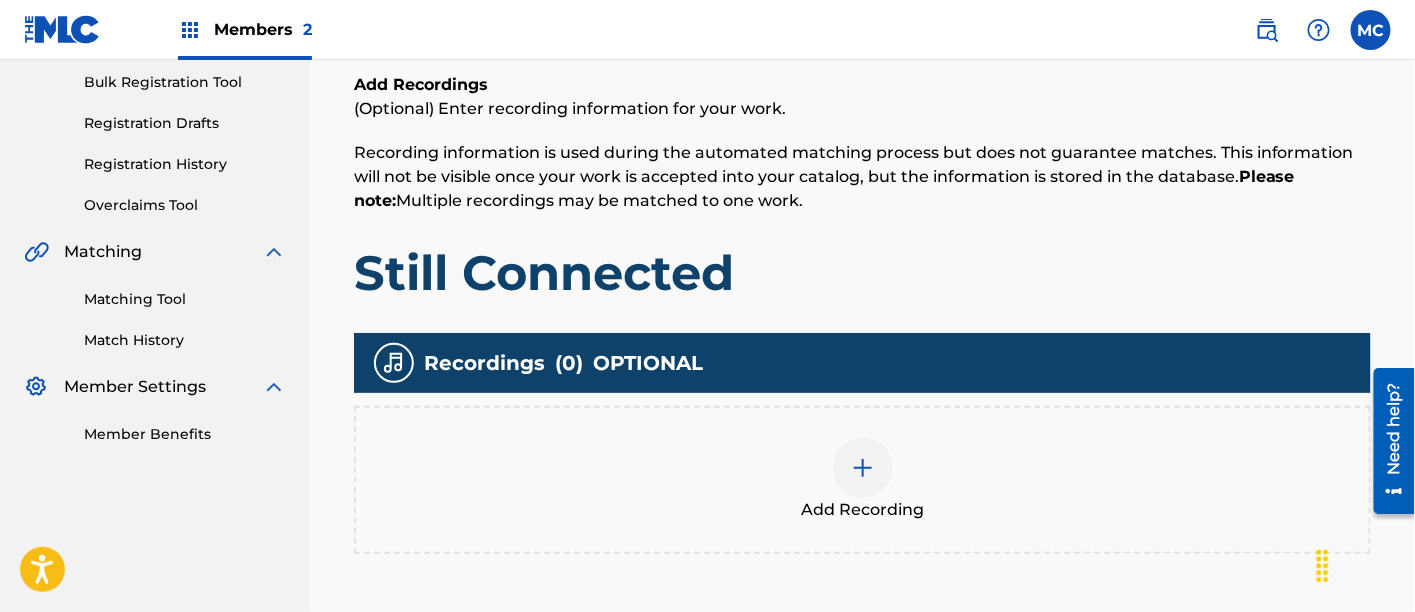 click on "Add Recording" at bounding box center [862, 480] 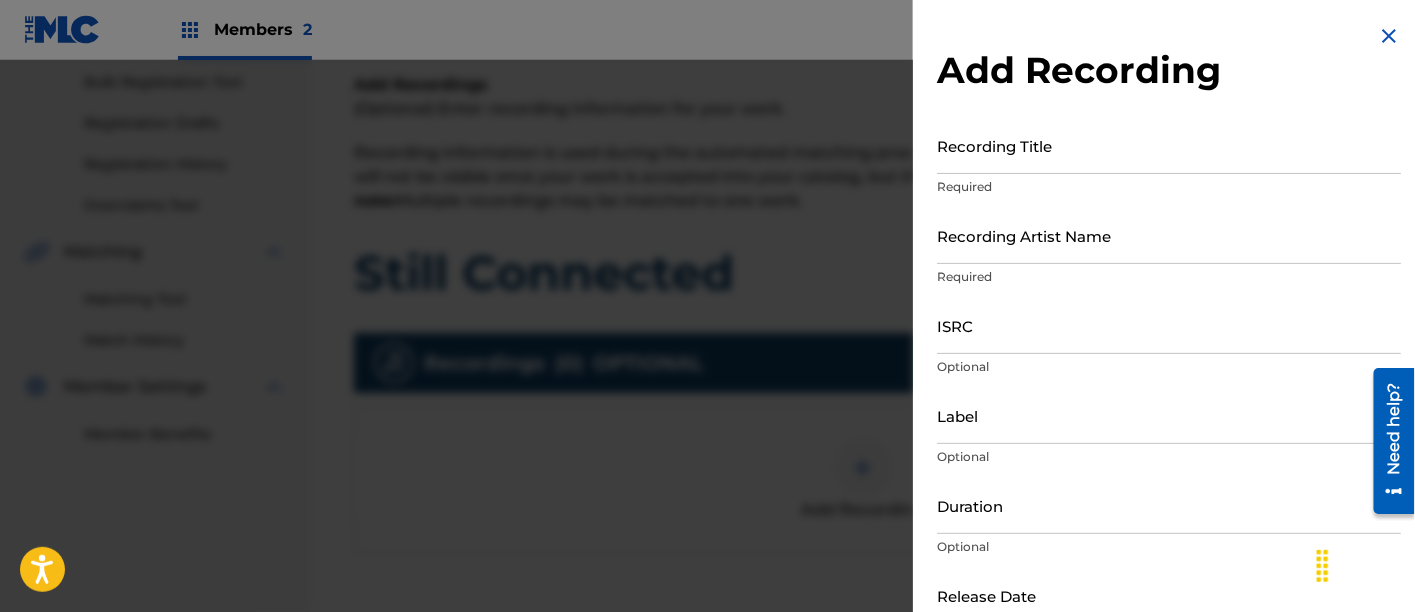 click on "Recording Title" at bounding box center (1169, 145) 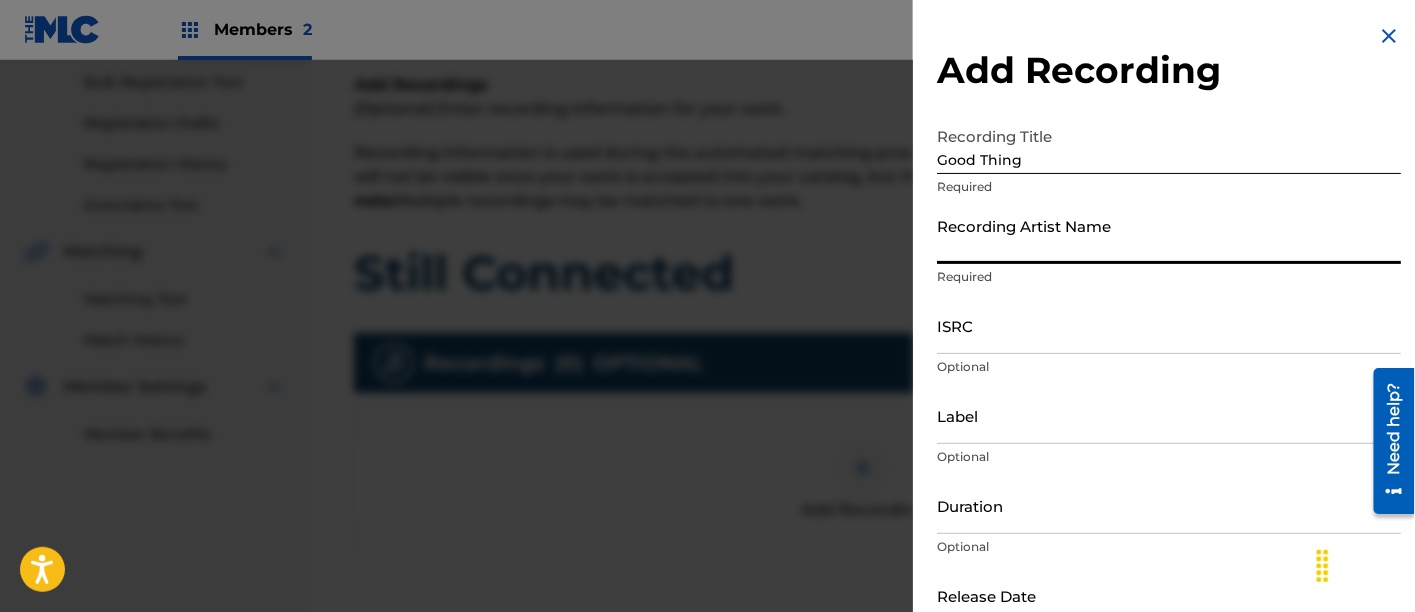 click on "Recording Artist Name" at bounding box center [1169, 235] 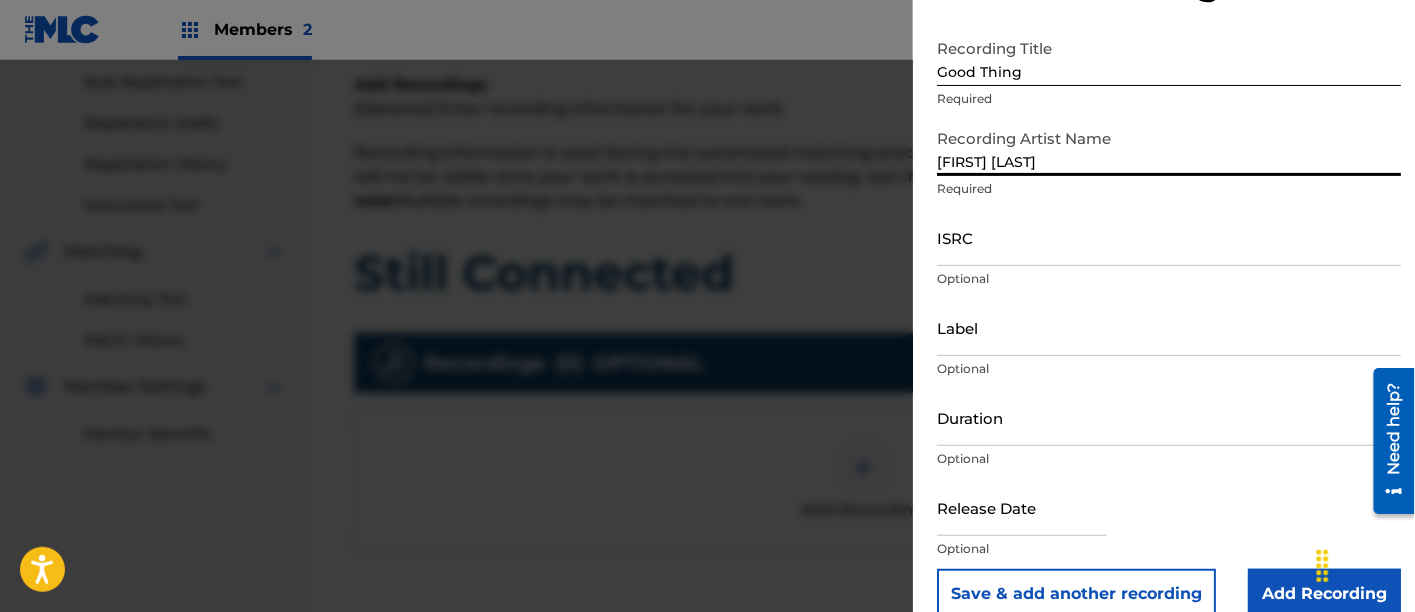 scroll, scrollTop: 118, scrollLeft: 0, axis: vertical 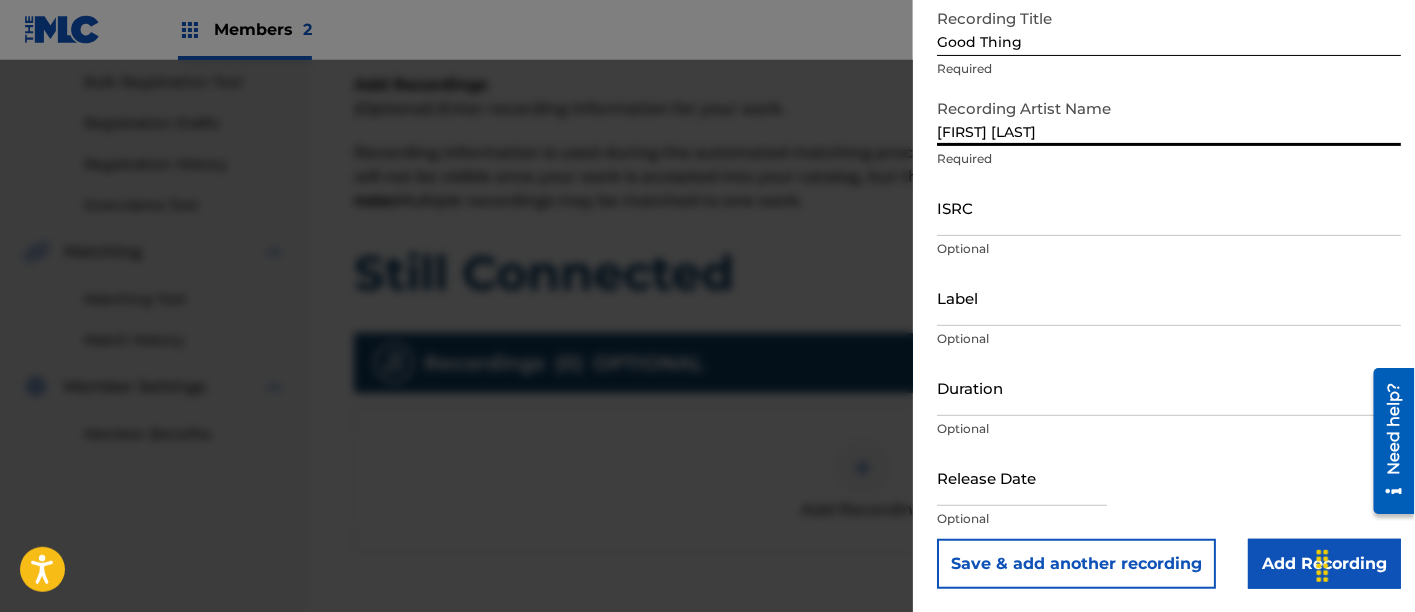 click on "Optional" at bounding box center [1169, 339] 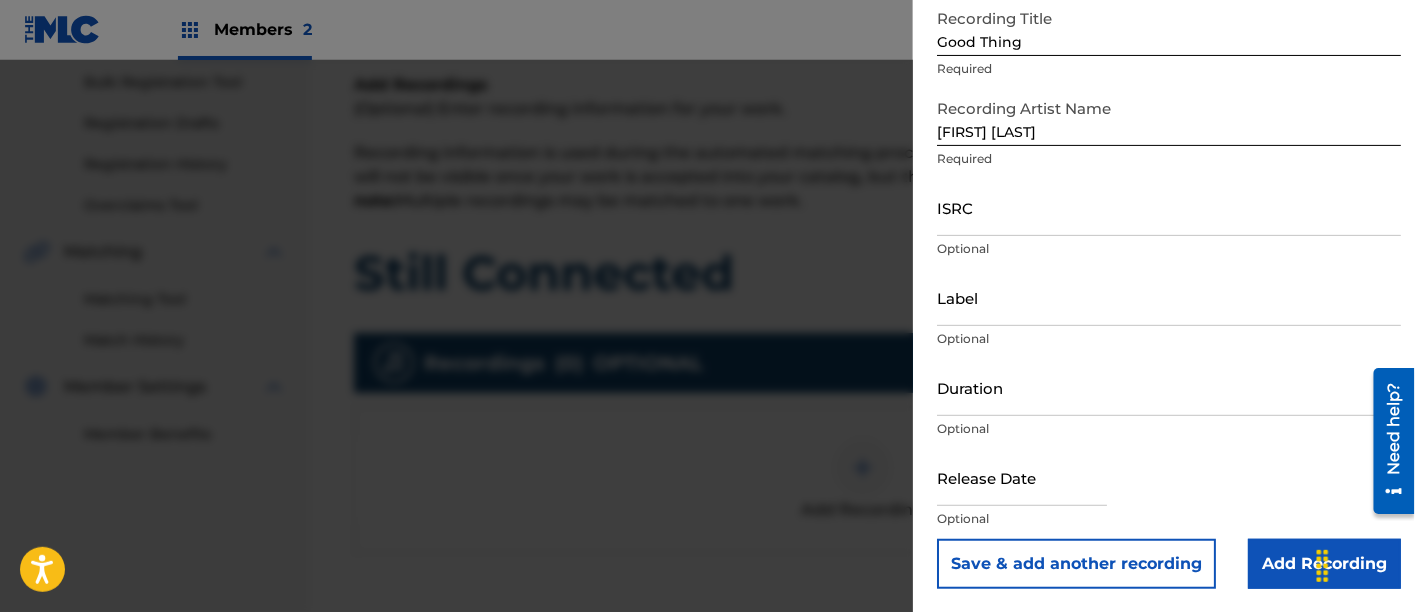 click on "Label Optional" at bounding box center [1169, 314] 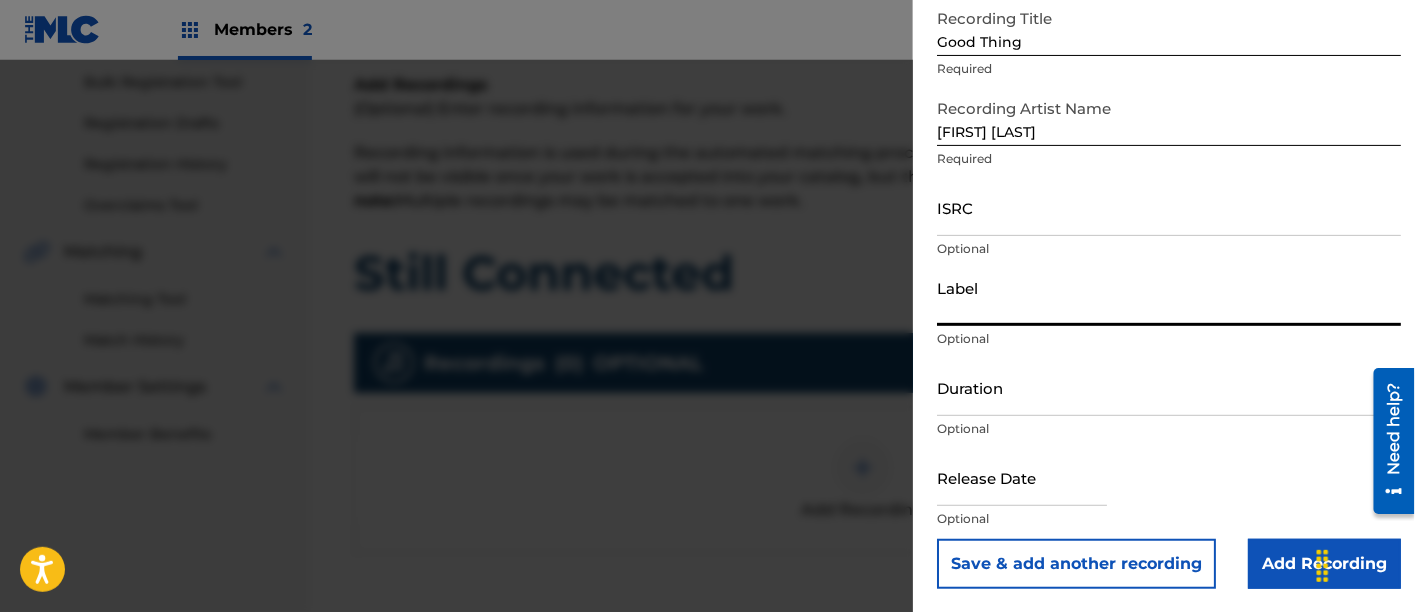 click on "Label" at bounding box center [1169, 297] 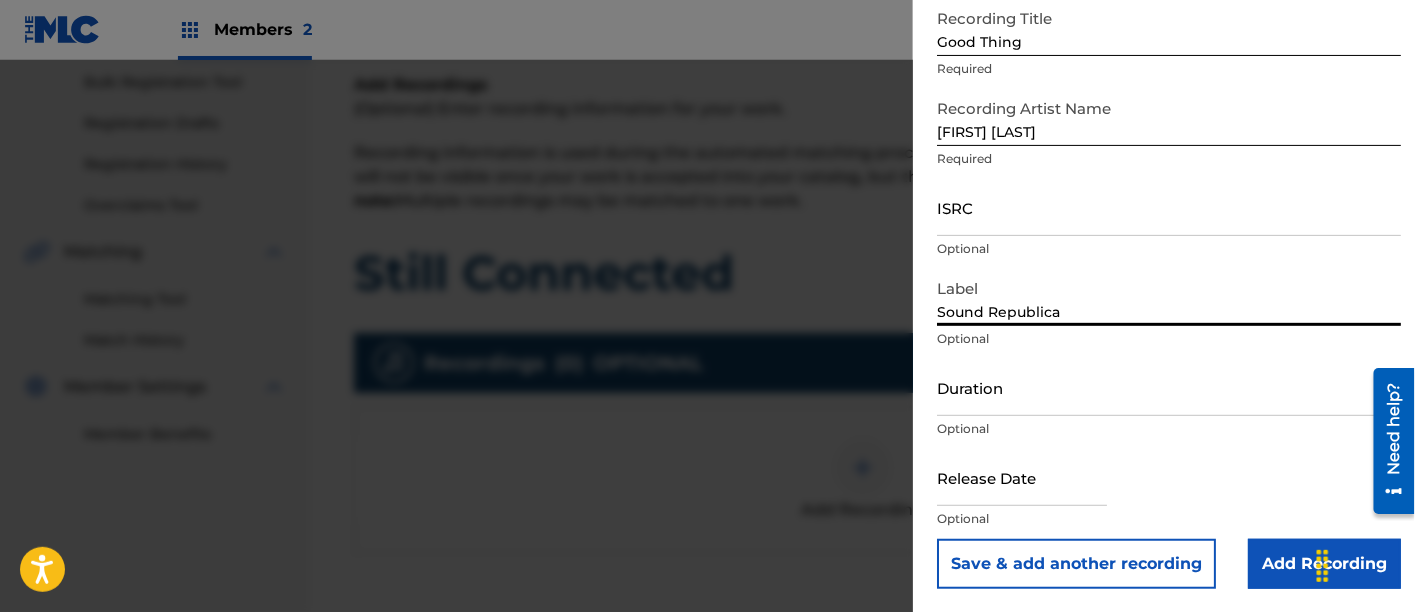 scroll, scrollTop: 451, scrollLeft: 0, axis: vertical 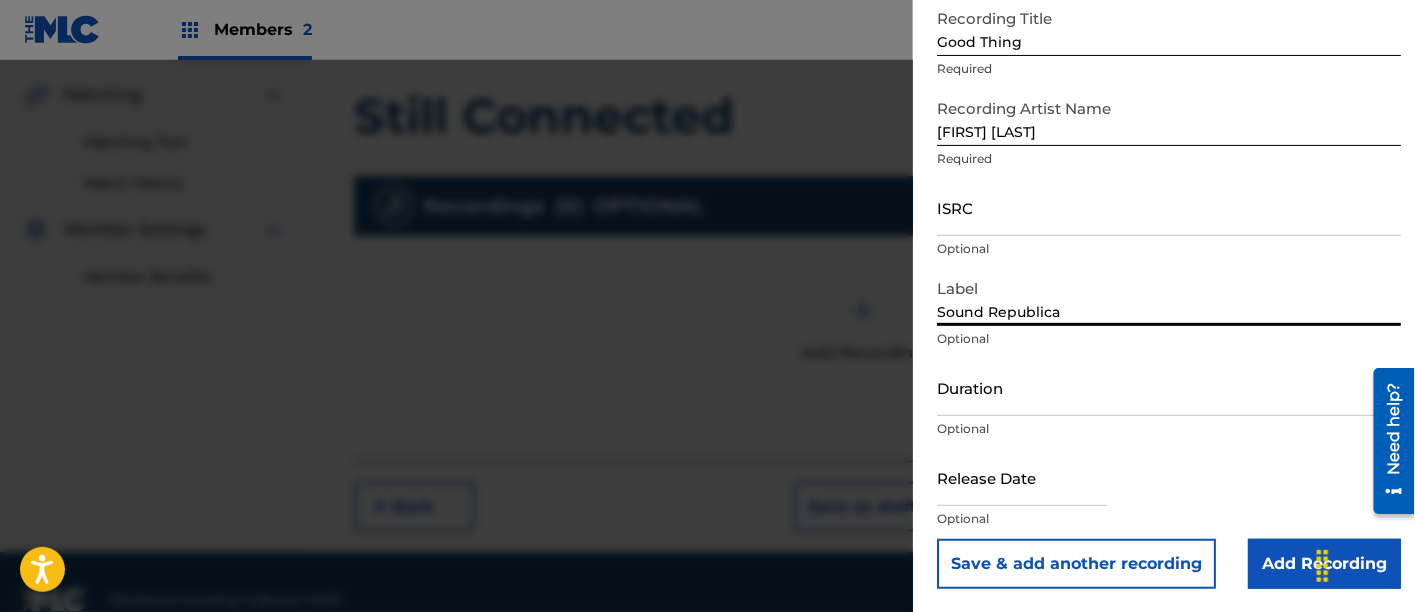 click at bounding box center [1022, 477] 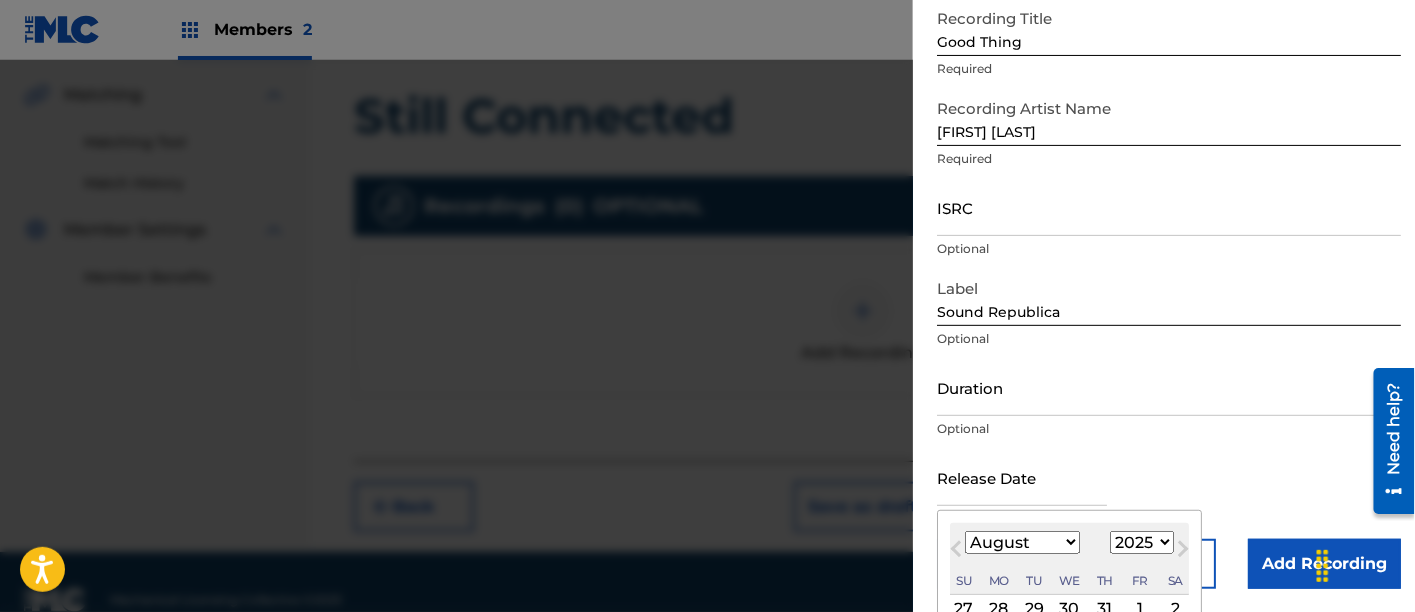 click on "January February March April May June July August September October November December" at bounding box center [1022, 542] 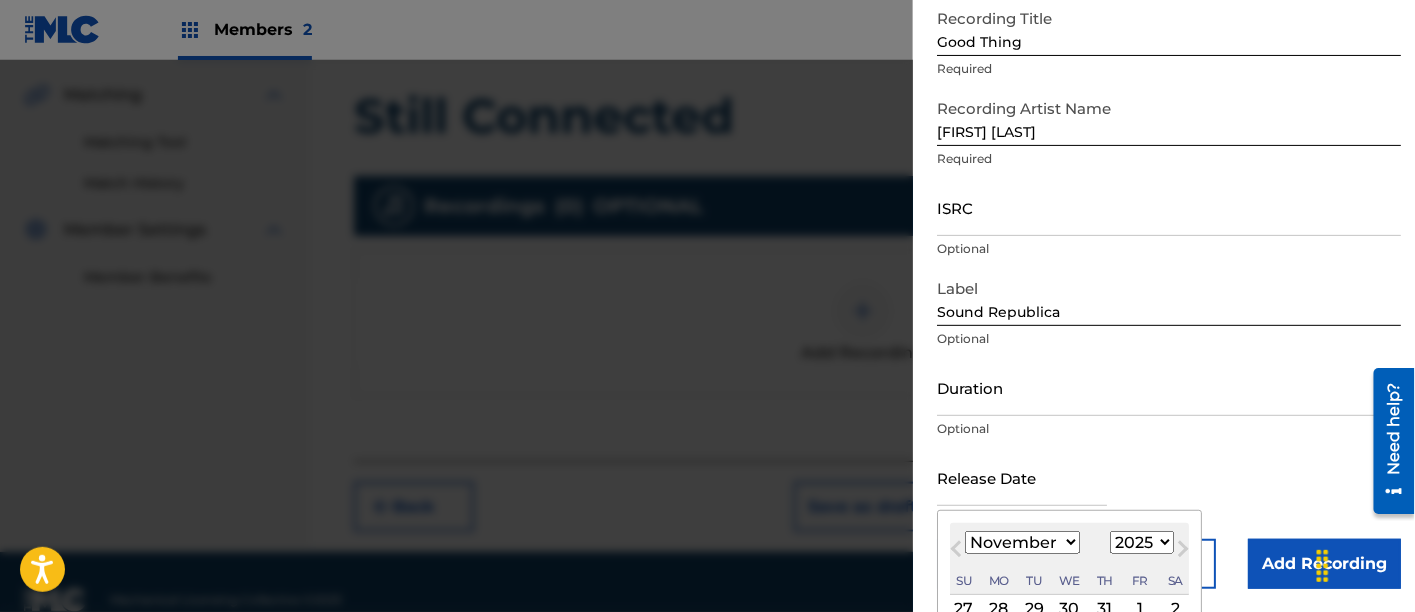 click on "January February March April May June July August September October November December" at bounding box center (1022, 542) 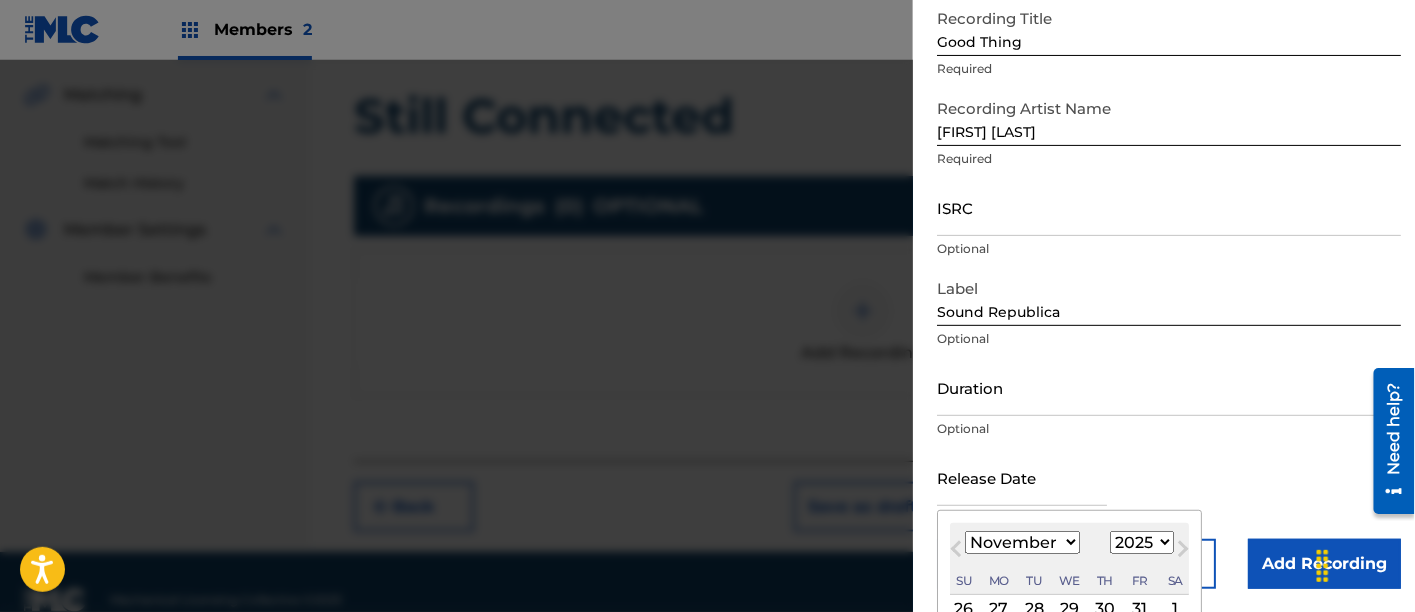 click on "1899 1900 1901 1902 1903 1904 1905 1906 1907 1908 1909 1910 1911 1912 1913 1914 1915 1916 1917 1918 1919 1920 1921 1922 1923 1924 1925 1926 1927 1928 1929 1930 1931 1932 1933 1934 1935 1936 1937 1938 1939 1940 1941 1942 1943 1944 1945 1946 1947 1948 1949 1950 1951 1952 1953 1954 1955 1956 1957 1958 1959 1960 1961 1962 1963 1964 1965 1966 1967 1968 1969 1970 1971 1972 1973 1974 1975 1976 1977 1978 1979 1980 1981 1982 1983 1984 1985 1986 1987 1988 1989 1990 1991 1992 1993 1994 1995 1996 1997 1998 1999 2000 2001 2002 2003 2004 2005 2006 2007 2008 2009 2010 2011 2012 2013 2014 2015 2016 2017 2018 2019 2020 2021 2022 2023 2024 2025 2026 2027 2028 2029 2030 2031 2032 2033 2034 2035 2036 2037 2038 2039 2040 2041 2042 2043 2044 2045 2046 2047 2048 2049 2050 2051 2052 2053 2054 2055 2056 2057 2058 2059 2060 2061 2062 2063 2064 2065 2066 2067 2068 2069 2070 2071 2072 2073 2074 2075 2076 2077 2078 2079 2080 2081 2082 2083 2084 2085 2086 2087 2088 2089 2090 2091 2092 2093 2094 2095 2096 2097 2098 2099 2100" at bounding box center (1142, 542) 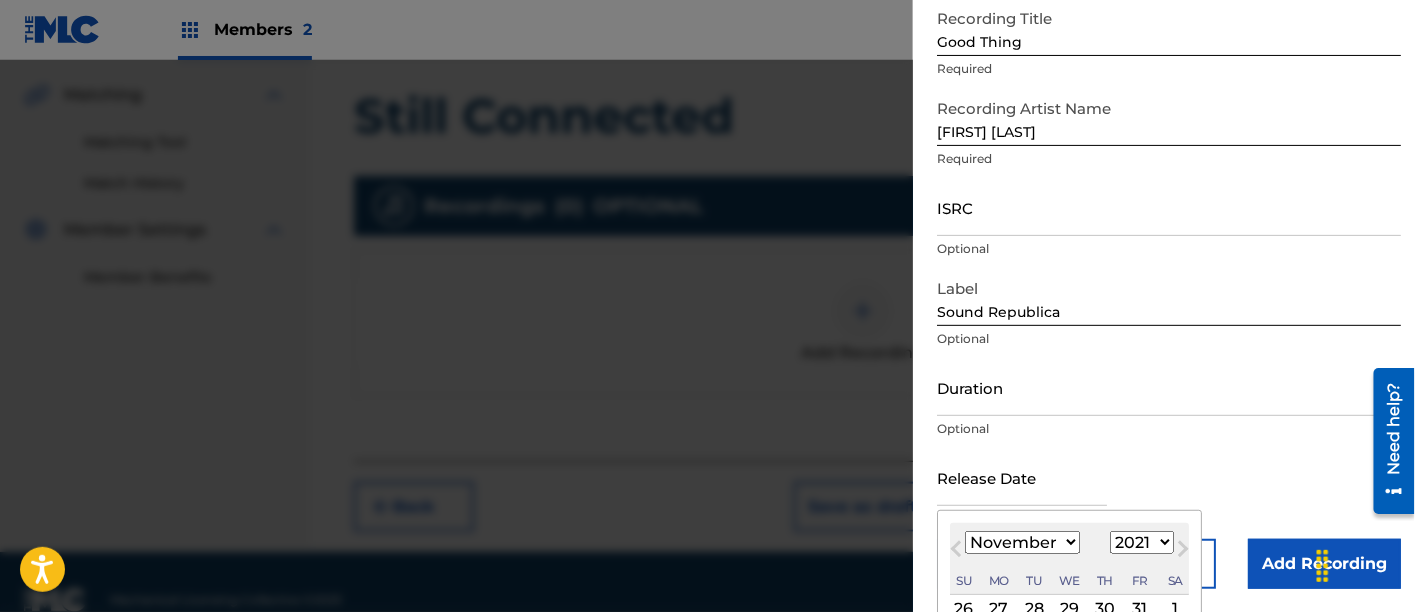 click on "1899 1900 1901 1902 1903 1904 1905 1906 1907 1908 1909 1910 1911 1912 1913 1914 1915 1916 1917 1918 1919 1920 1921 1922 1923 1924 1925 1926 1927 1928 1929 1930 1931 1932 1933 1934 1935 1936 1937 1938 1939 1940 1941 1942 1943 1944 1945 1946 1947 1948 1949 1950 1951 1952 1953 1954 1955 1956 1957 1958 1959 1960 1961 1962 1963 1964 1965 1966 1967 1968 1969 1970 1971 1972 1973 1974 1975 1976 1977 1978 1979 1980 1981 1982 1983 1984 1985 1986 1987 1988 1989 1990 1991 1992 1993 1994 1995 1996 1997 1998 1999 2000 2001 2002 2003 2004 2005 2006 2007 2008 2009 2010 2011 2012 2013 2014 2015 2016 2017 2018 2019 2020 2021 2022 2023 2024 2025 2026 2027 2028 2029 2030 2031 2032 2033 2034 2035 2036 2037 2038 2039 2040 2041 2042 2043 2044 2045 2046 2047 2048 2049 2050 2051 2052 2053 2054 2055 2056 2057 2058 2059 2060 2061 2062 2063 2064 2065 2066 2067 2068 2069 2070 2071 2072 2073 2074 2075 2076 2077 2078 2079 2080 2081 2082 2083 2084 2085 2086 2087 2088 2089 2090 2091 2092 2093 2094 2095 2096 2097 2098 2099 2100" at bounding box center [1142, 542] 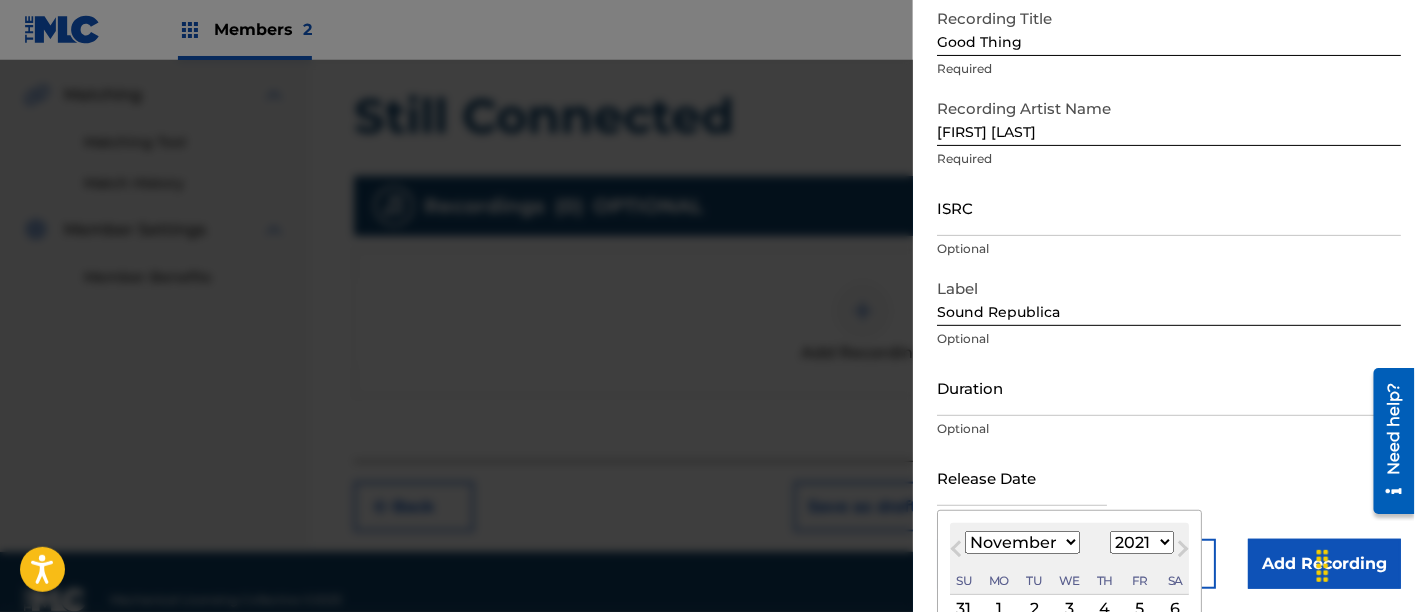 scroll, scrollTop: 276, scrollLeft: 0, axis: vertical 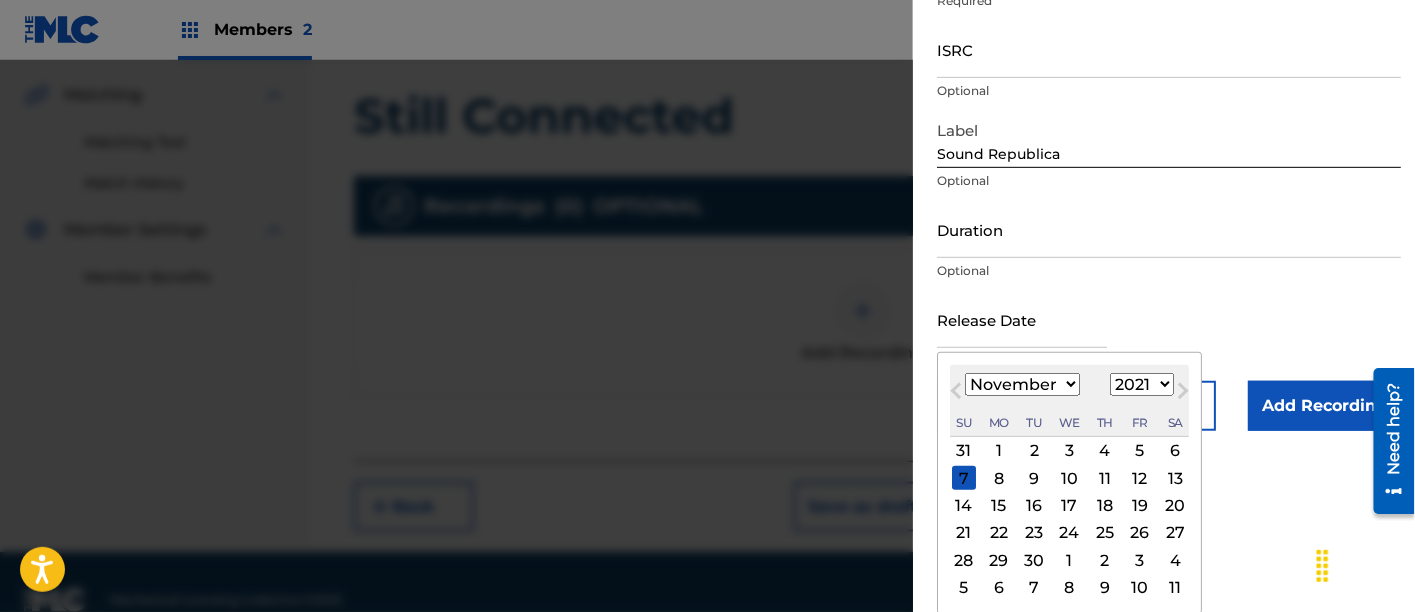 click on "23" at bounding box center (1034, 533) 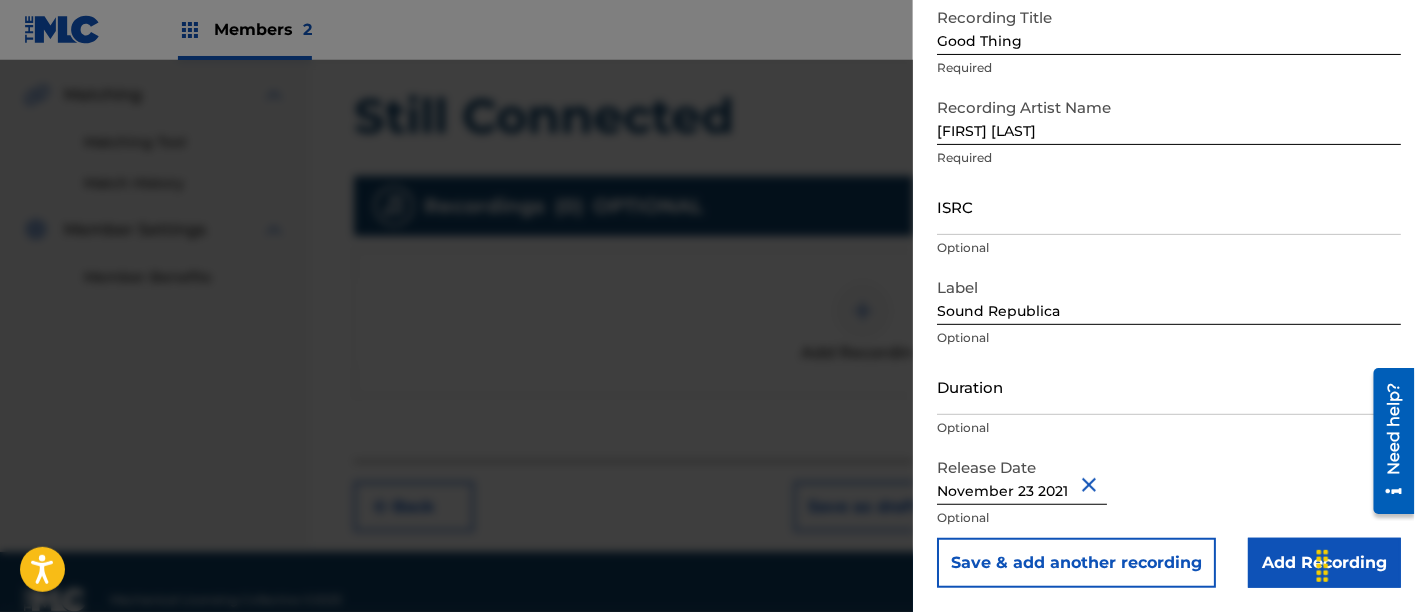 scroll, scrollTop: 118, scrollLeft: 0, axis: vertical 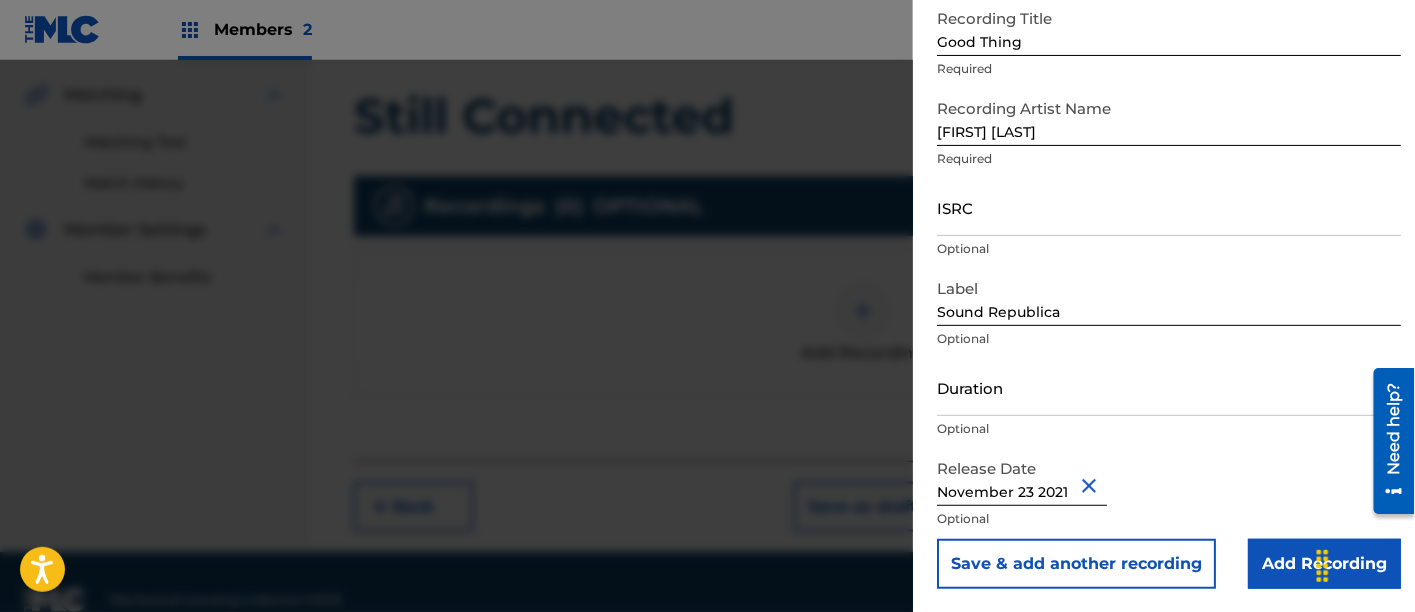 click on "Add Recording" at bounding box center (1324, 564) 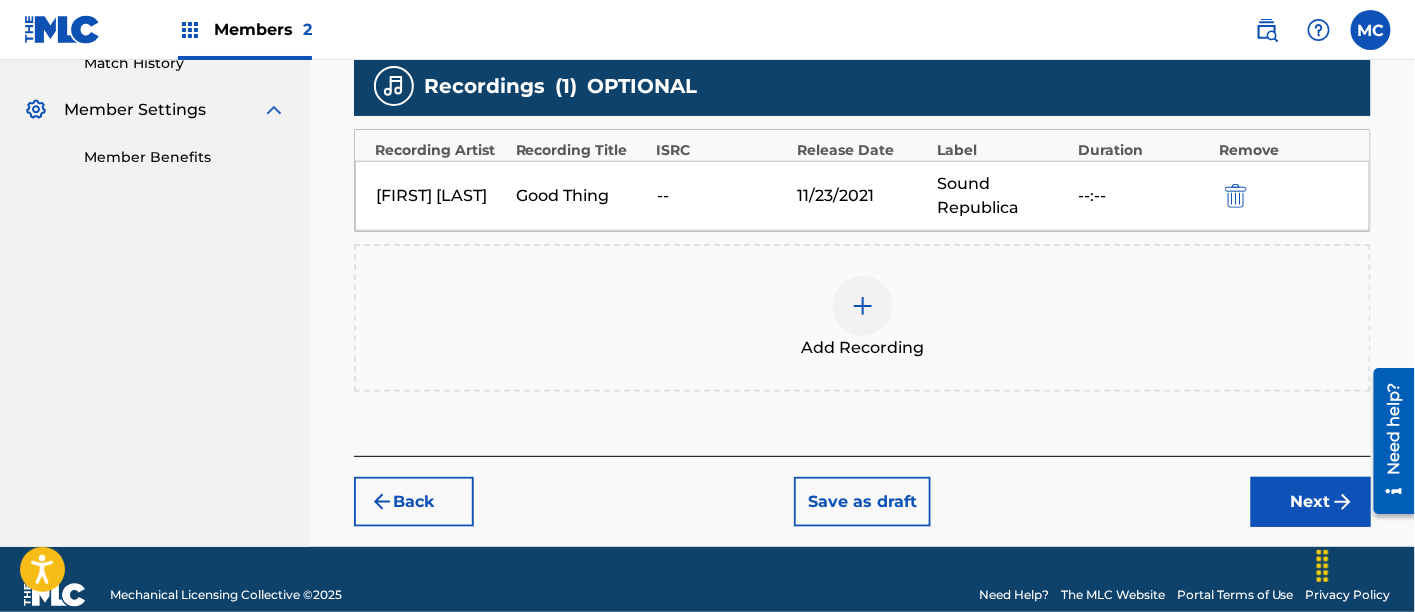 click on "Next" at bounding box center (1311, 502) 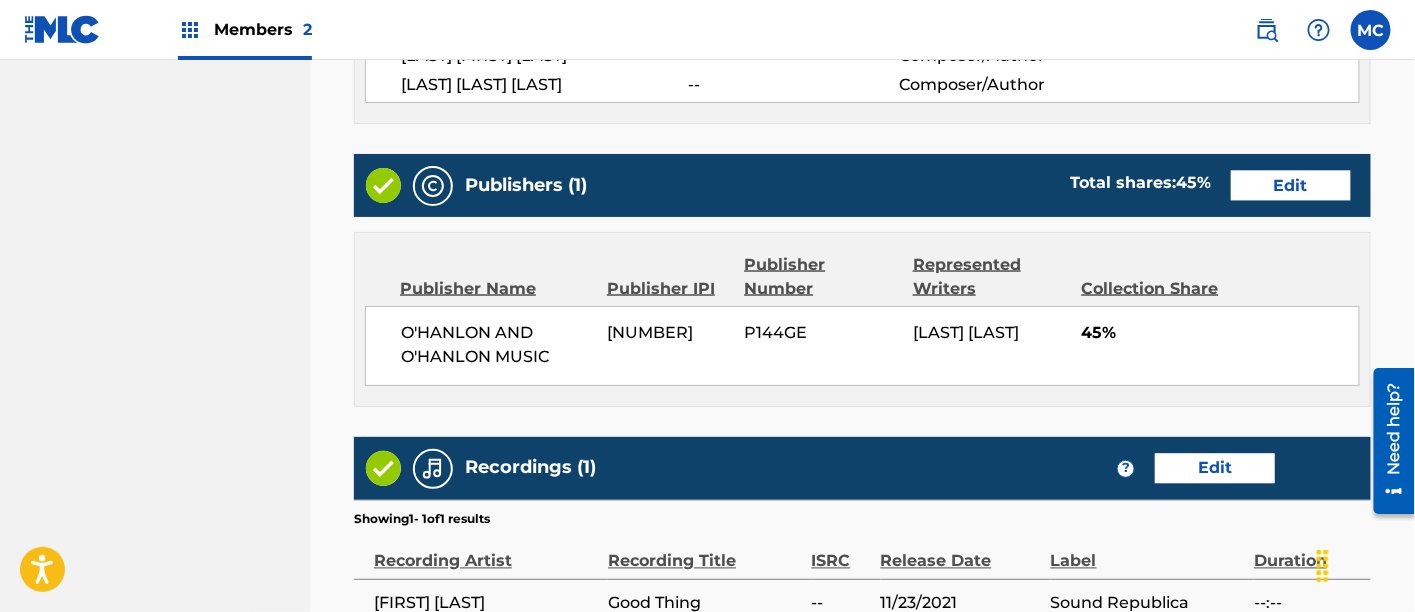 scroll, scrollTop: 1206, scrollLeft: 0, axis: vertical 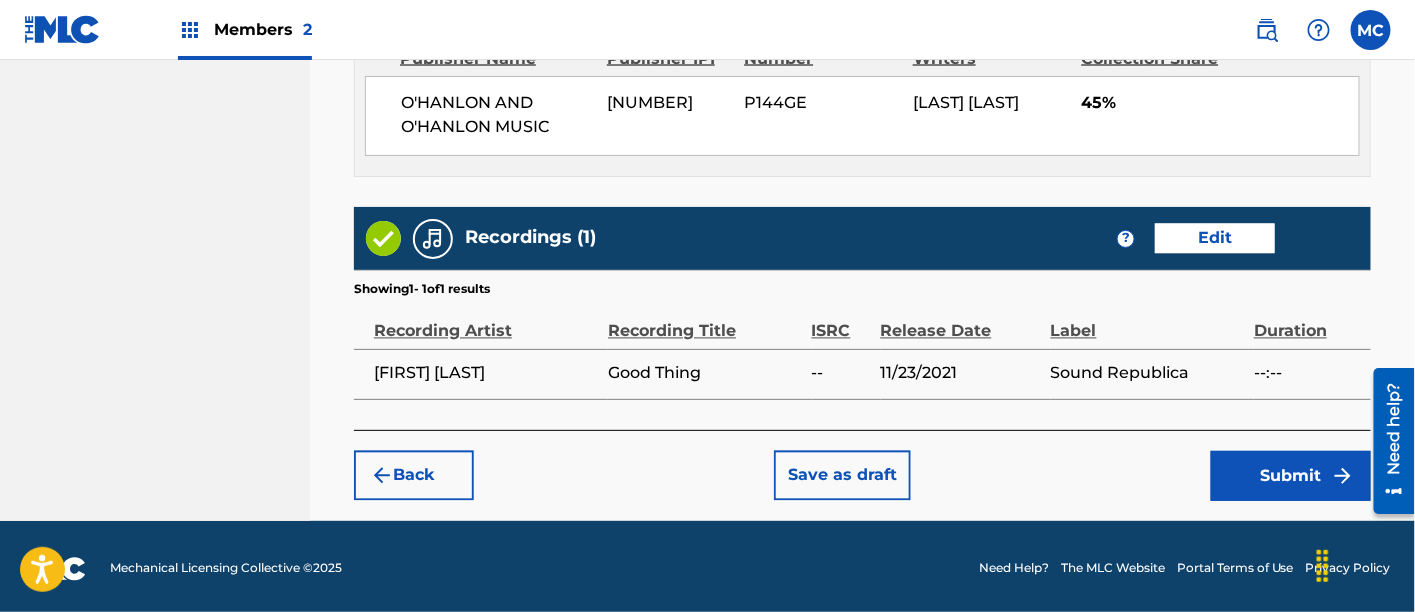 click on "Submit" at bounding box center (1291, 476) 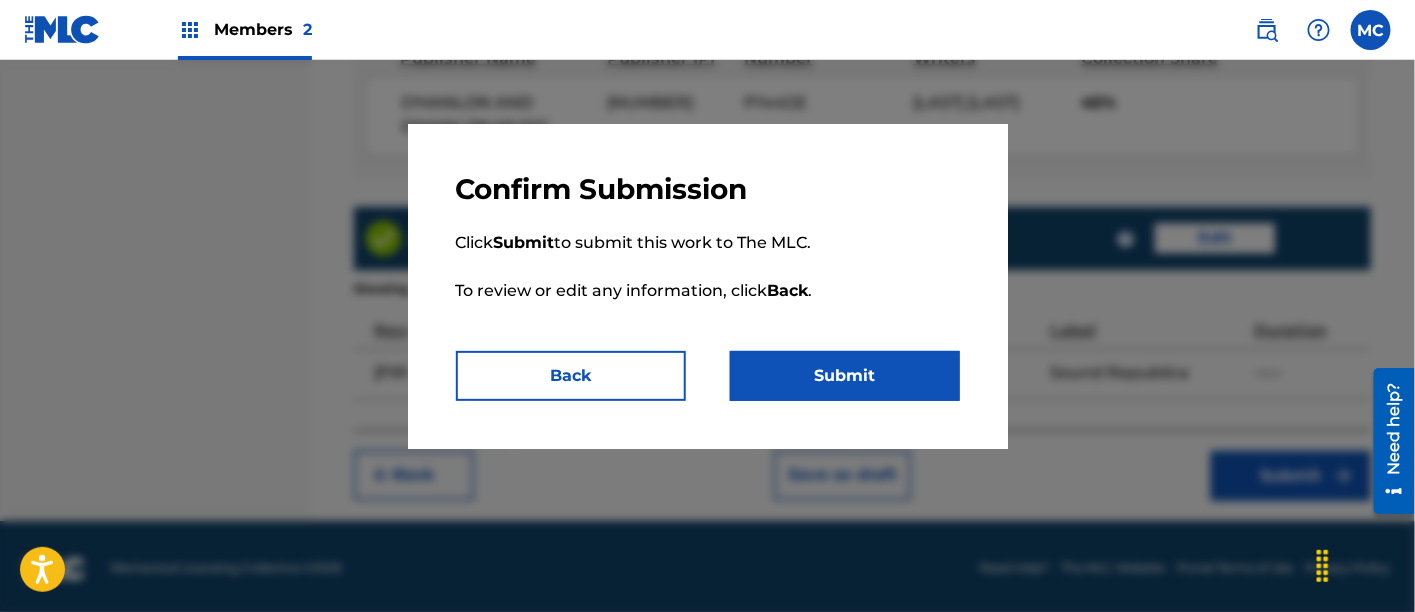 click on "Submit" at bounding box center (845, 376) 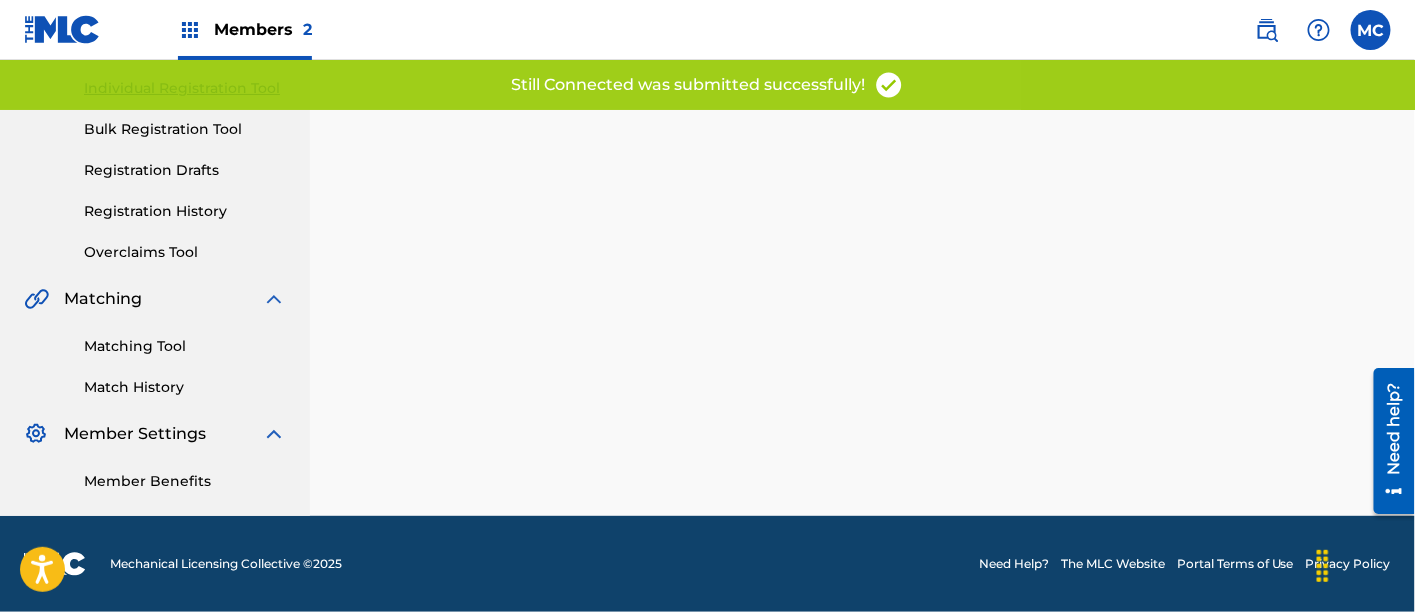 scroll, scrollTop: 0, scrollLeft: 0, axis: both 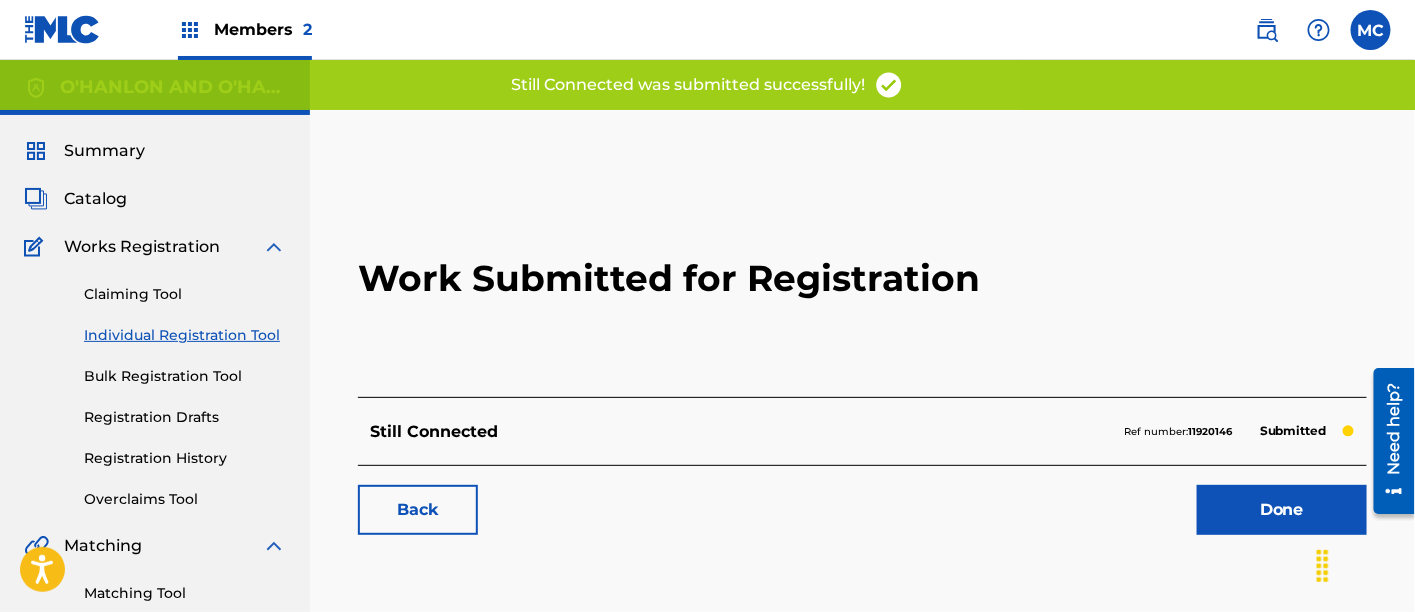 click on "Done" at bounding box center (1282, 510) 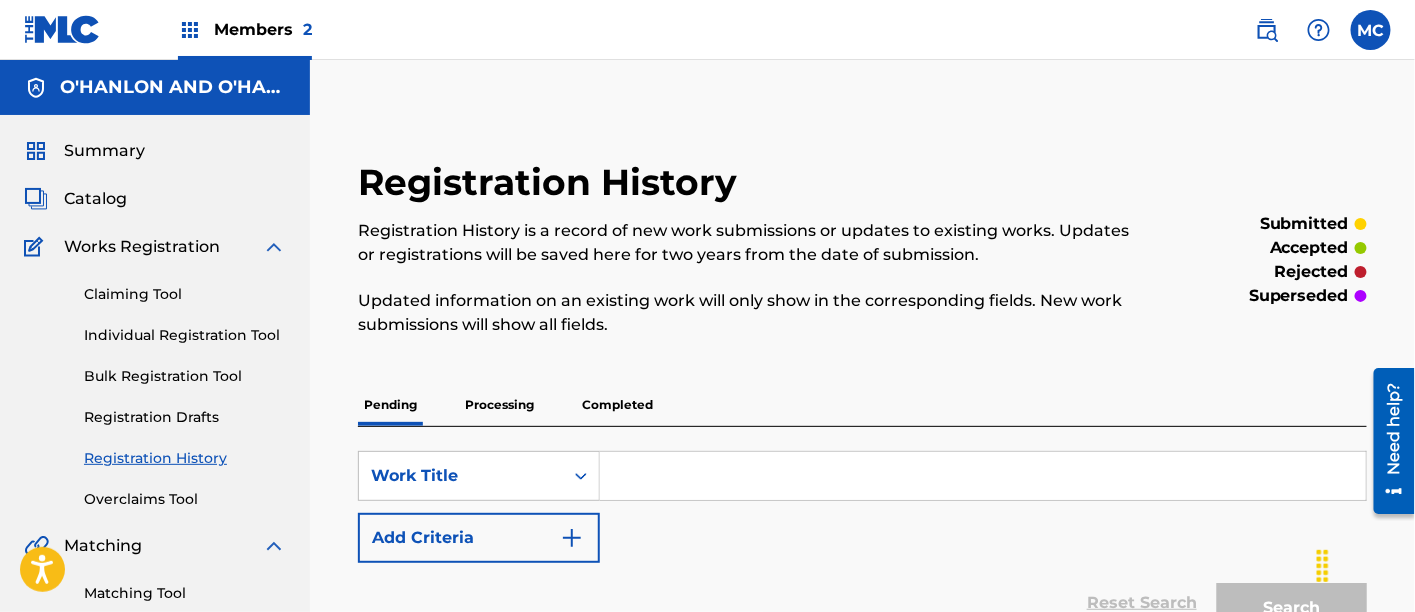 click at bounding box center [983, 476] 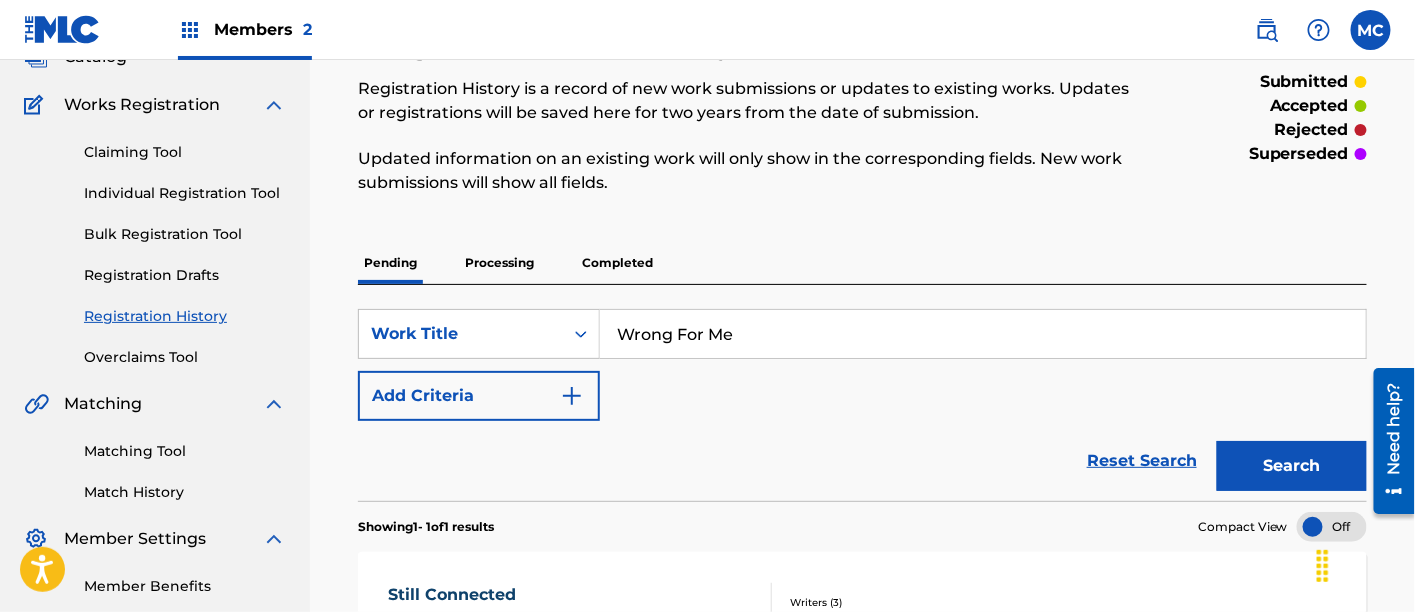 scroll, scrollTop: 31, scrollLeft: 0, axis: vertical 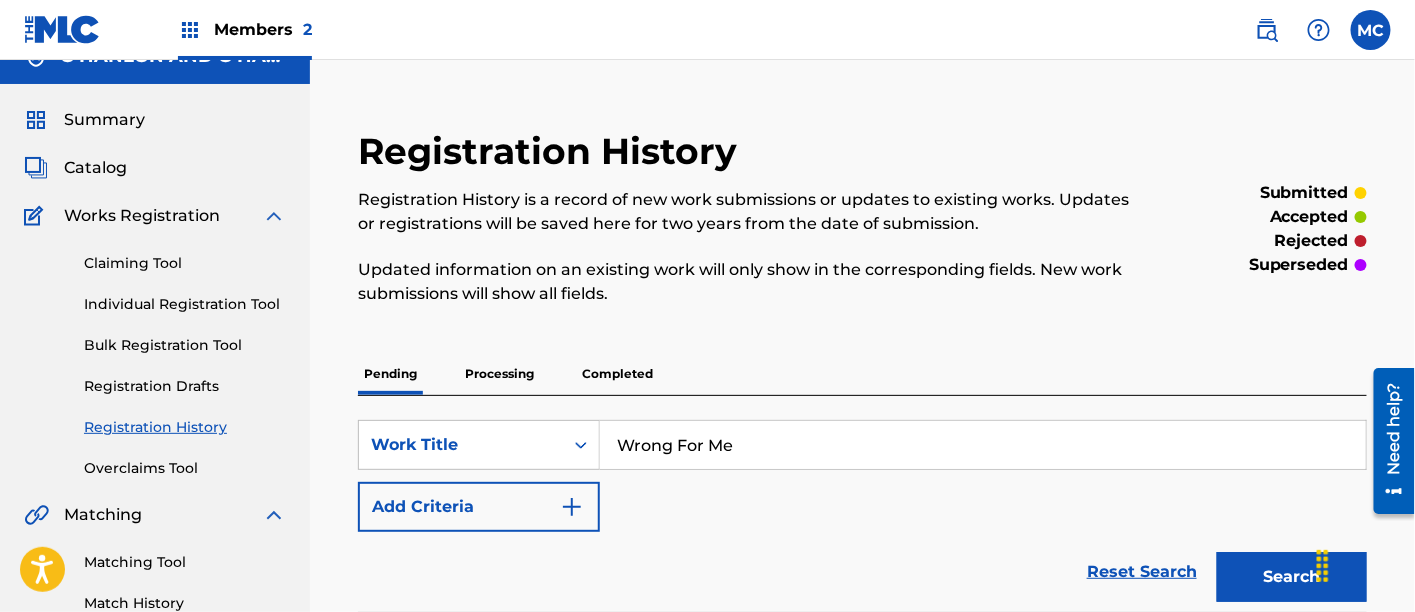 click on "Individual Registration Tool" at bounding box center [185, 304] 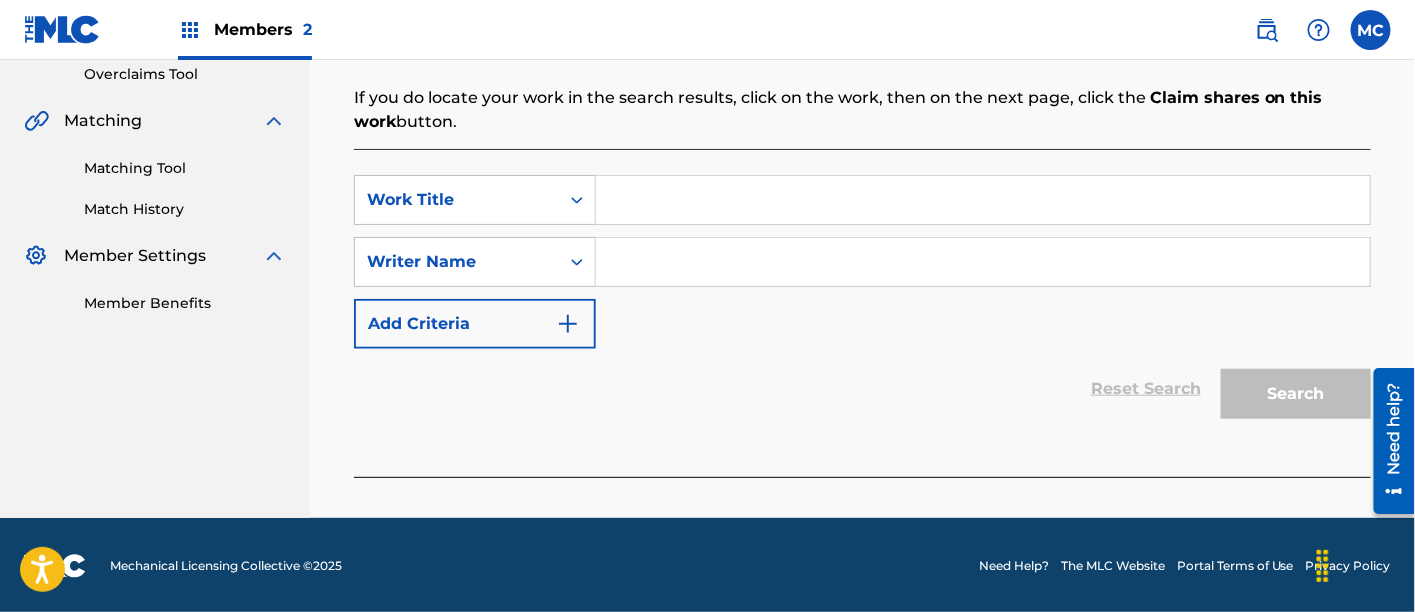 scroll, scrollTop: 423, scrollLeft: 0, axis: vertical 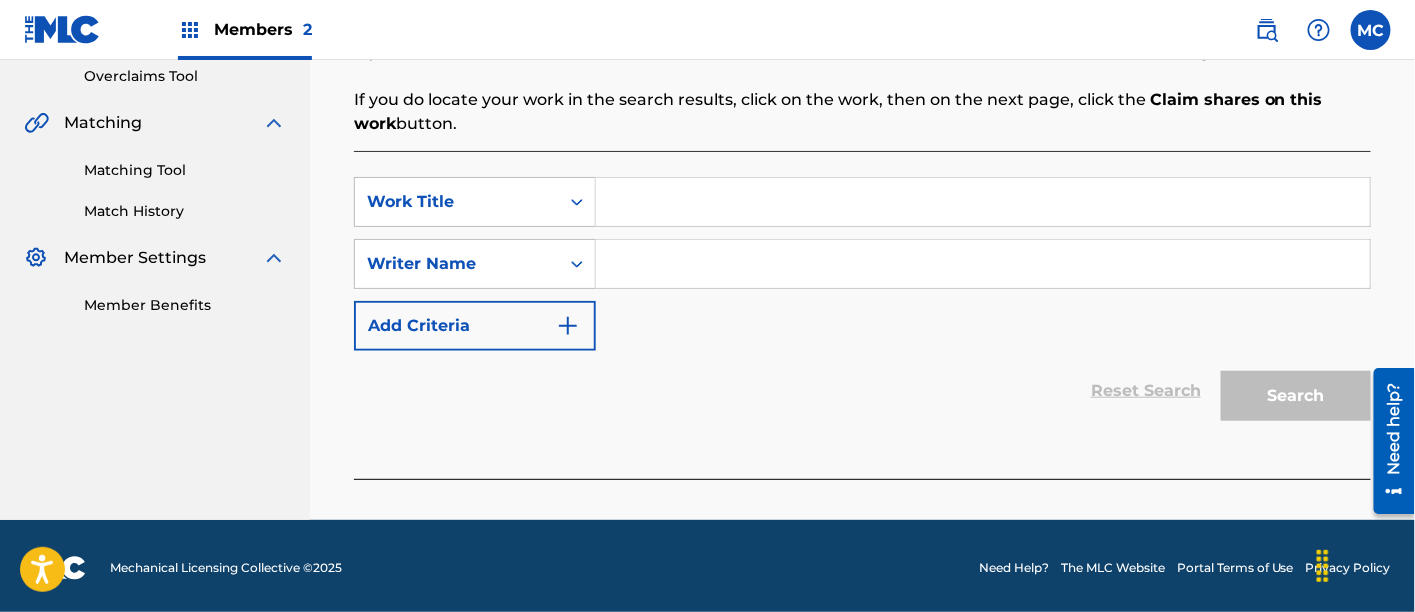 click at bounding box center [983, 202] 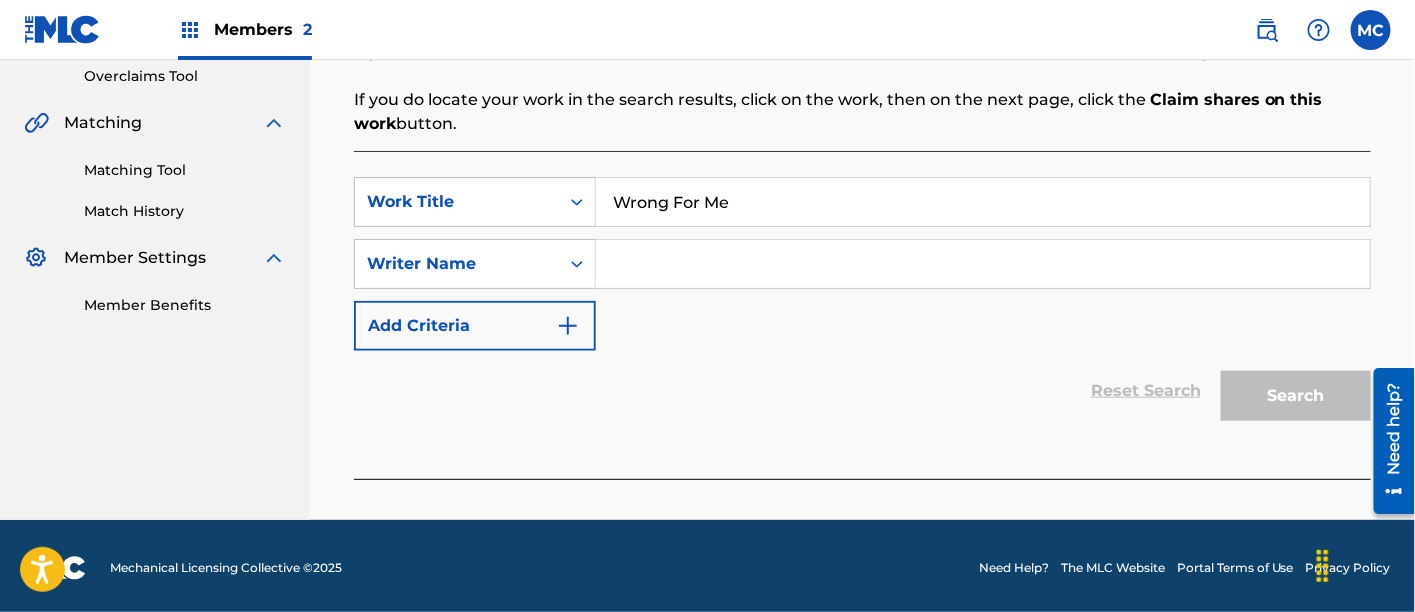 click at bounding box center [983, 264] 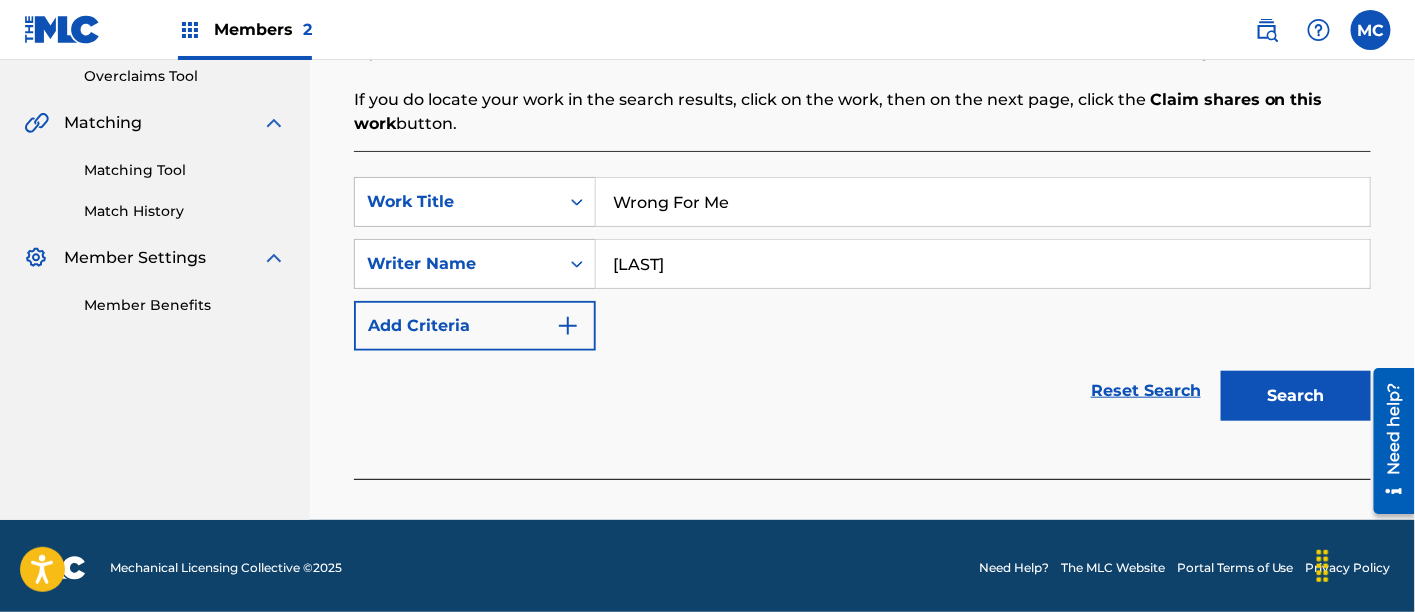 click on "Search" at bounding box center [1296, 396] 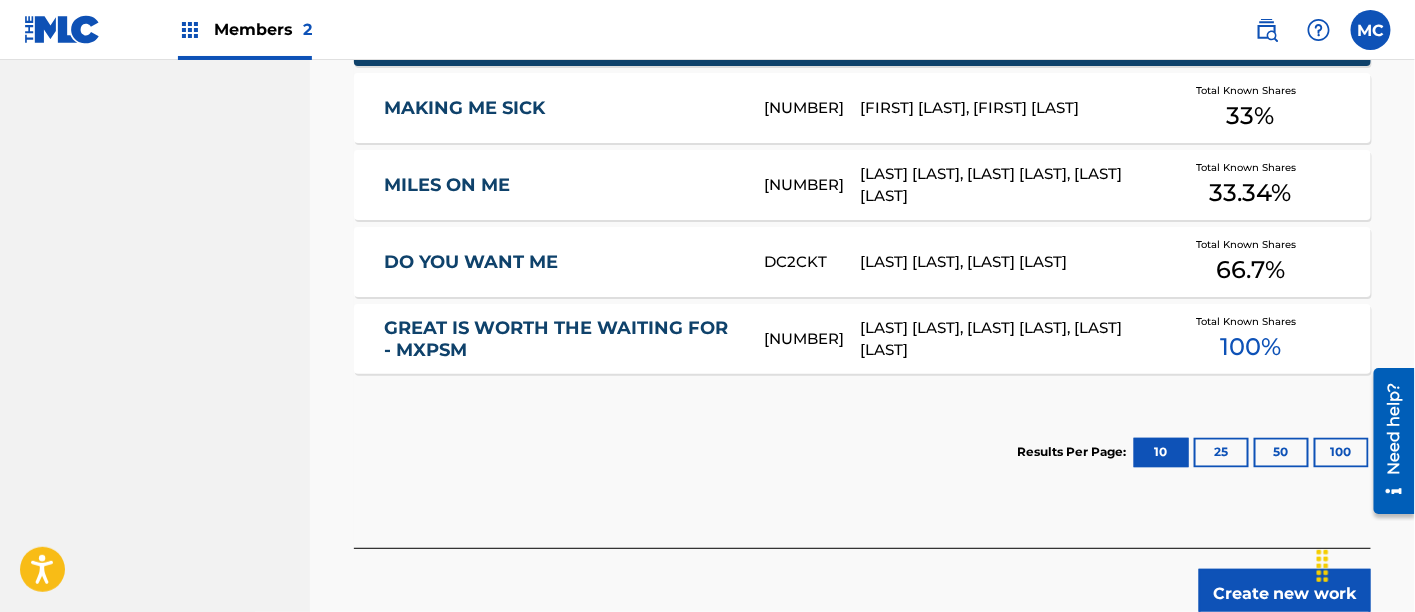 scroll, scrollTop: 1025, scrollLeft: 0, axis: vertical 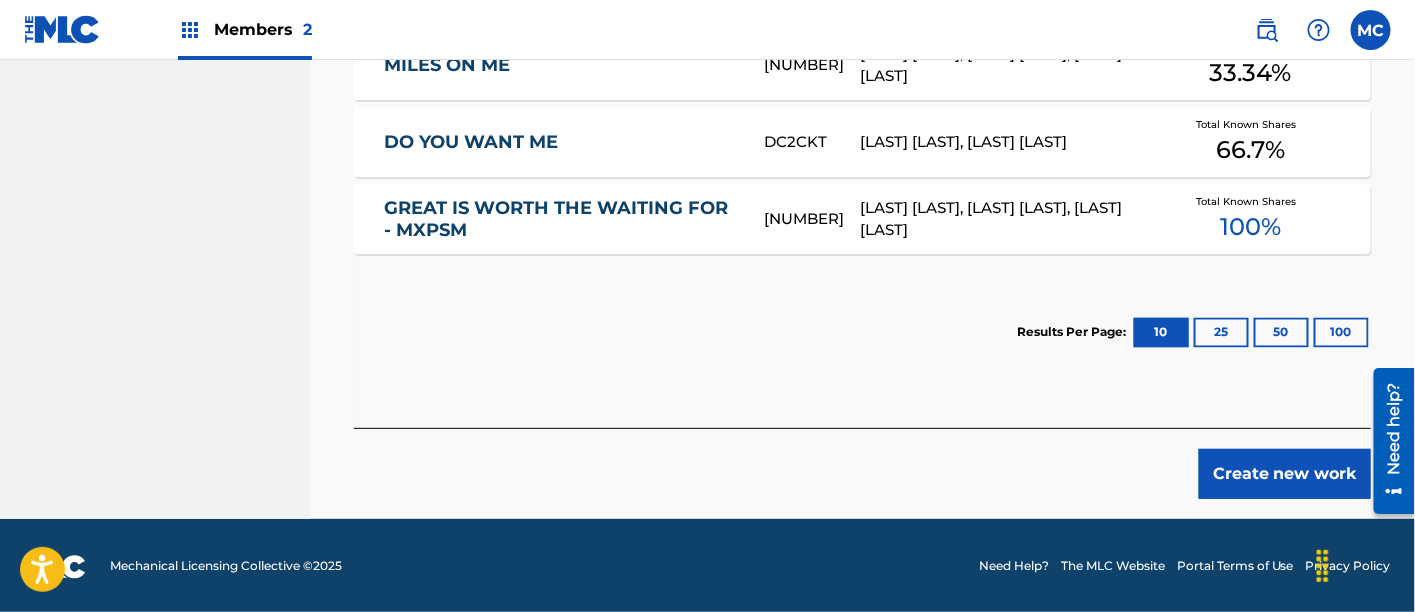 click on "Create new work" at bounding box center [1285, 474] 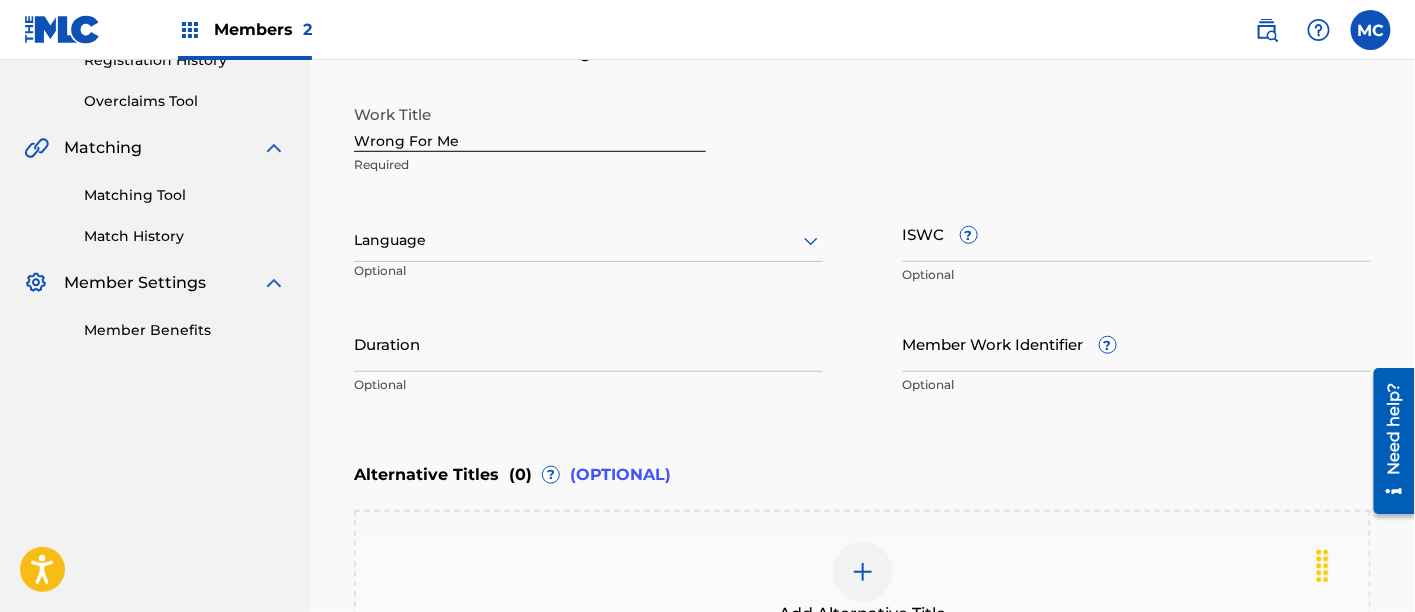 scroll, scrollTop: 397, scrollLeft: 0, axis: vertical 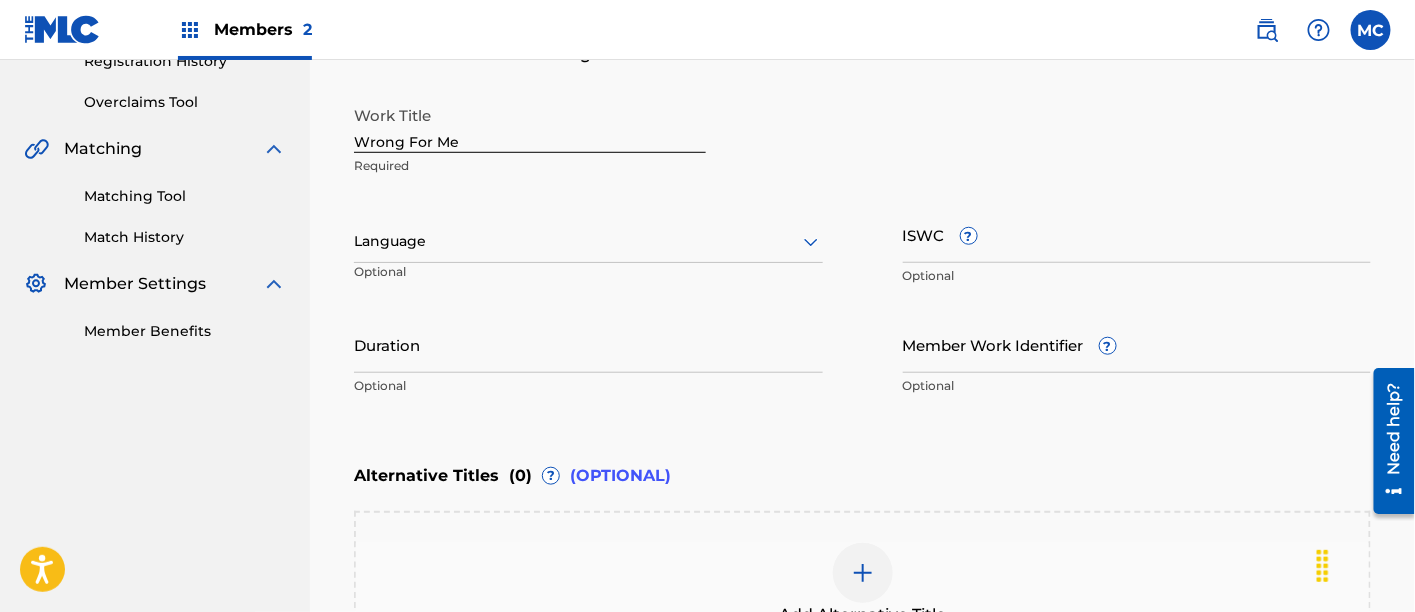 click at bounding box center [588, 241] 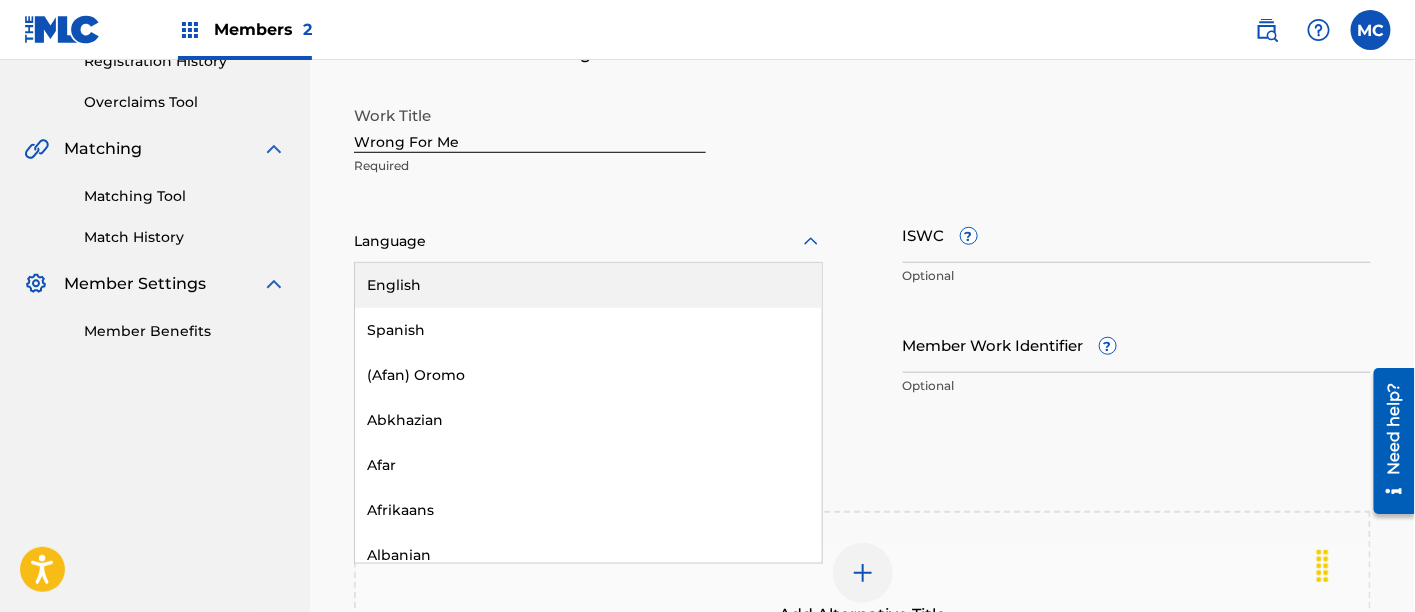 click on "English" at bounding box center [588, 285] 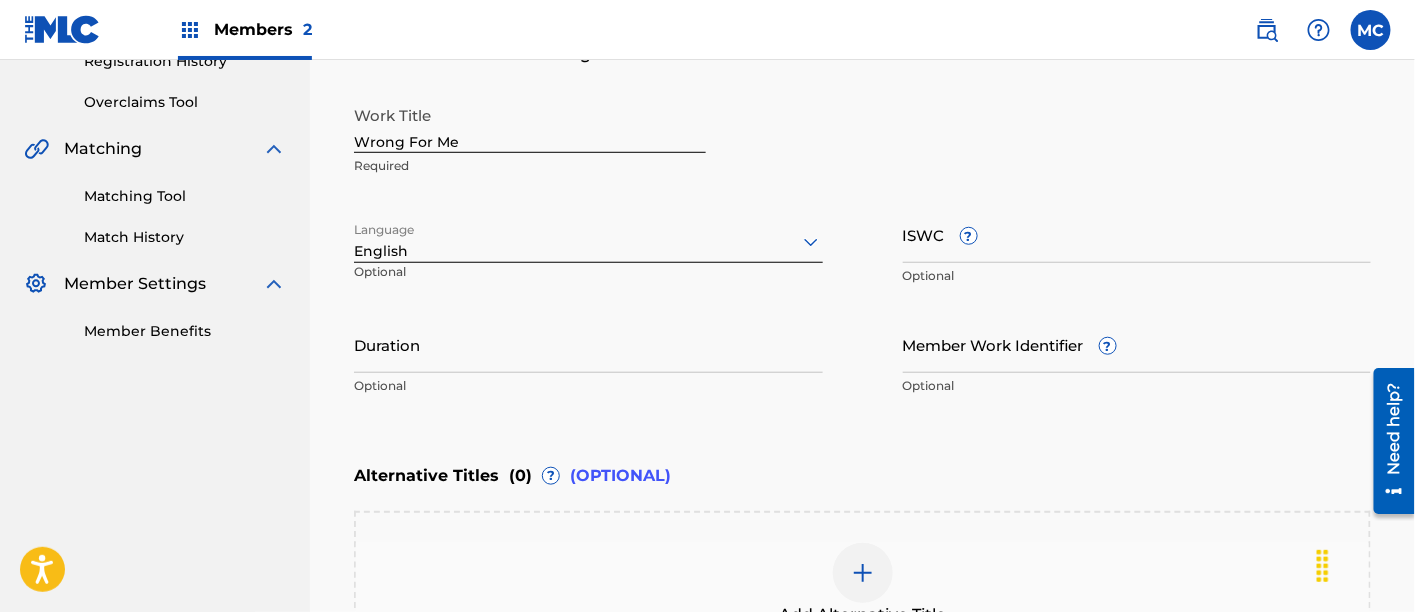 scroll, scrollTop: 678, scrollLeft: 0, axis: vertical 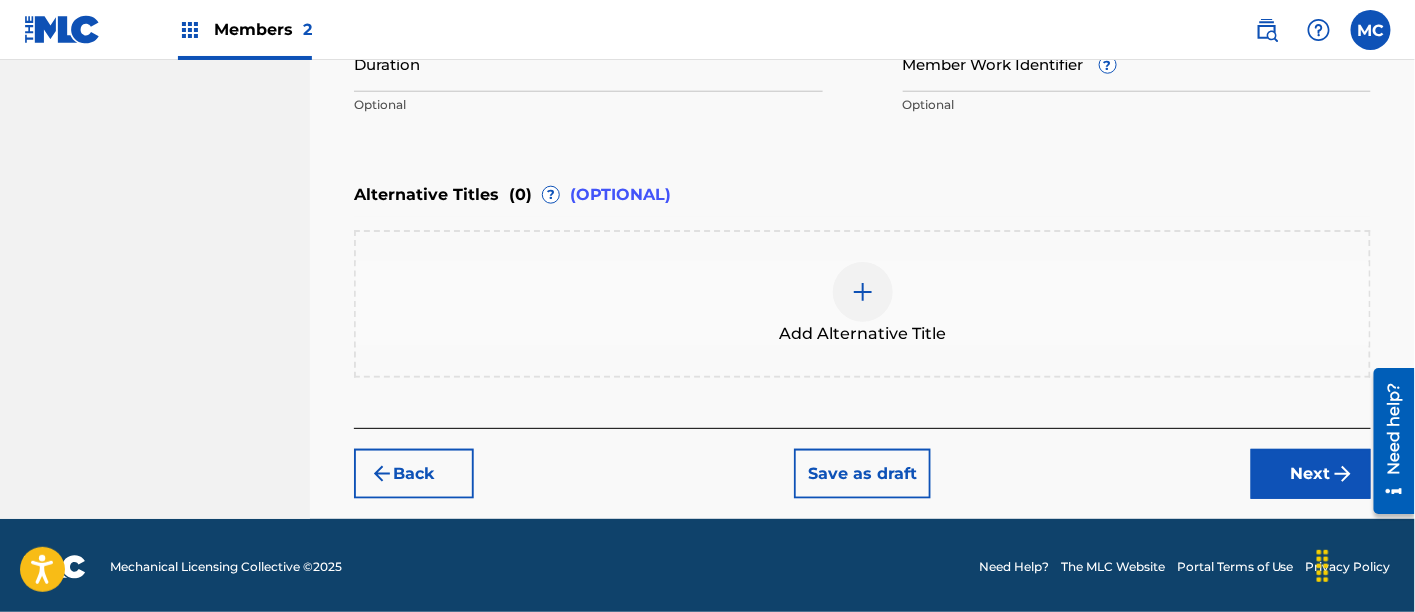 click on "Next" at bounding box center (1311, 474) 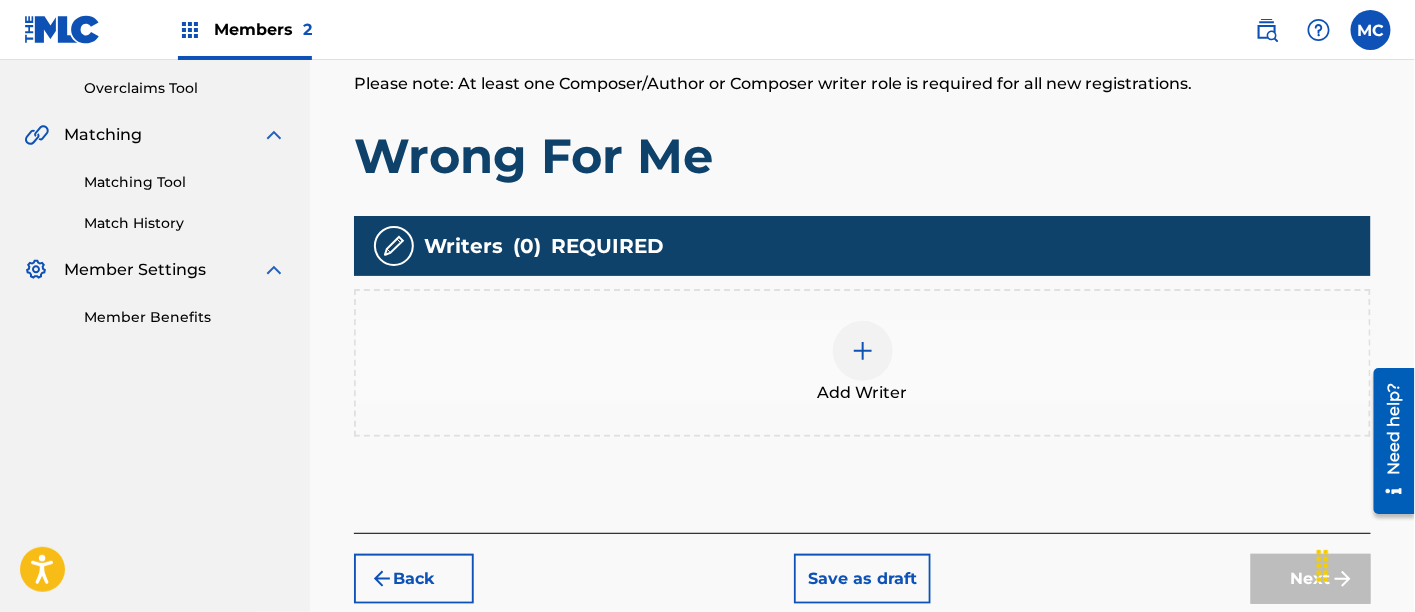 scroll, scrollTop: 409, scrollLeft: 0, axis: vertical 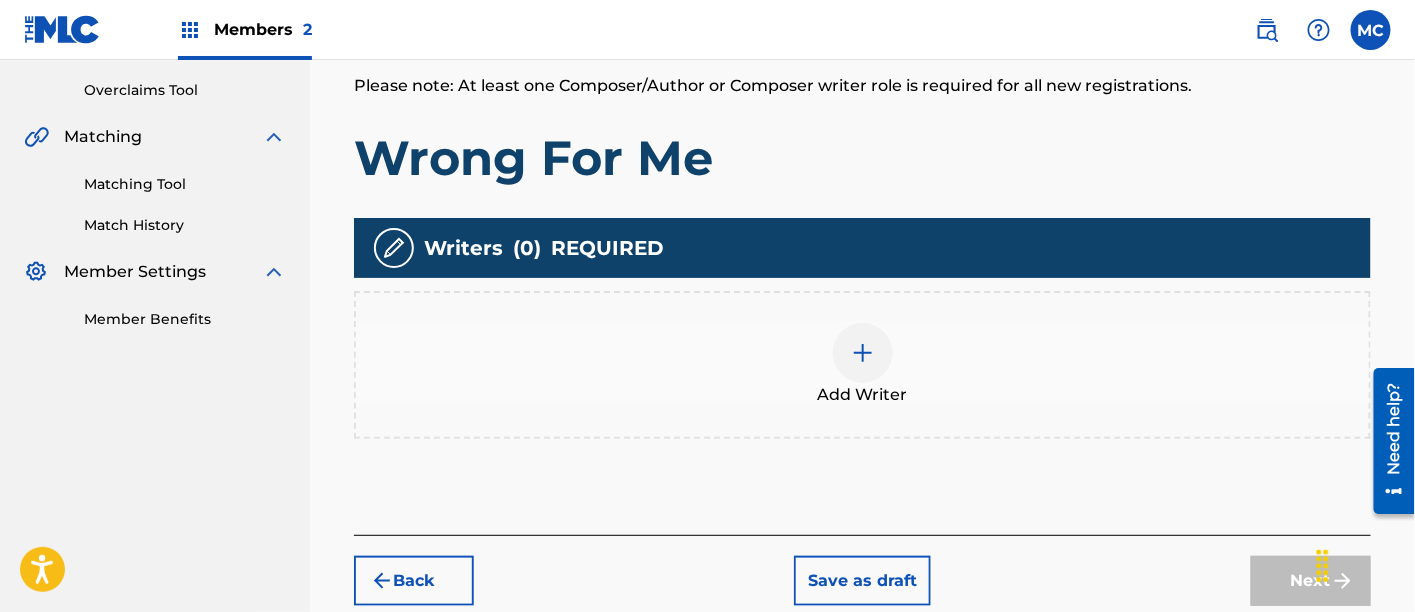 click on "Add Writer" at bounding box center (863, 395) 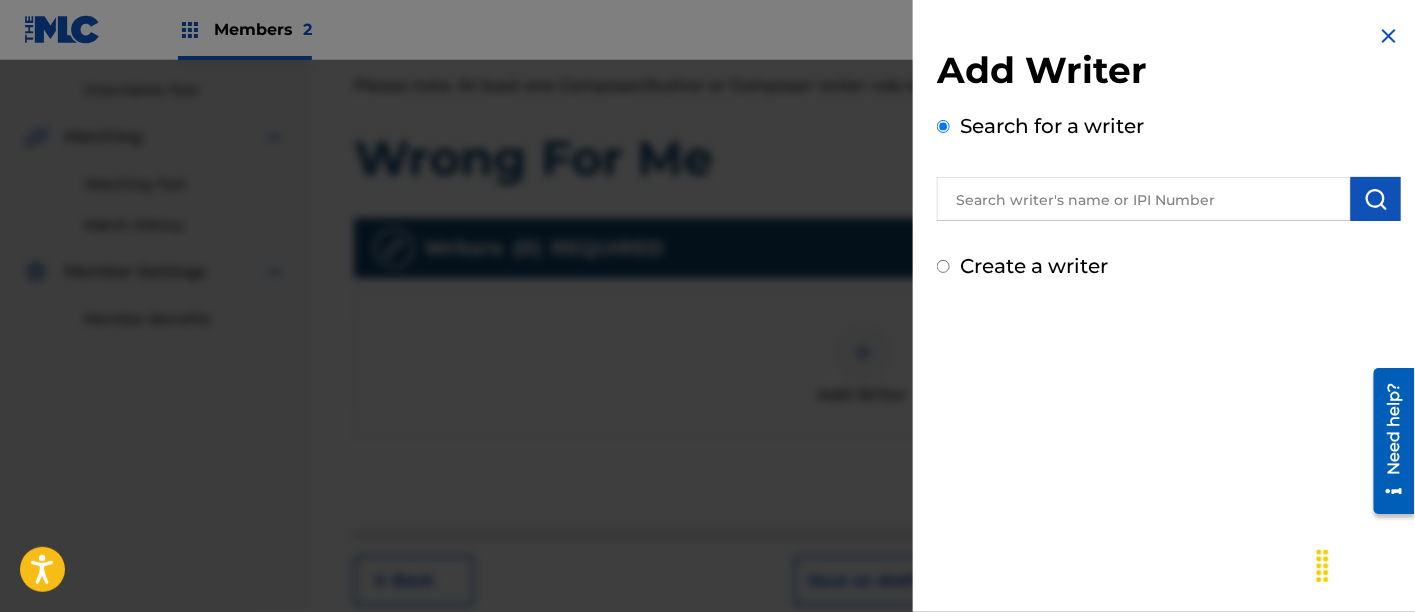 click at bounding box center (1144, 199) 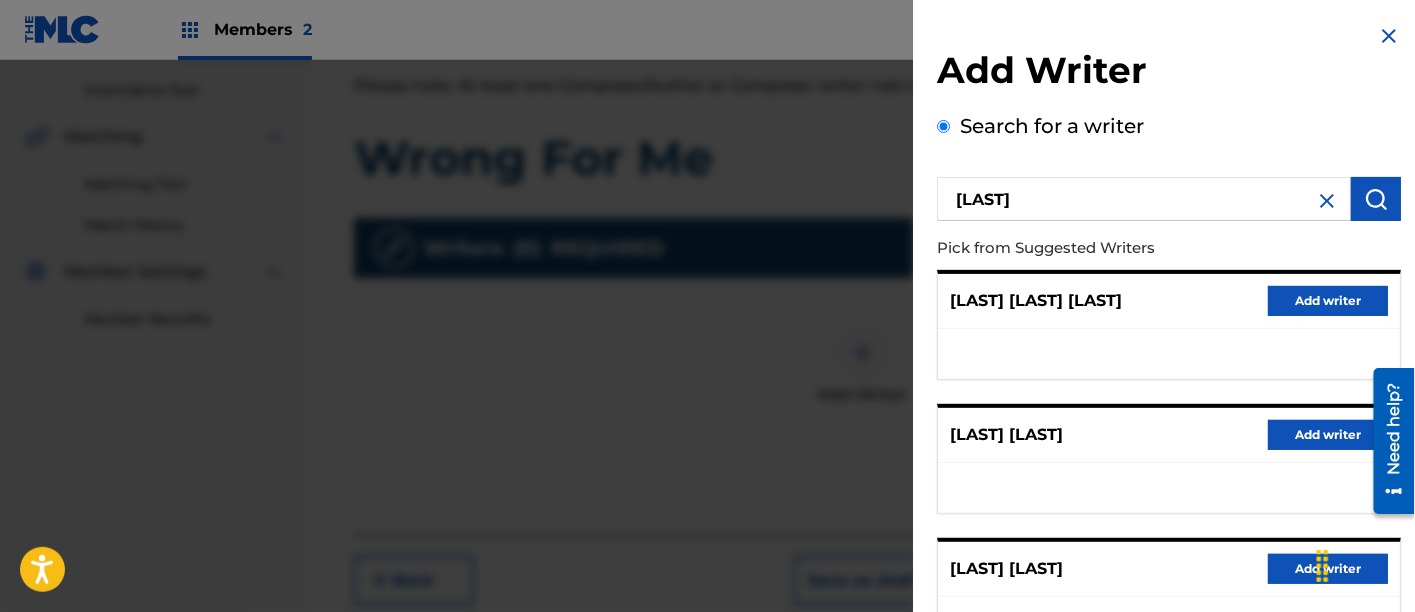click on "Add writer" at bounding box center (1328, 569) 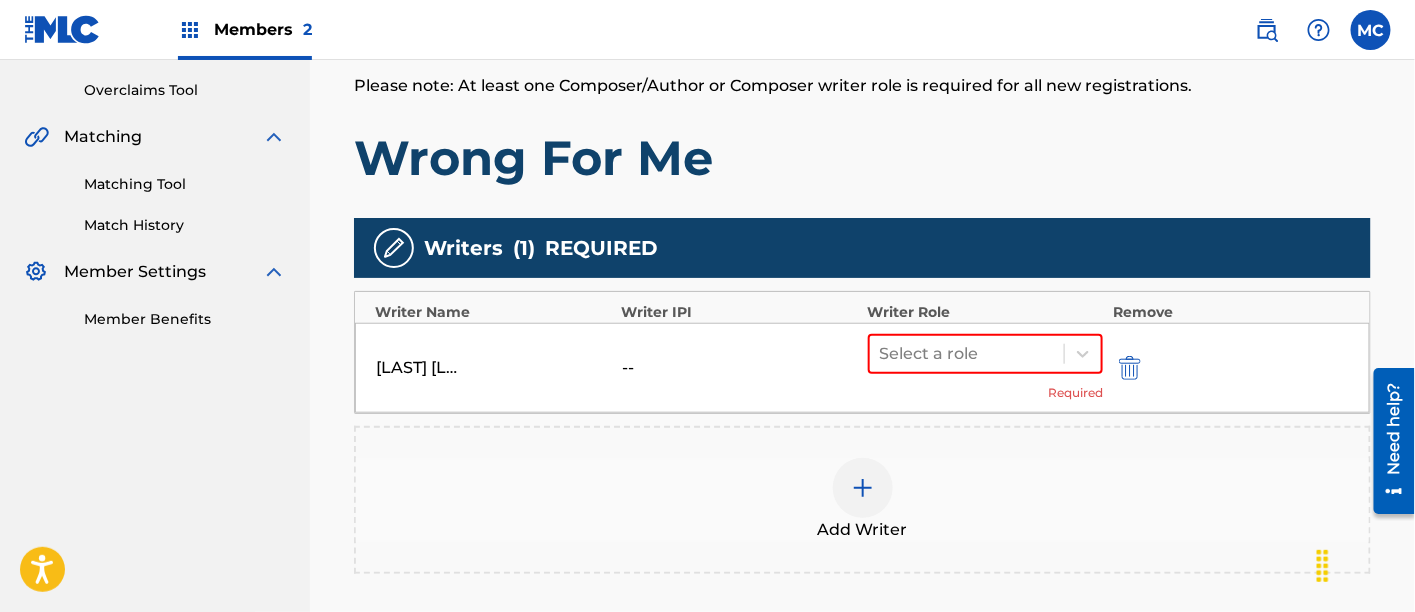 click at bounding box center (863, 488) 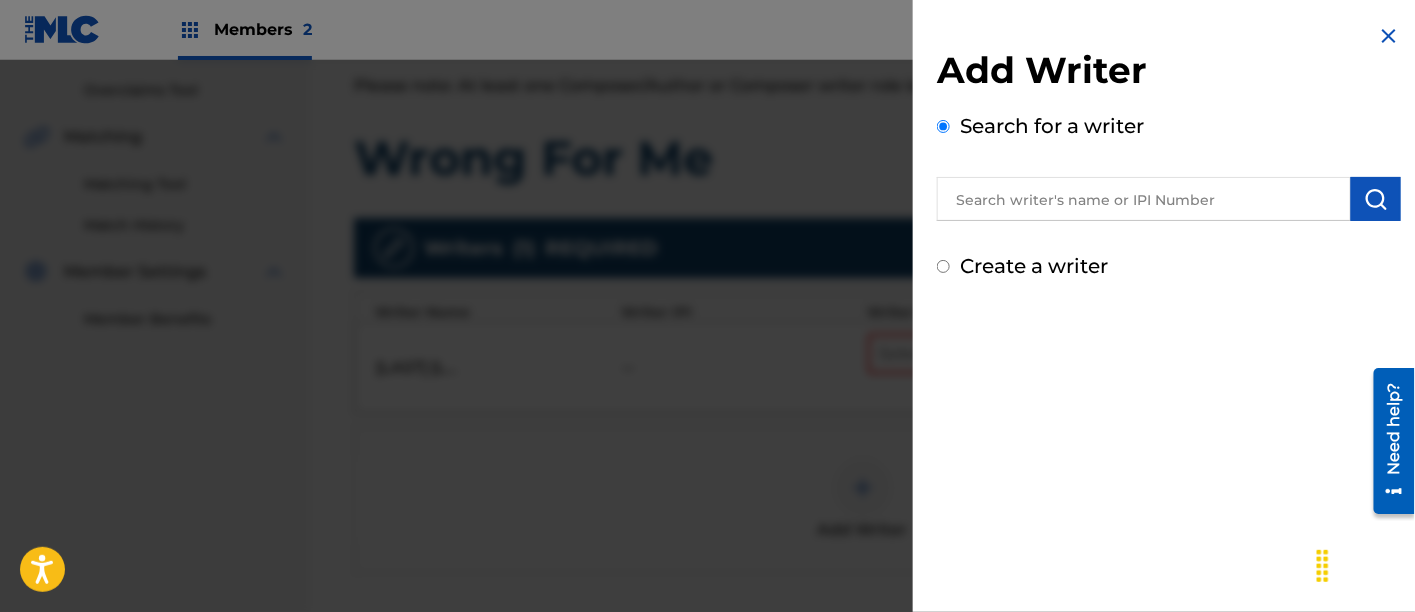 click at bounding box center (1144, 199) 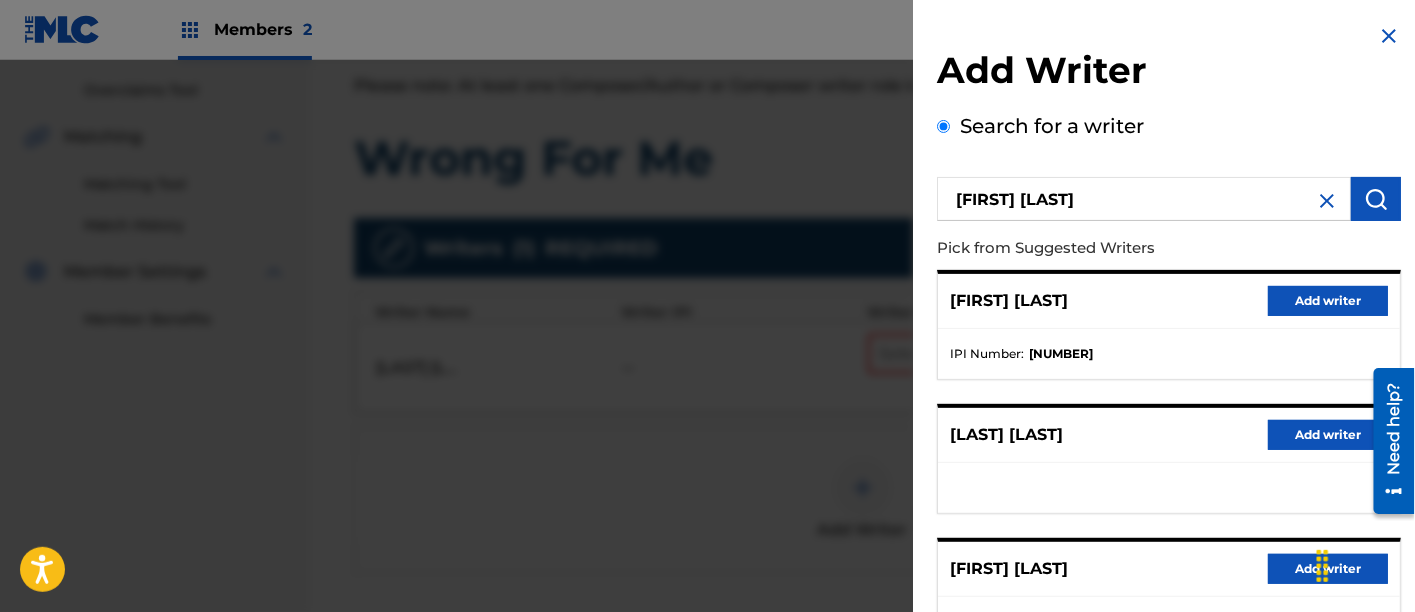 click on "Add writer" at bounding box center [1328, 301] 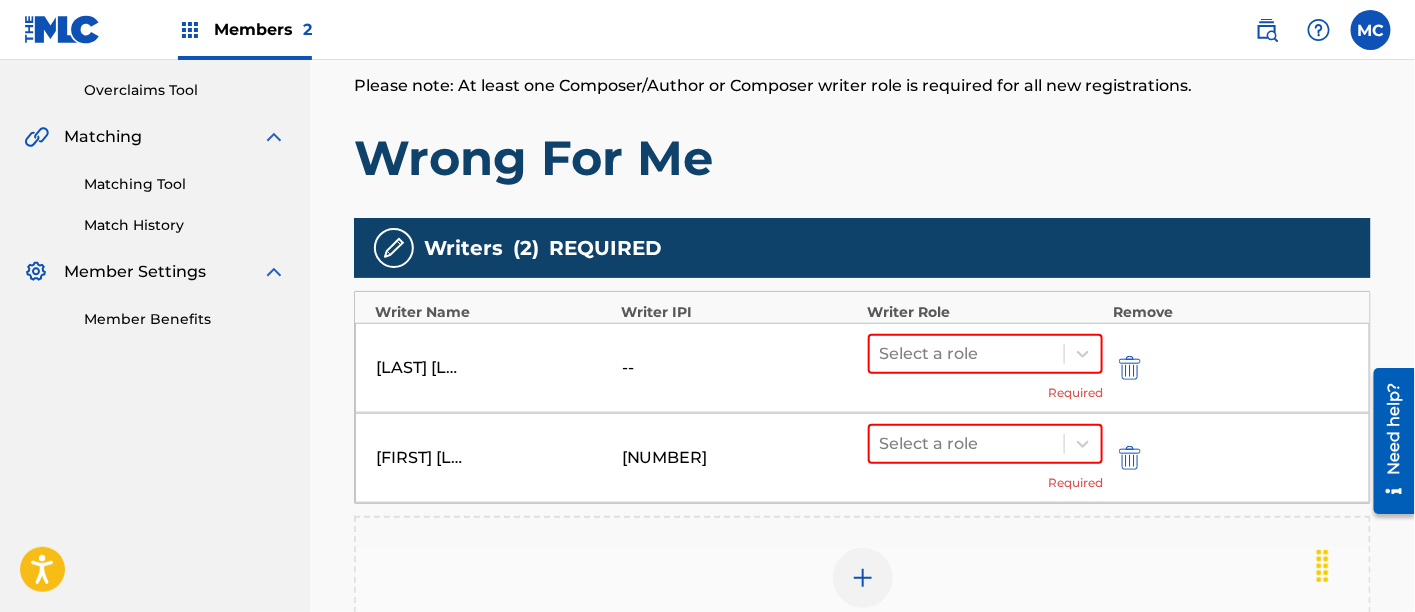 click at bounding box center [863, 578] 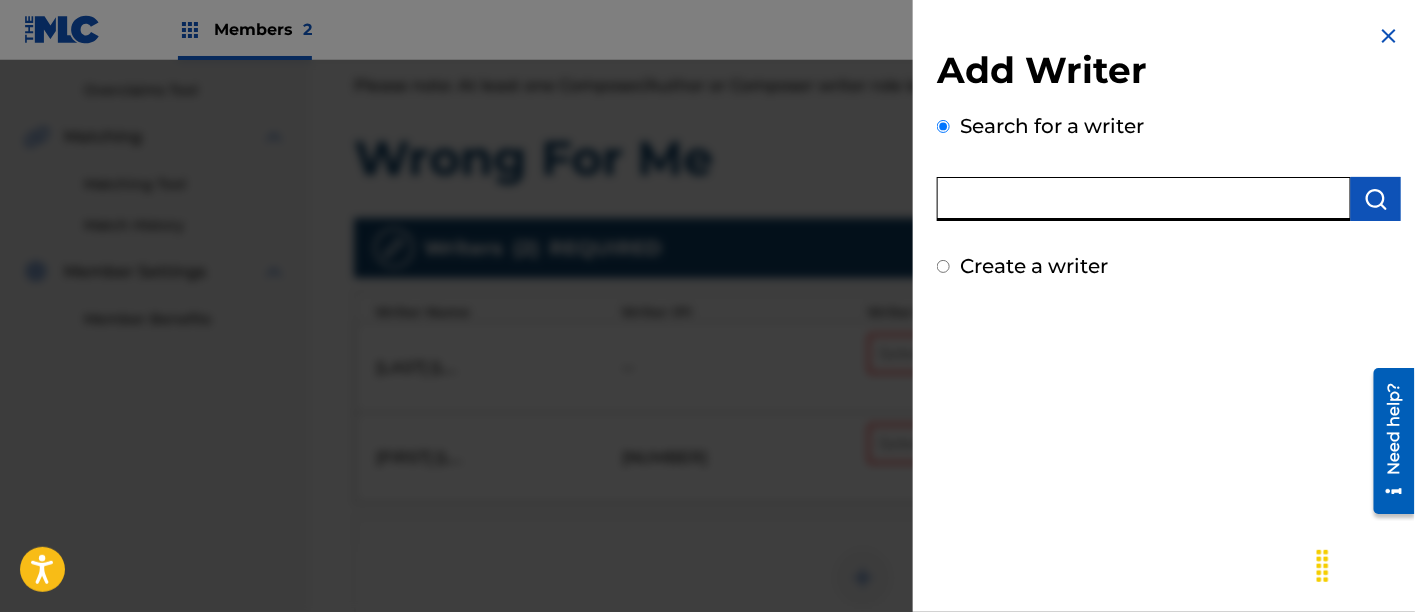 click at bounding box center [1144, 199] 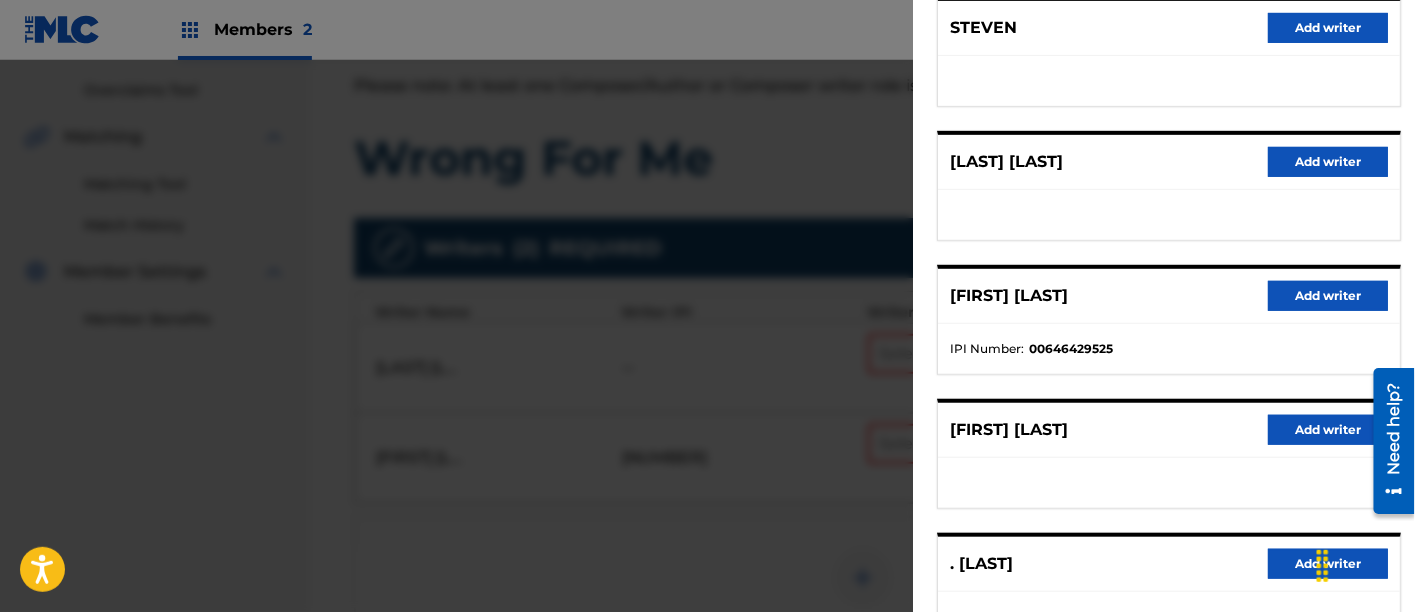 scroll, scrollTop: 275, scrollLeft: 0, axis: vertical 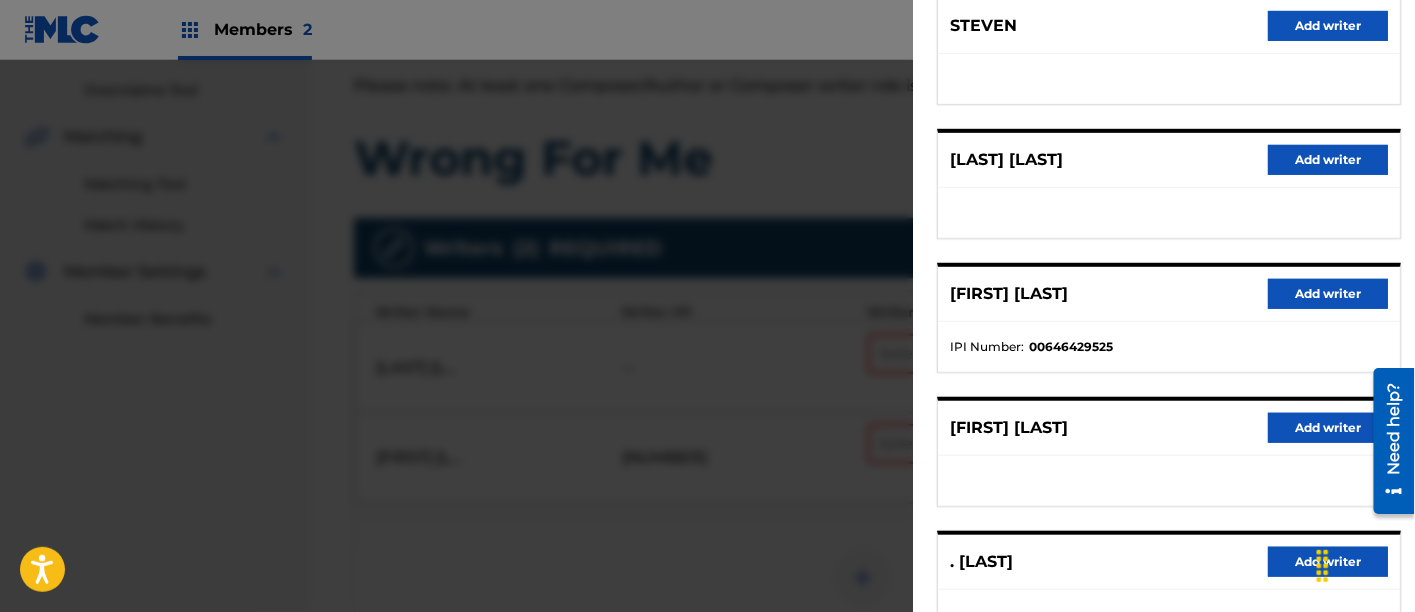 click on "Add writer" at bounding box center [1328, 294] 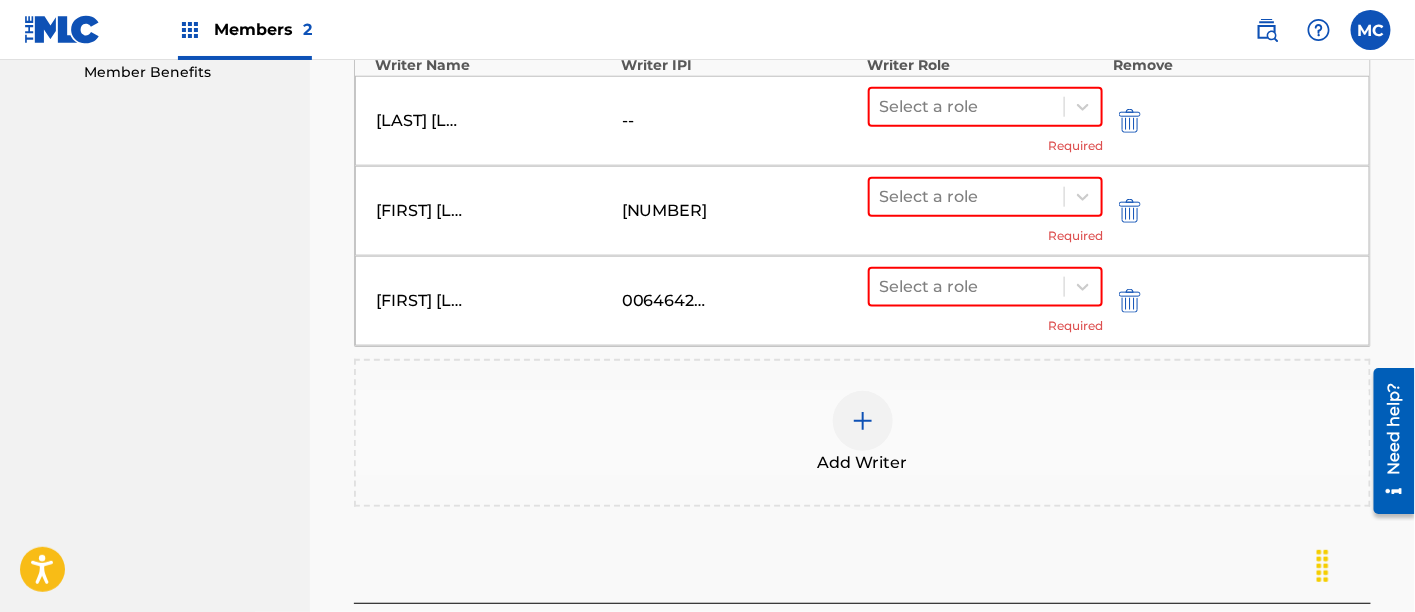 scroll, scrollTop: 660, scrollLeft: 0, axis: vertical 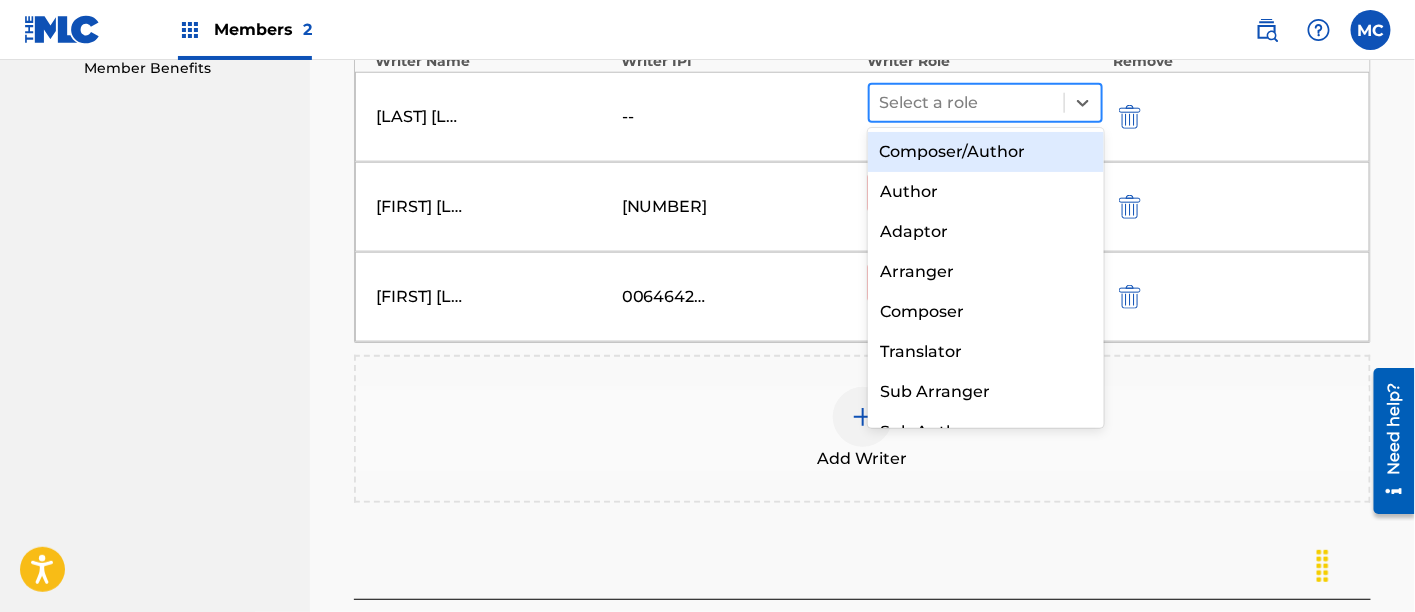 click at bounding box center [967, 103] 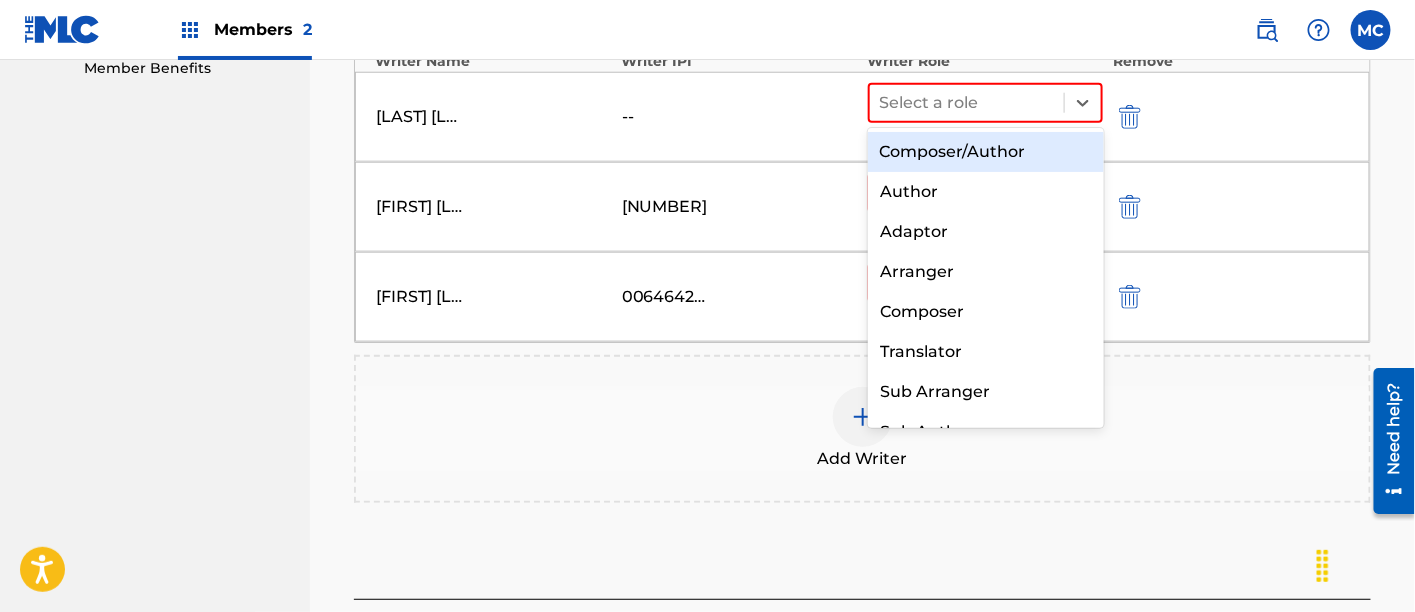 click on "Composer/Author" at bounding box center [986, 152] 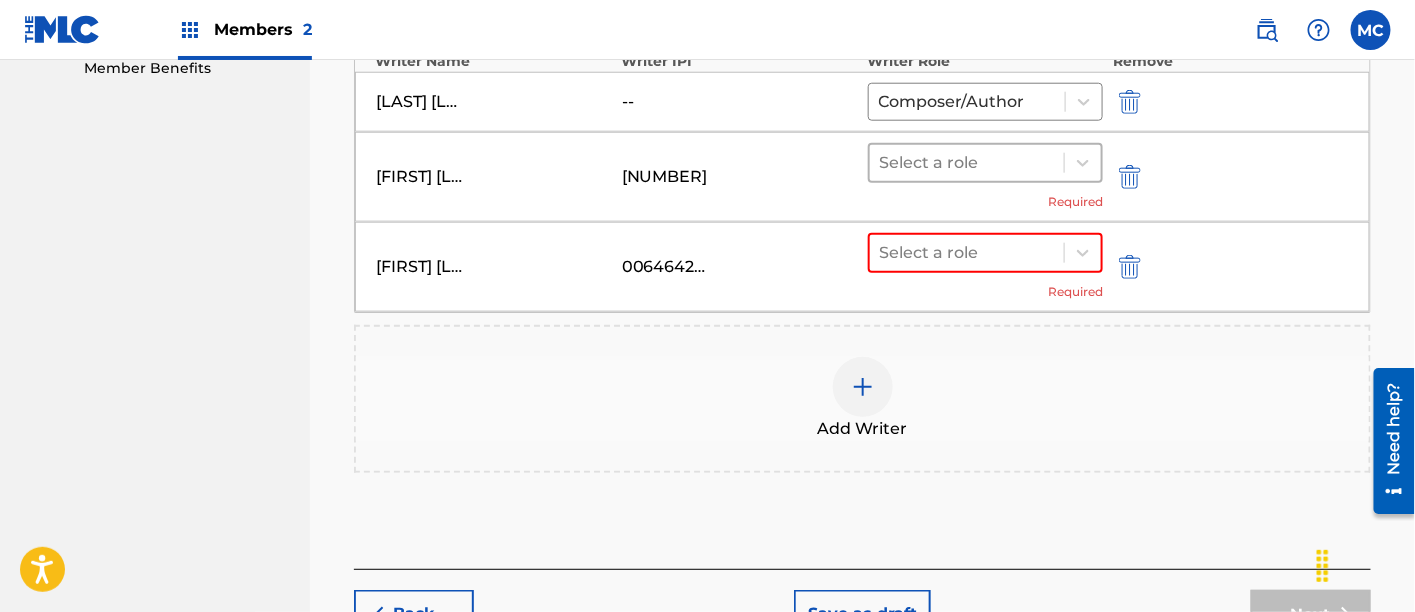 click at bounding box center [967, 163] 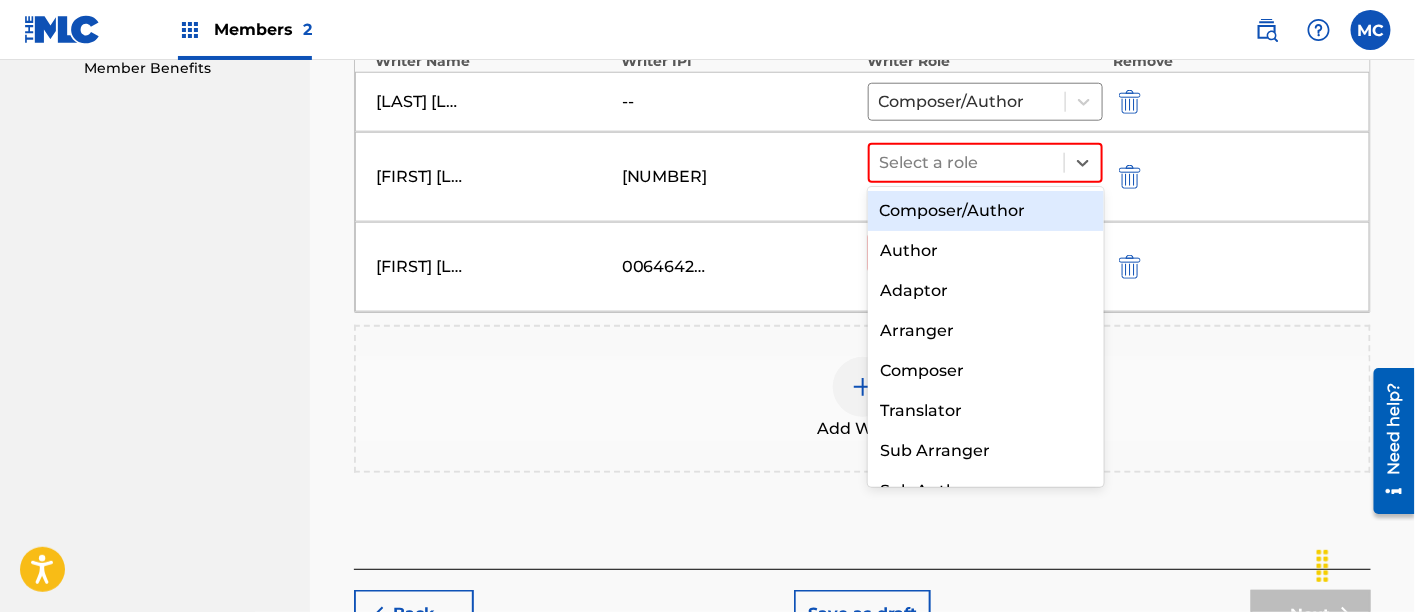click on "Composer/Author" at bounding box center (986, 211) 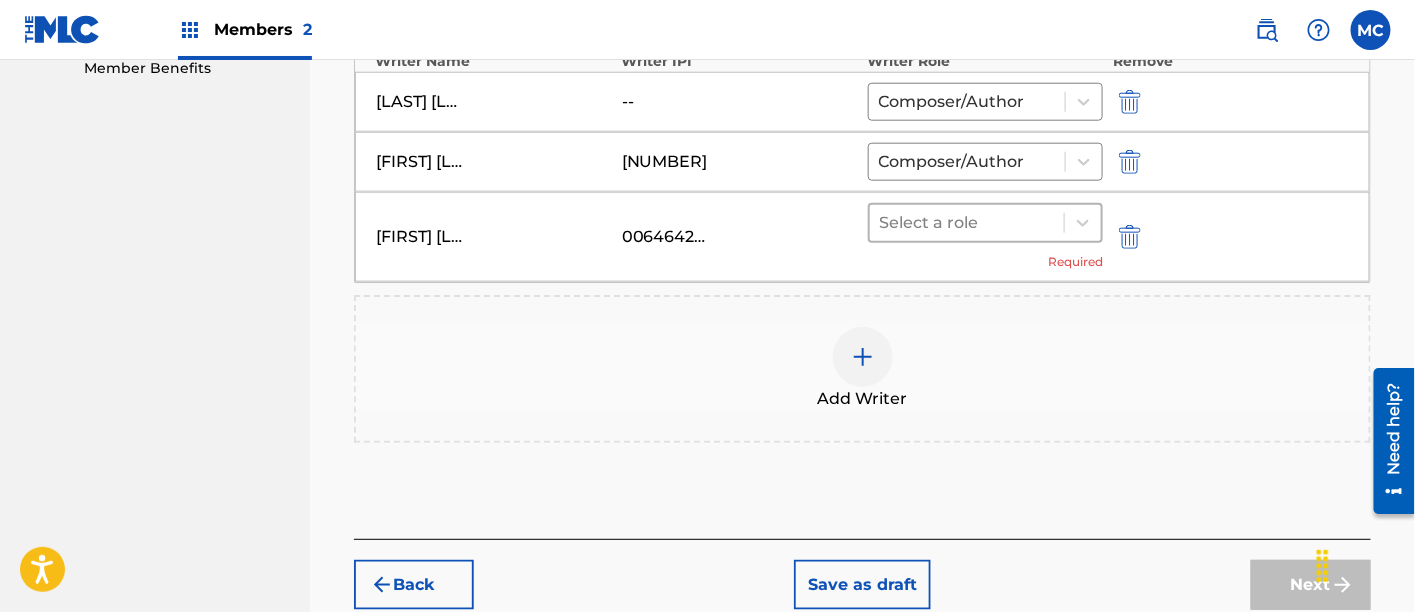 click at bounding box center [967, 223] 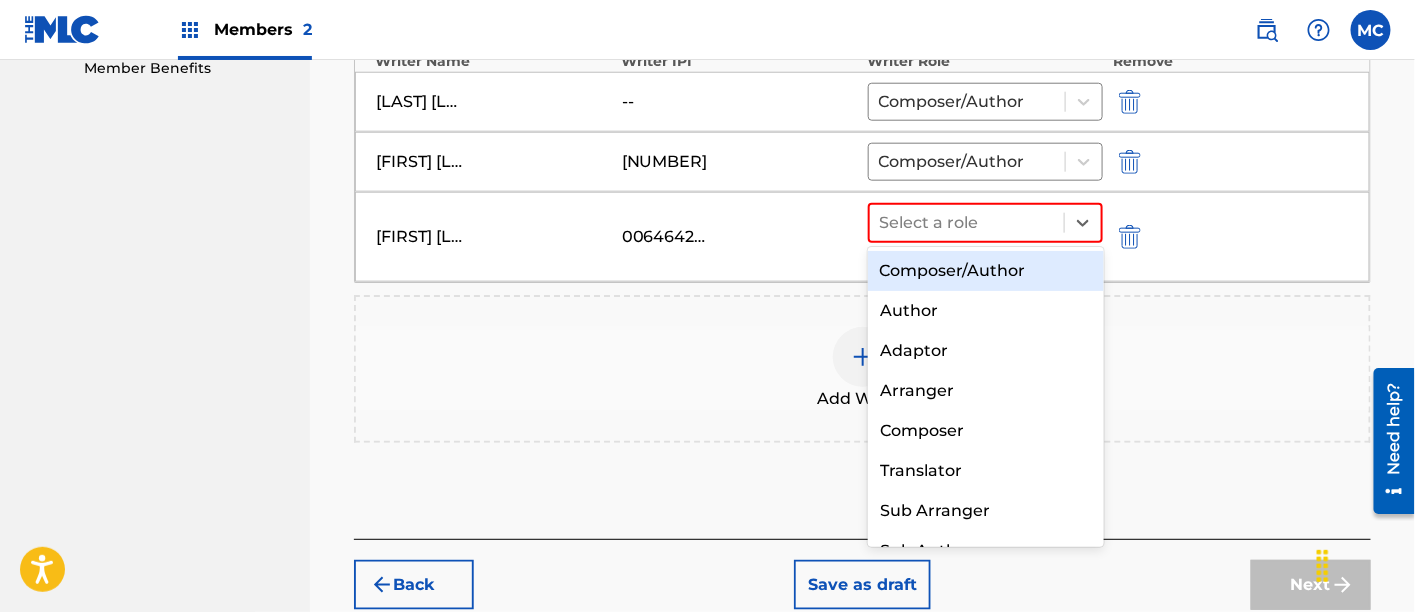 click on "Composer/Author" at bounding box center [986, 271] 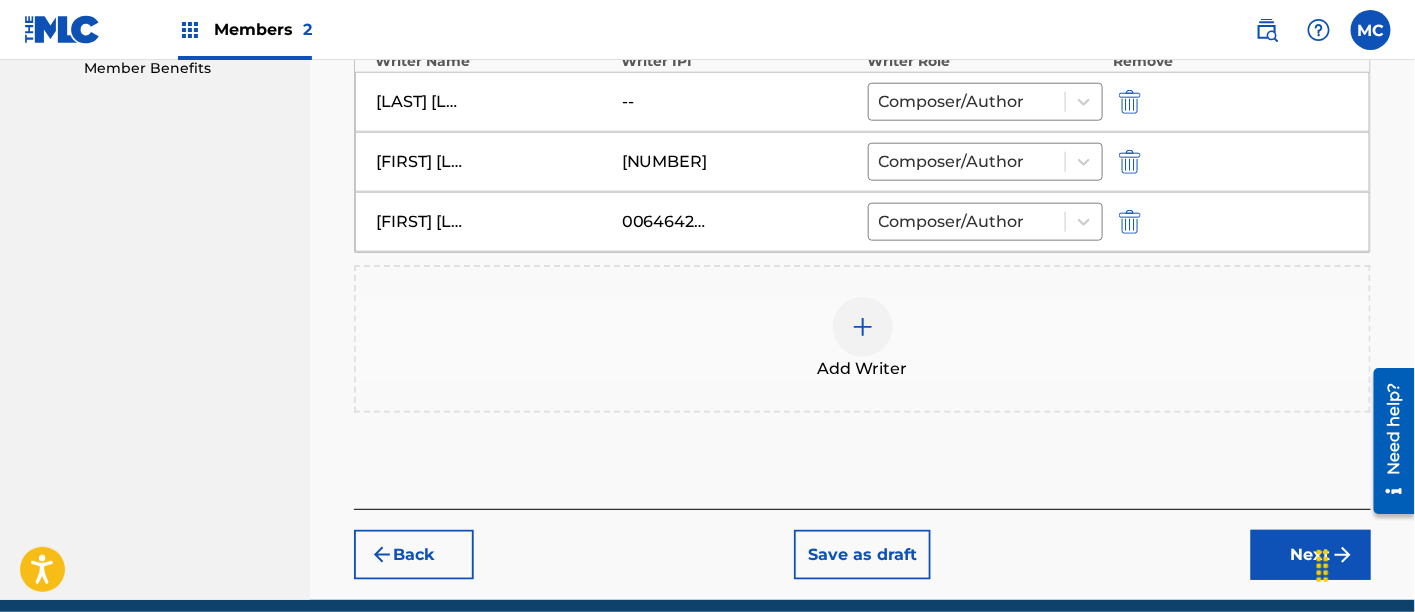 scroll, scrollTop: 740, scrollLeft: 0, axis: vertical 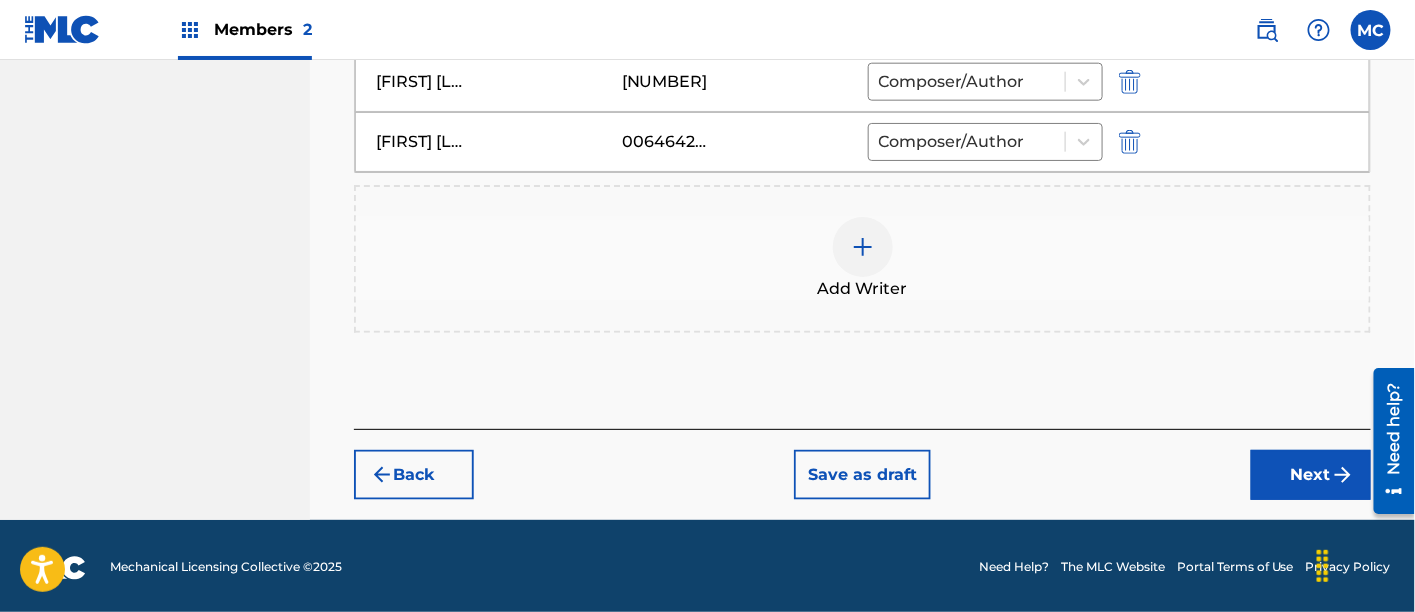 click on "Next" at bounding box center (1311, 475) 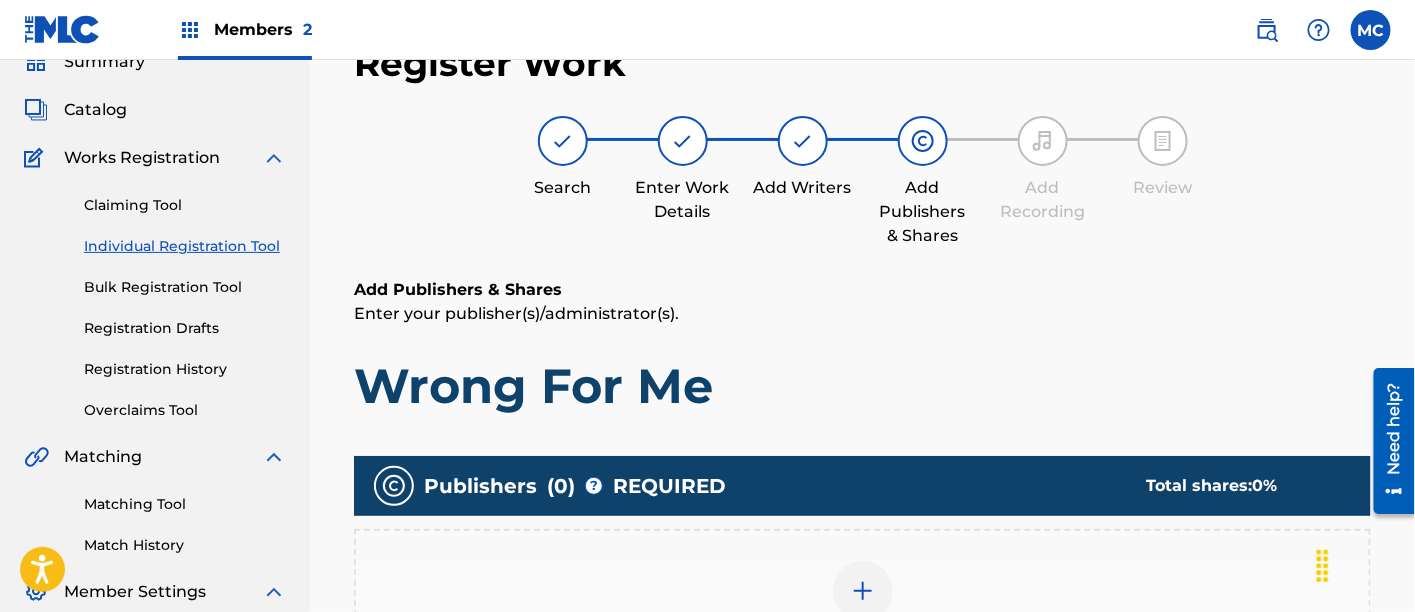 scroll, scrollTop: 396, scrollLeft: 0, axis: vertical 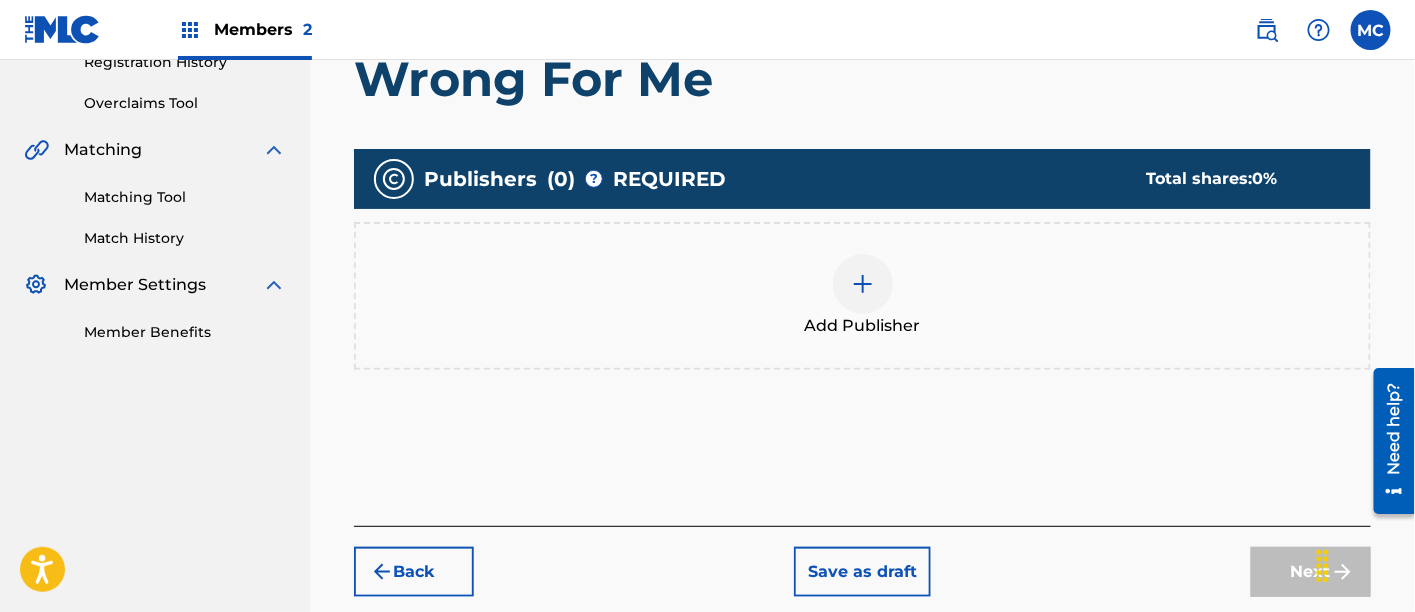 click on "Add Publisher" at bounding box center (862, 296) 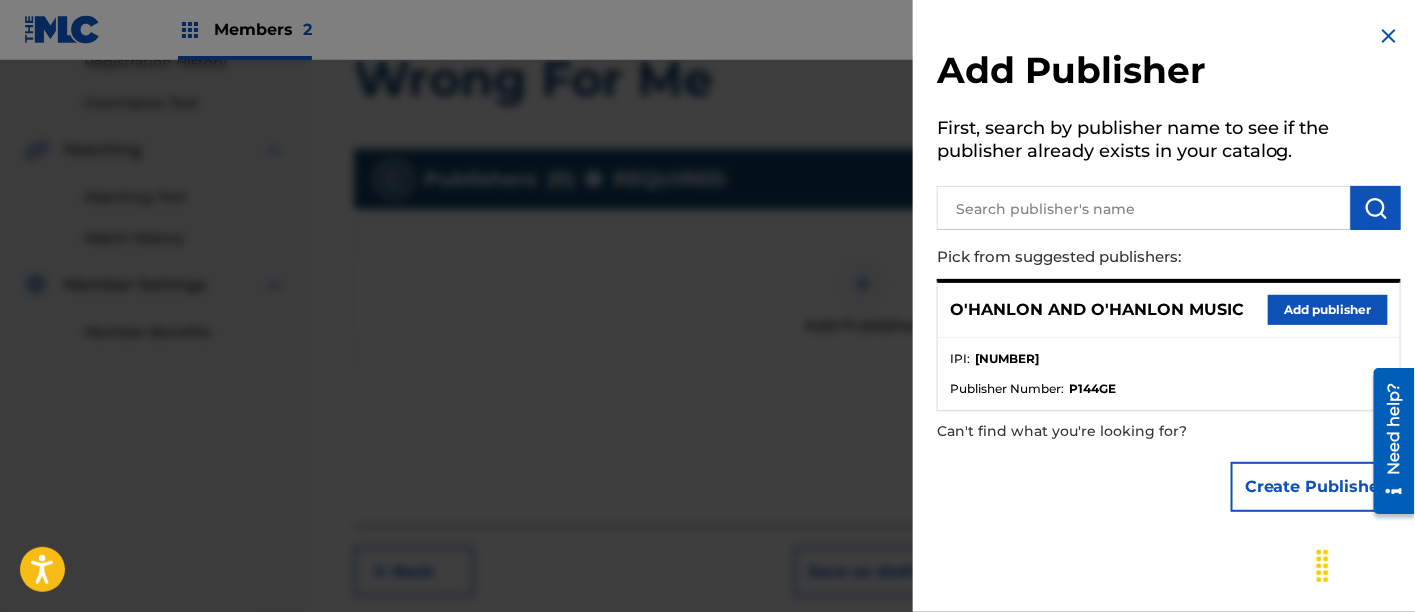 click on "Add publisher" at bounding box center [1328, 310] 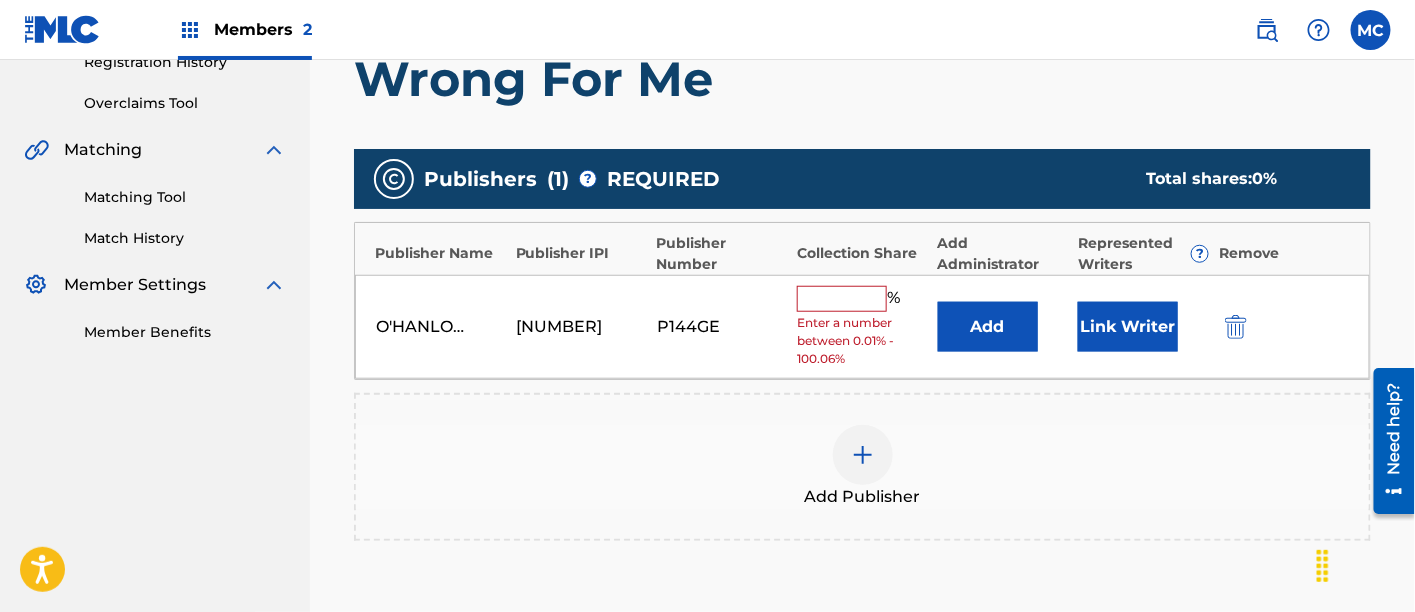 click at bounding box center (842, 299) 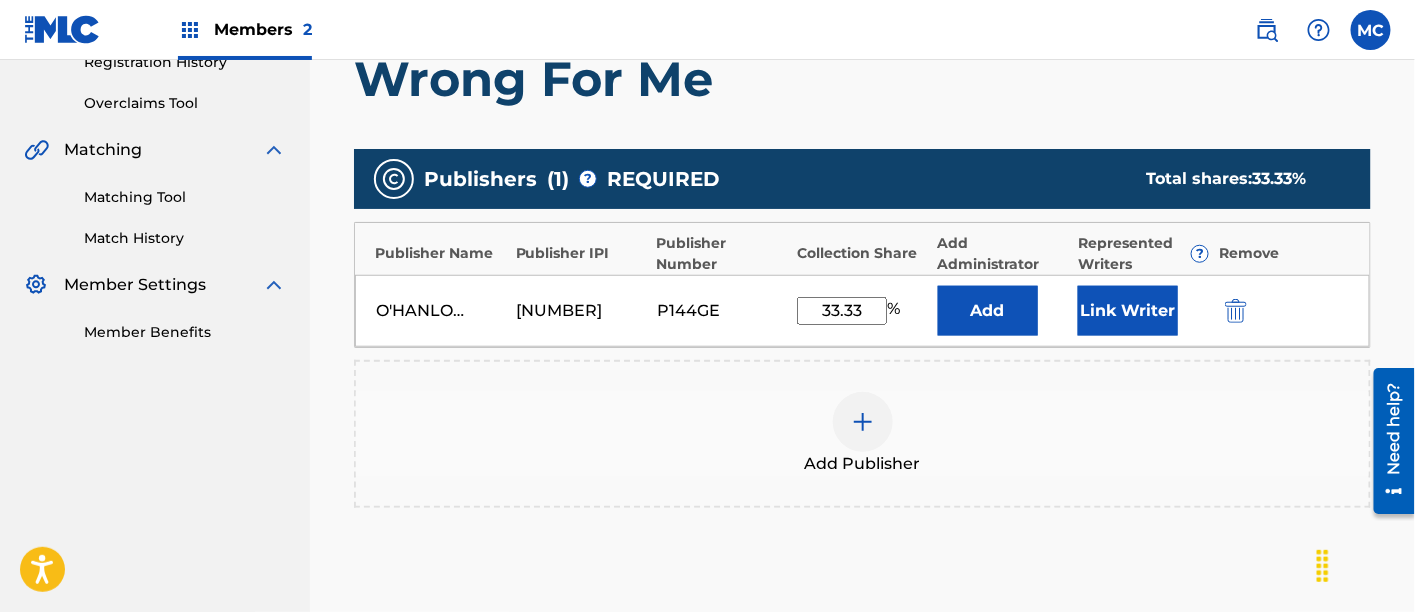 click on "Link Writer" at bounding box center [1128, 311] 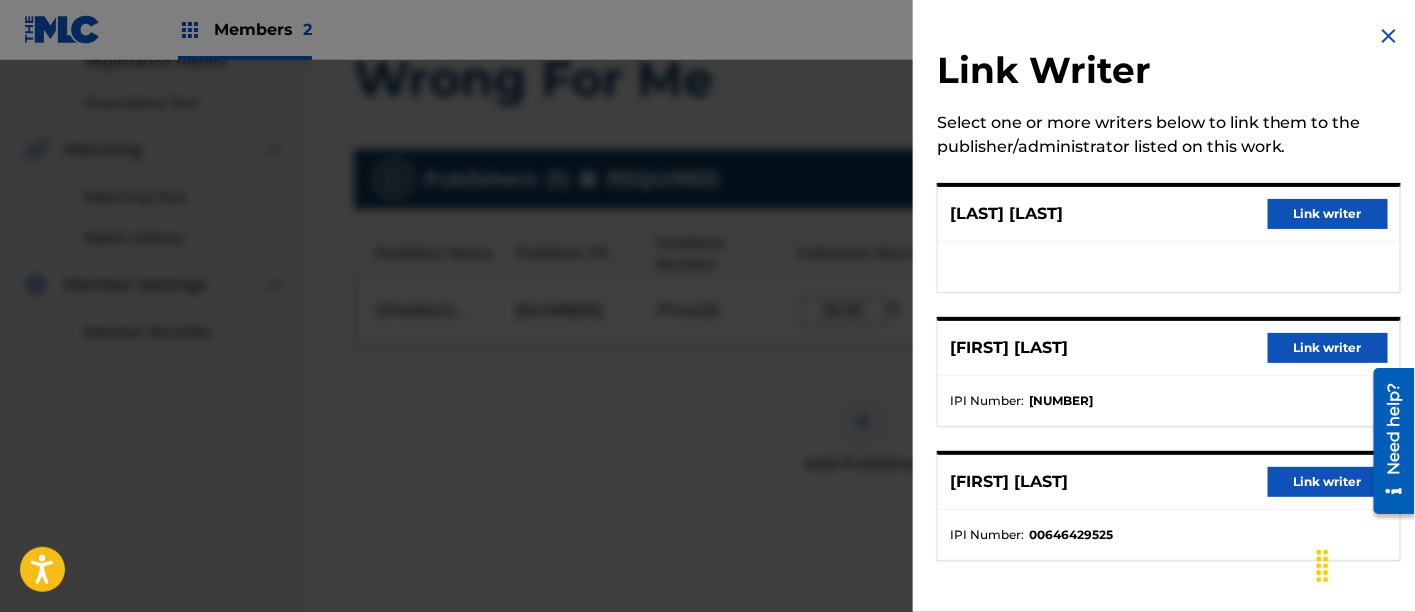 click on "Link writer" at bounding box center (1328, 214) 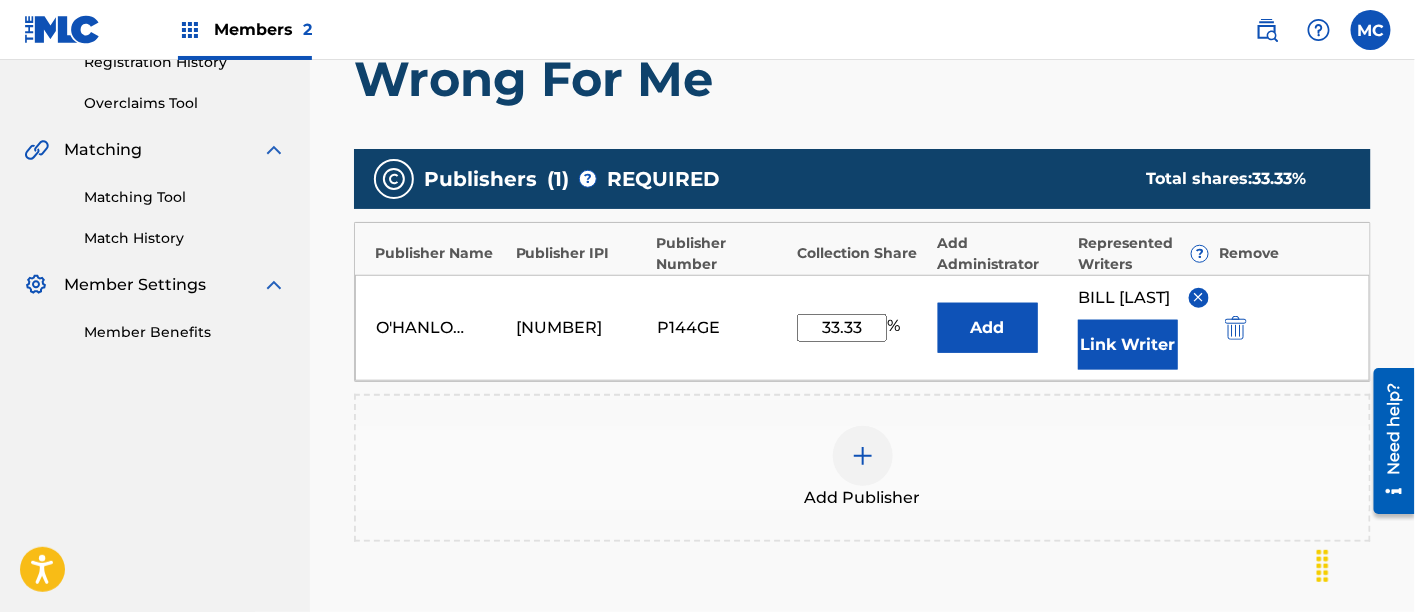 scroll, scrollTop: 622, scrollLeft: 0, axis: vertical 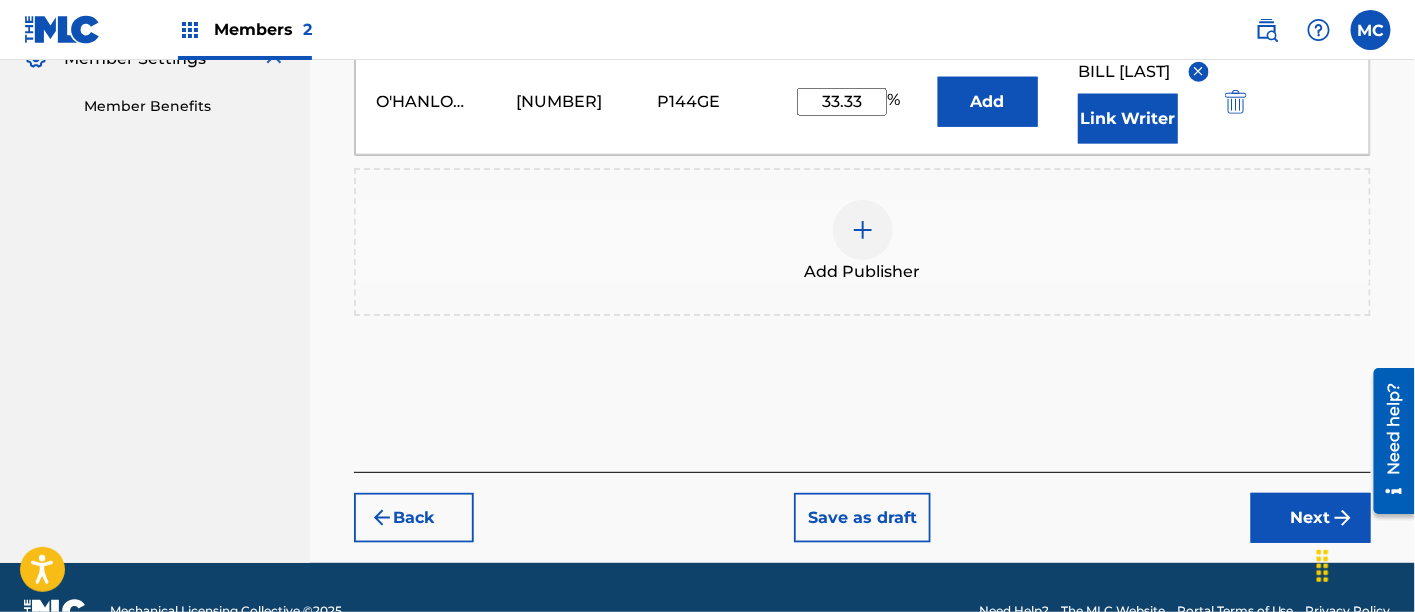click on "Next" at bounding box center [1311, 518] 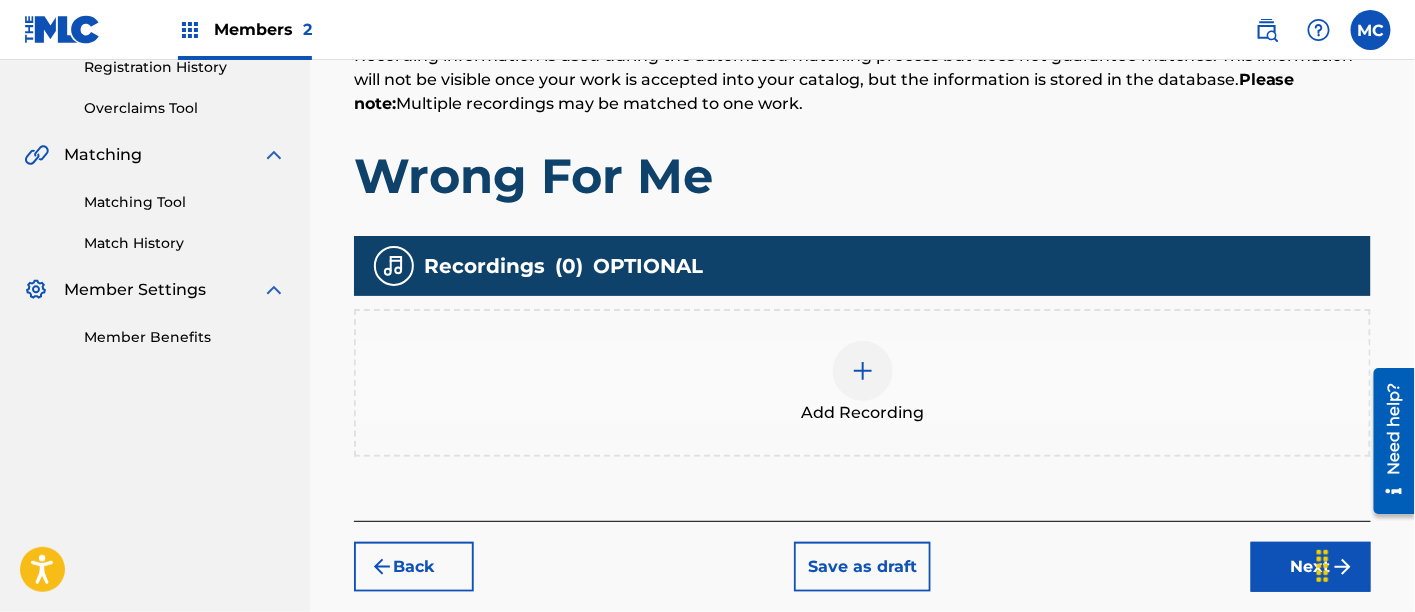 scroll, scrollTop: 393, scrollLeft: 0, axis: vertical 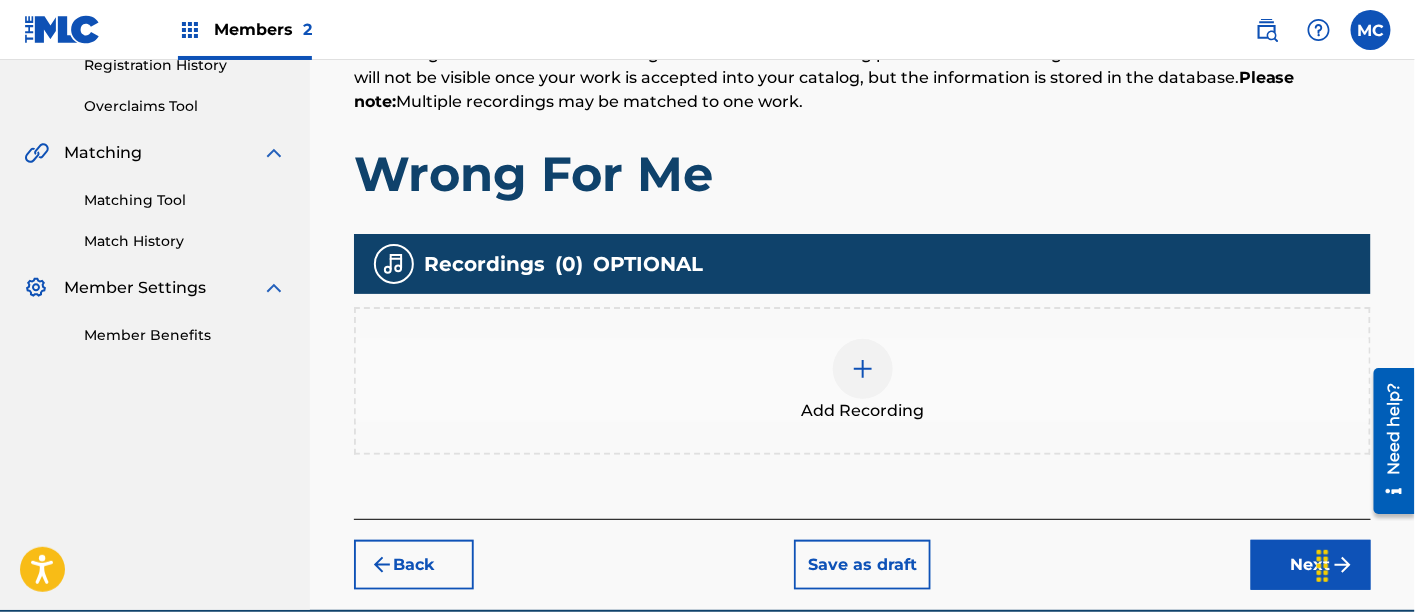 click at bounding box center (863, 369) 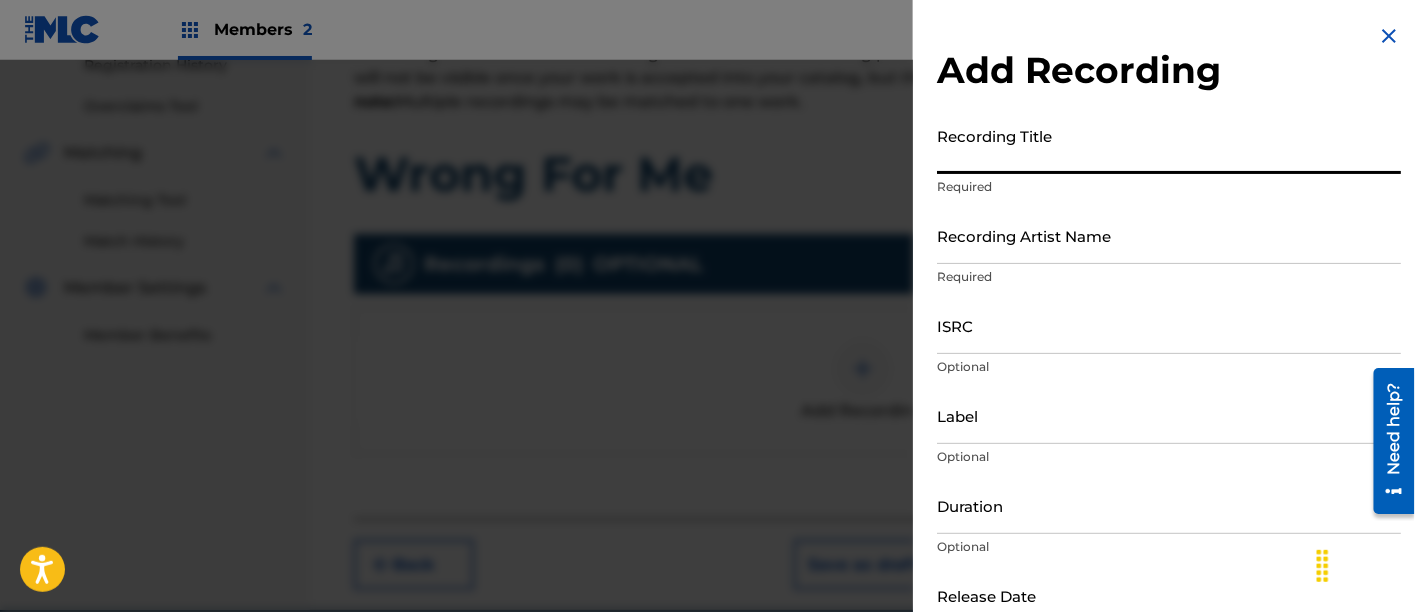 click on "Recording Title" at bounding box center [1169, 145] 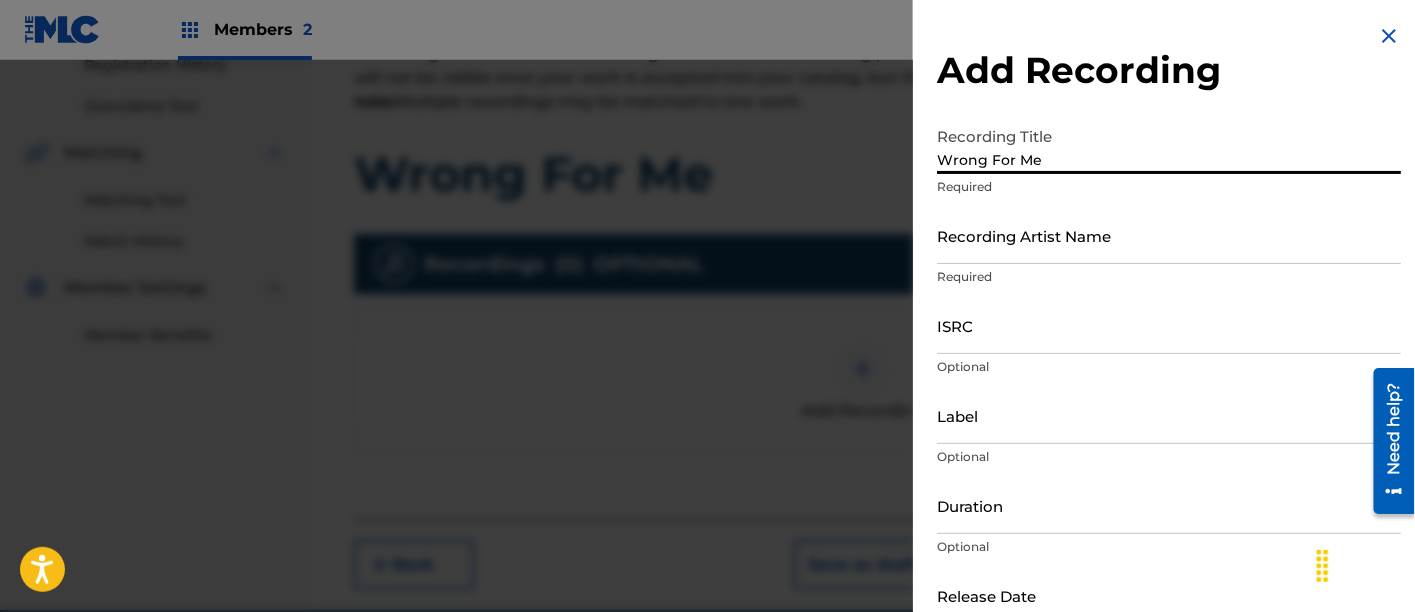 click on "Recording Artist Name" at bounding box center (1169, 235) 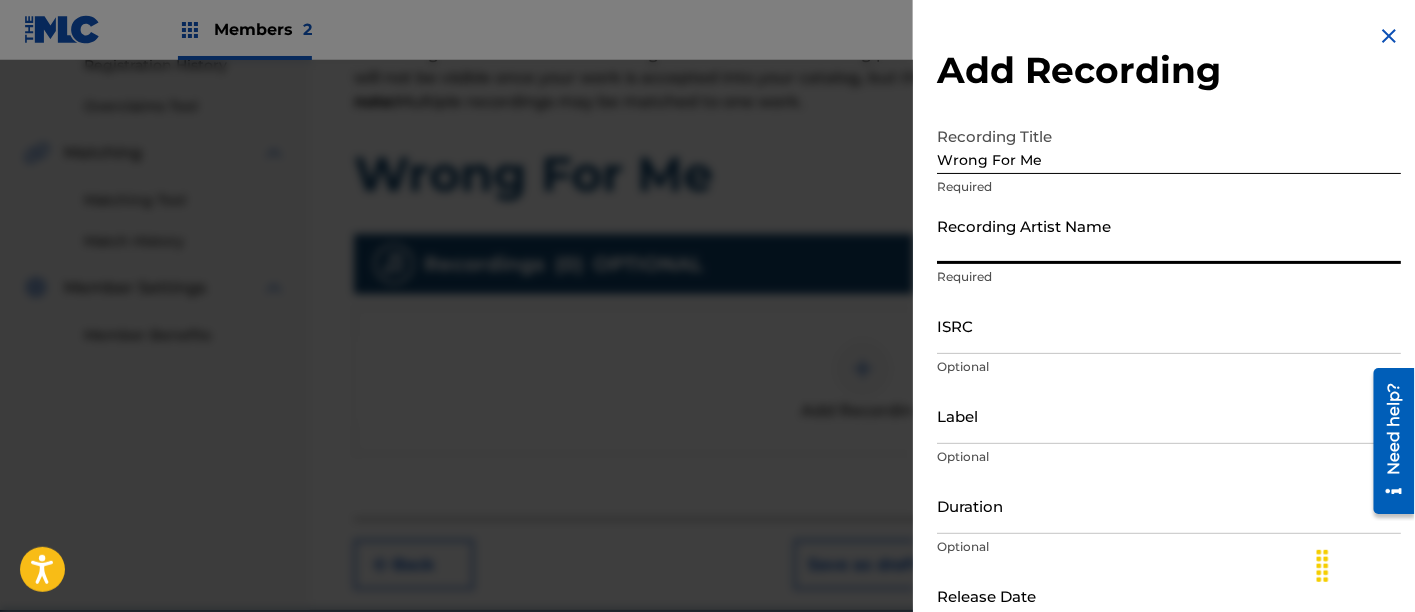 paste on "[FIRST] [LAST]" 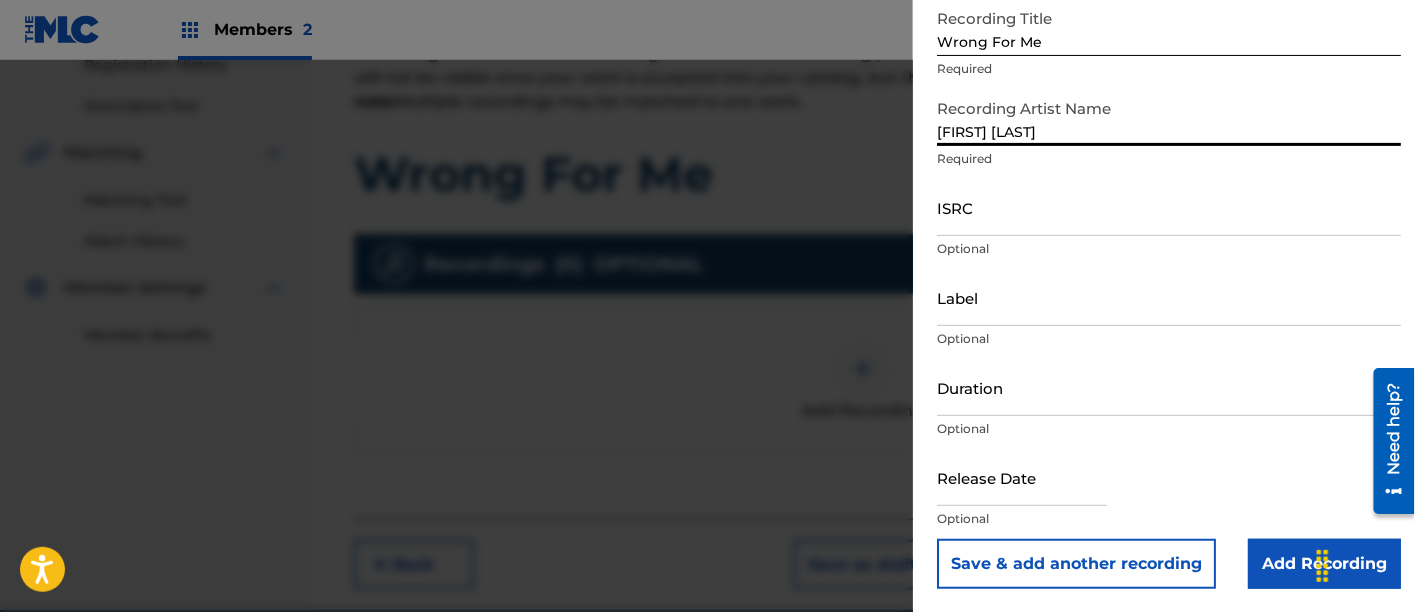 scroll, scrollTop: 118, scrollLeft: 0, axis: vertical 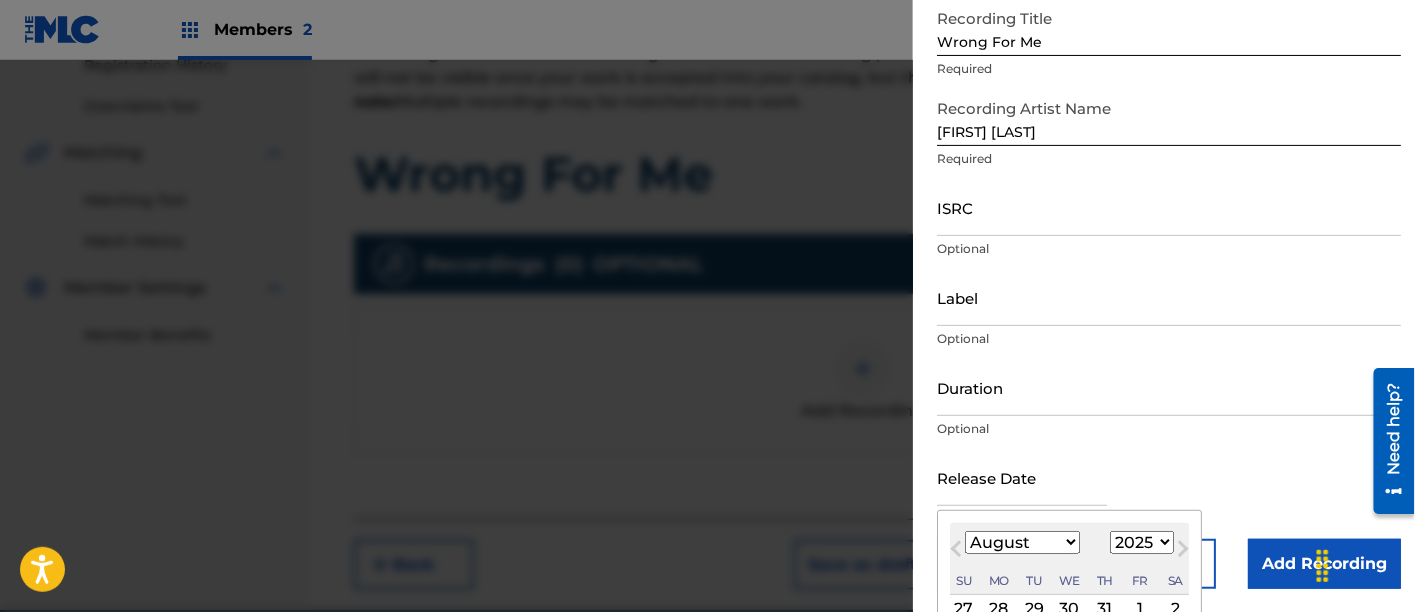 click on "January February March April May June July August September October November December" at bounding box center [1022, 542] 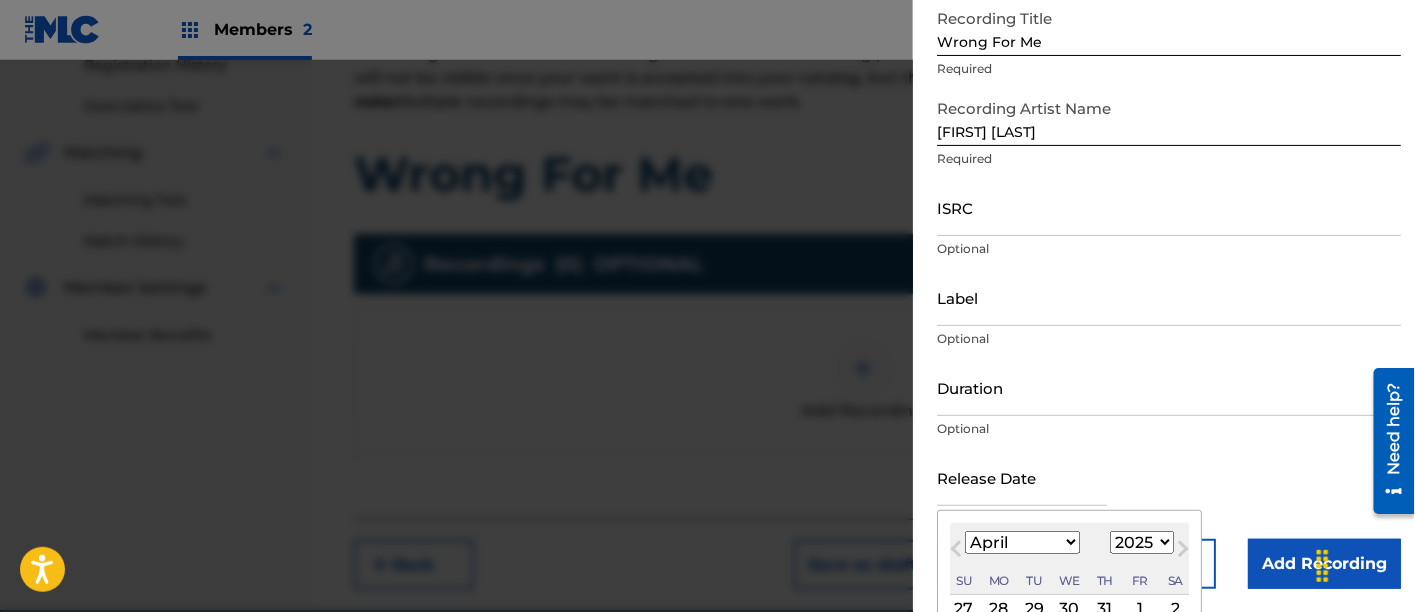 click on "January February March April May June July August September October November December" at bounding box center (1022, 542) 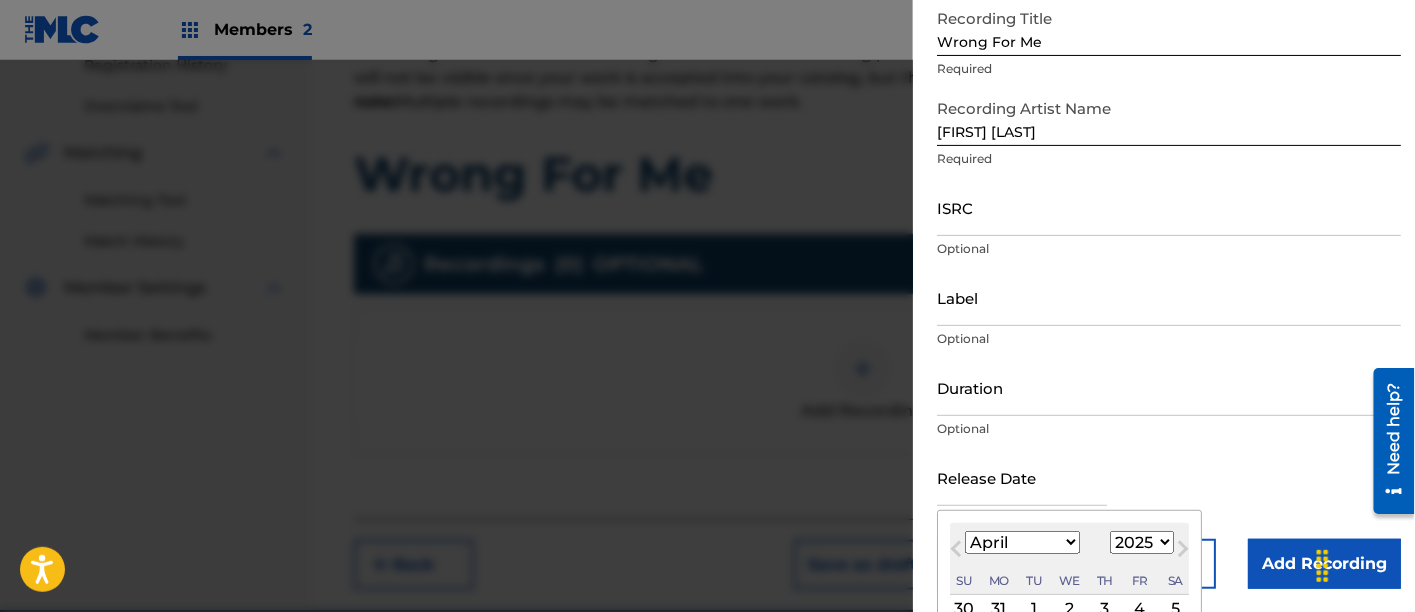 click on "1899 1900 1901 1902 1903 1904 1905 1906 1907 1908 1909 1910 1911 1912 1913 1914 1915 1916 1917 1918 1919 1920 1921 1922 1923 1924 1925 1926 1927 1928 1929 1930 1931 1932 1933 1934 1935 1936 1937 1938 1939 1940 1941 1942 1943 1944 1945 1946 1947 1948 1949 1950 1951 1952 1953 1954 1955 1956 1957 1958 1959 1960 1961 1962 1963 1964 1965 1966 1967 1968 1969 1970 1971 1972 1973 1974 1975 1976 1977 1978 1979 1980 1981 1982 1983 1984 1985 1986 1987 1988 1989 1990 1991 1992 1993 1994 1995 1996 1997 1998 1999 2000 2001 2002 2003 2004 2005 2006 2007 2008 2009 2010 2011 2012 2013 2014 2015 2016 2017 2018 2019 2020 2021 2022 2023 2024 2025 2026 2027 2028 2029 2030 2031 2032 2033 2034 2035 2036 2037 2038 2039 2040 2041 2042 2043 2044 2045 2046 2047 2048 2049 2050 2051 2052 2053 2054 2055 2056 2057 2058 2059 2060 2061 2062 2063 2064 2065 2066 2067 2068 2069 2070 2071 2072 2073 2074 2075 2076 2077 2078 2079 2080 2081 2082 2083 2084 2085 2086 2087 2088 2089 2090 2091 2092 2093 2094 2095 2096 2097 2098 2099 2100" at bounding box center (1142, 542) 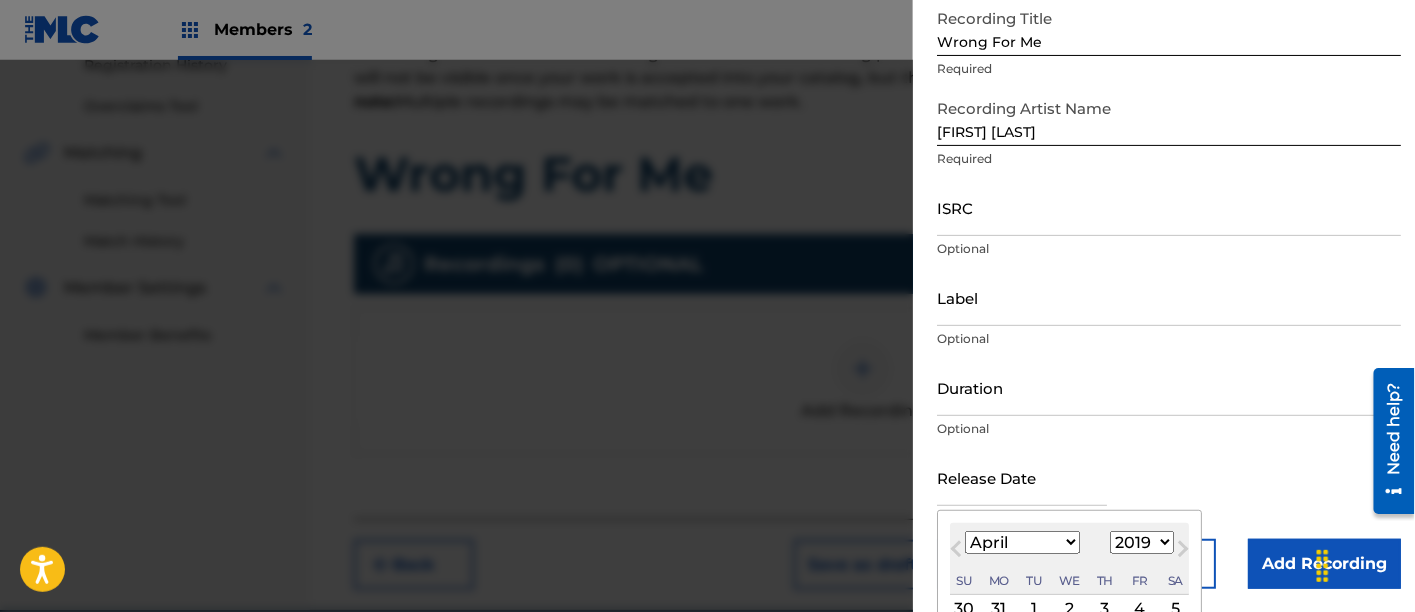 click on "1899 1900 1901 1902 1903 1904 1905 1906 1907 1908 1909 1910 1911 1912 1913 1914 1915 1916 1917 1918 1919 1920 1921 1922 1923 1924 1925 1926 1927 1928 1929 1930 1931 1932 1933 1934 1935 1936 1937 1938 1939 1940 1941 1942 1943 1944 1945 1946 1947 1948 1949 1950 1951 1952 1953 1954 1955 1956 1957 1958 1959 1960 1961 1962 1963 1964 1965 1966 1967 1968 1969 1970 1971 1972 1973 1974 1975 1976 1977 1978 1979 1980 1981 1982 1983 1984 1985 1986 1987 1988 1989 1990 1991 1992 1993 1994 1995 1996 1997 1998 1999 2000 2001 2002 2003 2004 2005 2006 2007 2008 2009 2010 2011 2012 2013 2014 2015 2016 2017 2018 2019 2020 2021 2022 2023 2024 2025 2026 2027 2028 2029 2030 2031 2032 2033 2034 2035 2036 2037 2038 2039 2040 2041 2042 2043 2044 2045 2046 2047 2048 2049 2050 2051 2052 2053 2054 2055 2056 2057 2058 2059 2060 2061 2062 2063 2064 2065 2066 2067 2068 2069 2070 2071 2072 2073 2074 2075 2076 2077 2078 2079 2080 2081 2082 2083 2084 2085 2086 2087 2088 2089 2090 2091 2092 2093 2094 2095 2096 2097 2098 2099 2100" at bounding box center [1142, 542] 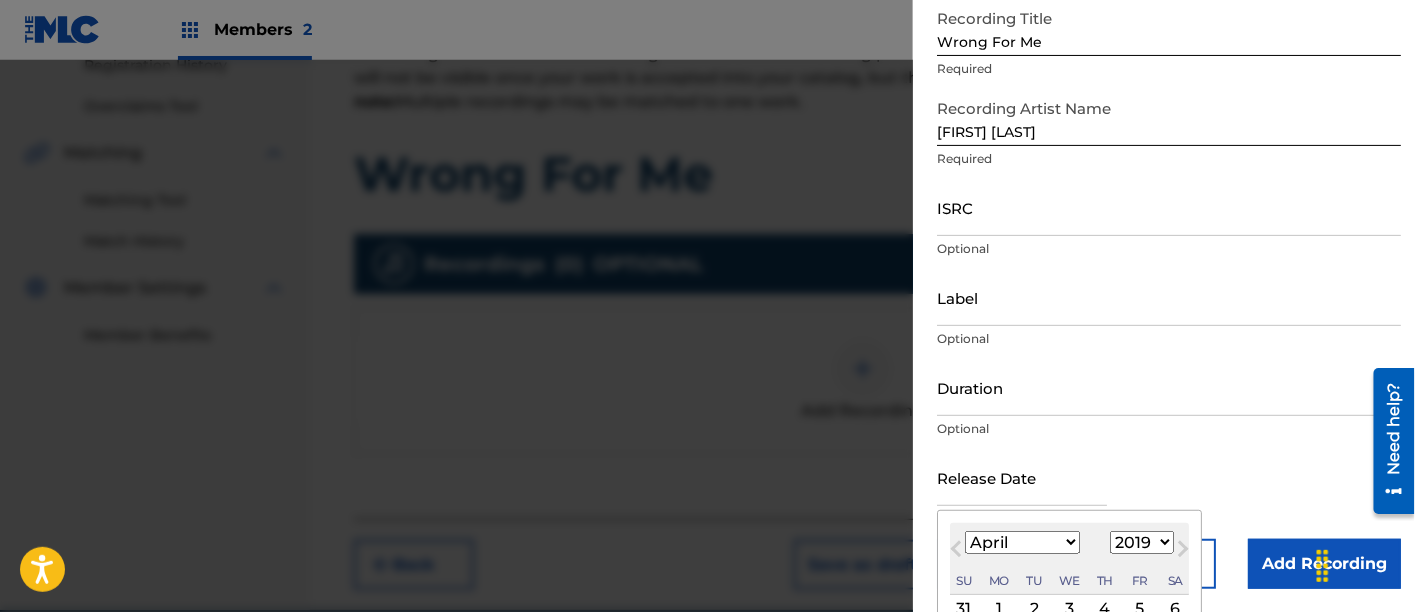 scroll, scrollTop: 276, scrollLeft: 0, axis: vertical 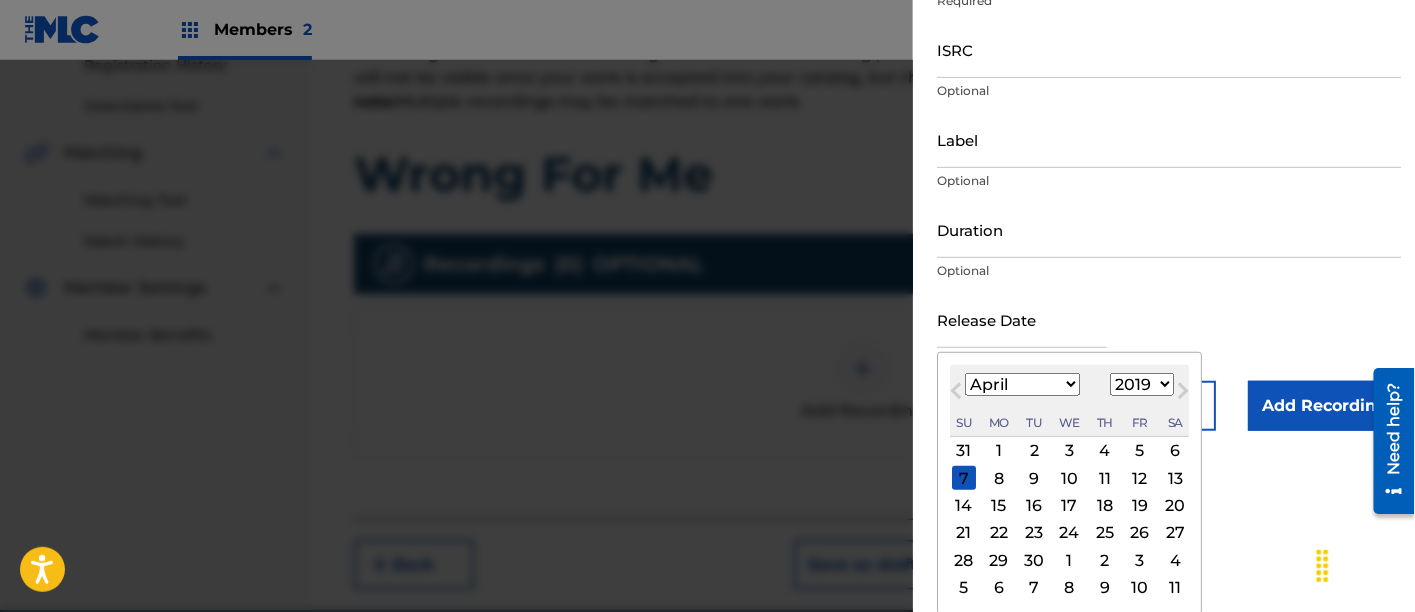 click on "26" at bounding box center [1140, 533] 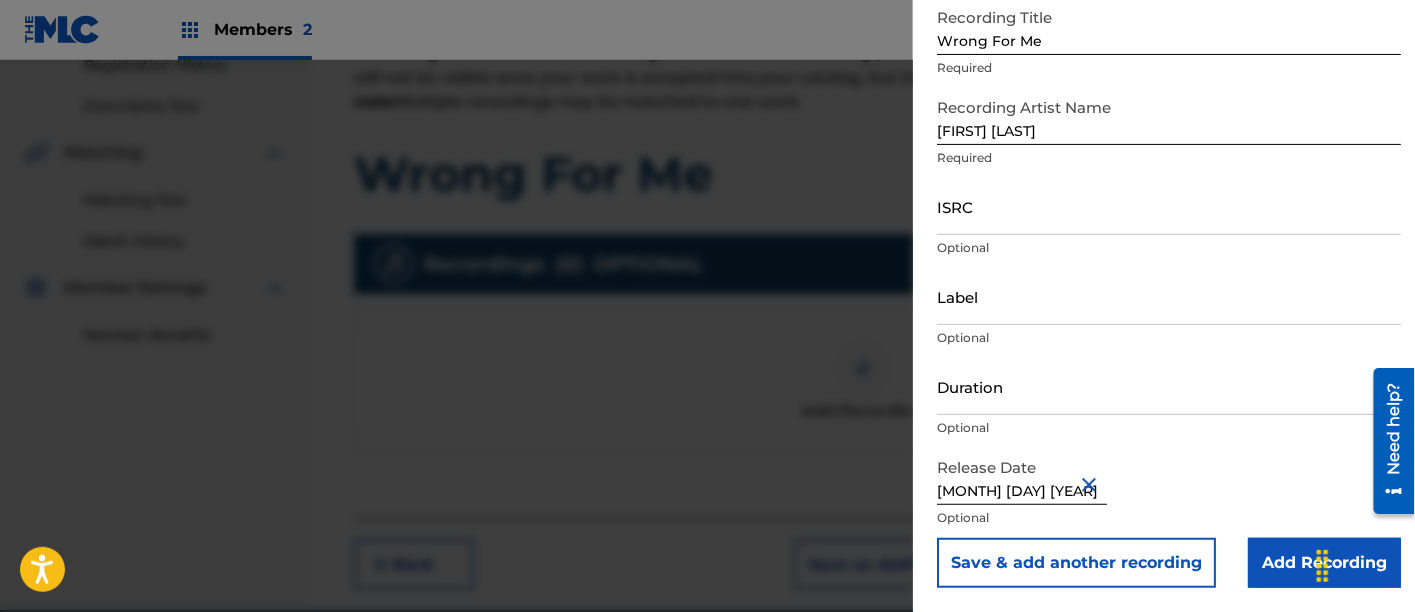 scroll, scrollTop: 118, scrollLeft: 0, axis: vertical 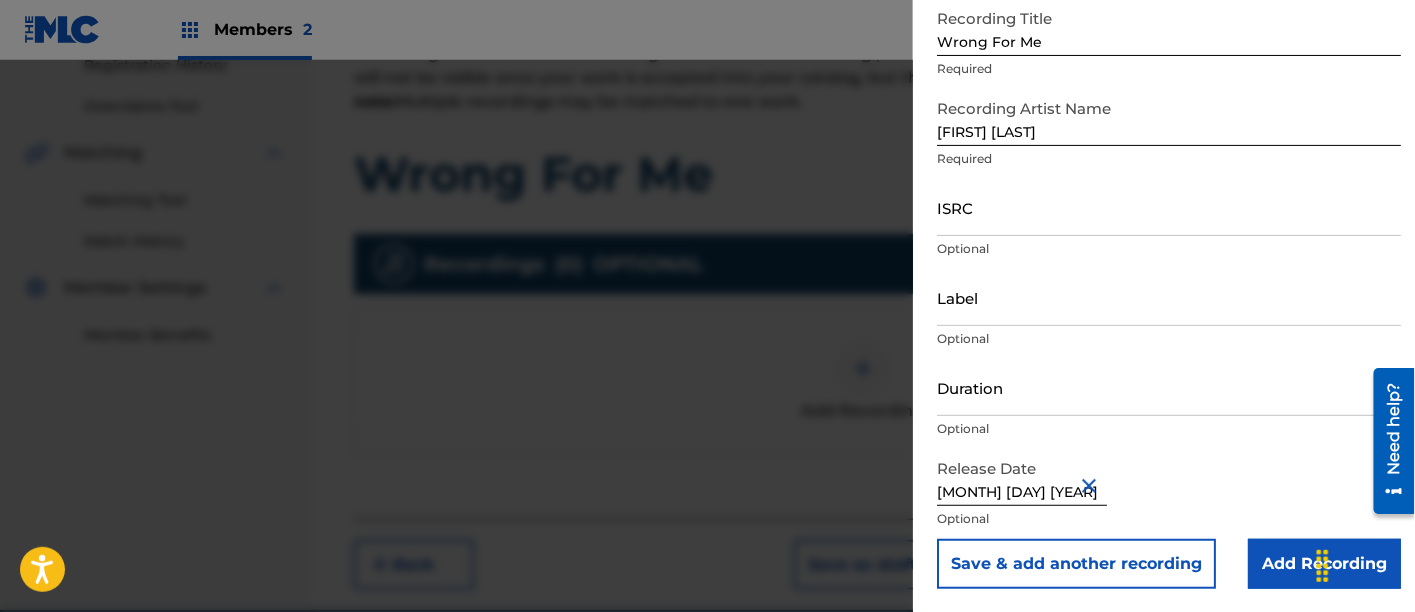 click on "Add Recording" at bounding box center (1324, 564) 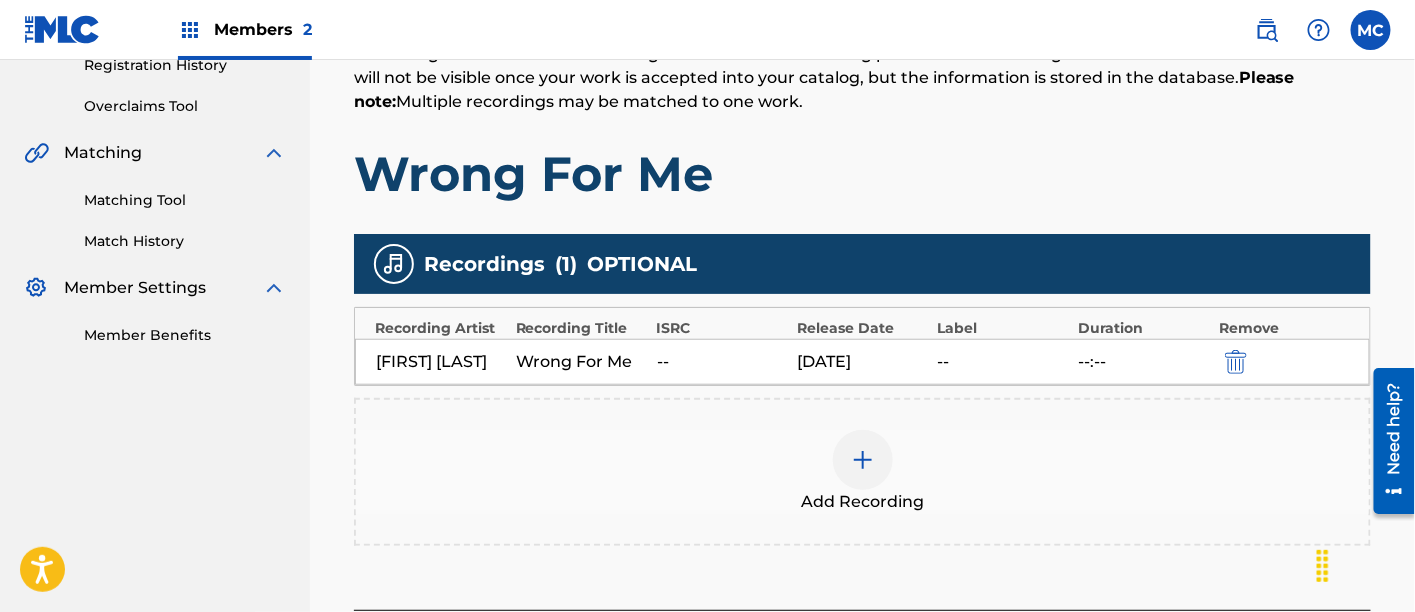 scroll, scrollTop: 574, scrollLeft: 0, axis: vertical 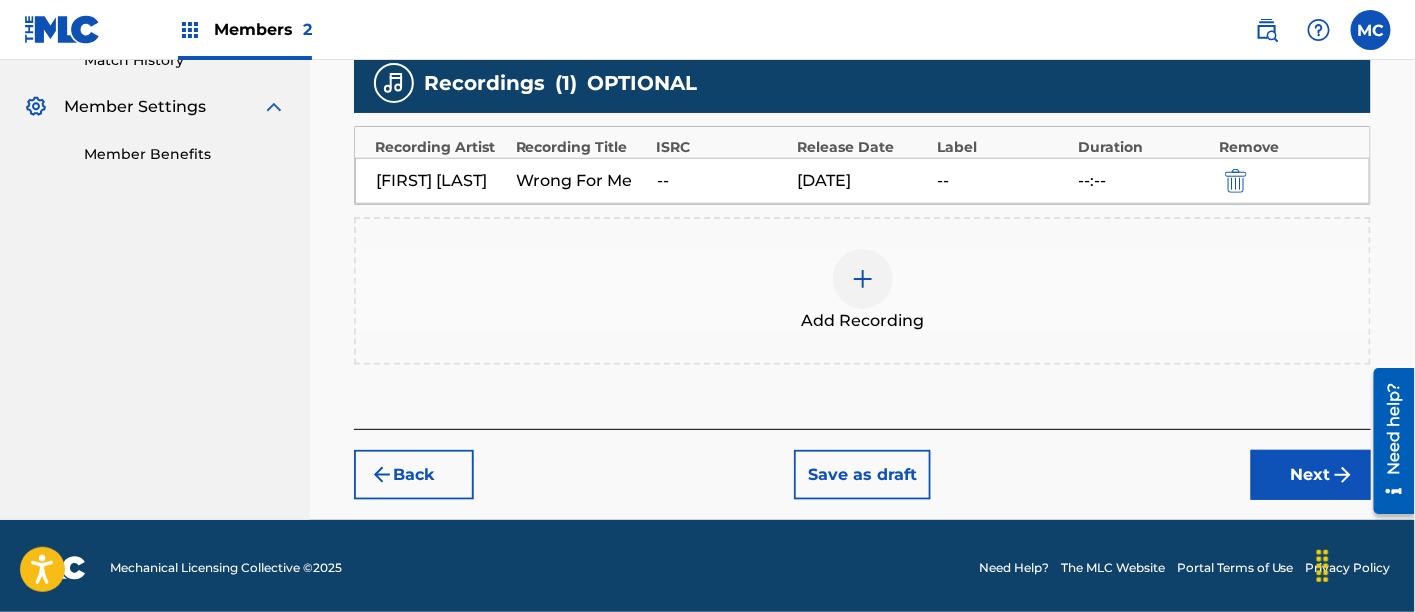 click on "Next" at bounding box center [1311, 475] 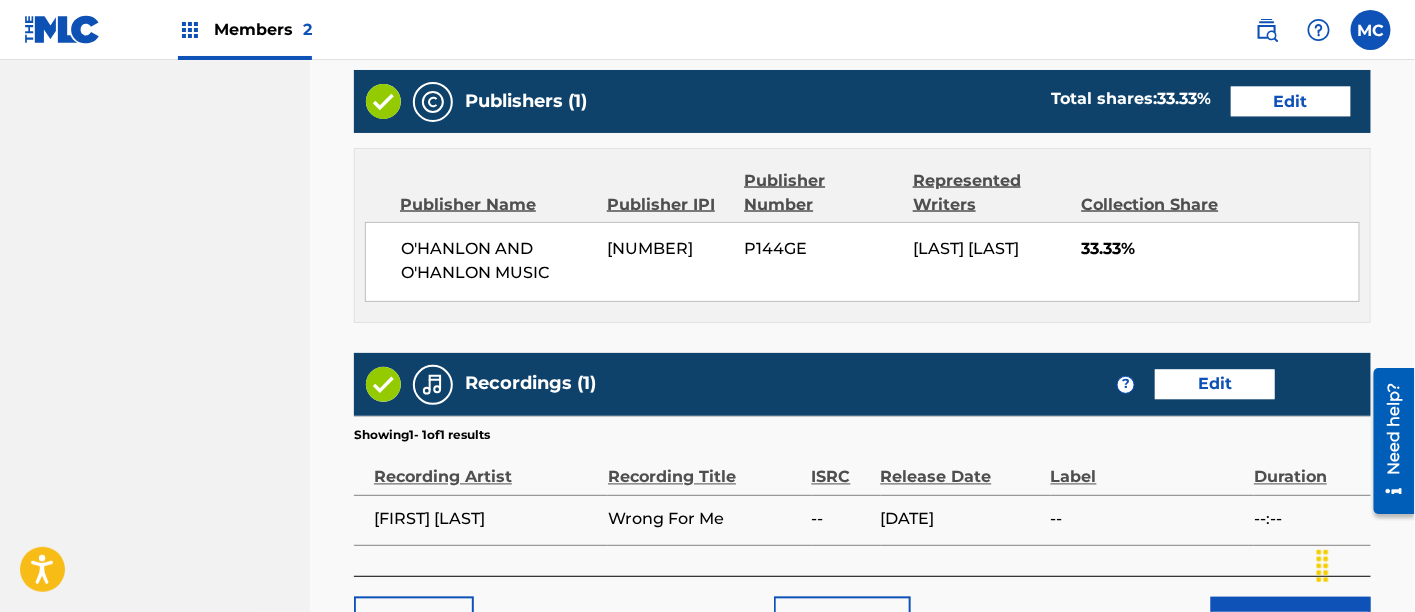 scroll, scrollTop: 1206, scrollLeft: 0, axis: vertical 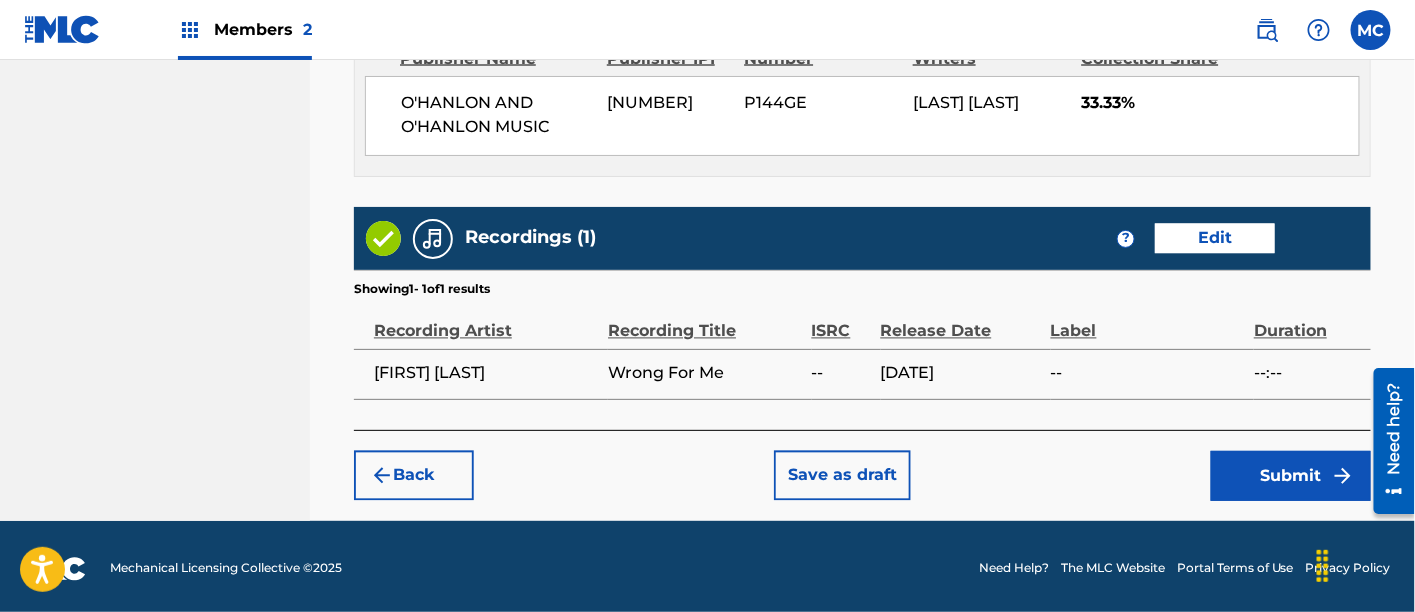 click on "Submit" at bounding box center (1291, 476) 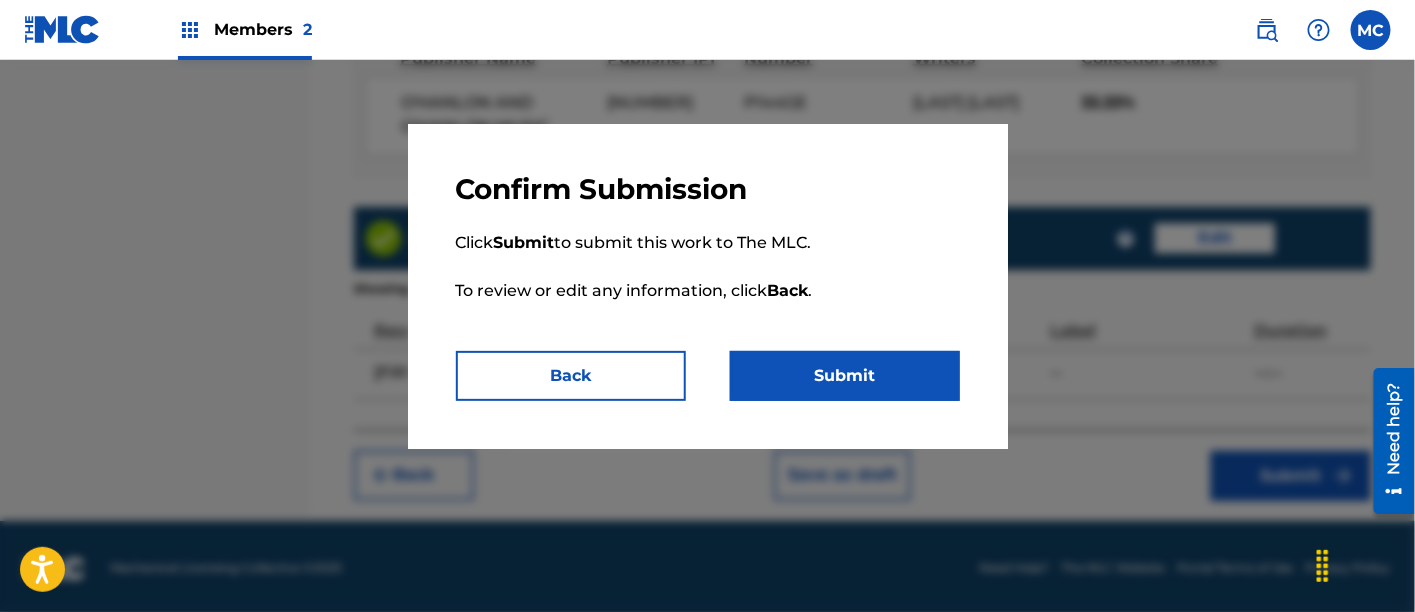 click on "Submit" at bounding box center (845, 376) 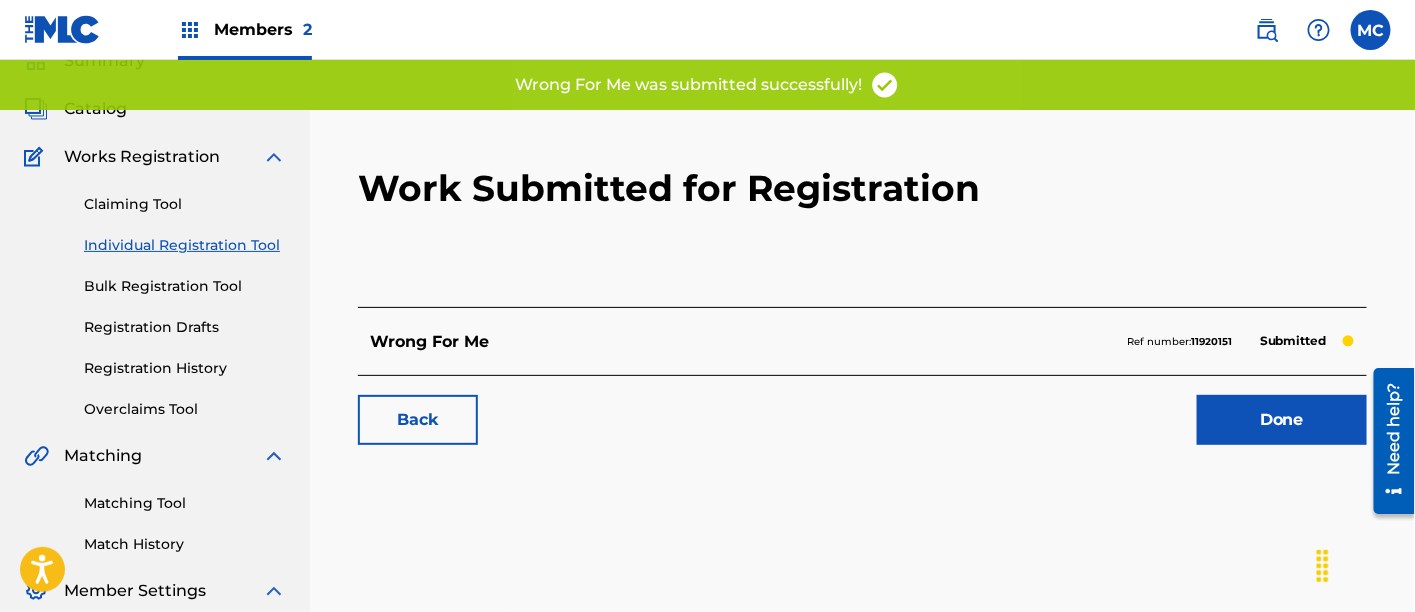 scroll, scrollTop: 93, scrollLeft: 0, axis: vertical 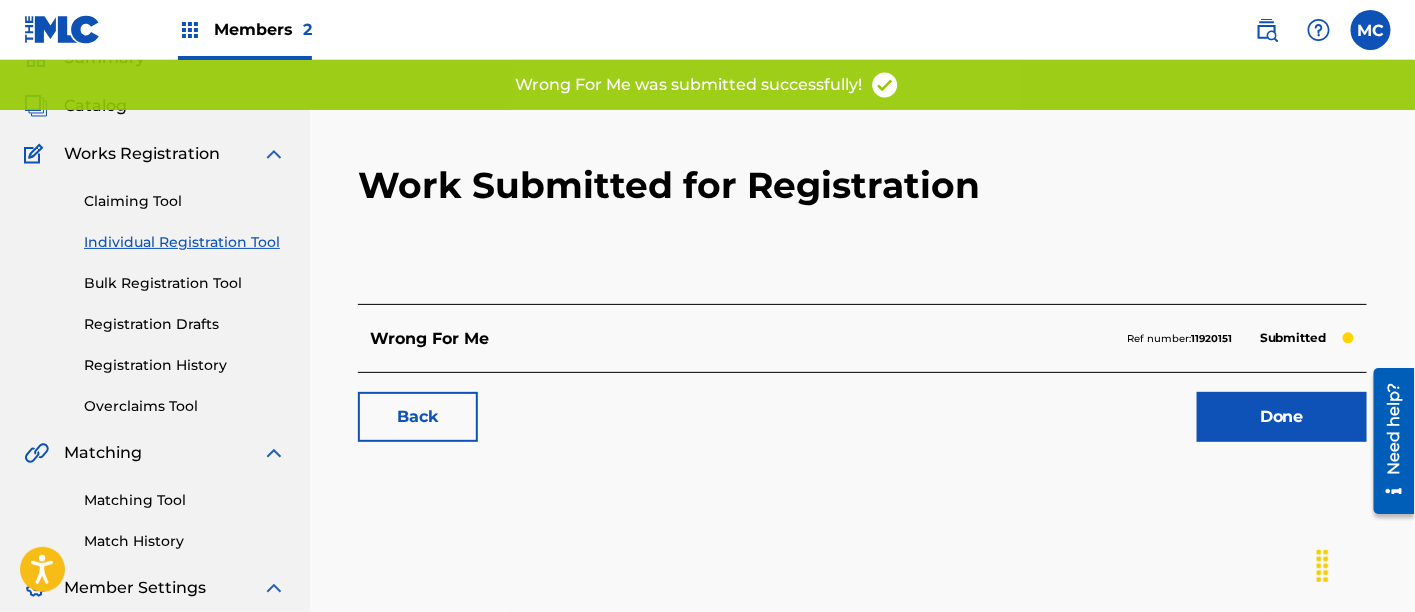 click on "Done" at bounding box center [1282, 417] 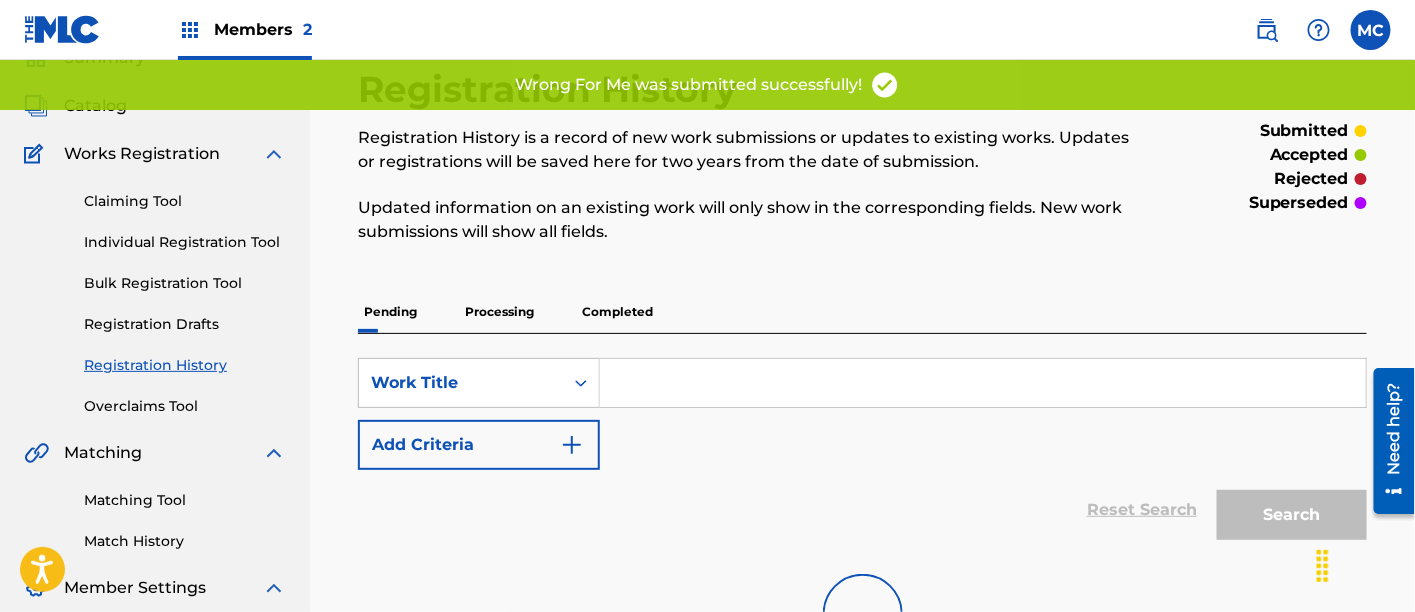 scroll, scrollTop: 0, scrollLeft: 0, axis: both 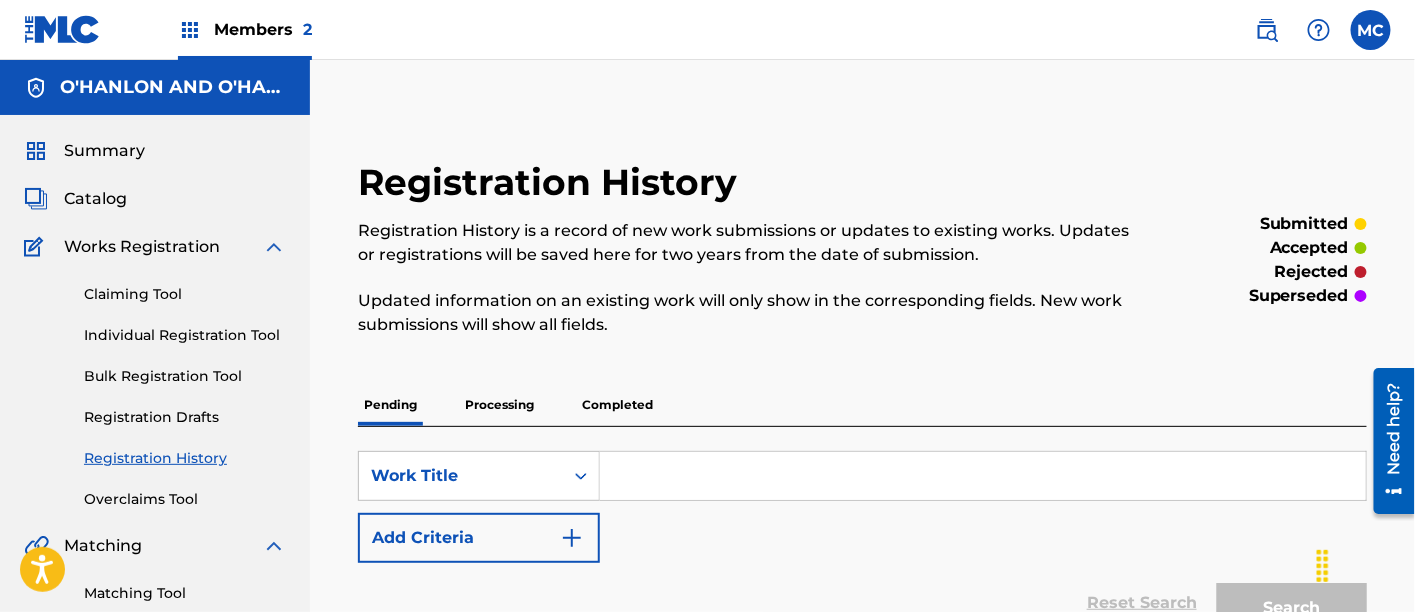 click on "Individual Registration Tool" at bounding box center (185, 335) 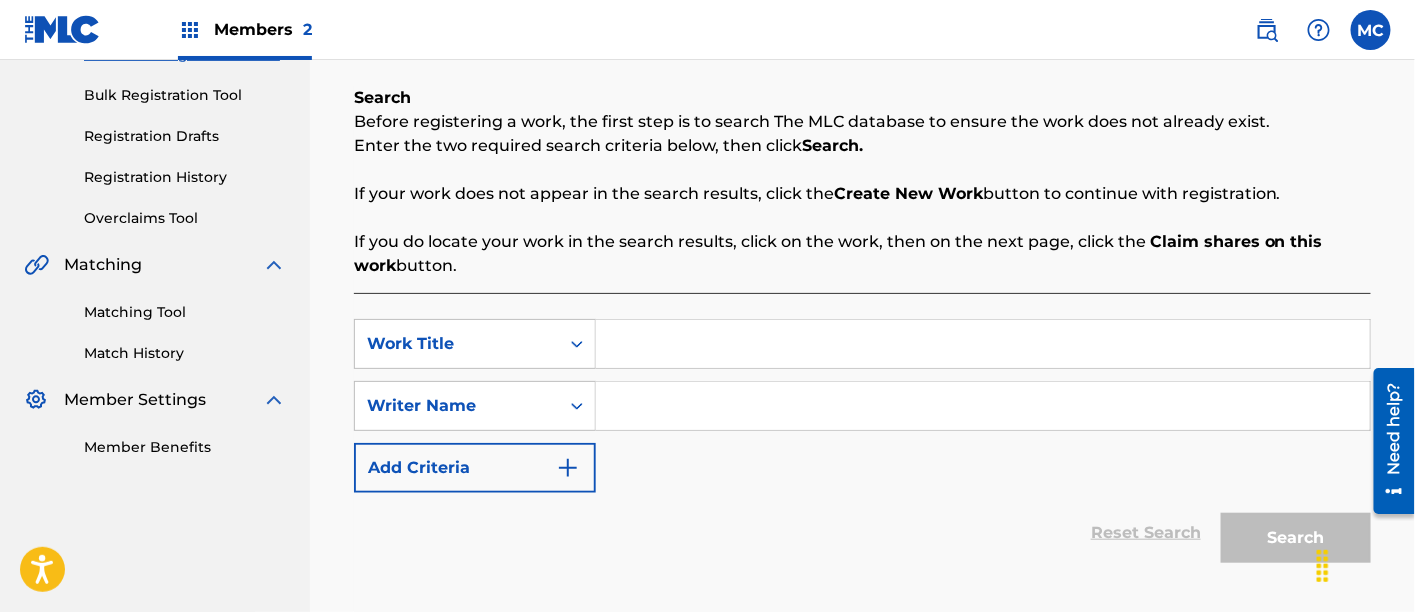 scroll, scrollTop: 282, scrollLeft: 0, axis: vertical 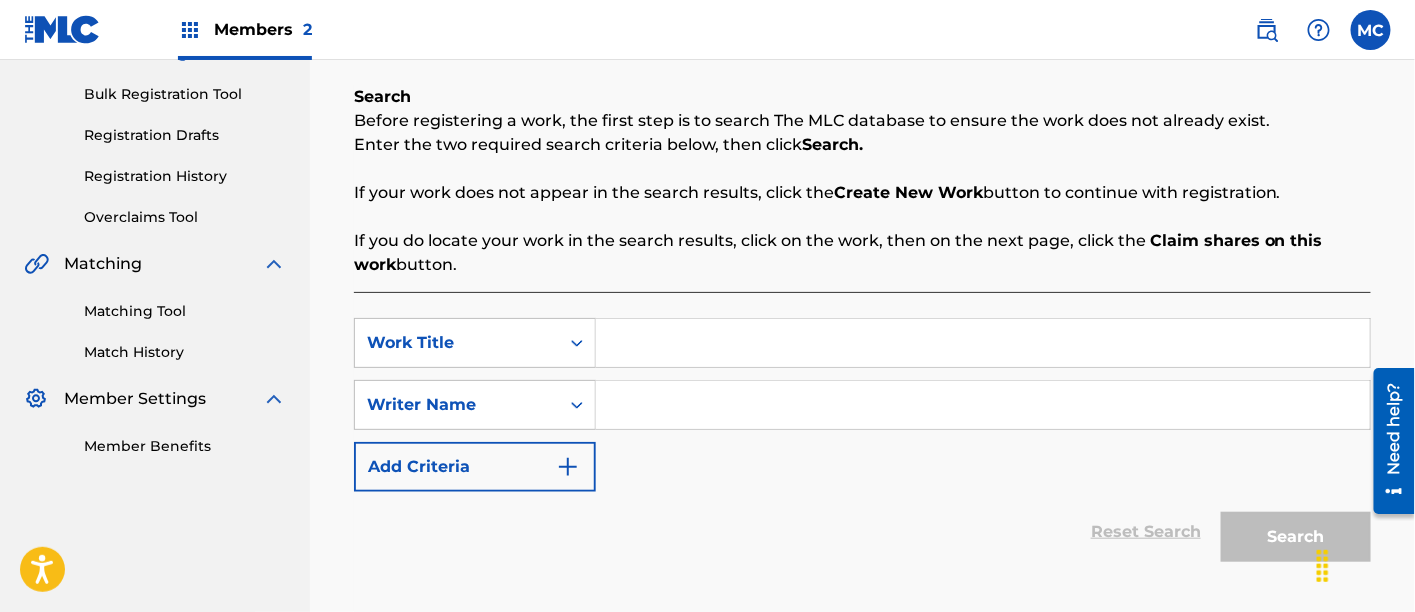 click at bounding box center [983, 343] 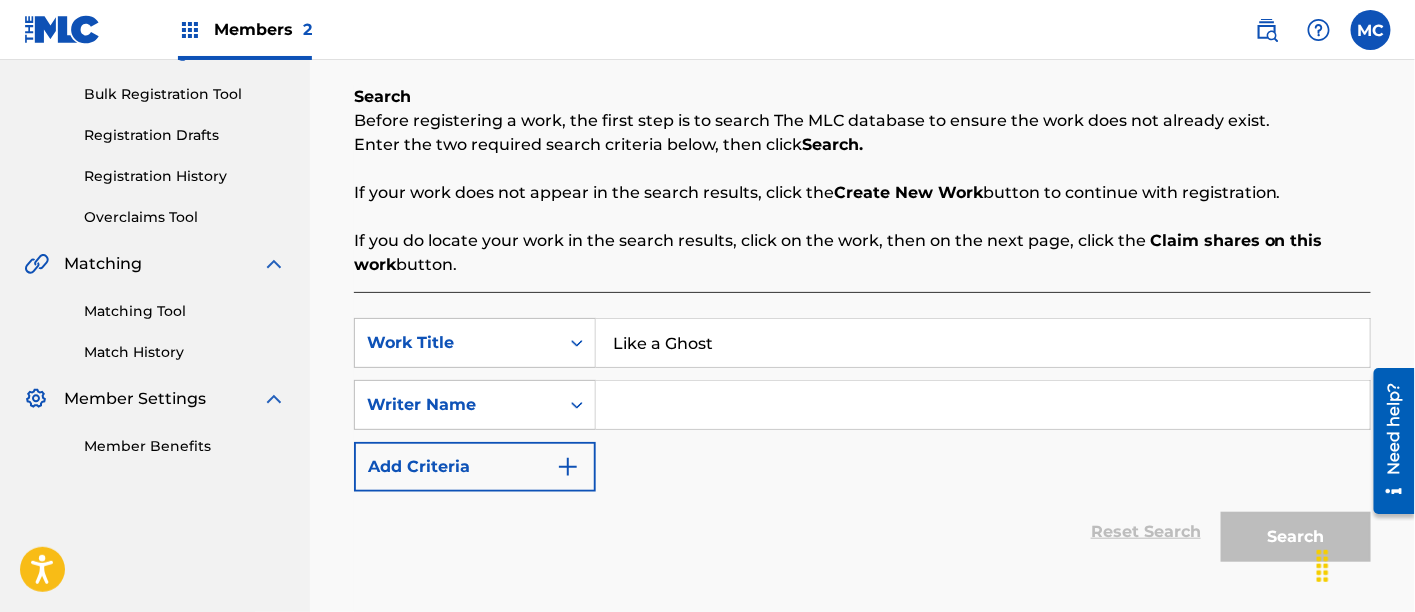 click at bounding box center (983, 405) 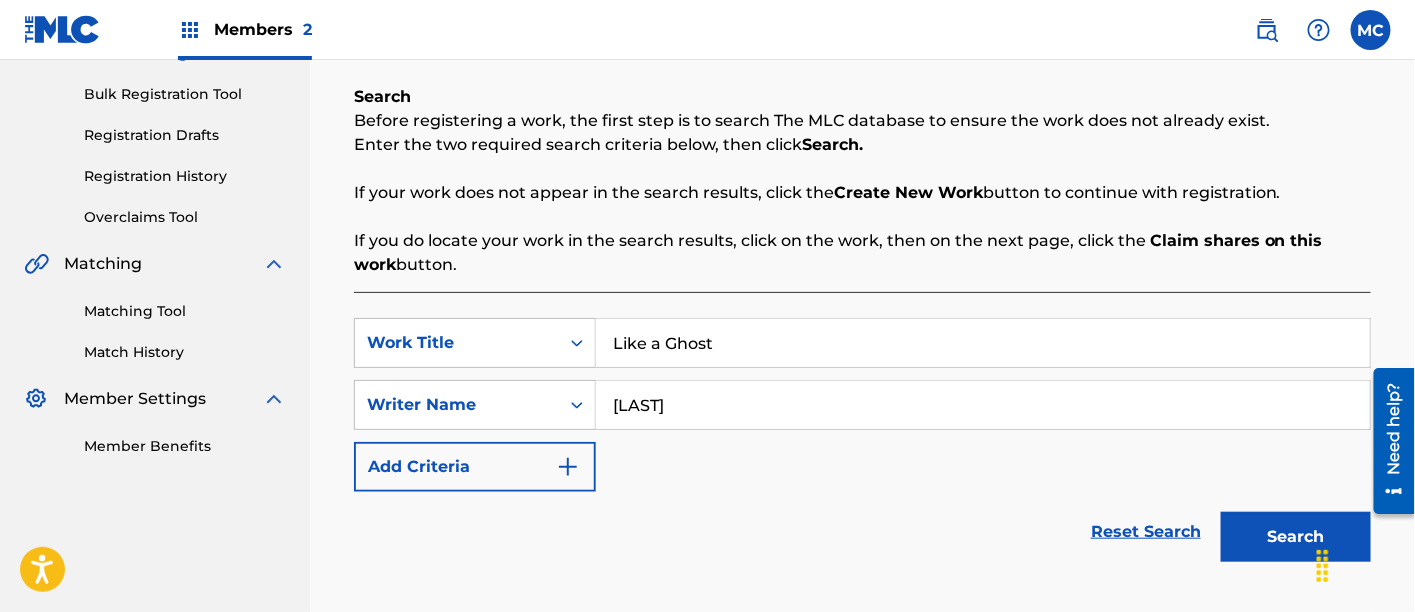 click on "Search" at bounding box center [1296, 537] 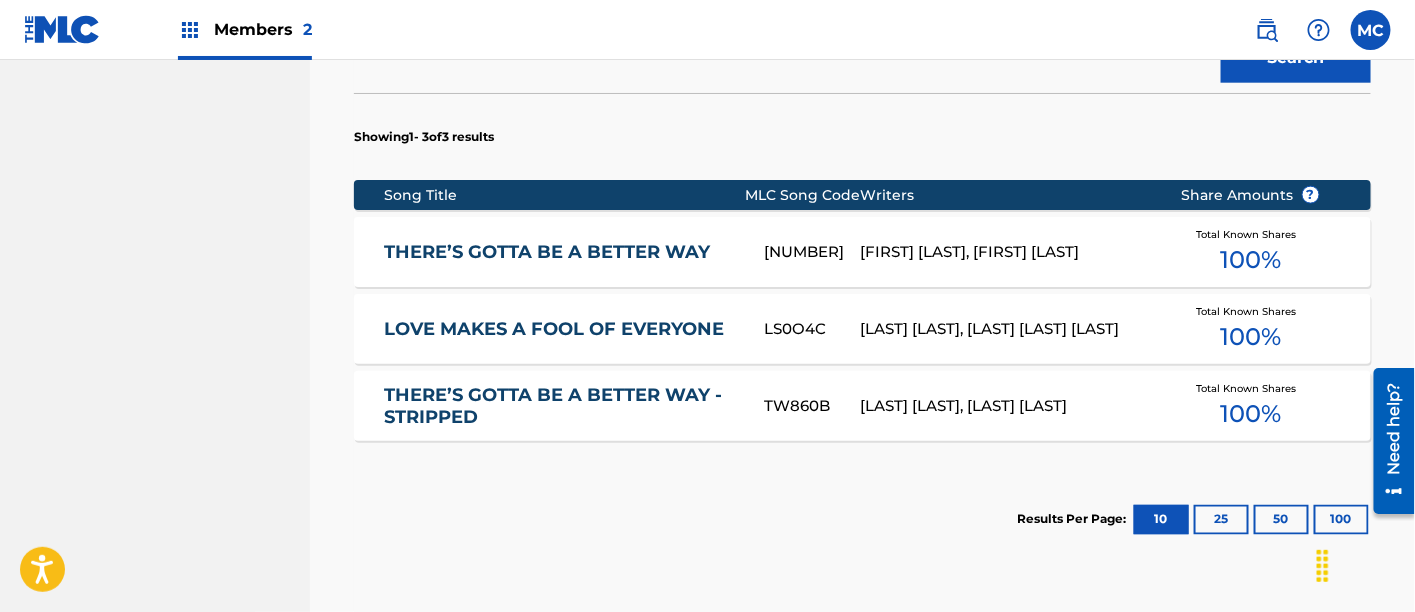 scroll, scrollTop: 782, scrollLeft: 0, axis: vertical 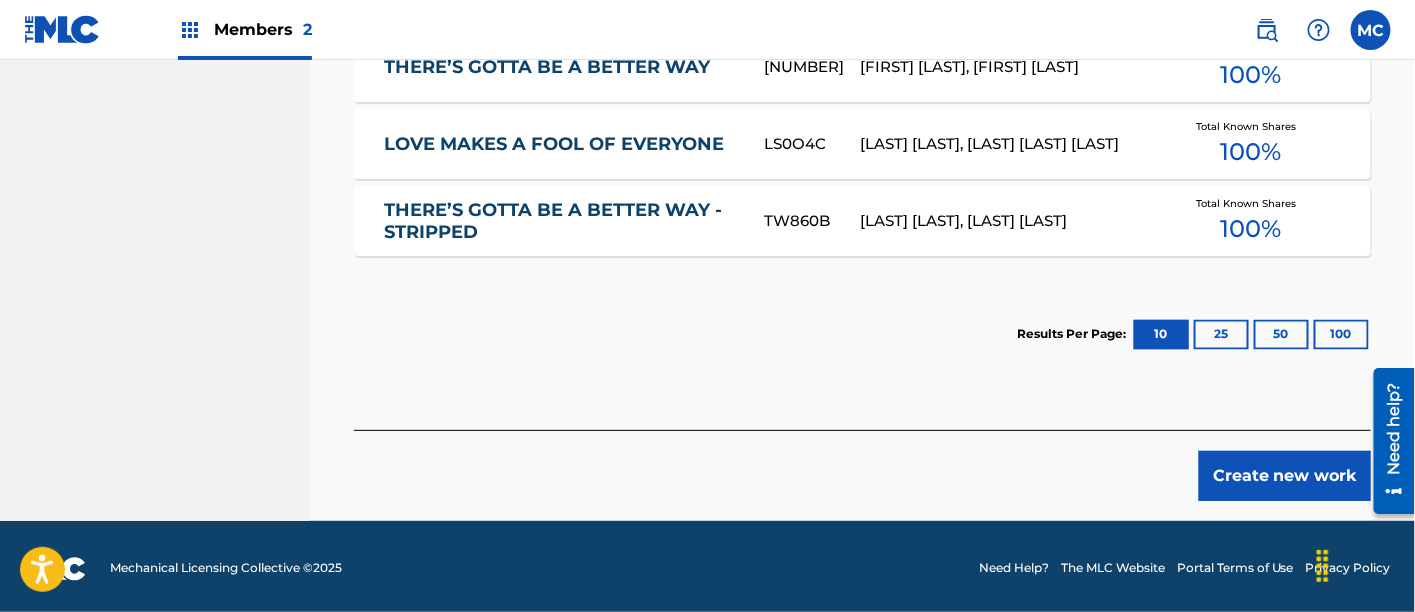 click on "Create new work" at bounding box center [1285, 476] 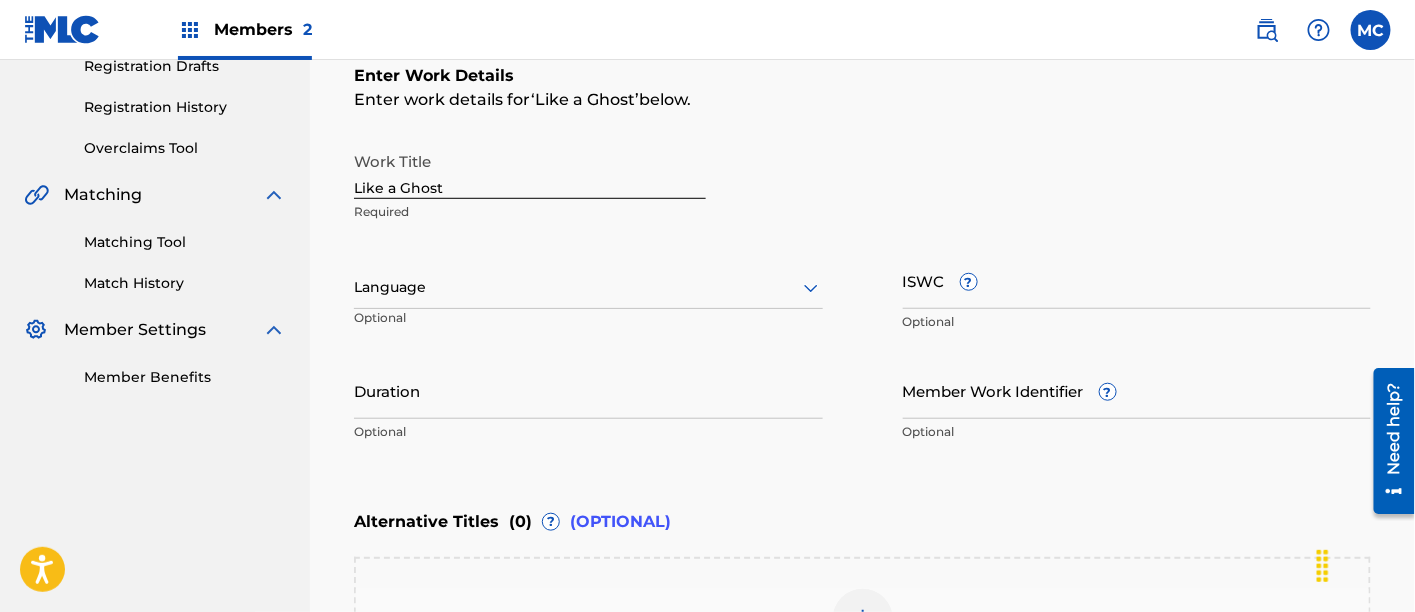 scroll, scrollTop: 311, scrollLeft: 0, axis: vertical 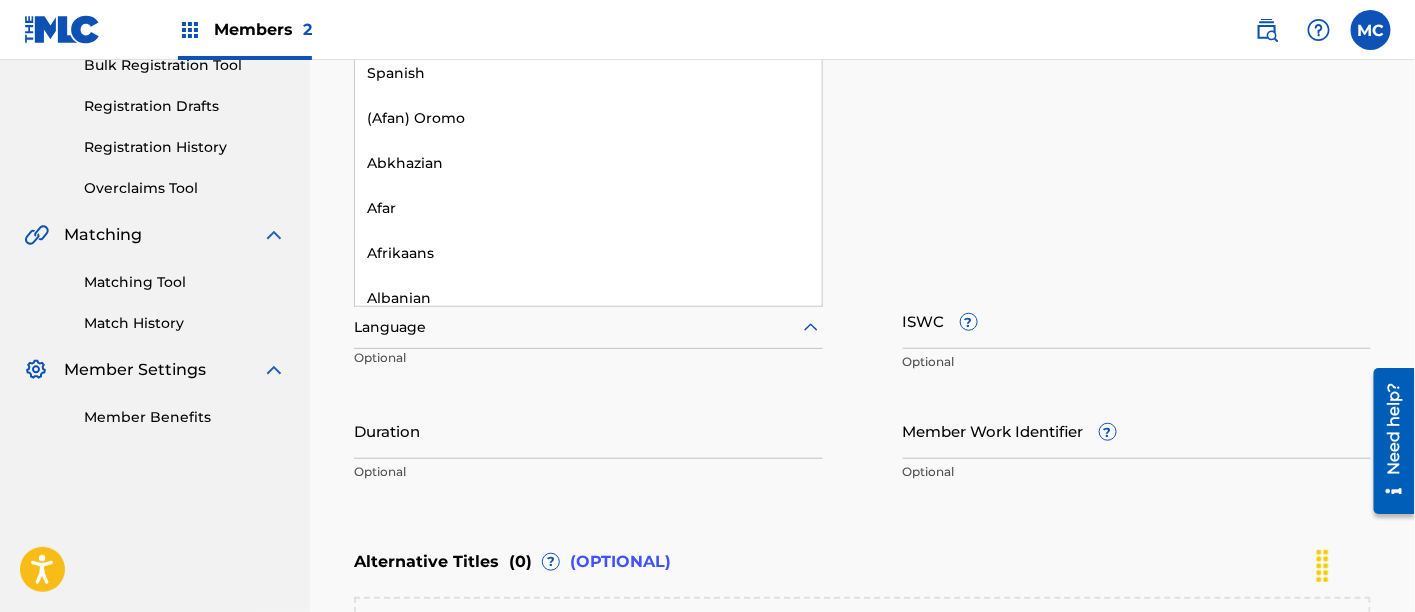 click at bounding box center [588, 327] 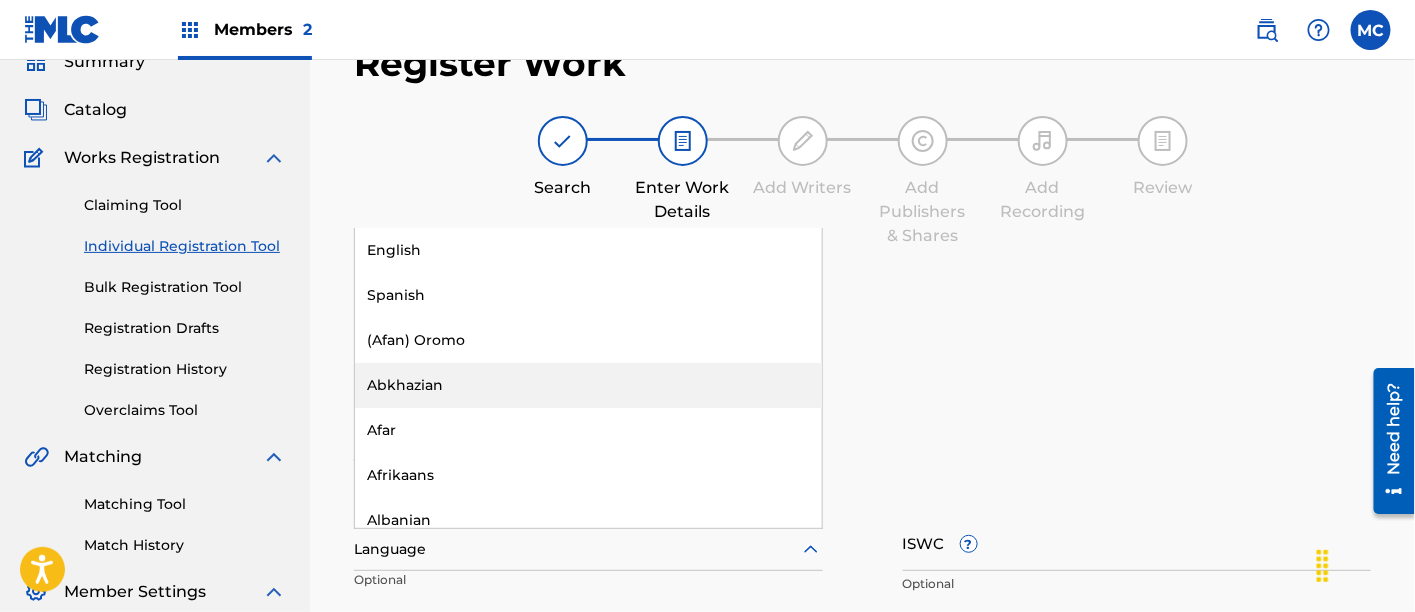 scroll, scrollTop: 88, scrollLeft: 0, axis: vertical 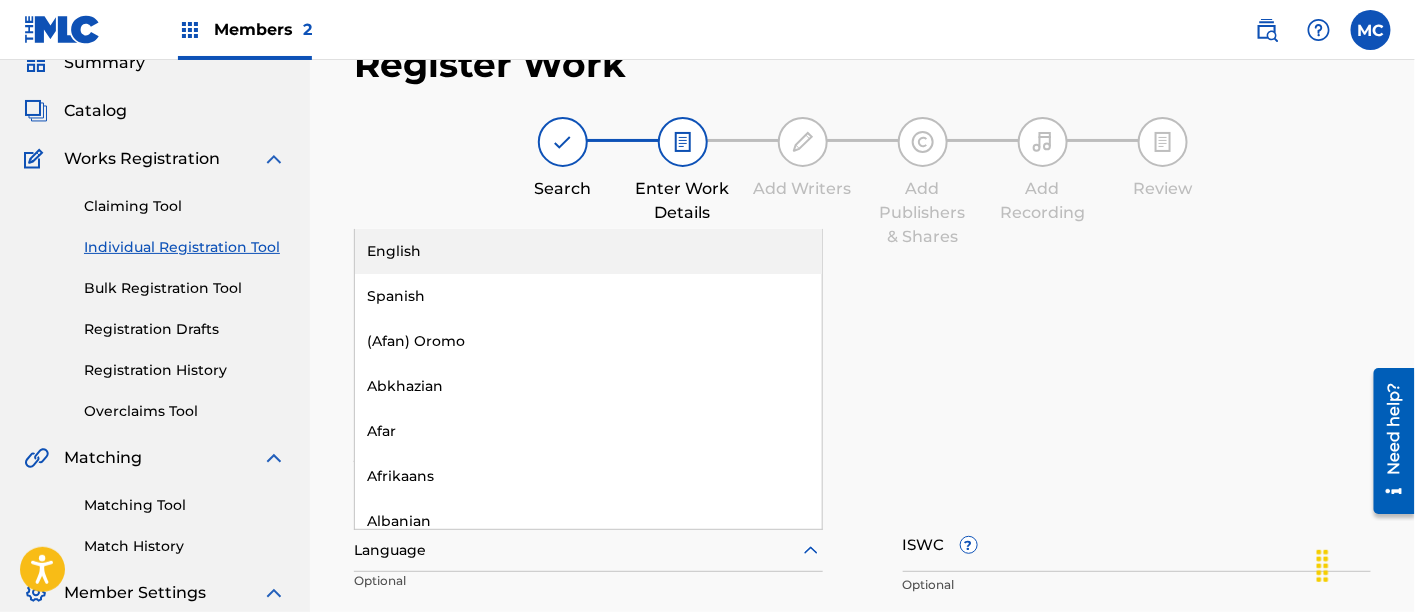 click on "English" at bounding box center (588, 251) 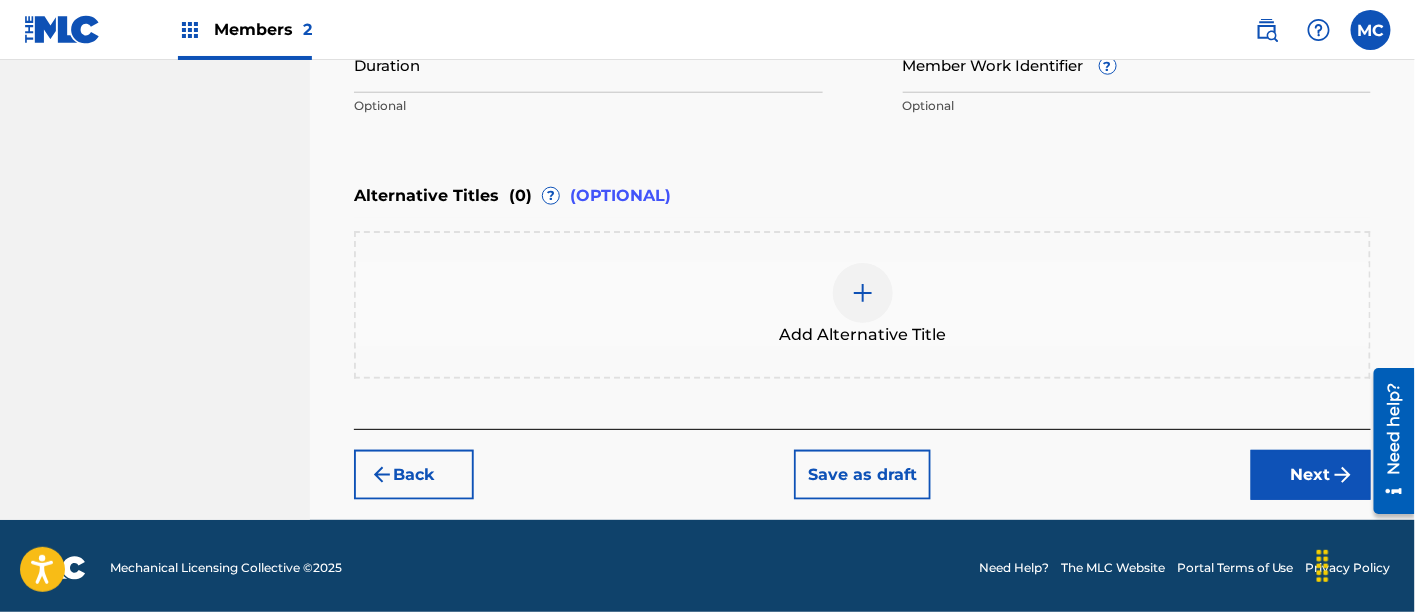 scroll, scrollTop: 678, scrollLeft: 0, axis: vertical 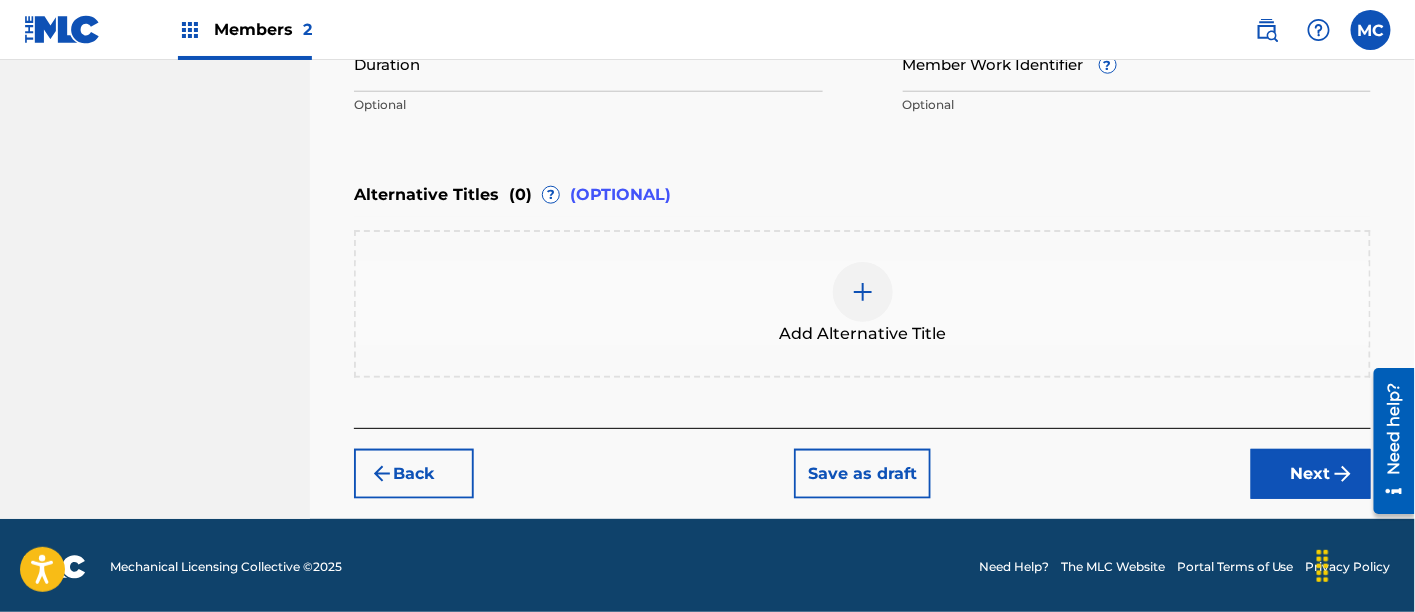 click on "Next" at bounding box center [1311, 474] 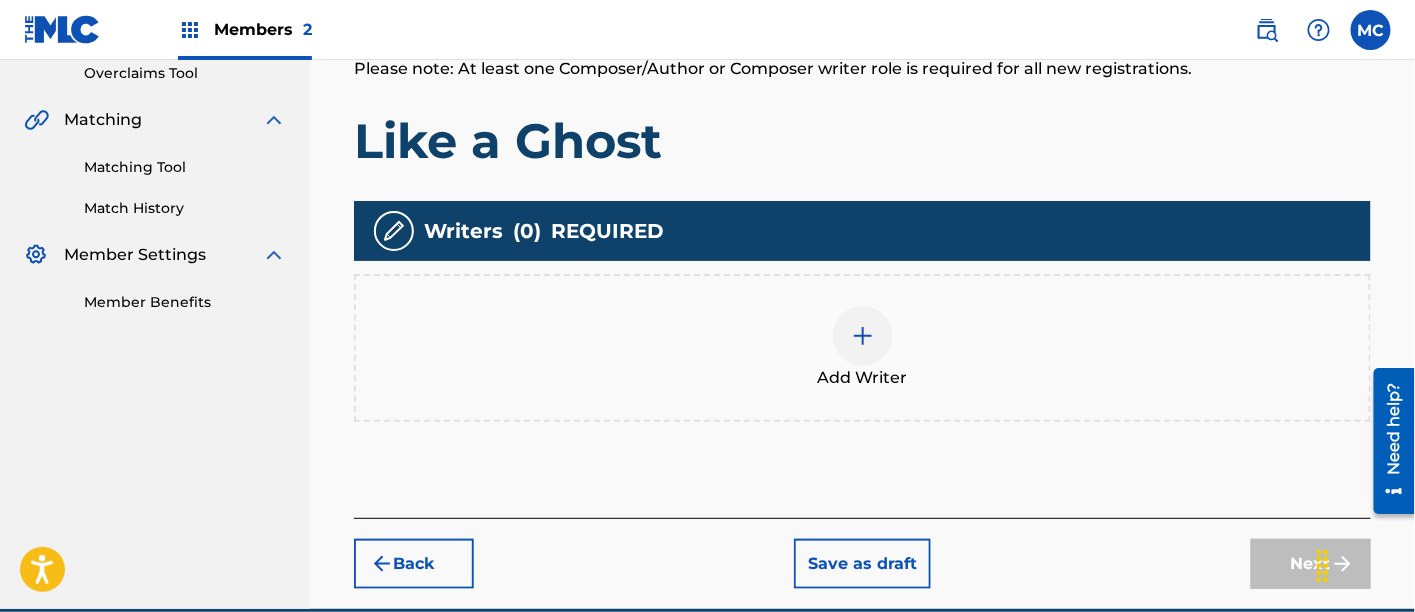 scroll, scrollTop: 451, scrollLeft: 0, axis: vertical 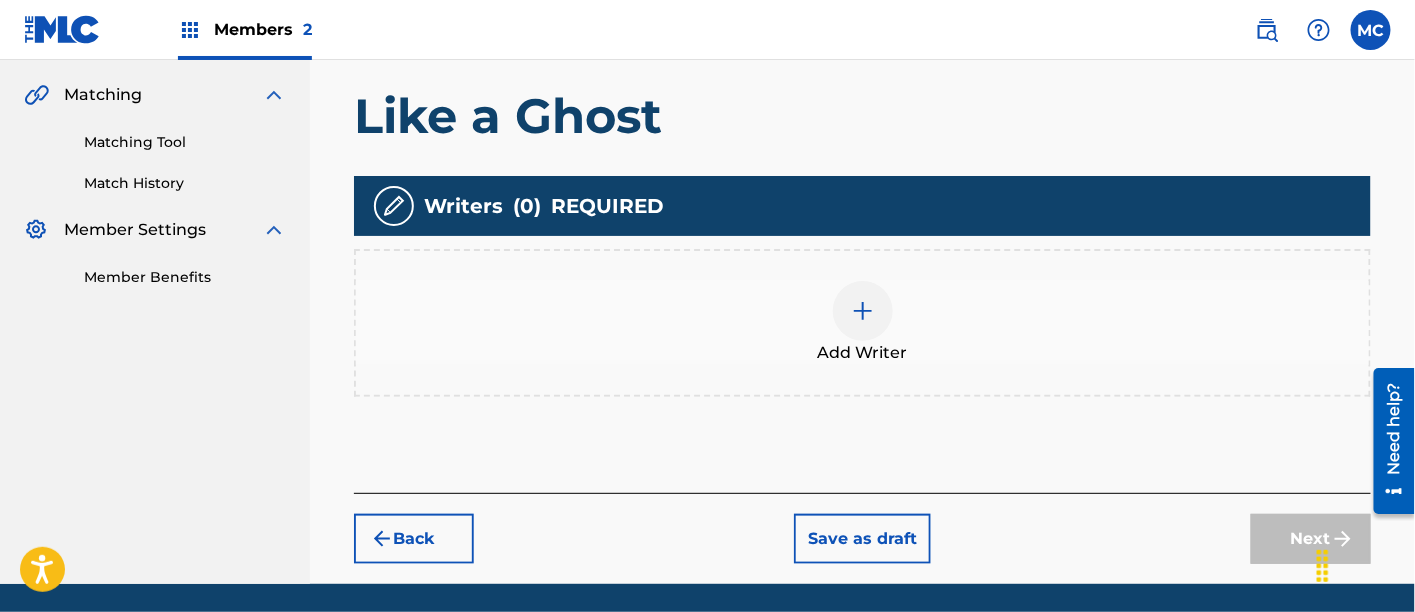 click on "Add Writer" at bounding box center (862, 323) 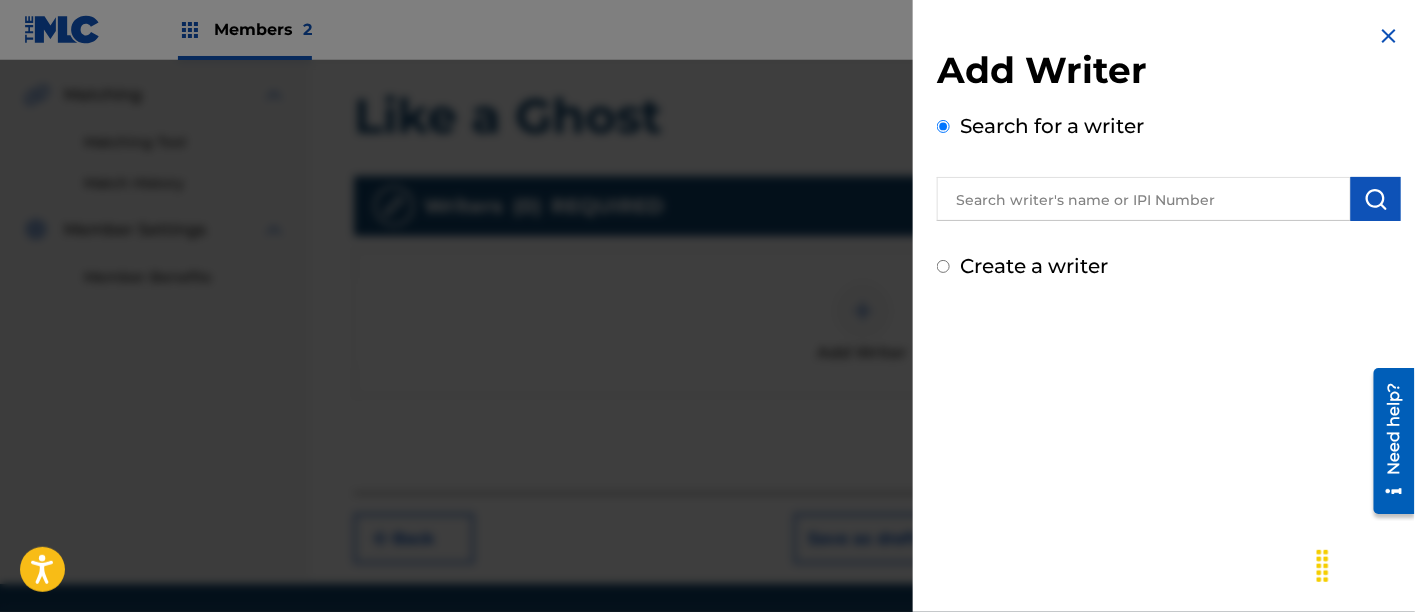 click at bounding box center (1144, 199) 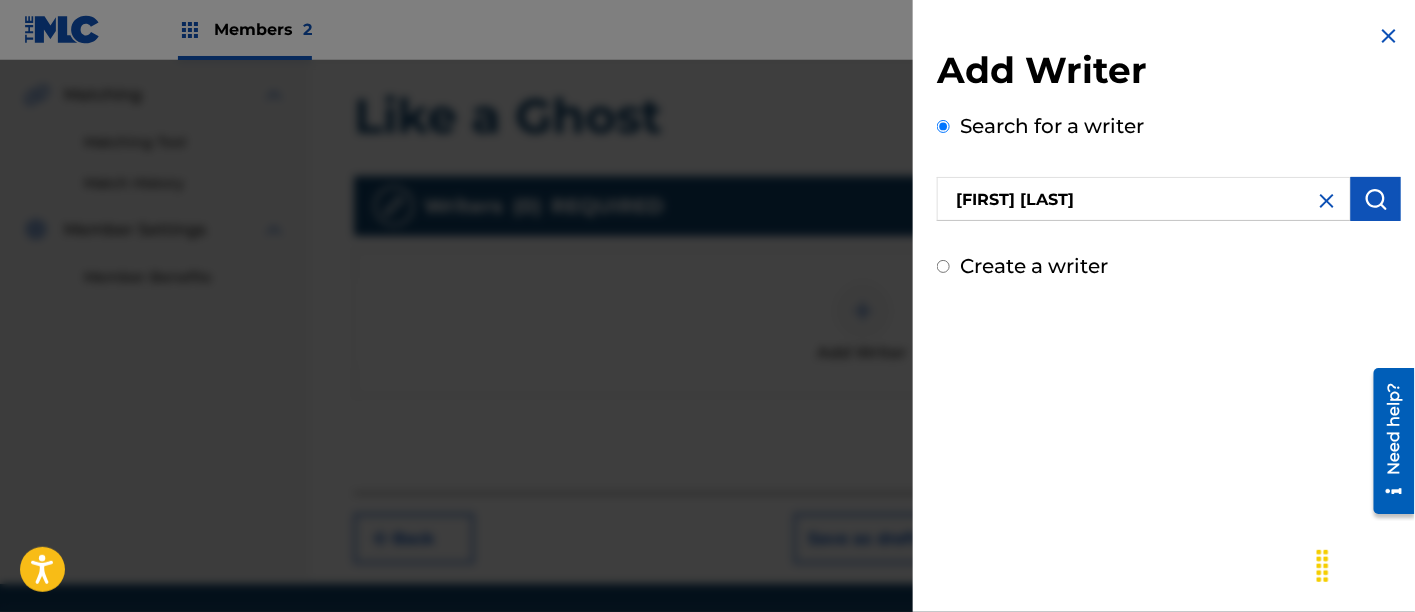 click on "Create a writer" at bounding box center [1034, 266] 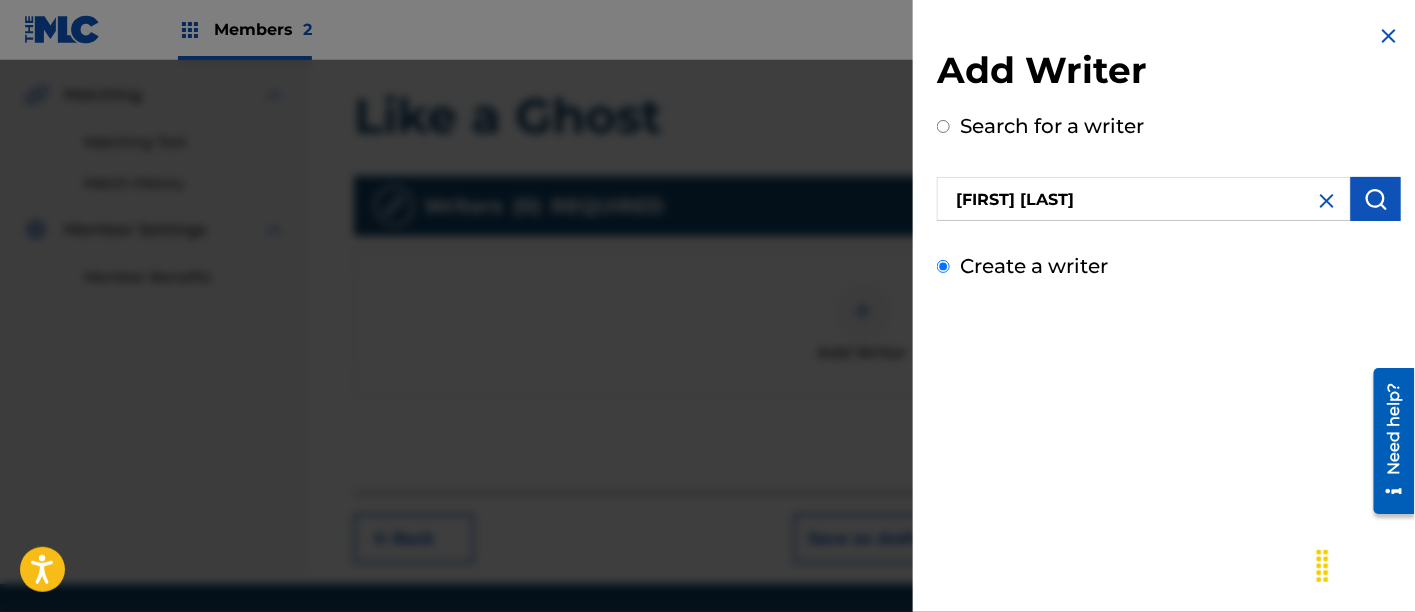 click on "Create a writer" at bounding box center (943, 266) 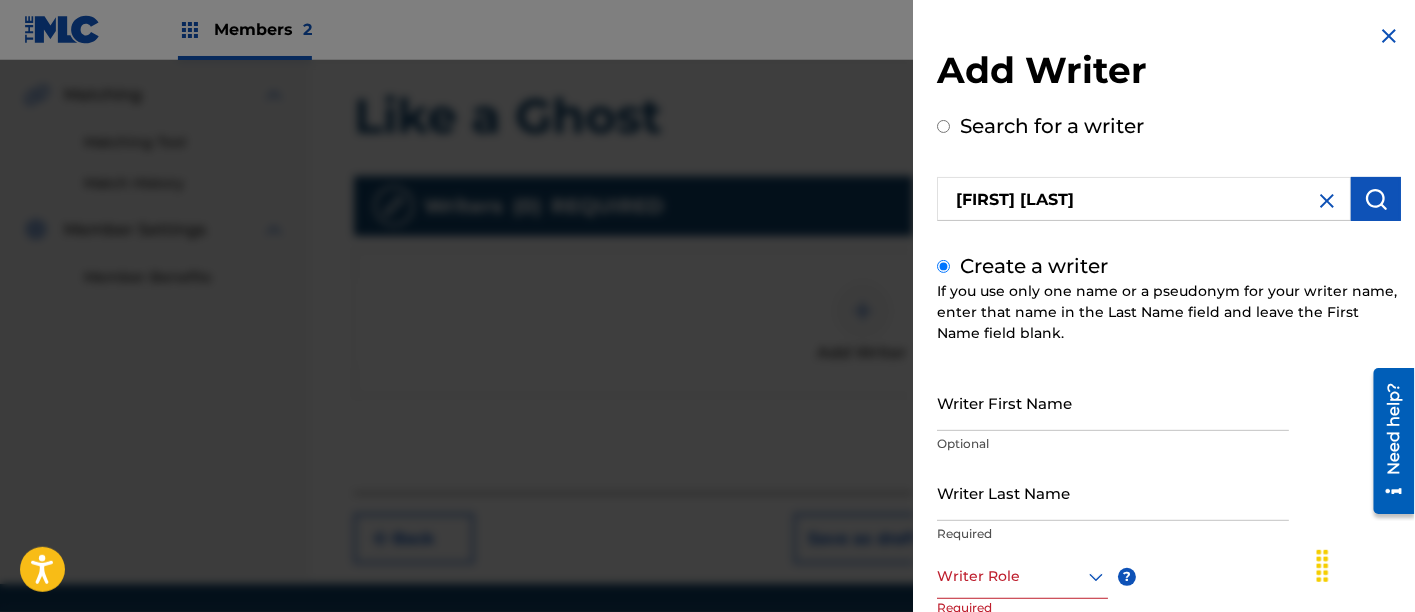 click on "Writer First Name" at bounding box center (1113, 402) 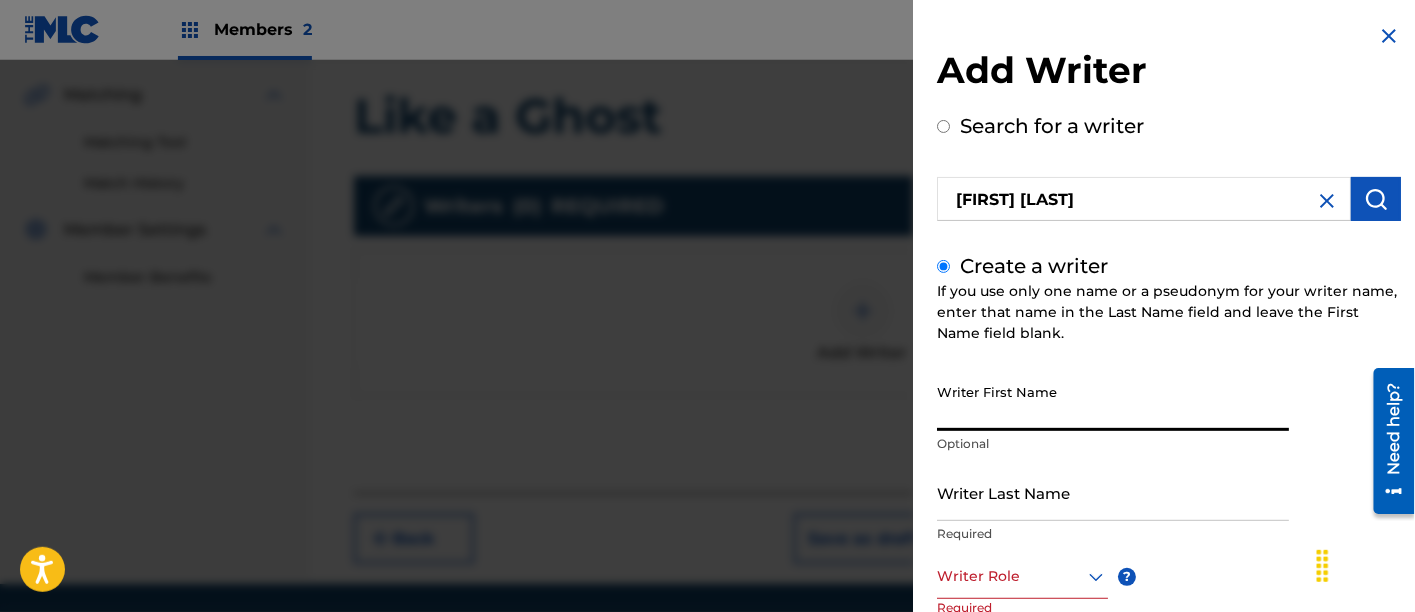 click on "Search for a writer" at bounding box center [943, 126] 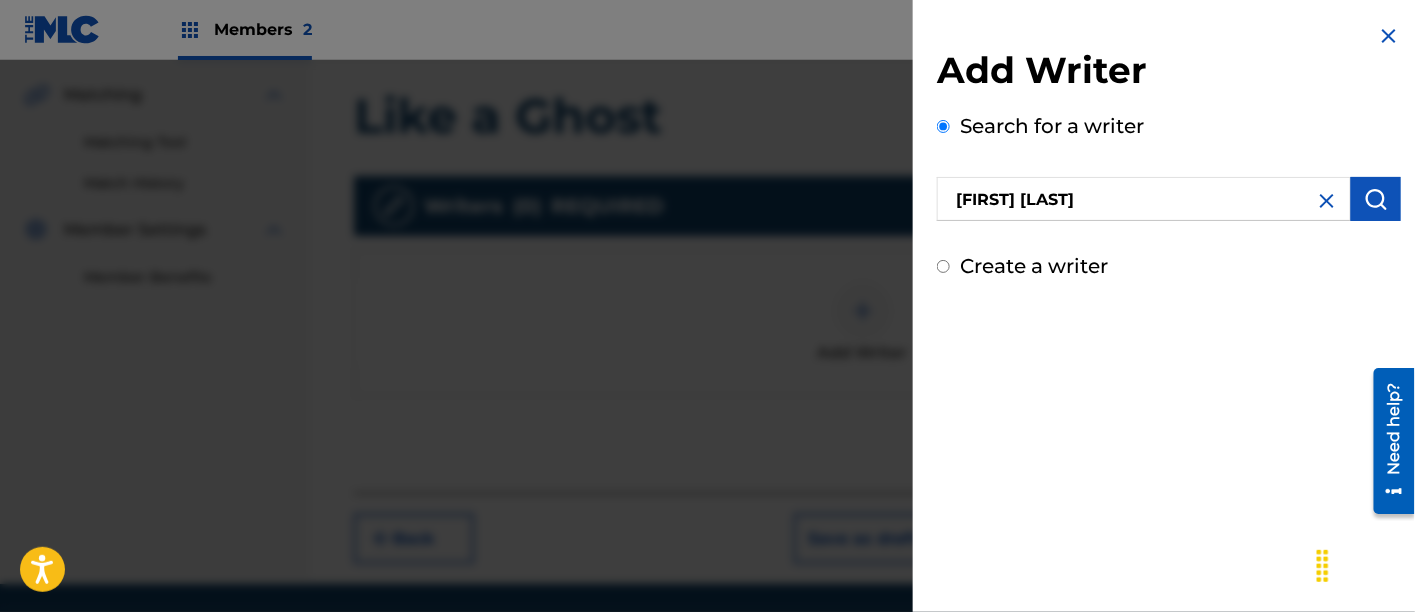 click on "[FIRST] [LAST]" at bounding box center (1144, 199) 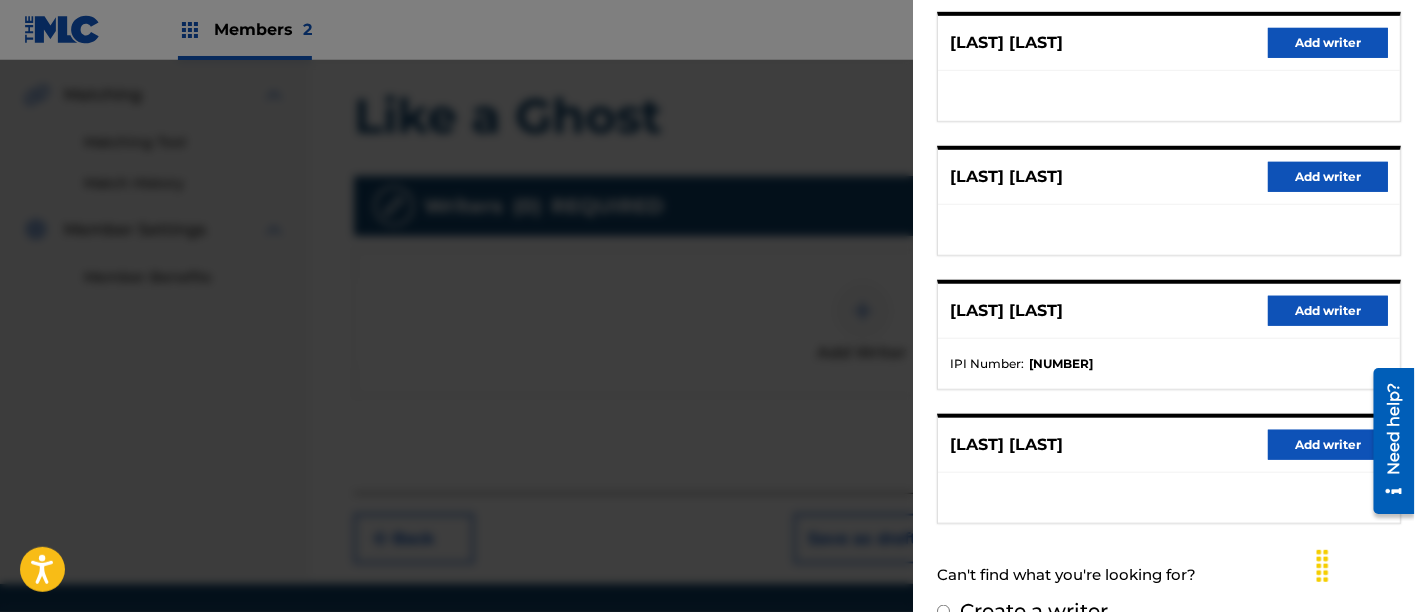 scroll, scrollTop: 425, scrollLeft: 0, axis: vertical 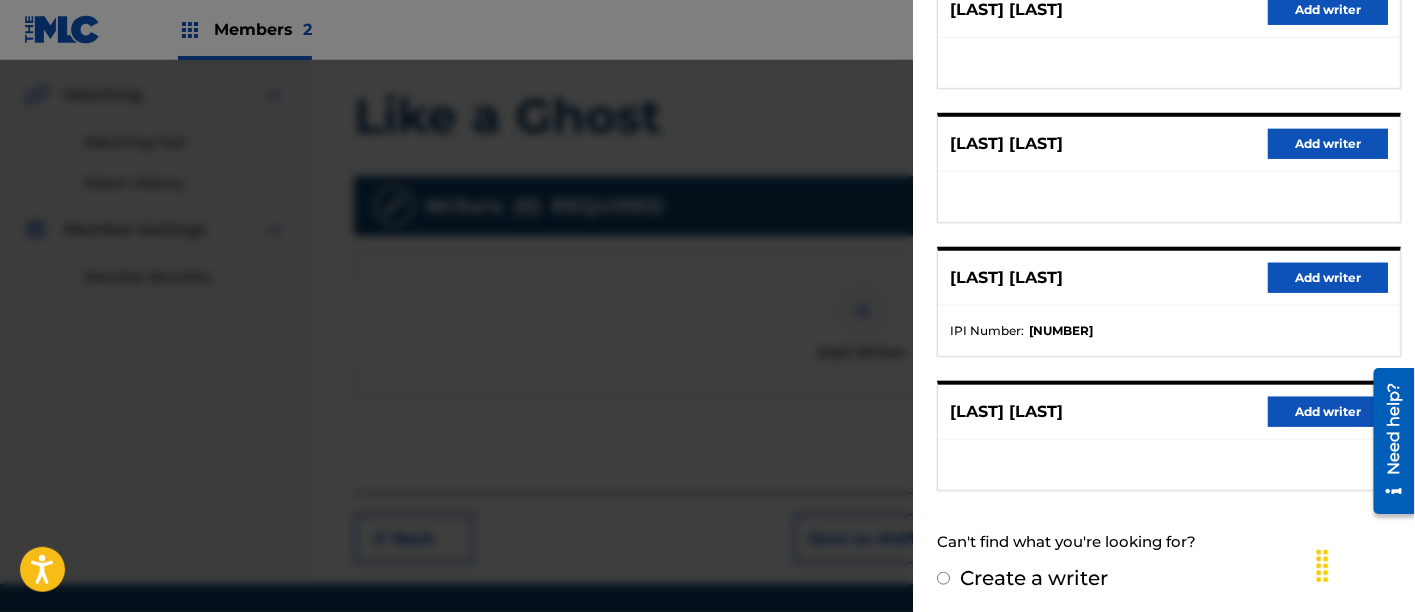 click on "Add writer" at bounding box center [1328, 278] 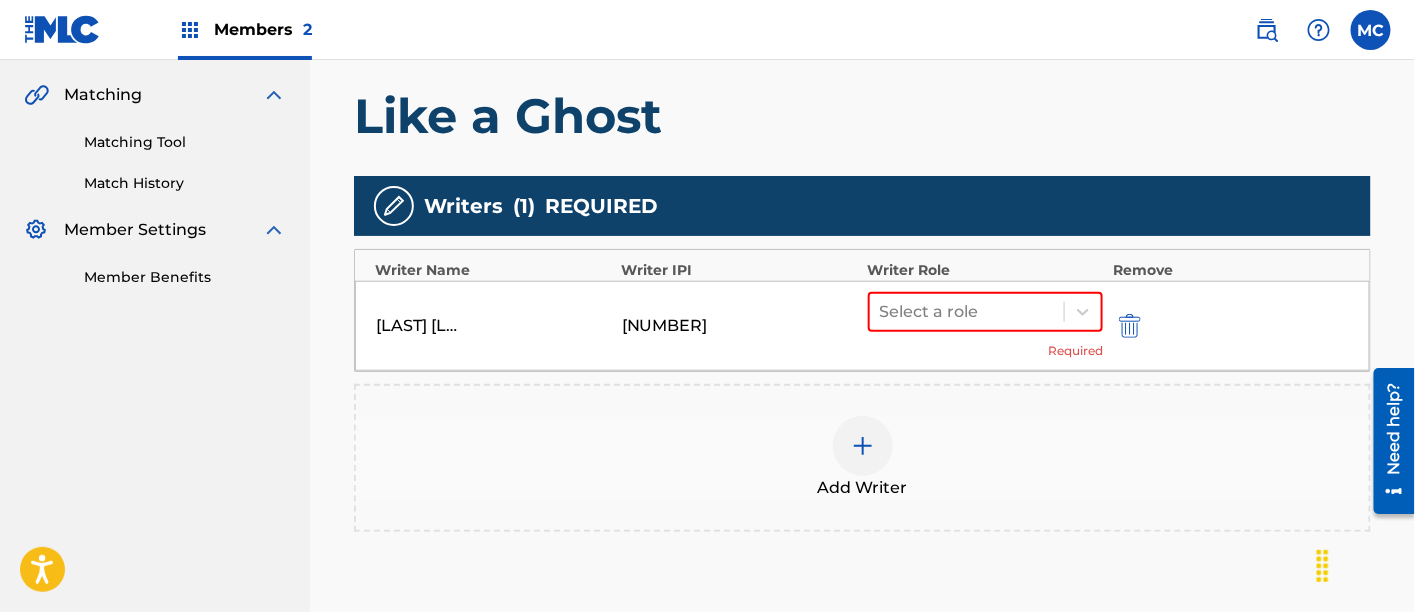 click on "Add Writer" at bounding box center [862, 458] 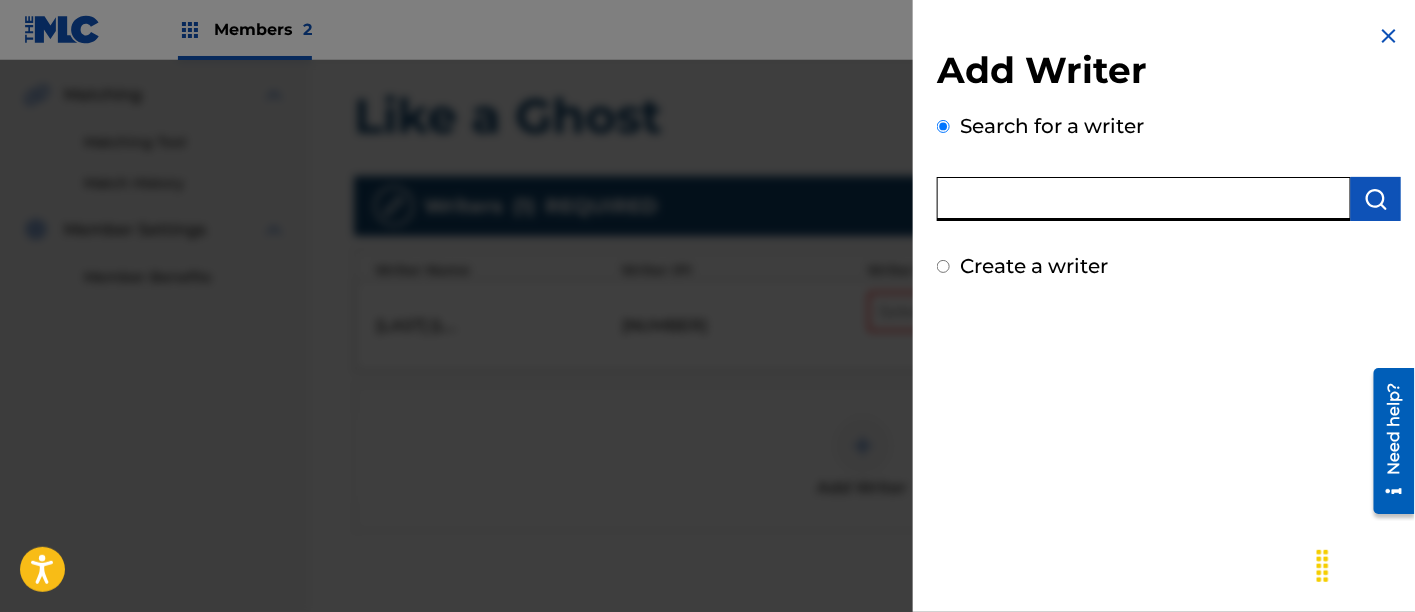 click at bounding box center (1144, 199) 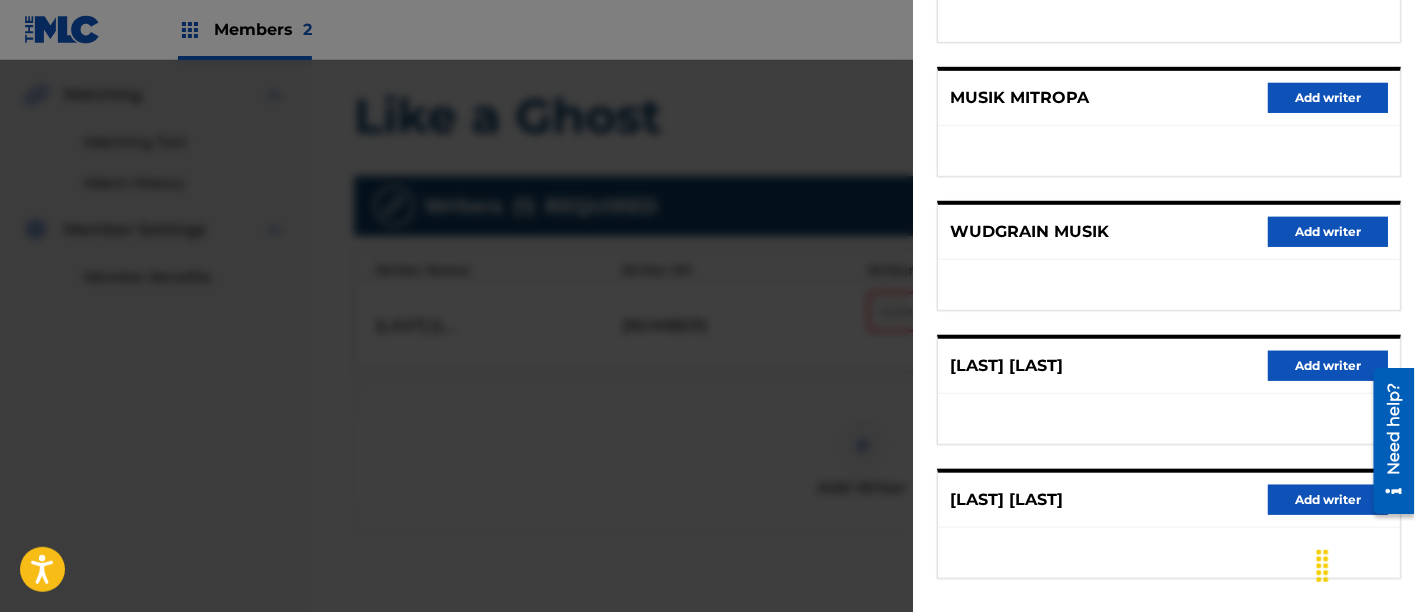 scroll, scrollTop: 425, scrollLeft: 0, axis: vertical 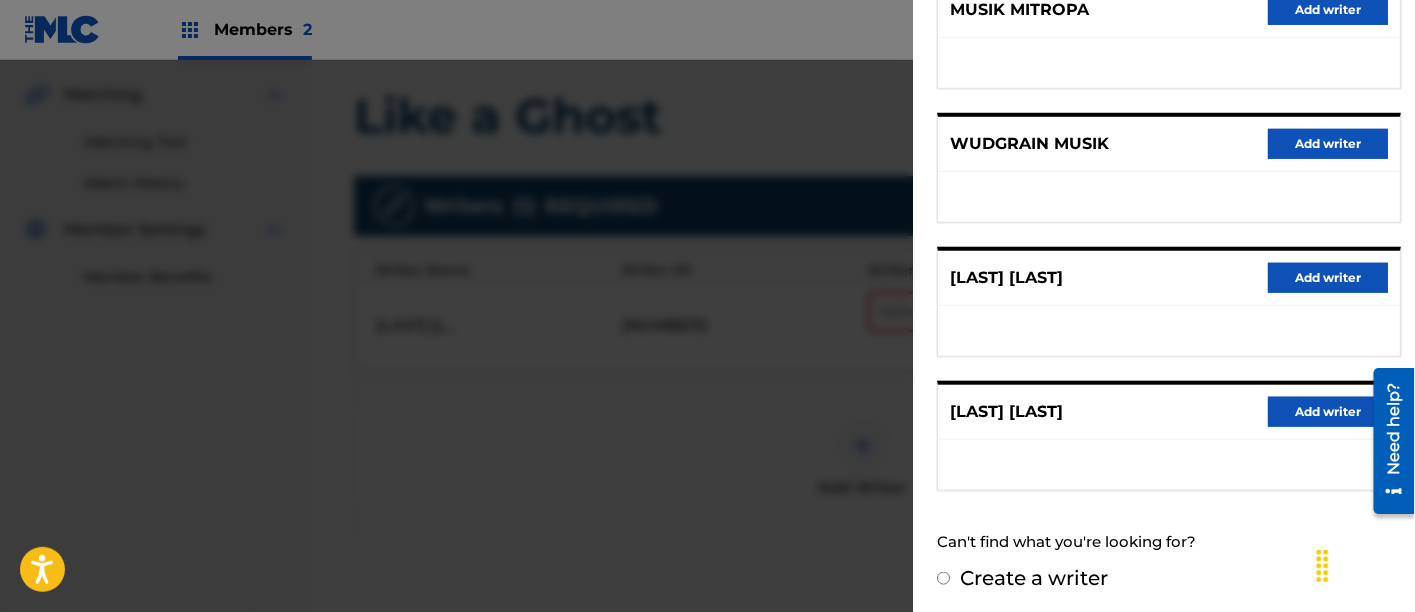 click on "Create a writer" at bounding box center [943, 578] 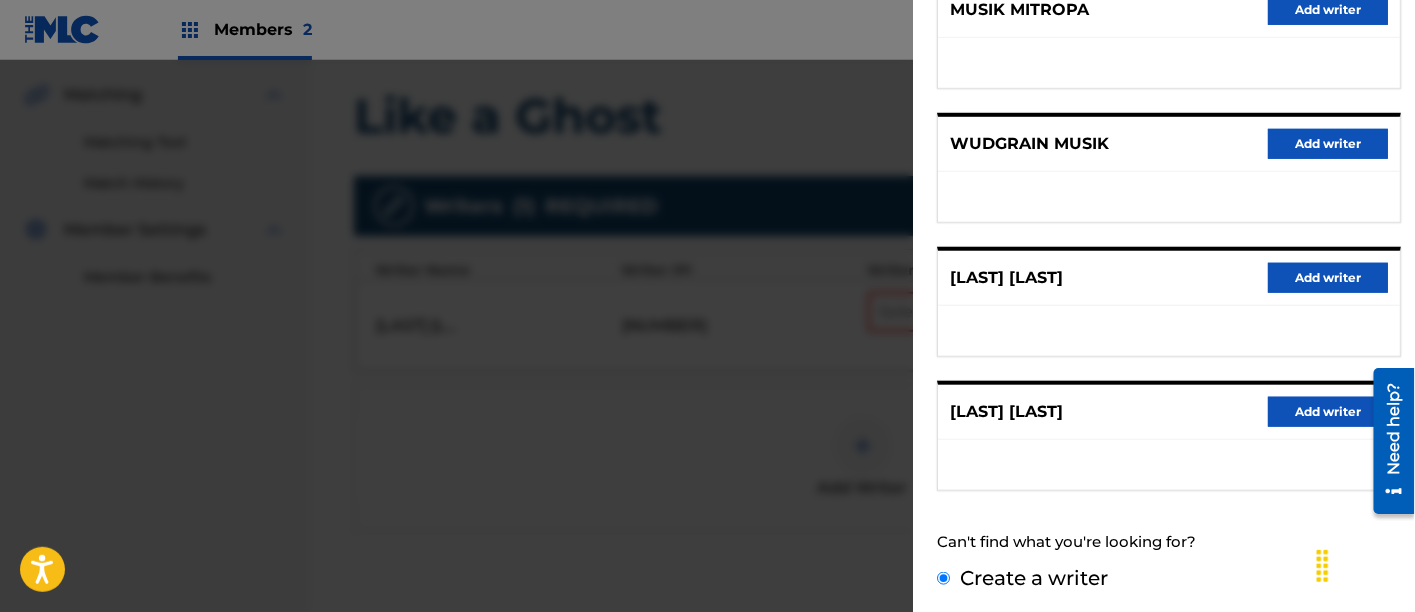 scroll, scrollTop: 253, scrollLeft: 0, axis: vertical 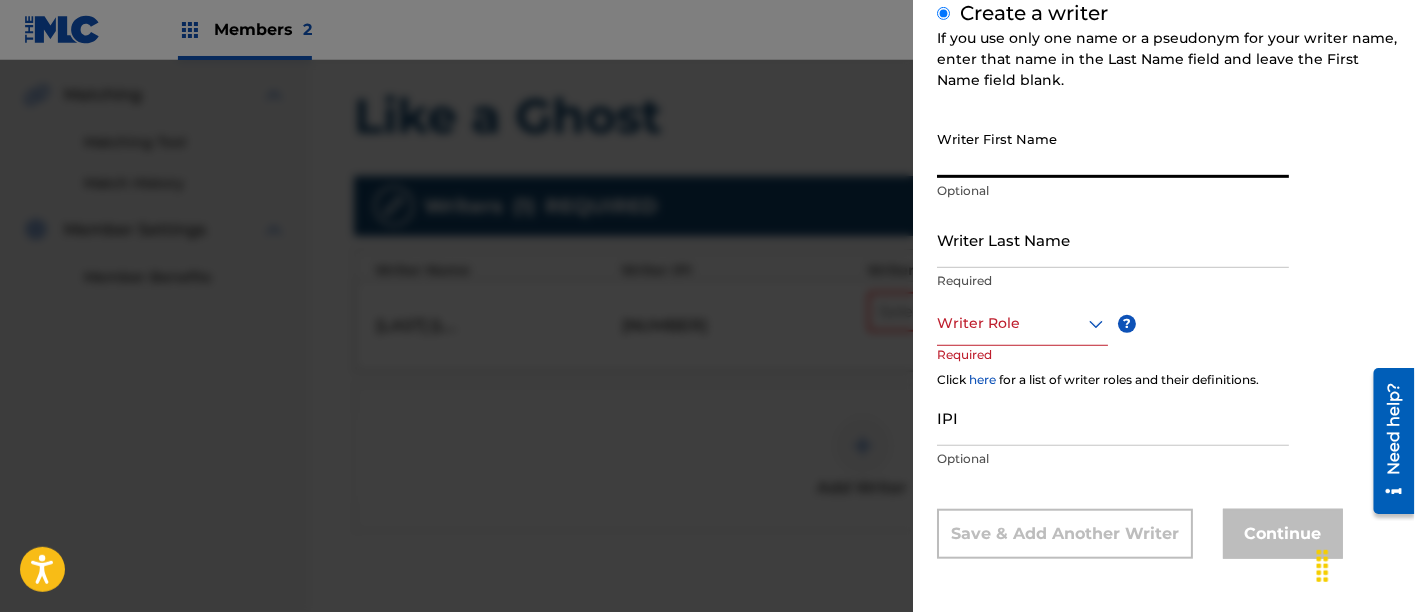click on "Writer First Name" at bounding box center [1113, 149] 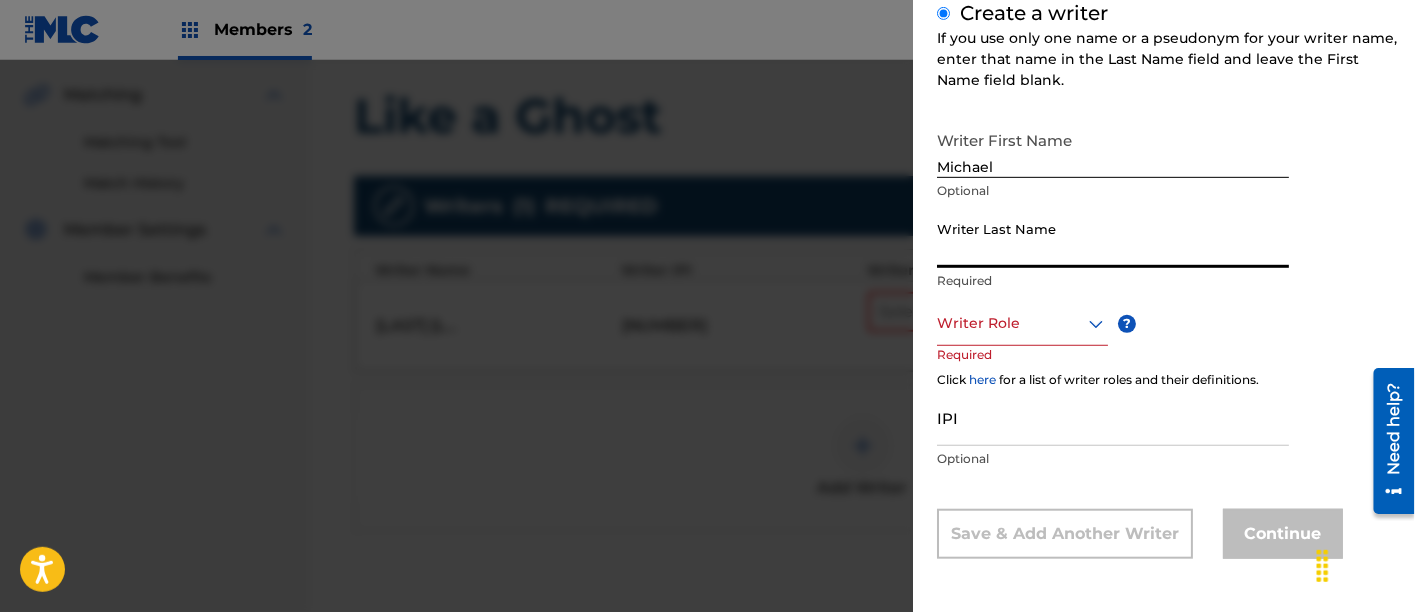 click on "Writer Last Name" at bounding box center (1113, 239) 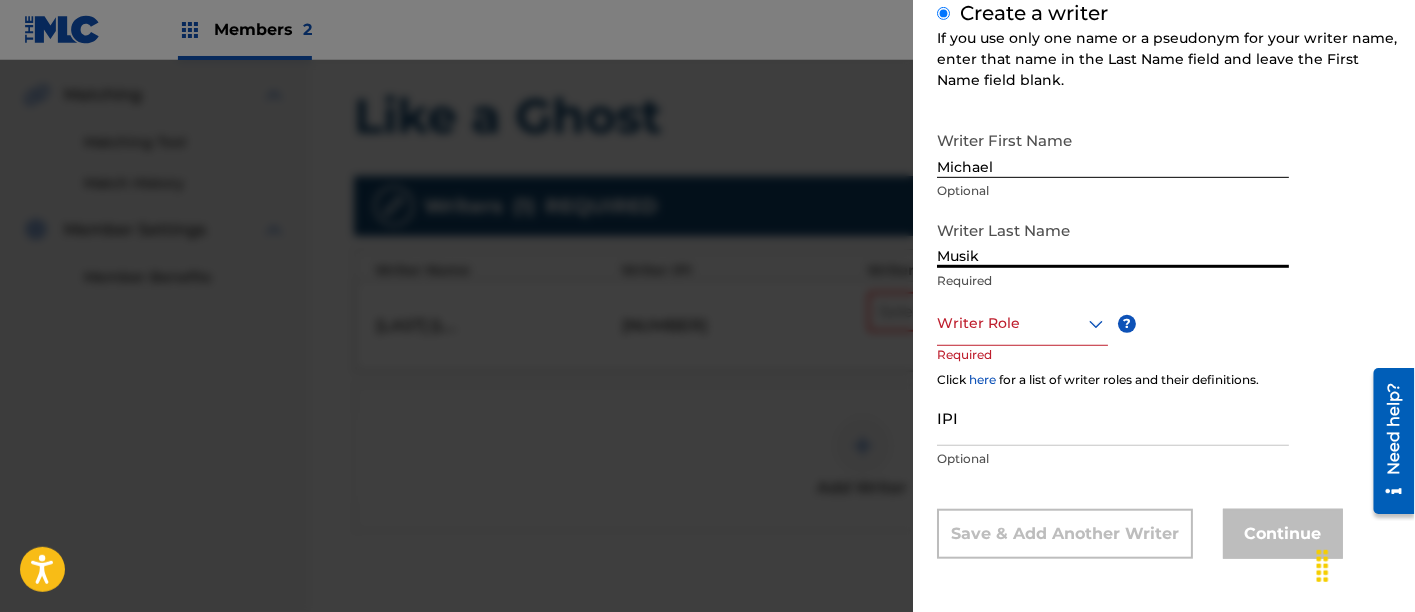 click at bounding box center [1022, 323] 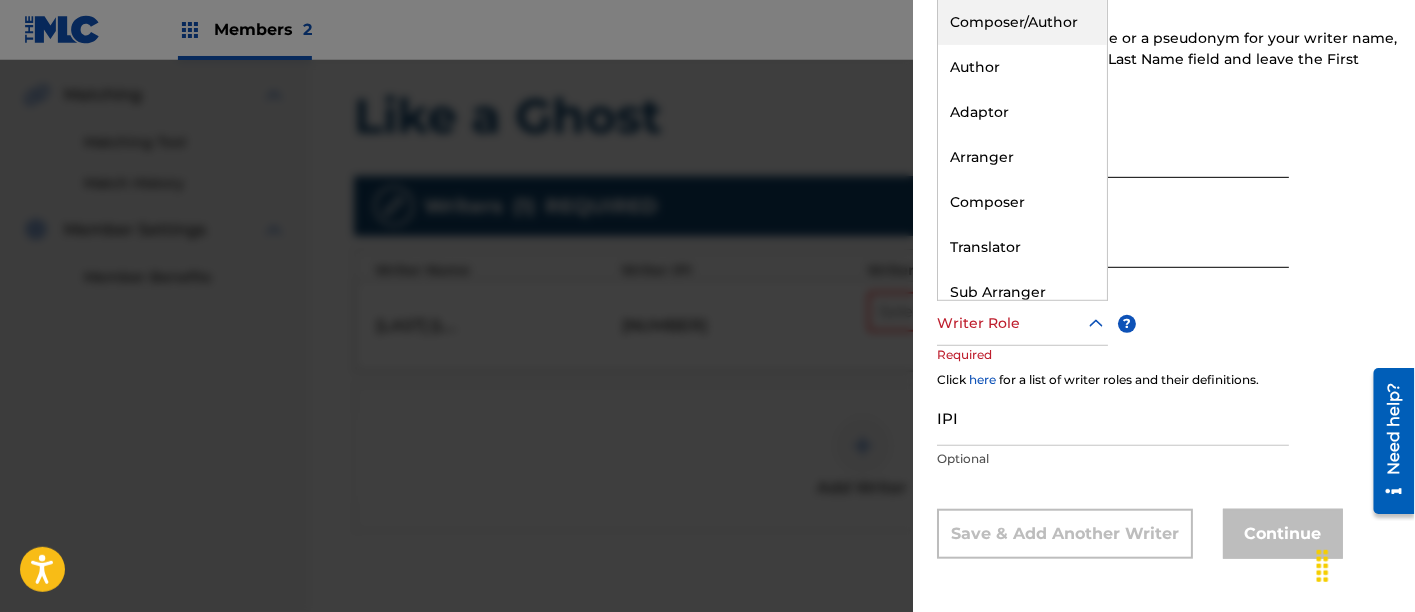 click on "Composer/Author" at bounding box center (1022, 22) 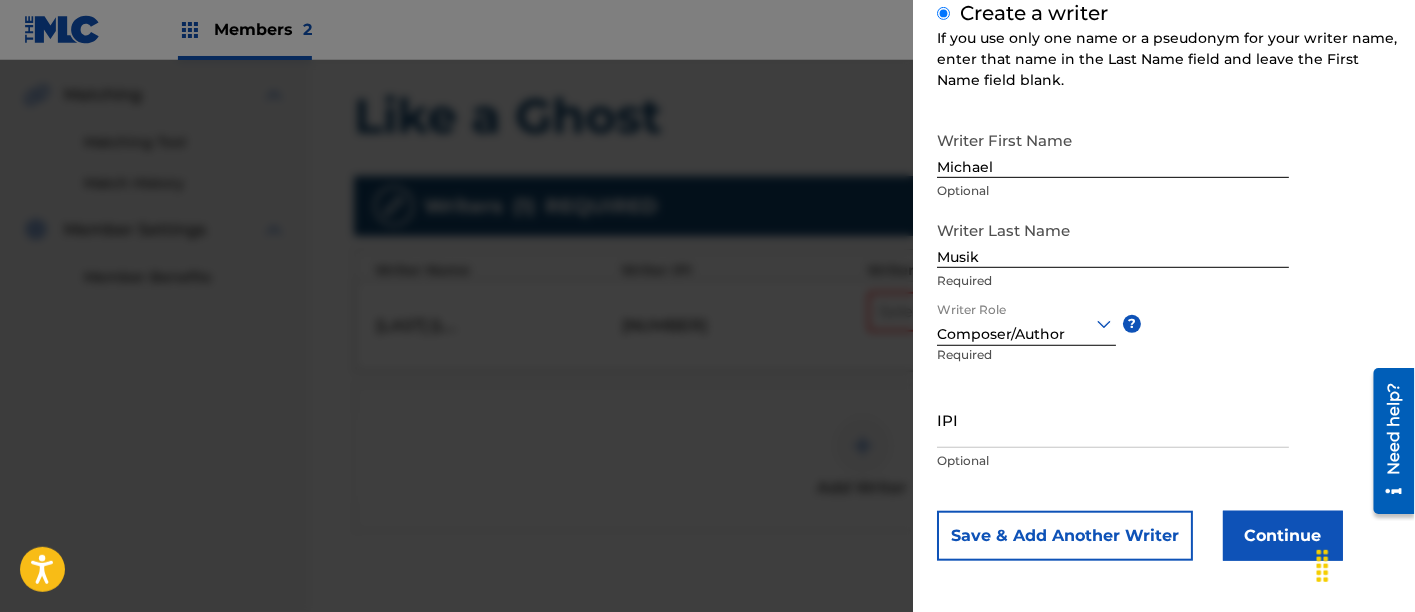 click on "IPI" at bounding box center (1113, 419) 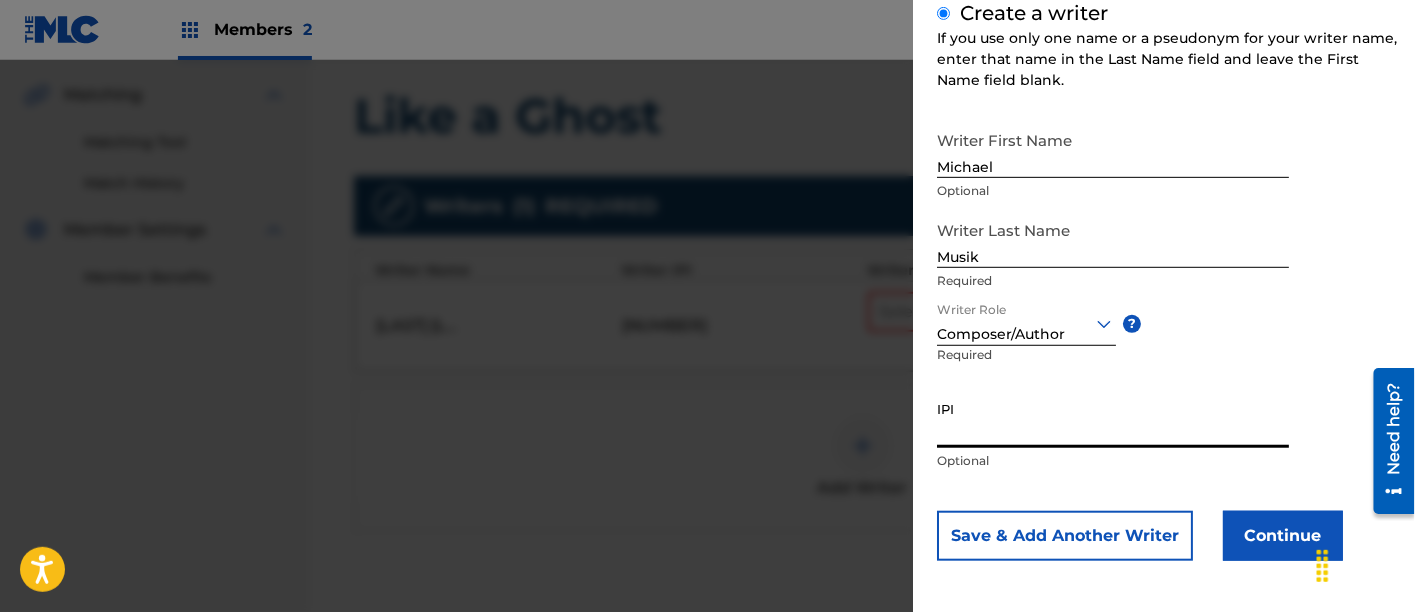 paste on "00407426180" 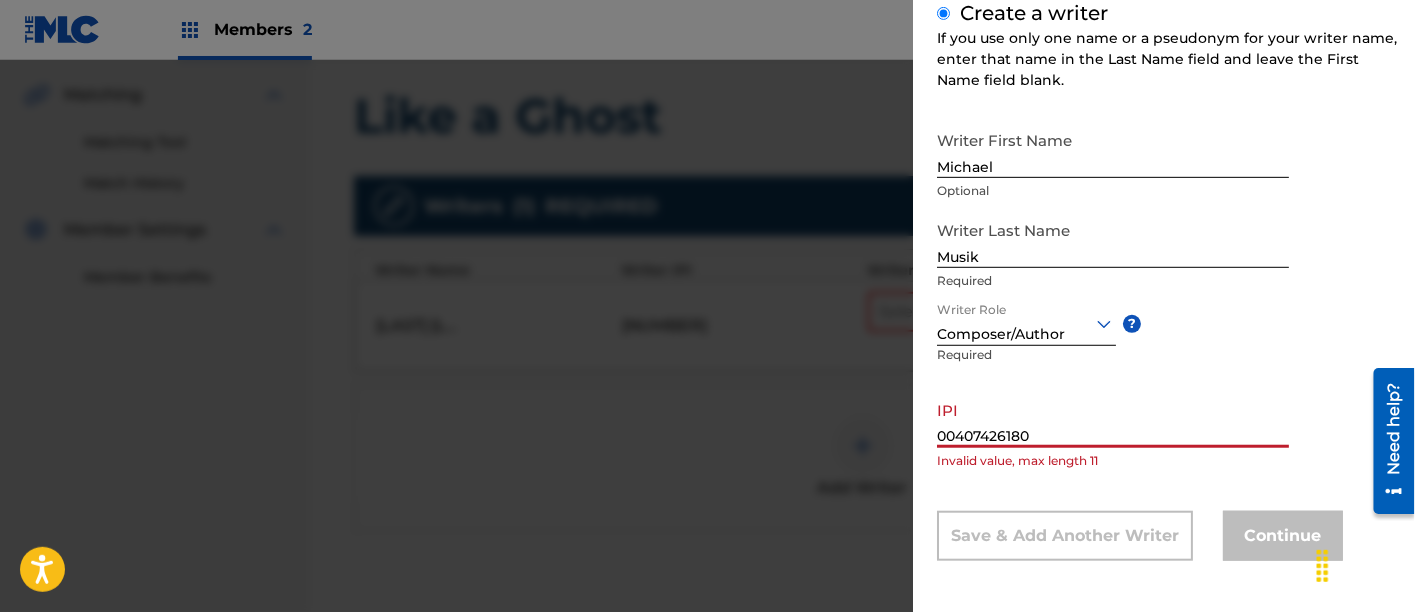 drag, startPoint x: 1108, startPoint y: 435, endPoint x: 894, endPoint y: 421, distance: 214.45746 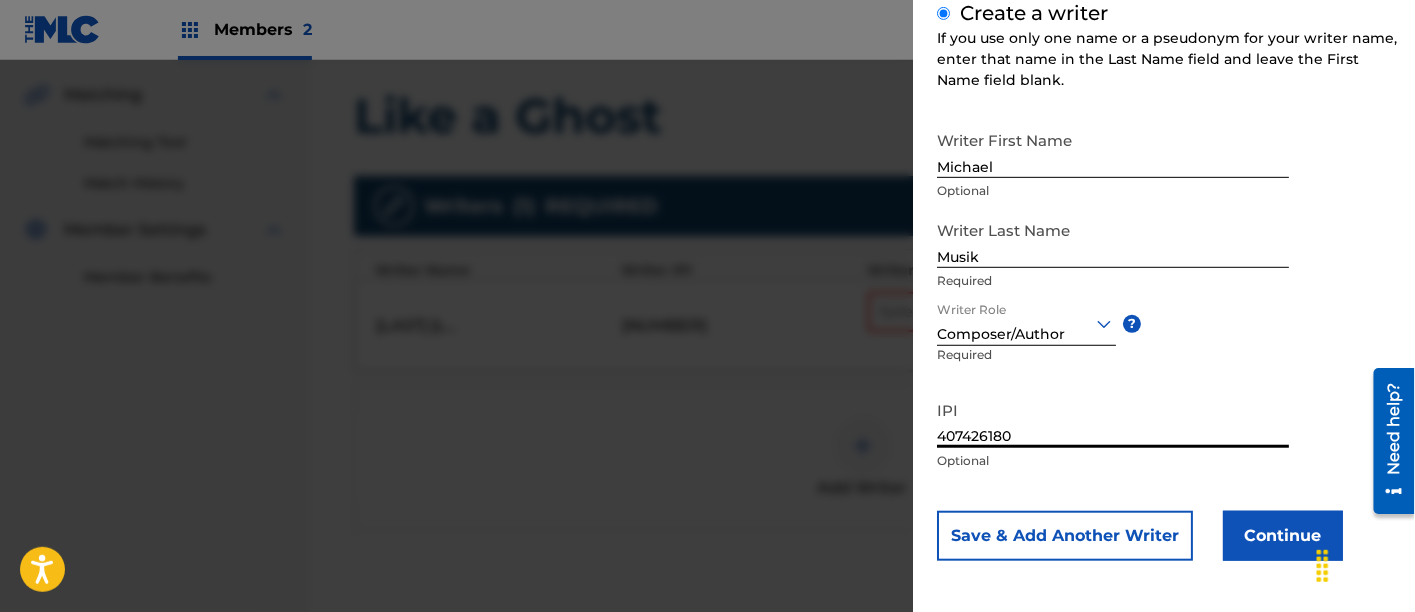 click on "407426180" at bounding box center [1113, 419] 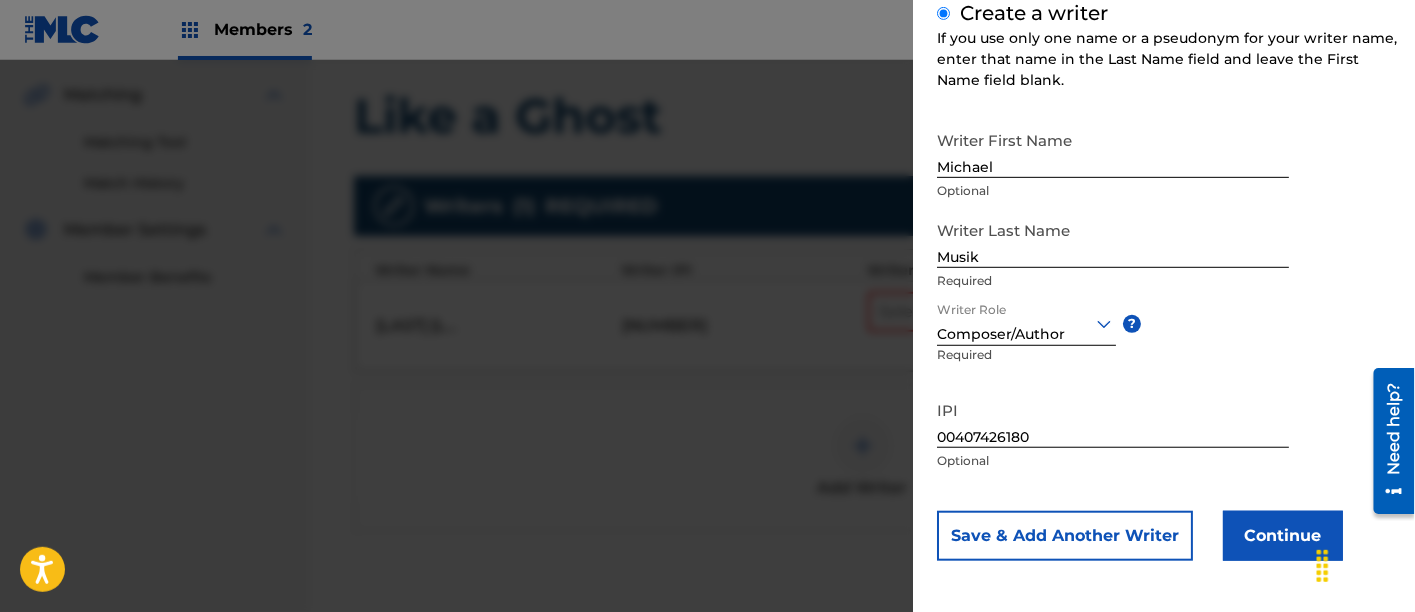 click on "IPI   [PHONE] Optional" at bounding box center (1113, 436) 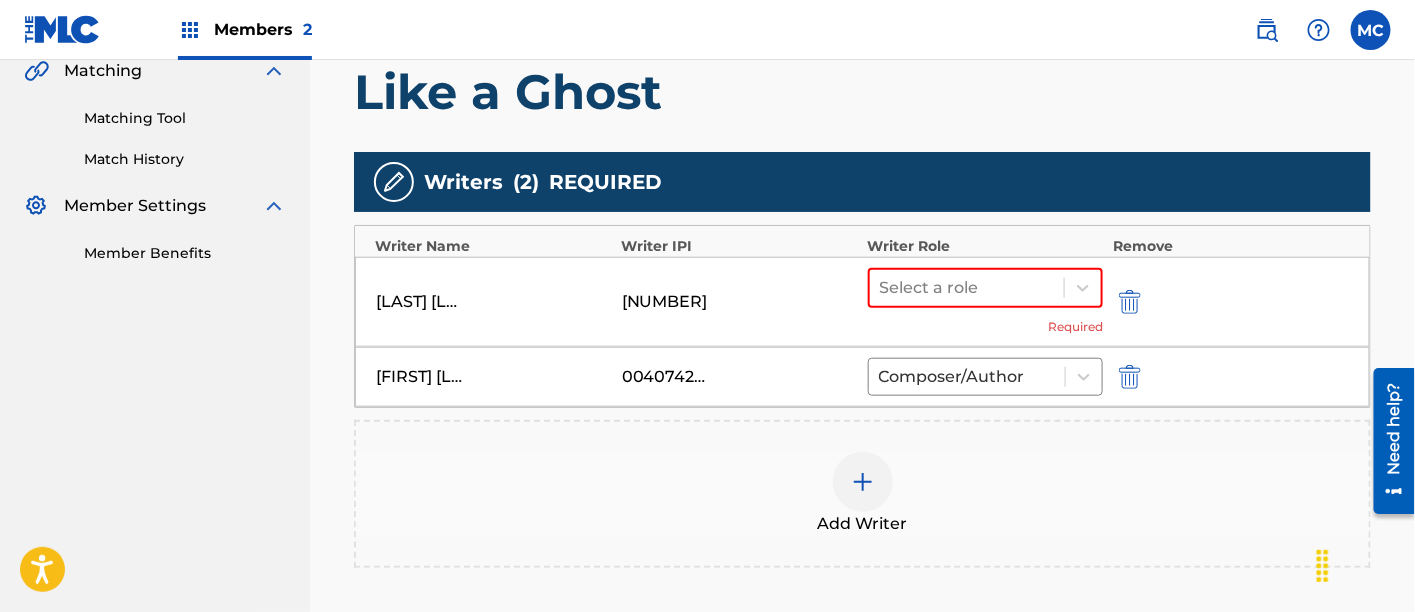 scroll, scrollTop: 457, scrollLeft: 0, axis: vertical 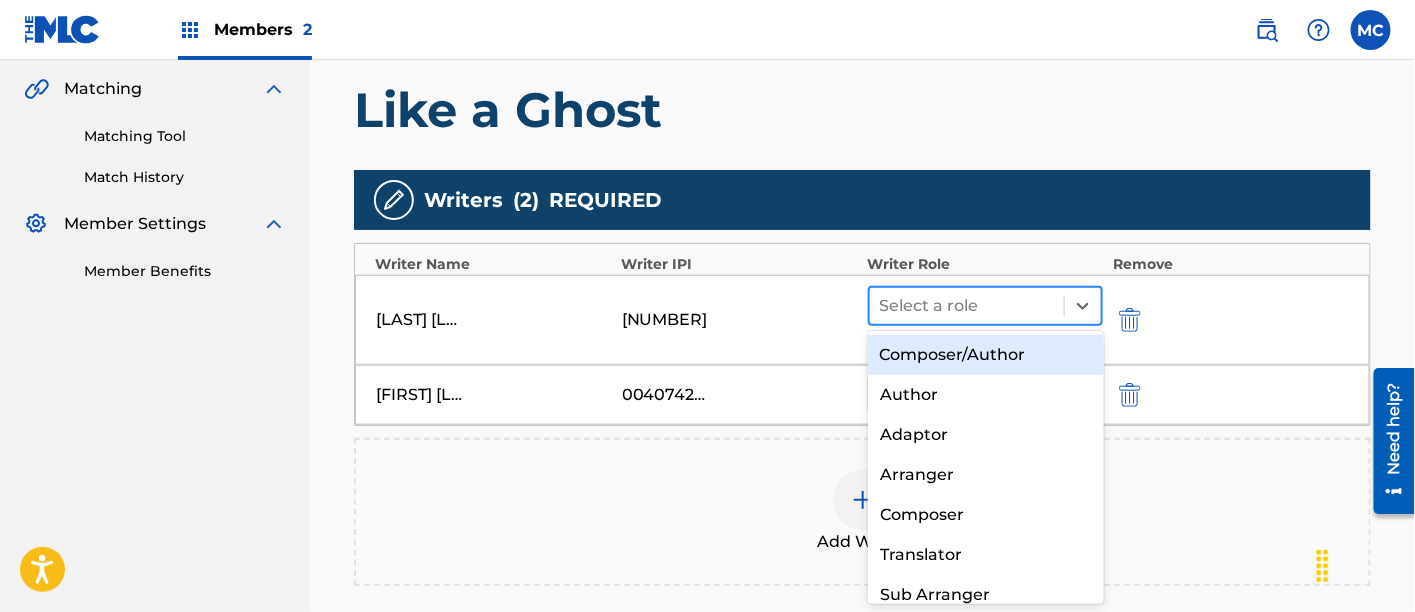 click at bounding box center [967, 306] 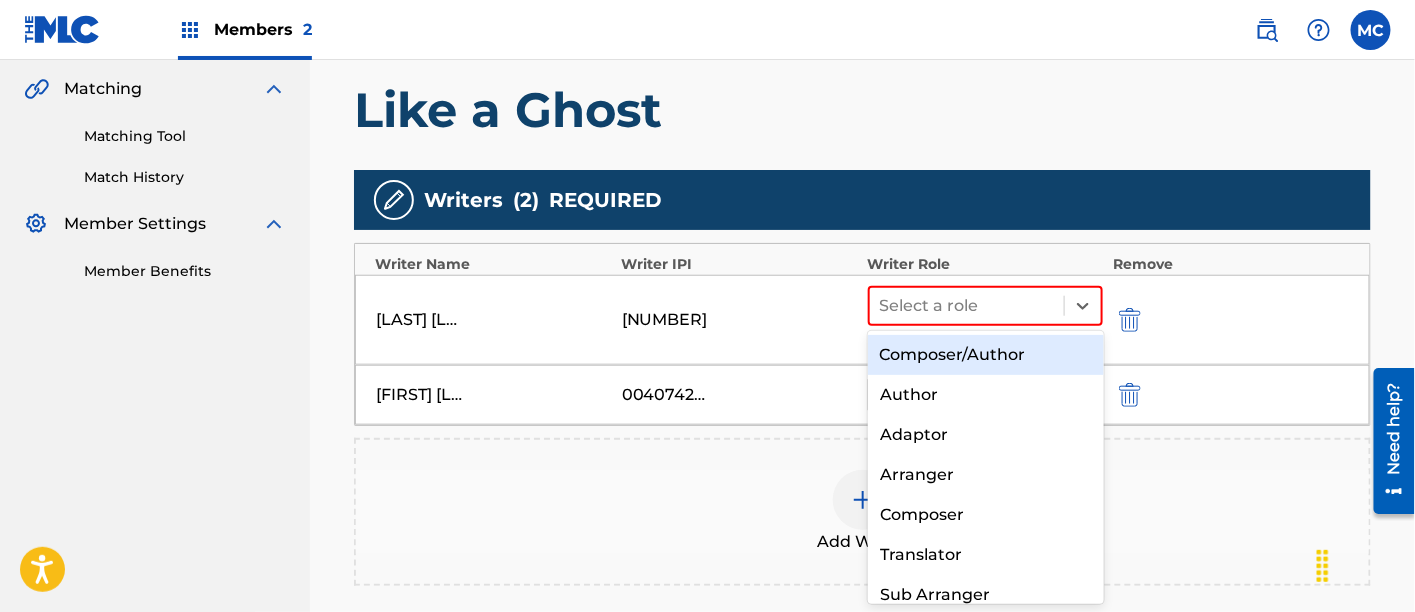 click on "Composer/Author" at bounding box center [986, 355] 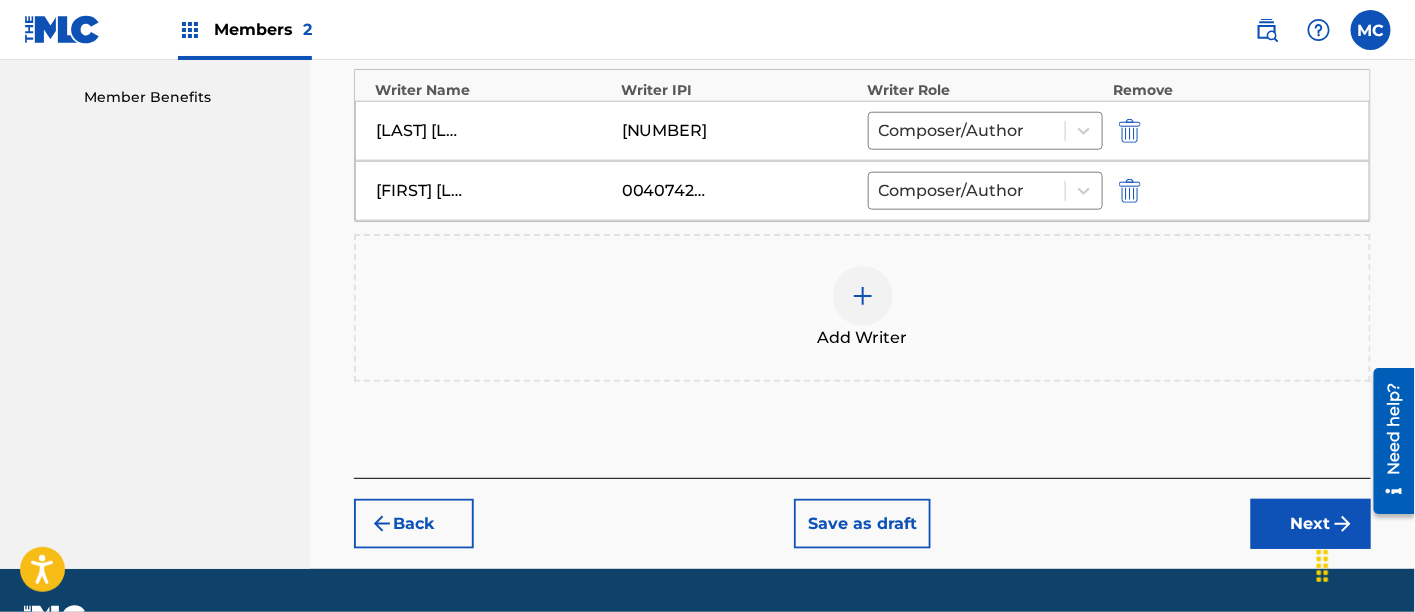 click on "Next" at bounding box center [1311, 524] 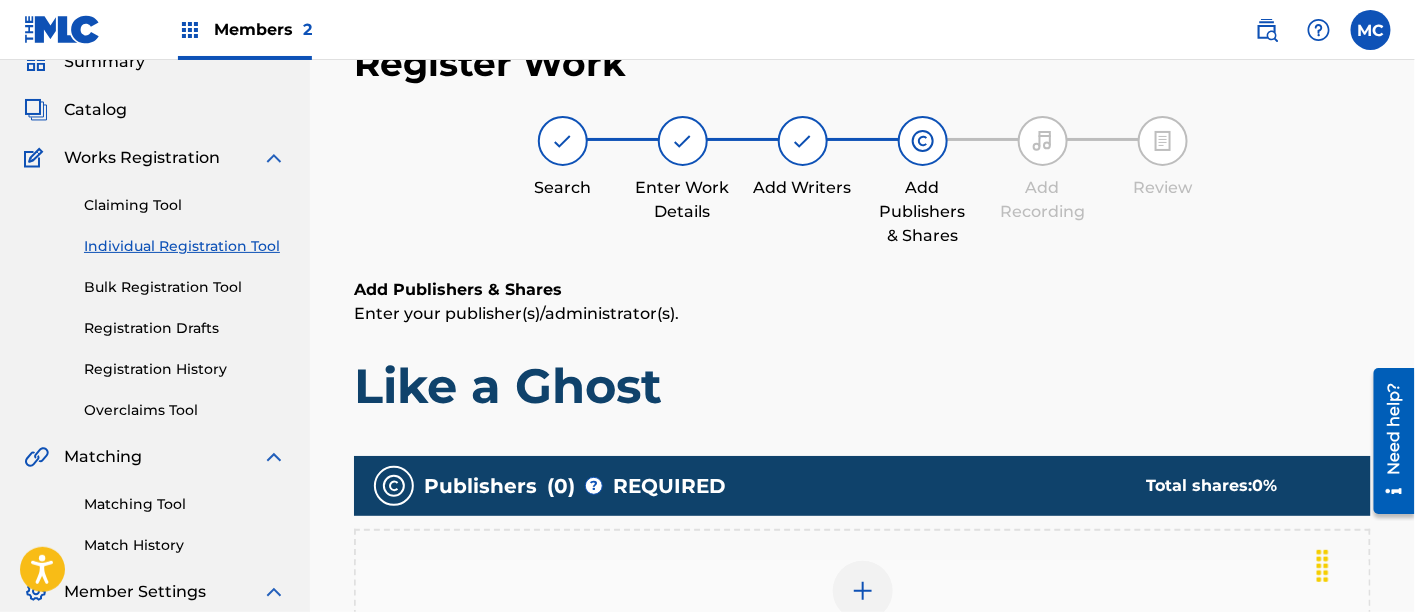 scroll, scrollTop: 322, scrollLeft: 0, axis: vertical 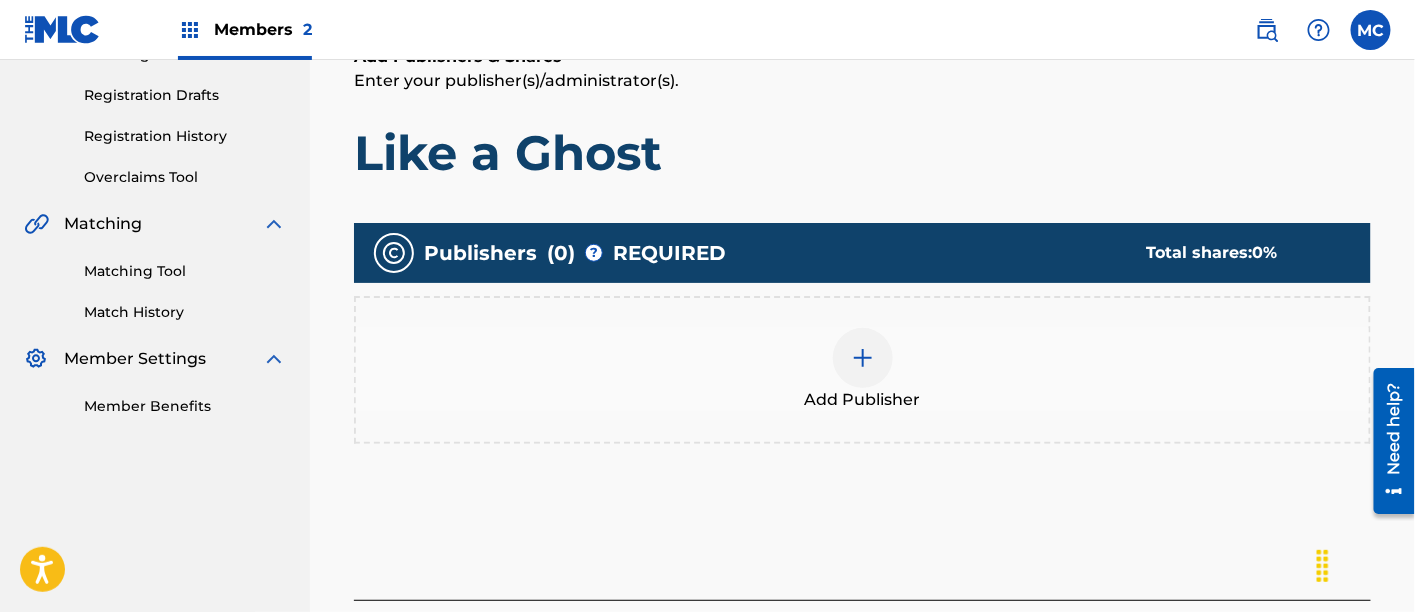 click at bounding box center (863, 358) 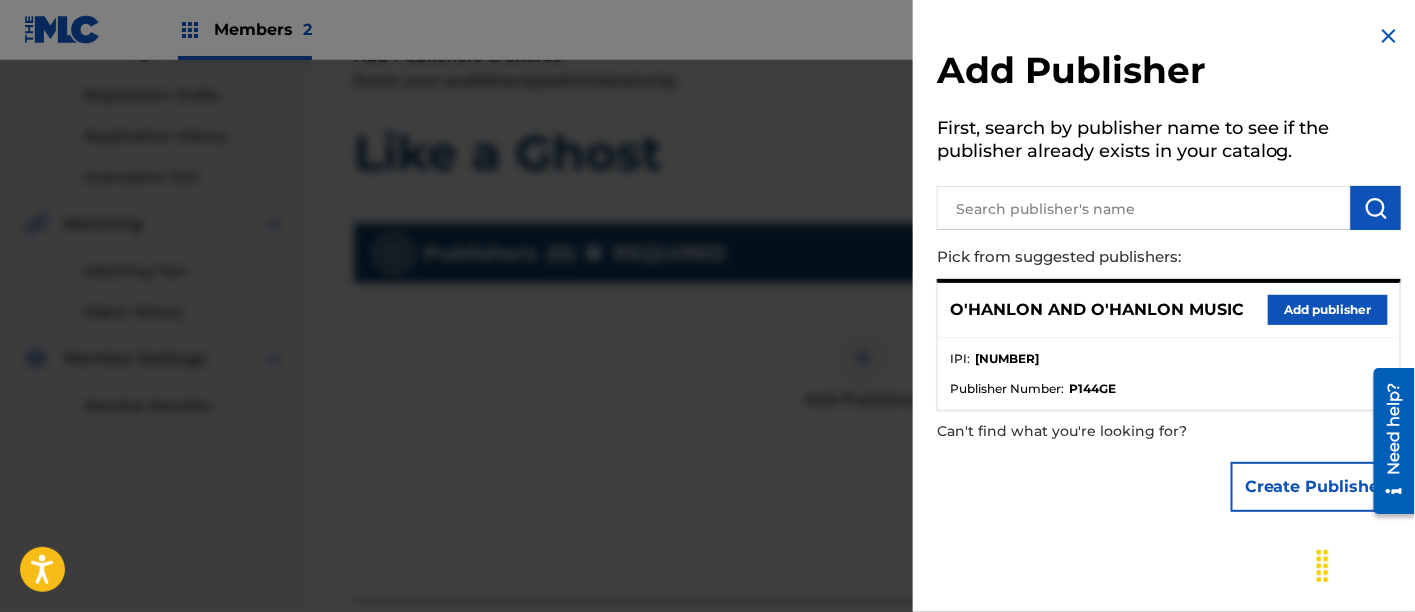 click on "Add publisher" at bounding box center (1328, 310) 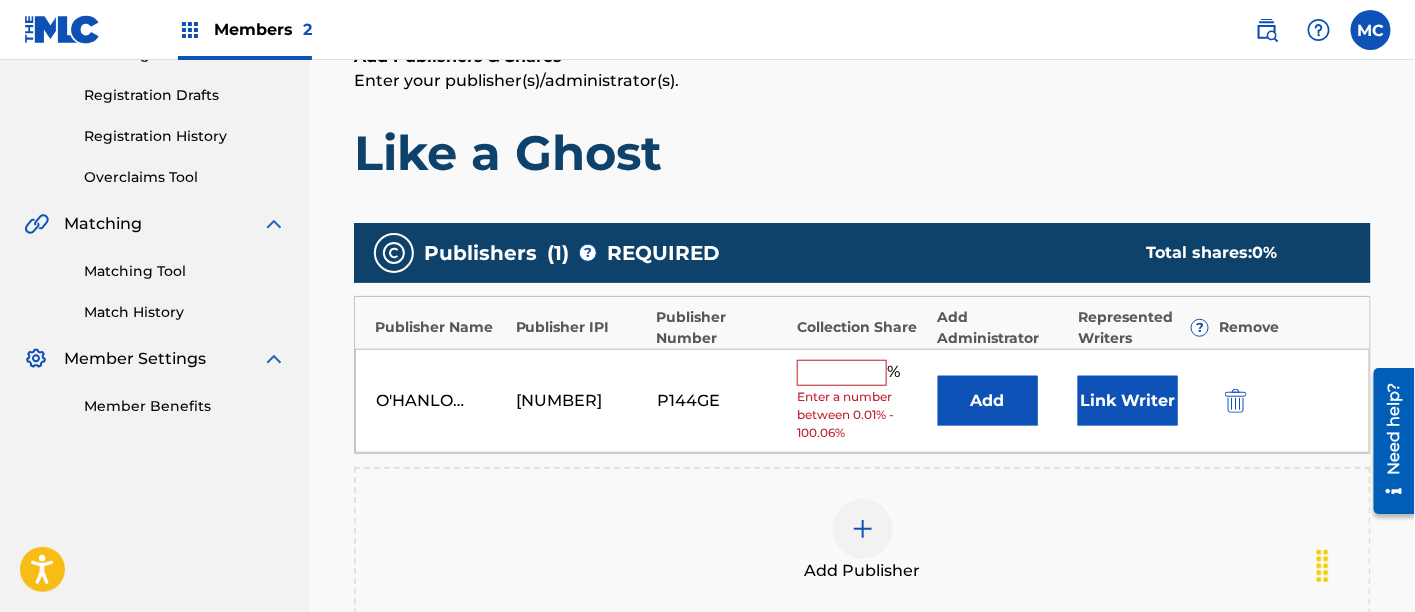 click at bounding box center [842, 373] 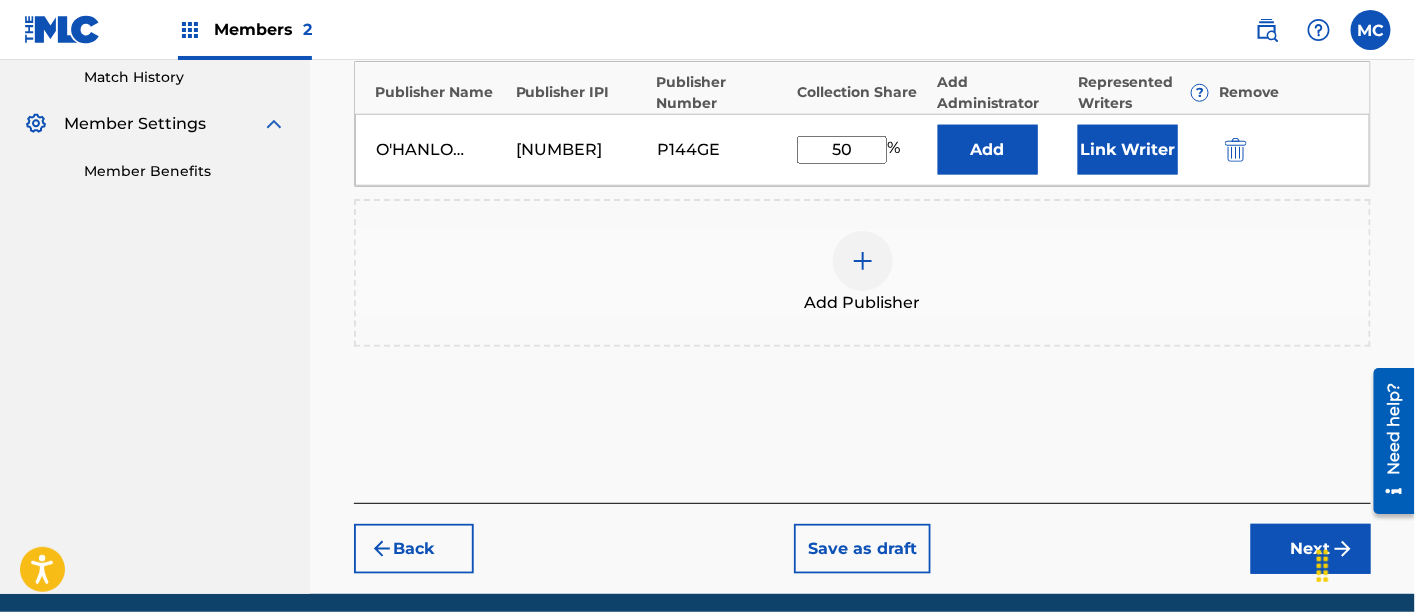 scroll, scrollTop: 558, scrollLeft: 0, axis: vertical 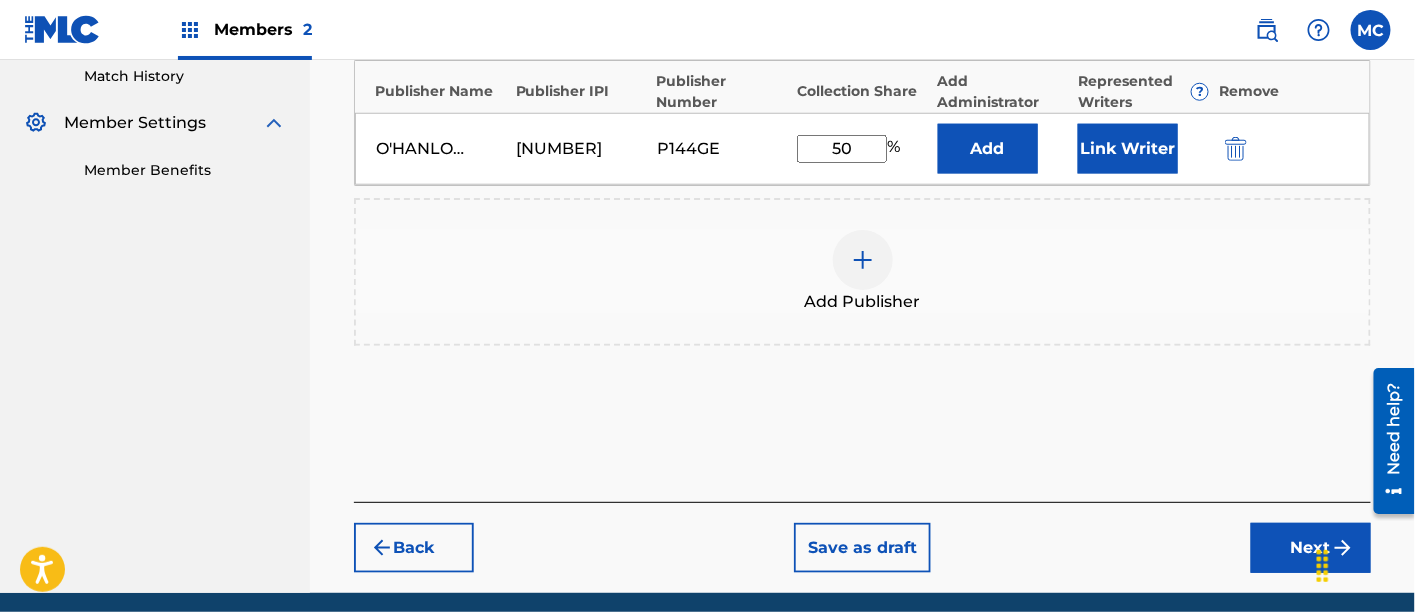 click on "Link Writer" at bounding box center [1128, 149] 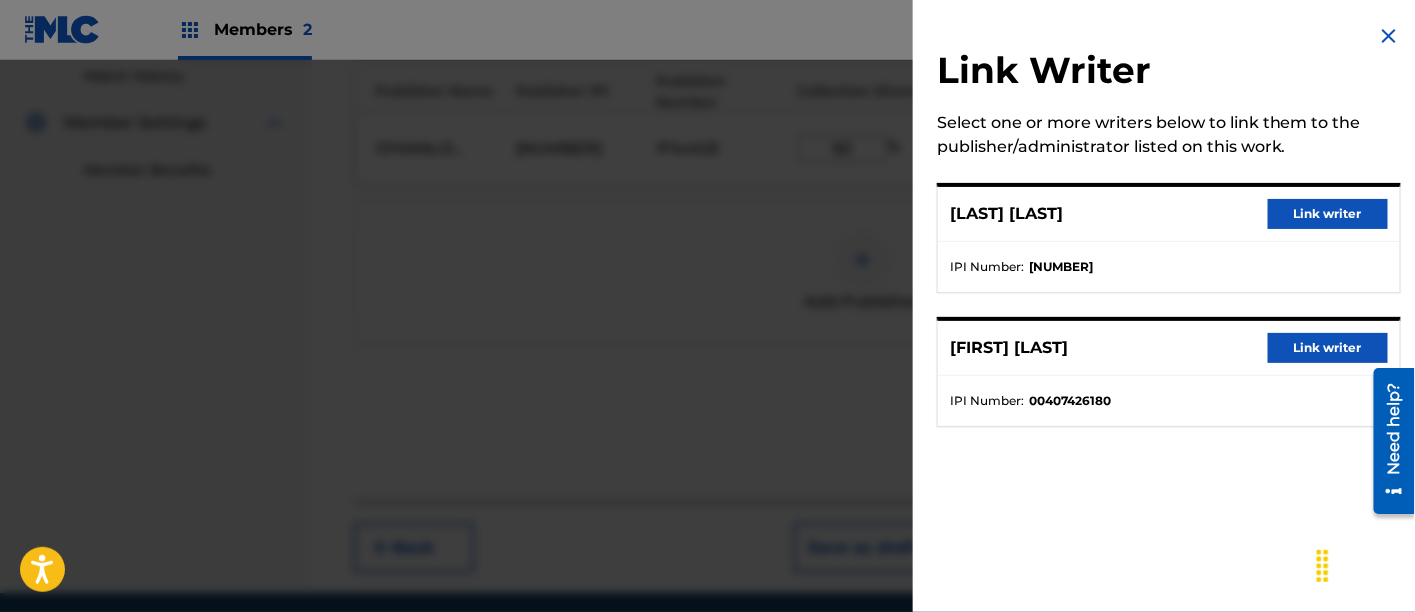 click on "Link writer" at bounding box center (1328, 214) 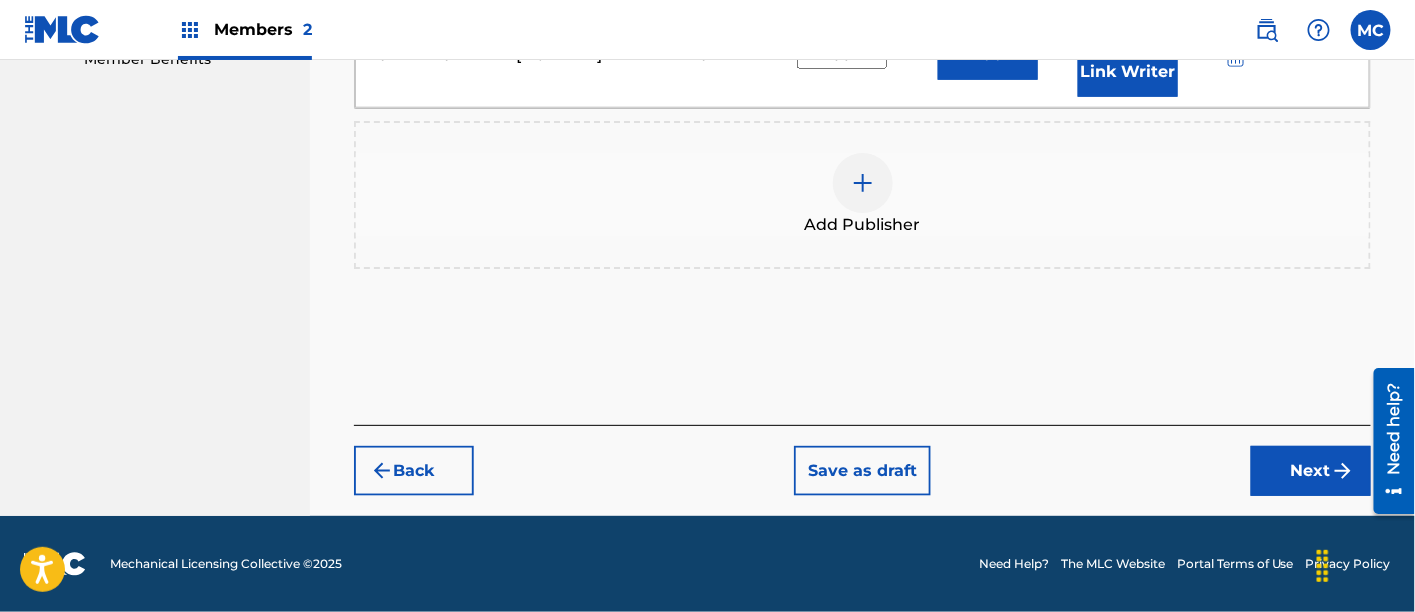 click on "Next" at bounding box center (1311, 471) 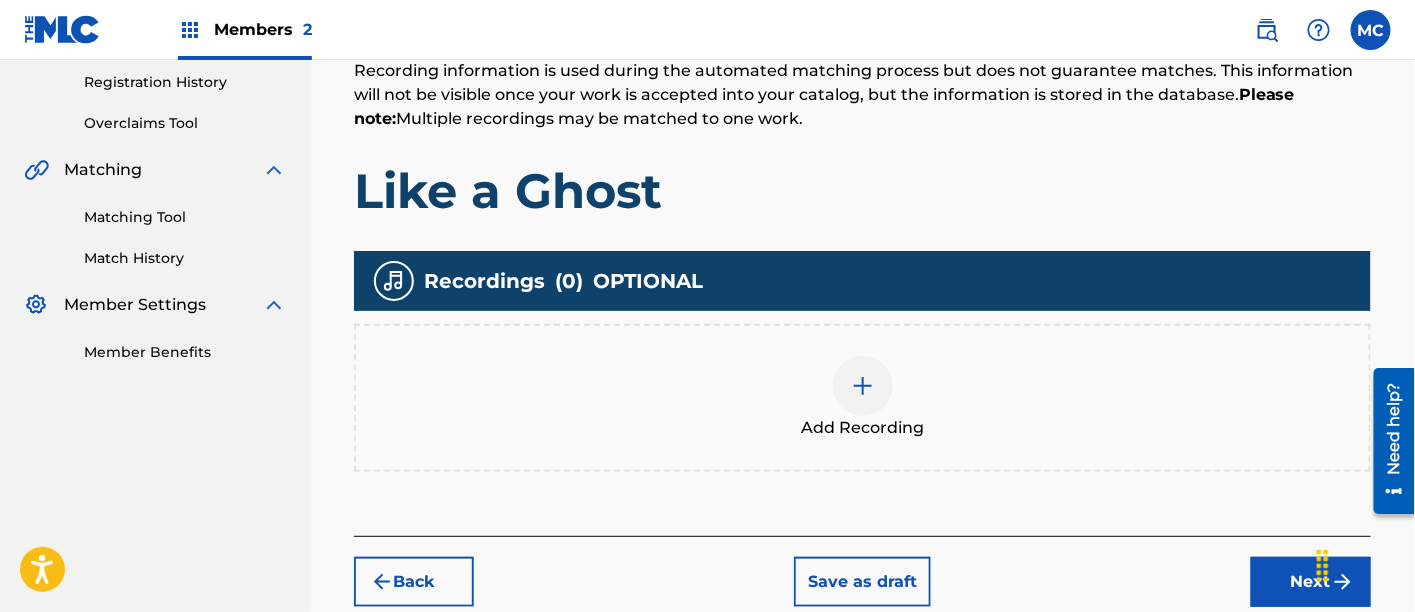 scroll, scrollTop: 378, scrollLeft: 0, axis: vertical 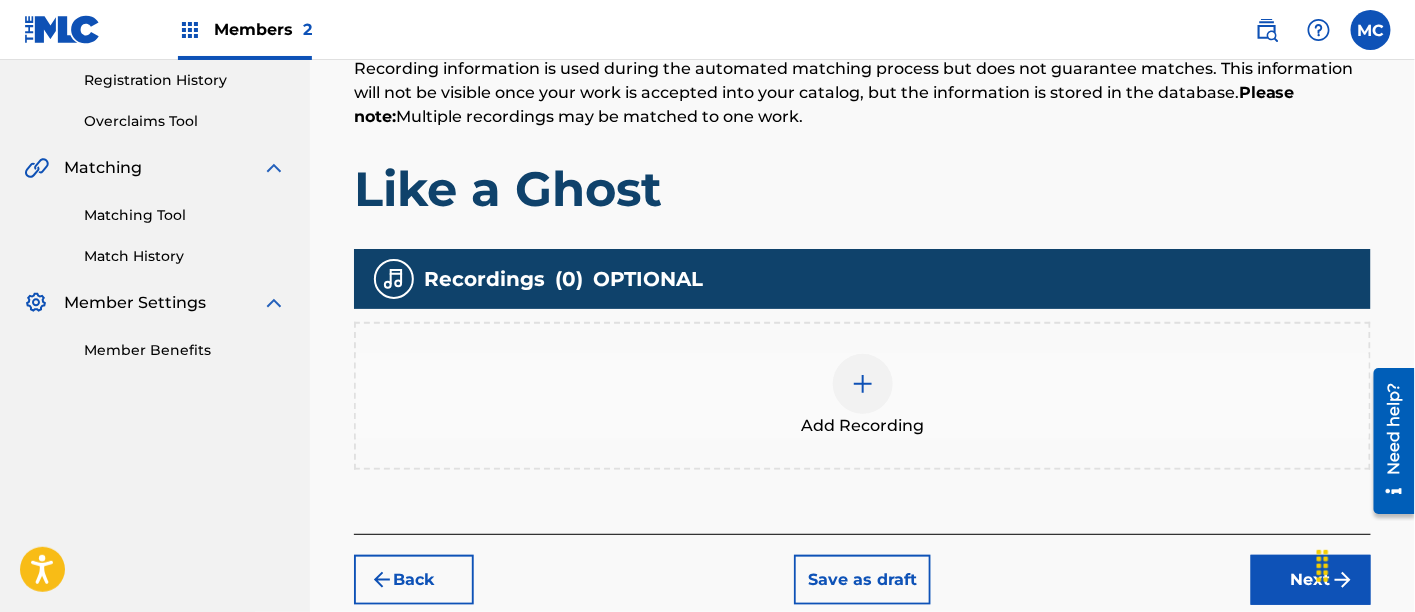 click on "Add Recording" at bounding box center (862, 396) 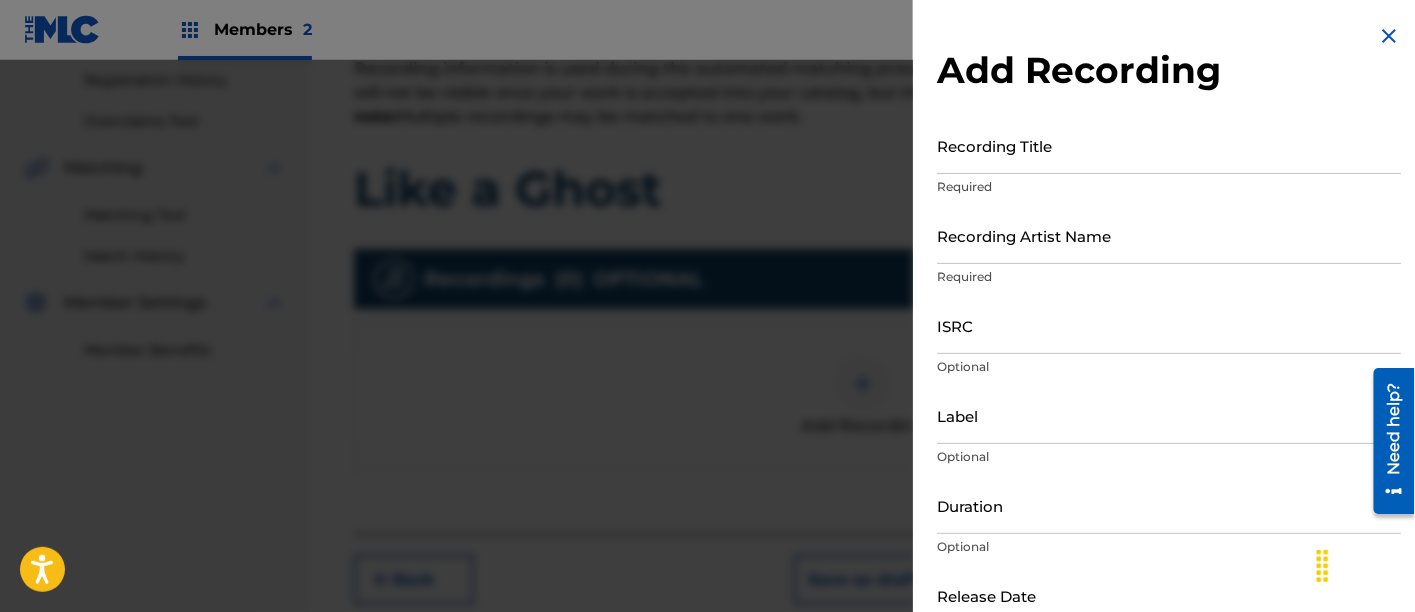 click on "Recording Title" at bounding box center [1169, 145] 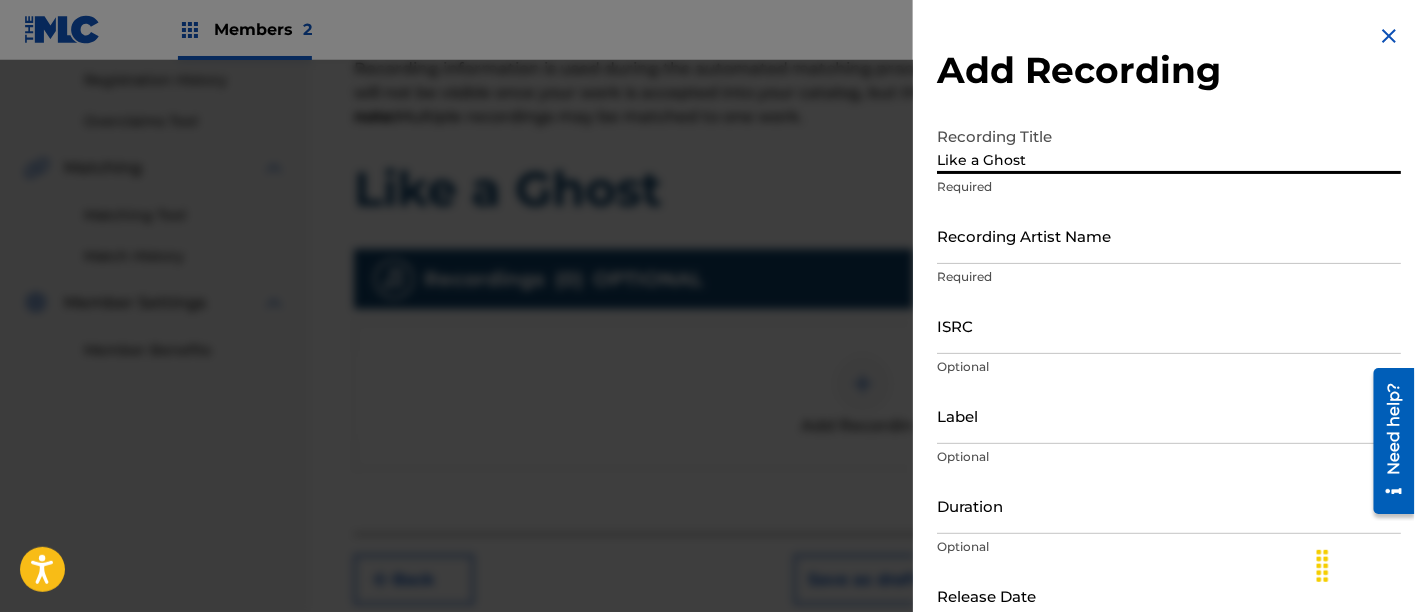 click on "Recording Artist Name" at bounding box center (1169, 235) 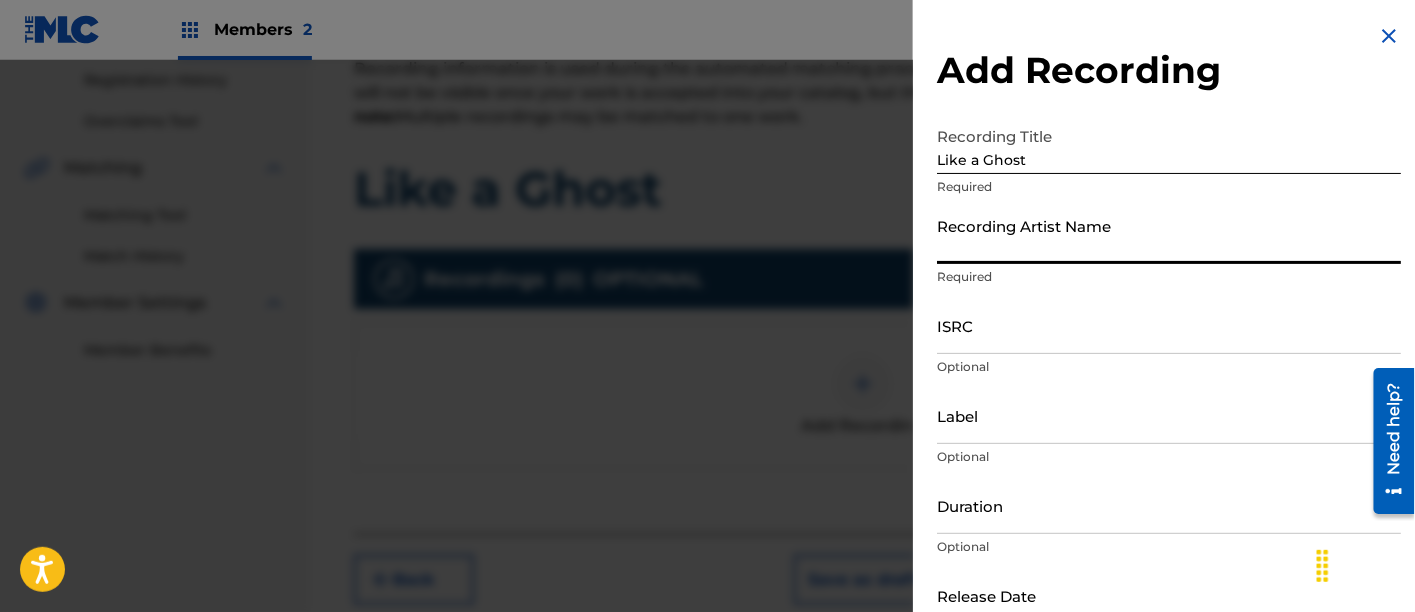 paste on "Kings of The Earth" 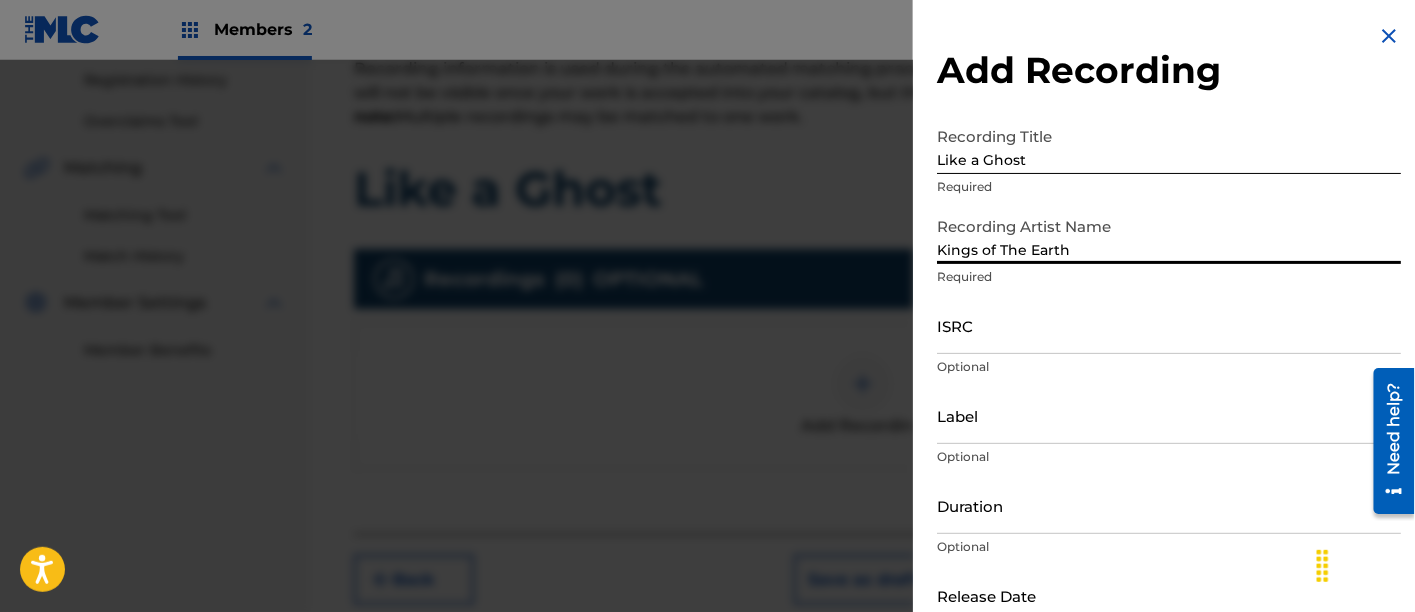 scroll, scrollTop: 118, scrollLeft: 0, axis: vertical 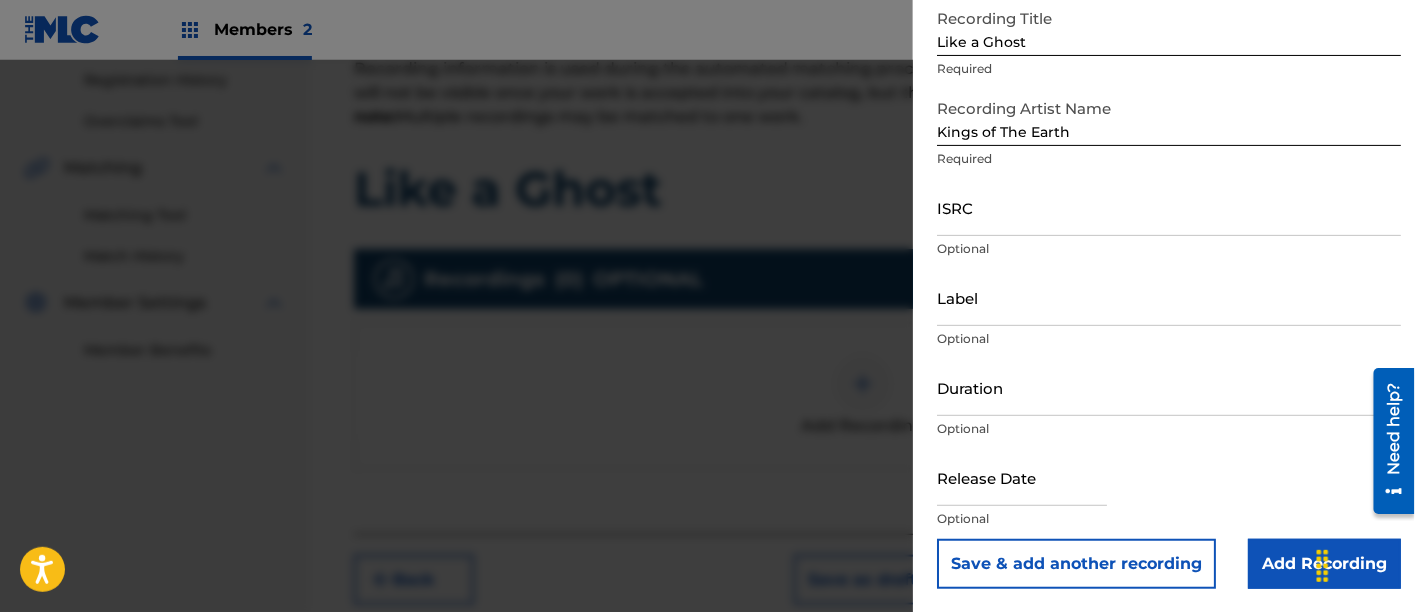 click at bounding box center [1022, 477] 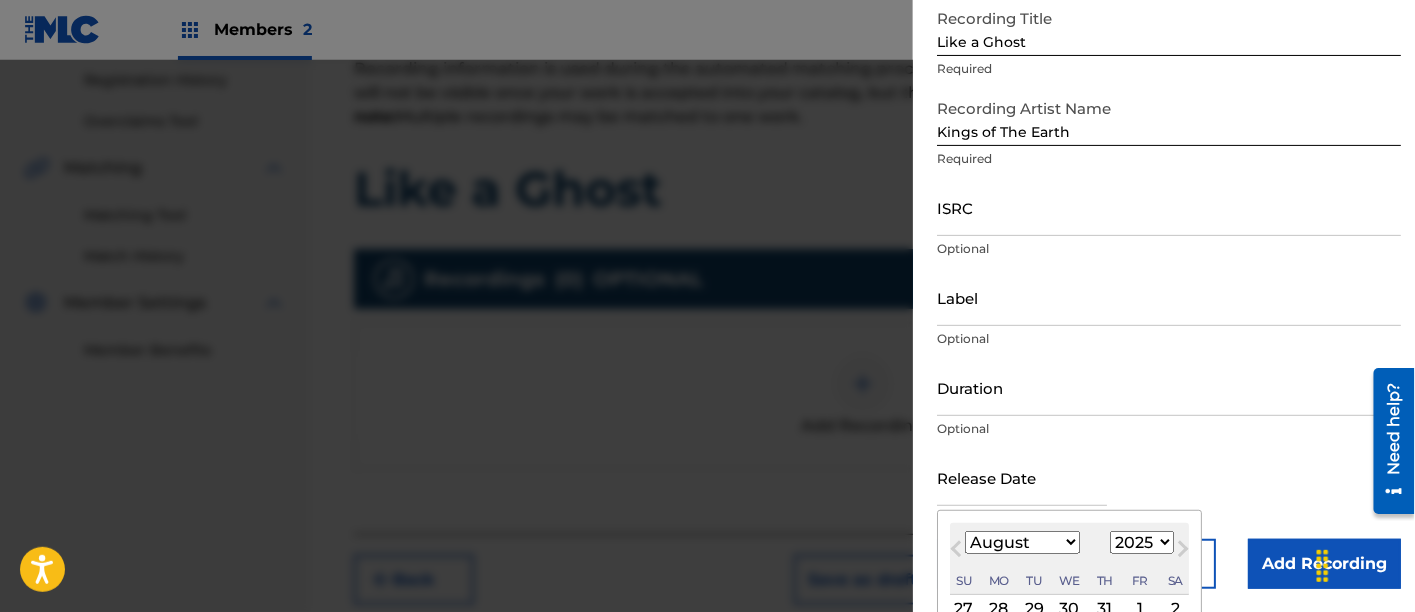 click on "January February March April May June July August September October November December" at bounding box center (1022, 542) 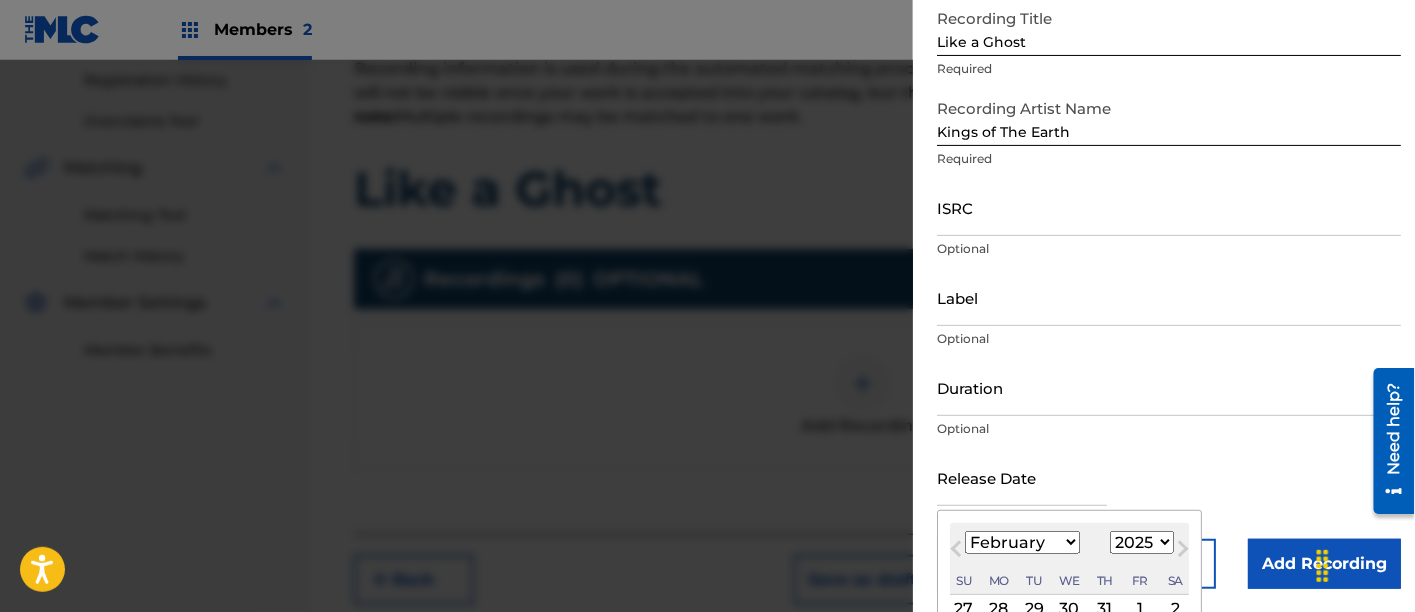 click on "January February March April May June July August September October November December" at bounding box center (1022, 542) 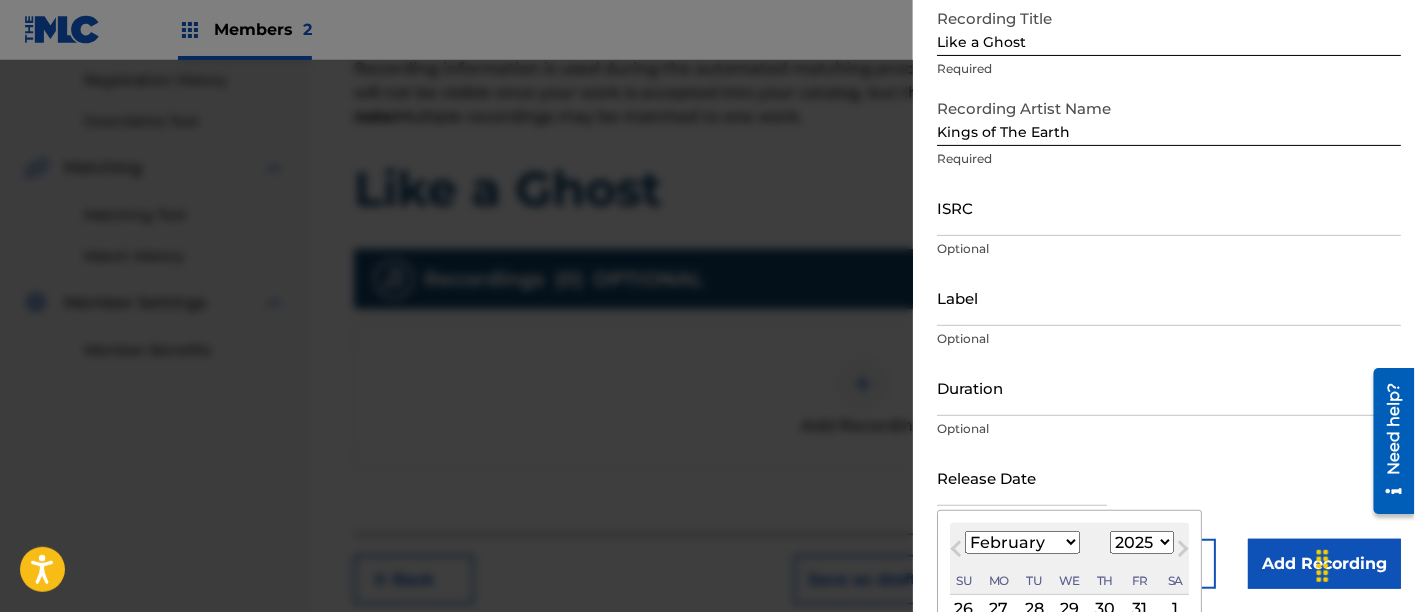 click on "1899 1900 1901 1902 1903 1904 1905 1906 1907 1908 1909 1910 1911 1912 1913 1914 1915 1916 1917 1918 1919 1920 1921 1922 1923 1924 1925 1926 1927 1928 1929 1930 1931 1932 1933 1934 1935 1936 1937 1938 1939 1940 1941 1942 1943 1944 1945 1946 1947 1948 1949 1950 1951 1952 1953 1954 1955 1956 1957 1958 1959 1960 1961 1962 1963 1964 1965 1966 1967 1968 1969 1970 1971 1972 1973 1974 1975 1976 1977 1978 1979 1980 1981 1982 1983 1984 1985 1986 1987 1988 1989 1990 1991 1992 1993 1994 1995 1996 1997 1998 1999 2000 2001 2002 2003 2004 2005 2006 2007 2008 2009 2010 2011 2012 2013 2014 2015 2016 2017 2018 2019 2020 2021 2022 2023 2024 2025 2026 2027 2028 2029 2030 2031 2032 2033 2034 2035 2036 2037 2038 2039 2040 2041 2042 2043 2044 2045 2046 2047 2048 2049 2050 2051 2052 2053 2054 2055 2056 2057 2058 2059 2060 2061 2062 2063 2064 2065 2066 2067 2068 2069 2070 2071 2072 2073 2074 2075 2076 2077 2078 2079 2080 2081 2082 2083 2084 2085 2086 2087 2088 2089 2090 2091 2092 2093 2094 2095 2096 2097 2098 2099 2100" at bounding box center (1142, 542) 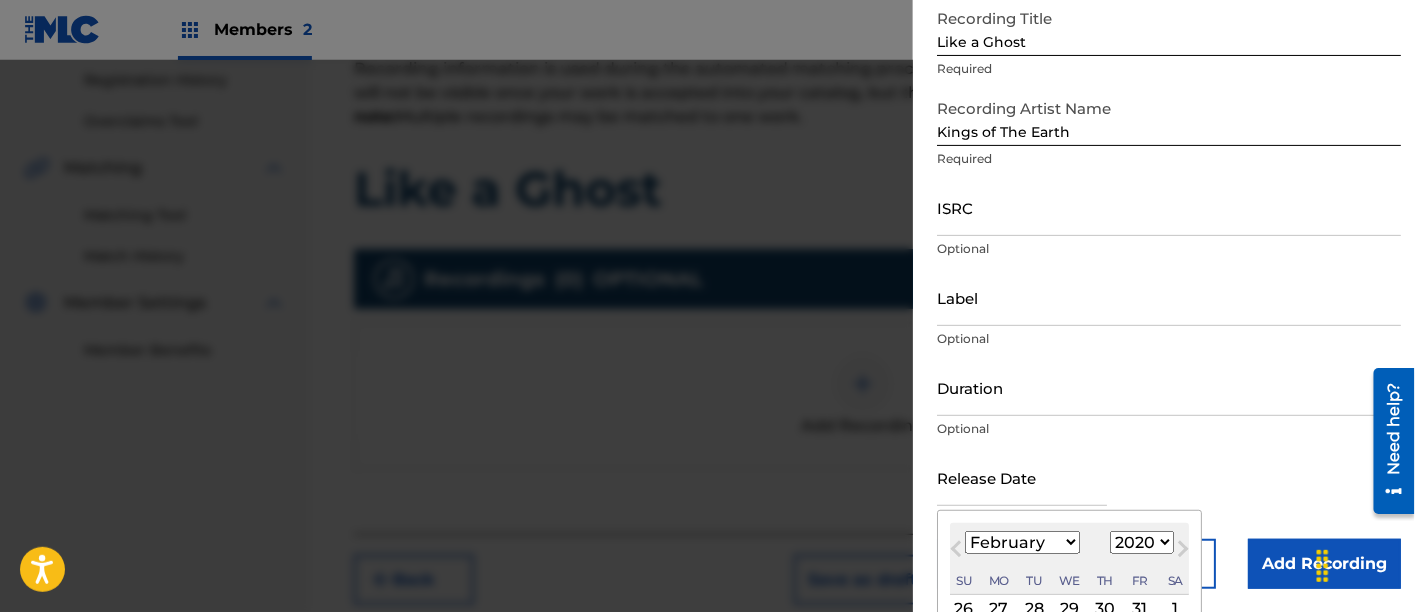 click on "1899 1900 1901 1902 1903 1904 1905 1906 1907 1908 1909 1910 1911 1912 1913 1914 1915 1916 1917 1918 1919 1920 1921 1922 1923 1924 1925 1926 1927 1928 1929 1930 1931 1932 1933 1934 1935 1936 1937 1938 1939 1940 1941 1942 1943 1944 1945 1946 1947 1948 1949 1950 1951 1952 1953 1954 1955 1956 1957 1958 1959 1960 1961 1962 1963 1964 1965 1966 1967 1968 1969 1970 1971 1972 1973 1974 1975 1976 1977 1978 1979 1980 1981 1982 1983 1984 1985 1986 1987 1988 1989 1990 1991 1992 1993 1994 1995 1996 1997 1998 1999 2000 2001 2002 2003 2004 2005 2006 2007 2008 2009 2010 2011 2012 2013 2014 2015 2016 2017 2018 2019 2020 2021 2022 2023 2024 2025 2026 2027 2028 2029 2030 2031 2032 2033 2034 2035 2036 2037 2038 2039 2040 2041 2042 2043 2044 2045 2046 2047 2048 2049 2050 2051 2052 2053 2054 2055 2056 2057 2058 2059 2060 2061 2062 2063 2064 2065 2066 2067 2068 2069 2070 2071 2072 2073 2074 2075 2076 2077 2078 2079 2080 2081 2082 2083 2084 2085 2086 2087 2088 2089 2090 2091 2092 2093 2094 2095 2096 2097 2098 2099 2100" at bounding box center [1142, 542] 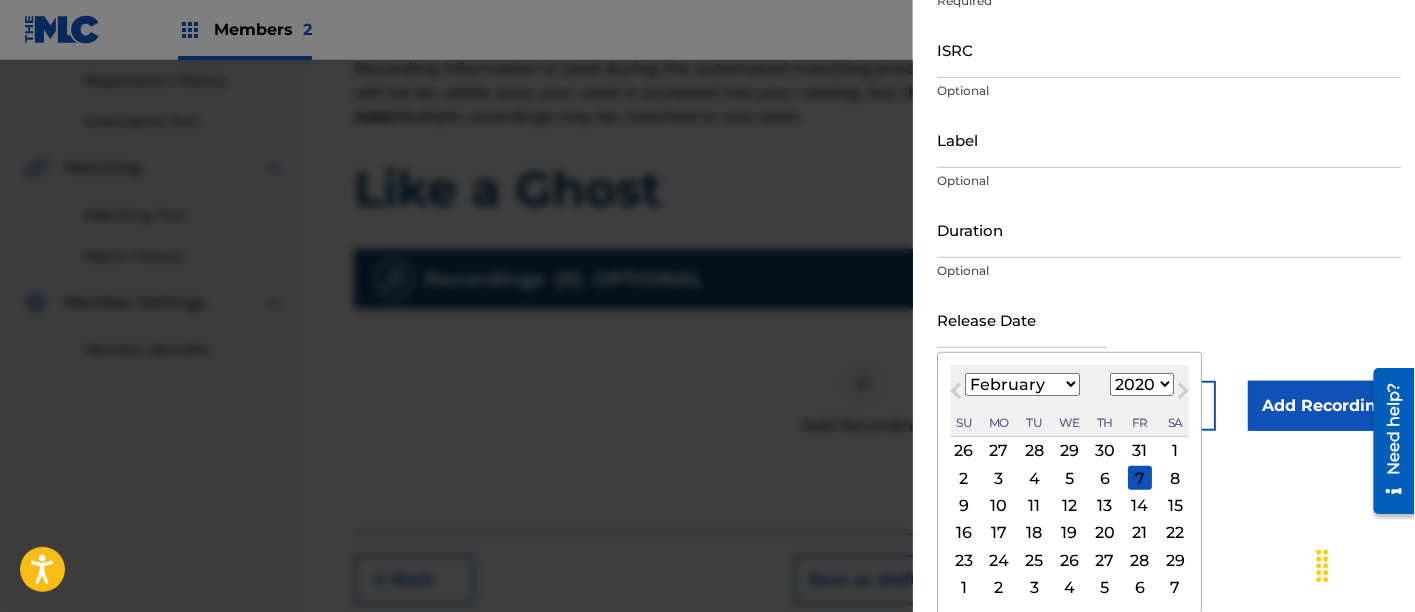 click on "21" at bounding box center (1140, 533) 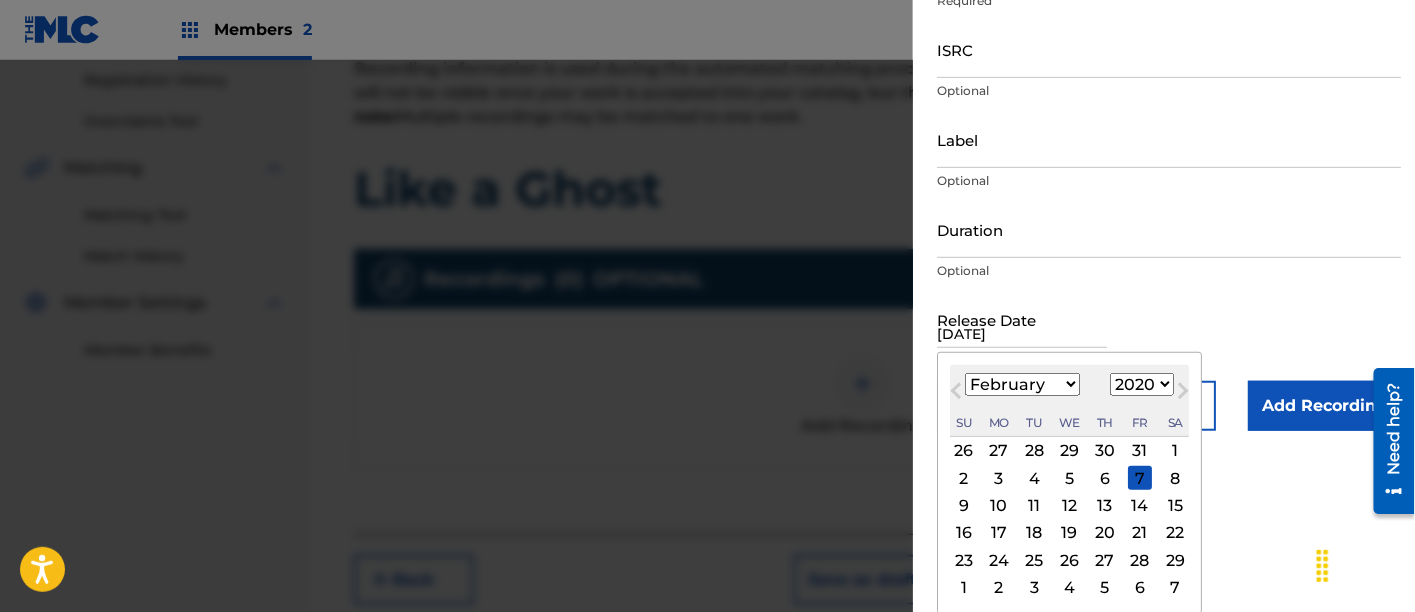 scroll, scrollTop: 118, scrollLeft: 0, axis: vertical 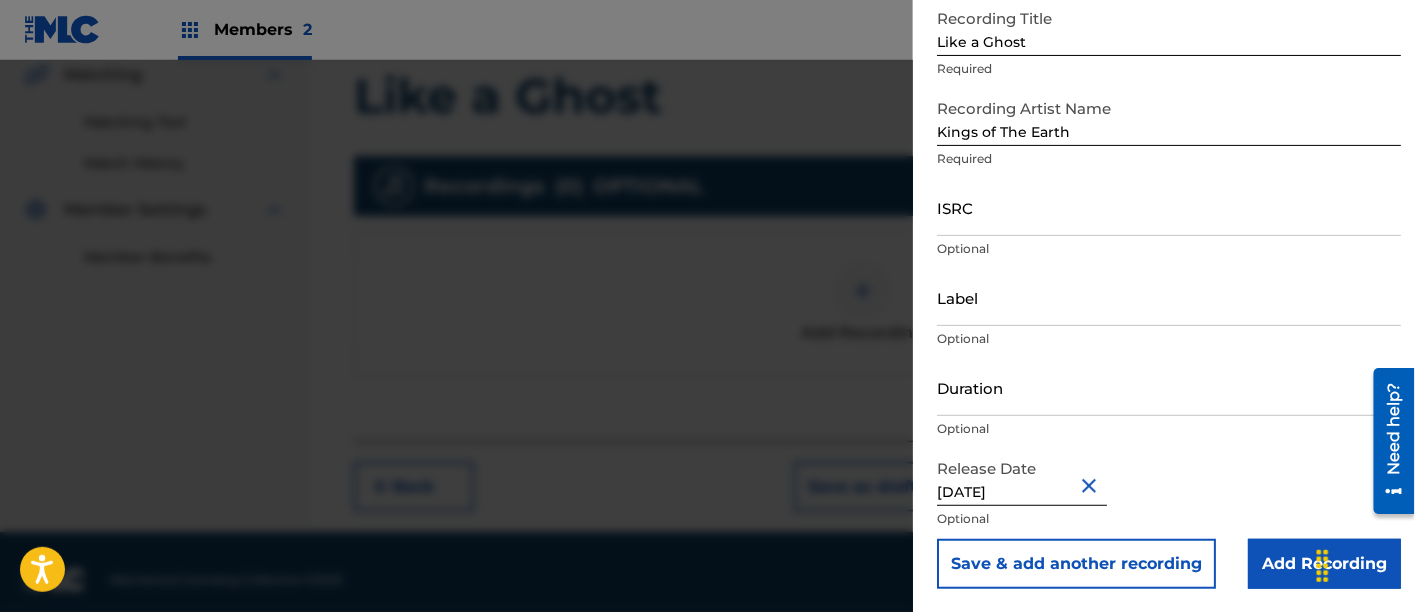 click on "Add Recording" at bounding box center [1324, 564] 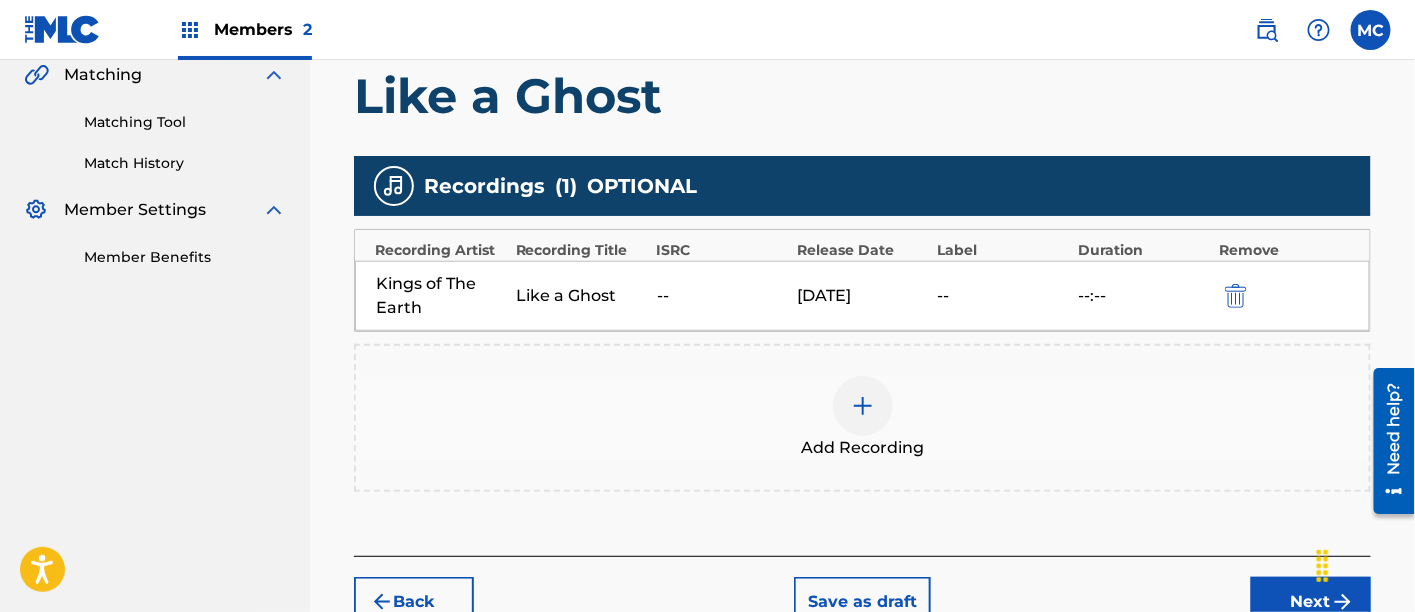click on "Next" at bounding box center [1311, 602] 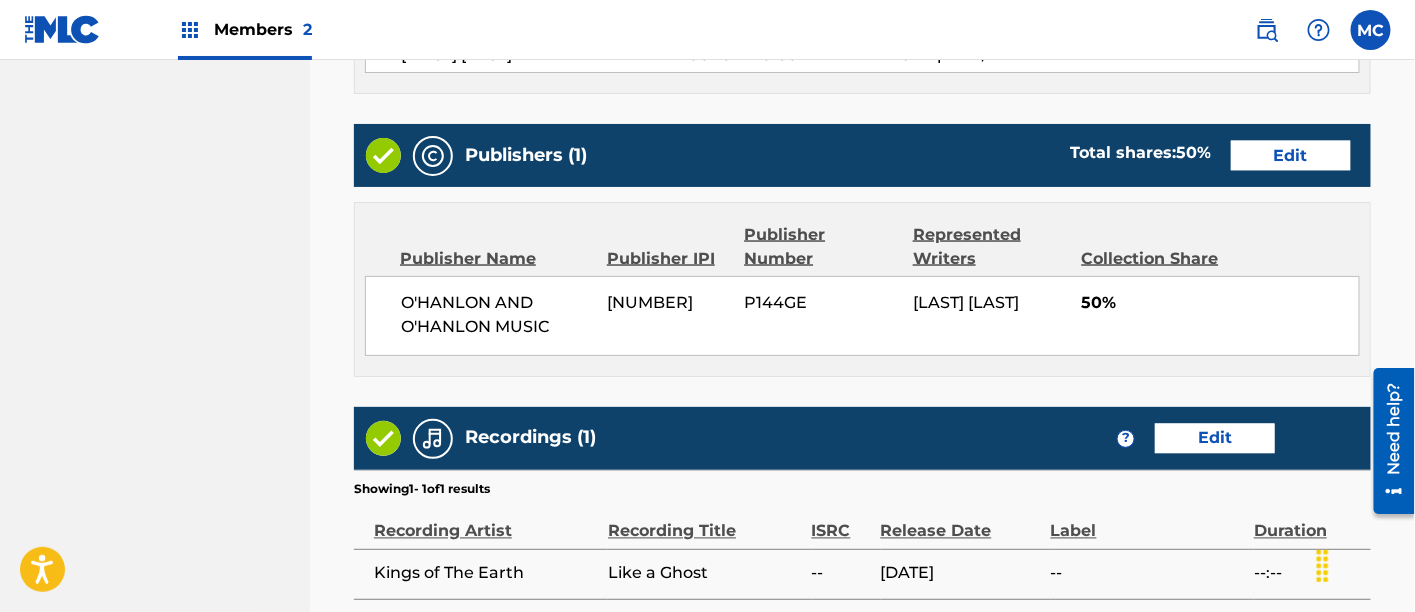 scroll, scrollTop: 1177, scrollLeft: 0, axis: vertical 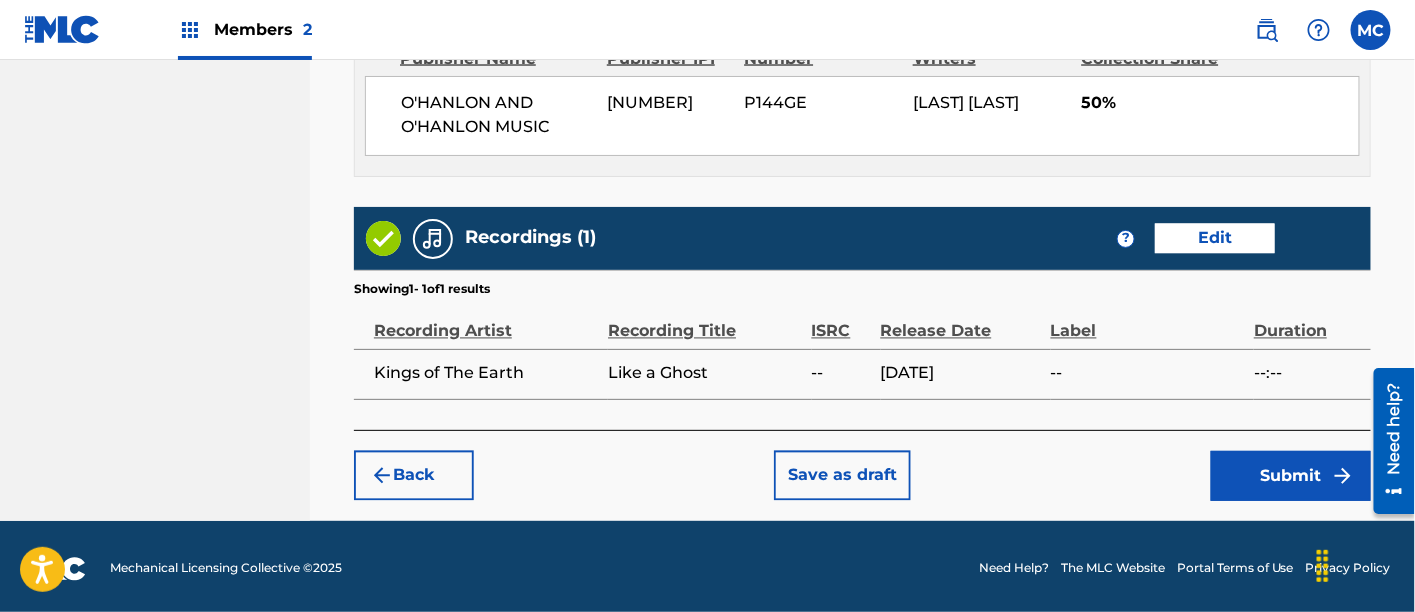 click on "Submit" at bounding box center [1291, 476] 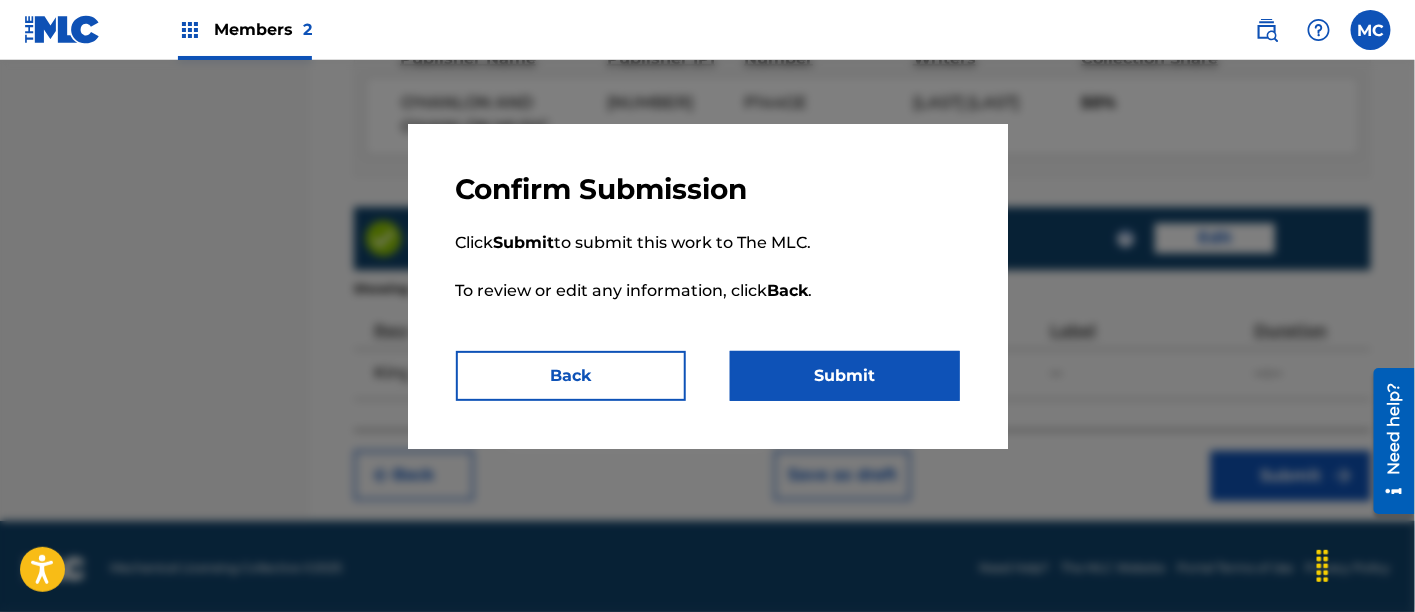 click on "Submit" at bounding box center [845, 376] 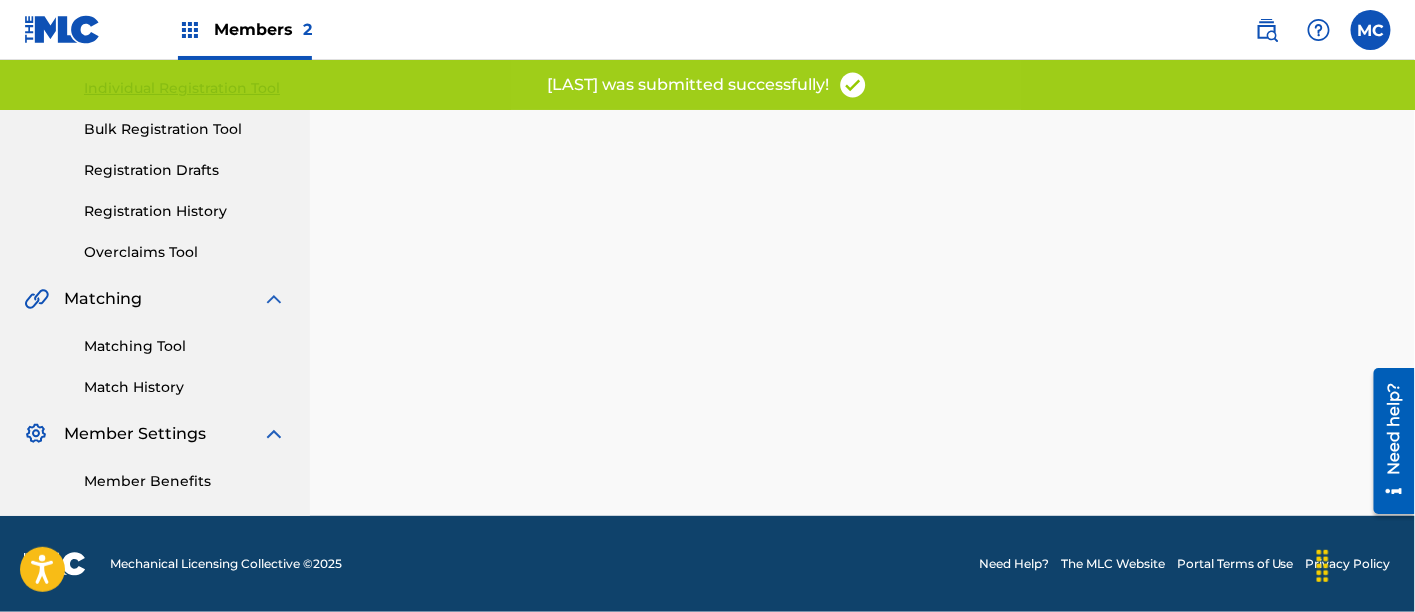 scroll, scrollTop: 0, scrollLeft: 0, axis: both 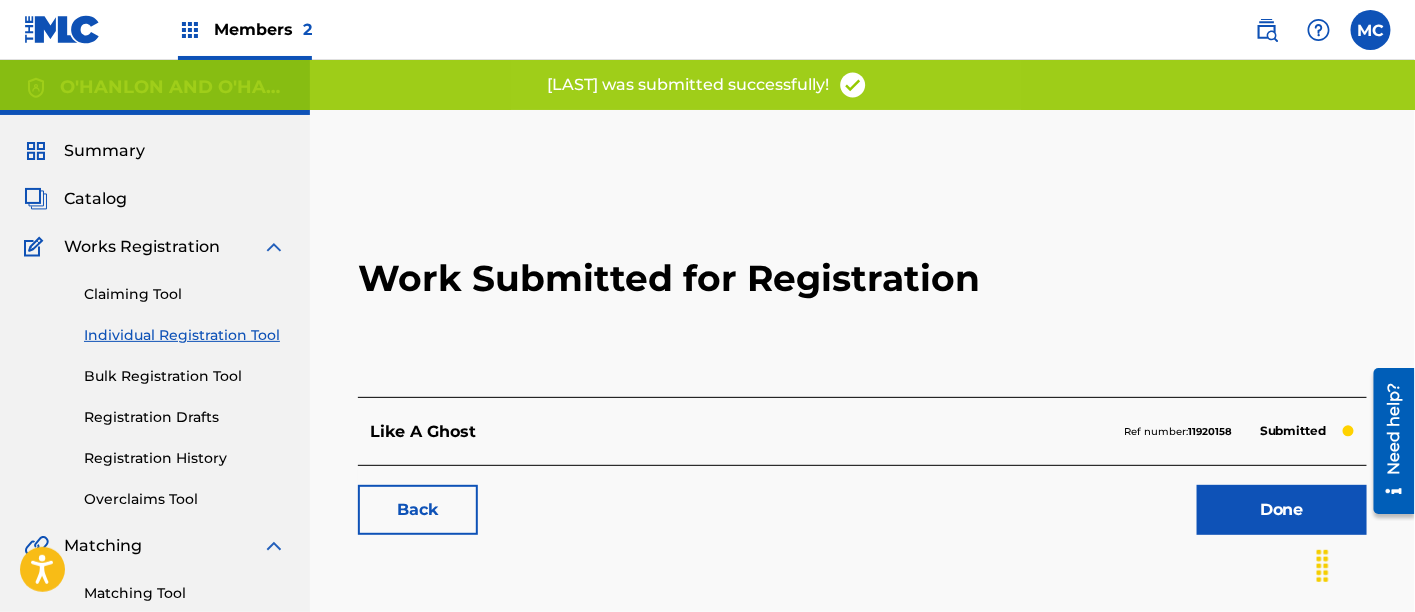 click on "Done" at bounding box center (1282, 510) 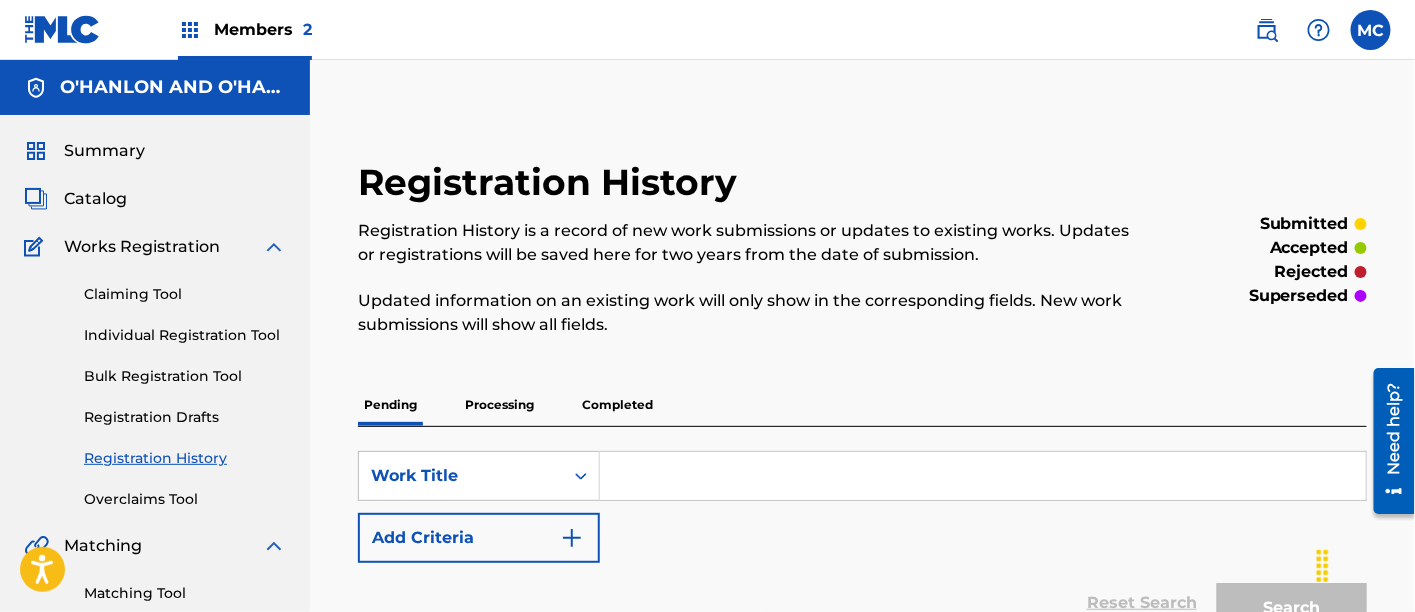 click on "Individual Registration Tool" at bounding box center (185, 335) 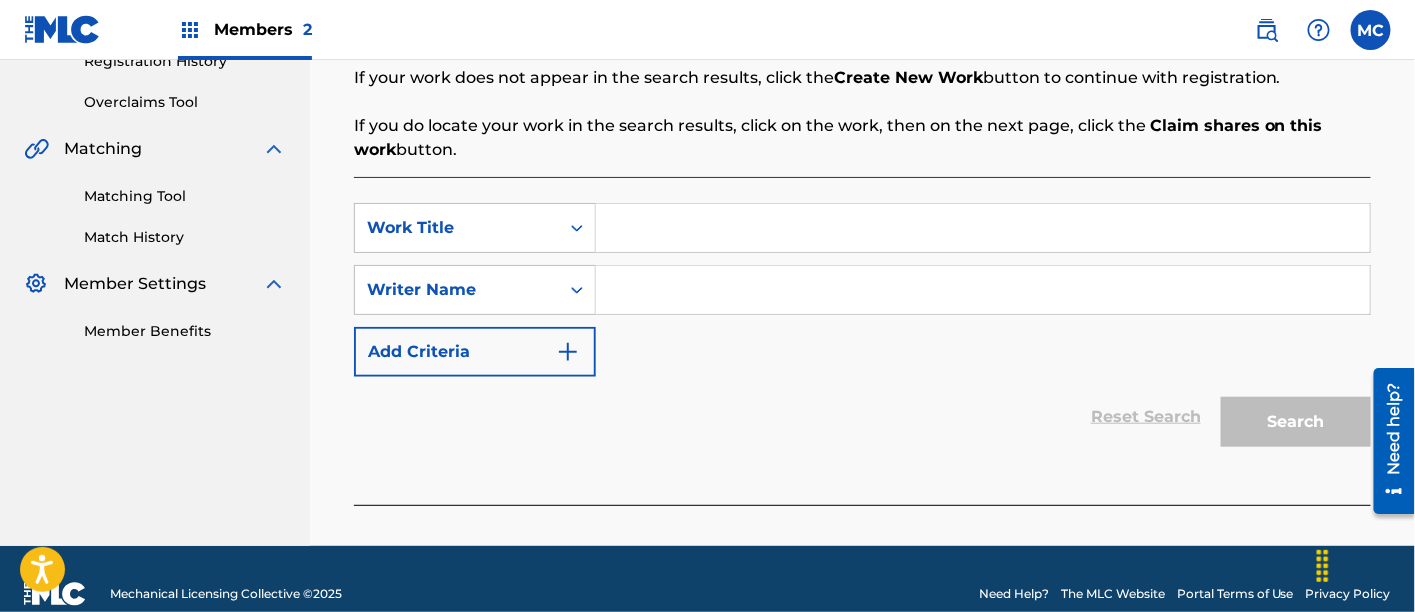scroll, scrollTop: 397, scrollLeft: 0, axis: vertical 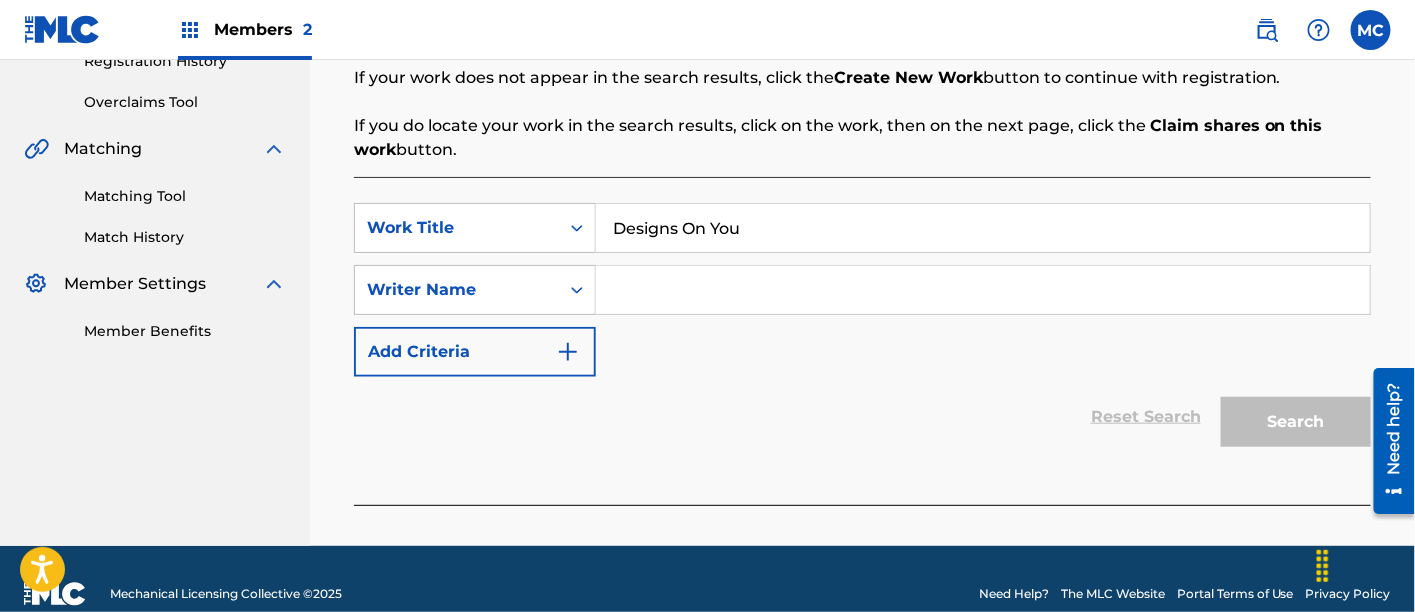 click at bounding box center (983, 290) 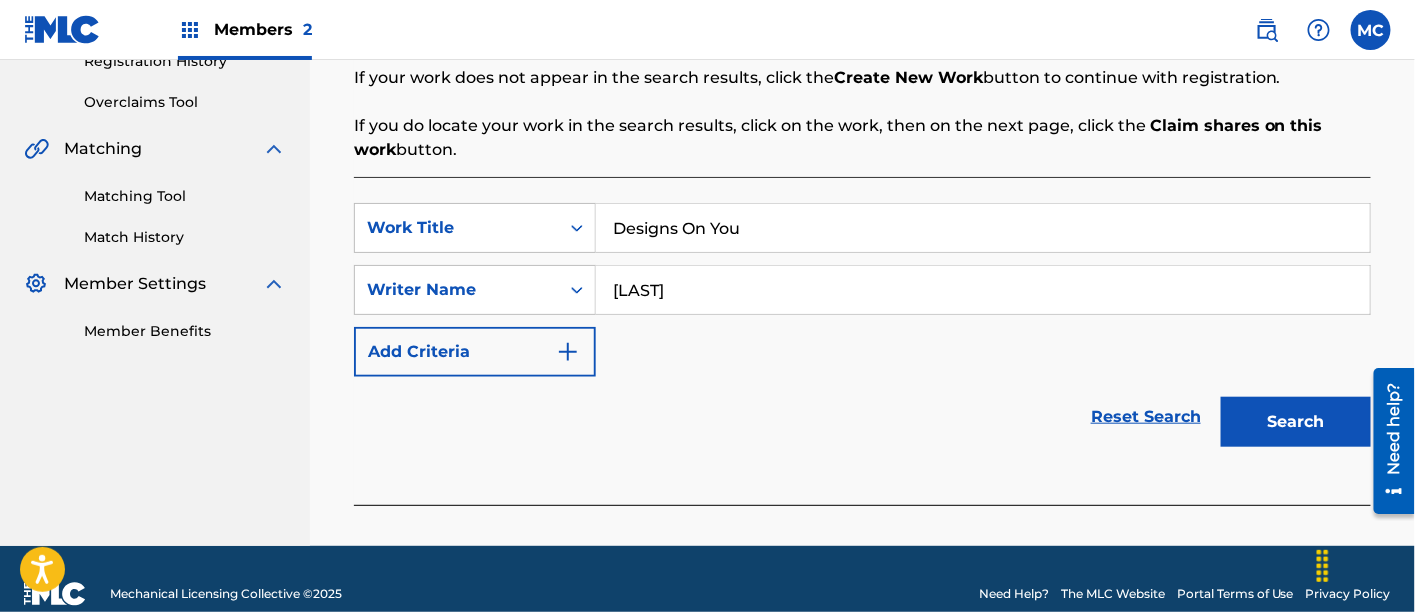 click on "Search" at bounding box center [1296, 422] 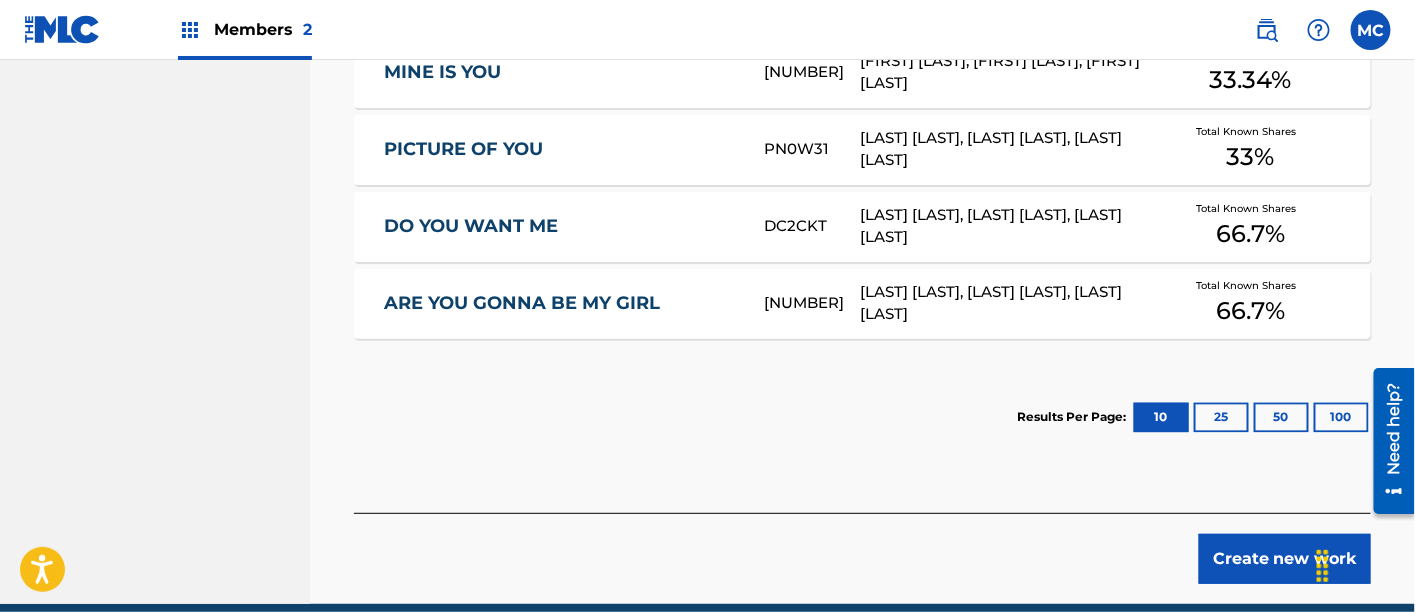 scroll, scrollTop: 1246, scrollLeft: 0, axis: vertical 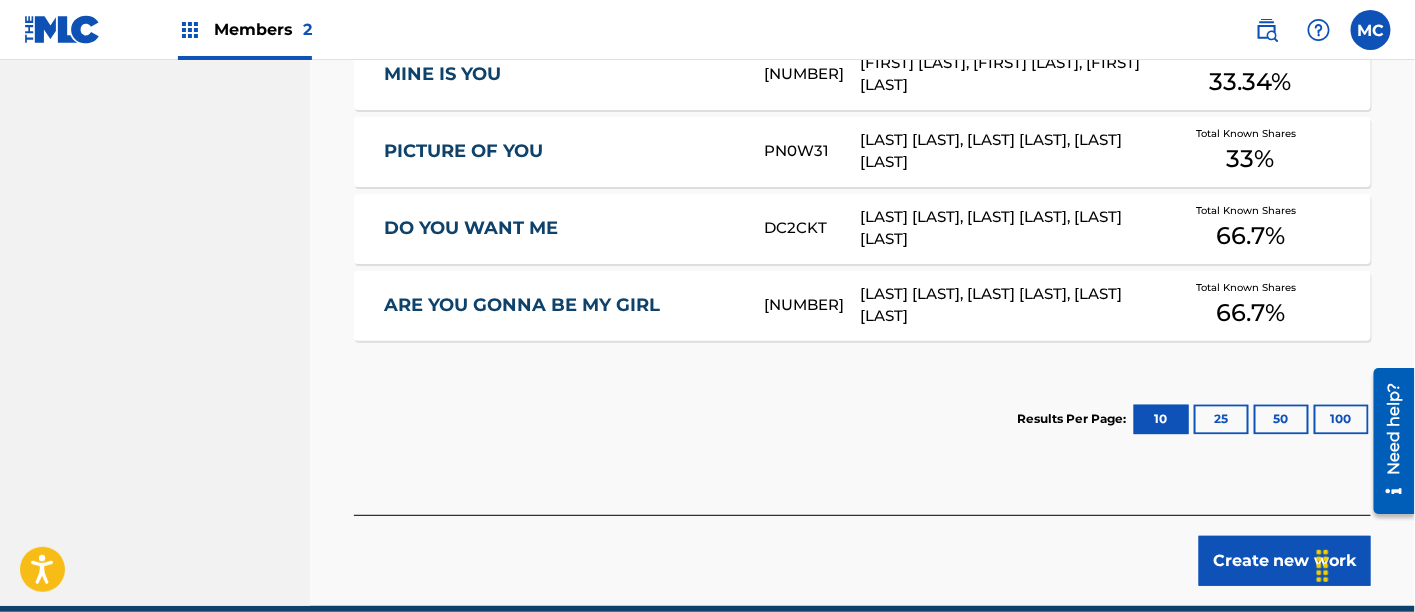 click on "Create new work" at bounding box center (1285, 561) 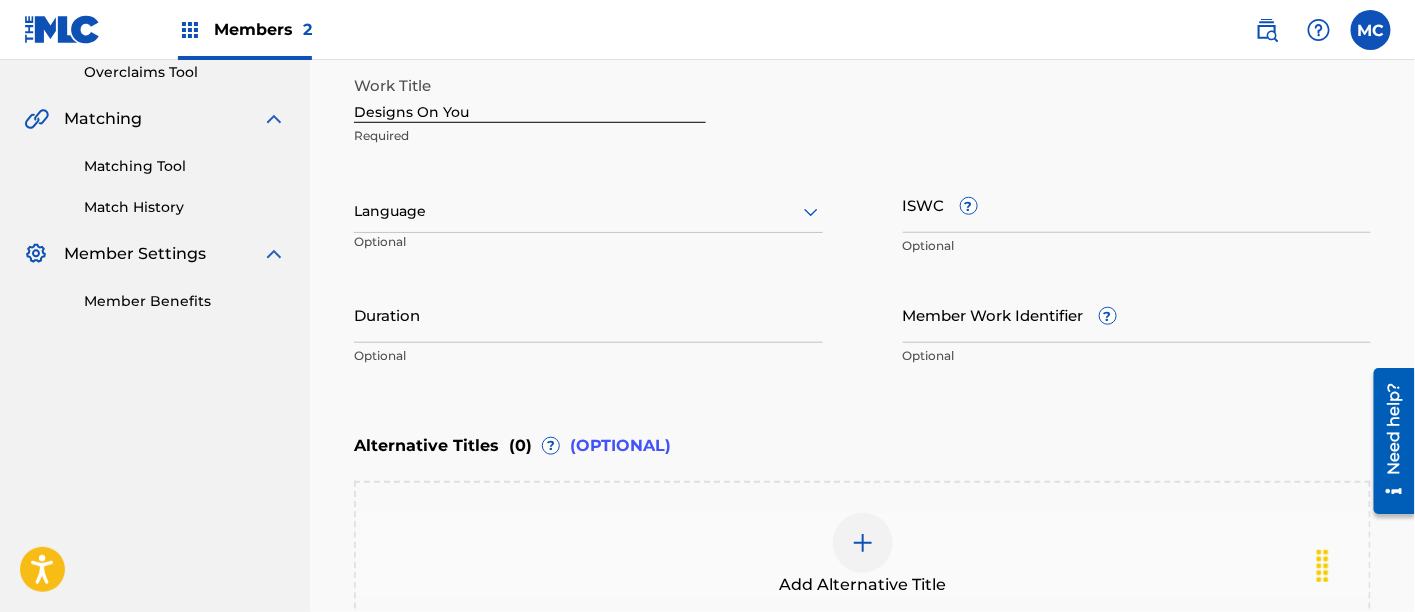 scroll, scrollTop: 411, scrollLeft: 0, axis: vertical 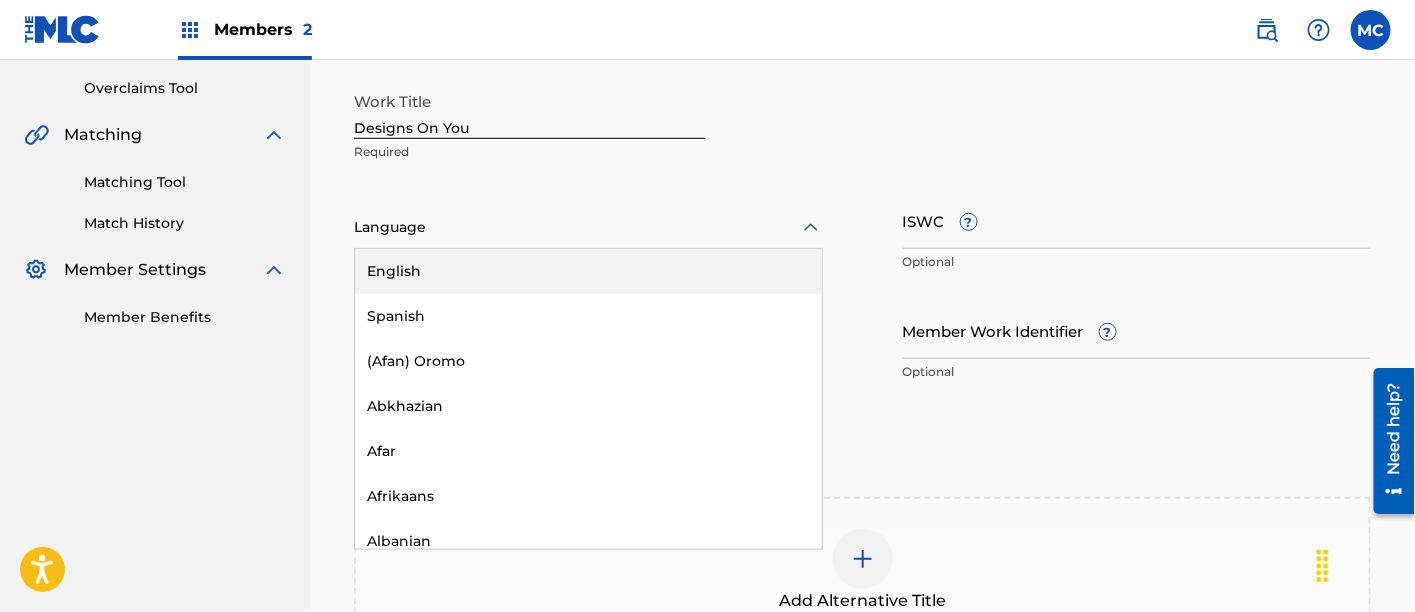 click at bounding box center (588, 227) 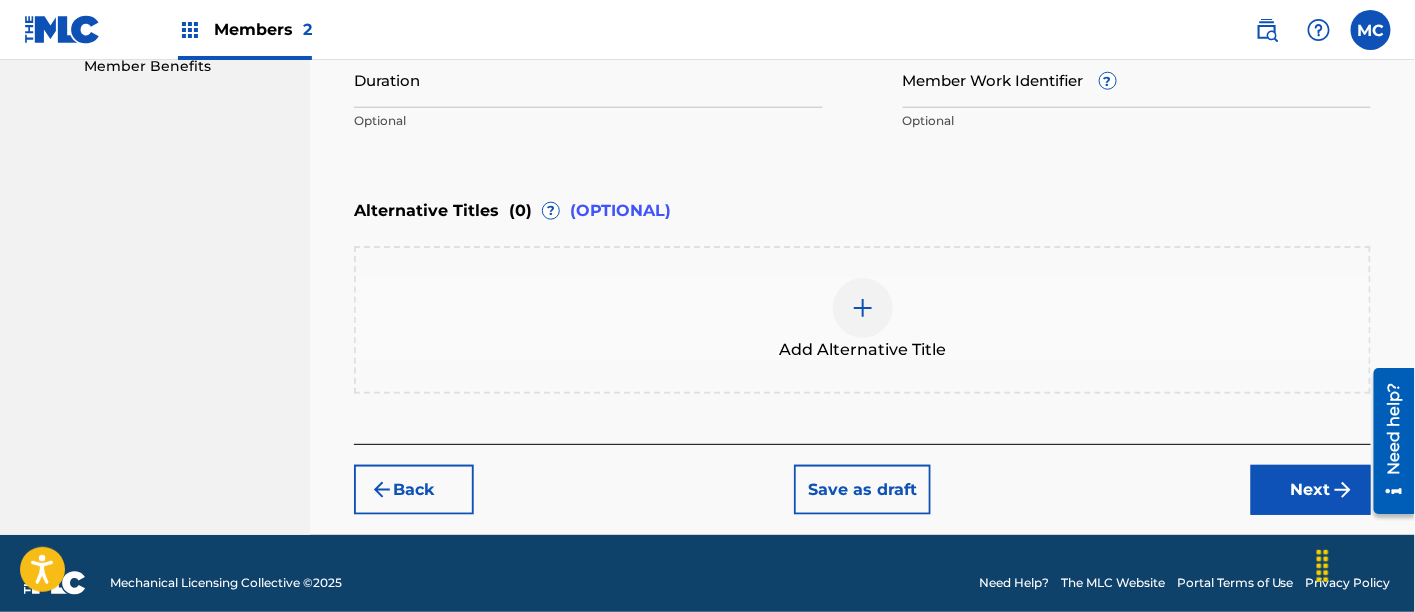 scroll, scrollTop: 665, scrollLeft: 0, axis: vertical 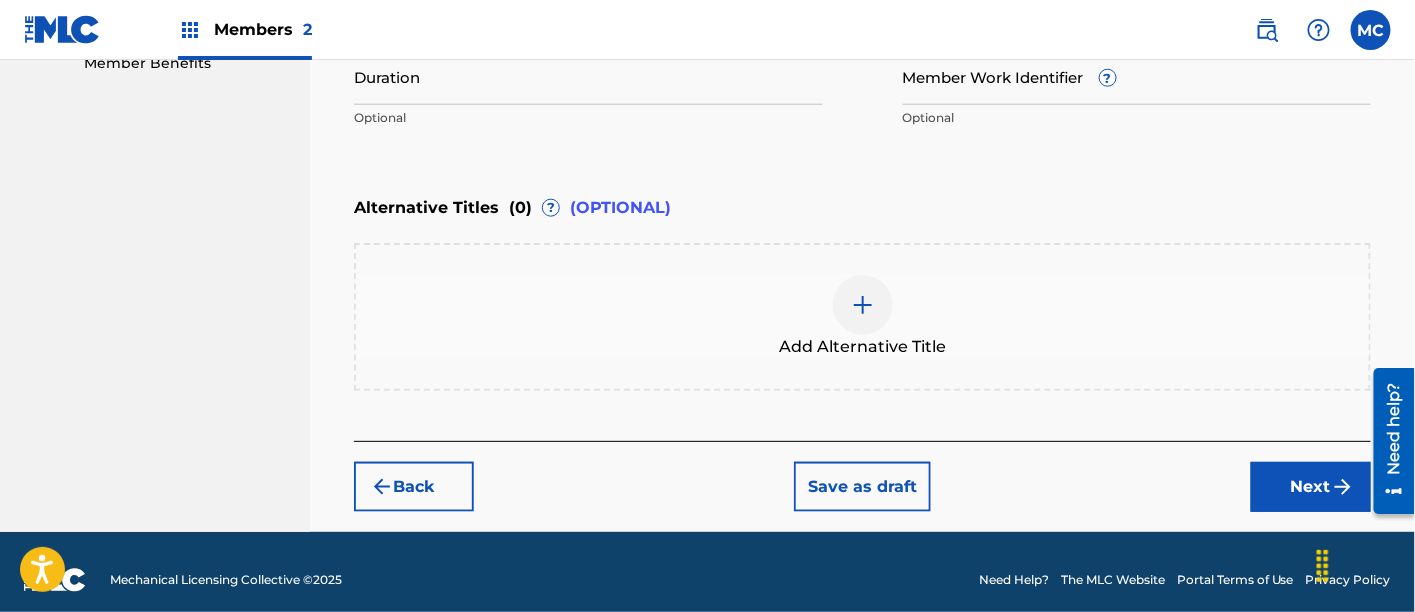 click on "Next" at bounding box center [1311, 487] 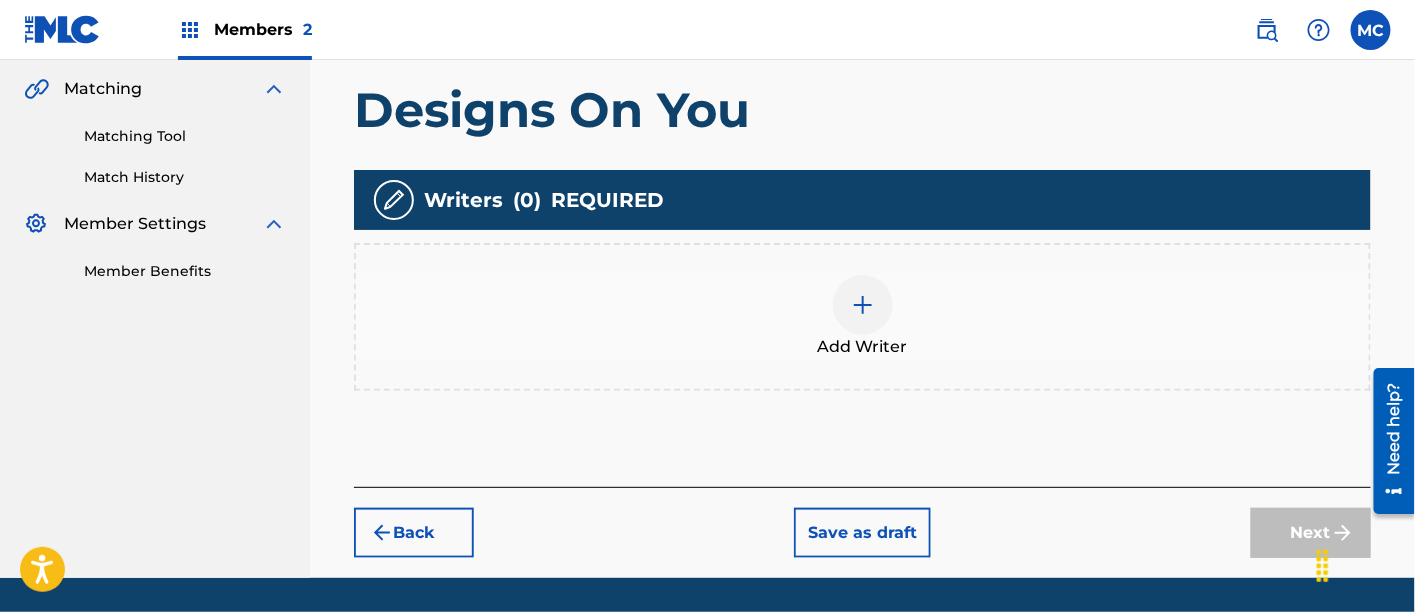 scroll, scrollTop: 458, scrollLeft: 0, axis: vertical 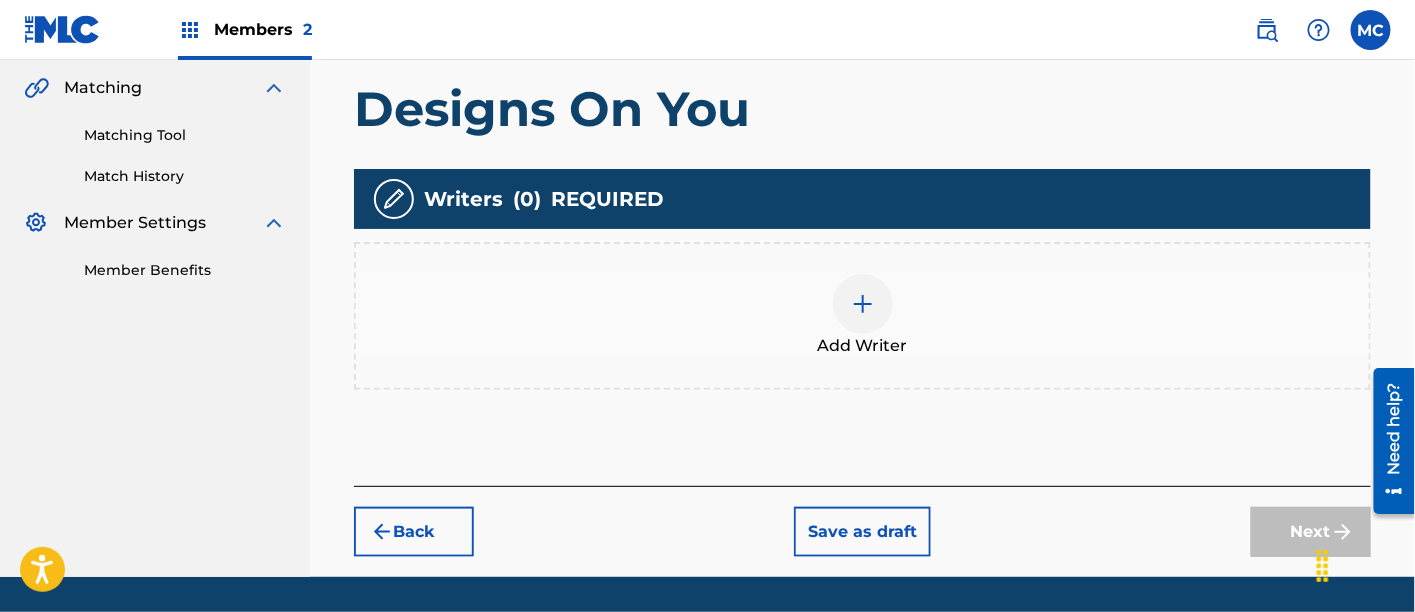 click at bounding box center [863, 304] 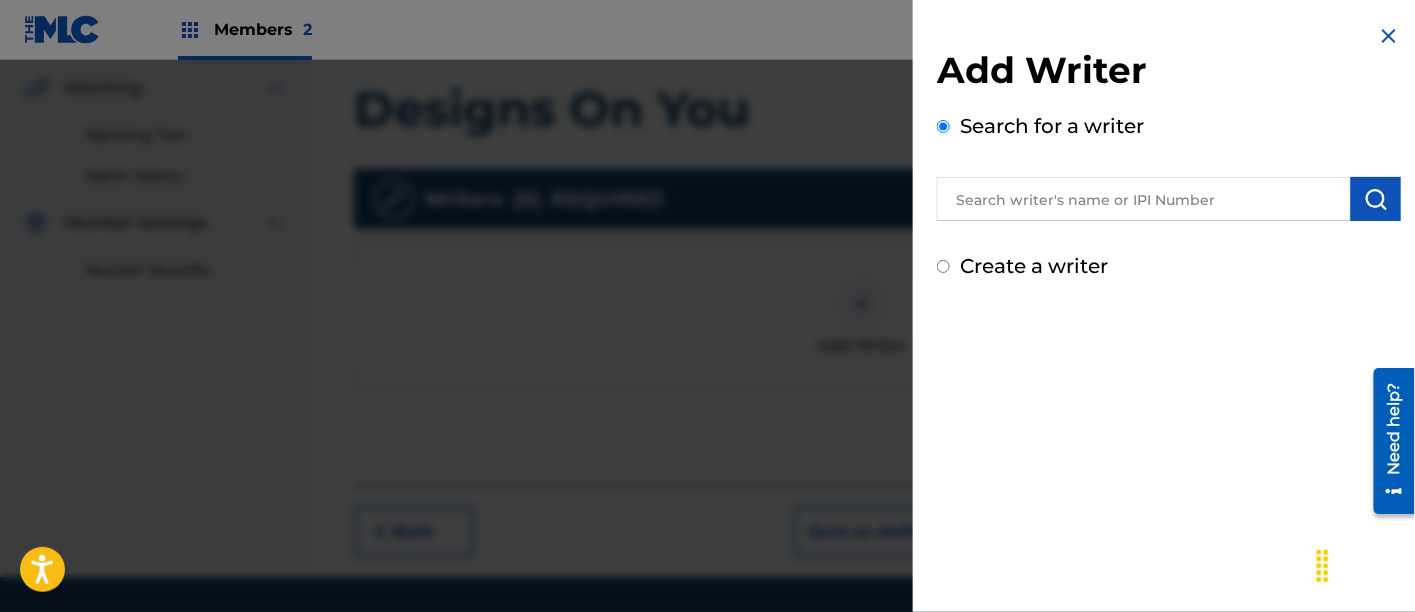 click at bounding box center [1144, 199] 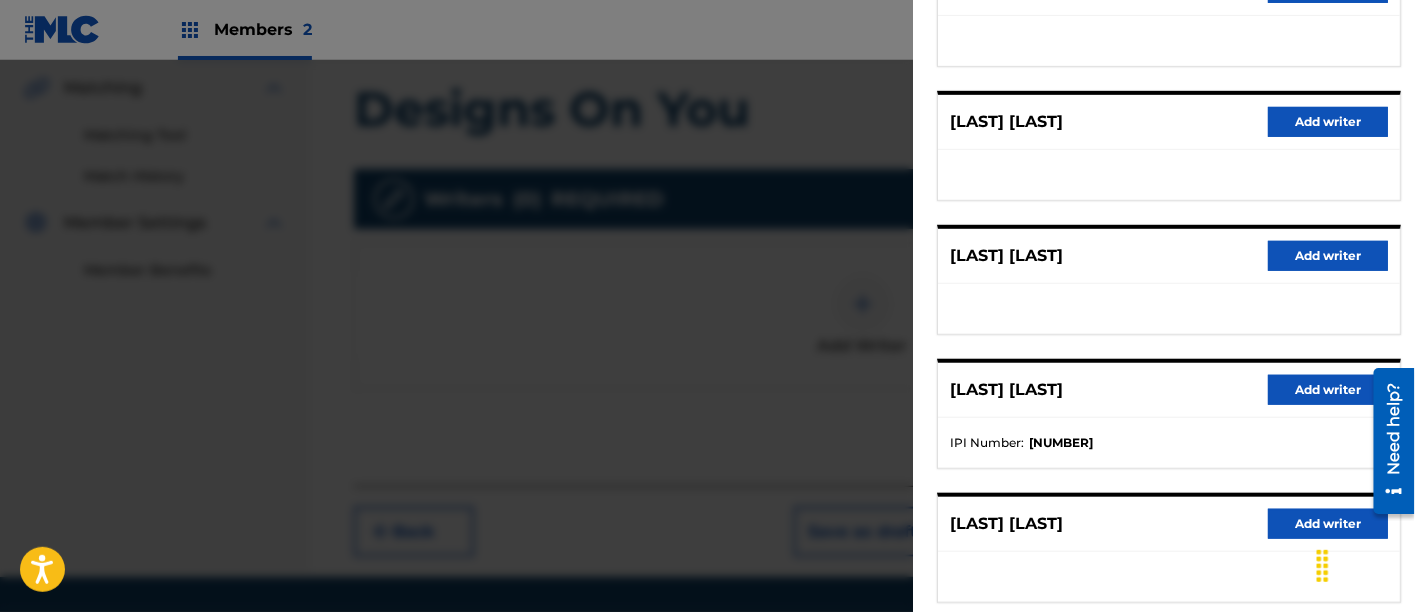 scroll, scrollTop: 326, scrollLeft: 0, axis: vertical 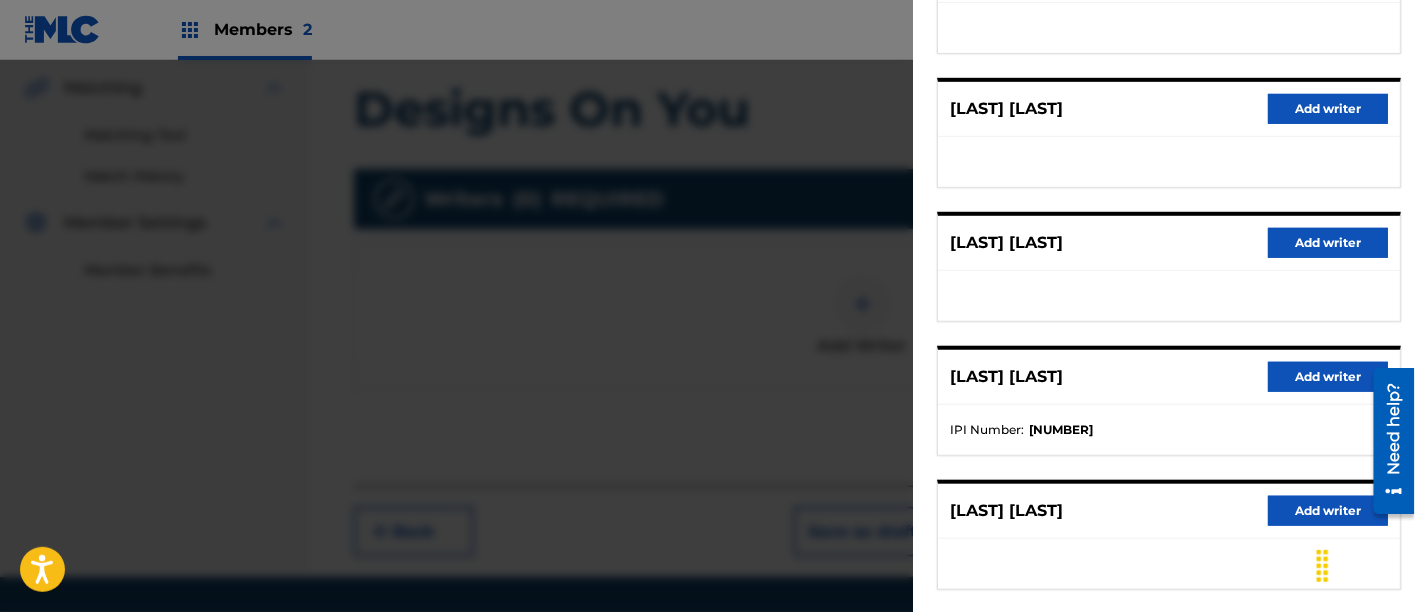 click on "Add writer" at bounding box center (1328, 377) 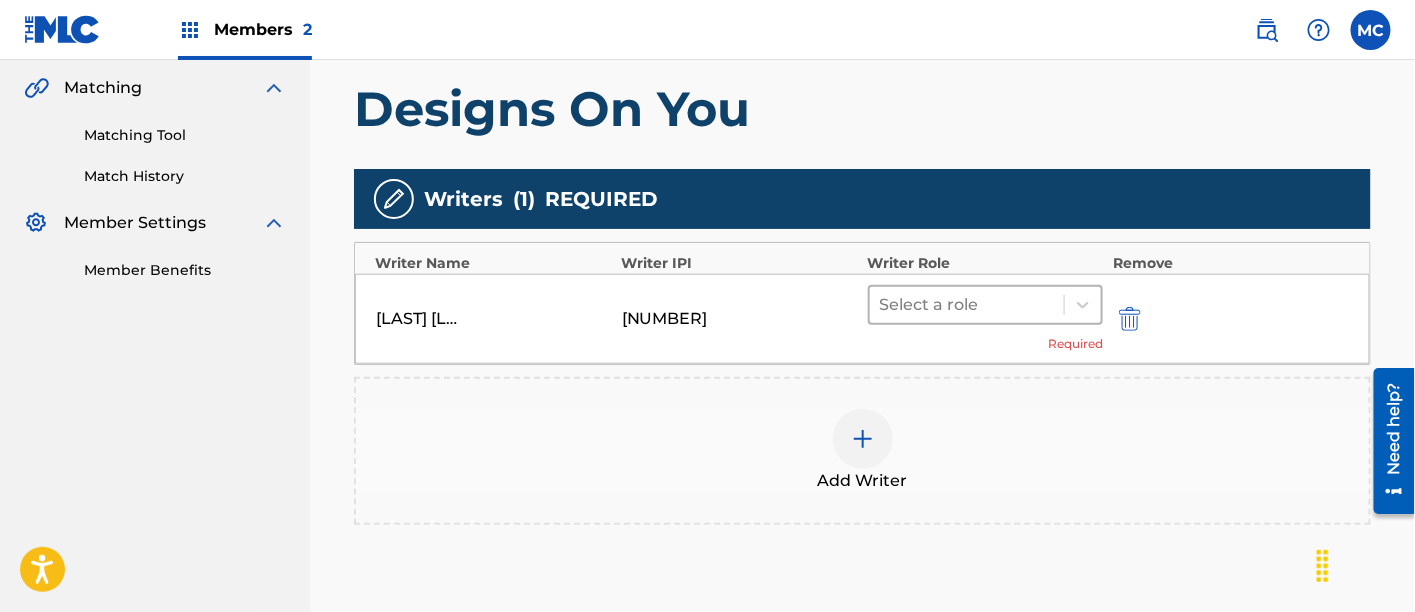 click at bounding box center [967, 305] 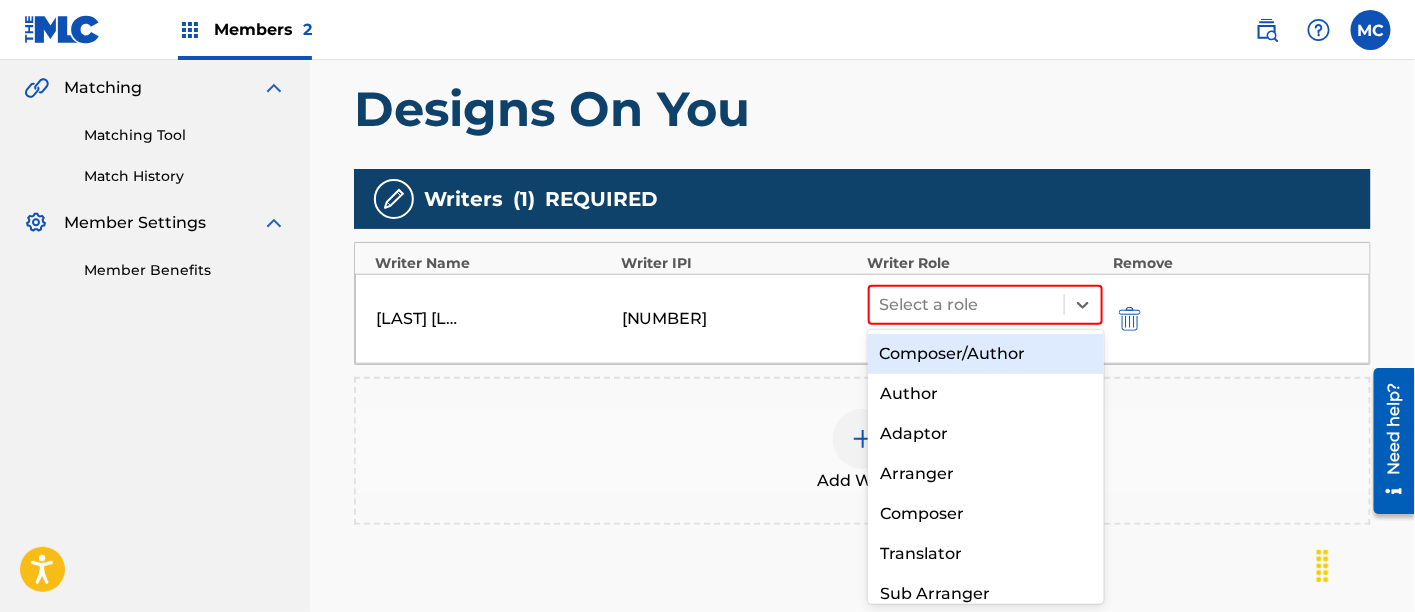 click on "Composer/Author" at bounding box center (986, 354) 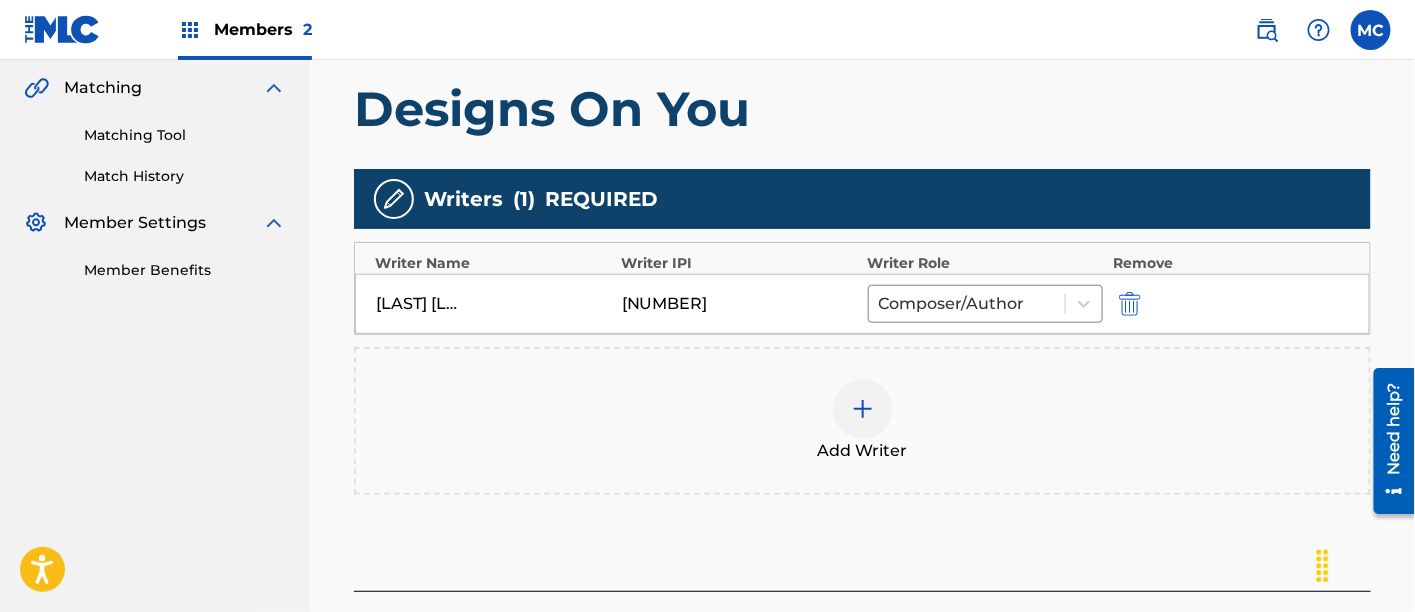 click on "Add Writer" at bounding box center (862, 421) 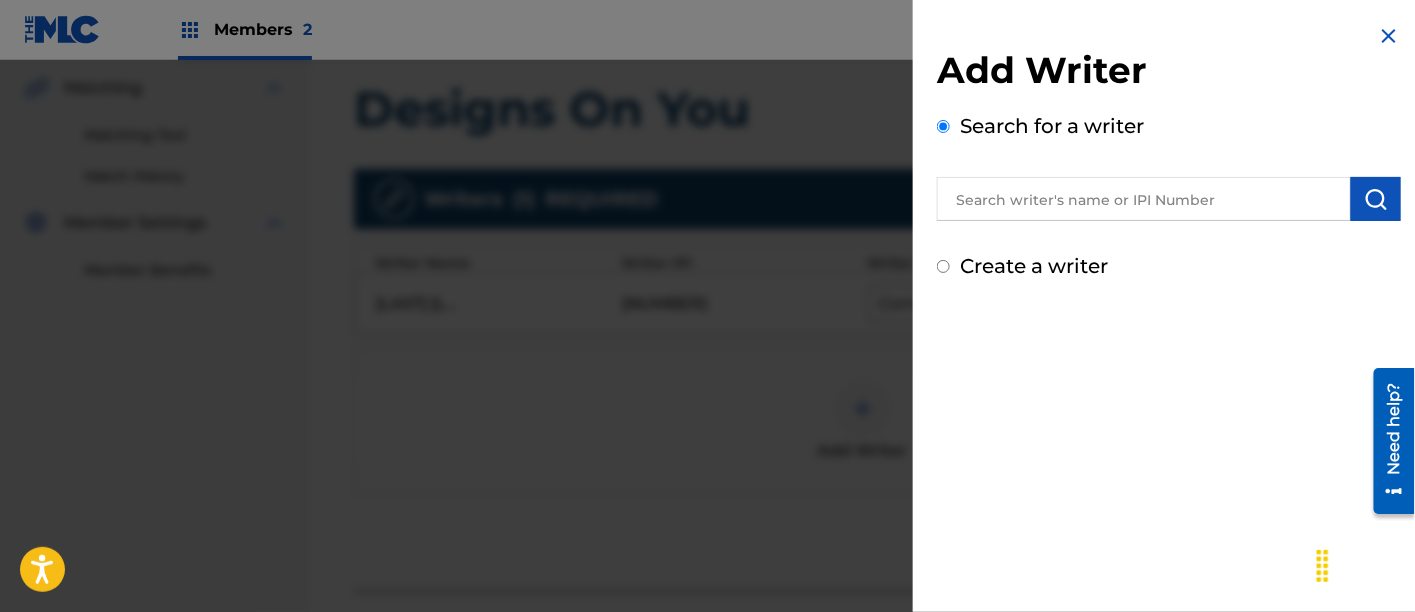 click at bounding box center [1144, 199] 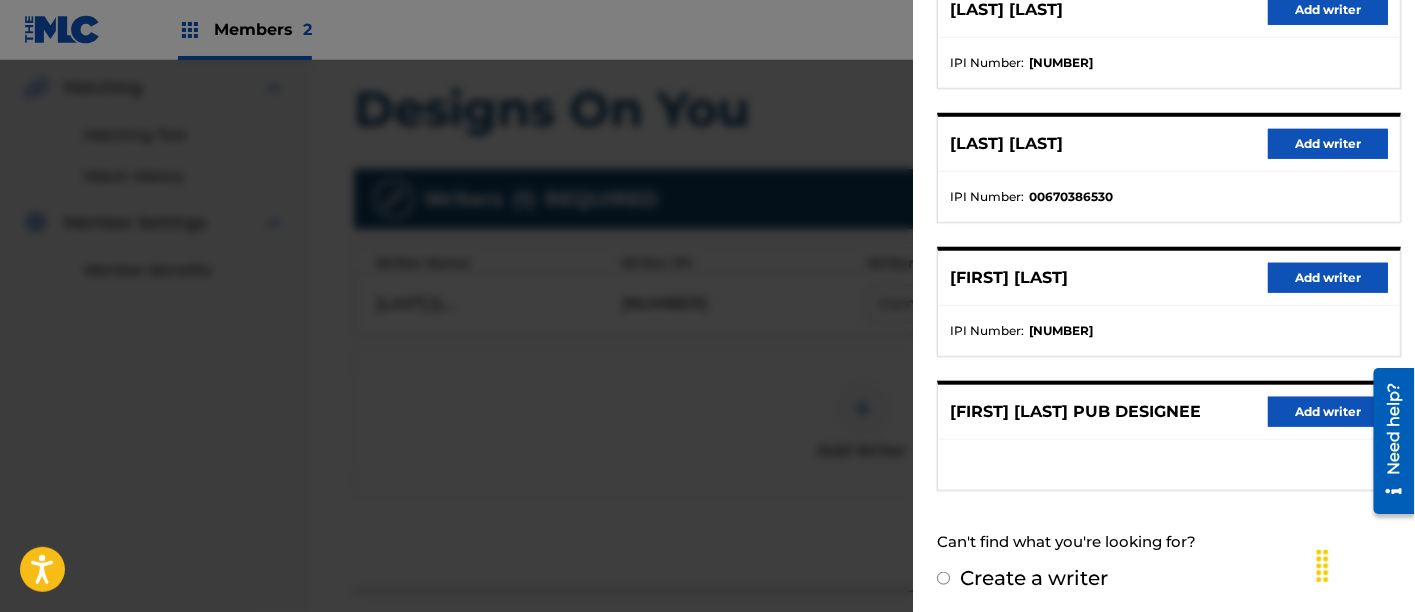 scroll, scrollTop: 425, scrollLeft: 0, axis: vertical 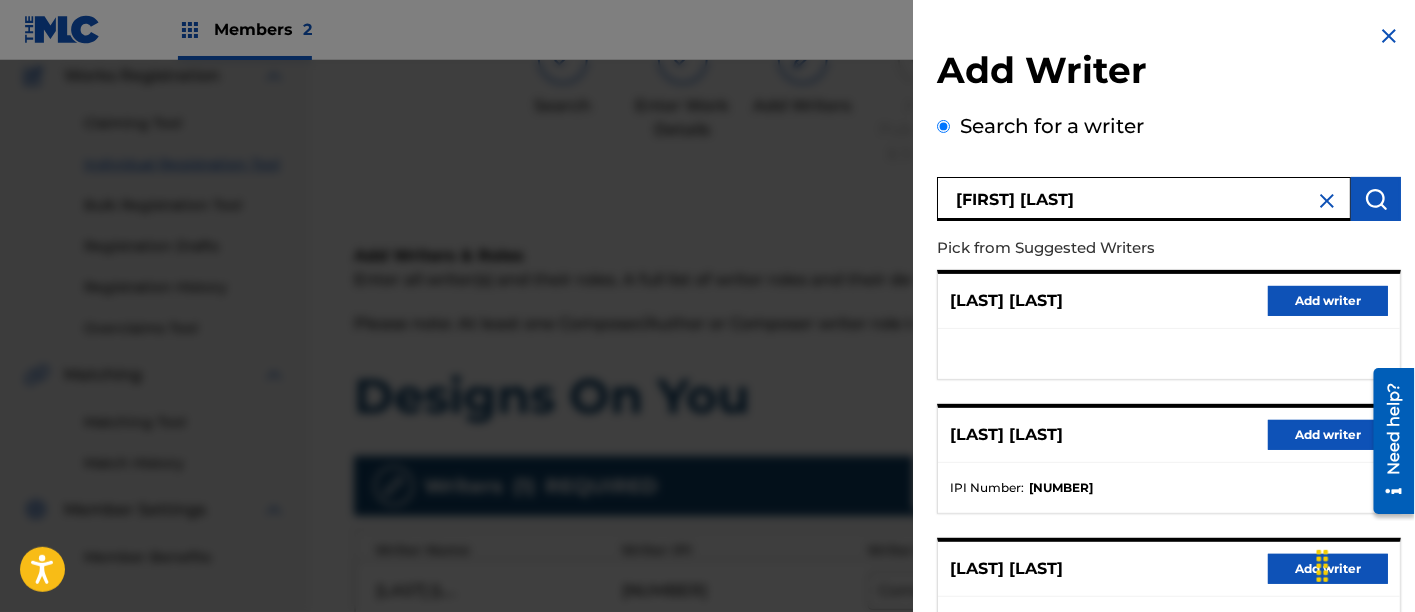 drag, startPoint x: 1077, startPoint y: 198, endPoint x: 832, endPoint y: 184, distance: 245.39967 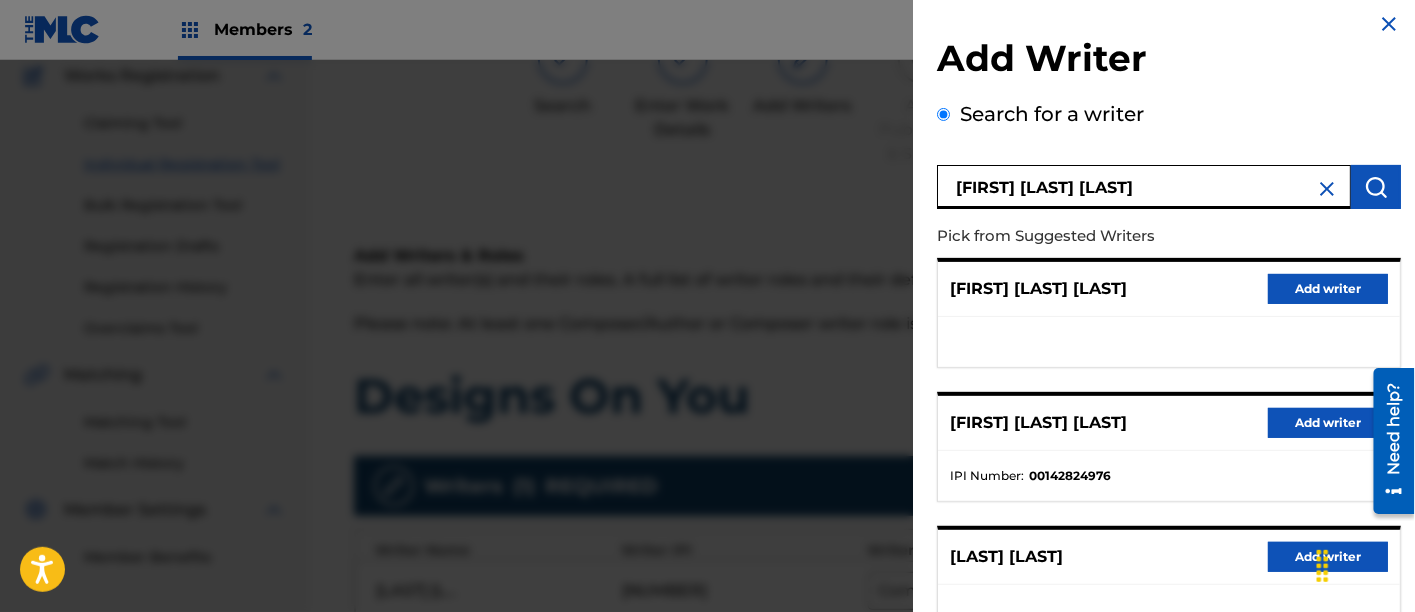 scroll, scrollTop: 13, scrollLeft: 0, axis: vertical 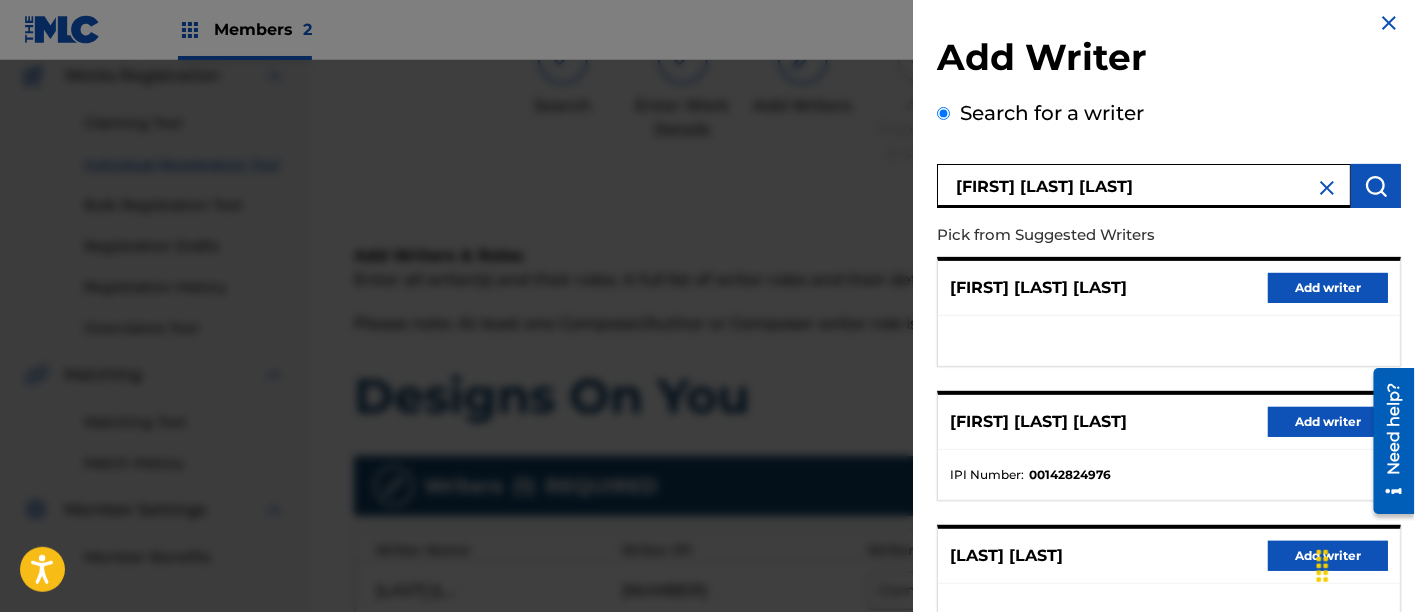 click on "Add writer" at bounding box center (1328, 422) 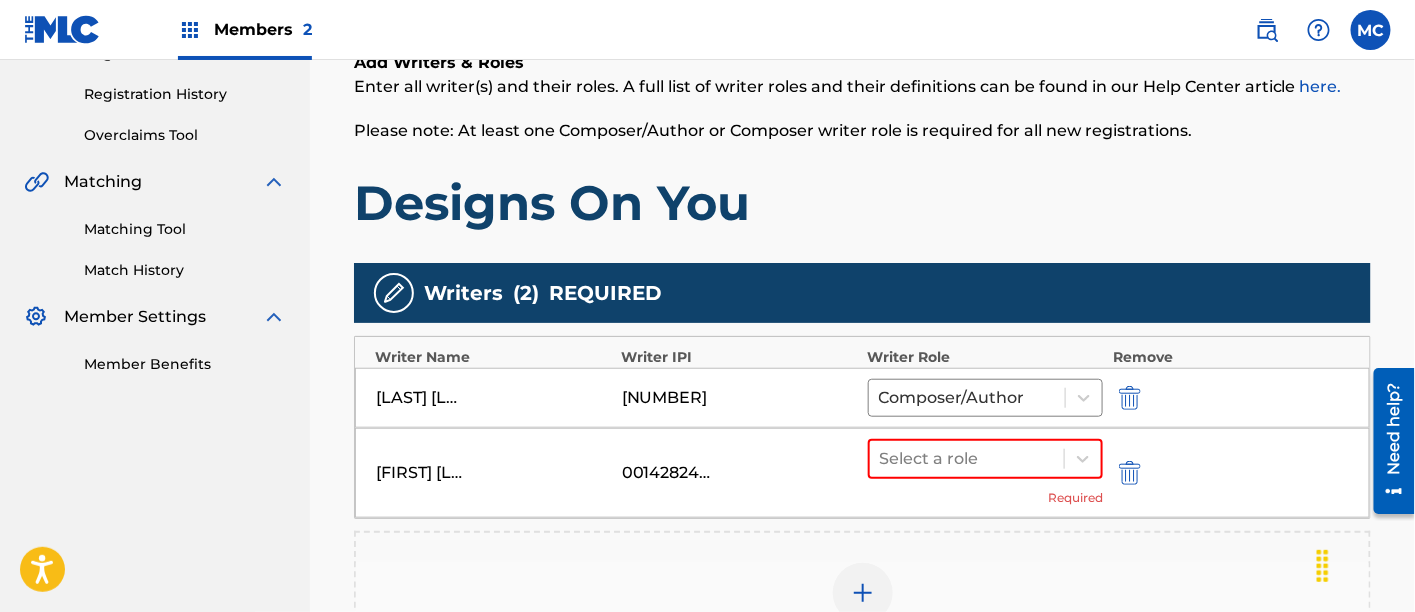 scroll, scrollTop: 382, scrollLeft: 0, axis: vertical 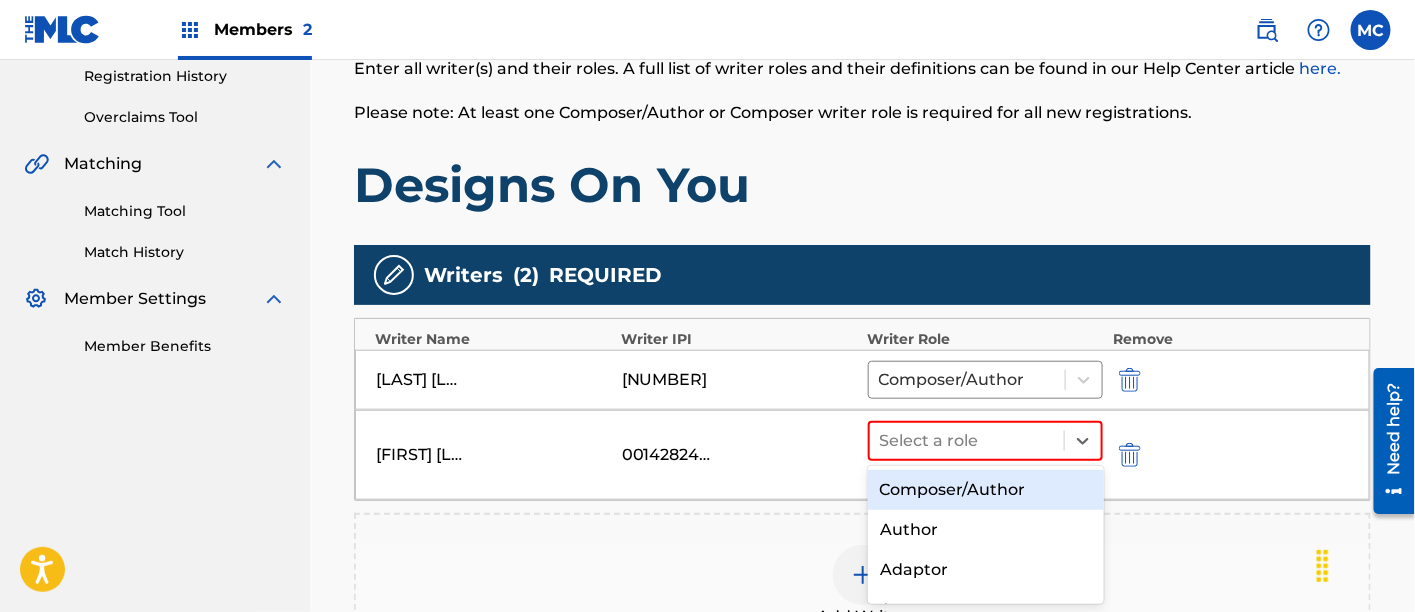 click on "Select a role" at bounding box center (967, 441) 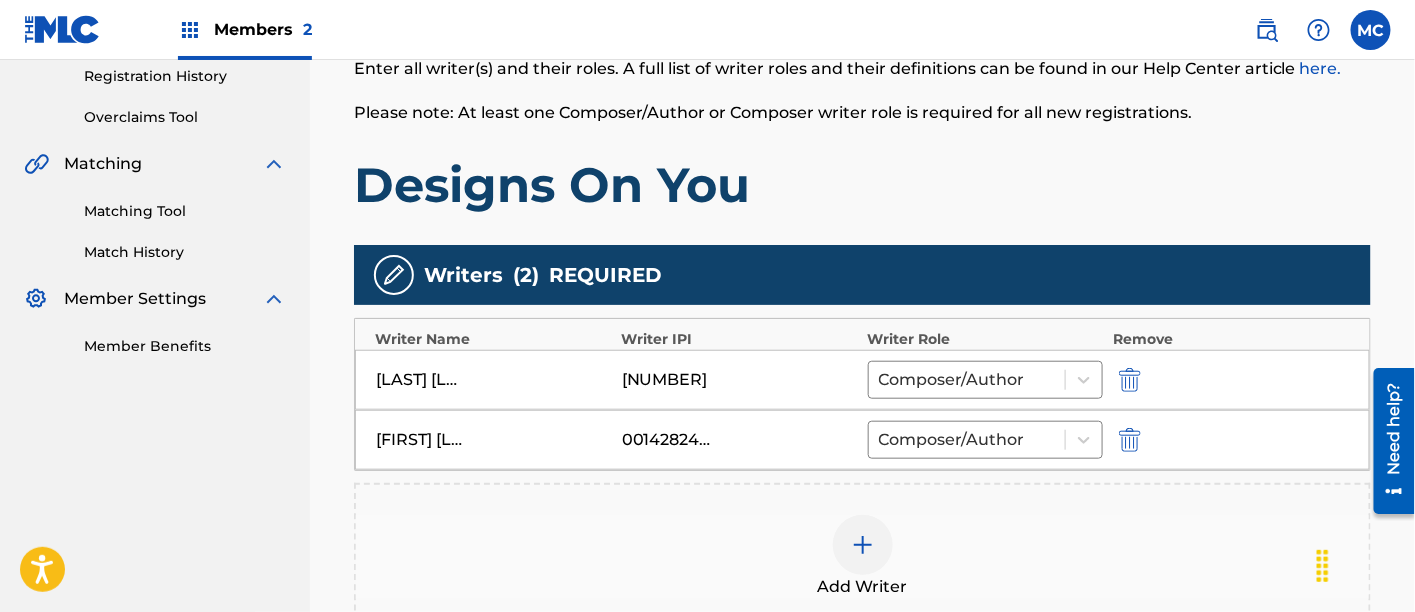 click at bounding box center (863, 545) 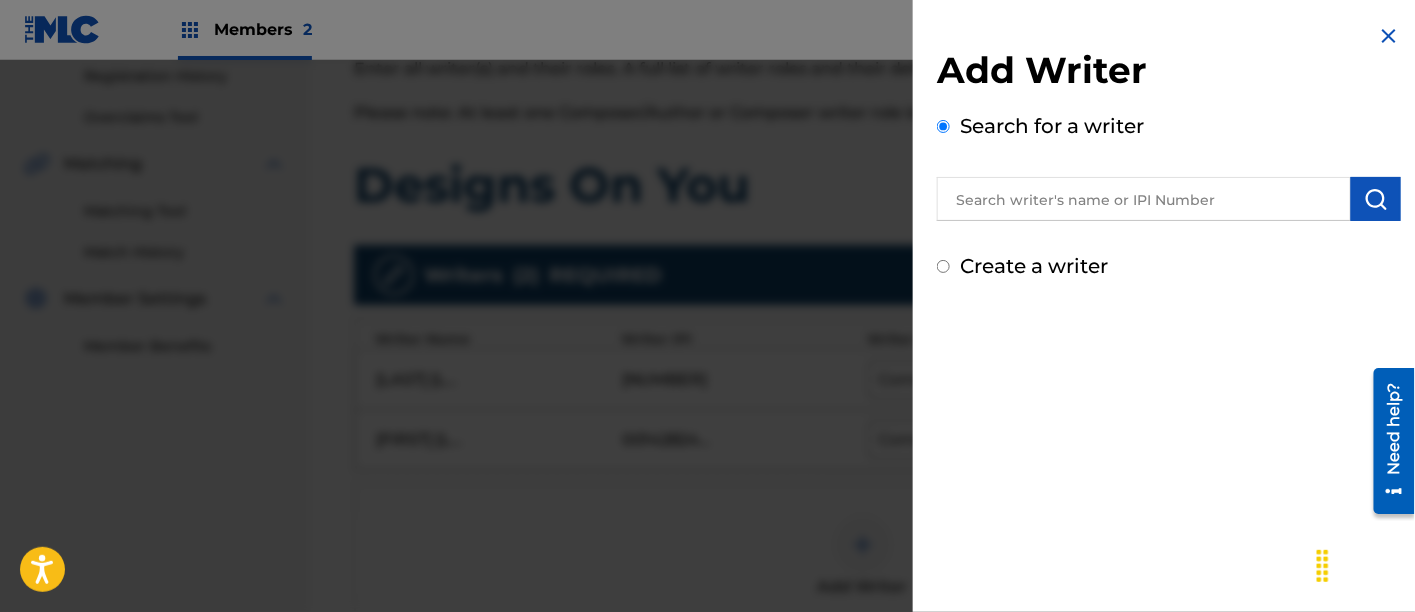 click at bounding box center [1144, 199] 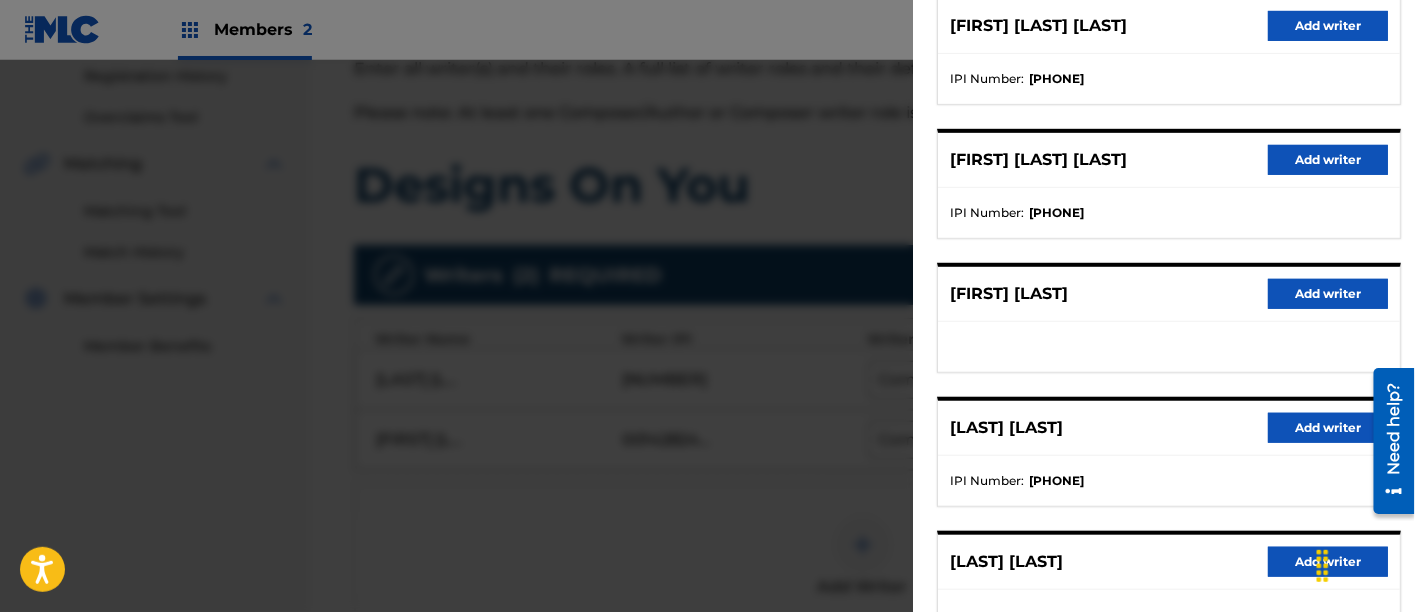 scroll, scrollTop: 425, scrollLeft: 0, axis: vertical 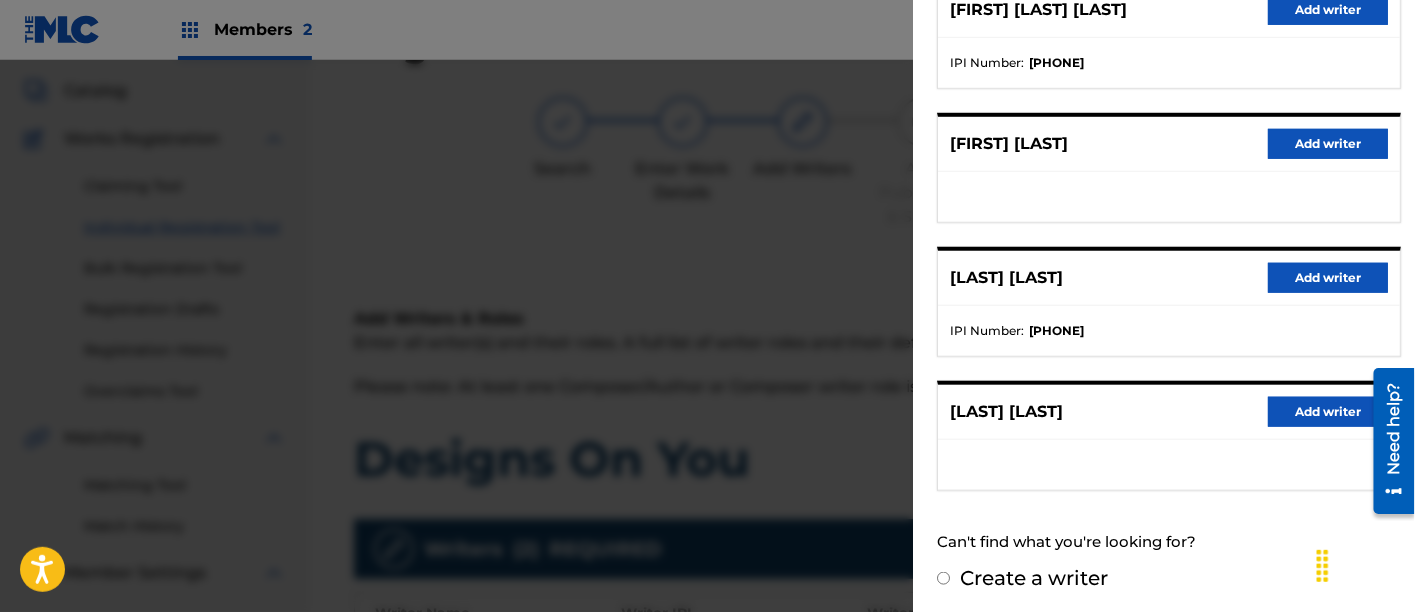 click on "Create a writer" at bounding box center (943, 578) 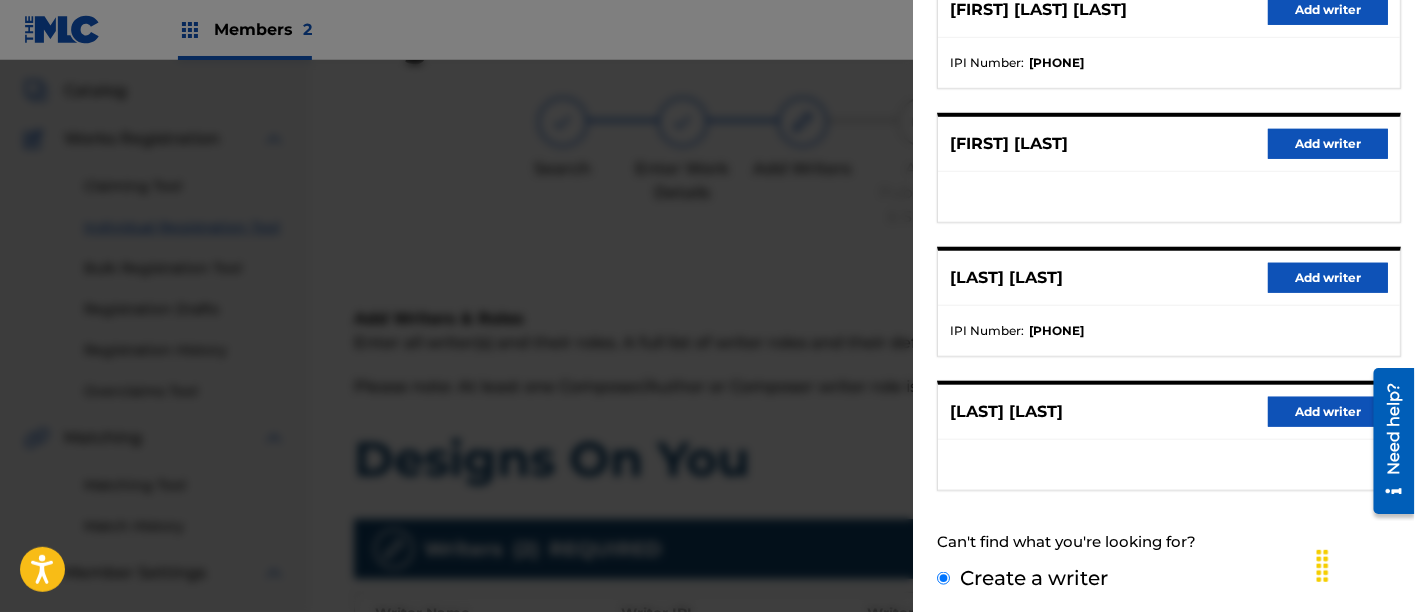 scroll, scrollTop: 253, scrollLeft: 0, axis: vertical 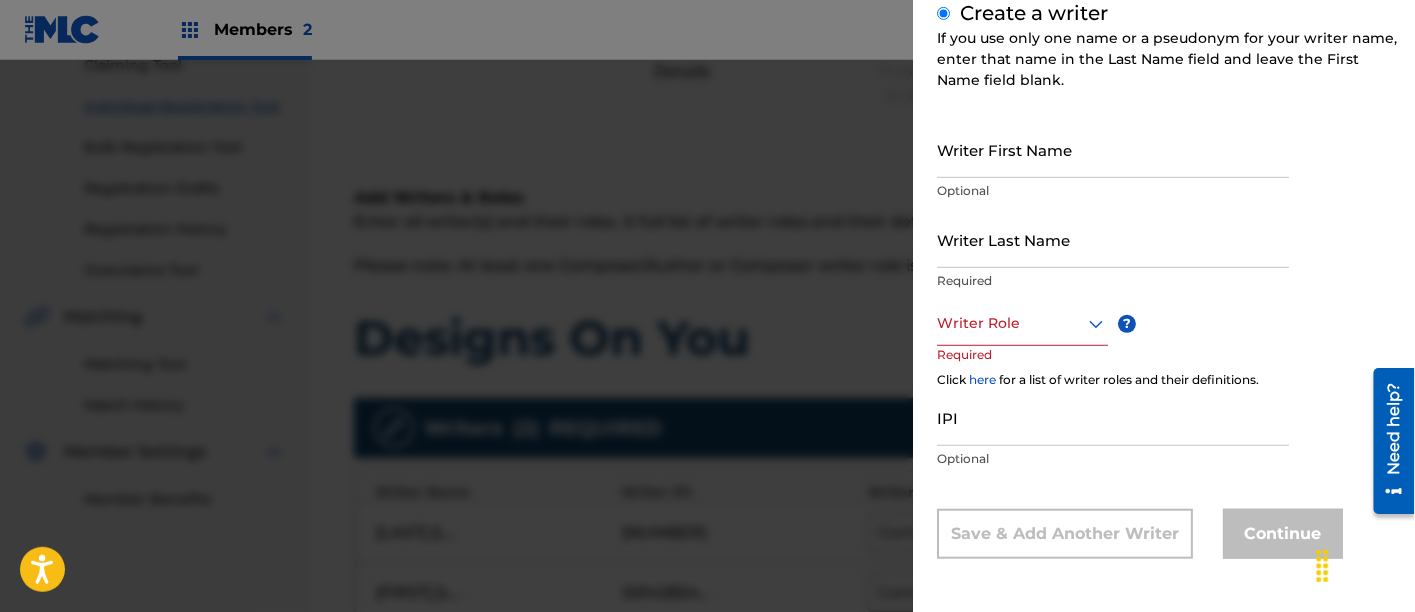 click on "Writer First Name" at bounding box center [1113, 149] 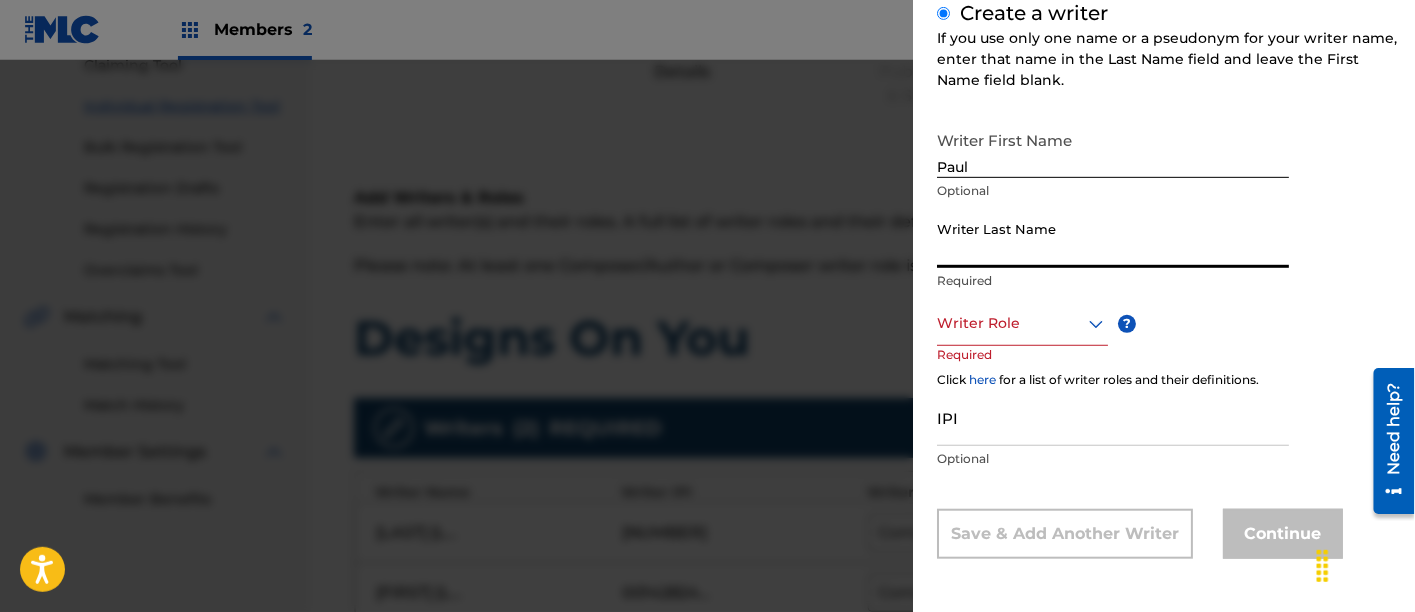 click on "Writer Last Name" at bounding box center [1113, 239] 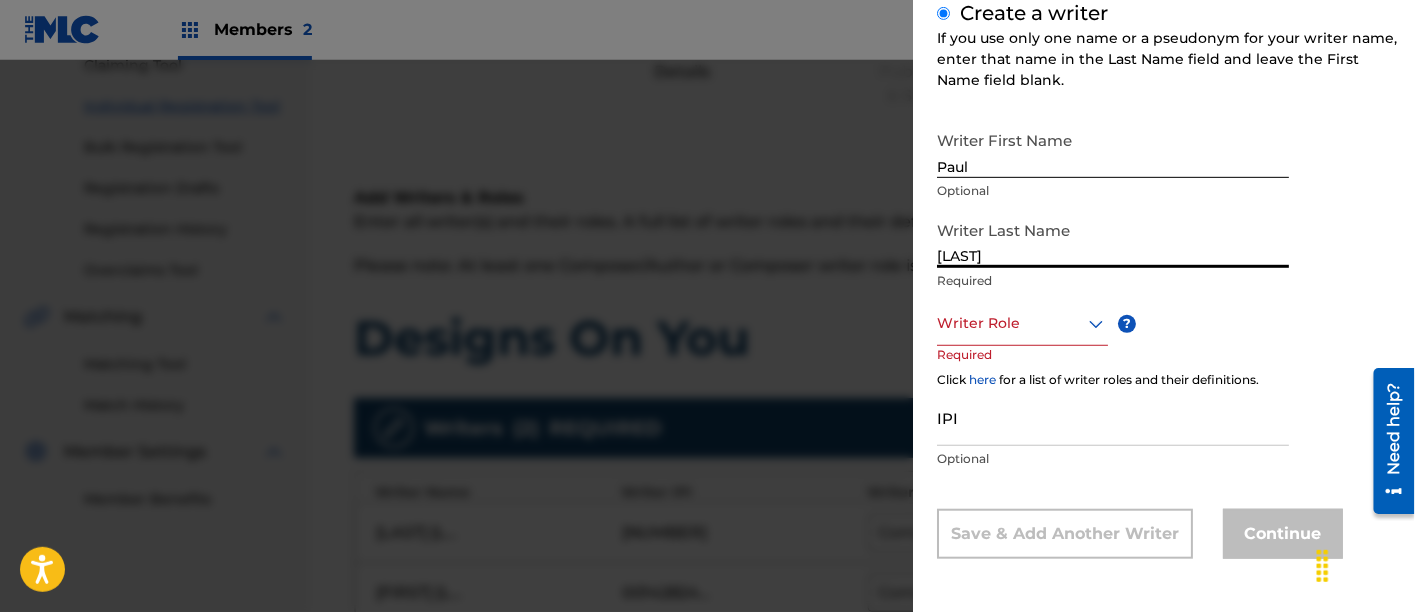 click at bounding box center (1022, 323) 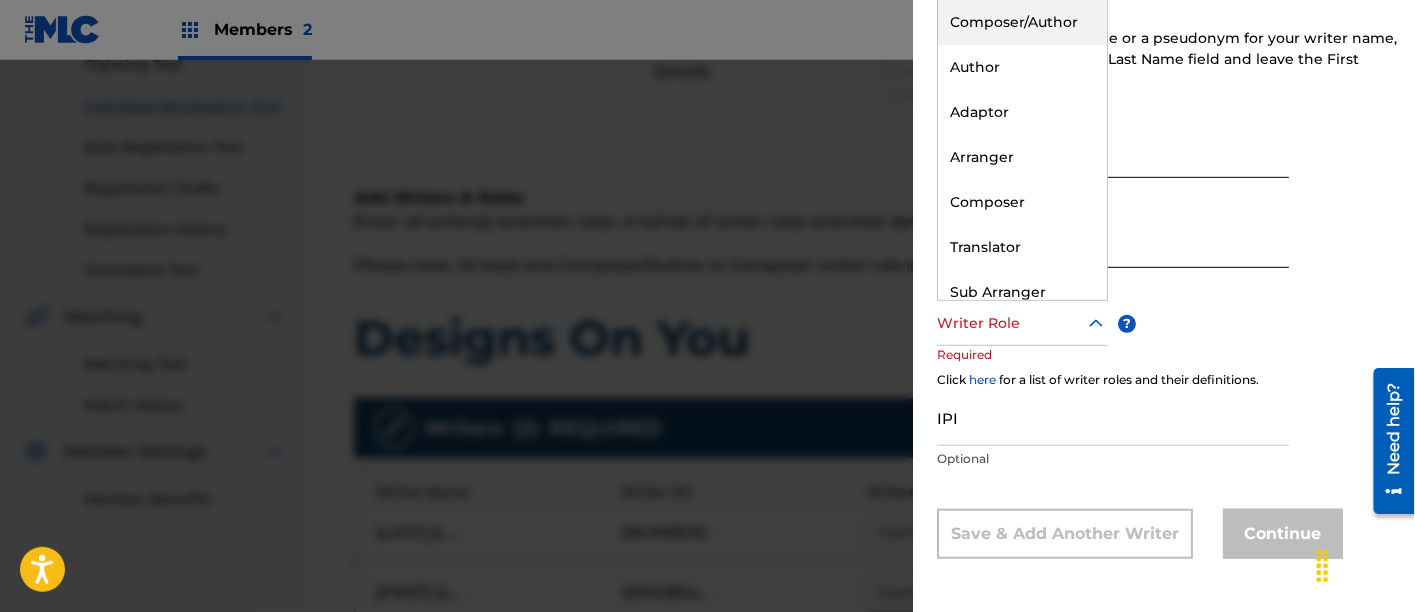 click on "Composer/Author" at bounding box center (1022, 22) 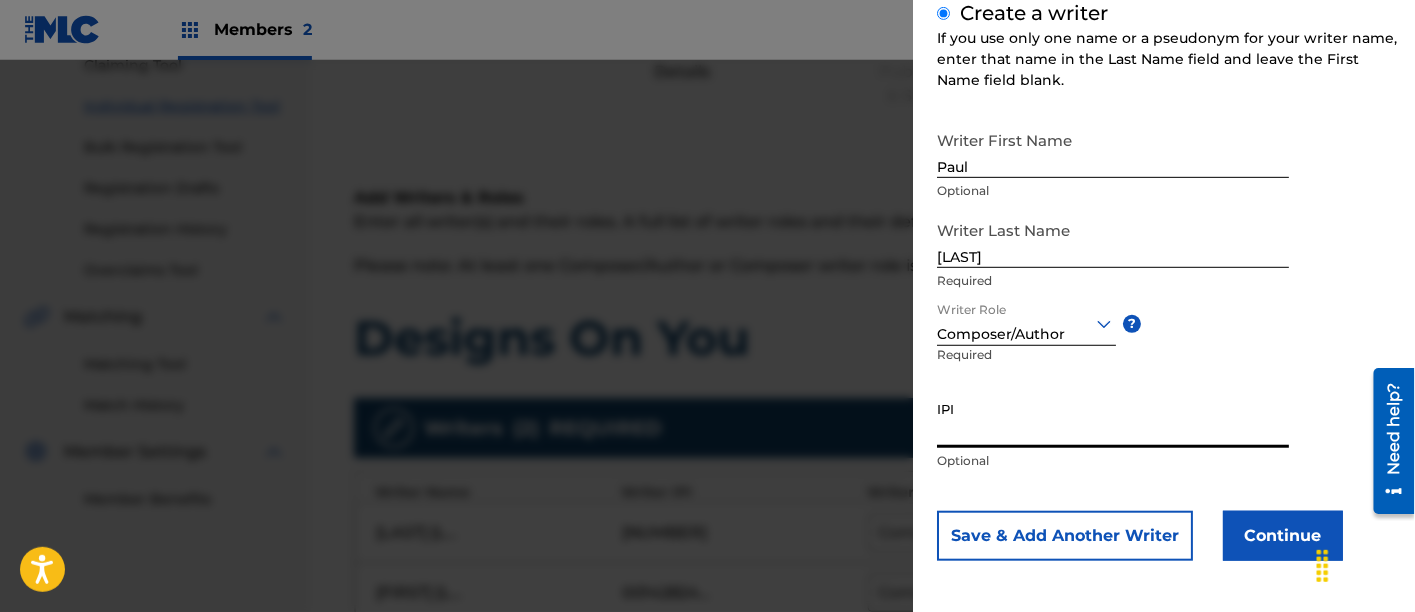 click on "IPI" at bounding box center [1113, 419] 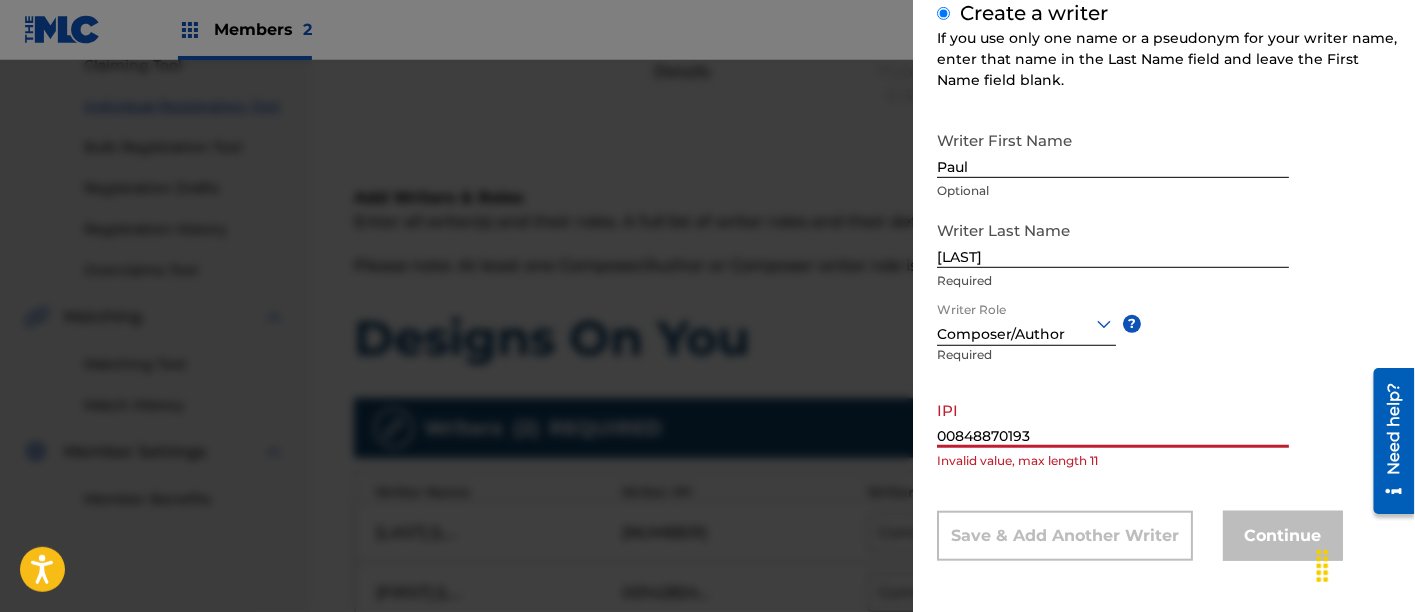 click on "IPI   00848870193 Invalid value, max length 11" at bounding box center (1113, 436) 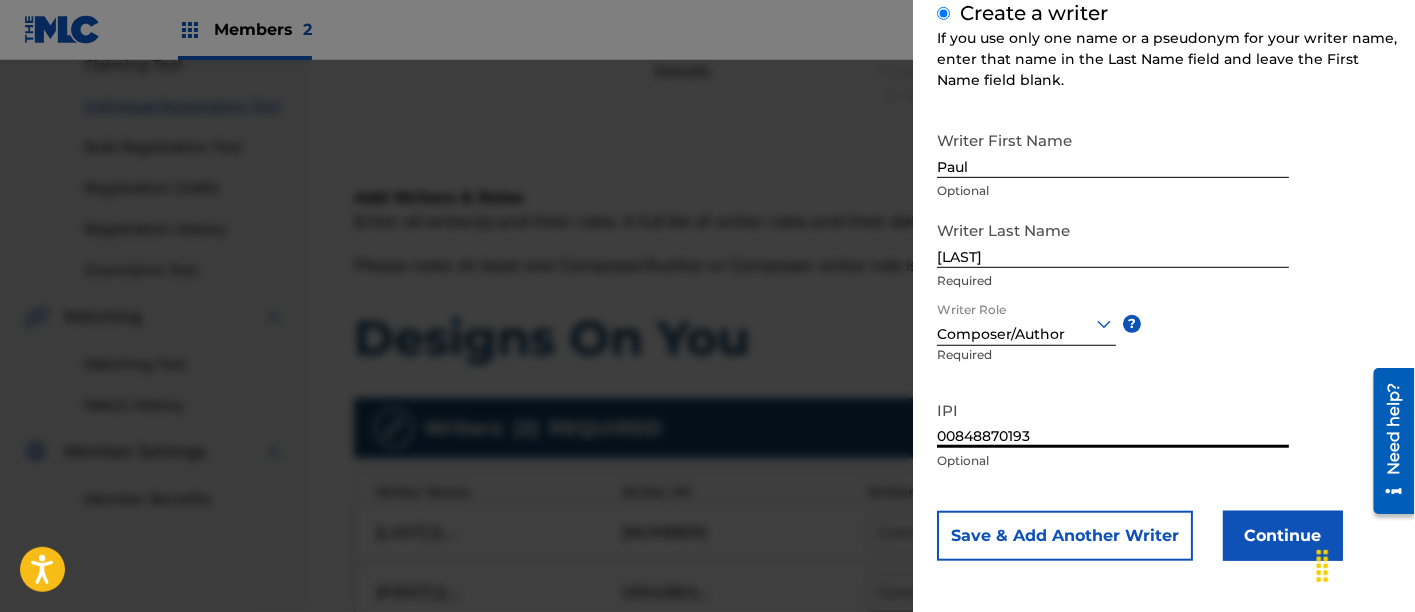 click on "Writer First Name   [FIRST] Optional Writer Last Name   [LAST] Required Writer Role Composer/Author ? Required IPI   [NUMBER] Optional Save & Add Another Writer Continue" at bounding box center (1169, 341) 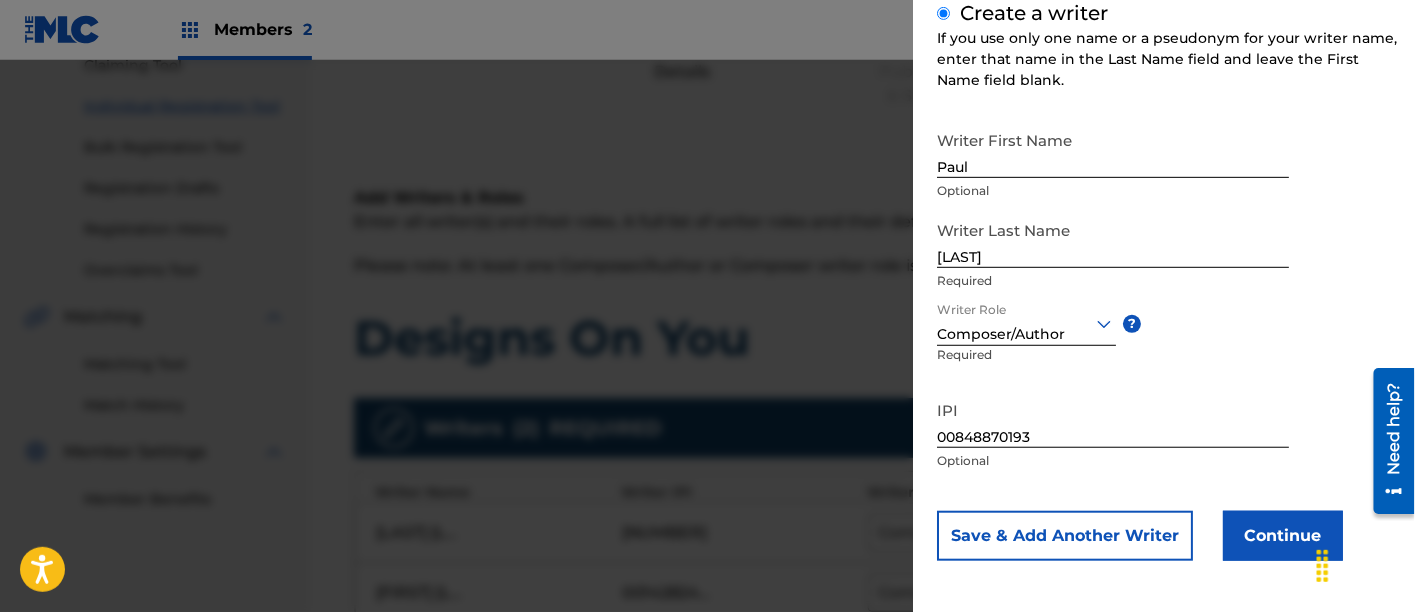 click on "Continue" at bounding box center (1283, 536) 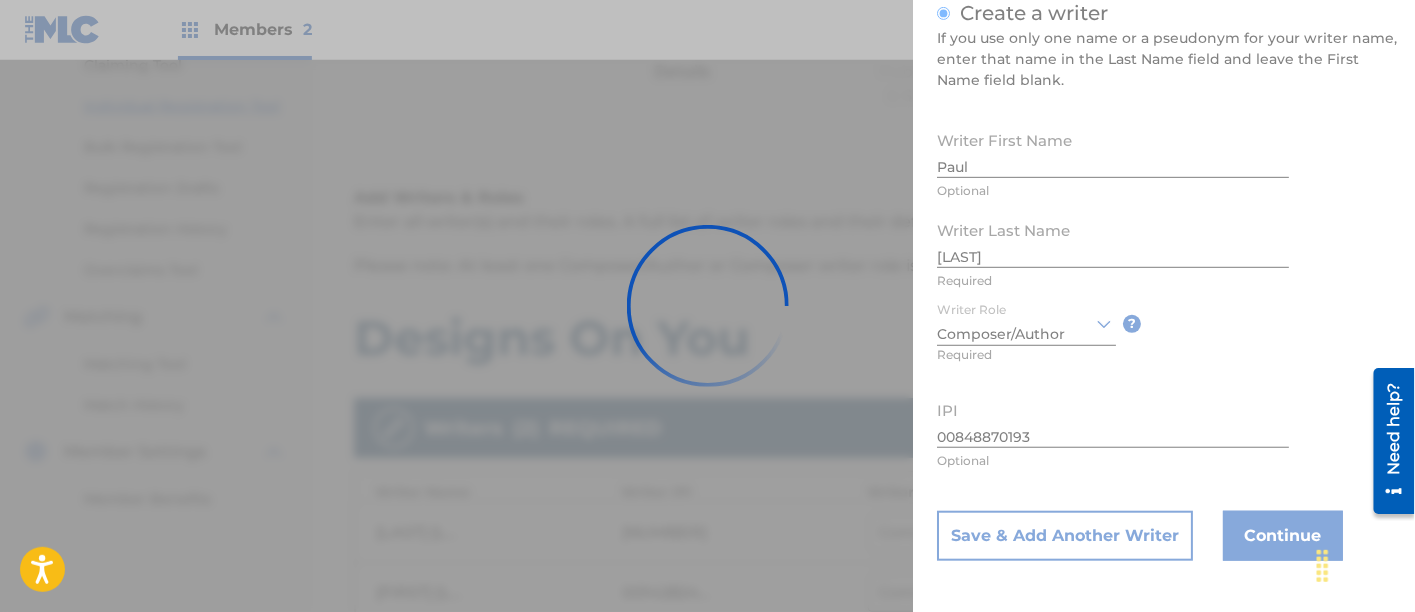 scroll, scrollTop: 60, scrollLeft: 0, axis: vertical 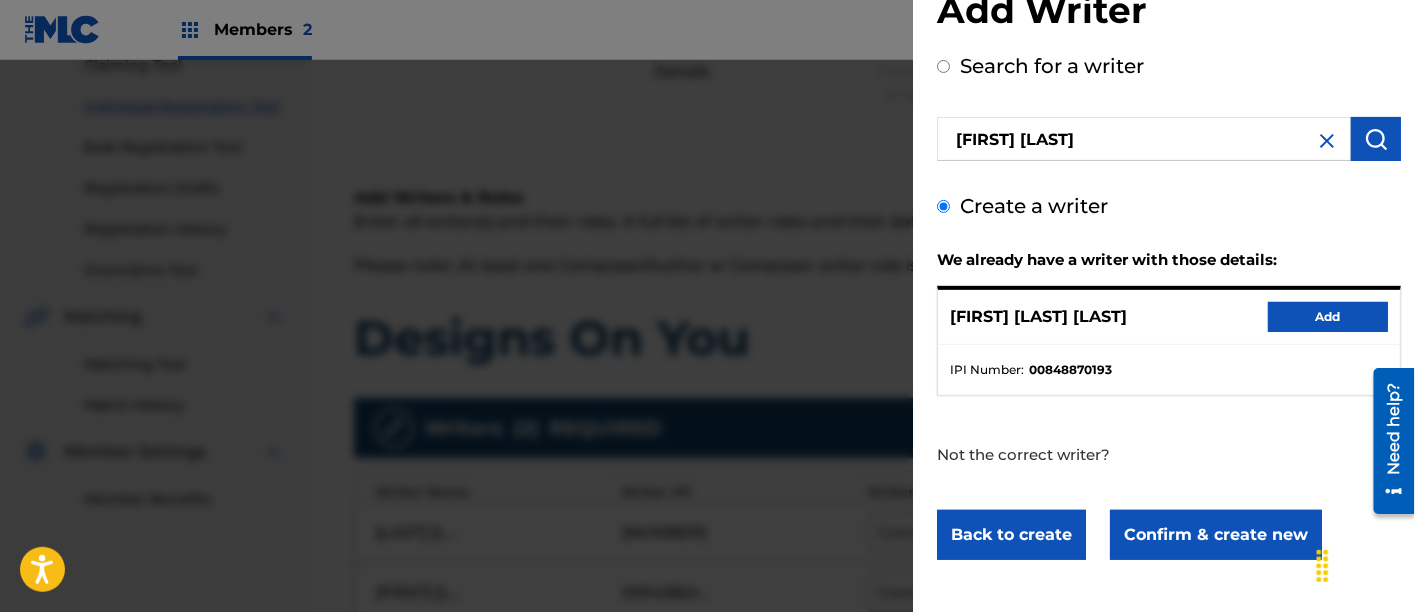 click on "Add" at bounding box center [1328, 317] 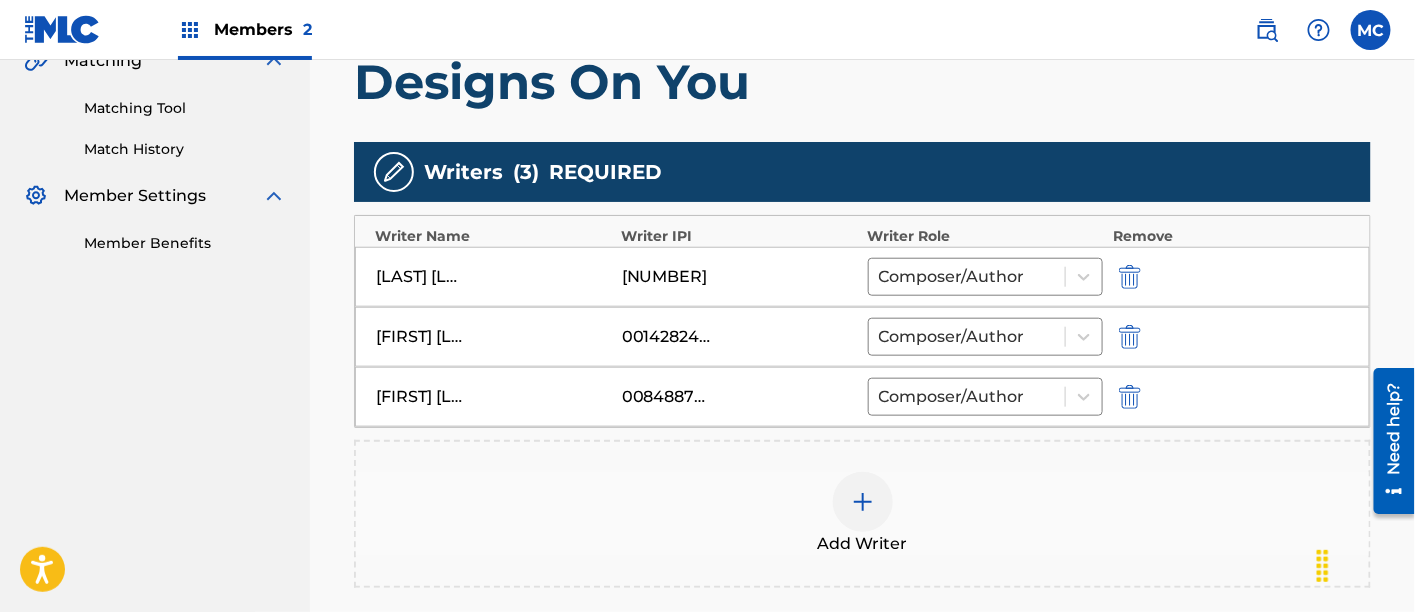 scroll, scrollTop: 739, scrollLeft: 0, axis: vertical 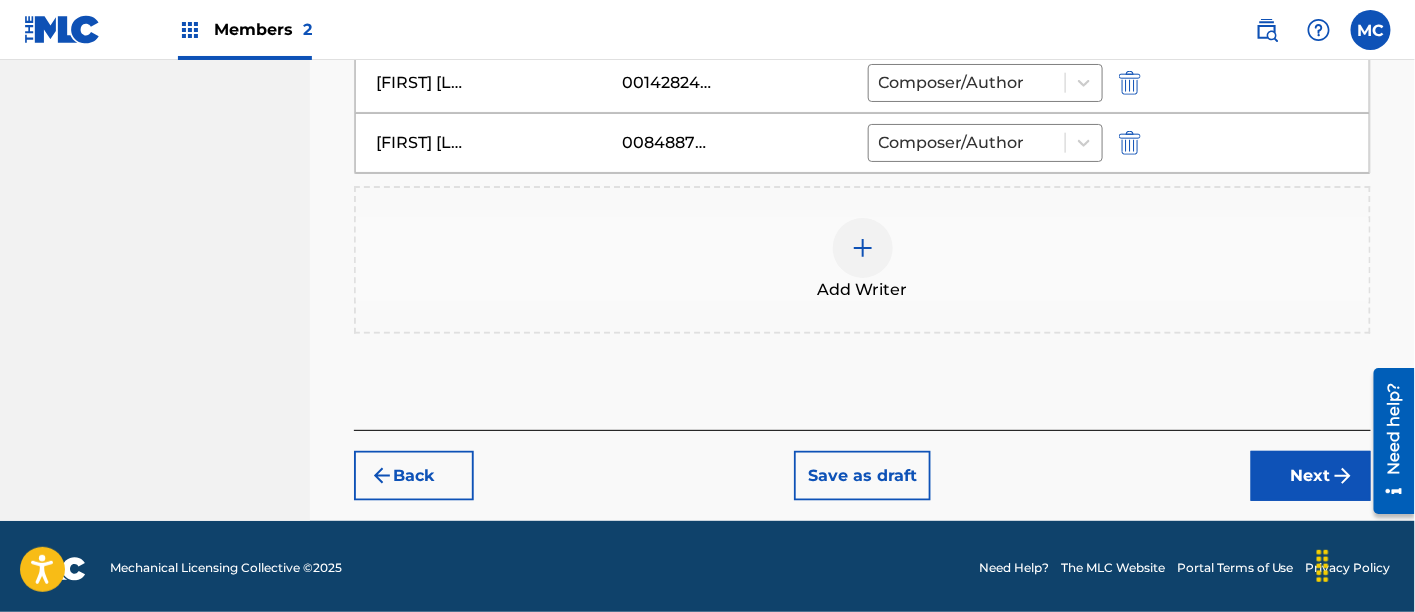 click on "Next" at bounding box center (1311, 476) 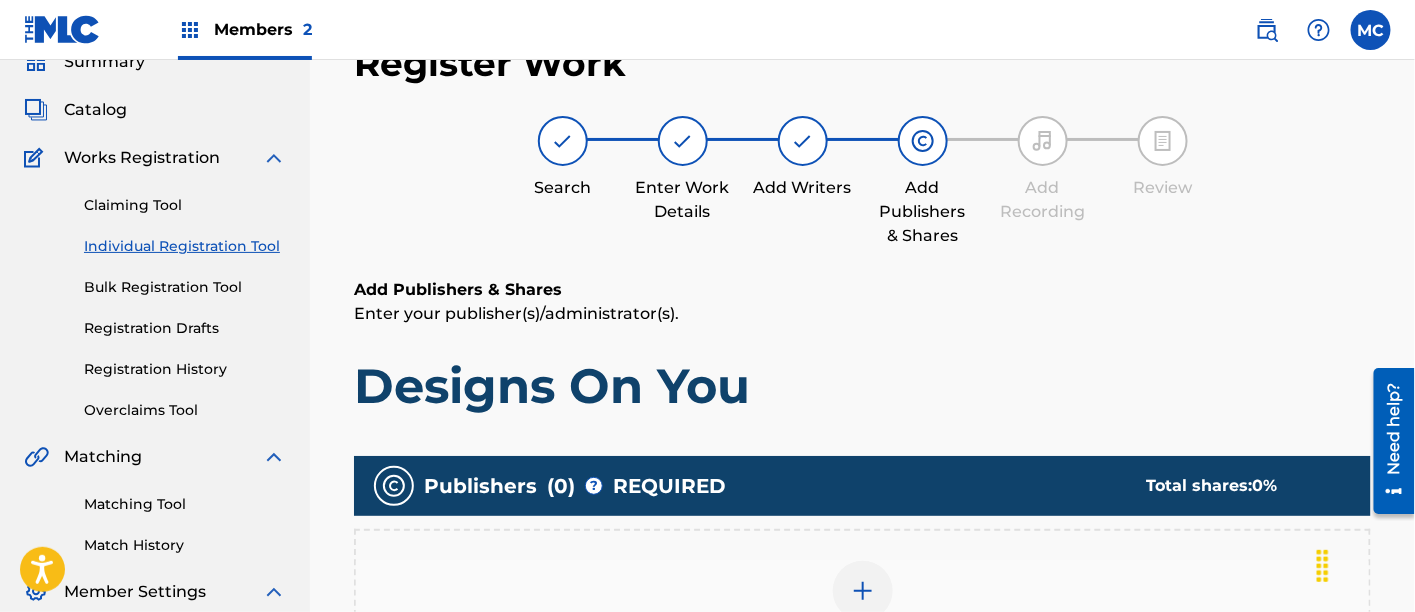 scroll, scrollTop: 329, scrollLeft: 0, axis: vertical 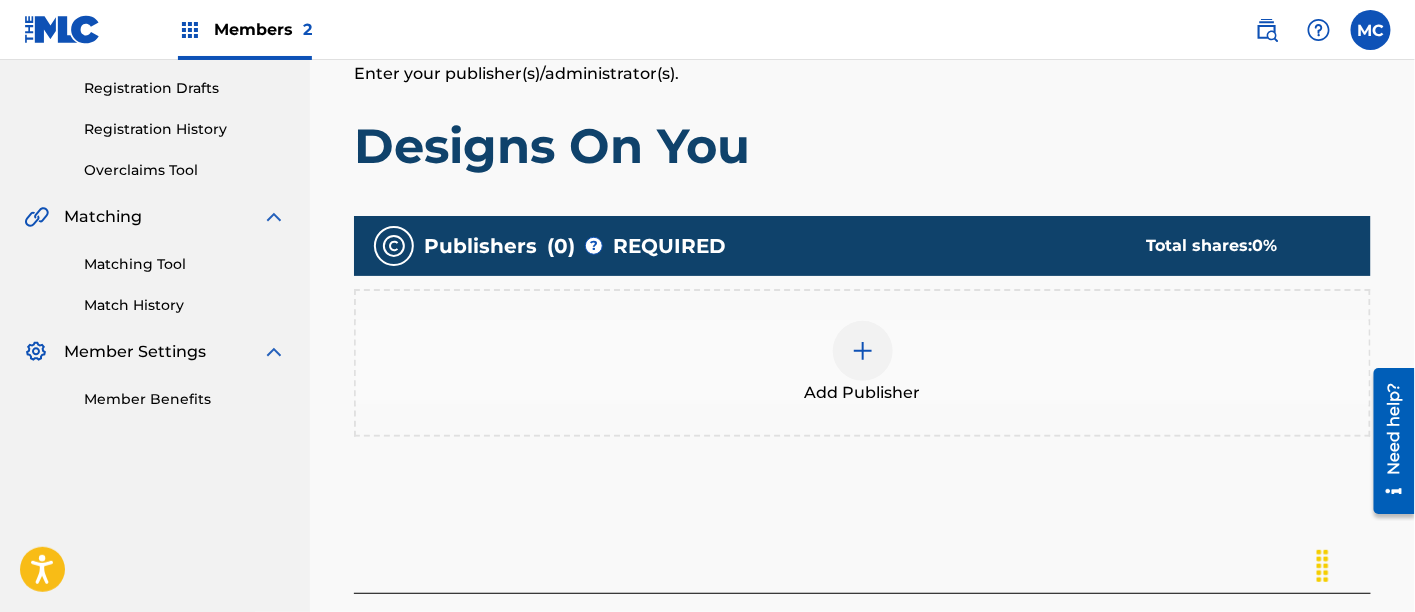 click at bounding box center (863, 351) 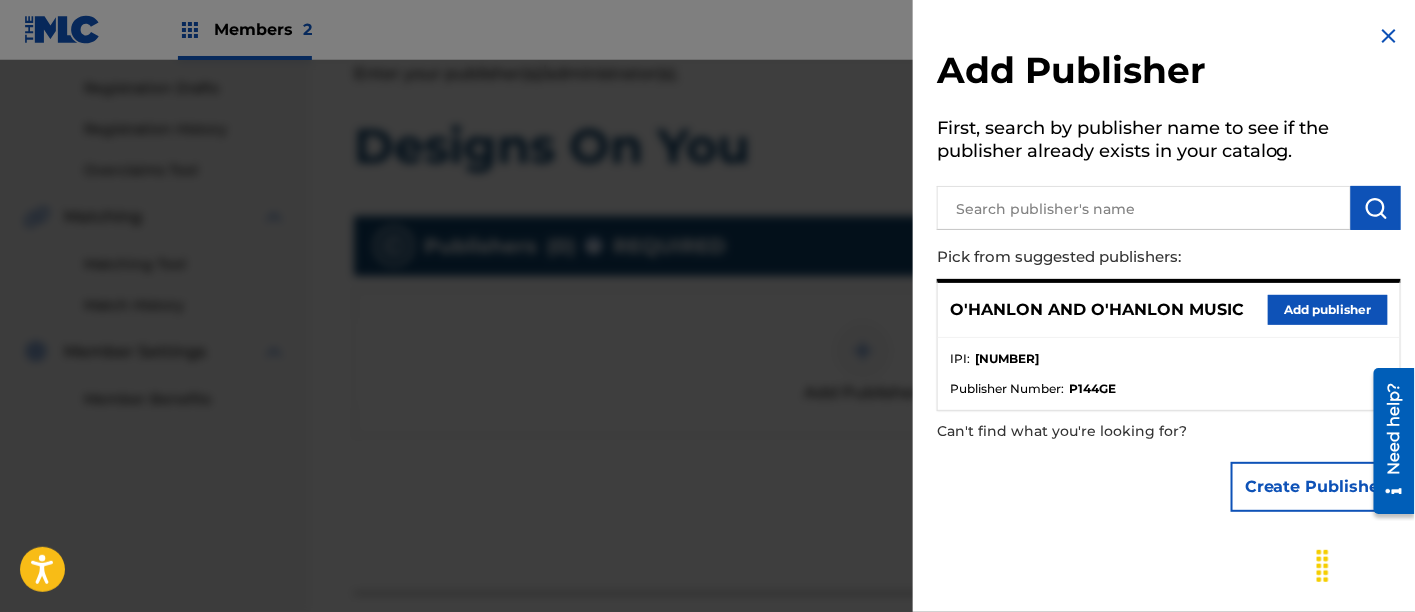 click on "Add publisher" at bounding box center [1328, 310] 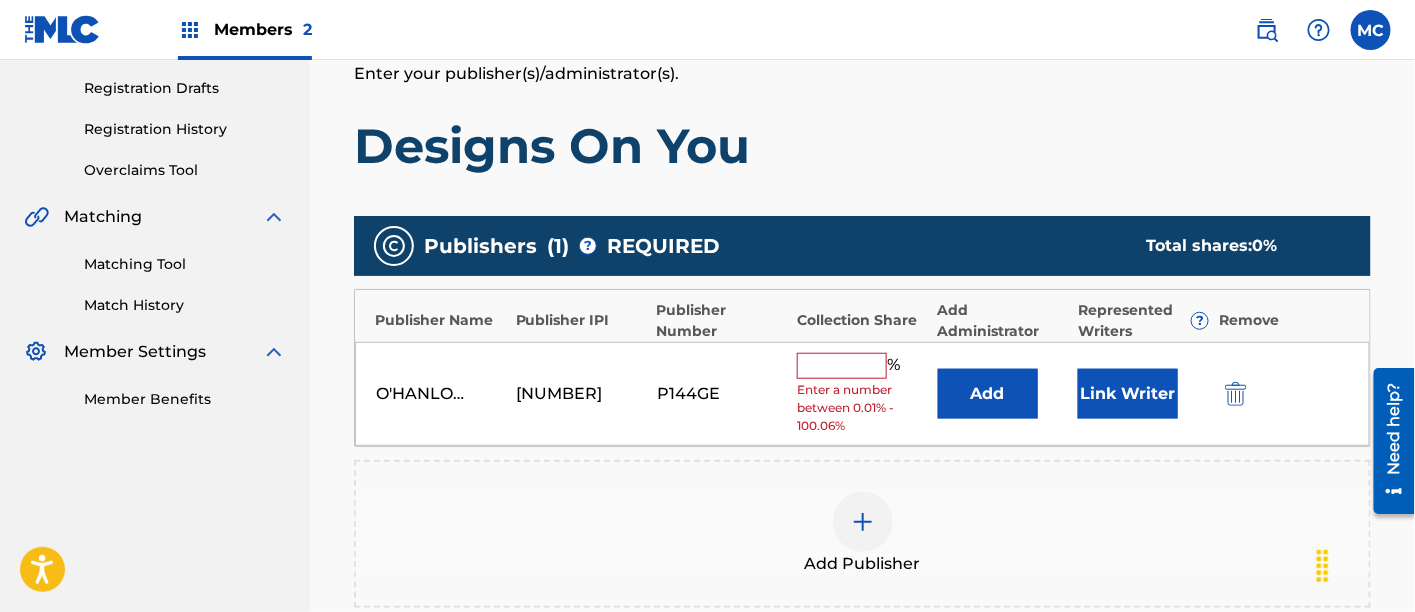 click at bounding box center (842, 366) 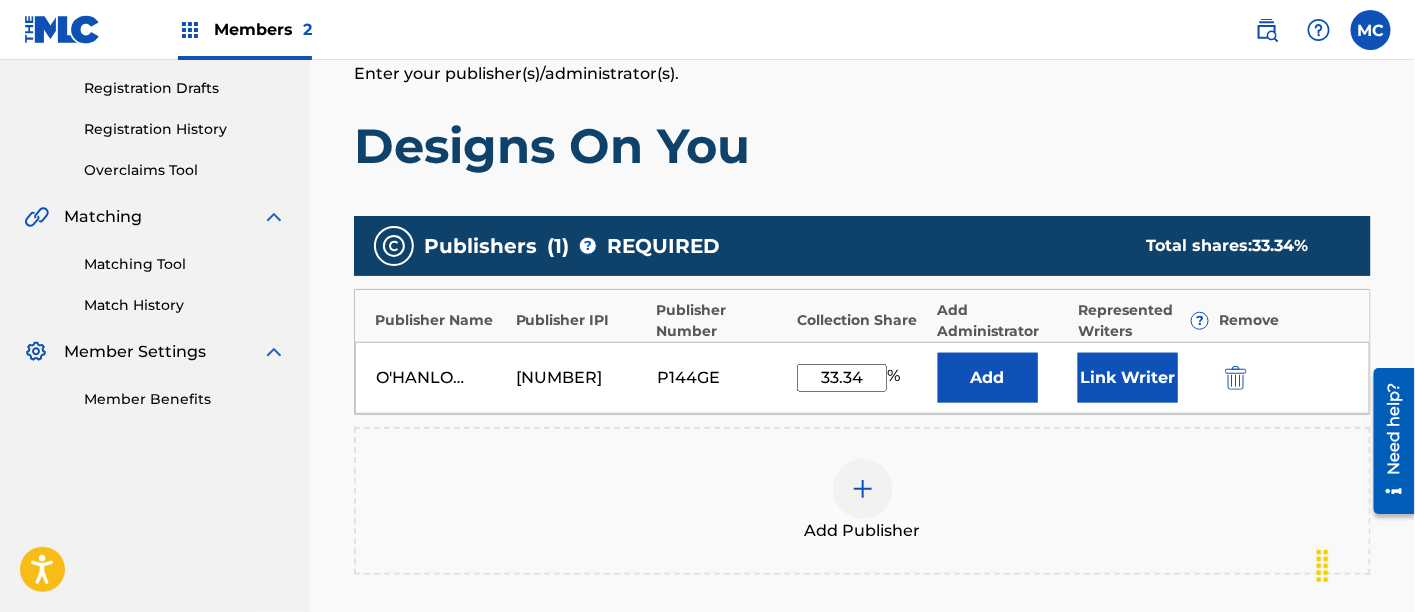 click on "Link Writer" at bounding box center [1128, 378] 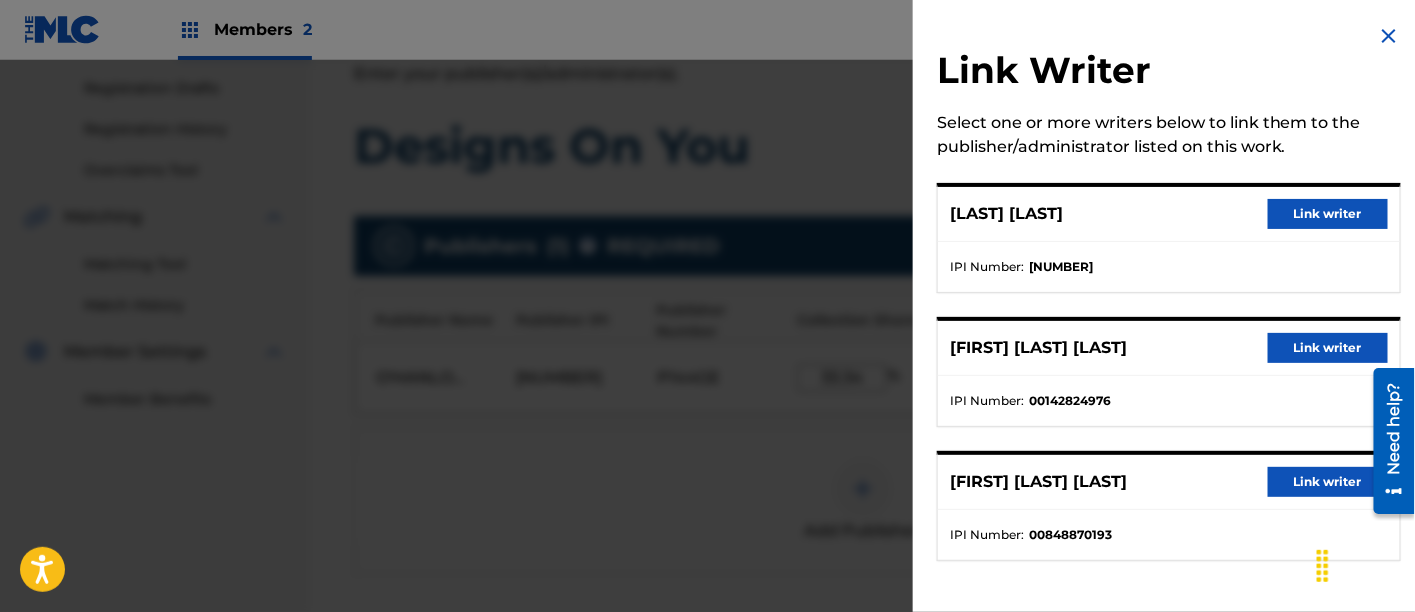click on "Link writer" at bounding box center (1328, 214) 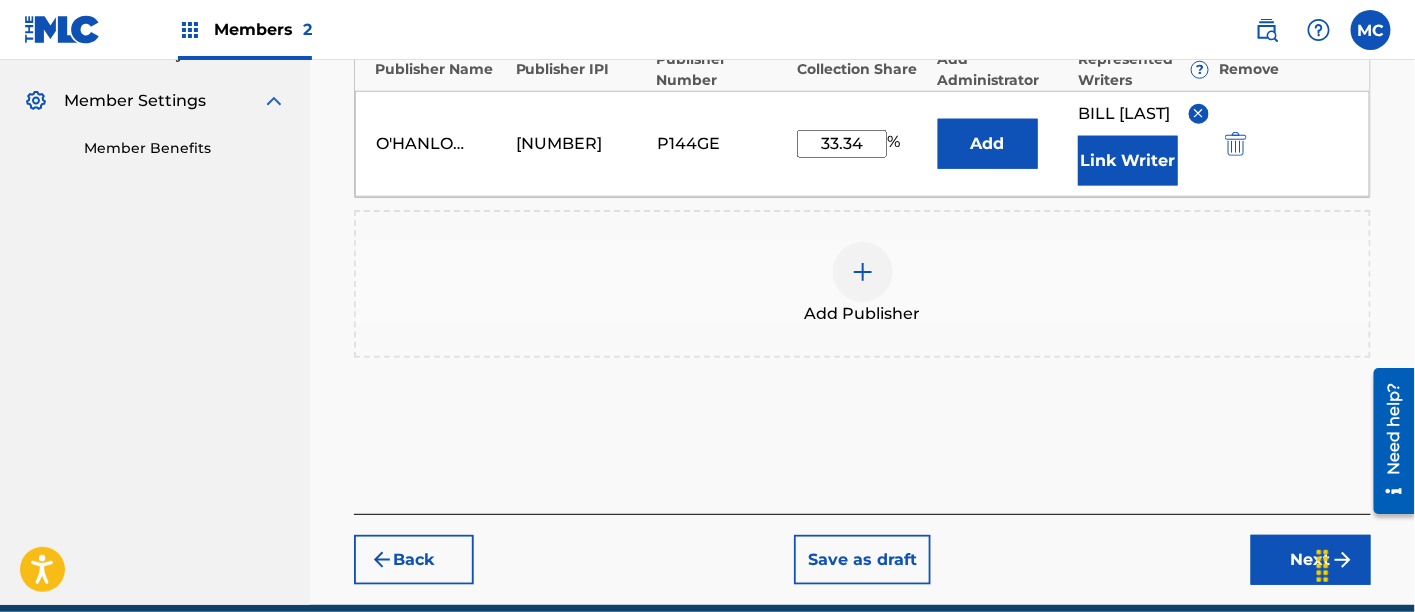 click on "Next" at bounding box center (1311, 560) 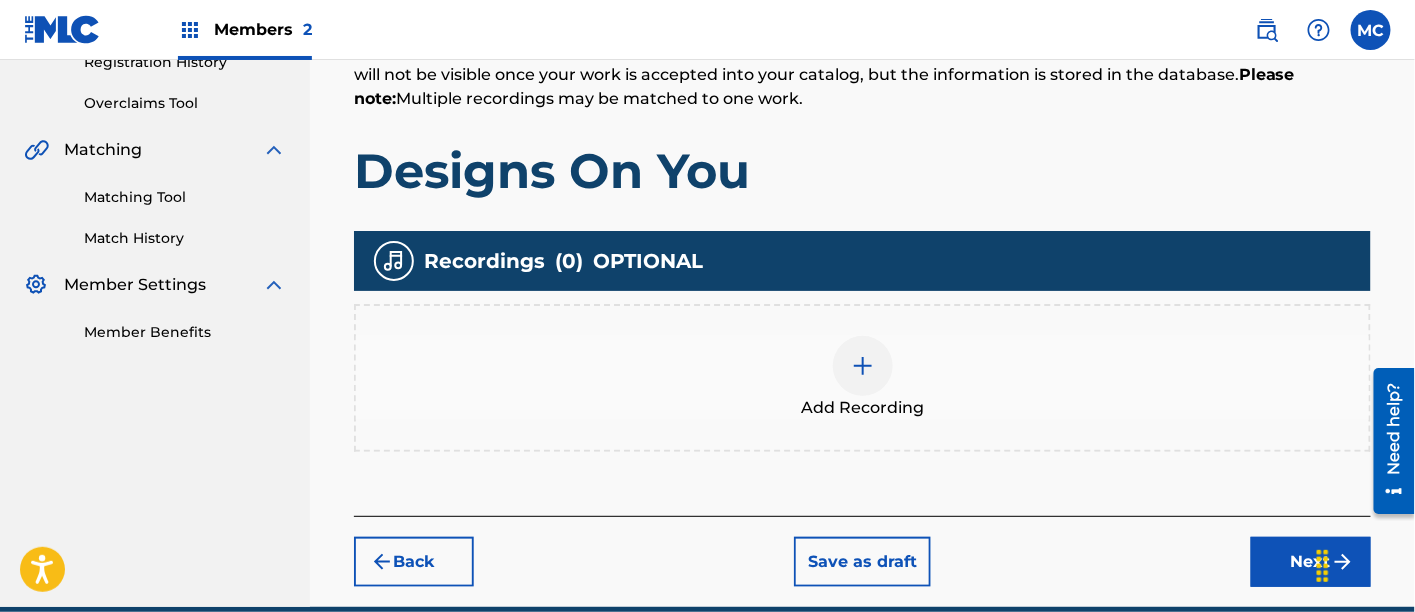 scroll, scrollTop: 418, scrollLeft: 0, axis: vertical 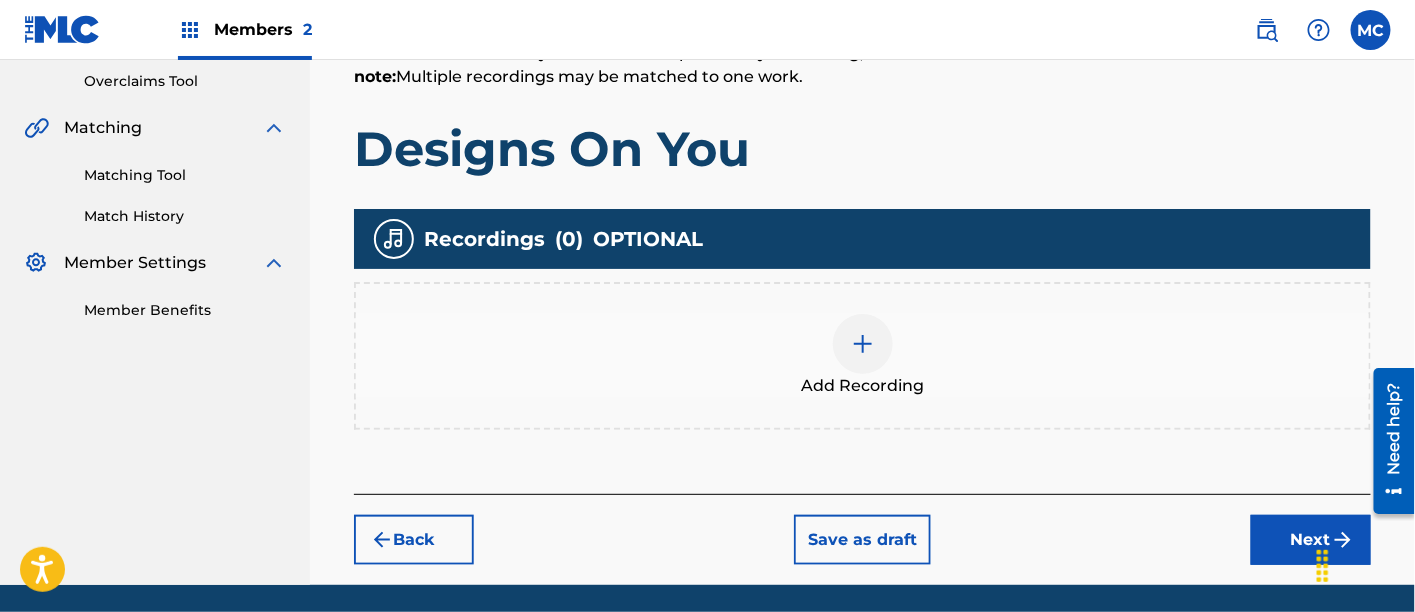 click at bounding box center (863, 344) 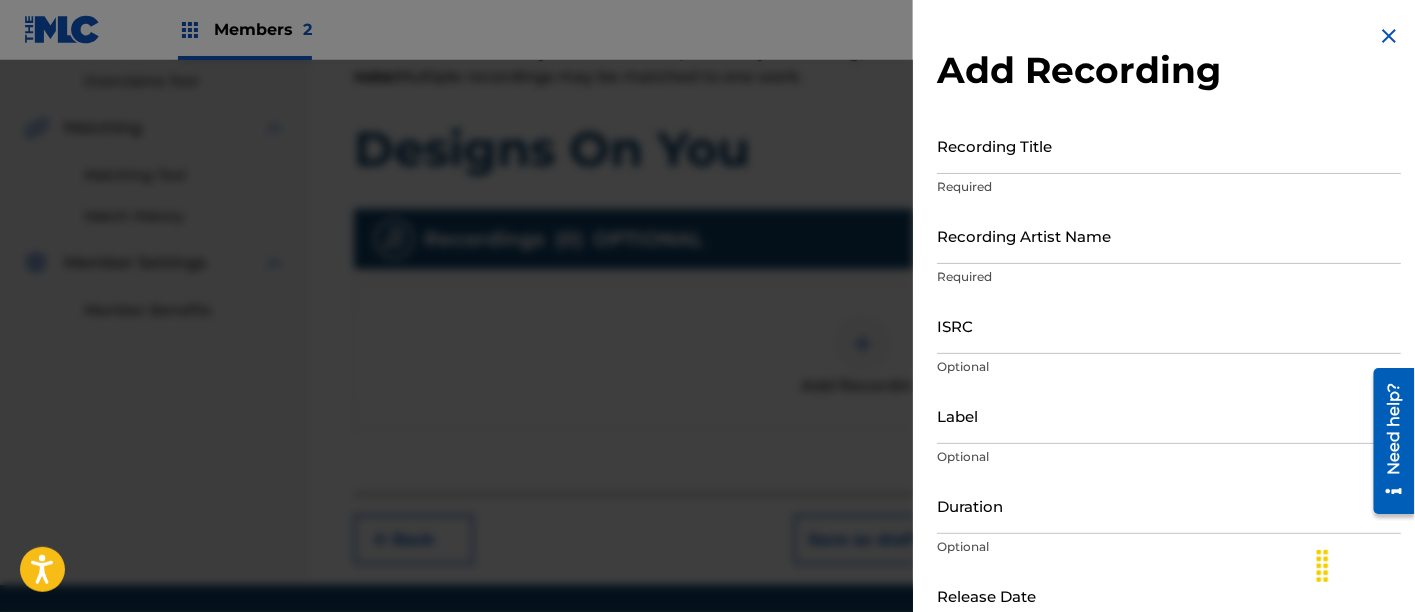 click on "Recording Title" at bounding box center [1169, 145] 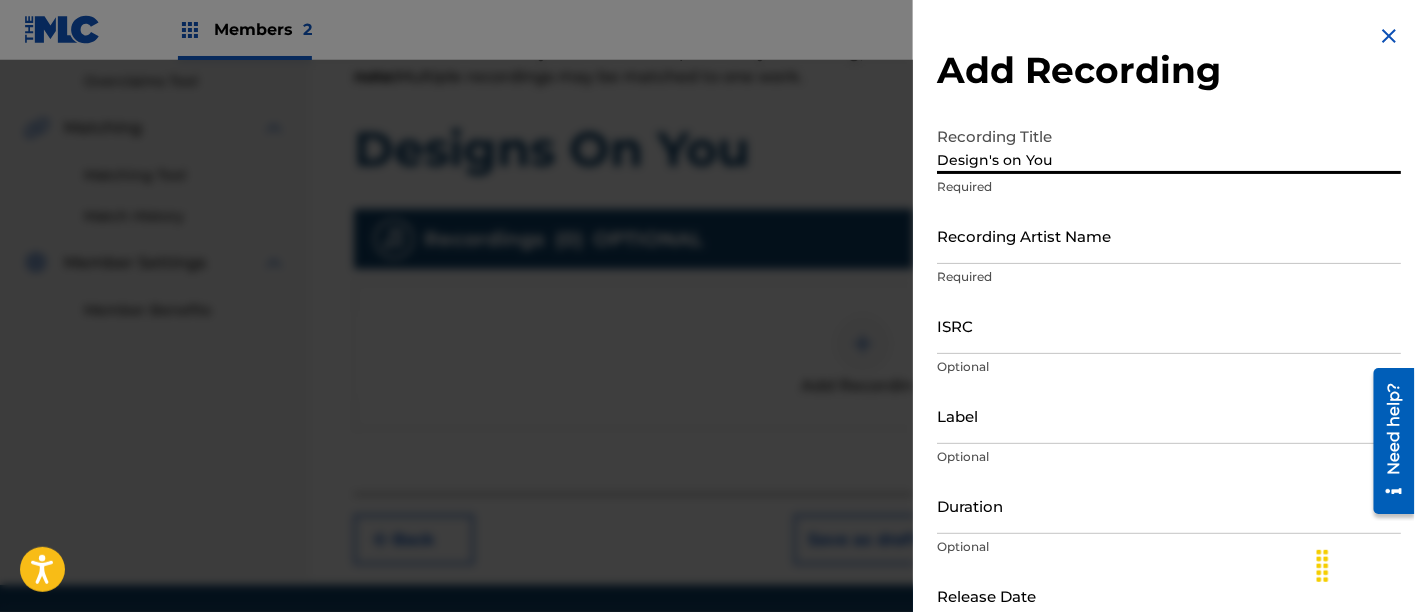 scroll, scrollTop: 118, scrollLeft: 0, axis: vertical 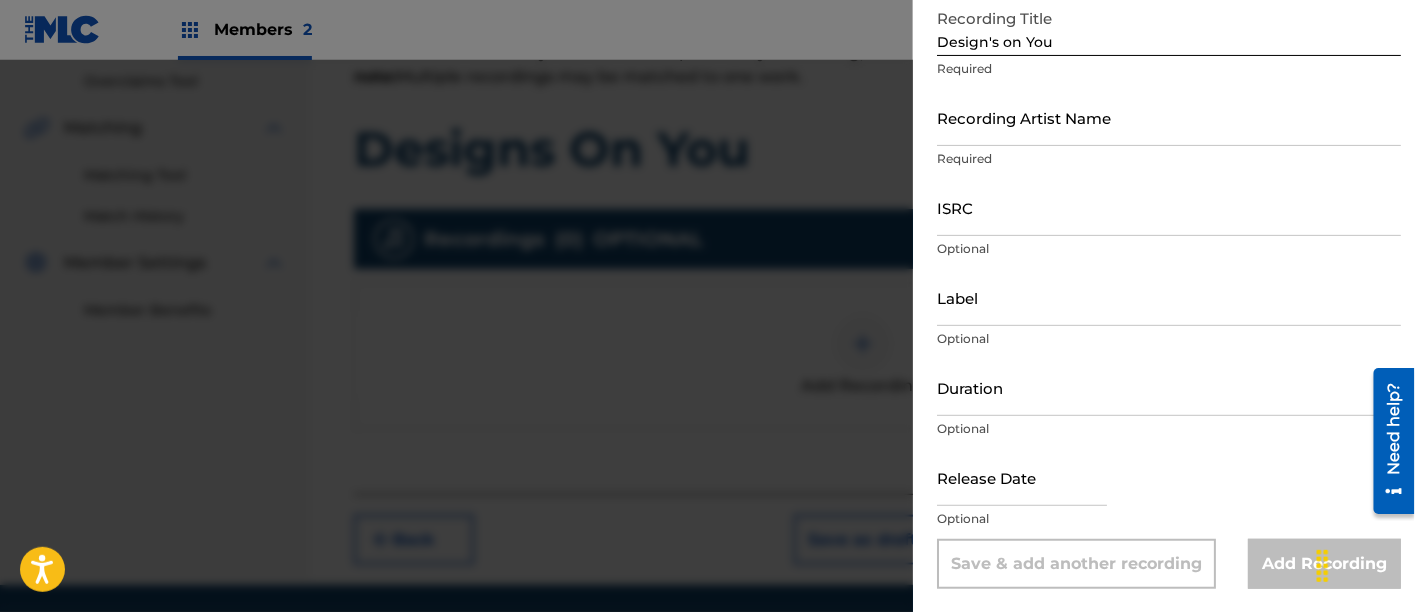 click at bounding box center (1022, 477) 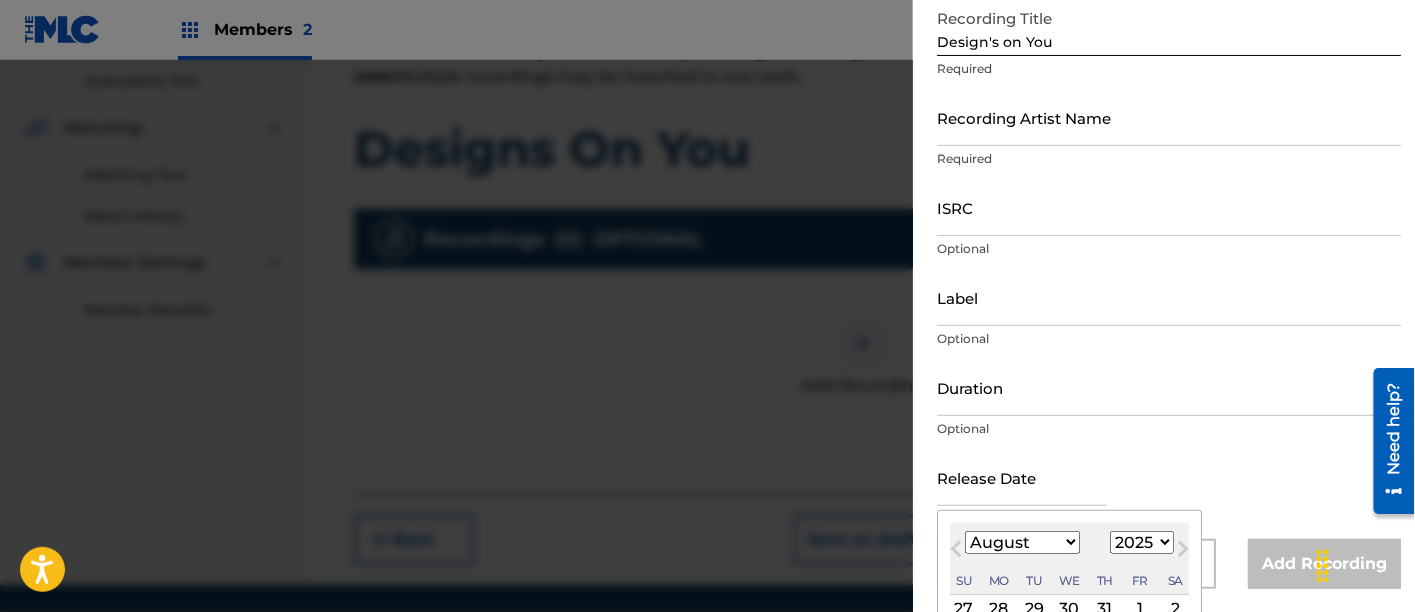 click on "January February March April May June July August September October November December" at bounding box center (1022, 542) 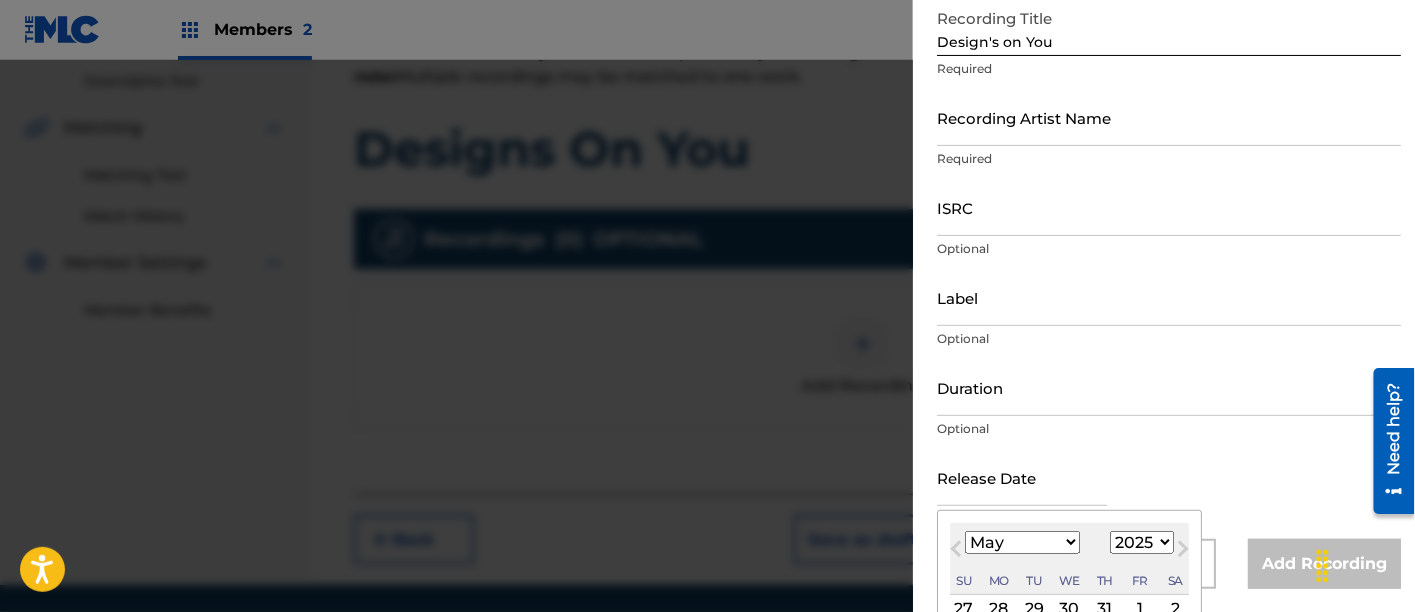 click on "January February March April May June July August September October November December" at bounding box center (1022, 542) 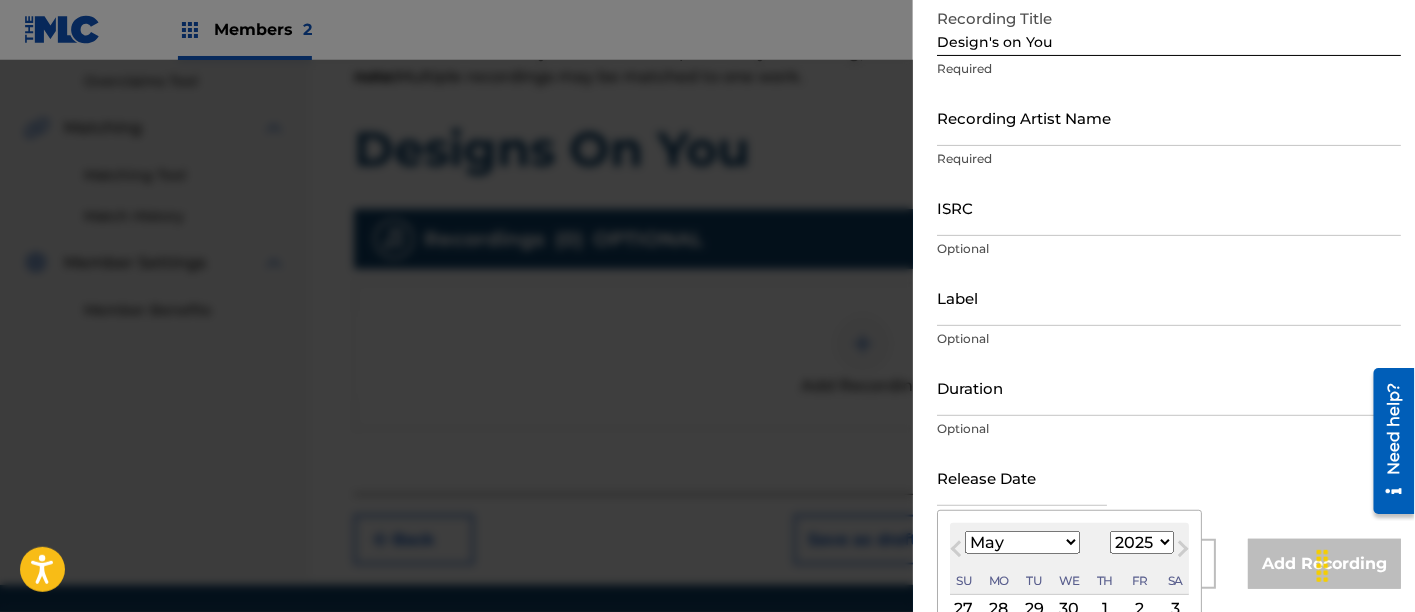 click on "1899 1900 1901 1902 1903 1904 1905 1906 1907 1908 1909 1910 1911 1912 1913 1914 1915 1916 1917 1918 1919 1920 1921 1922 1923 1924 1925 1926 1927 1928 1929 1930 1931 1932 1933 1934 1935 1936 1937 1938 1939 1940 1941 1942 1943 1944 1945 1946 1947 1948 1949 1950 1951 1952 1953 1954 1955 1956 1957 1958 1959 1960 1961 1962 1963 1964 1965 1966 1967 1968 1969 1970 1971 1972 1973 1974 1975 1976 1977 1978 1979 1980 1981 1982 1983 1984 1985 1986 1987 1988 1989 1990 1991 1992 1993 1994 1995 1996 1997 1998 1999 2000 2001 2002 2003 2004 2005 2006 2007 2008 2009 2010 2011 2012 2013 2014 2015 2016 2017 2018 2019 2020 2021 2022 2023 2024 2025 2026 2027 2028 2029 2030 2031 2032 2033 2034 2035 2036 2037 2038 2039 2040 2041 2042 2043 2044 2045 2046 2047 2048 2049 2050 2051 2052 2053 2054 2055 2056 2057 2058 2059 2060 2061 2062 2063 2064 2065 2066 2067 2068 2069 2070 2071 2072 2073 2074 2075 2076 2077 2078 2079 2080 2081 2082 2083 2084 2085 2086 2087 2088 2089 2090 2091 2092 2093 2094 2095 2096 2097 2098 2099 2100" at bounding box center [1142, 542] 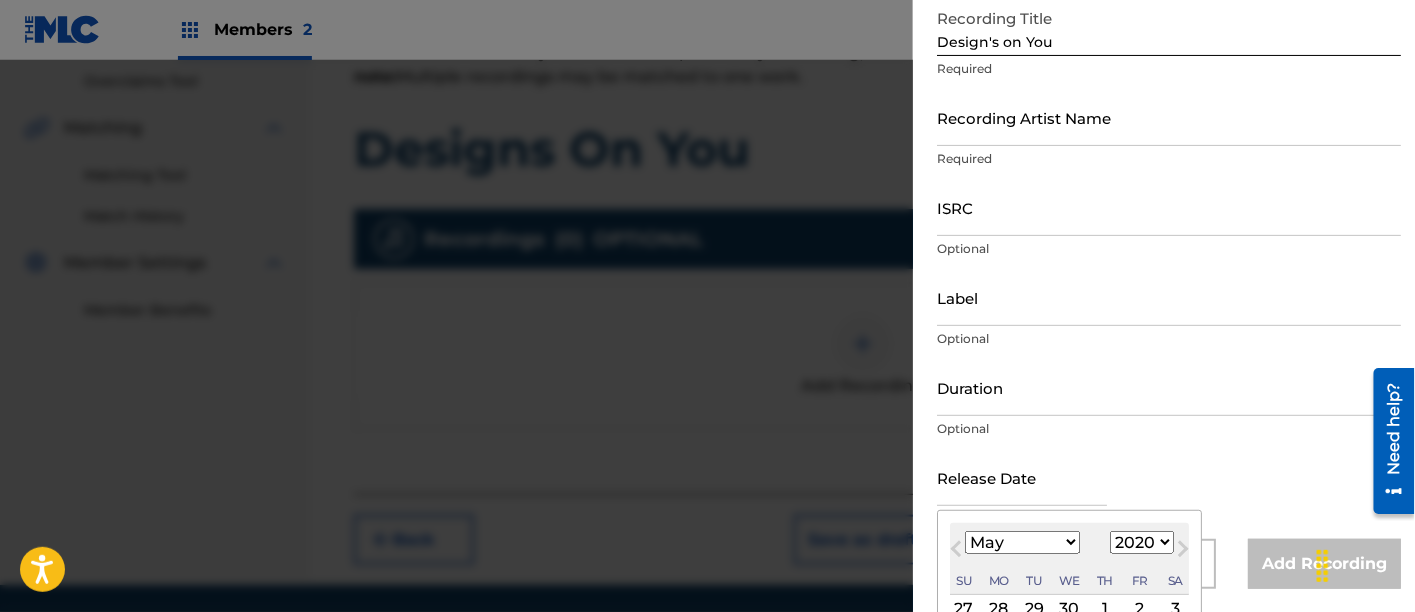 click on "1899 1900 1901 1902 1903 1904 1905 1906 1907 1908 1909 1910 1911 1912 1913 1914 1915 1916 1917 1918 1919 1920 1921 1922 1923 1924 1925 1926 1927 1928 1929 1930 1931 1932 1933 1934 1935 1936 1937 1938 1939 1940 1941 1942 1943 1944 1945 1946 1947 1948 1949 1950 1951 1952 1953 1954 1955 1956 1957 1958 1959 1960 1961 1962 1963 1964 1965 1966 1967 1968 1969 1970 1971 1972 1973 1974 1975 1976 1977 1978 1979 1980 1981 1982 1983 1984 1985 1986 1987 1988 1989 1990 1991 1992 1993 1994 1995 1996 1997 1998 1999 2000 2001 2002 2003 2004 2005 2006 2007 2008 2009 2010 2011 2012 2013 2014 2015 2016 2017 2018 2019 2020 2021 2022 2023 2024 2025 2026 2027 2028 2029 2030 2031 2032 2033 2034 2035 2036 2037 2038 2039 2040 2041 2042 2043 2044 2045 2046 2047 2048 2049 2050 2051 2052 2053 2054 2055 2056 2057 2058 2059 2060 2061 2062 2063 2064 2065 2066 2067 2068 2069 2070 2071 2072 2073 2074 2075 2076 2077 2078 2079 2080 2081 2082 2083 2084 2085 2086 2087 2088 2089 2090 2091 2092 2093 2094 2095 2096 2097 2098 2099 2100" at bounding box center [1142, 542] 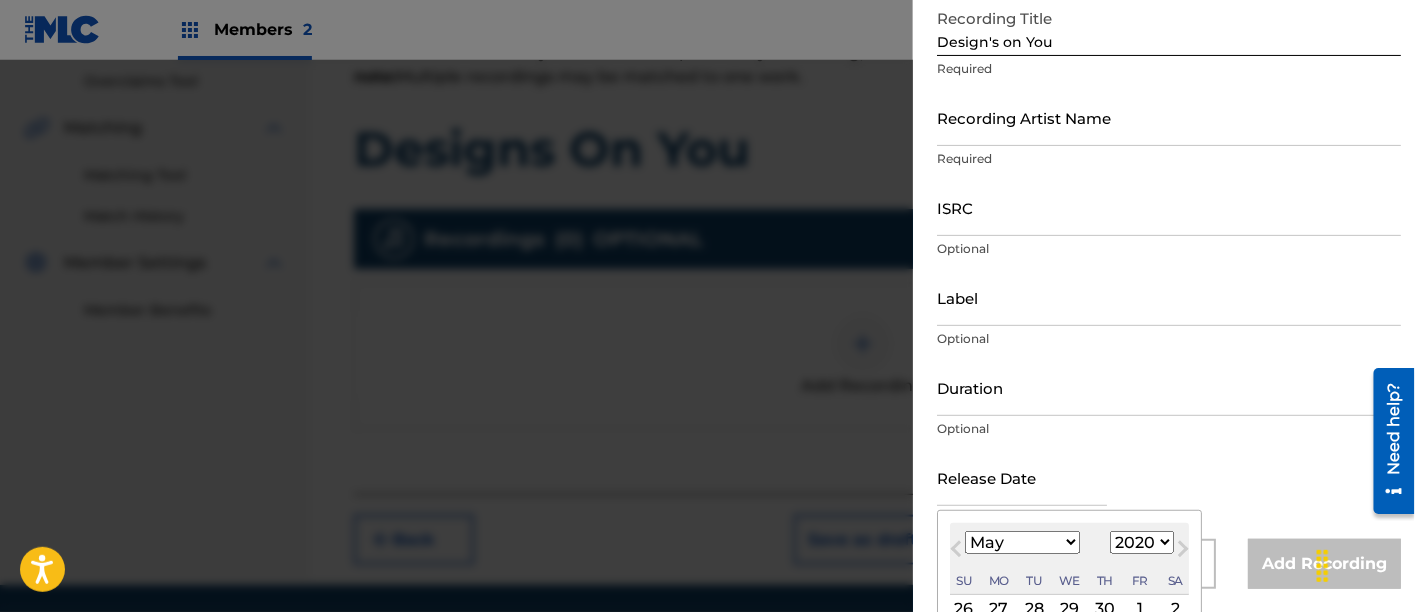 scroll, scrollTop: 303, scrollLeft: 0, axis: vertical 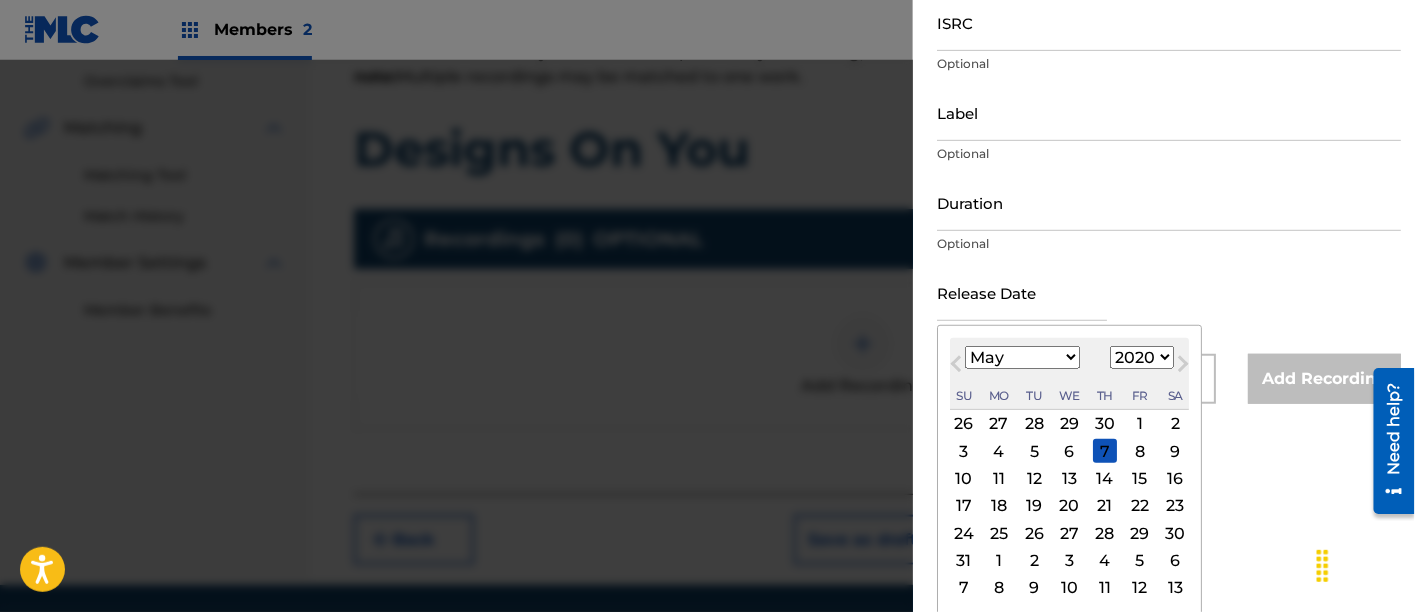 click on "22" at bounding box center [1140, 506] 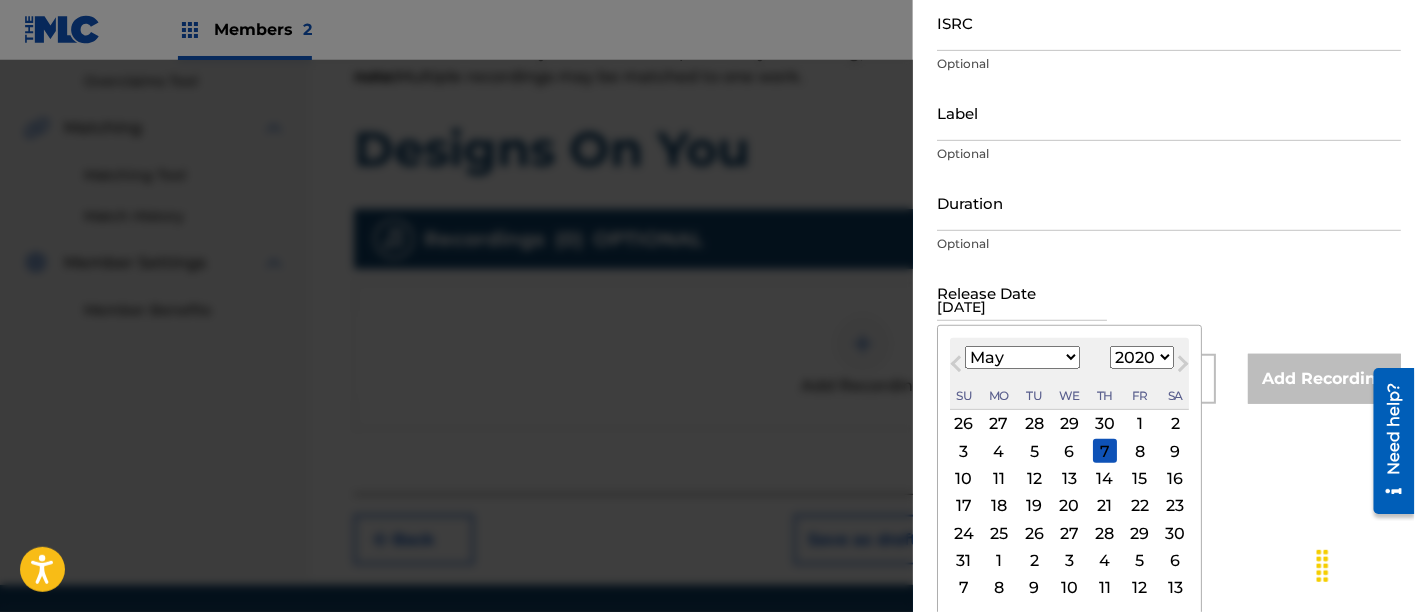 scroll, scrollTop: 118, scrollLeft: 0, axis: vertical 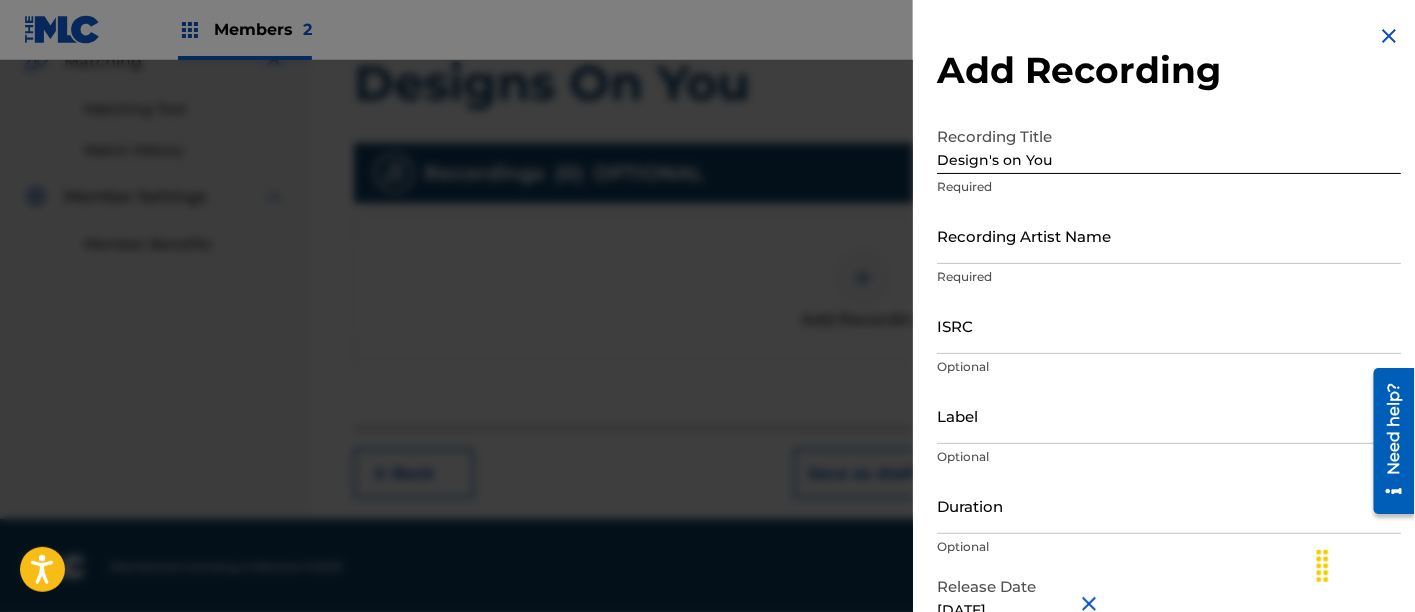 click on "Recording Artist Name" at bounding box center [1169, 235] 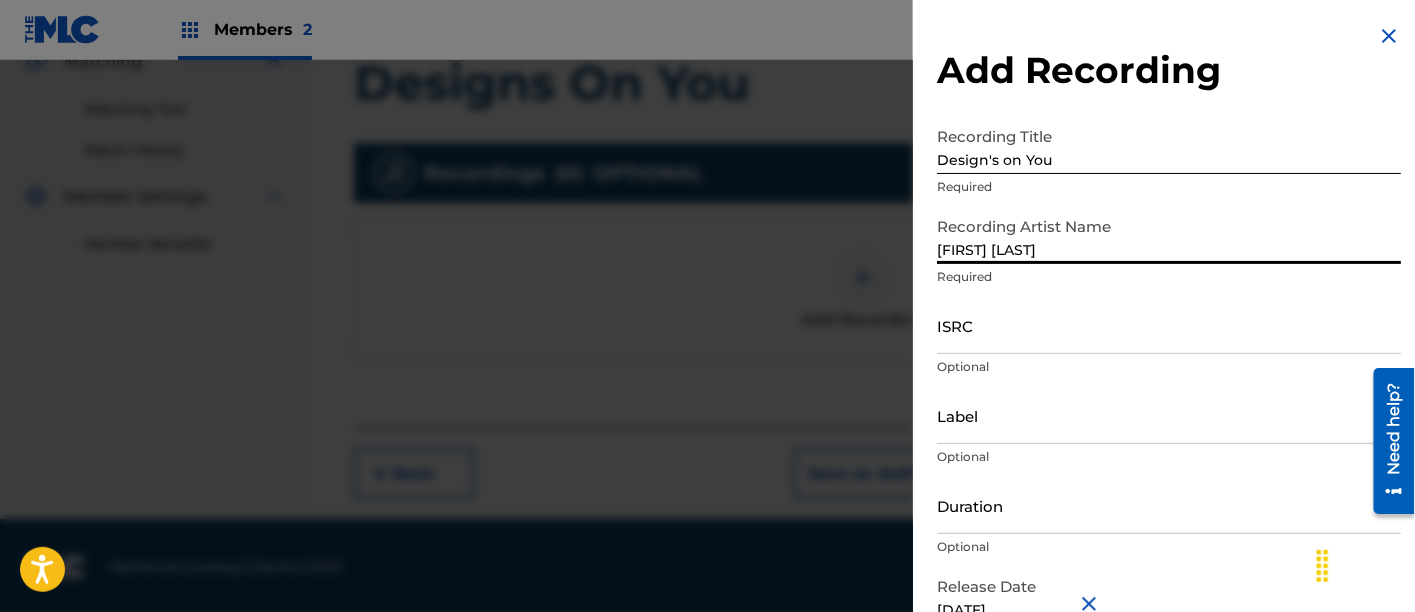 scroll, scrollTop: 118, scrollLeft: 0, axis: vertical 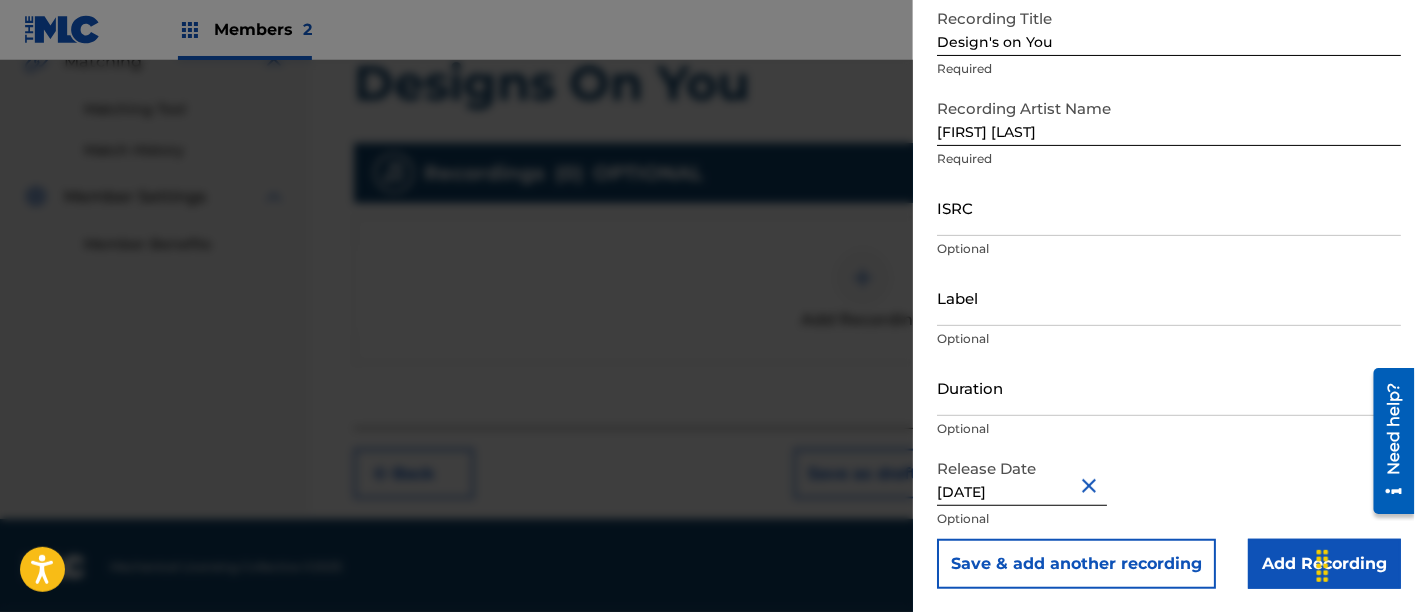 click on "Add Recording" at bounding box center (1324, 564) 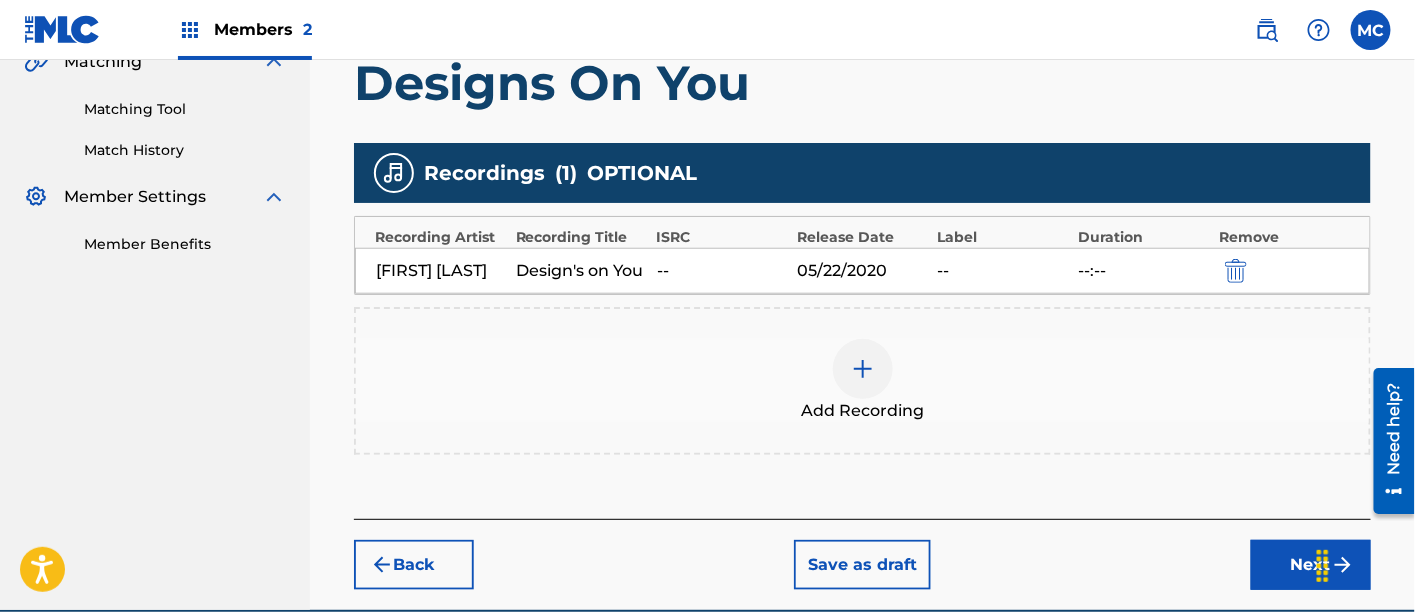 click on "Next" at bounding box center (1311, 565) 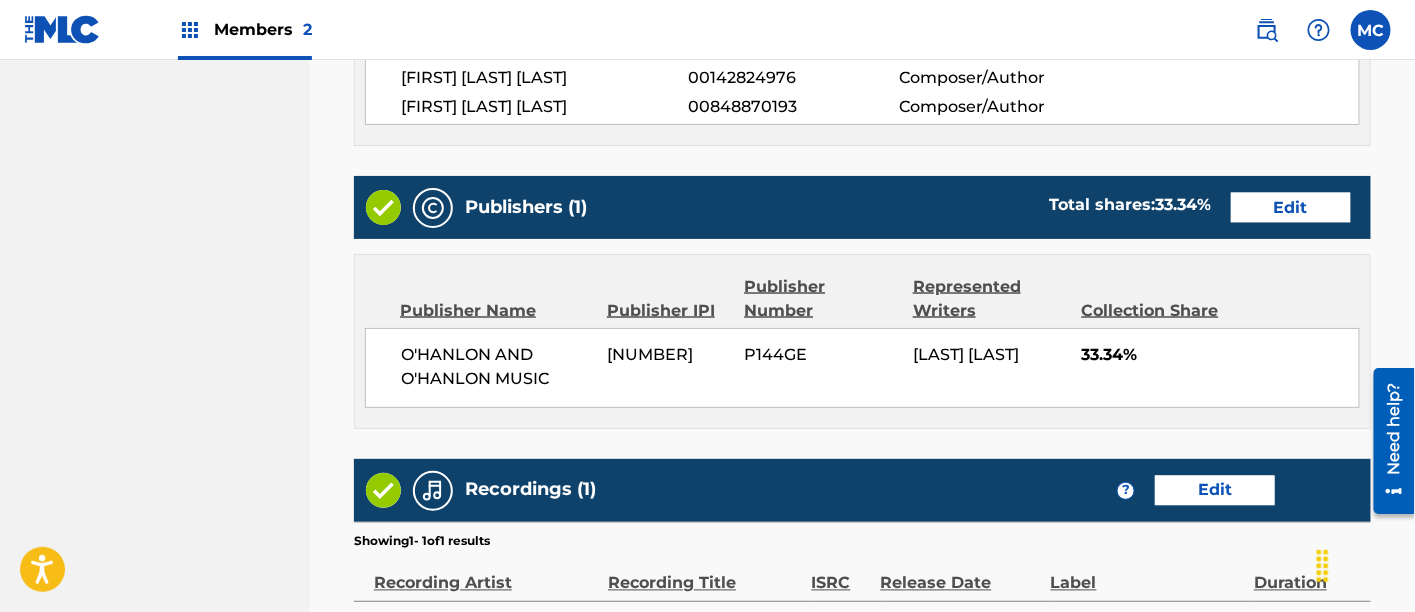 scroll, scrollTop: 1206, scrollLeft: 0, axis: vertical 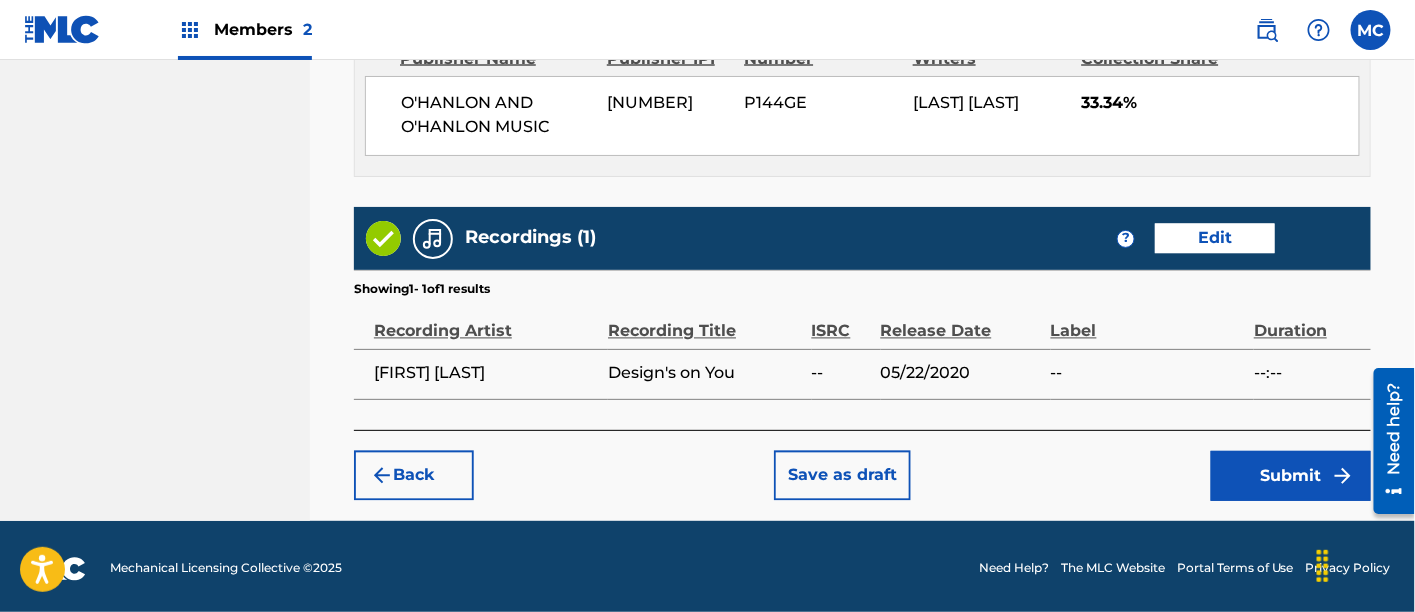click on "Submit" at bounding box center [1291, 476] 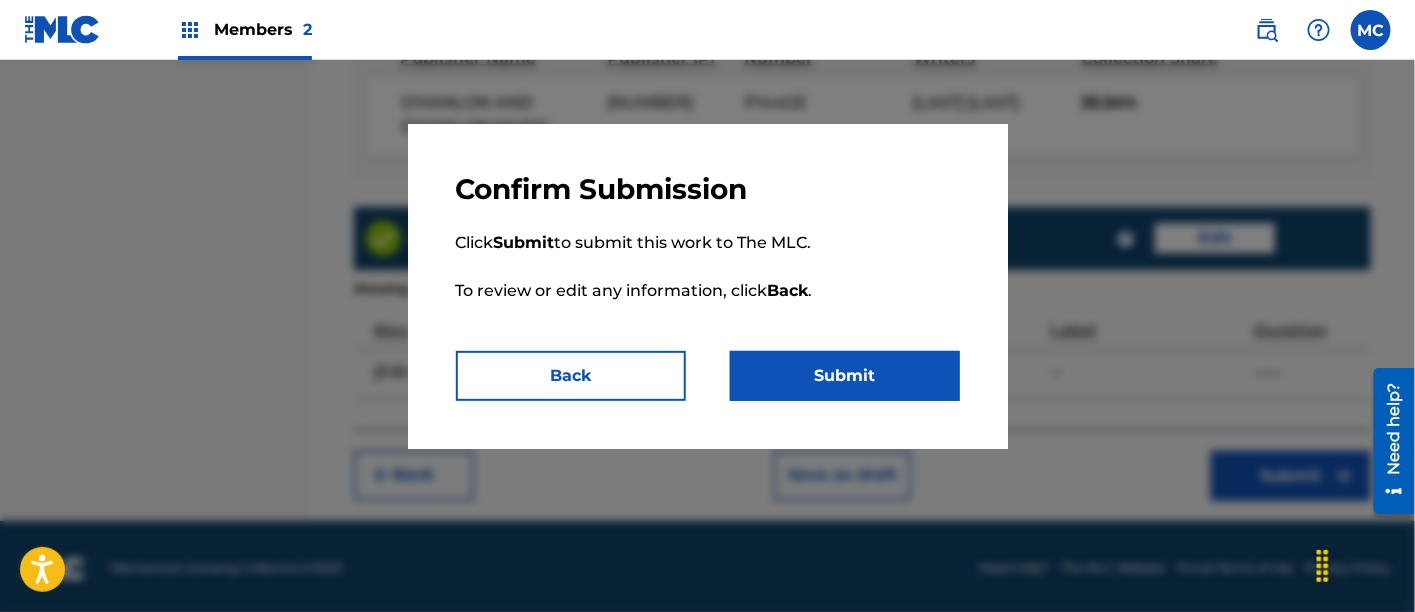 click on "Submit" at bounding box center [845, 376] 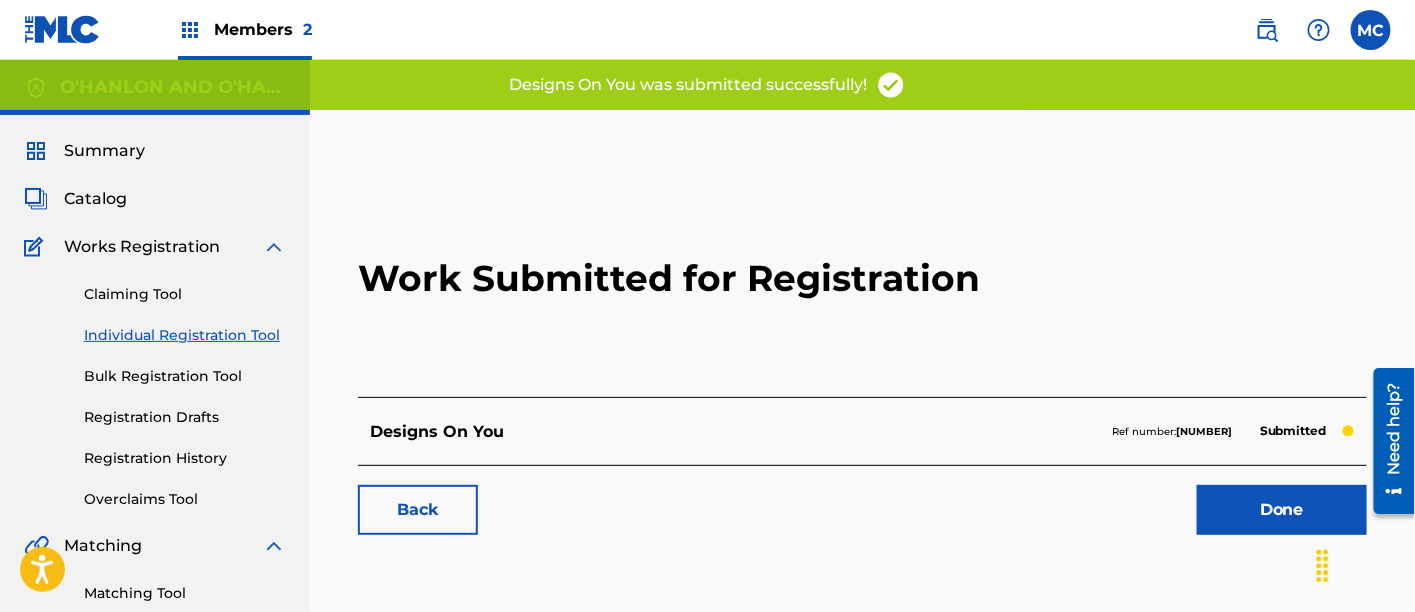 click on "Done" at bounding box center (1282, 510) 